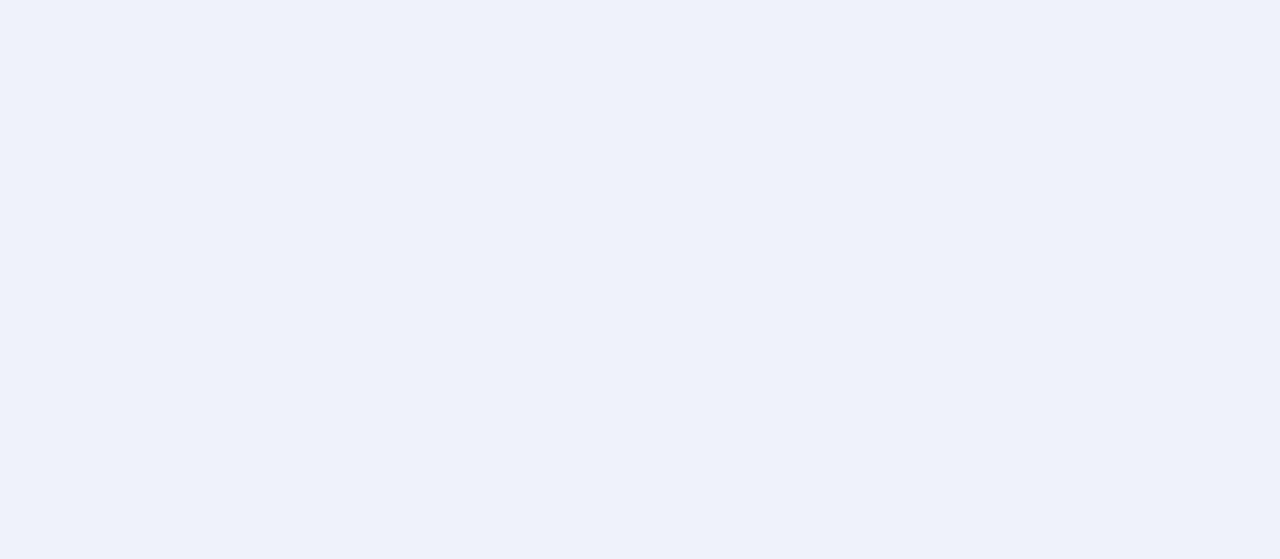 scroll, scrollTop: 0, scrollLeft: 0, axis: both 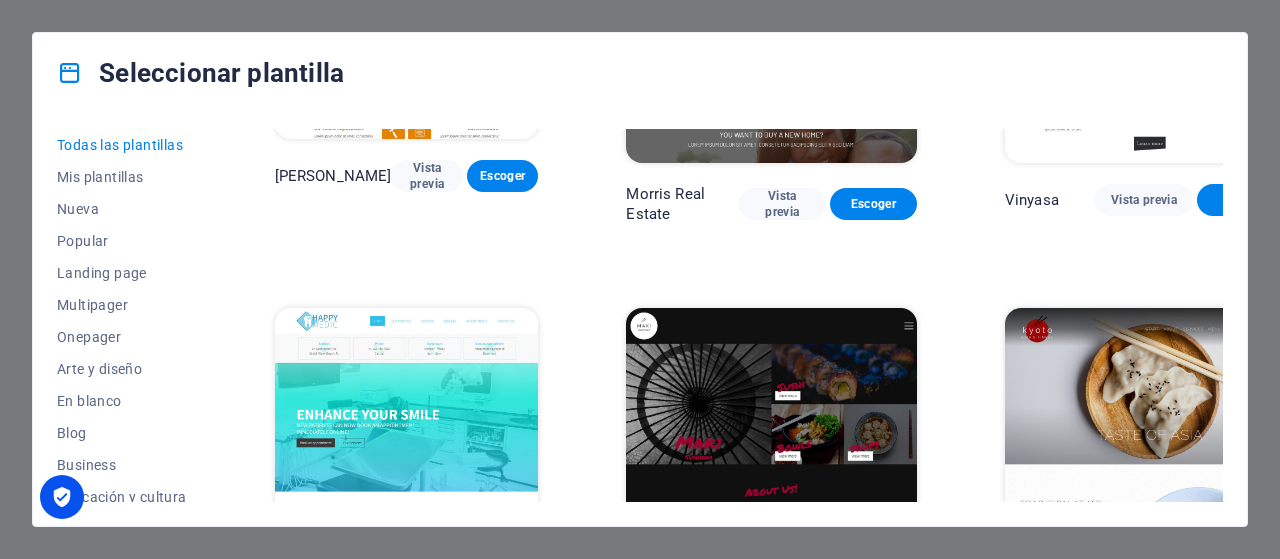 click at bounding box center [1150, 847] 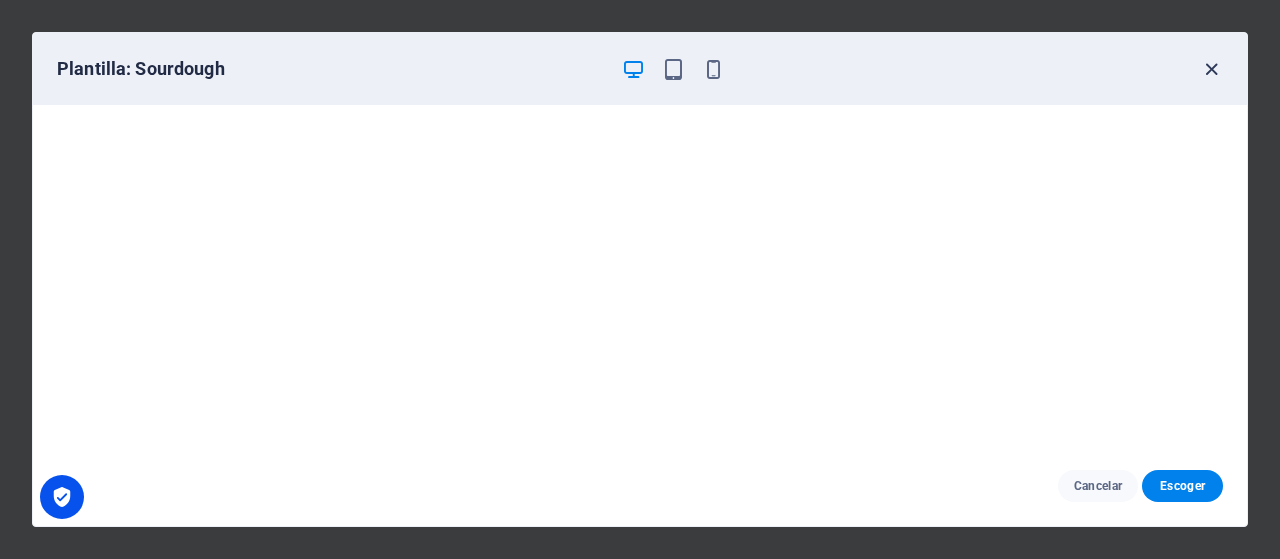 click at bounding box center [1211, 69] 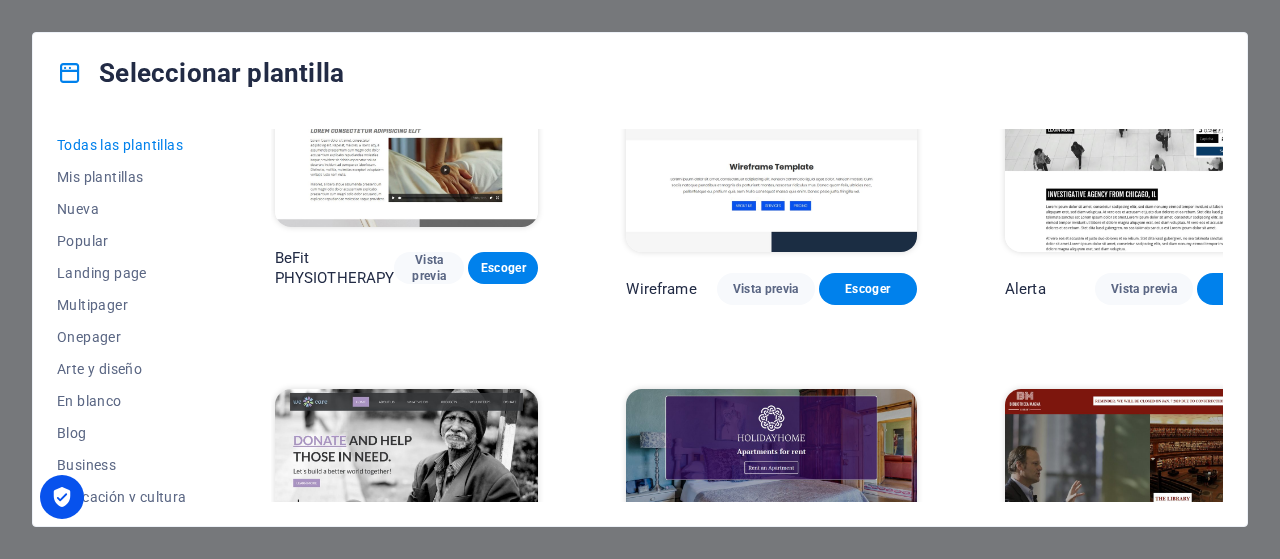scroll, scrollTop: 9900, scrollLeft: 0, axis: vertical 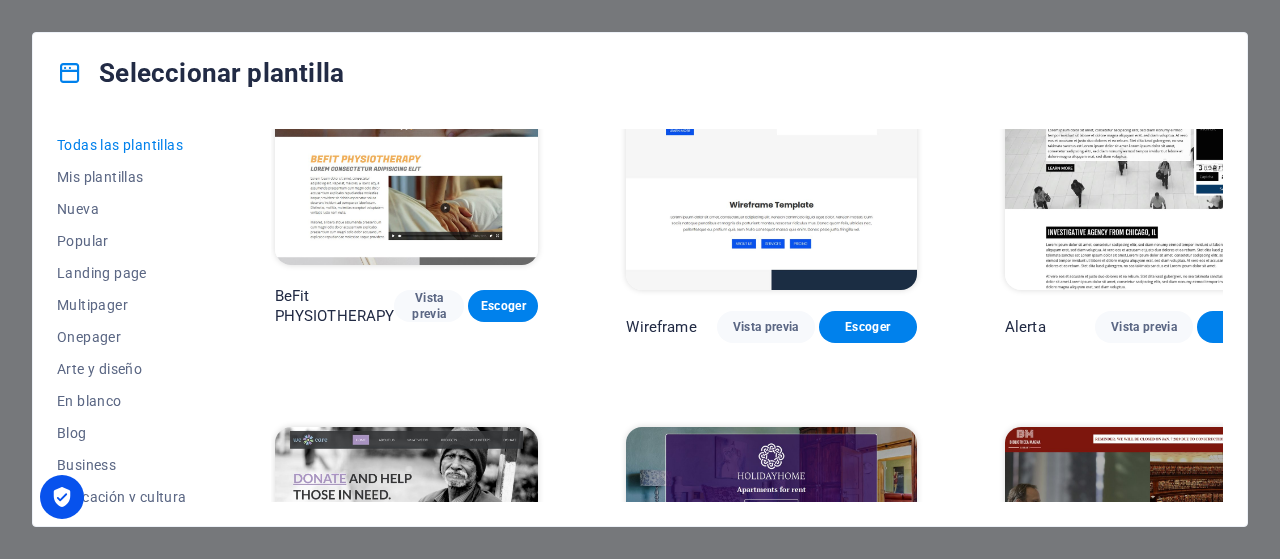 click at bounding box center (407, 952) 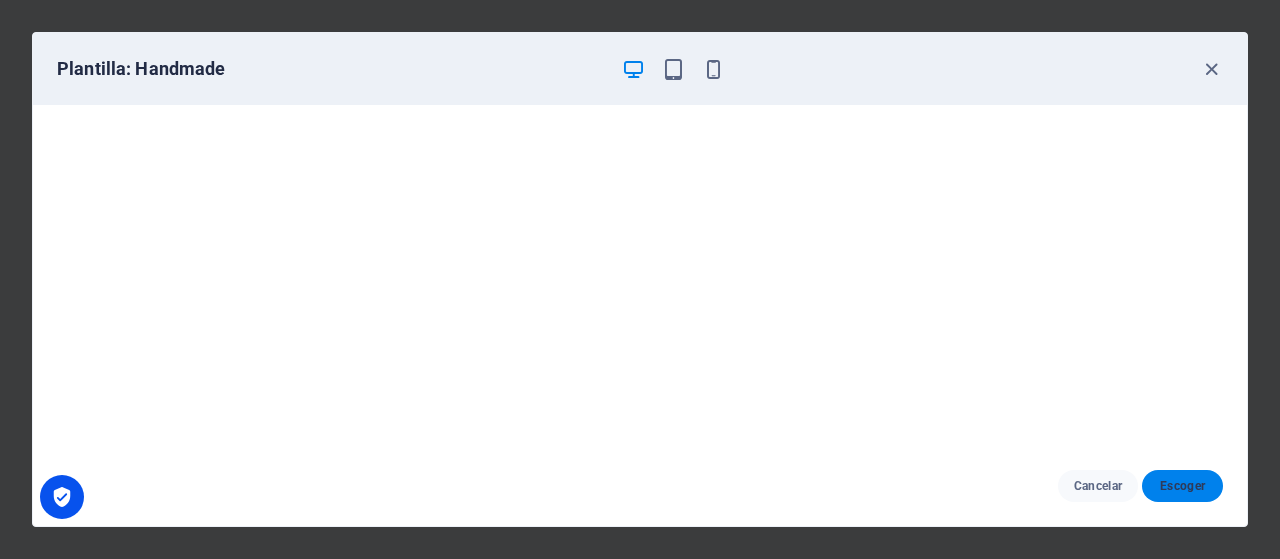 click on "Escoger" at bounding box center [1182, 486] 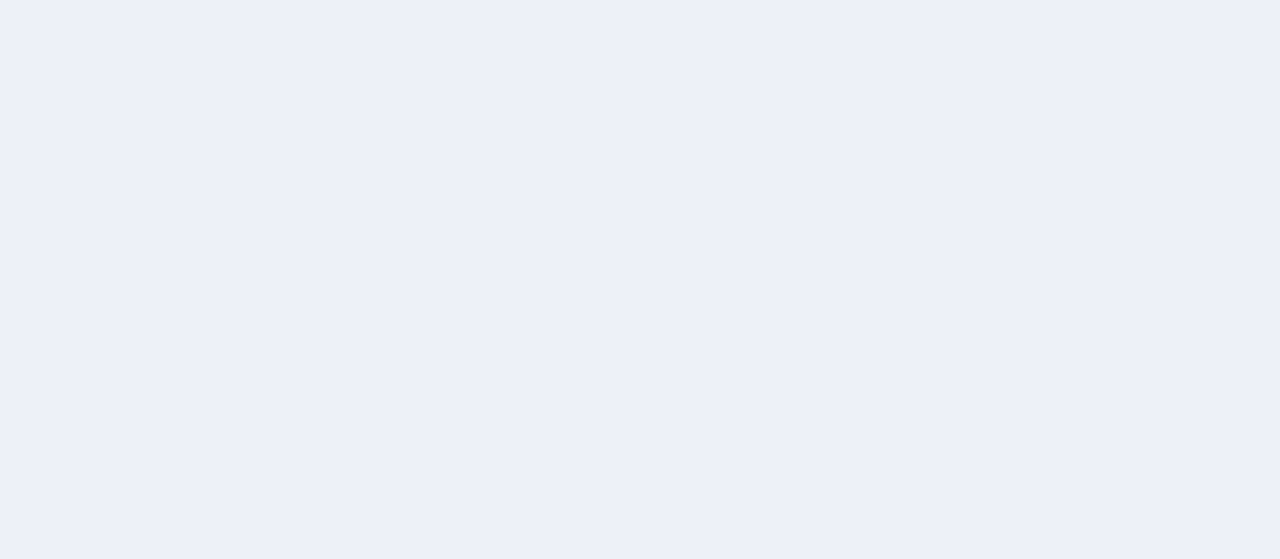 scroll, scrollTop: 0, scrollLeft: 0, axis: both 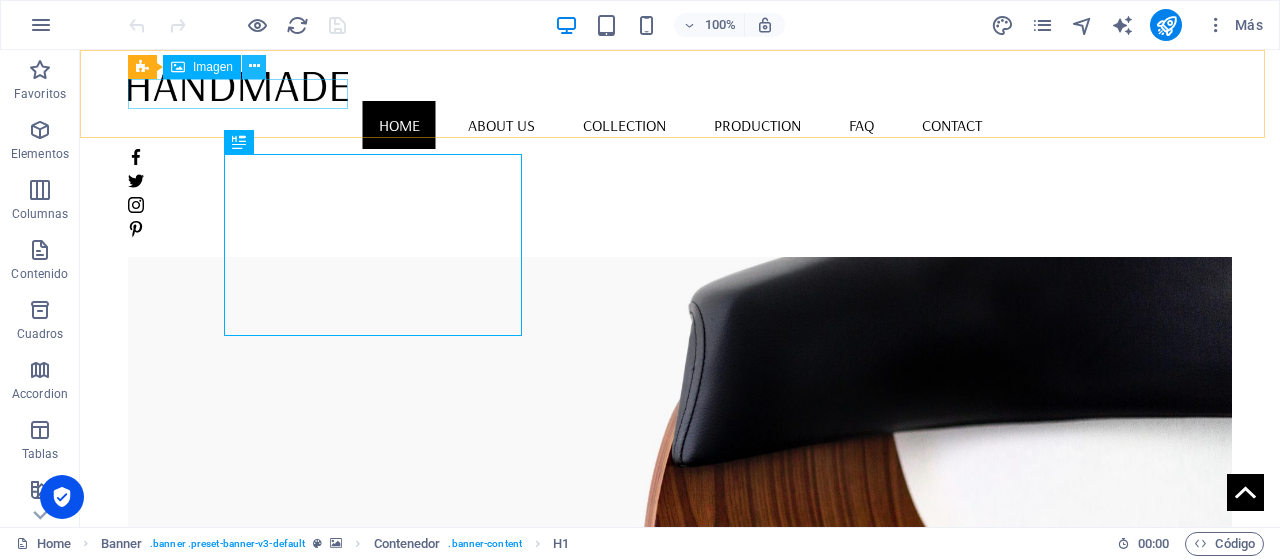 click at bounding box center [254, 66] 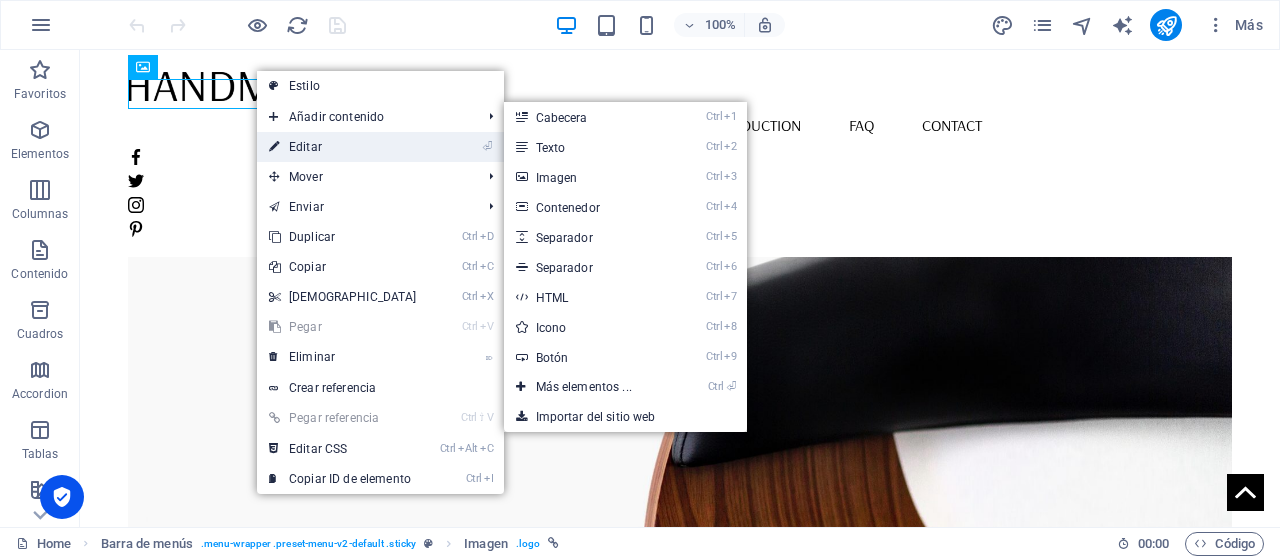 click on "⏎  Editar" at bounding box center (343, 147) 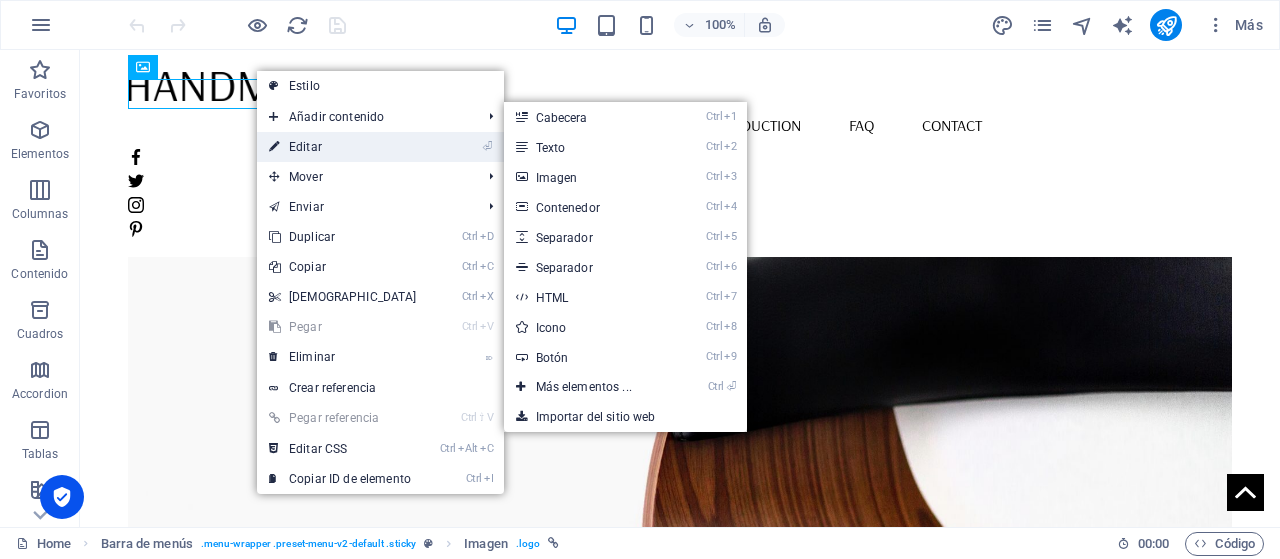 select on "px" 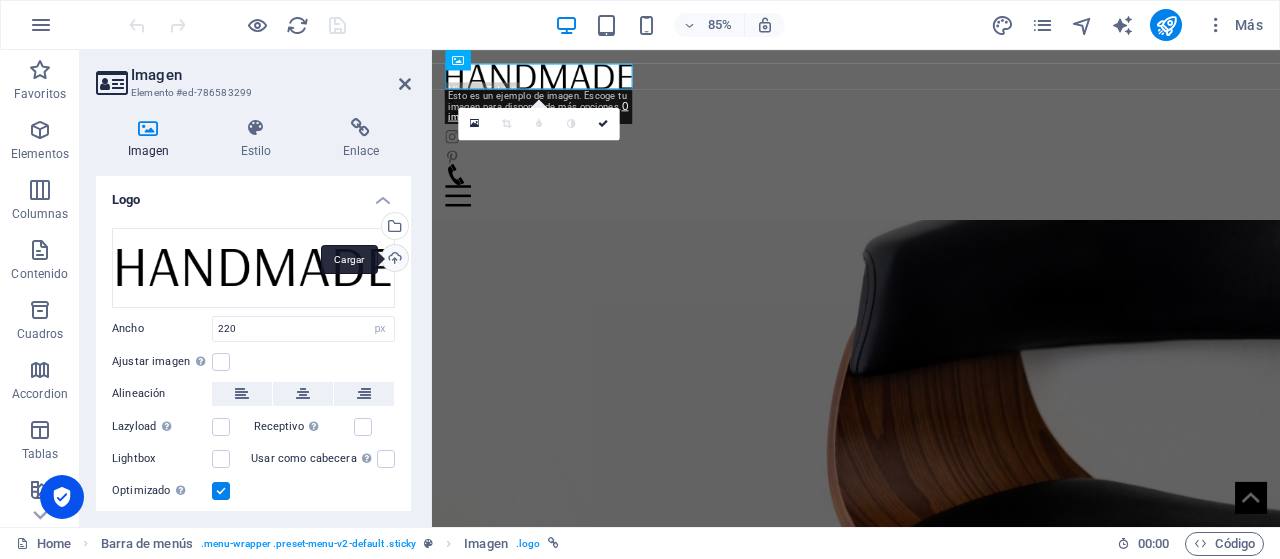 click on "Cargar" at bounding box center (393, 260) 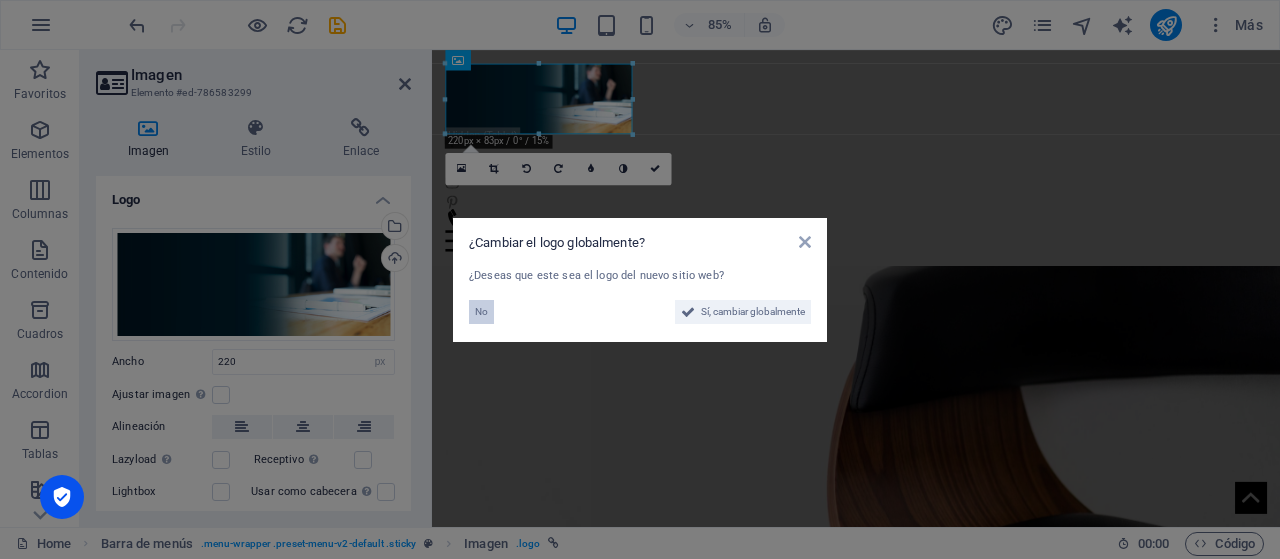 click on "No" at bounding box center (481, 312) 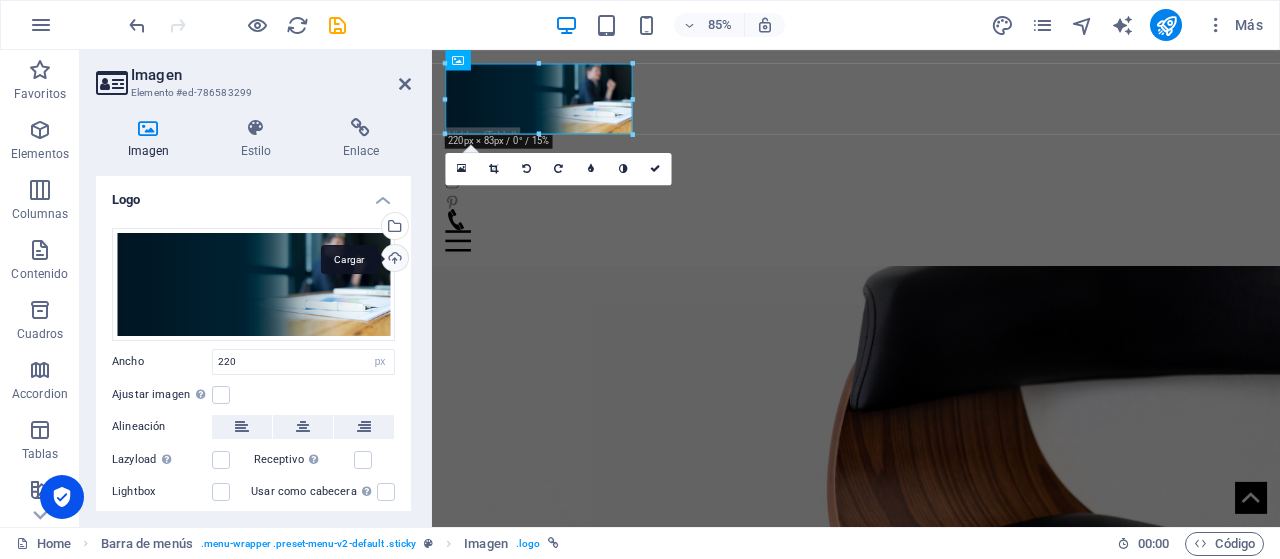 click on "Cargar" at bounding box center (393, 260) 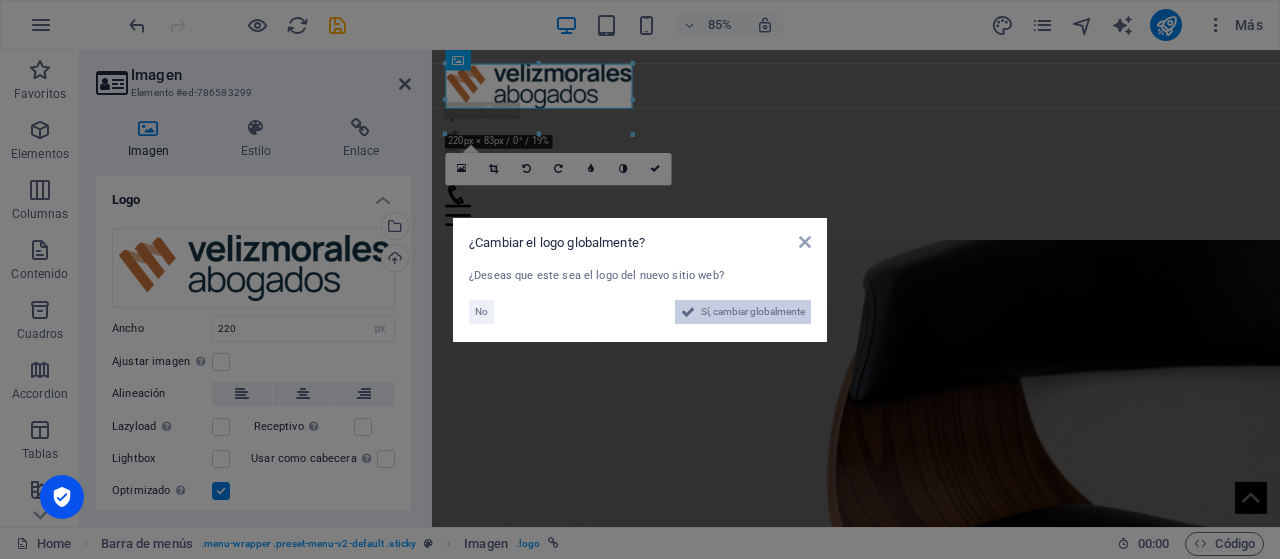 click on "Sí, cambiar globalmente" at bounding box center (753, 312) 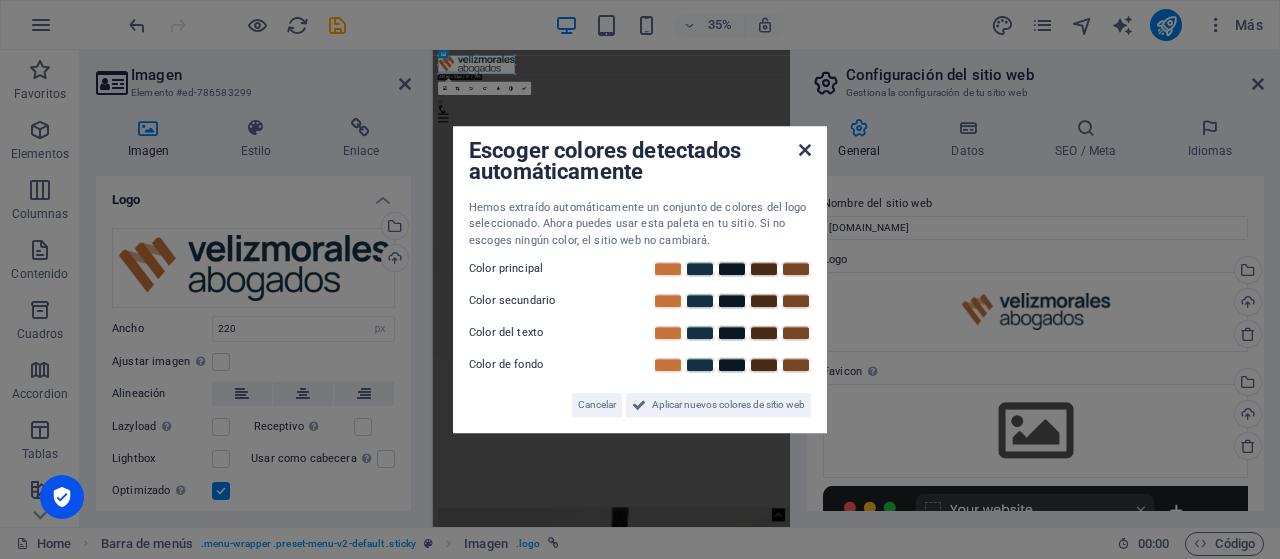 click at bounding box center [805, 150] 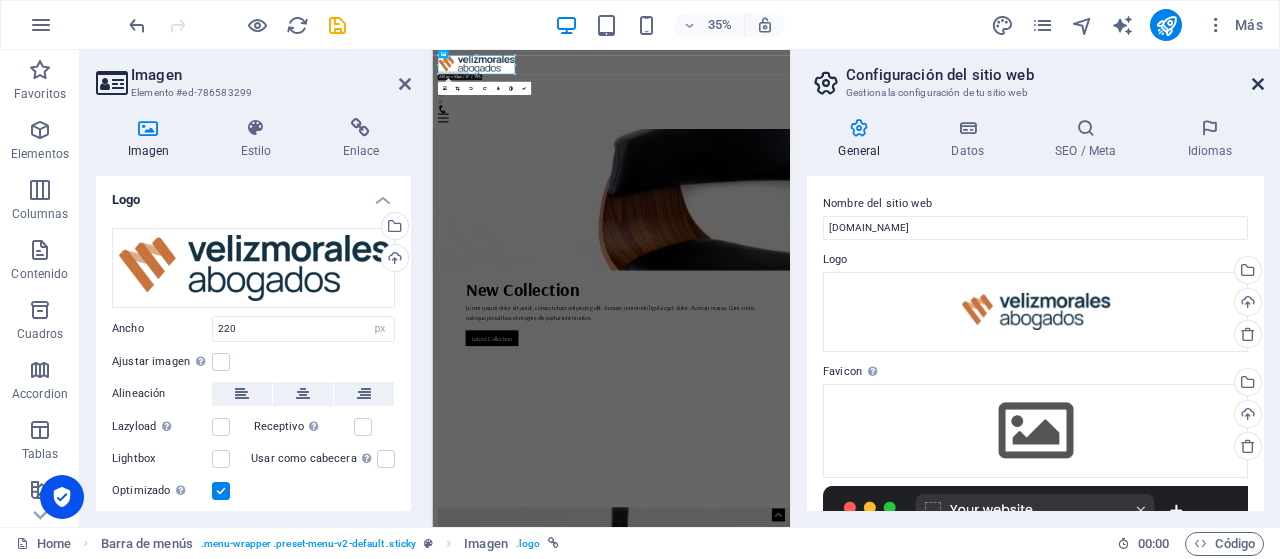 click at bounding box center (1258, 84) 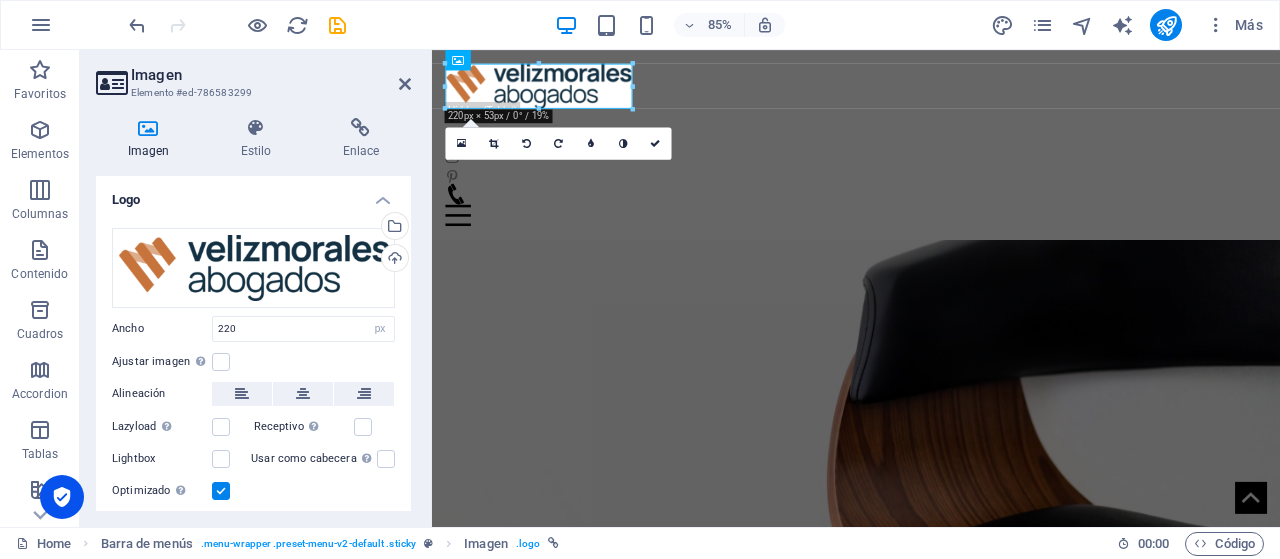 click at bounding box center (931, 407) 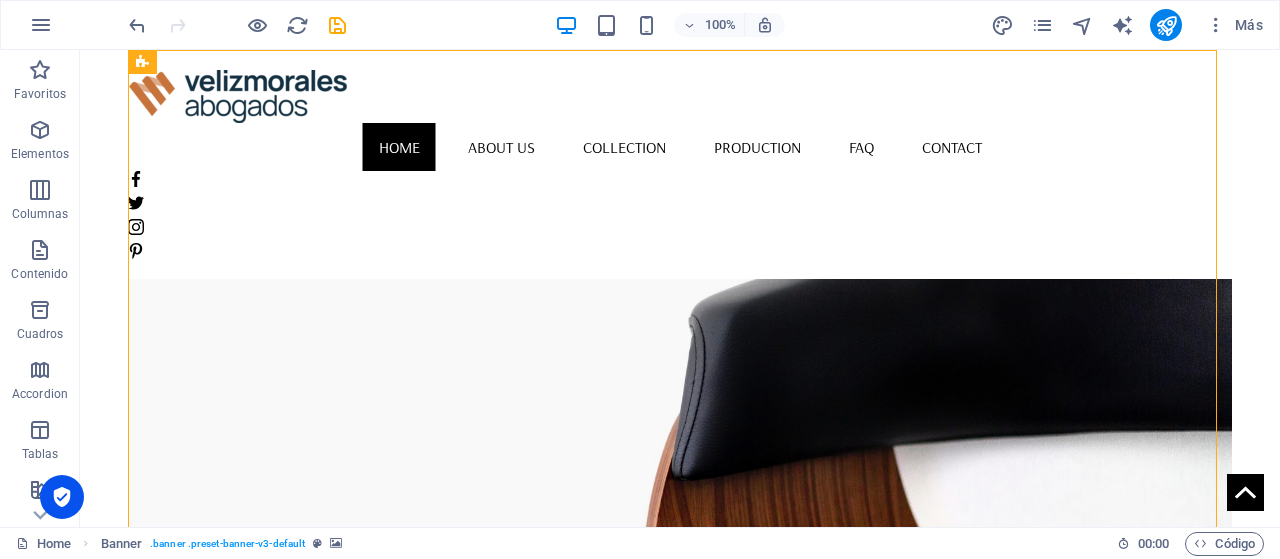 click at bounding box center [680, 415] 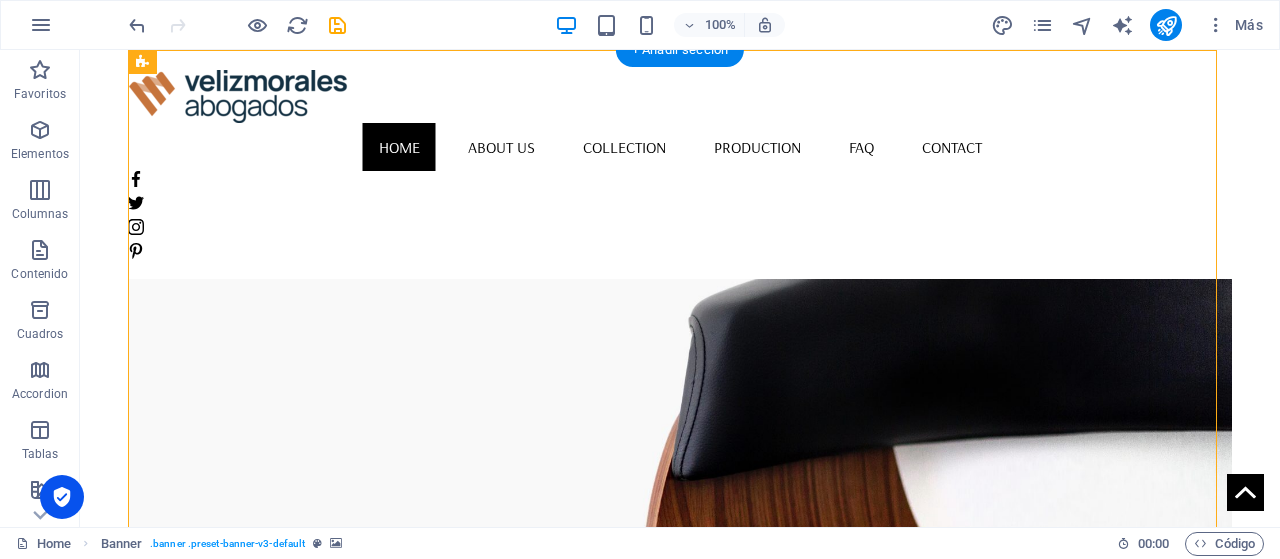 drag, startPoint x: 788, startPoint y: 227, endPoint x: 822, endPoint y: 239, distance: 36.05551 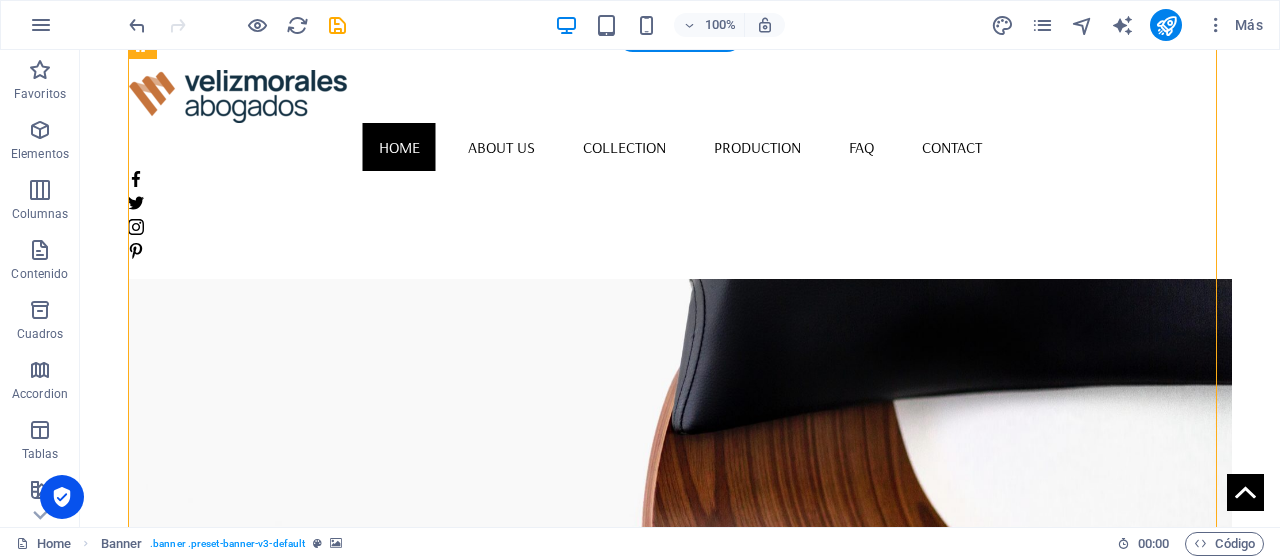 scroll, scrollTop: 0, scrollLeft: 0, axis: both 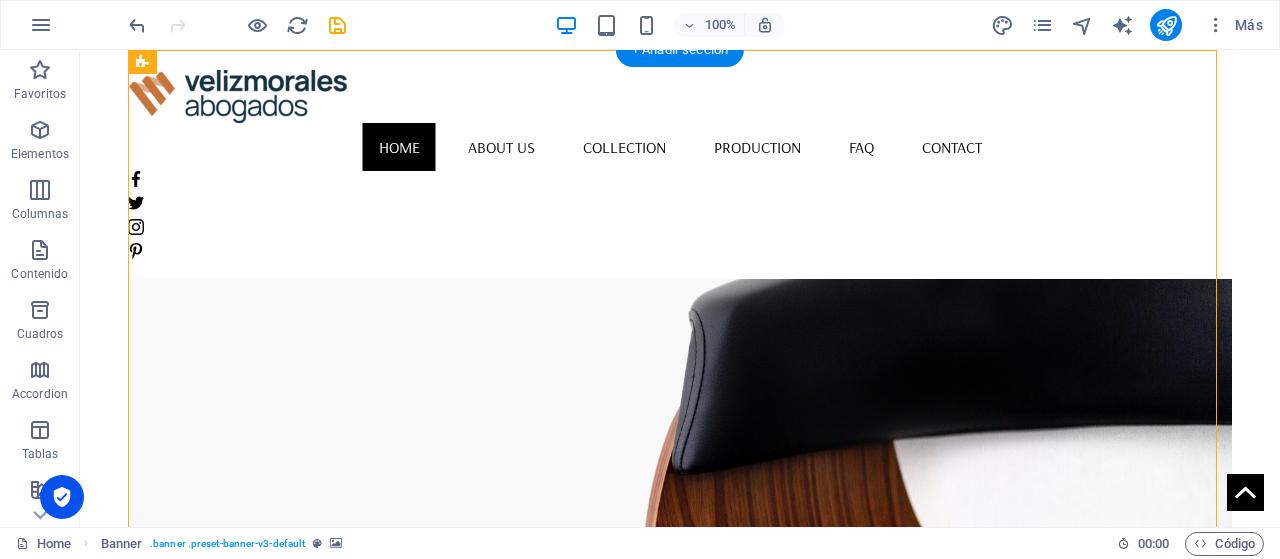 click at bounding box center (680, 409) 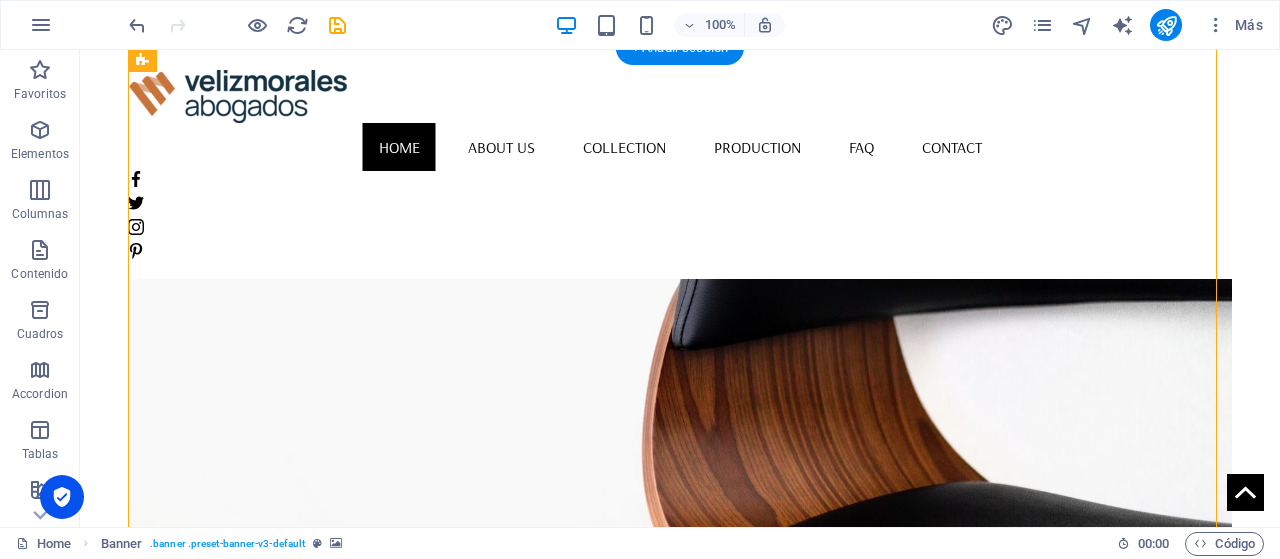 scroll, scrollTop: 200, scrollLeft: 0, axis: vertical 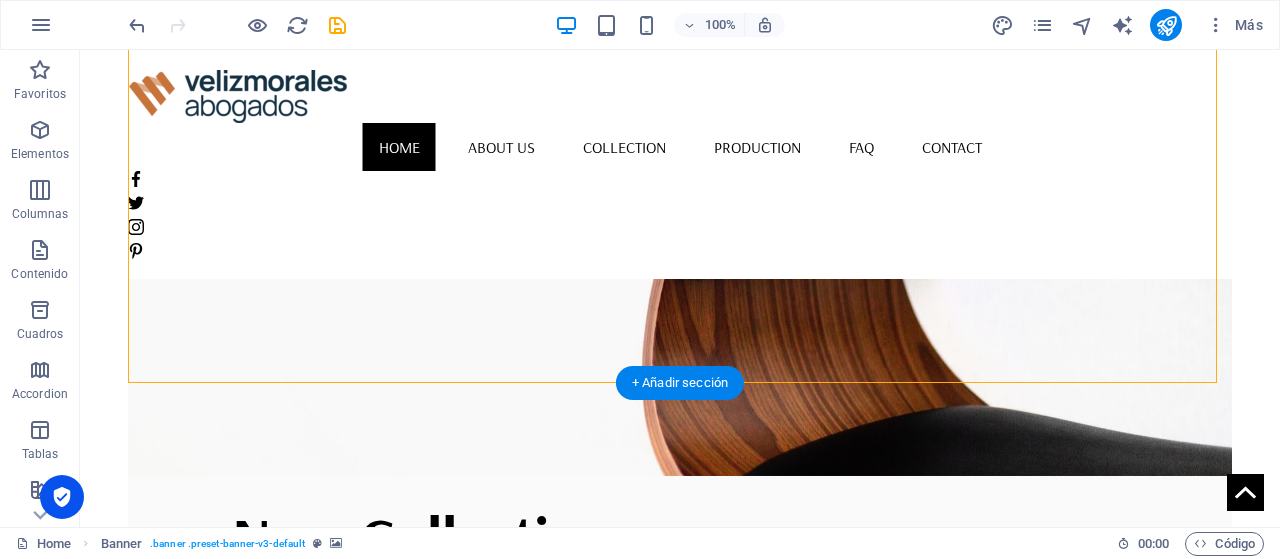 click at bounding box center [680, 209] 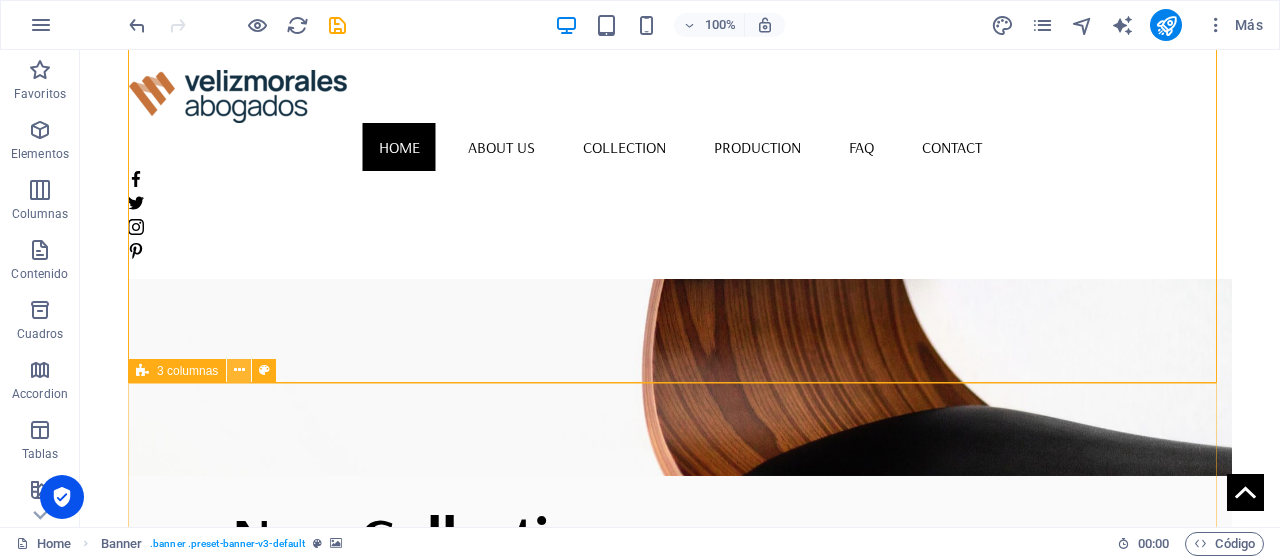 click at bounding box center [239, 371] 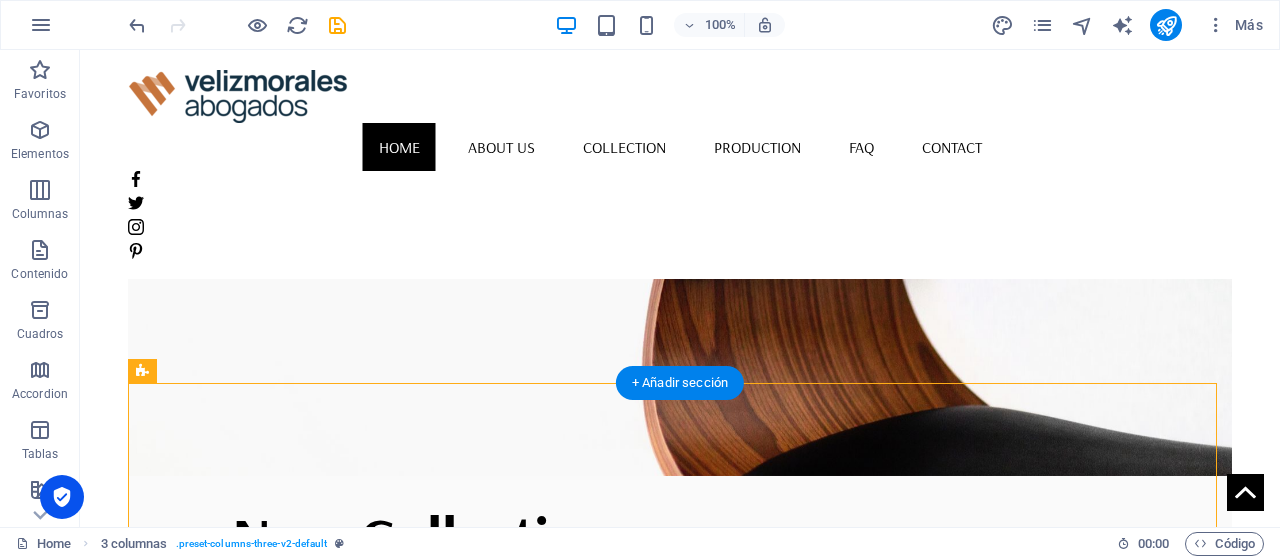 click at bounding box center [680, 209] 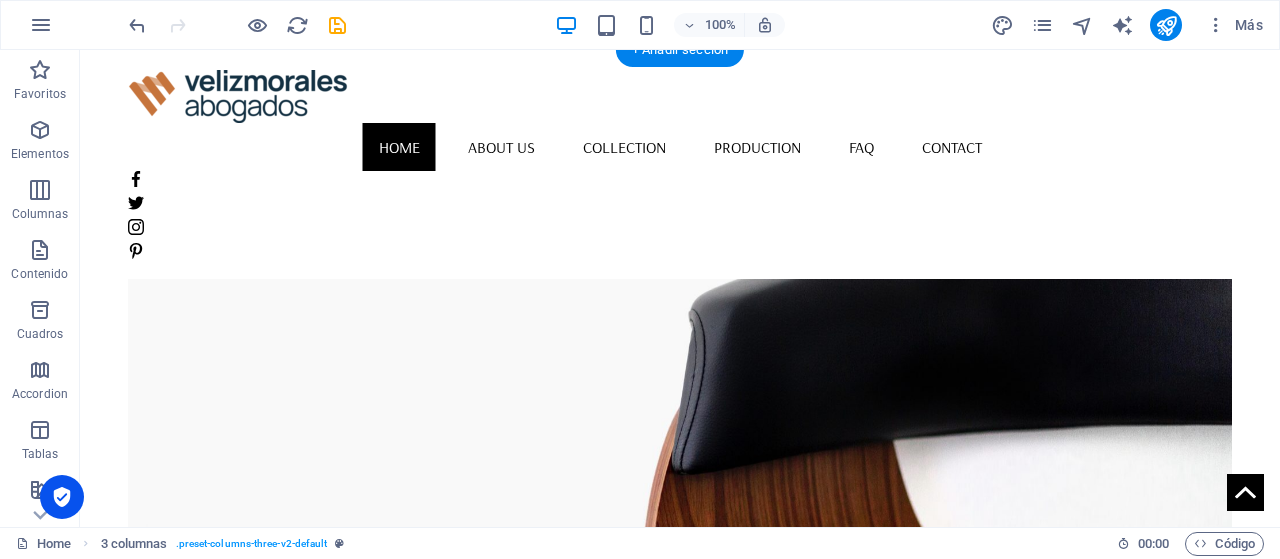 scroll, scrollTop: 0, scrollLeft: 0, axis: both 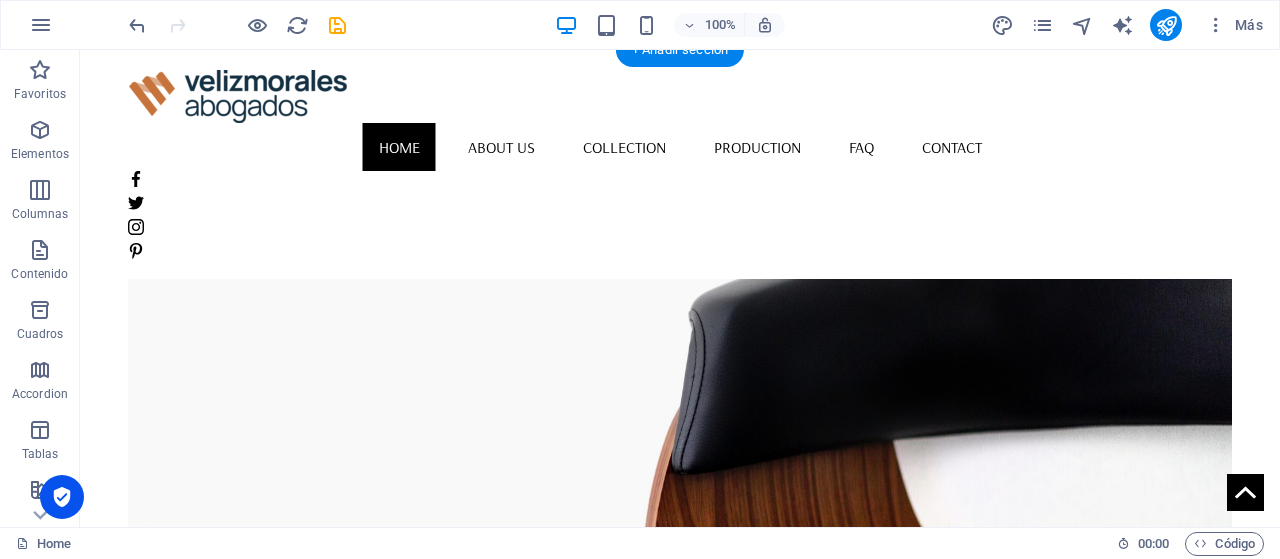click at bounding box center (680, 409) 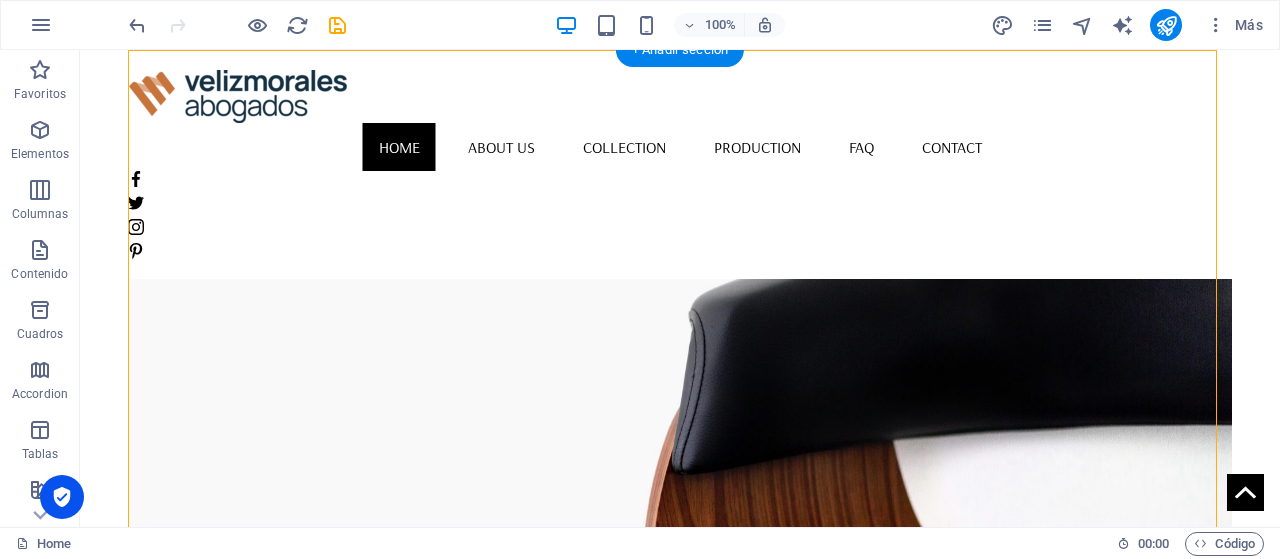 click at bounding box center [680, 409] 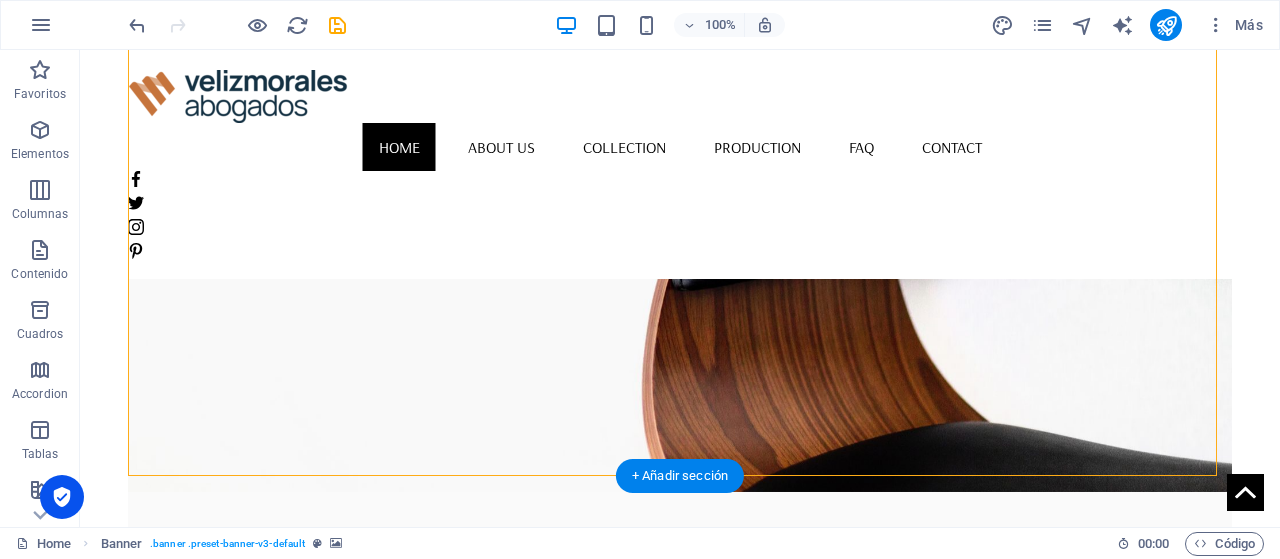 scroll, scrollTop: 200, scrollLeft: 0, axis: vertical 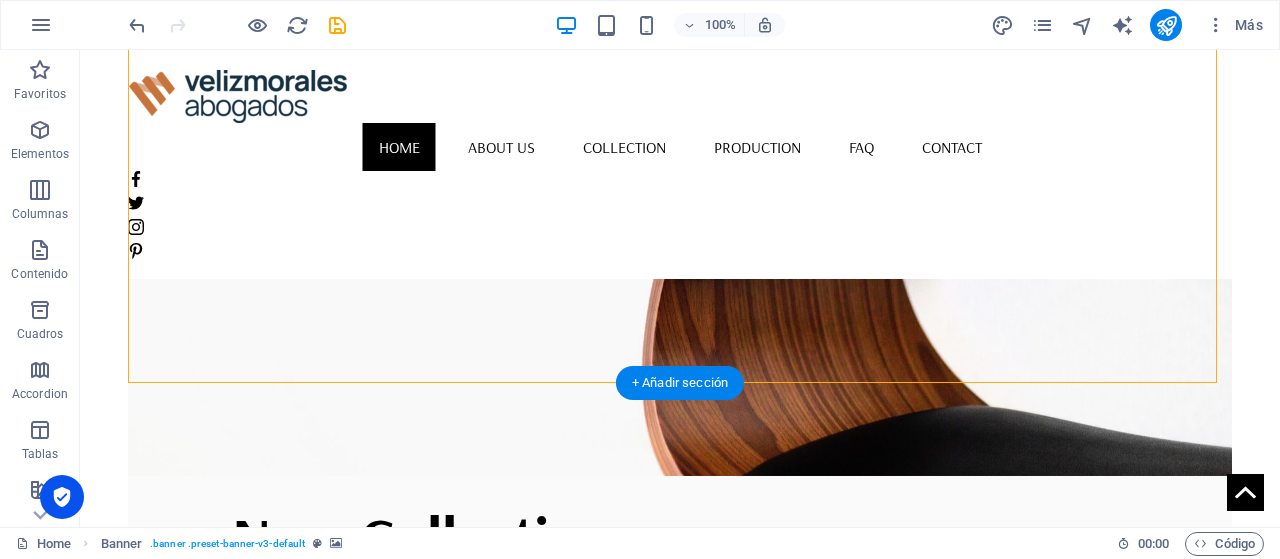 click at bounding box center [680, 209] 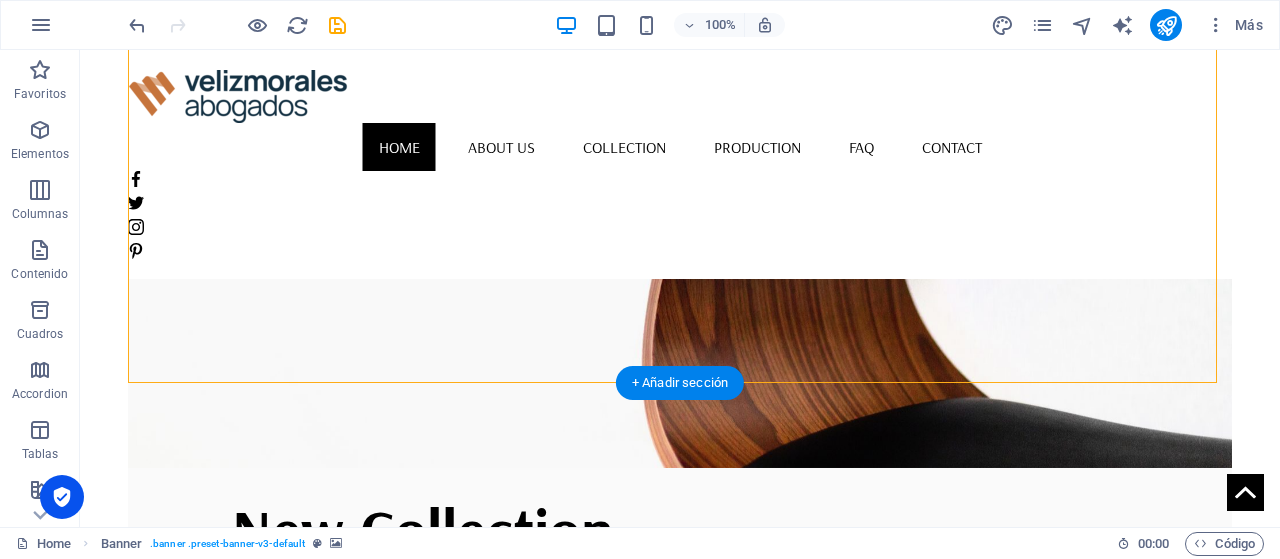select on "vh" 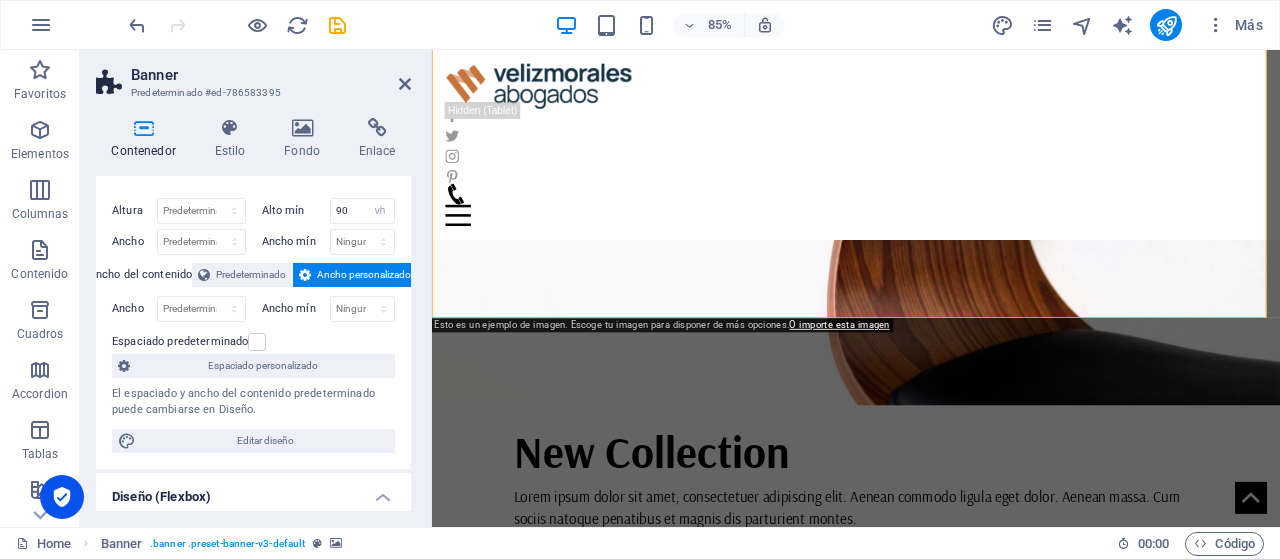 scroll, scrollTop: 0, scrollLeft: 0, axis: both 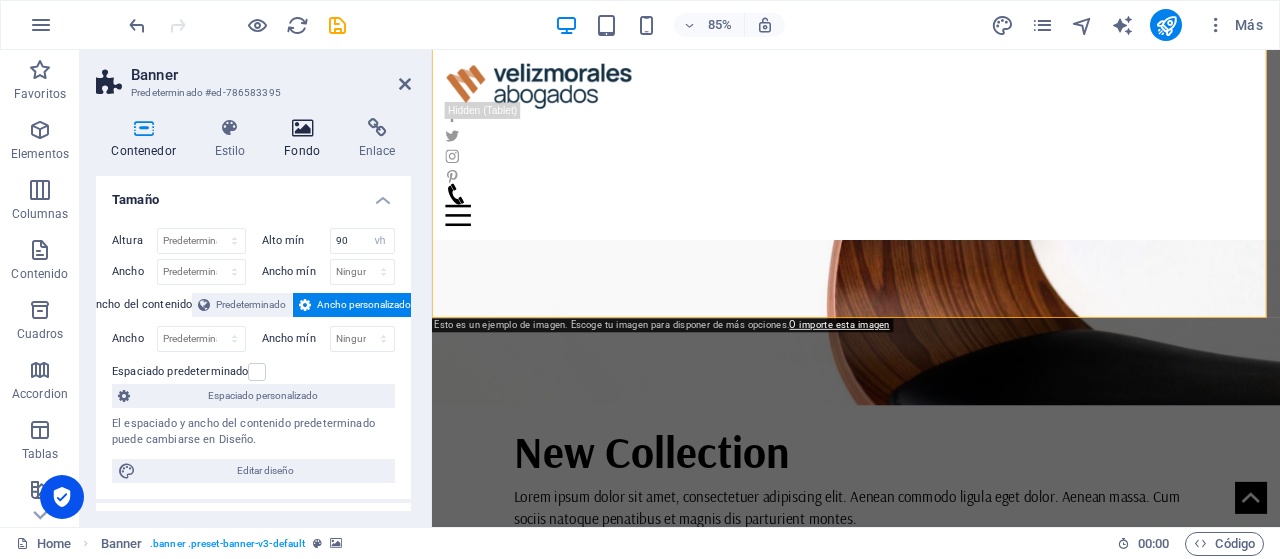click at bounding box center [302, 128] 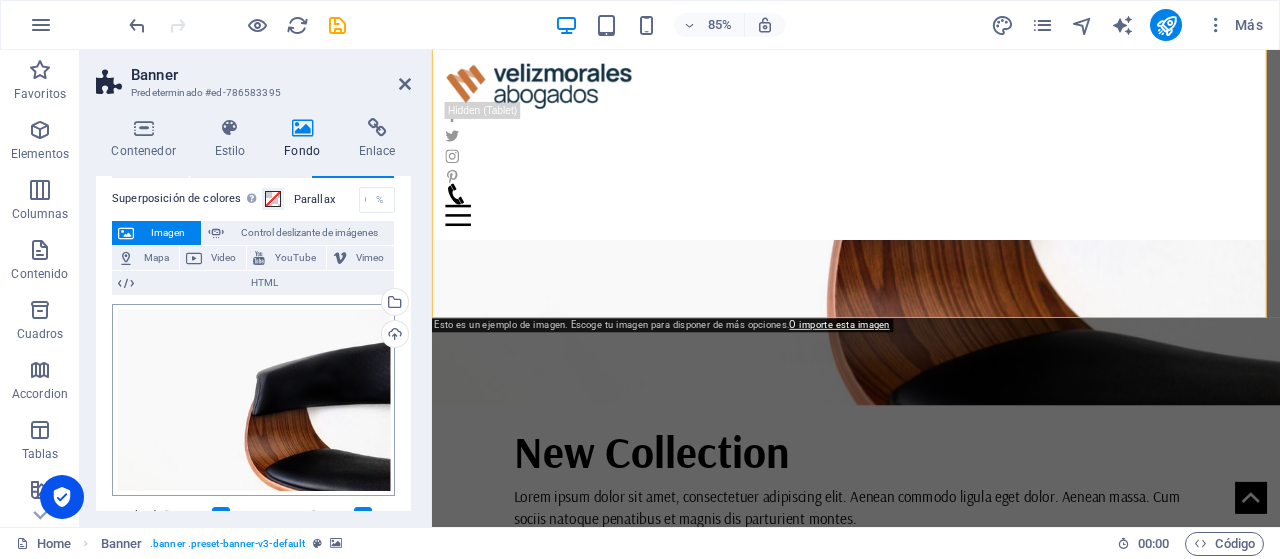 scroll, scrollTop: 100, scrollLeft: 0, axis: vertical 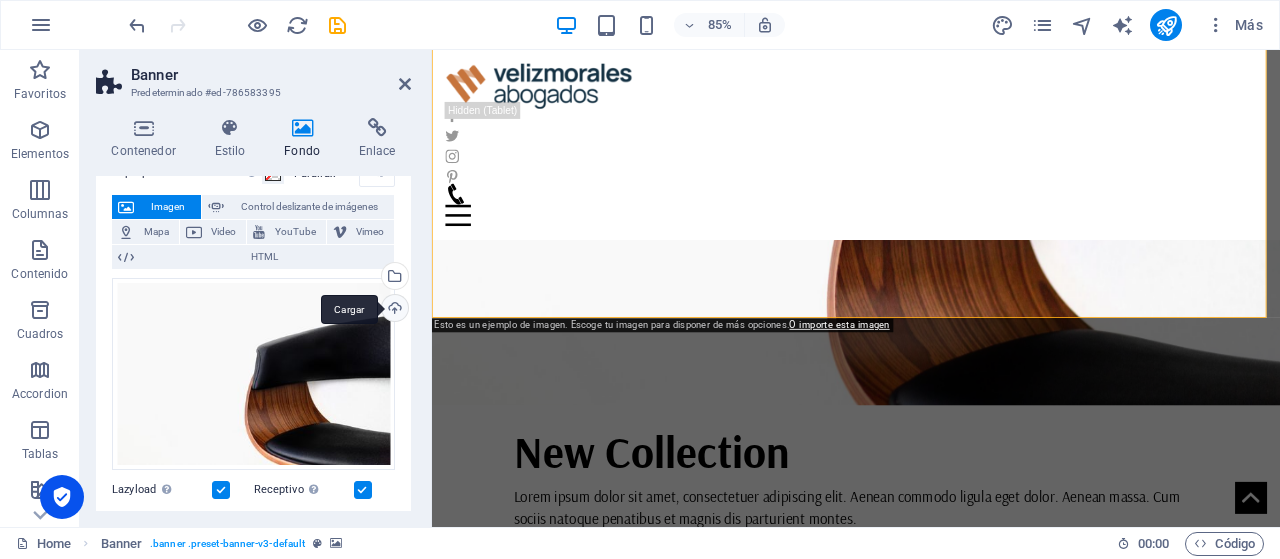 click on "Cargar" at bounding box center [393, 310] 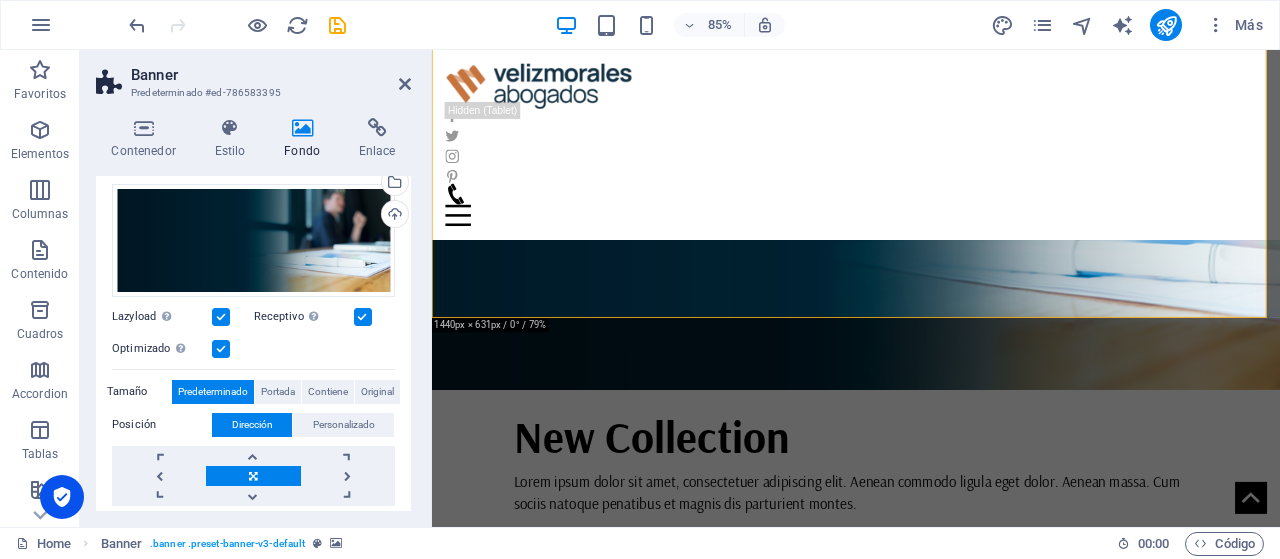 scroll, scrollTop: 177, scrollLeft: 0, axis: vertical 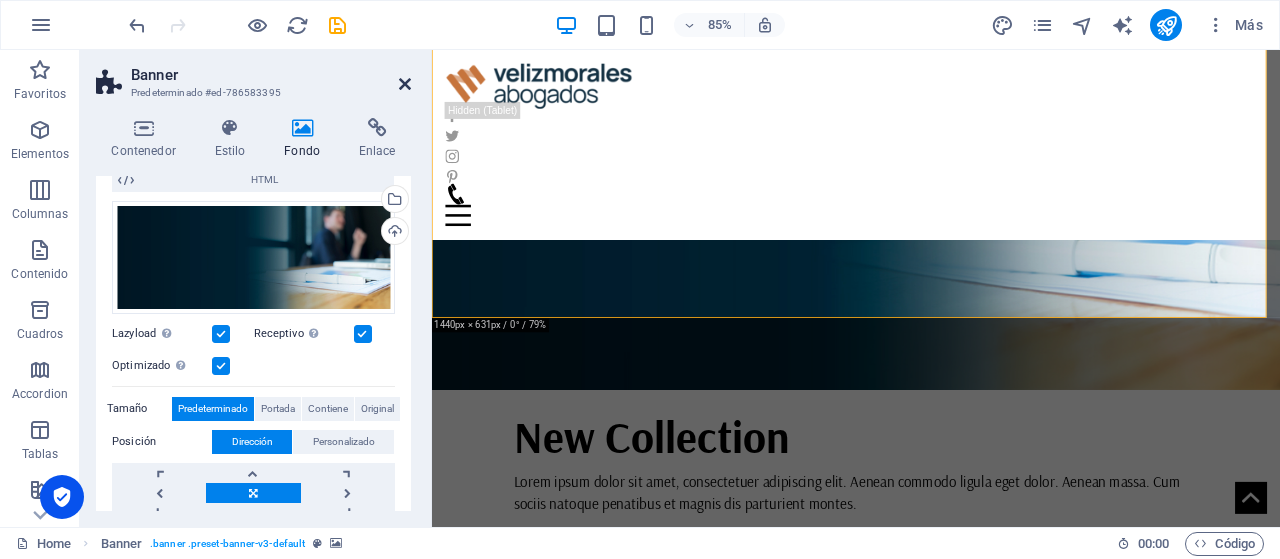 click at bounding box center [405, 84] 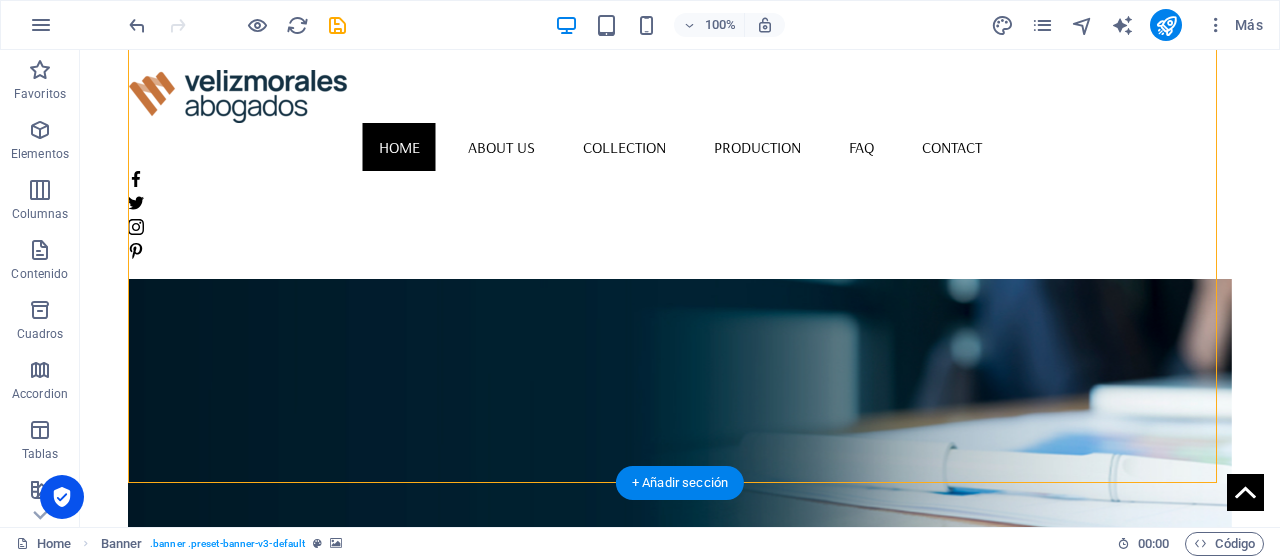 scroll, scrollTop: 0, scrollLeft: 0, axis: both 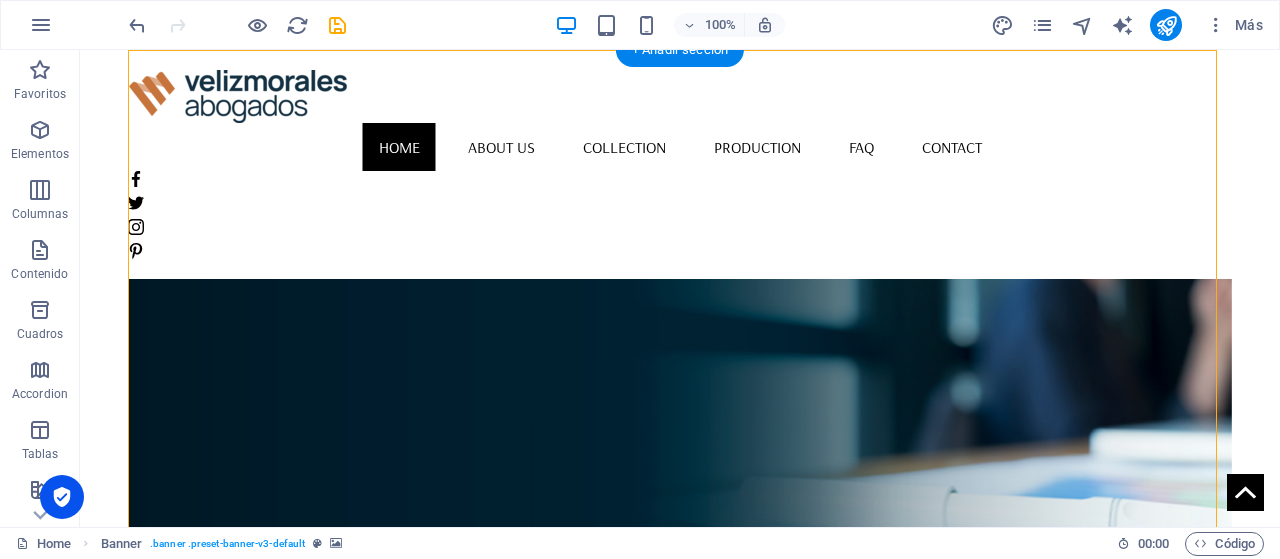 click at bounding box center [680, 409] 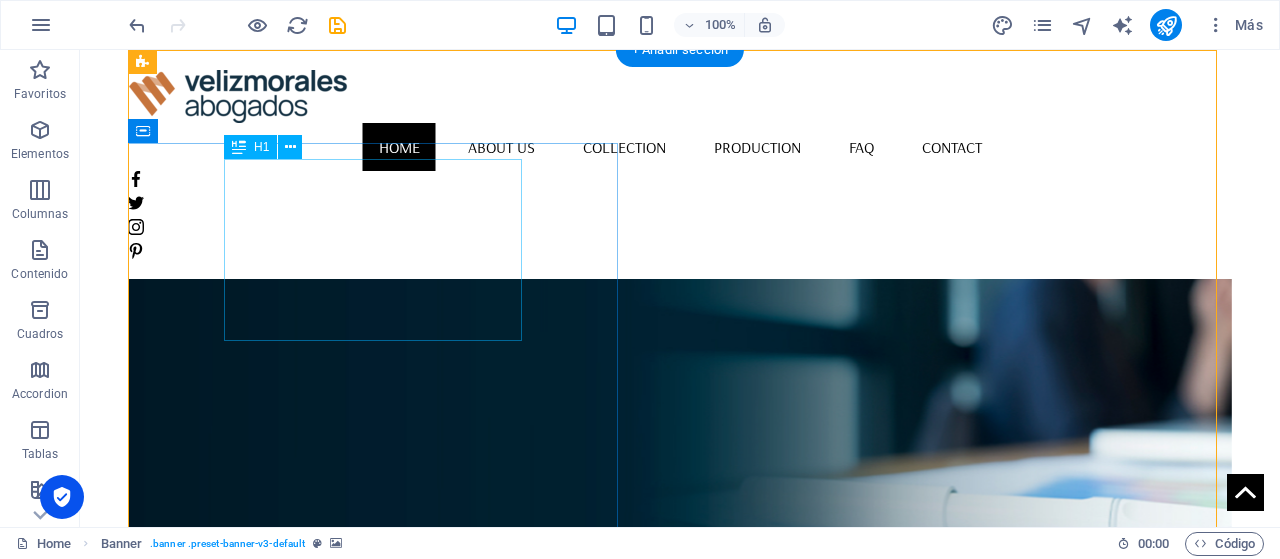 click on "New Collection" at bounding box center (680, 737) 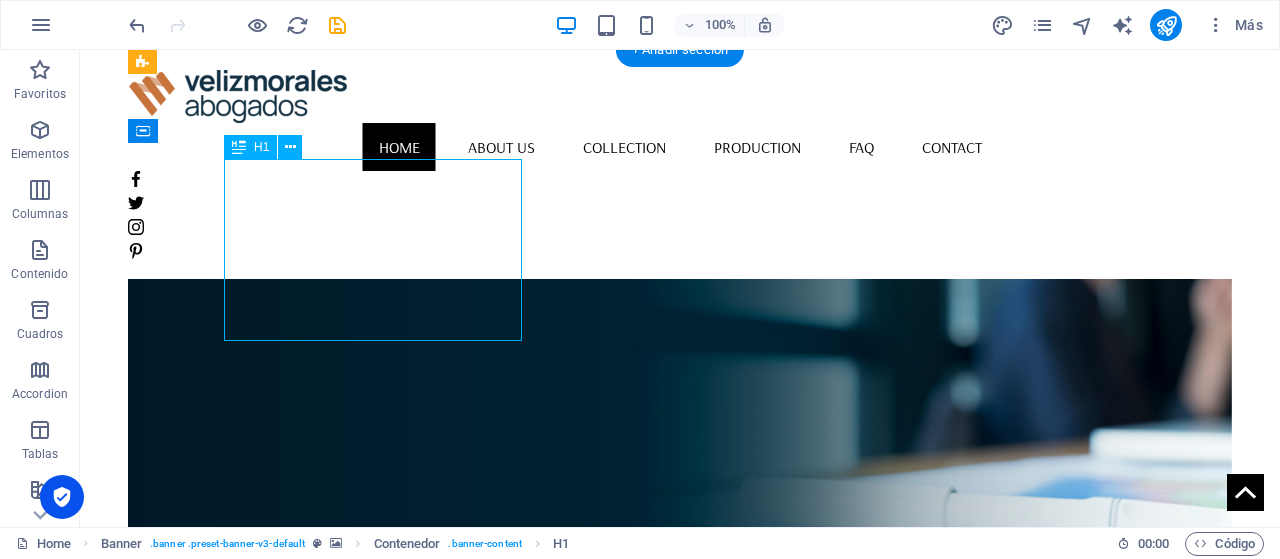 click on "New Collection" at bounding box center (680, 737) 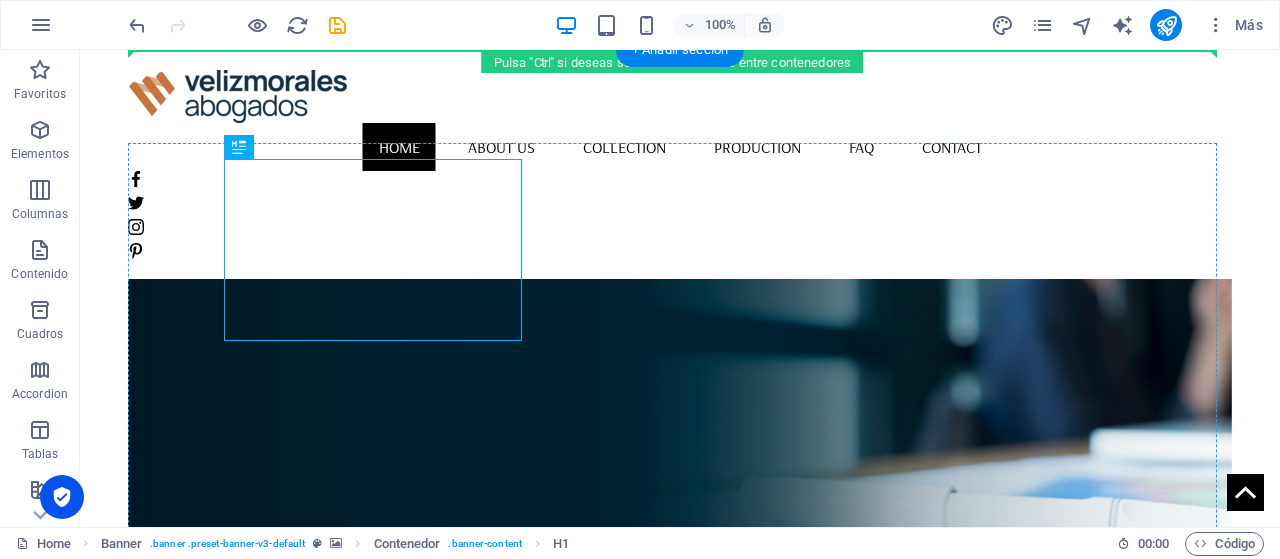 drag, startPoint x: 476, startPoint y: 301, endPoint x: 198, endPoint y: 241, distance: 284.40112 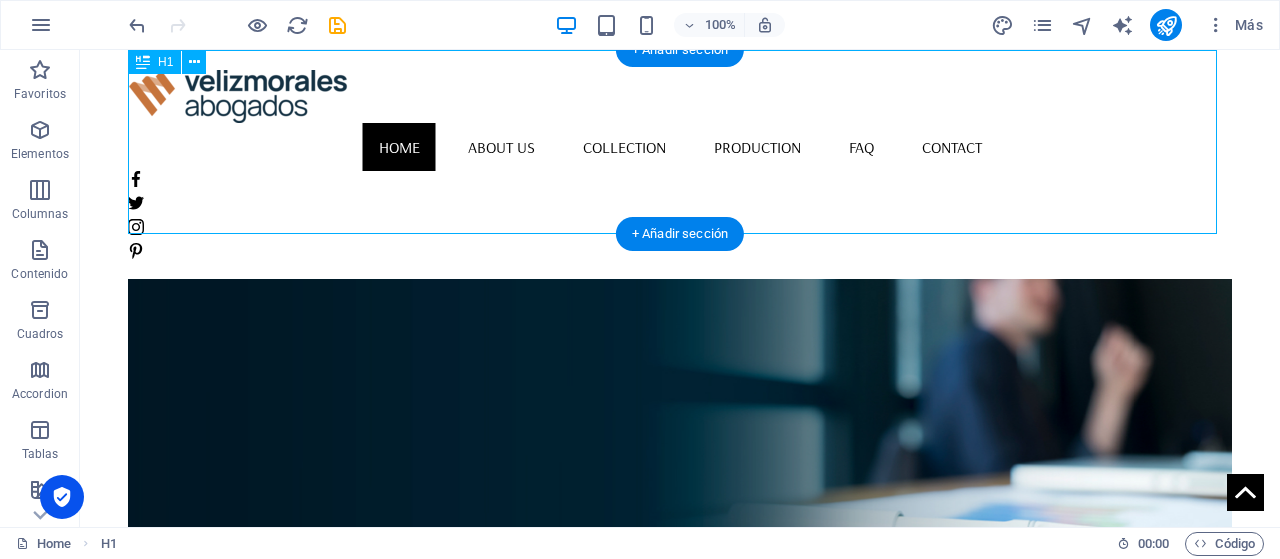 click on "New Collection" at bounding box center (680, 142) 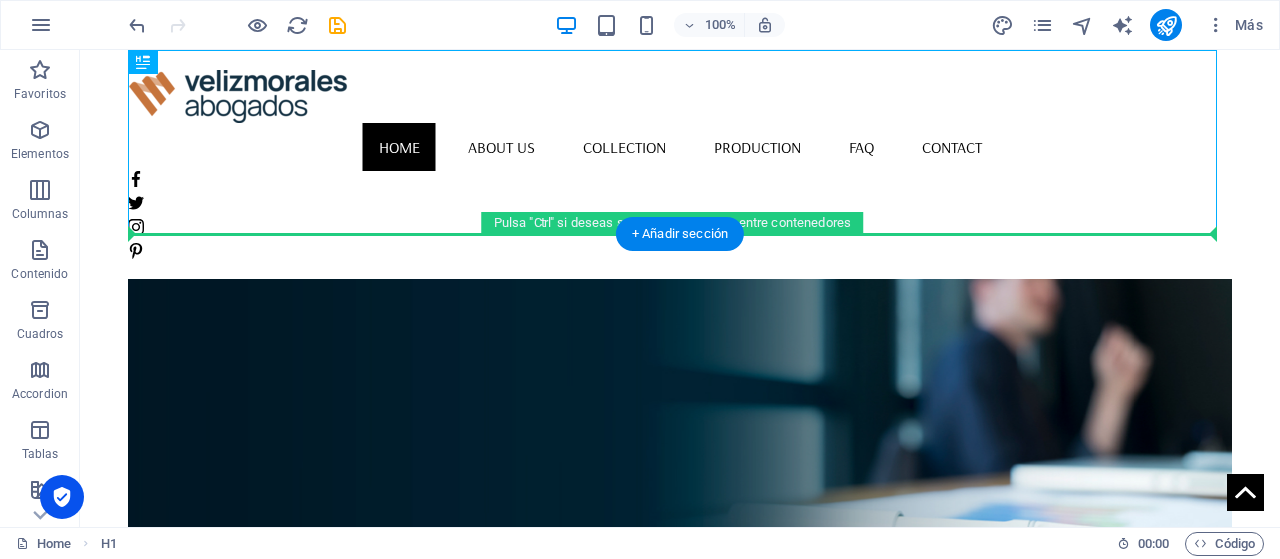 drag, startPoint x: 572, startPoint y: 208, endPoint x: 566, endPoint y: 278, distance: 70.256676 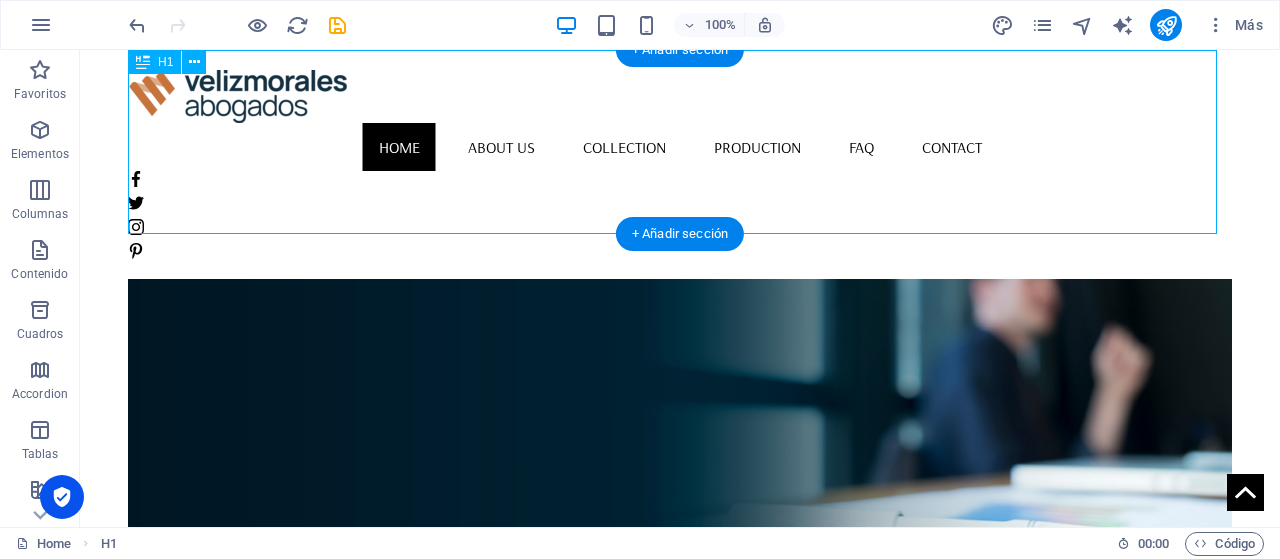 click on "New Collection" at bounding box center (680, 142) 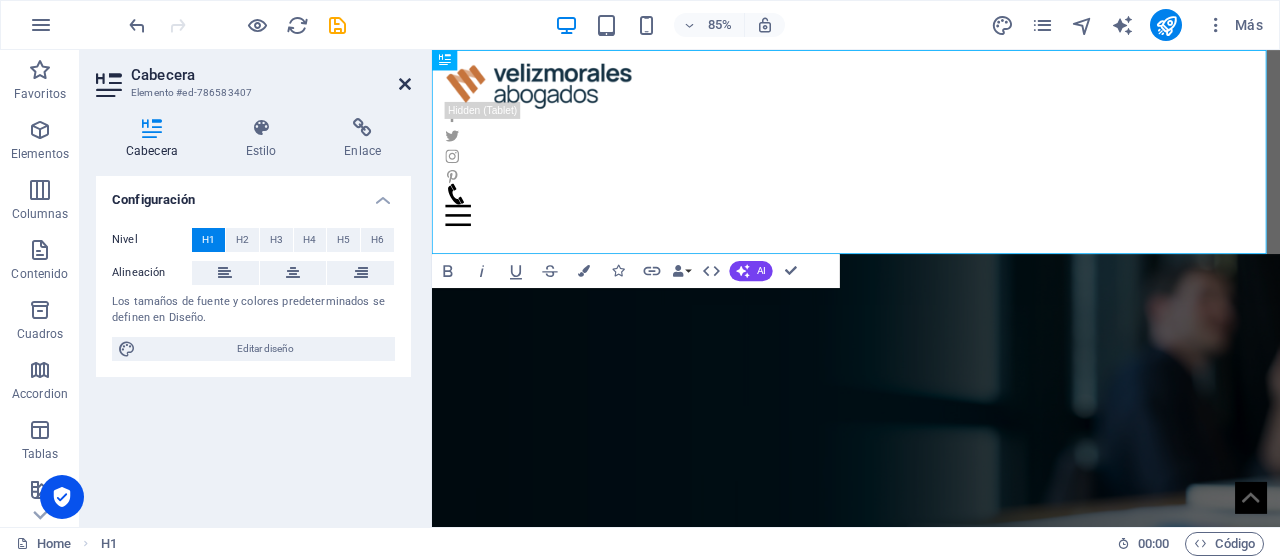 click at bounding box center (405, 84) 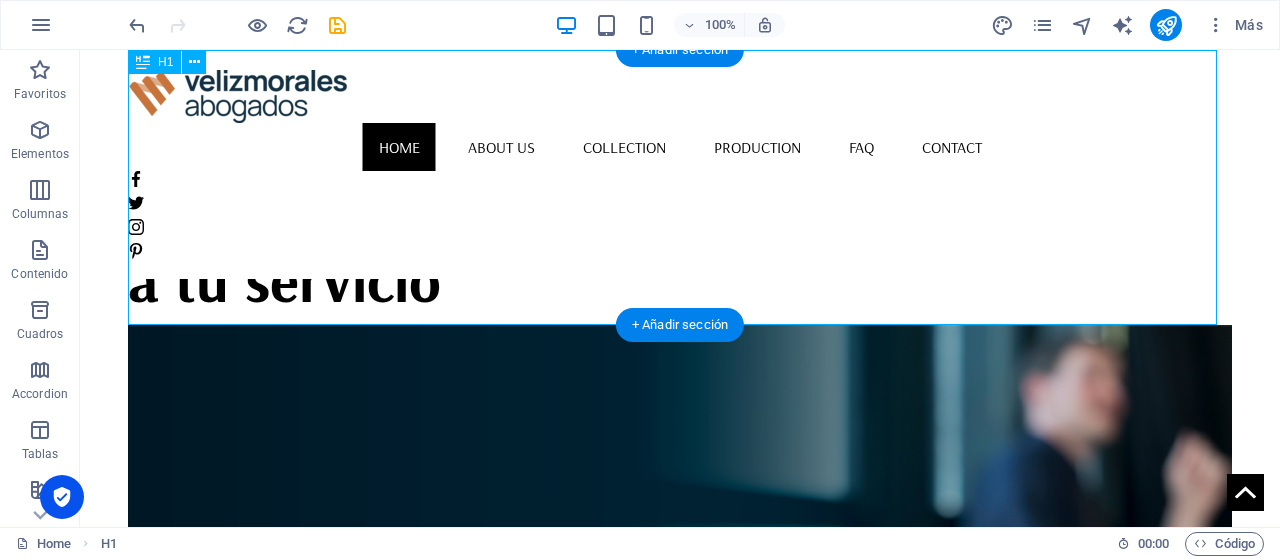 click on "Nuestra experiencia a tu servicio" at bounding box center [680, 187] 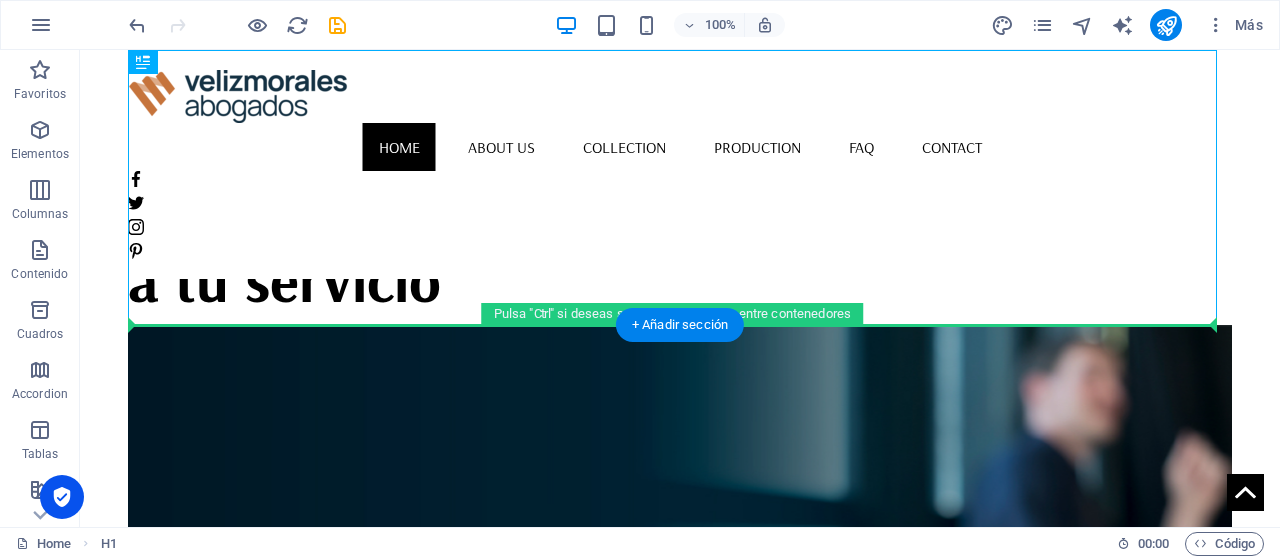 drag, startPoint x: 531, startPoint y: 277, endPoint x: 428, endPoint y: 395, distance: 156.63014 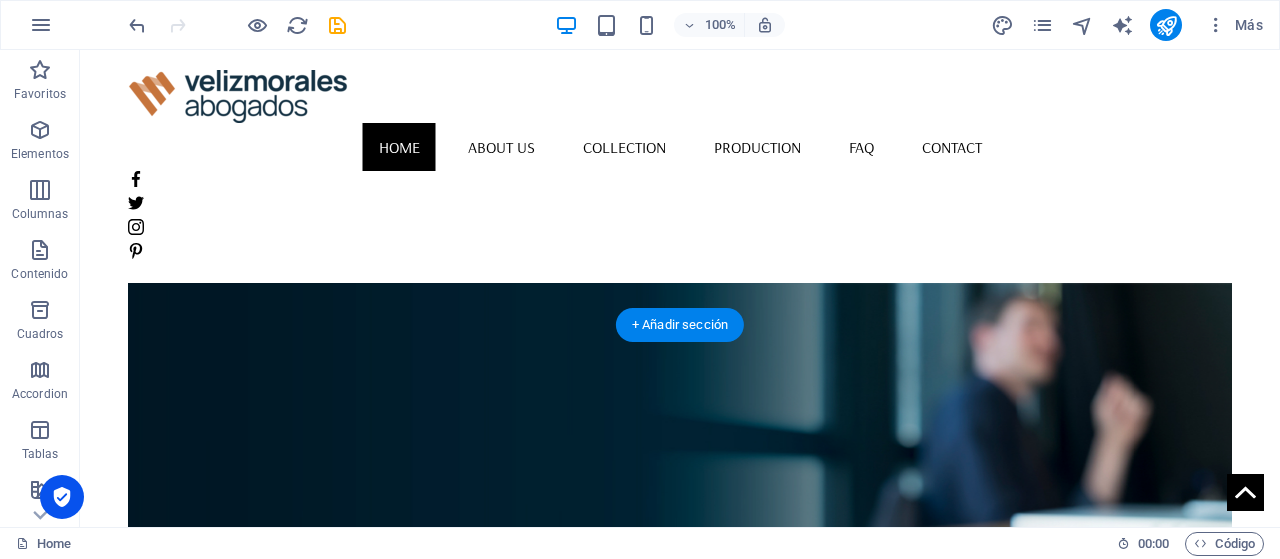 scroll, scrollTop: 0, scrollLeft: 0, axis: both 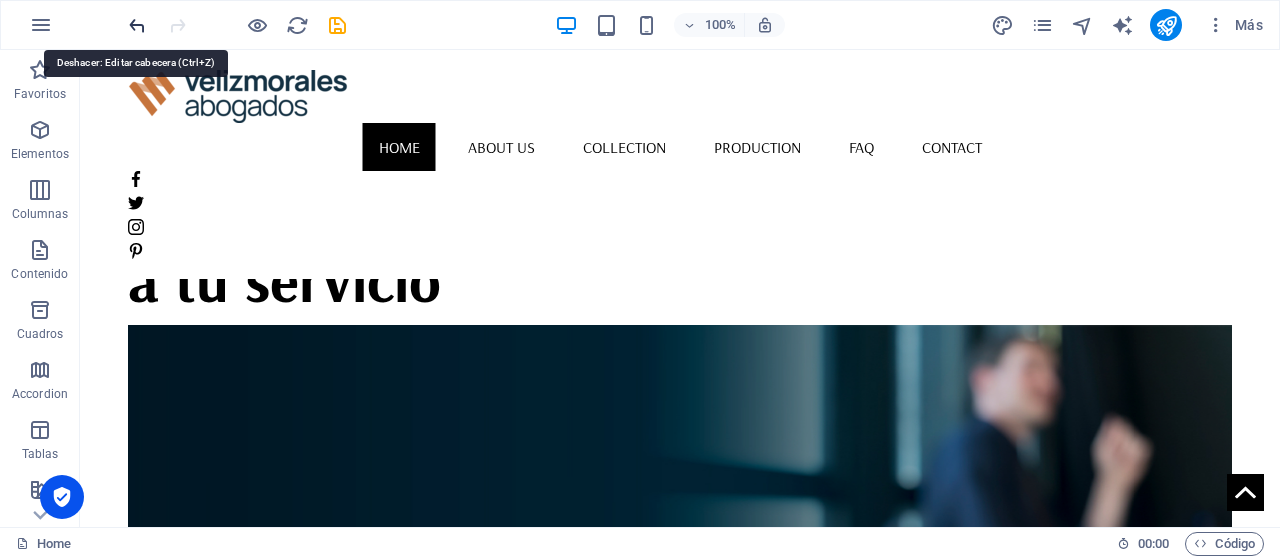 click at bounding box center (137, 25) 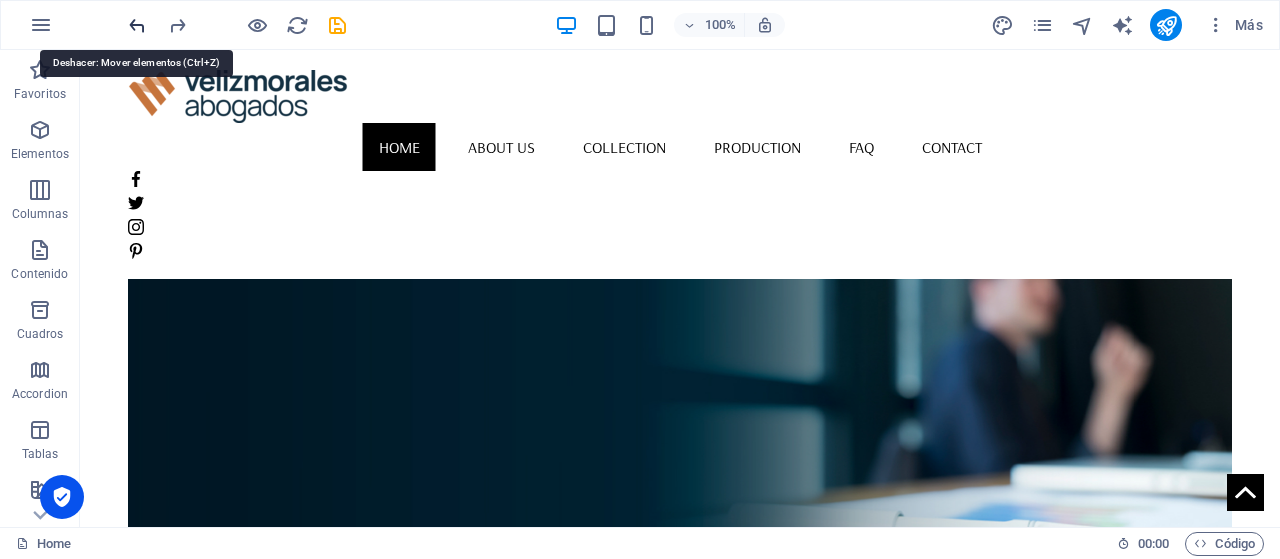 click at bounding box center [137, 25] 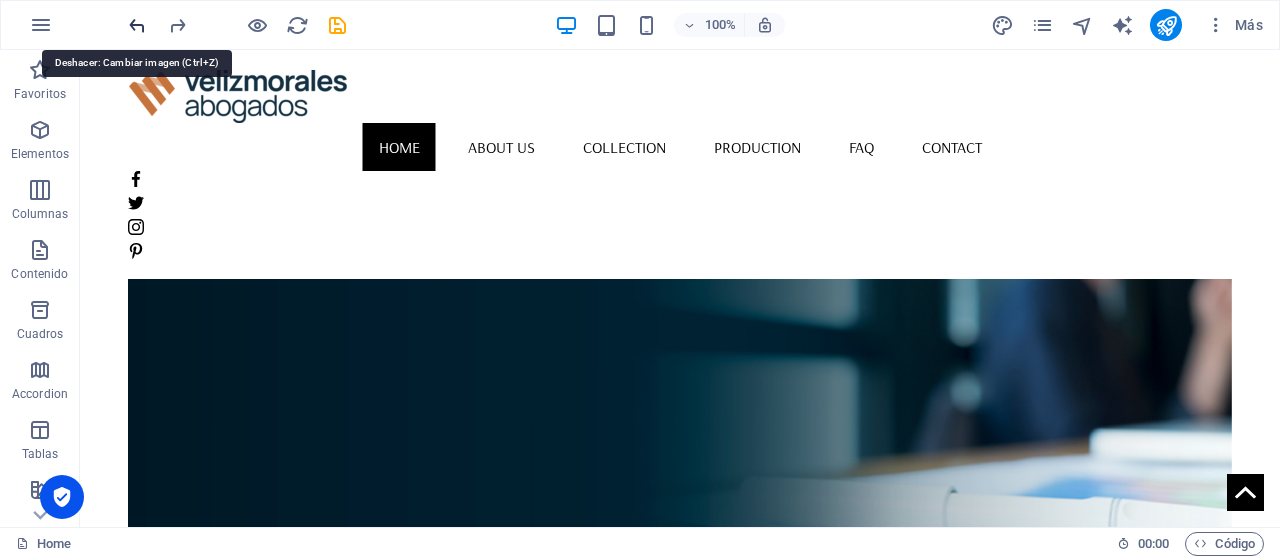 drag, startPoint x: 146, startPoint y: 25, endPoint x: 140, endPoint y: 34, distance: 10.816654 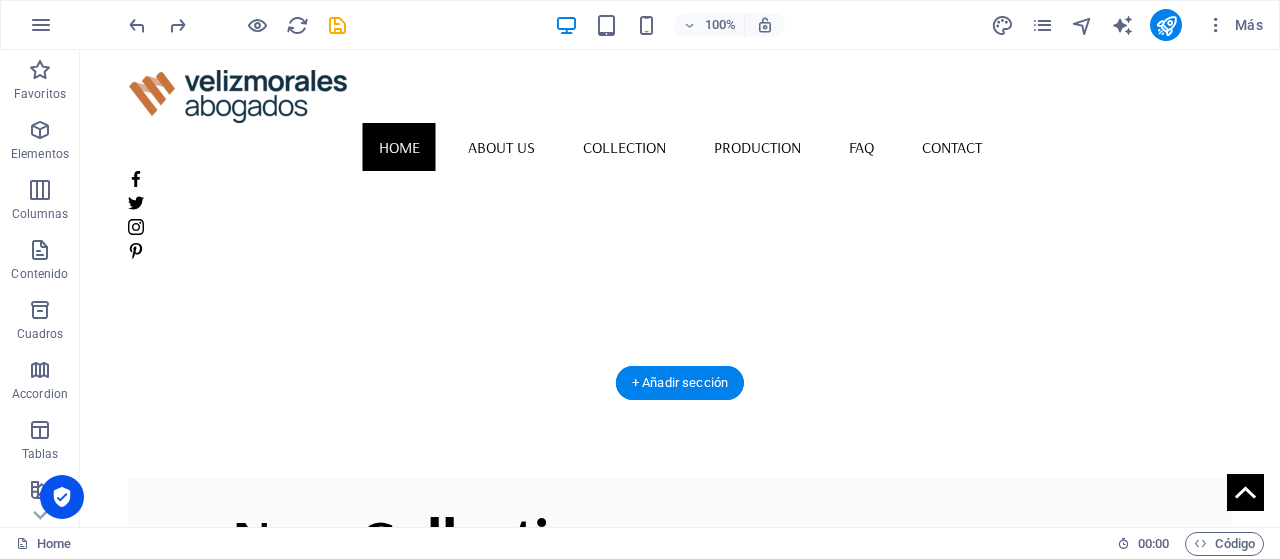 scroll, scrollTop: 200, scrollLeft: 0, axis: vertical 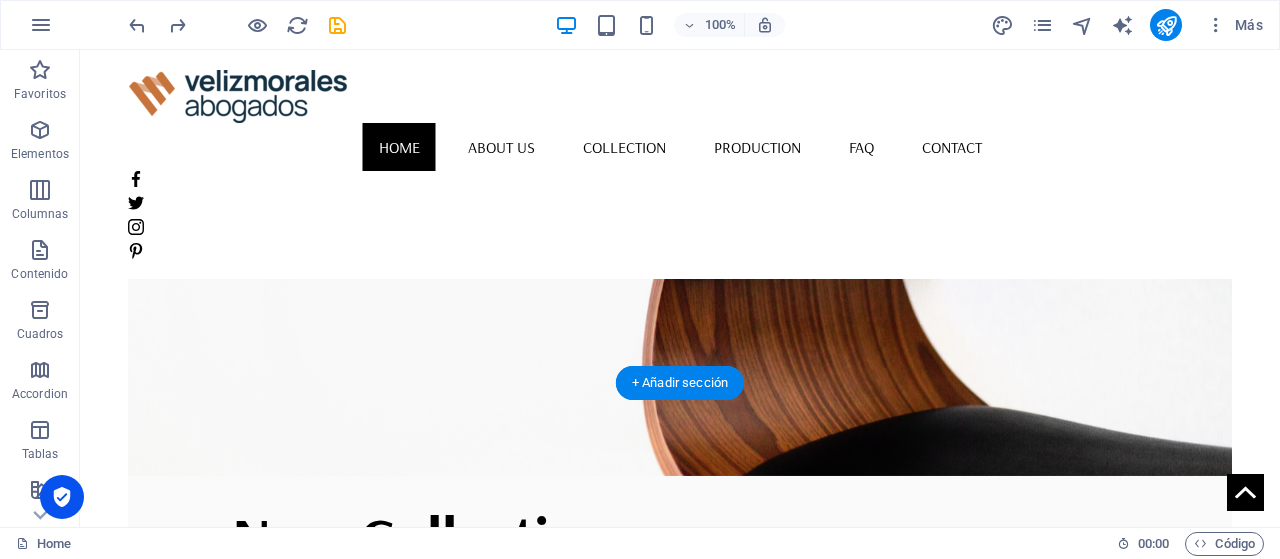 click at bounding box center [680, 209] 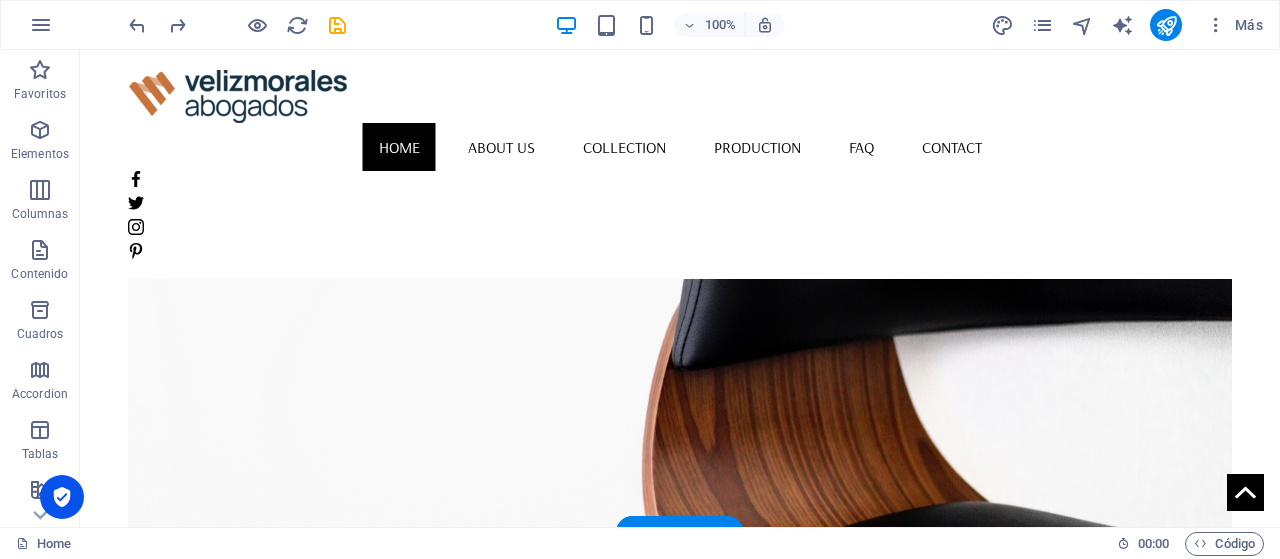 scroll, scrollTop: 0, scrollLeft: 0, axis: both 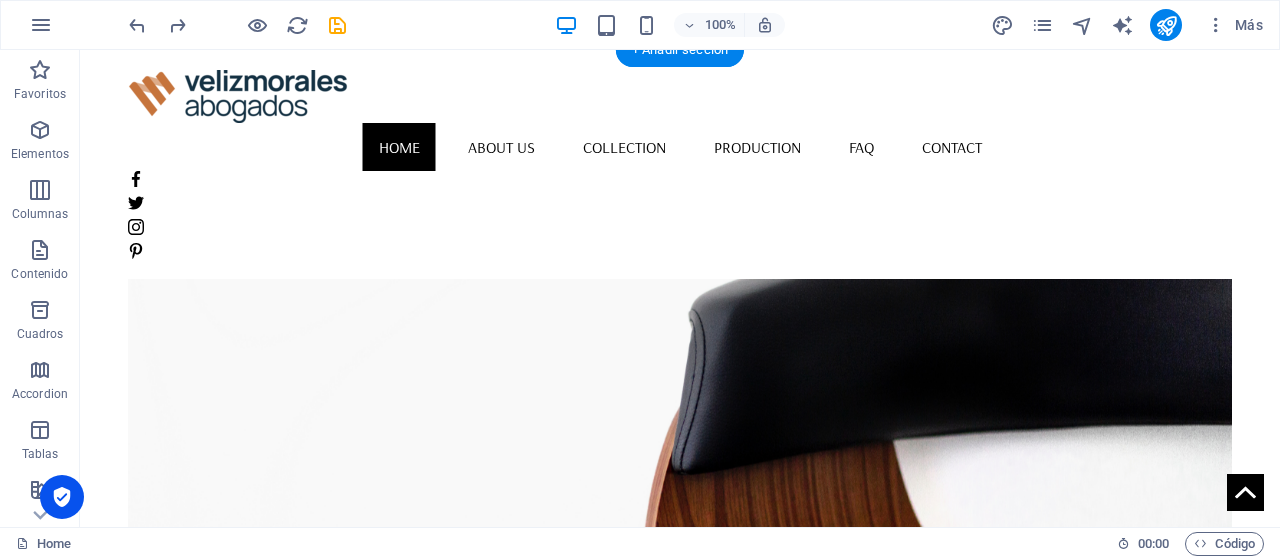 click at bounding box center [680, 409] 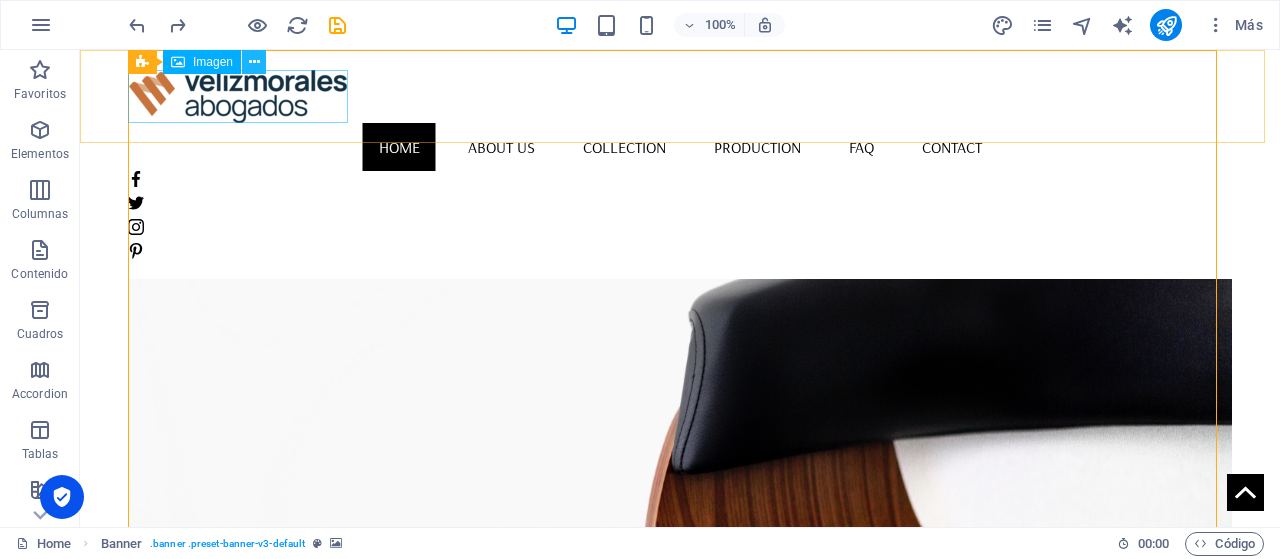 click at bounding box center (254, 62) 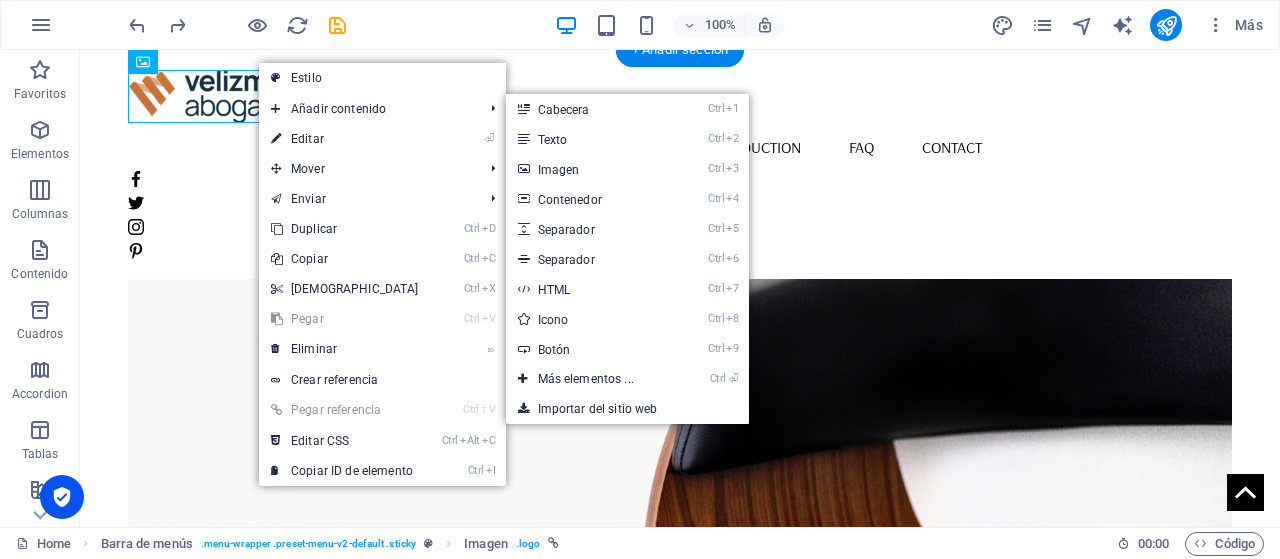 click at bounding box center [680, 409] 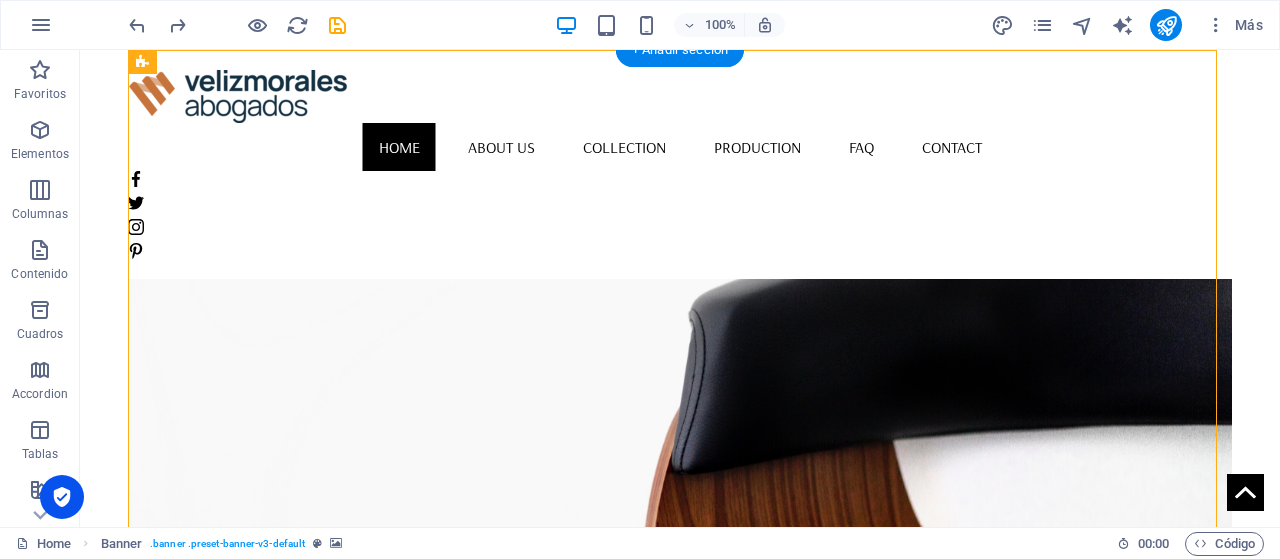 click at bounding box center (680, 409) 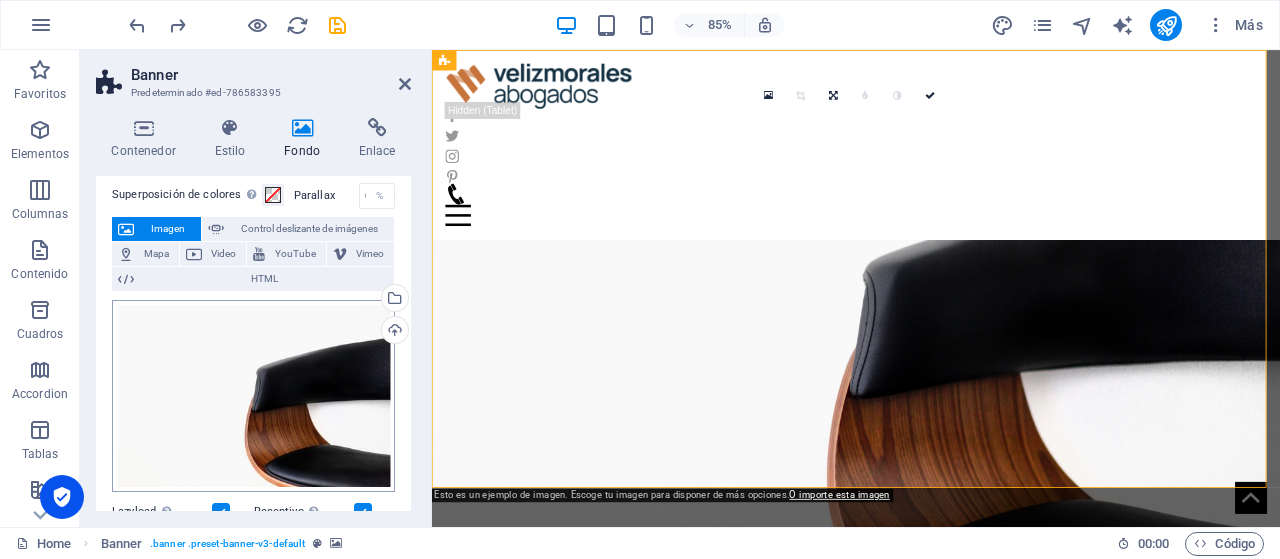 scroll, scrollTop: 100, scrollLeft: 0, axis: vertical 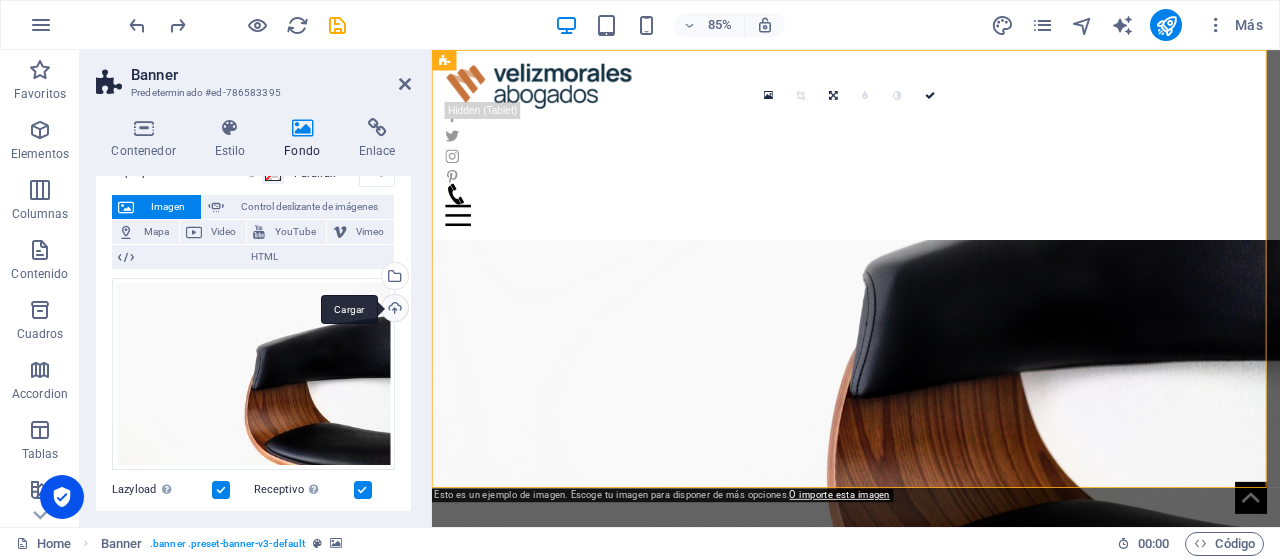 click on "Cargar" at bounding box center (393, 310) 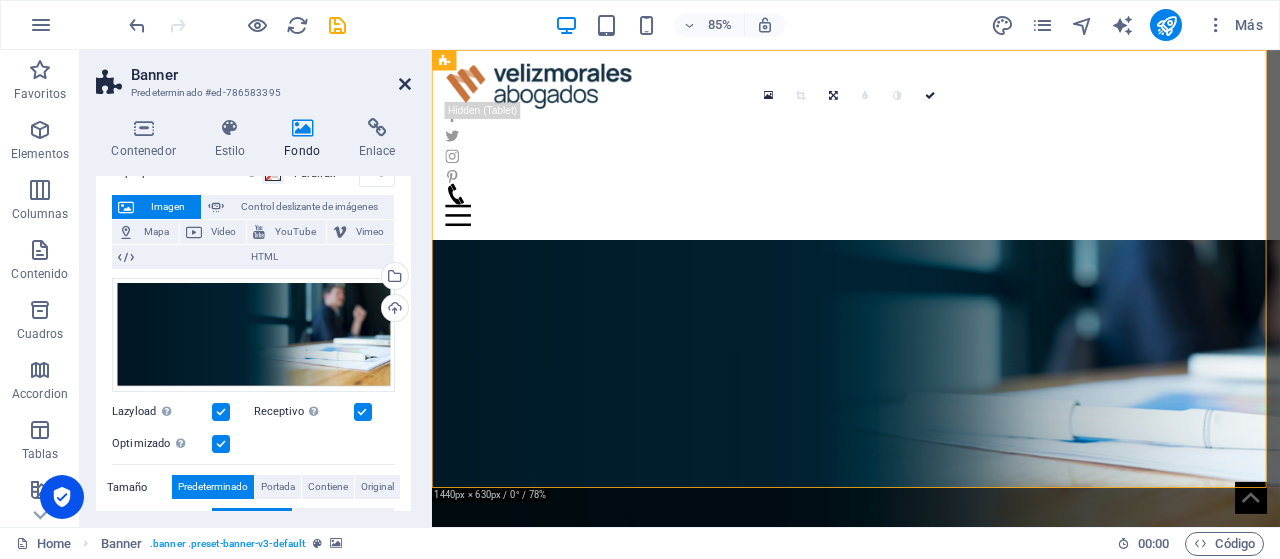 drag, startPoint x: 401, startPoint y: 83, endPoint x: 572, endPoint y: 243, distance: 234.18155 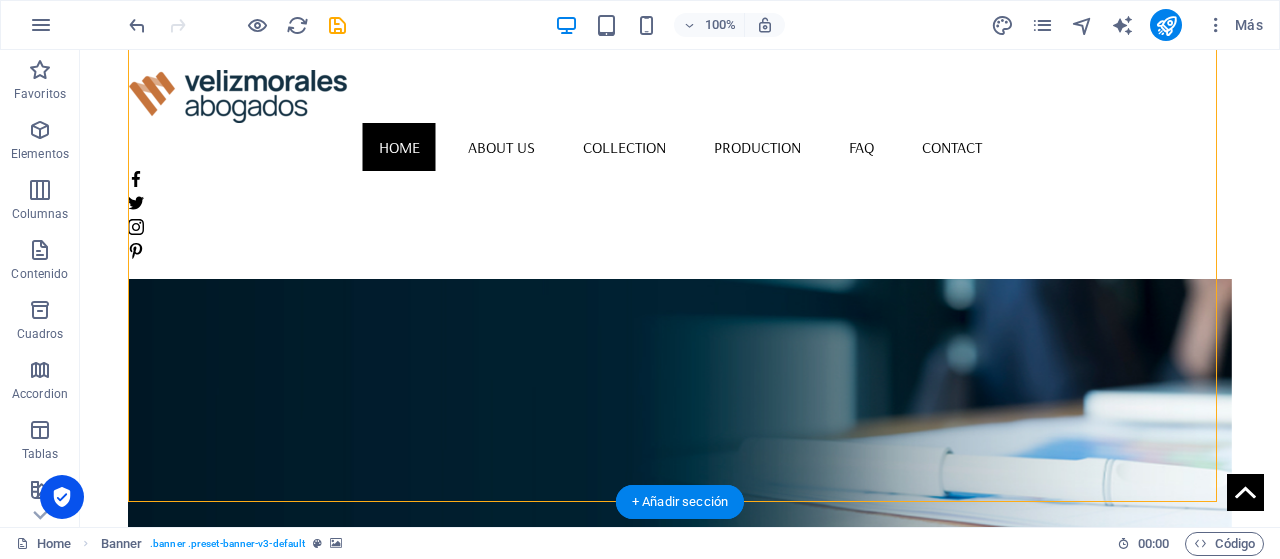 scroll, scrollTop: 0, scrollLeft: 0, axis: both 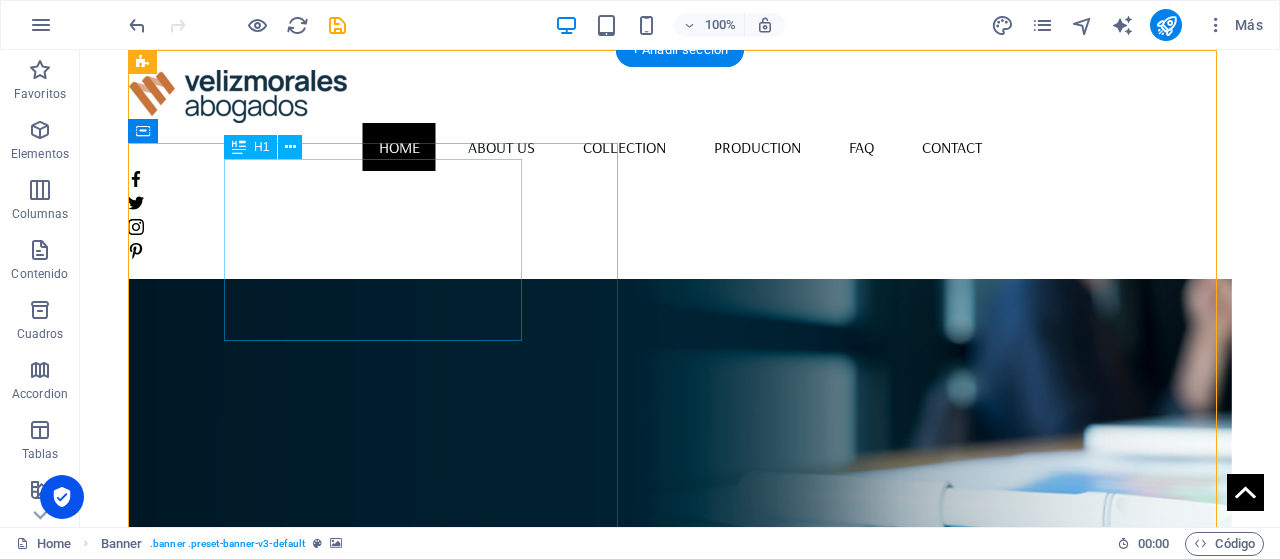 click on "New Collection" at bounding box center [680, 737] 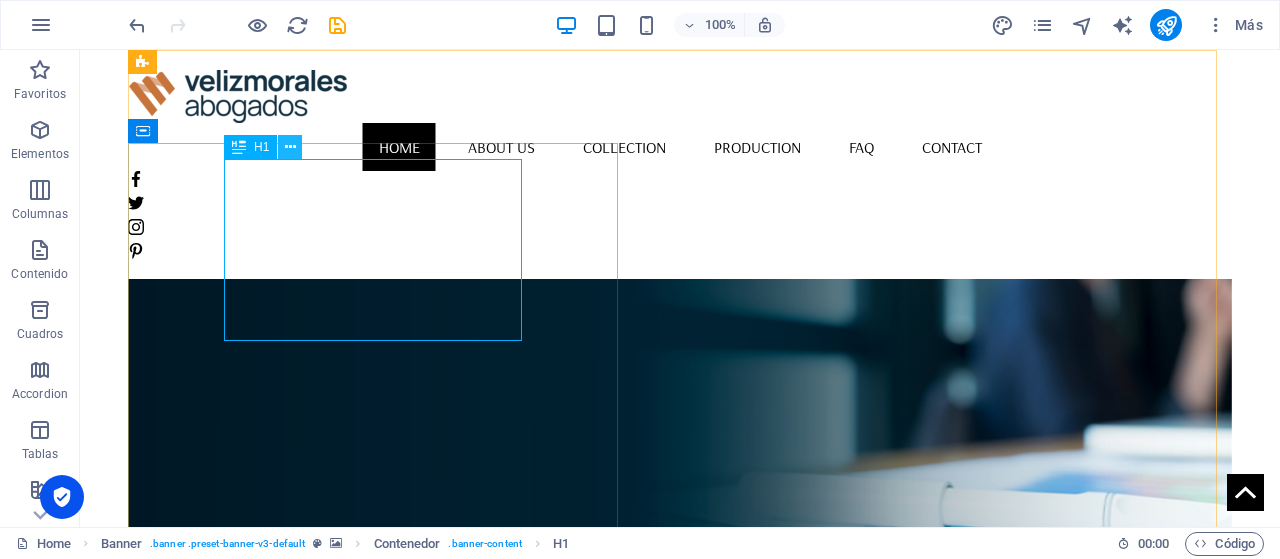 click at bounding box center (290, 147) 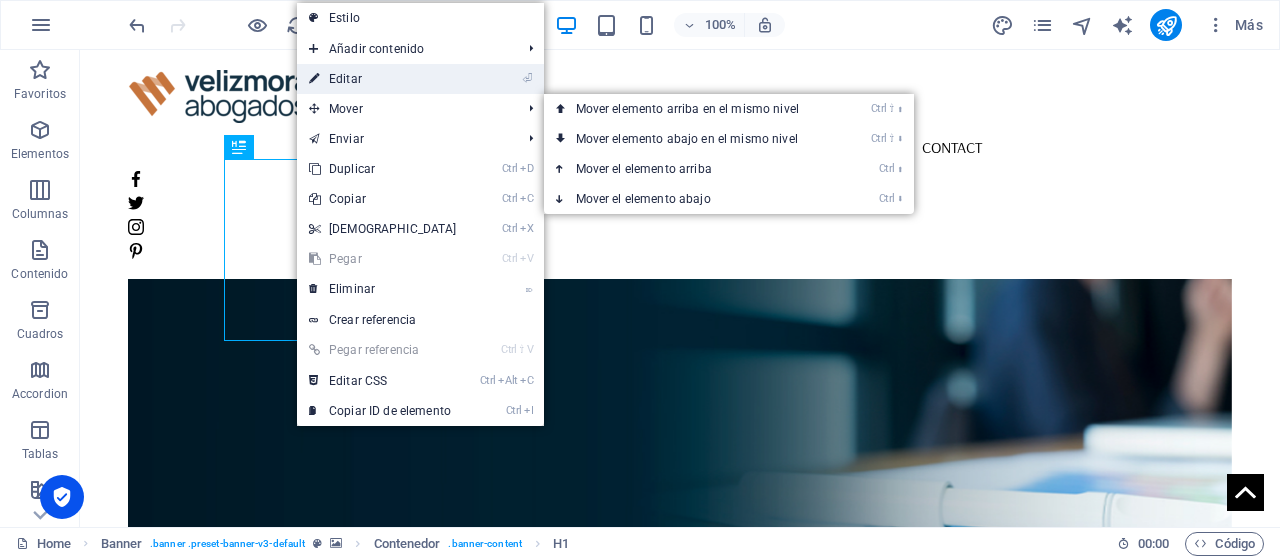click on "⏎  Editar" at bounding box center [383, 79] 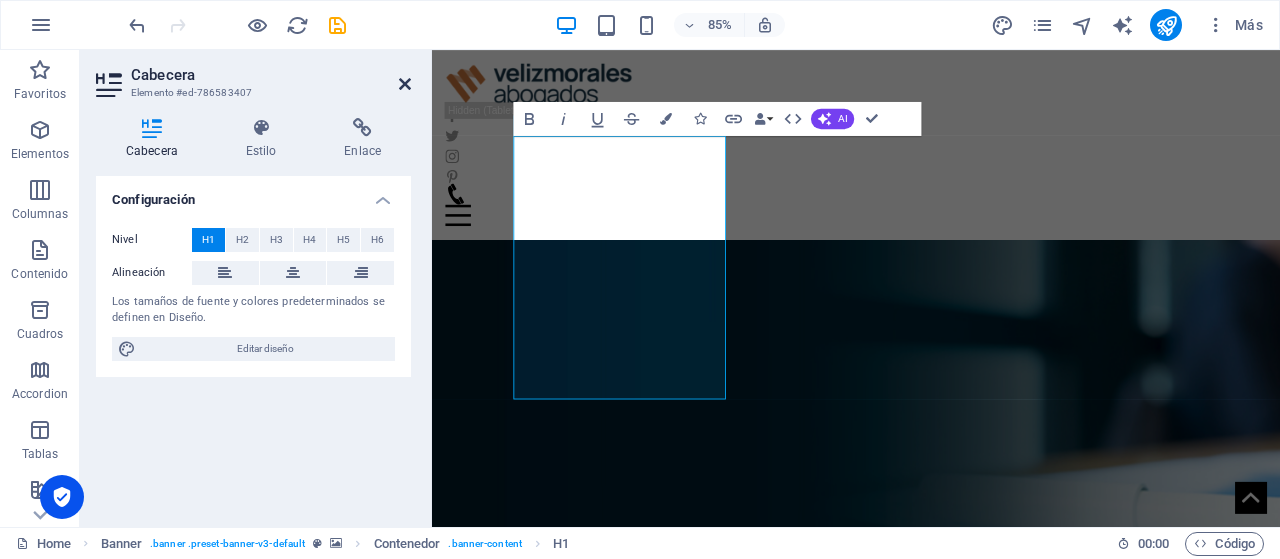 click at bounding box center [405, 84] 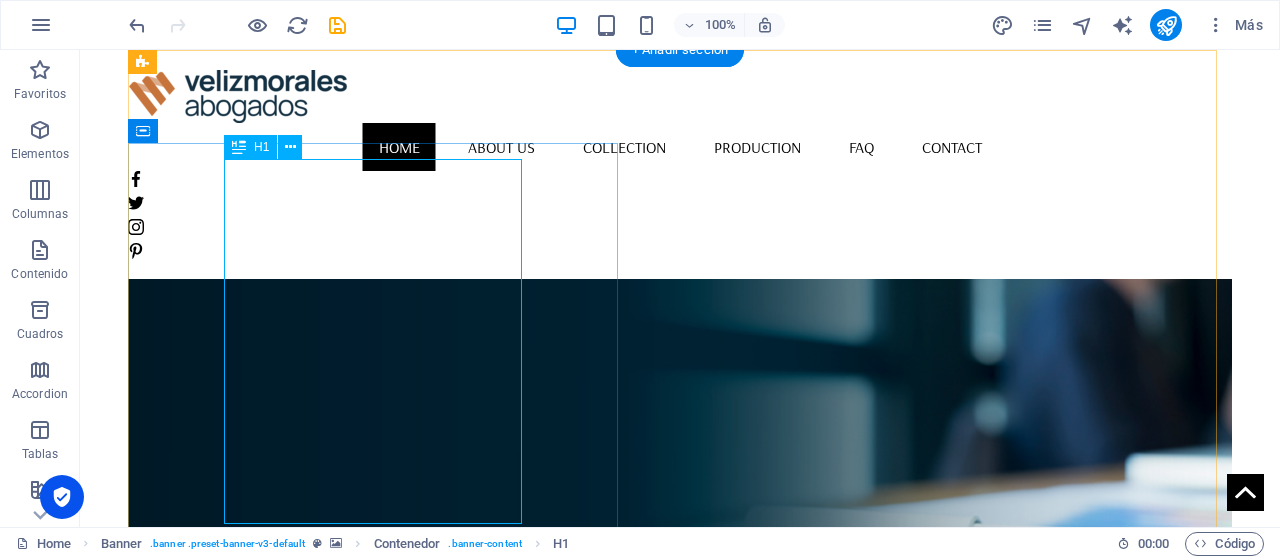 click on "Nuestra experiencia a tu servicio" at bounding box center [680, 838] 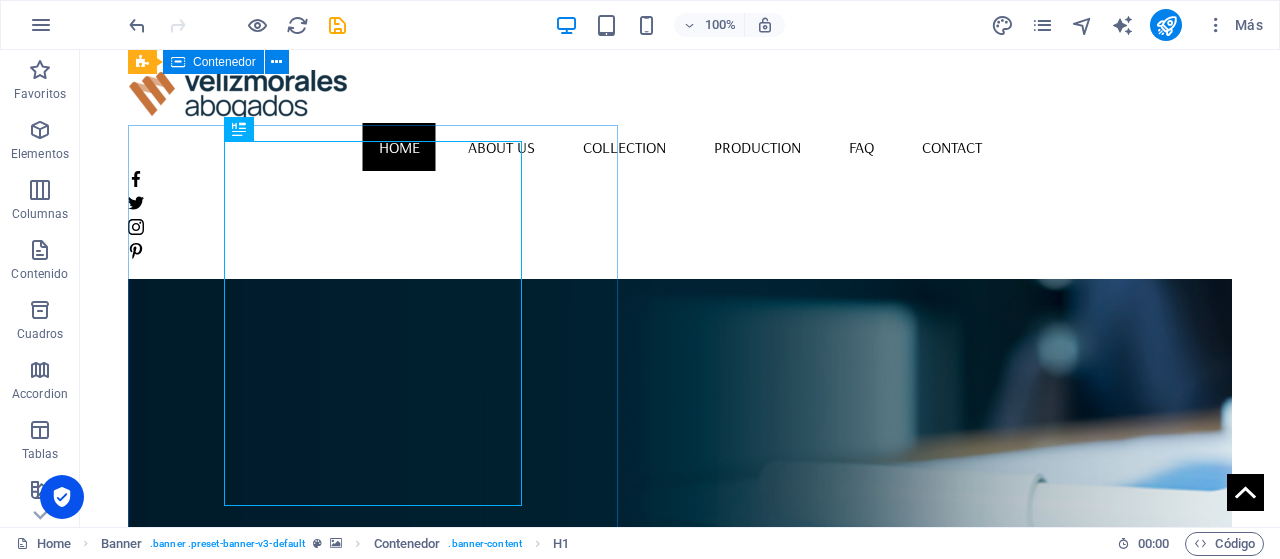 scroll, scrollTop: 0, scrollLeft: 0, axis: both 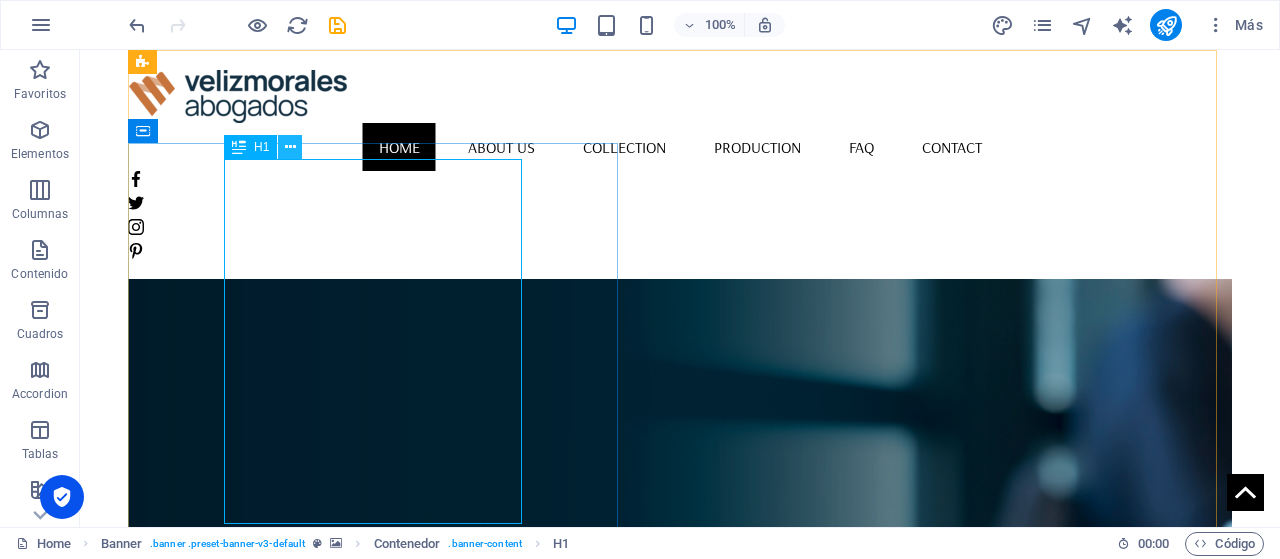 click at bounding box center [290, 147] 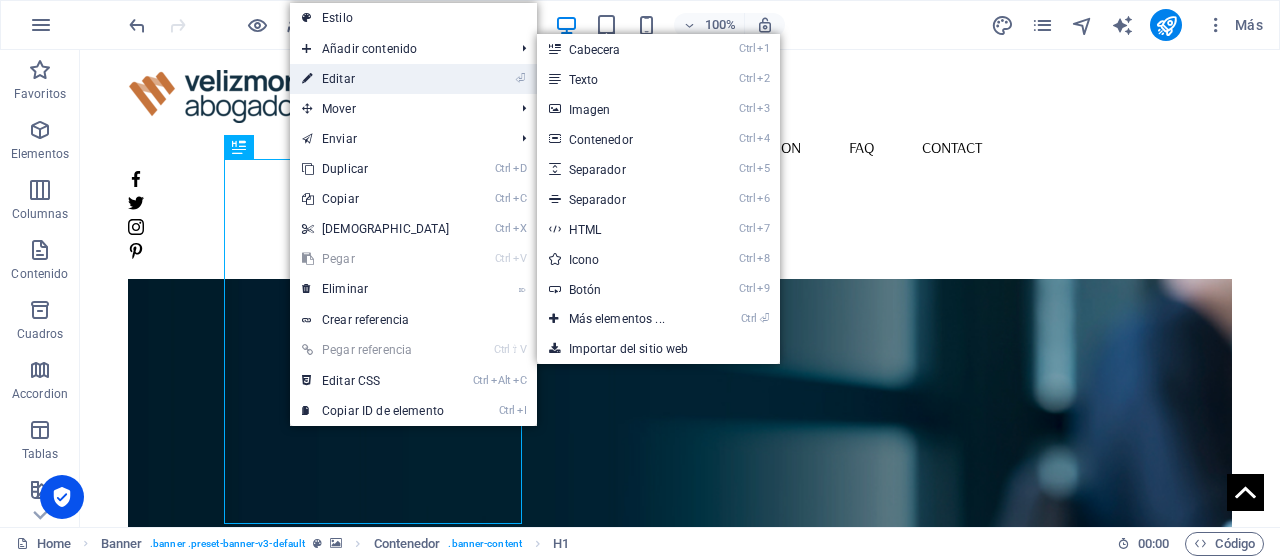 click on "⏎  Editar" at bounding box center (376, 79) 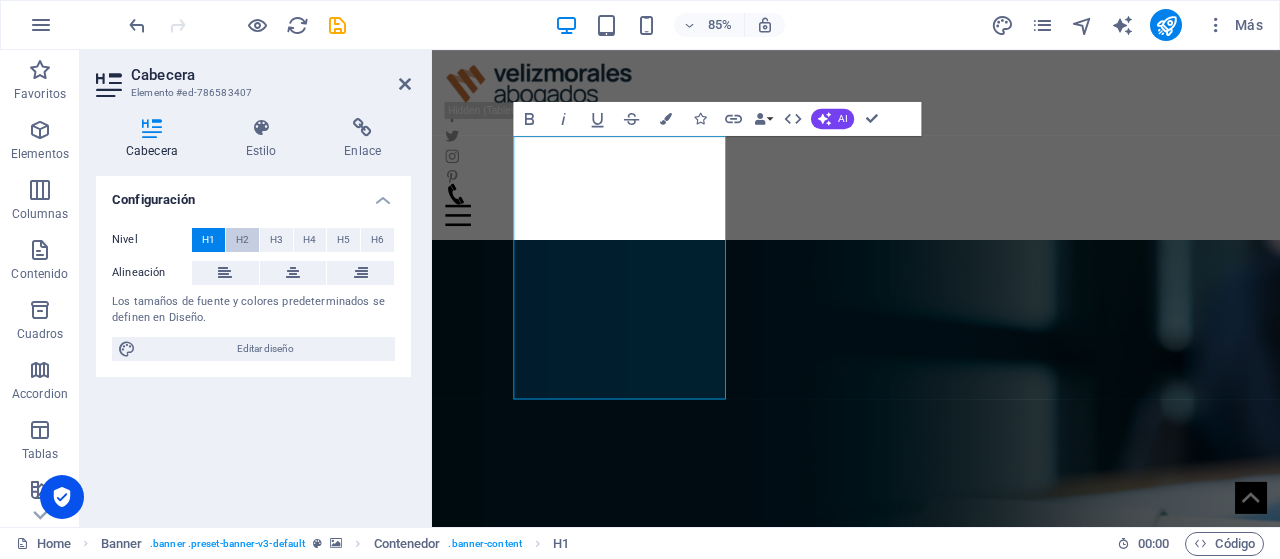 click on "H2" at bounding box center (242, 240) 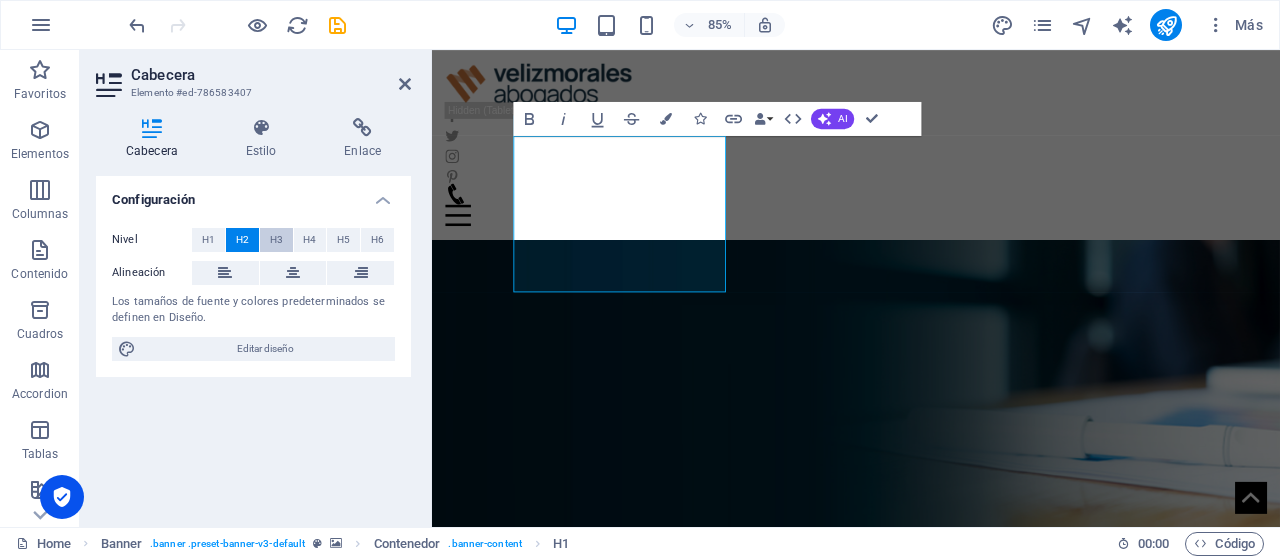 click on "H3" at bounding box center (276, 240) 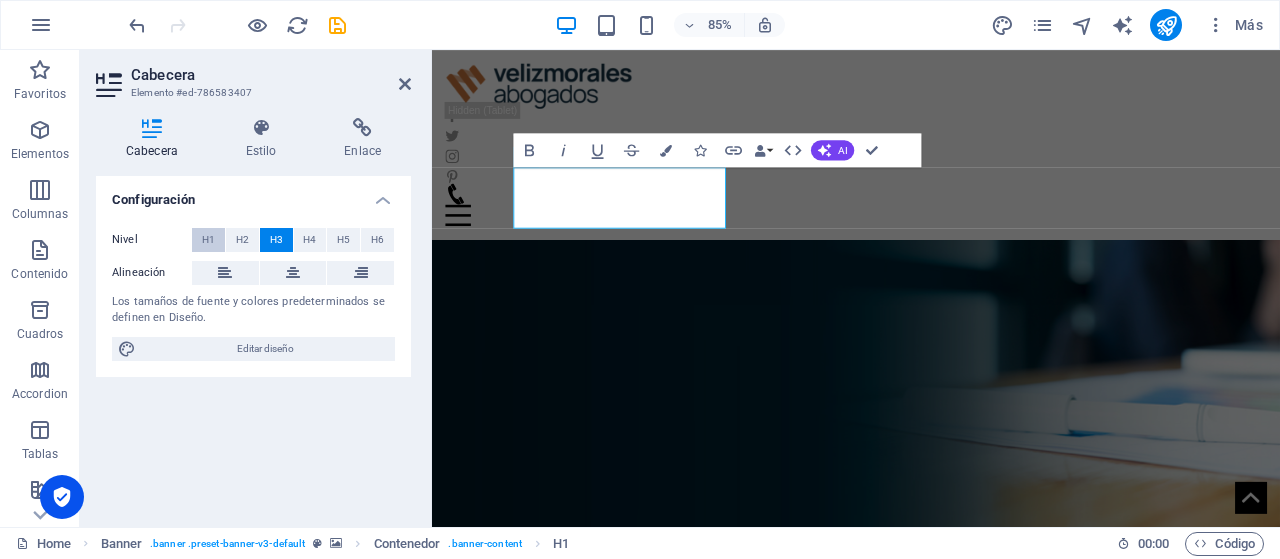 click on "H1" at bounding box center [208, 240] 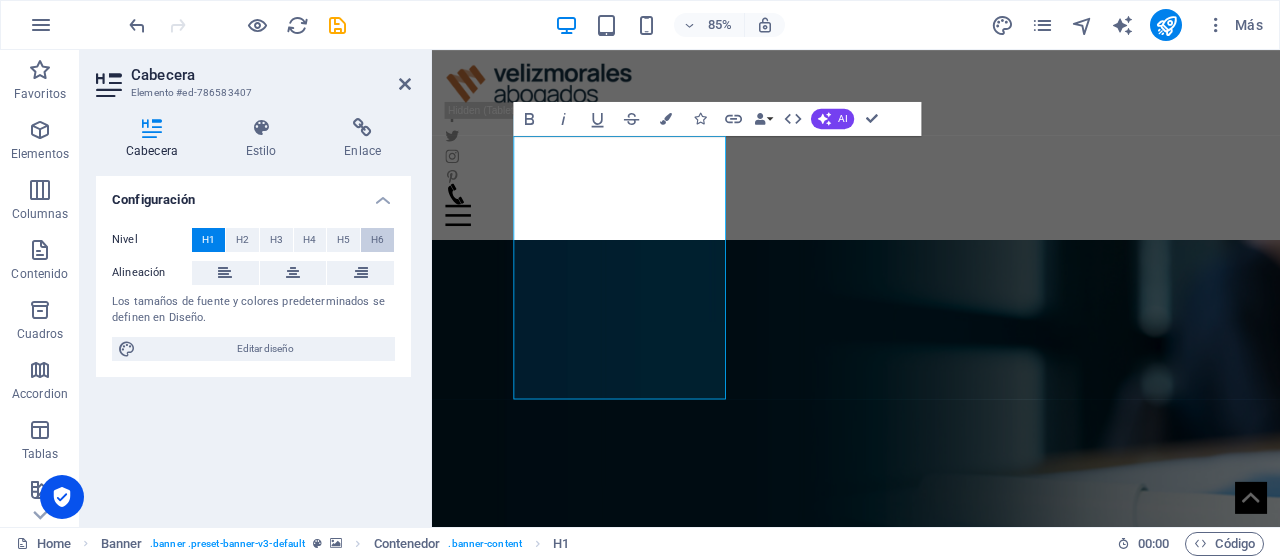 click on "H6" at bounding box center (377, 240) 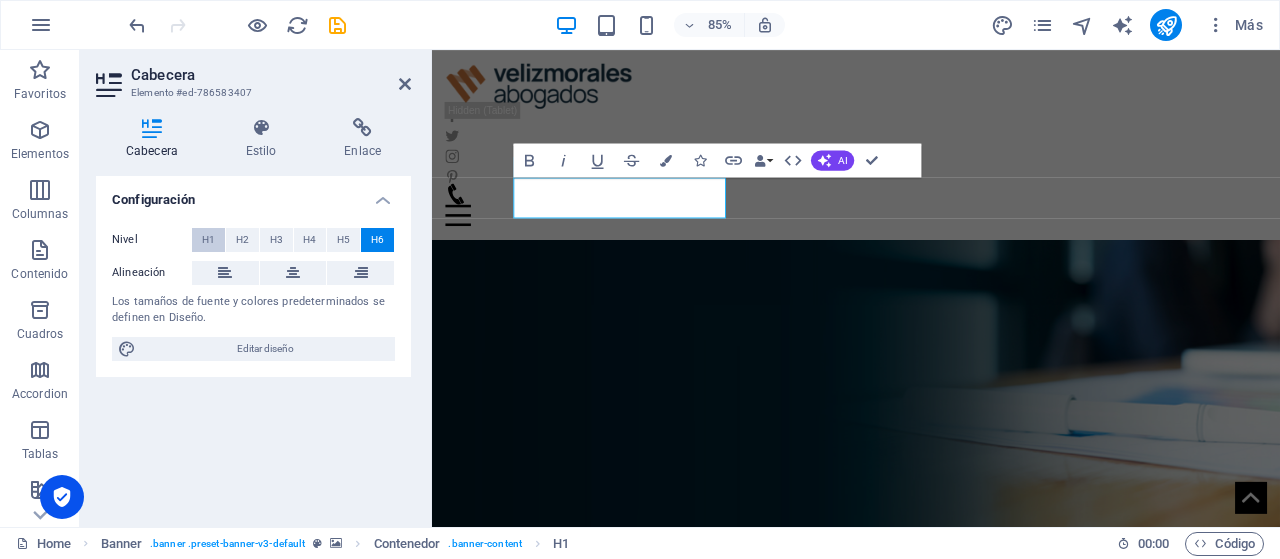 click on "H1" at bounding box center [208, 240] 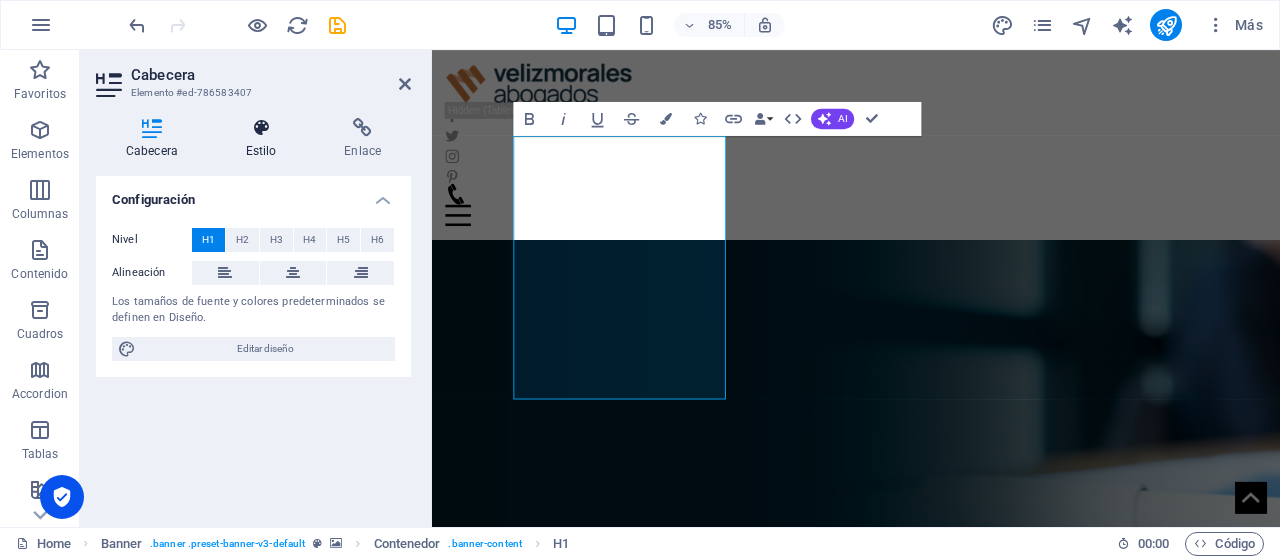 click at bounding box center [261, 128] 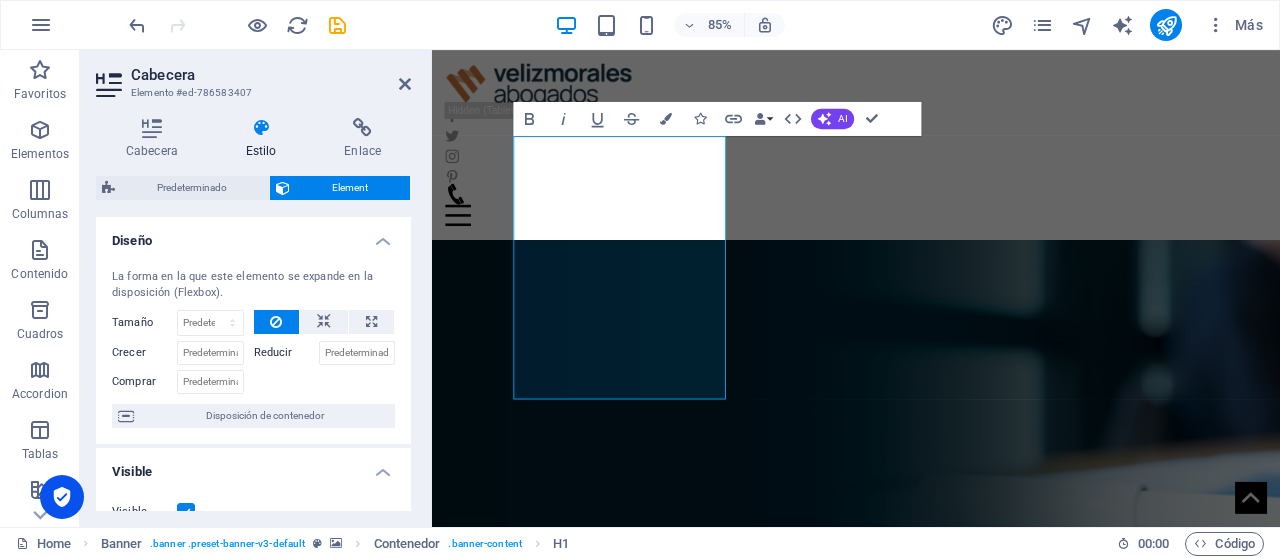 scroll, scrollTop: 0, scrollLeft: 0, axis: both 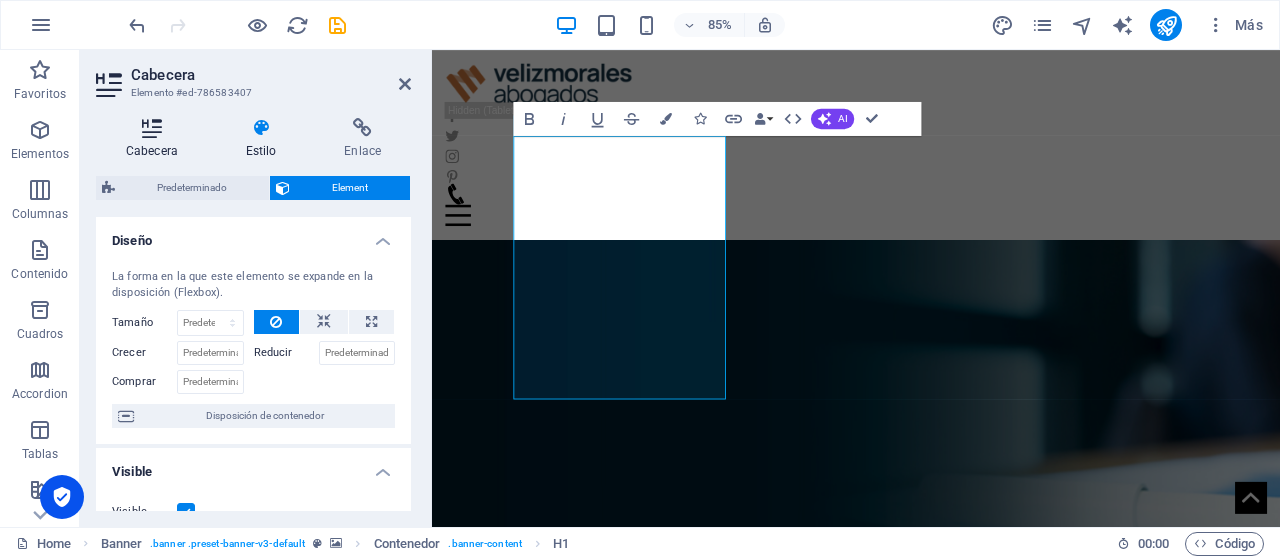 drag, startPoint x: 145, startPoint y: 127, endPoint x: 156, endPoint y: 129, distance: 11.18034 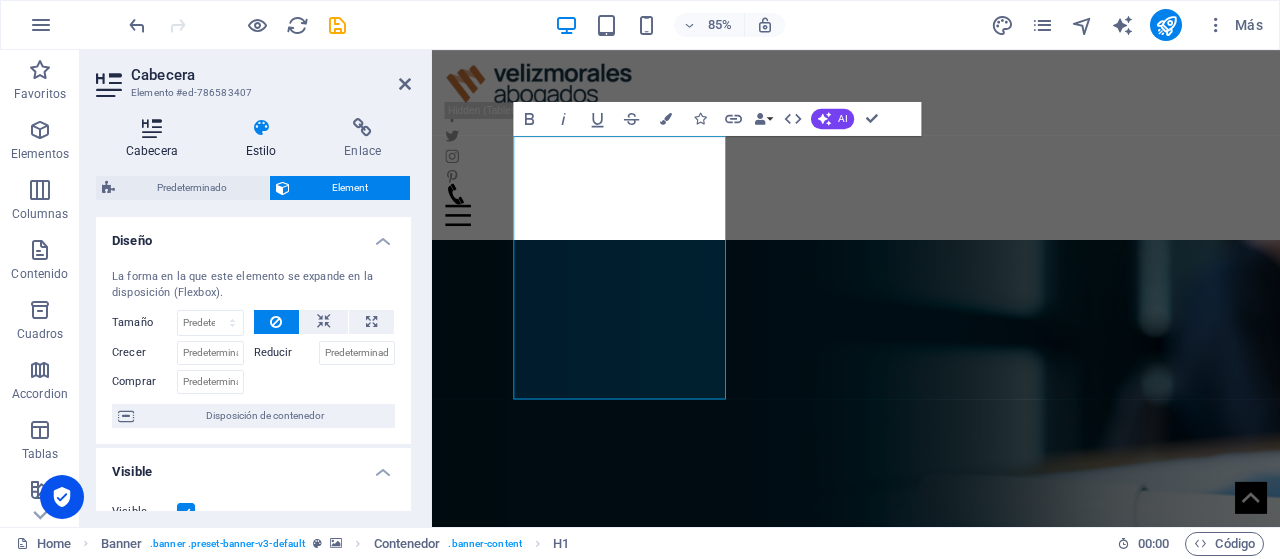 click at bounding box center [152, 128] 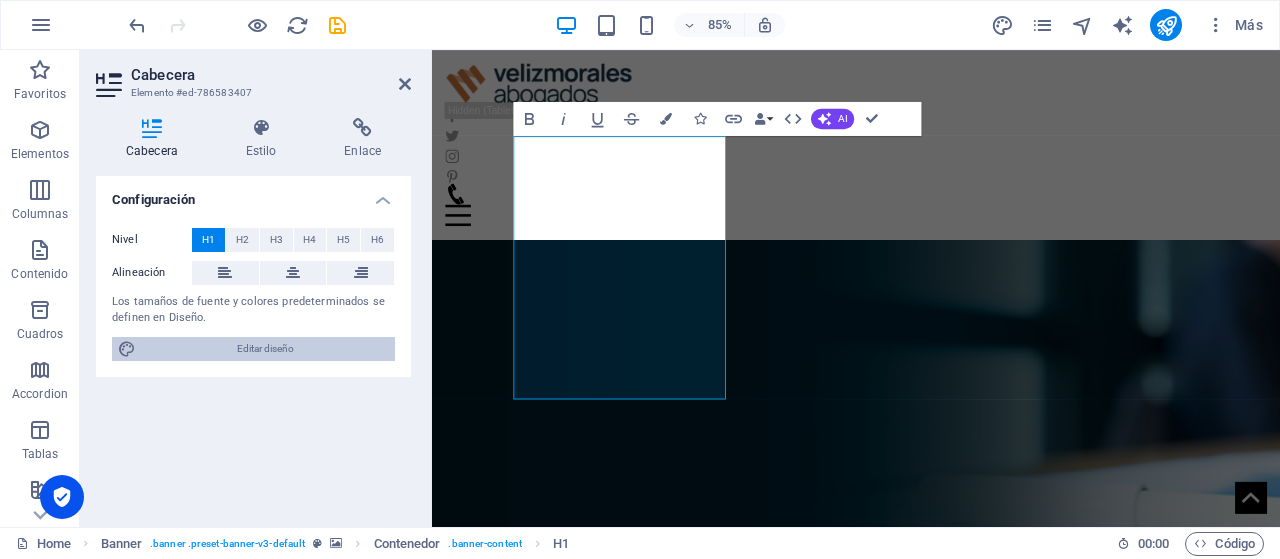 click on "Editar diseño" at bounding box center (265, 349) 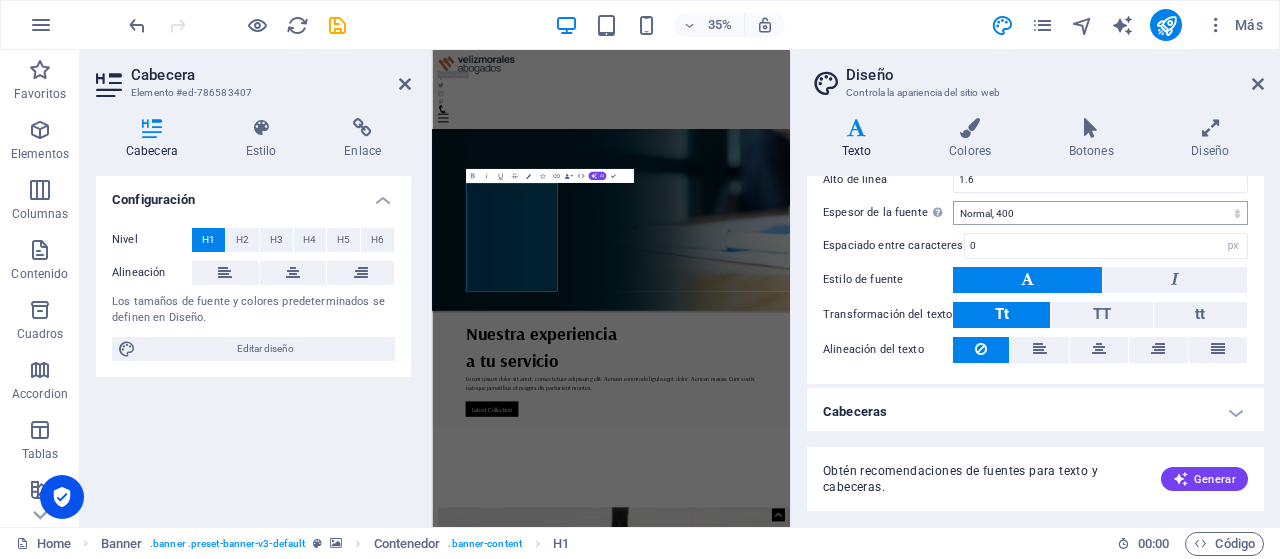scroll, scrollTop: 0, scrollLeft: 0, axis: both 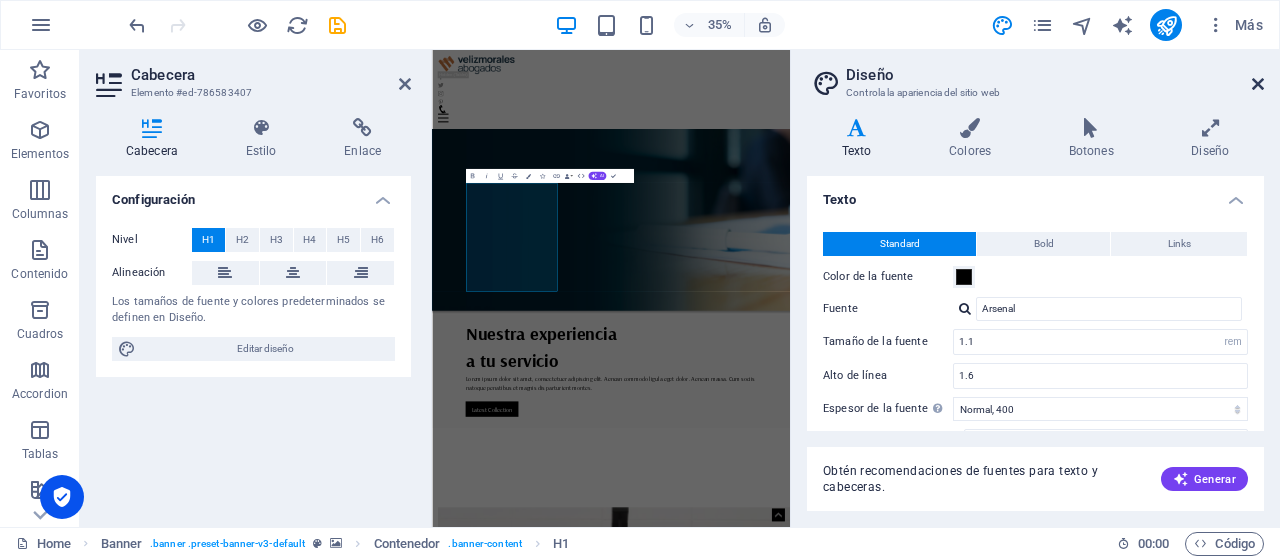 click at bounding box center [1258, 84] 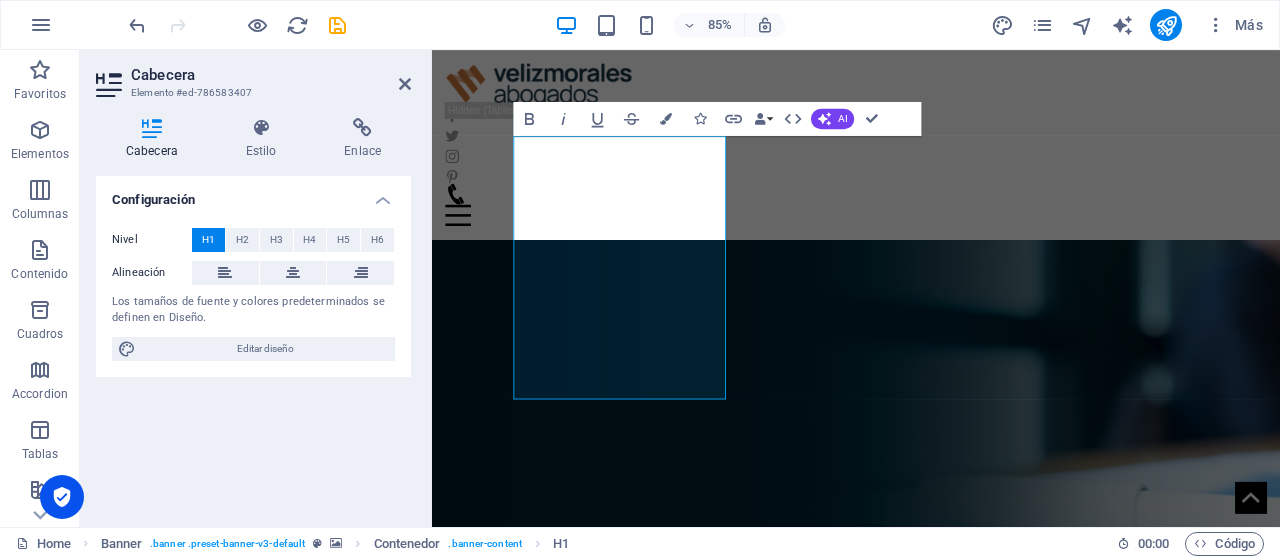 click on "Configuración" at bounding box center (253, 194) 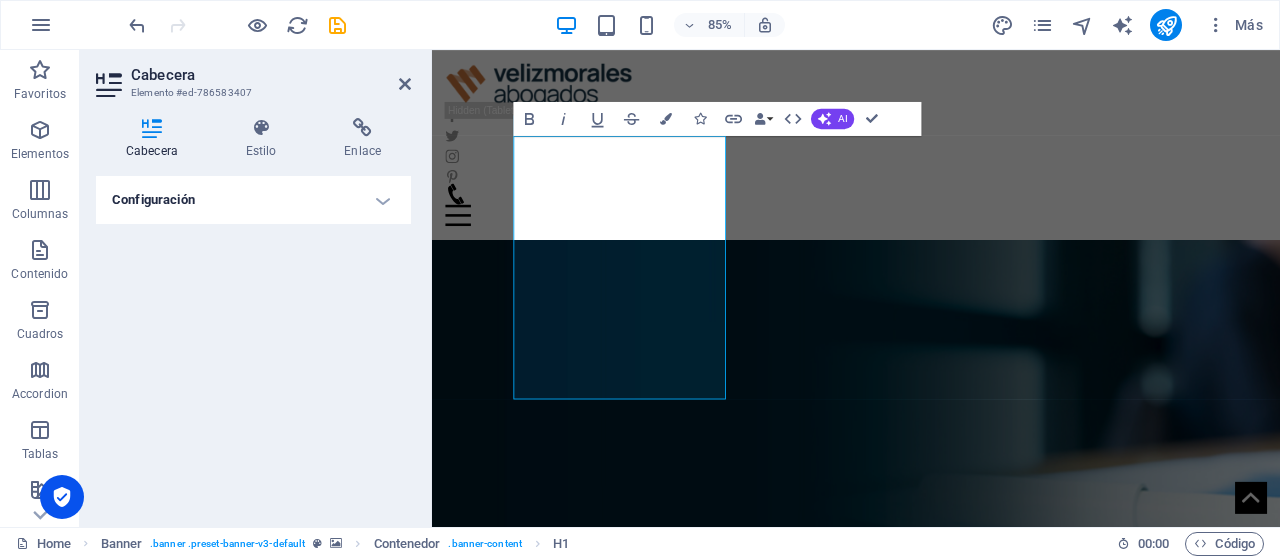 click on "Configuración" at bounding box center (253, 200) 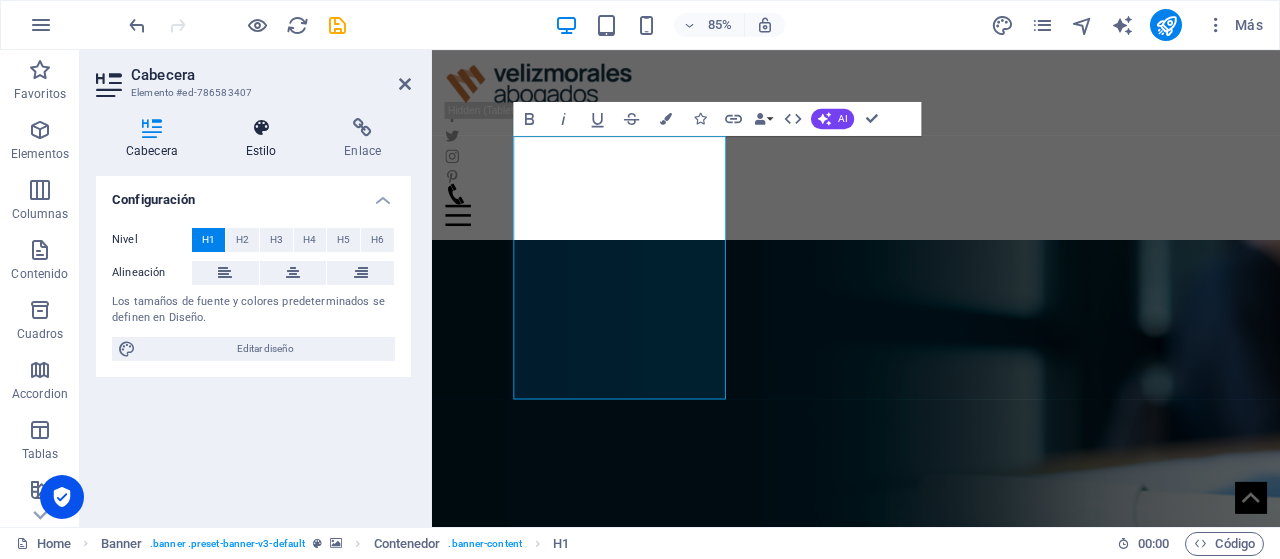 click at bounding box center (261, 128) 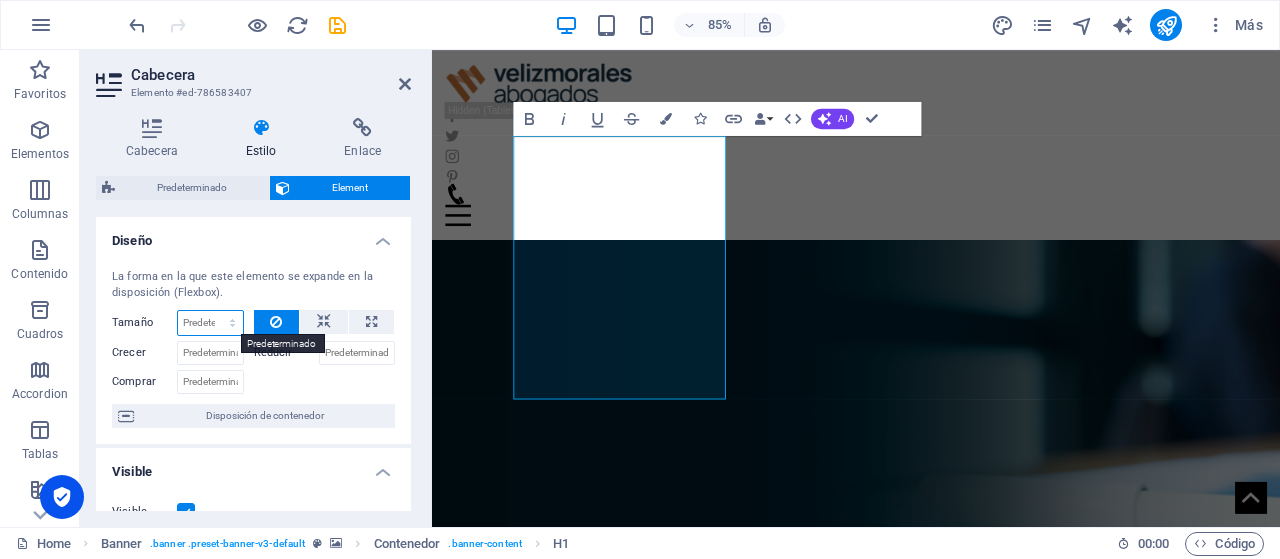 click on "Predeterminado automático px % 1/1 1/2 1/3 1/4 1/5 1/6 1/7 1/8 1/9 1/10" at bounding box center (210, 323) 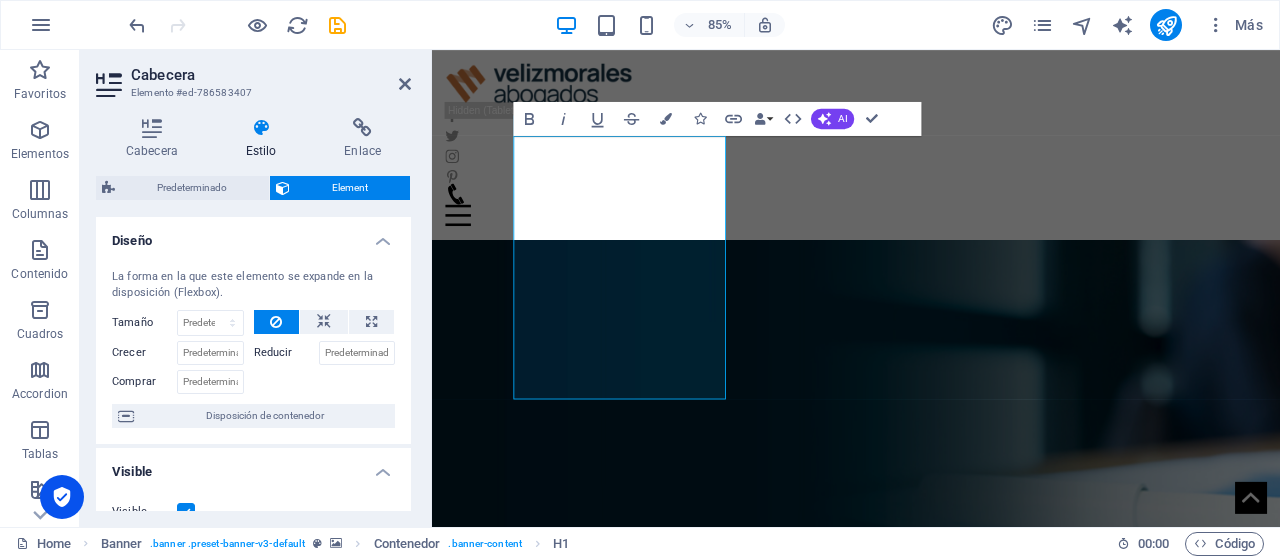 click on "La forma en la que este elemento se expande en la disposición (Flexbox)." at bounding box center [253, 285] 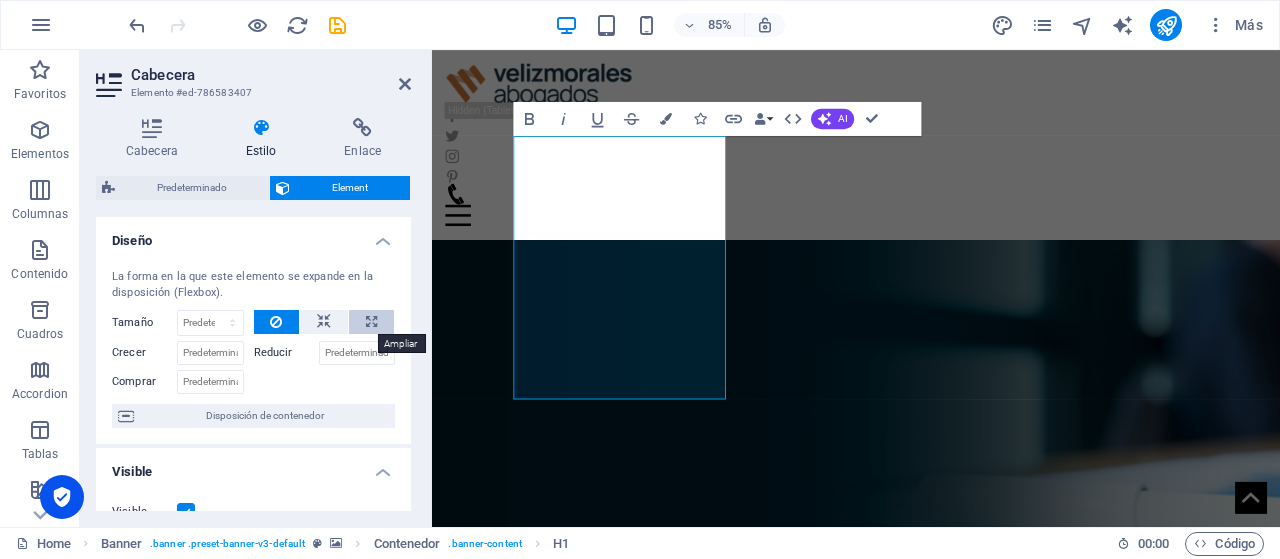 click at bounding box center [371, 322] 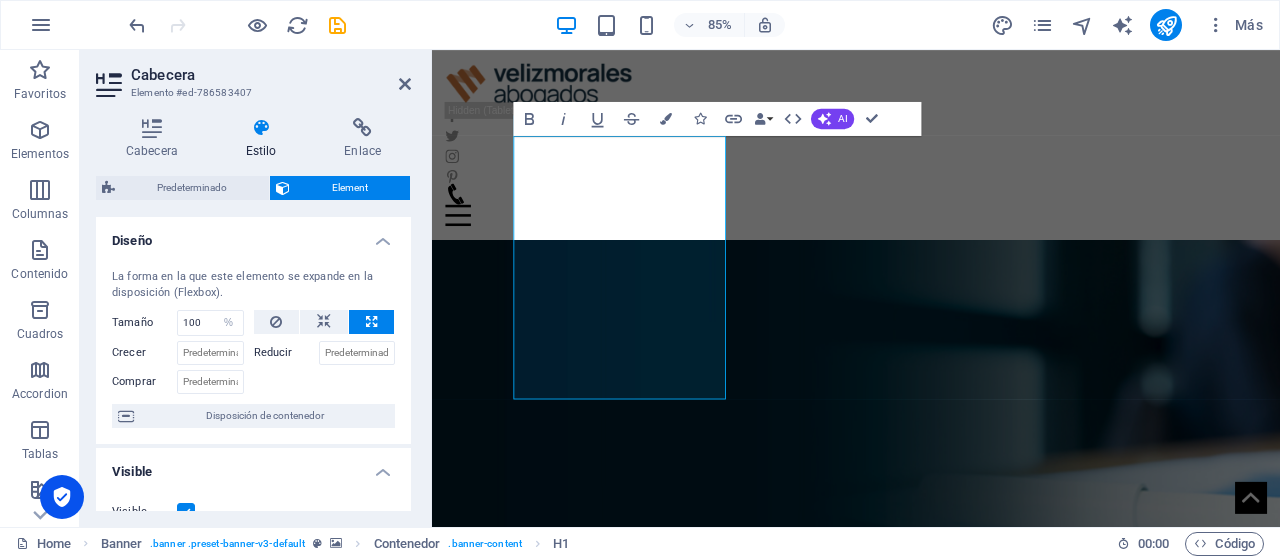 click at bounding box center (371, 322) 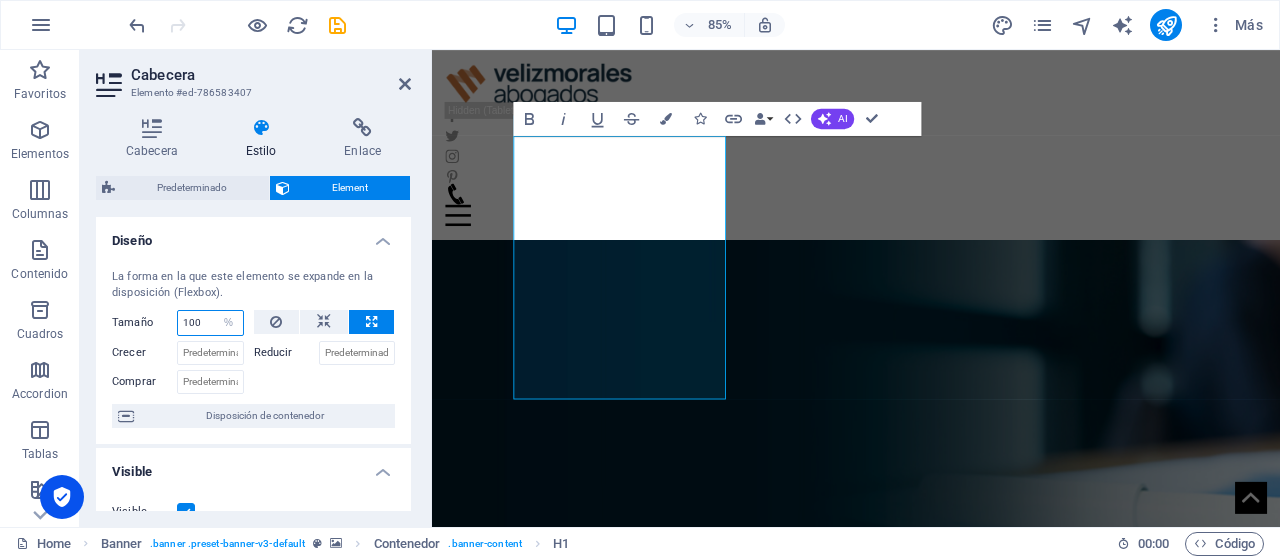 click on "100" at bounding box center [210, 323] 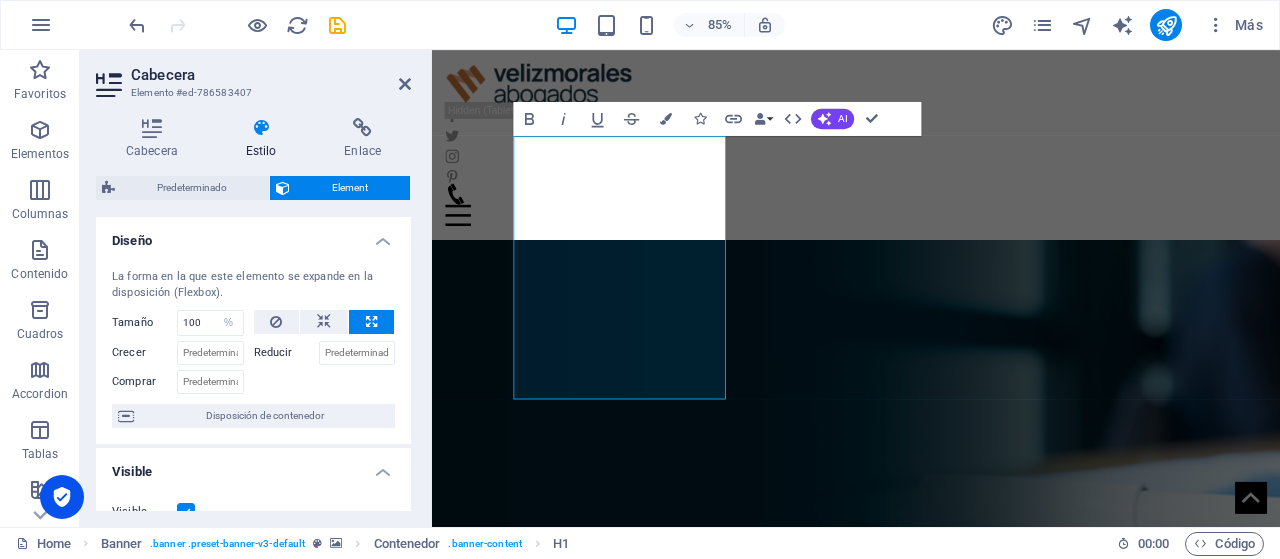 click at bounding box center (325, 379) 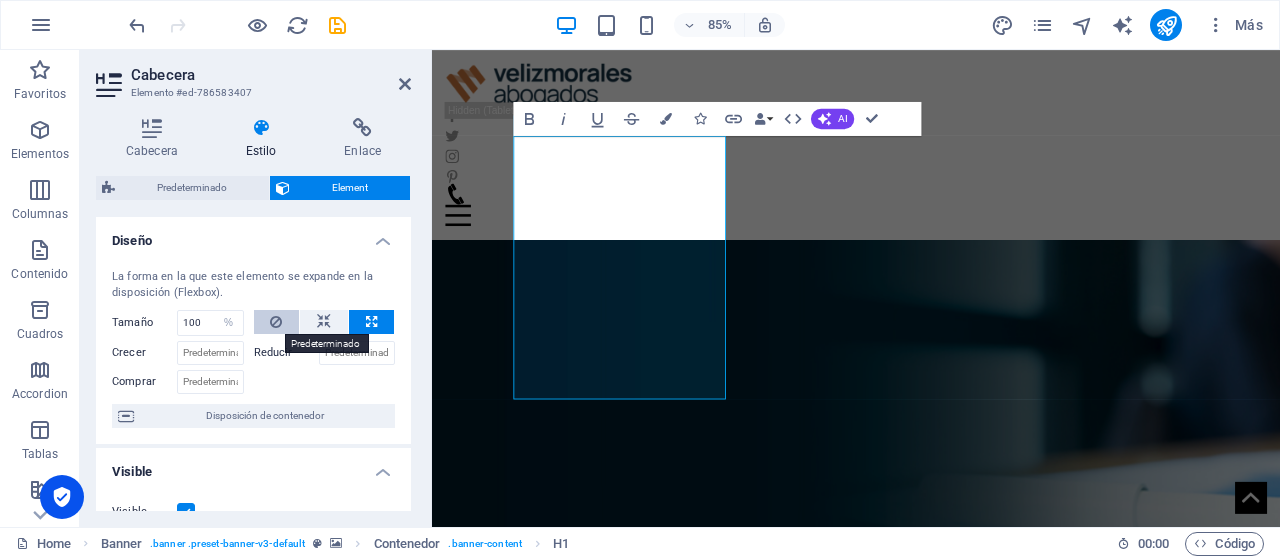 click at bounding box center (276, 322) 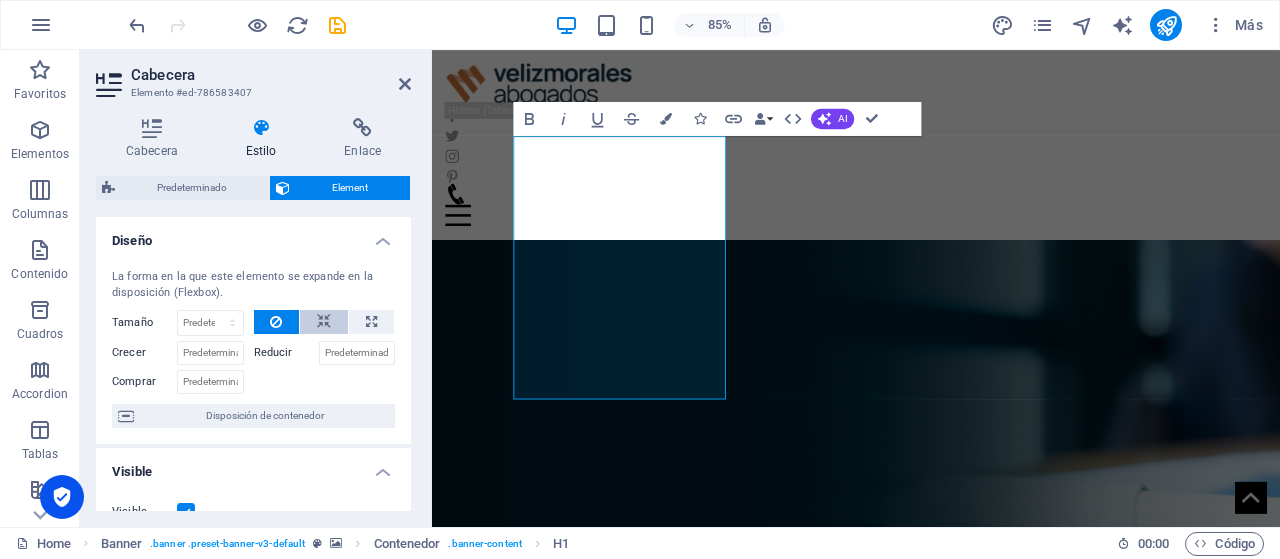 click at bounding box center [324, 322] 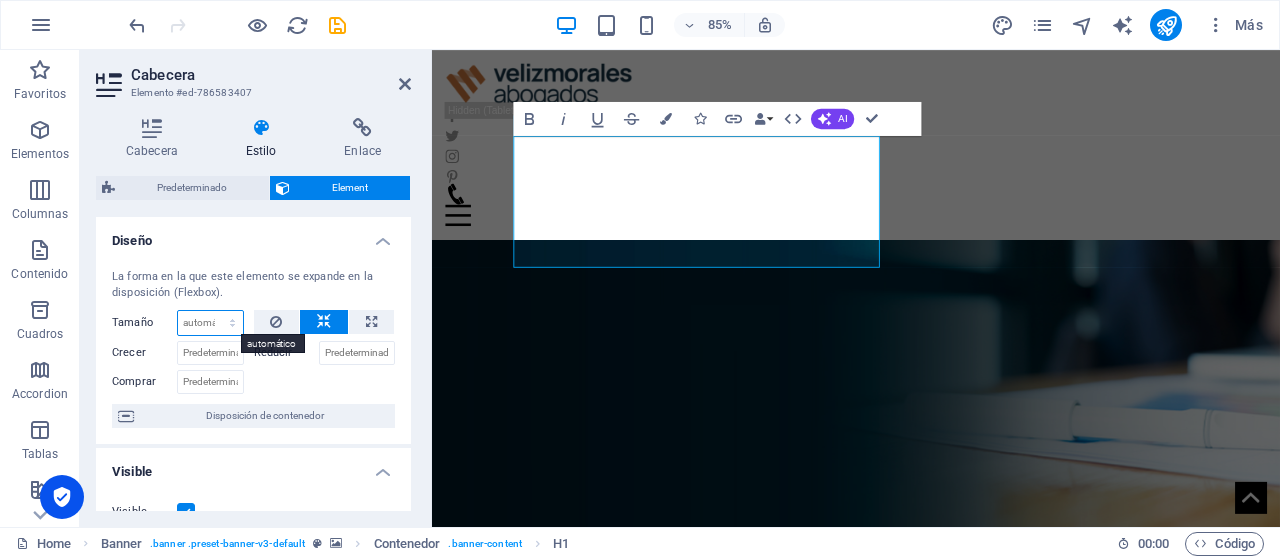click on "Predeterminado automático px % 1/1 1/2 1/3 1/4 1/5 1/6 1/7 1/8 1/9 1/10" at bounding box center [210, 323] 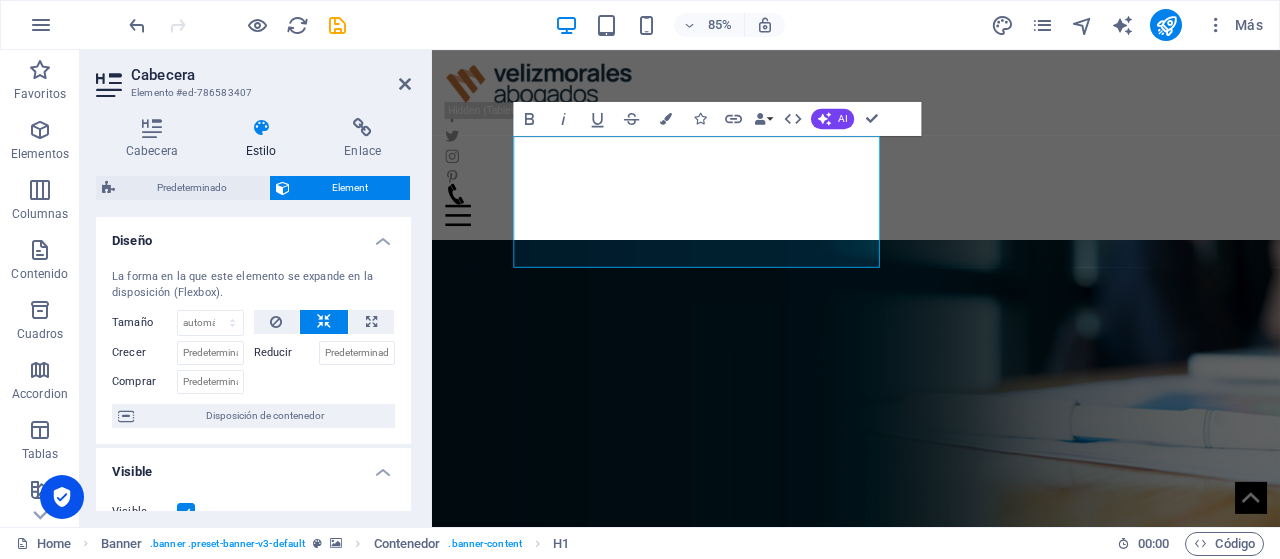 click on "Cabecera" at bounding box center (271, 75) 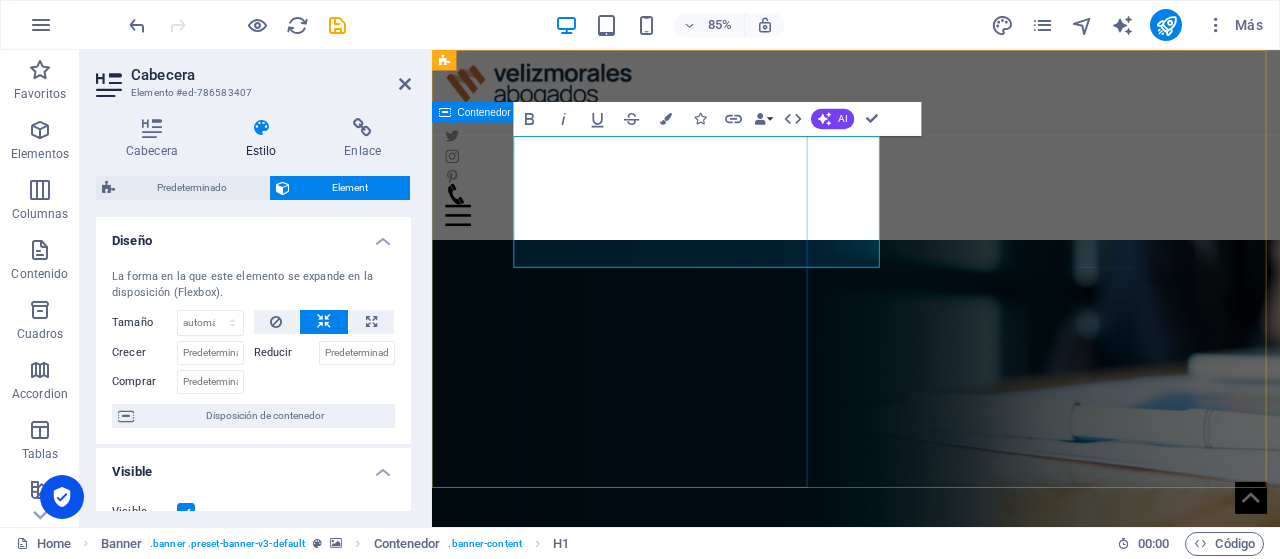 drag, startPoint x: 556, startPoint y: 171, endPoint x: 517, endPoint y: 182, distance: 40.5216 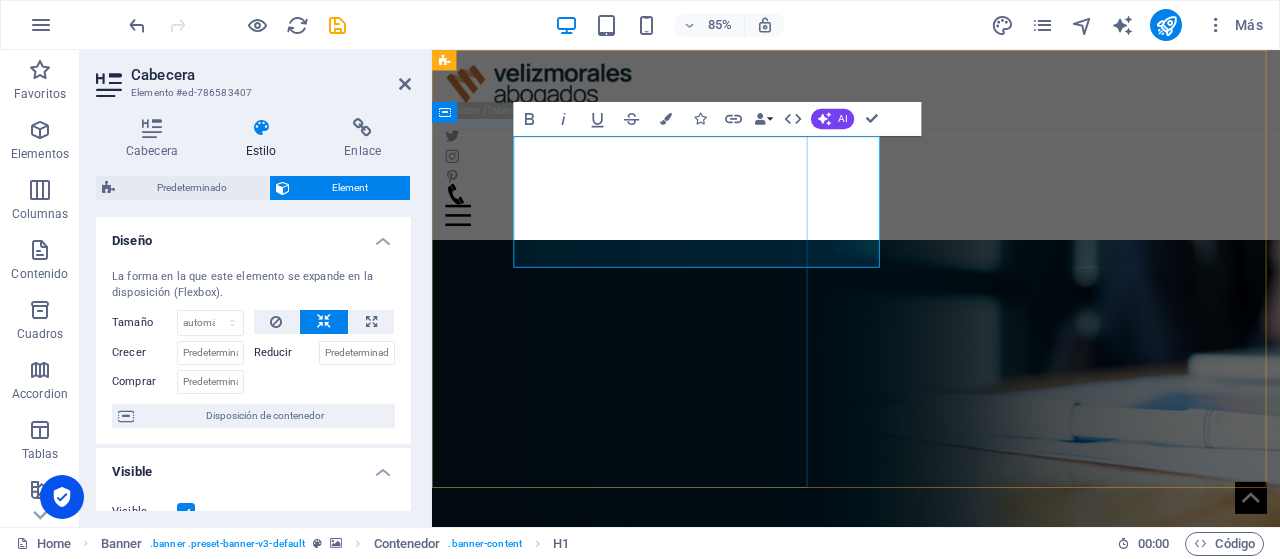 click on "Nuestra experiencia a tu servicio" at bounding box center [931, 743] 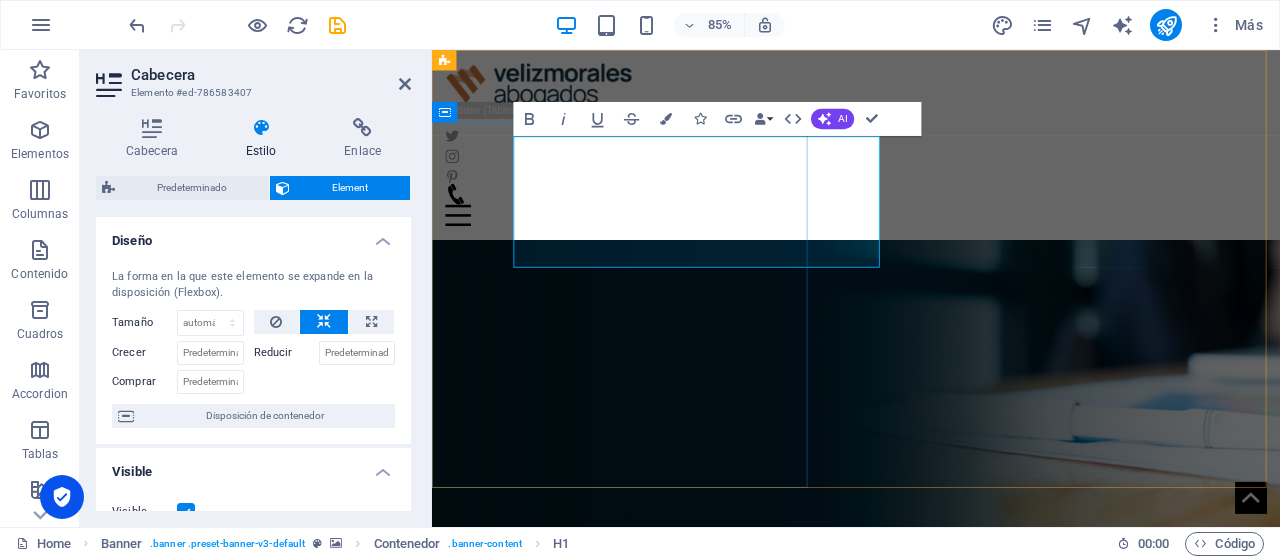 drag, startPoint x: 931, startPoint y: 208, endPoint x: 828, endPoint y: 226, distance: 104.56099 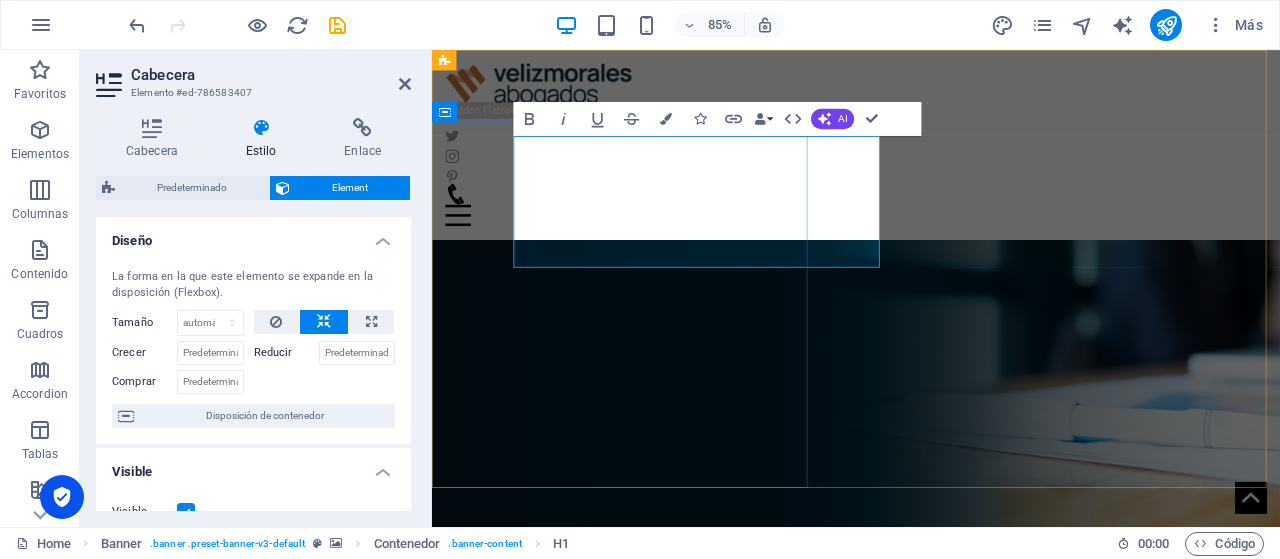 click on "Nuestra experiencia a tu servicio Lorem ipsum dolor sit amet, consectetuer adipiscing elit. Aenean commodo ligula eget dolor. Aenean massa. Cum sociis natoque penatibus et magnis dis parturient montes. Latest Collection" at bounding box center [931, 512] 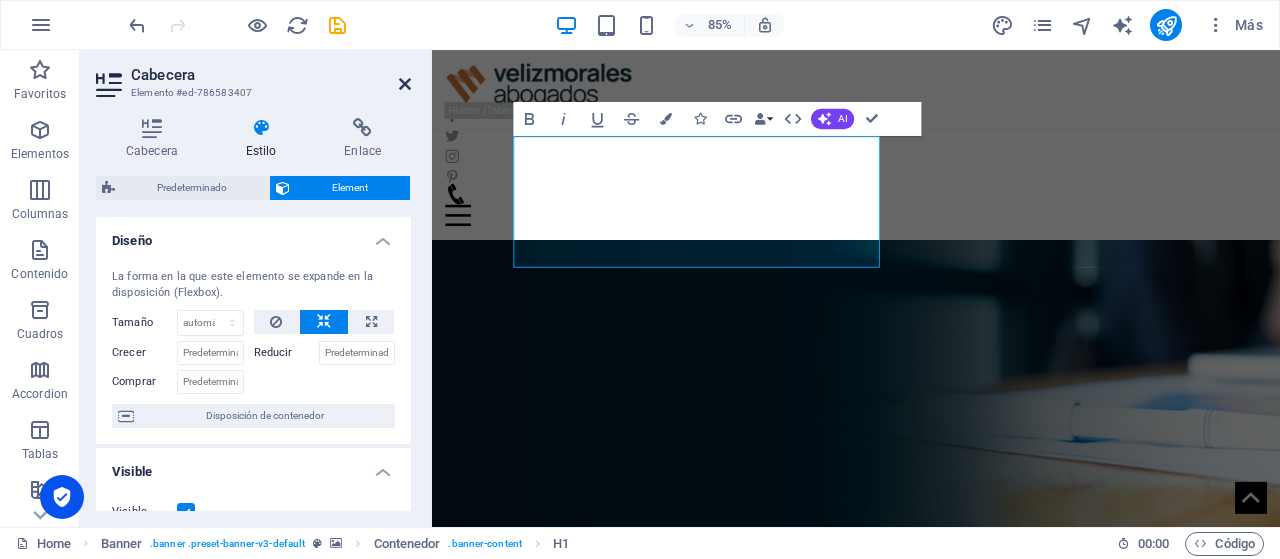 click at bounding box center [405, 84] 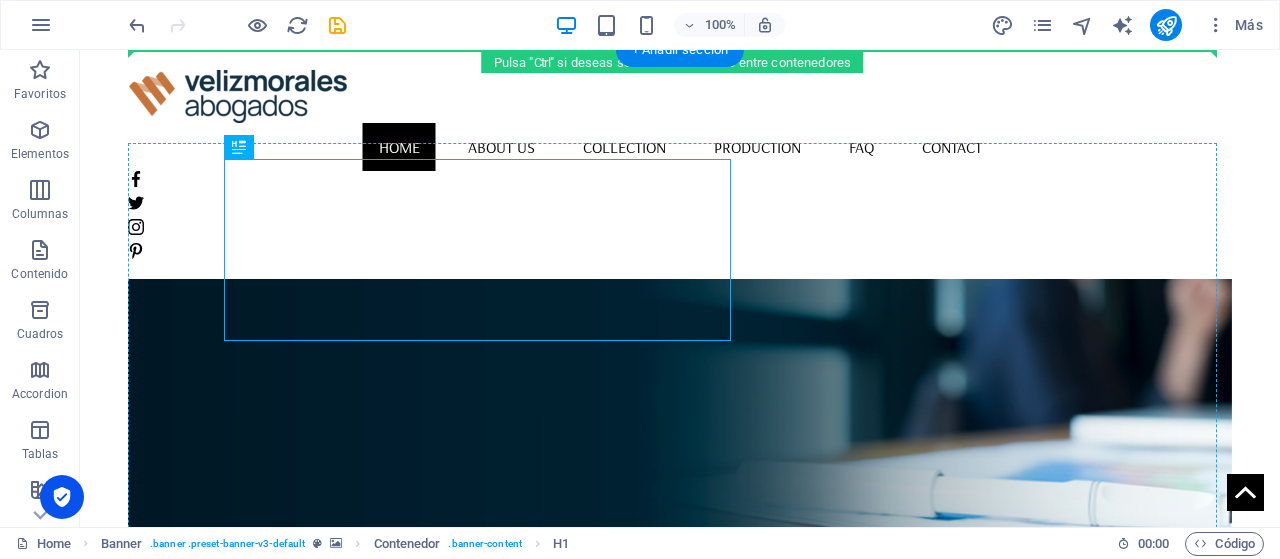 drag, startPoint x: 250, startPoint y: 173, endPoint x: 182, endPoint y: 179, distance: 68.26419 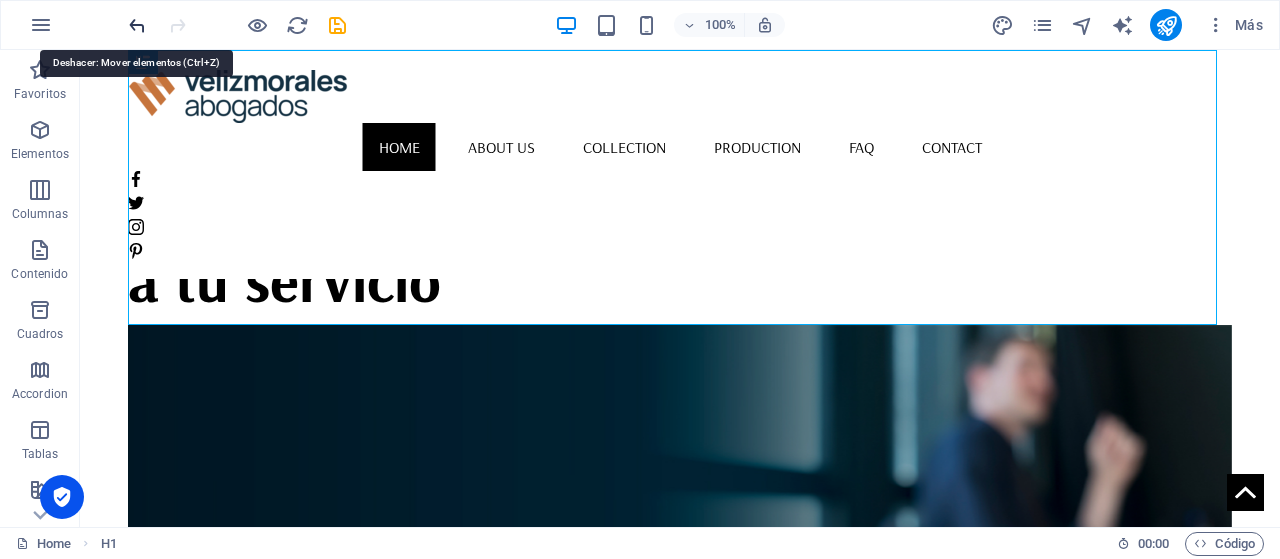 click at bounding box center (137, 25) 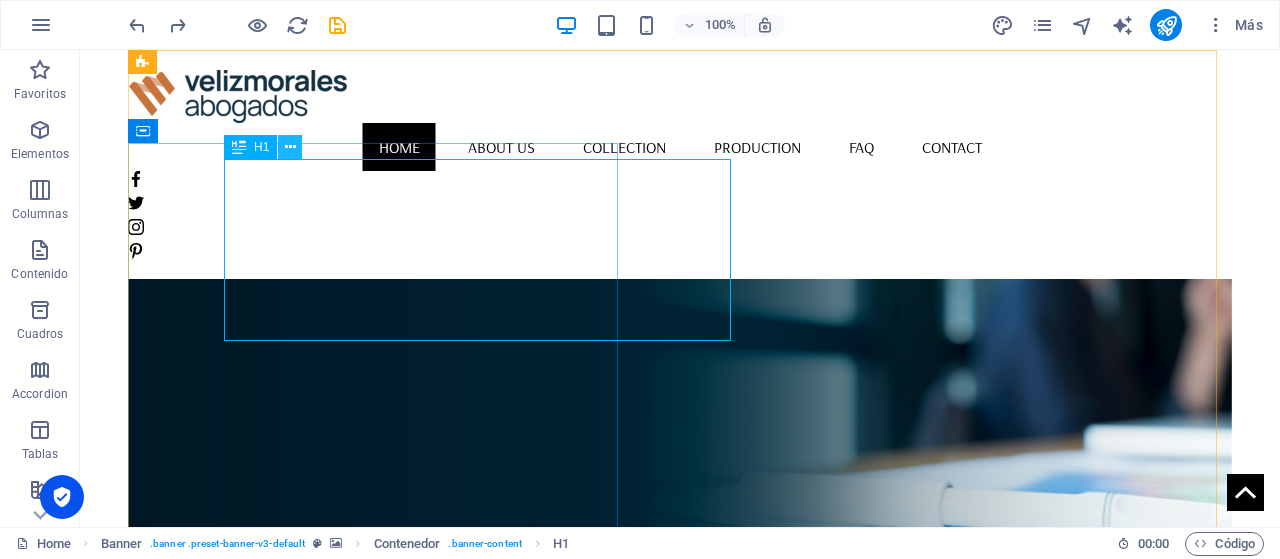 click at bounding box center (290, 147) 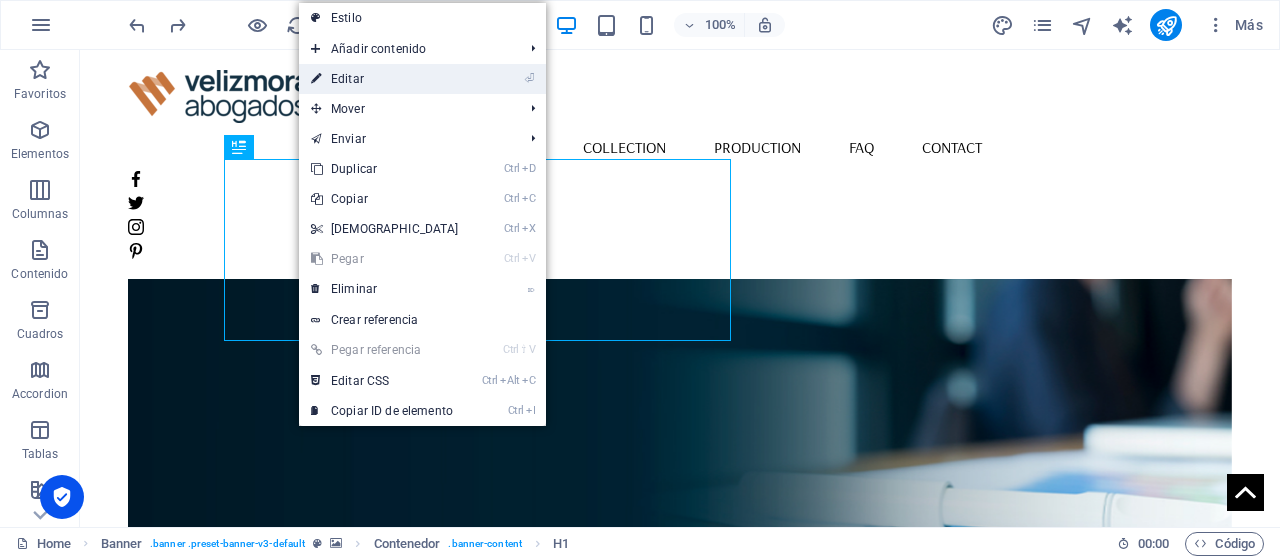 click on "⏎  Editar" at bounding box center (385, 79) 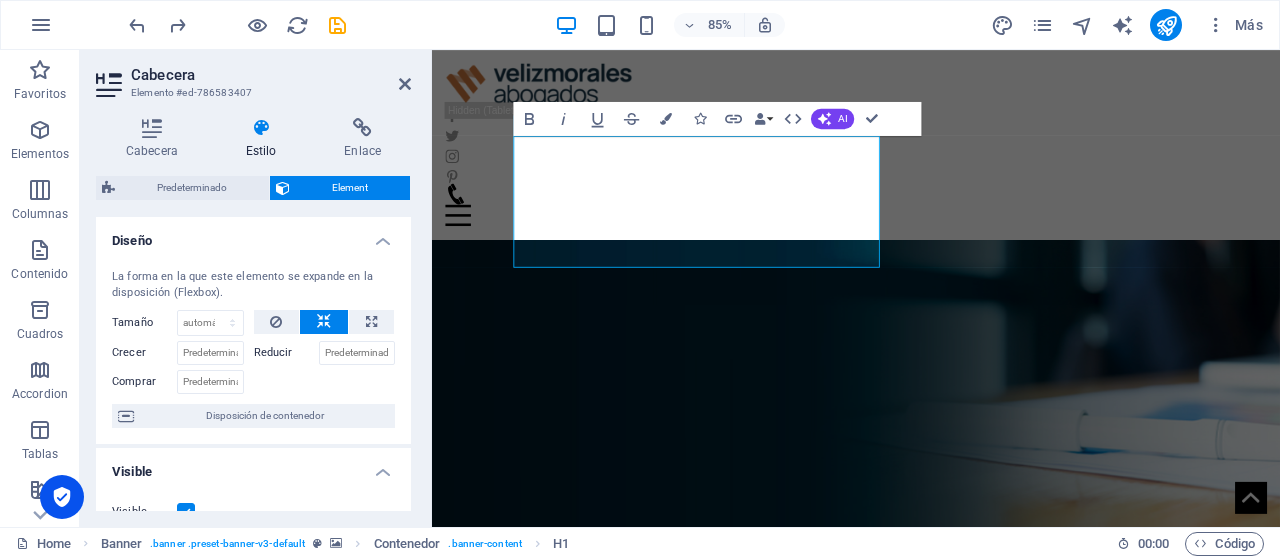 click at bounding box center (261, 128) 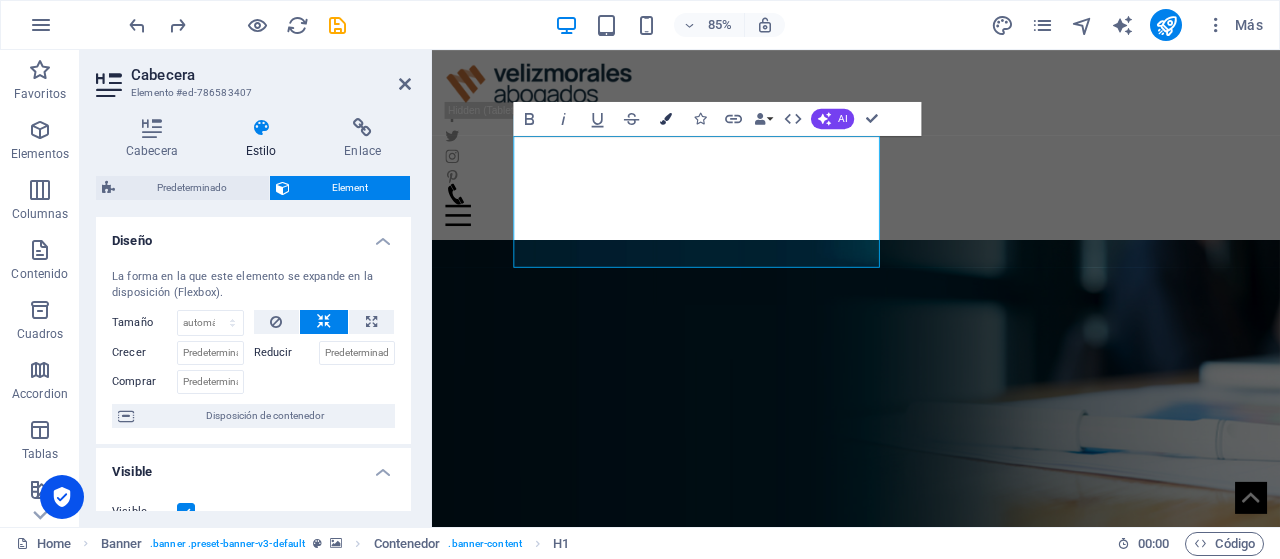 click at bounding box center [666, 119] 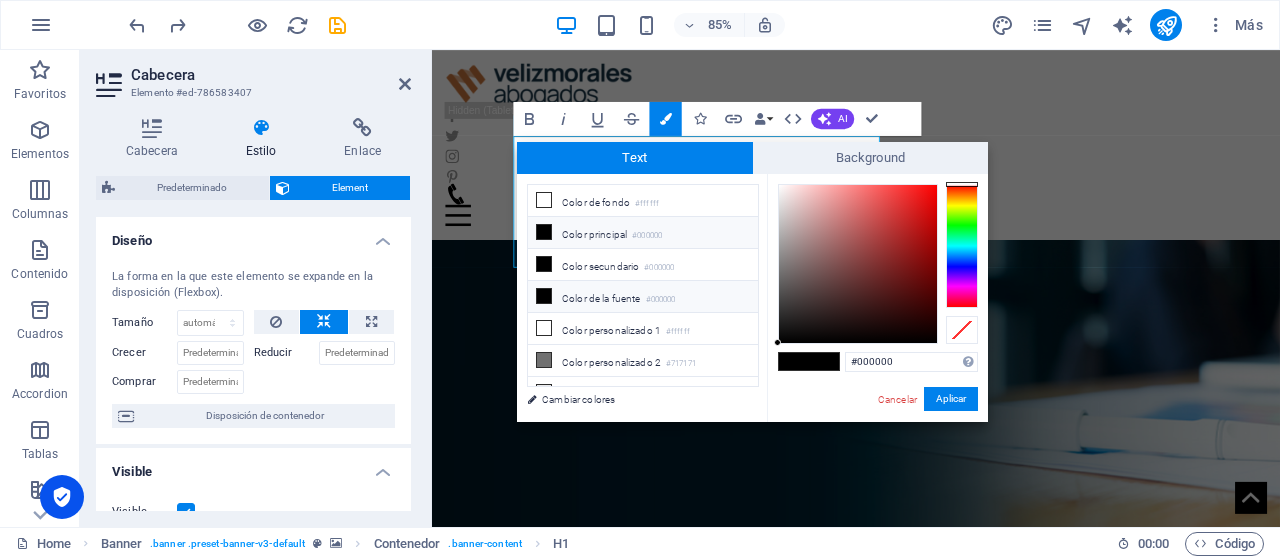 click on "Color de la fuente
#000000" at bounding box center [643, 297] 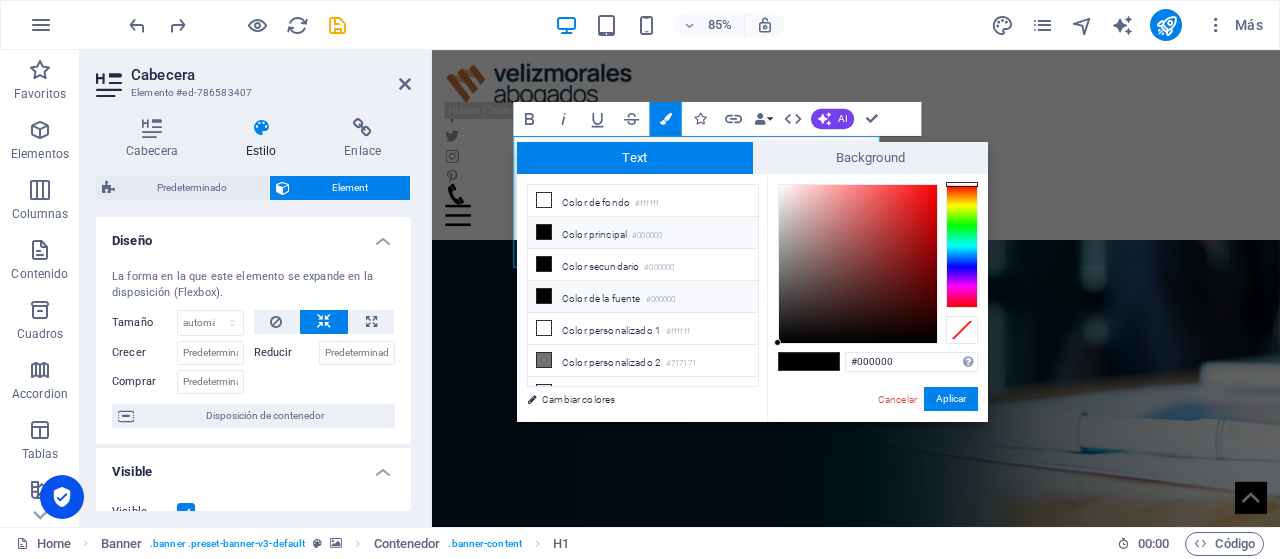 click on "Color de la fuente
#000000" at bounding box center [643, 297] 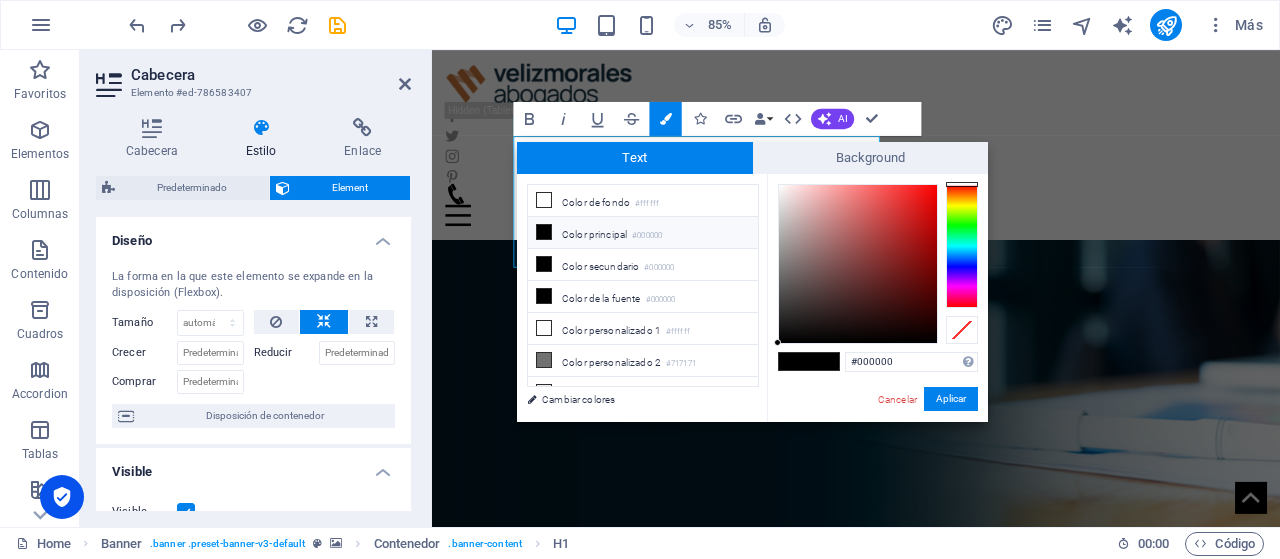 click on "#000000 Formatos soportados #0852ed rgb(8, 82, 237) rgba(8, 82, 237, 90%) hsv(221,97,93) hsl(221, 93%, 48%) Cancelar Aplicar" at bounding box center [877, 443] 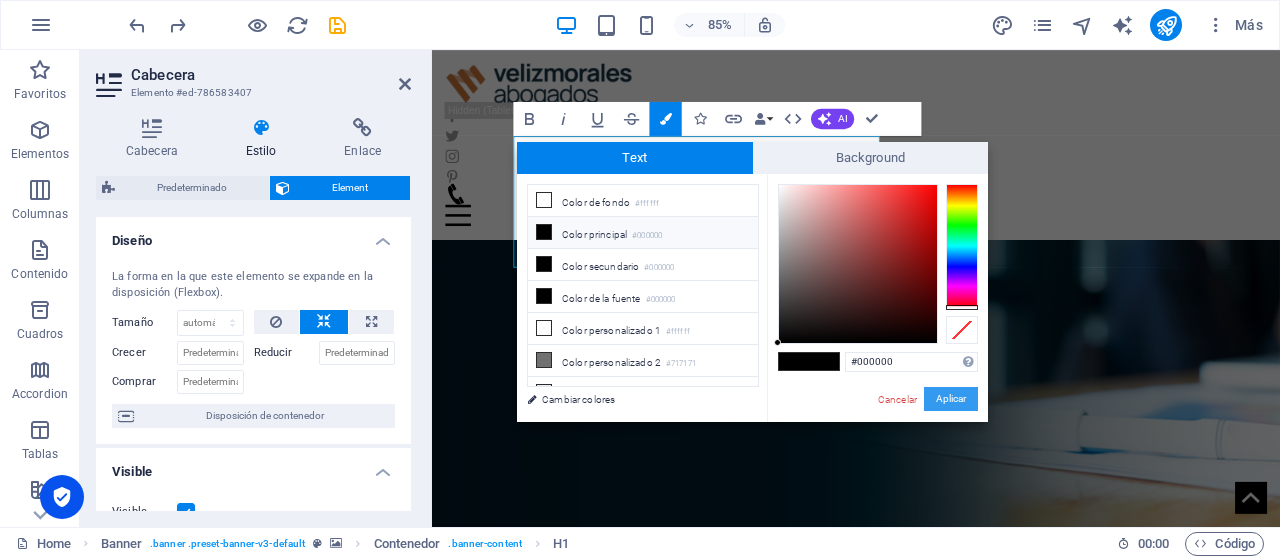 click on "Aplicar" at bounding box center (951, 399) 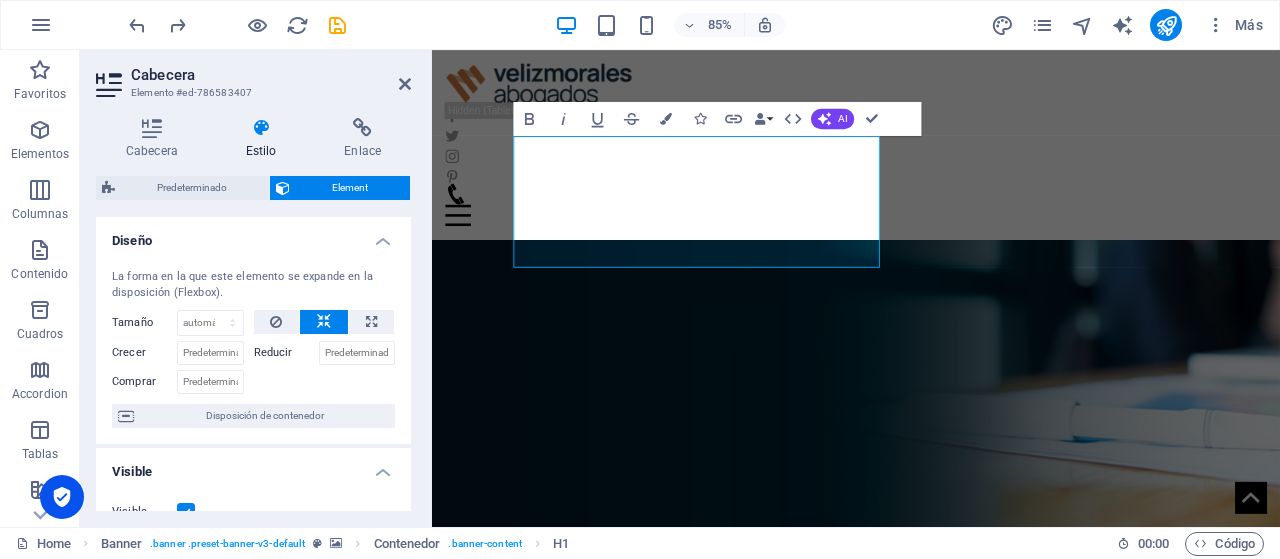 click on "Arrastra aquí para reemplazar el contenido existente. Si quieres crear un elemento nuevo, pulsa “Ctrl”.
H1   Banner   Contenedor   Barra de menús   Imagen   Botón   Separador   Texto   3 columnas   Menú   Contenedor   Botón superior   Pie de página Heimdall   Icono   Iconos de redes sociales Bold Italic Underline Strikethrough Colors Icons Link Data Bindings Empresa Nombre Apellidos Calle Código postal Ciudad Email Teléfono Móvil Fax Campo personalizado 1 Campo personalizado 2 Campo personalizado 3 Campo personalizado 4 Campo personalizado 5 Campo personalizado 6 HTML AI Mejorar Hacer más corto Hacer más largo Corregir ortografía y gramática Traducir a Inglés Generar texto Confirm (Ctrl+⏎)" at bounding box center [856, 288] 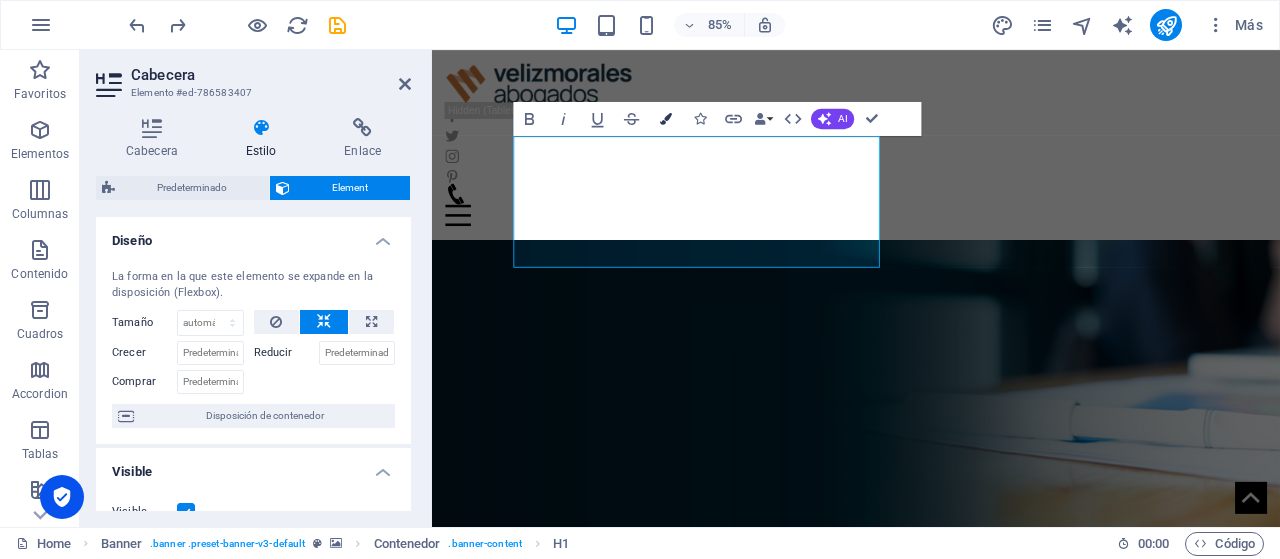 click at bounding box center (666, 119) 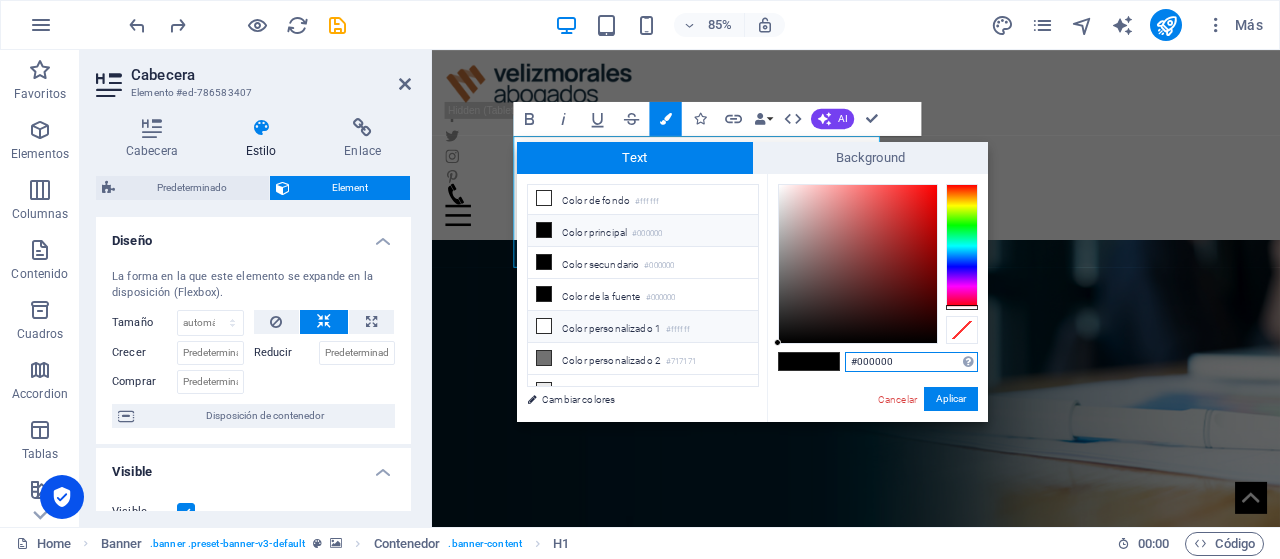 scroll, scrollTop: 0, scrollLeft: 0, axis: both 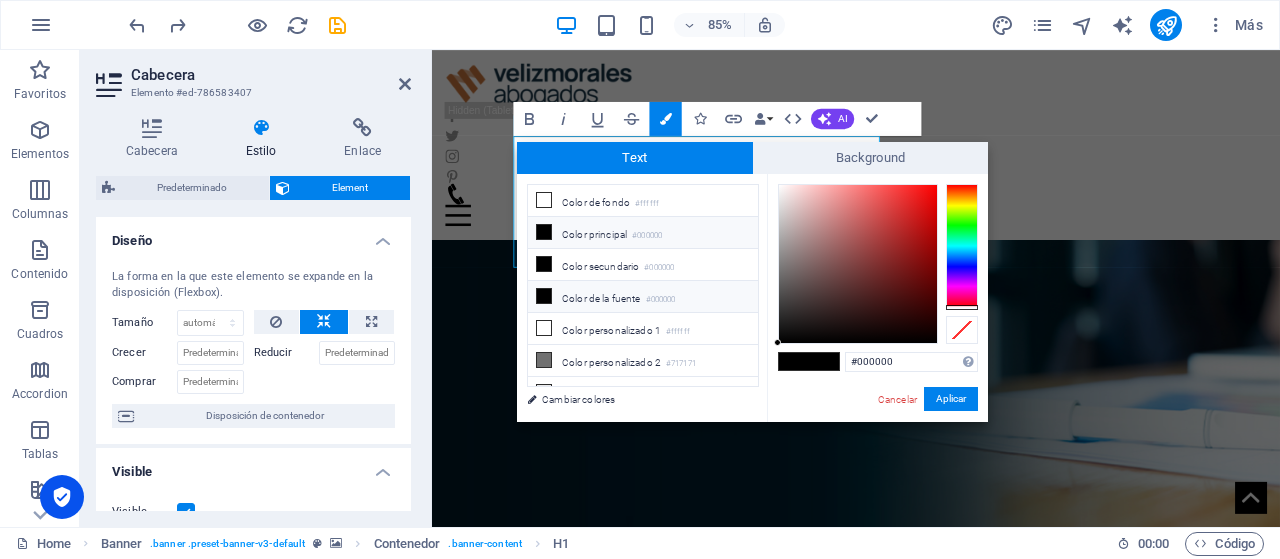 click on "Color de la fuente
#000000" at bounding box center [643, 297] 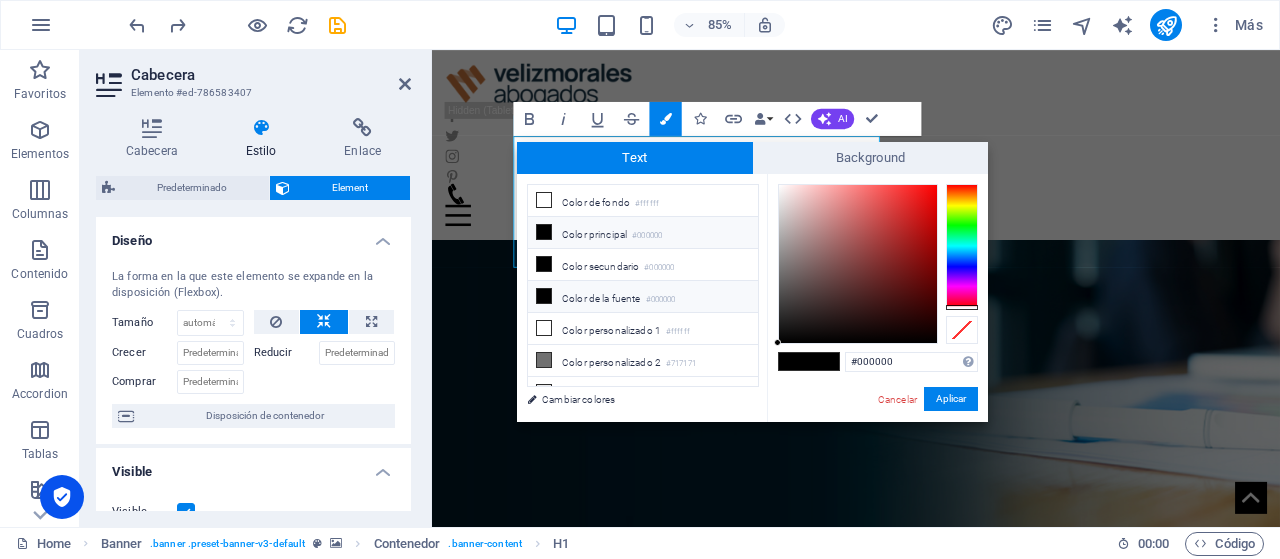 click on "Color de la fuente
#000000" at bounding box center [643, 297] 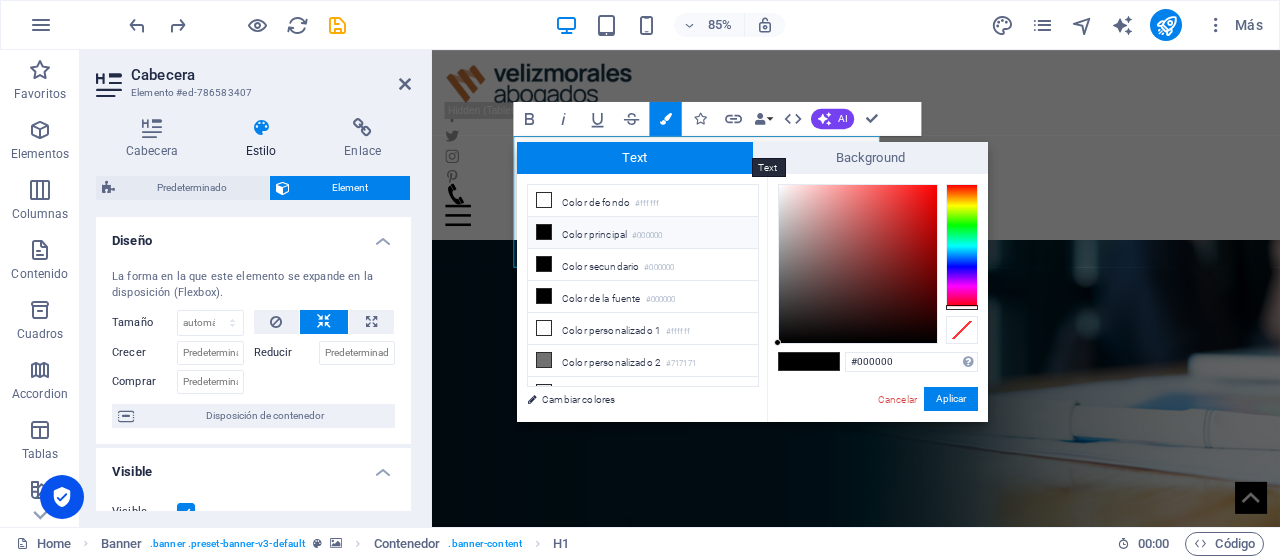 click on "Text" at bounding box center (635, 158) 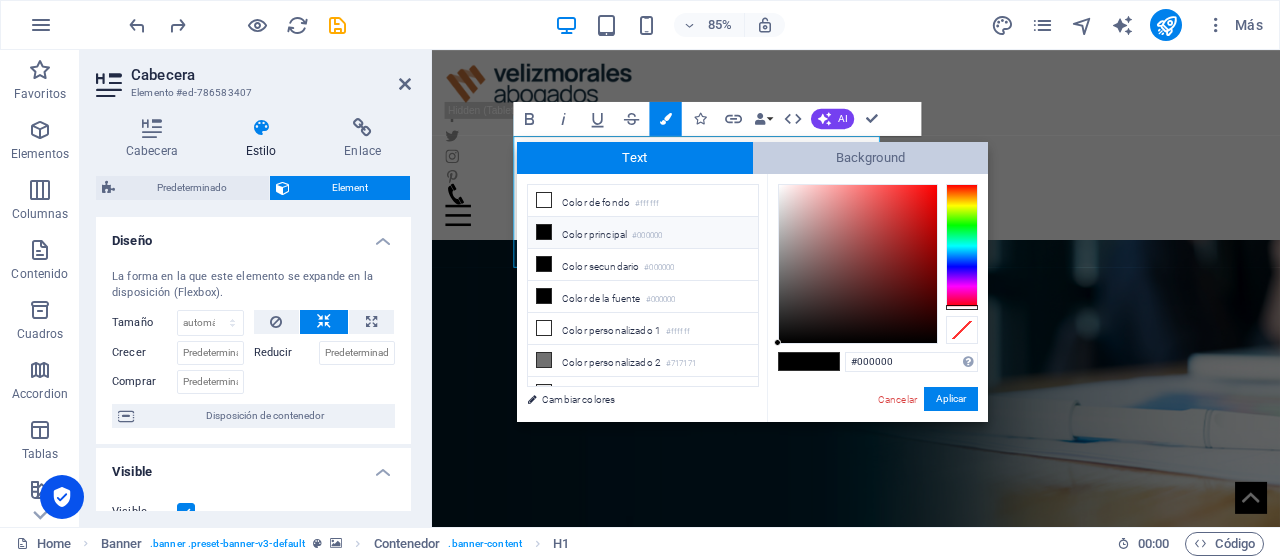 click on "Background" at bounding box center [871, 158] 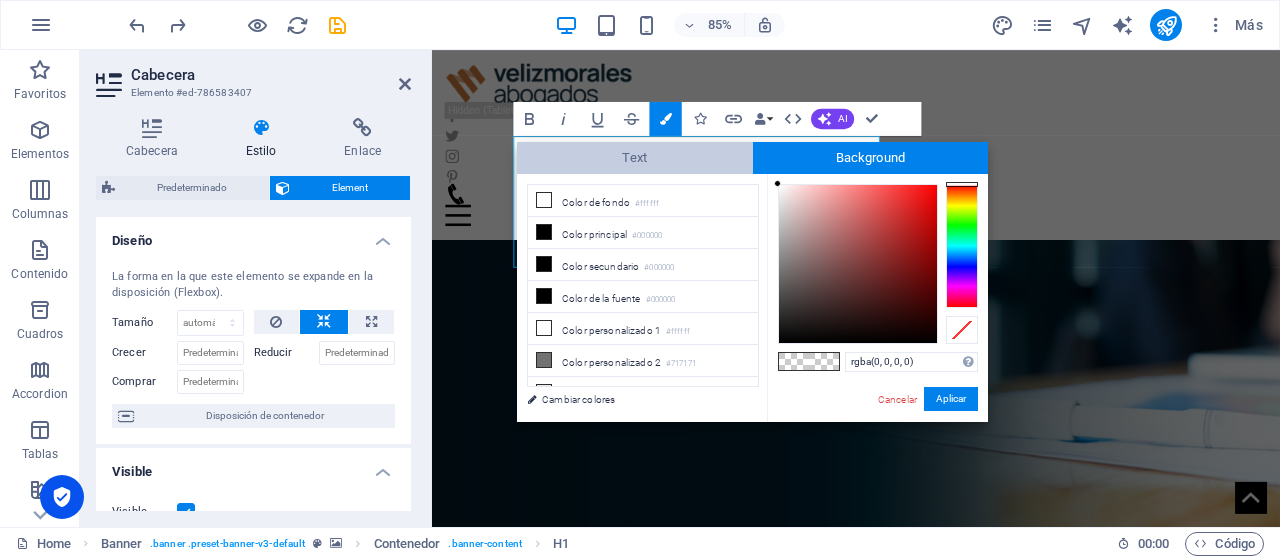 click on "Text" at bounding box center (635, 158) 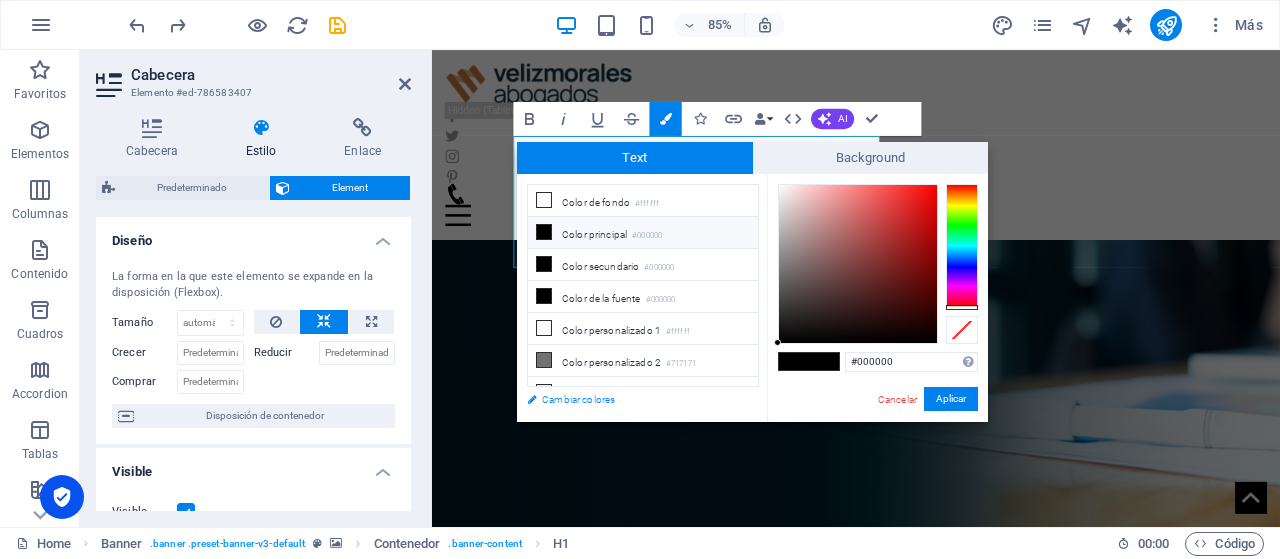 click on "Cambiar colores" at bounding box center (633, 399) 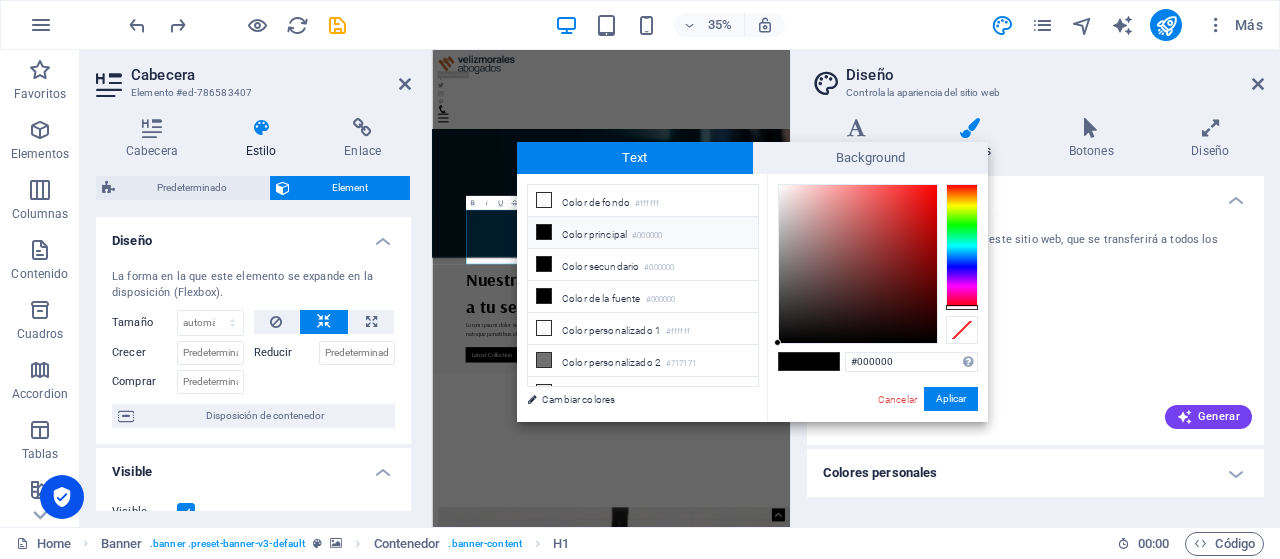 drag, startPoint x: 1216, startPoint y: 215, endPoint x: 894, endPoint y: 180, distance: 323.89658 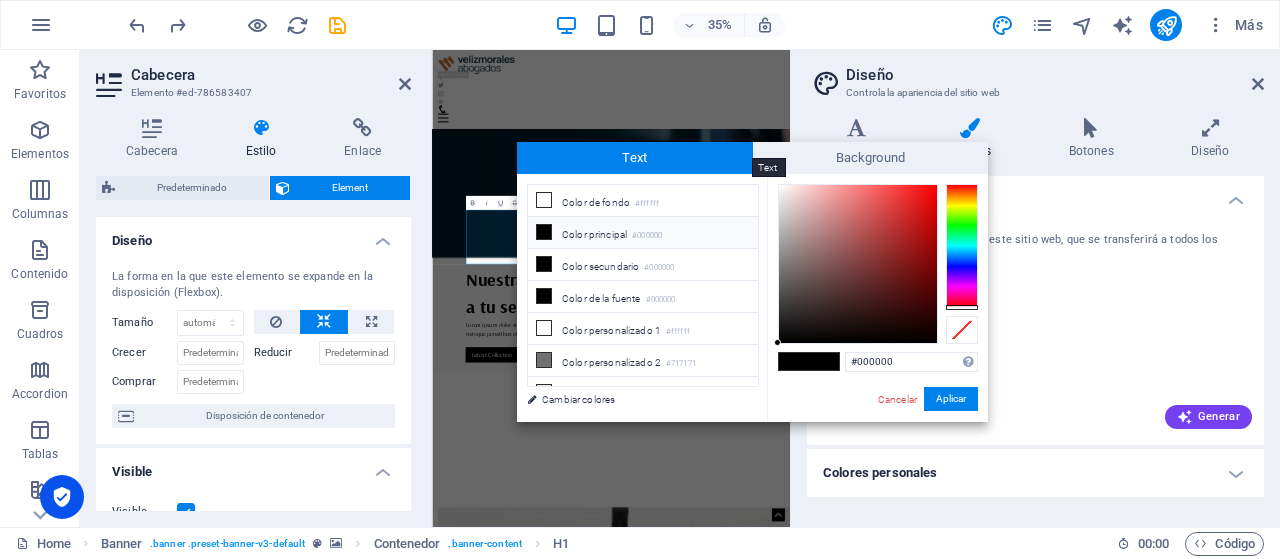 click on "Text" at bounding box center [635, 158] 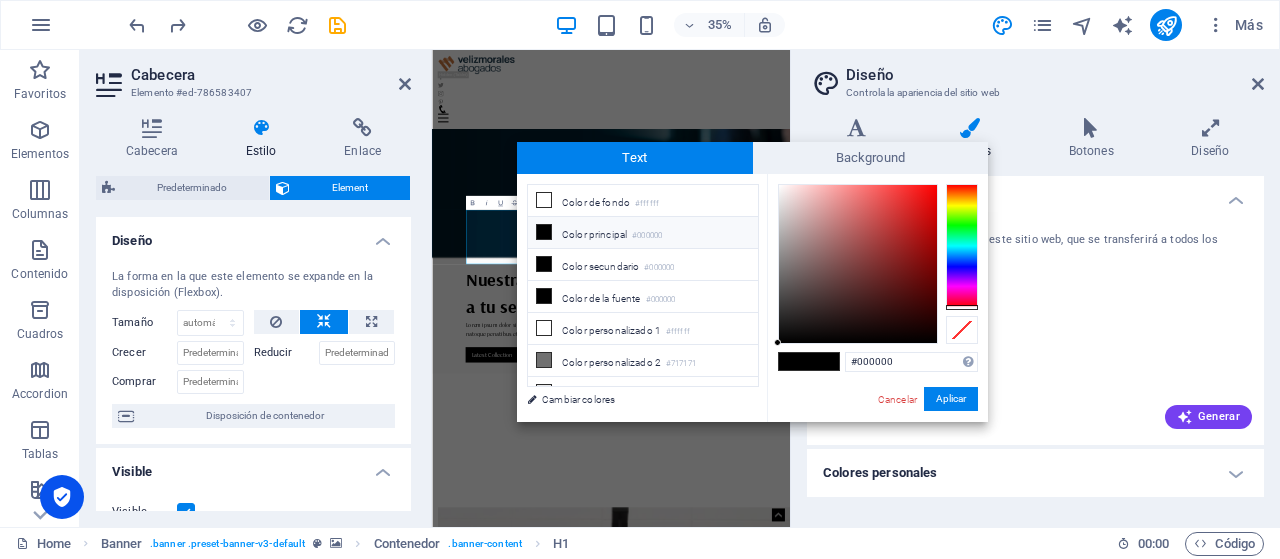 click on "Color principal
#000000" at bounding box center [643, 233] 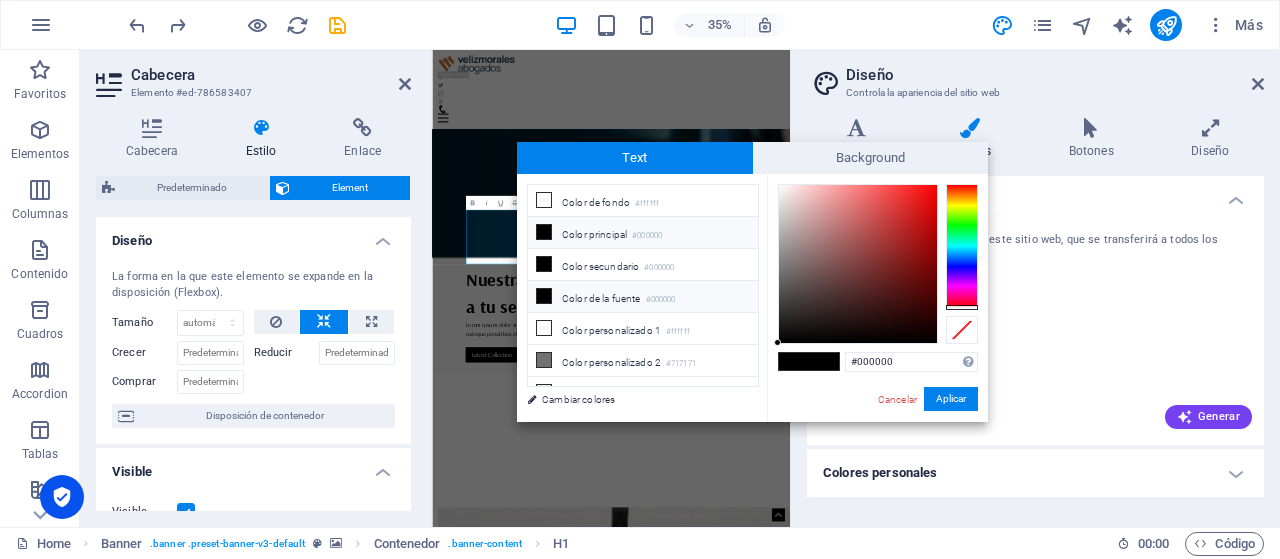 click on "Color de la fuente
#000000" at bounding box center (643, 297) 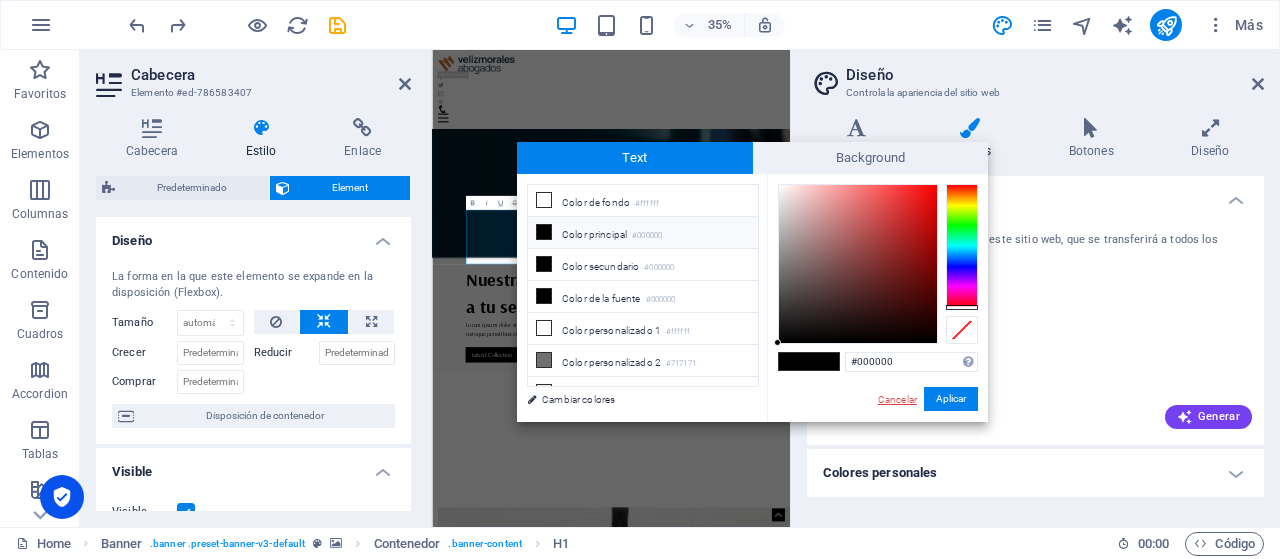click on "Cancelar" at bounding box center (897, 399) 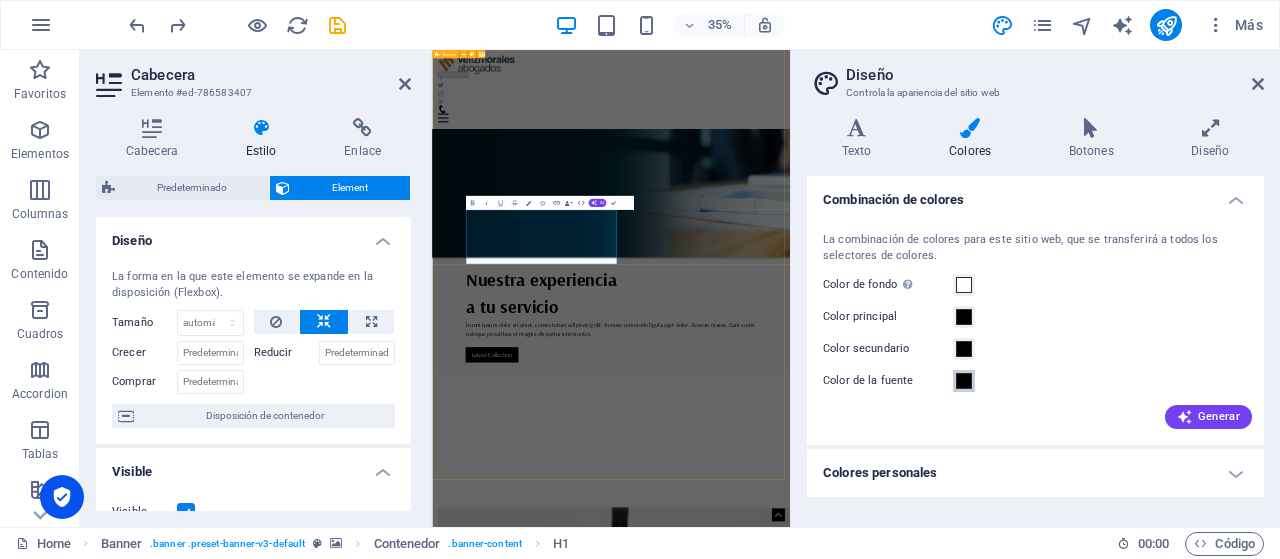 click at bounding box center [964, 381] 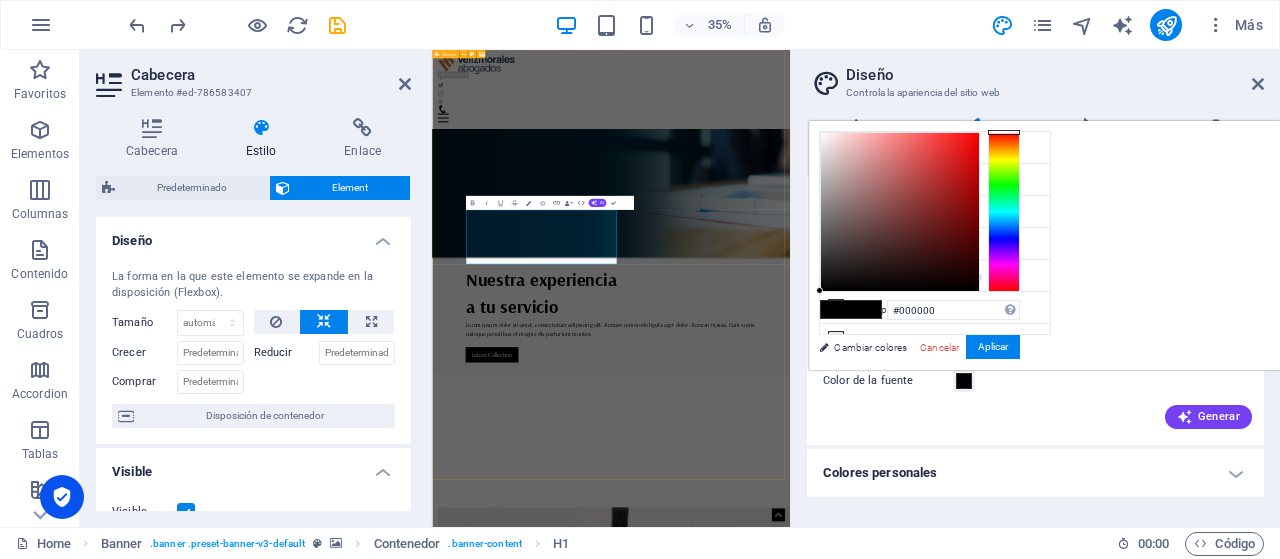 drag, startPoint x: 1258, startPoint y: 133, endPoint x: 1260, endPoint y: 122, distance: 11.18034 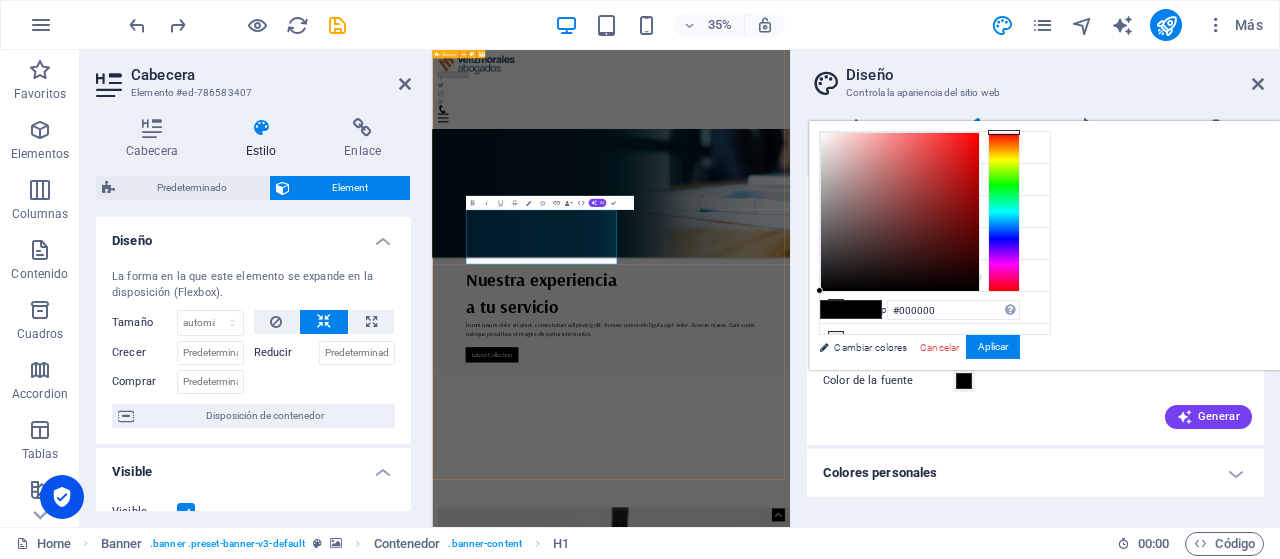 click on "#000000 Formatos soportados #0852ed rgb(8, 82, 237) rgba(8, 82, 237, 90%) hsv(221,97,93) hsl(221, 93%, 48%) Cancelar Aplicar" at bounding box center (919, 391) 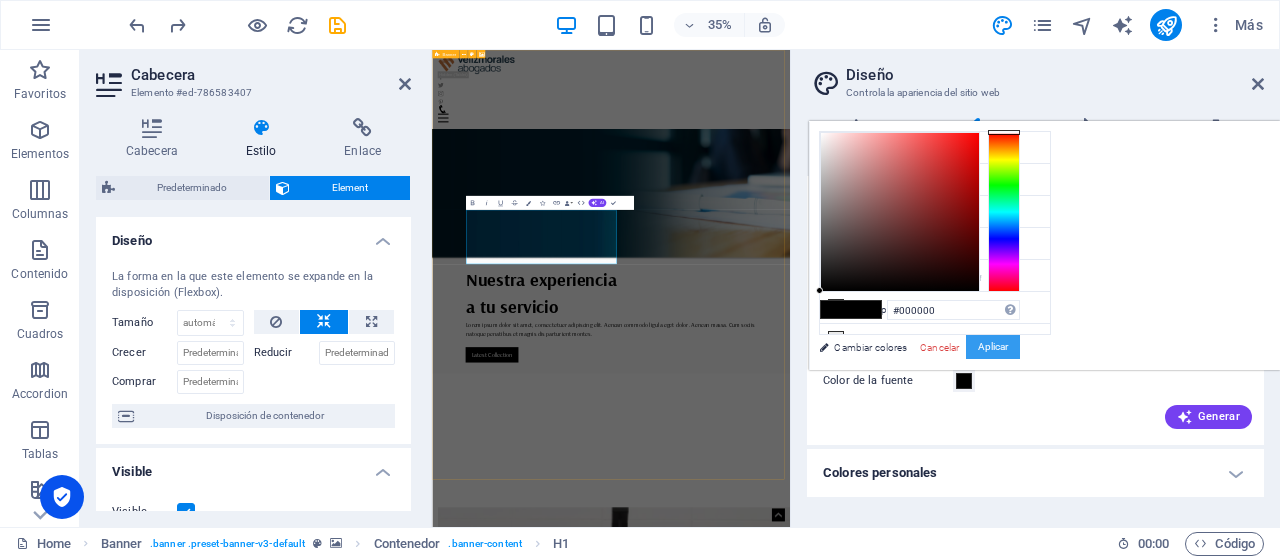 click on "Aplicar" at bounding box center (993, 347) 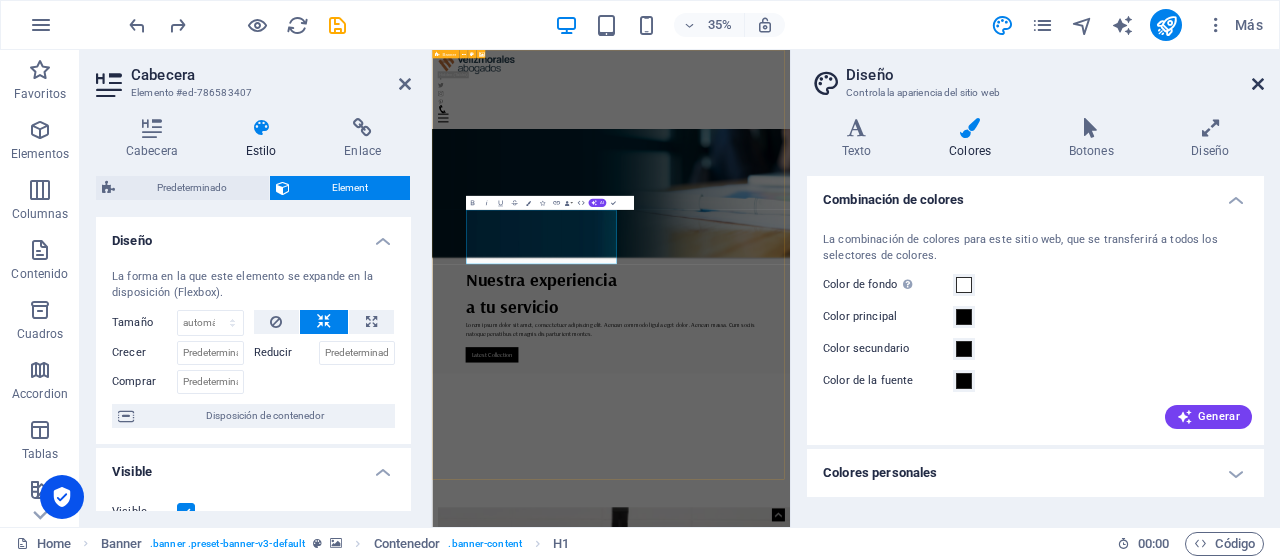 click at bounding box center [1258, 84] 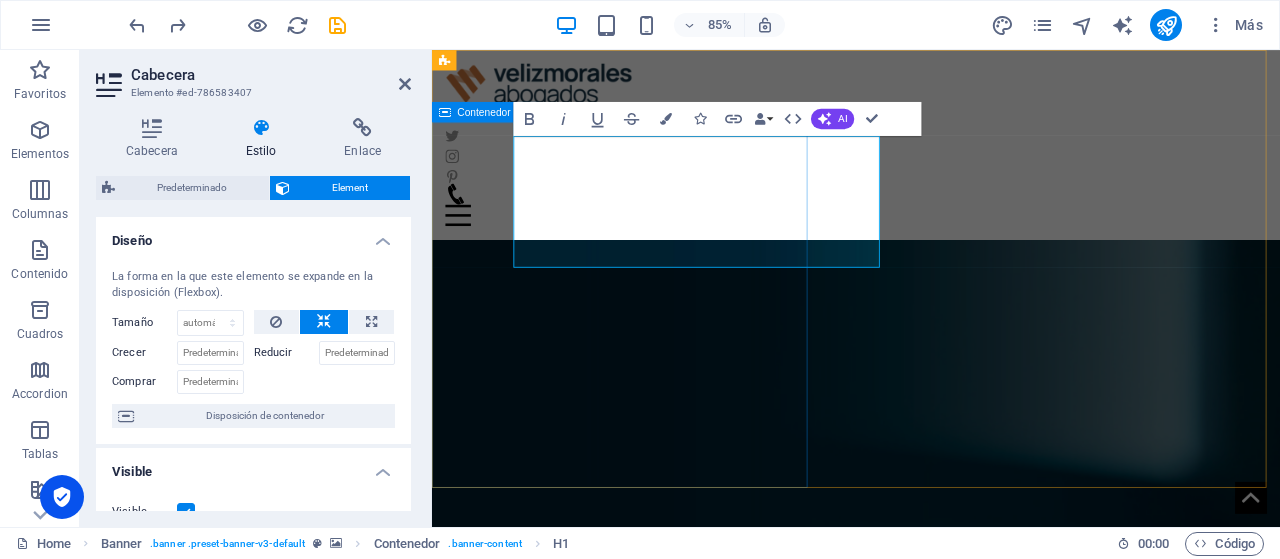click on "Nuestra experiencia a tu servicio Lorem ipsum dolor sit amet, consectetuer adipiscing elit. Aenean commodo ligula eget dolor. Aenean massa. Cum sociis natoque penatibus et magnis dis parturient montes. Latest Collection" at bounding box center (931, 1525) 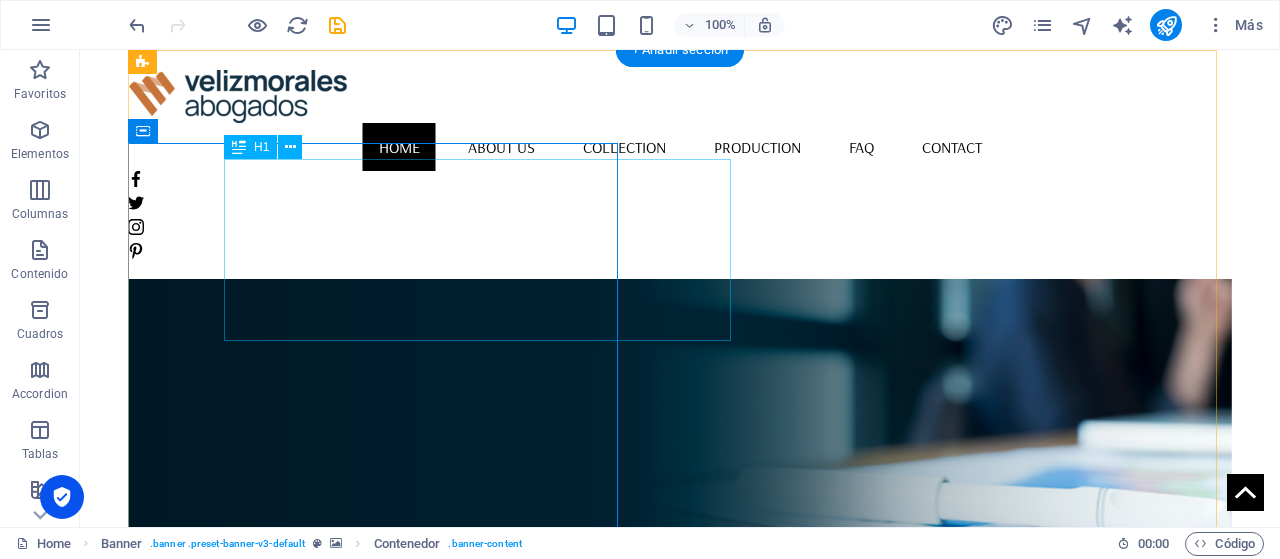 click on "Nuestra experiencia a tu servicio" at bounding box center [680, 775] 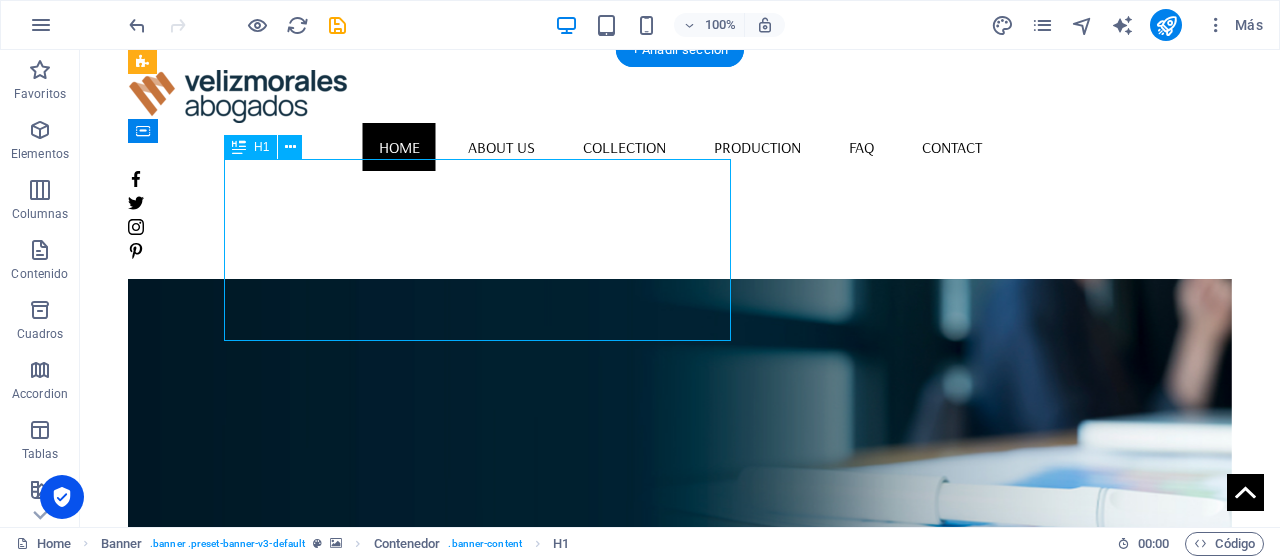 click on "Nuestra experiencia a tu servicio" at bounding box center [680, 775] 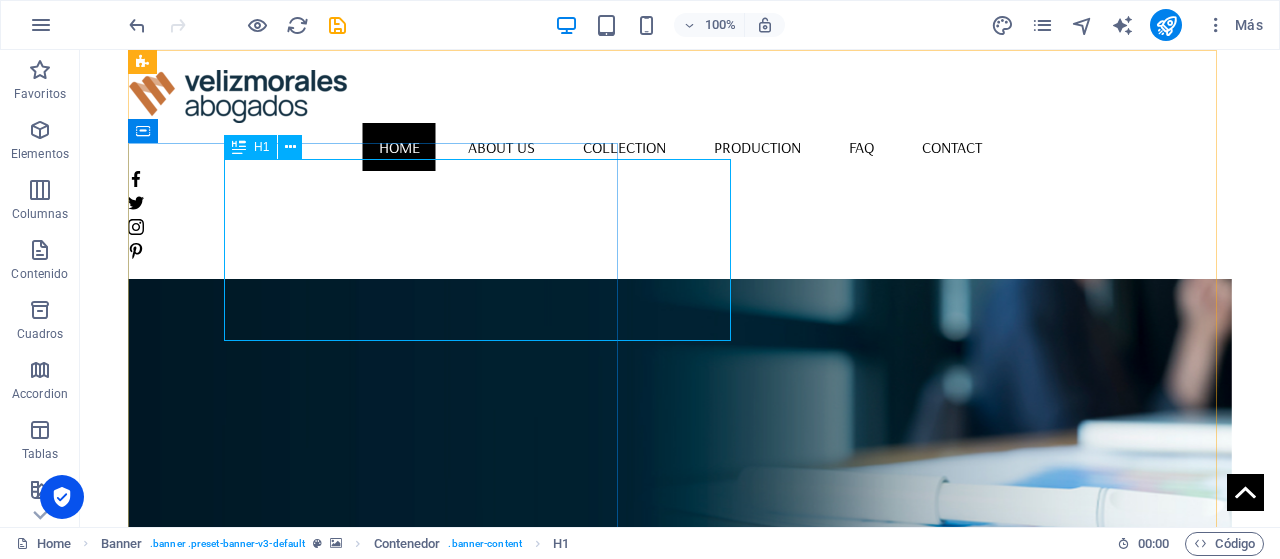 click on "H1" at bounding box center (269, 147) 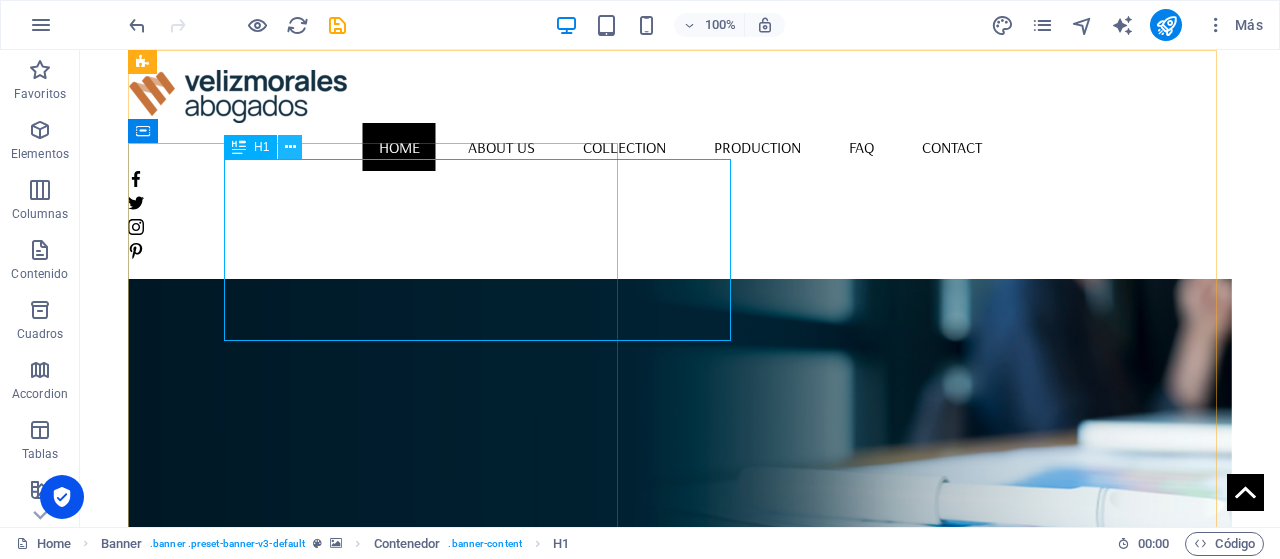 click at bounding box center (290, 147) 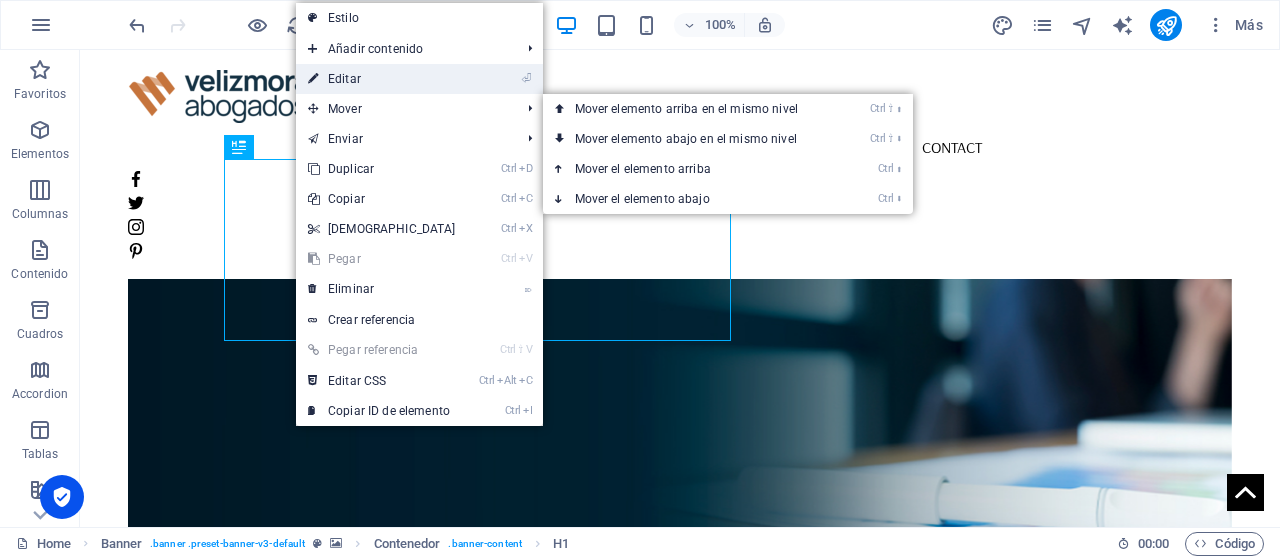 click on "⏎  Editar" at bounding box center (382, 79) 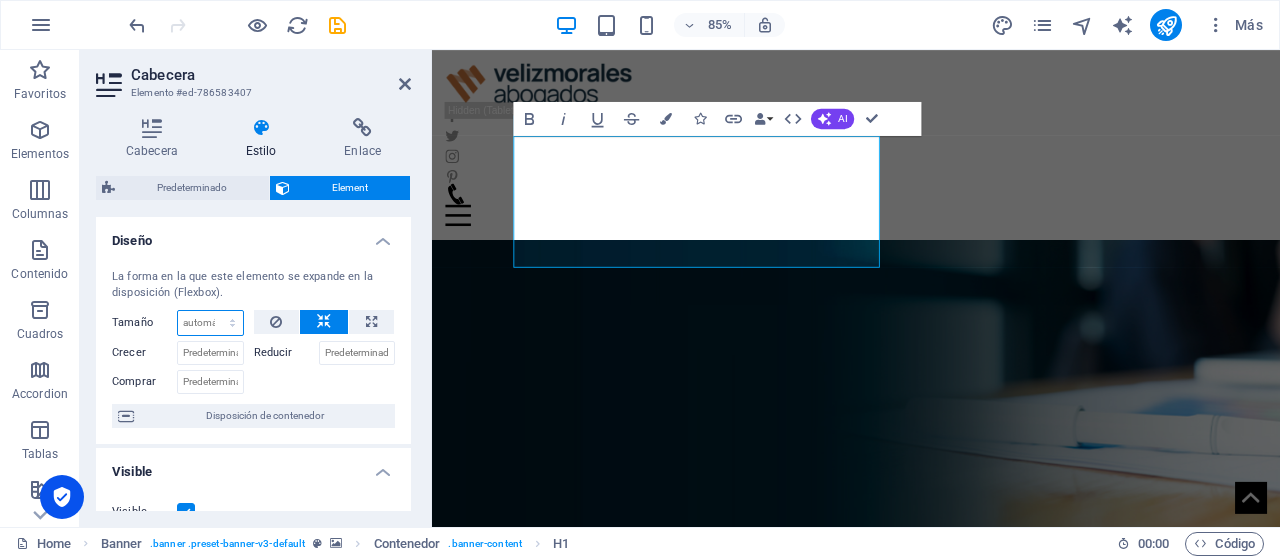 click on "Predeterminado automático px % 1/1 1/2 1/3 1/4 1/5 1/6 1/7 1/8 1/9 1/10" at bounding box center (210, 323) 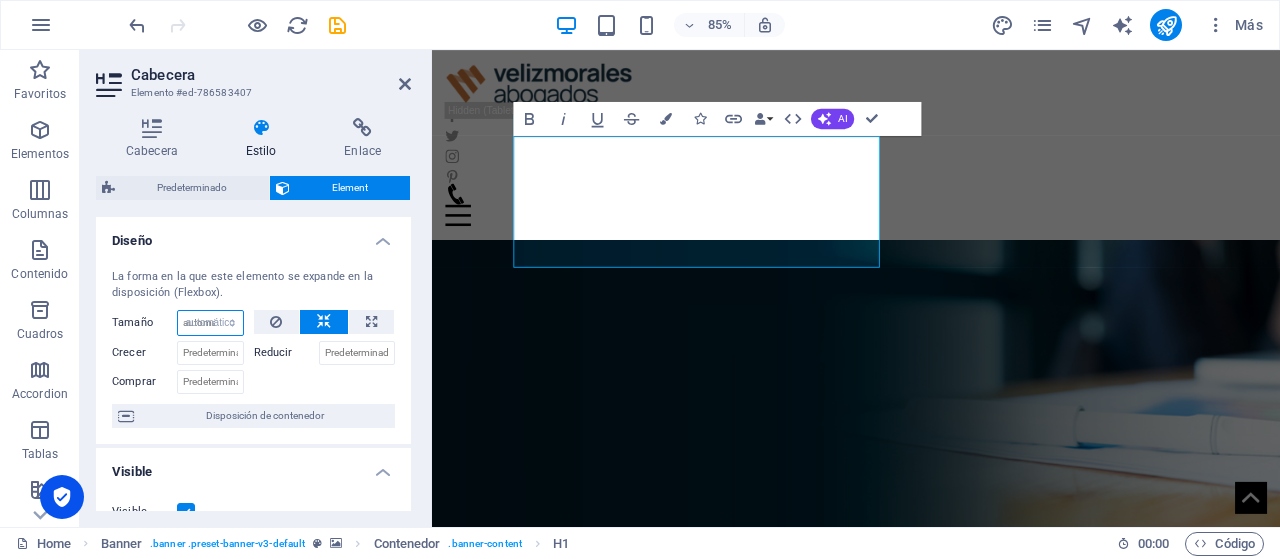 click on "Predeterminado automático px % 1/1 1/2 1/3 1/4 1/5 1/6 1/7 1/8 1/9 1/10" at bounding box center [210, 323] 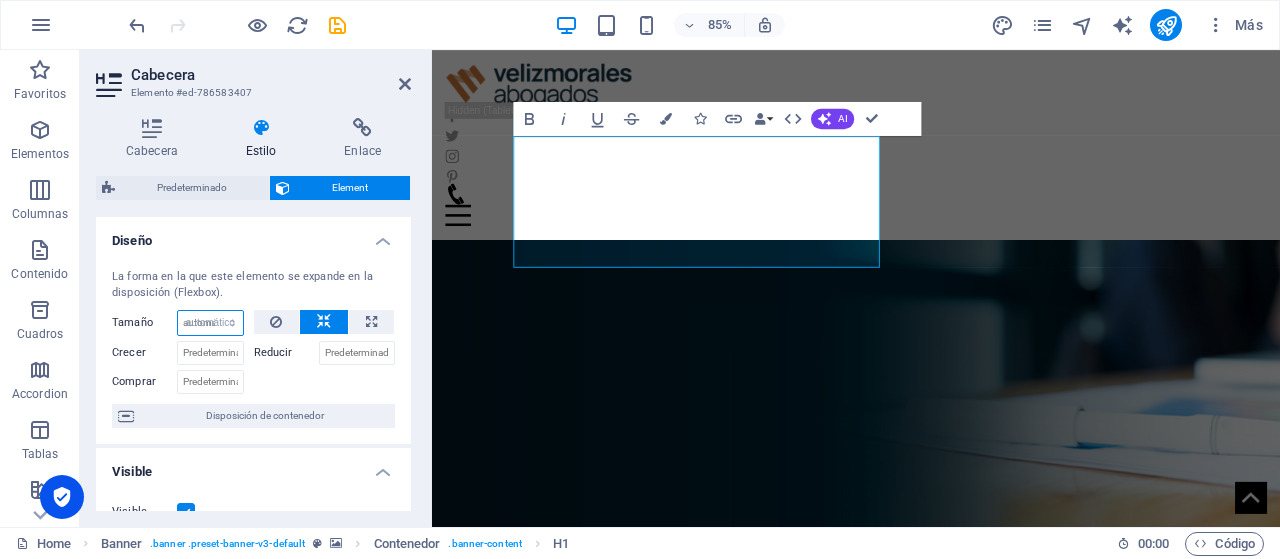 select on "DISABLED_OPTION_VALUE" 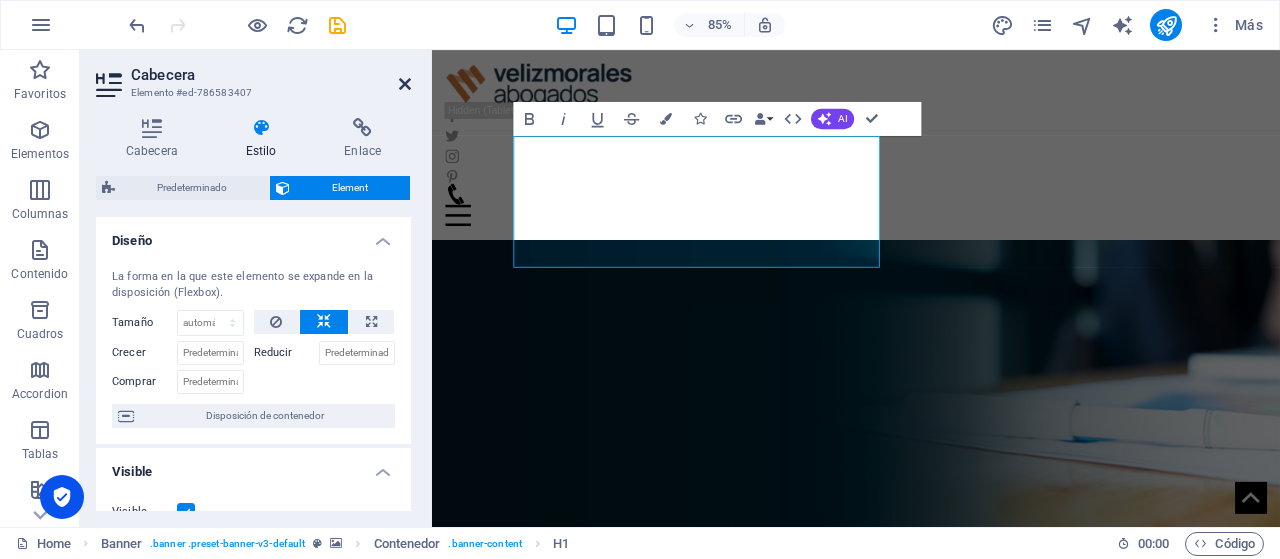 click at bounding box center [405, 84] 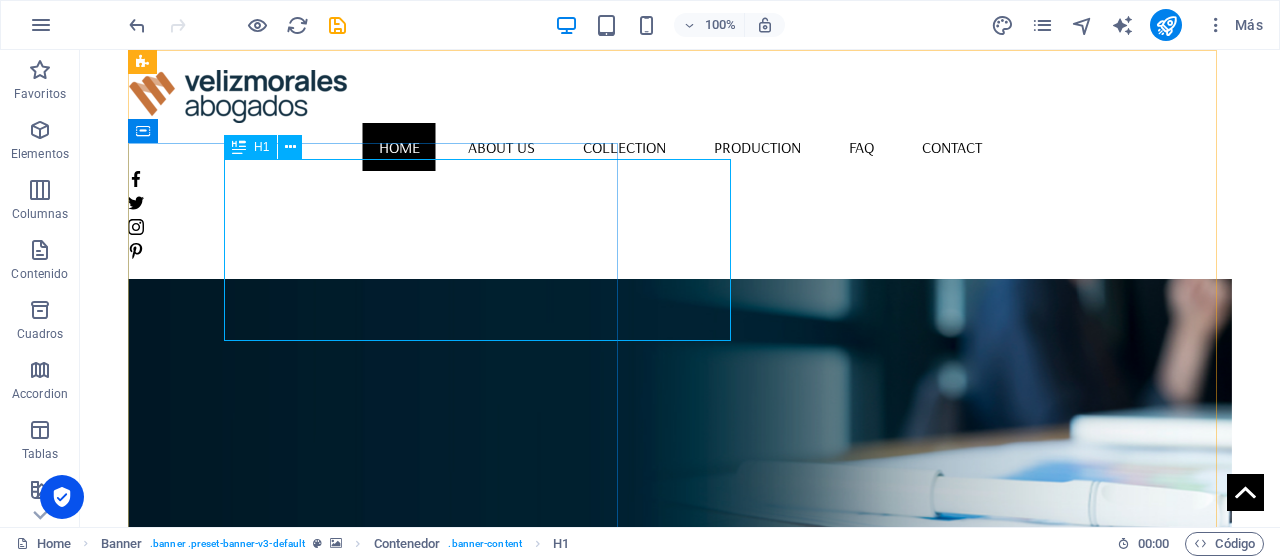 click on "H1" at bounding box center (250, 147) 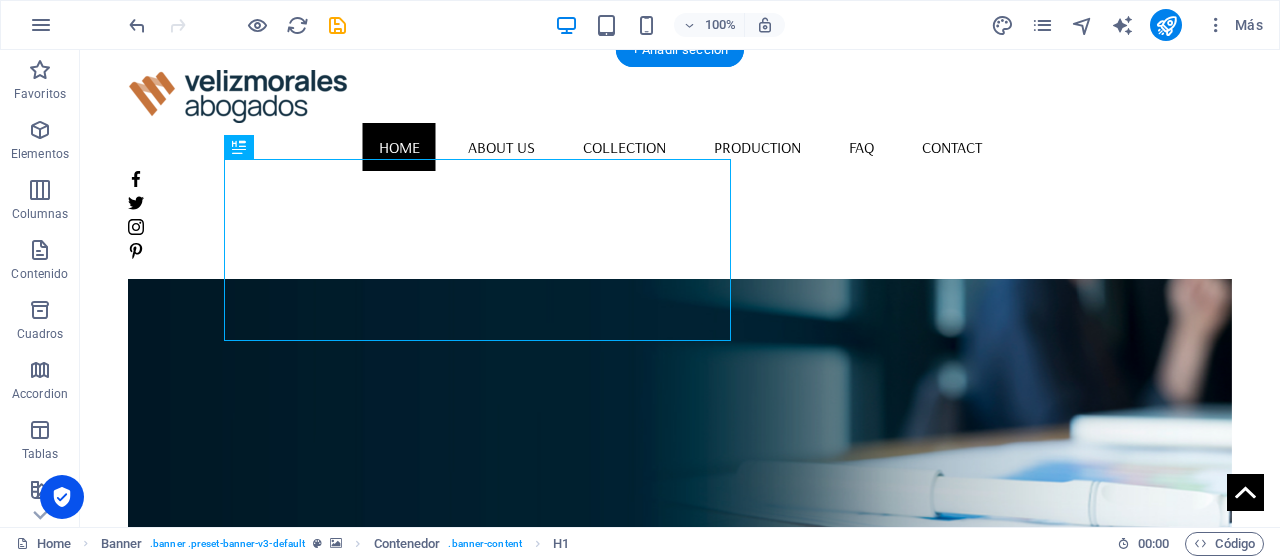 drag, startPoint x: 329, startPoint y: 200, endPoint x: 252, endPoint y: 254, distance: 94.04786 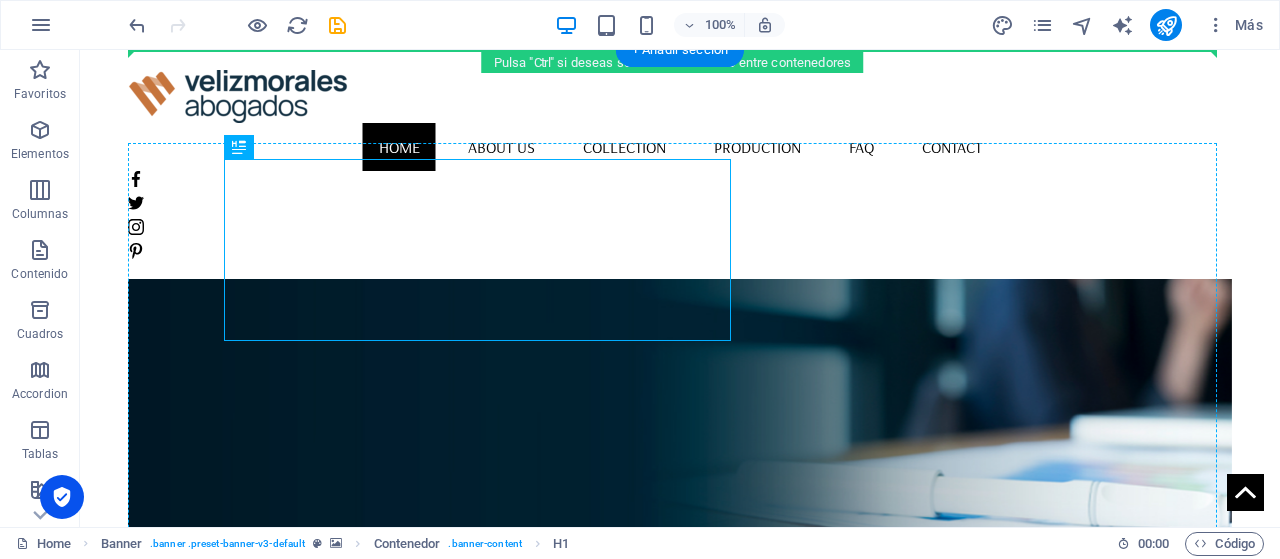 drag, startPoint x: 210, startPoint y: 161, endPoint x: 154, endPoint y: 167, distance: 56.32051 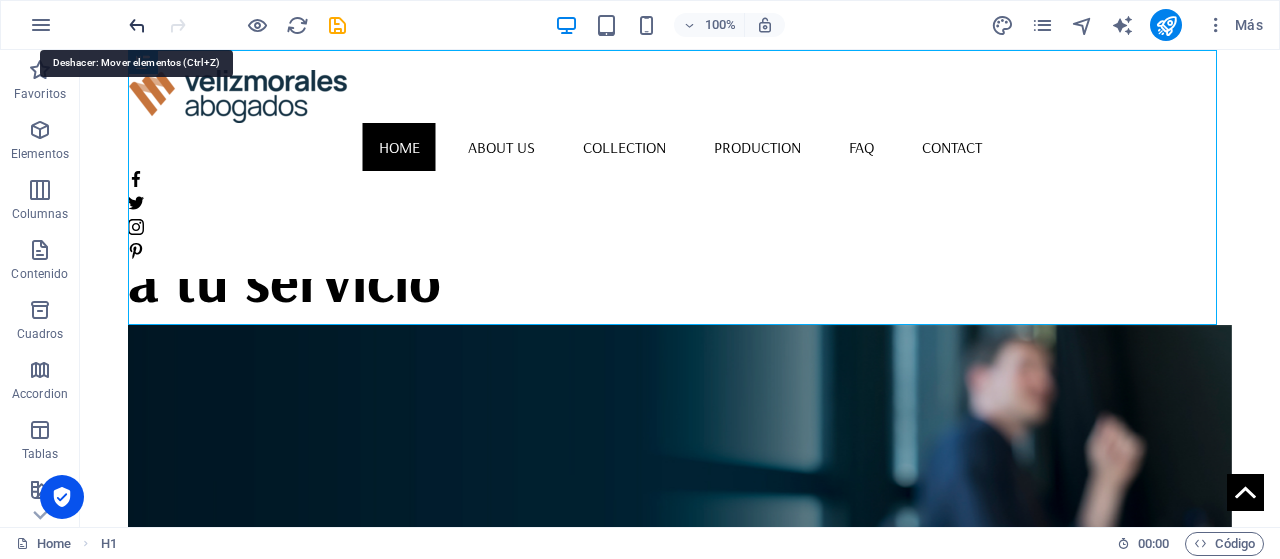 click at bounding box center [137, 25] 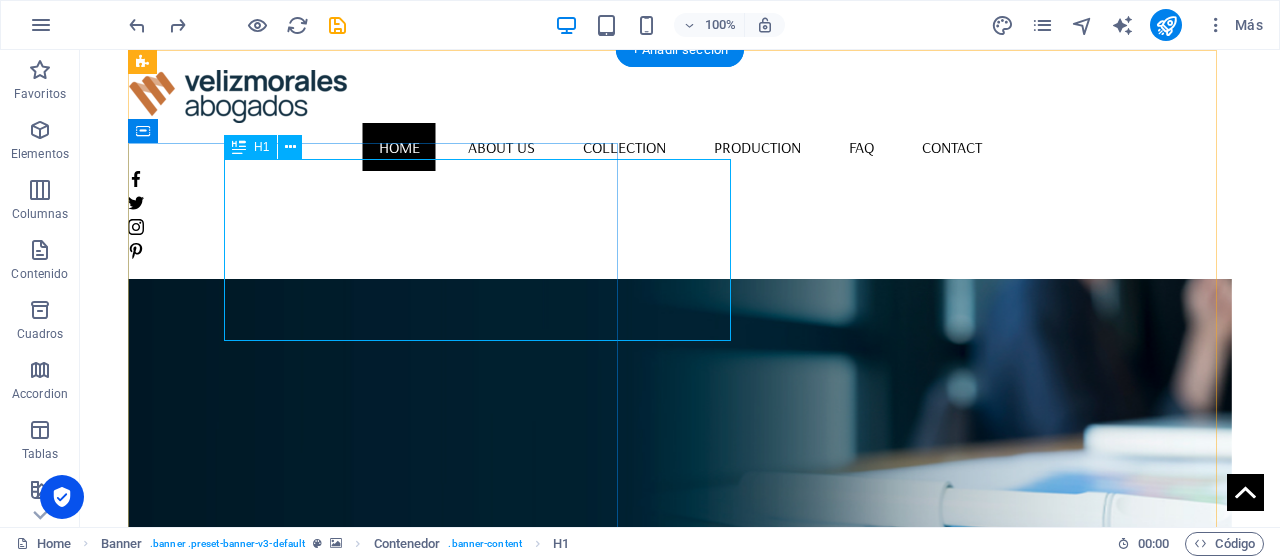 click on "Nuestra experiencia a tu servicio" at bounding box center [680, 783] 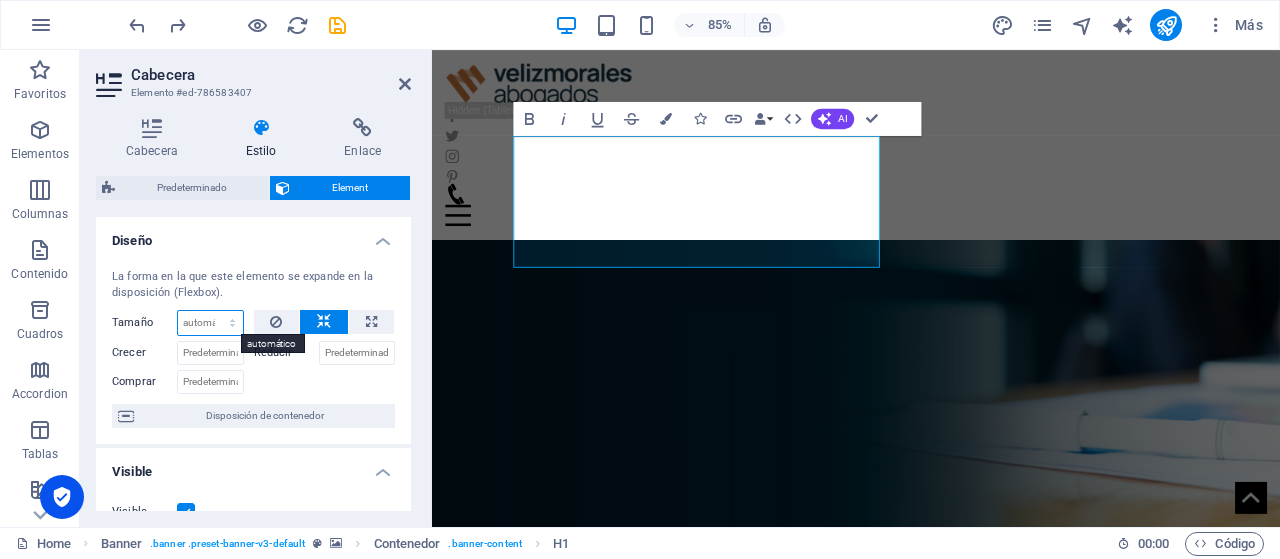click on "Predeterminado automático px % 1/1 1/2 1/3 1/4 1/5 1/6 1/7 1/8 1/9 1/10" at bounding box center (210, 323) 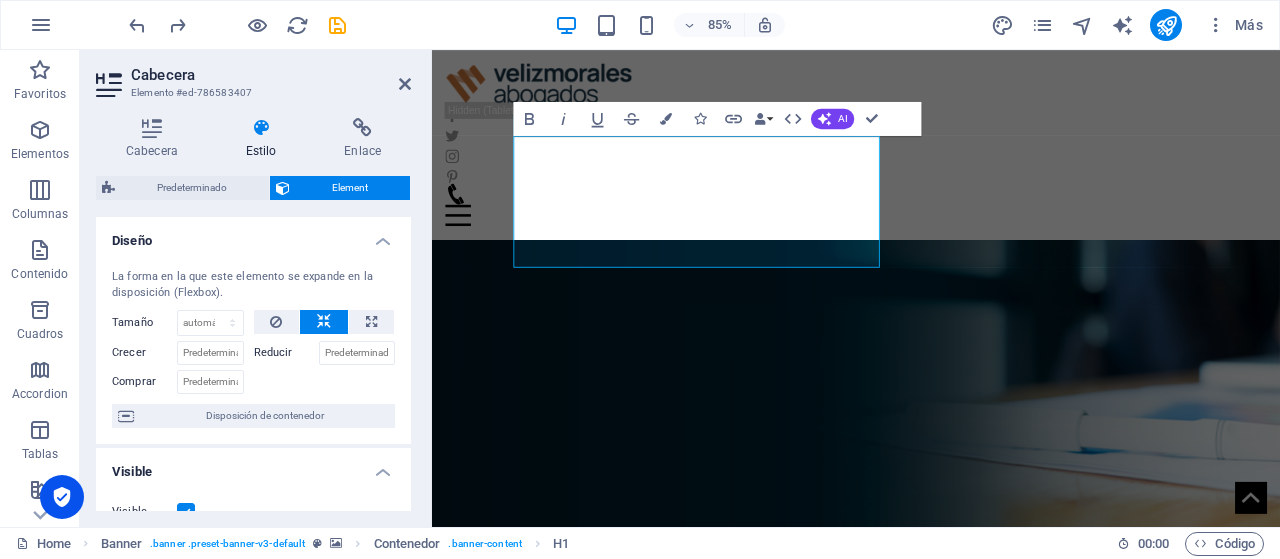 click at bounding box center (325, 379) 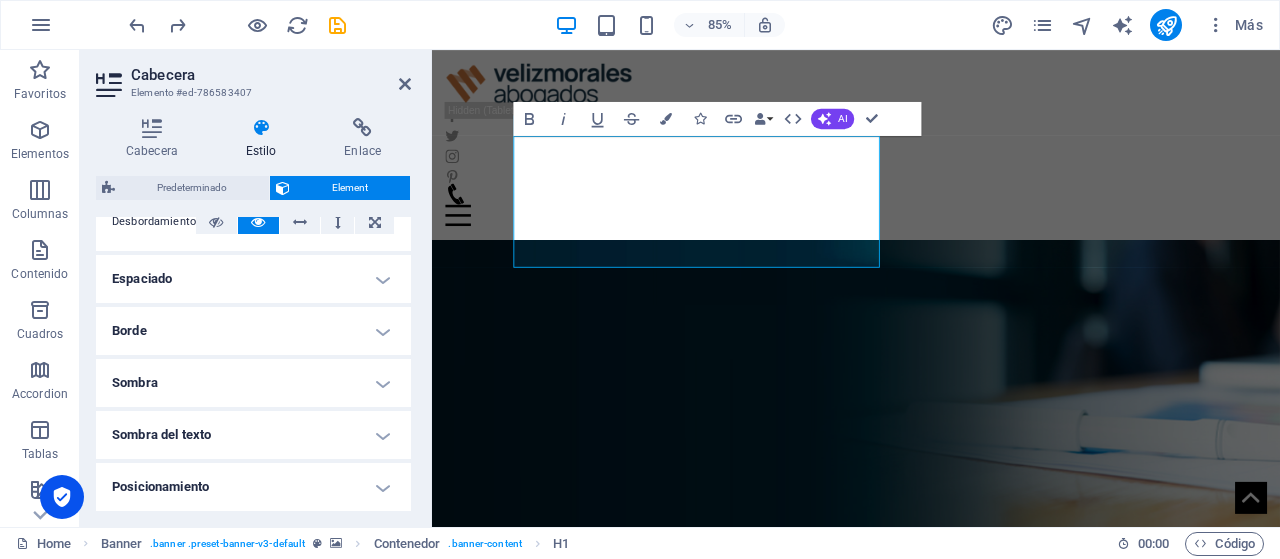 scroll, scrollTop: 400, scrollLeft: 0, axis: vertical 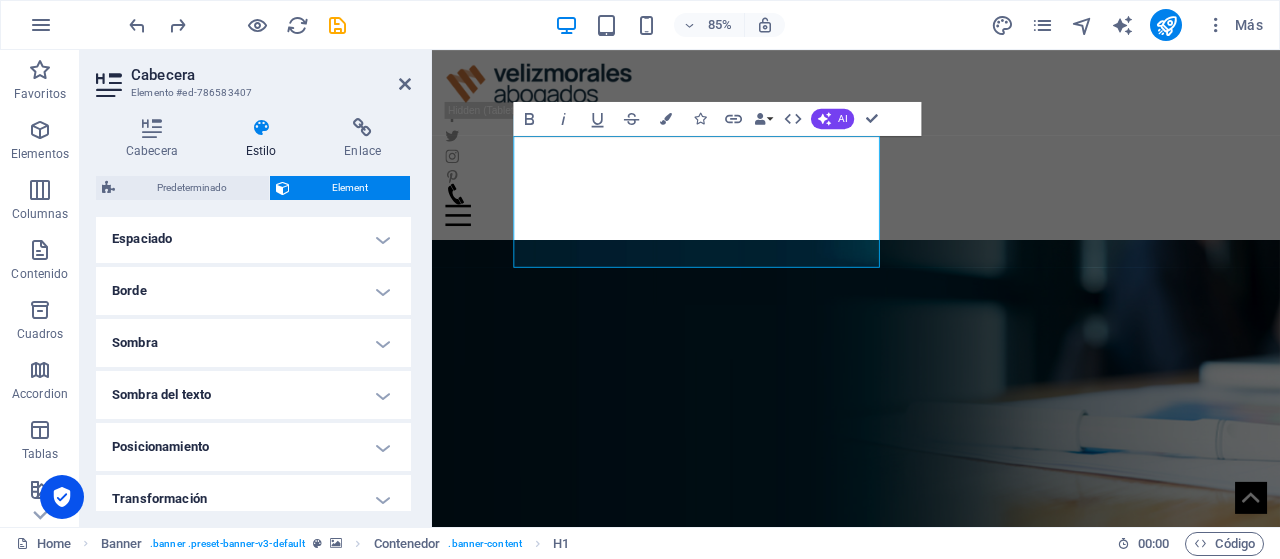 click on "Sombra del texto" at bounding box center [253, 395] 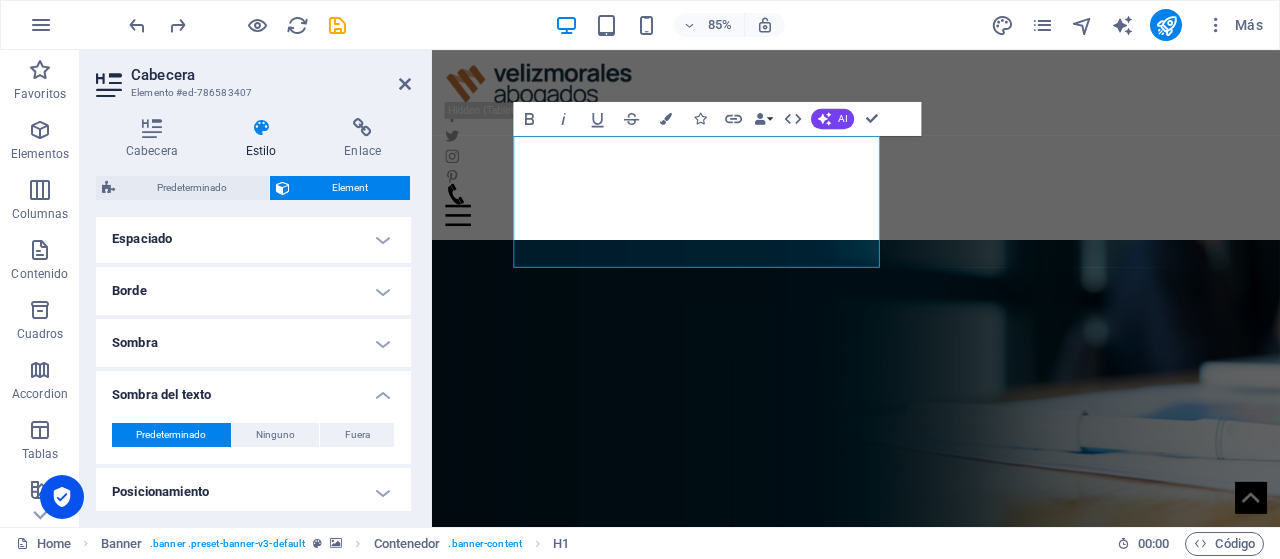 click on "Sombra del texto" at bounding box center (253, 389) 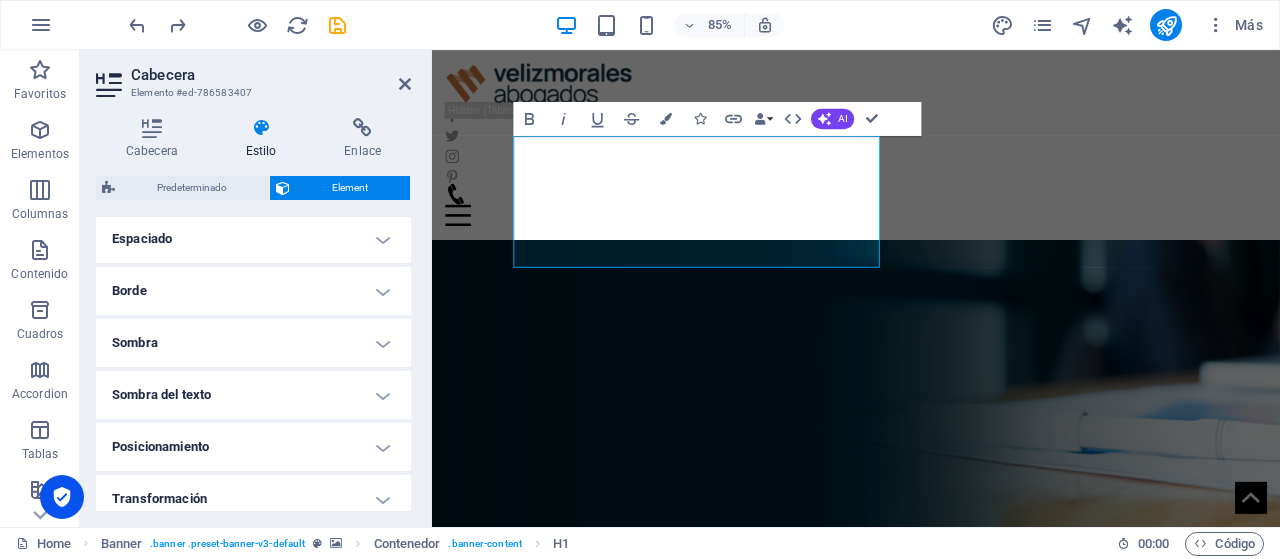 click on "Sombra" at bounding box center (253, 343) 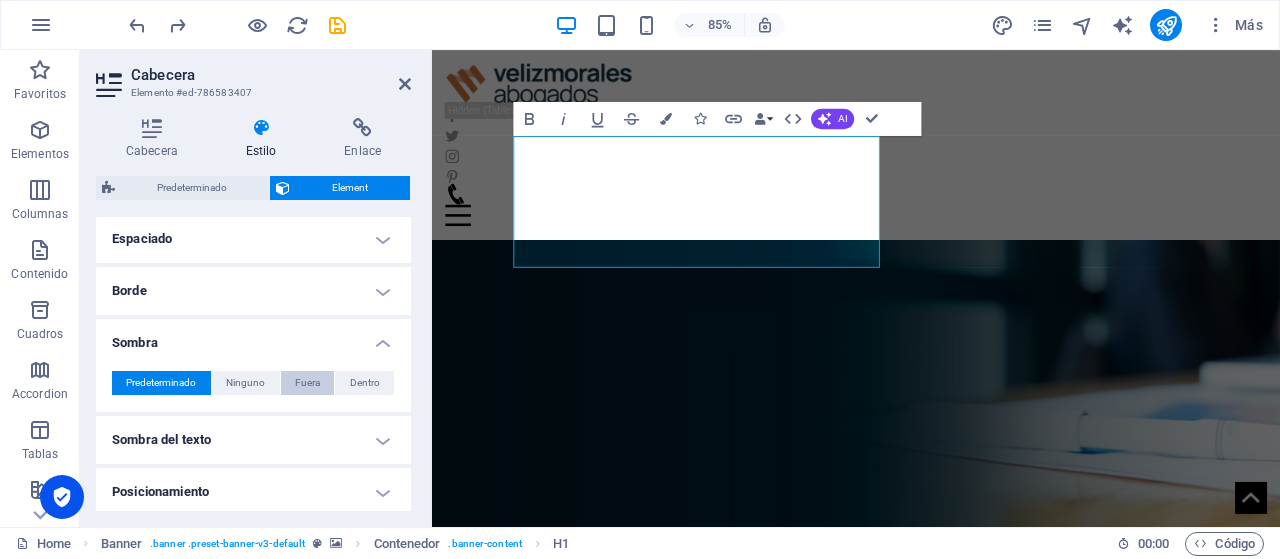 click on "Fuera" at bounding box center (307, 383) 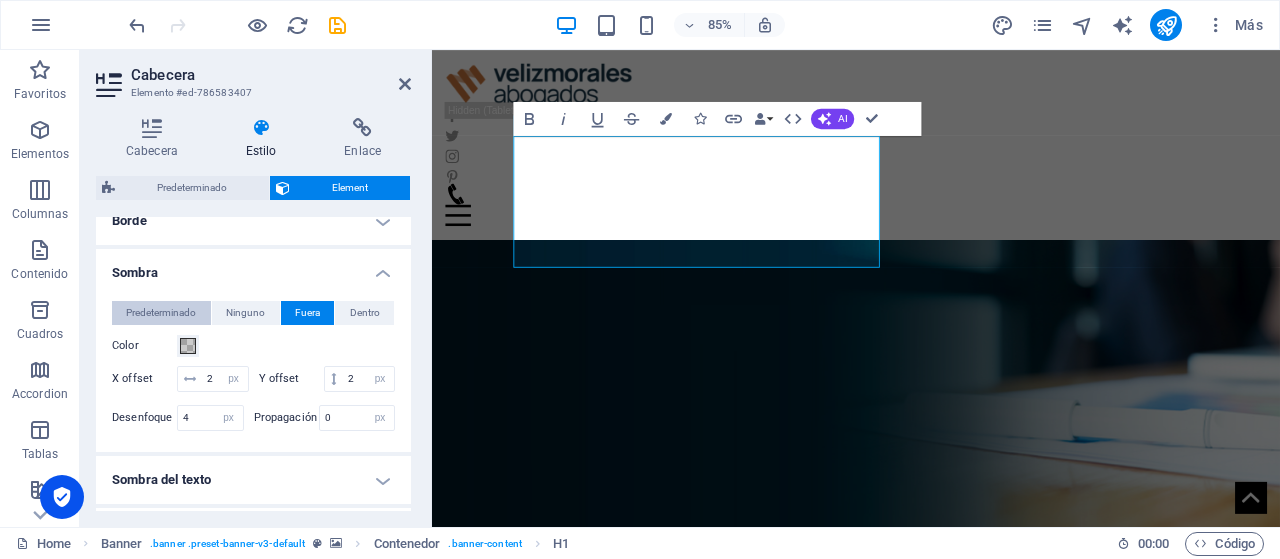 scroll, scrollTop: 500, scrollLeft: 0, axis: vertical 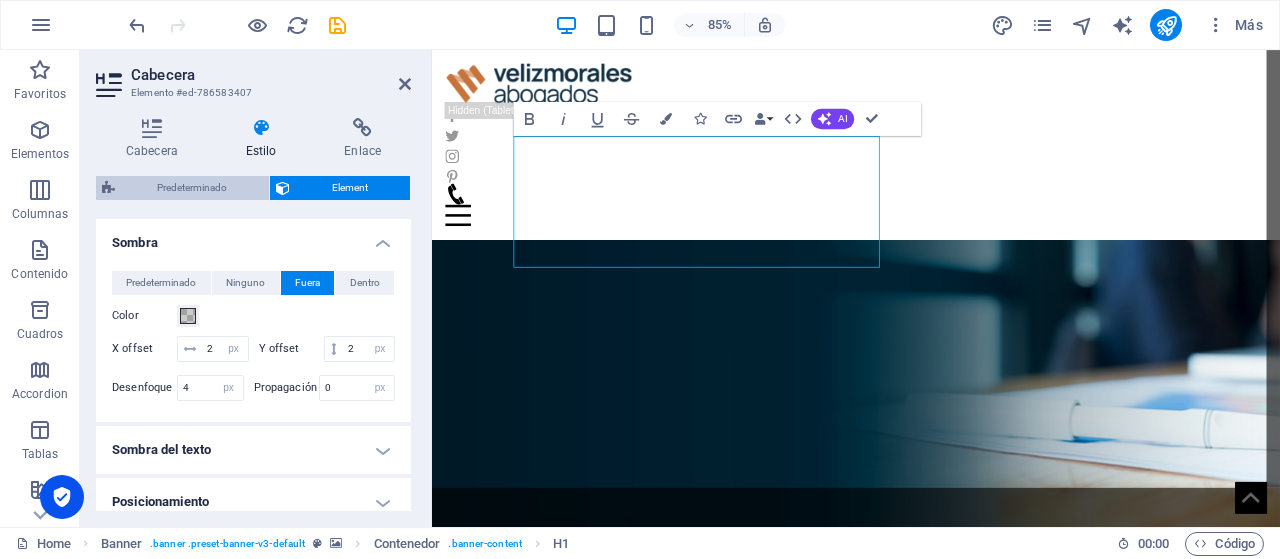 click on "Predeterminado" at bounding box center [192, 188] 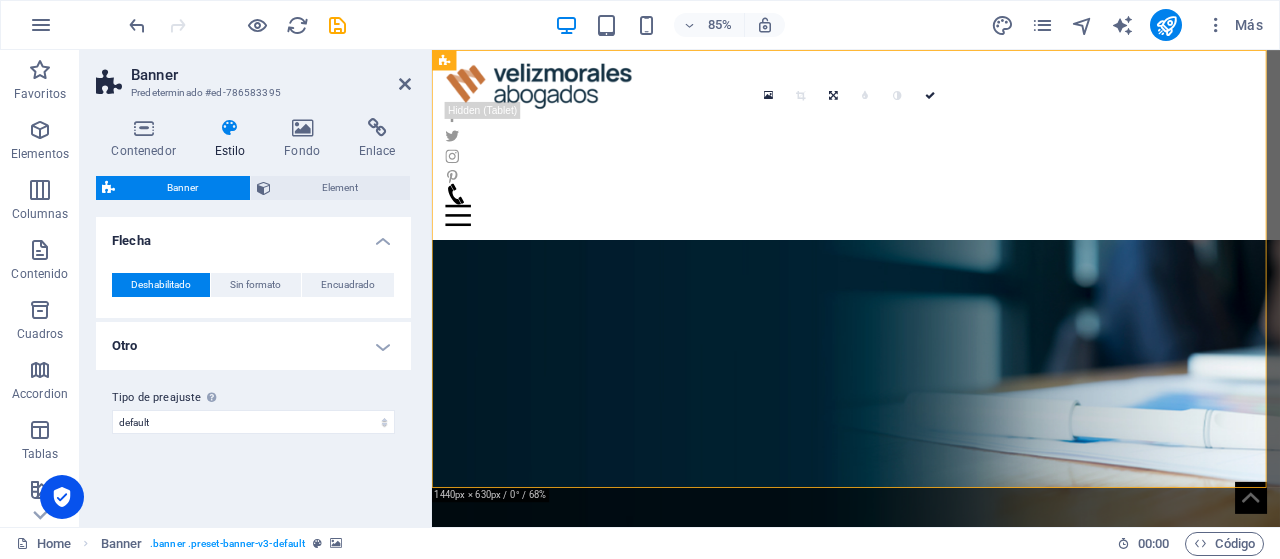 click on "Banner" at bounding box center (182, 188) 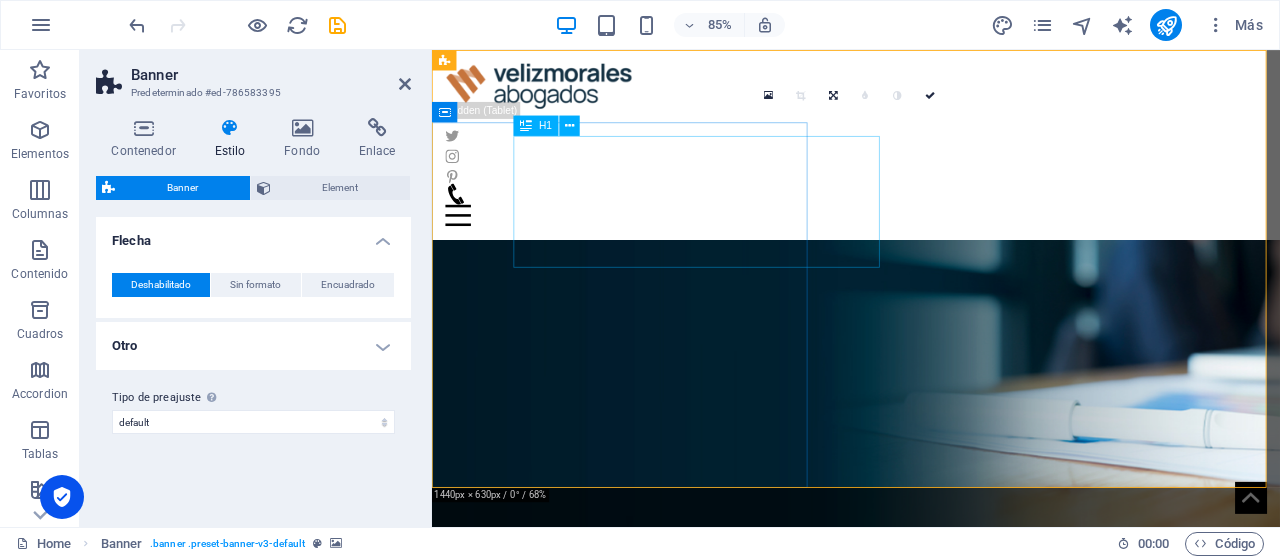 click on "Nuestra experiencia a tu servicio" at bounding box center (931, 743) 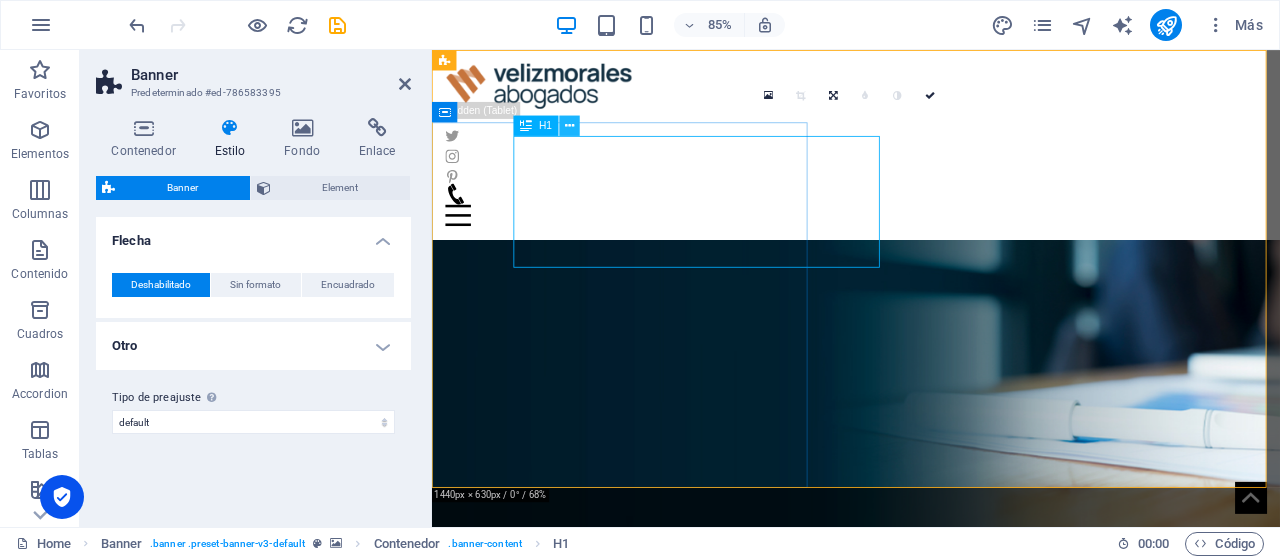click at bounding box center [569, 126] 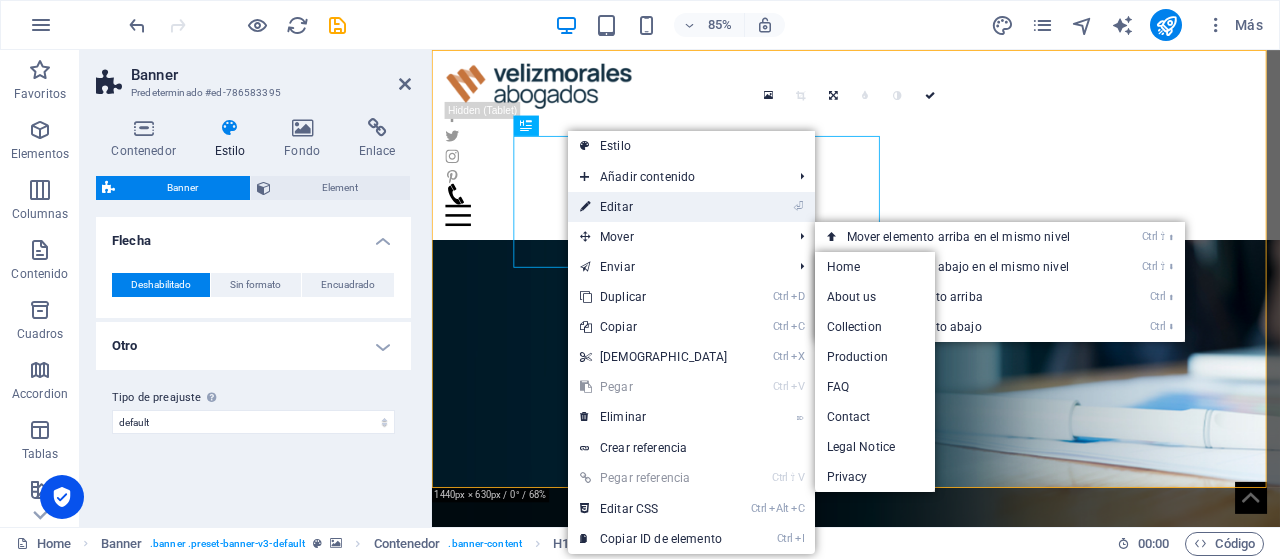 click on "⏎  Editar" at bounding box center [654, 207] 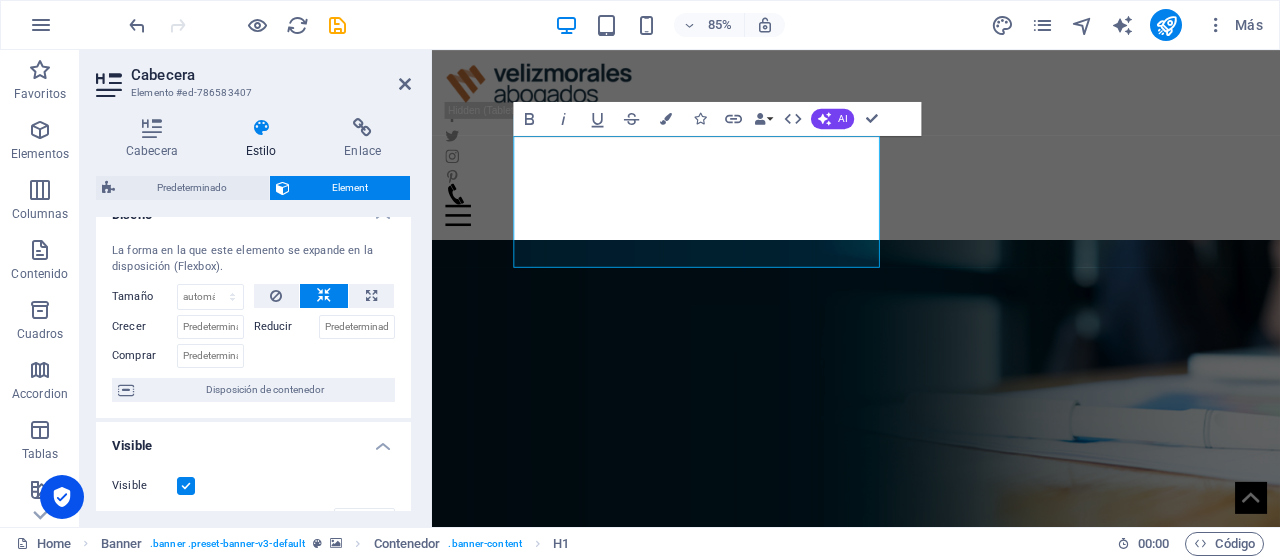 scroll, scrollTop: 0, scrollLeft: 0, axis: both 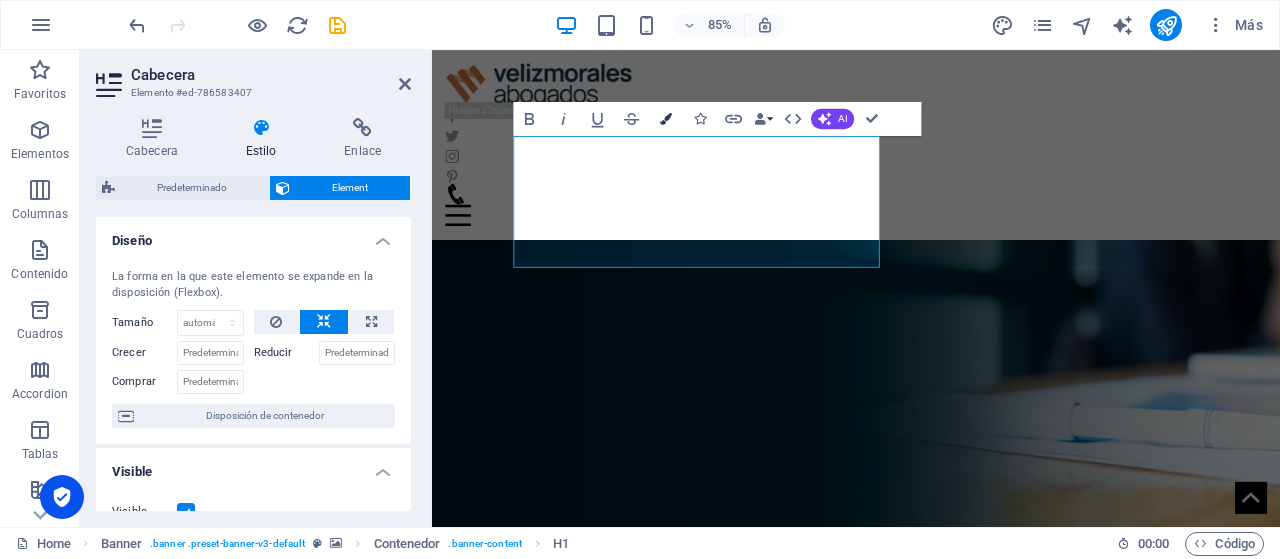 click at bounding box center (666, 119) 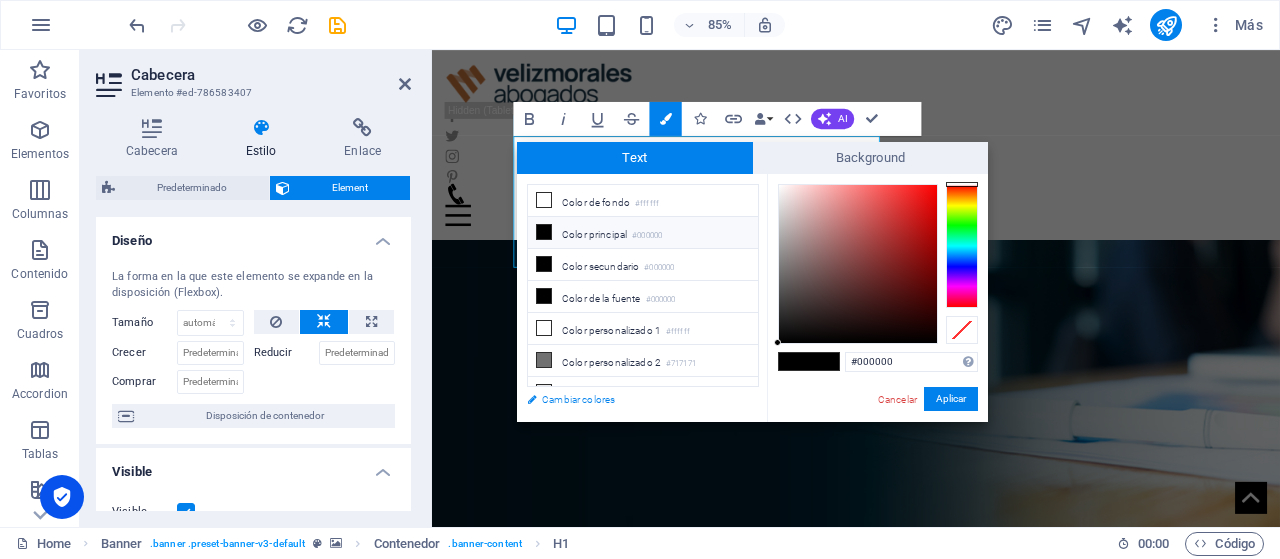 click on "Cambiar colores" at bounding box center (633, 399) 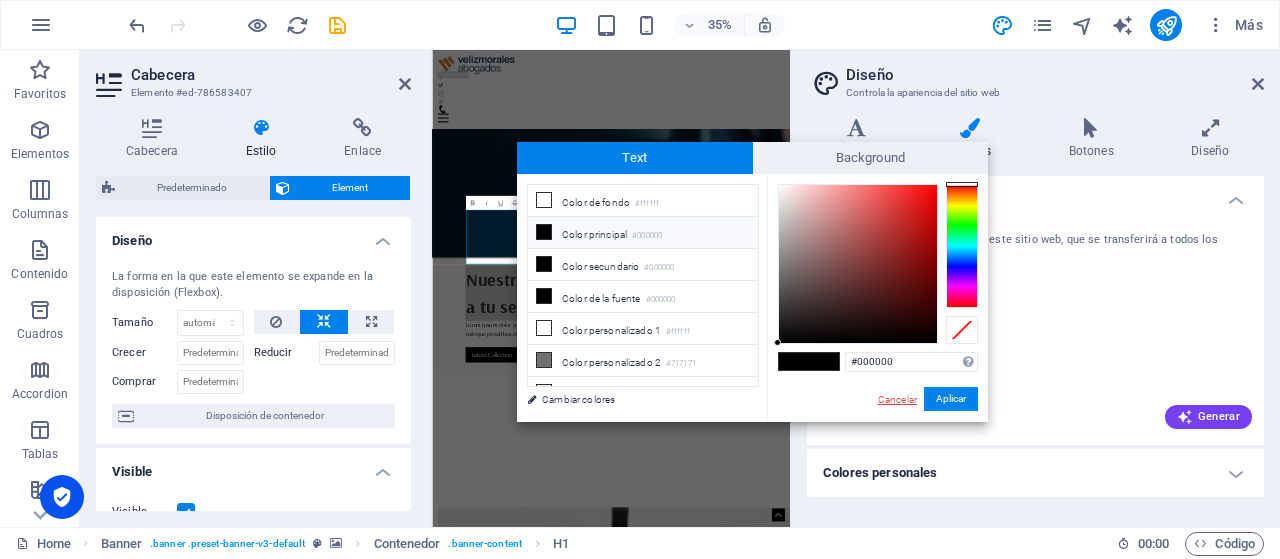 click on "Cancelar" at bounding box center (897, 399) 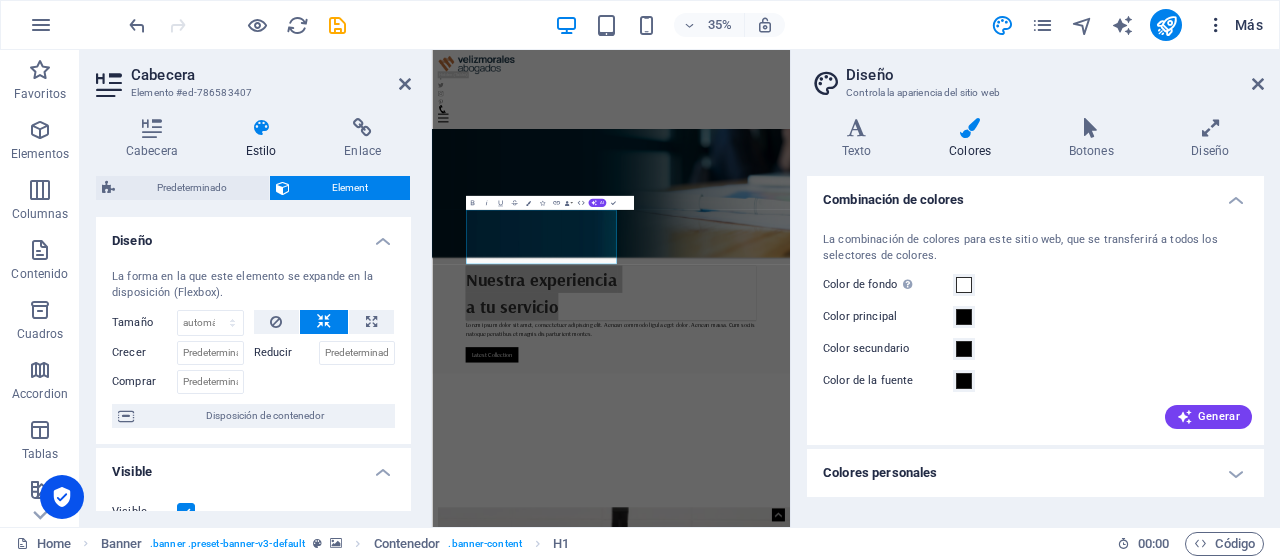 click at bounding box center [1216, 25] 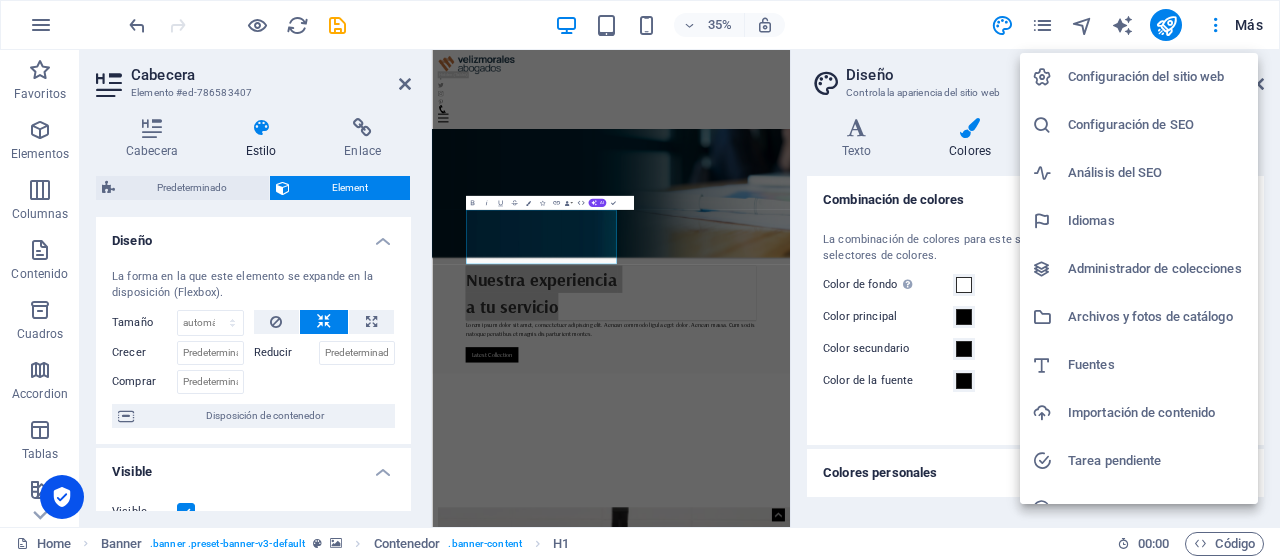 click at bounding box center [640, 279] 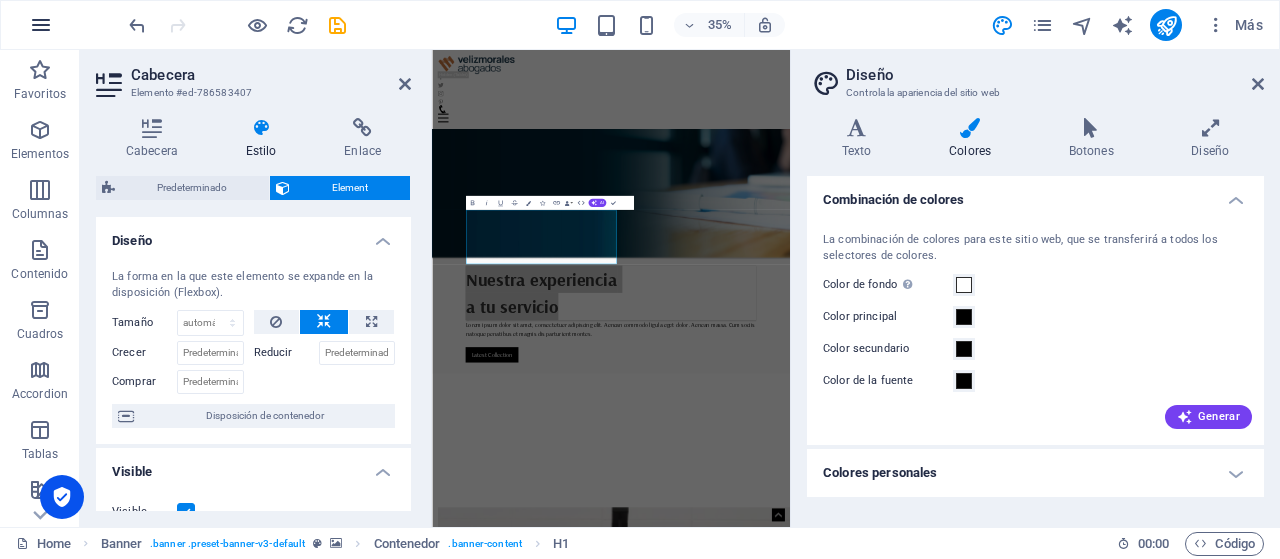 click at bounding box center [41, 25] 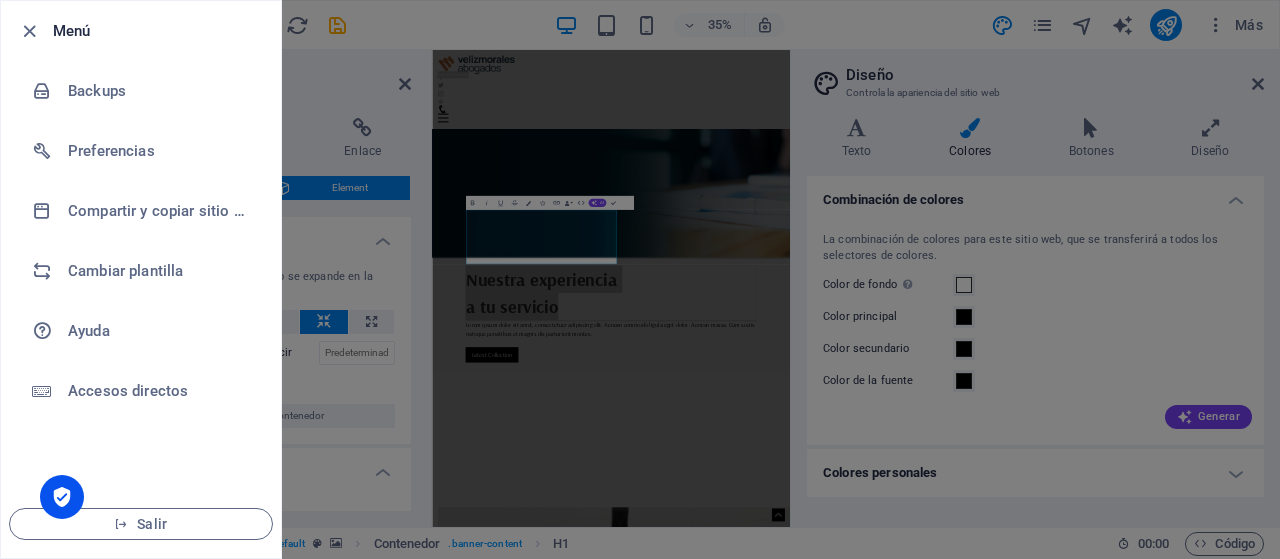 click at bounding box center (640, 279) 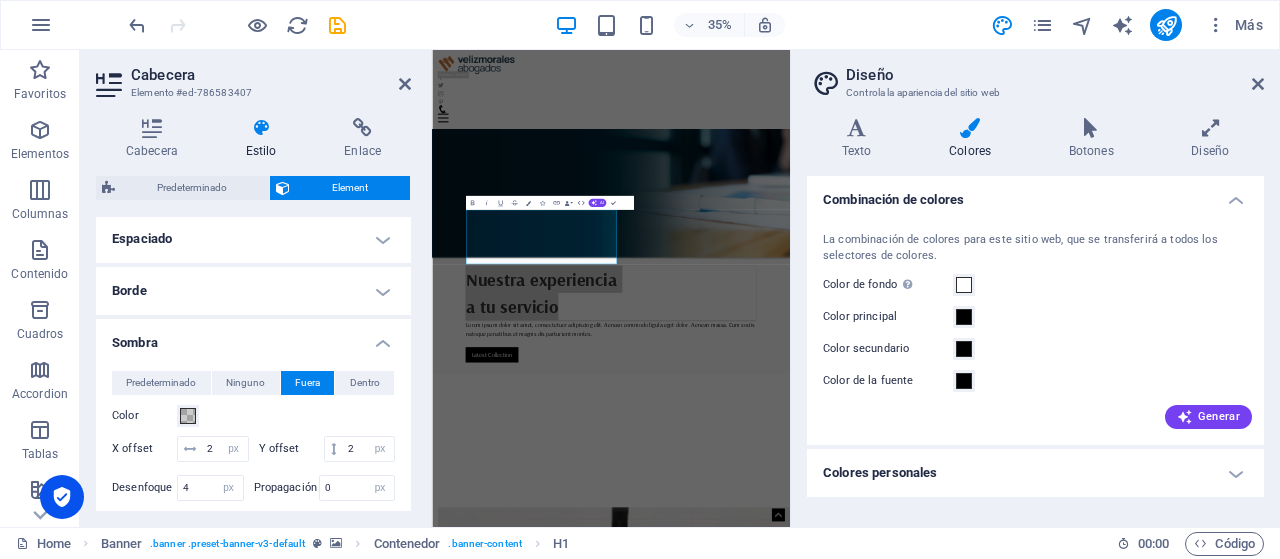 scroll, scrollTop: 0, scrollLeft: 0, axis: both 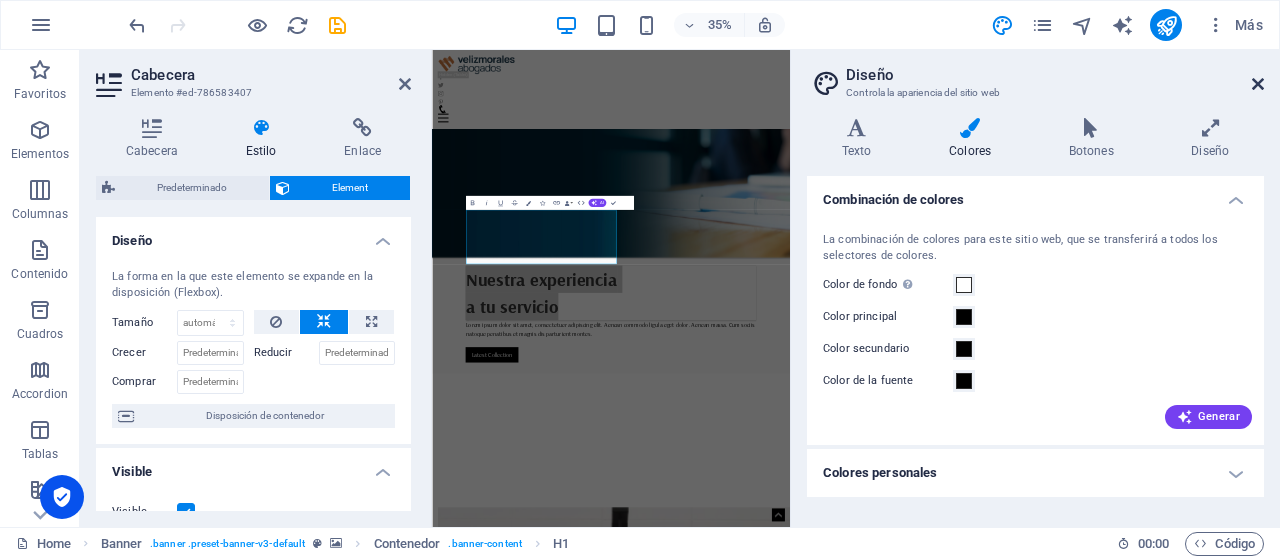 click at bounding box center (1258, 84) 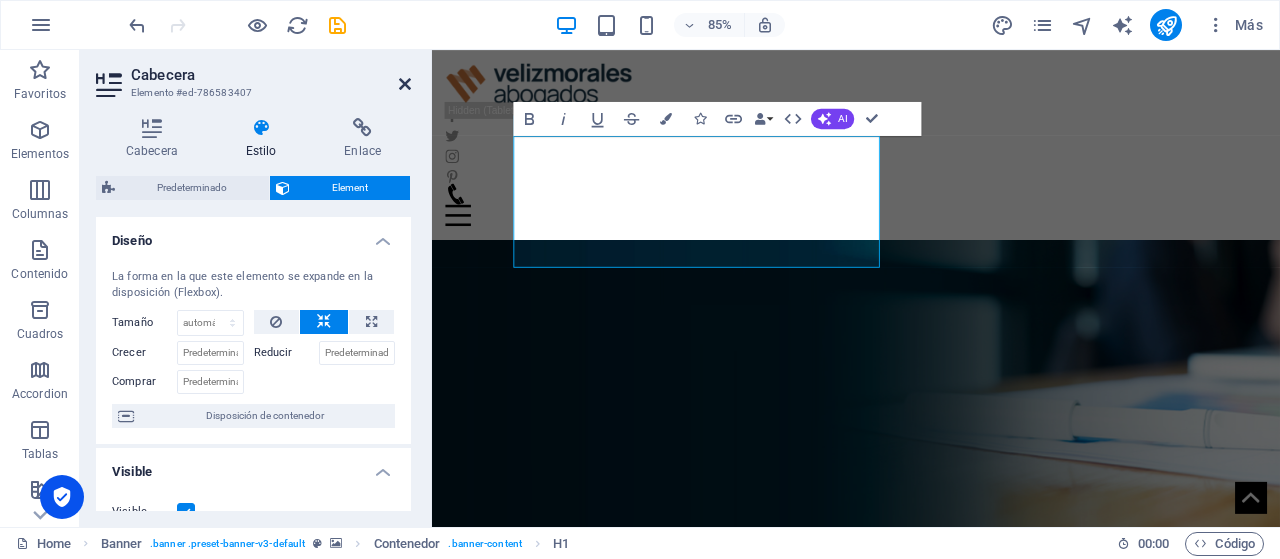 click at bounding box center (405, 84) 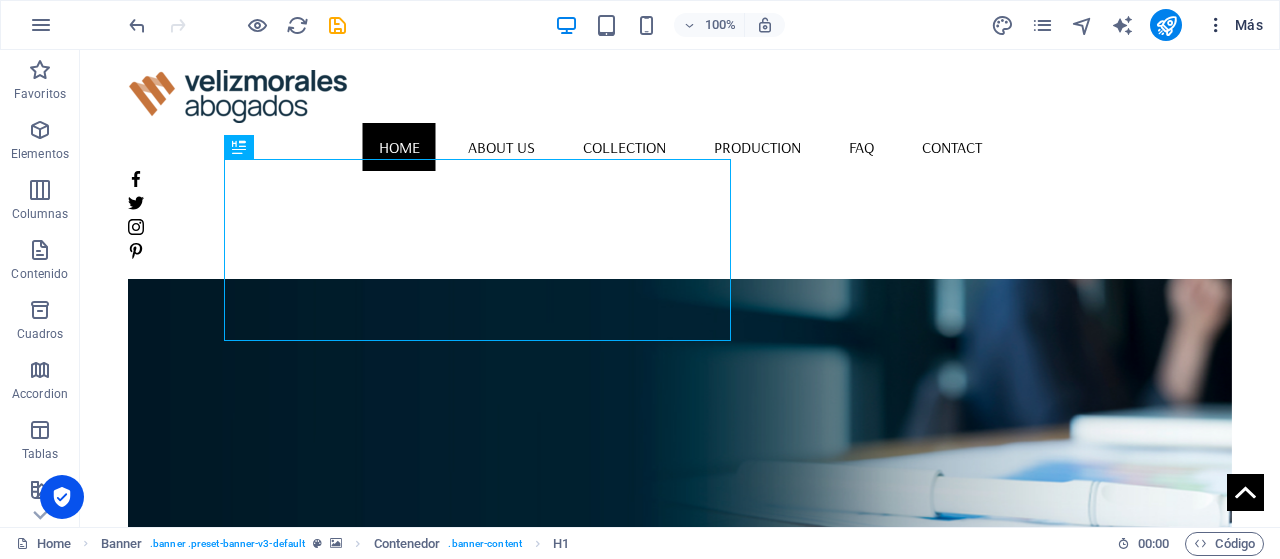 click at bounding box center (1216, 25) 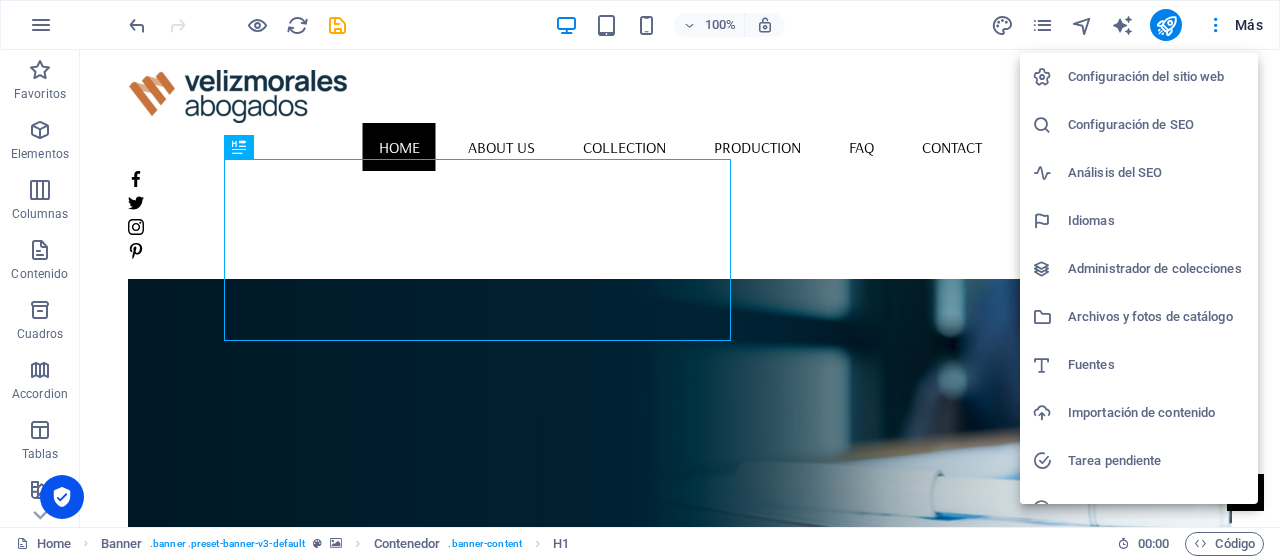 scroll, scrollTop: 0, scrollLeft: 0, axis: both 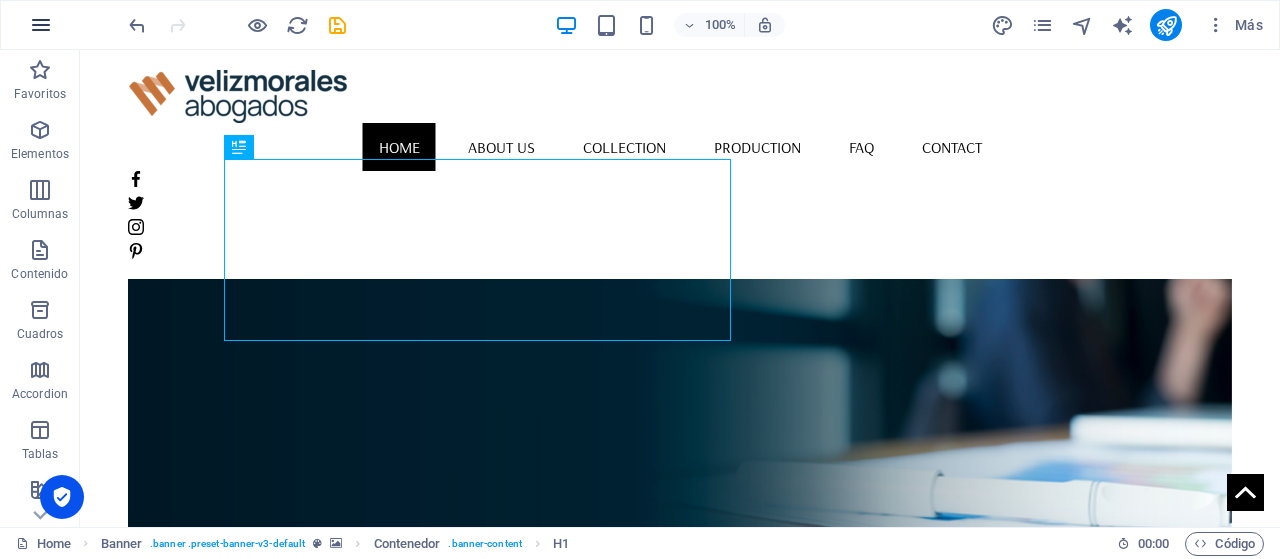 click at bounding box center (41, 25) 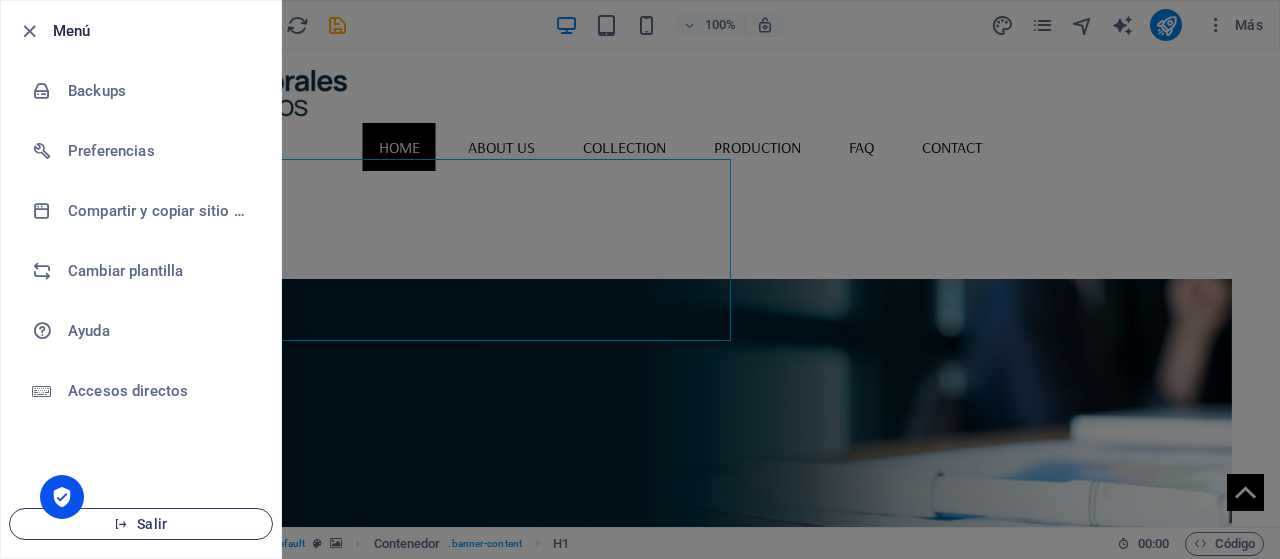 click on "Salir" at bounding box center [141, 524] 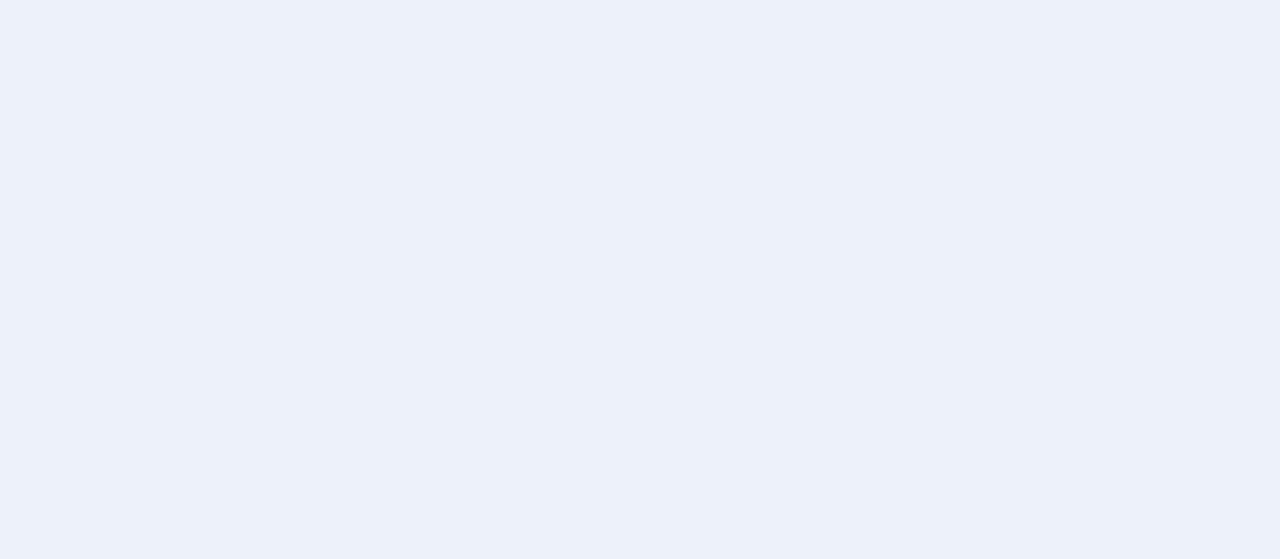 scroll, scrollTop: 0, scrollLeft: 0, axis: both 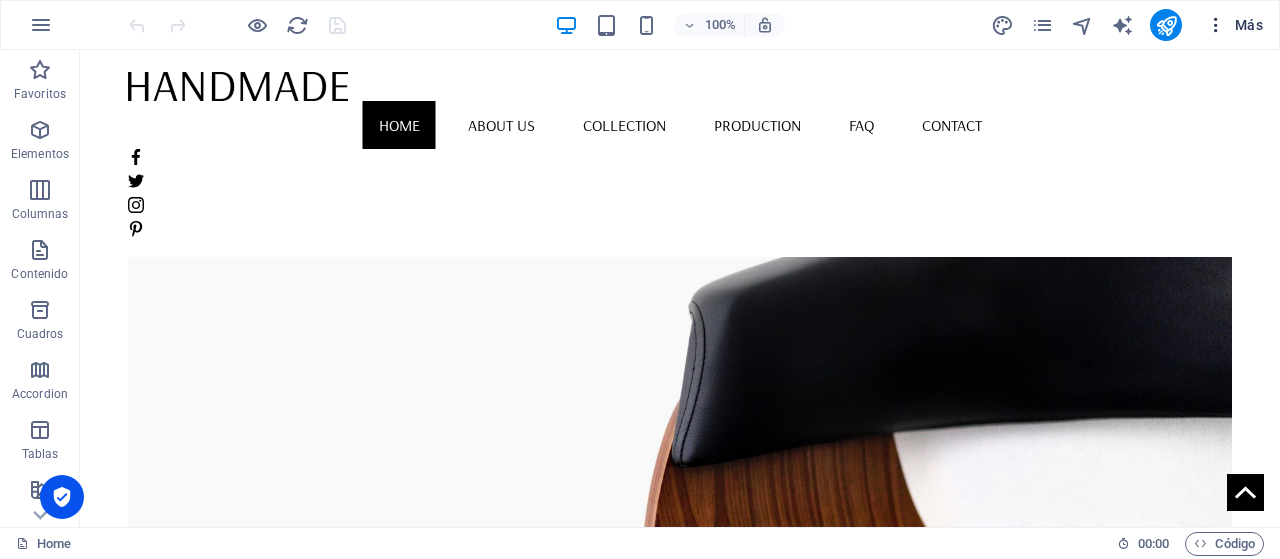 click at bounding box center [1216, 25] 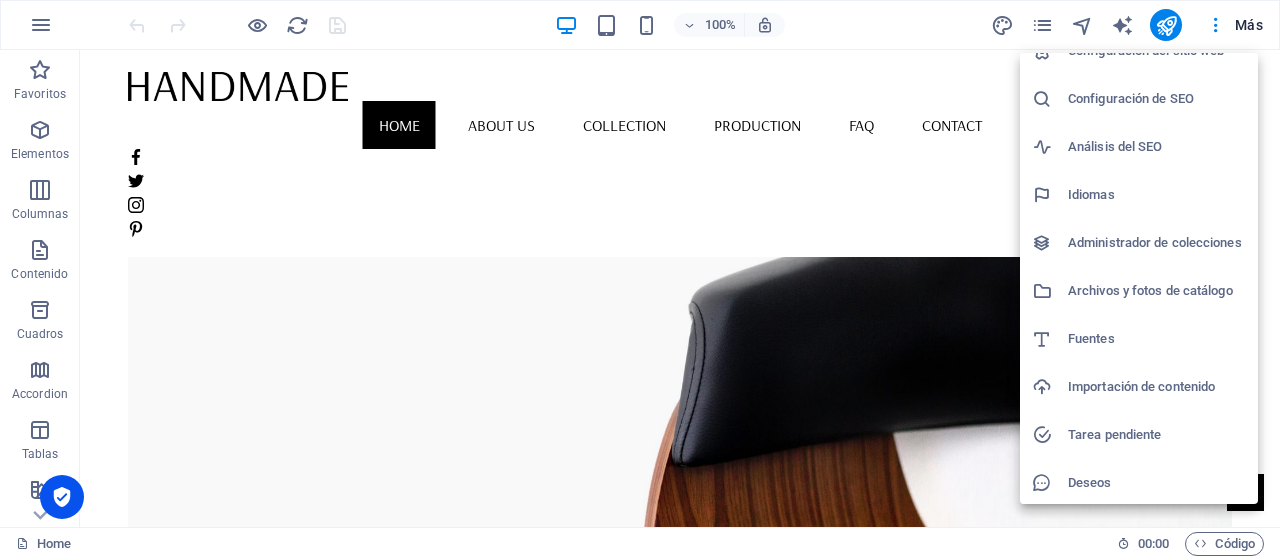 scroll, scrollTop: 0, scrollLeft: 0, axis: both 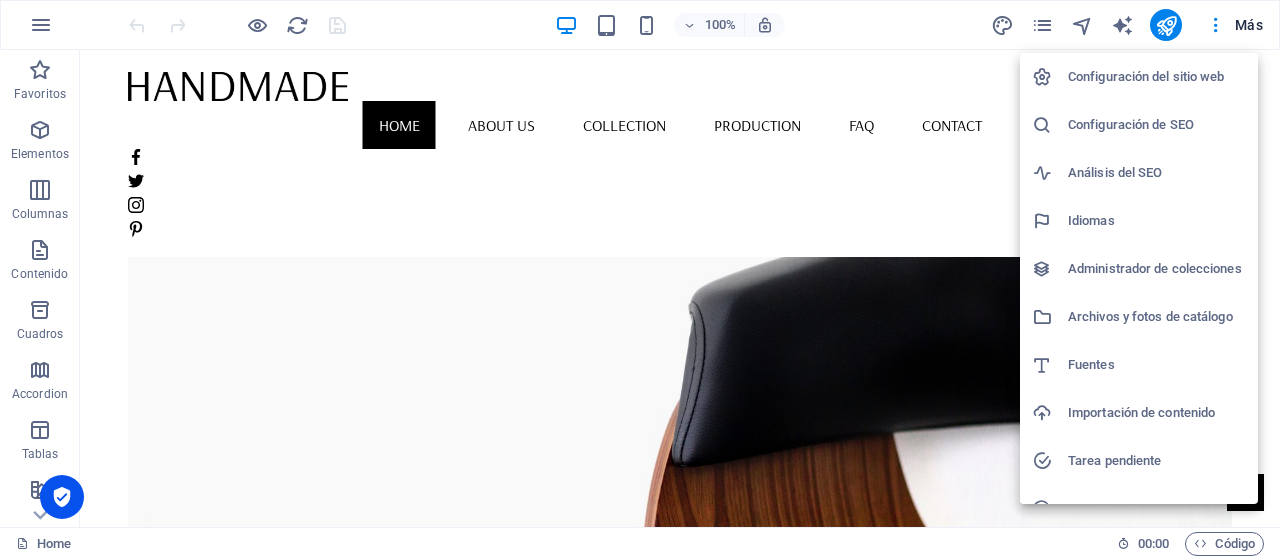 click at bounding box center (640, 279) 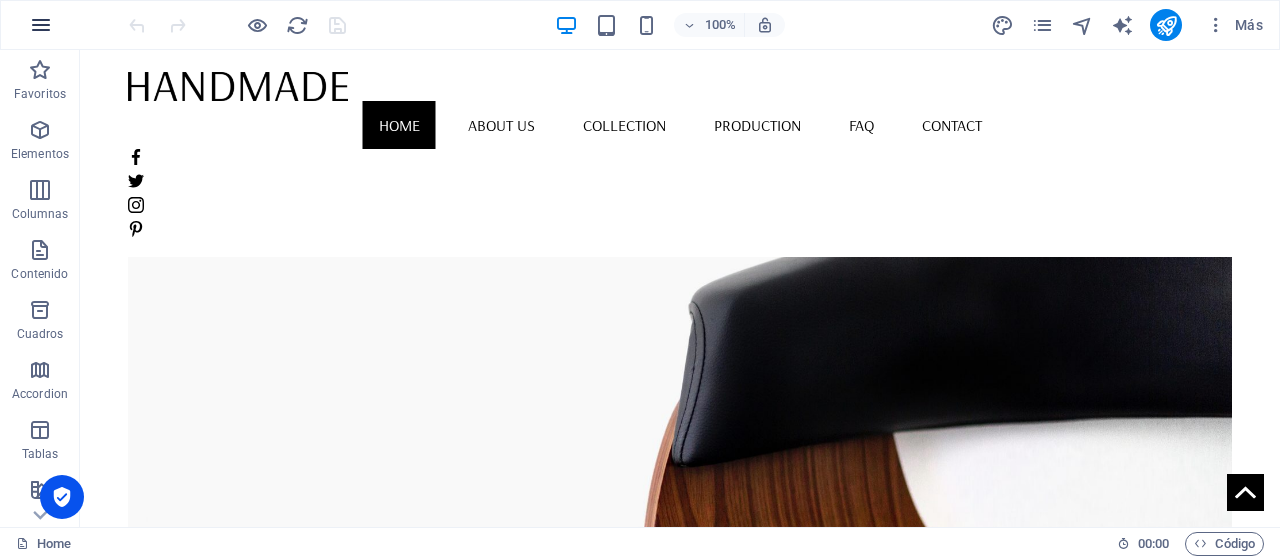 click at bounding box center [41, 25] 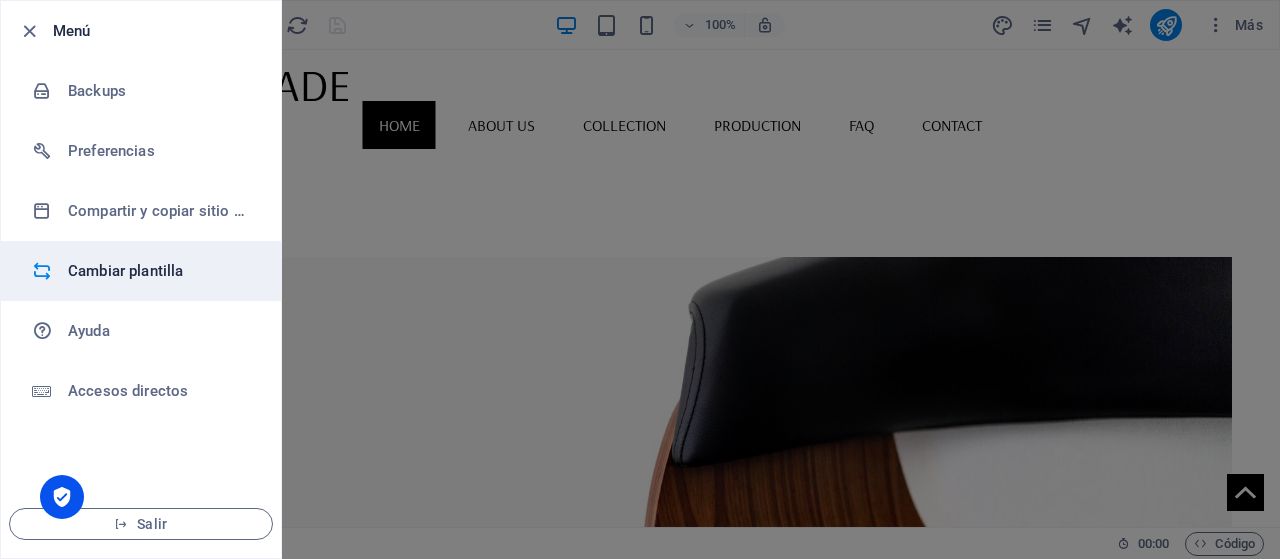 click on "Cambiar plantilla" at bounding box center (141, 271) 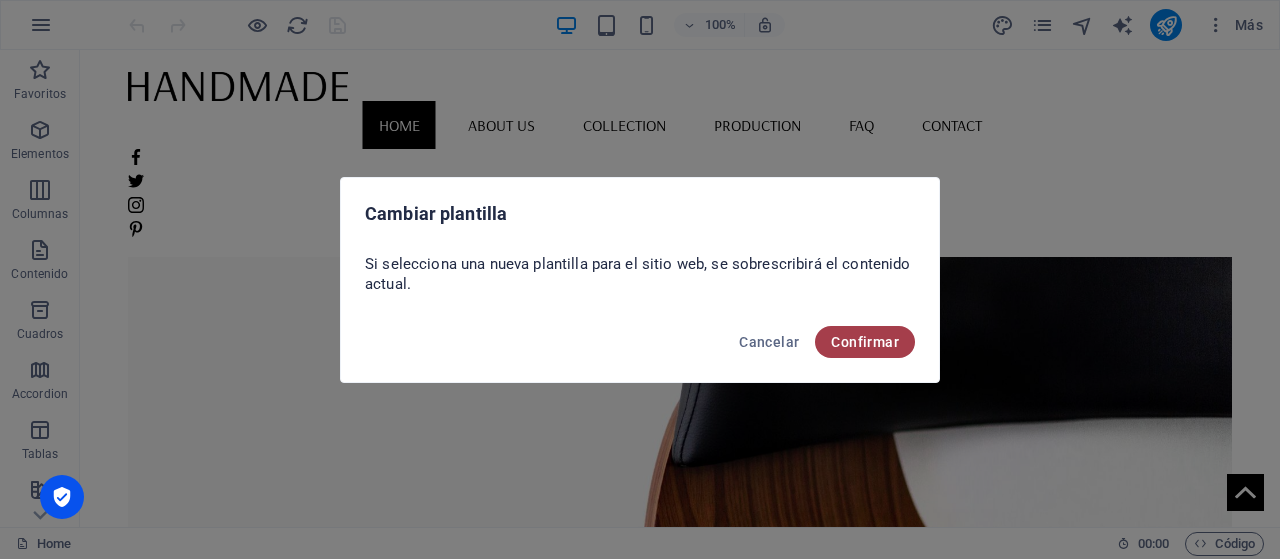 click on "Confirmar" at bounding box center [865, 342] 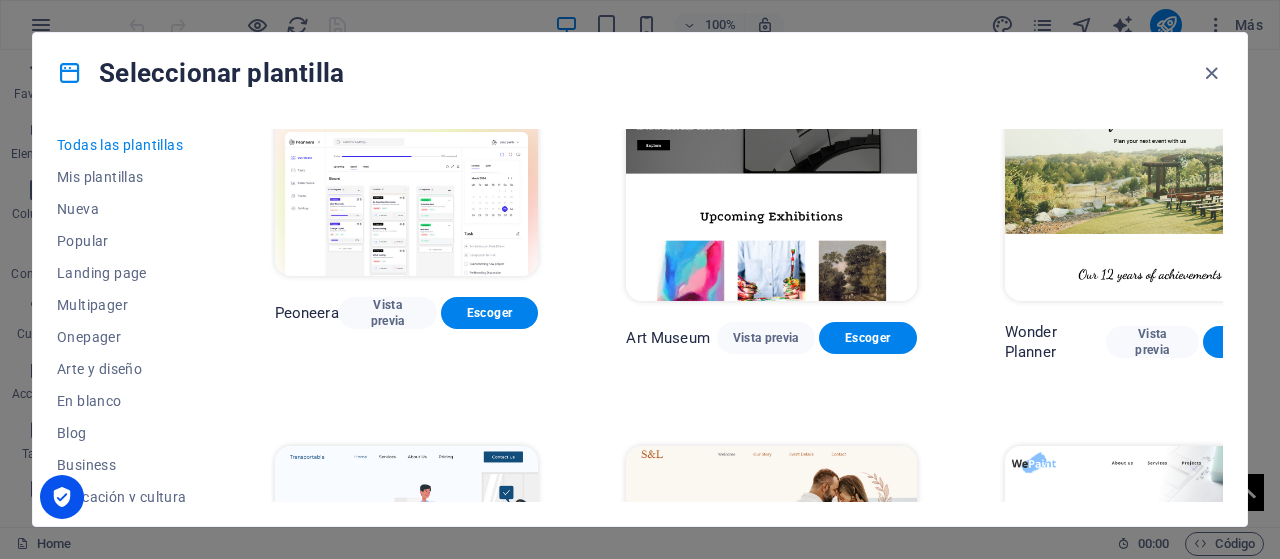 scroll, scrollTop: 0, scrollLeft: 0, axis: both 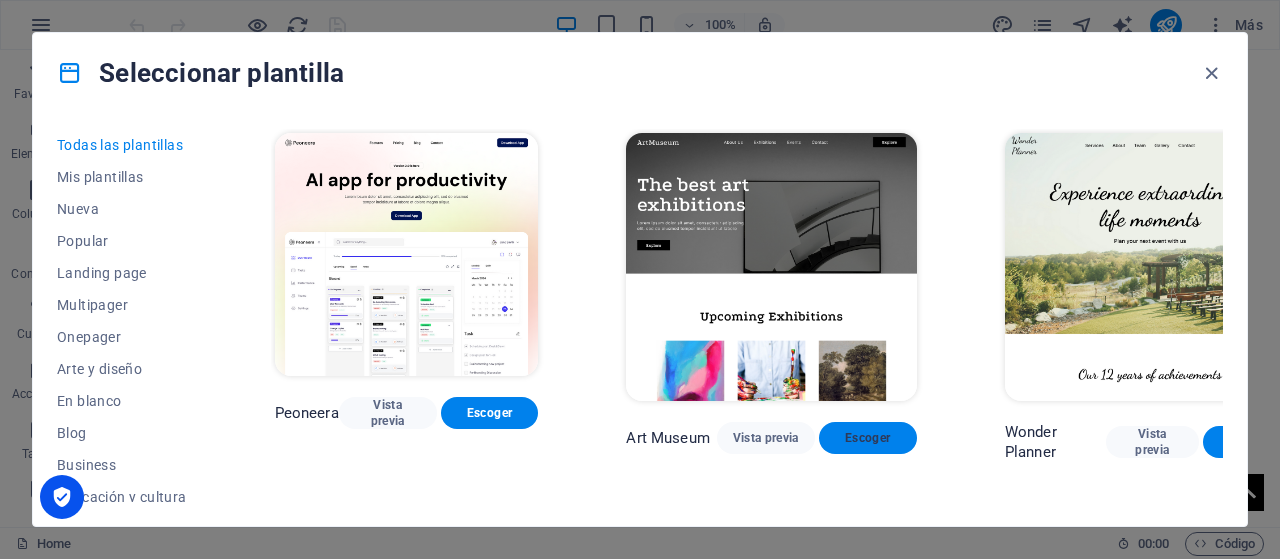 click on "Escoger" at bounding box center [868, 438] 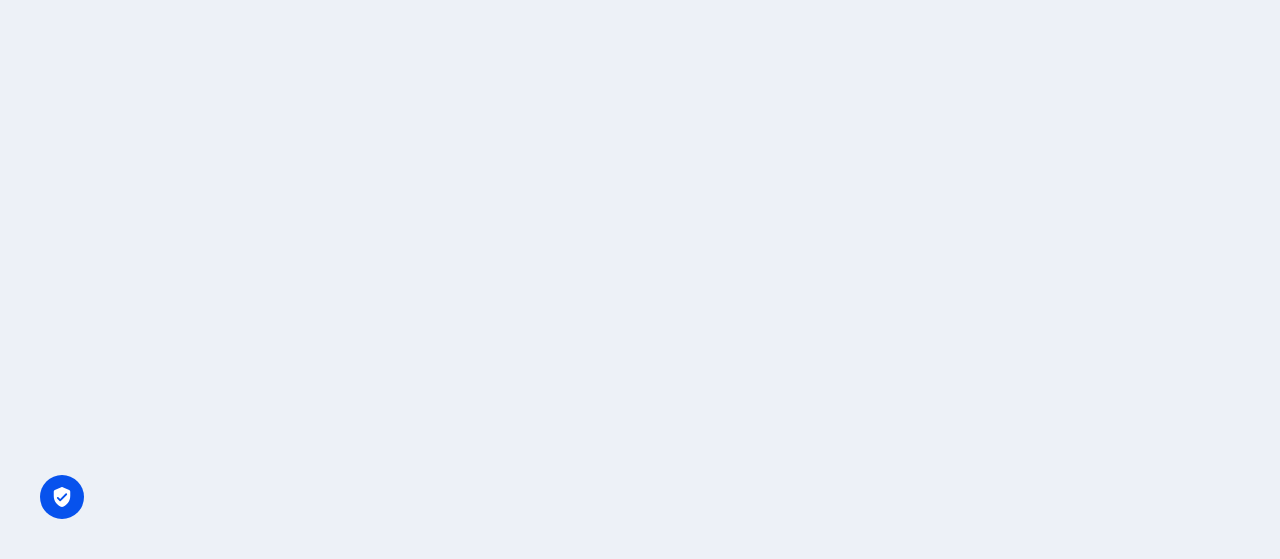 scroll, scrollTop: 0, scrollLeft: 0, axis: both 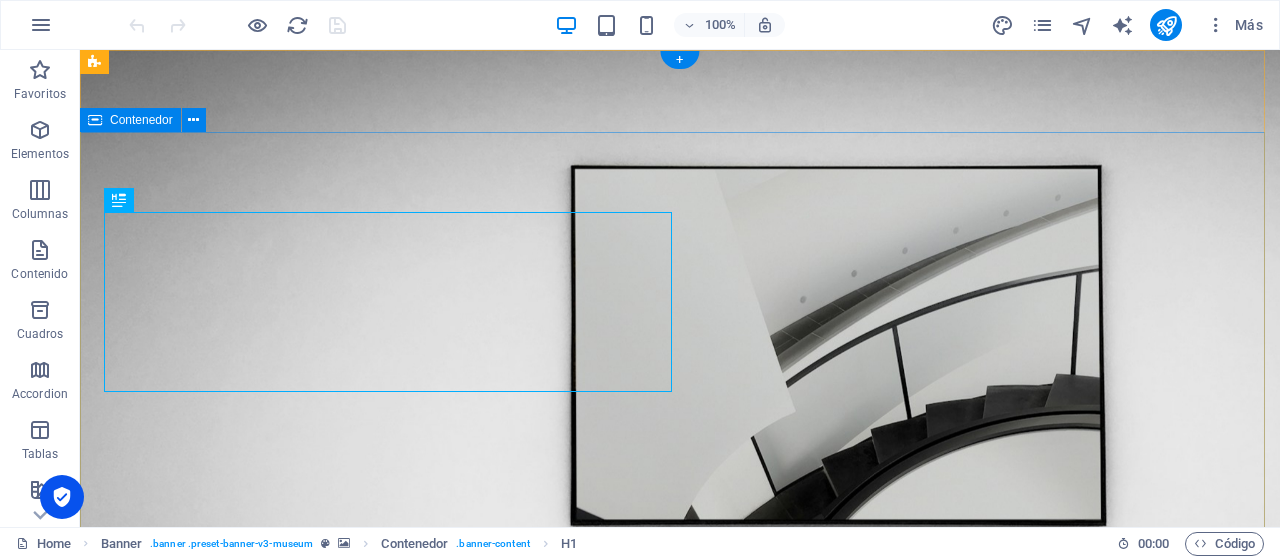click on "The best art exhibitions Lorem ipsum dolor sit amet, consectetur adipiscing elit, sed do eiusmod tempor incididunt ut labore Lorem ipsum dolor sit amet, consectetur adipiscing elit, sed do eiusmod tempor incididunt ut labore Explore" at bounding box center (680, 1016) 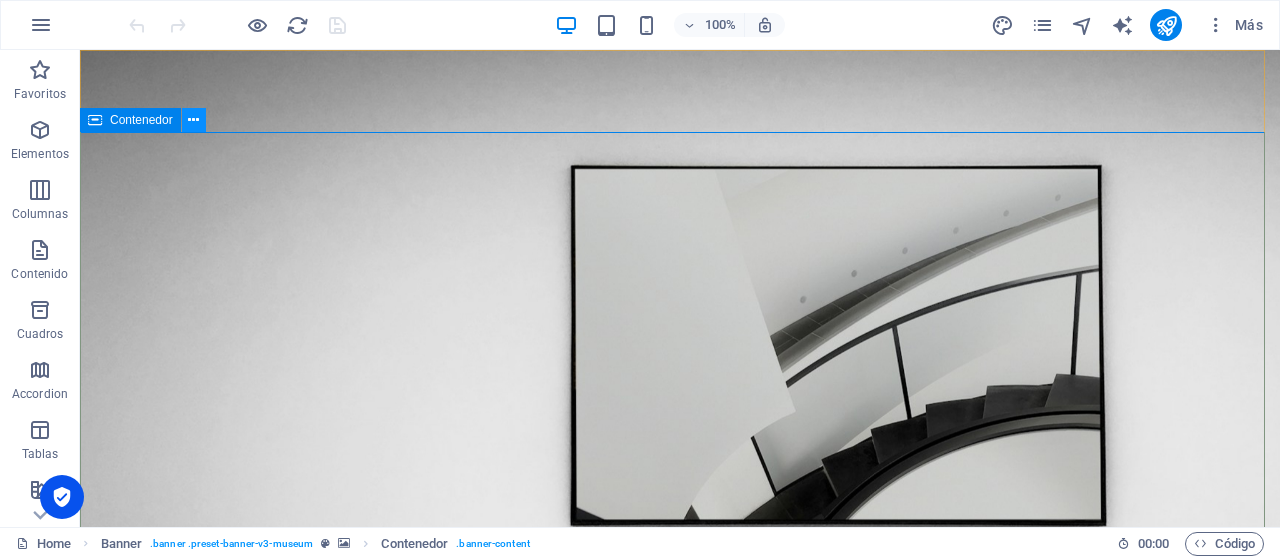 click at bounding box center (194, 120) 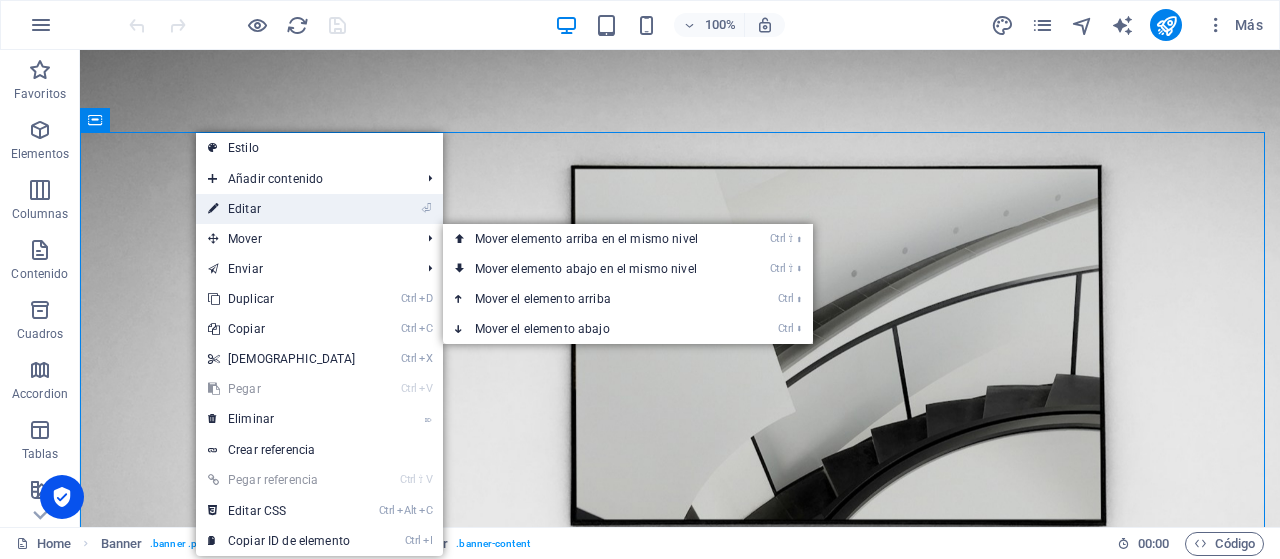 drag, startPoint x: 281, startPoint y: 208, endPoint x: 465, endPoint y: 384, distance: 254.62129 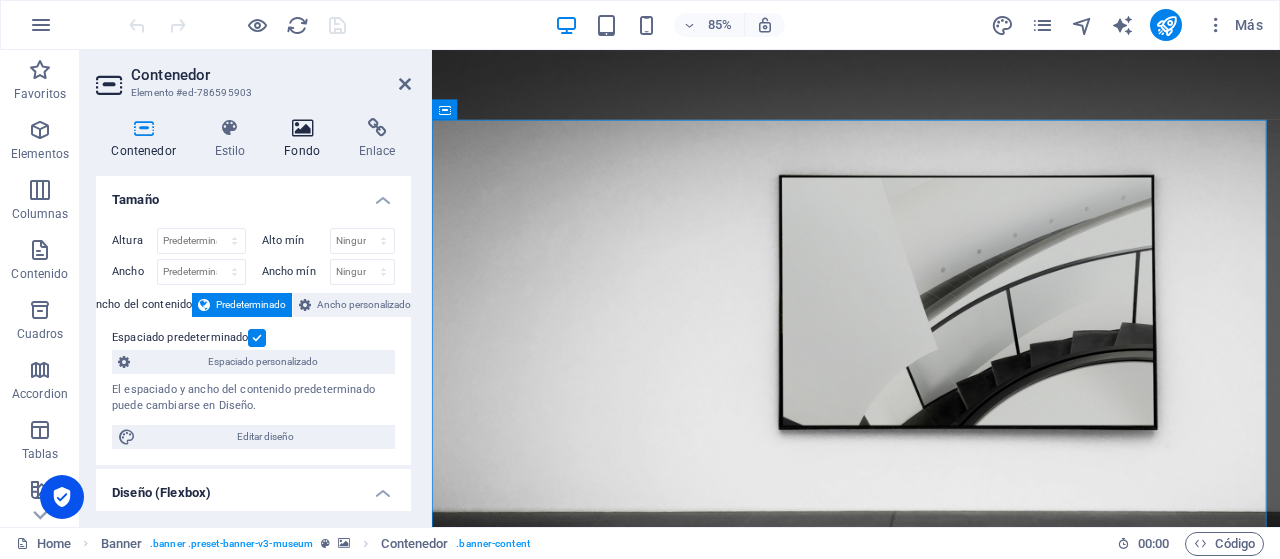 click at bounding box center (302, 128) 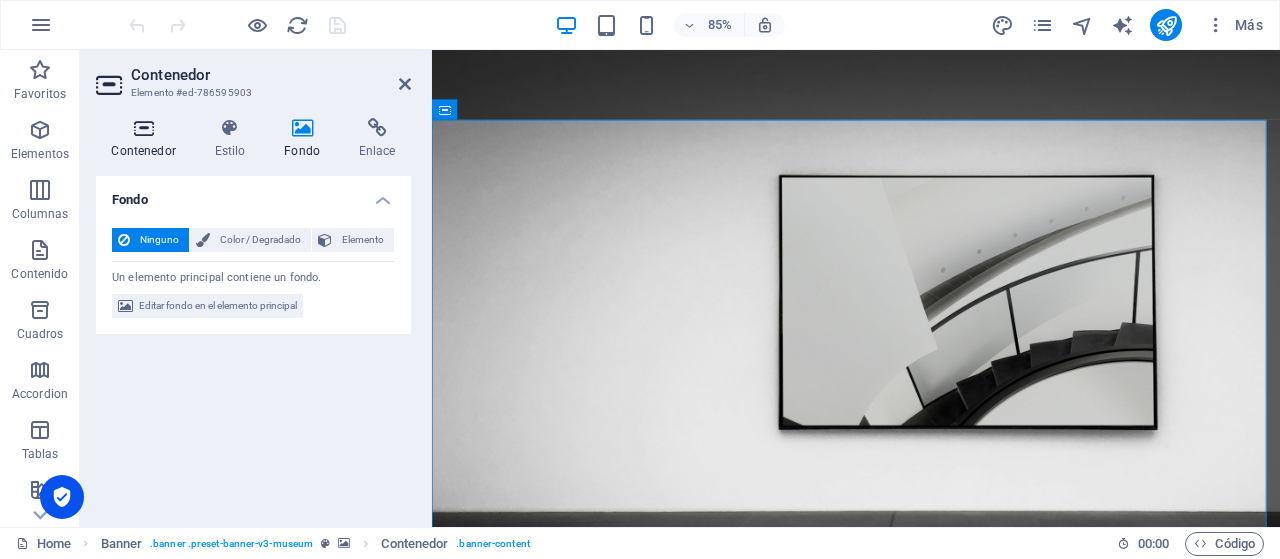 click at bounding box center [143, 128] 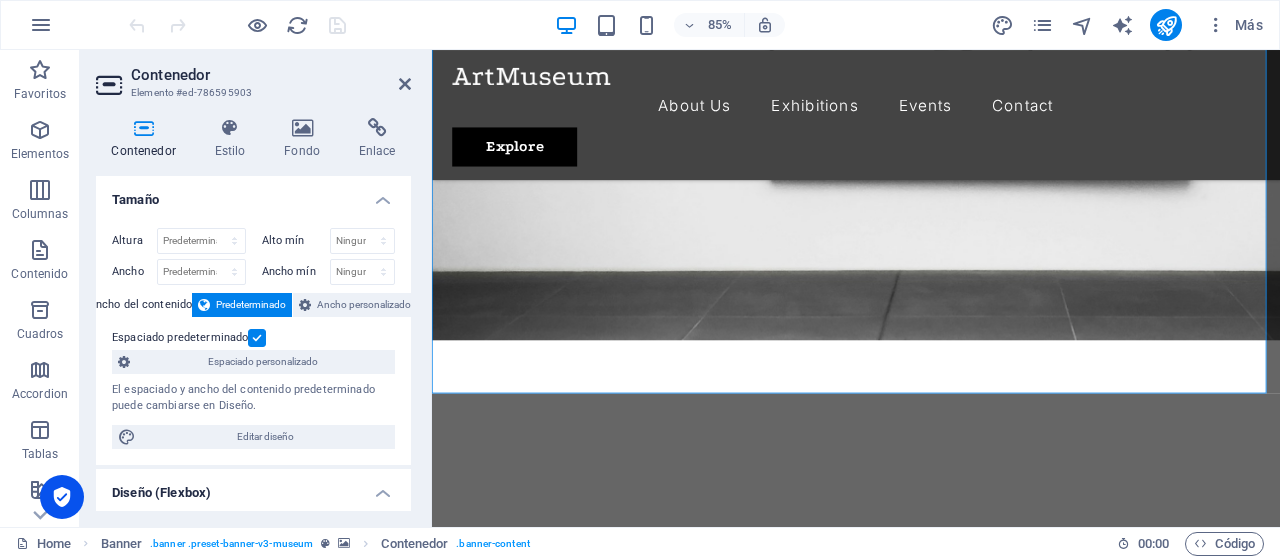 scroll, scrollTop: 400, scrollLeft: 0, axis: vertical 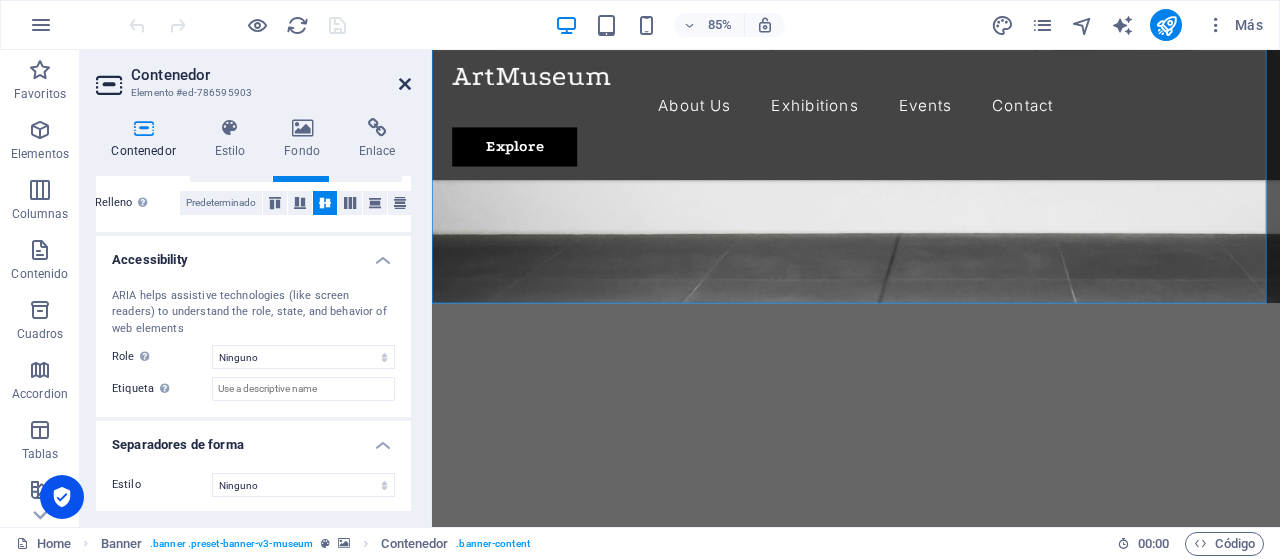 click at bounding box center (405, 84) 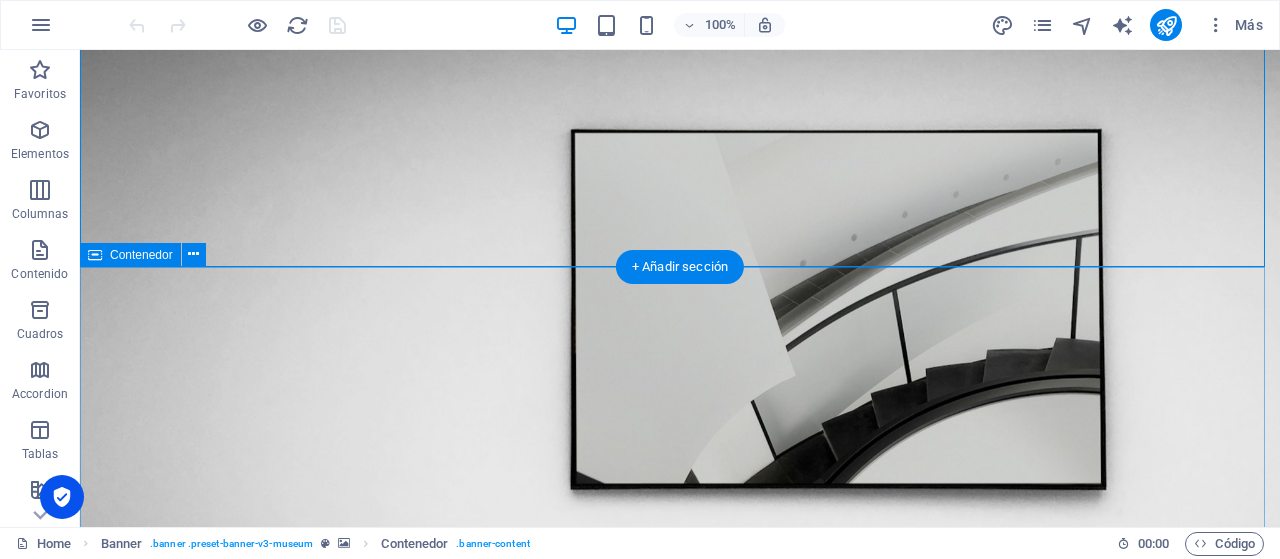 scroll, scrollTop: 0, scrollLeft: 0, axis: both 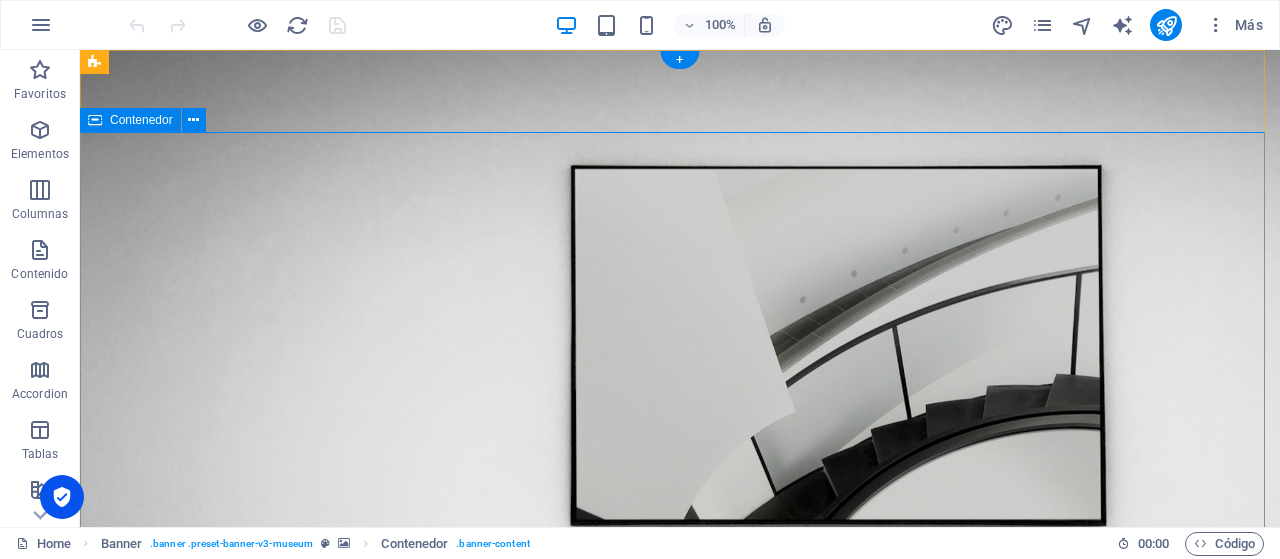 click on "The best art exhibitions Lorem ipsum dolor sit amet, consectetur adipiscing elit, sed do eiusmod tempor incididunt ut labore Lorem ipsum dolor sit amet, consectetur adipiscing elit, sed do eiusmod tempor incididunt ut labore Explore" at bounding box center [680, 1016] 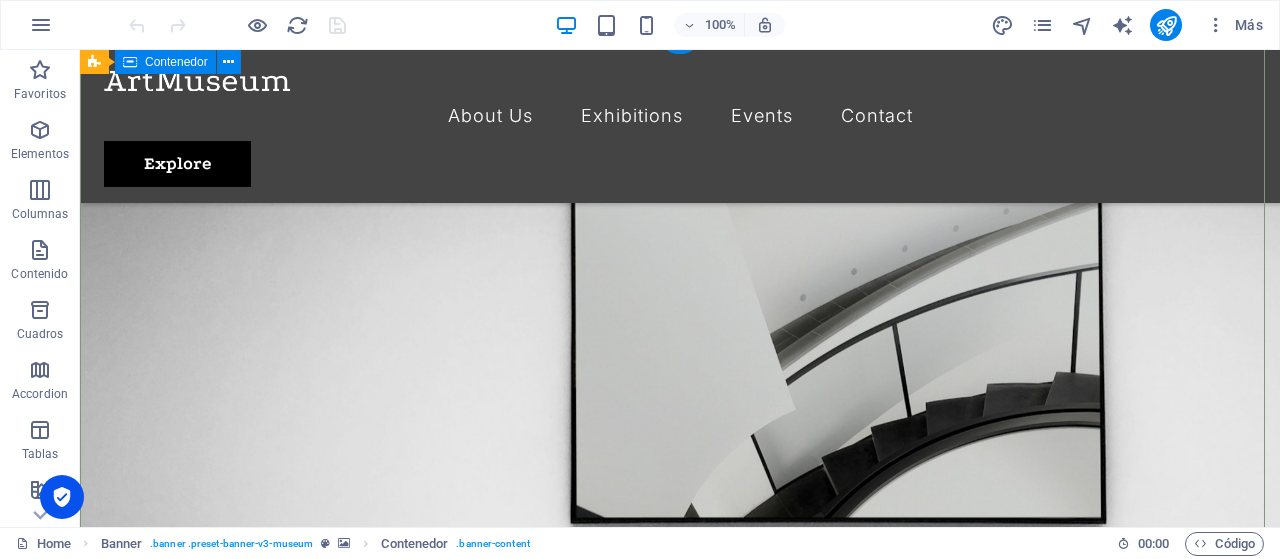 scroll, scrollTop: 0, scrollLeft: 0, axis: both 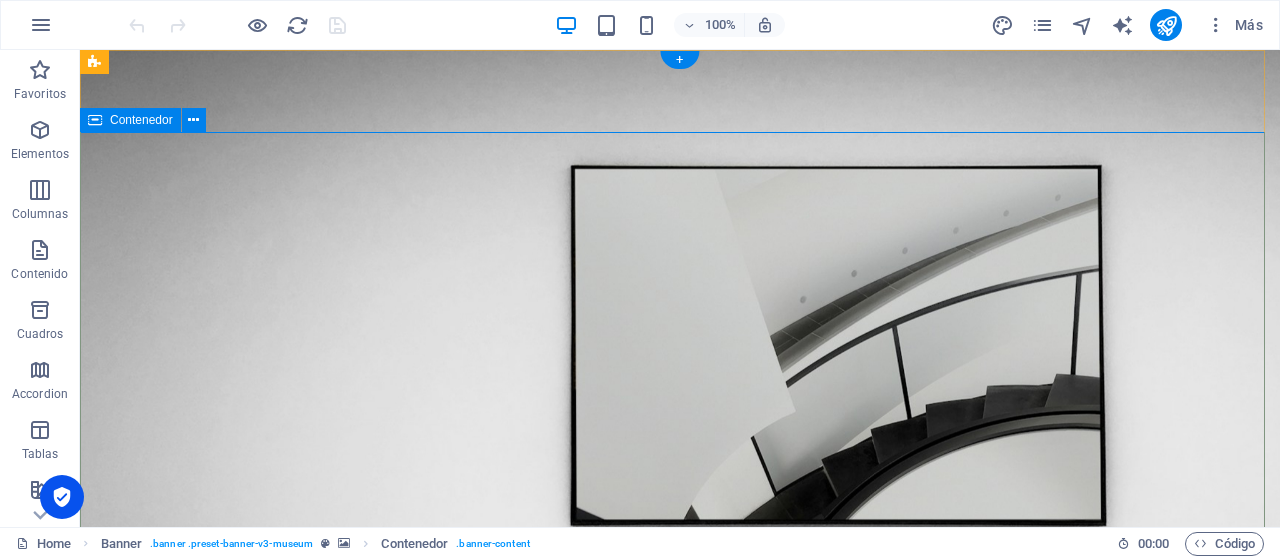 click on "The best art exhibitions Lorem ipsum dolor sit amet, consectetur adipiscing elit, sed do eiusmod tempor incididunt ut labore Lorem ipsum dolor sit amet, consectetur adipiscing elit, sed do eiusmod tempor incididunt ut labore Explore" at bounding box center (680, 1016) 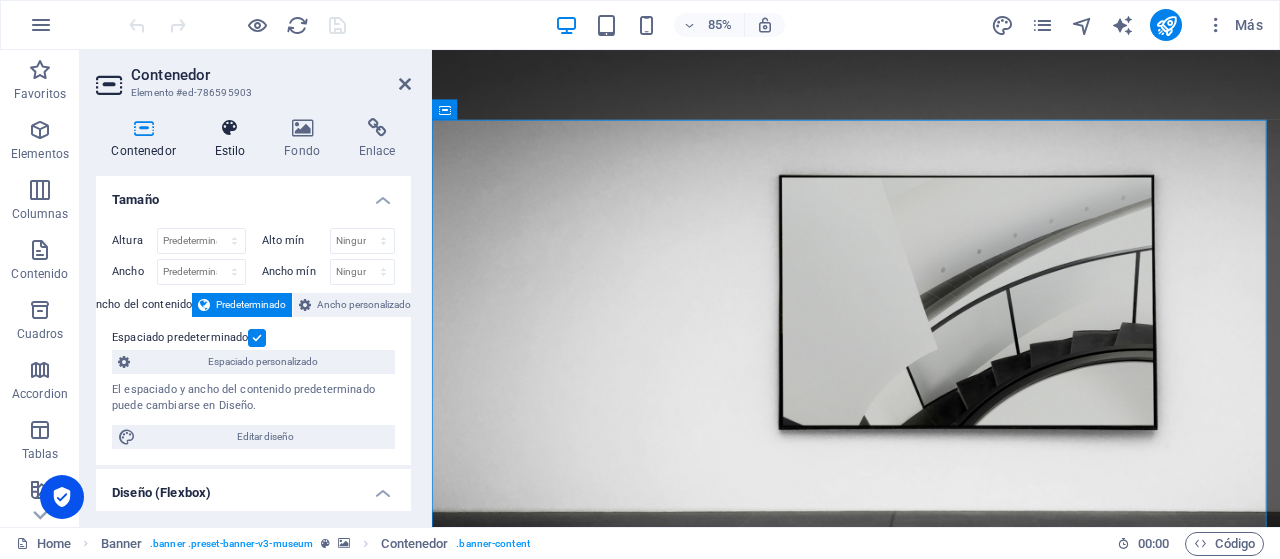 click on "Estilo" at bounding box center [234, 139] 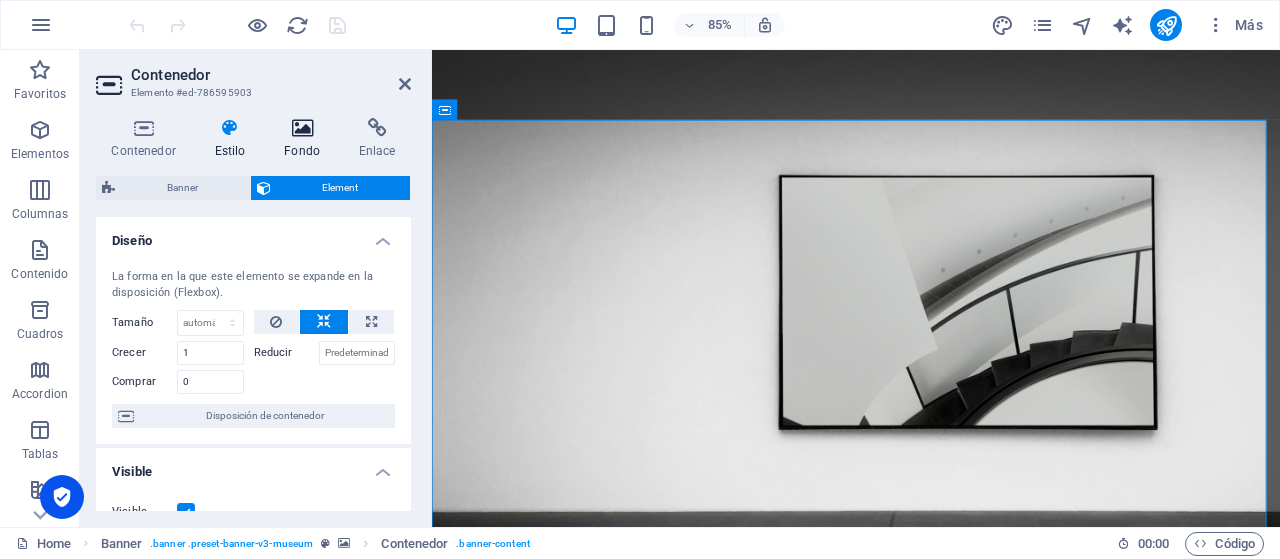 click on "Fondo" at bounding box center [306, 139] 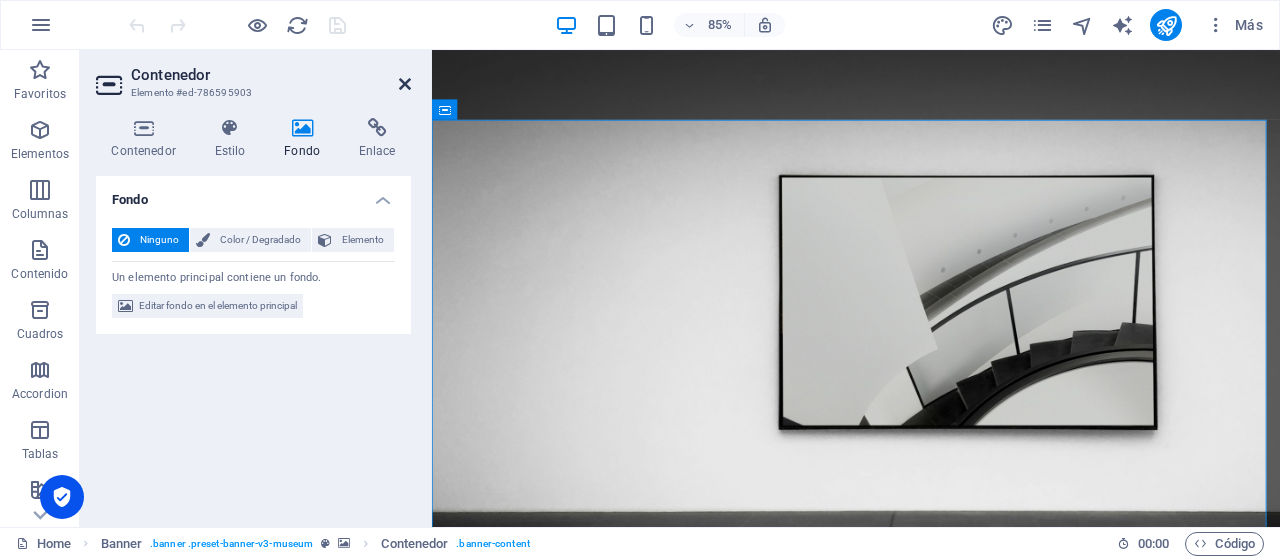 click at bounding box center [405, 84] 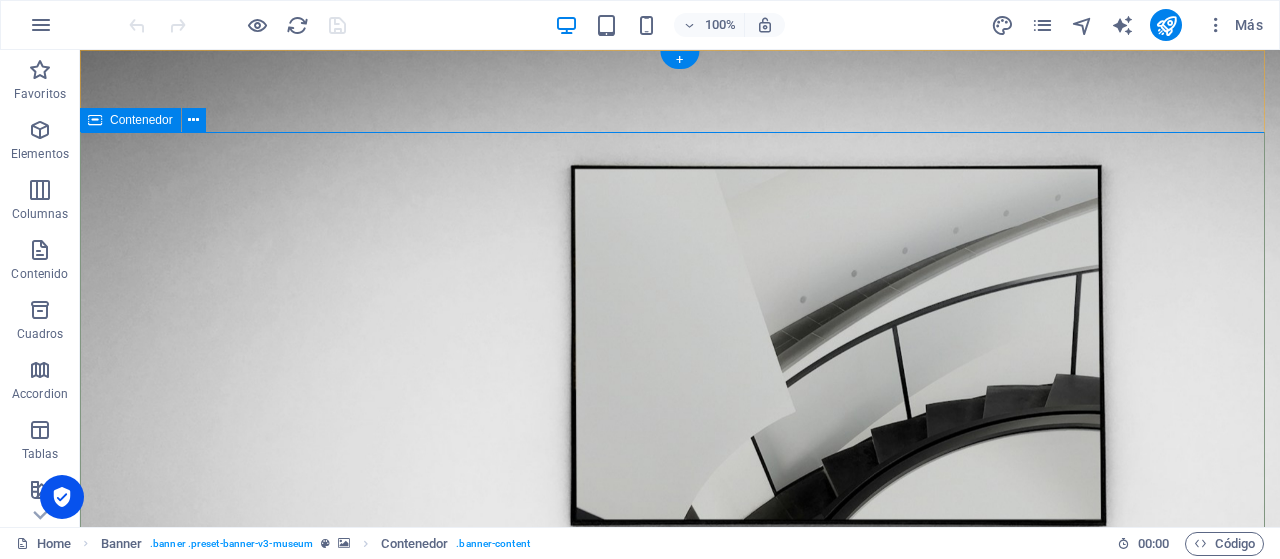 click on "The best art exhibitions Lorem ipsum dolor sit amet, consectetur adipiscing elit, sed do eiusmod tempor incididunt ut labore Lorem ipsum dolor sit amet, consectetur adipiscing elit, sed do eiusmod tempor incididunt ut labore Explore" at bounding box center [680, 1016] 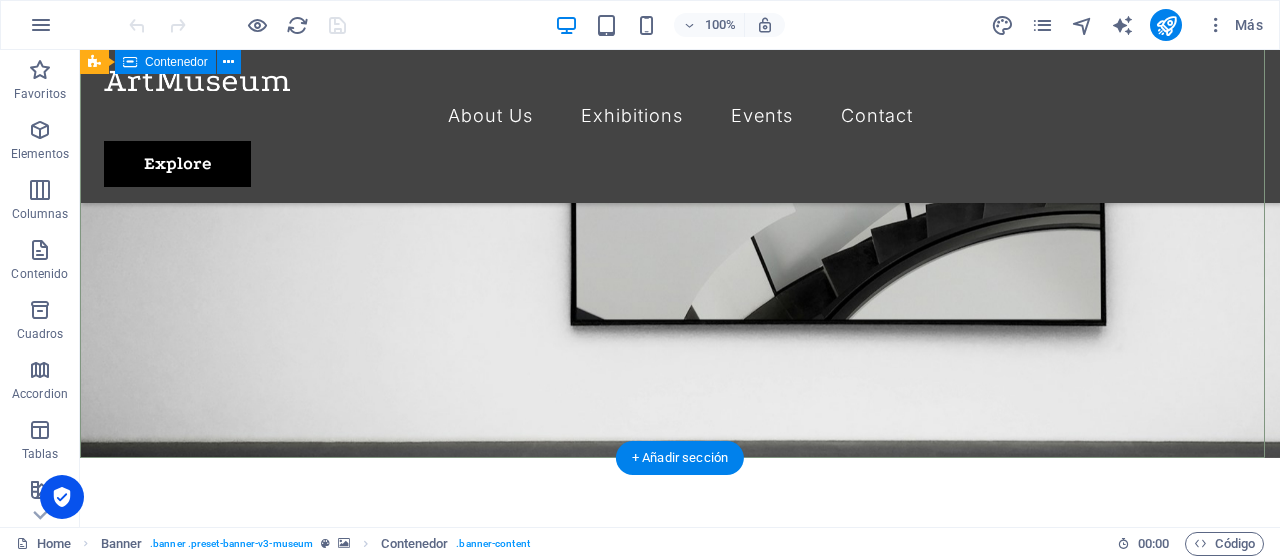 scroll, scrollTop: 0, scrollLeft: 0, axis: both 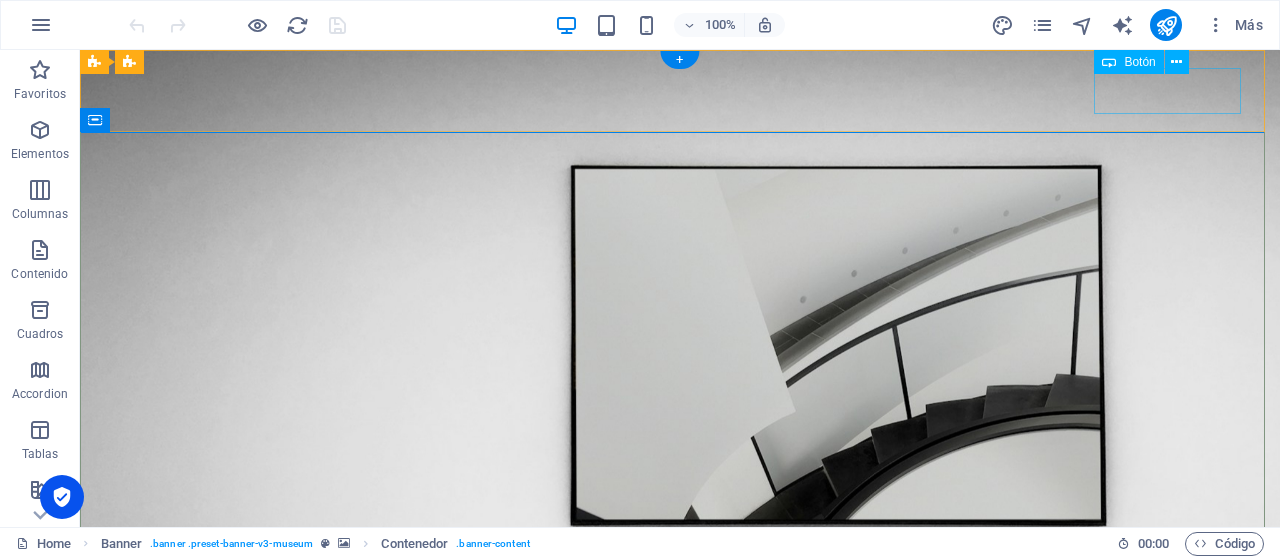 click on "Explore" at bounding box center [680, 772] 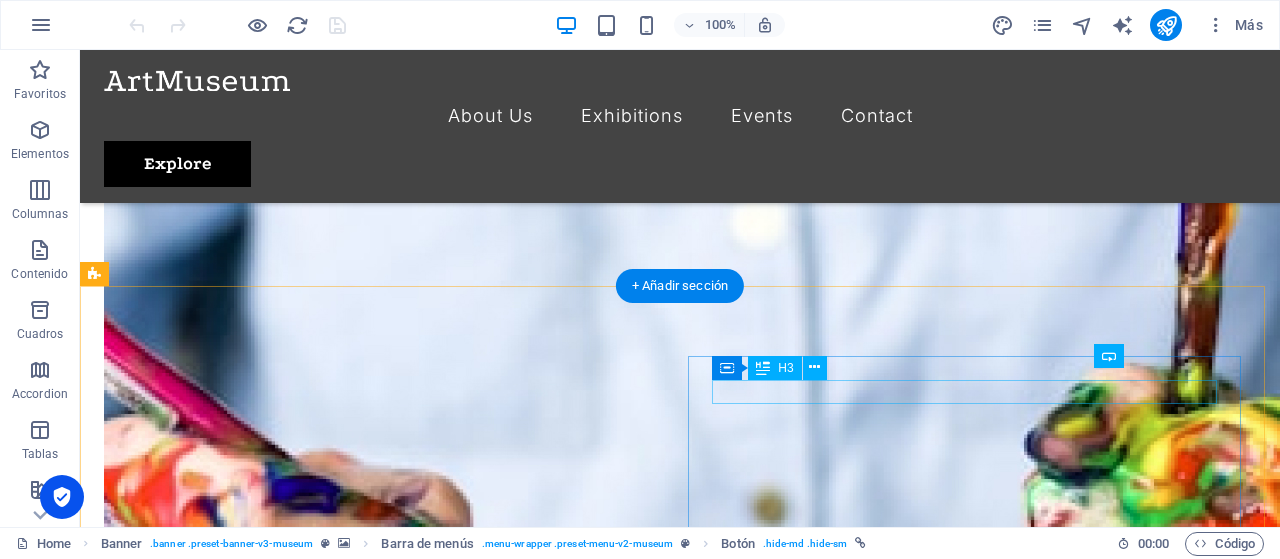 scroll, scrollTop: 3100, scrollLeft: 0, axis: vertical 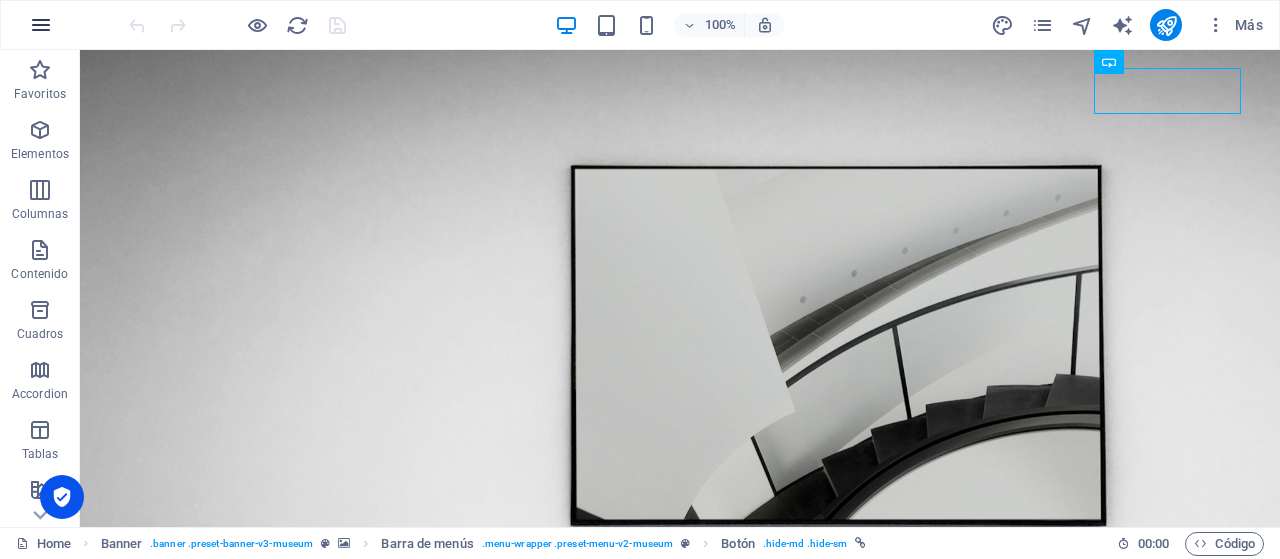 click at bounding box center [41, 25] 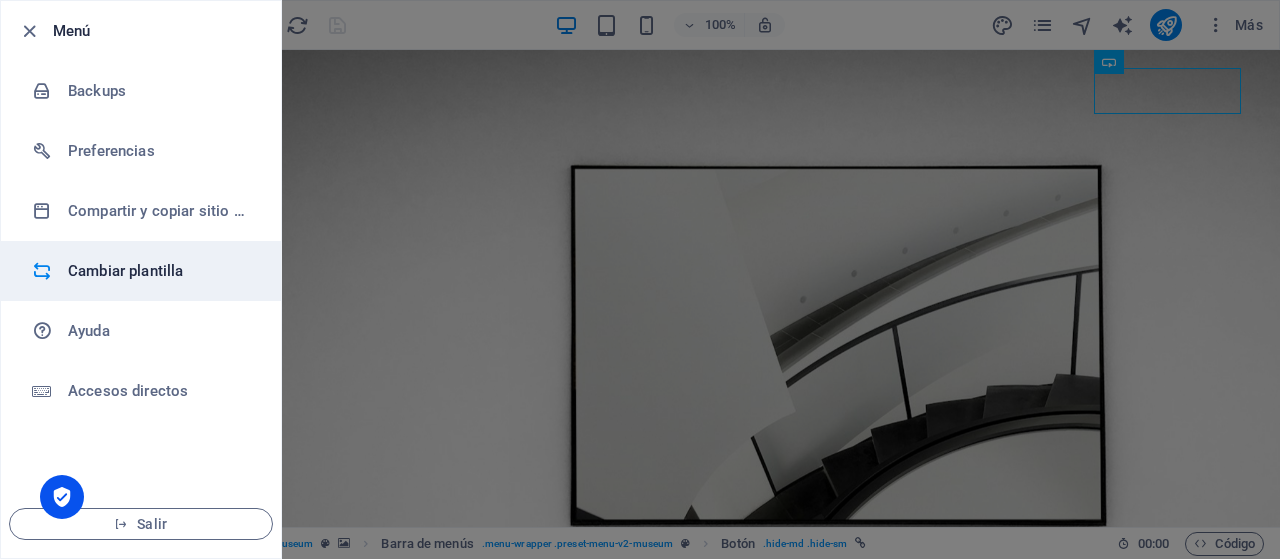 click on "Cambiar plantilla" at bounding box center (160, 271) 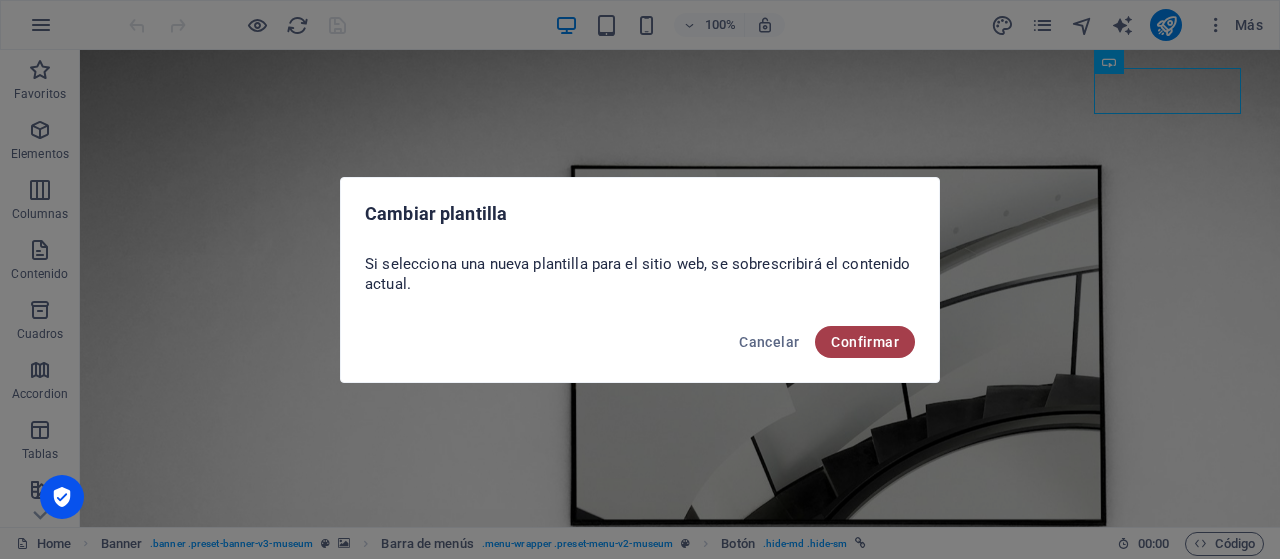 click on "Confirmar" at bounding box center [865, 342] 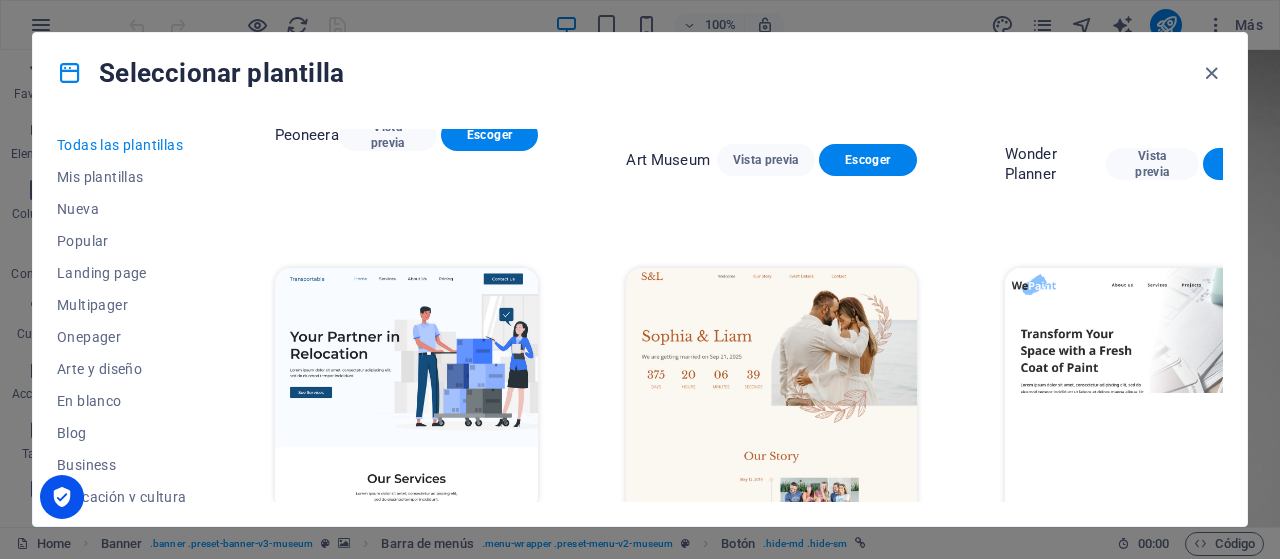 scroll, scrollTop: 300, scrollLeft: 0, axis: vertical 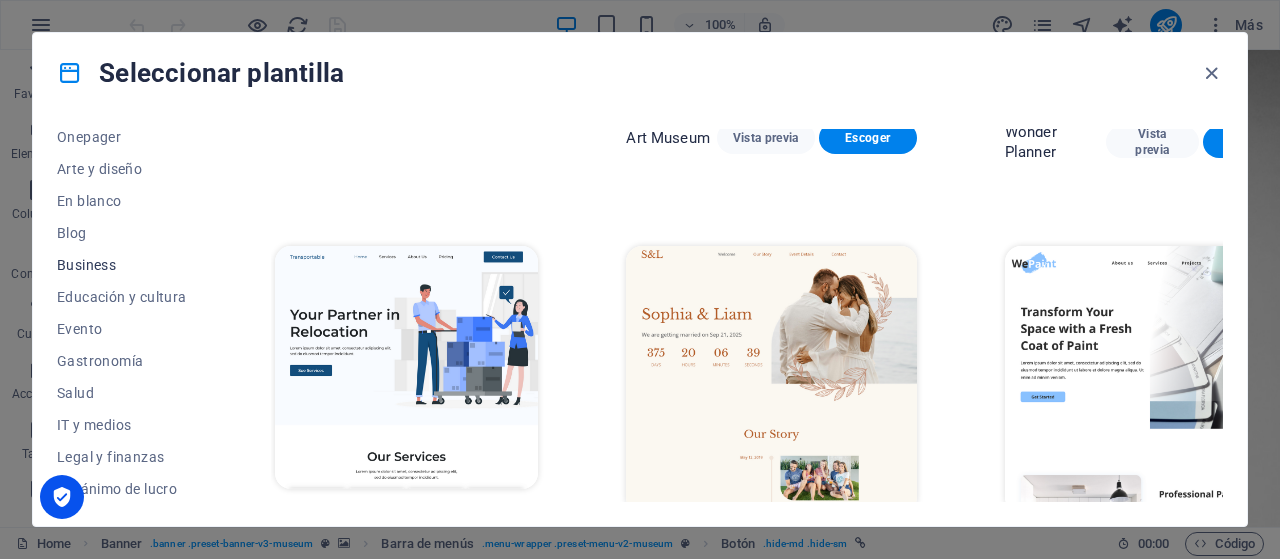 click on "Business" at bounding box center [122, 265] 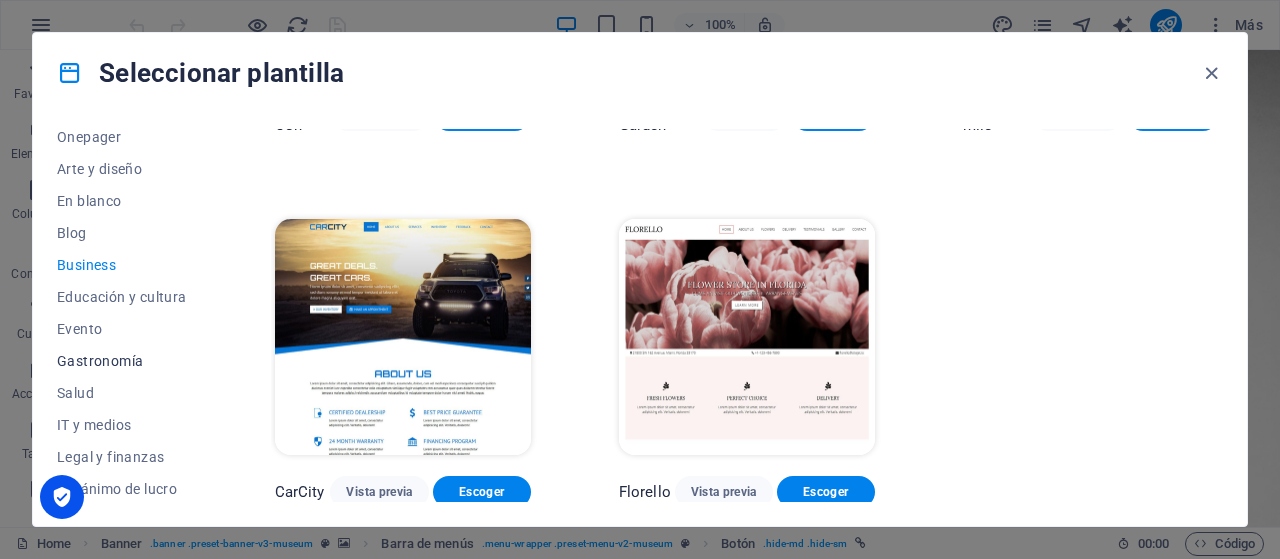 click on "Gastronomía" at bounding box center (122, 361) 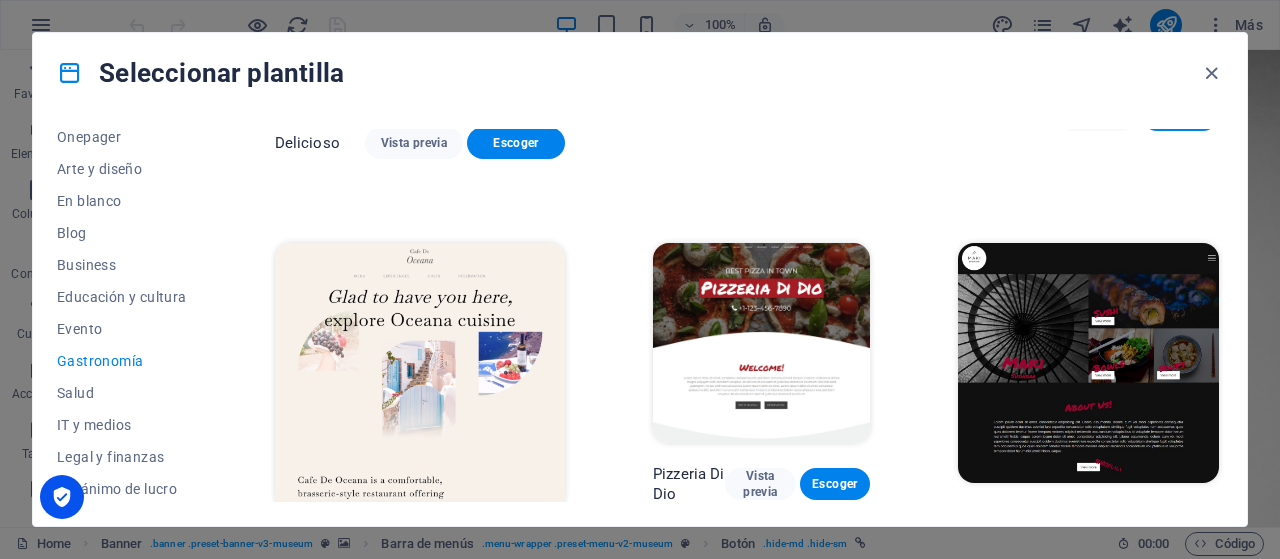 scroll, scrollTop: 300, scrollLeft: 0, axis: vertical 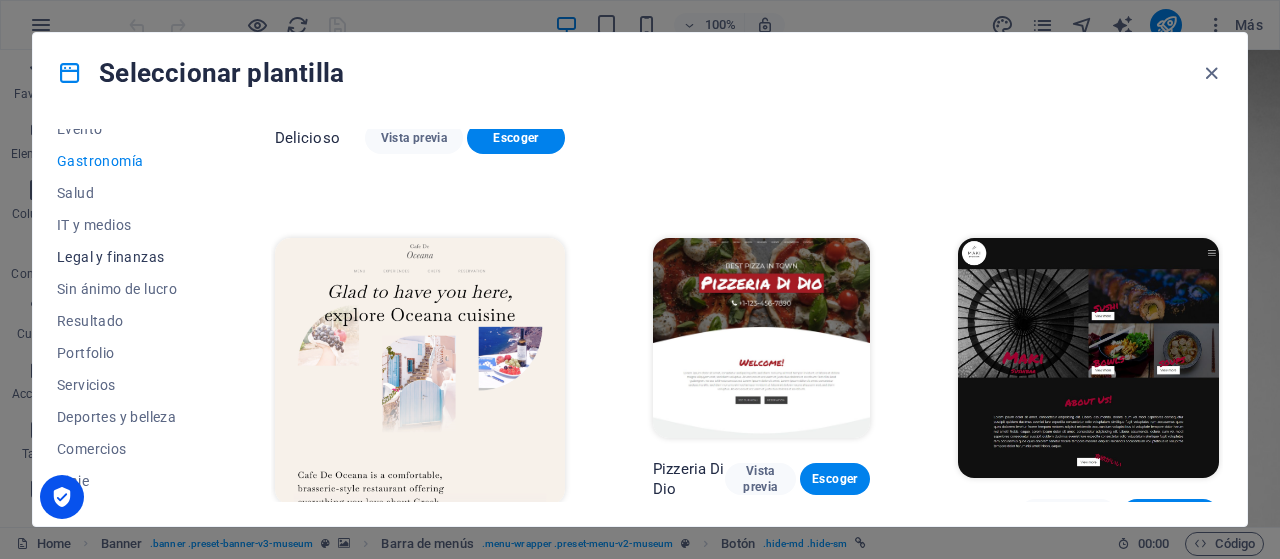 click on "Legal y finanzas" at bounding box center (122, 257) 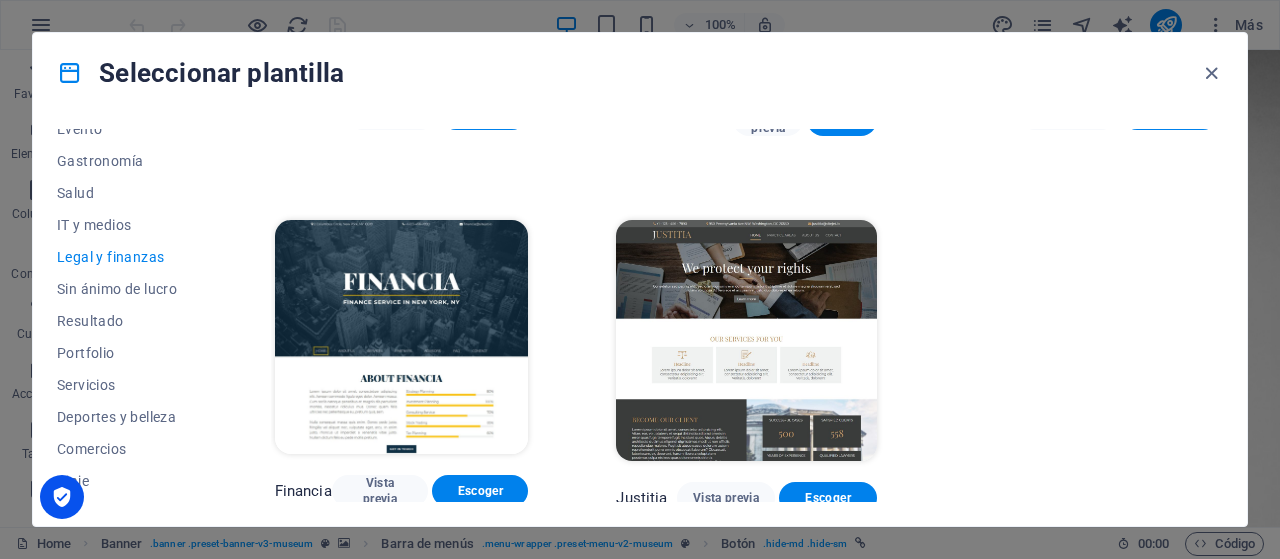 scroll, scrollTop: 295, scrollLeft: 0, axis: vertical 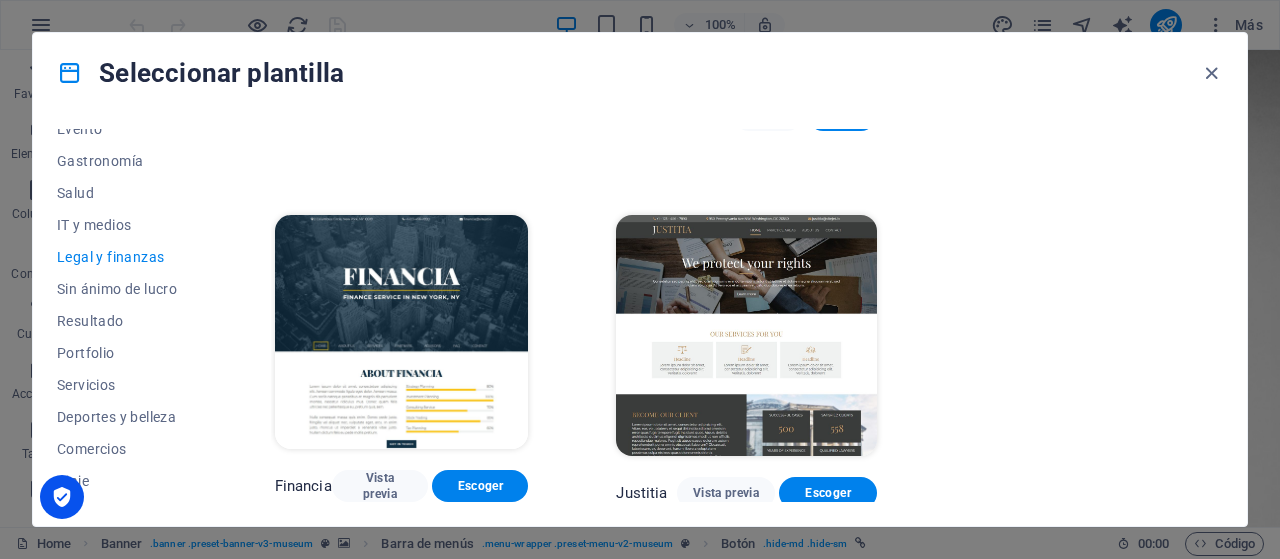 click at bounding box center [746, 335] 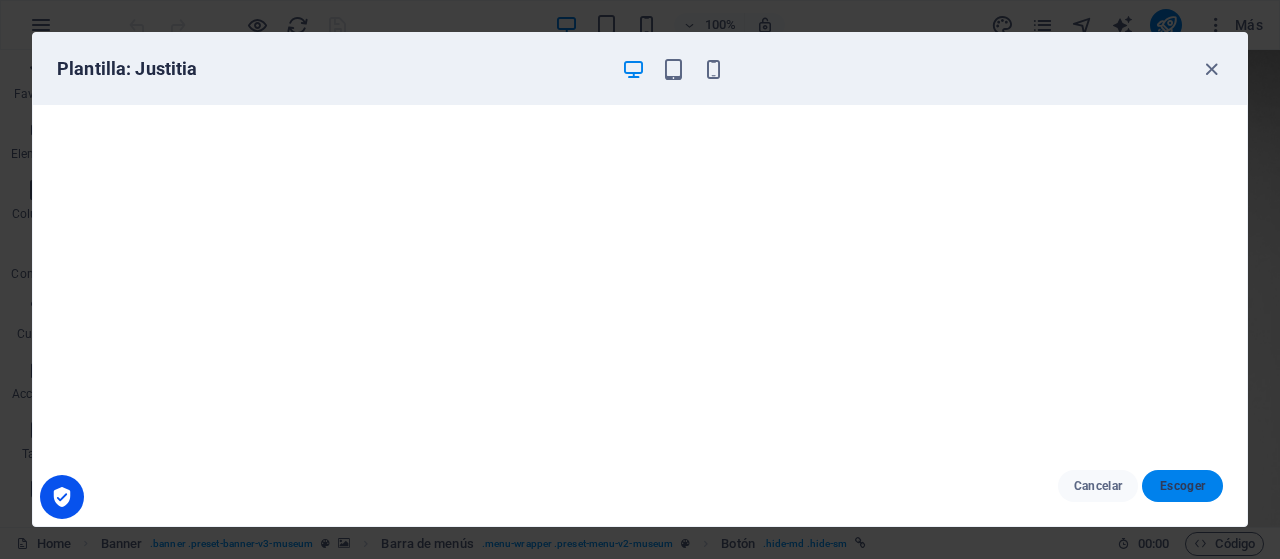 click on "Escoger" at bounding box center [1182, 486] 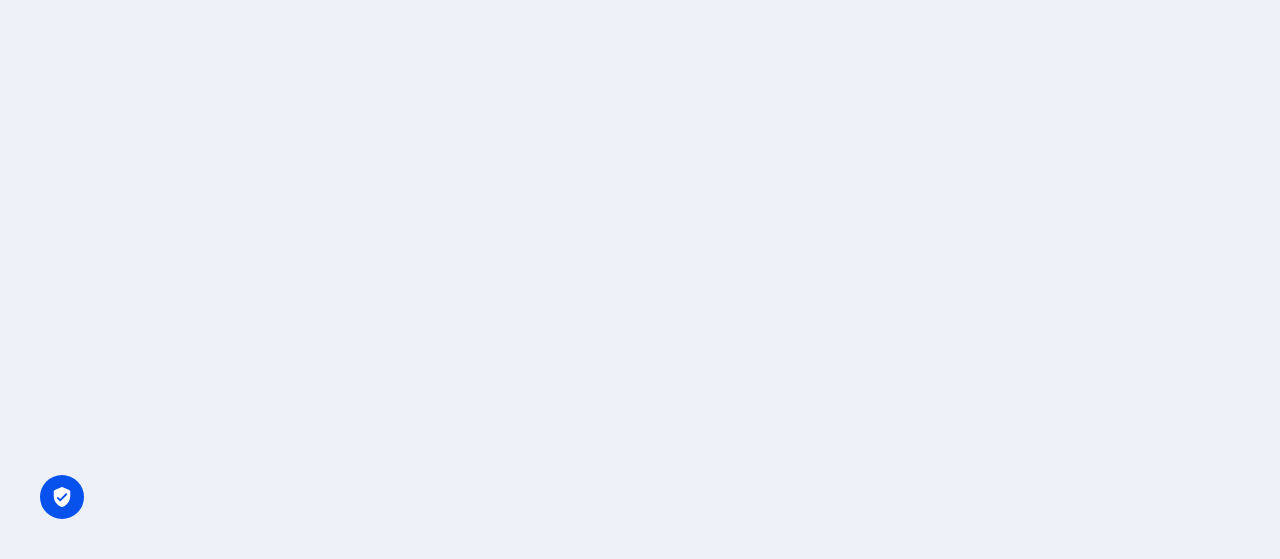 scroll, scrollTop: 0, scrollLeft: 0, axis: both 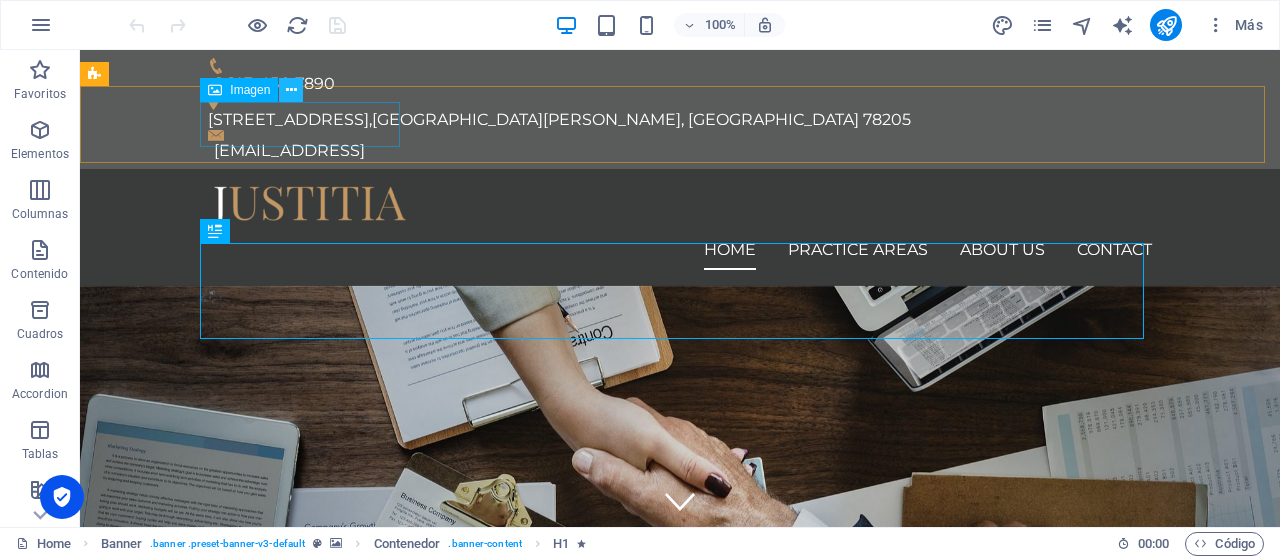 click at bounding box center [291, 90] 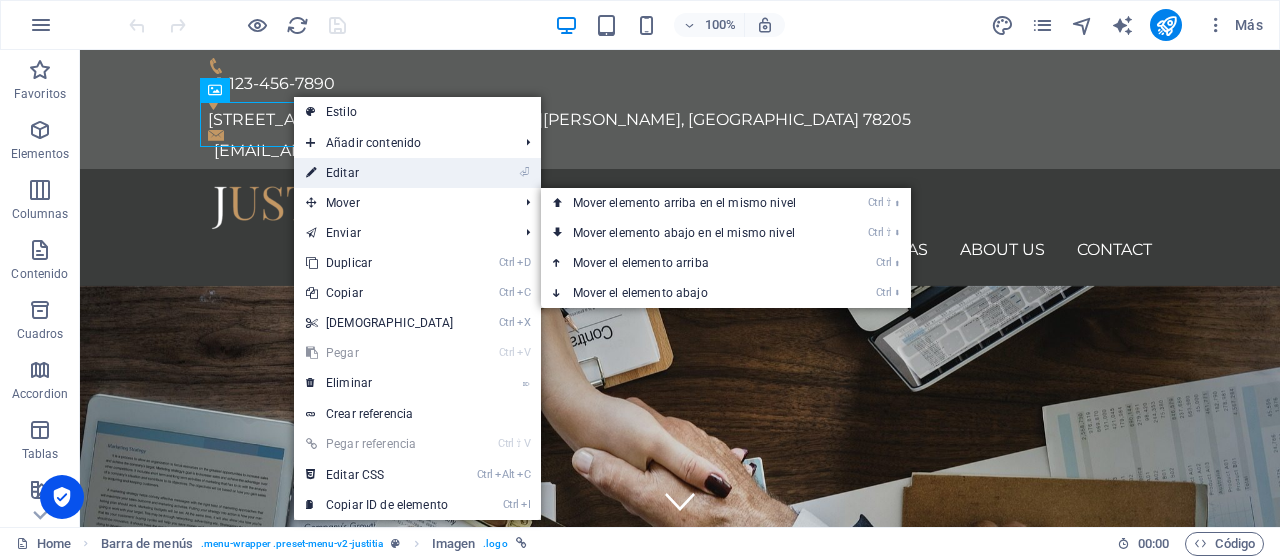 click on "⏎  Editar" at bounding box center (380, 173) 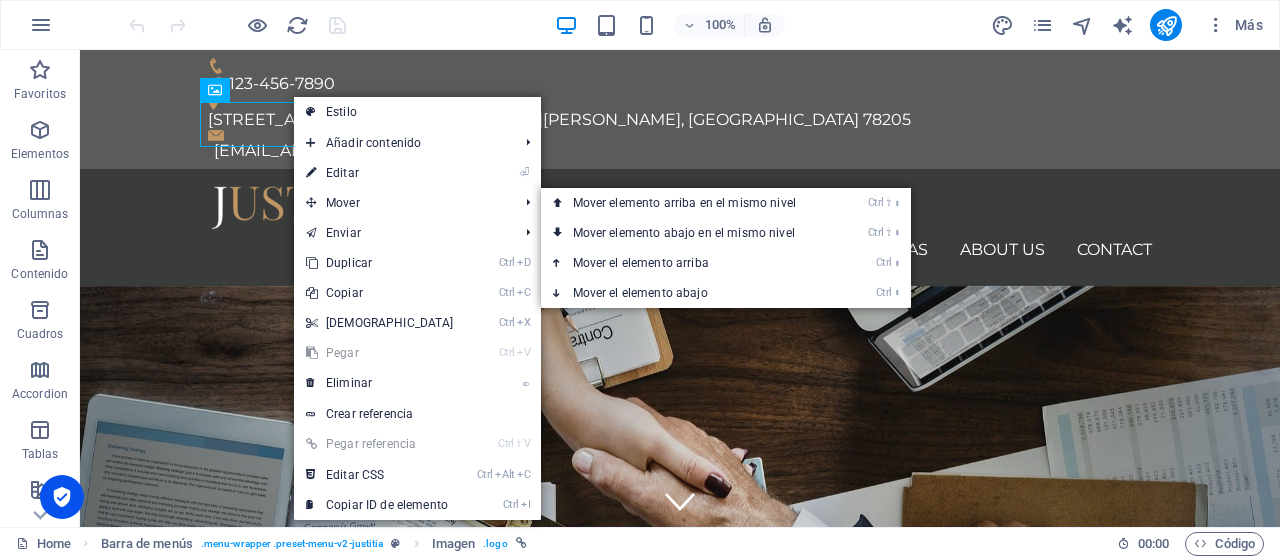 select on "px" 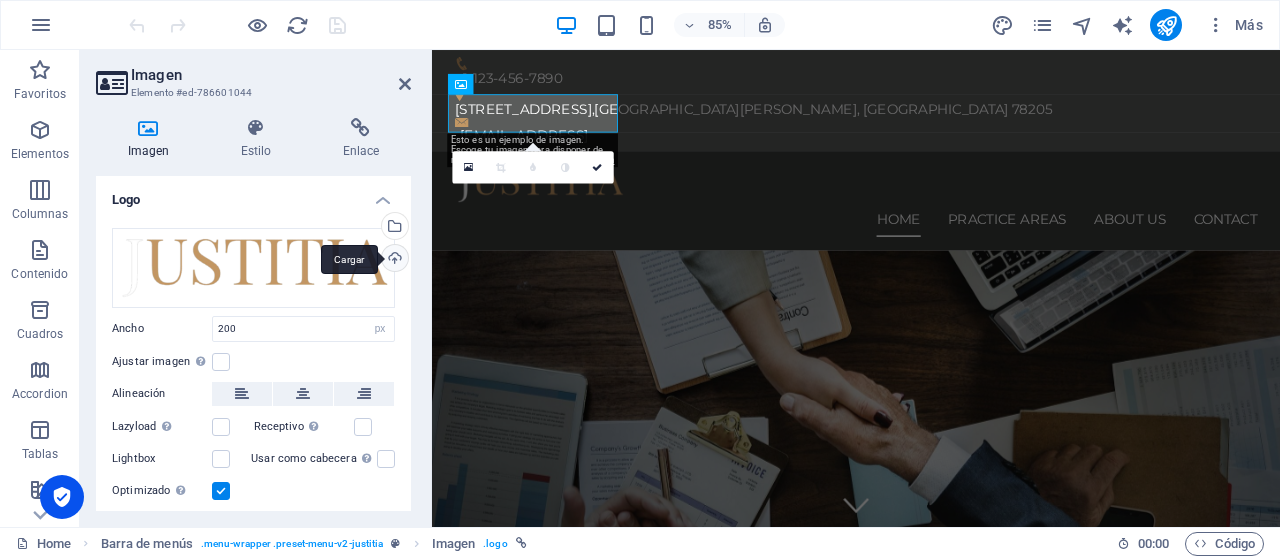 click on "Cargar" at bounding box center [393, 260] 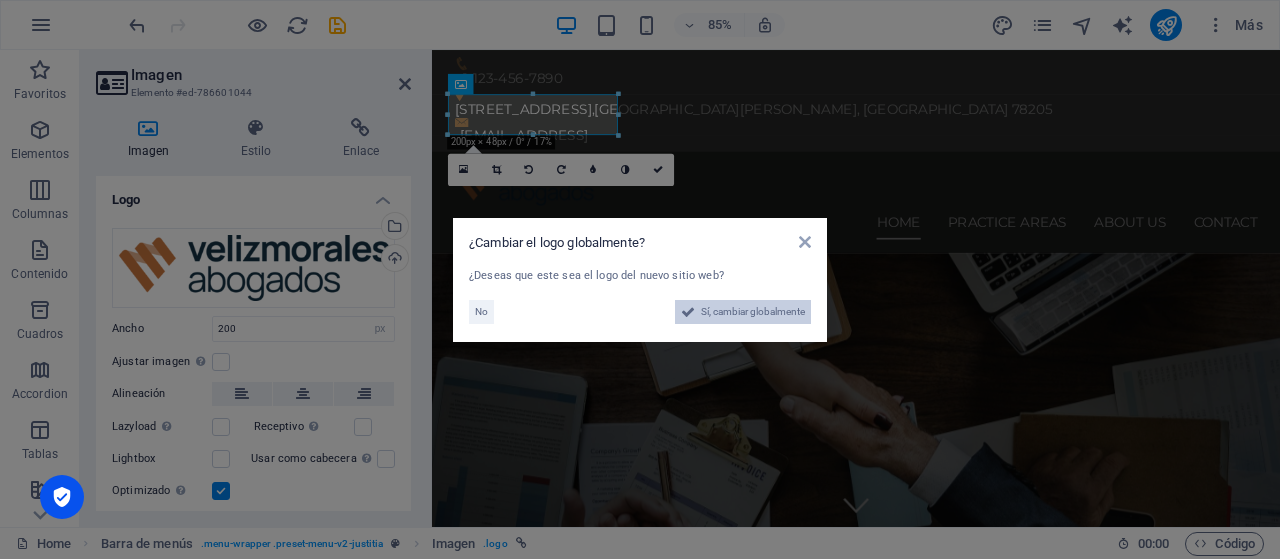 click on "Sí, cambiar globalmente" at bounding box center (753, 312) 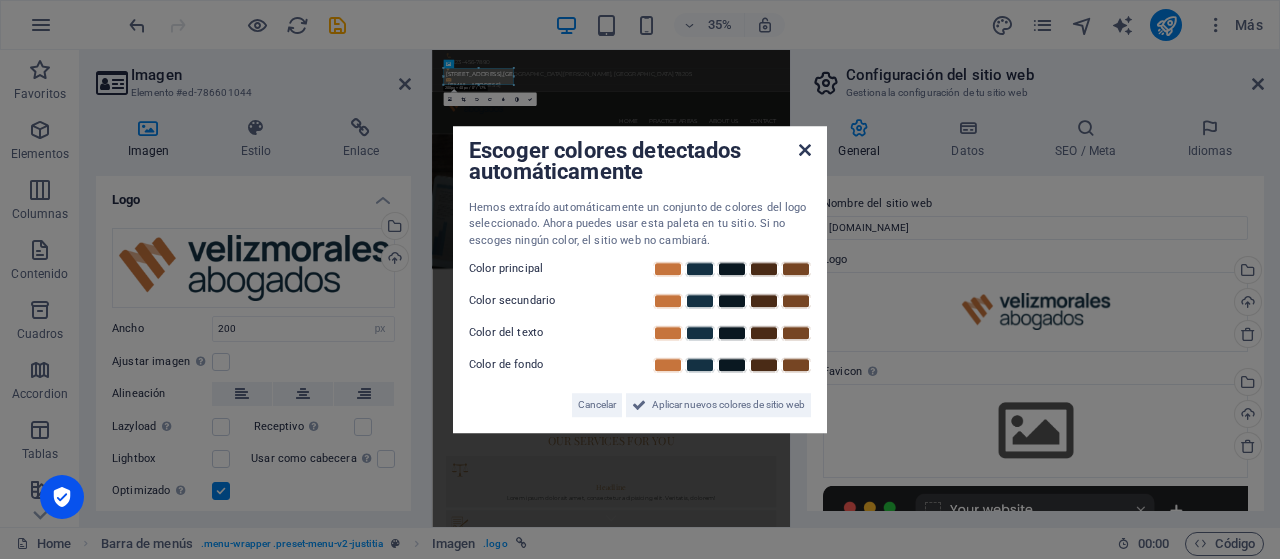 click at bounding box center (805, 150) 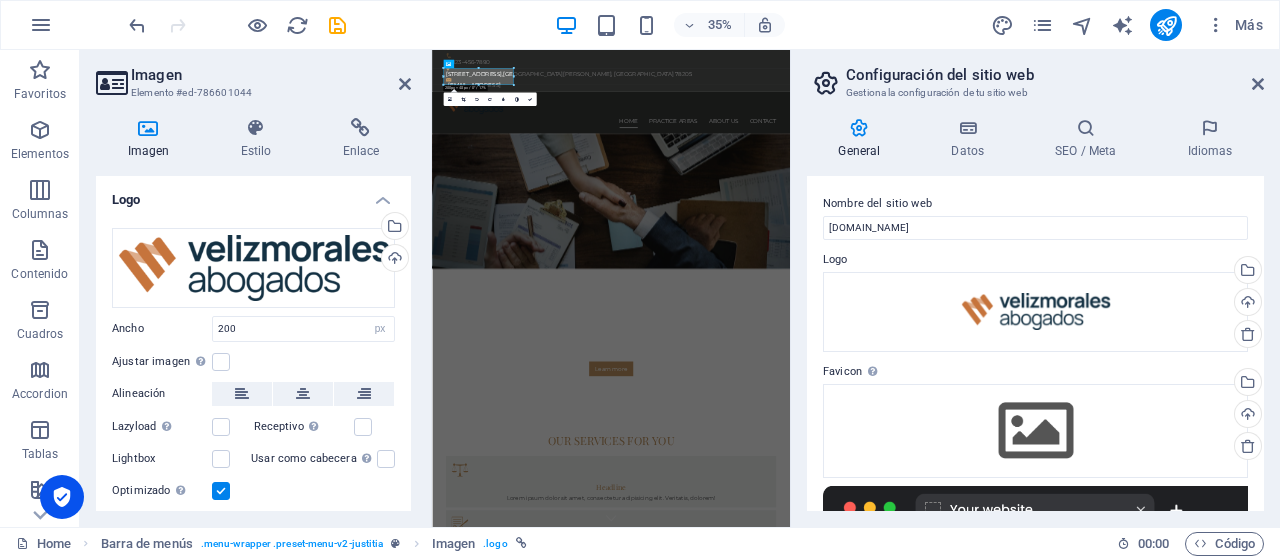 click on "Imagen Elemento #ed-786601044" at bounding box center [253, 76] 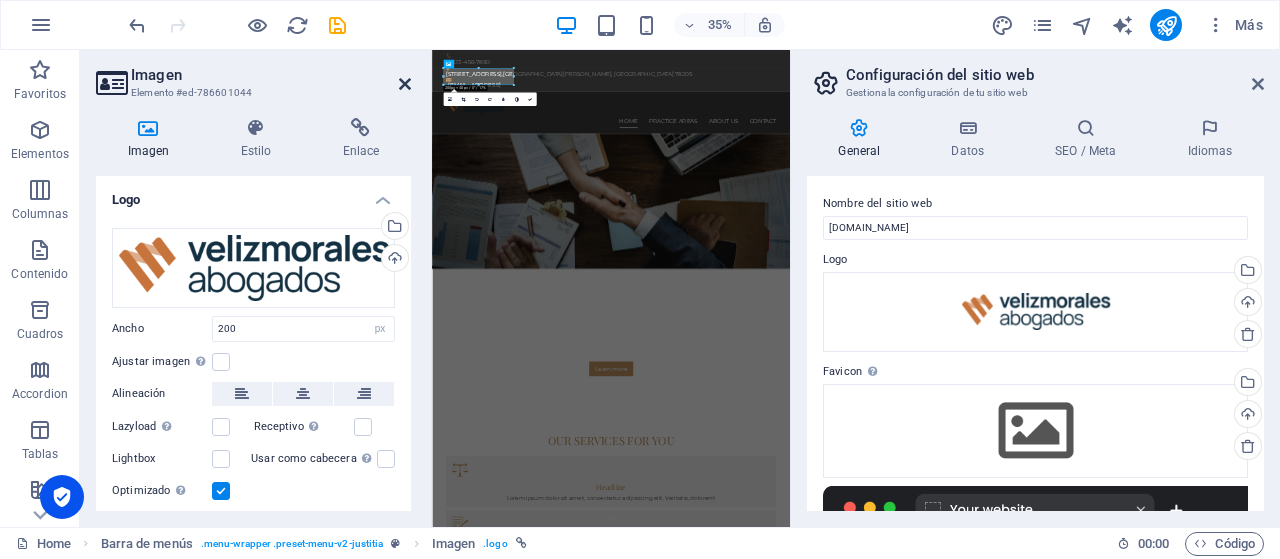 click at bounding box center (405, 84) 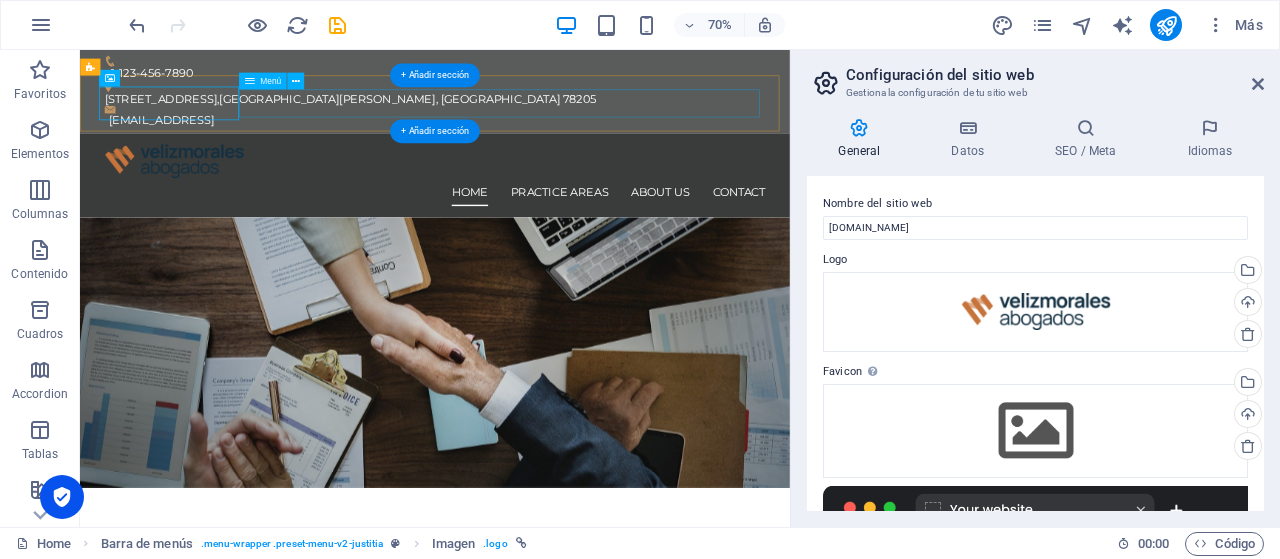 drag, startPoint x: 404, startPoint y: 135, endPoint x: 419, endPoint y: 133, distance: 15.132746 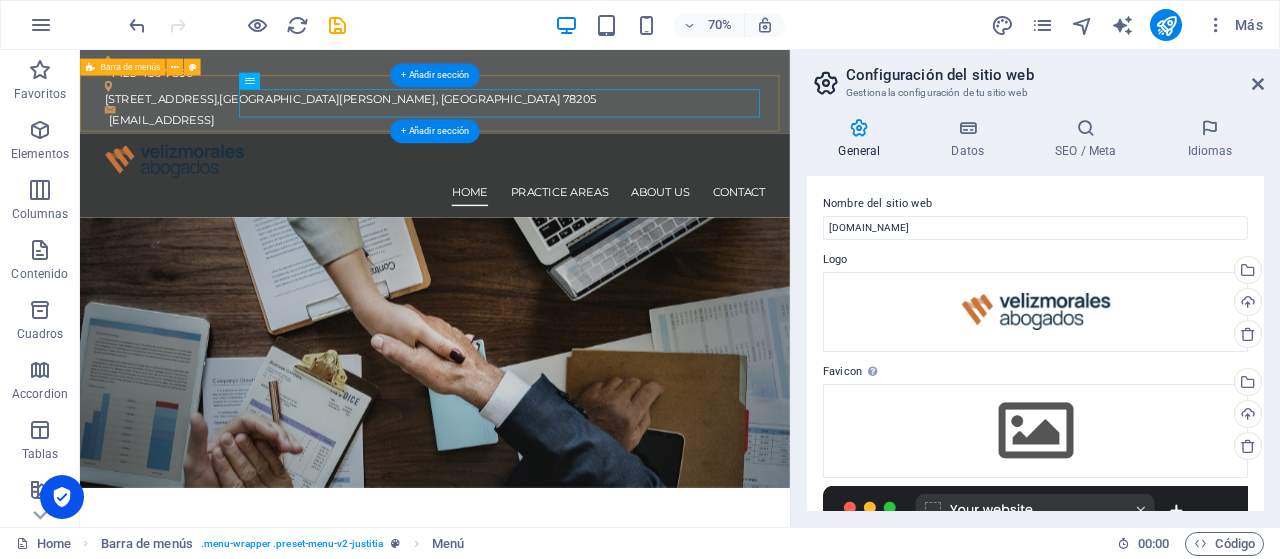 click on "Home Practice Areas About us Contact" at bounding box center [587, 229] 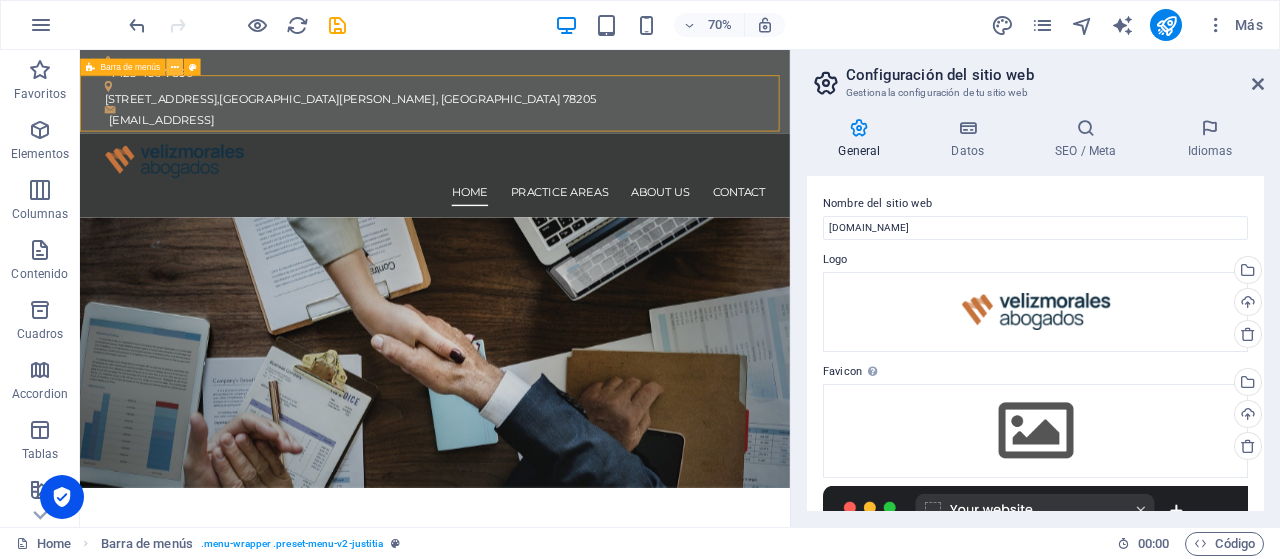 click at bounding box center (175, 66) 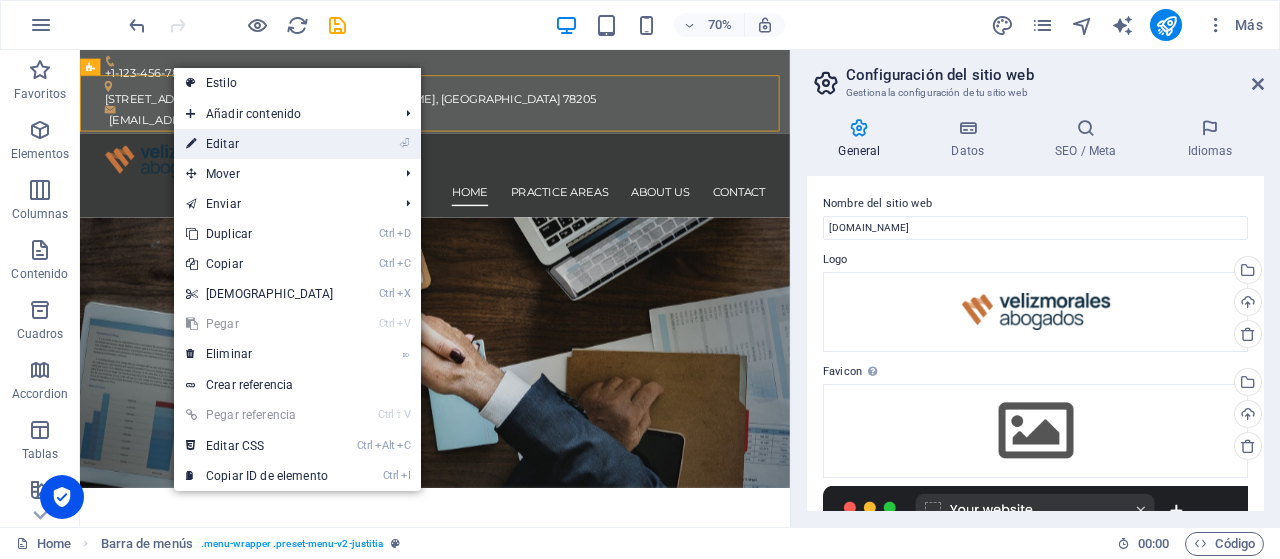 click on "⏎  Editar" at bounding box center (260, 144) 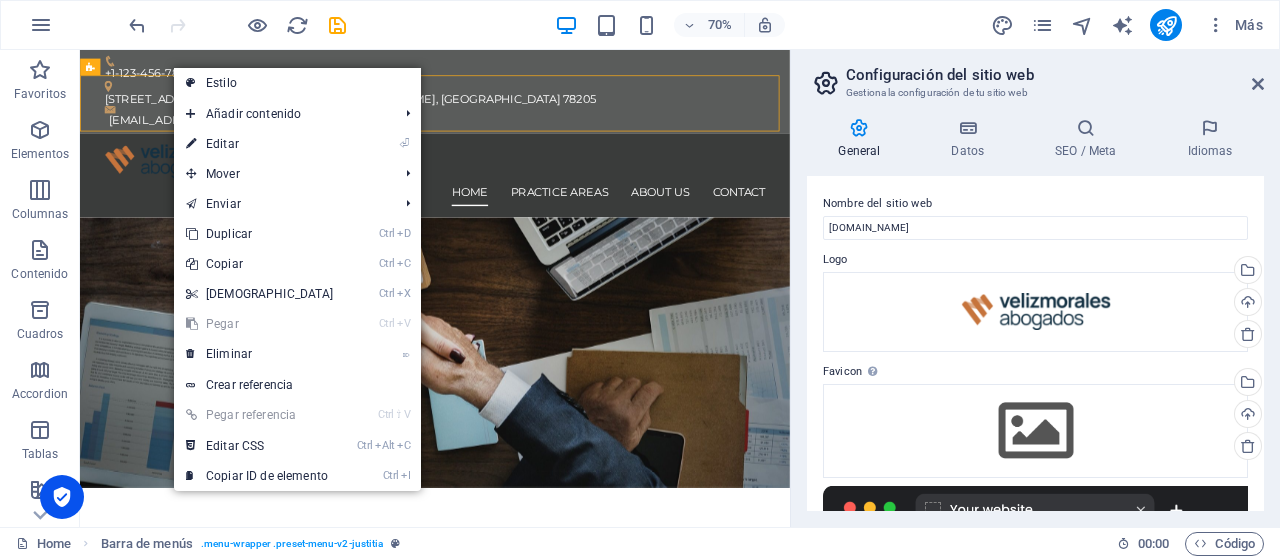 select on "header" 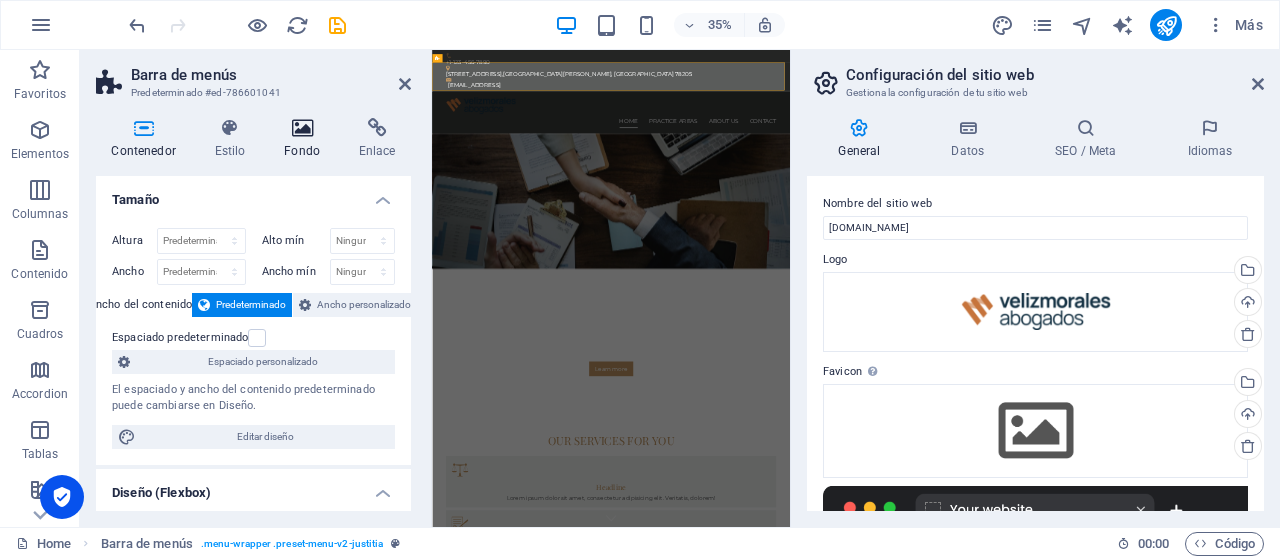 click at bounding box center [302, 128] 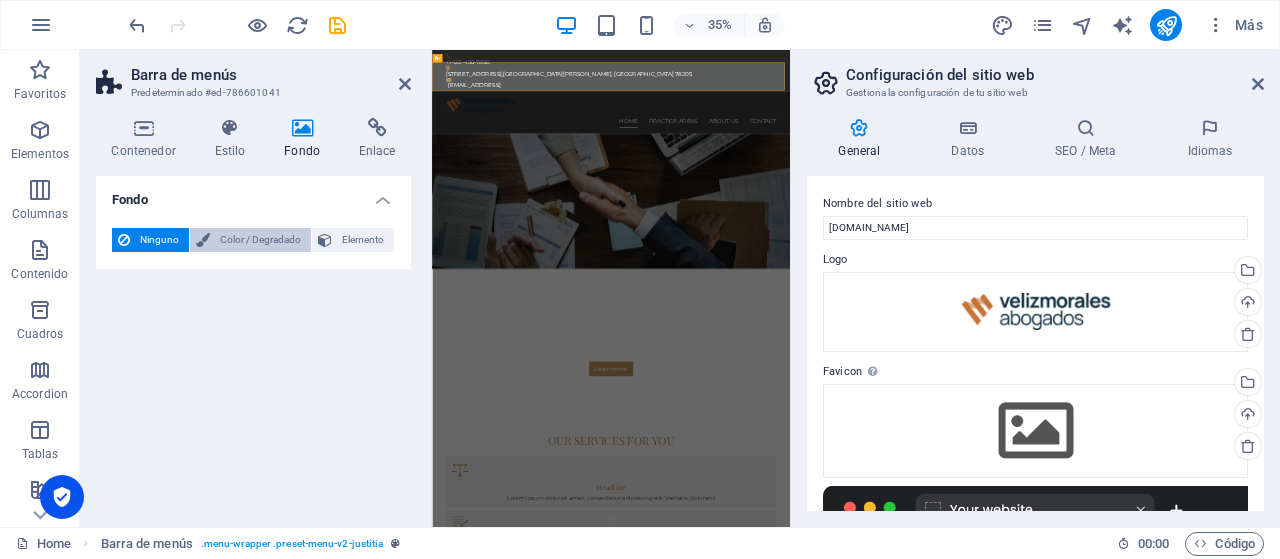 click on "Color / Degradado" at bounding box center [260, 240] 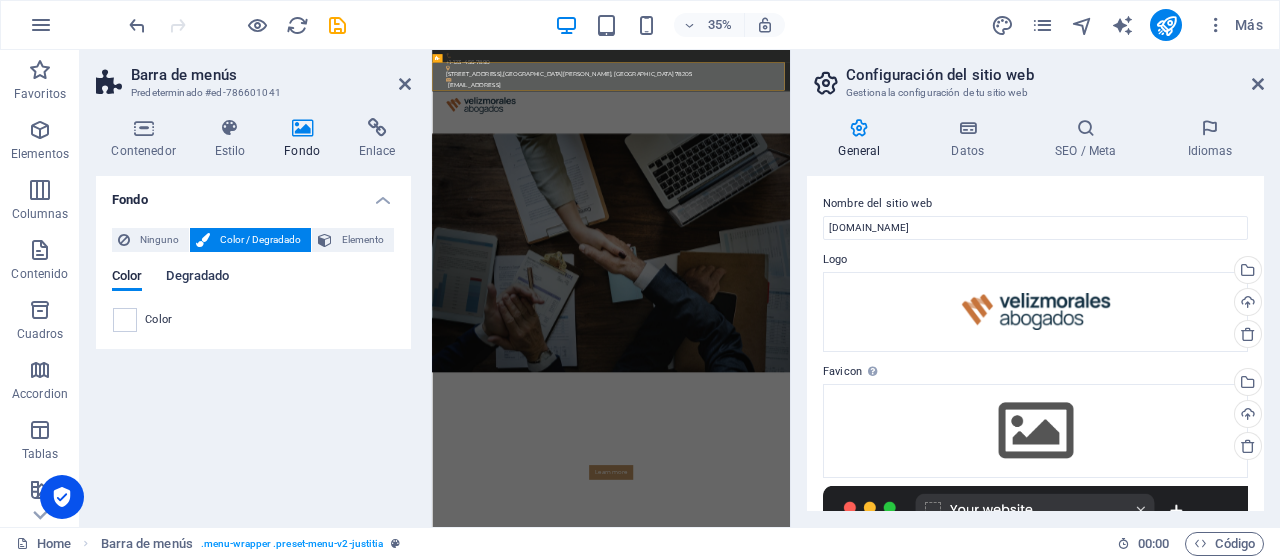 drag, startPoint x: 197, startPoint y: 275, endPoint x: 211, endPoint y: 275, distance: 14 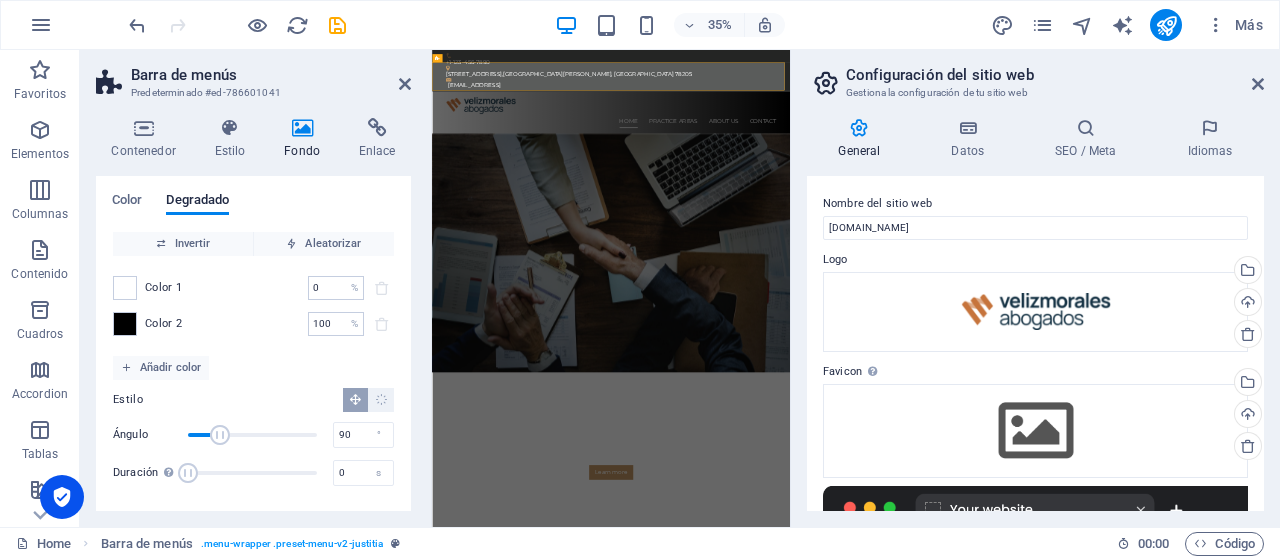 scroll, scrollTop: 0, scrollLeft: 0, axis: both 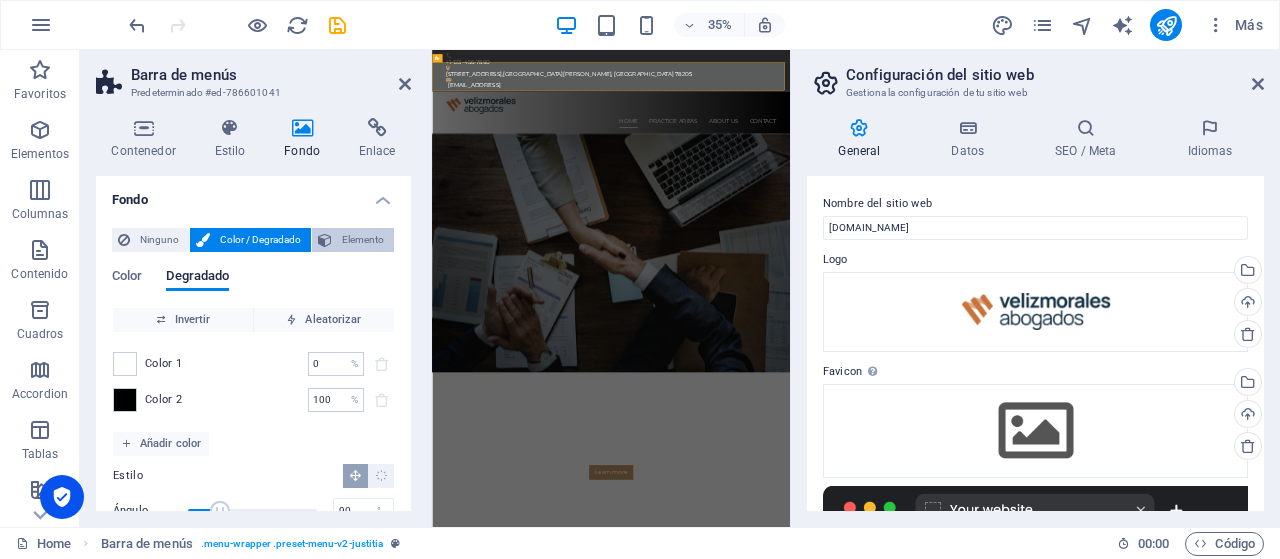 click on "Elemento" at bounding box center (363, 240) 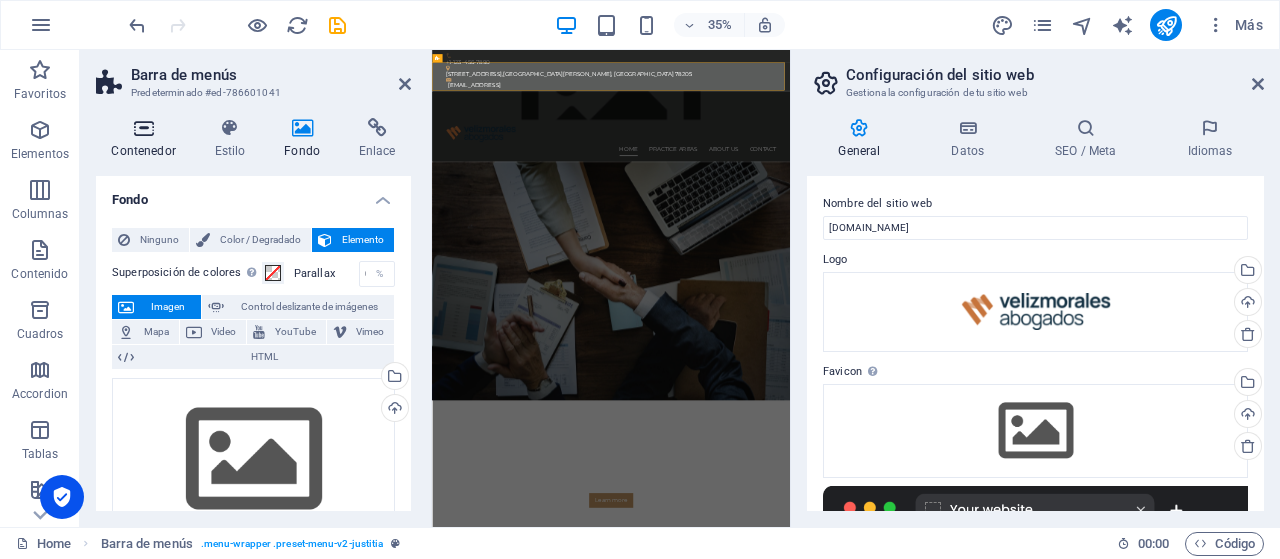 click at bounding box center [143, 128] 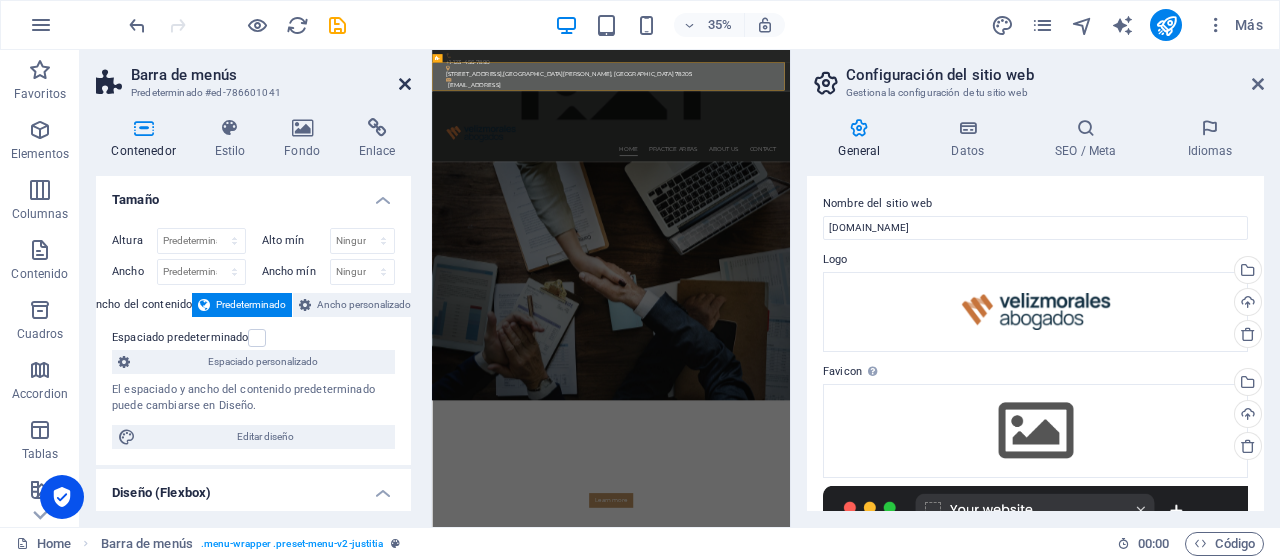 click at bounding box center (405, 84) 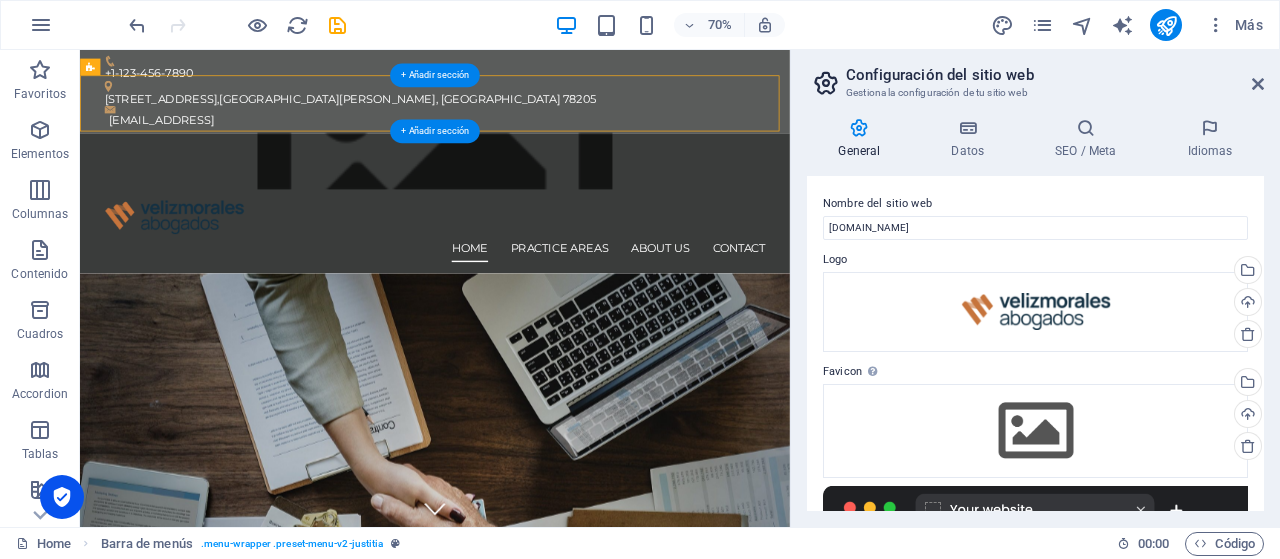 click at bounding box center [587, 209] 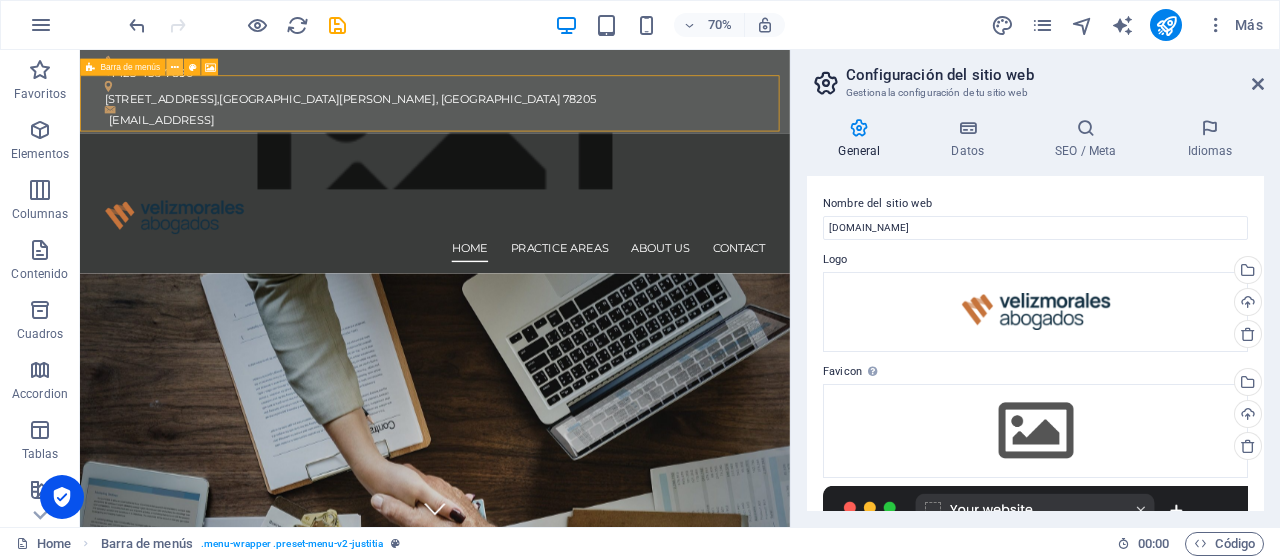 click at bounding box center (175, 66) 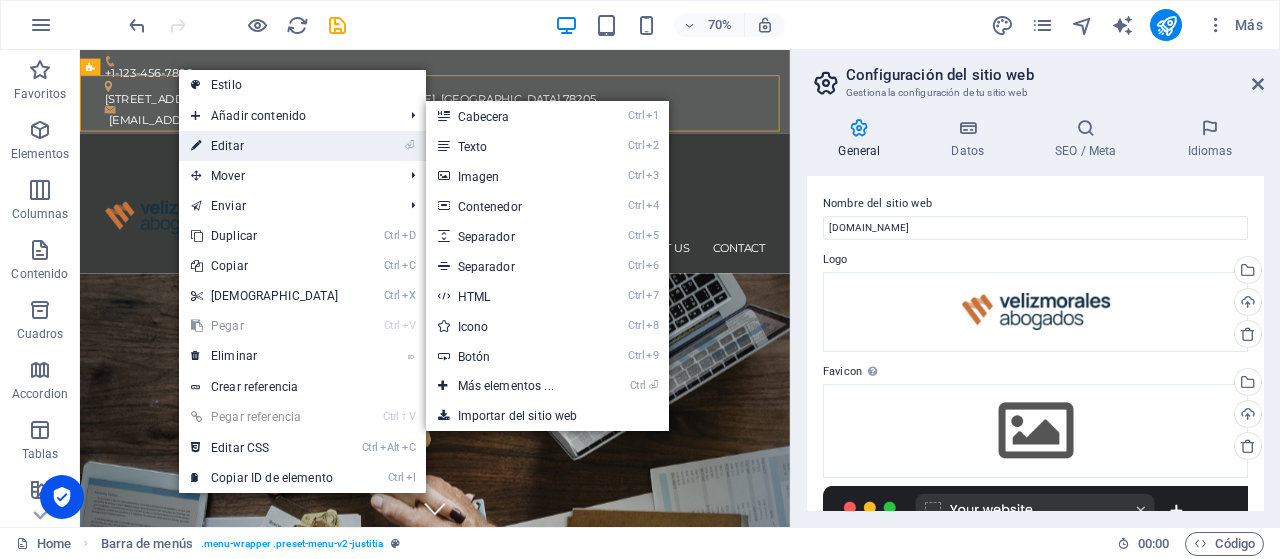 click on "⏎  Editar" at bounding box center (265, 146) 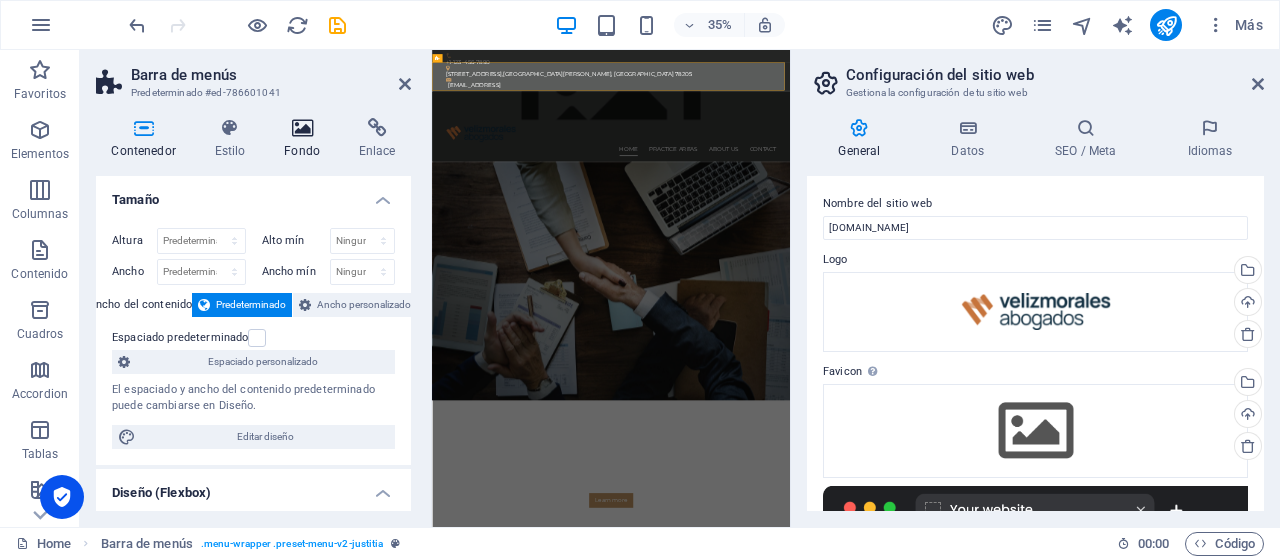 click at bounding box center [302, 128] 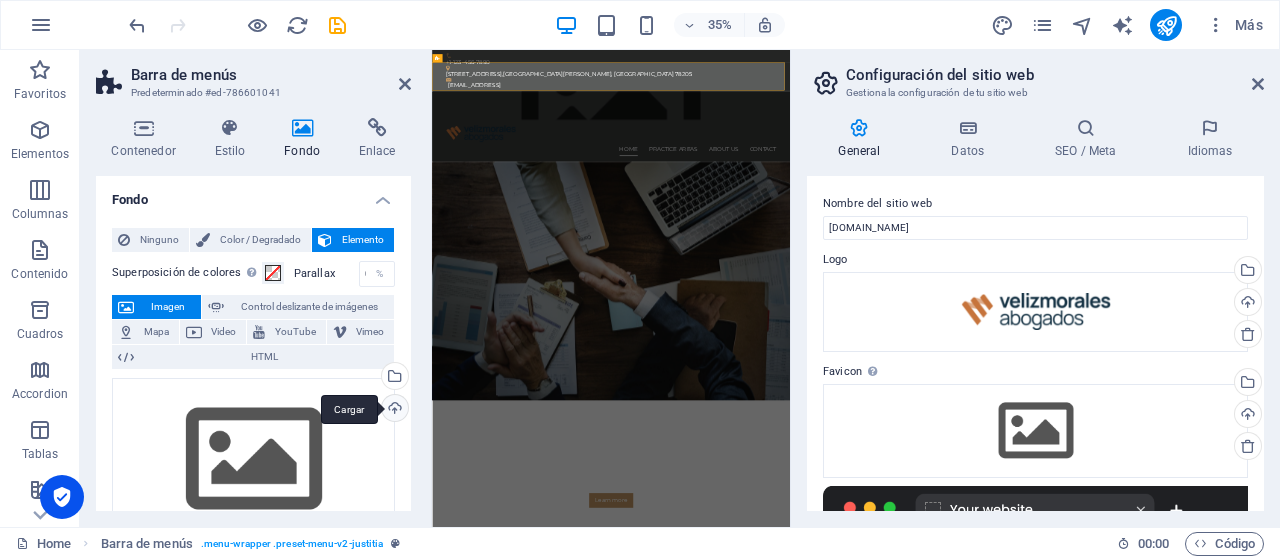 click on "Cargar" at bounding box center (393, 410) 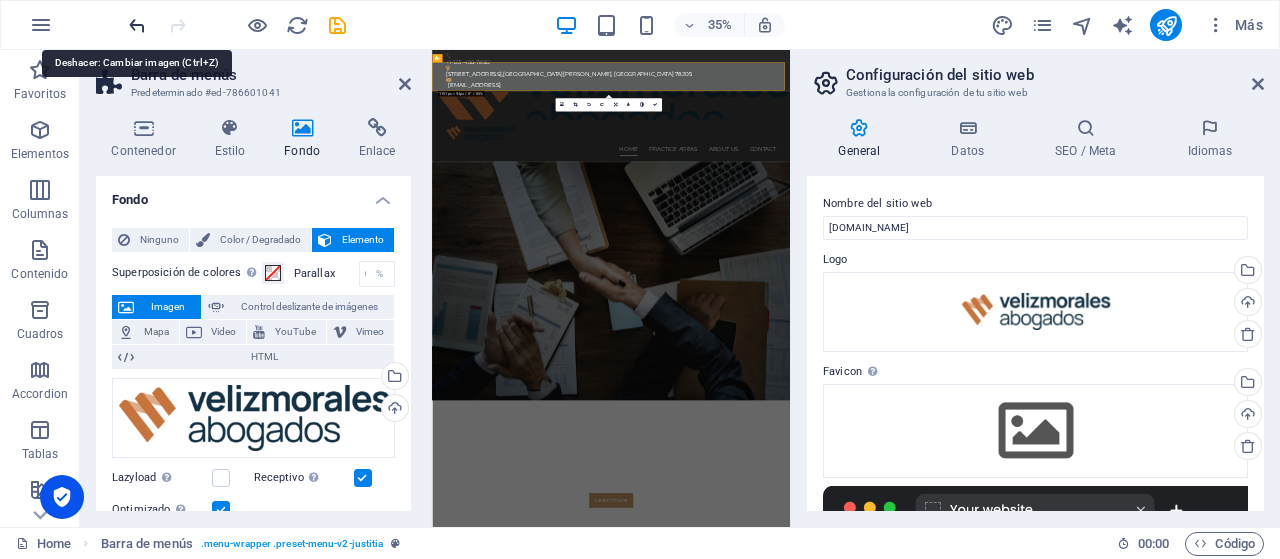 click at bounding box center (137, 25) 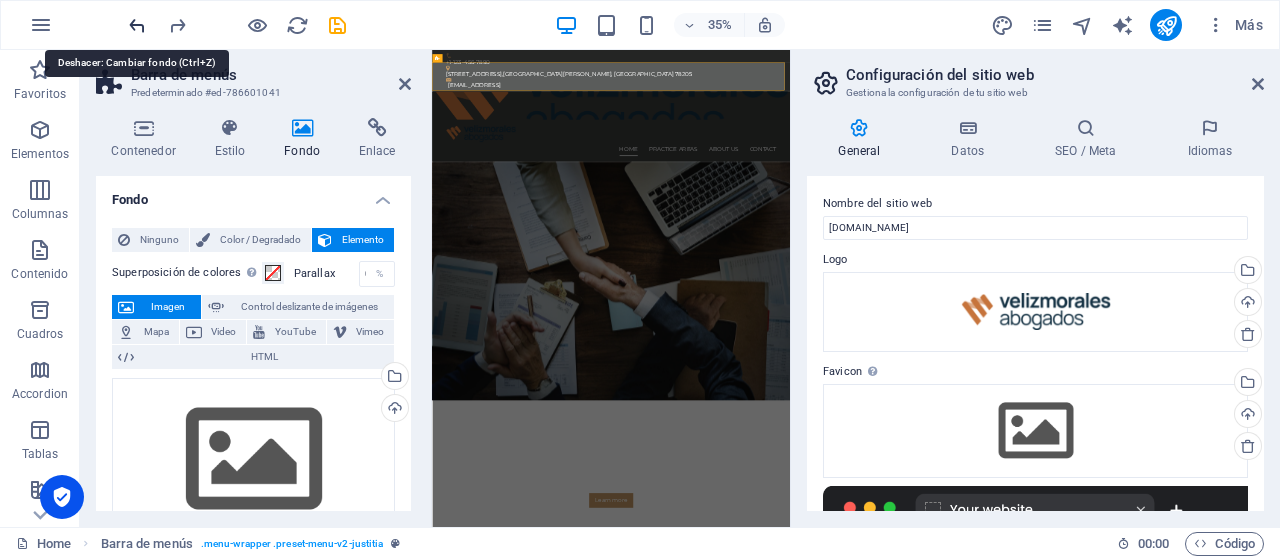 click at bounding box center (137, 25) 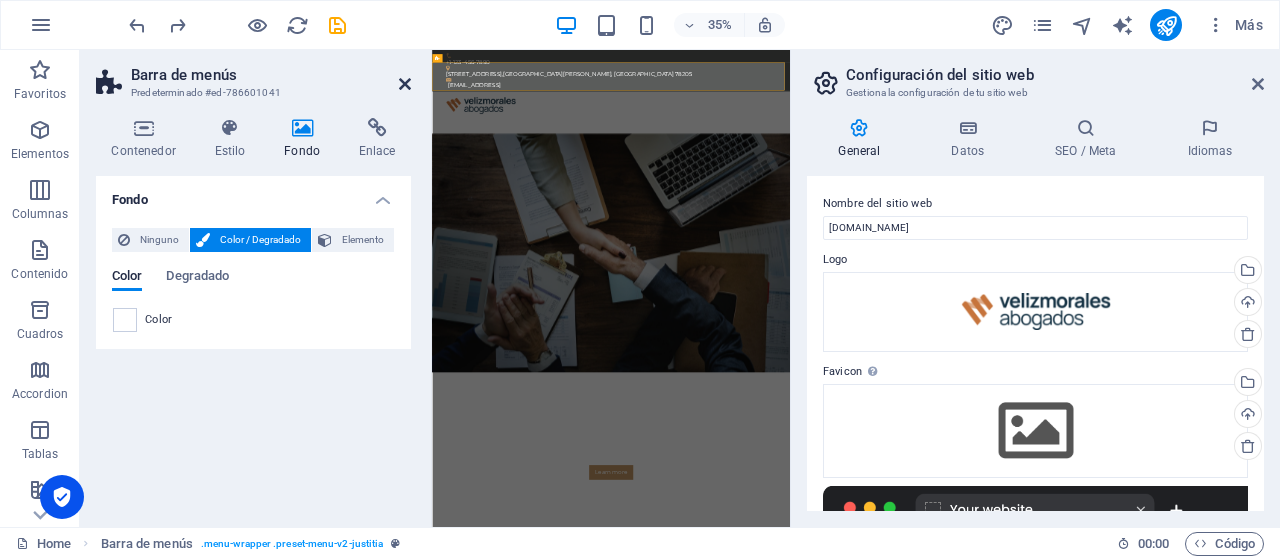 click at bounding box center [405, 84] 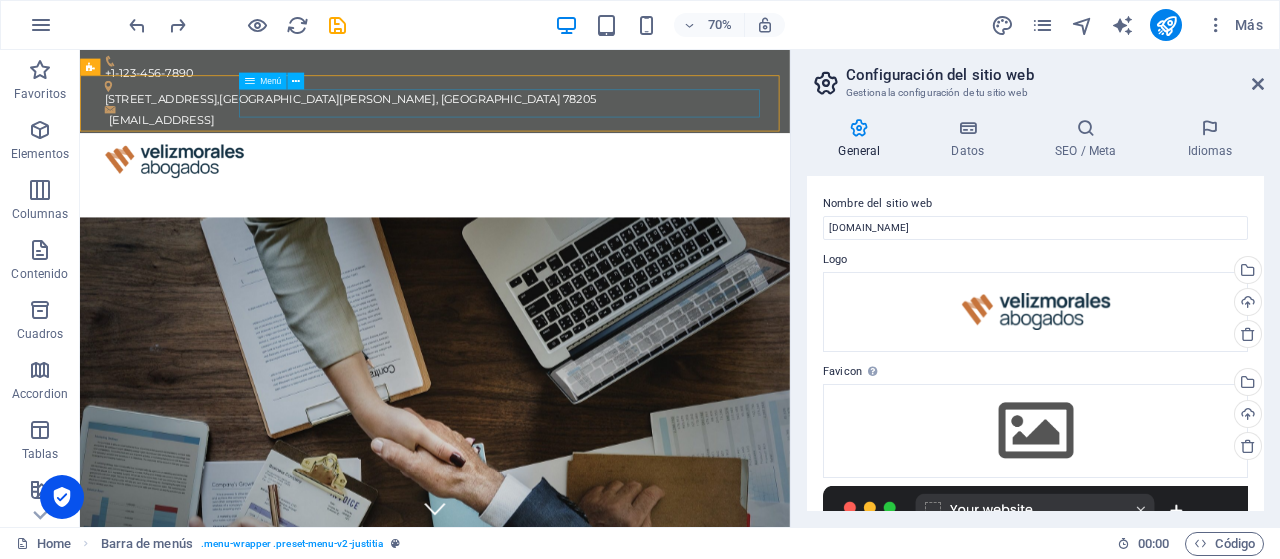 click on "Home Practice Areas About us Contact" at bounding box center (587, 253) 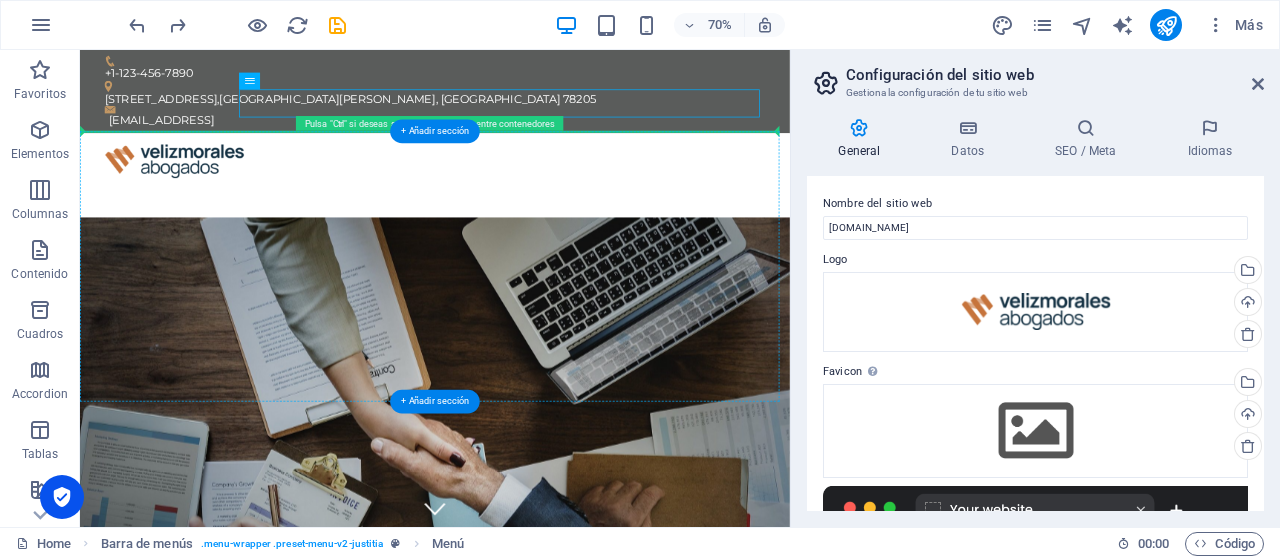 drag, startPoint x: 341, startPoint y: 132, endPoint x: 303, endPoint y: 196, distance: 74.431175 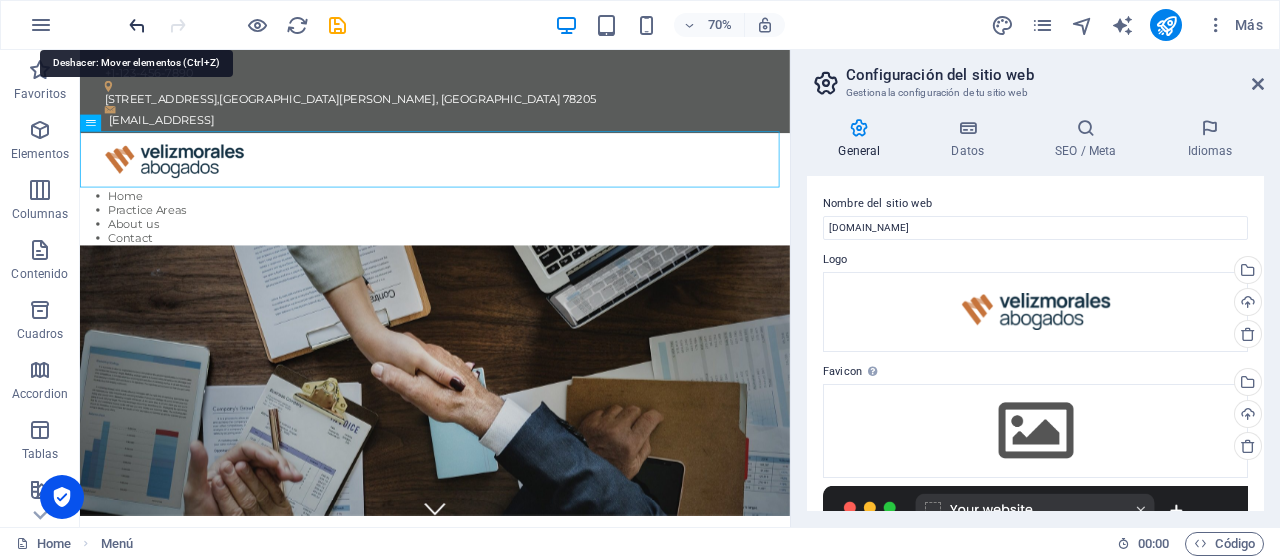 click at bounding box center [137, 25] 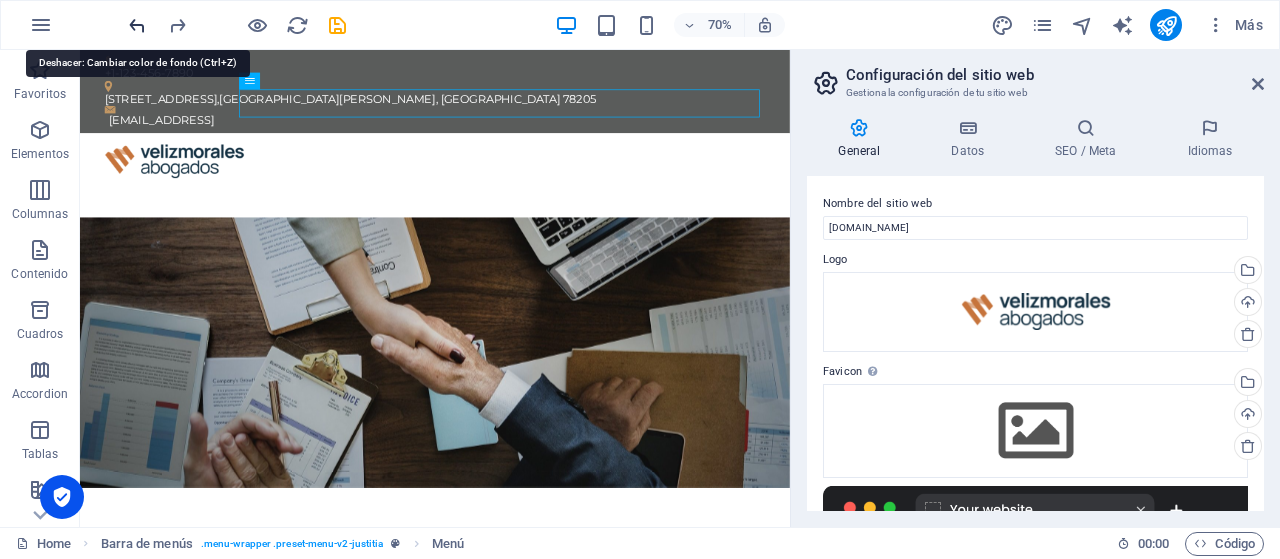 click at bounding box center (137, 25) 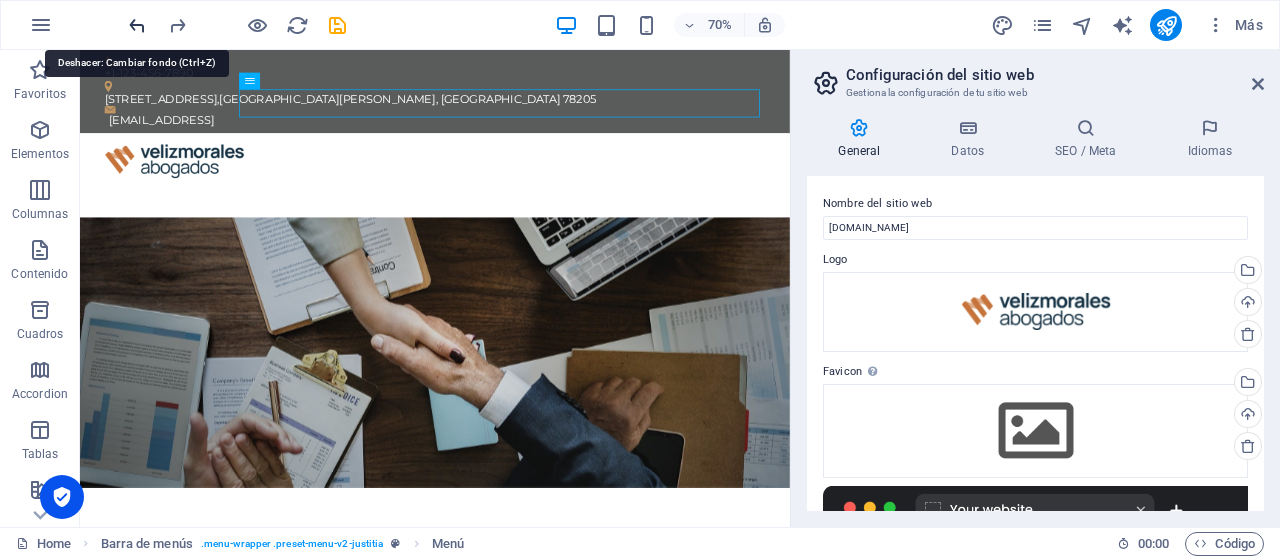 click at bounding box center [137, 25] 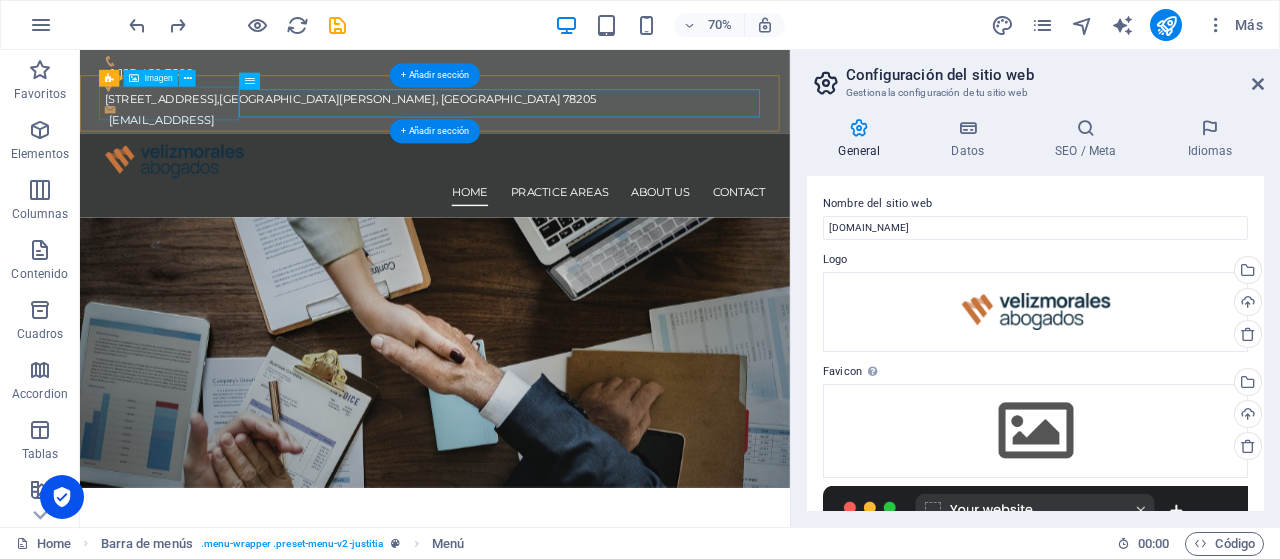 click at bounding box center [587, 209] 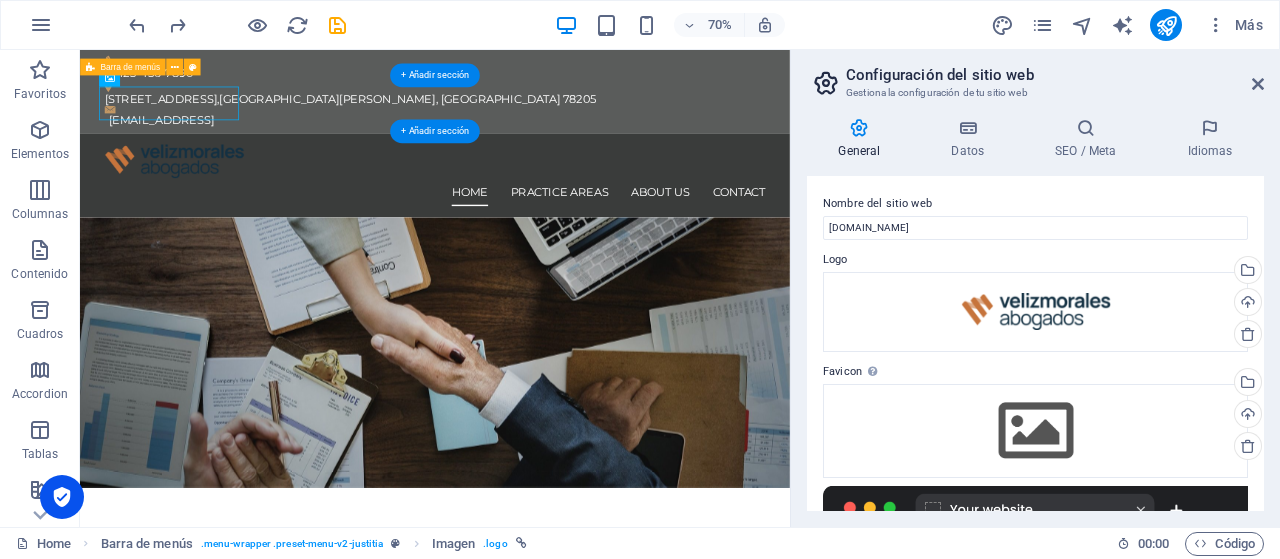 click on "Home Practice Areas About us Contact" at bounding box center [587, 229] 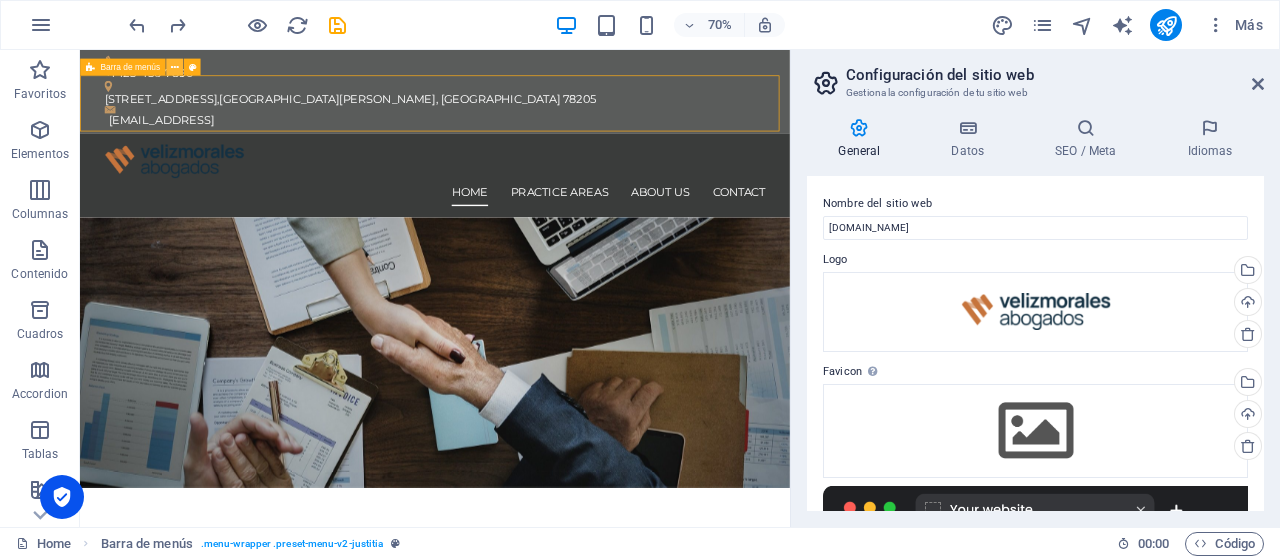 click at bounding box center (175, 66) 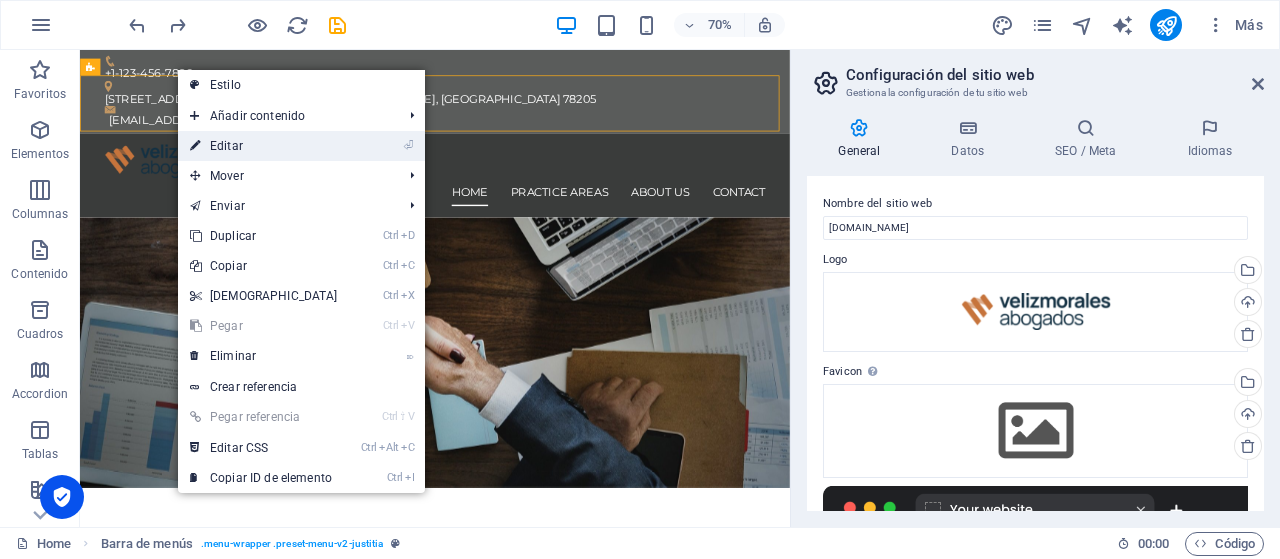 click on "⏎  Editar" at bounding box center [264, 146] 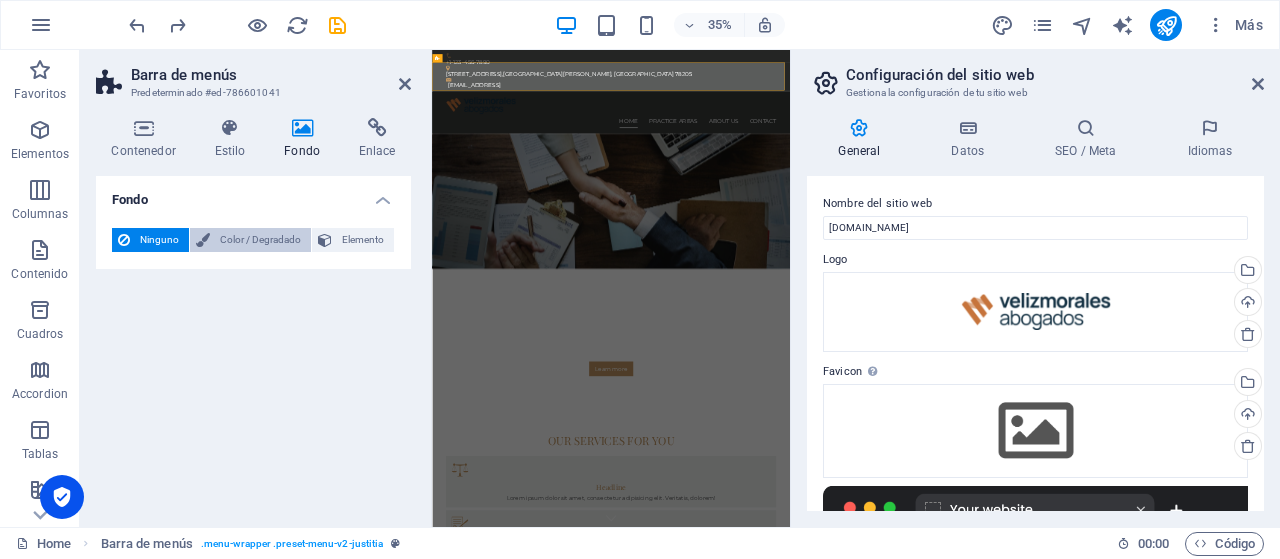 click on "Color / Degradado" at bounding box center [260, 240] 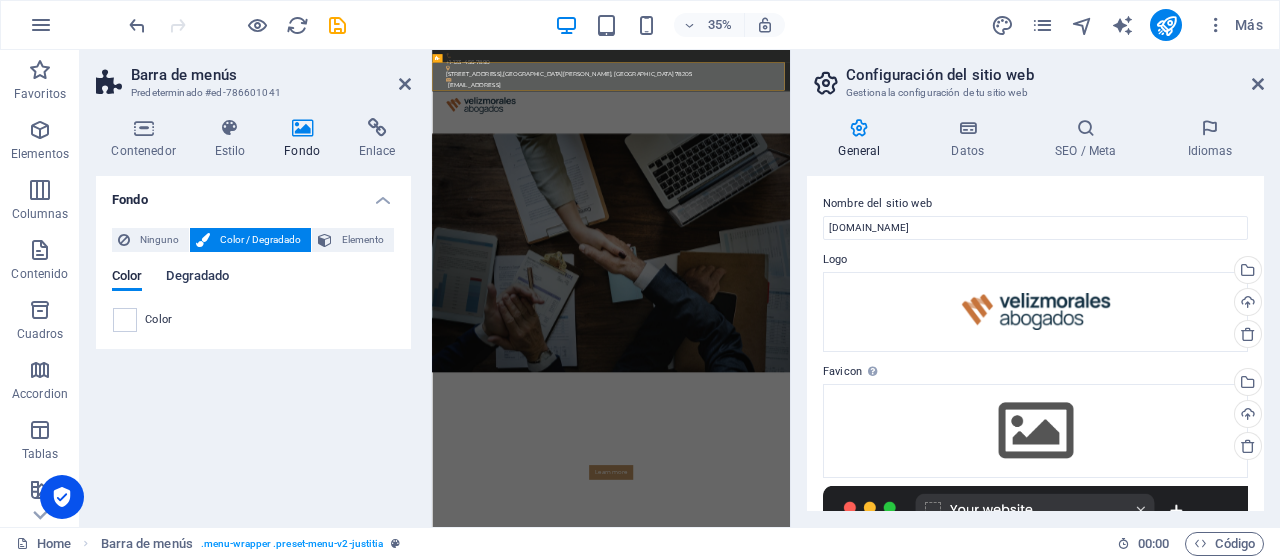 click on "Degradado" at bounding box center [197, 278] 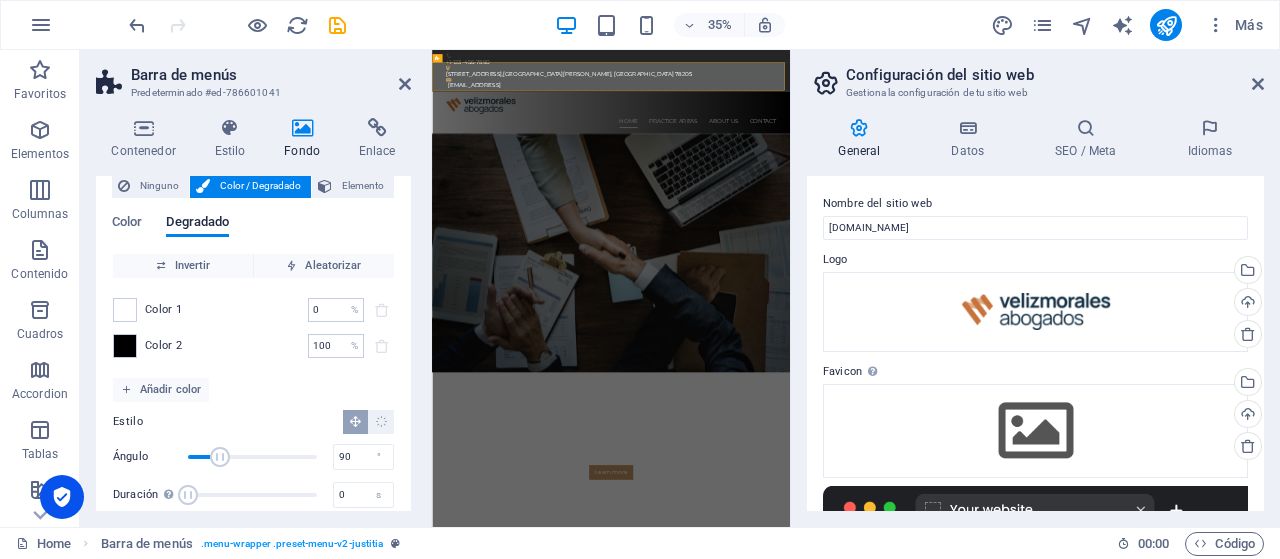 scroll, scrollTop: 76, scrollLeft: 0, axis: vertical 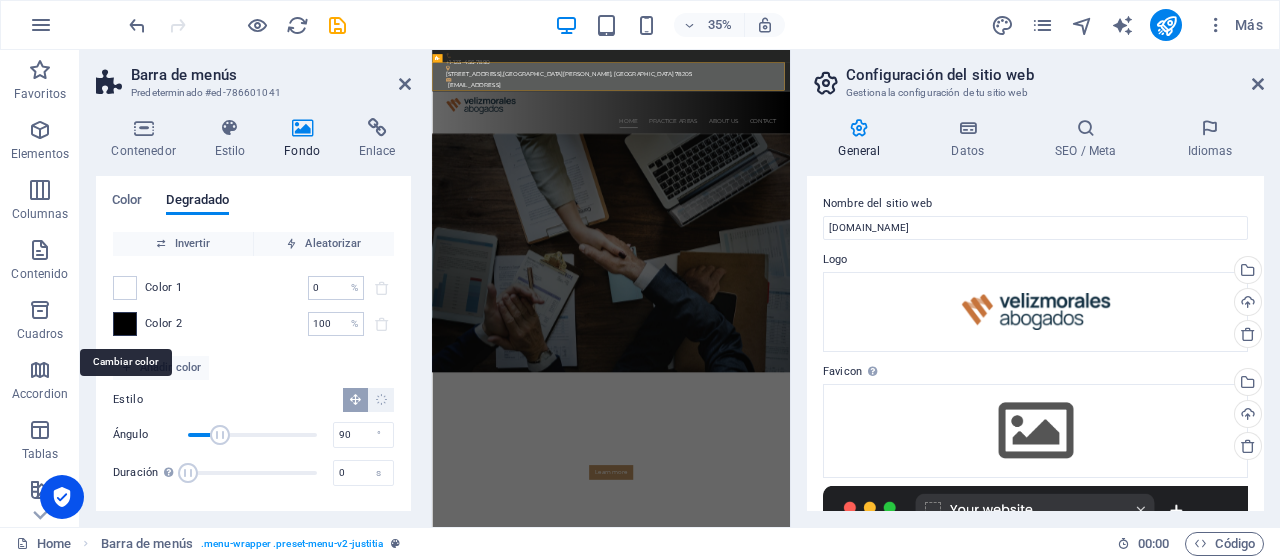 click at bounding box center (125, 324) 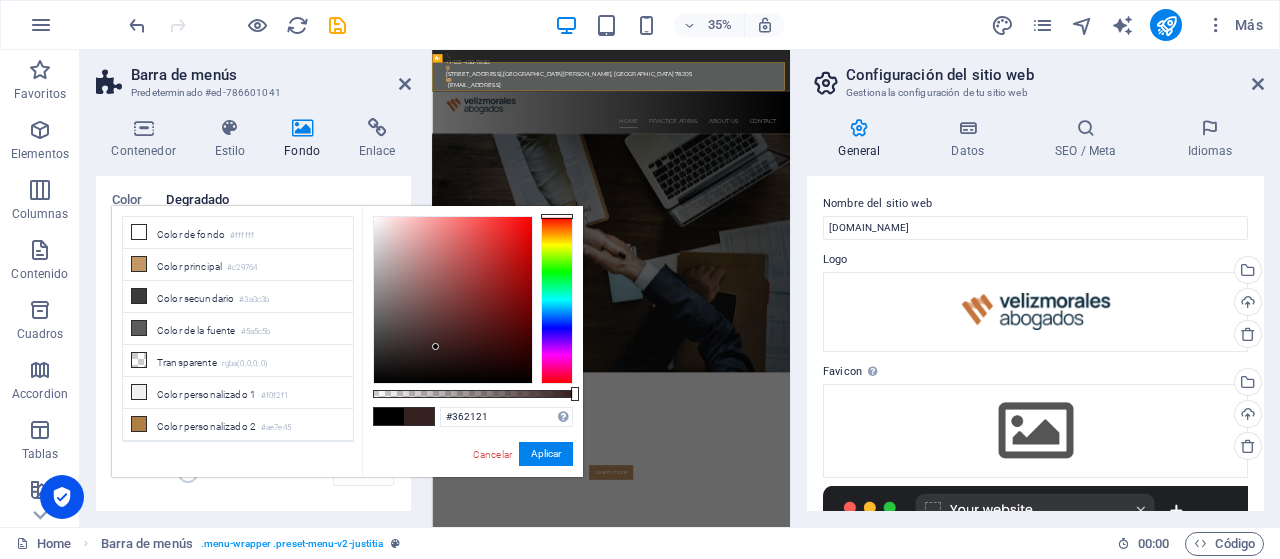 click at bounding box center (453, 300) 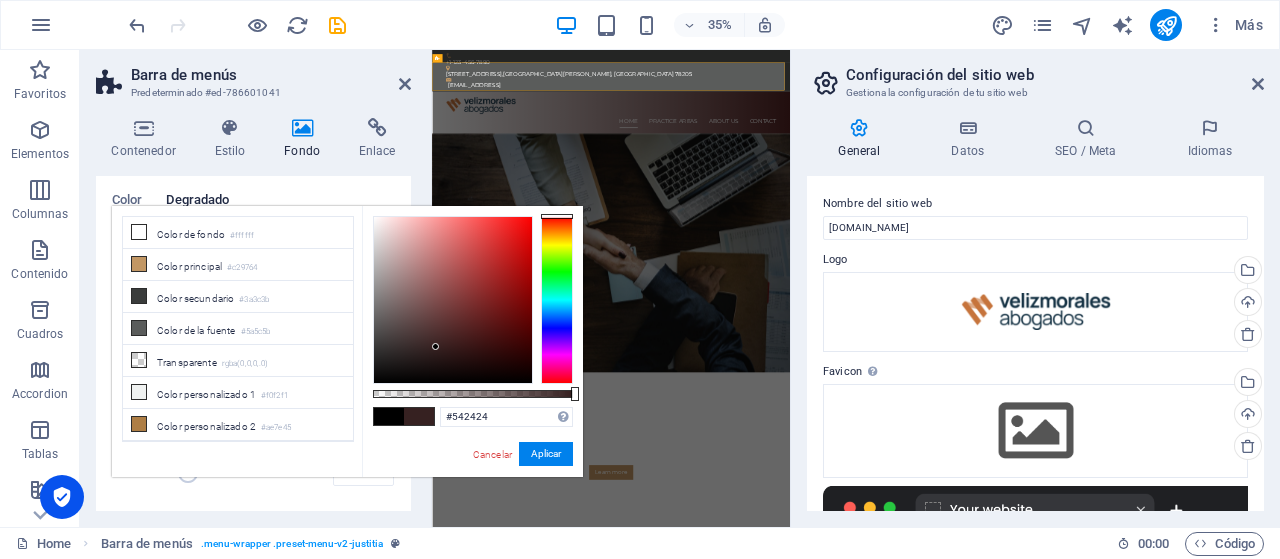 click at bounding box center (453, 300) 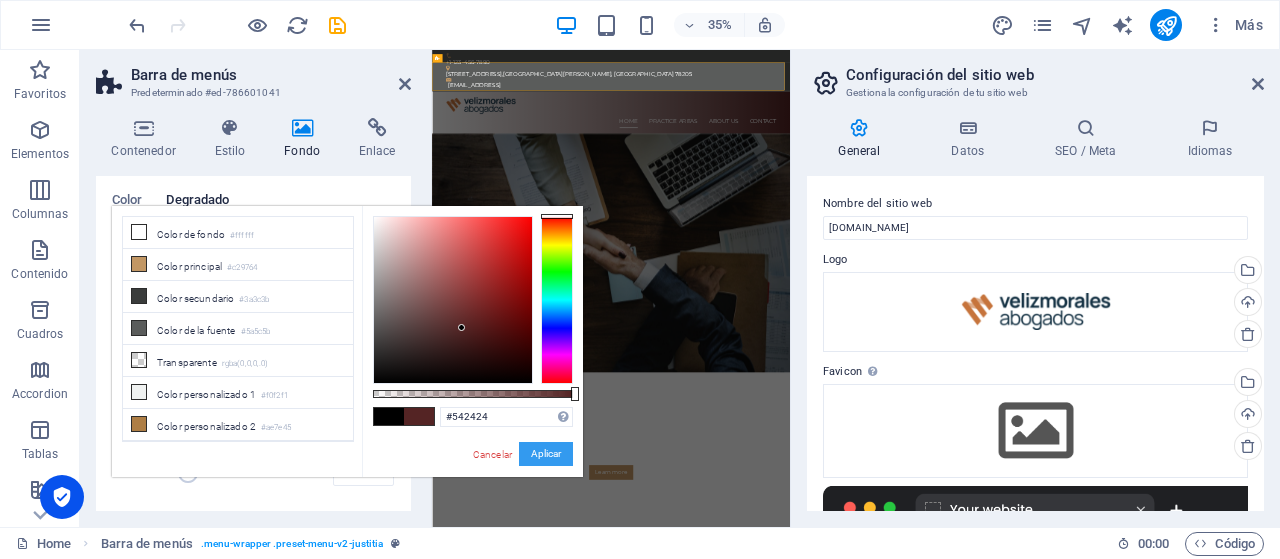 click on "Aplicar" at bounding box center [546, 454] 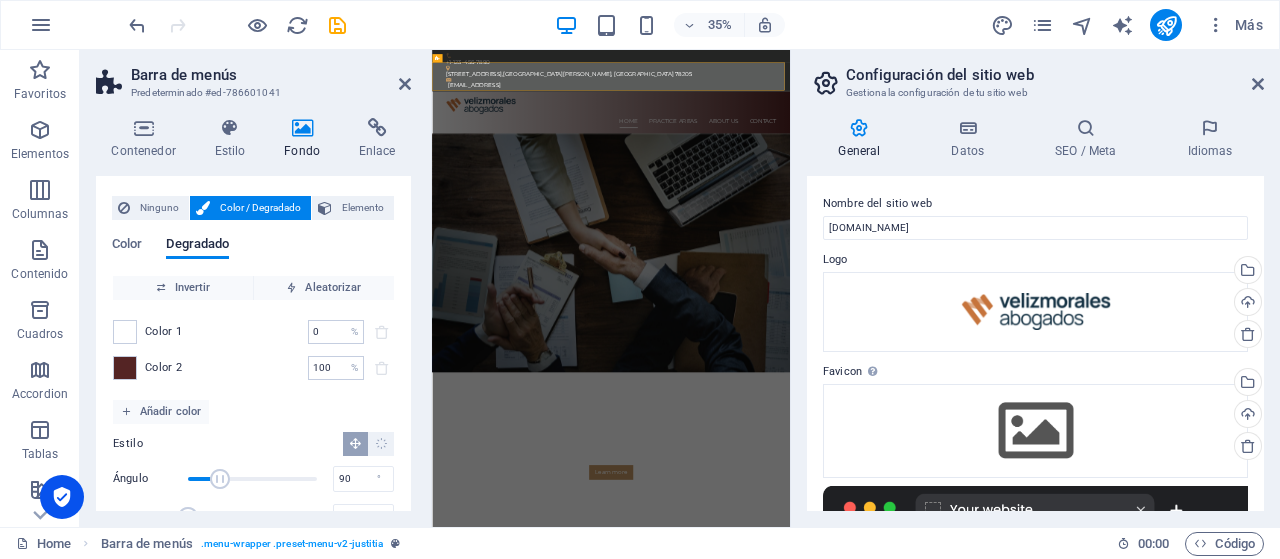 scroll, scrollTop: 0, scrollLeft: 0, axis: both 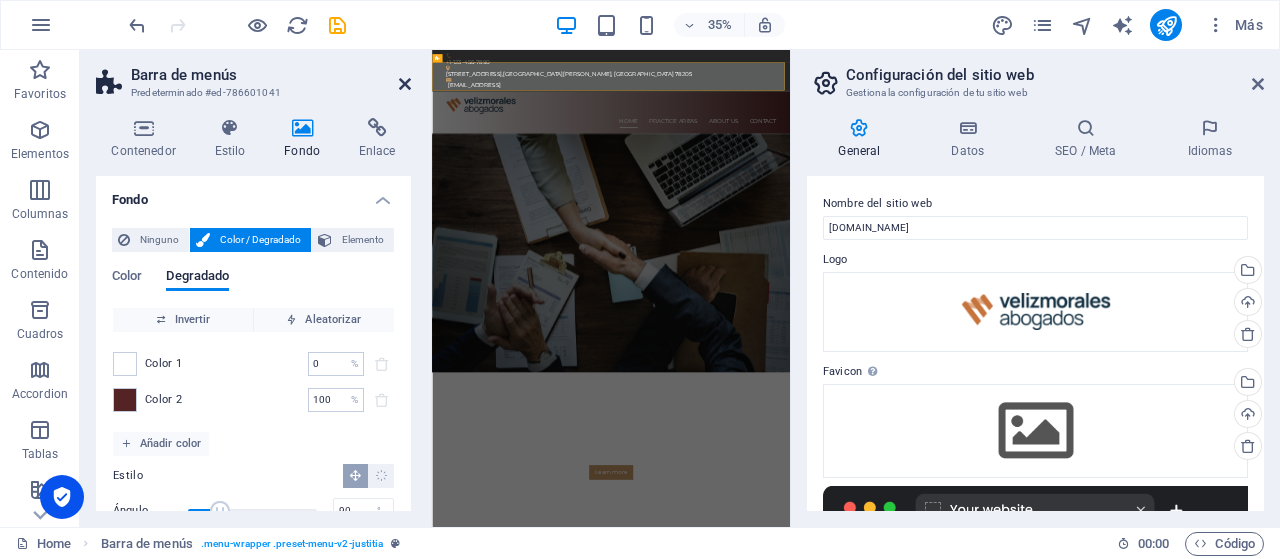 click at bounding box center (405, 84) 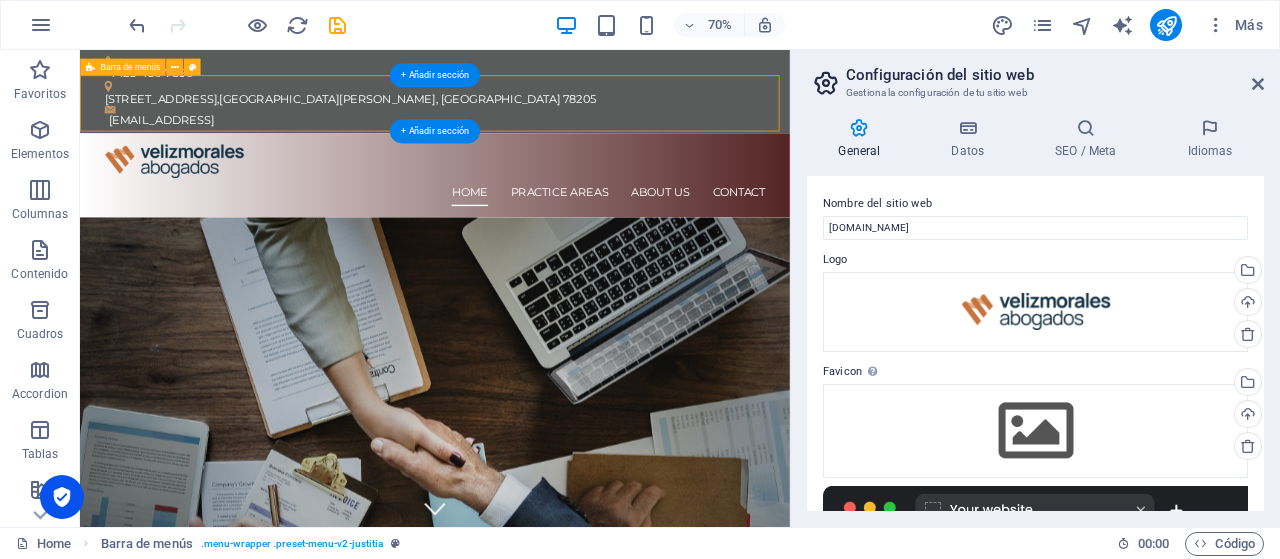 click on "Home Practice Areas About us Contact" at bounding box center (587, 229) 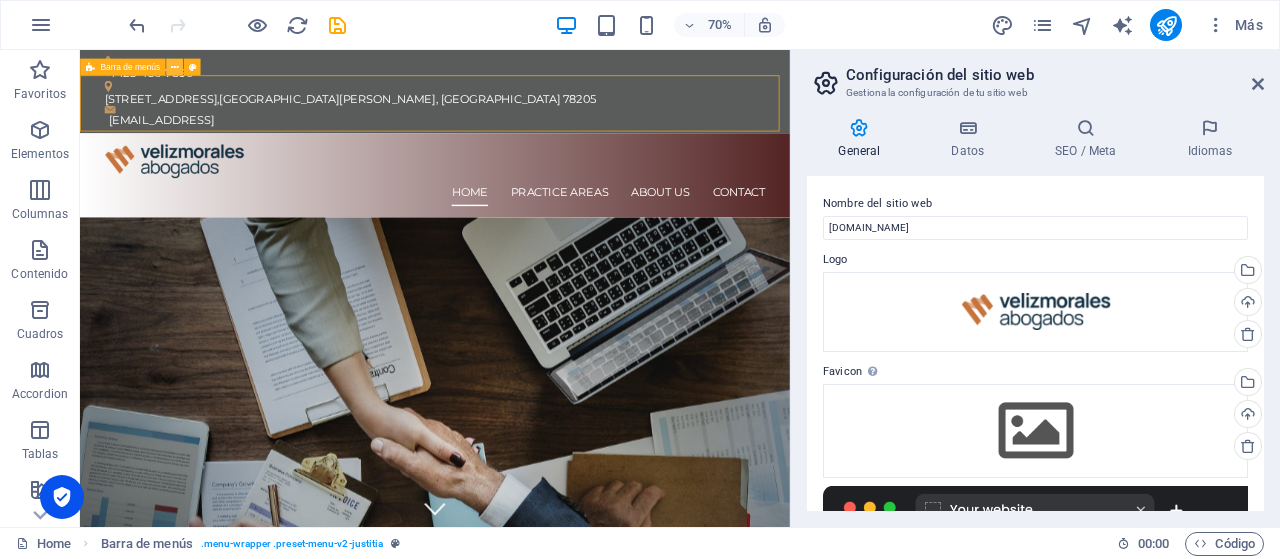 click at bounding box center [175, 66] 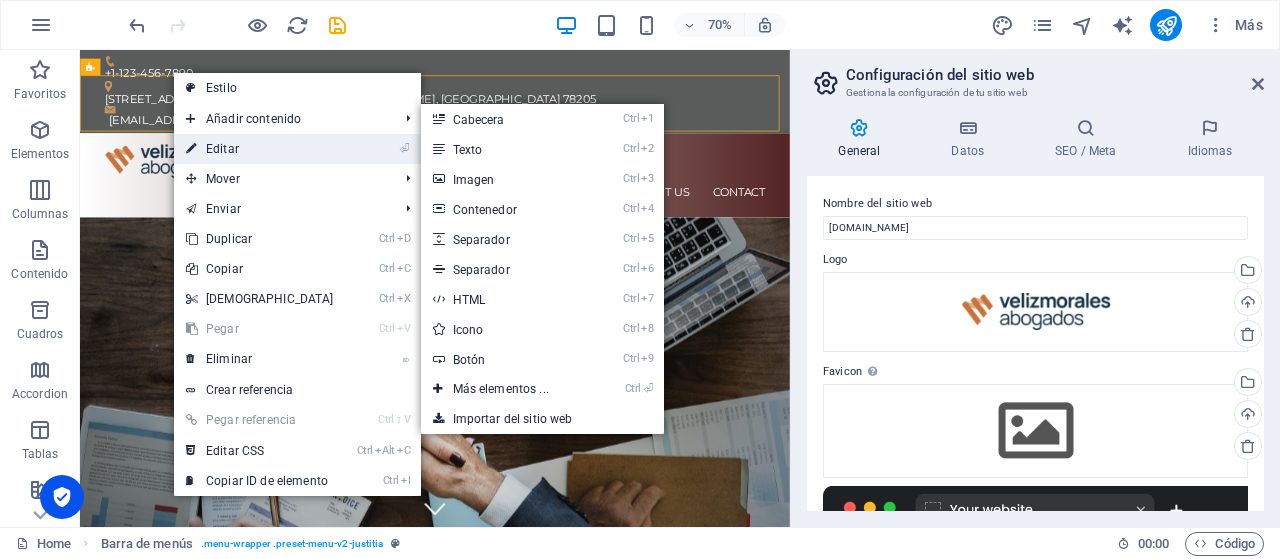 click on "⏎  Editar" at bounding box center (260, 149) 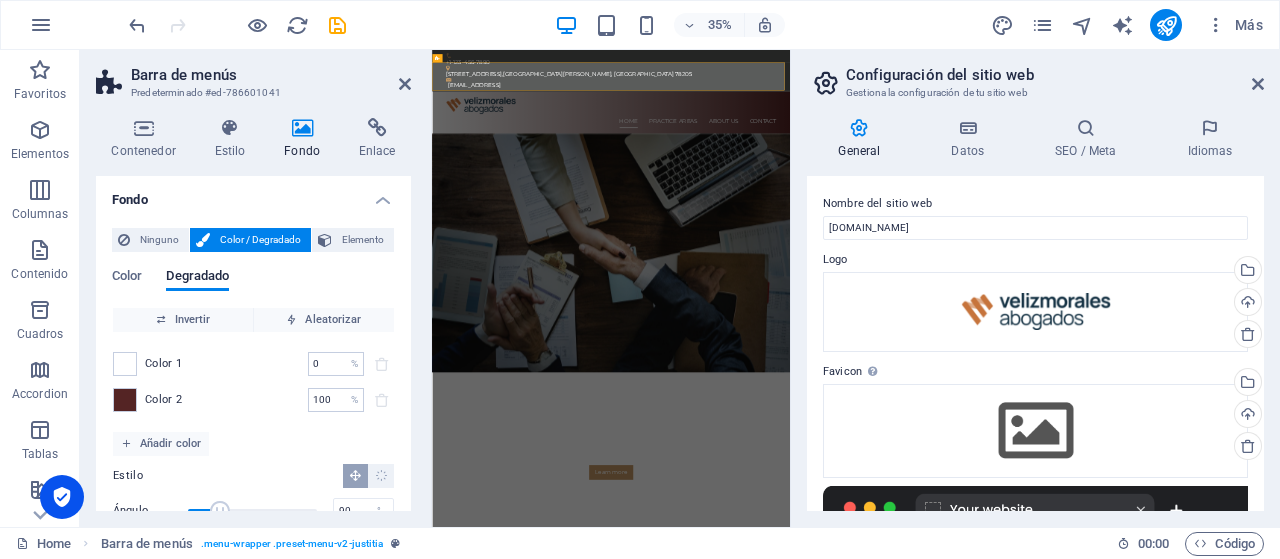 click on "Ninguno Color / Degradado Elemento Estirar fondo a ancho completo Superposición de colores Sitúa una superposición sobre el fondo para colorearla Parallax 0 % Imagen Control deslizante de imágenes Mapa Video YouTube Vimeo HTML Arrastra archivos aquí, haz clic para escoger archivos o  selecciona archivos de Archivos o de nuestra galería gratuita de fotos y vídeos Selecciona archivos del administrador de archivos, de la galería de fotos o carga archivo(s) Cargar Lazyload La carga de imágenes tras la carga de la página mejora la velocidad de la página. Receptivo Automáticamente cargar tamaños optimizados de smartphone e imagen retina. Optimizado Las imágenes se comprimen para así mejorar la velocidad de las páginas. Tamaño Predeterminado Portada Contiene Original Repetir Predeterminado Posición Dirección Personalizado X offset 50 px rem % vh vw Y offset 50 px rem % vh vw Texto alternativo Leyenda de la imagen Paragraph Format Normal Heading 1 Heading 2 Heading 3 Heading 4 Heading 5 Heading 6 8" at bounding box center (253, 400) 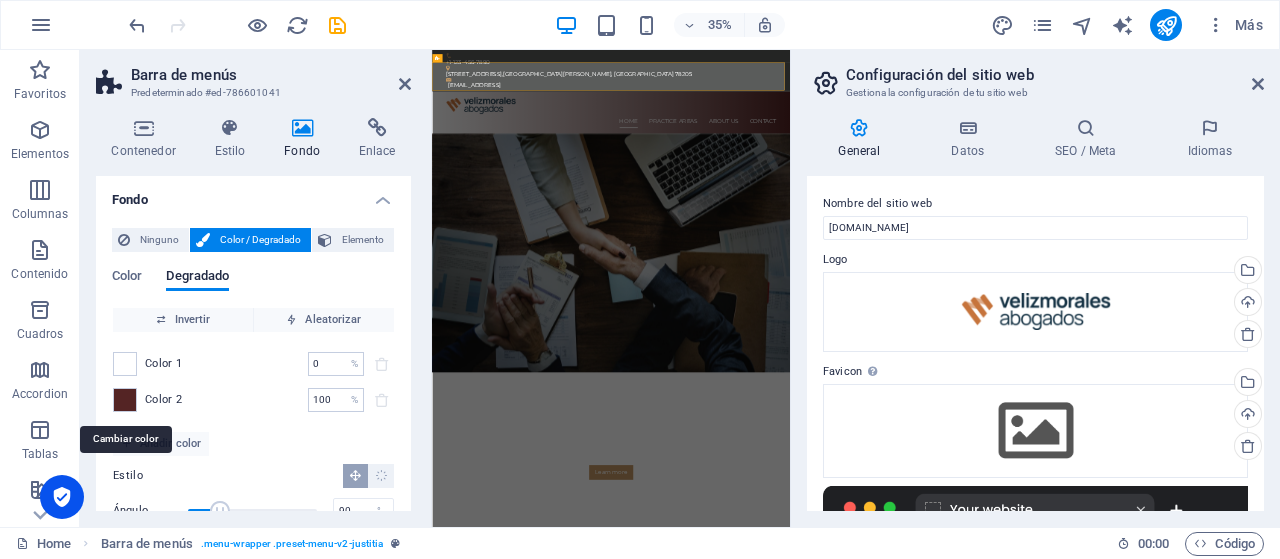 drag, startPoint x: 123, startPoint y: 401, endPoint x: 235, endPoint y: 399, distance: 112.01785 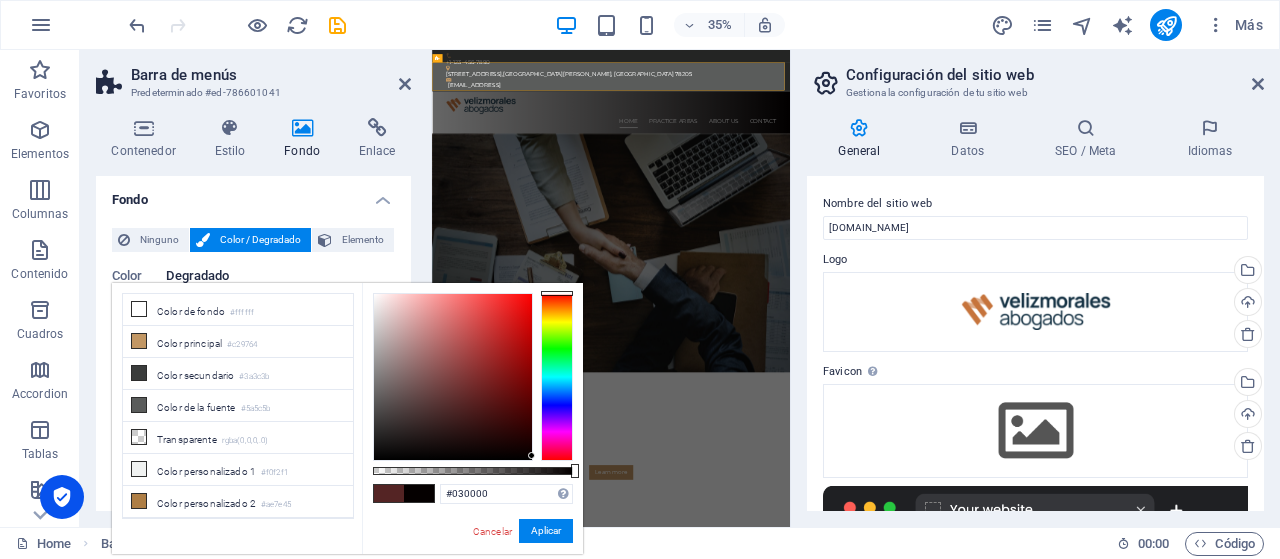 type on "#000000" 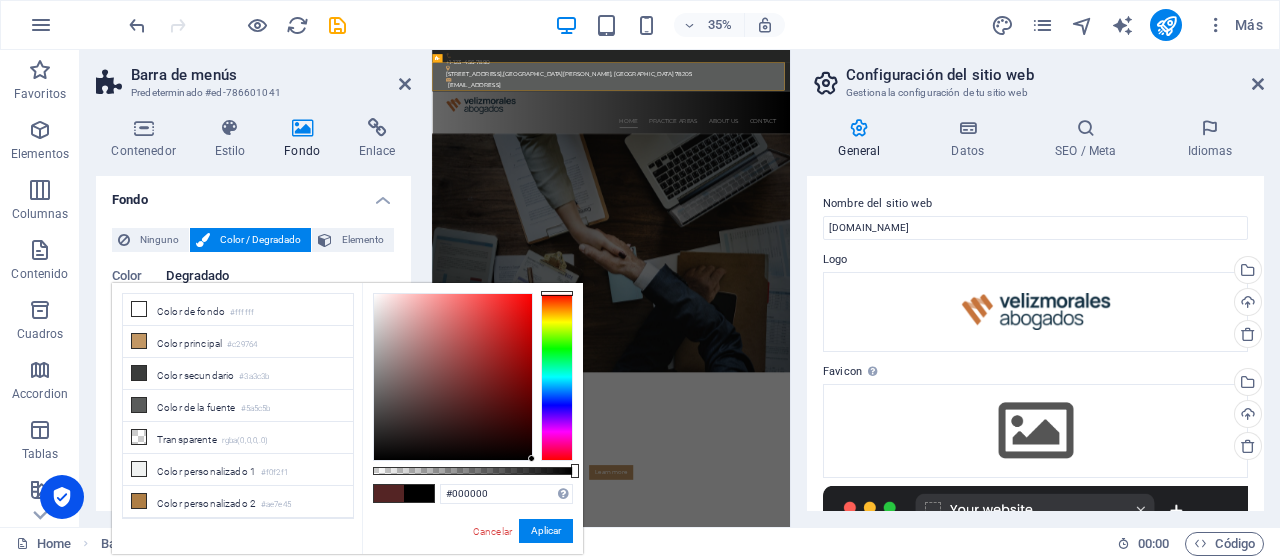 drag, startPoint x: 462, startPoint y: 405, endPoint x: 541, endPoint y: 467, distance: 100.4241 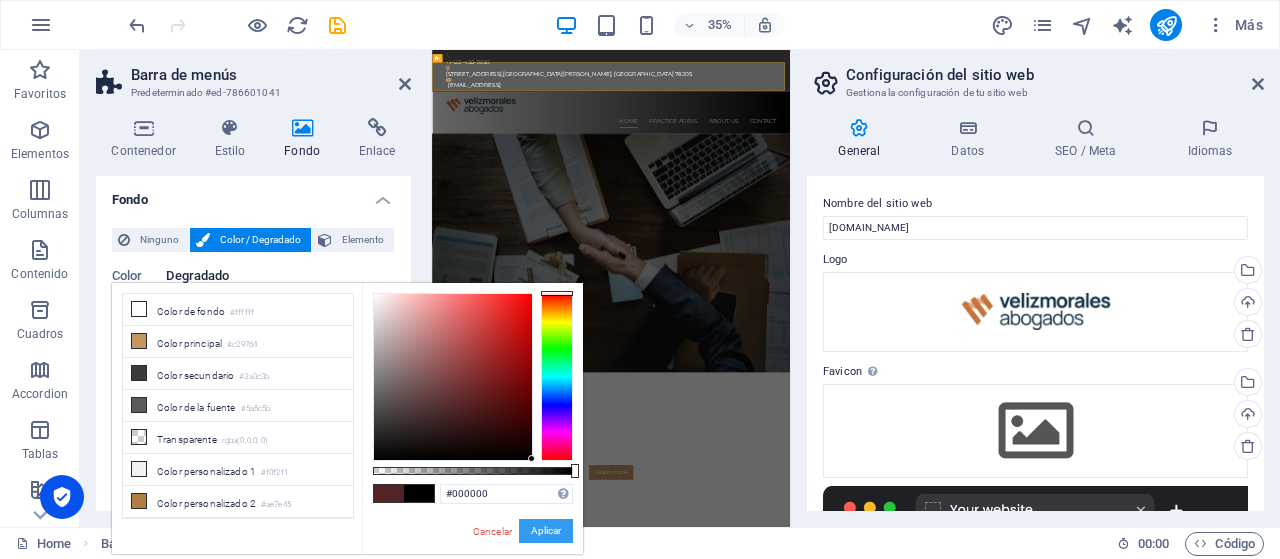 click on "Aplicar" at bounding box center (546, 531) 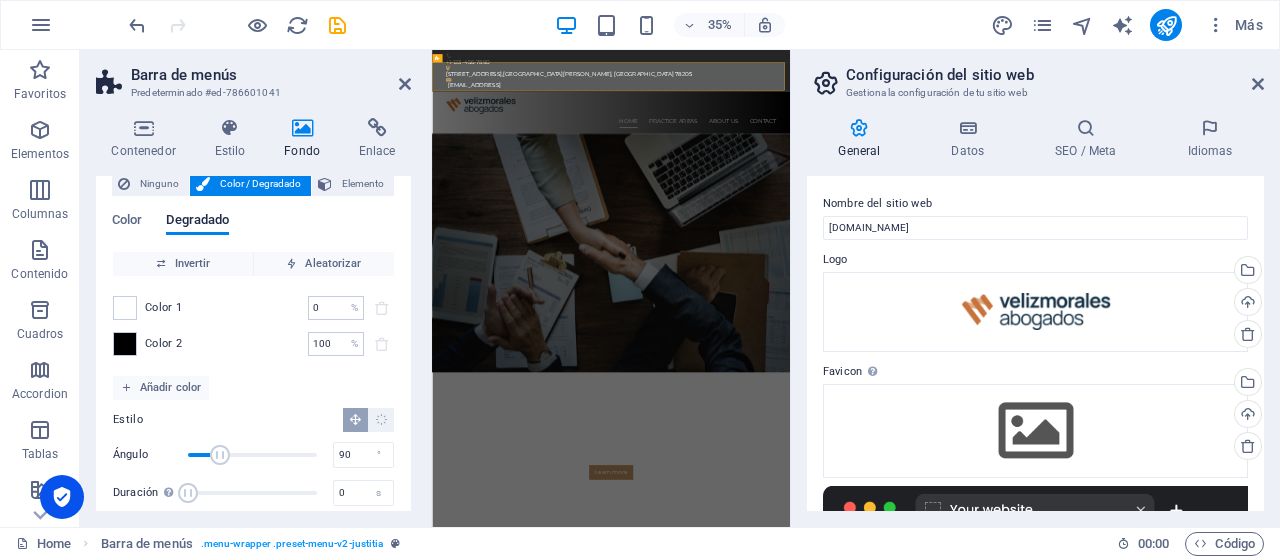scroll, scrollTop: 76, scrollLeft: 0, axis: vertical 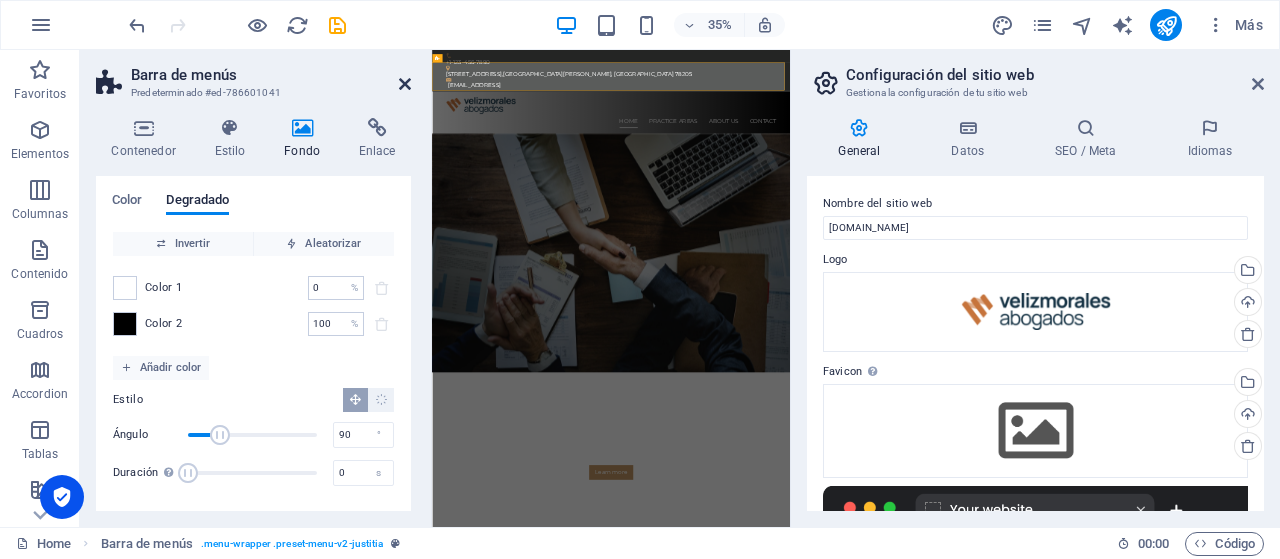 click at bounding box center (405, 84) 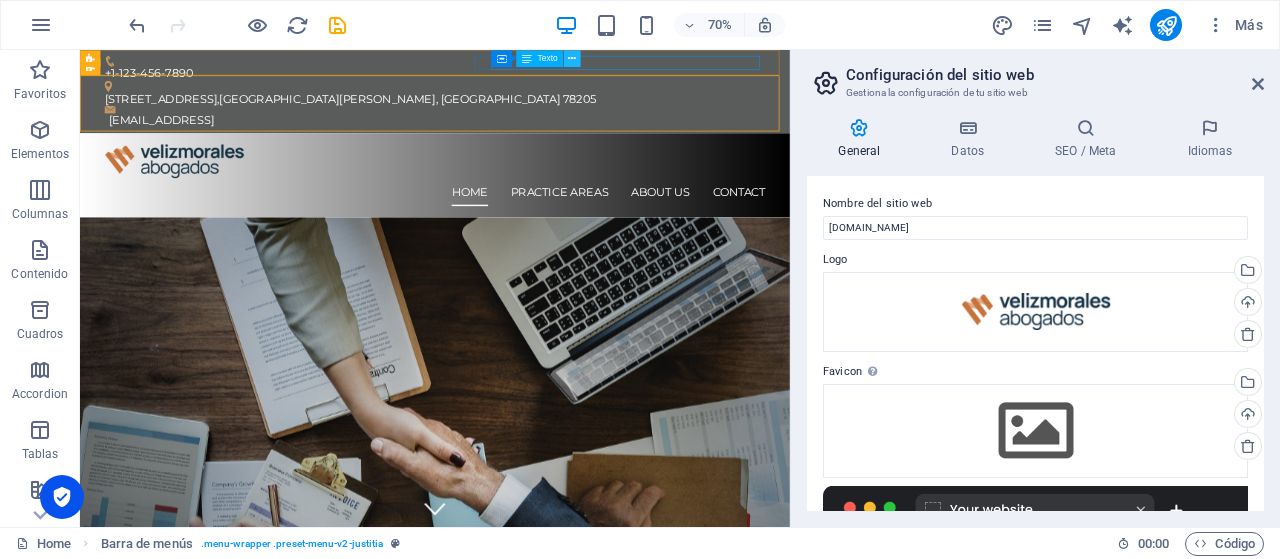 click at bounding box center (572, 58) 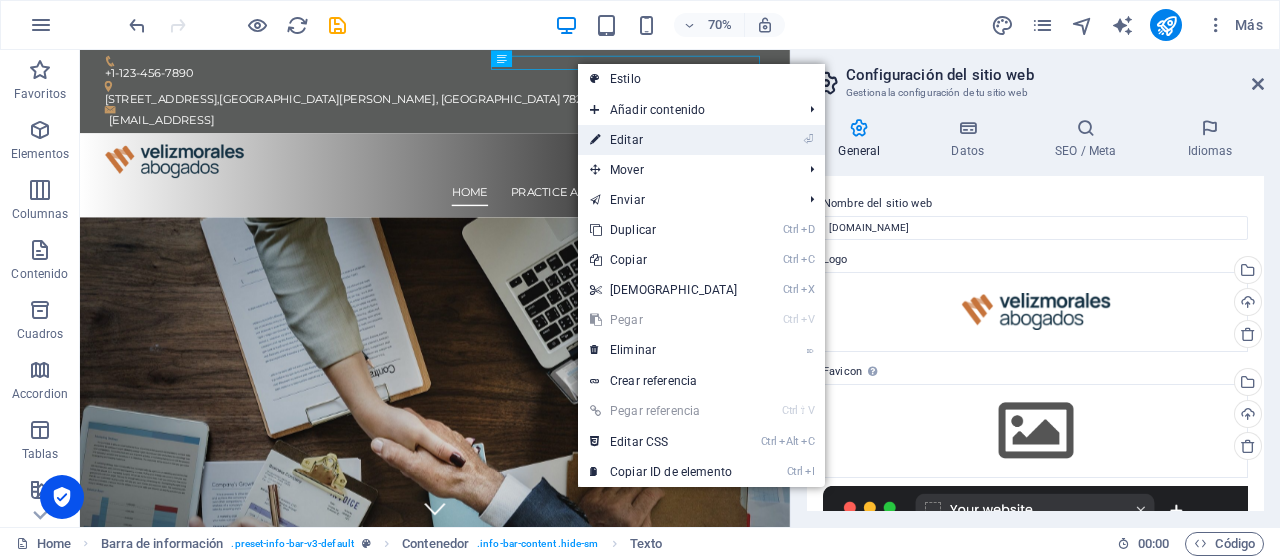 click on "⏎  Editar" at bounding box center [664, 140] 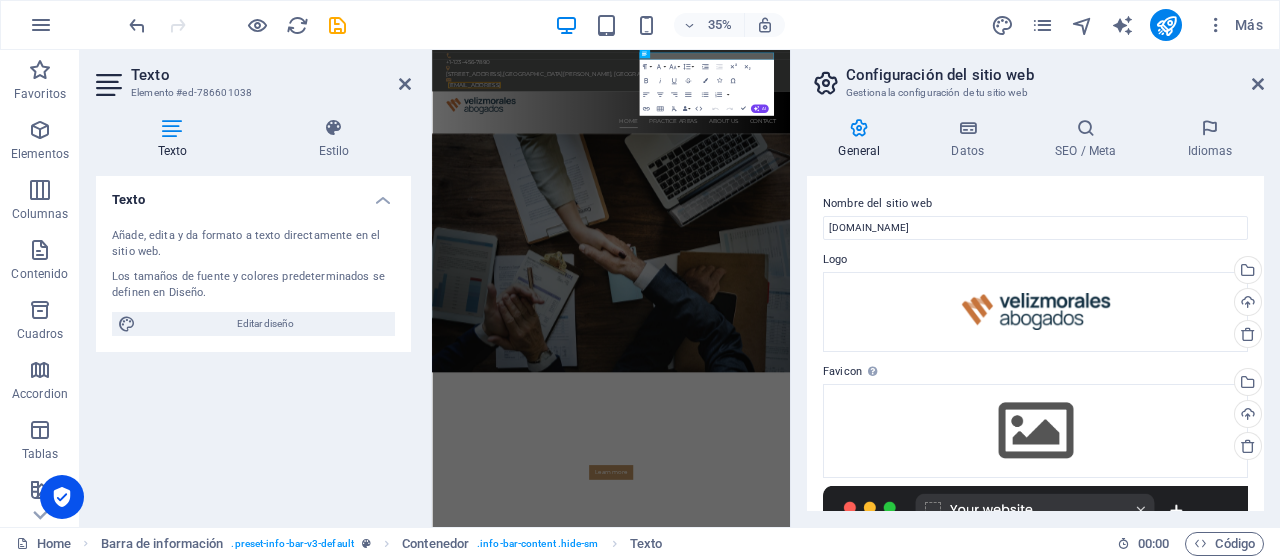 drag, startPoint x: 172, startPoint y: 135, endPoint x: 205, endPoint y: 277, distance: 145.78409 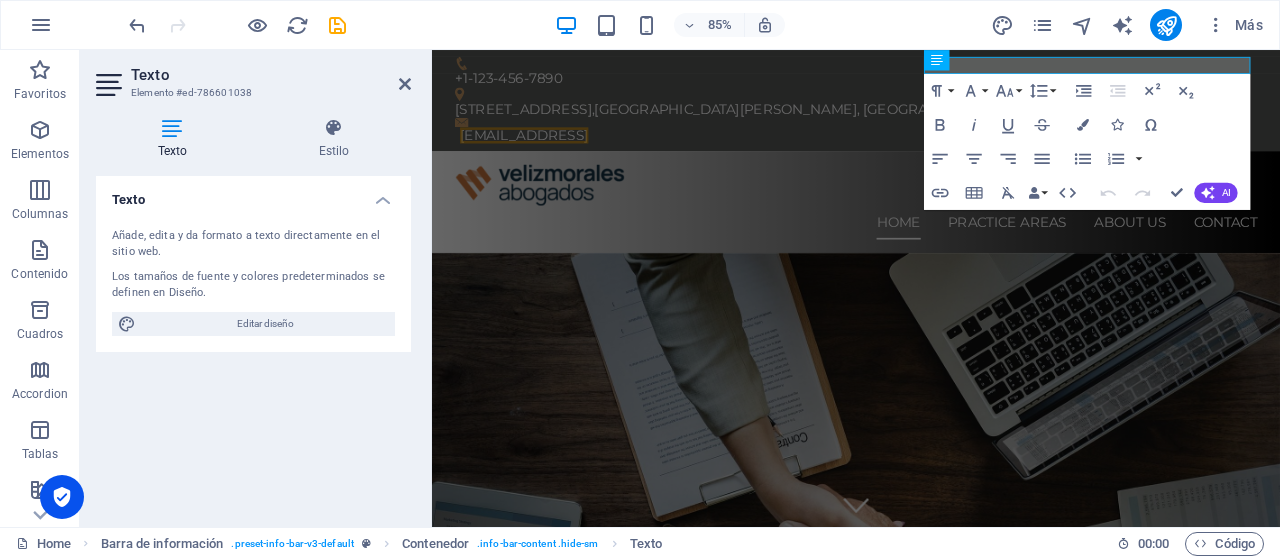 click on "Texto Elemento #ed-786601038 Texto Estilo Texto Añade, edita y da formato a texto directamente en el sitio web. Los tamaños de fuente y colores predeterminados se definen en Diseño. Editar diseño Alineación Alineado a la izquierda Centrado Alineado a la derecha Barra de información Element Diseño La forma en la que este elemento se expande en la disposición (Flexbox). Tamaño Predeterminado automático px % 1/1 1/2 1/3 1/4 1/5 1/6 1/7 1/8 1/9 1/10 Crecer Reducir Comprar 0 Disposición de contenedor Visible Visible Opacidad 100 % Desbordamiento Espaciado Margen Predeterminado automático px % rem vw vh Personalizado Personalizado 6 automático px % rem vw vh 0 automático px % rem vw vh 0 automático px % rem vw vh 0 automático px % rem vw vh Espaciado Predeterminado px rem % vh vw Personalizado Personalizado px rem % vh vw px rem % vh vw px rem % vh vw px rem % vh vw Borde Estilo              - Ancho 1 automático px rem % vh vw Personalizado Personalizado 1 automático px rem % vh vw 1 px %" at bounding box center [256, 288] 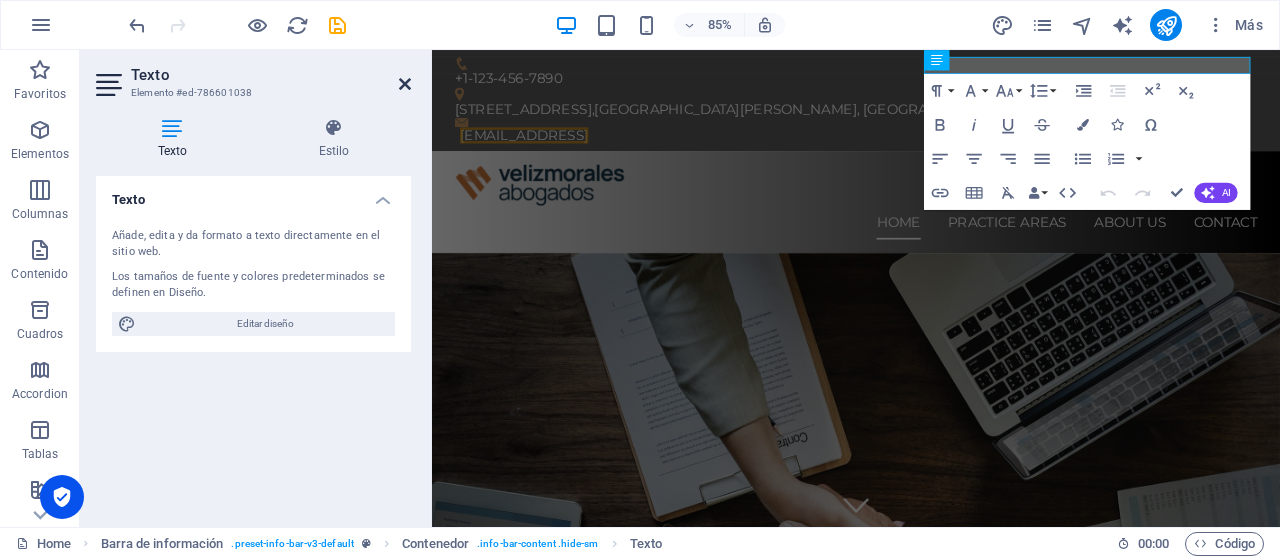 click at bounding box center (405, 84) 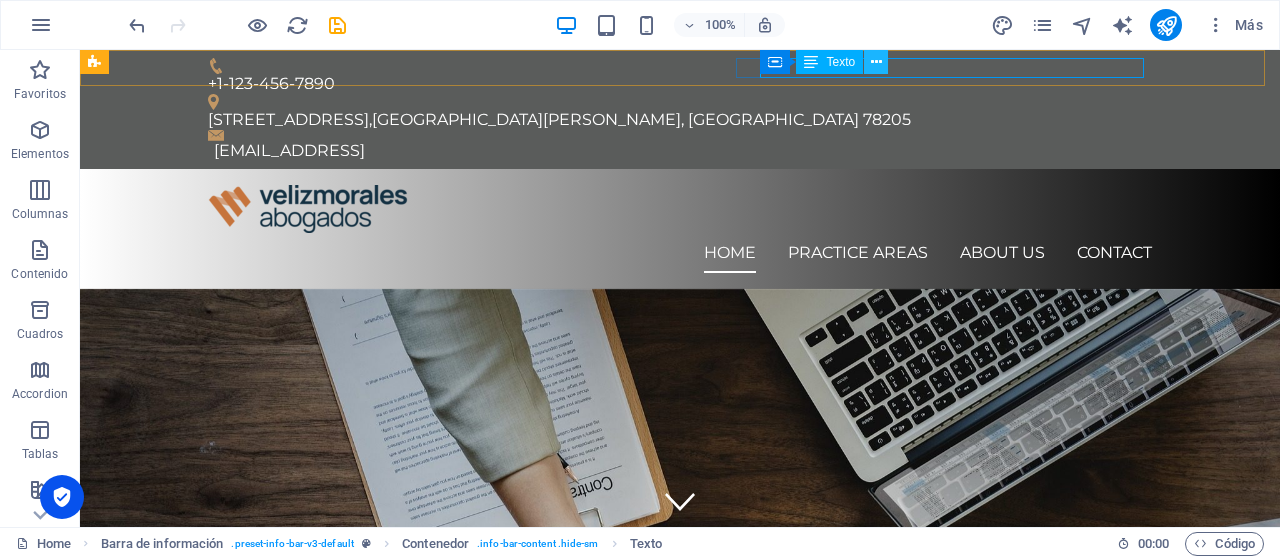 click at bounding box center [876, 62] 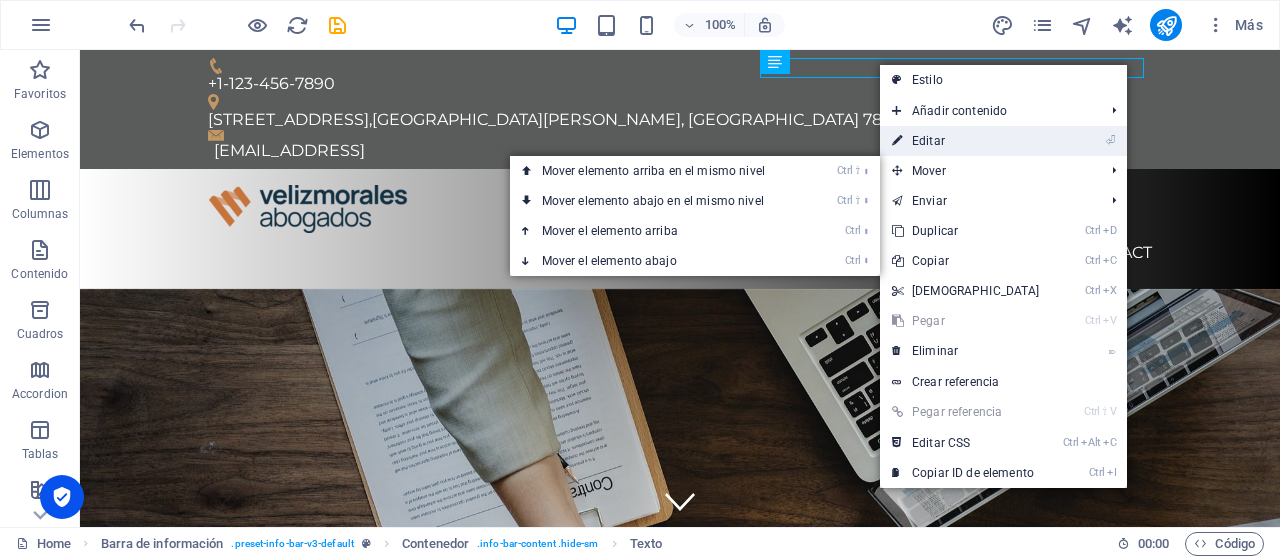 click on "⏎  Editar" at bounding box center [966, 141] 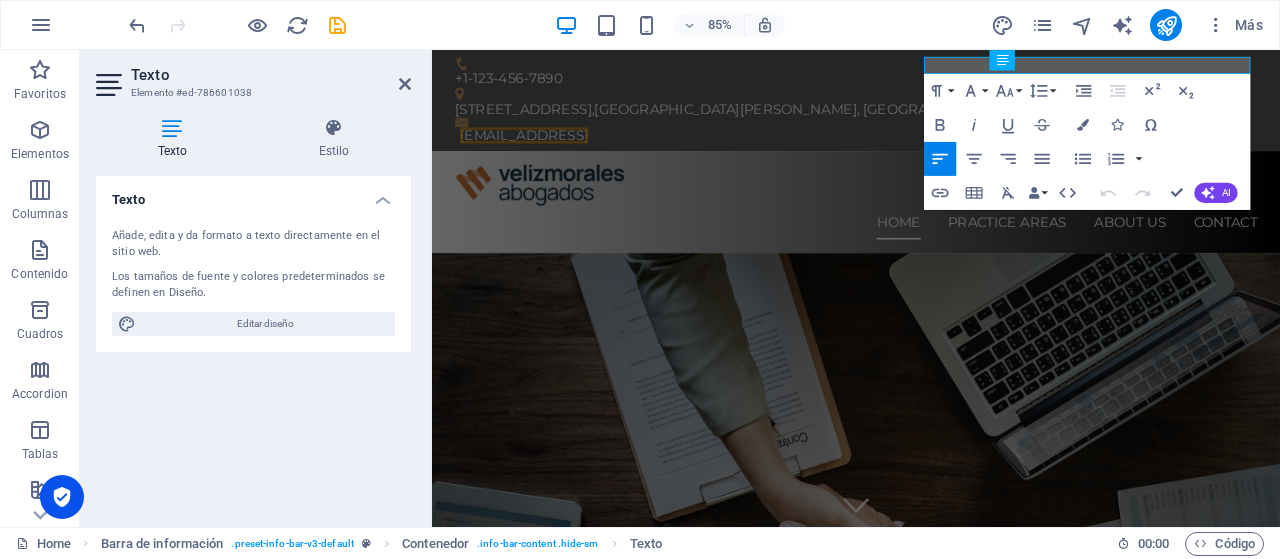 click on "Texto" at bounding box center [176, 139] 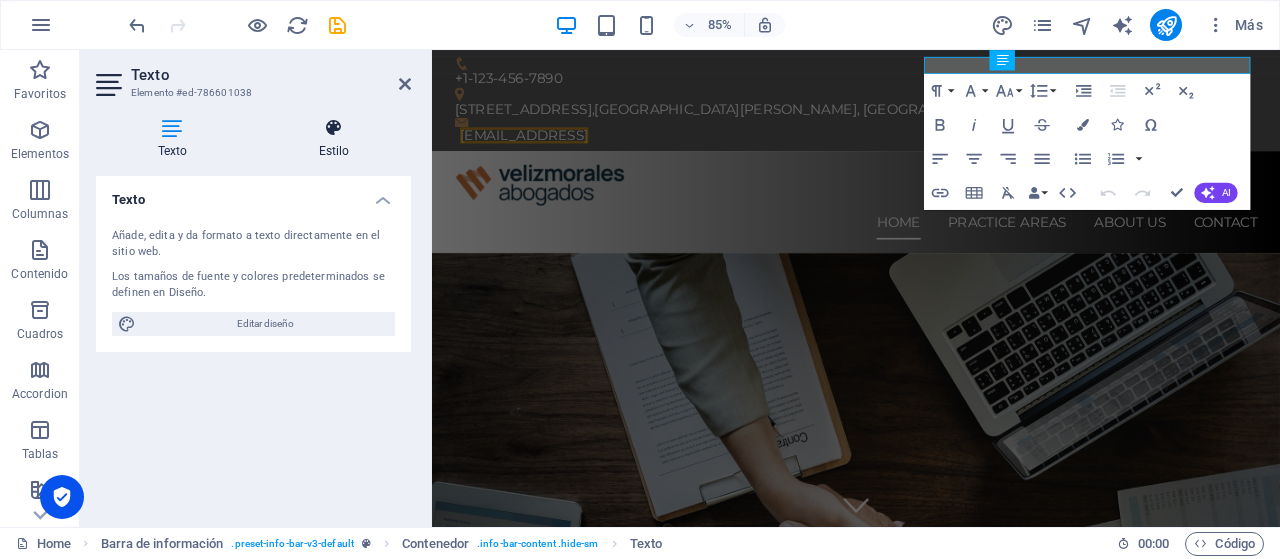click at bounding box center (334, 128) 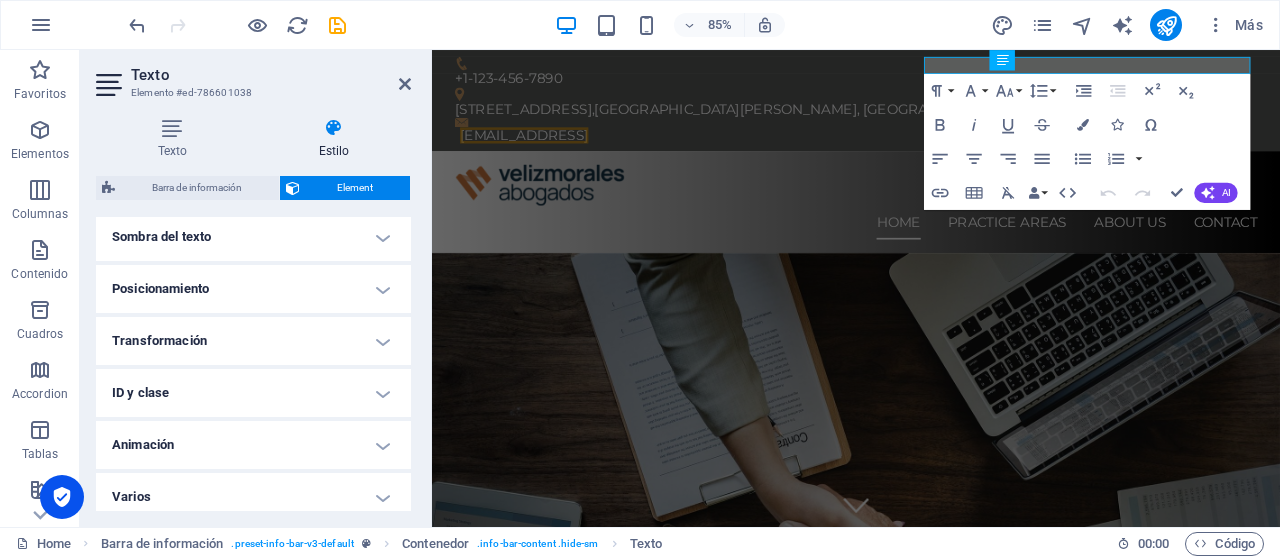 scroll, scrollTop: 566, scrollLeft: 0, axis: vertical 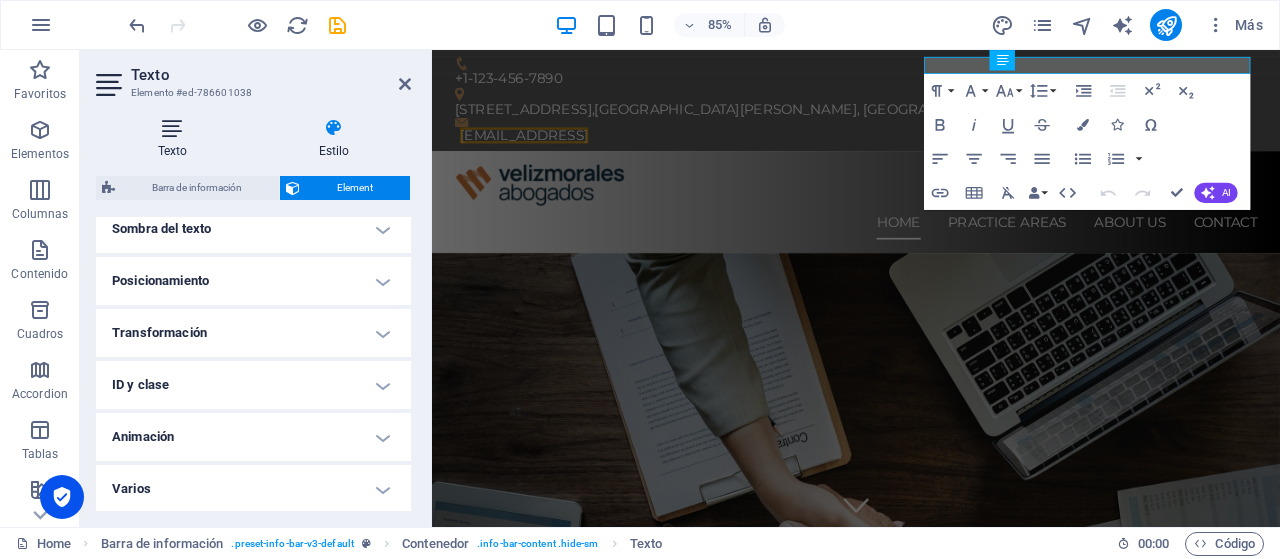 click at bounding box center (172, 128) 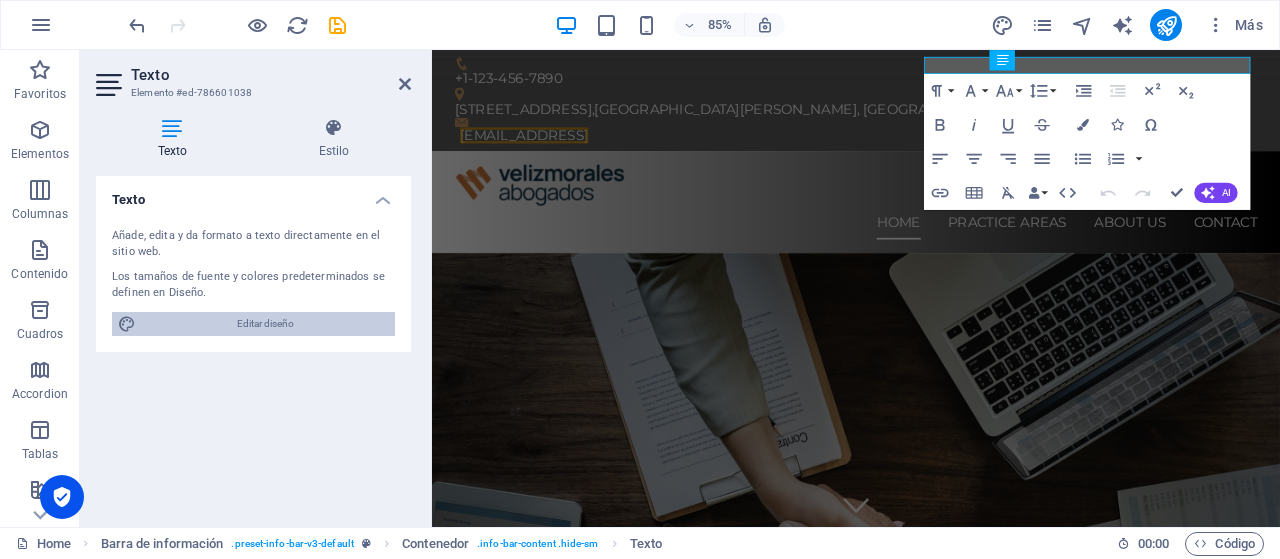 click on "Editar diseño" at bounding box center (265, 324) 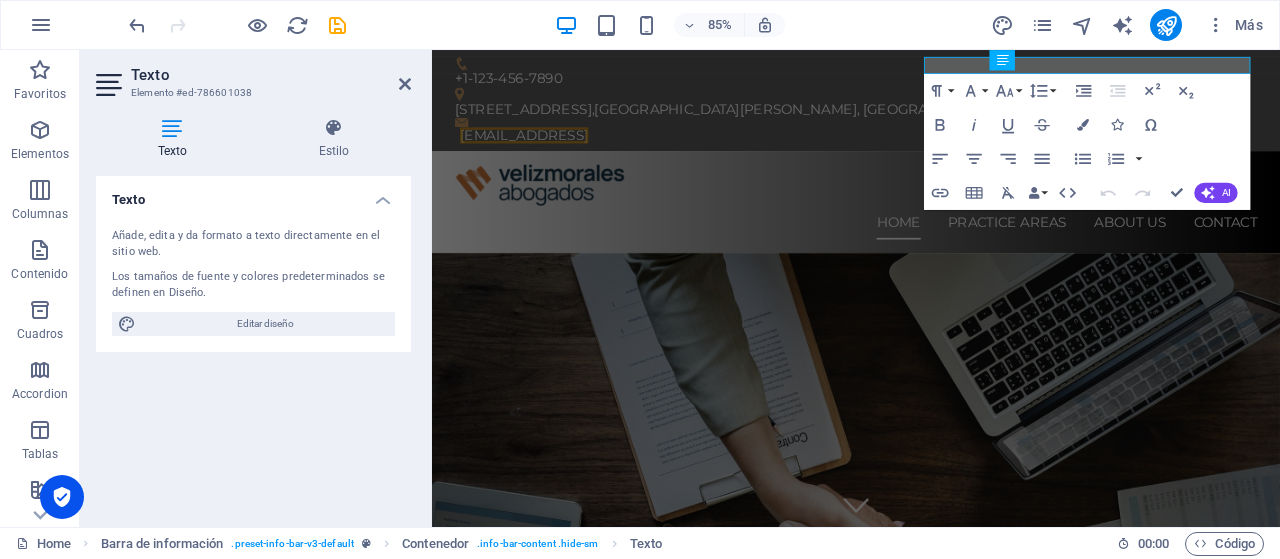select on "px" 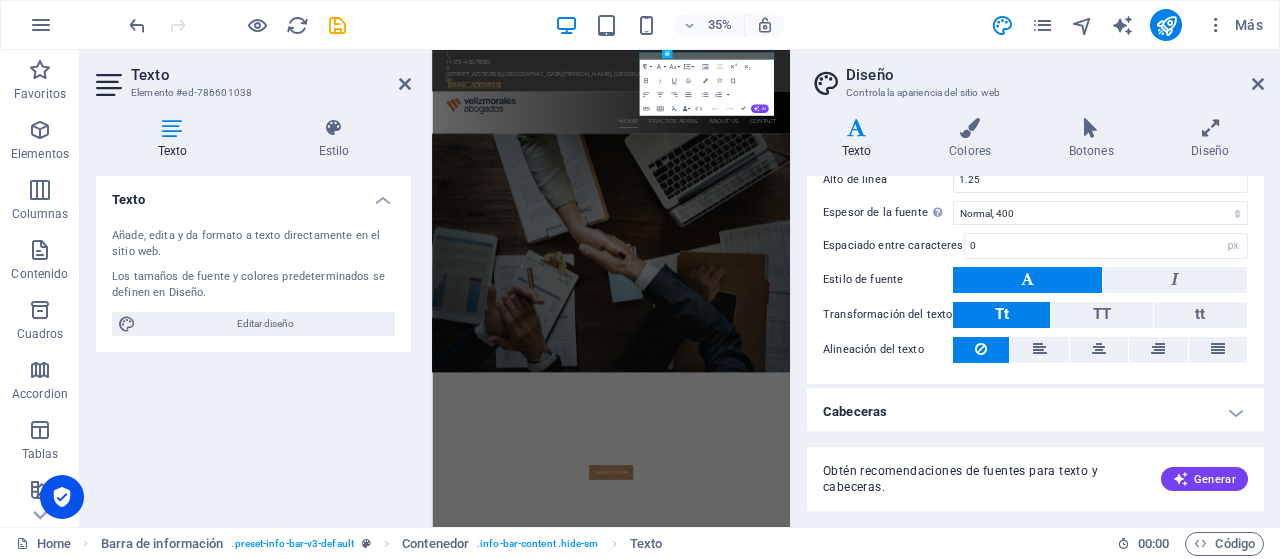 scroll, scrollTop: 0, scrollLeft: 0, axis: both 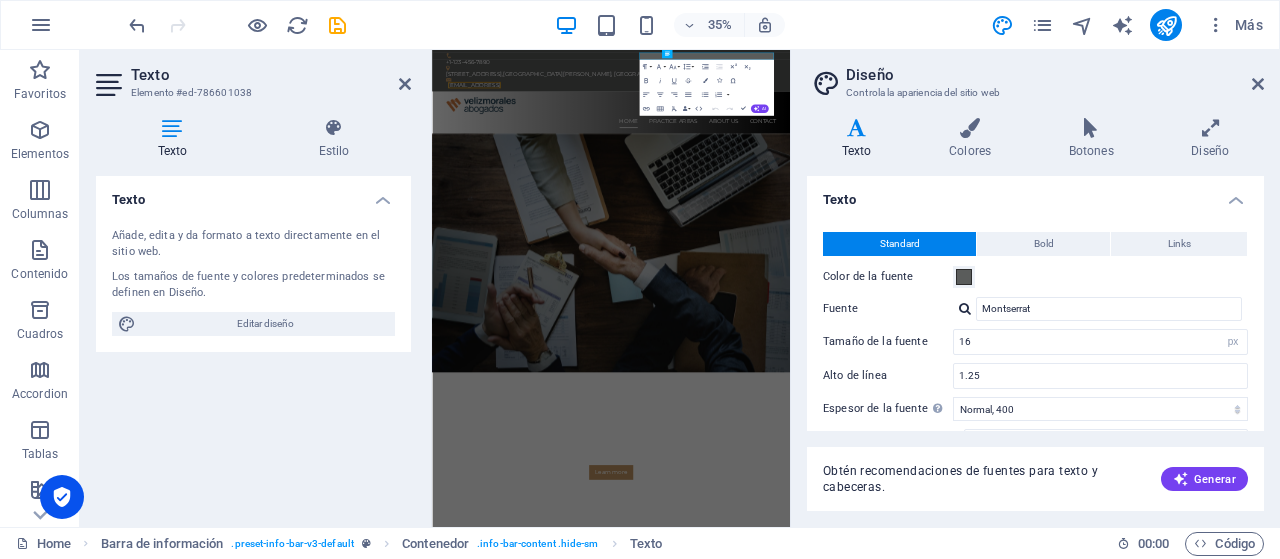 click on "Diseño Controla la apariencia del sitio web" at bounding box center [1037, 76] 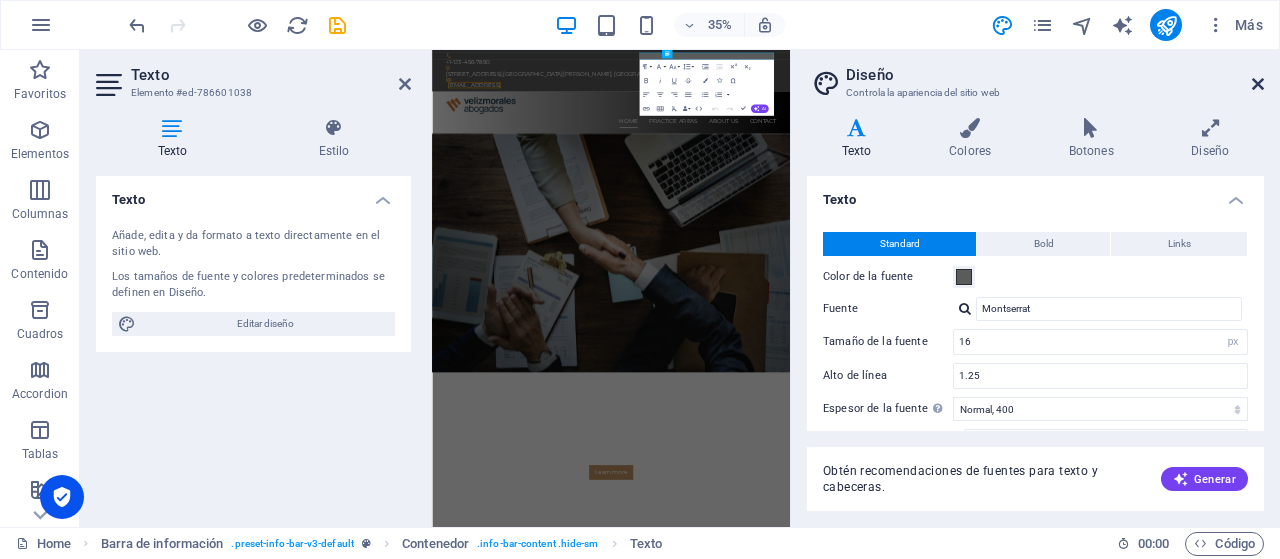 click at bounding box center (1258, 84) 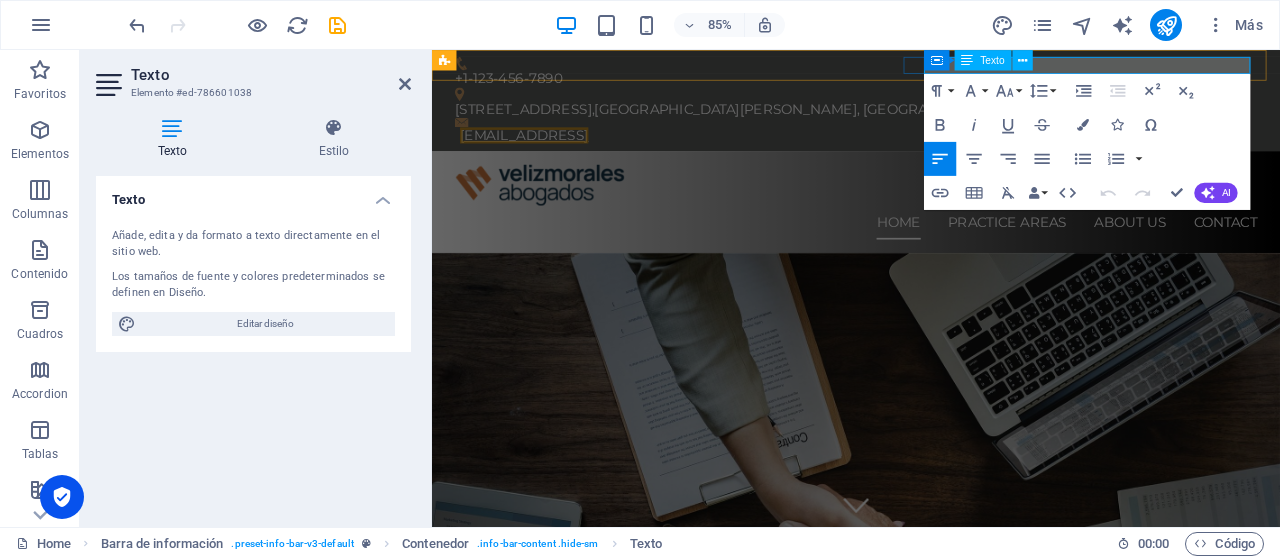 click on "[EMAIL_ADDRESS]" at bounding box center [540, 150] 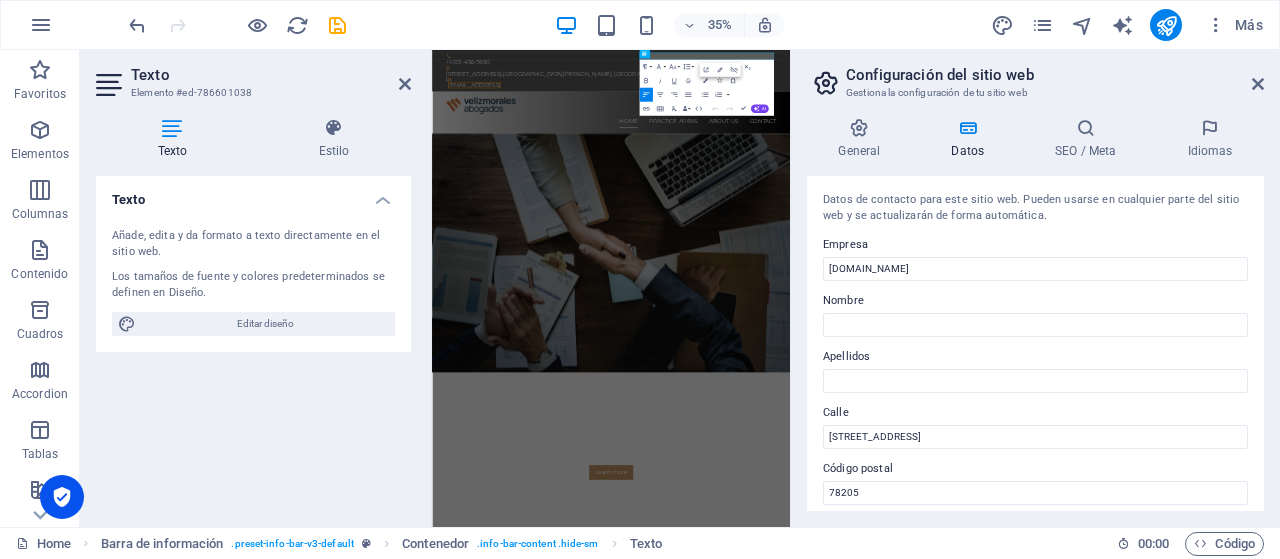 click on "Configuración del sitio web Gestiona la configuración de tu sitio web  General  Datos  SEO / Meta  Idiomas Nombre del sitio web velizmorales.cl Logo Arrastra archivos aquí, haz clic para escoger archivos o  selecciona archivos de Archivos o de nuestra galería gratuita de fotos y vídeos Selecciona archivos del administrador de archivos, de la galería de fotos o carga archivo(s) Cargar Favicon Define aquí el favicon de tu sitio web. Un favicon es un pequeño icono que se muestra en la pestaña del navegador al lado del título de tu sitio web. Este ayuda a los visitantes a identificar tu sitio web. Arrastra archivos aquí, haz clic para escoger archivos o  selecciona archivos de Archivos o de nuestra galería gratuita de fotos y vídeos Selecciona archivos del administrador de archivos, de la galería de fotos o carga archivo(s) Cargar Vista previa de imagen (Open Graph) Esta imagen se mostrará cuando el sitio web se comparta en redes sociales Arrastra archivos aquí, haz clic para escoger archivos o  1" at bounding box center (1035, 288) 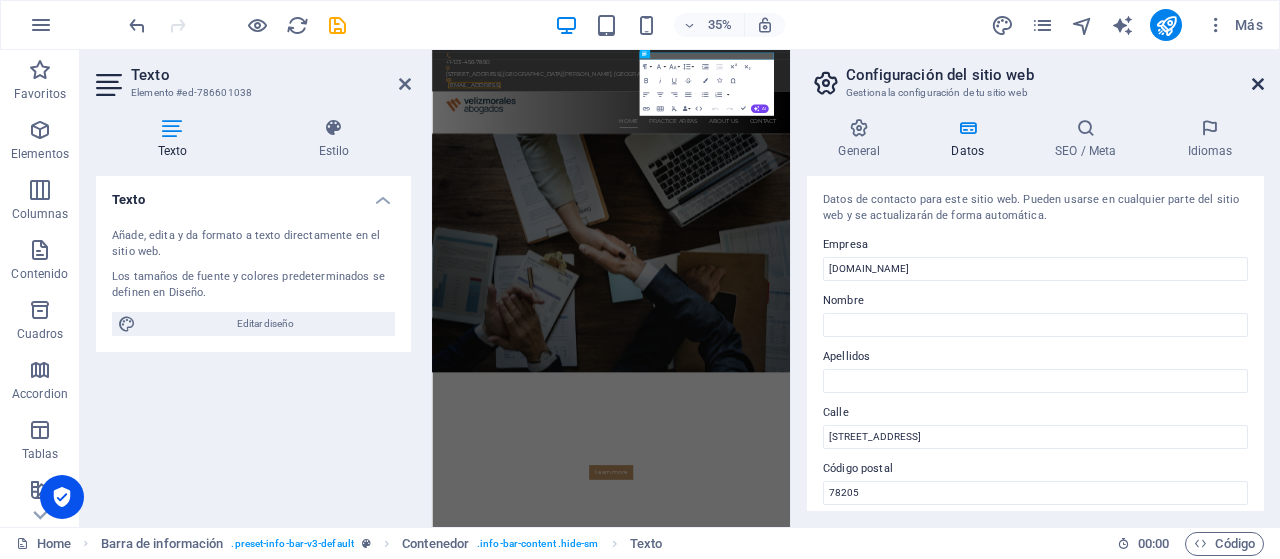 click at bounding box center [1258, 84] 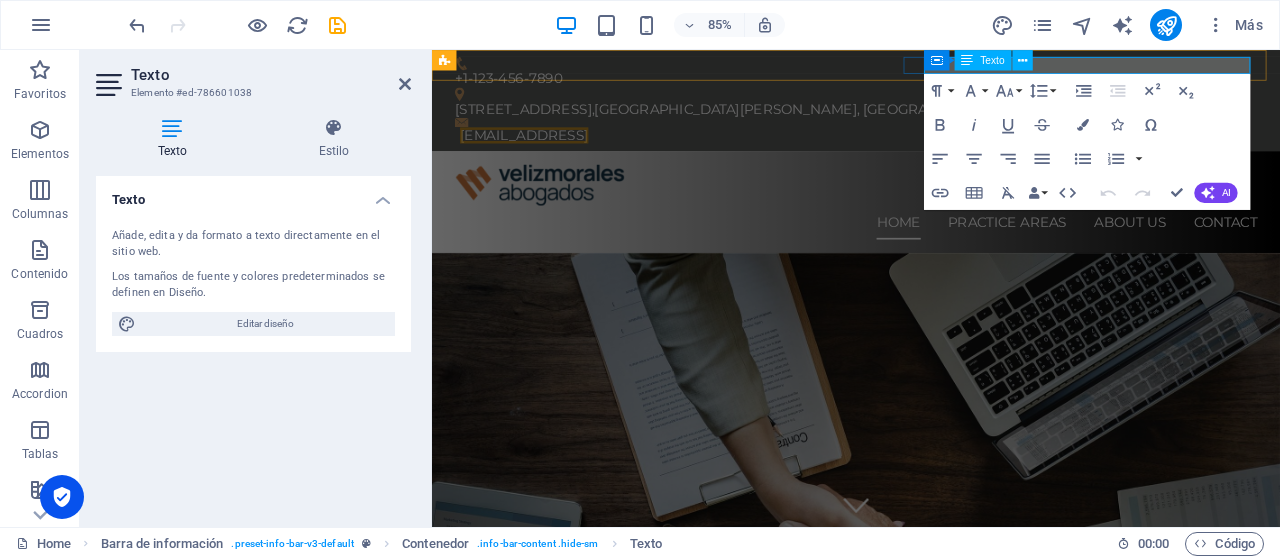 click on "Texto" at bounding box center (992, 60) 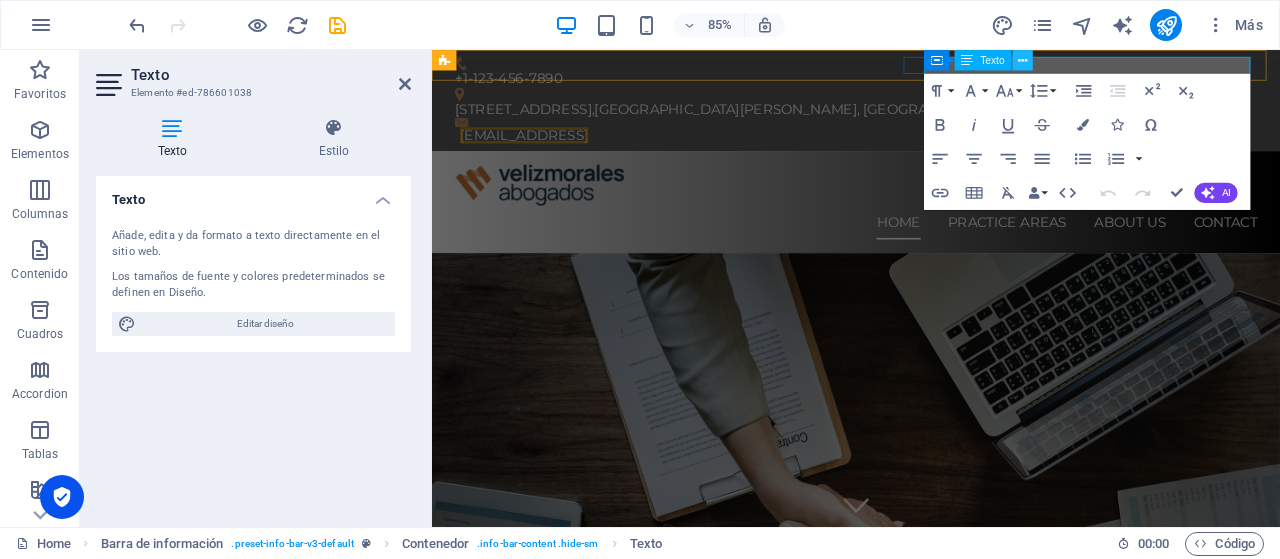 click at bounding box center (1022, 60) 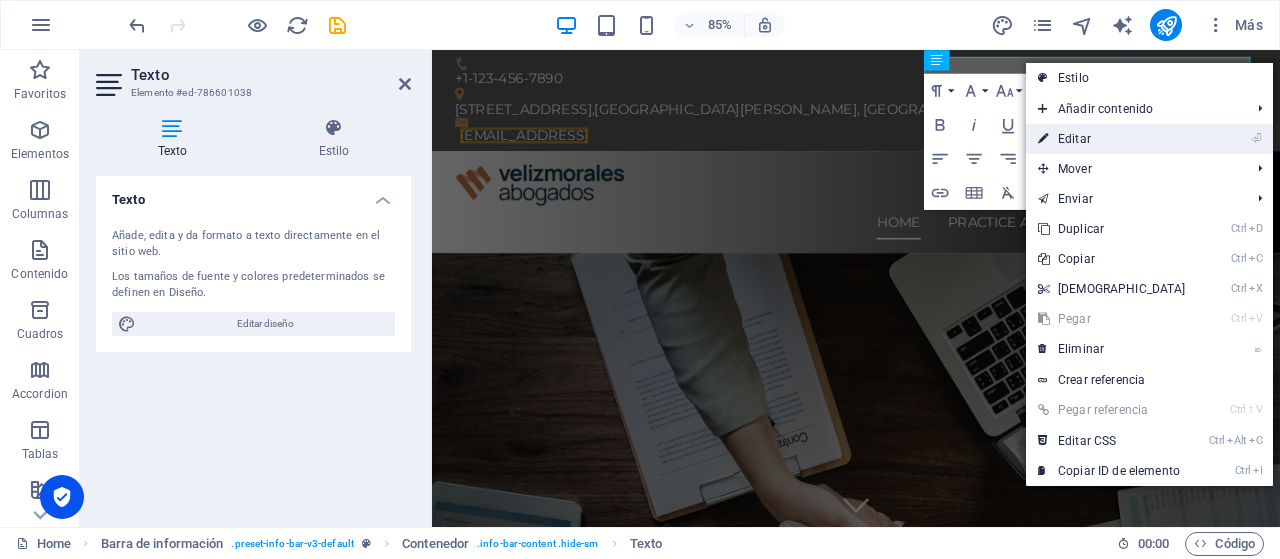 drag, startPoint x: 1102, startPoint y: 137, endPoint x: 1079, endPoint y: 153, distance: 28.01785 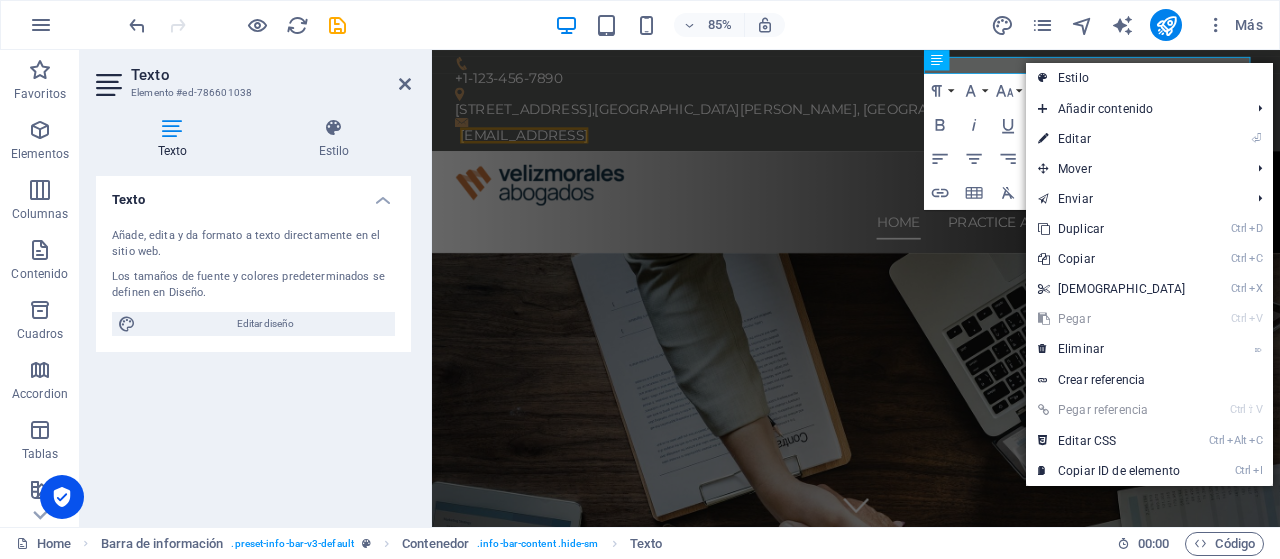 click on "⏎  Editar" at bounding box center [1112, 139] 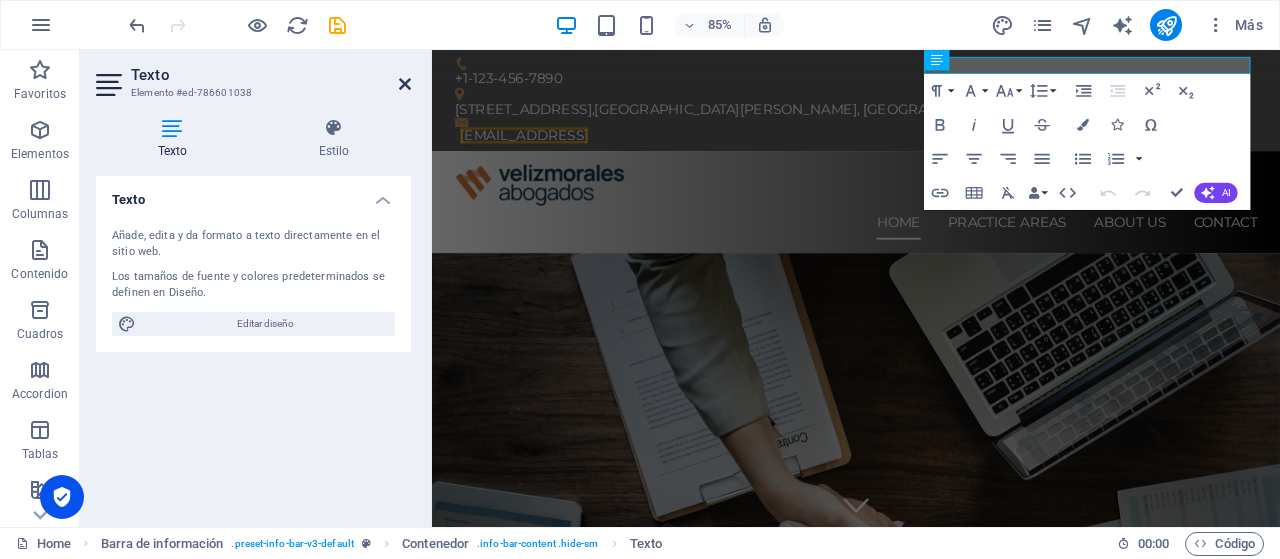 click at bounding box center [405, 84] 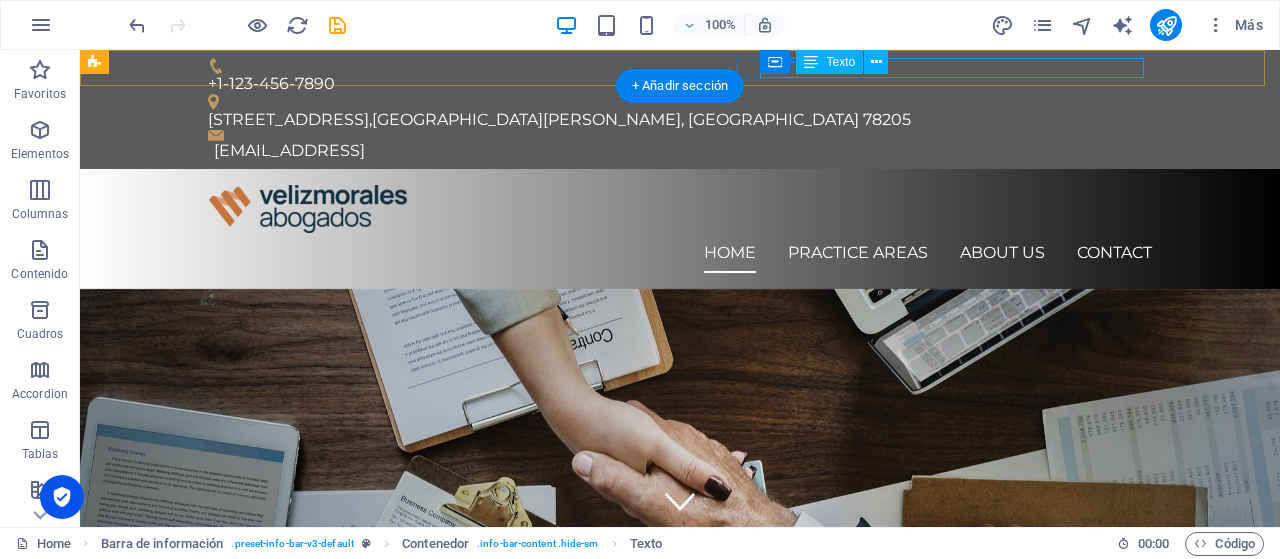 click on "[EMAIL_ADDRESS]" at bounding box center [683, 151] 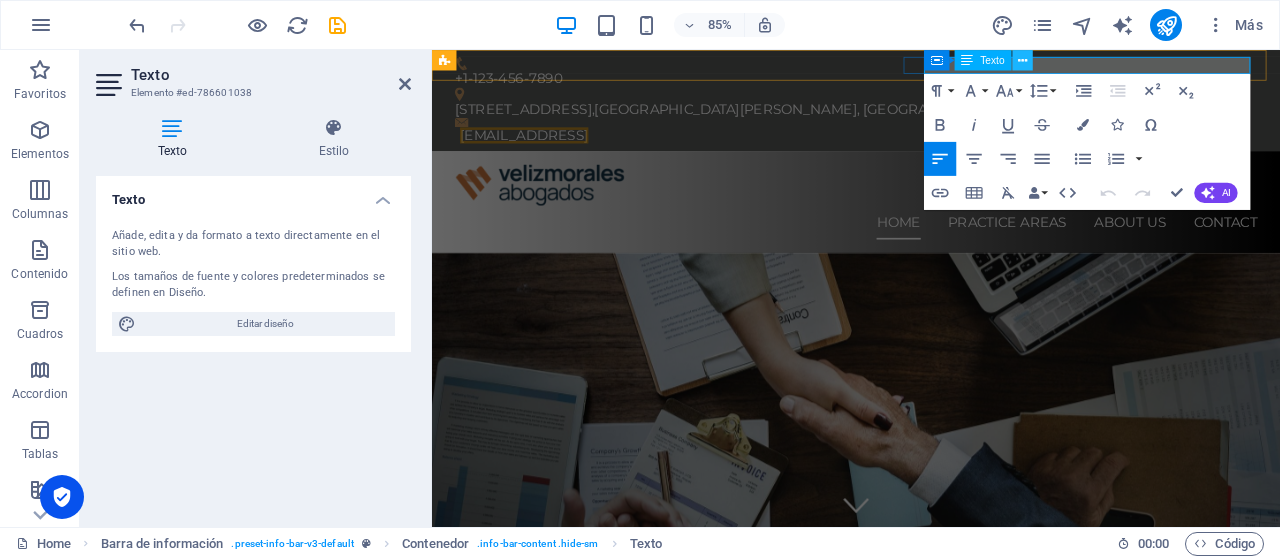 click at bounding box center [1022, 60] 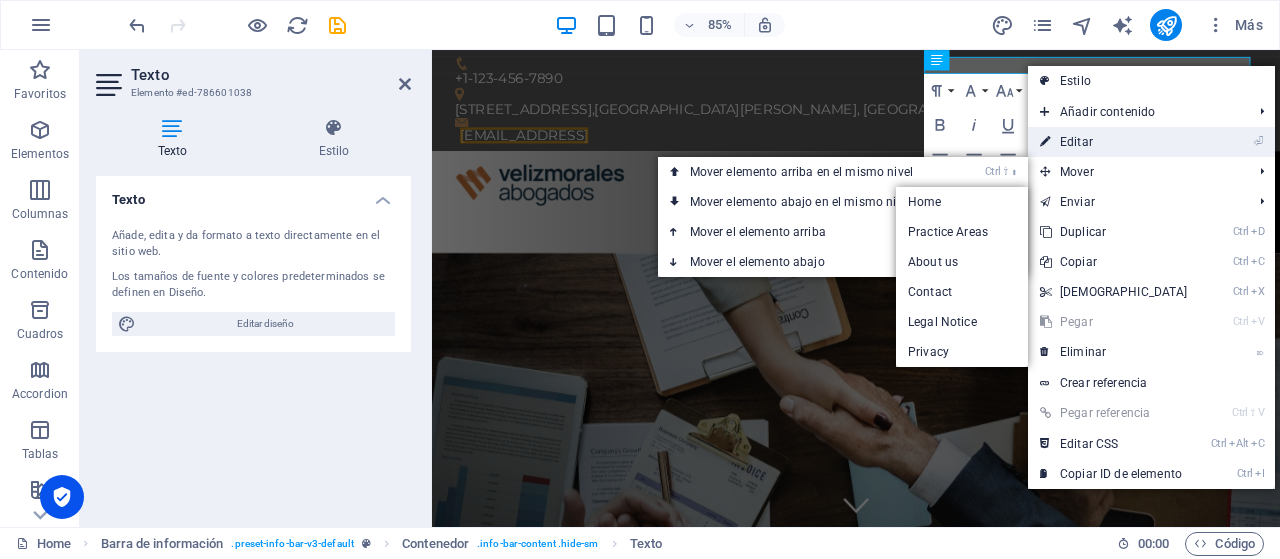 click on "⏎  Editar" at bounding box center (1114, 142) 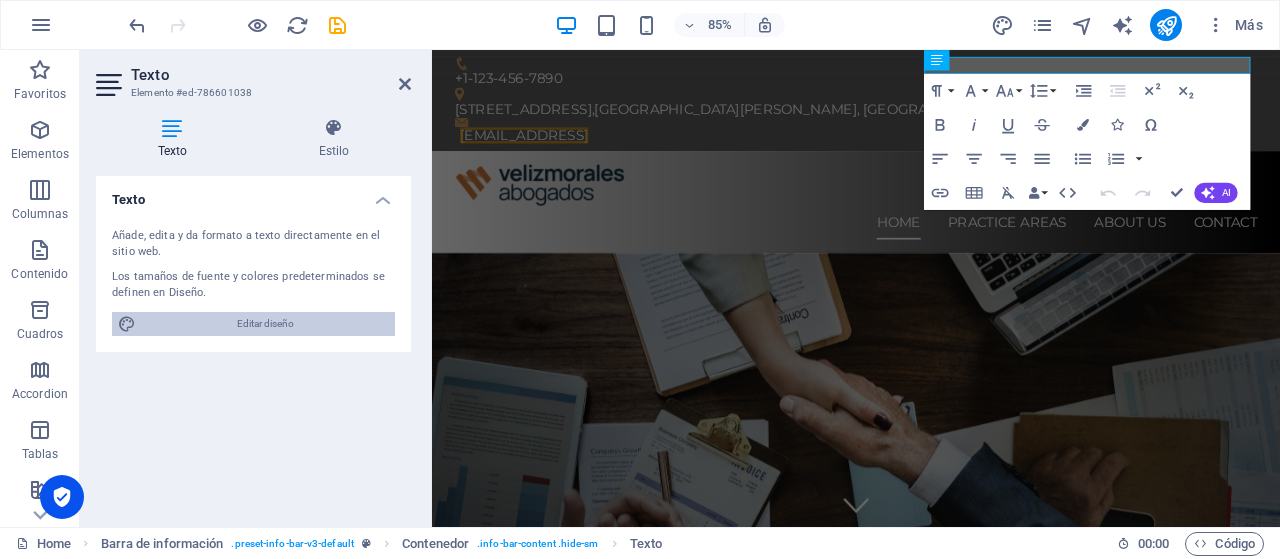 click on "Editar diseño" at bounding box center [265, 324] 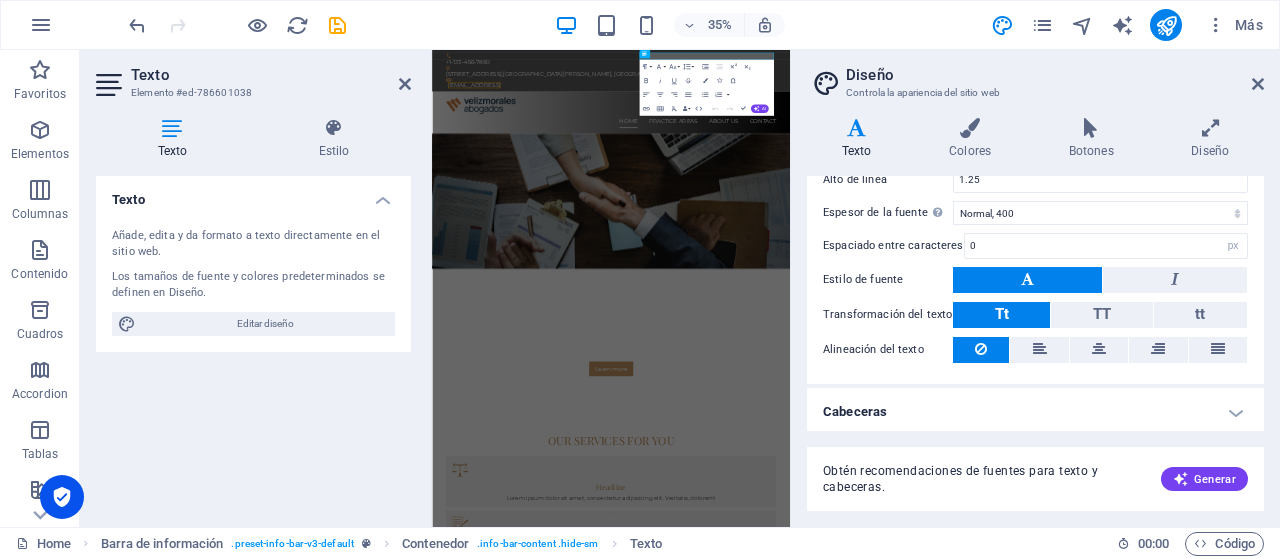 scroll, scrollTop: 0, scrollLeft: 0, axis: both 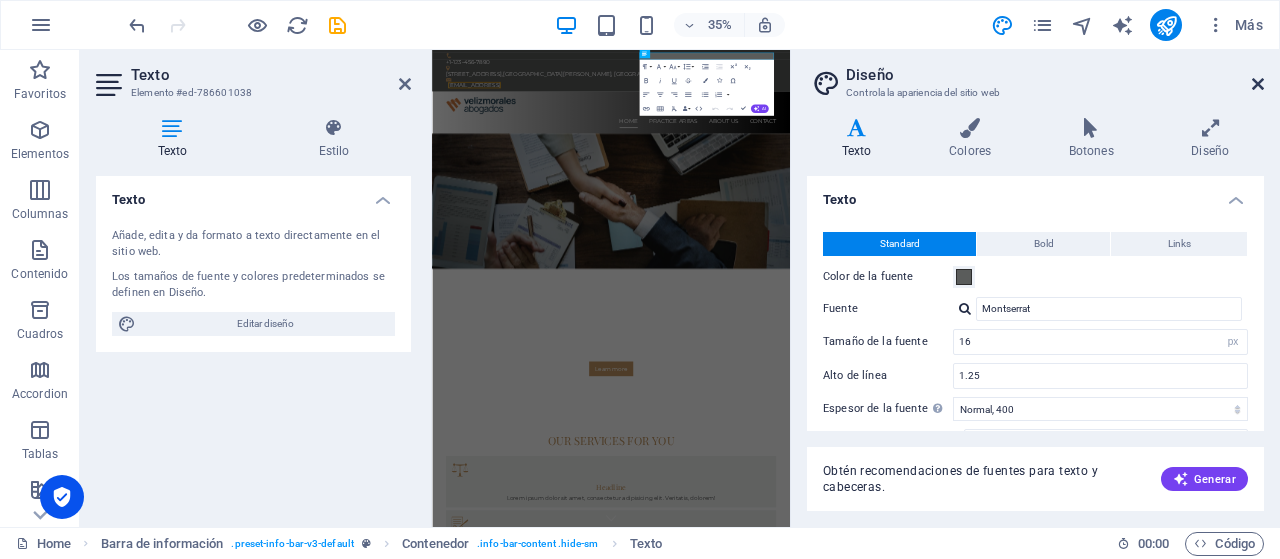 click at bounding box center (1258, 84) 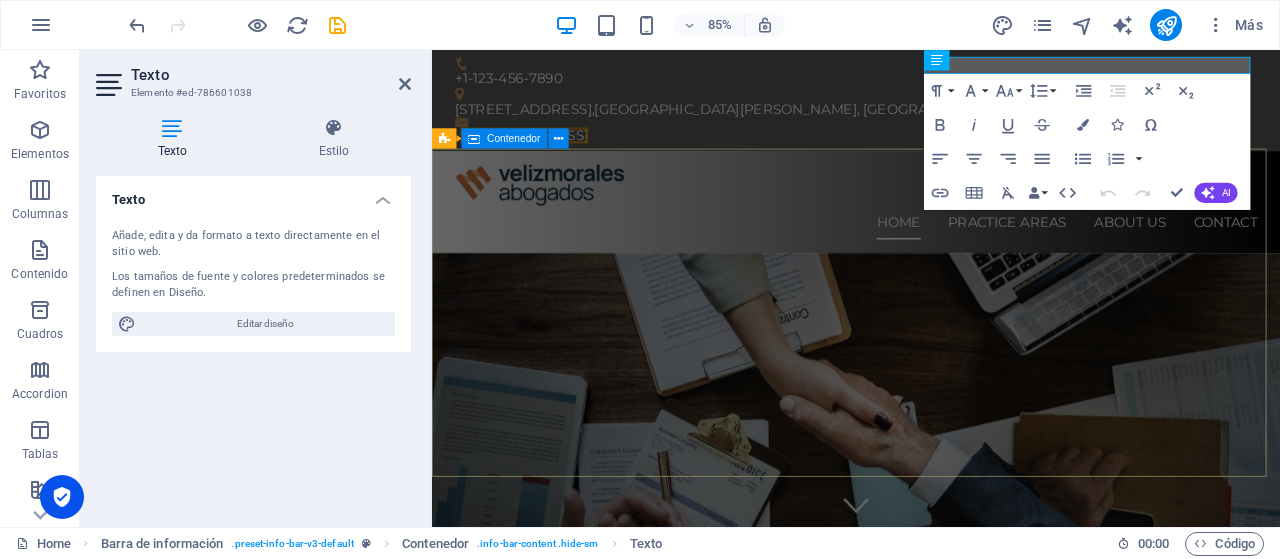 click on "We protect your rights Consetetur sadipscing elitr, sed diam nonumy eirmod tempor invidunt ut labore et dolore magna aliquyam erat, sed diam voluptua. At vero eos et accusam et justo duo dolores et ea rebum. Learn more" at bounding box center (931, 868) 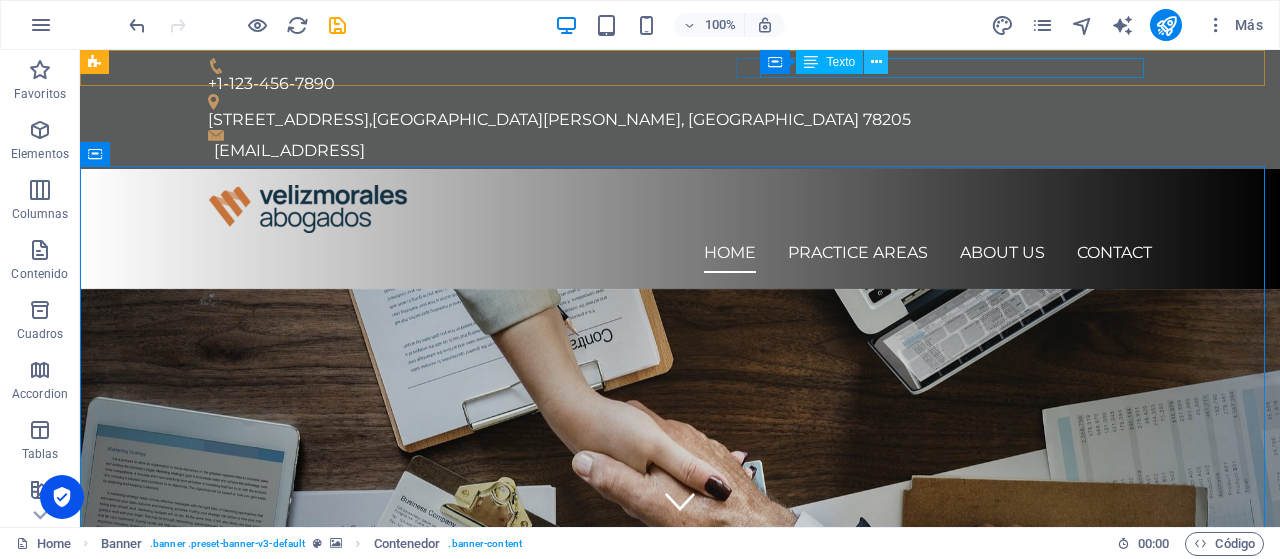 click at bounding box center [876, 62] 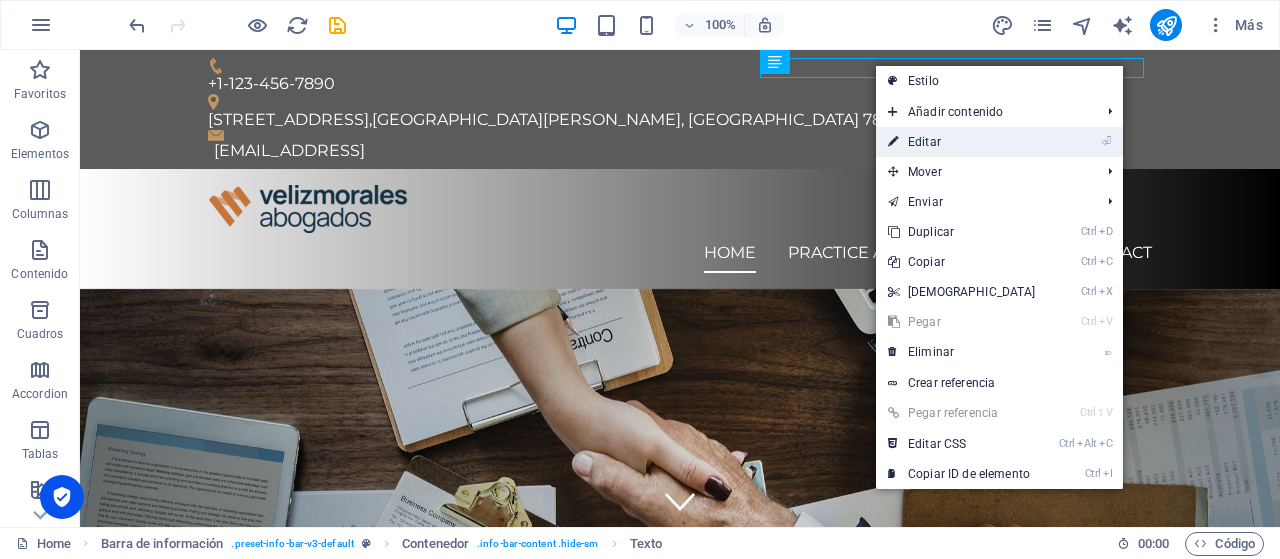 click on "⏎  Editar" at bounding box center [962, 142] 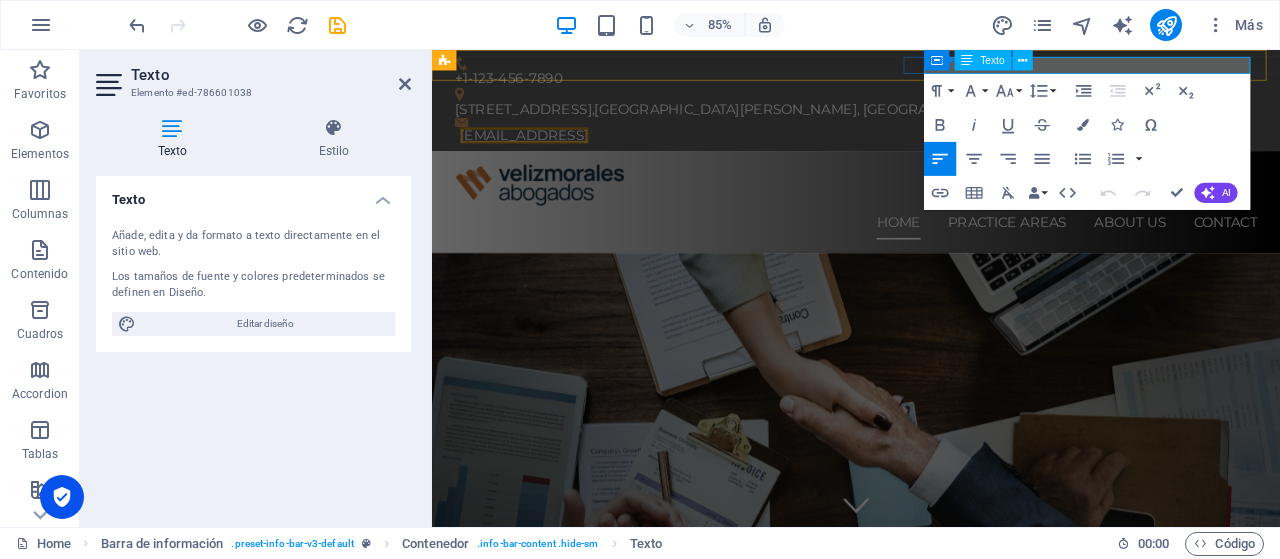 drag, startPoint x: 1182, startPoint y: 66, endPoint x: 1279, endPoint y: 73, distance: 97.25225 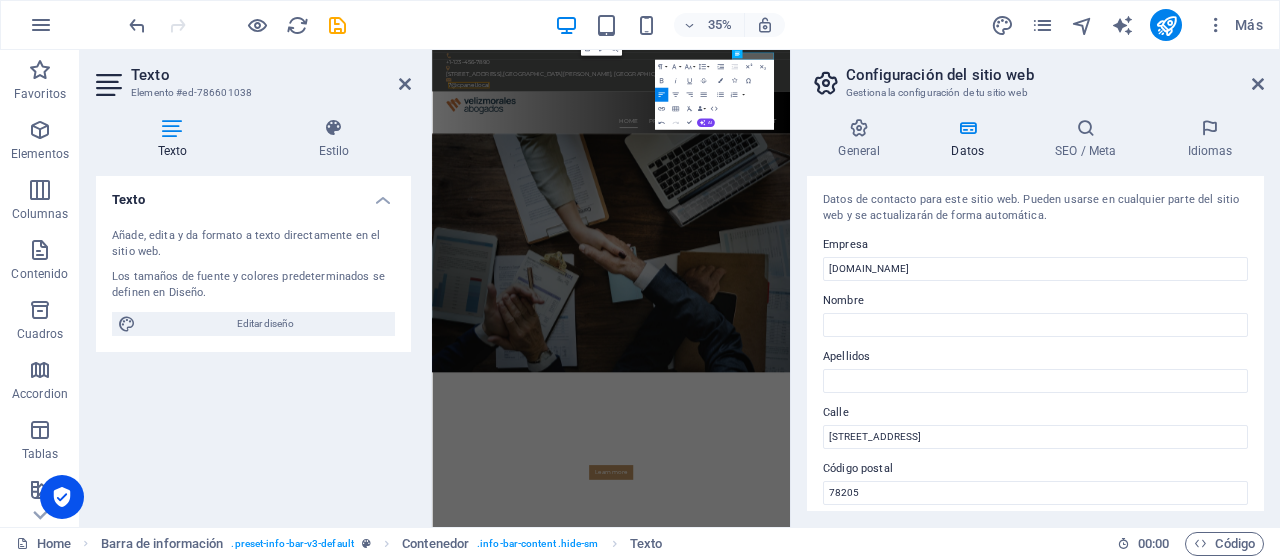 type 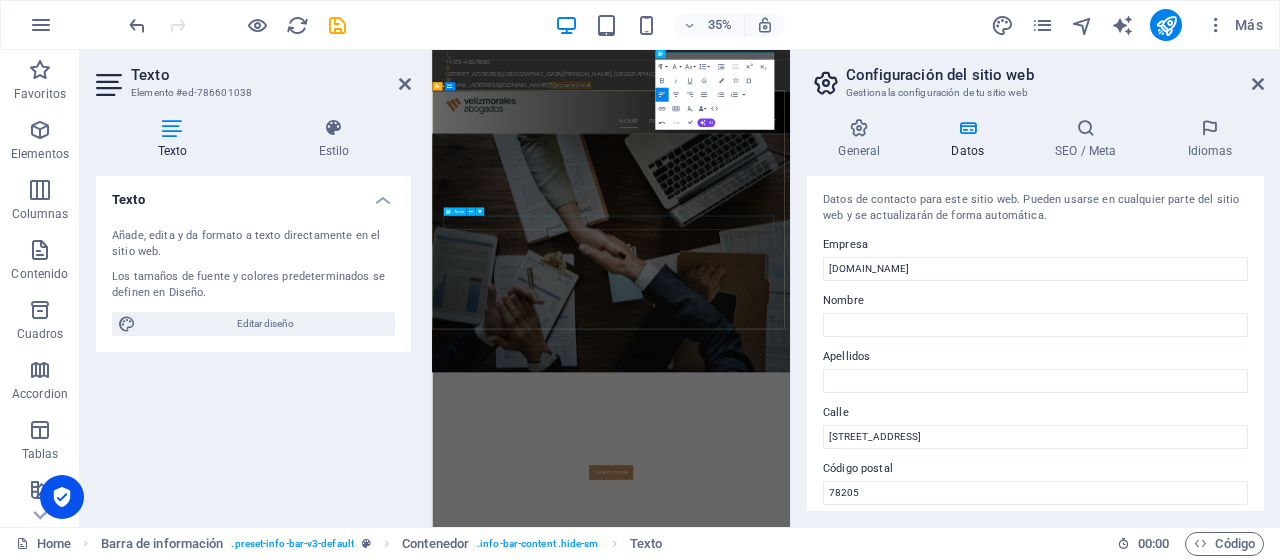 click on "Consetetur sadipscing elitr, sed diam nonumy eirmod tempor invidunt ut labore et dolore magna aliquyam erat, sed diam voluptua. At vero eos et accusam et justo duo dolores et ea rebum." at bounding box center (944, 1201) 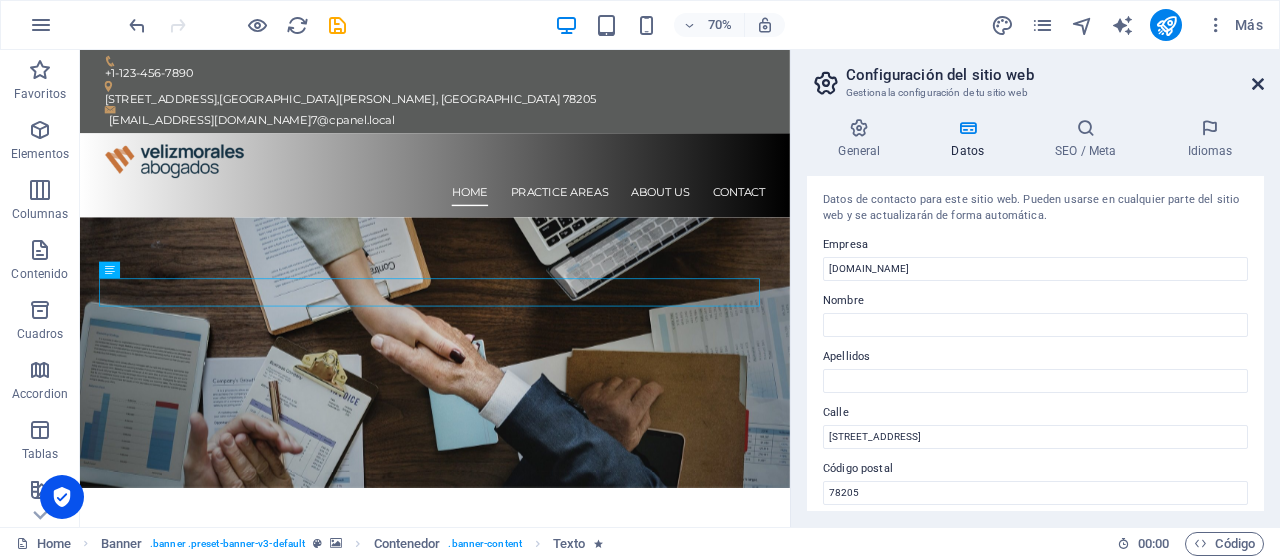 click at bounding box center [1258, 84] 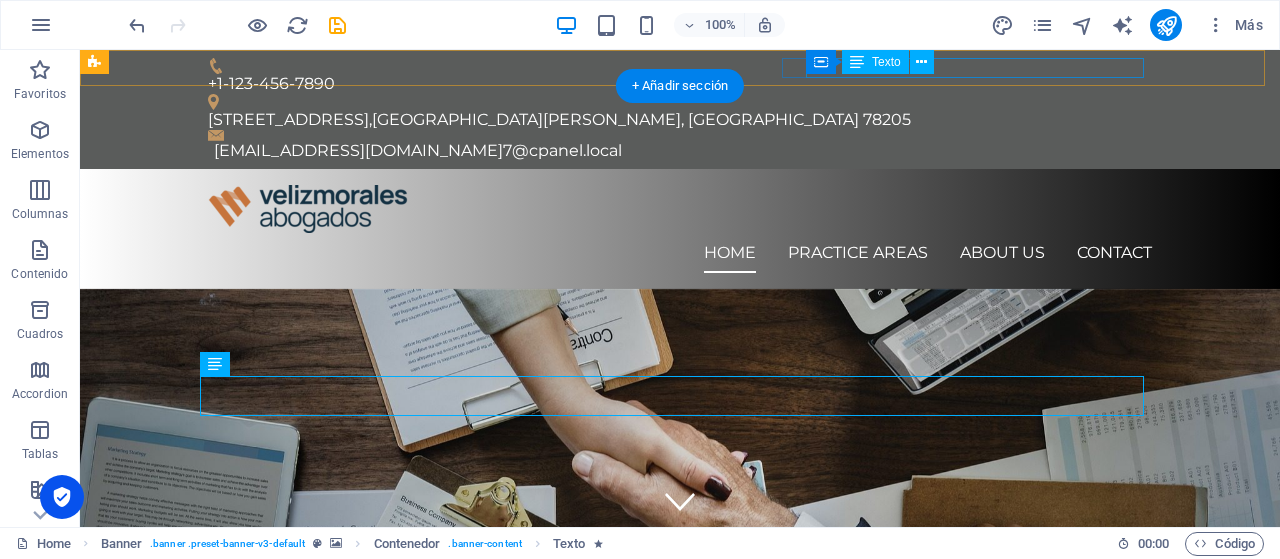 click on "contracto@veklizmorales.cl 7@cpanel.local" at bounding box center (683, 151) 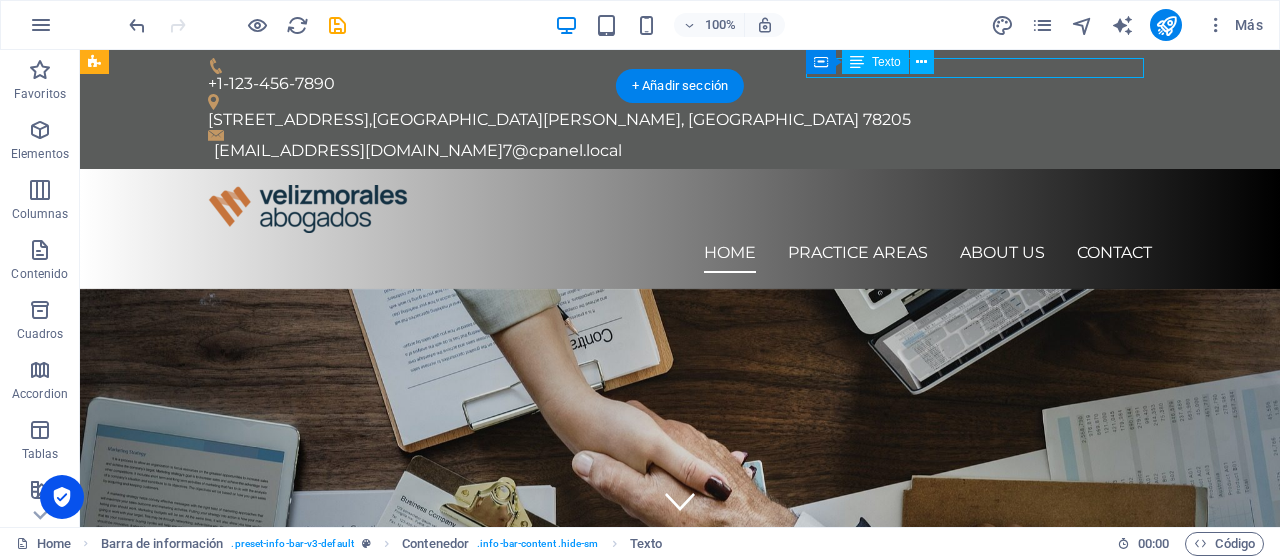 click on "contracto@veklizmorales.cl 7@cpanel.local" at bounding box center (683, 151) 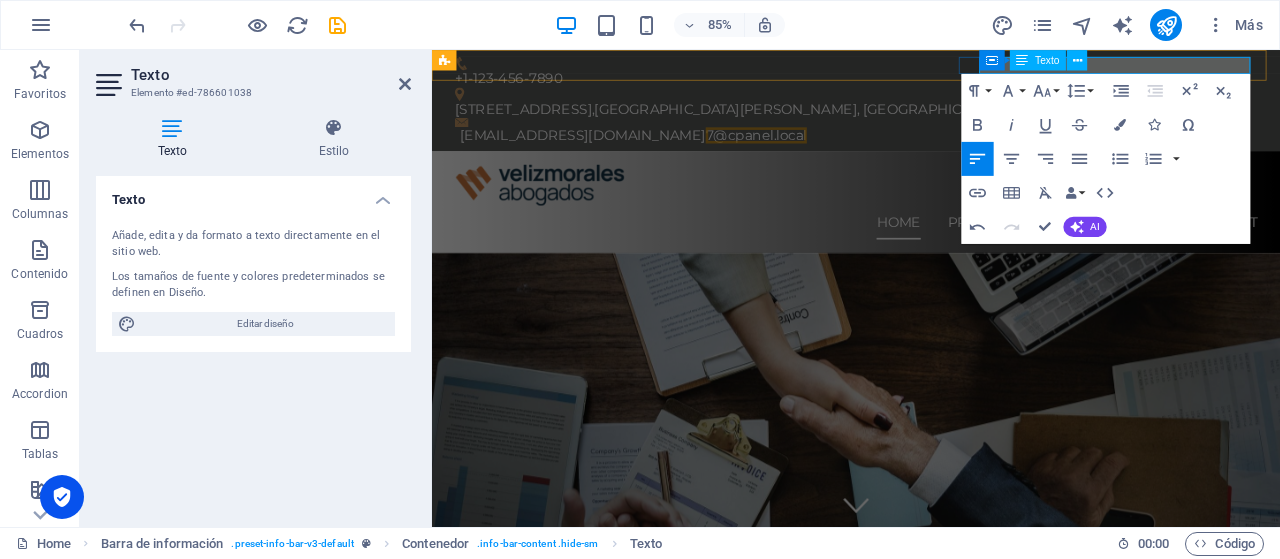 click on "ntracto@veklizmorales.cl 7@cpanel.local" at bounding box center (934, 151) 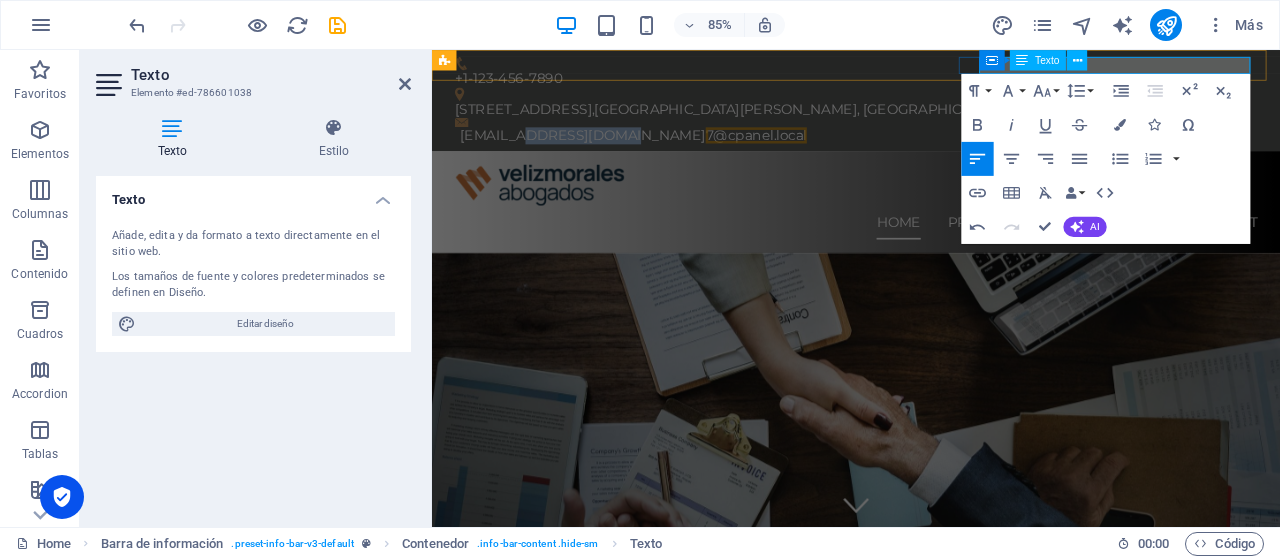 click on "ntracto@veklizmorales.cl 7@cpanel.local" at bounding box center [934, 151] 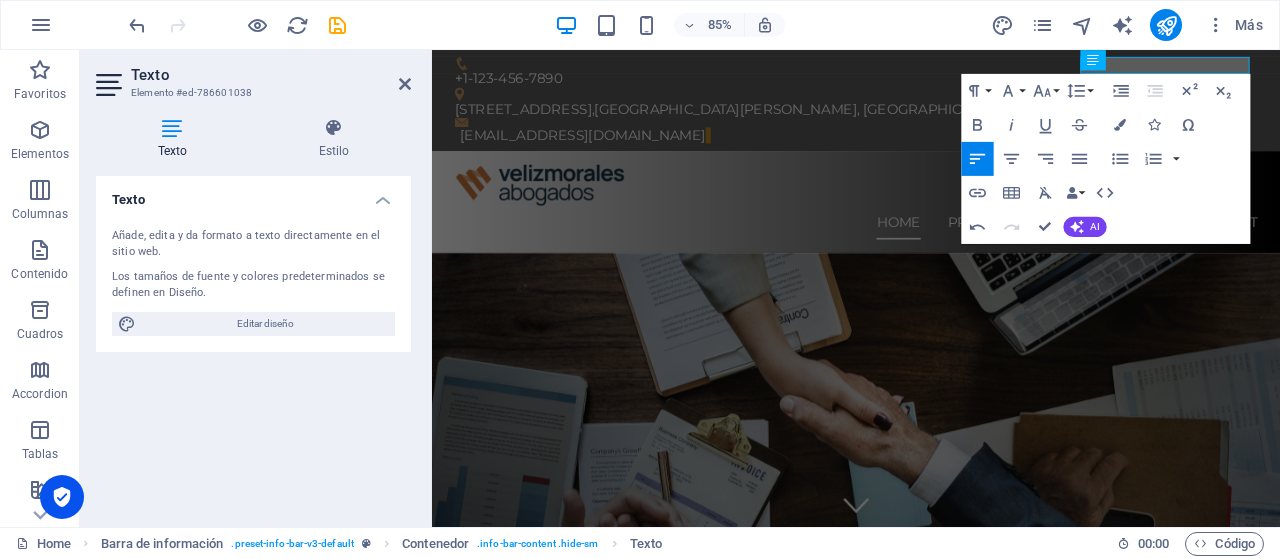 scroll, scrollTop: 0, scrollLeft: 0, axis: both 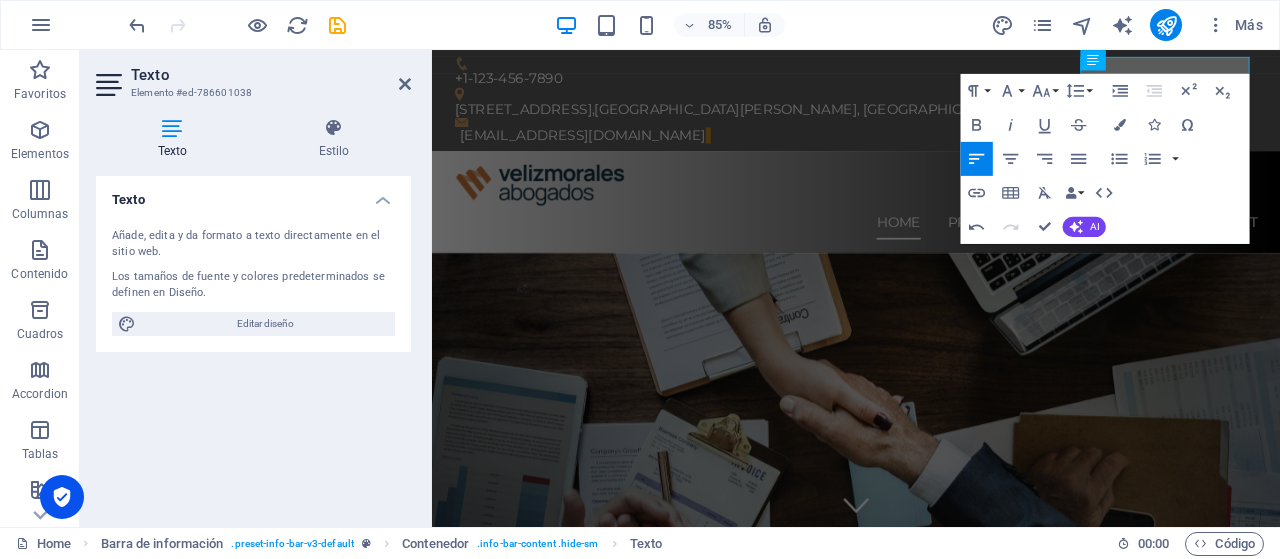 type 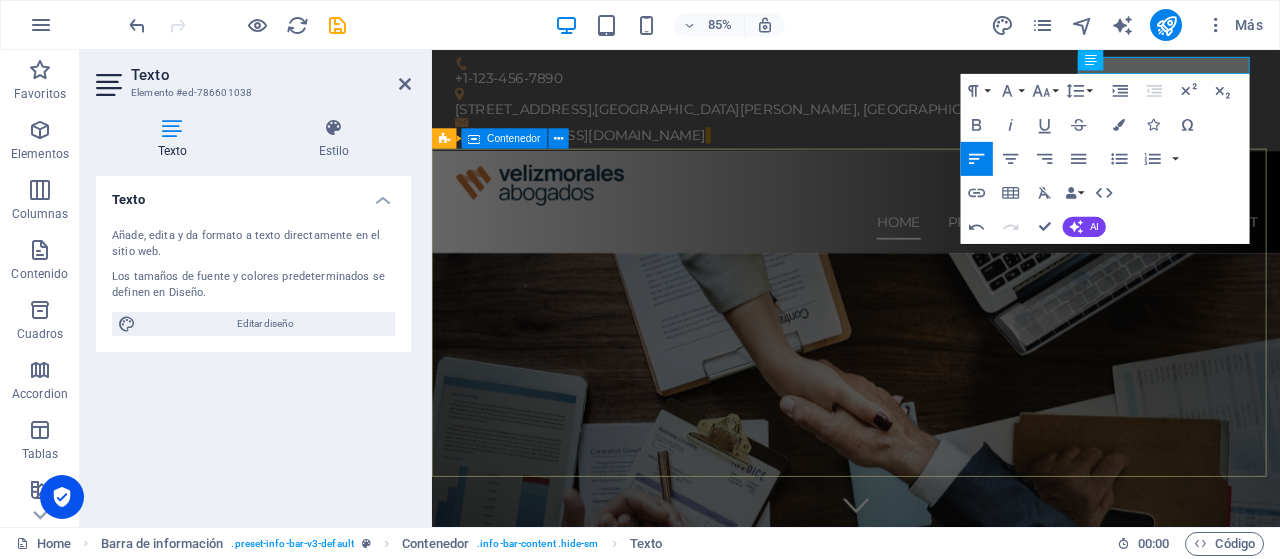 drag, startPoint x: 799, startPoint y: 189, endPoint x: 1141, endPoint y: 209, distance: 342.5843 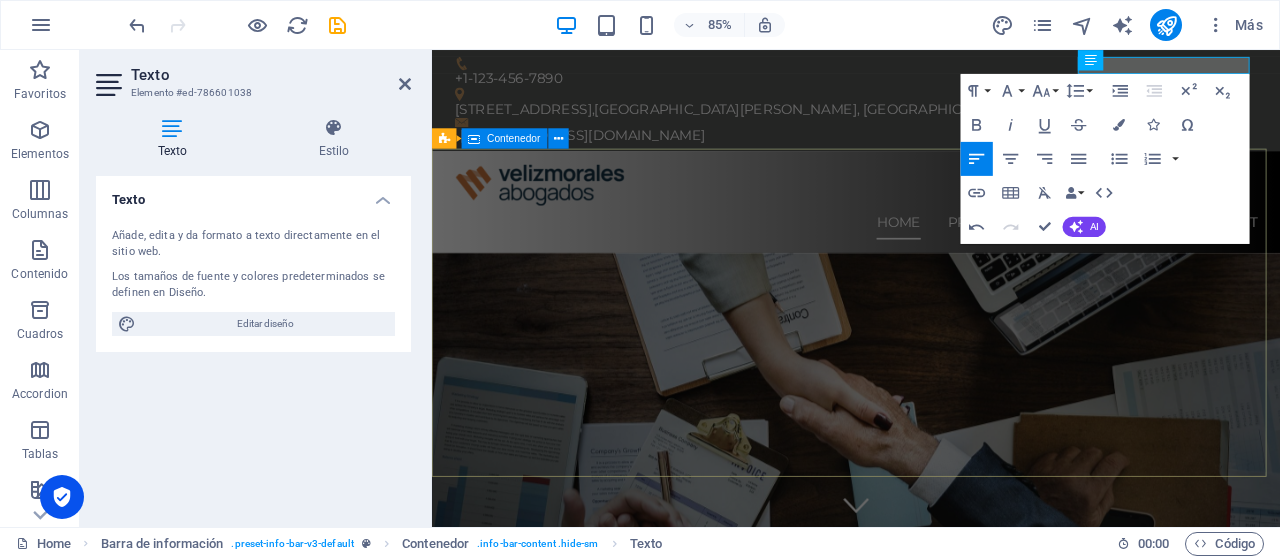 scroll, scrollTop: 0, scrollLeft: 0, axis: both 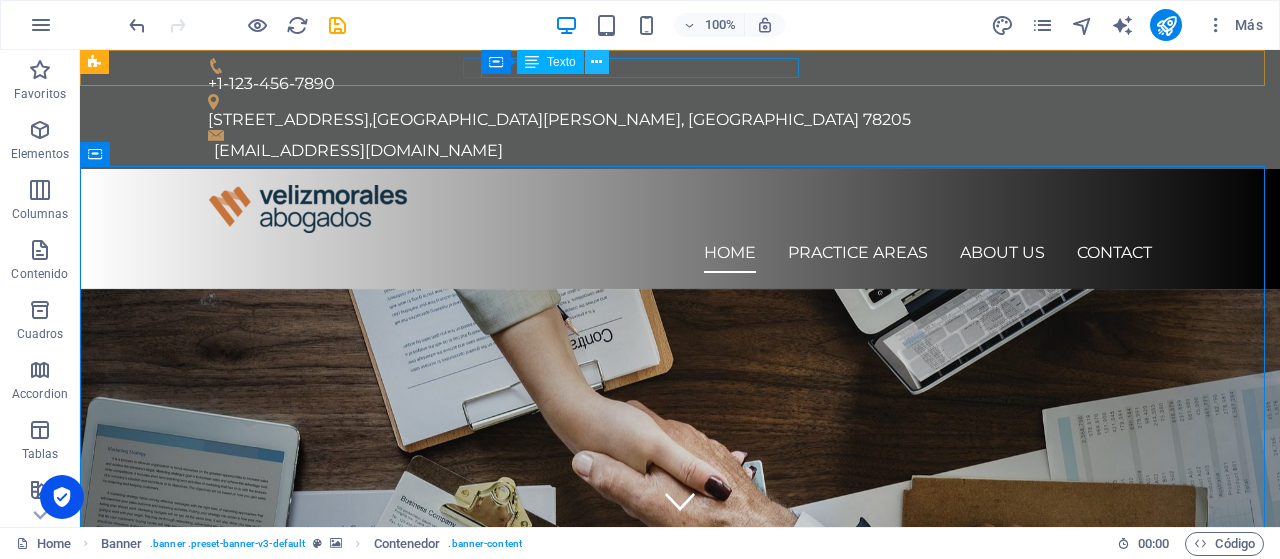 click at bounding box center (596, 62) 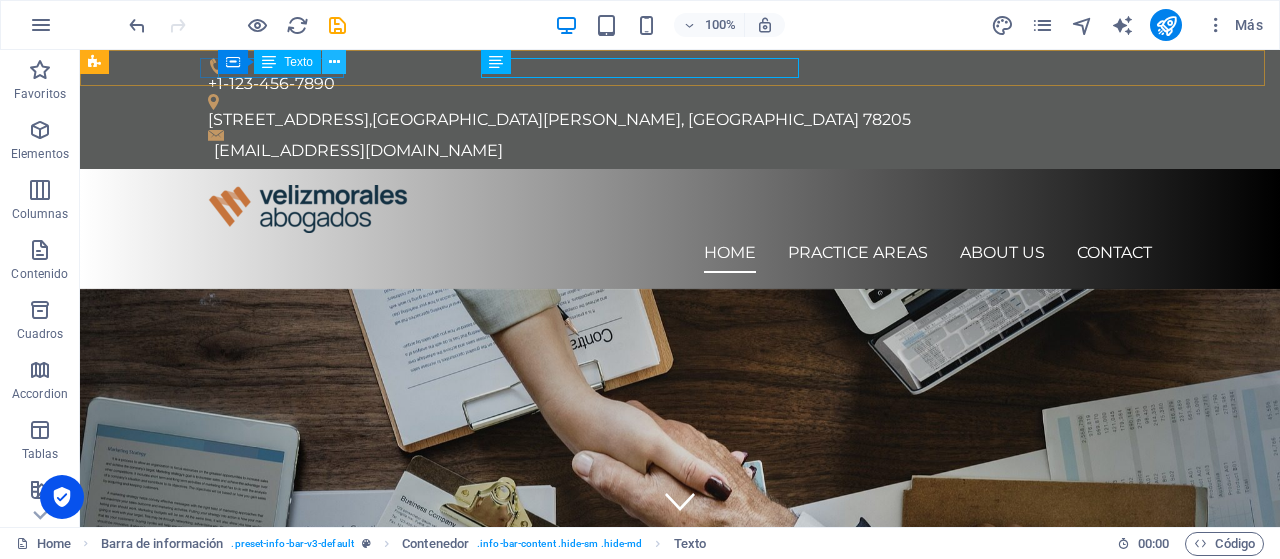 click at bounding box center (334, 62) 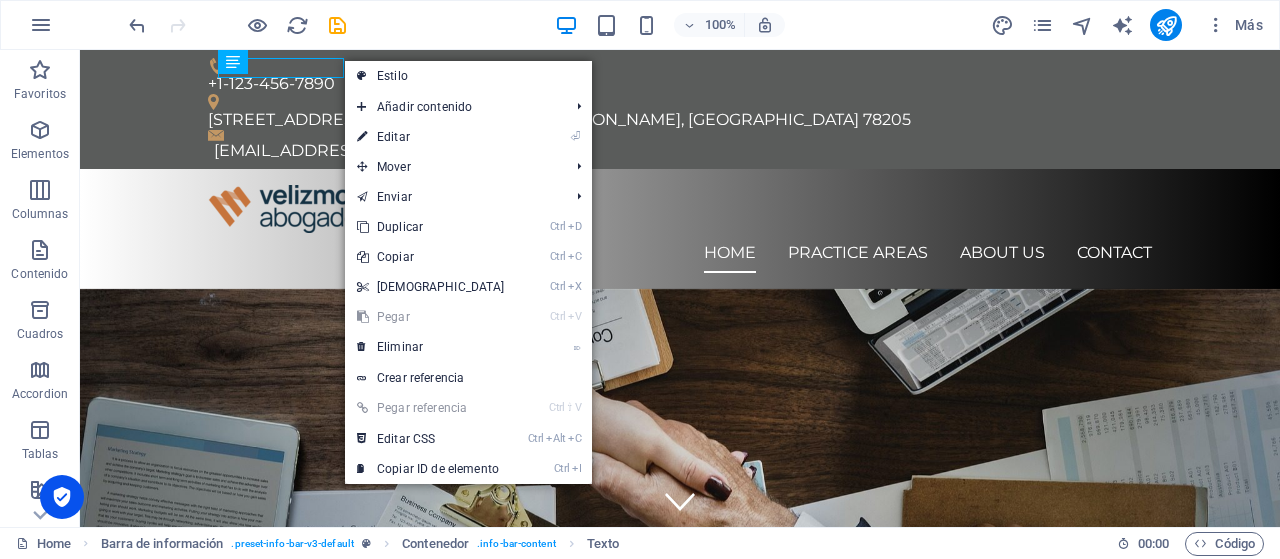 click at bounding box center [680, 288] 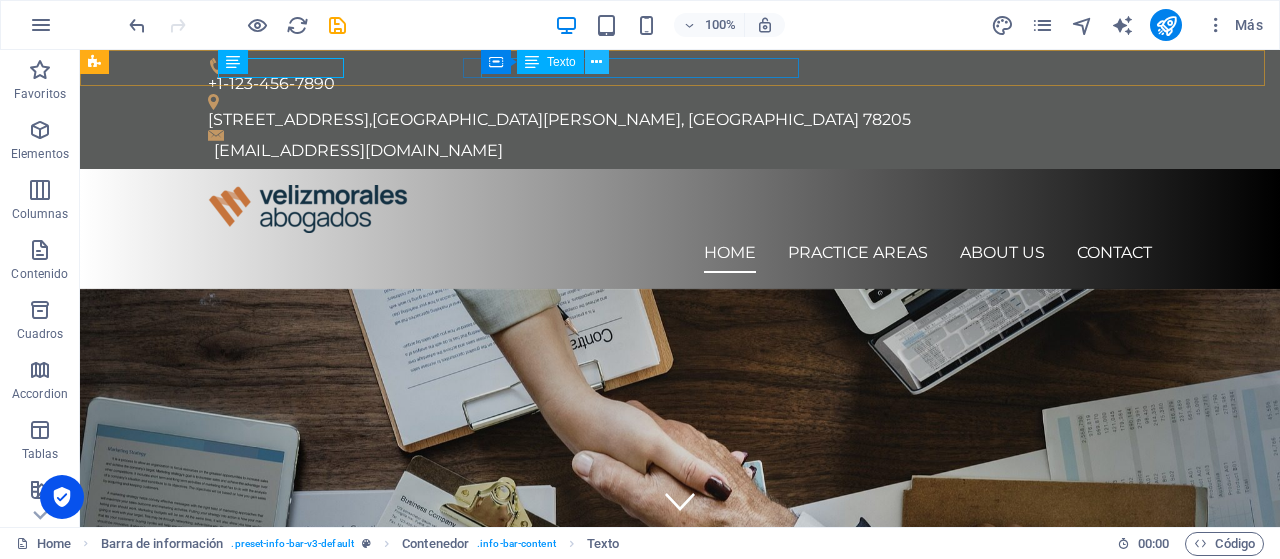 click at bounding box center [596, 62] 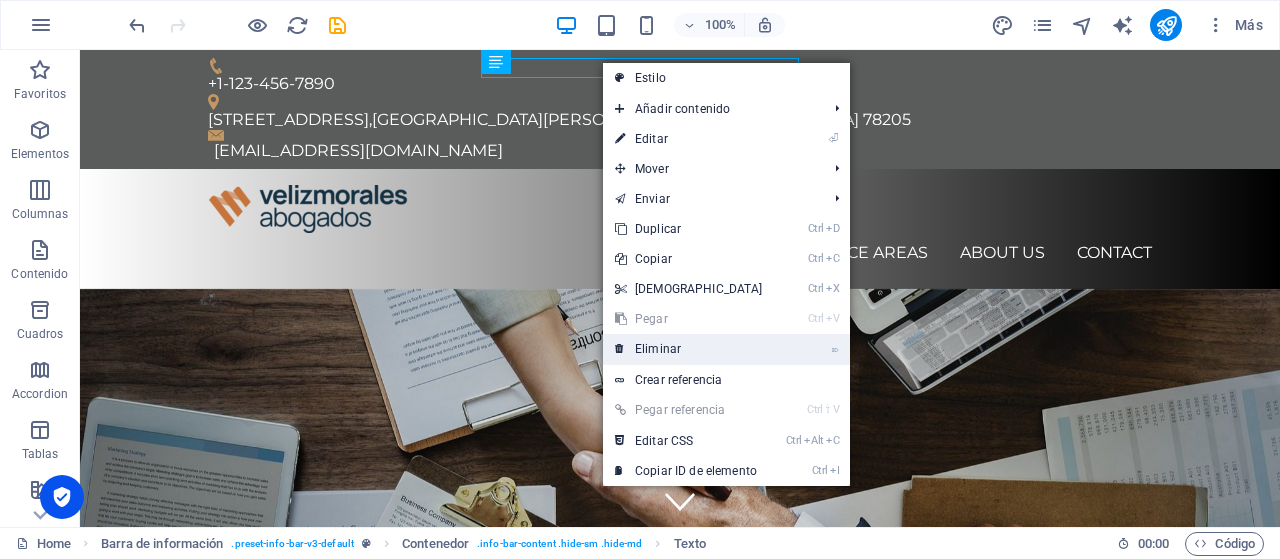 click on "⌦  Eliminar" at bounding box center [689, 349] 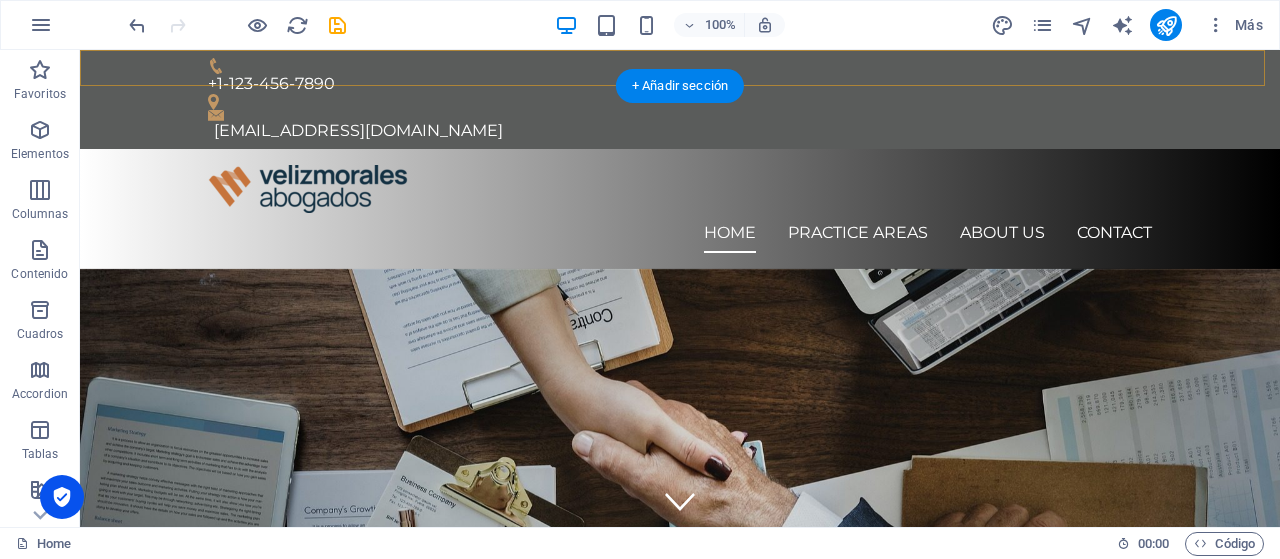 click on "+1-123-456-7890 contacto@velizmorales.cl" at bounding box center (680, 99) 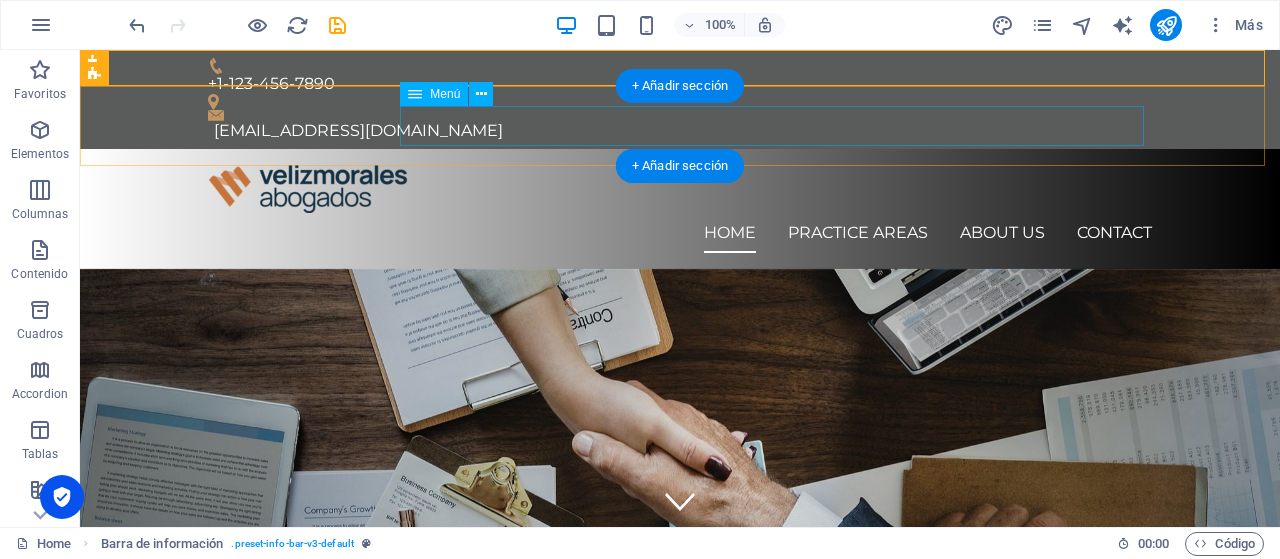 click on "Home Practice Areas About us Contact" at bounding box center [680, 233] 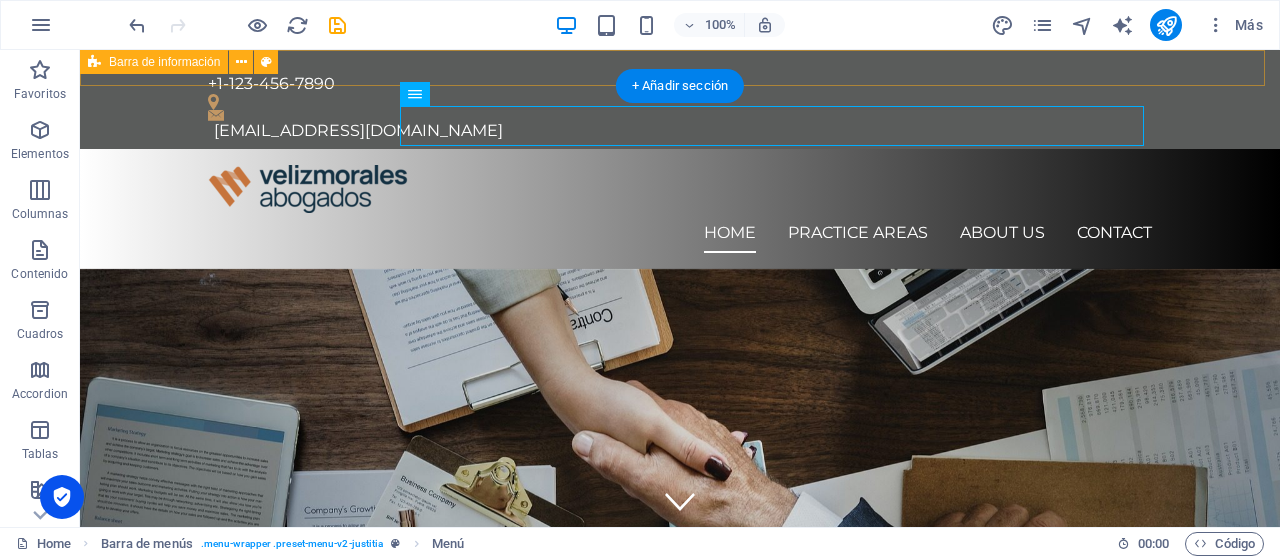 click on "+1-123-456-7890 contacto@velizmorales.cl" at bounding box center [680, 99] 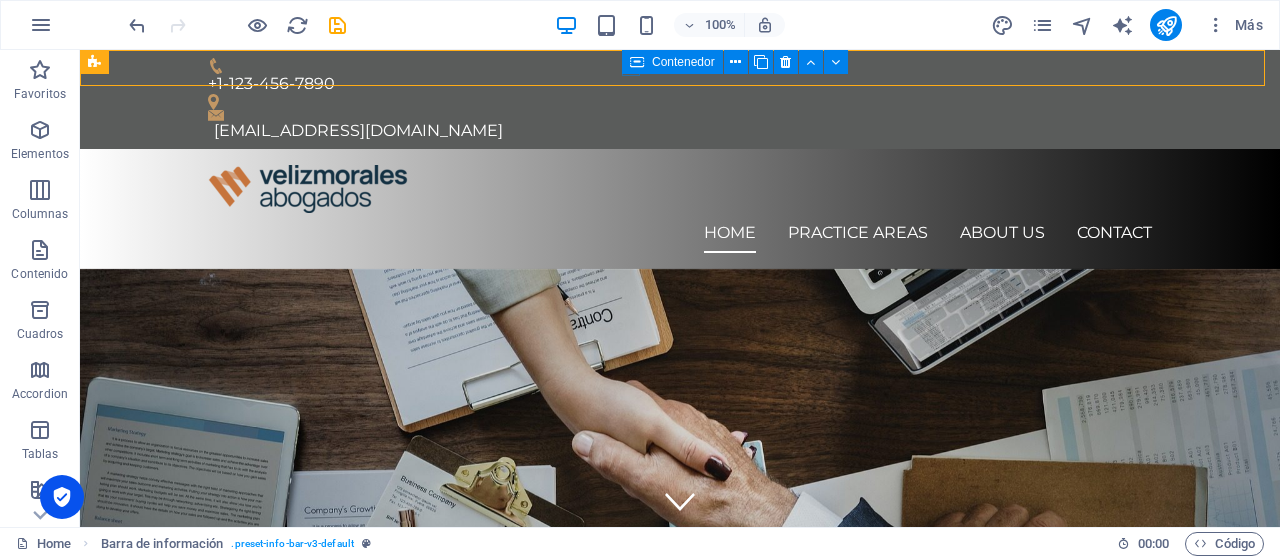 click on "Contenedor" at bounding box center (672, 62) 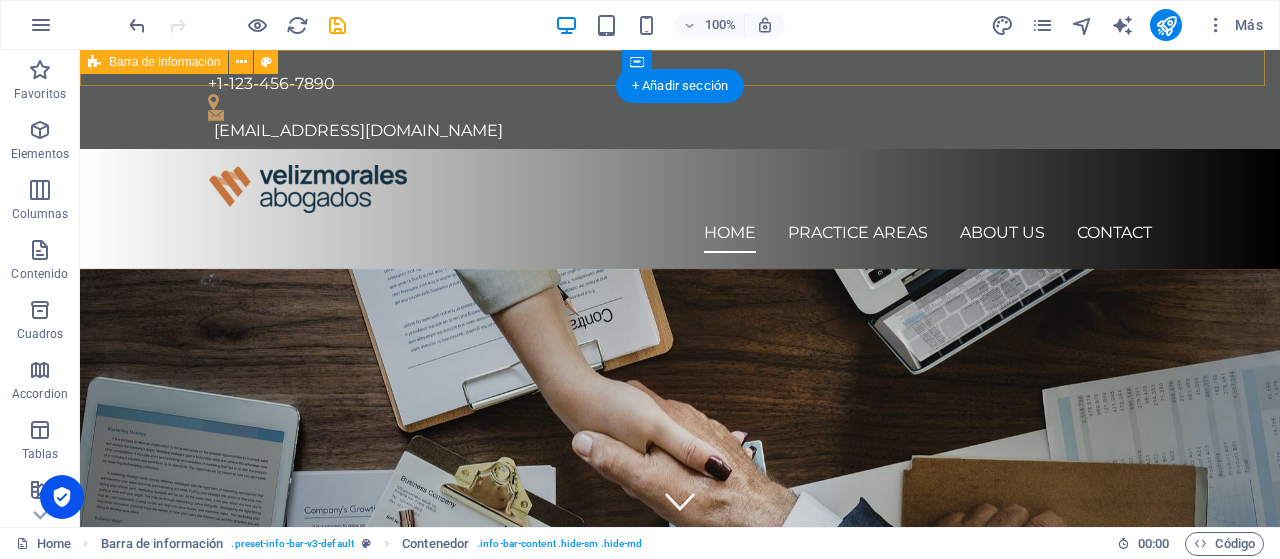 click on "+1-123-456-7890 contacto@velizmorales.cl" at bounding box center [680, 99] 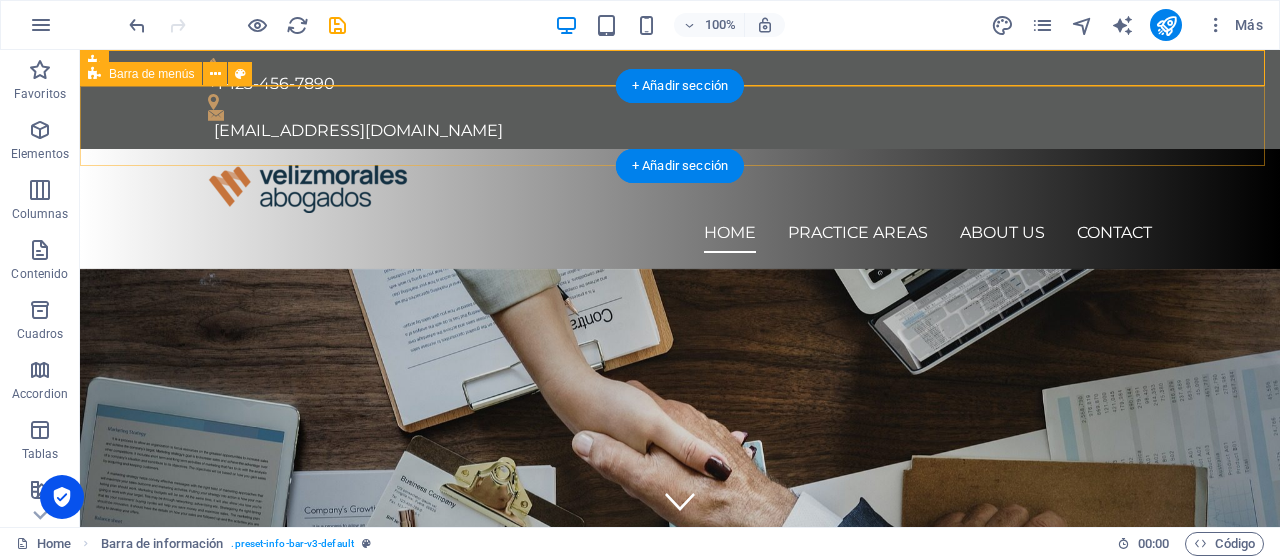 click on "Home Practice Areas About us Contact" at bounding box center [680, 209] 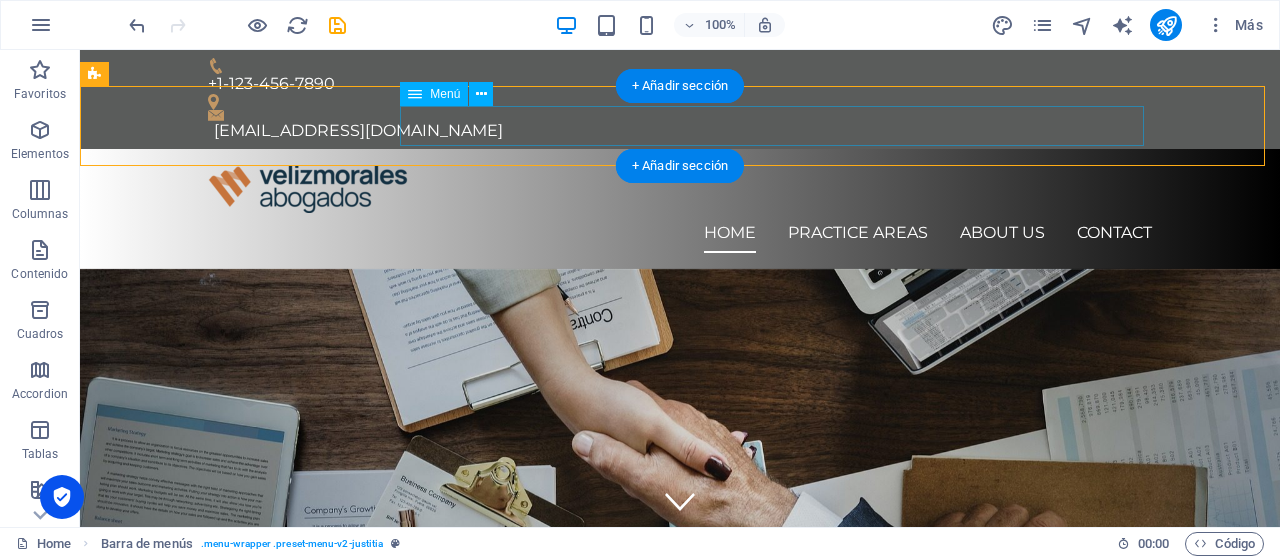 click on "Home Practice Areas About us Contact" at bounding box center (680, 233) 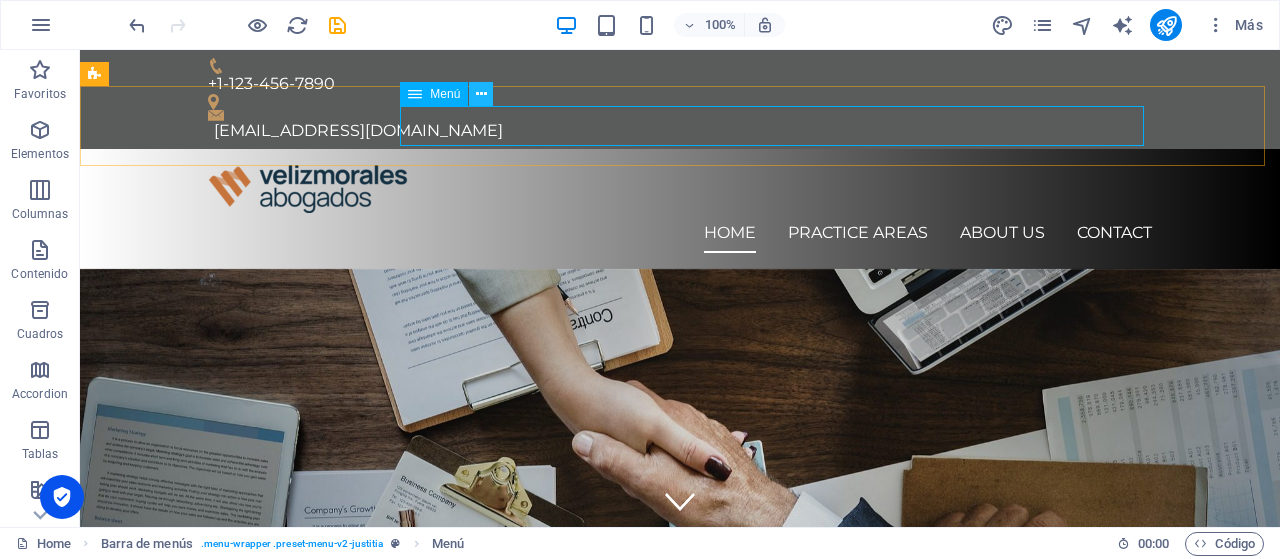 click at bounding box center (481, 94) 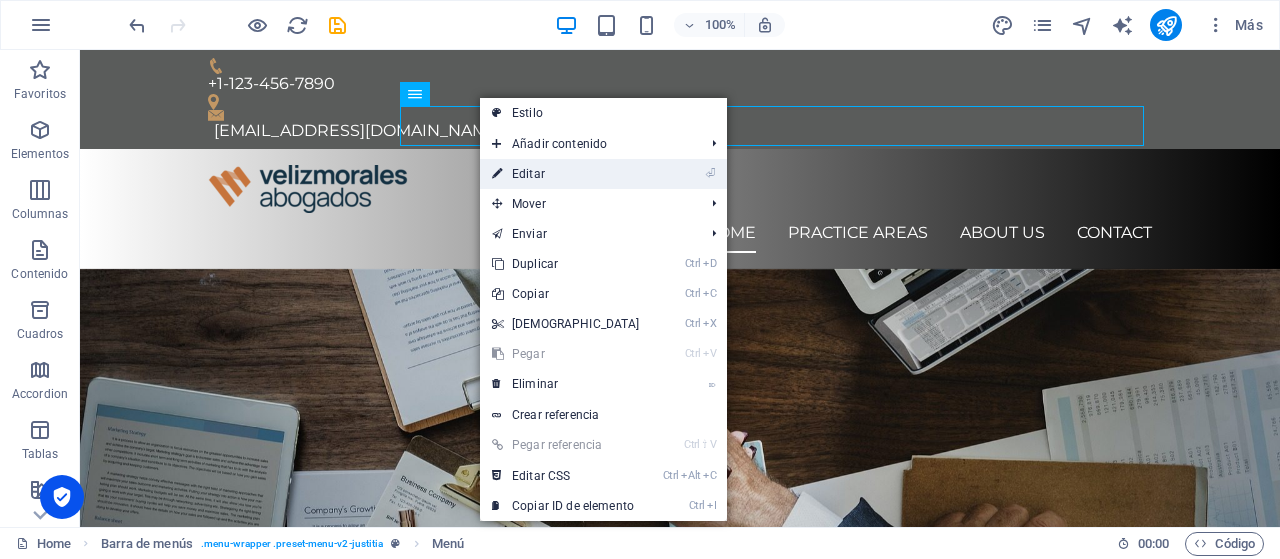click on "⏎  Editar" at bounding box center [566, 174] 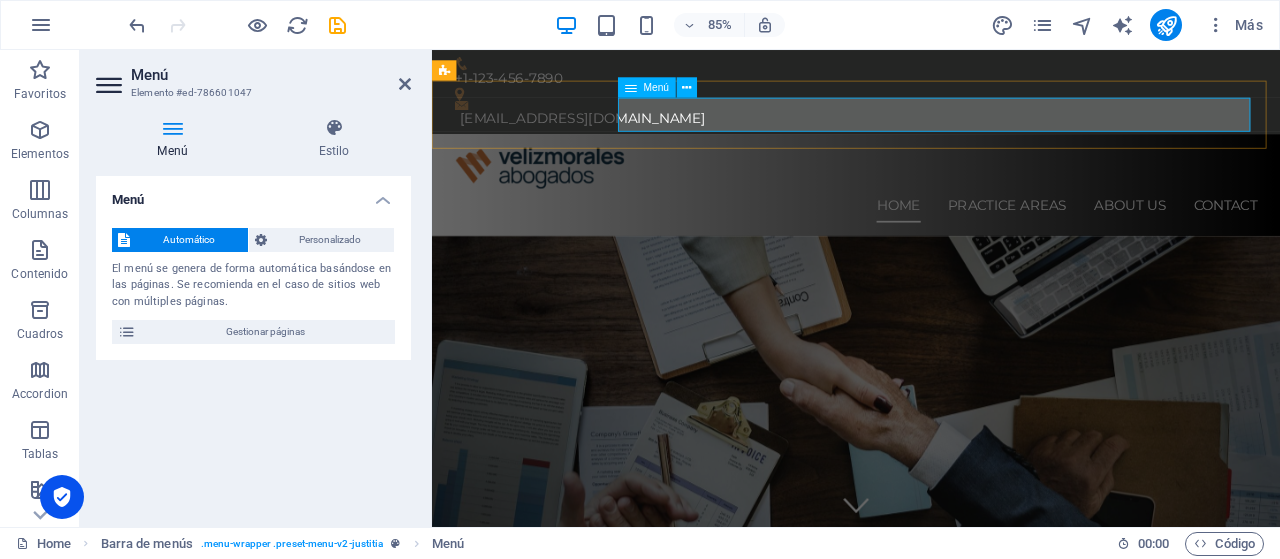 click on "Home Practice Areas About us Contact" at bounding box center [931, 233] 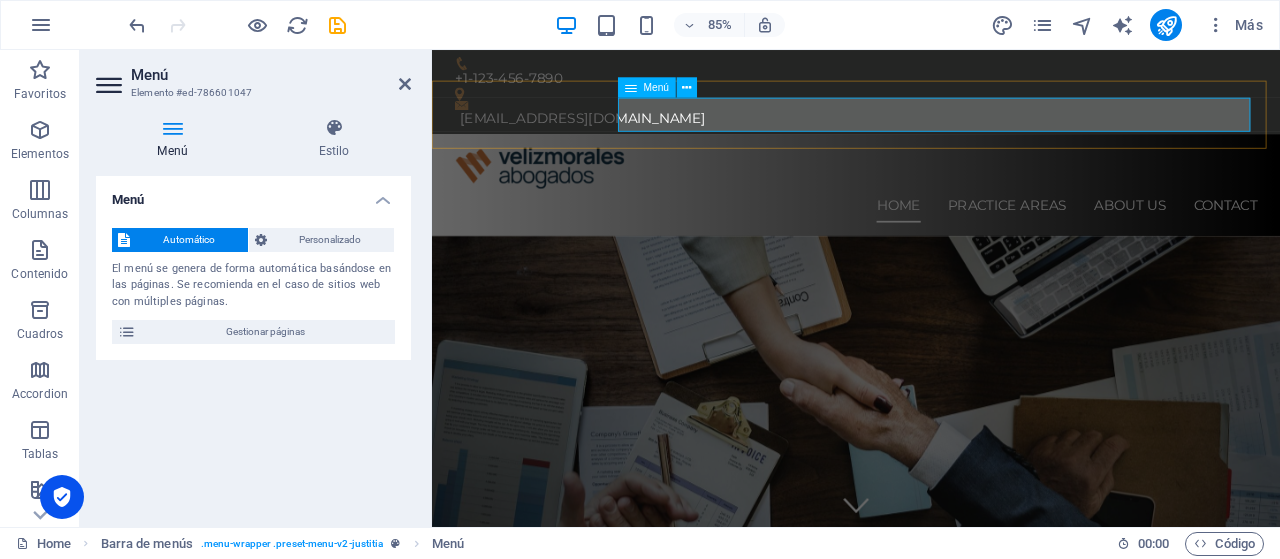 click on "Home Practice Areas About us Contact" at bounding box center [931, 233] 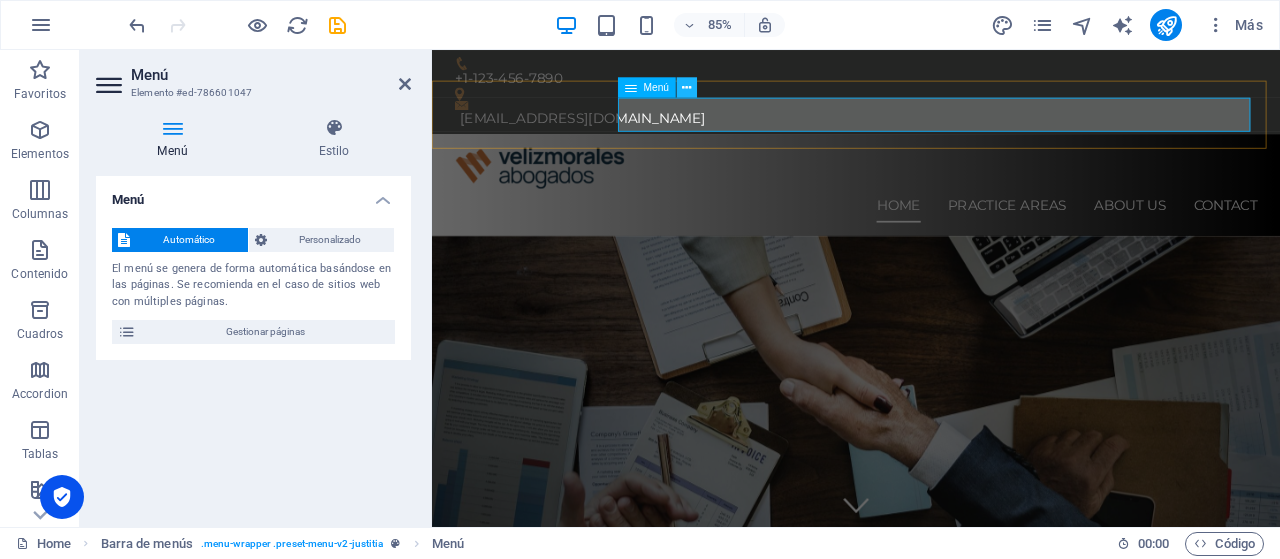 click at bounding box center (686, 87) 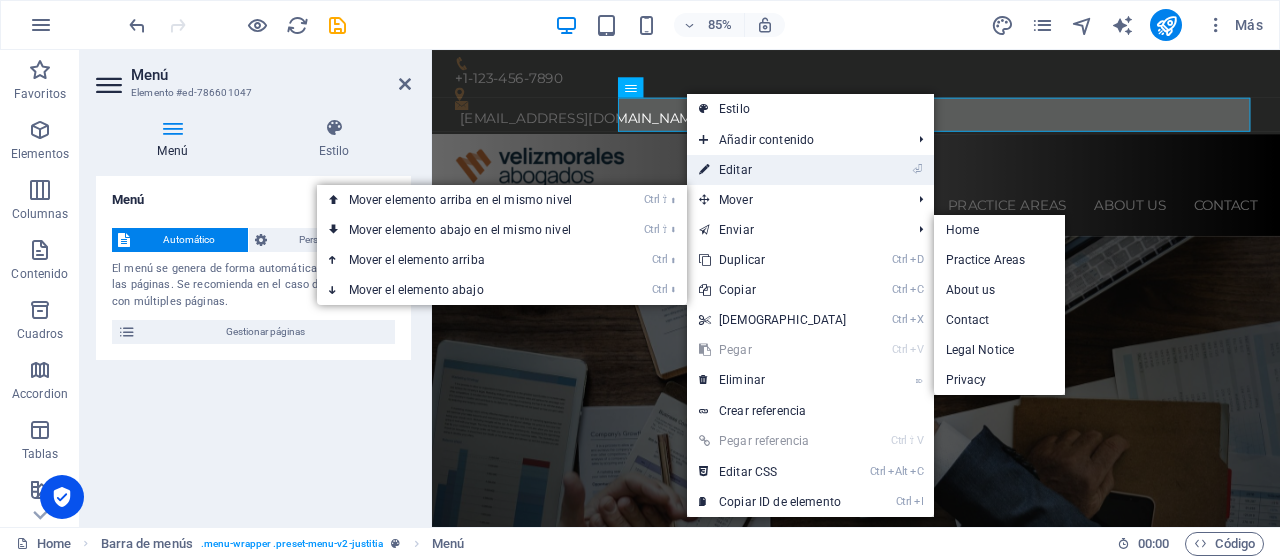 click on "⏎  Editar" at bounding box center (773, 170) 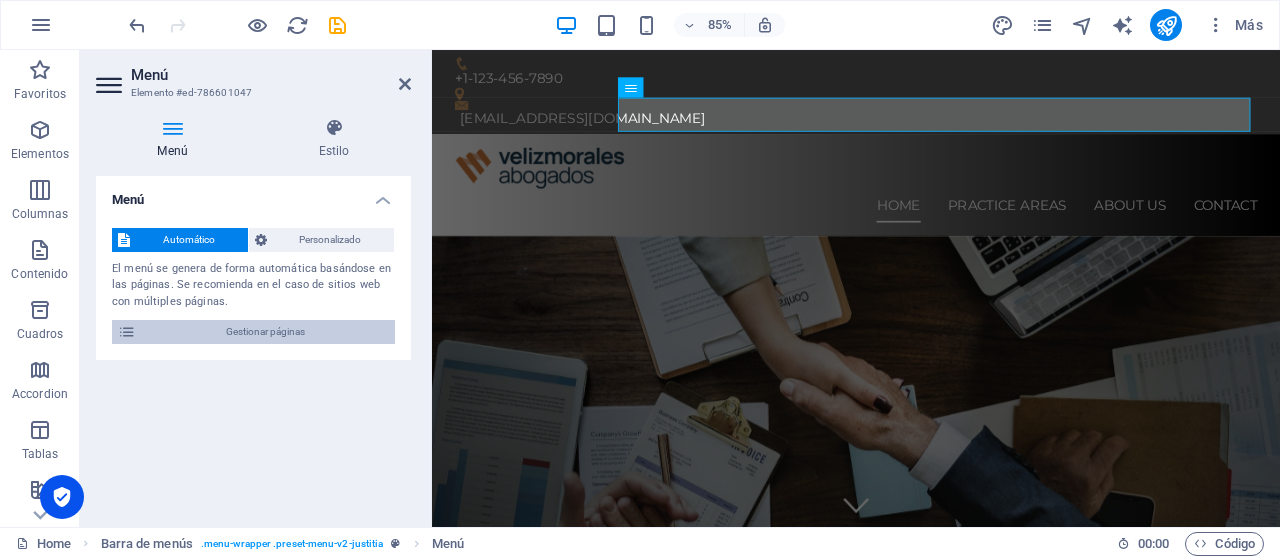 click on "Gestionar páginas" at bounding box center (265, 332) 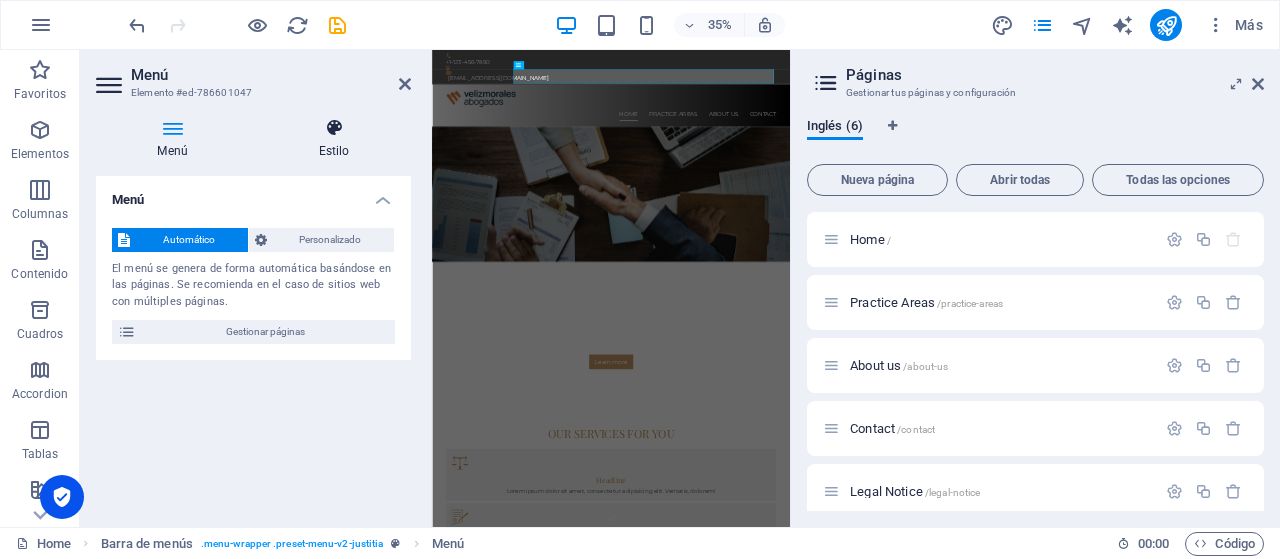 click on "Estilo" at bounding box center (334, 139) 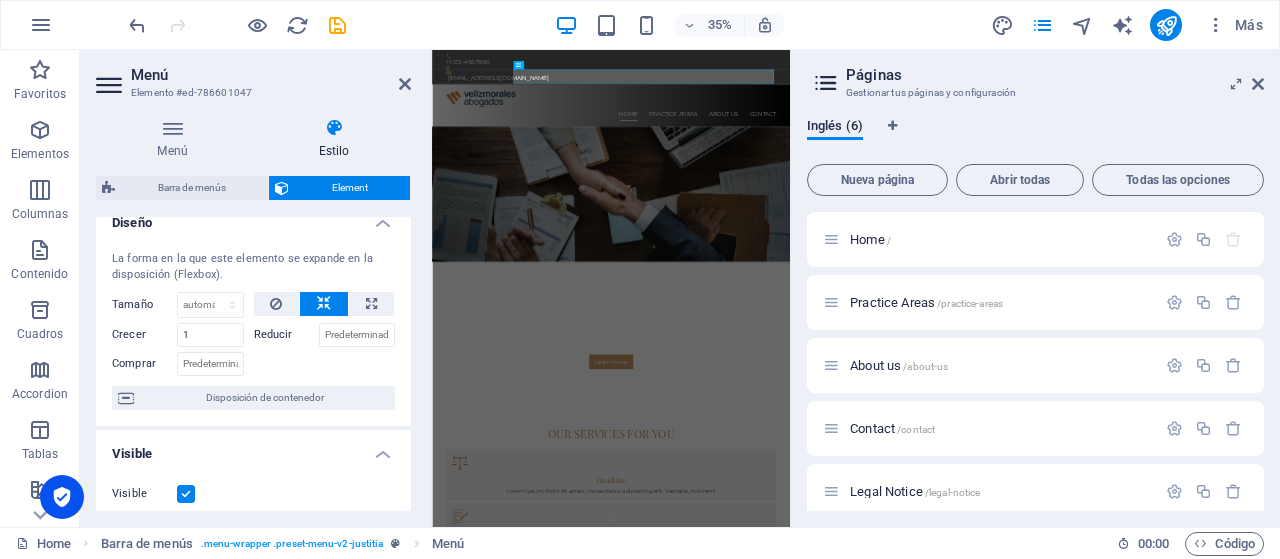 scroll, scrollTop: 0, scrollLeft: 0, axis: both 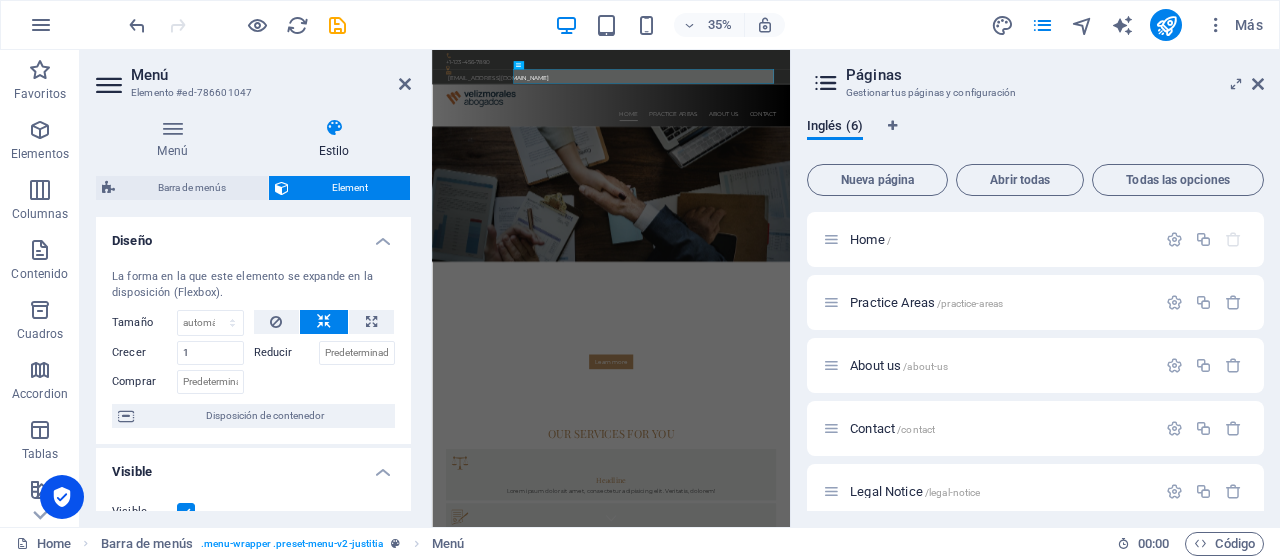 click on "Páginas Gestionar tus páginas y configuración Inglés (6) Nueva página Abrir todas Todas las opciones Home / Practice Areas /practice-areas About us /about-us Contact /contact Legal Notice /legal-notice Privacy /privacy" at bounding box center (1035, 288) 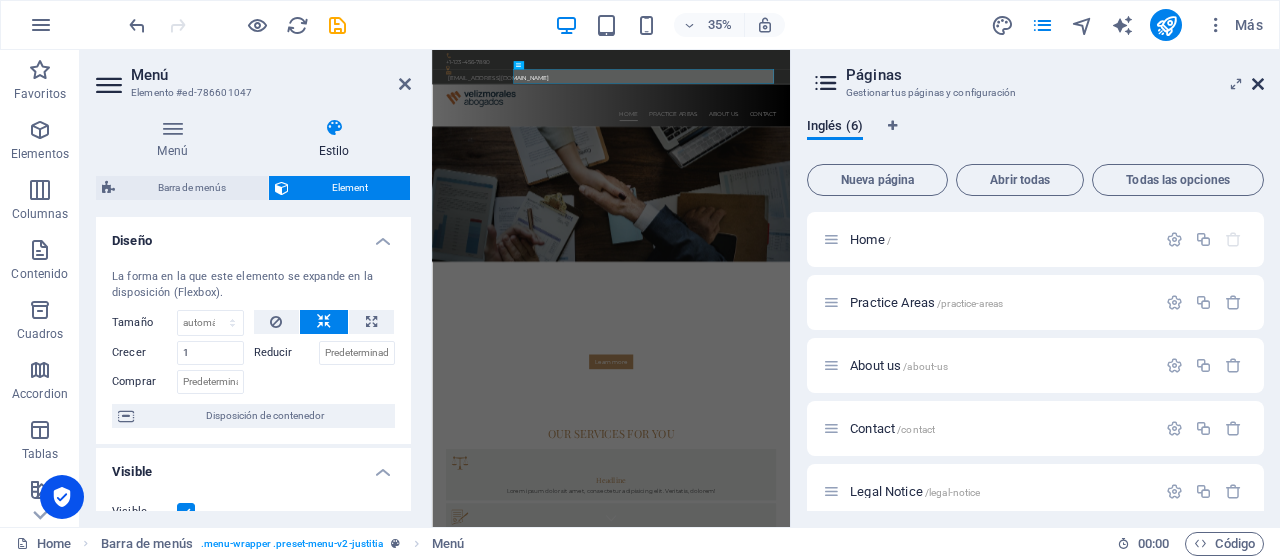drag, startPoint x: 1253, startPoint y: 83, endPoint x: 966, endPoint y: 41, distance: 290.0569 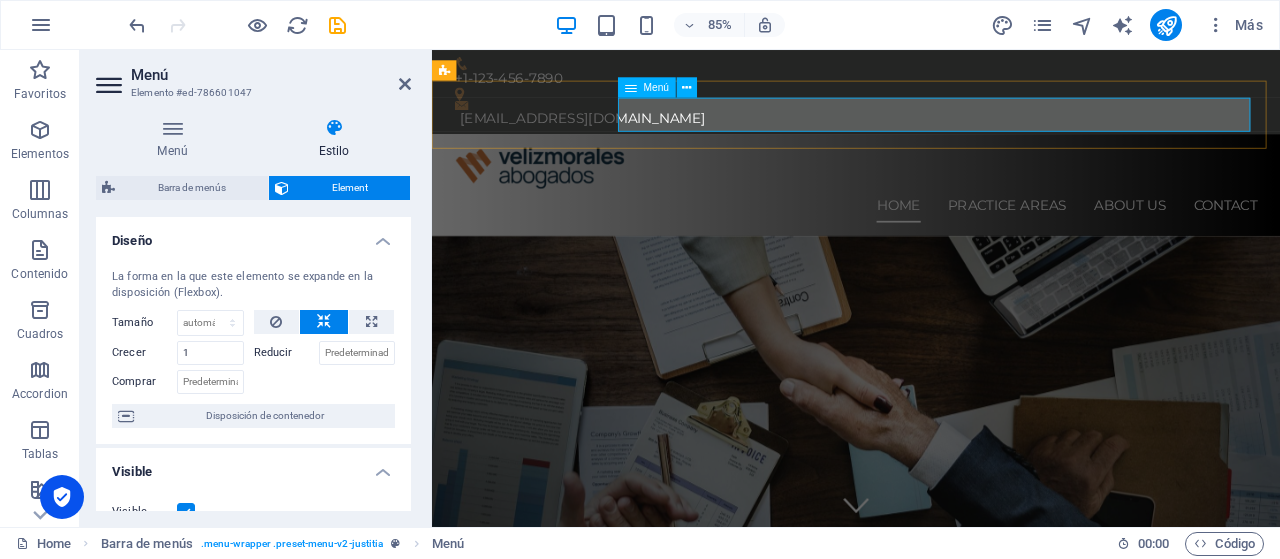 click on "Home Practice Areas About us Contact" at bounding box center [931, 233] 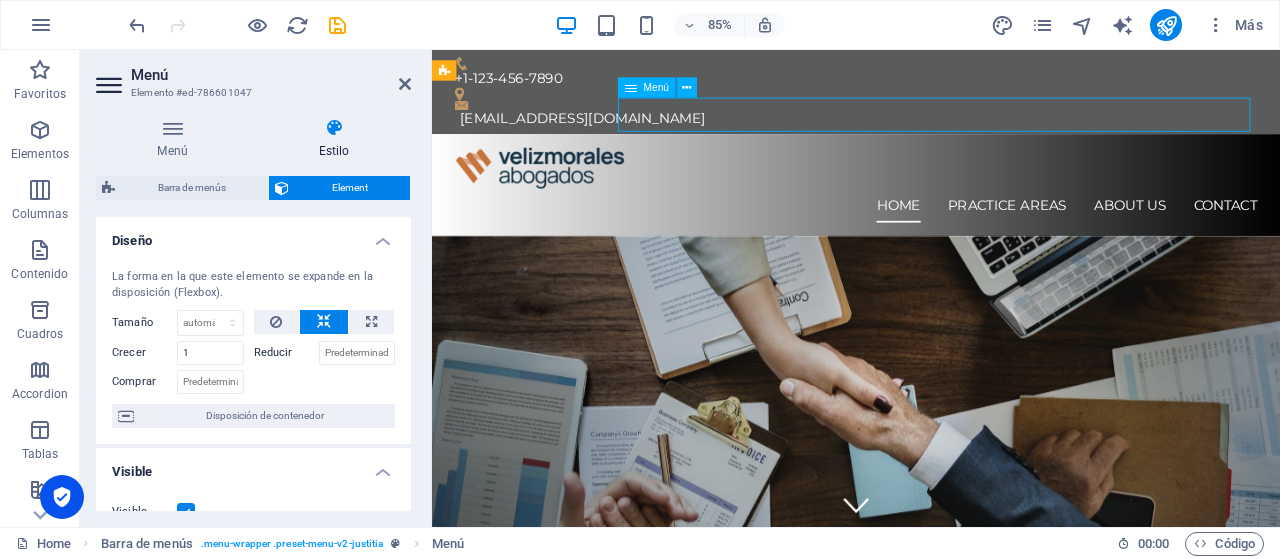 click on "Home Practice Areas About us Contact" at bounding box center (931, 233) 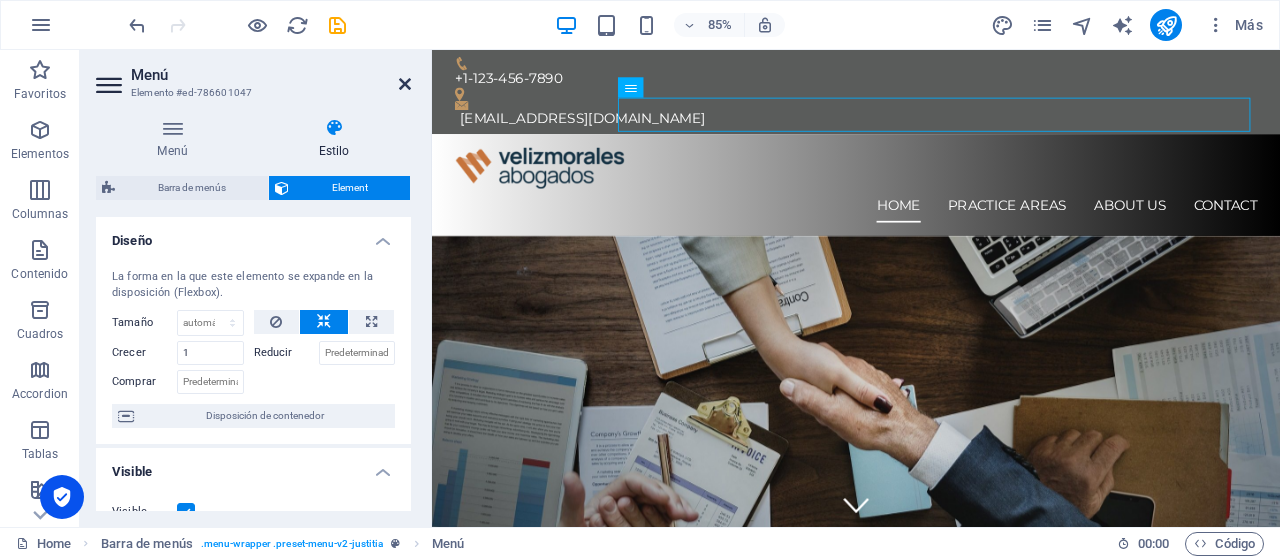 click at bounding box center [405, 84] 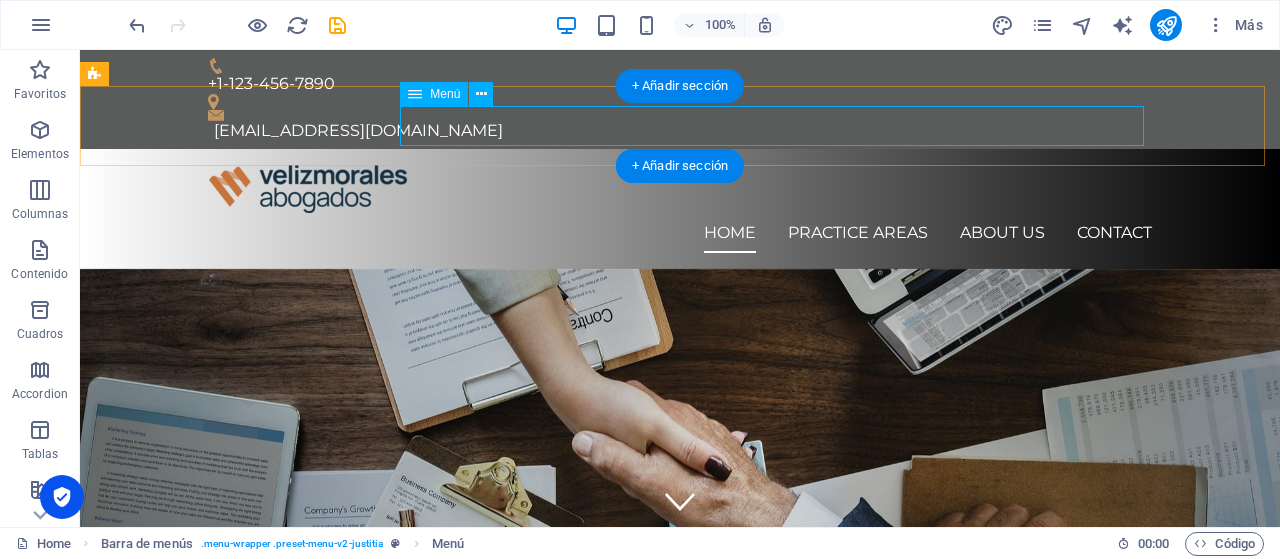 click on "Home Practice Areas About us Contact" at bounding box center [680, 233] 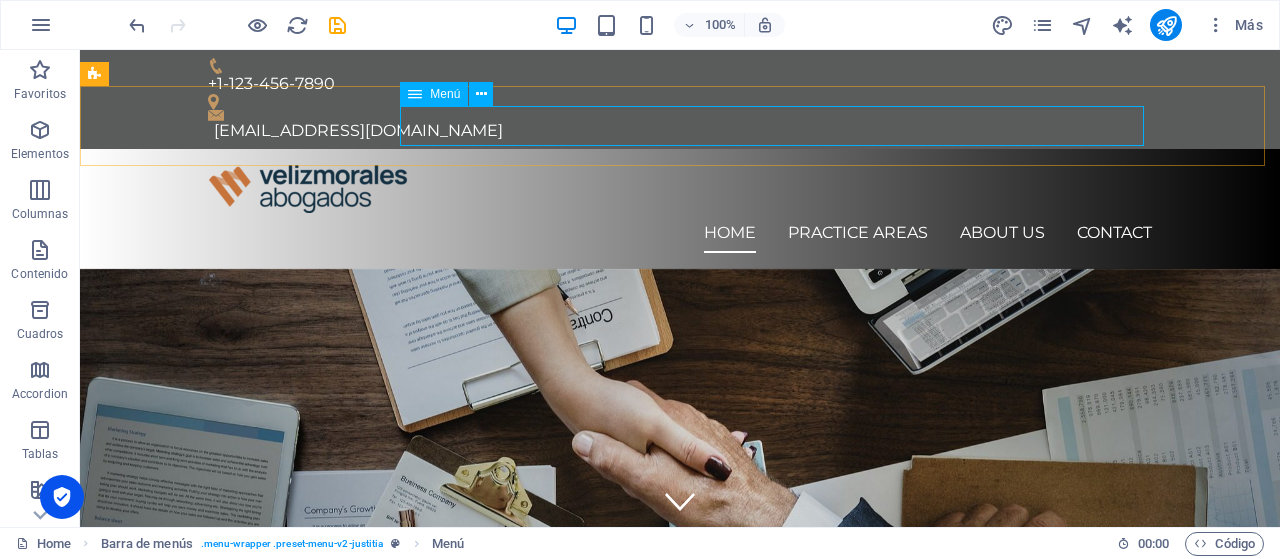 click on "Menú" at bounding box center (445, 94) 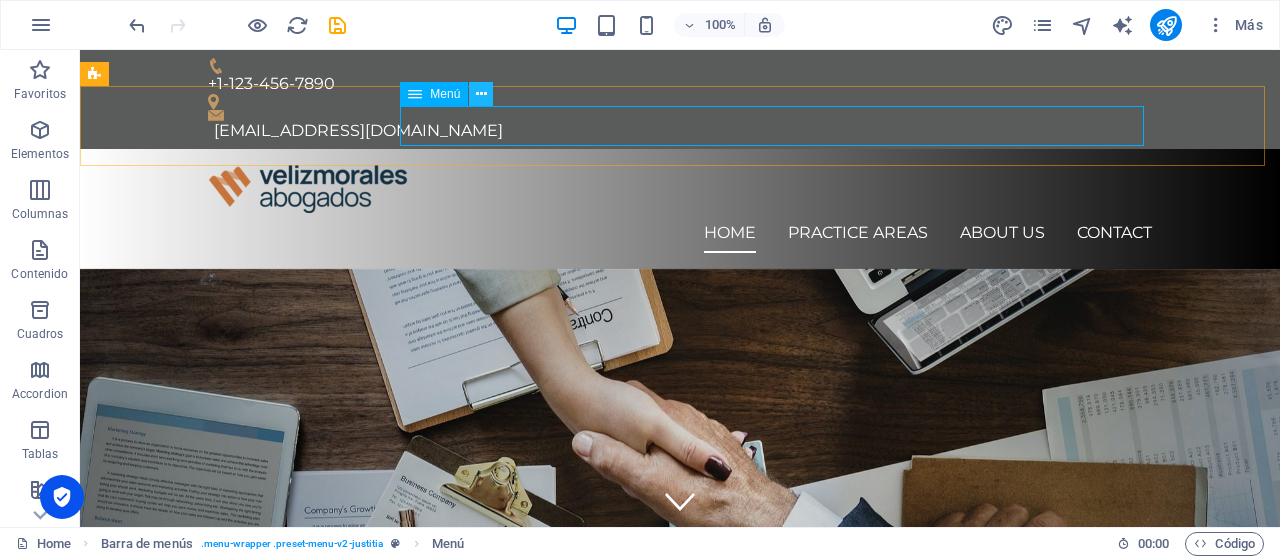 click at bounding box center (481, 94) 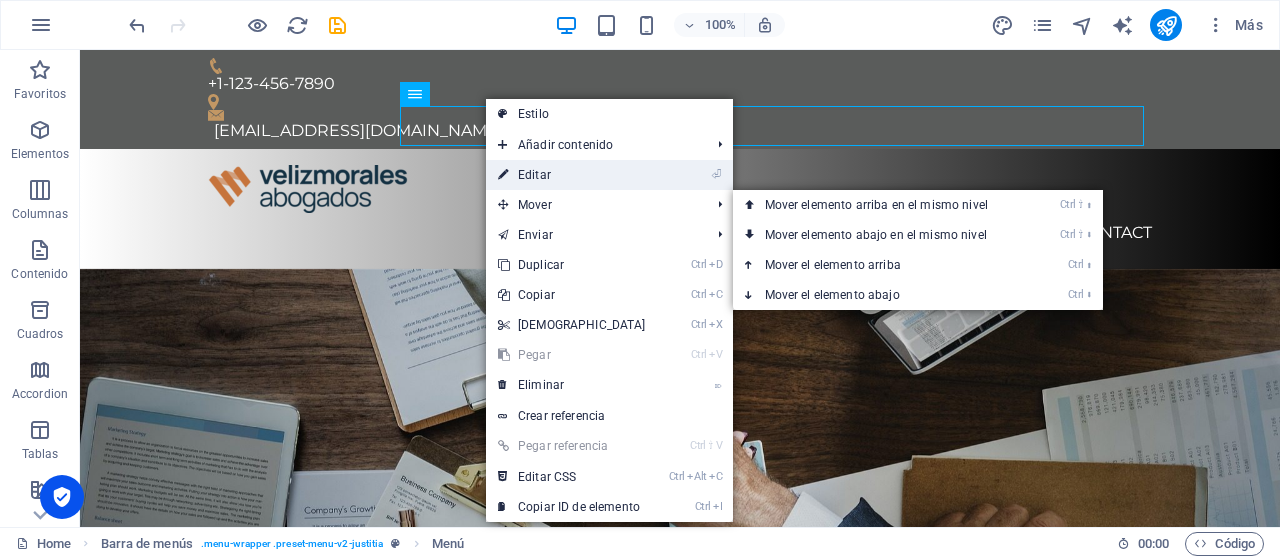 click on "⏎  Editar" at bounding box center (572, 175) 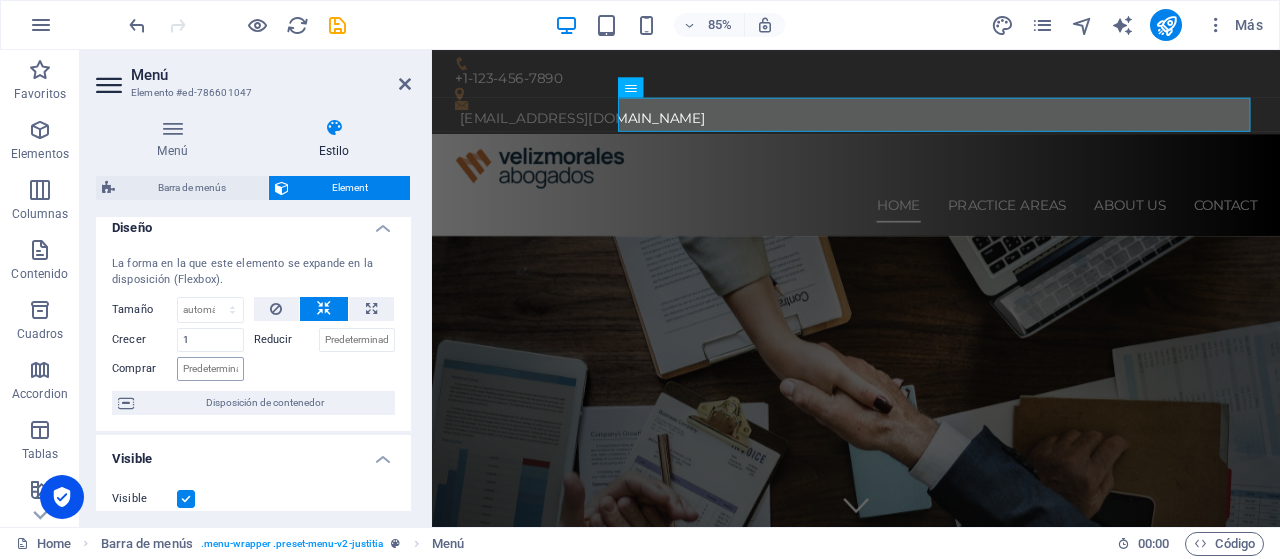scroll, scrollTop: 0, scrollLeft: 0, axis: both 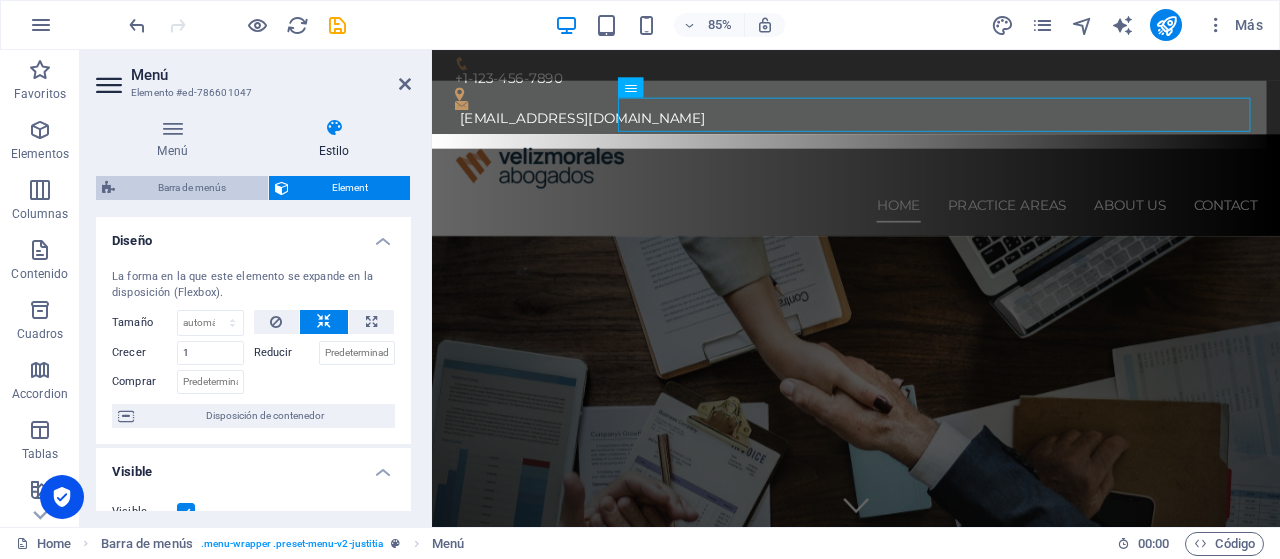 click on "Barra de menús" at bounding box center [191, 188] 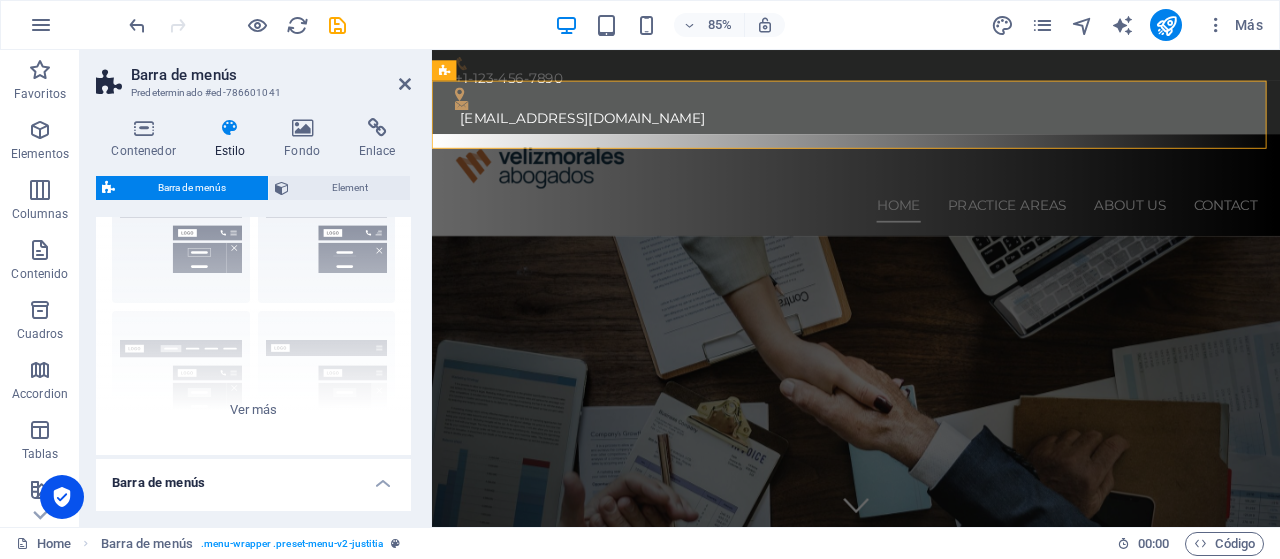 scroll, scrollTop: 0, scrollLeft: 0, axis: both 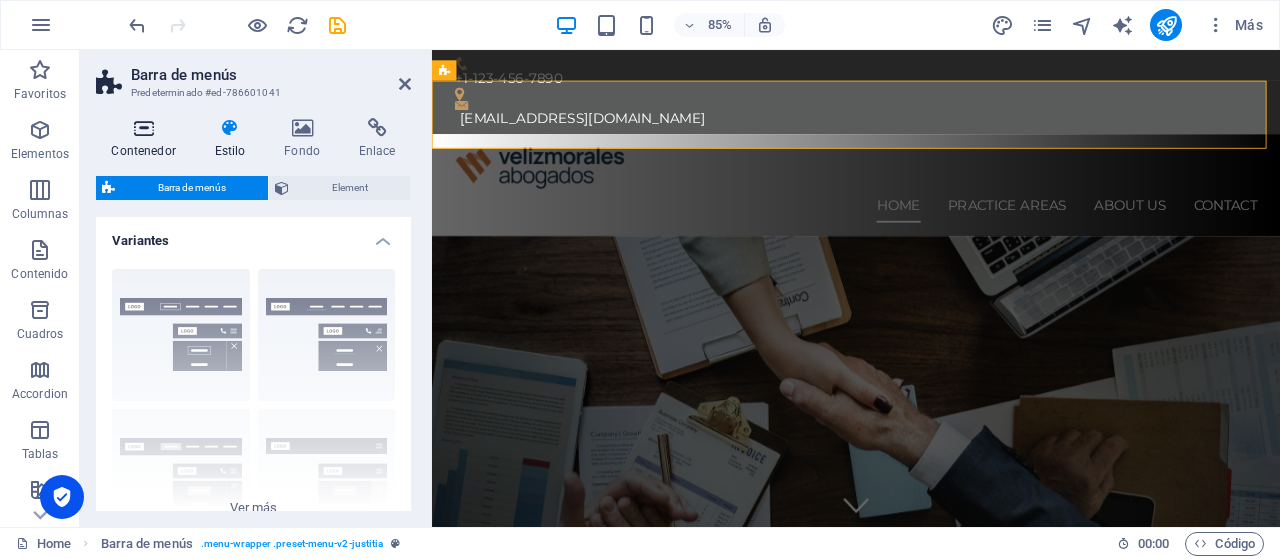 click at bounding box center [143, 128] 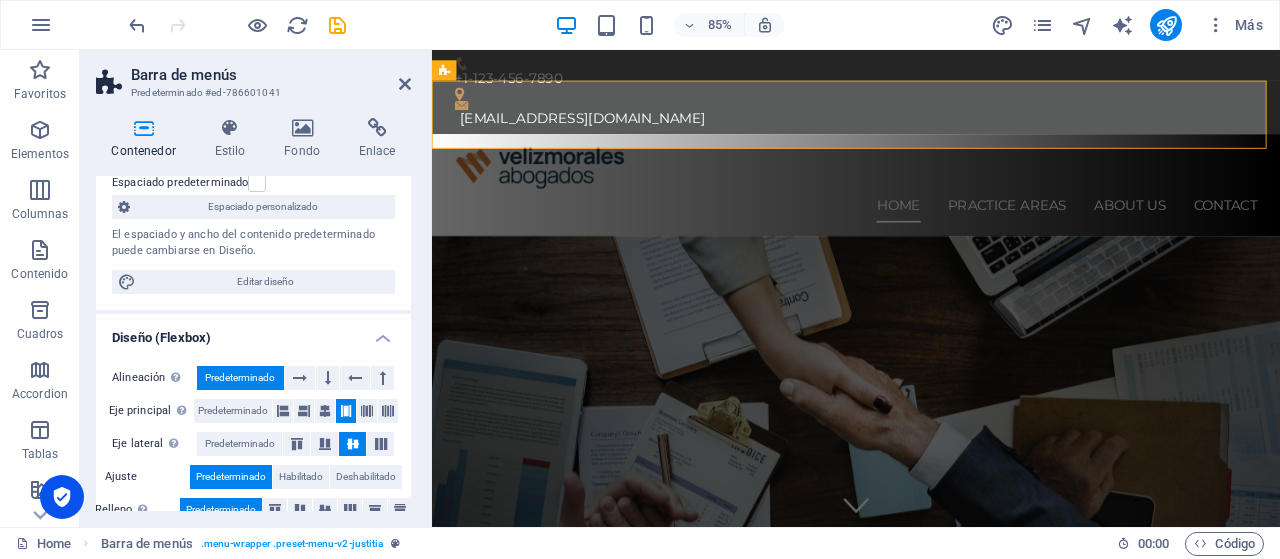 scroll, scrollTop: 0, scrollLeft: 0, axis: both 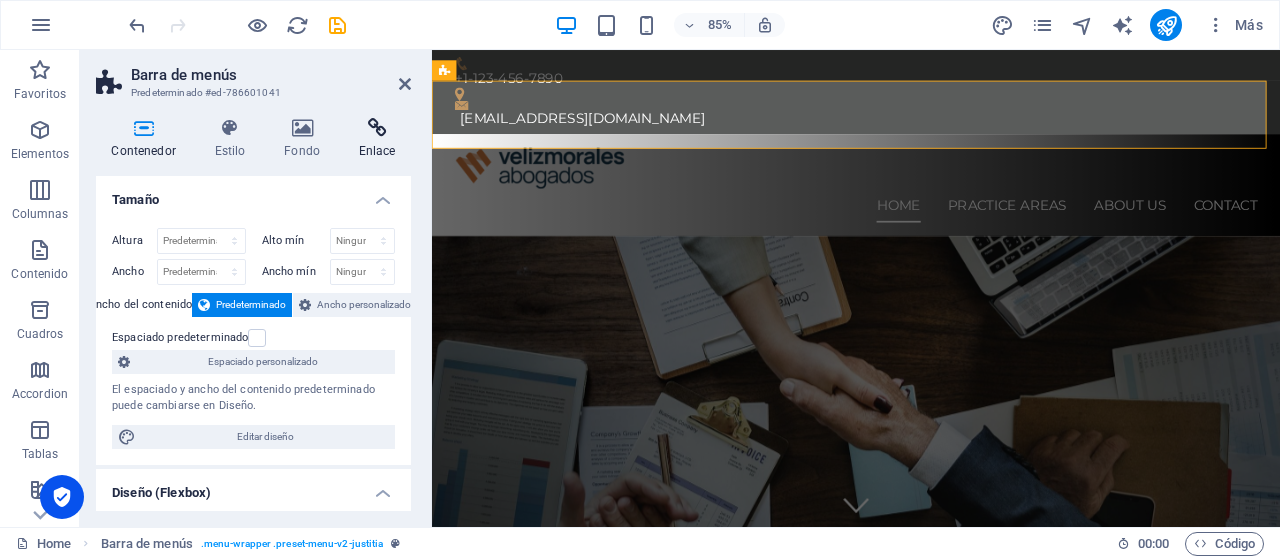 click at bounding box center [377, 128] 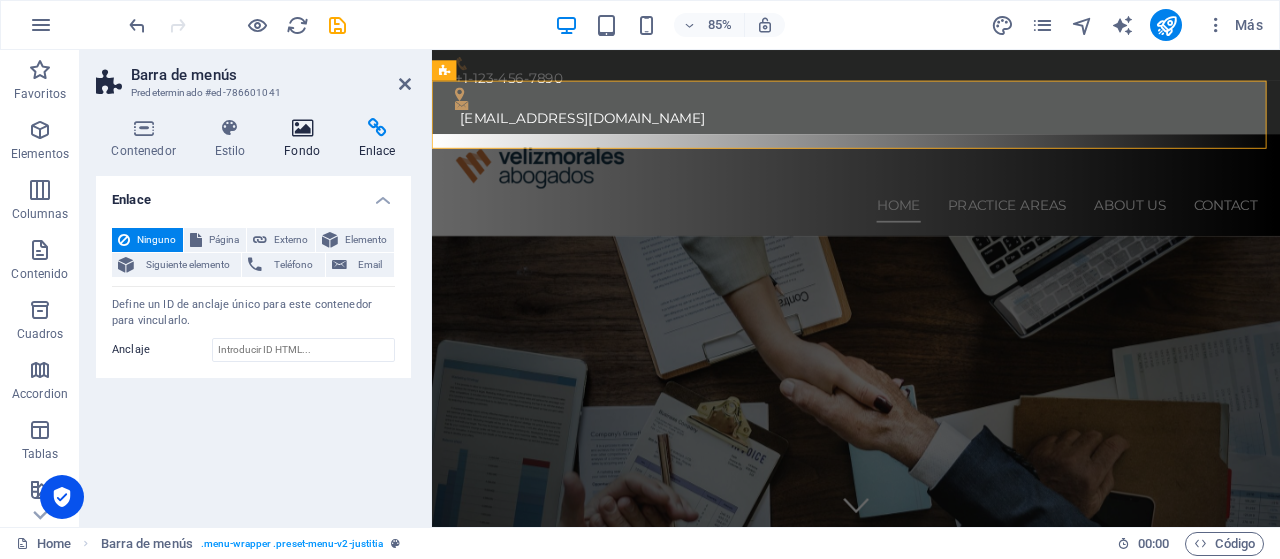 click at bounding box center (302, 128) 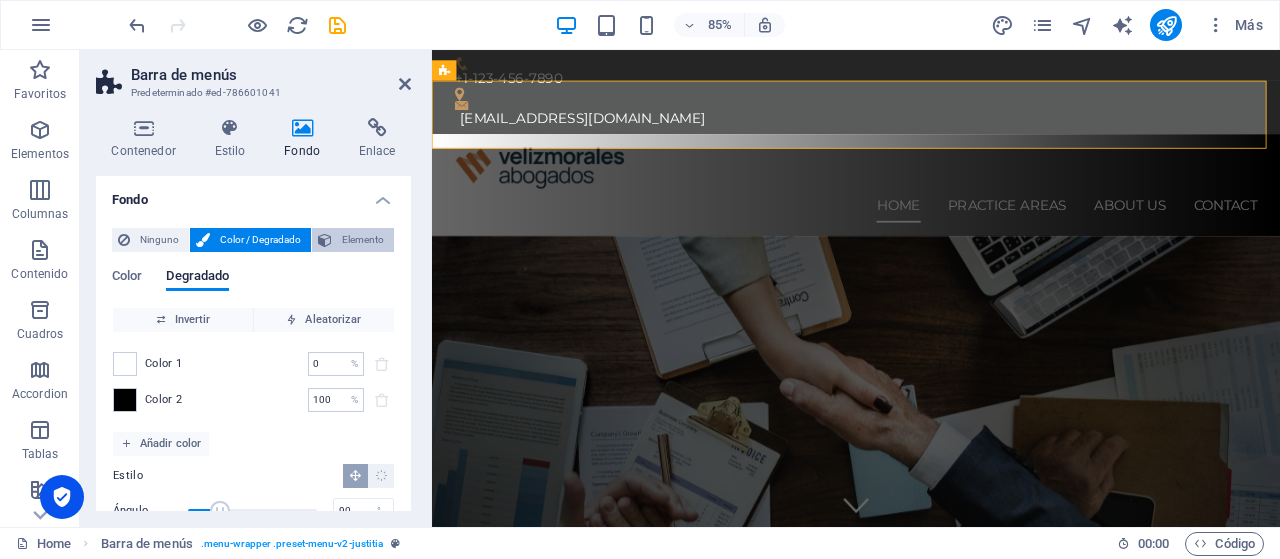 click on "Elemento" at bounding box center (363, 240) 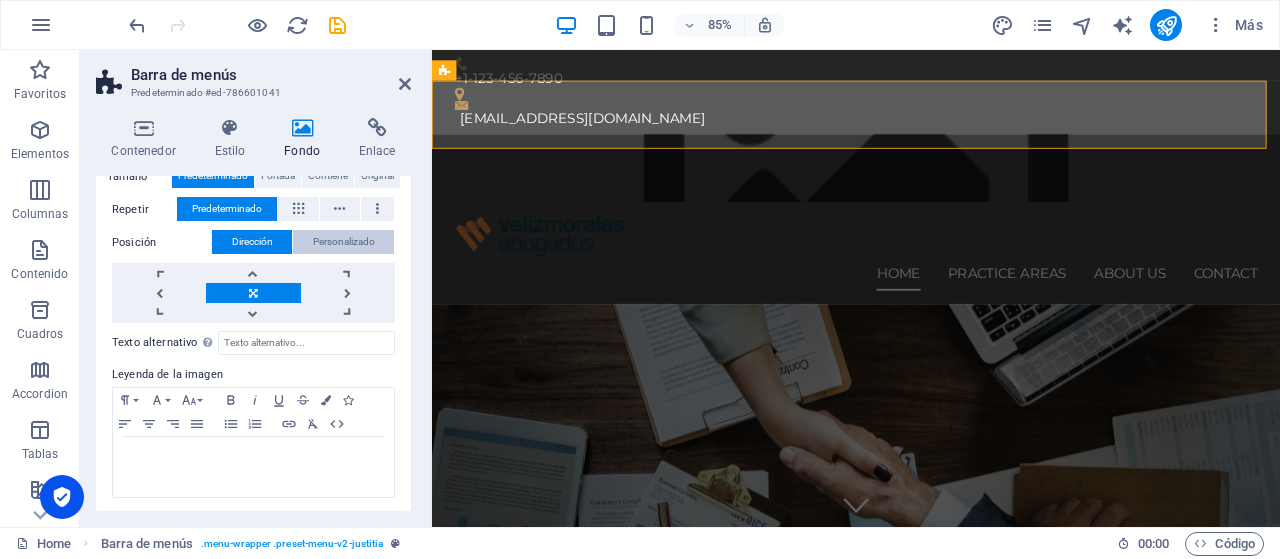 scroll, scrollTop: 160, scrollLeft: 0, axis: vertical 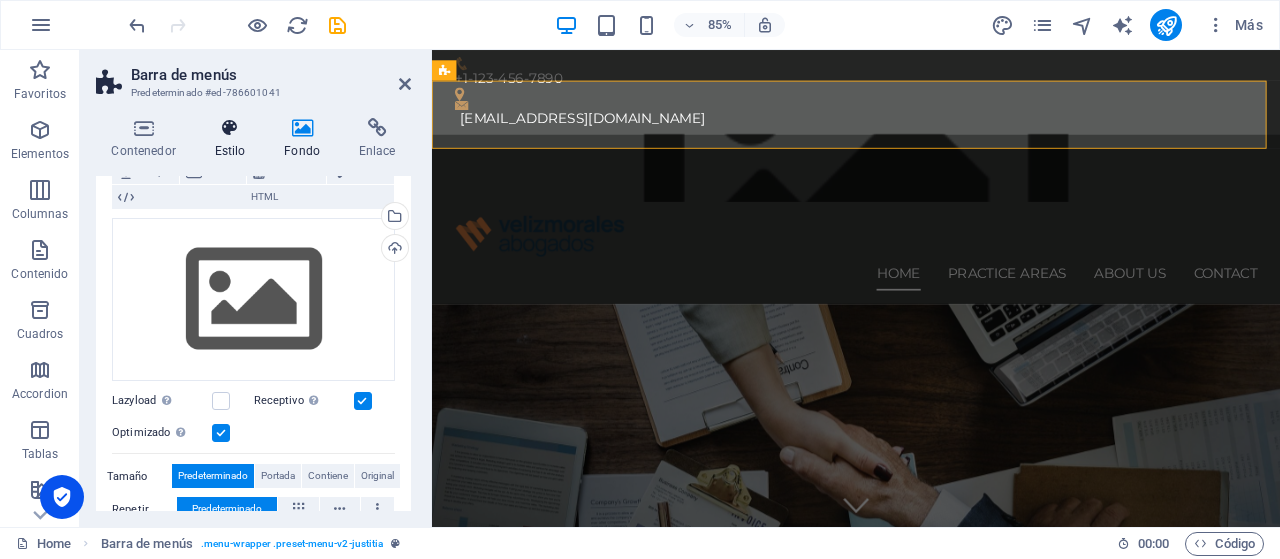click at bounding box center [230, 128] 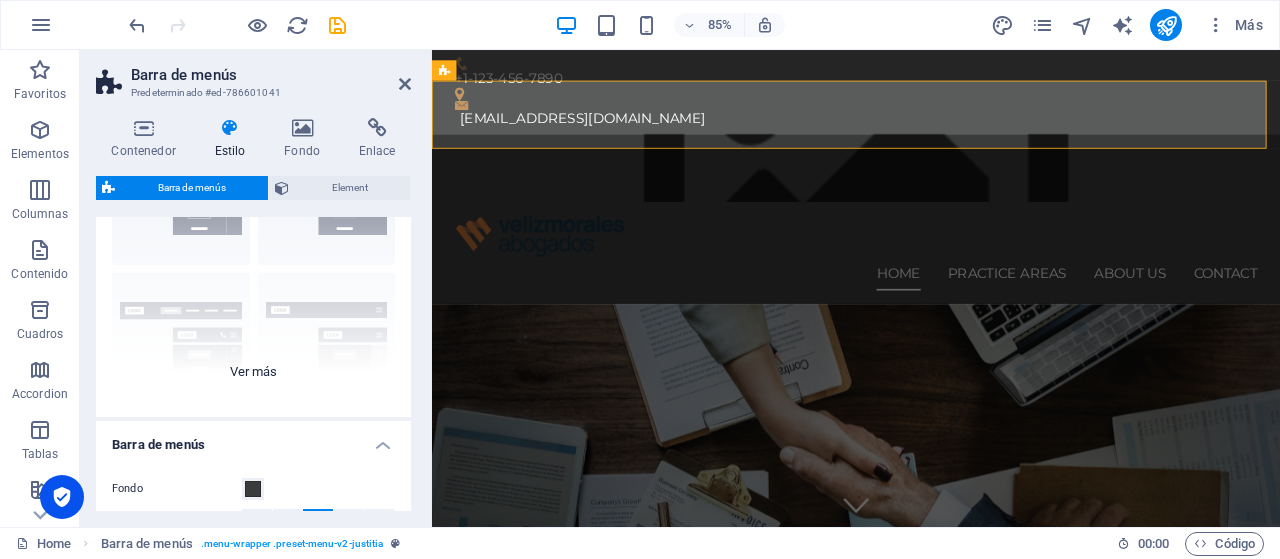 scroll, scrollTop: 0, scrollLeft: 0, axis: both 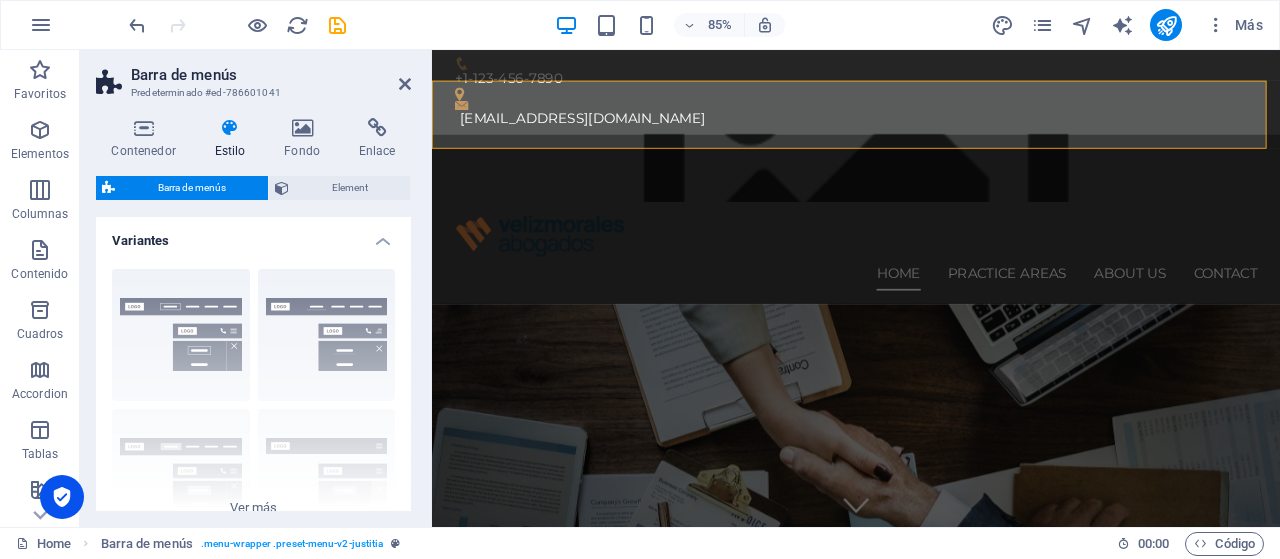 click at bounding box center (230, 128) 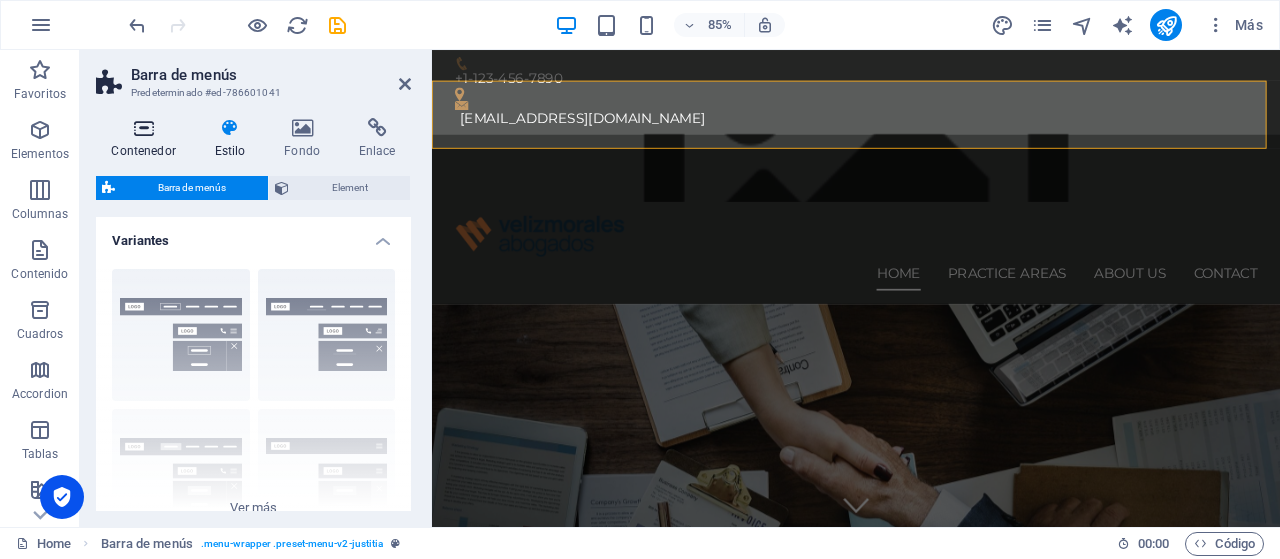 click at bounding box center (143, 128) 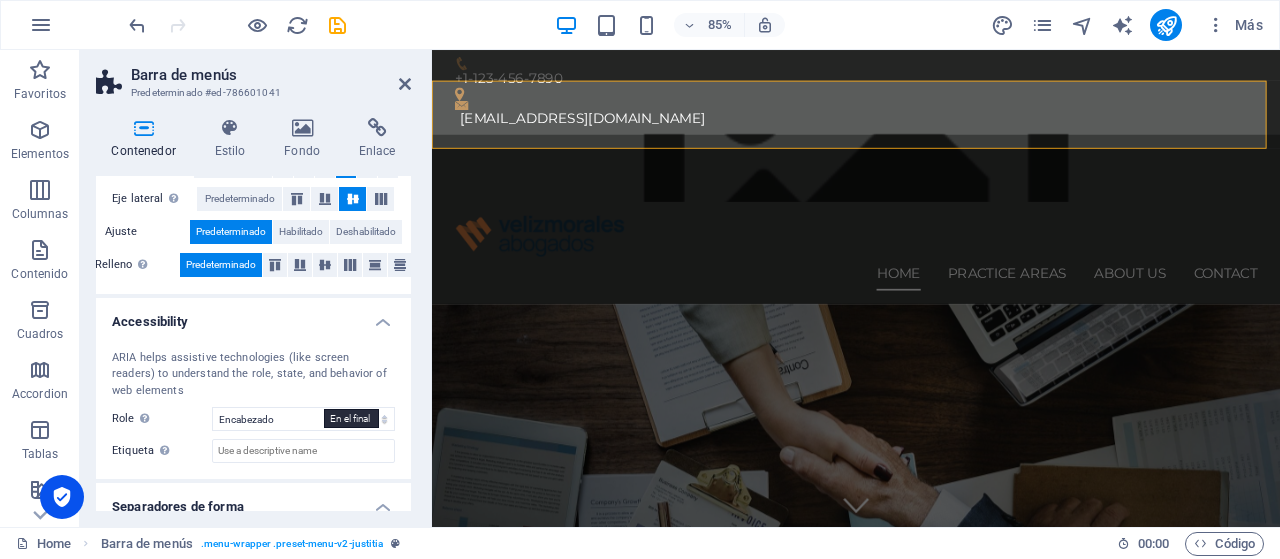 scroll, scrollTop: 462, scrollLeft: 0, axis: vertical 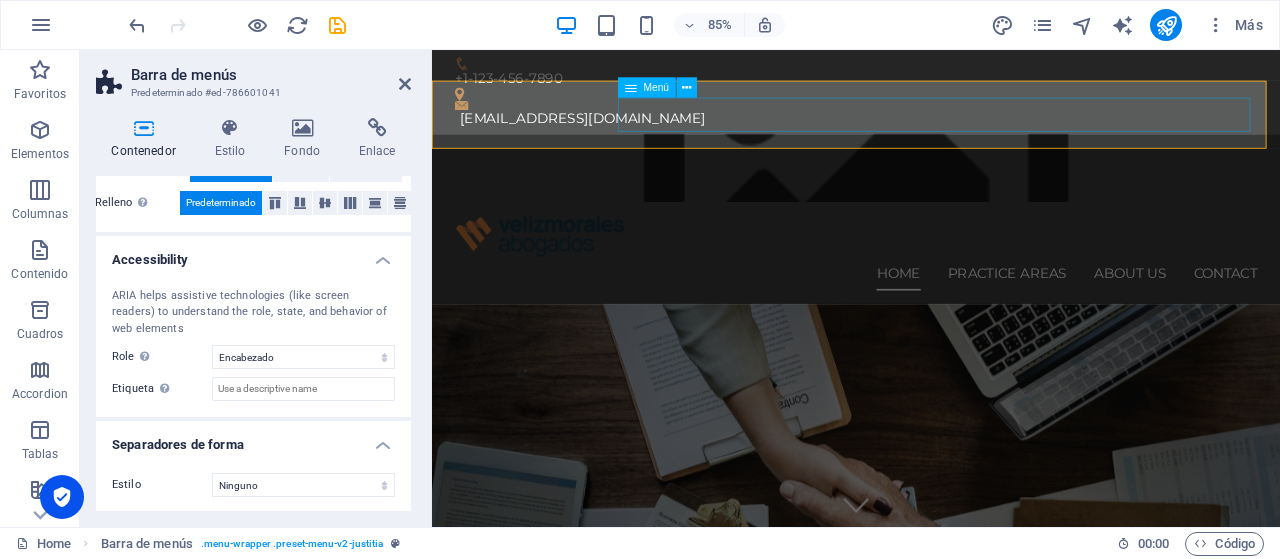 click on "Home Practice Areas About us Contact" at bounding box center (931, 313) 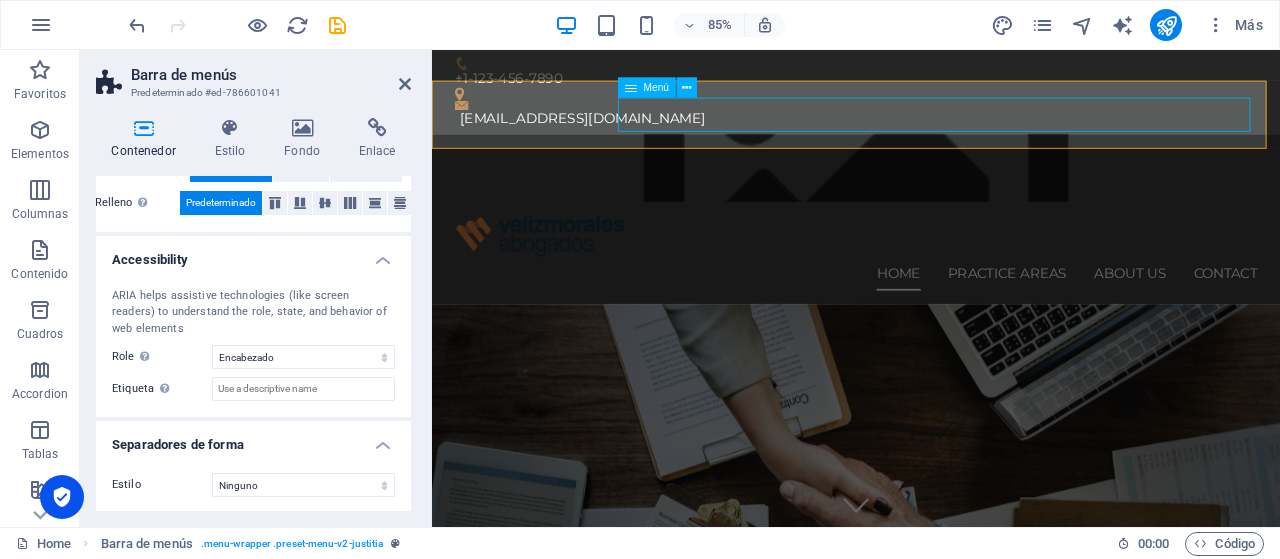 click on "Home Practice Areas About us Contact" at bounding box center [931, 313] 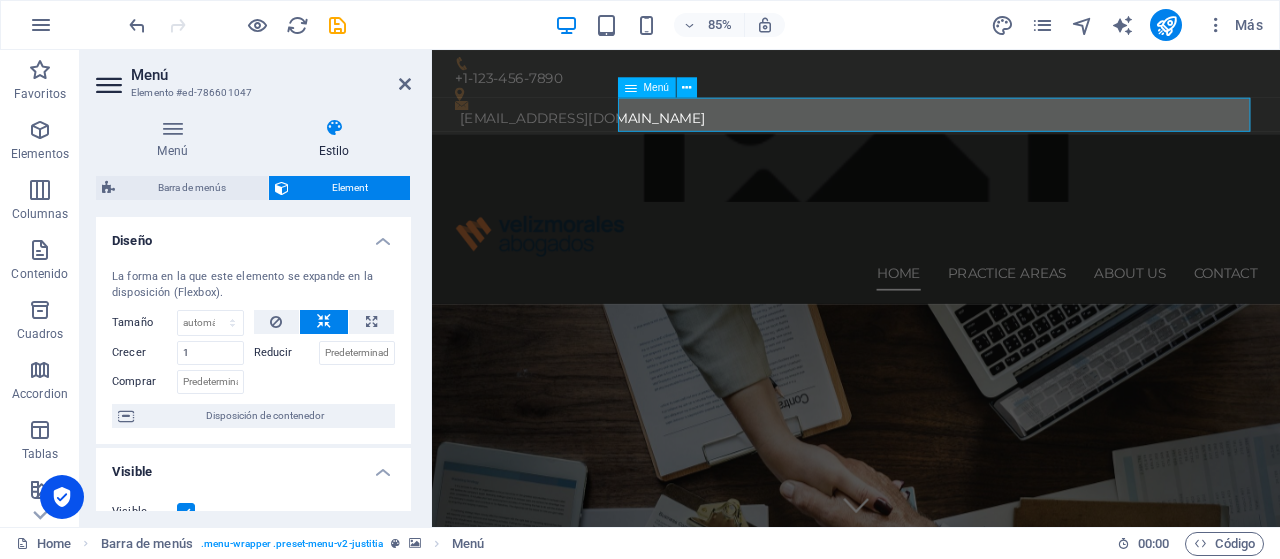 click on "Home Practice Areas About us Contact" at bounding box center [931, 313] 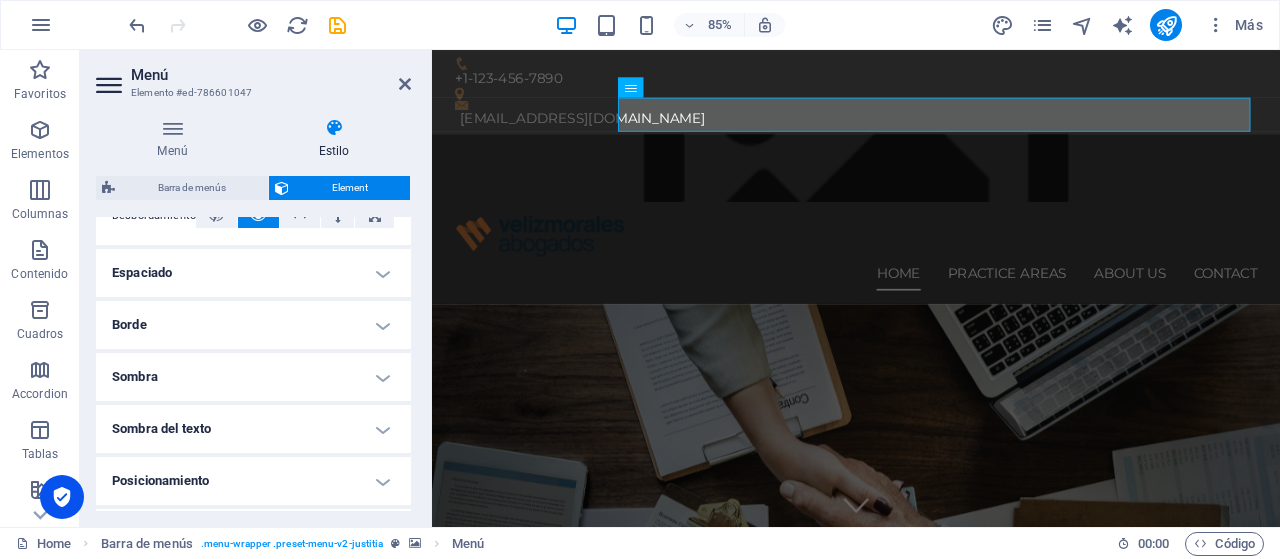 scroll, scrollTop: 0, scrollLeft: 0, axis: both 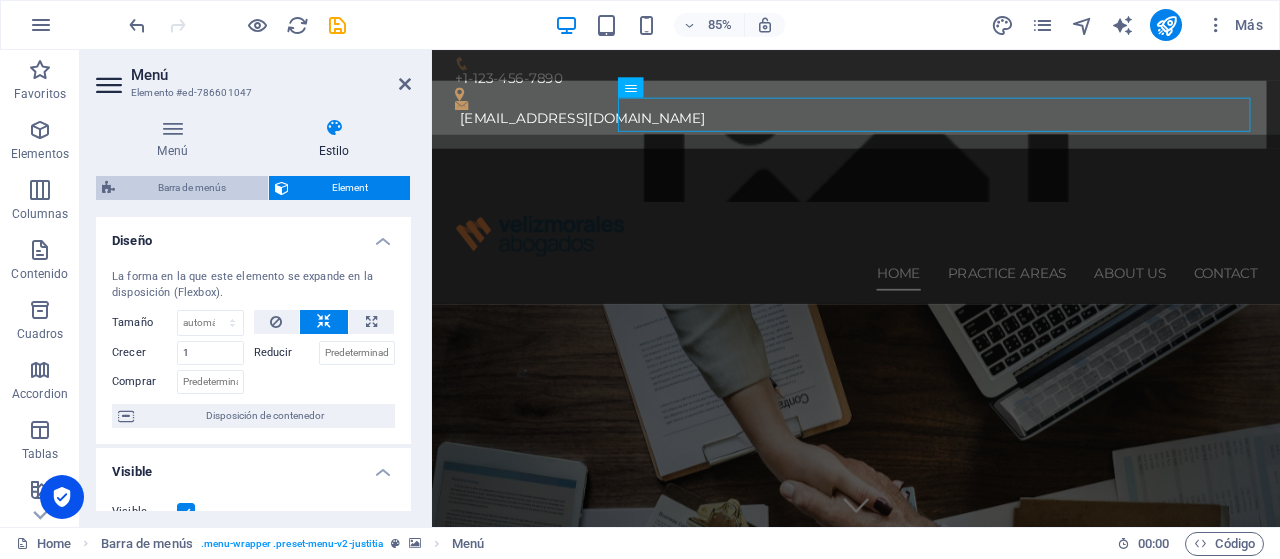 click on "Barra de menús" at bounding box center [191, 188] 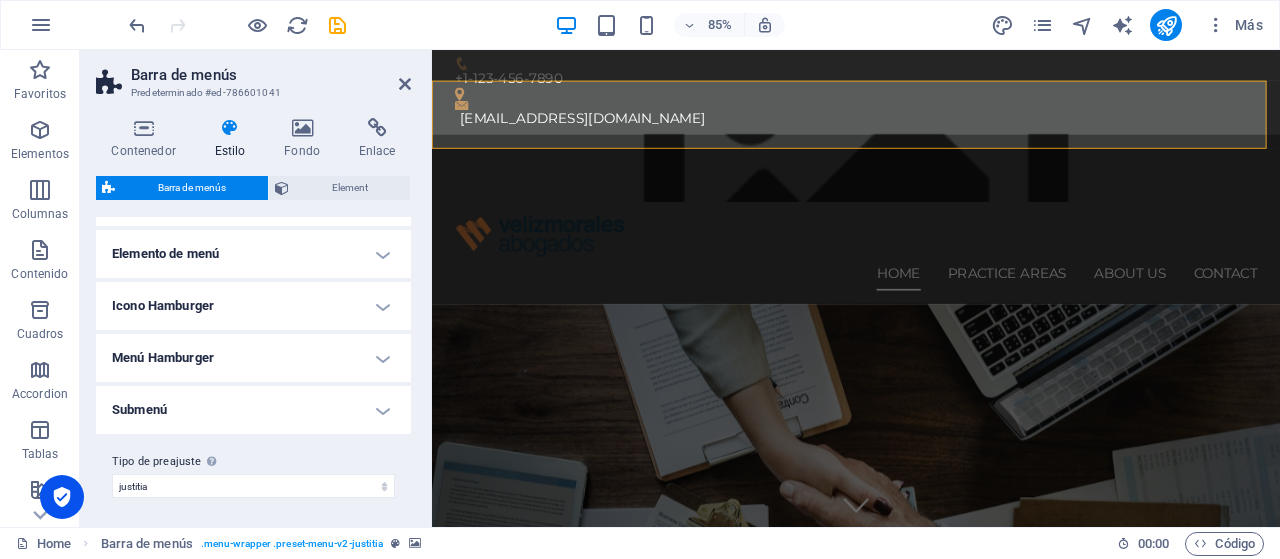 scroll, scrollTop: 610, scrollLeft: 0, axis: vertical 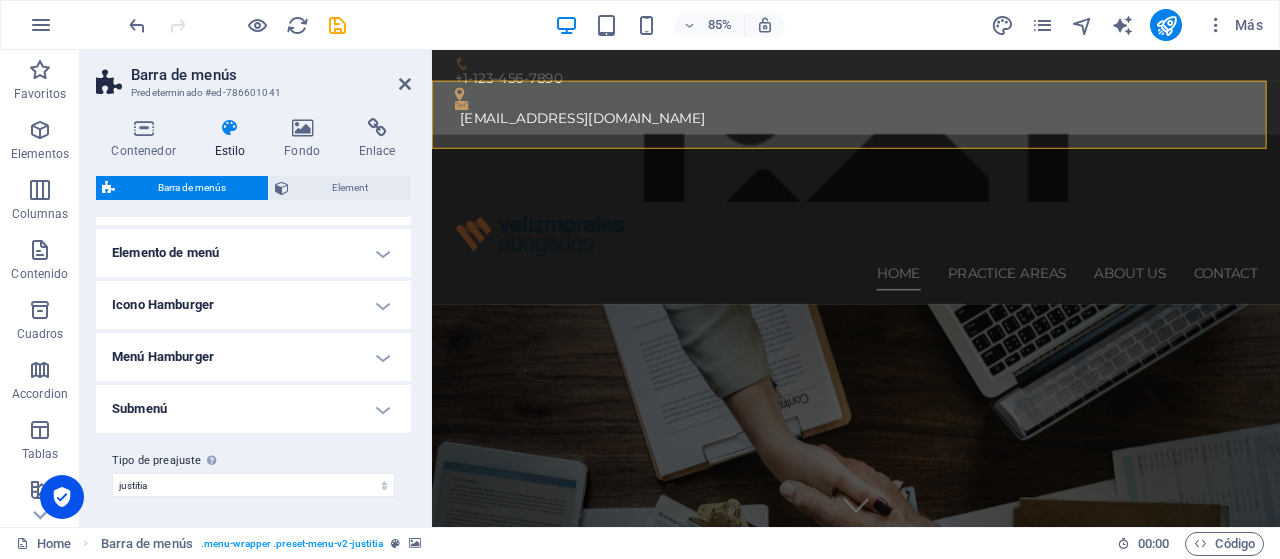 click on "Submenú" at bounding box center (253, 409) 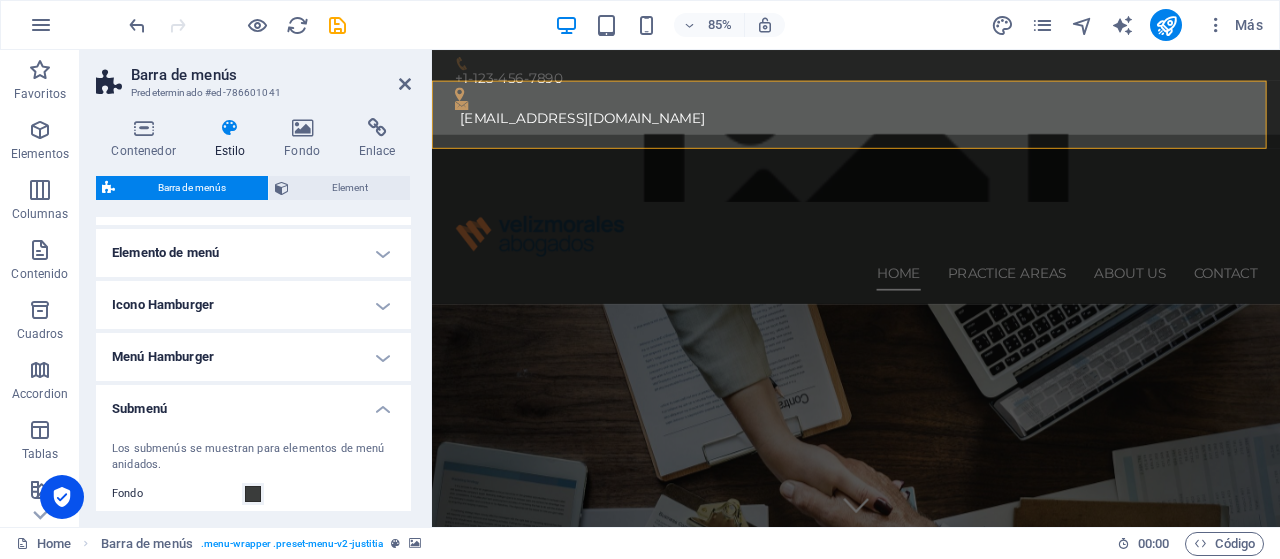 click on "Submenú" at bounding box center (253, 403) 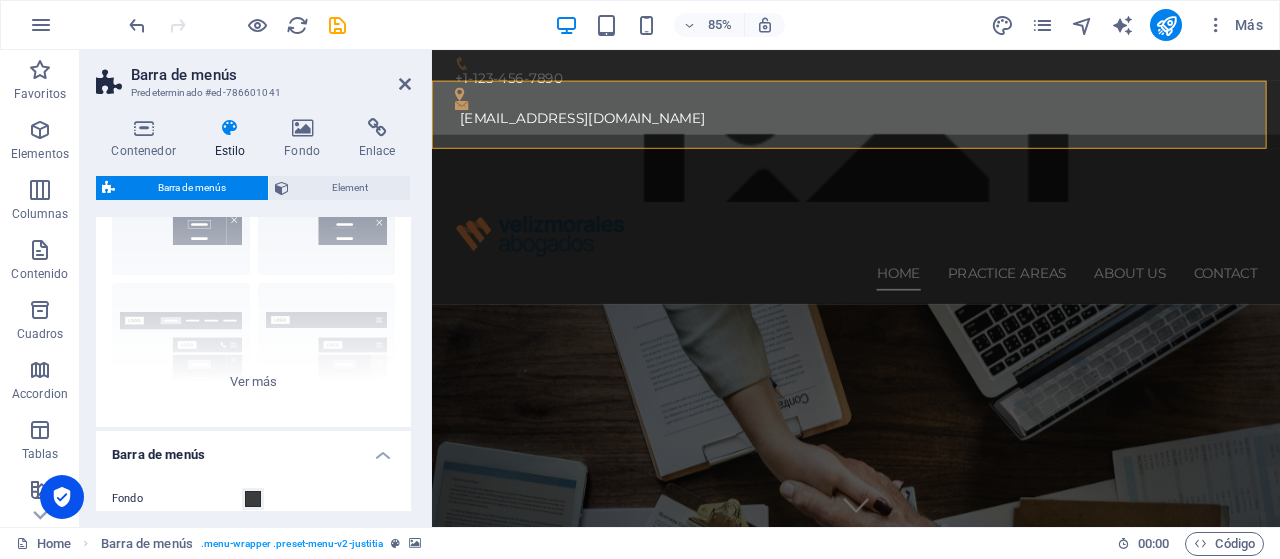 scroll, scrollTop: 0, scrollLeft: 0, axis: both 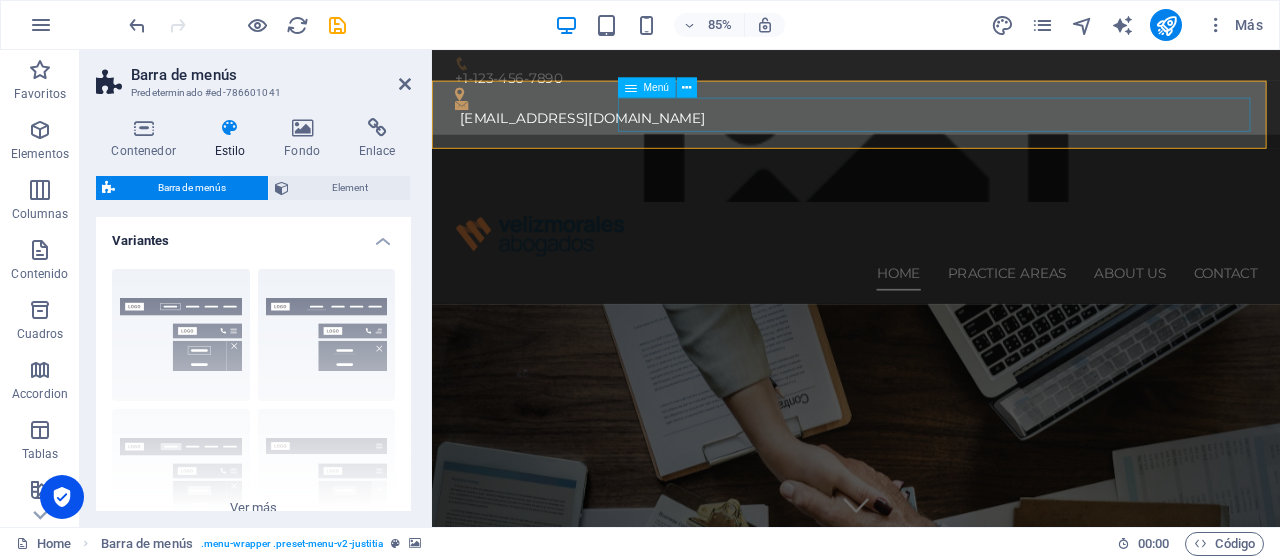 click on "Home Practice Areas About us Contact" at bounding box center [931, 313] 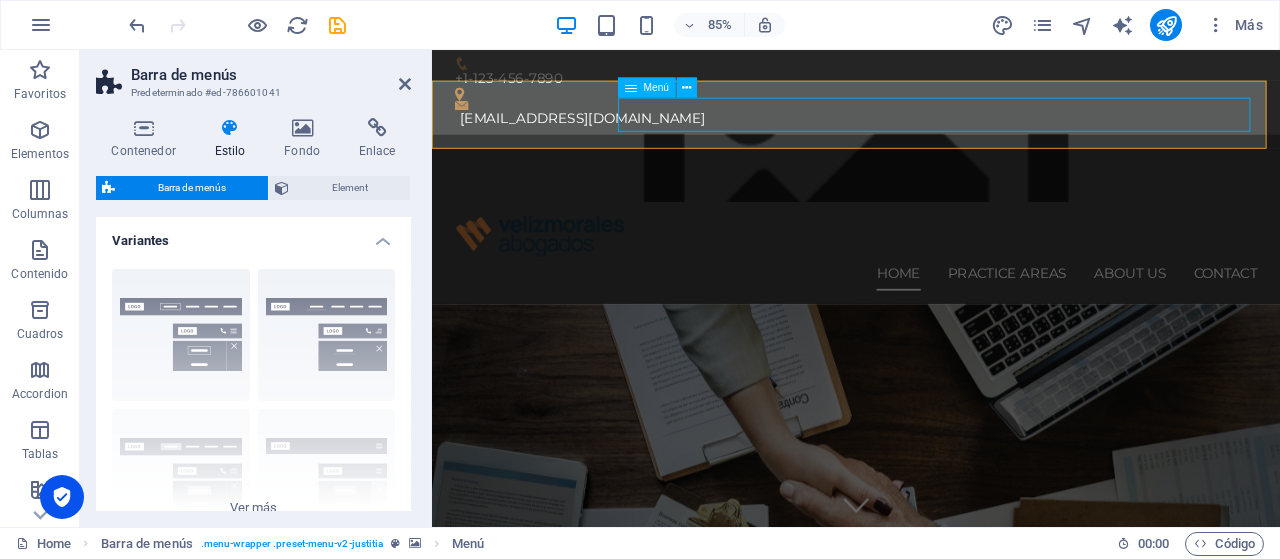 click on "Home Practice Areas About us Contact" at bounding box center (931, 313) 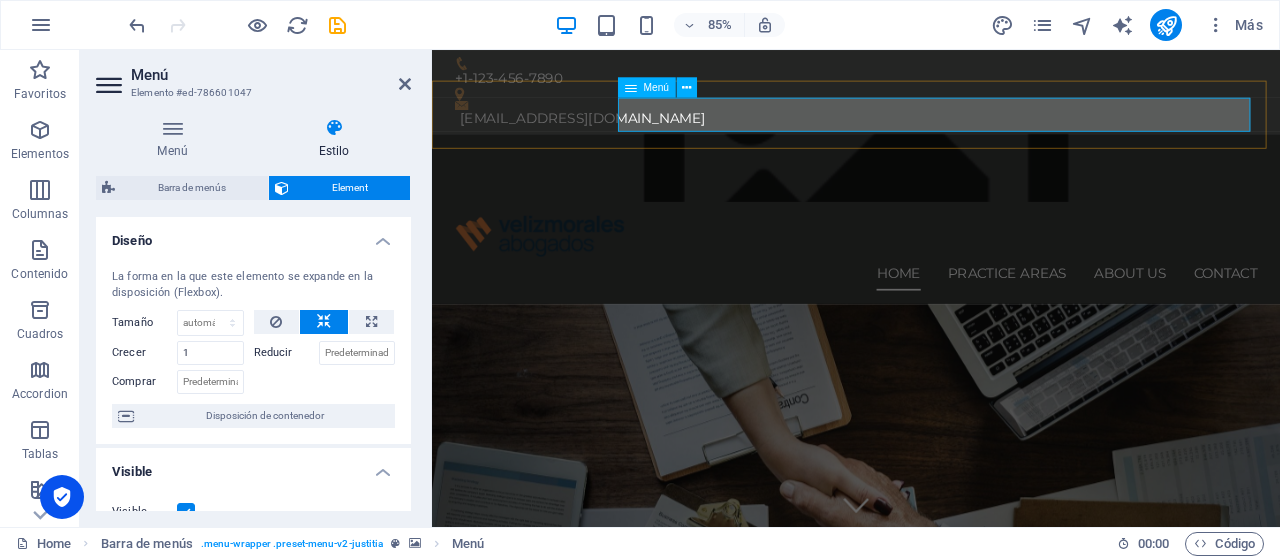 click on "Home Practice Areas About us Contact" at bounding box center [931, 313] 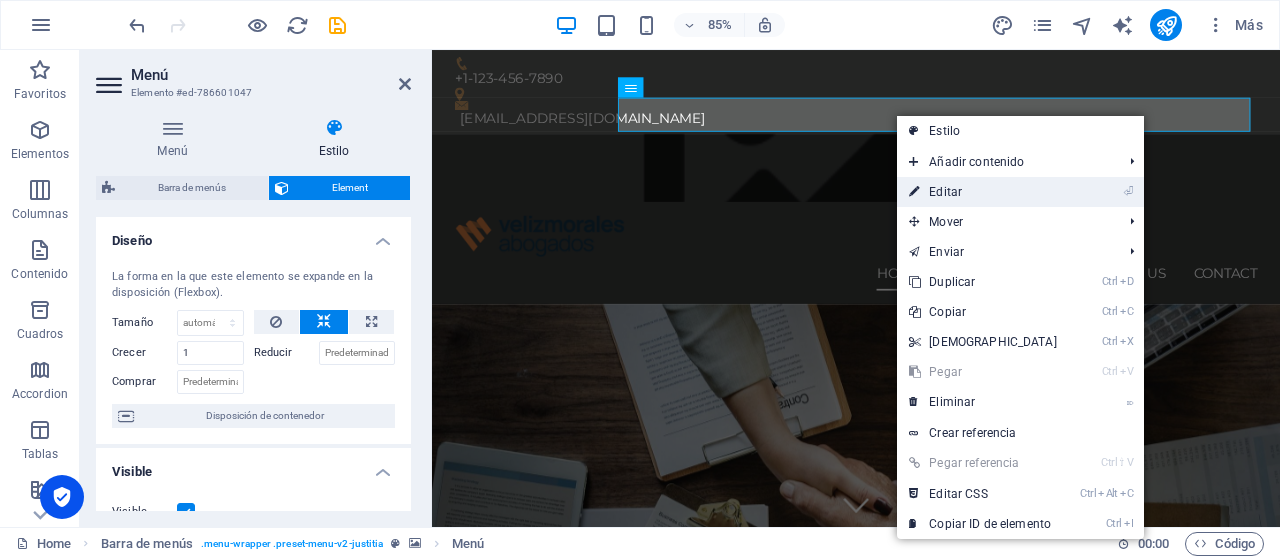 click on "⏎  Editar" at bounding box center [983, 192] 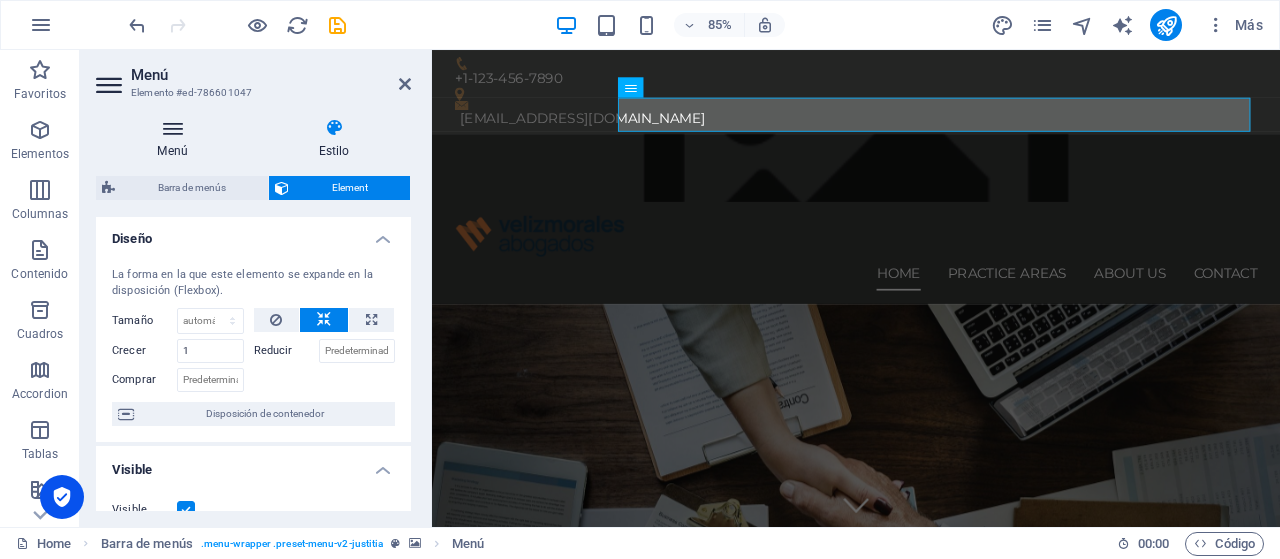 scroll, scrollTop: 0, scrollLeft: 0, axis: both 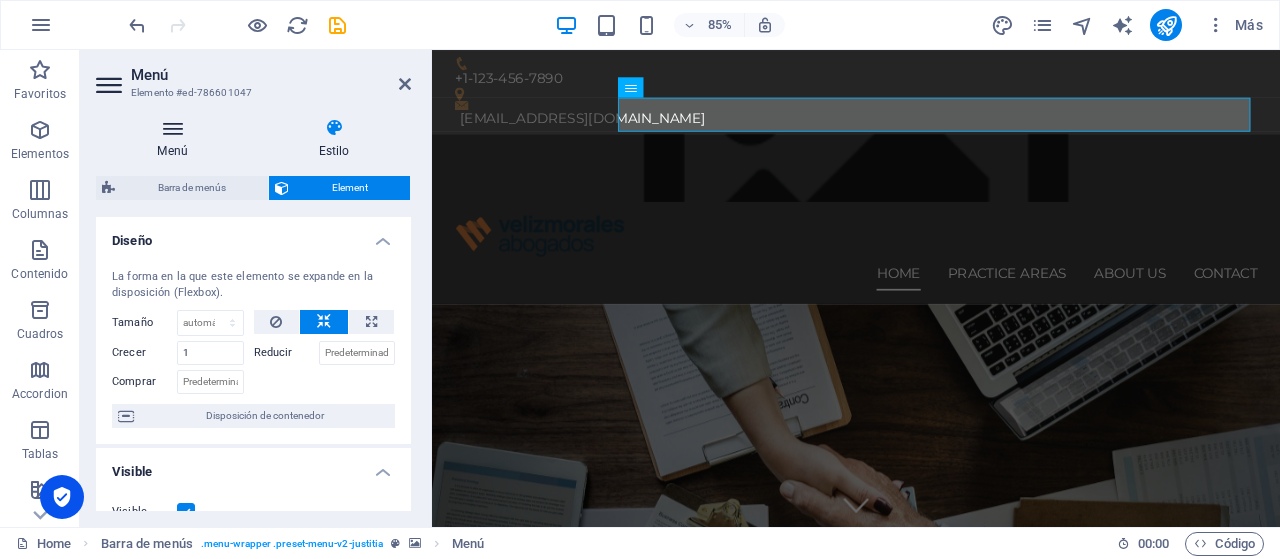 click at bounding box center (172, 128) 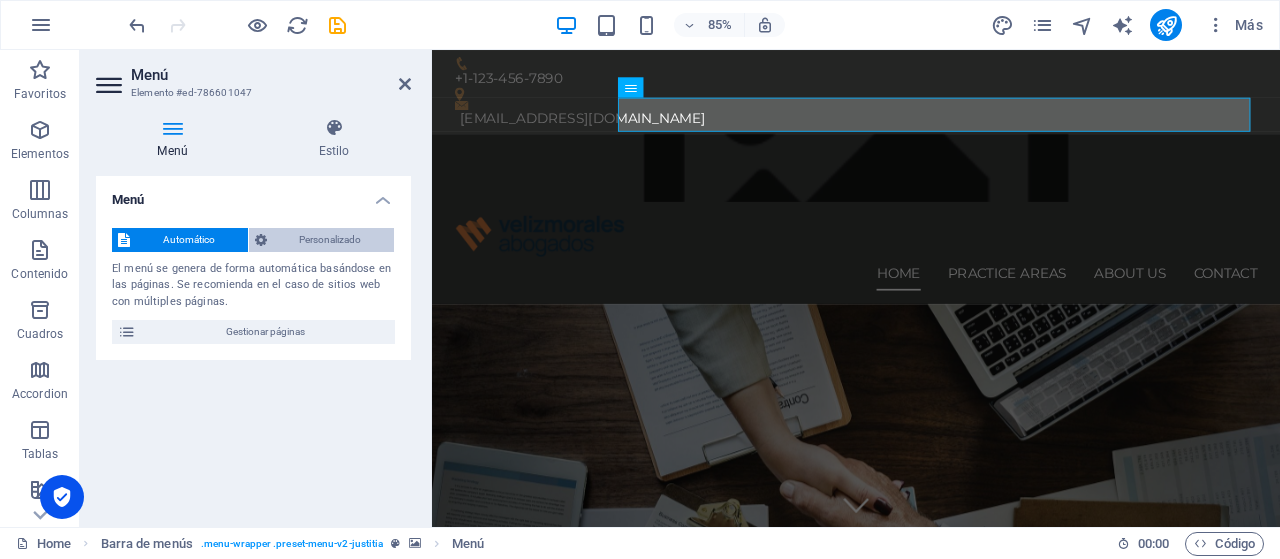 click on "Personalizado" at bounding box center (331, 240) 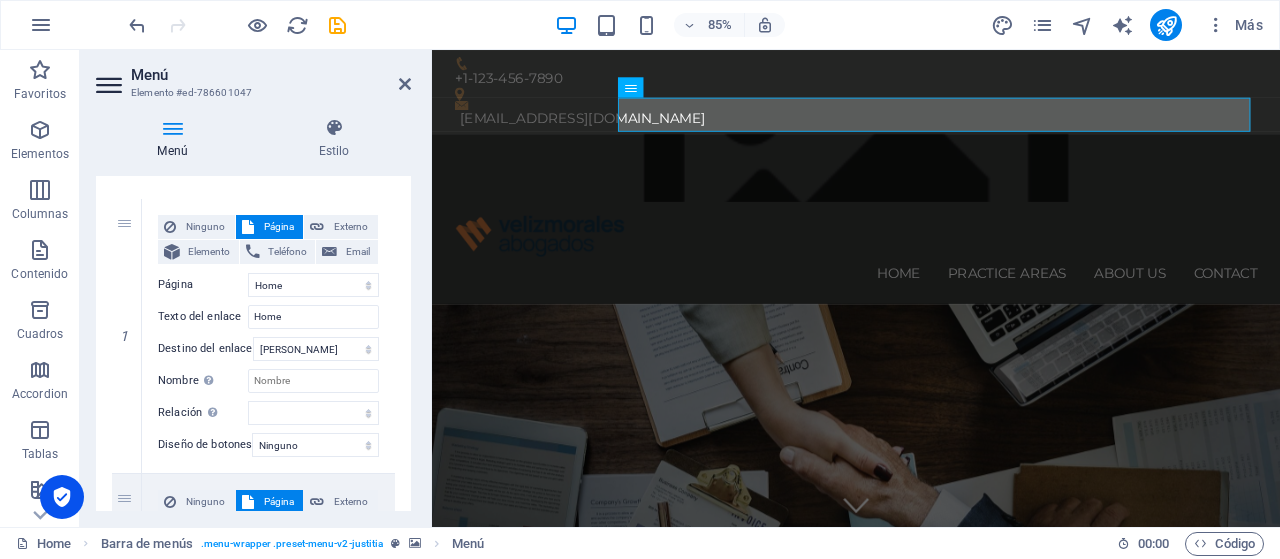 scroll, scrollTop: 200, scrollLeft: 0, axis: vertical 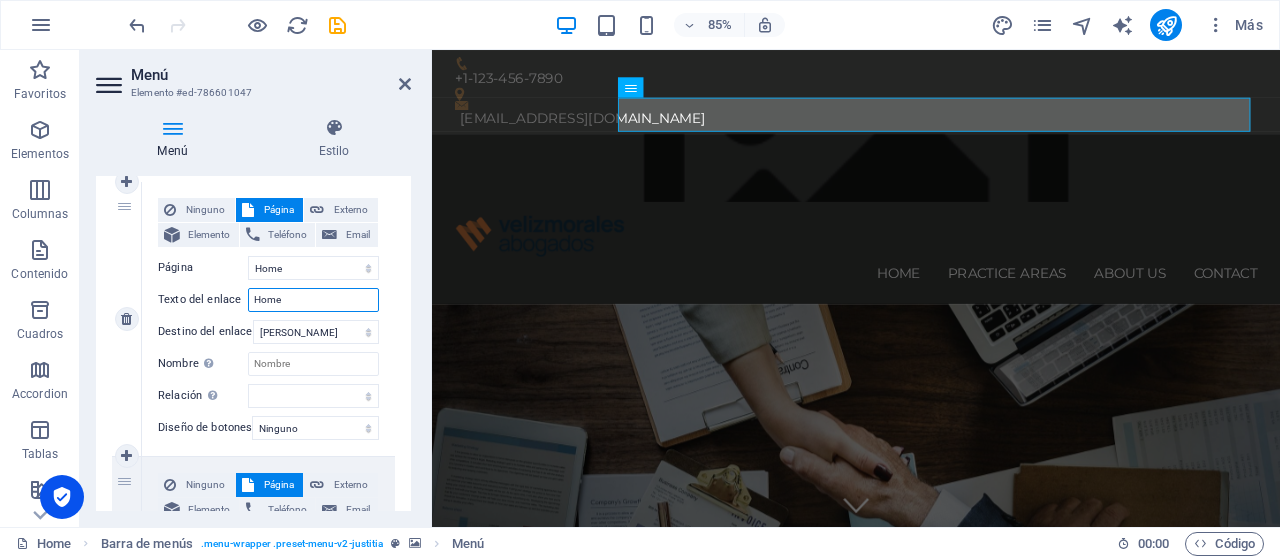 drag, startPoint x: 309, startPoint y: 296, endPoint x: 189, endPoint y: 299, distance: 120.03749 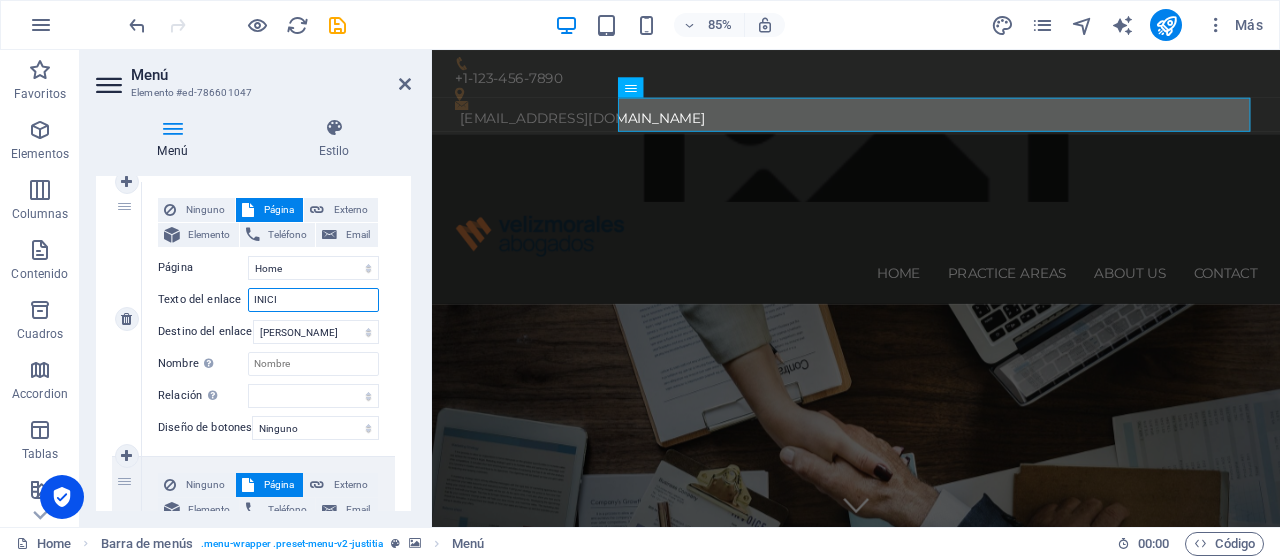 type on "INICIO" 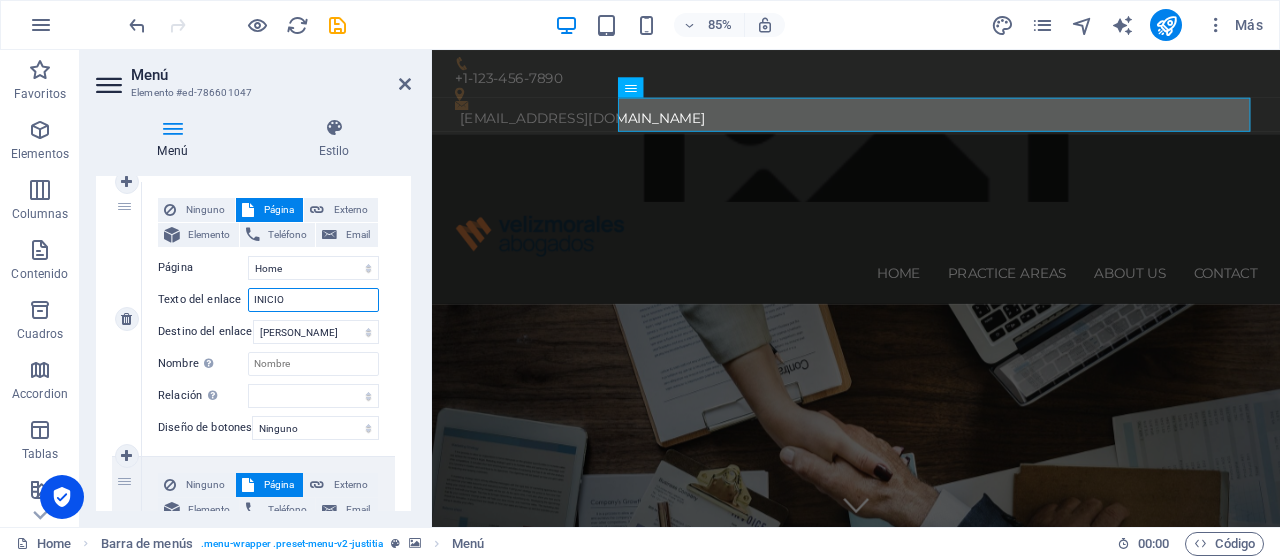 select 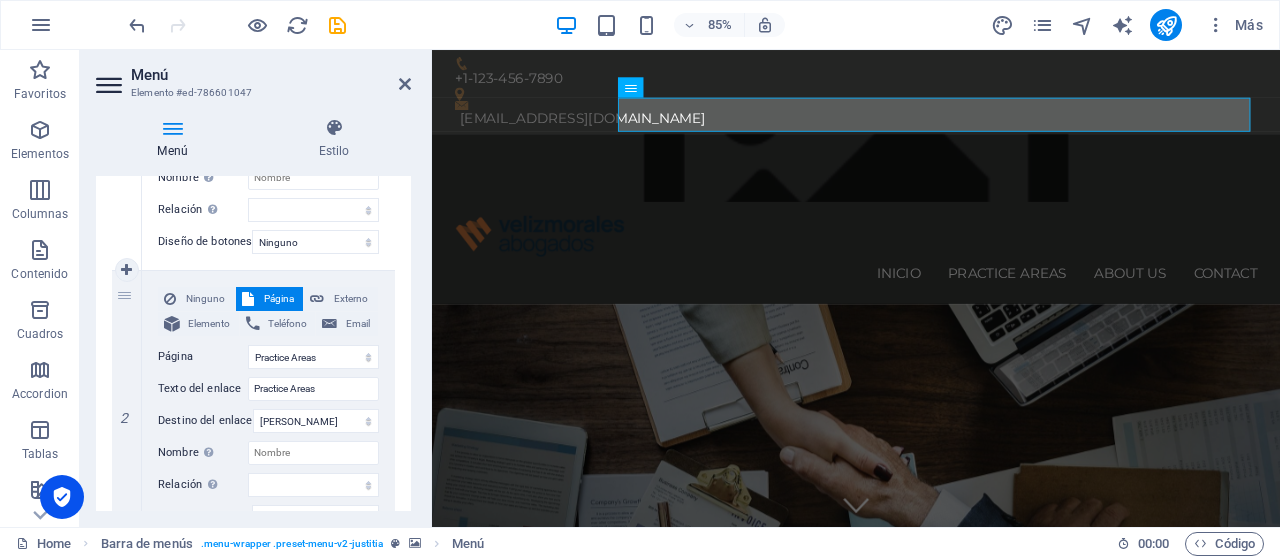 scroll, scrollTop: 400, scrollLeft: 0, axis: vertical 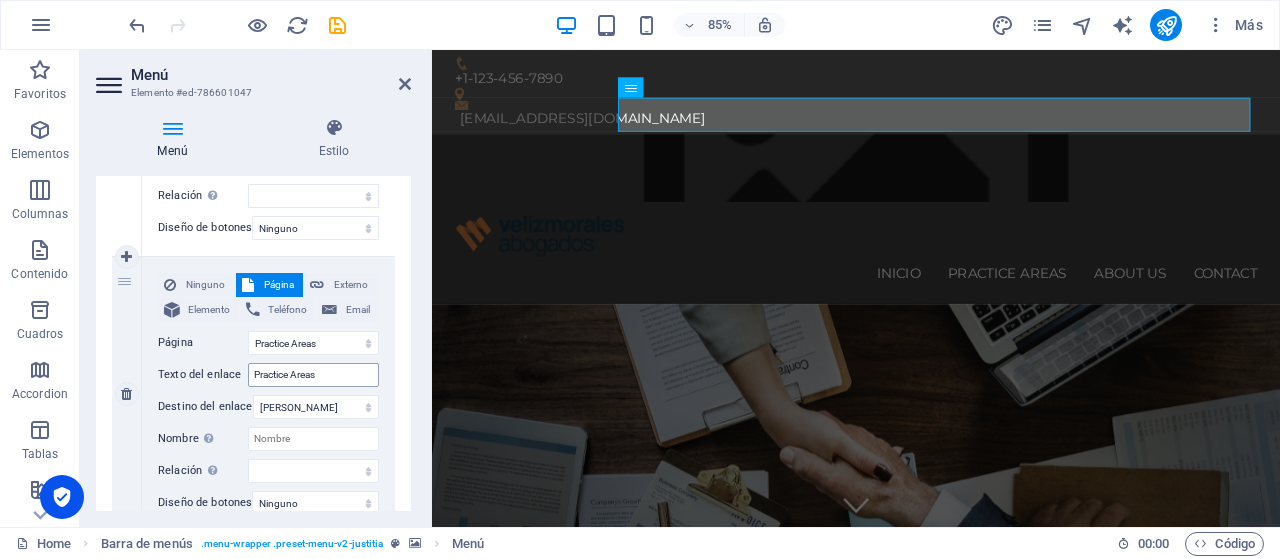 type on "INICIO" 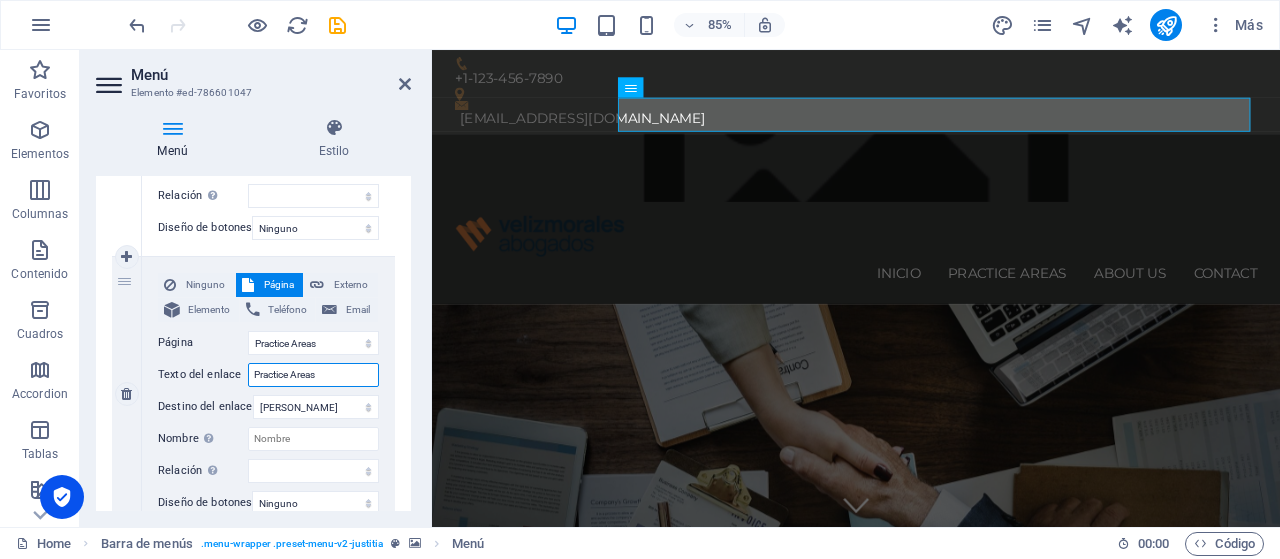 click on "Practice Areas" at bounding box center (313, 375) 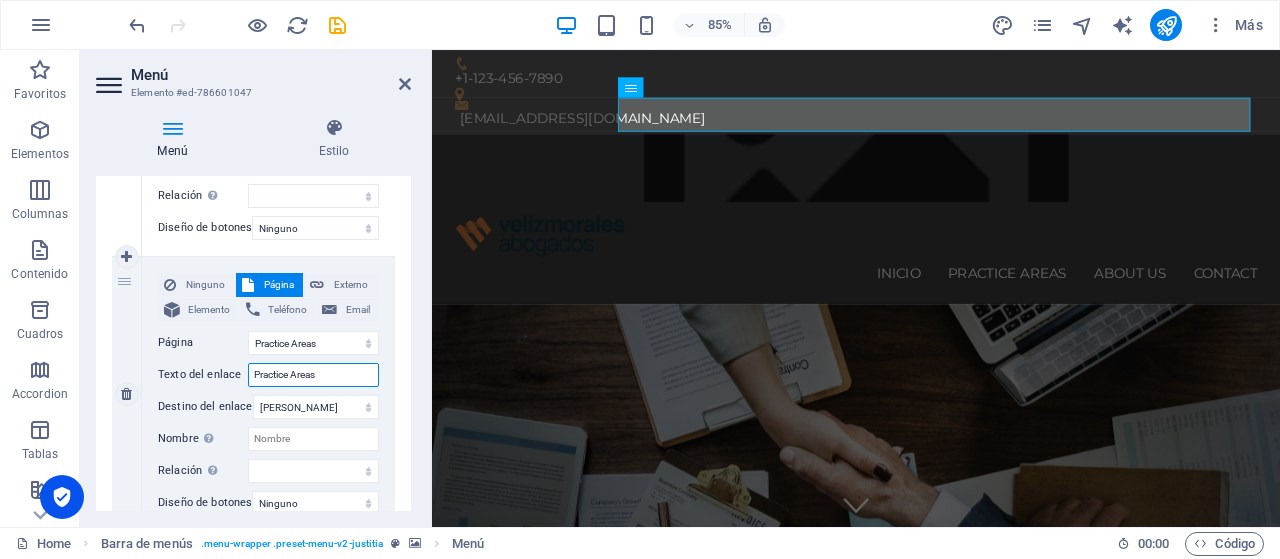 click on "Practice Areas" at bounding box center (313, 375) 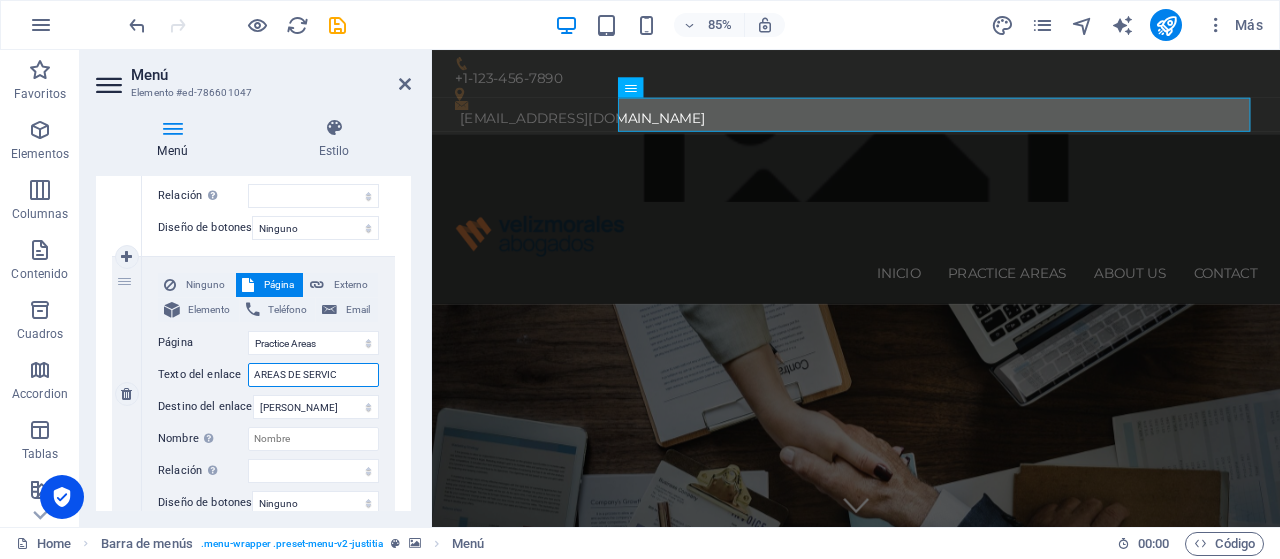 type on "AREAS DE SERVICI" 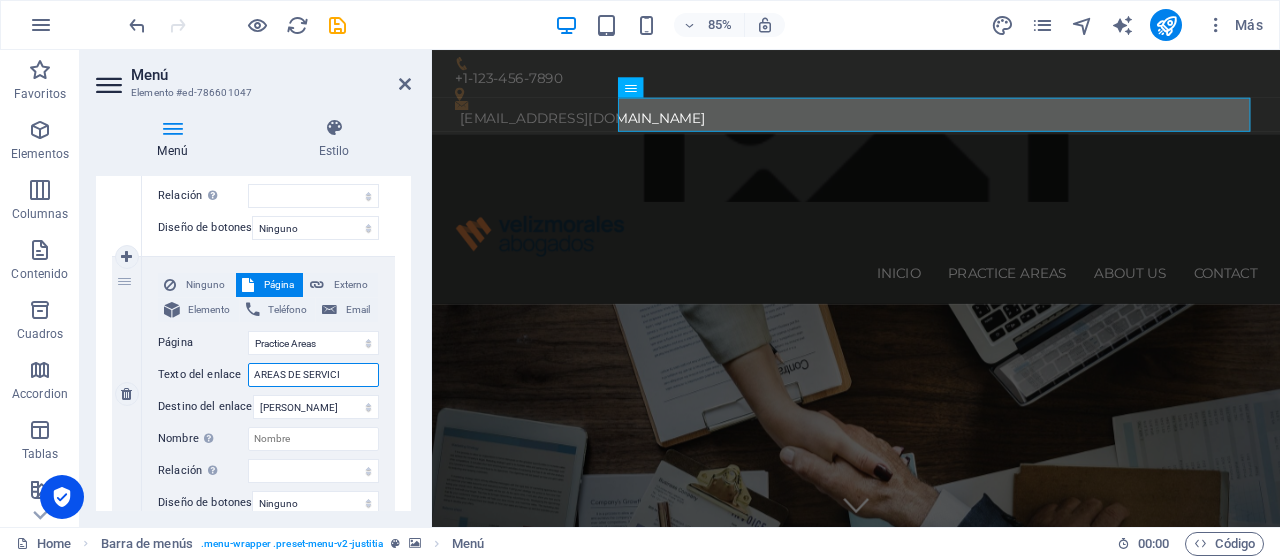 select 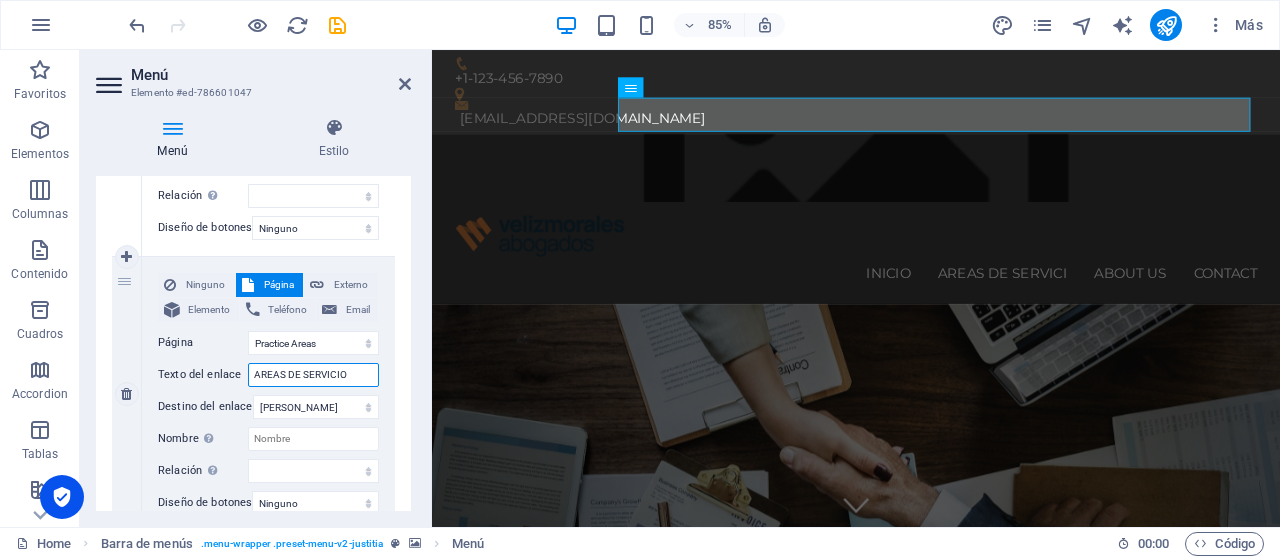 select 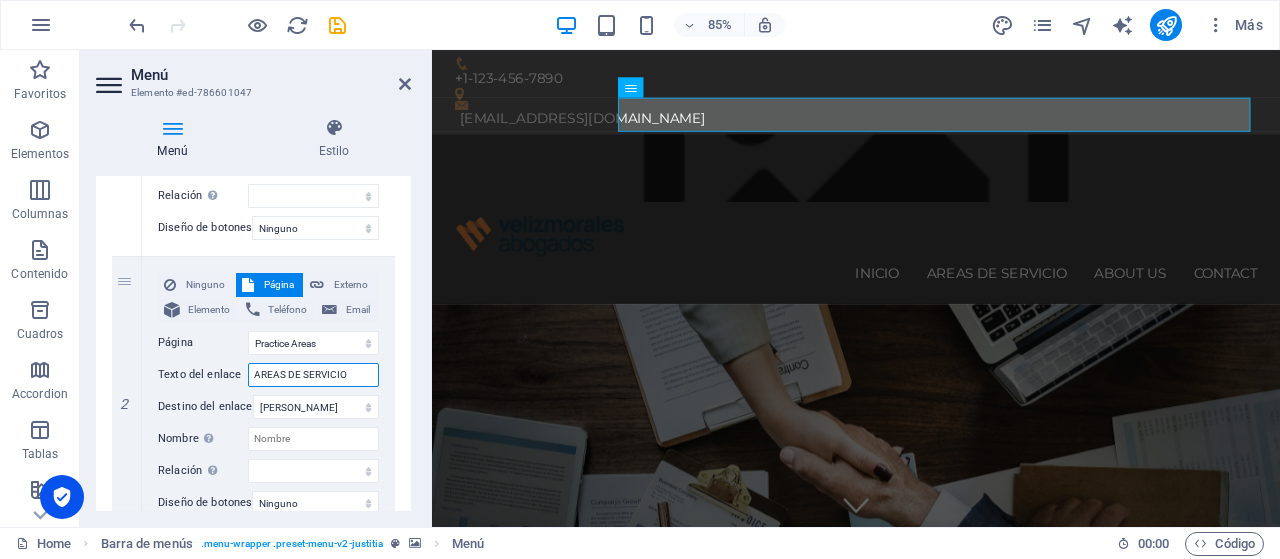type on "AREAS DE SERVICIO" 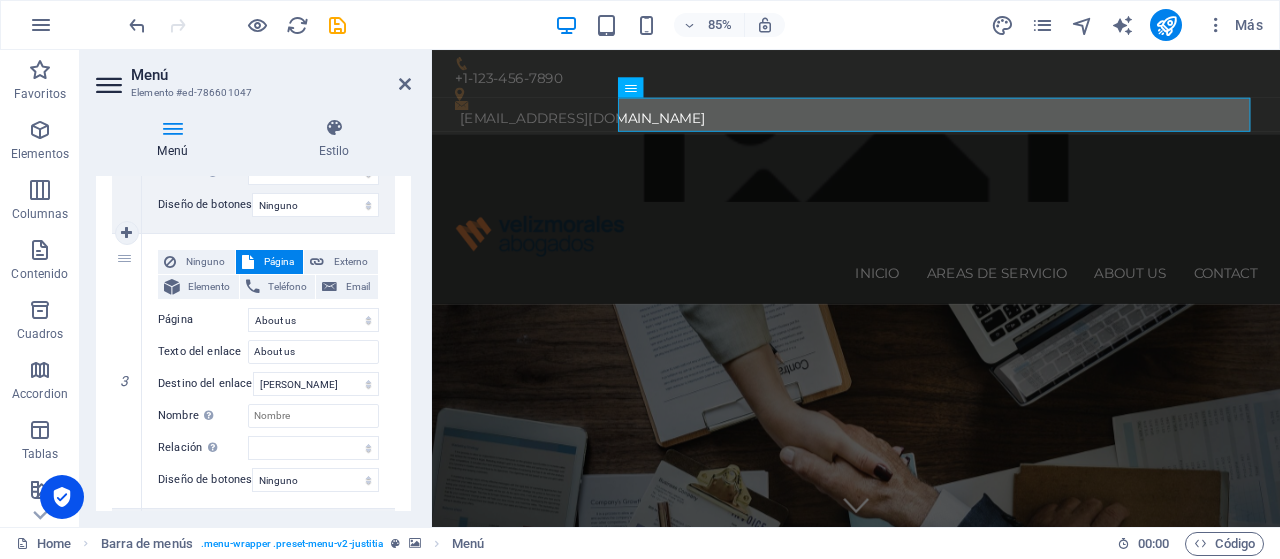 scroll, scrollTop: 700, scrollLeft: 0, axis: vertical 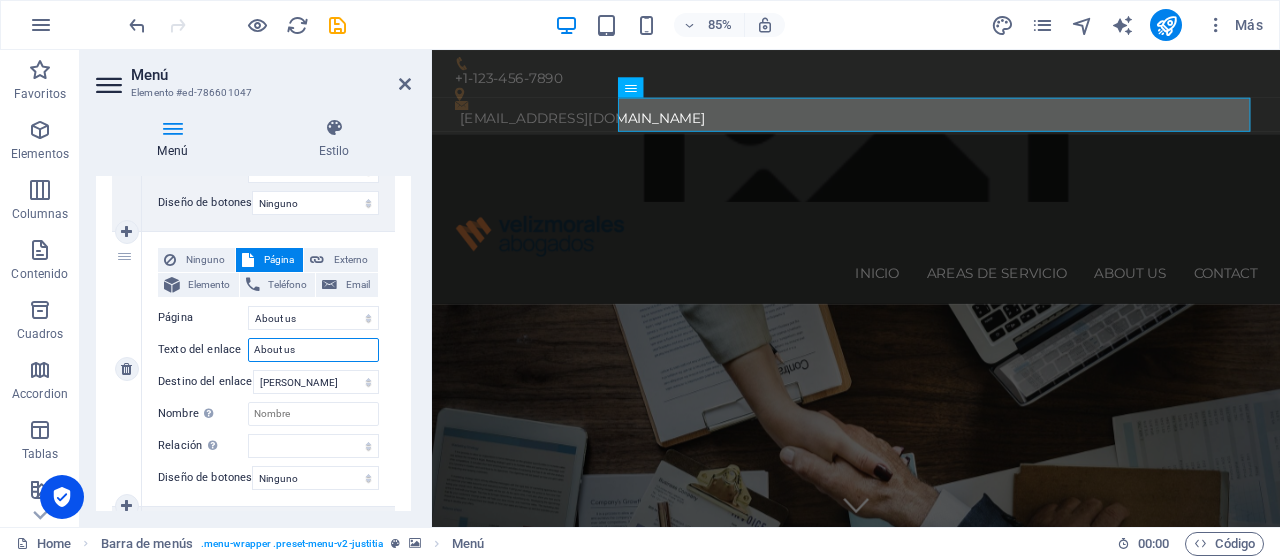 drag, startPoint x: 322, startPoint y: 352, endPoint x: 152, endPoint y: 351, distance: 170.00294 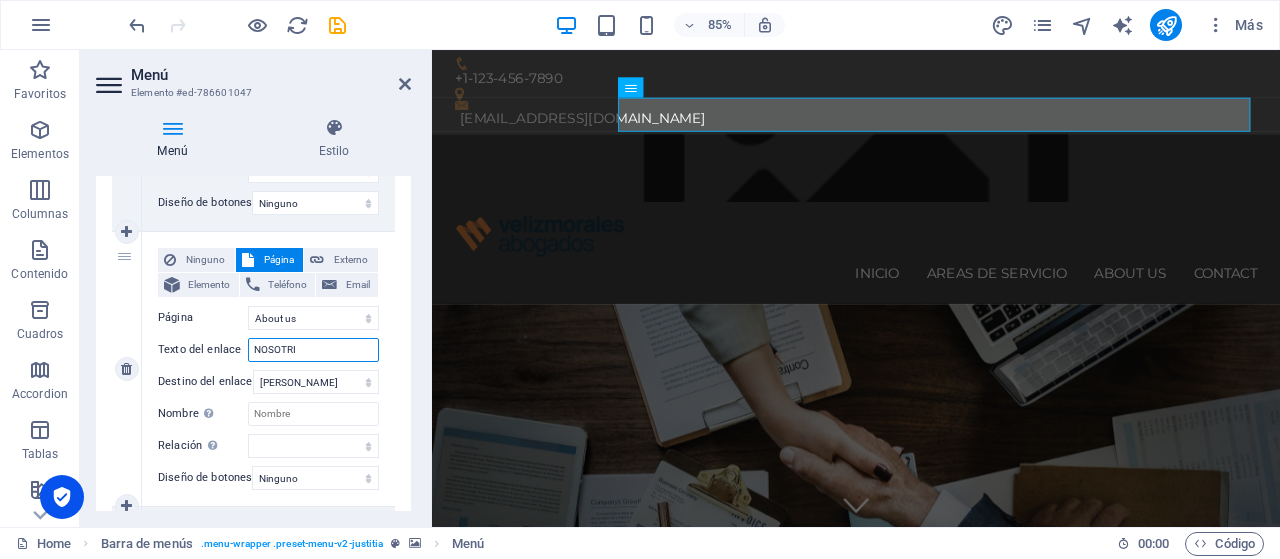 type on "NOSOTRIO" 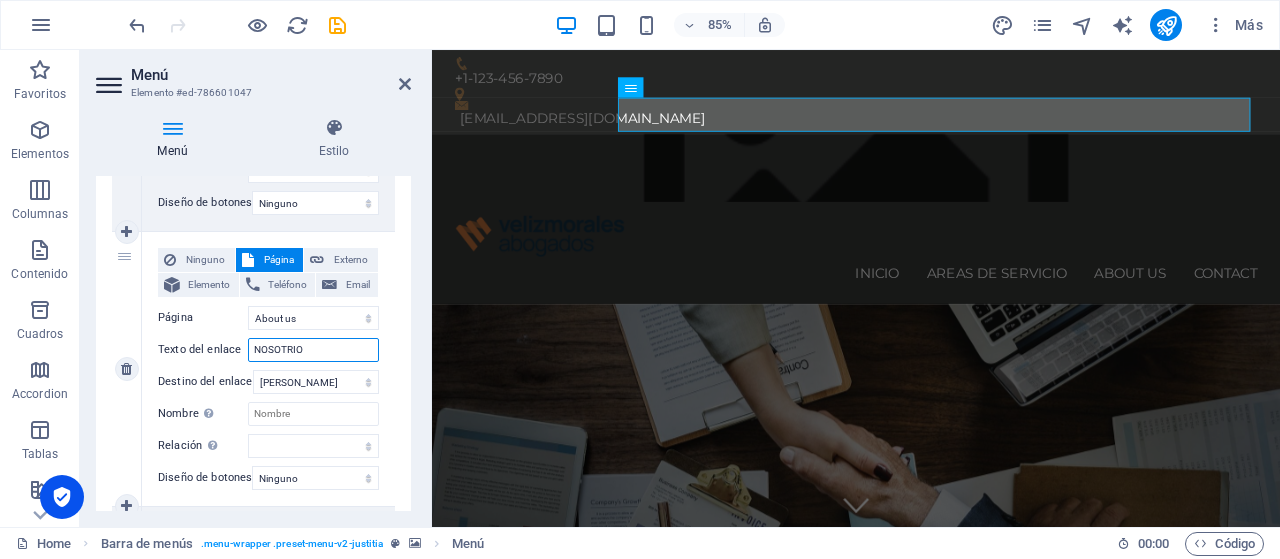 select 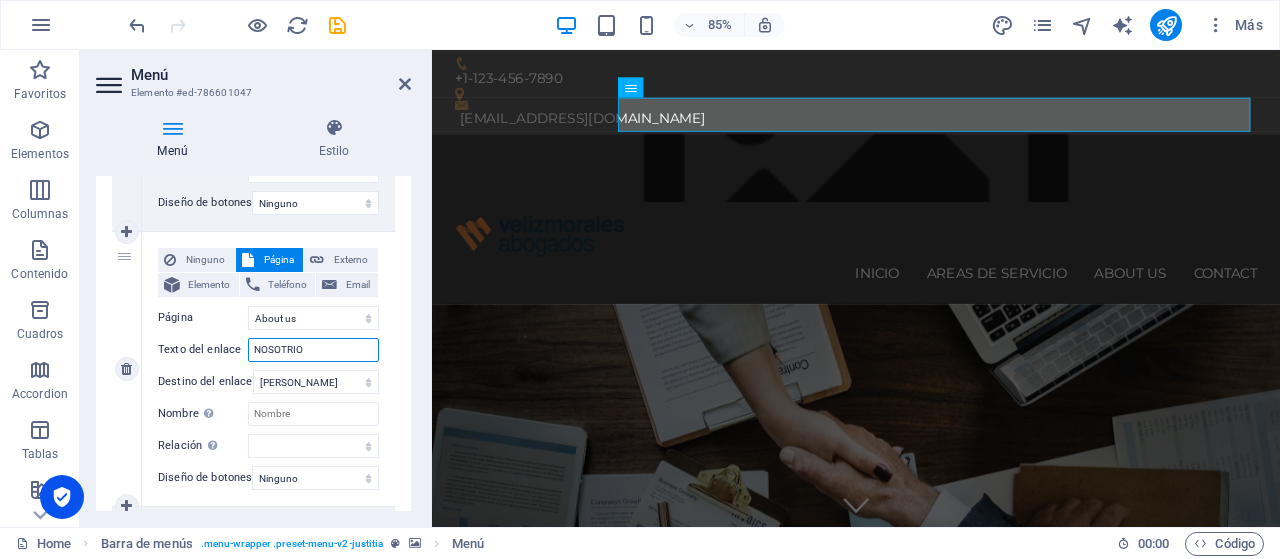 select 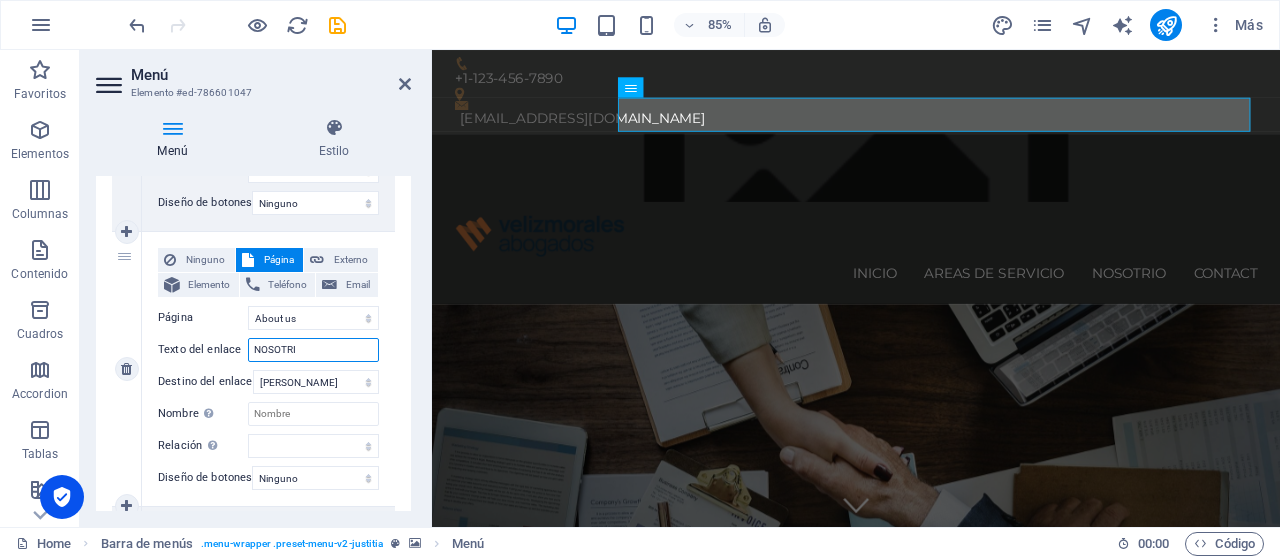 type on "NOSOTR" 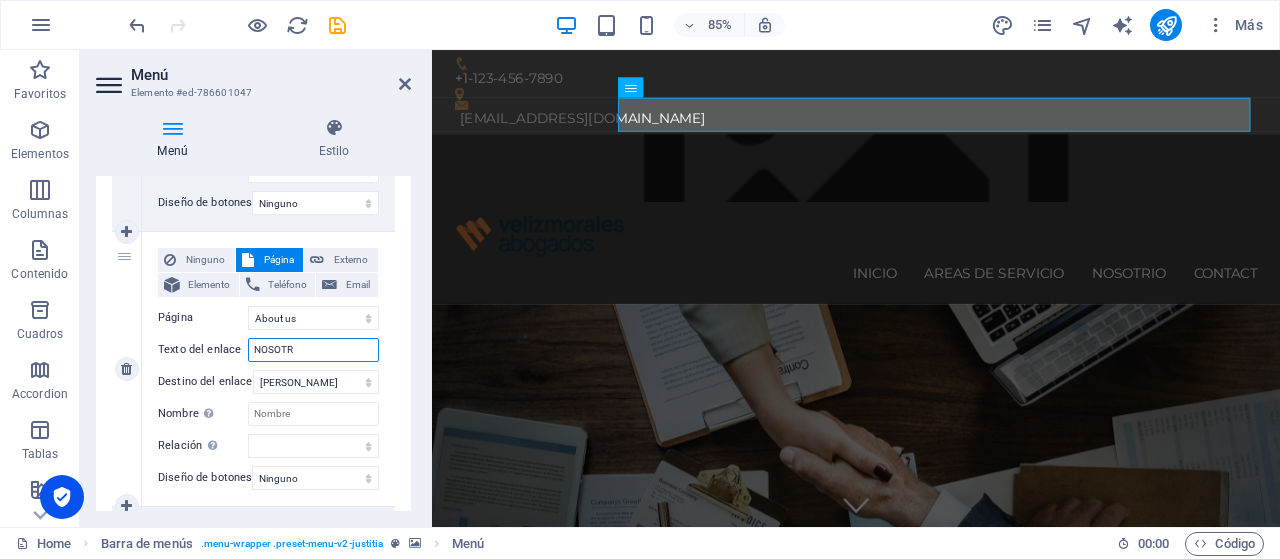 select 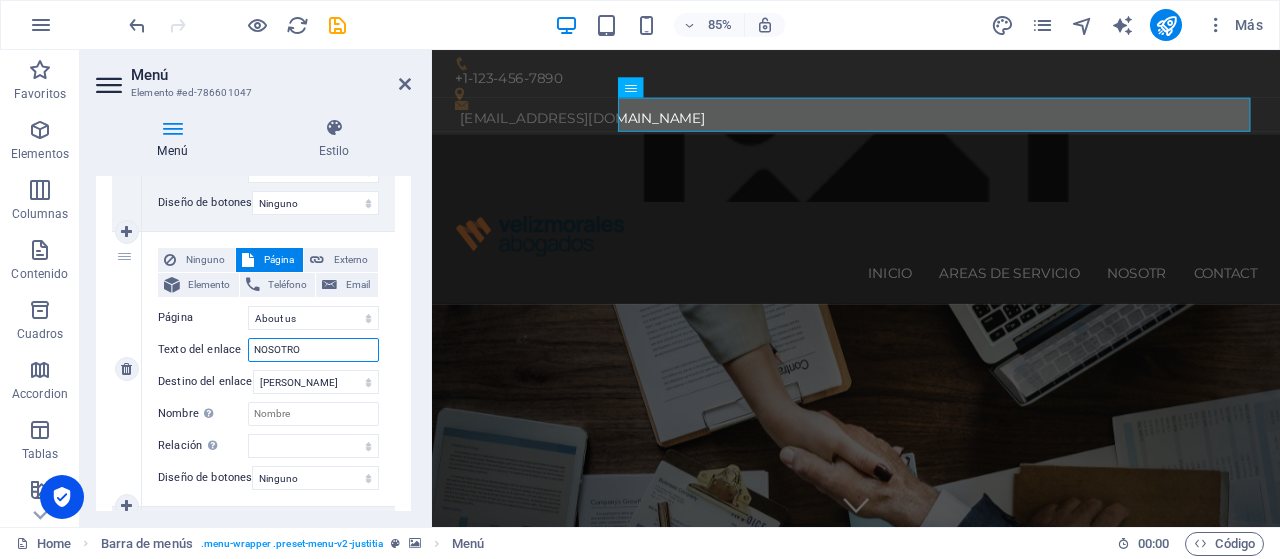 type on "NOSOTROS" 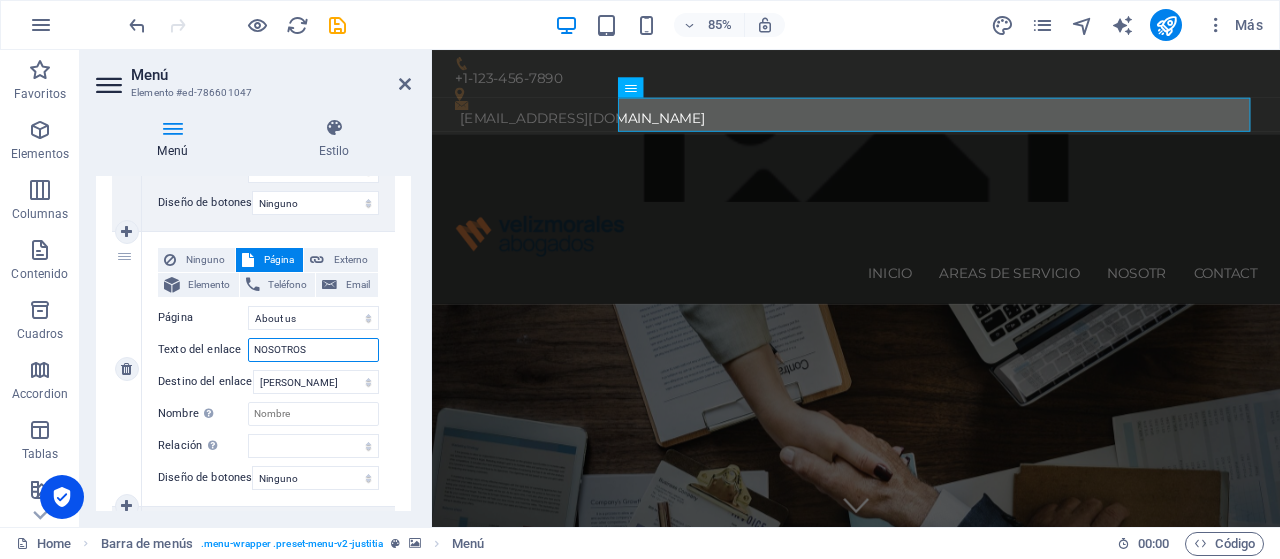 select 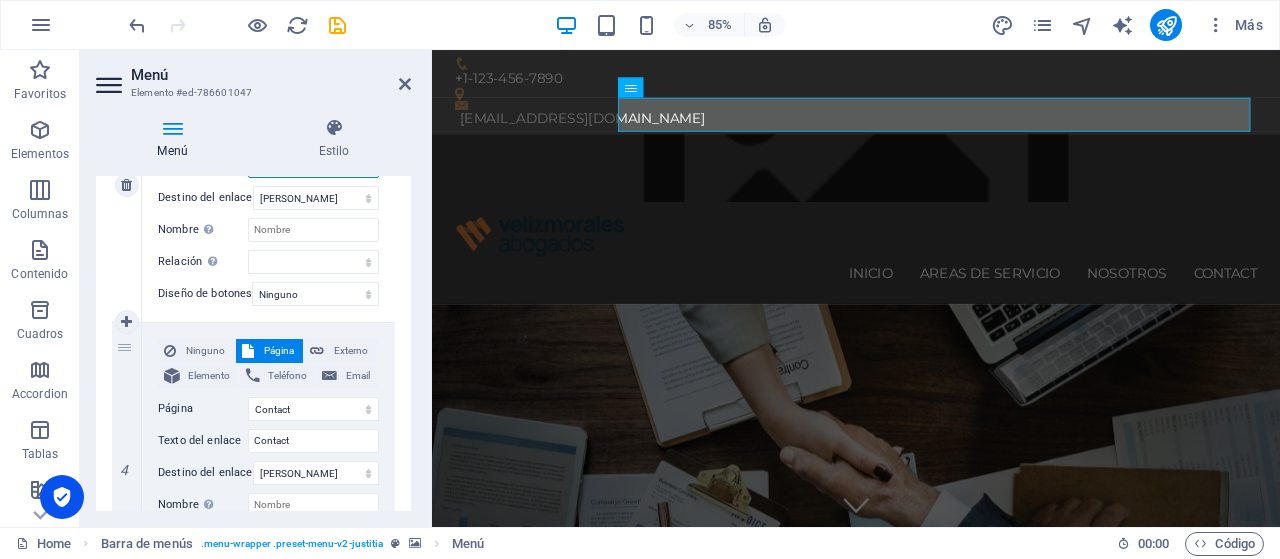 scroll, scrollTop: 900, scrollLeft: 0, axis: vertical 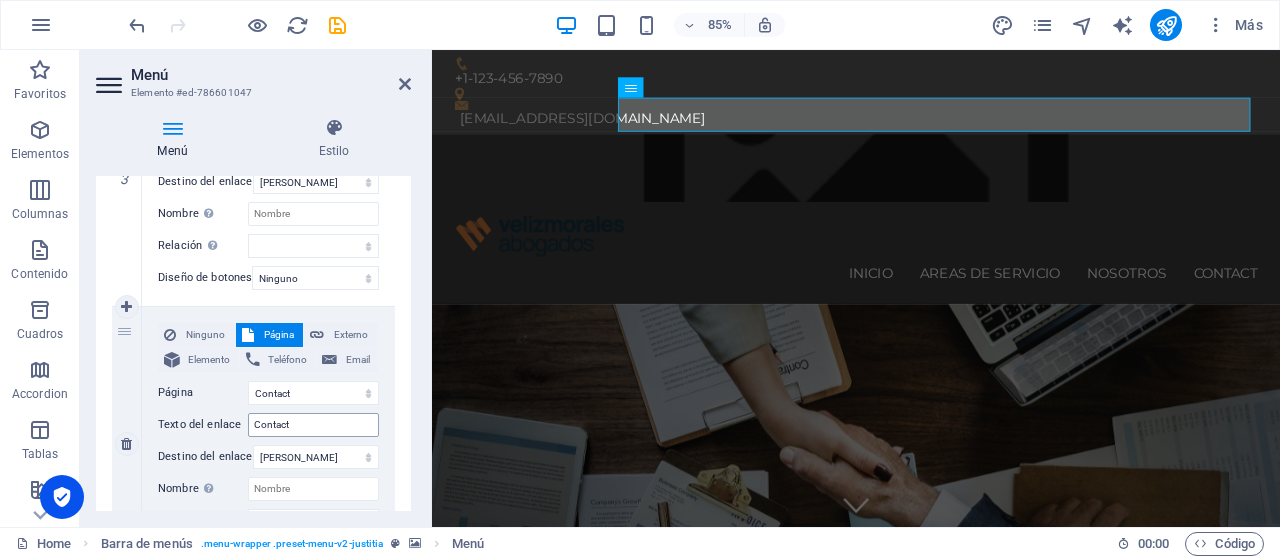 type on "NOSOTROS" 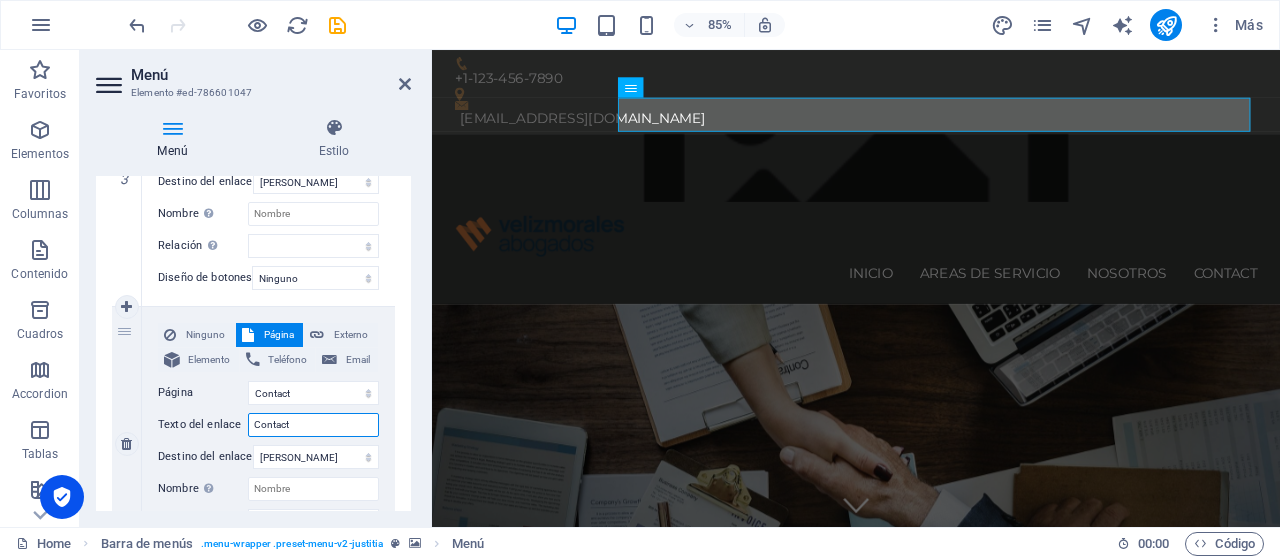 click on "Contact" at bounding box center (313, 425) 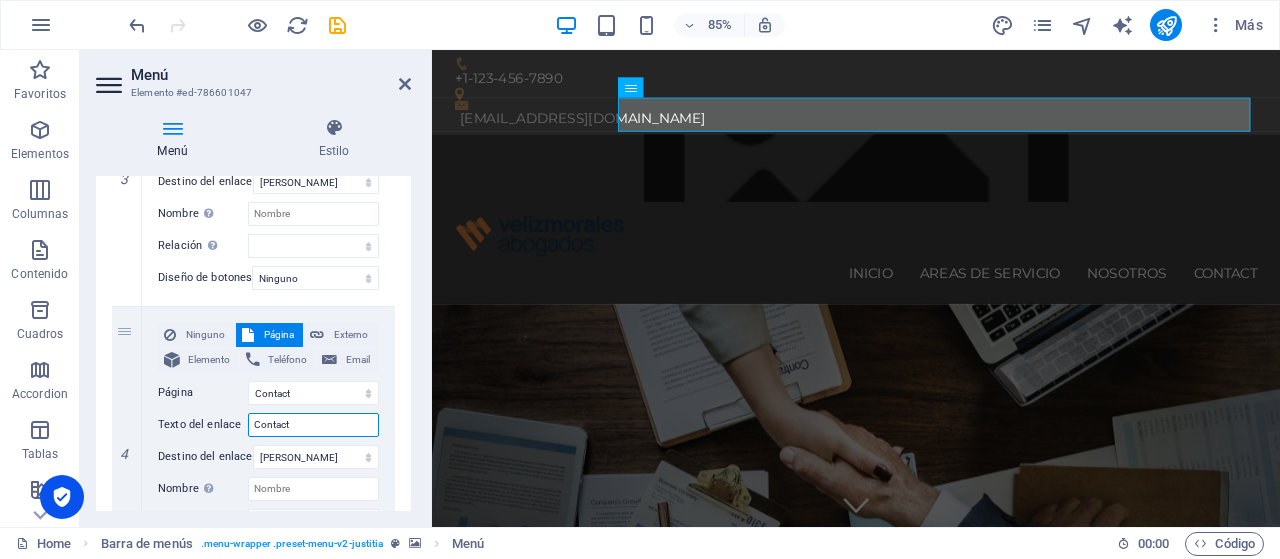 drag, startPoint x: 318, startPoint y: 419, endPoint x: 110, endPoint y: 417, distance: 208.00961 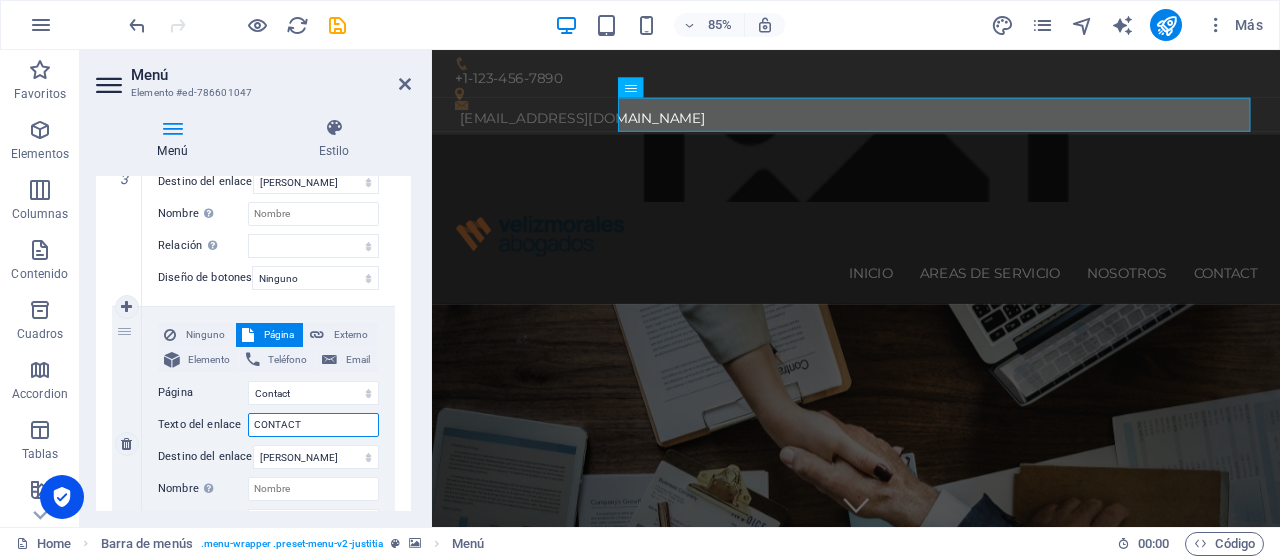 type on "CONTACTO" 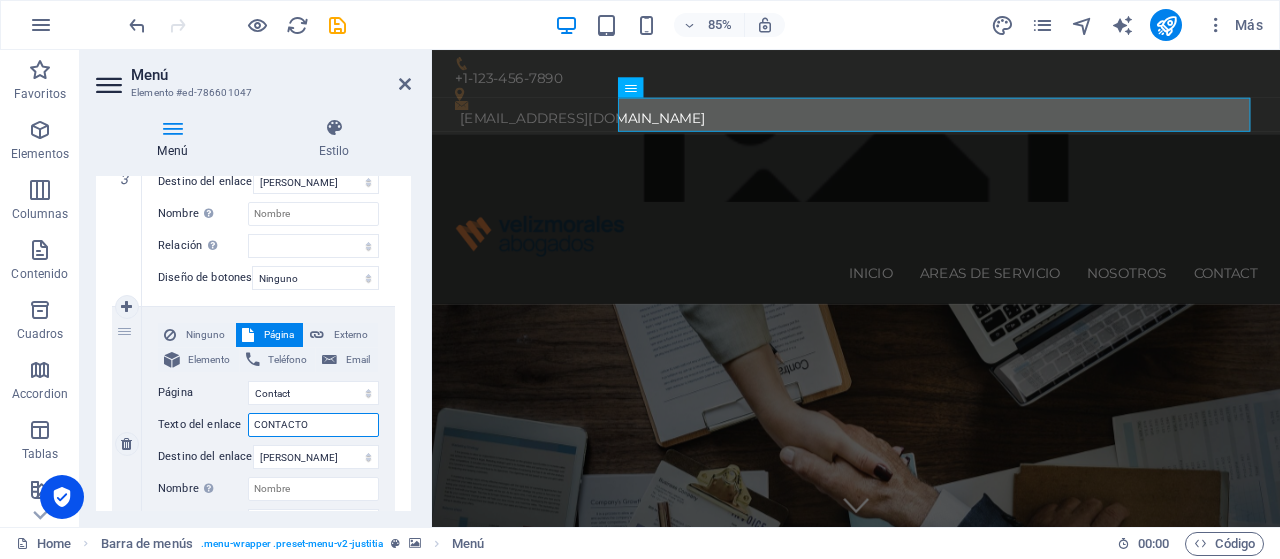 select 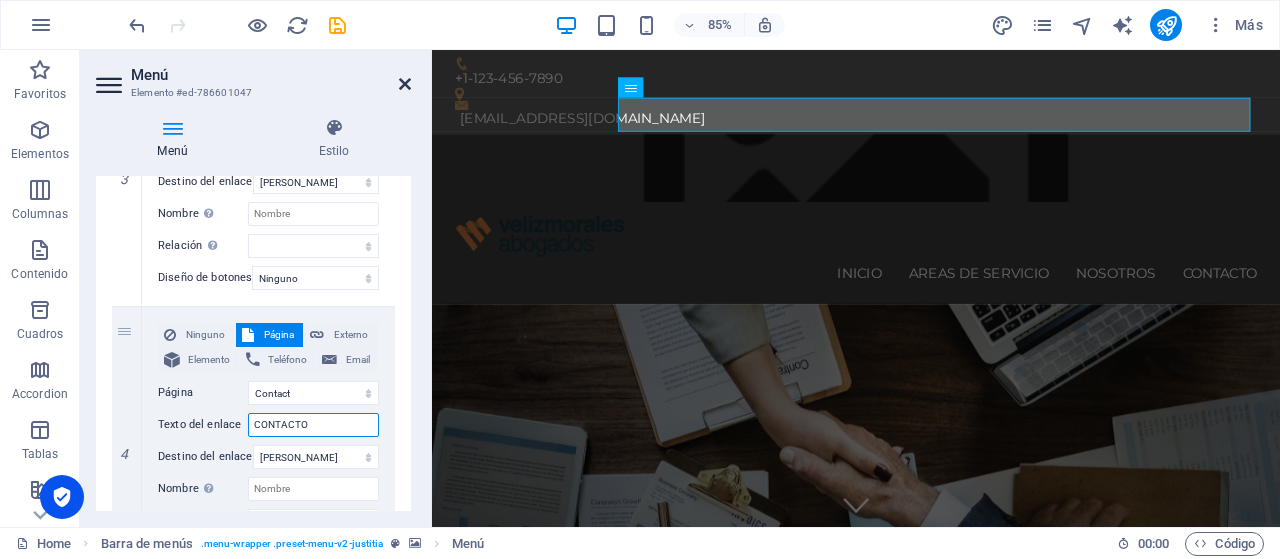 type on "CONTACTO" 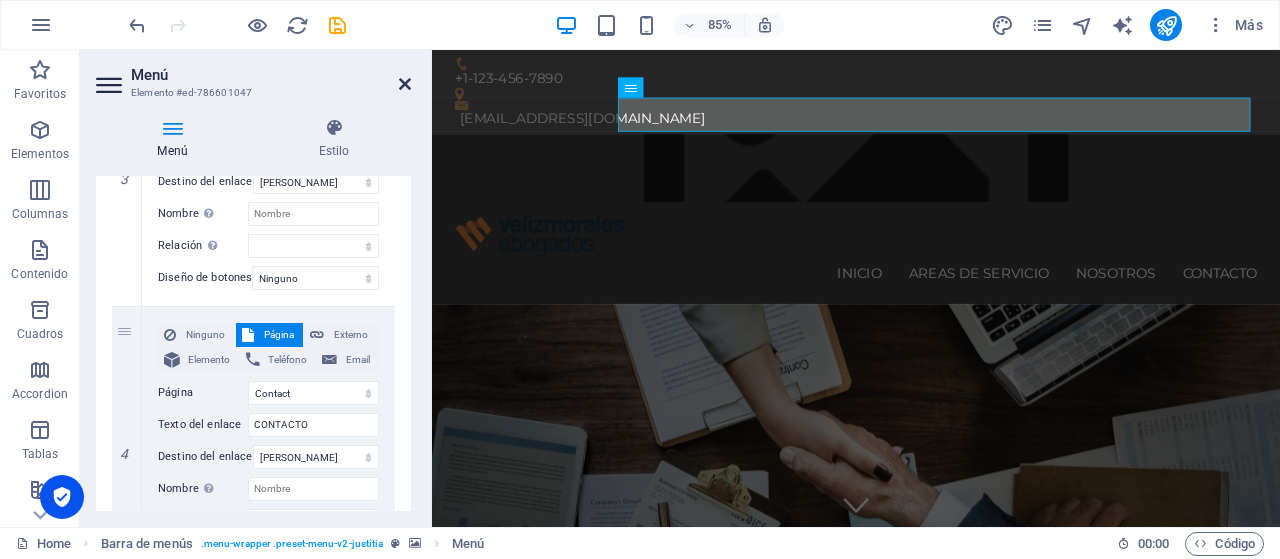 click at bounding box center (405, 84) 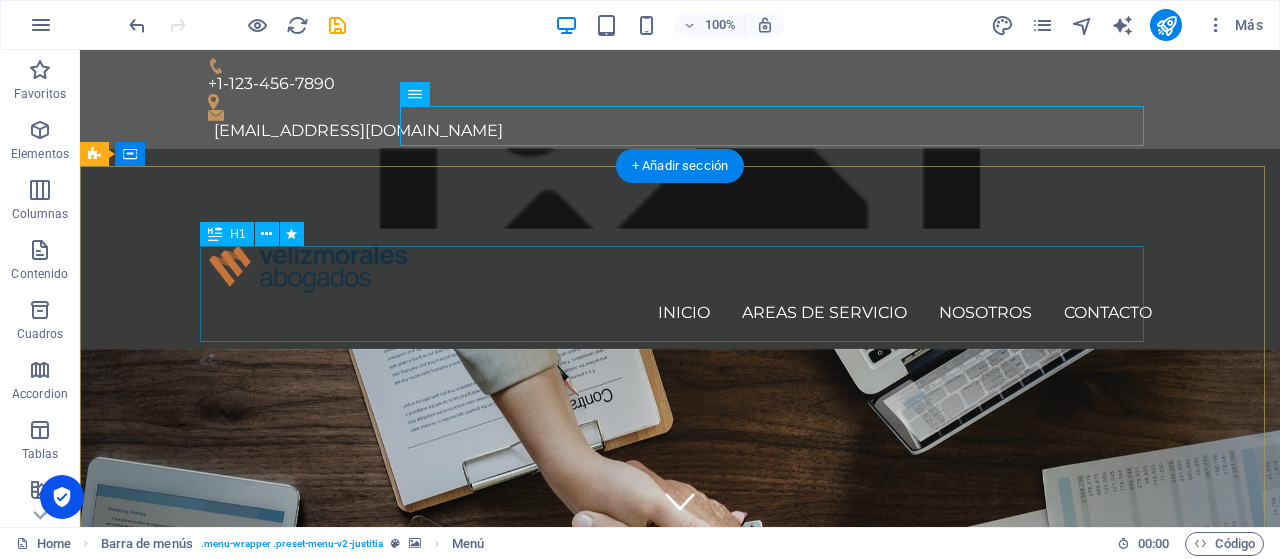 click on "We protect your rights" at bounding box center [680, 863] 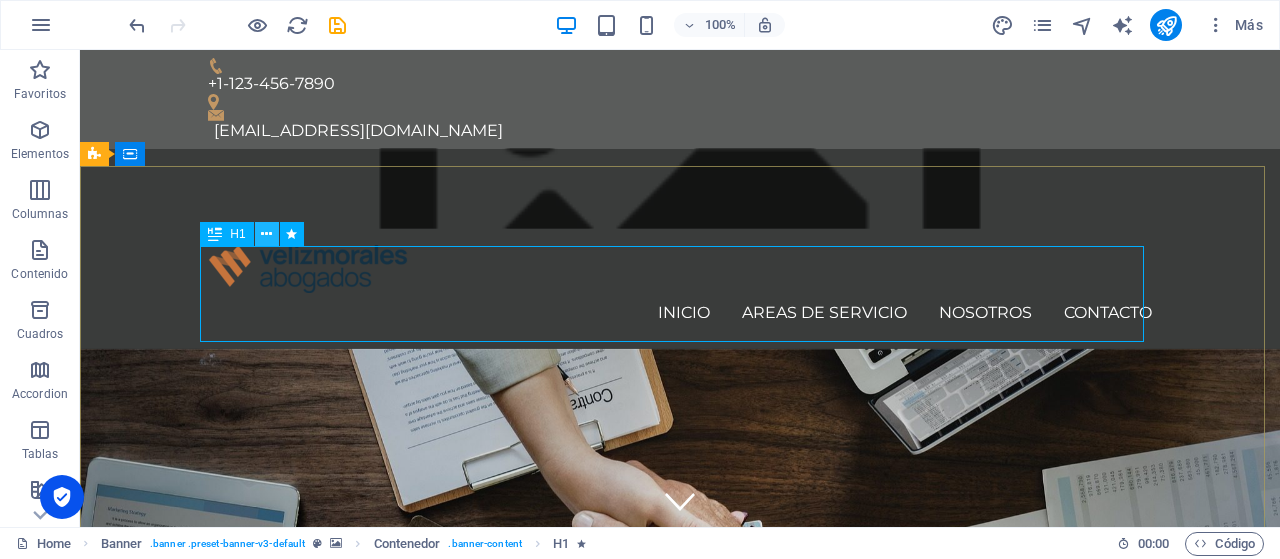click at bounding box center (266, 234) 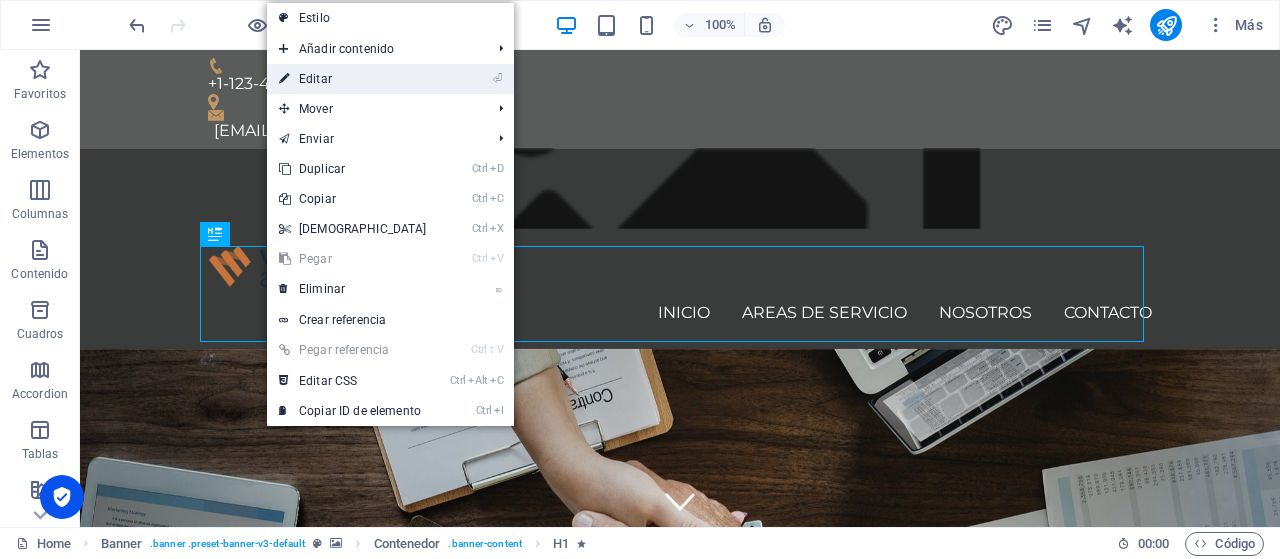 click on "⏎  Editar" at bounding box center [353, 79] 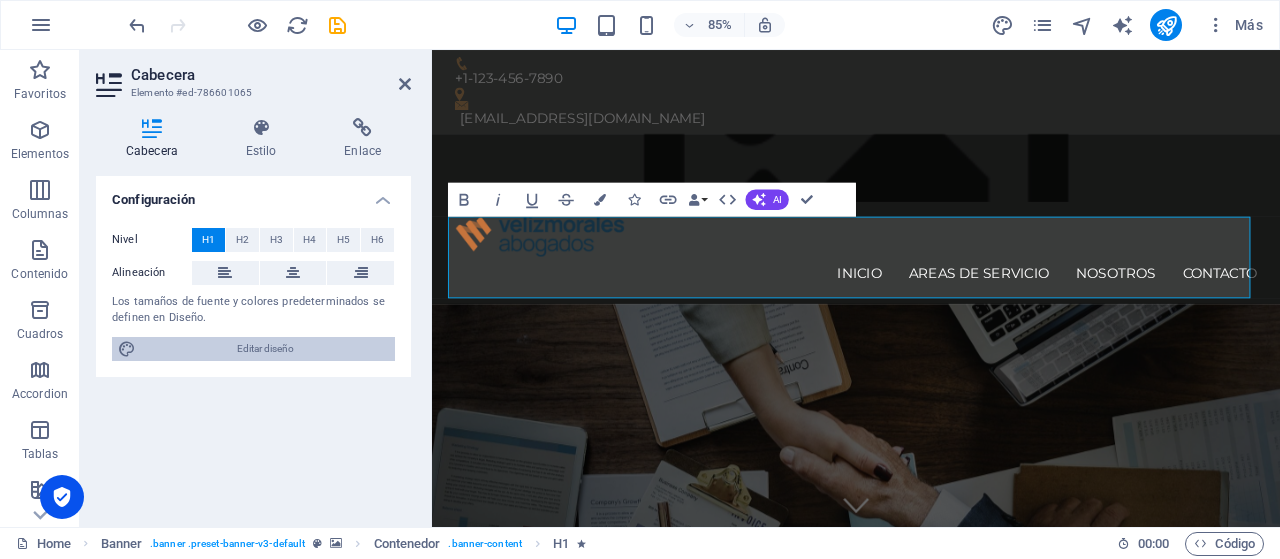 click on "Editar diseño" at bounding box center (265, 349) 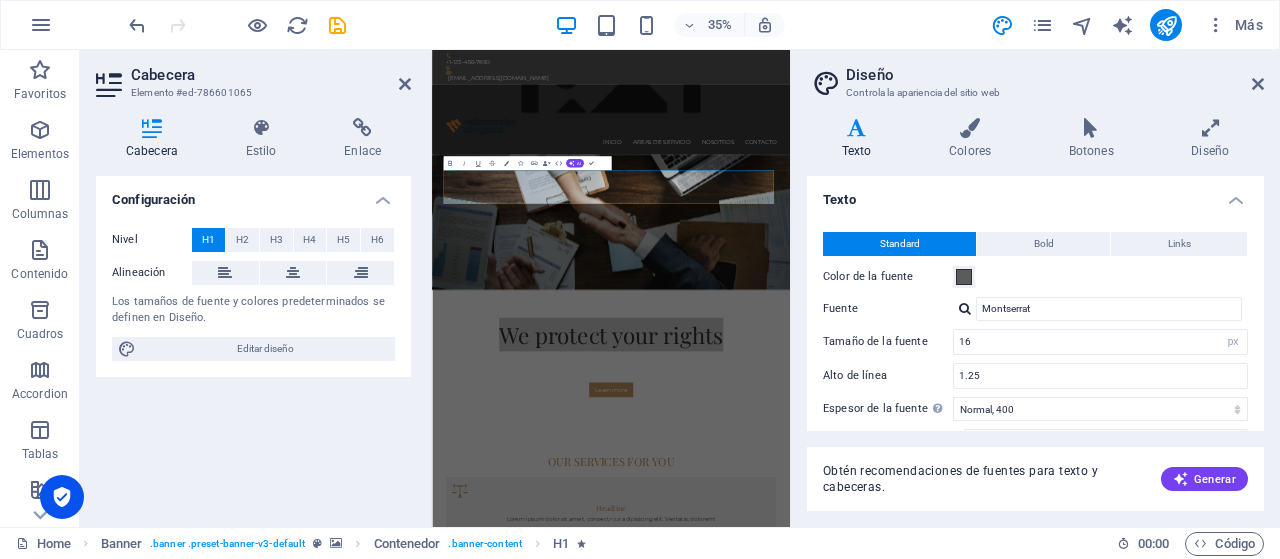 click at bounding box center [405, 84] 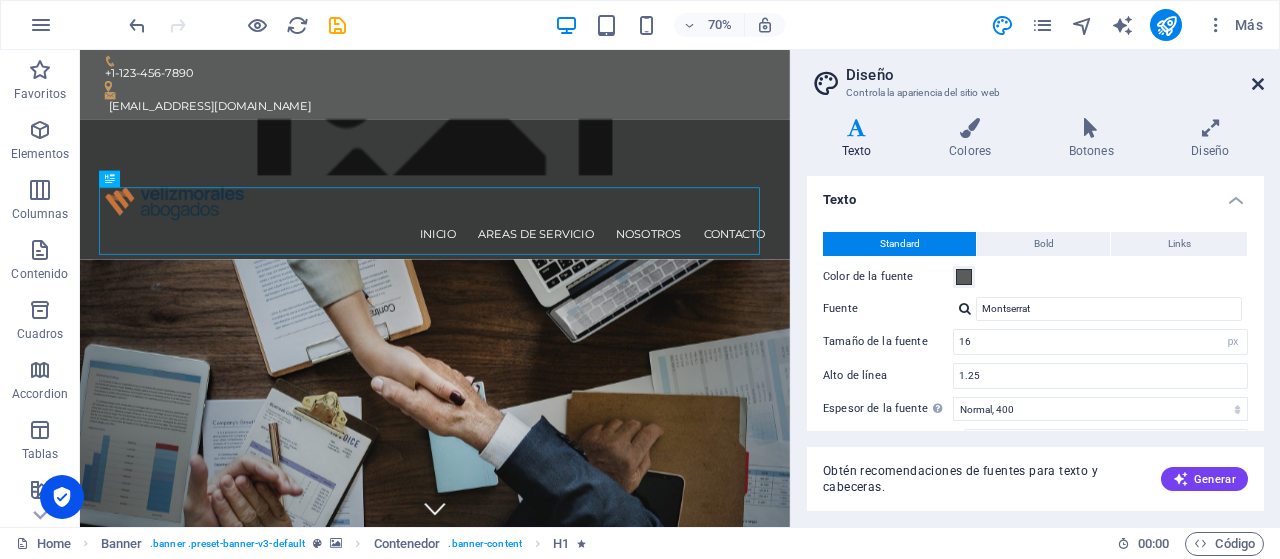 click at bounding box center [1258, 84] 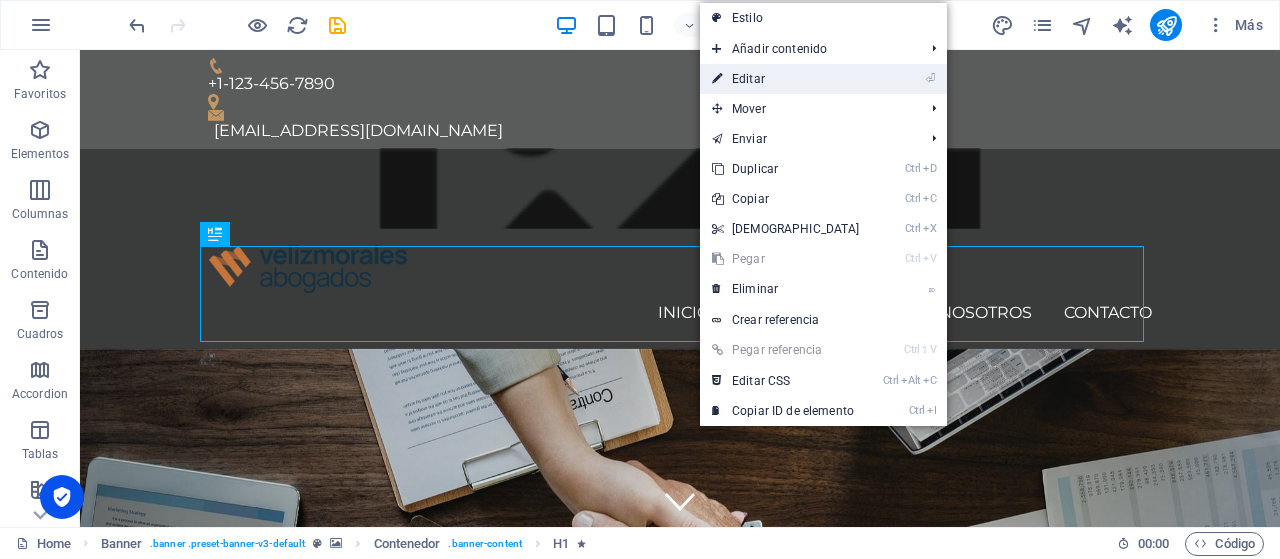 click on "⏎  Editar" at bounding box center (786, 79) 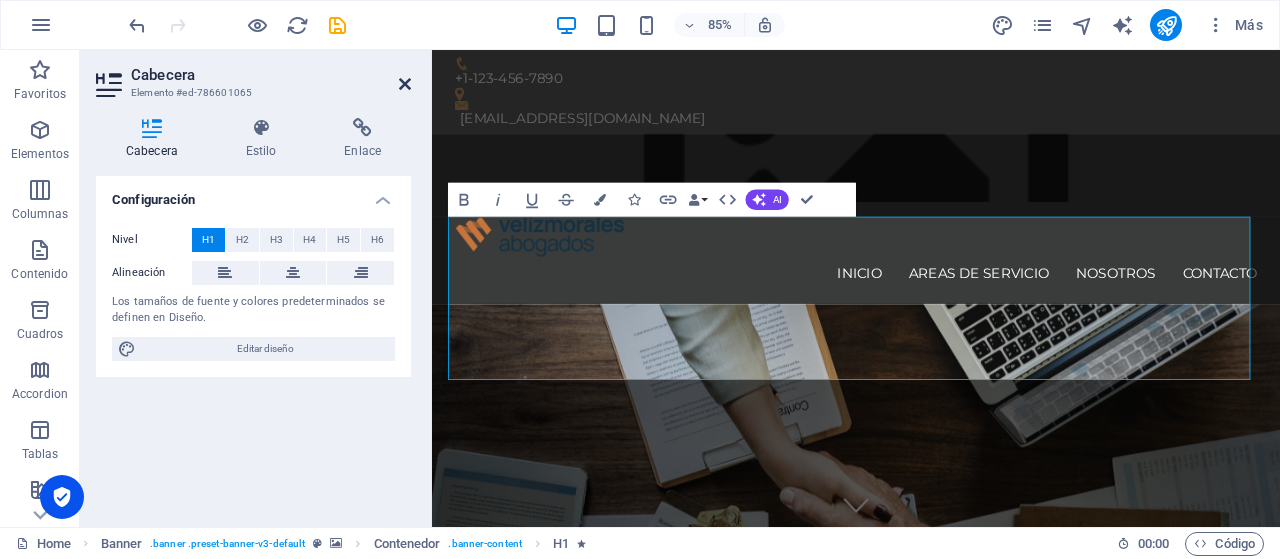 click at bounding box center (405, 84) 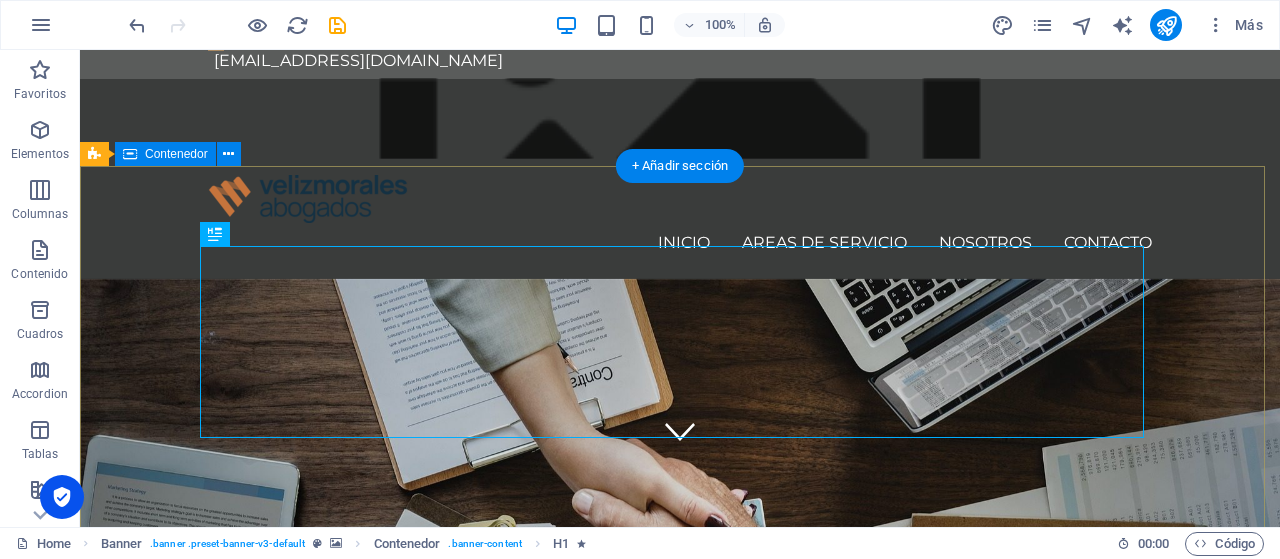 scroll, scrollTop: 100, scrollLeft: 0, axis: vertical 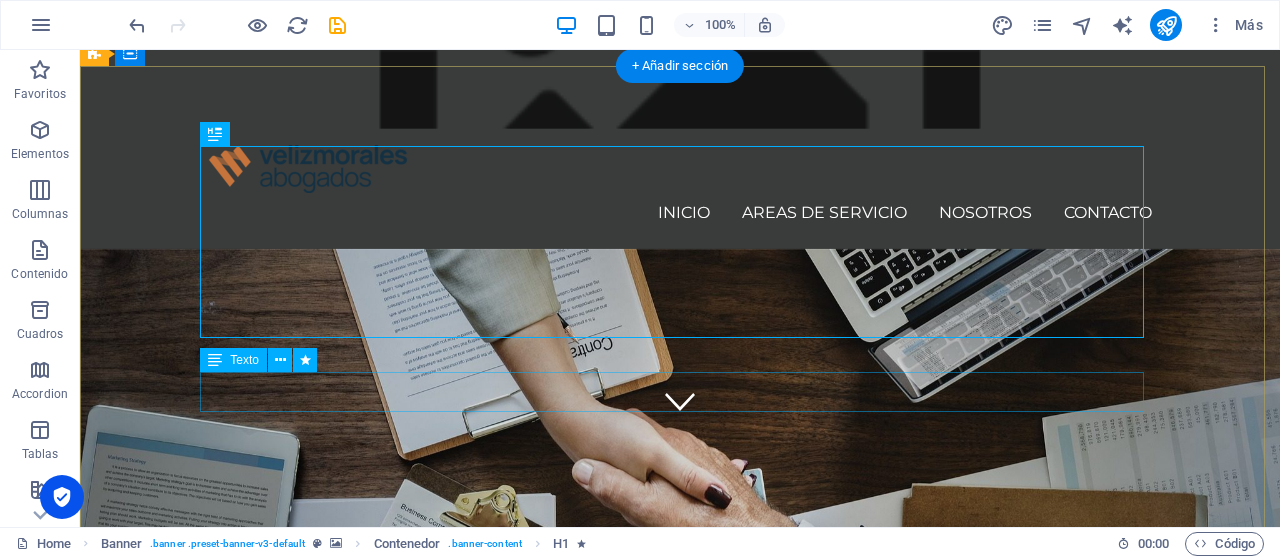 click on "Consetetur sadipscing elitr, sed diam nonumy eirmod tempor invidunt ut labore et dolore magna aliquyam erat, sed diam voluptua. At vero eos et accusam et justo duo dolores et ea rebum." at bounding box center [680, 1057] 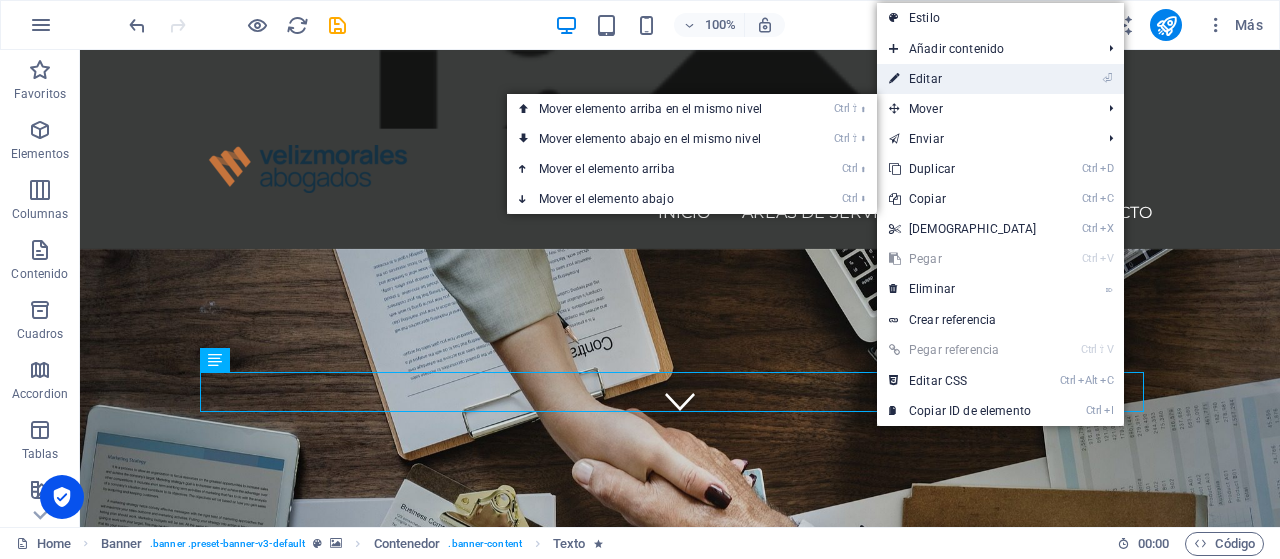 click on "⏎  Editar" at bounding box center (963, 79) 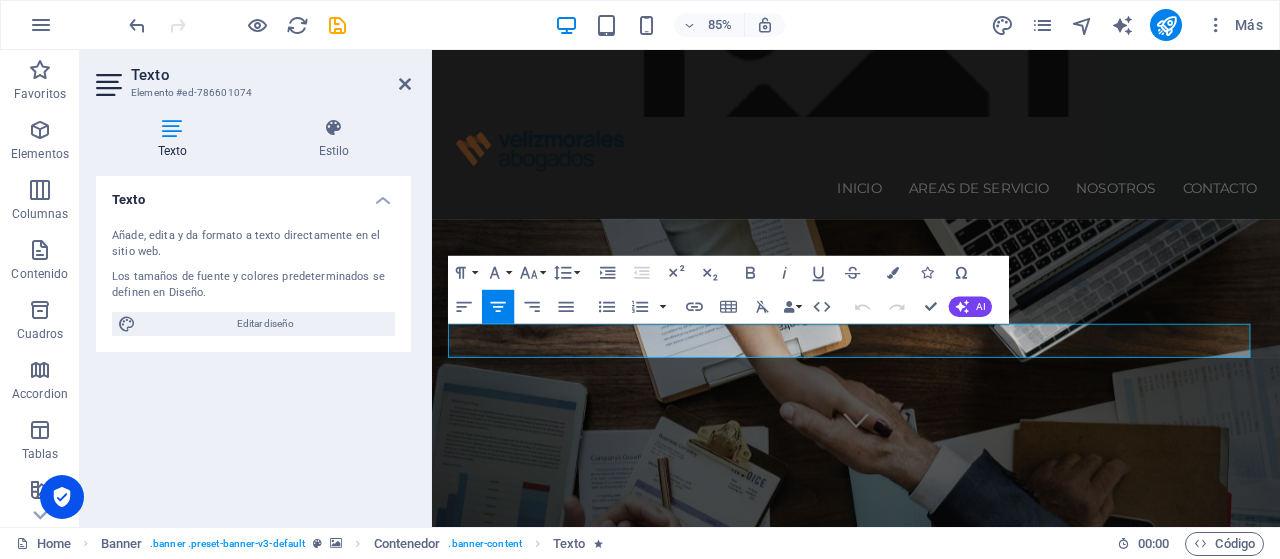 drag, startPoint x: 1214, startPoint y: 399, endPoint x: 305, endPoint y: 384, distance: 909.1238 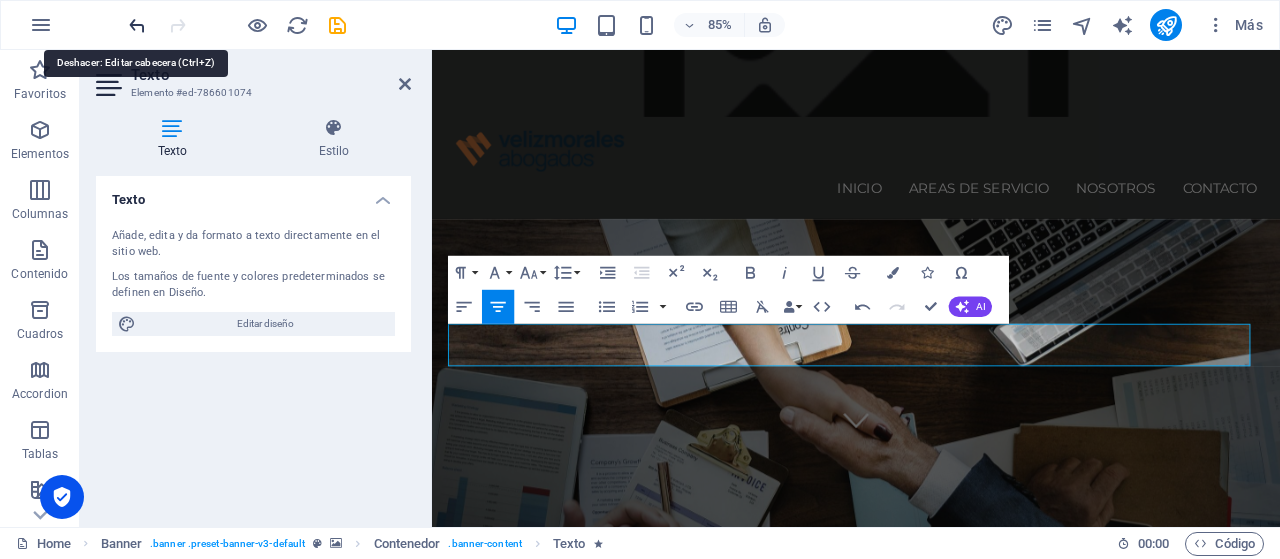 click at bounding box center (137, 25) 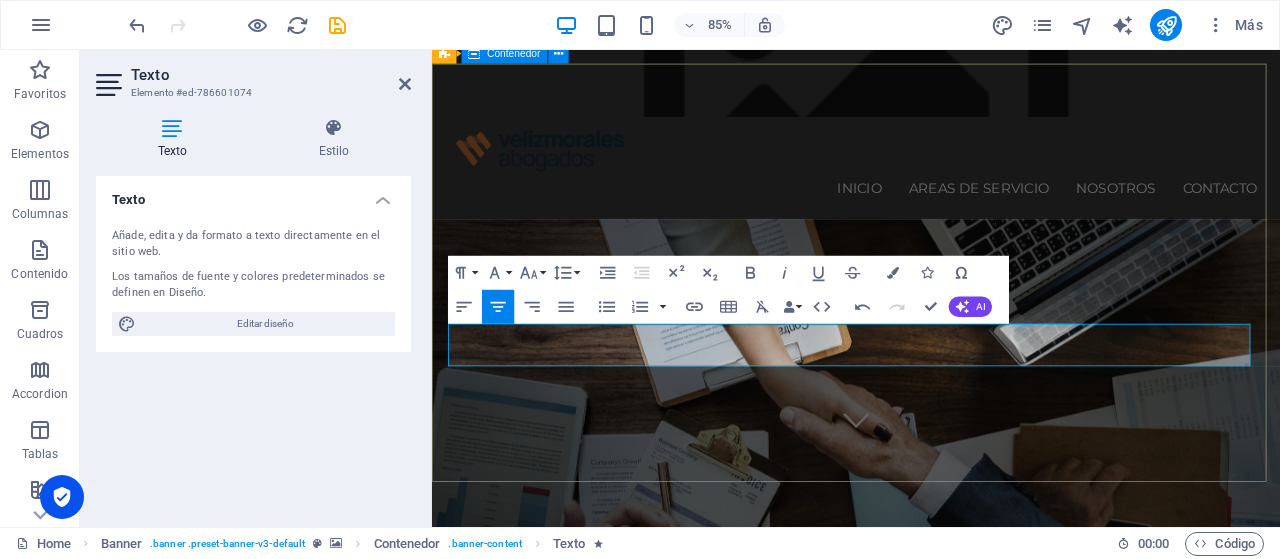 click on "Nuestra experiencia a tu servicio Somos un Estudio Jurídico especializado en Derecho Público  y Administrativo, con foco en asesorías a Municipalidades, Corporaciones Municipales, Gremios y Sindicatos. Learn more" at bounding box center (931, 987) 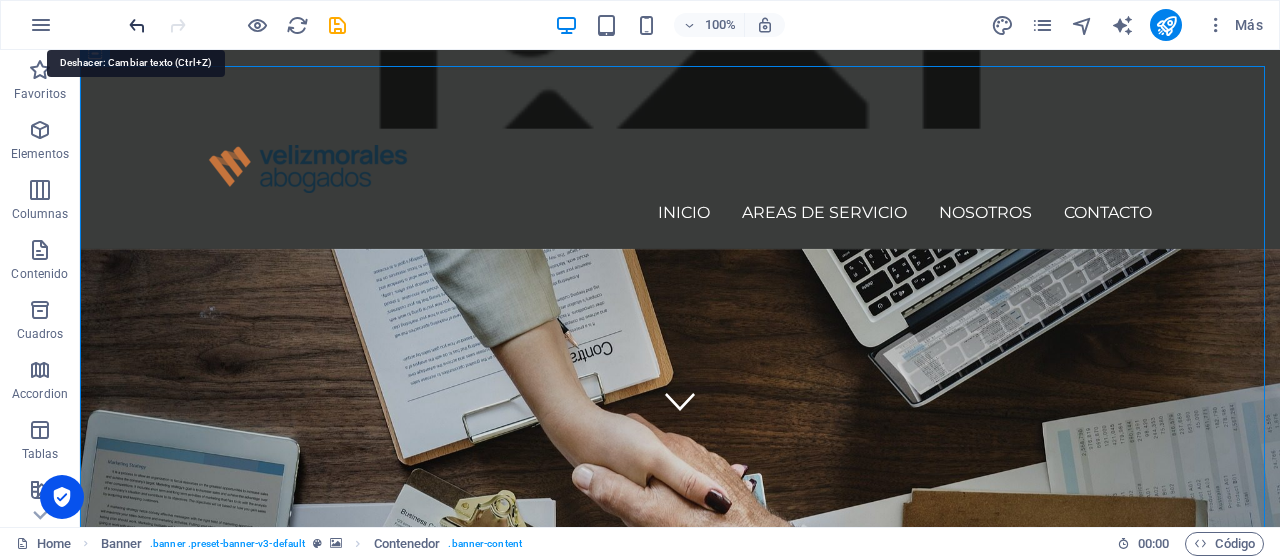 click at bounding box center [137, 25] 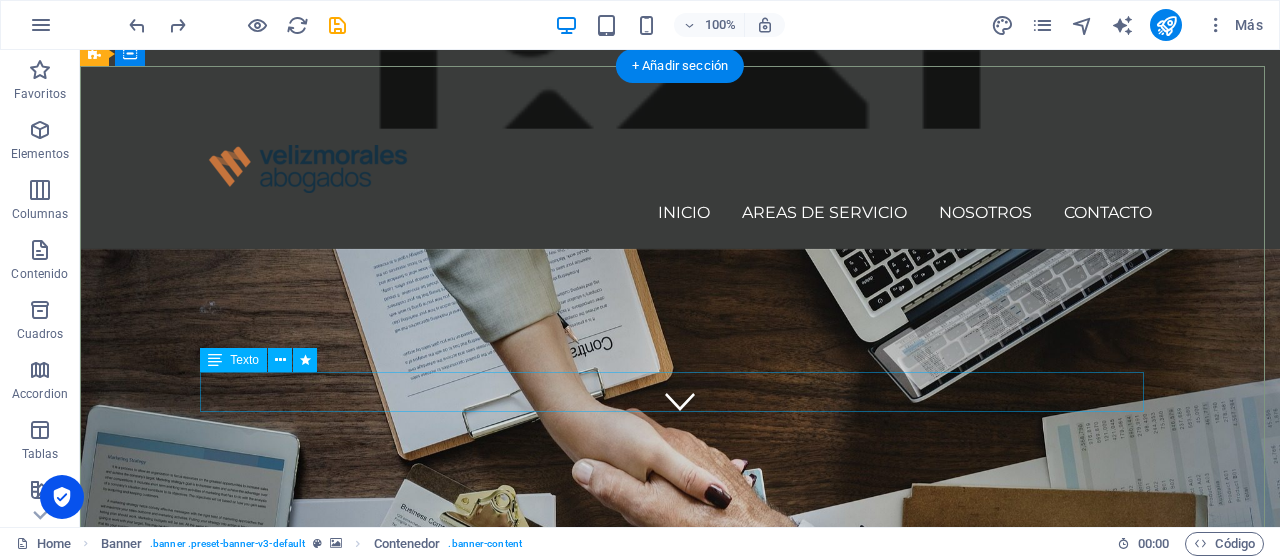 click on "Consetetur sadipscing elitr, sed diam nonumy eirmod tempor invidunt ut labore et dolore magna aliquyam erat, sed diam voluptua. At vero eos et accusam et justo duo dolores et ea rebum." at bounding box center (680, 1057) 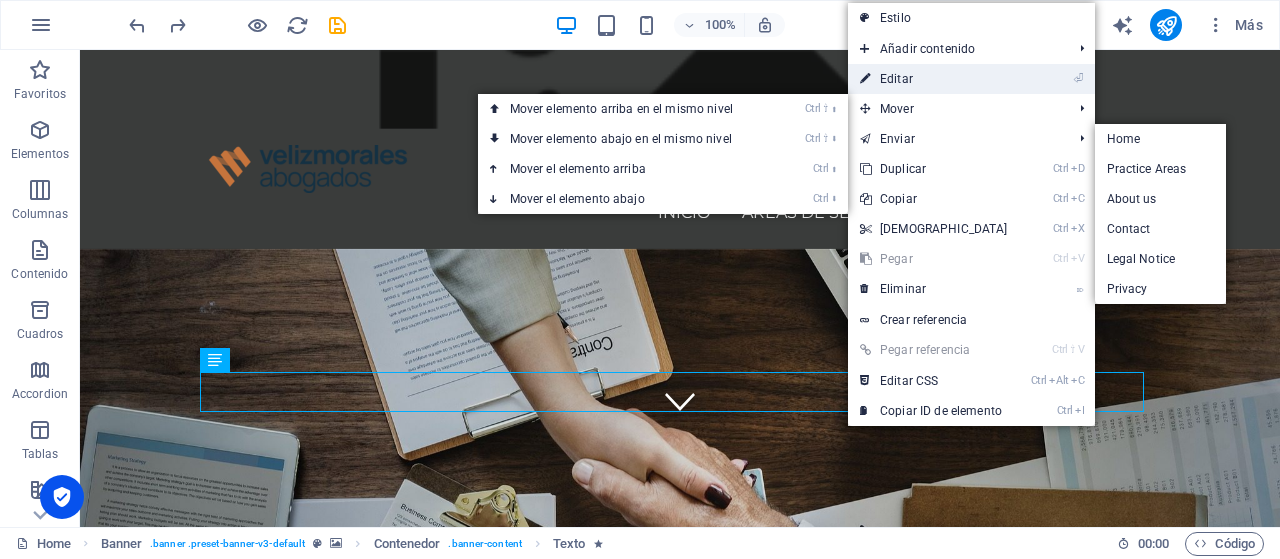 click on "⏎  Editar" at bounding box center (934, 79) 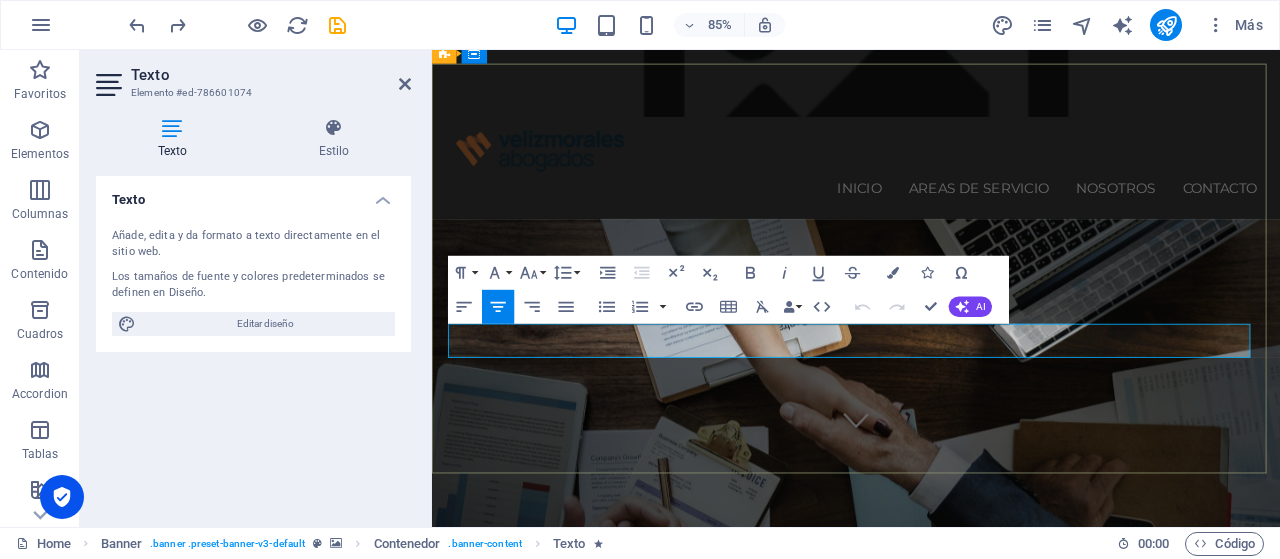 click on "Consetetur sadipscing elitr, sed diam nonumy eirmod tempor invidunt ut labore et dolore magna aliquyam erat, sed diam voluptua. At vero eos et accusam et justo duo dolores et ea rebum." at bounding box center (931, 1056) 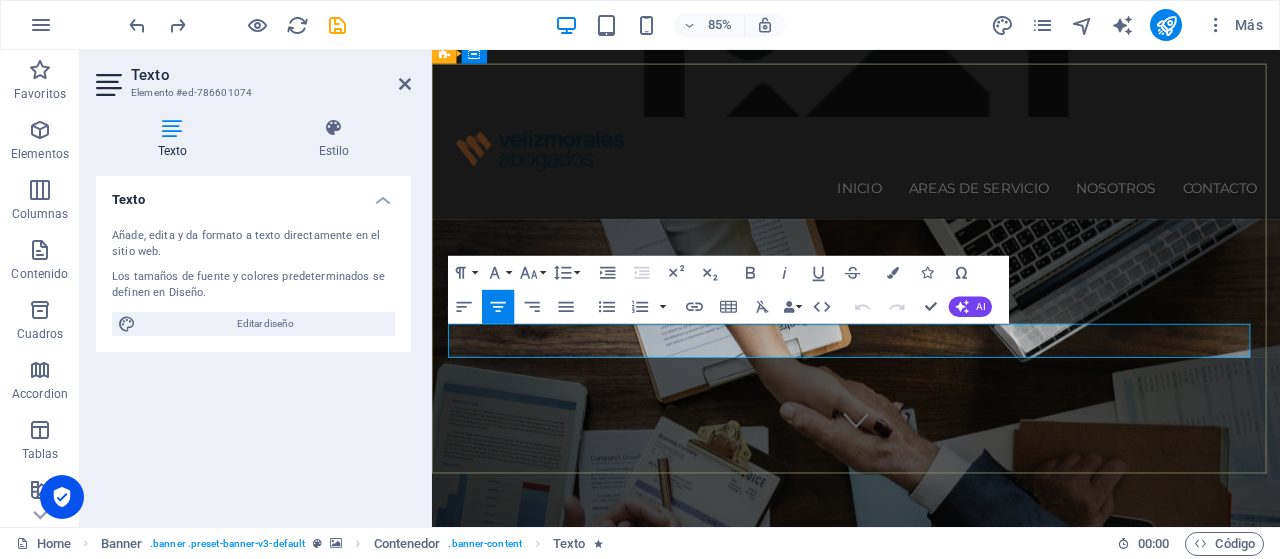click on "Consetetur sadipscing elitr, sed diam nonumy eirmod tempor invidunt ut labore et dolore magna aliquyam erat, sed diam voluptua. At vero eos et accusam et justo duo dolores et ea rebum." at bounding box center [931, 1057] 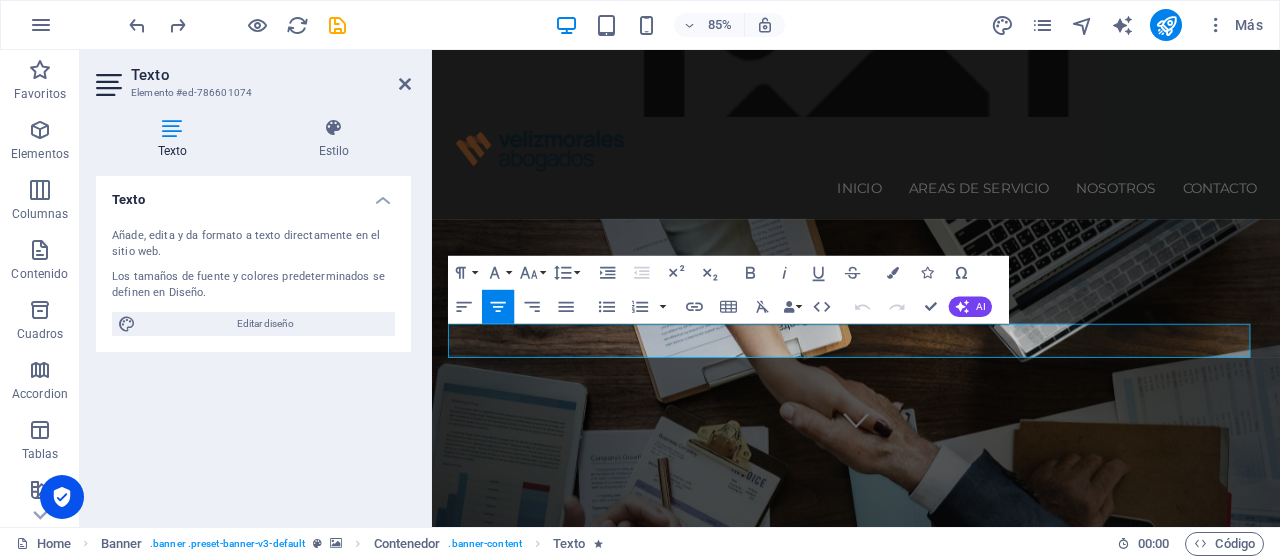 drag, startPoint x: 1216, startPoint y: 397, endPoint x: 370, endPoint y: 368, distance: 846.4969 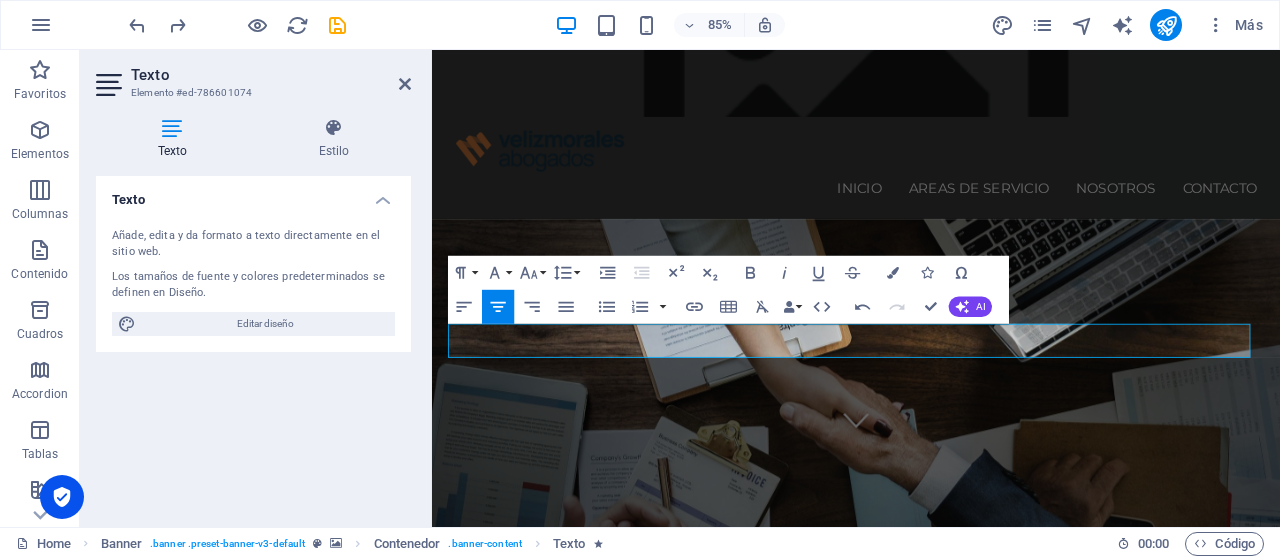 scroll, scrollTop: 2729, scrollLeft: 2, axis: both 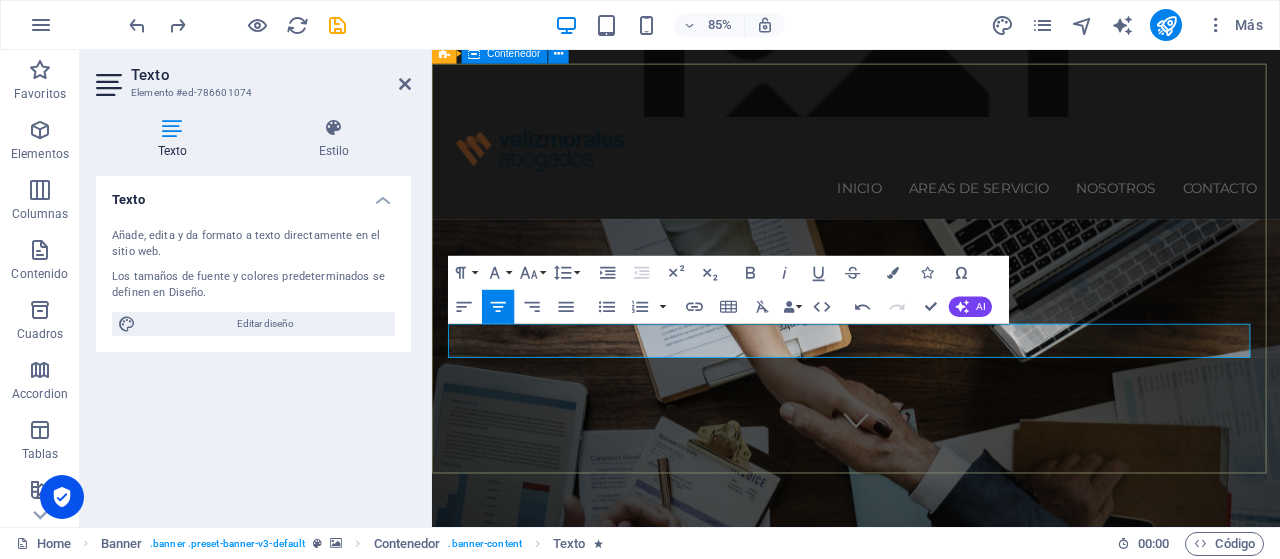click on "Nuestra experiencia a tu servicio Somos un Estudio Jurídico especializado en Derecho Público  y Administrativo, con foco en asesorías a Municipalidades, Corporaciones Municipales, Gremios y Sindicatos. Somos un Estudio Jurídico especializado en Derecho Público  y Administrativo, con foco en asesorías a Municipalidades, Corporaciones Municipales, Gremios y Sindicatos. Learn more" at bounding box center (931, 972) 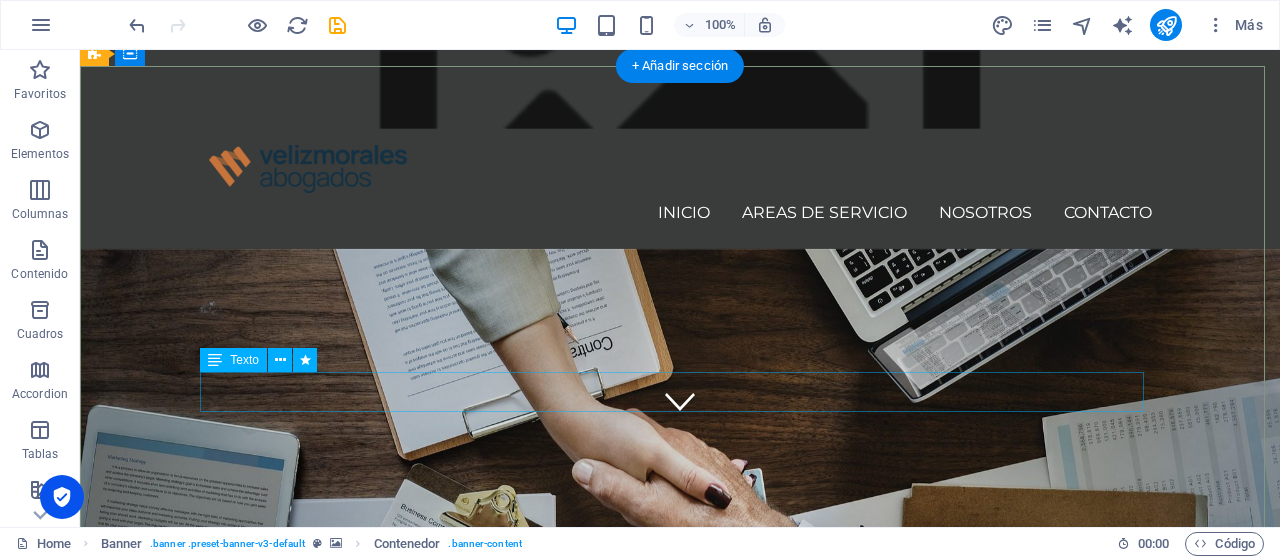 click on "Somos un Estudio Jurídico especializado en Derecho Público  y Administrativo, con foco en asesorías a Municipalidades, Corporaciones Municipales, Gremios y Sindicatos." at bounding box center [680, 1057] 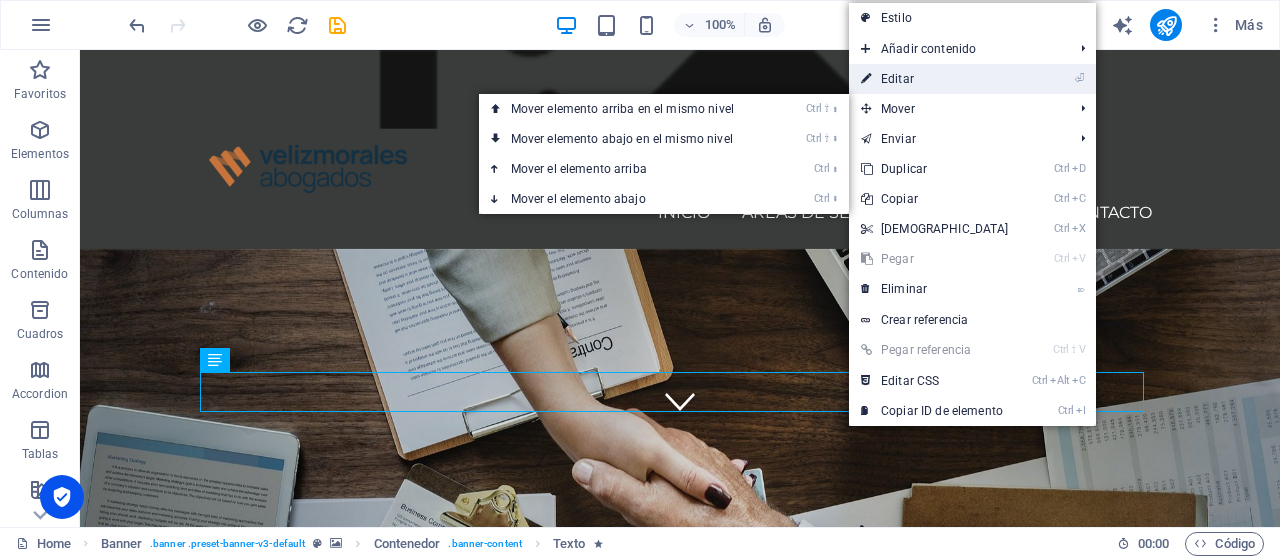 click on "⏎  Editar" at bounding box center (935, 79) 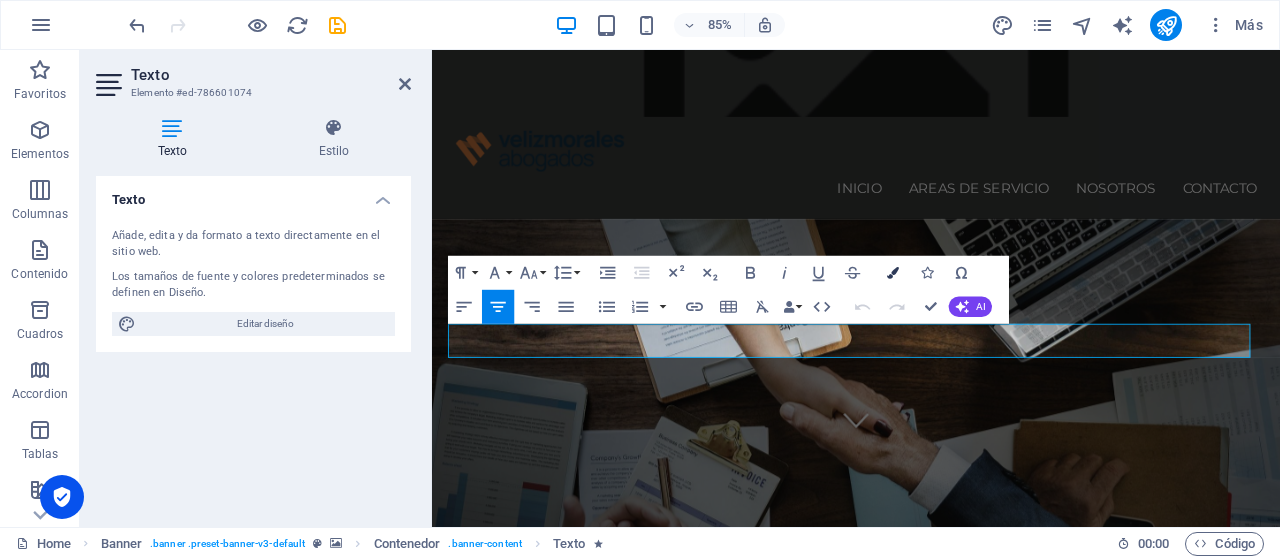 click at bounding box center [894, 273] 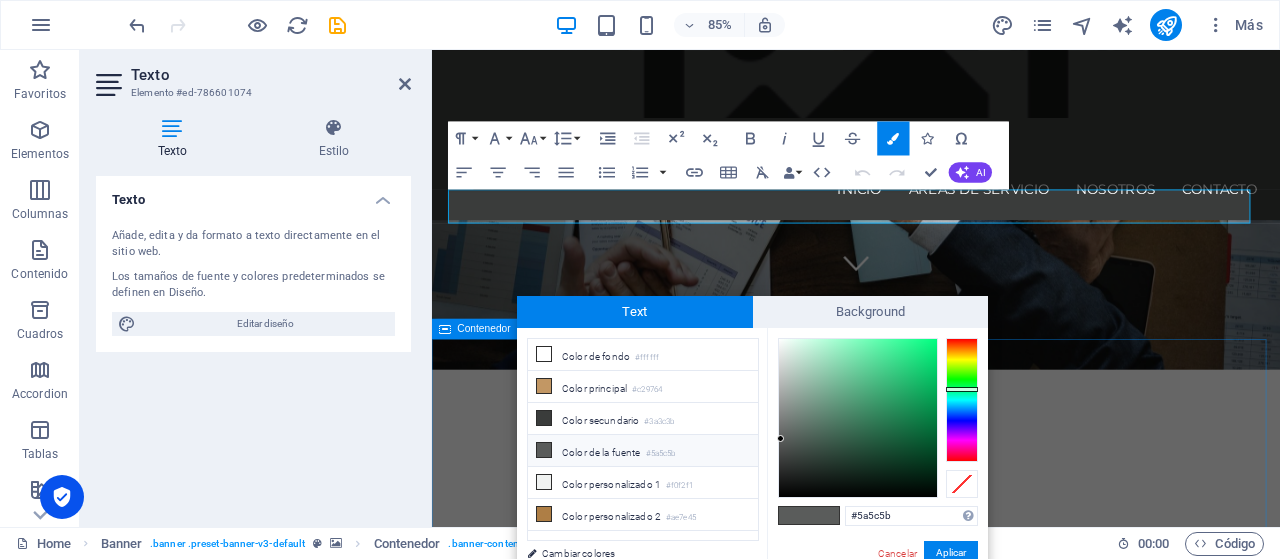 scroll, scrollTop: 300, scrollLeft: 0, axis: vertical 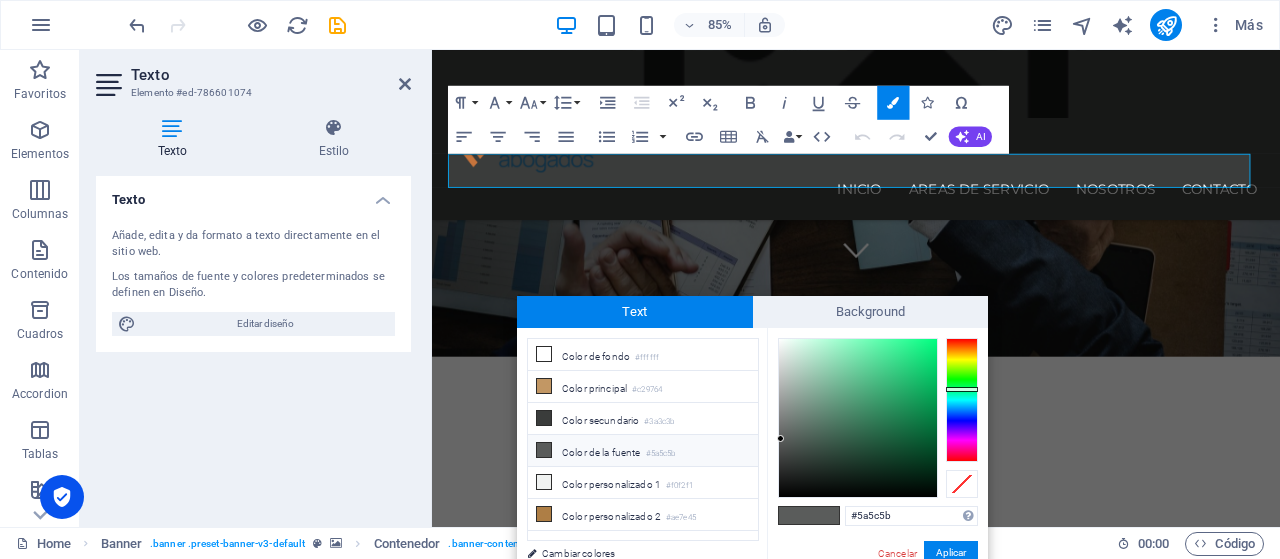 click on "Color de la fuente
#5a5c5b" at bounding box center [643, 451] 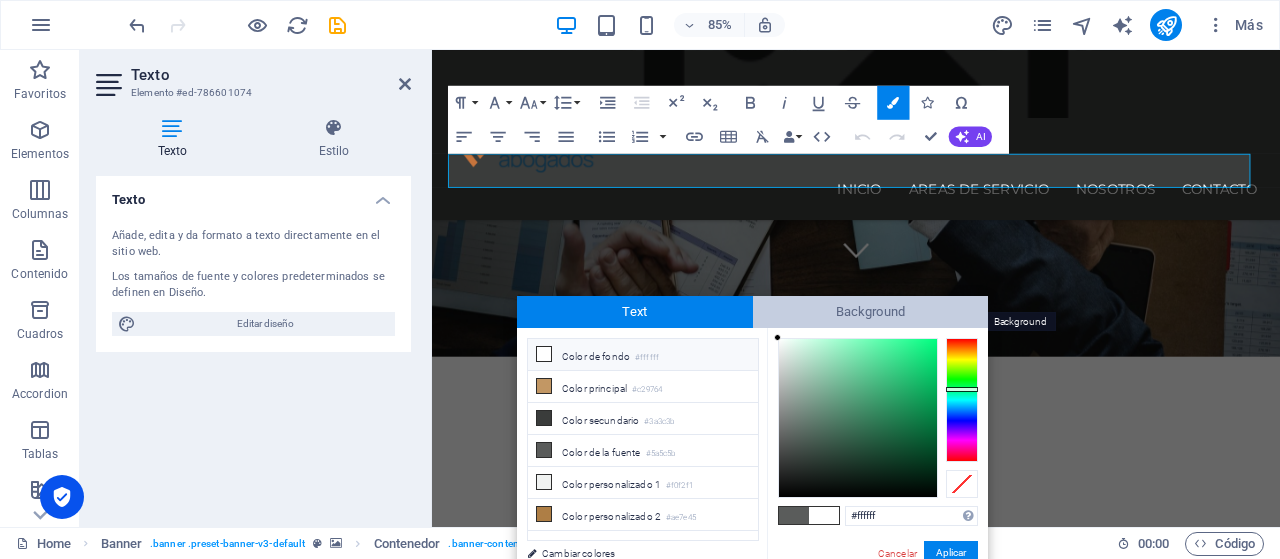 drag, startPoint x: 780, startPoint y: 439, endPoint x: 772, endPoint y: 323, distance: 116.275536 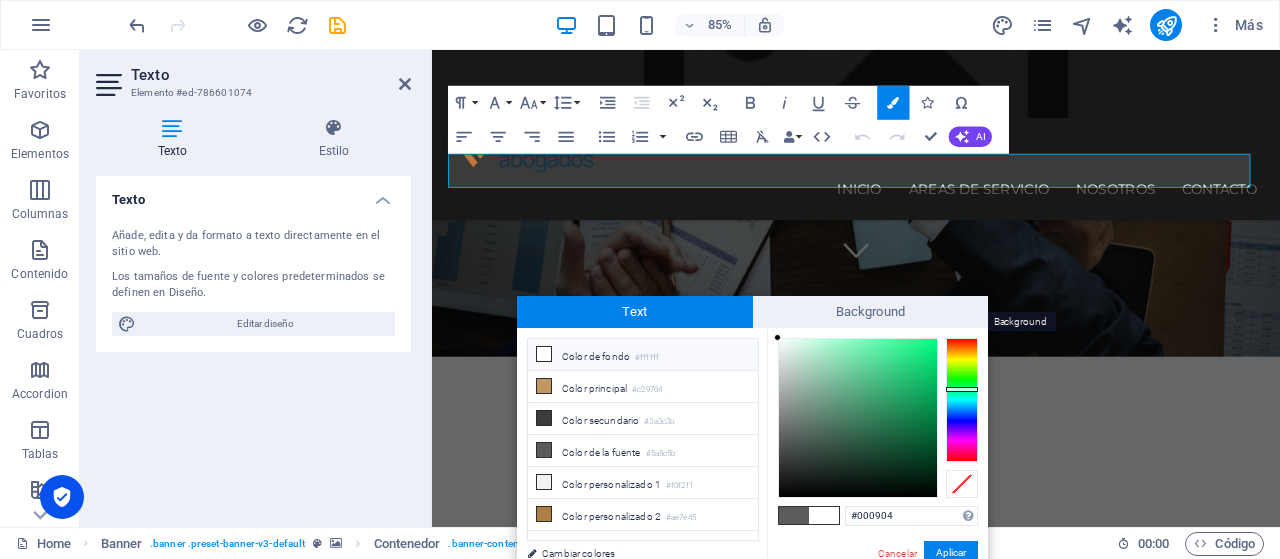 type on "#000000" 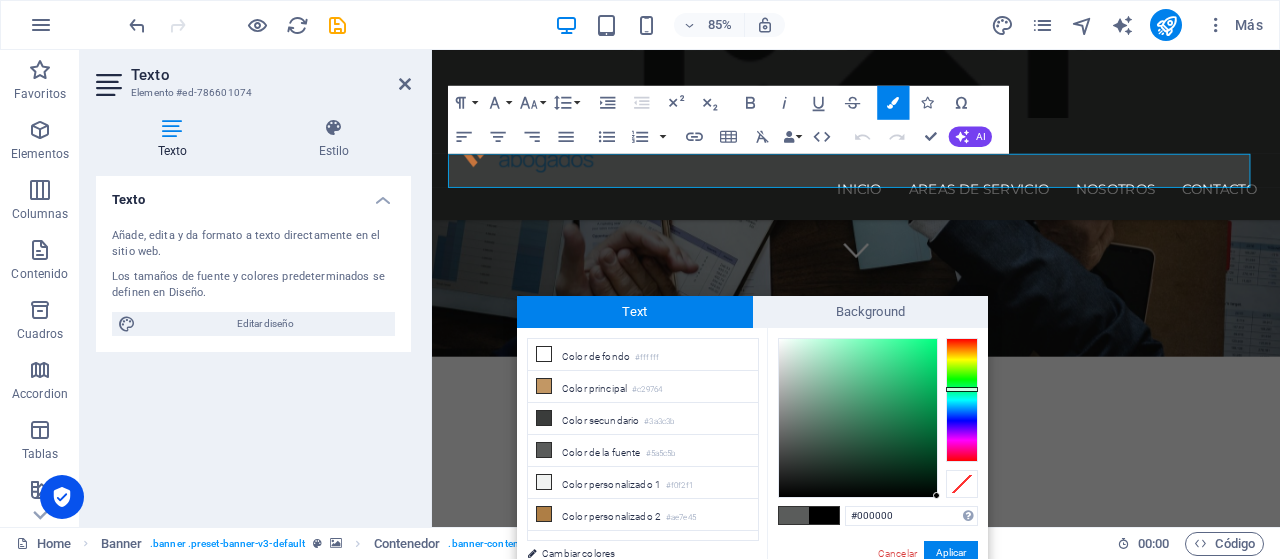 click on "Aplicar" at bounding box center [951, 553] 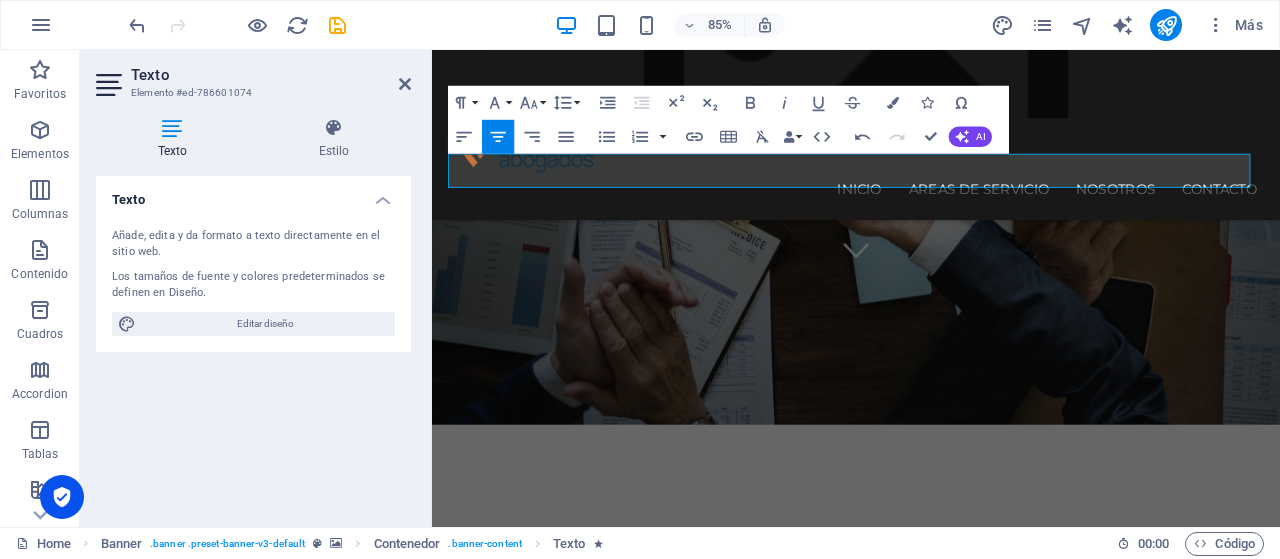 click on "H1   Banner   Banner   Contenedor   Barra de menús   Barra de información   Menú   Barra de menús   Imagen   Contenedor   H2   Botón   Separador   Texto   Separador   Contenedor   Texto   Contenedor   Contenedor   Texto   Contenedor   Predeterminado   Texto   Contenedor   Contenedor   Contenedor   H3   Texto   Contenedor   Contenedor   Contenedor   H3   Icono   Separador   Predeterminado   Contenedor   Contenedor   Texto   Contenedor   Separador   Predeterminado   Contenedor   Icono   Icono   Icono Paragraph Format Normal Heading 1 Heading 2 Heading 3 Heading 4 Heading 5 Heading 6 Code Font Family Arial Georgia Impact Tahoma Times New Roman Verdana Montserrat Playfair Display Font Size 8 9 10 11 12 14 18 24 30 36 48 60 72 96 Line Height Default Single 1.15 1.5 Double Increase Indent Decrease Indent Superscript Subscript Bold Italic Underline Strikethrough Colors Icons Special Characters Align Left Align Center Align Right Align Justify Unordered List   Default Circle Disc Square" at bounding box center (856, 288) 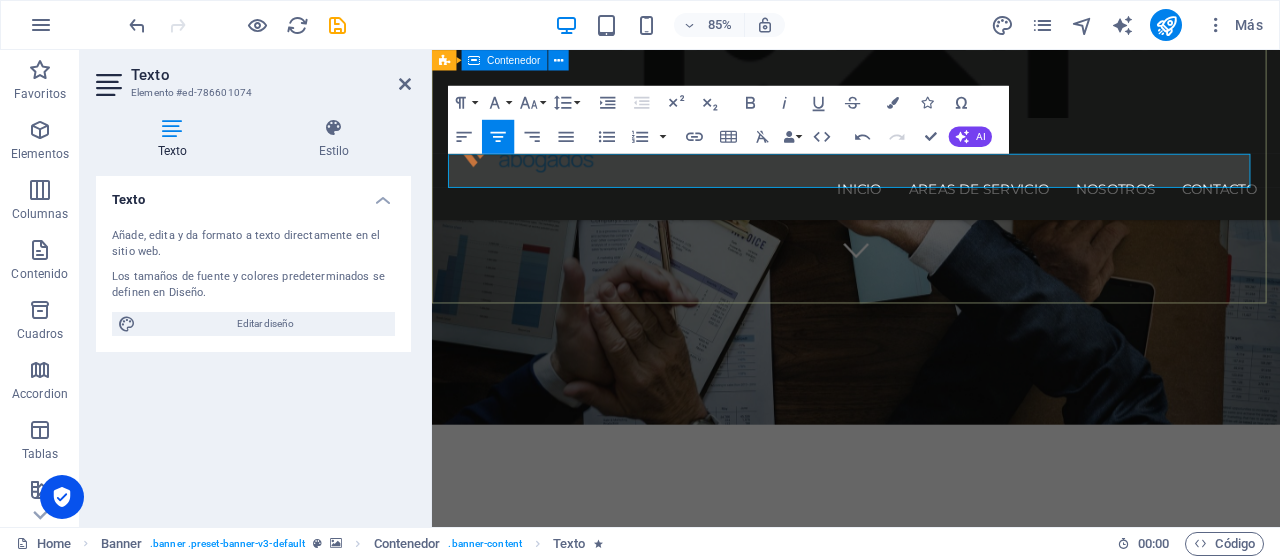 click on "Nuestra experiencia a tu servicio ​ ​ Somos un Estudio Jurídico especializado en Derecho Público  y Administrativo, con foco en asesorías a Municipalidades, Corporaciones Municipales, Gremios y Sindicatos. Learn more" at bounding box center [931, 732] 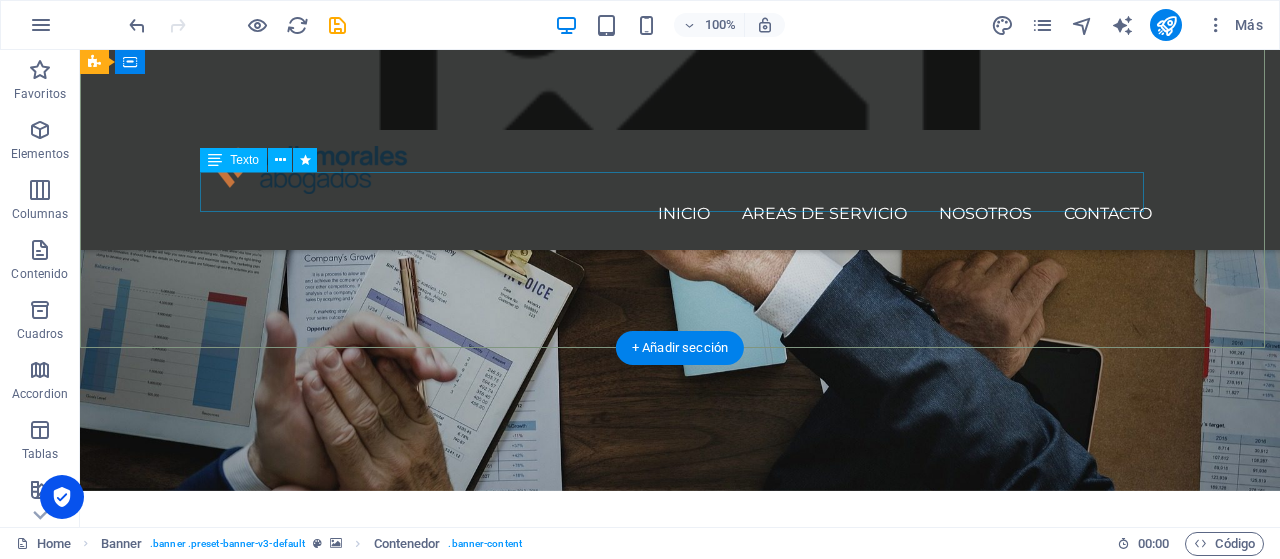 click on "Somos un Estudio Jurídico especializado en Derecho Público  y Administrativo, con foco en asesorías a Municipalidades, Corporaciones Municipales, Gremios y Sindicatos." at bounding box center (680, 817) 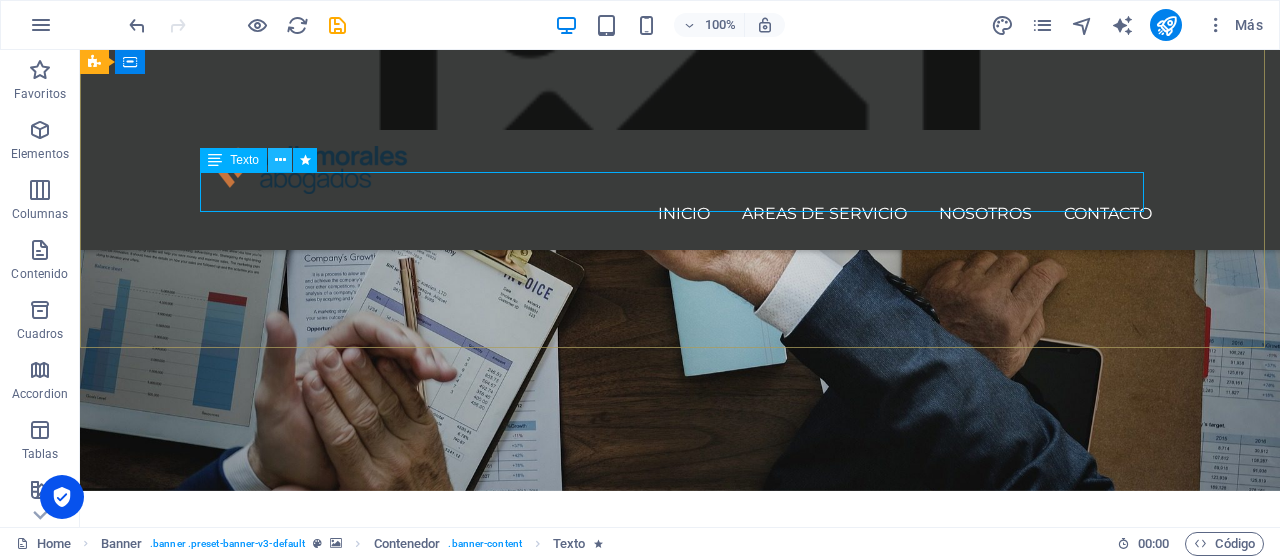 click at bounding box center (280, 160) 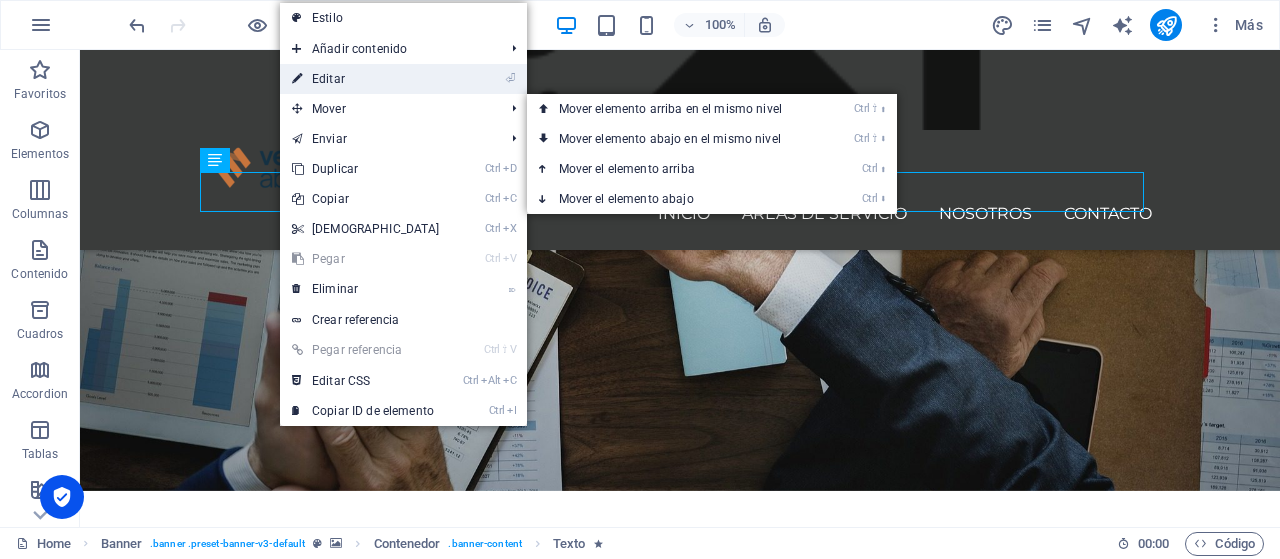 click on "⏎  Editar" at bounding box center [366, 79] 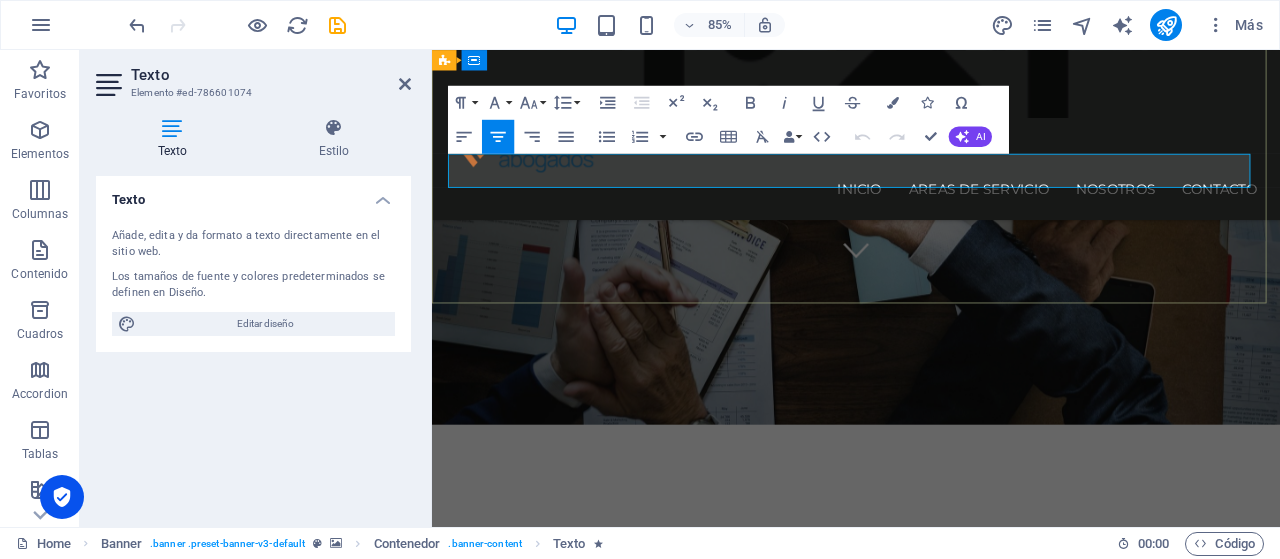 click on "Somos un Estudio Jurídico especializado en Derecho Público  y Administrativo, con foco en asesorías a Municipalidades, Corporaciones Municipales, Gremios y Sindicatos." at bounding box center [931, 817] 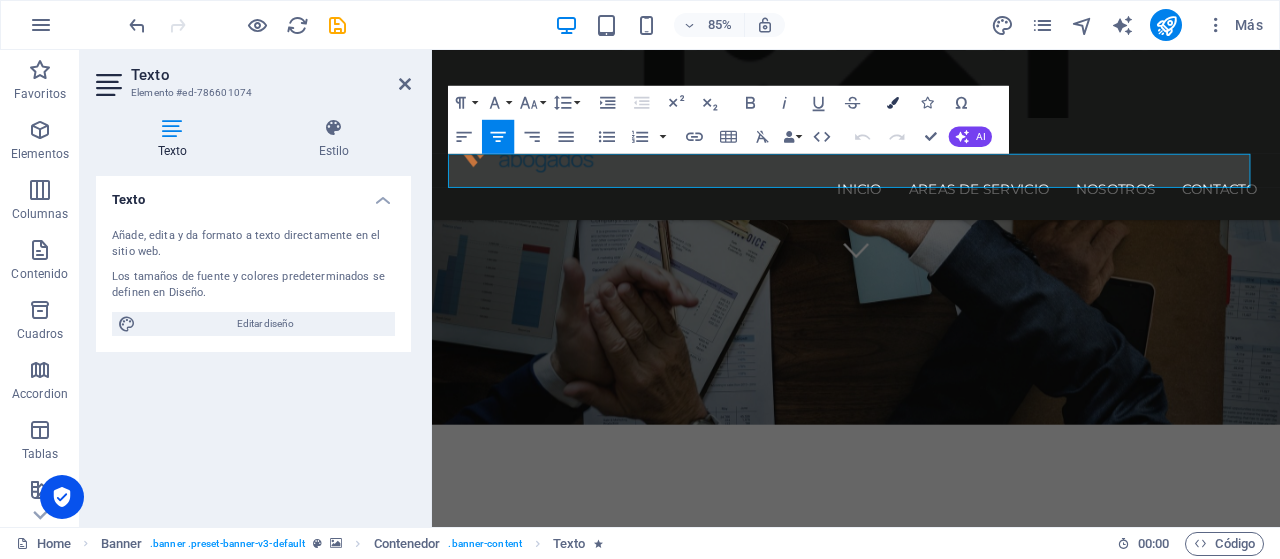 click at bounding box center (894, 103) 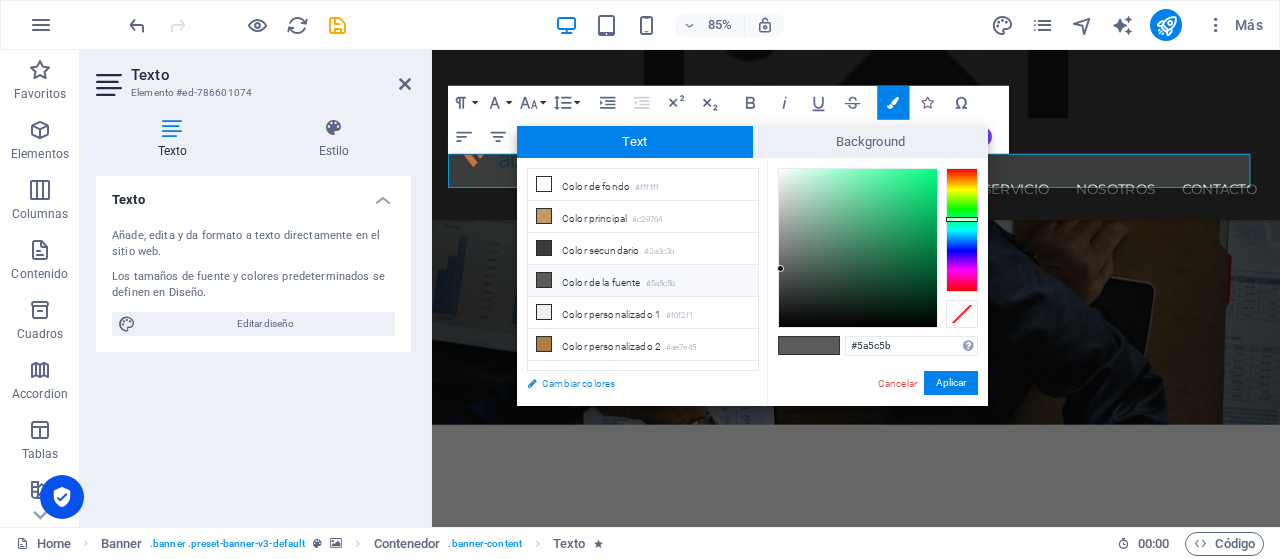 click on "Cambiar colores" at bounding box center (633, 383) 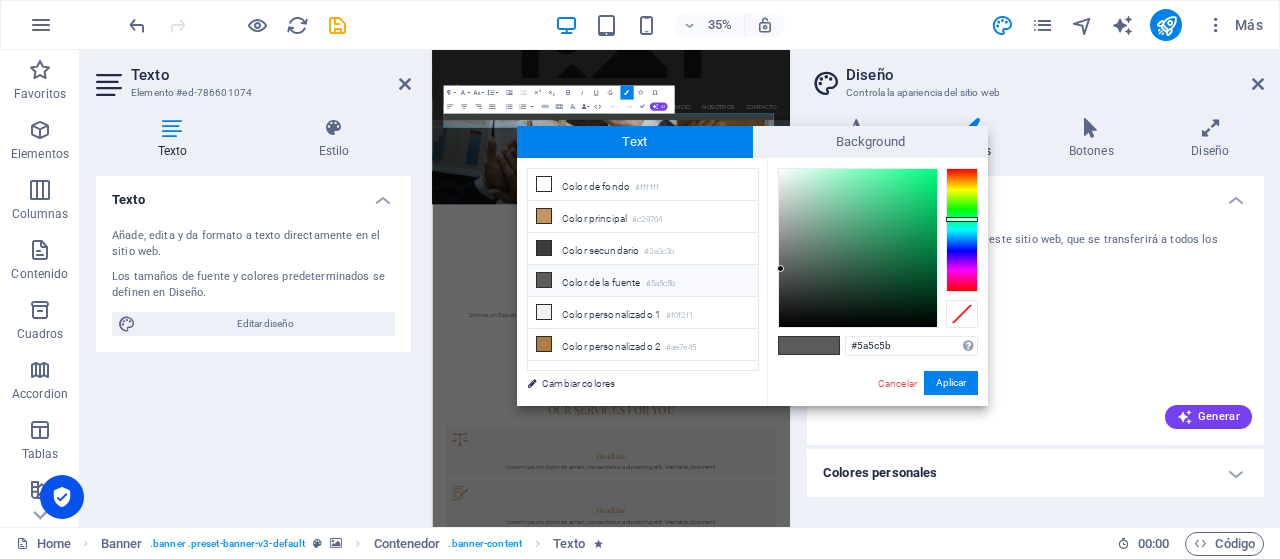 drag, startPoint x: 606, startPoint y: 277, endPoint x: 755, endPoint y: 299, distance: 150.6154 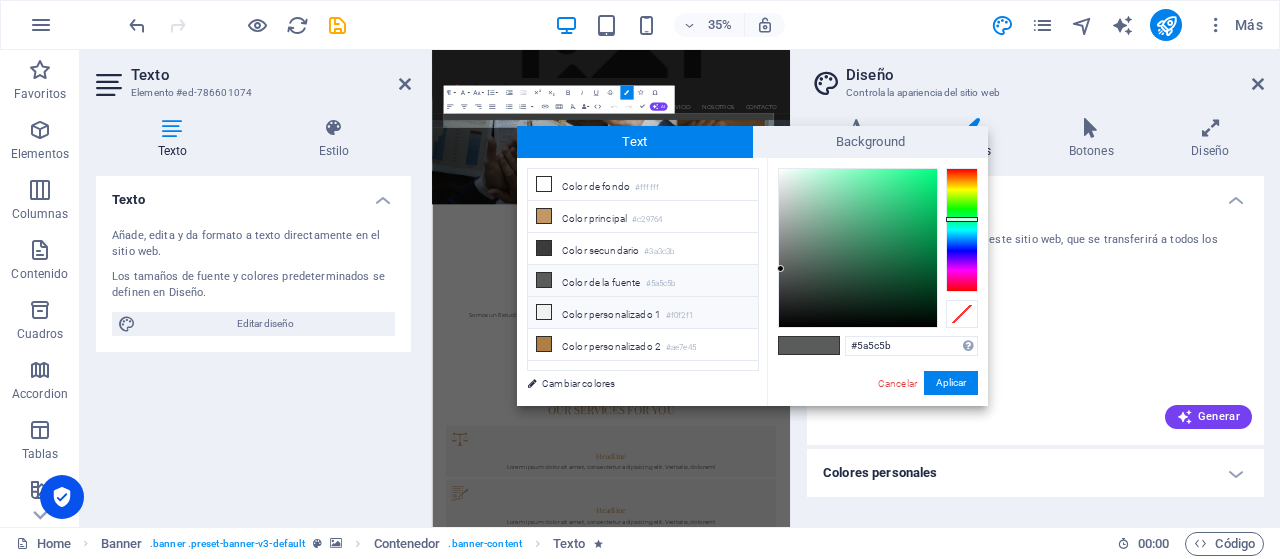 click on "Color de la fuente
#5a5c5b" at bounding box center [643, 281] 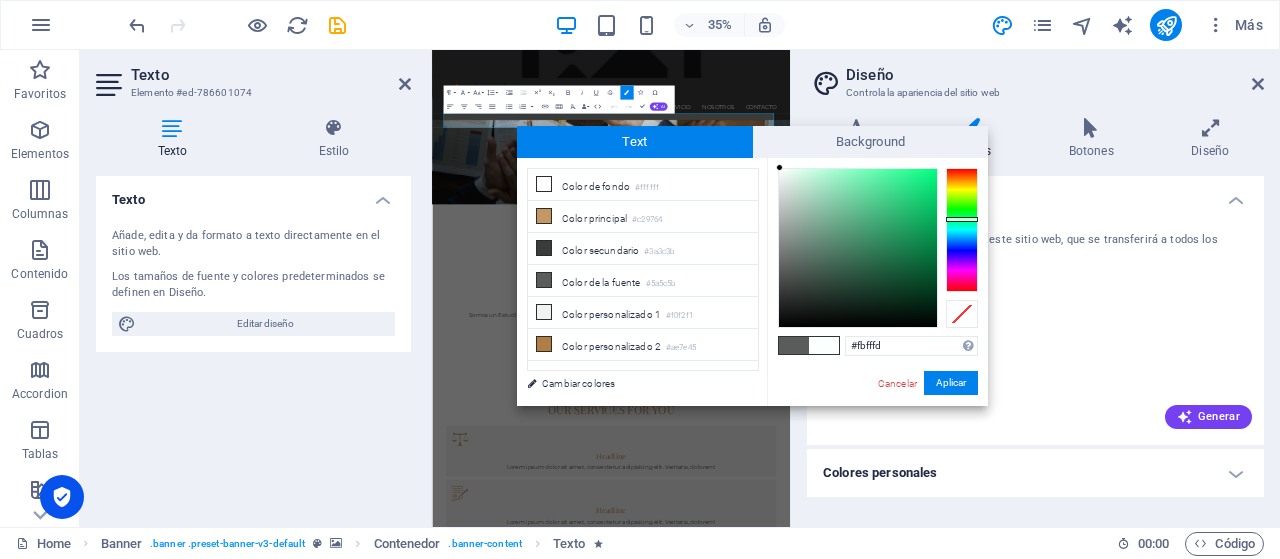 drag, startPoint x: 781, startPoint y: 267, endPoint x: 780, endPoint y: 161, distance: 106.004715 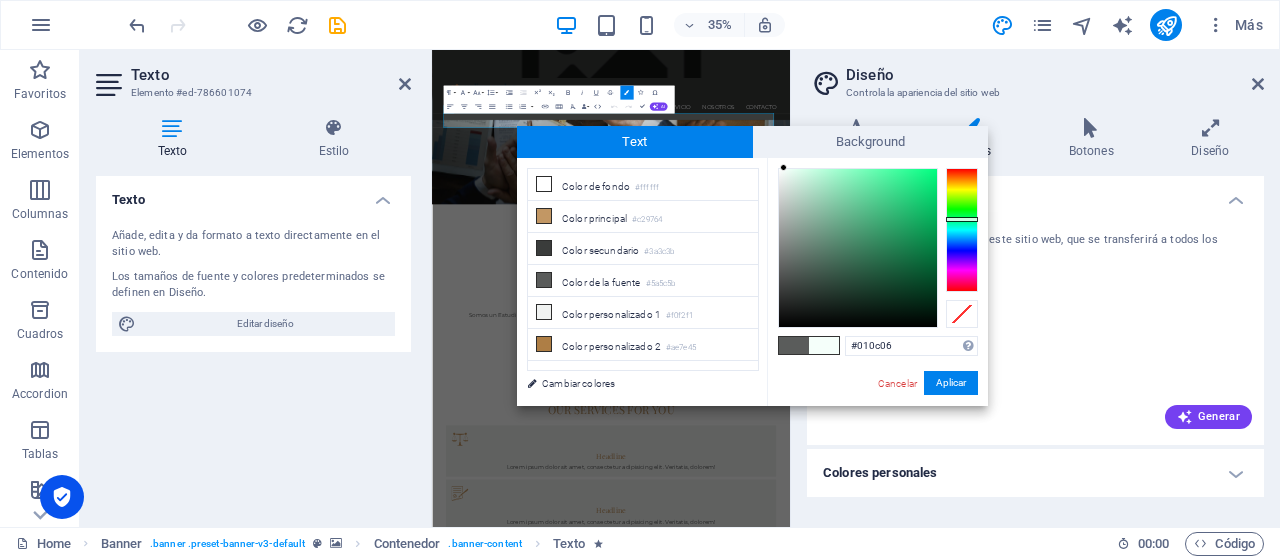 type on "#000000" 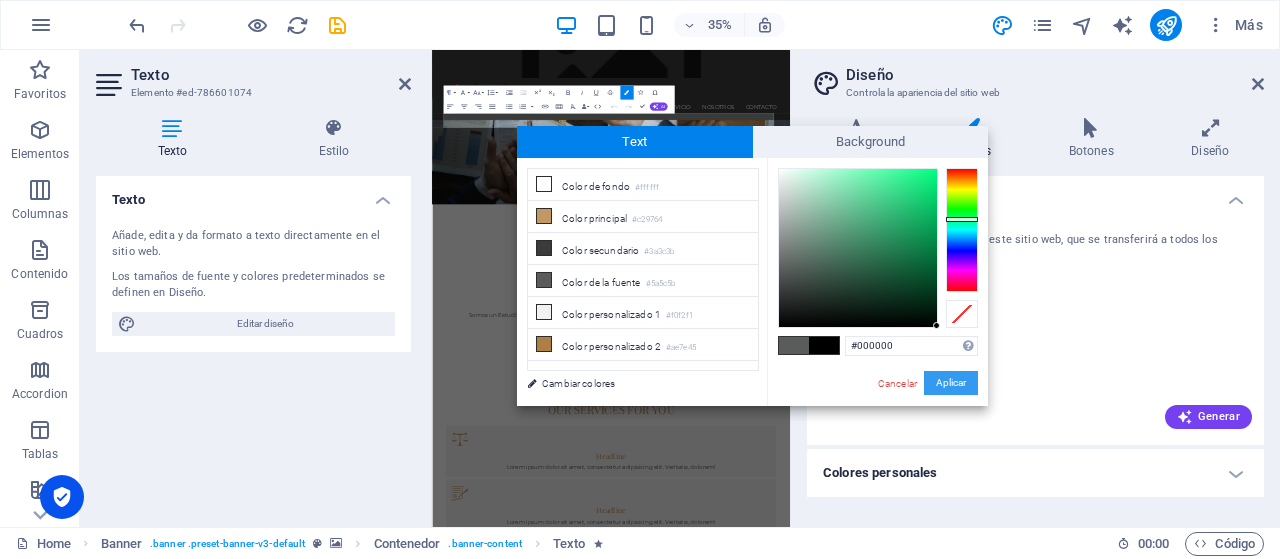 click on "Aplicar" at bounding box center (951, 383) 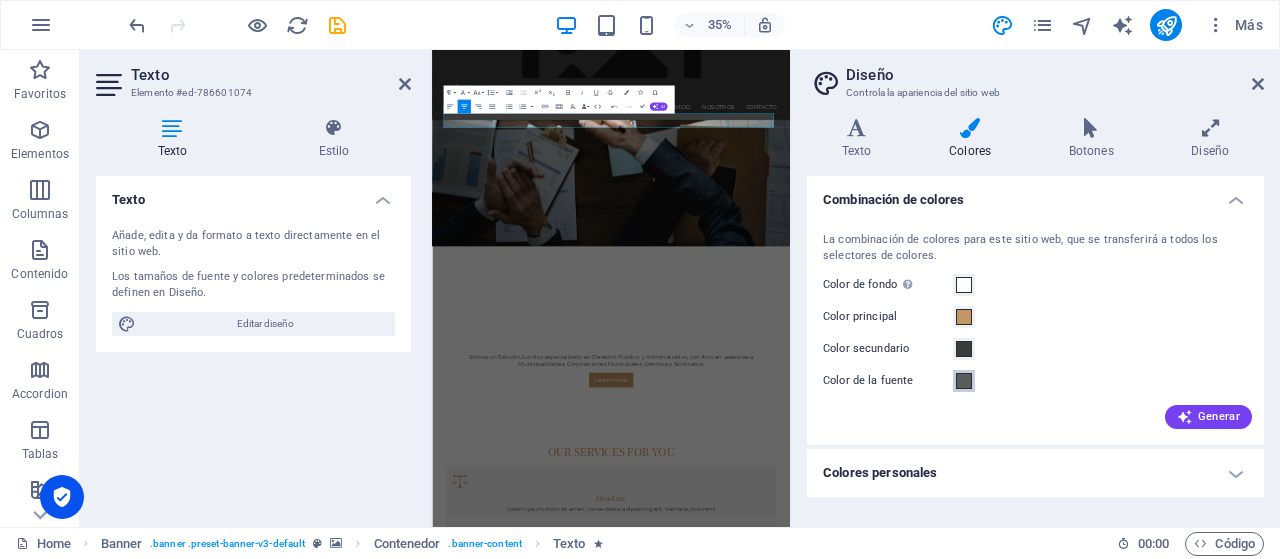 click at bounding box center (964, 381) 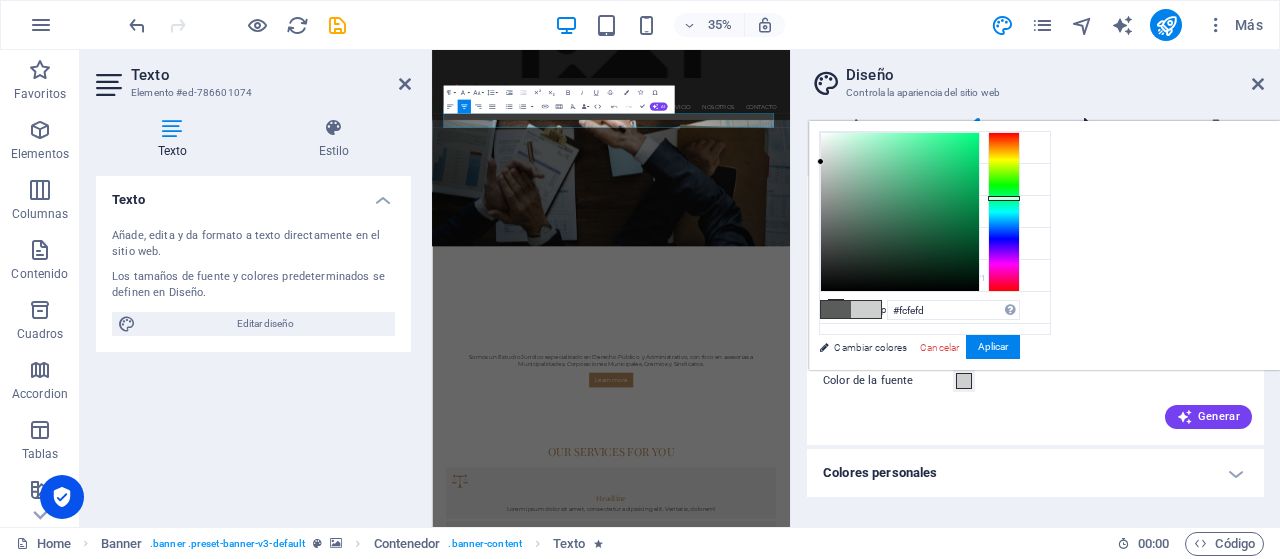 type on "#fdfffe" 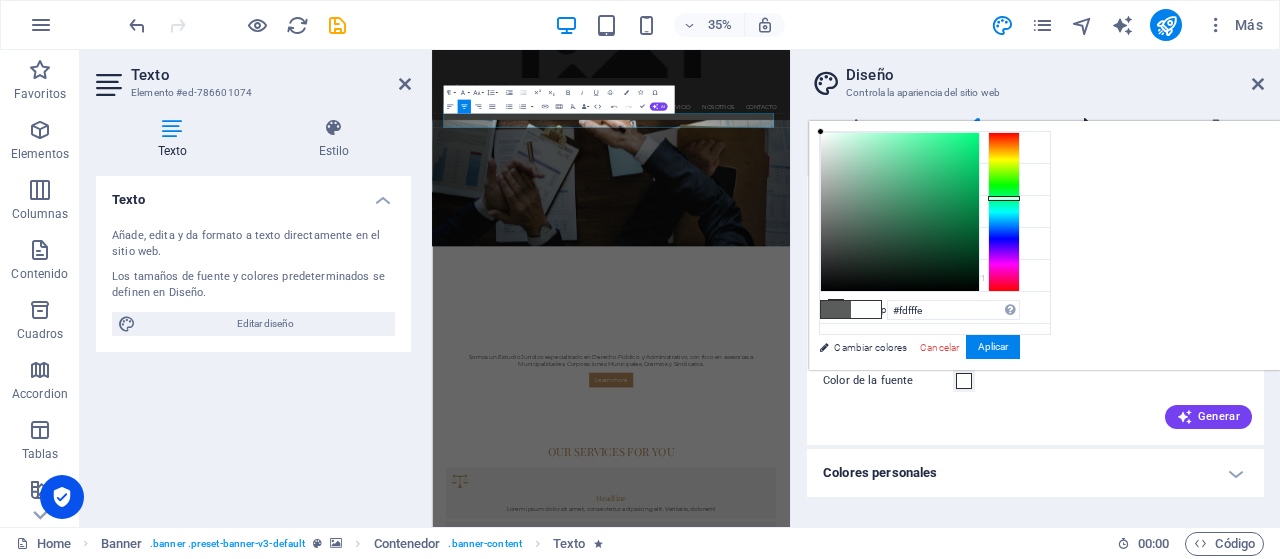 drag, startPoint x: 1070, startPoint y: 230, endPoint x: 1071, endPoint y: 117, distance: 113.004425 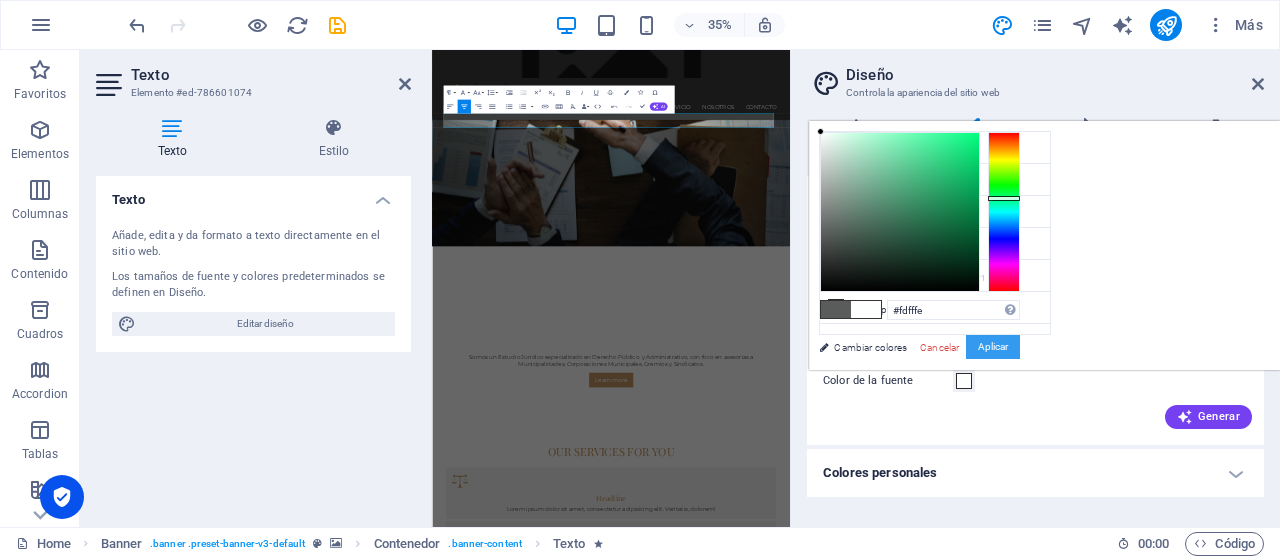 click on "Aplicar" at bounding box center [993, 347] 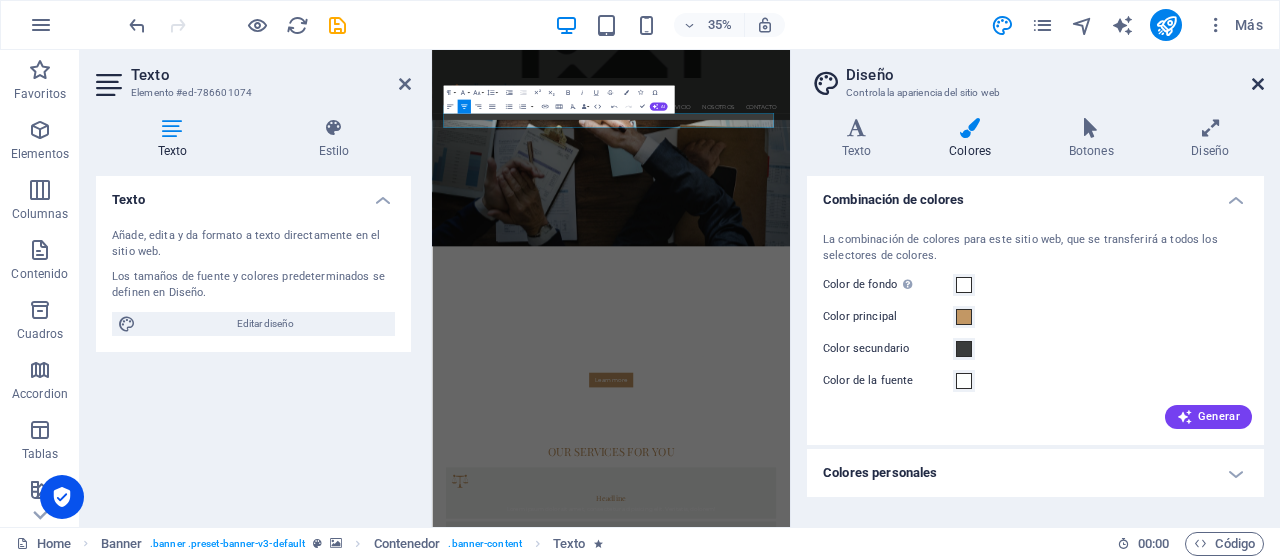 click at bounding box center [1258, 84] 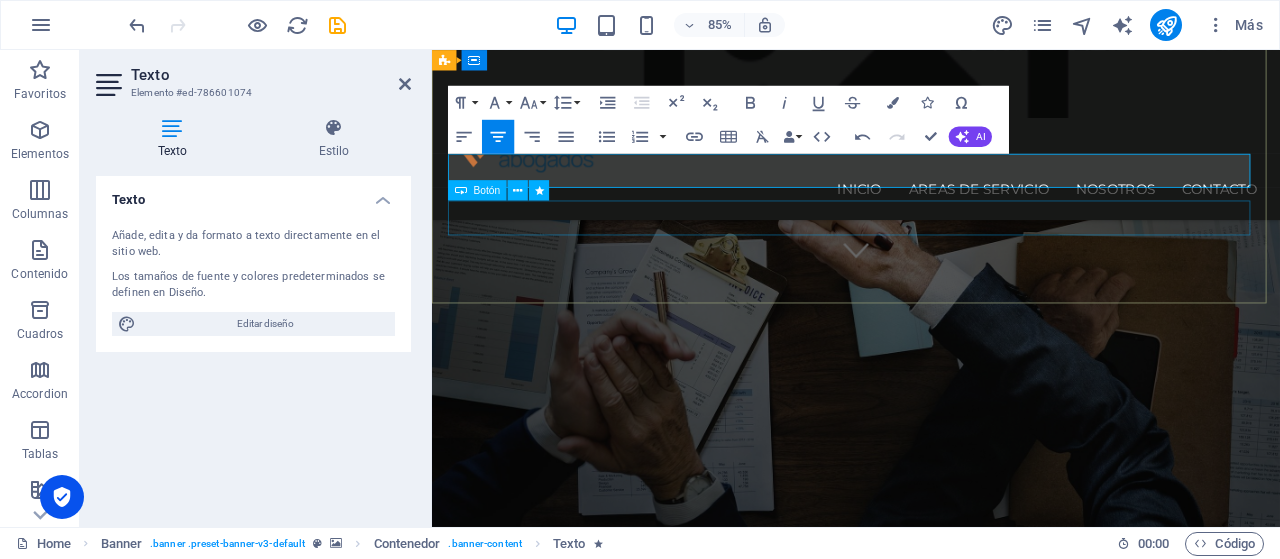 click on "Learn more" at bounding box center (931, 993) 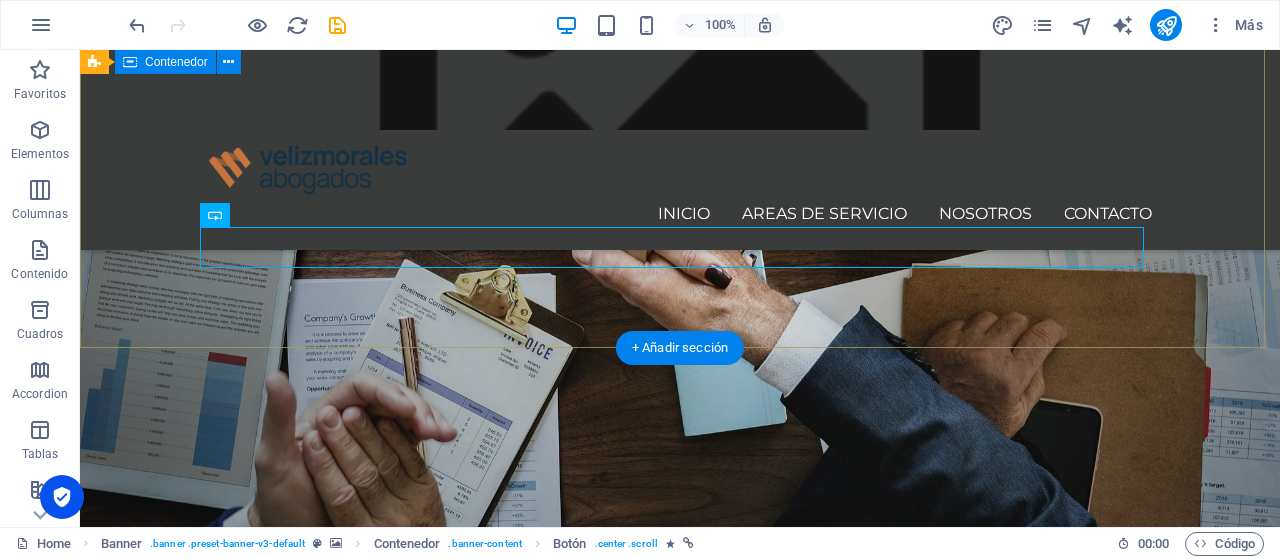 click on "Nuestra experiencia a tu servicio Somos un Estudio Jurídico especializado en Derecho Público  y Administrativo, con foco en asesorías a Municipalidades, Corporaciones Municipales, Gremios y Sindicatos. Learn more" at bounding box center (680, 852) 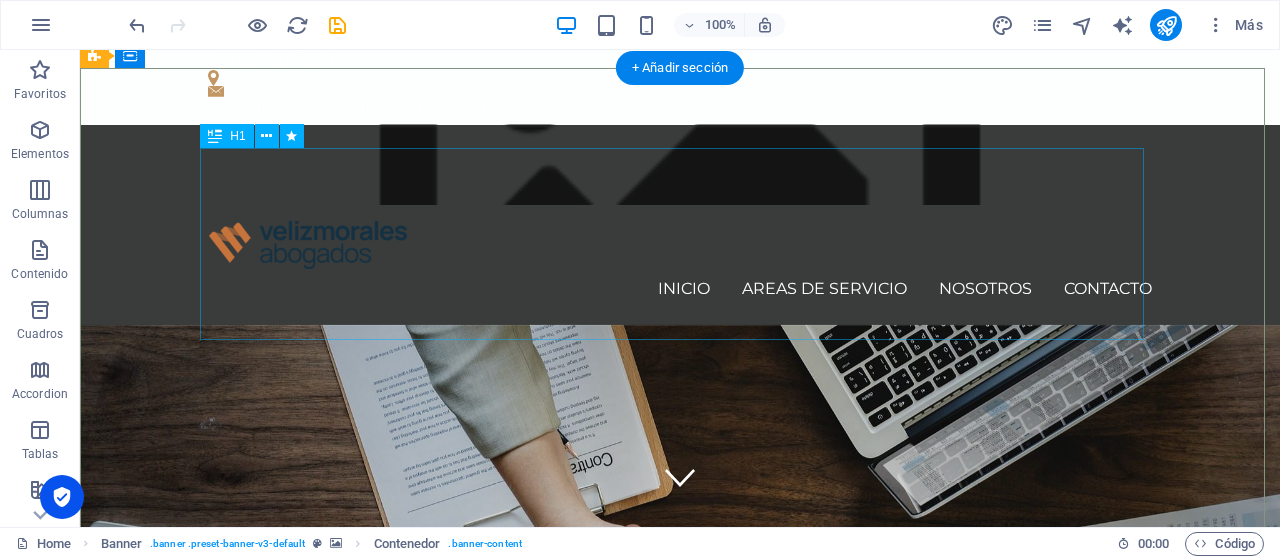 scroll, scrollTop: 0, scrollLeft: 0, axis: both 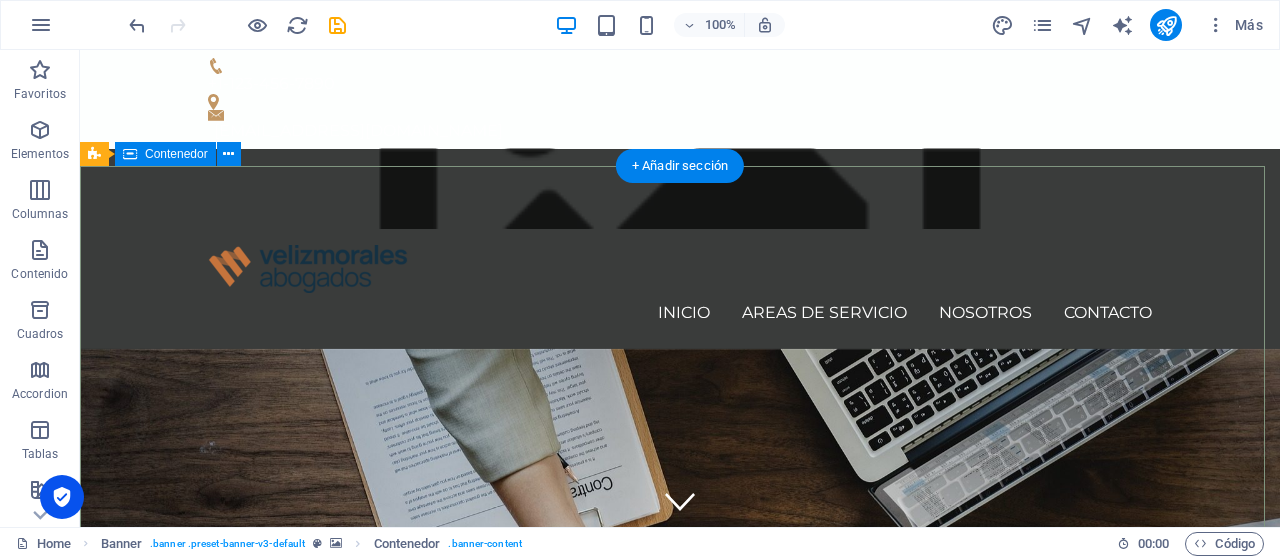 click on "Nuestra experiencia a tu servicio Somos un Estudio Jurídico especializado en Derecho Público  y Administrativo, con foco en asesorías a Municipalidades, Corporaciones Municipales, Gremios y Sindicatos. Learn more" at bounding box center (680, 1152) 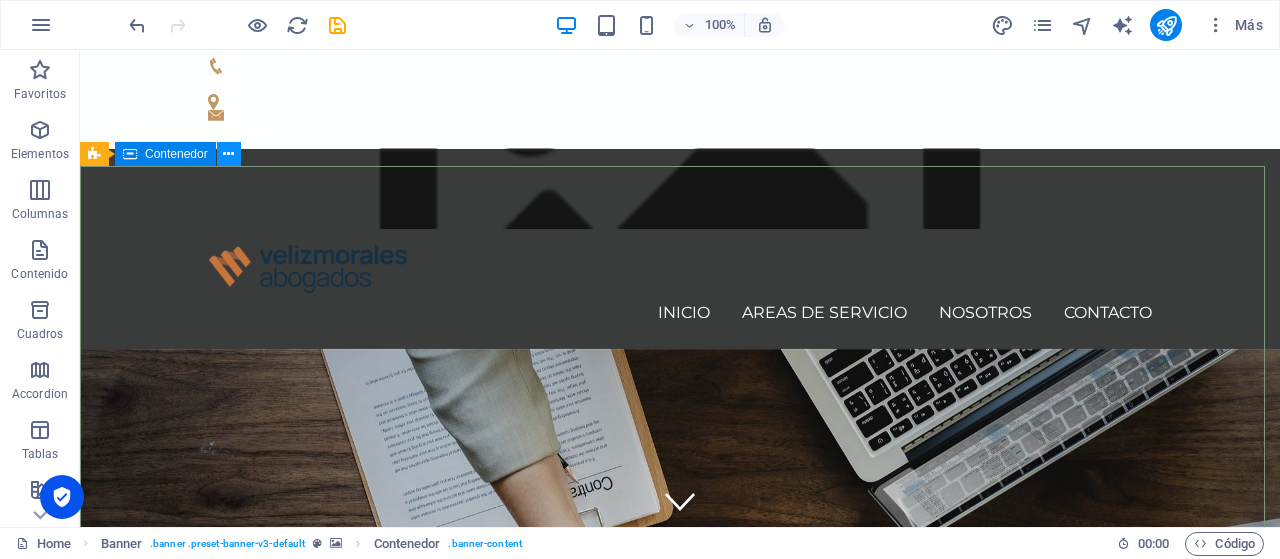 click at bounding box center (228, 154) 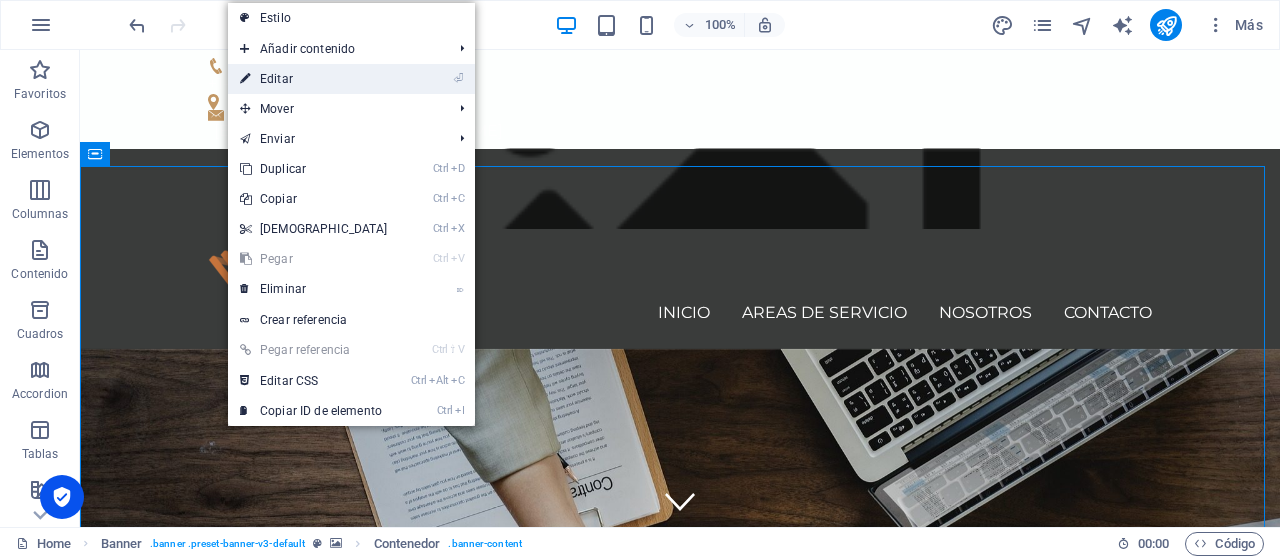 click on "⏎  Editar" at bounding box center (314, 79) 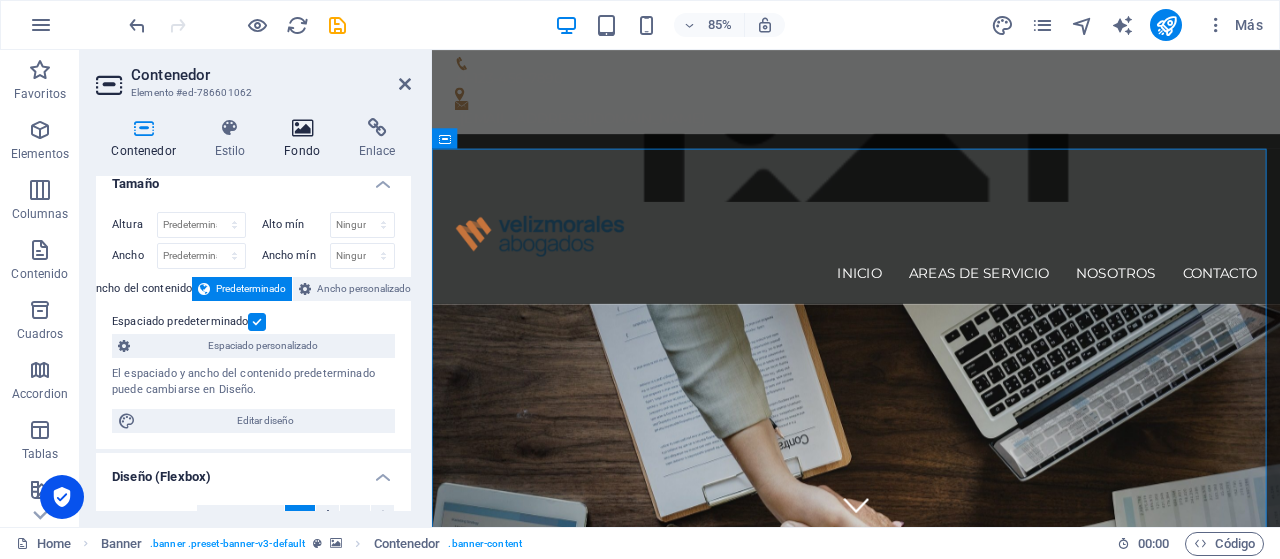 scroll, scrollTop: 0, scrollLeft: 0, axis: both 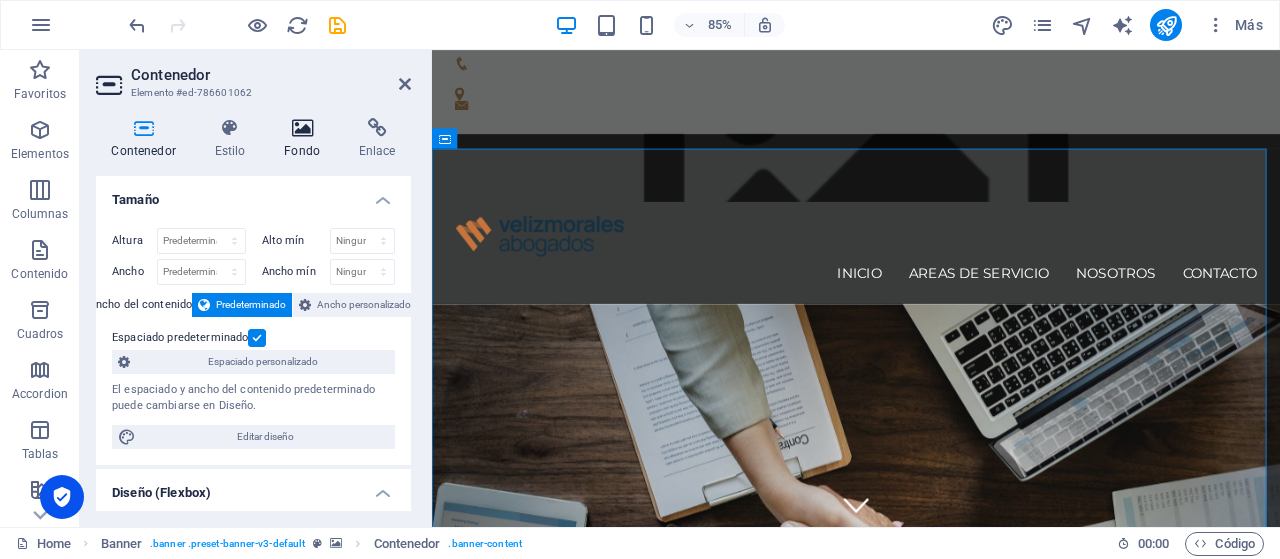 click at bounding box center (302, 128) 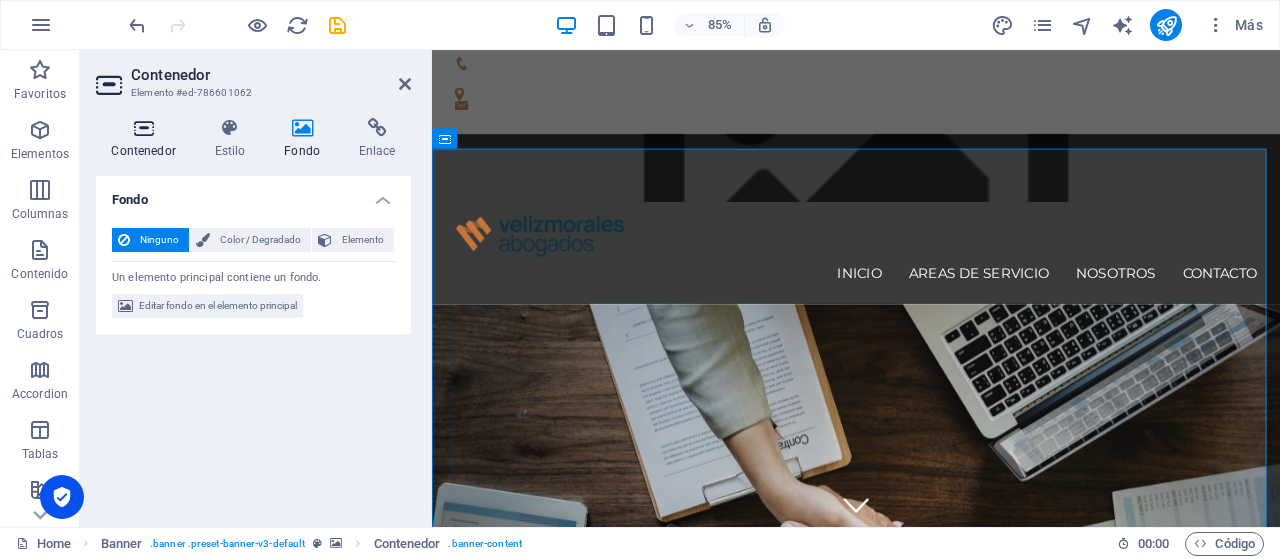 click at bounding box center [143, 128] 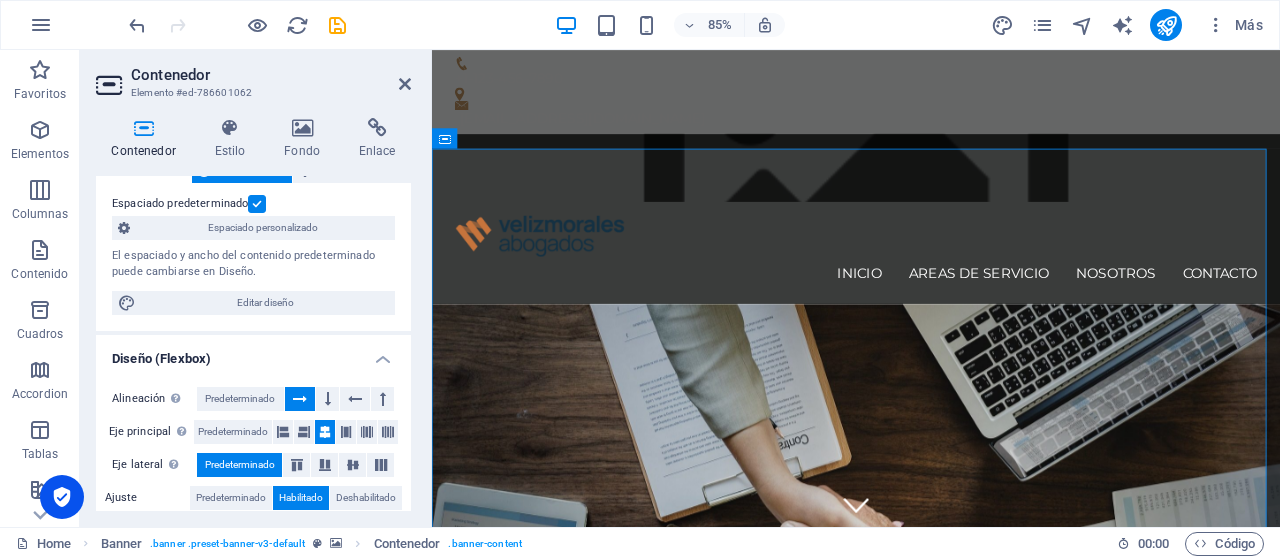 scroll, scrollTop: 0, scrollLeft: 0, axis: both 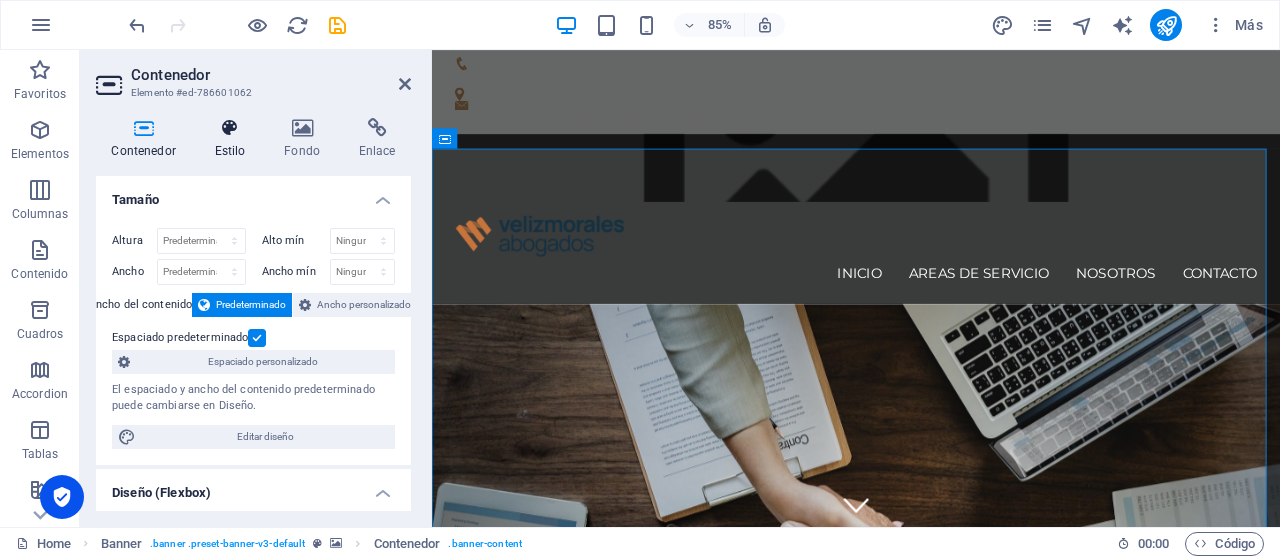 click at bounding box center [230, 128] 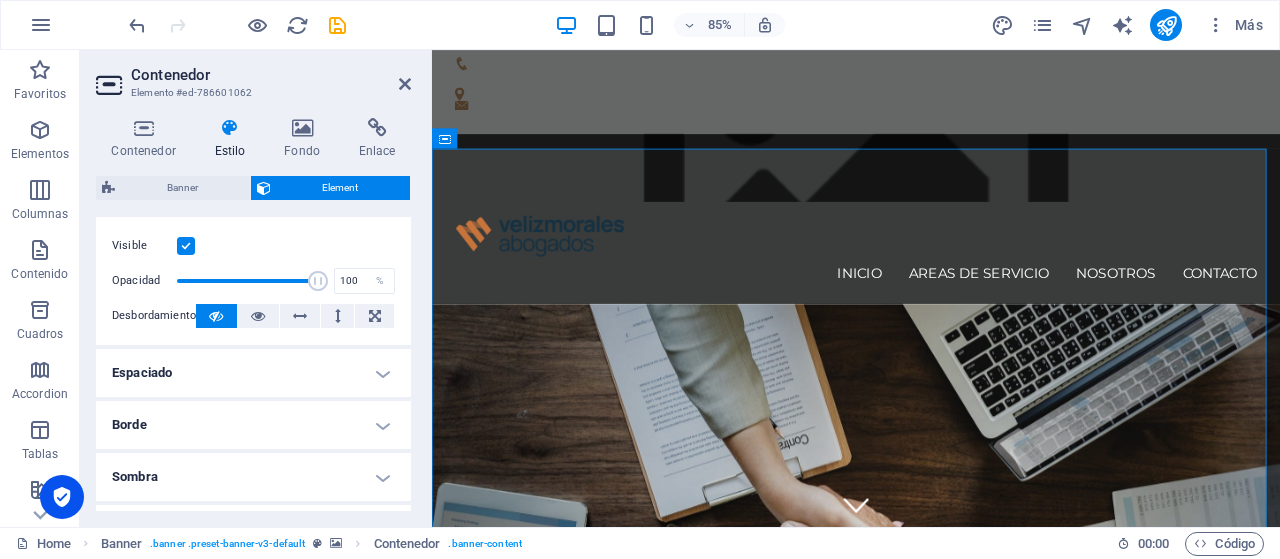scroll, scrollTop: 0, scrollLeft: 0, axis: both 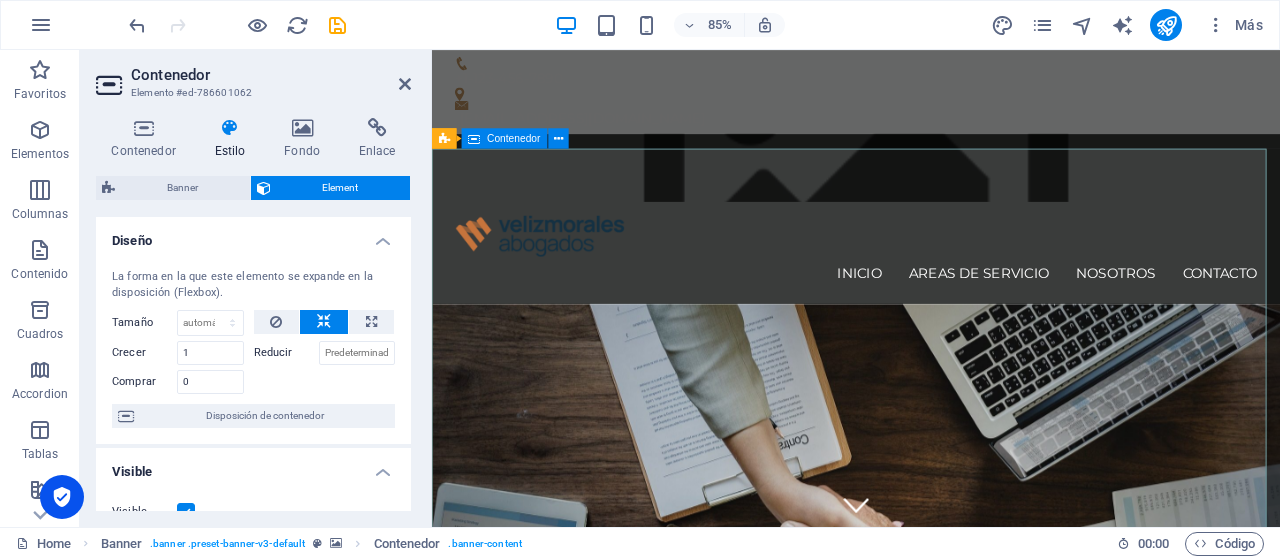 click on "Nuestra experiencia a tu servicio Somos un Estudio Jurídico especializado en Derecho Público  y Administrativo, con foco en asesorías a Municipalidades, Corporaciones Municipales, Gremios y Sindicatos. Learn more" at bounding box center (931, 1152) 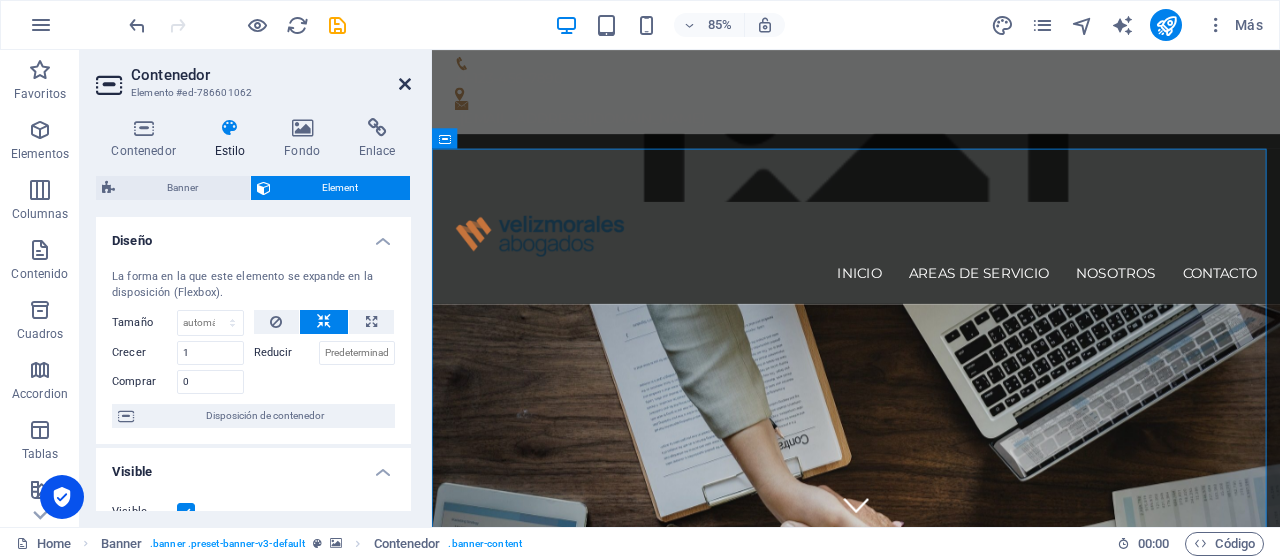 click at bounding box center (405, 84) 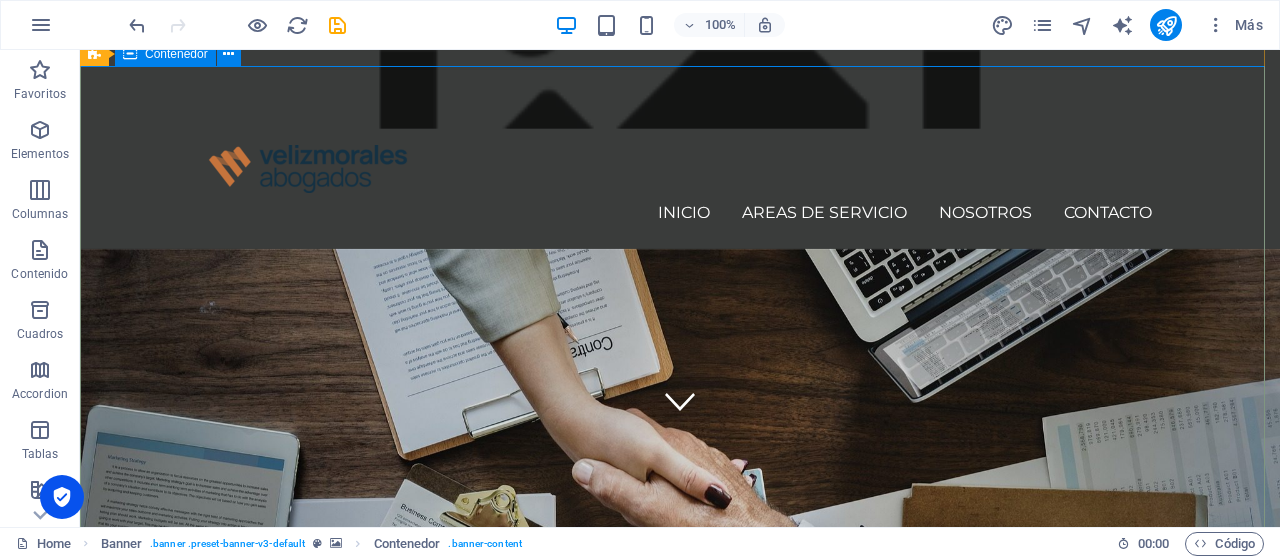 scroll, scrollTop: 0, scrollLeft: 0, axis: both 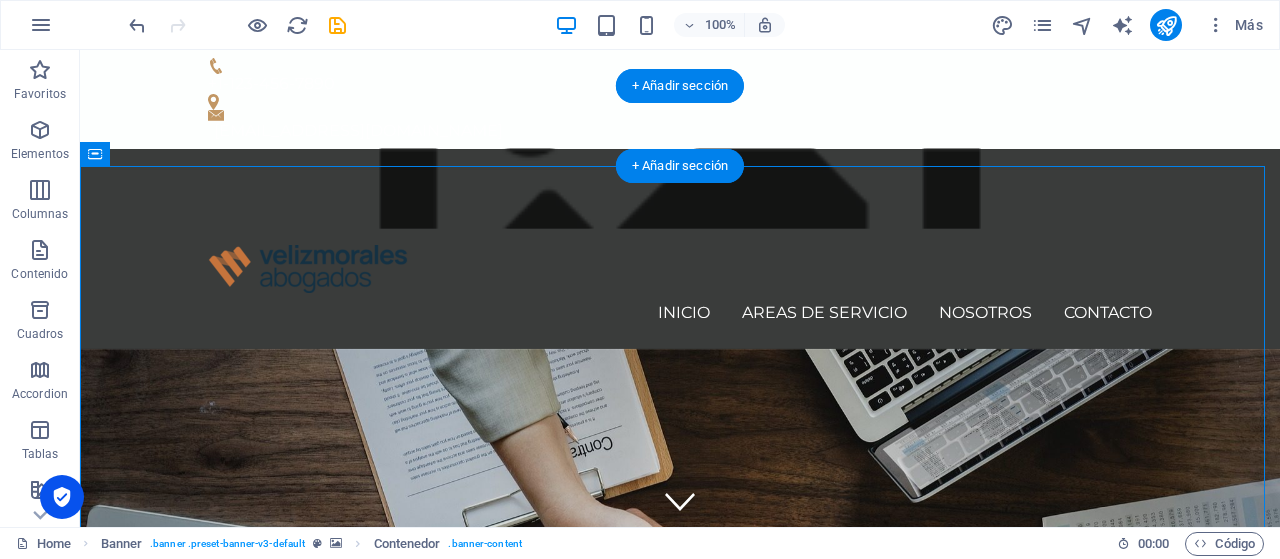 click at bounding box center (680, 189) 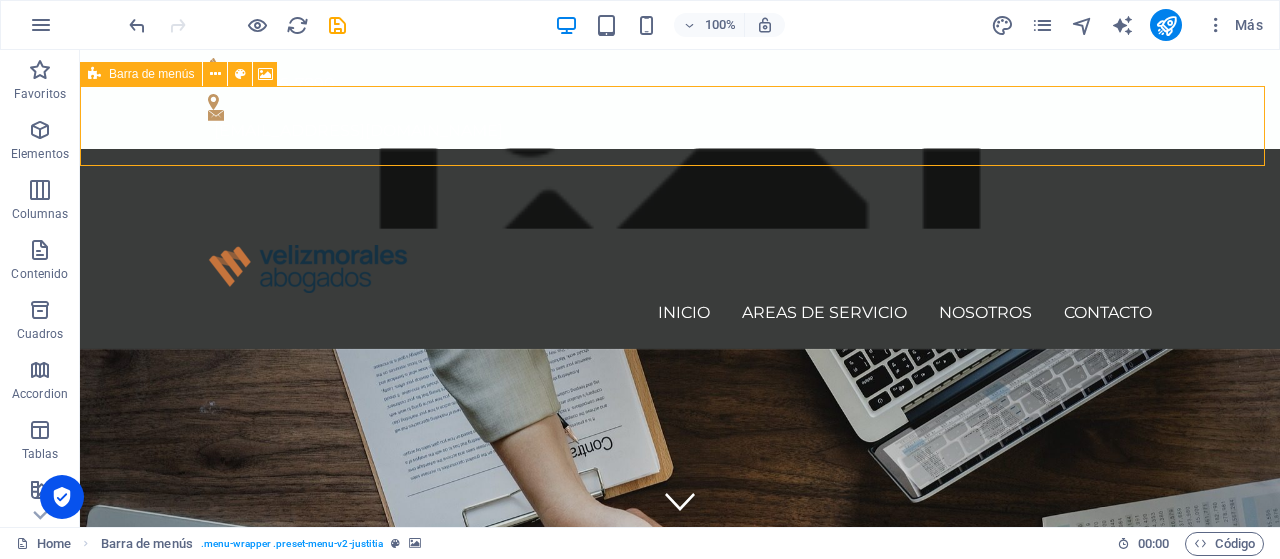click at bounding box center (94, 74) 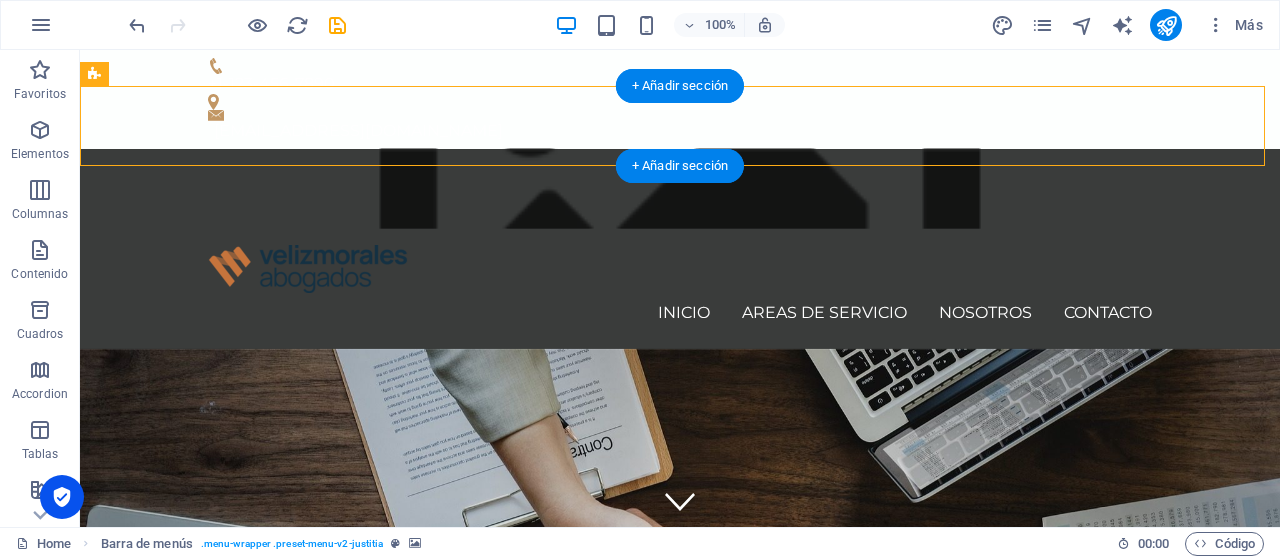 click at bounding box center [680, 189] 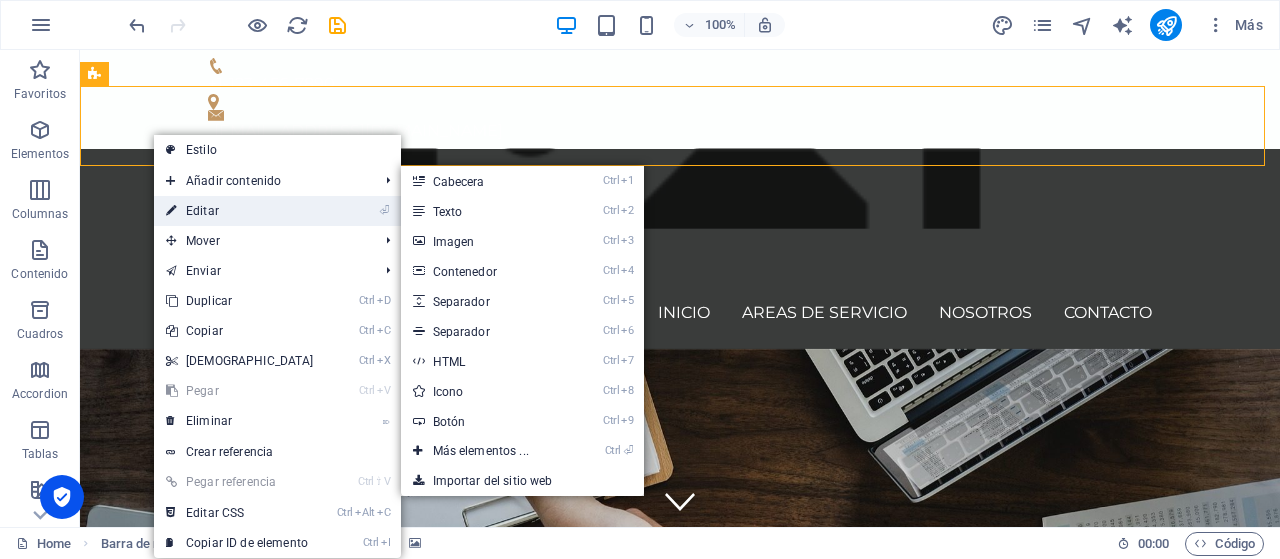 click on "⏎  Editar" at bounding box center [240, 211] 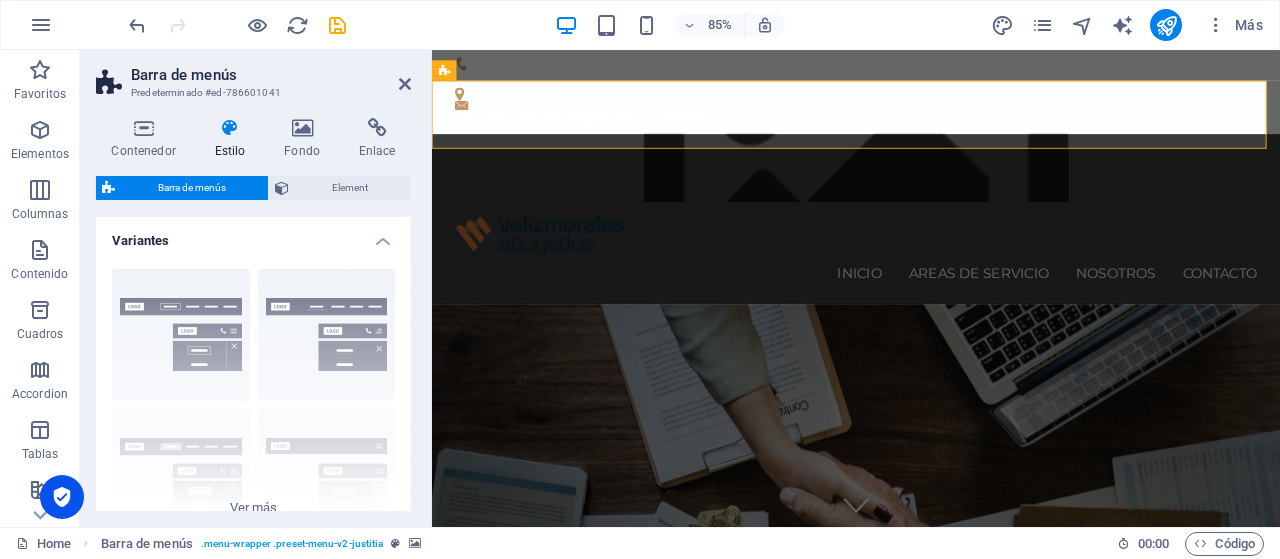 click at bounding box center (230, 128) 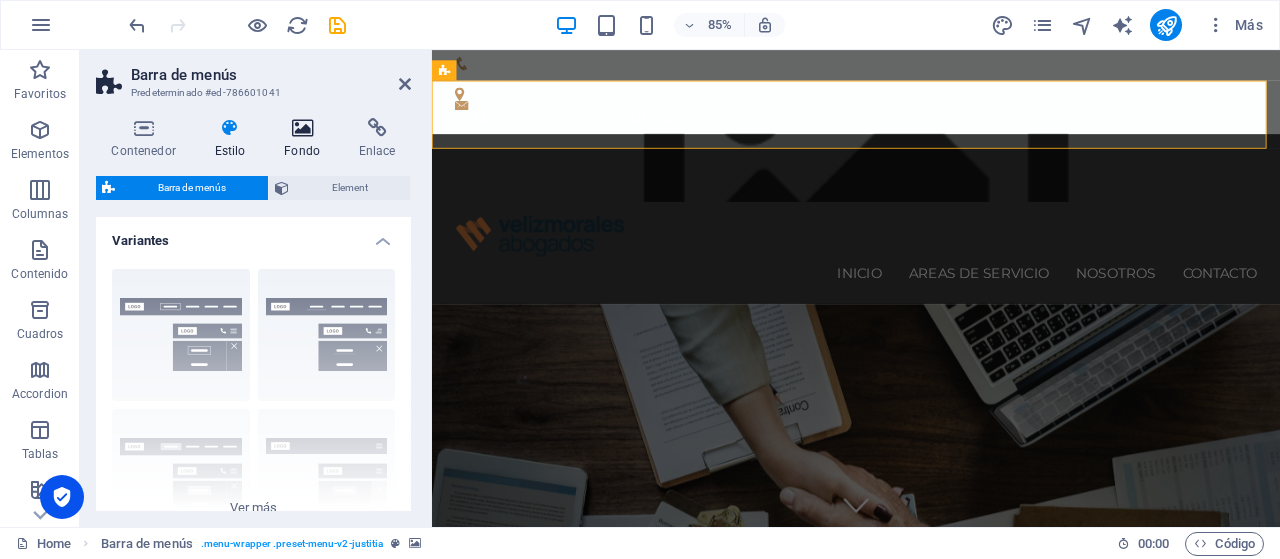 click at bounding box center [302, 128] 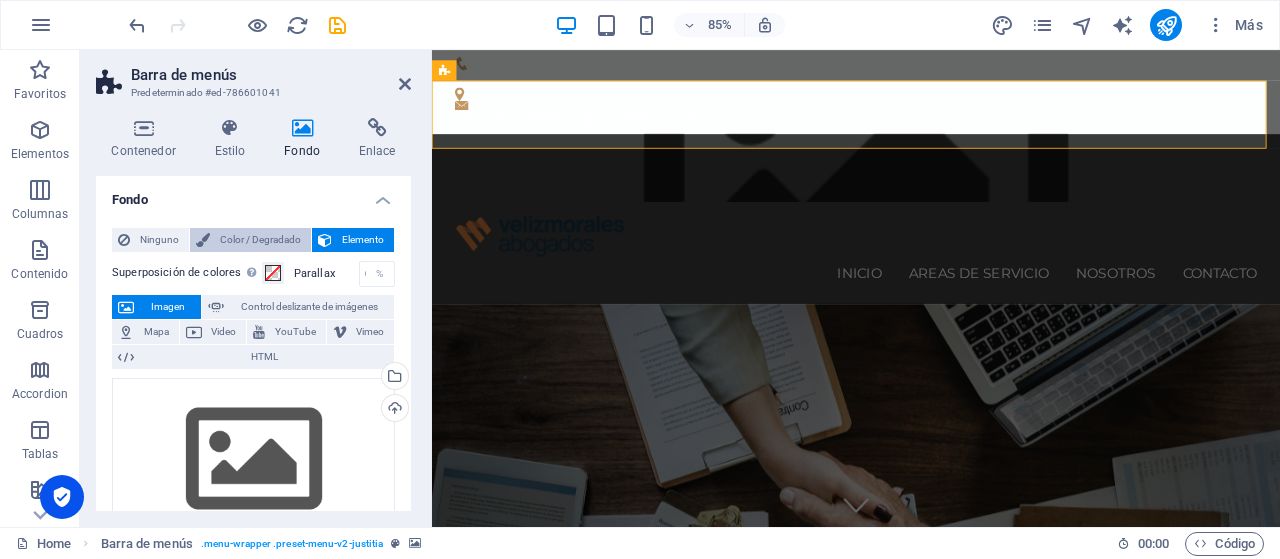 click on "Color / Degradado" at bounding box center [260, 240] 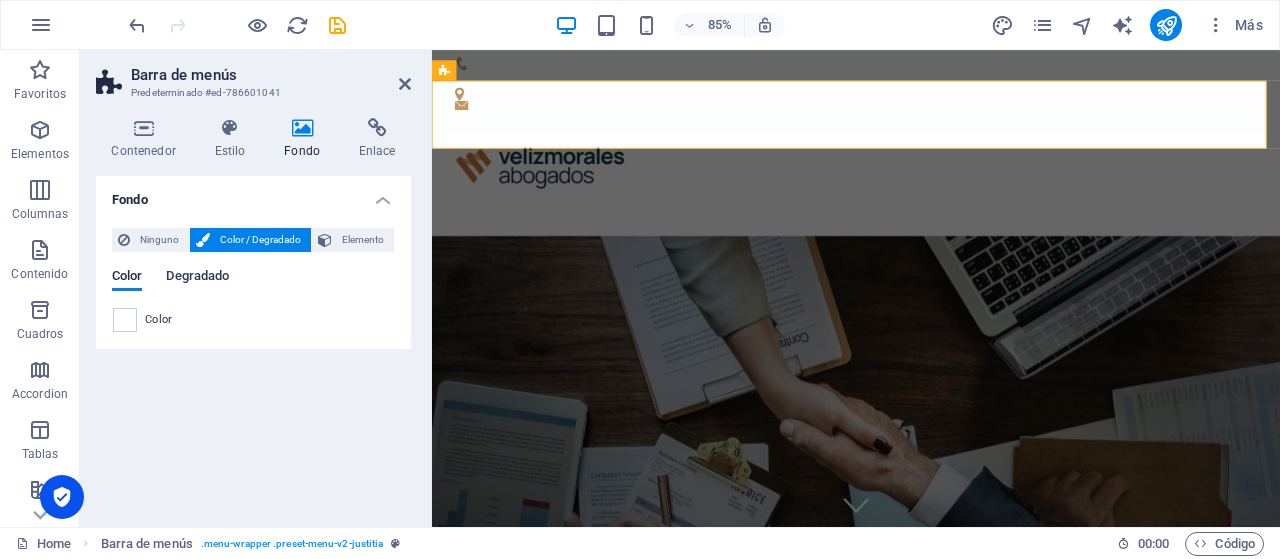 click on "Degradado" at bounding box center (197, 278) 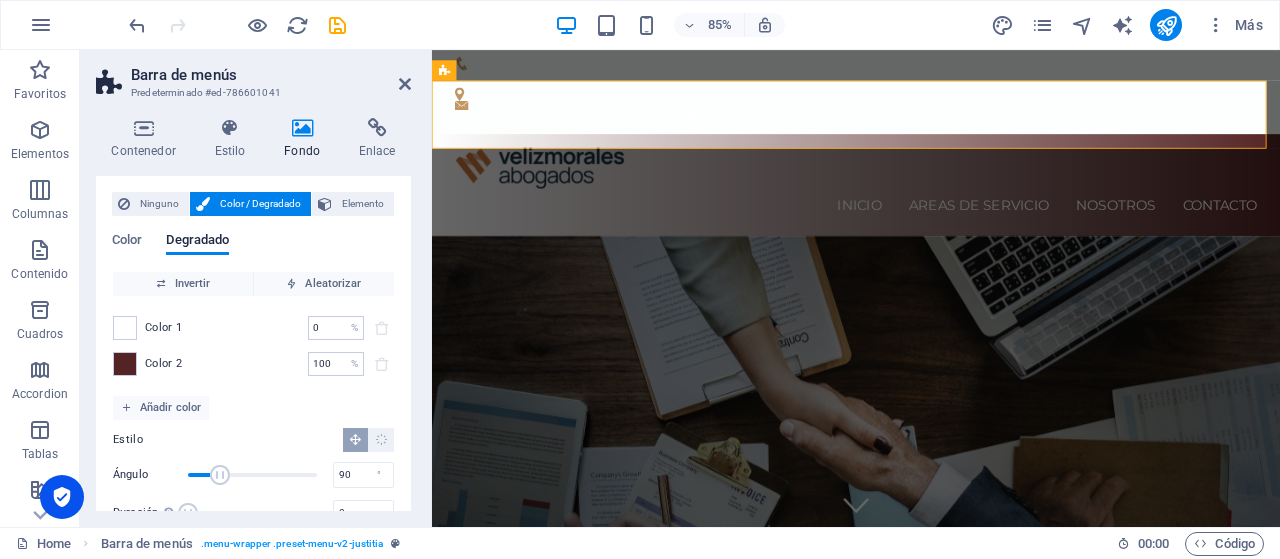scroll, scrollTop: 0, scrollLeft: 0, axis: both 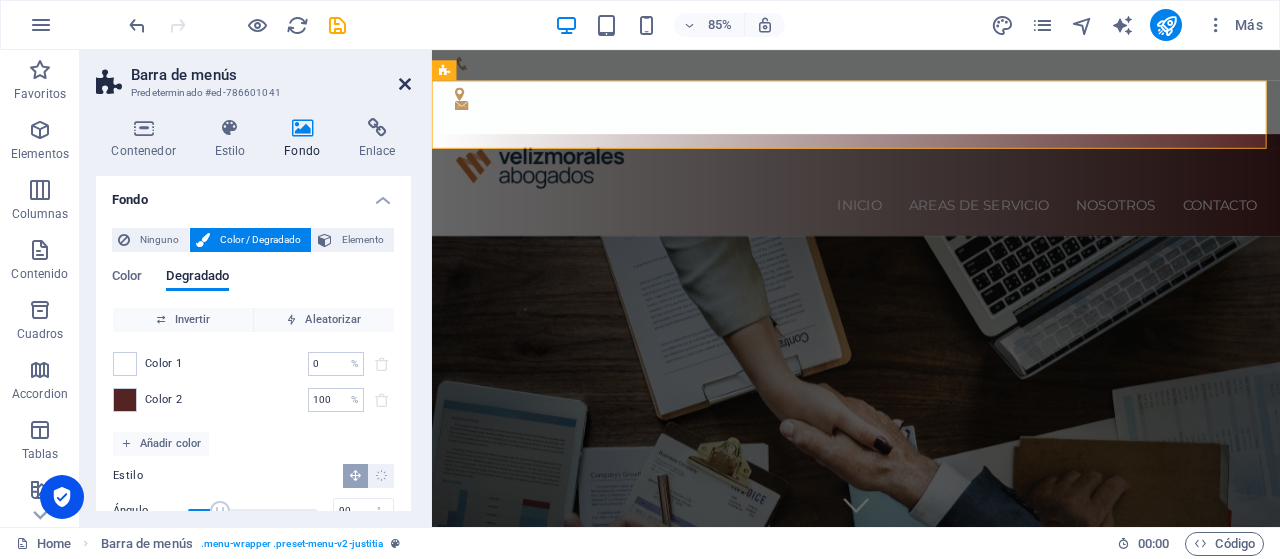 click at bounding box center (405, 84) 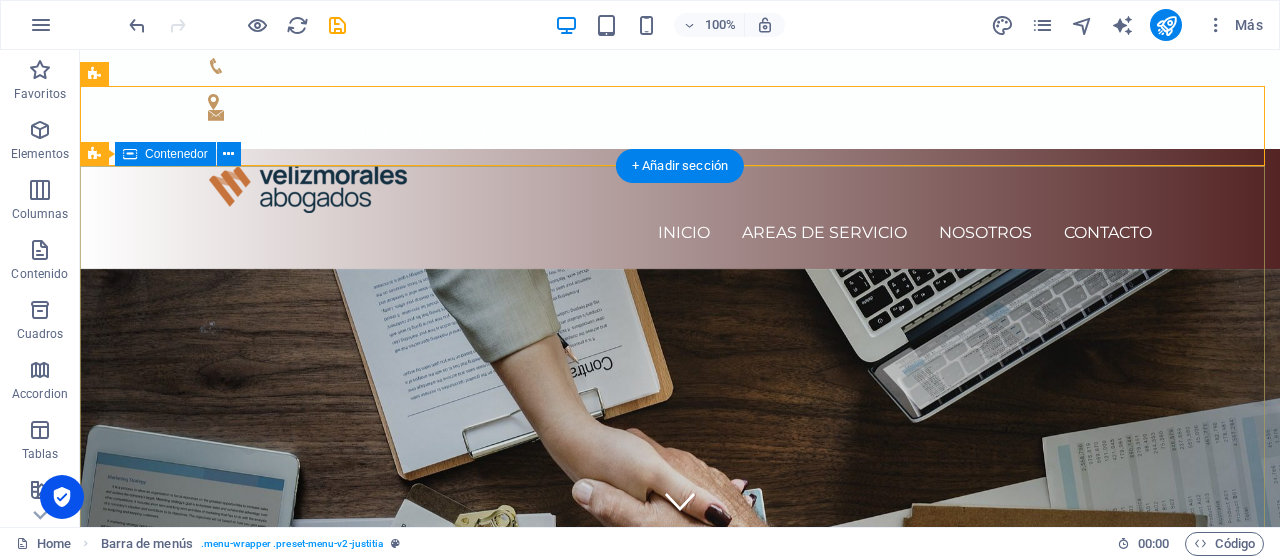 drag, startPoint x: 472, startPoint y: 207, endPoint x: 836, endPoint y: 271, distance: 369.58356 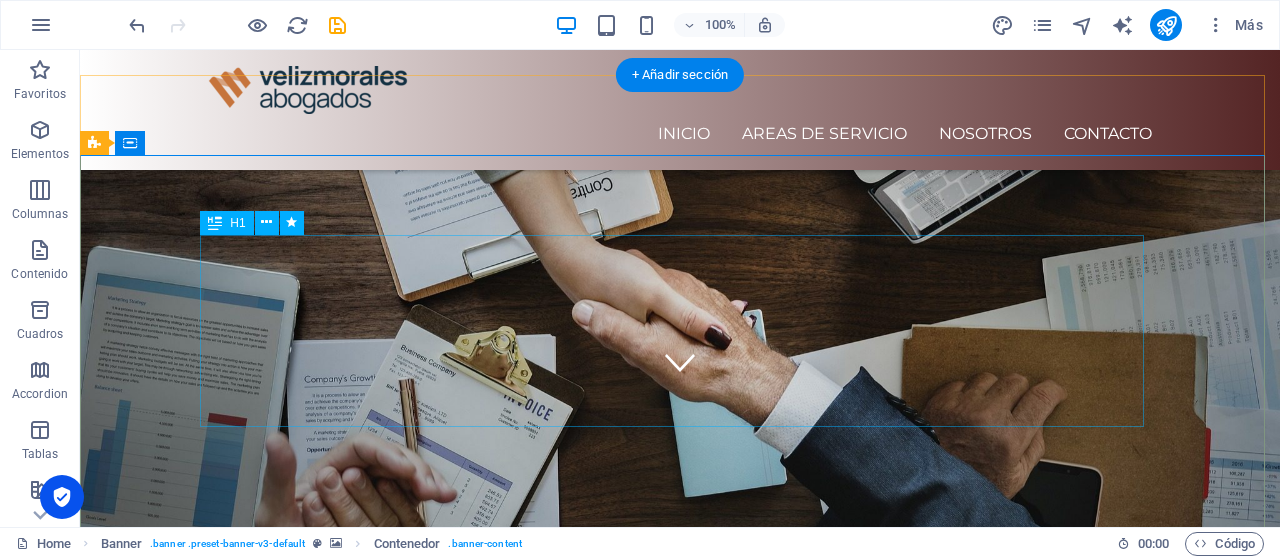 scroll, scrollTop: 0, scrollLeft: 0, axis: both 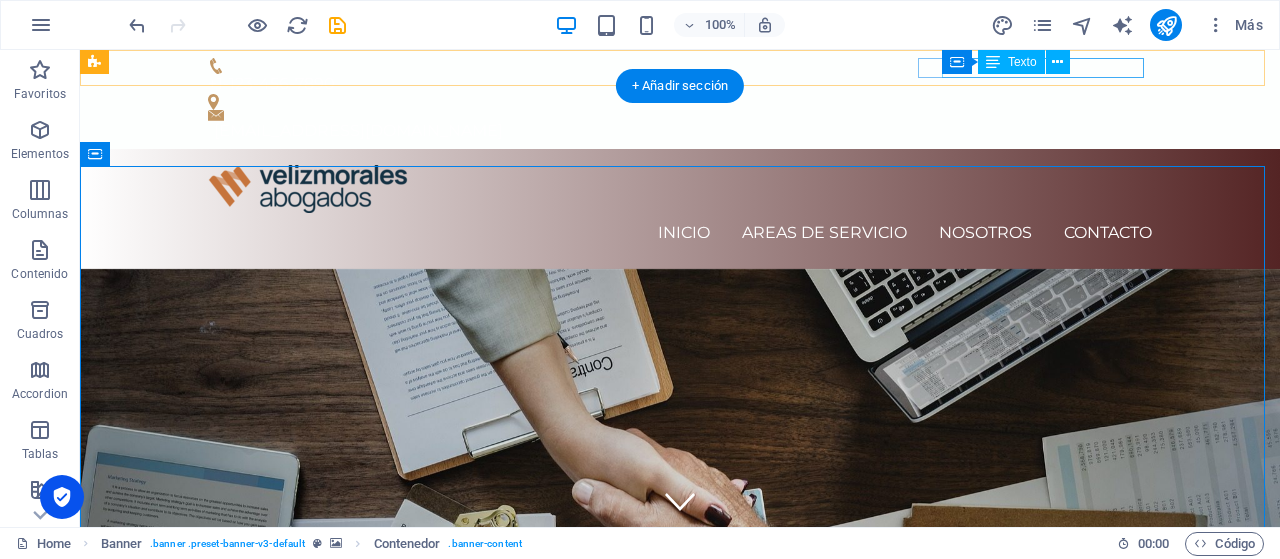 click on "contacto@velizmorales.cl" at bounding box center [683, 131] 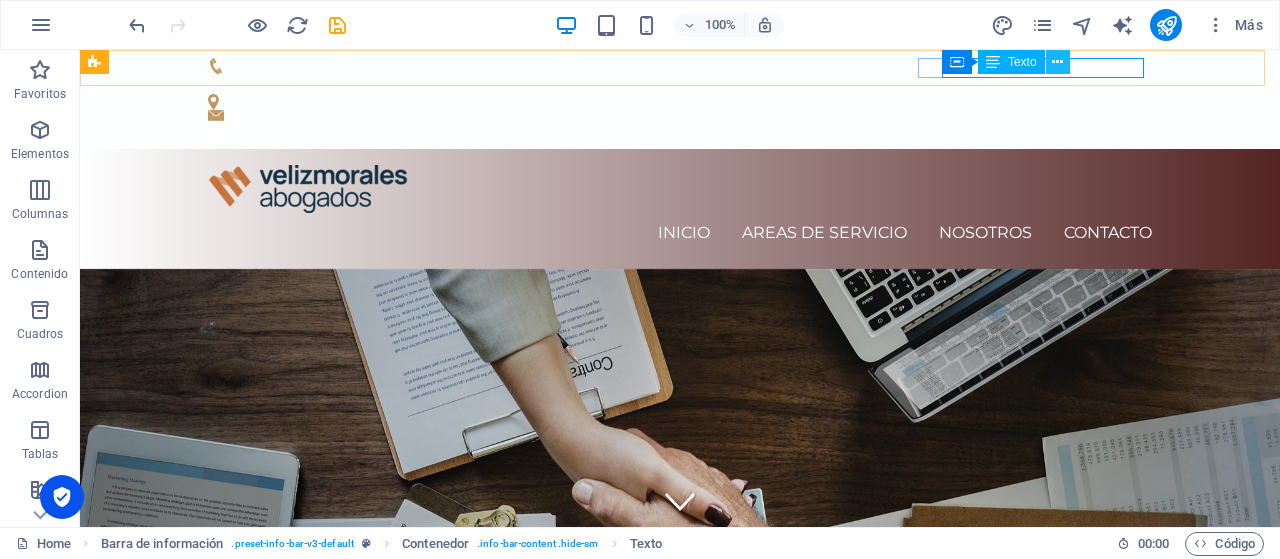 click at bounding box center (1057, 62) 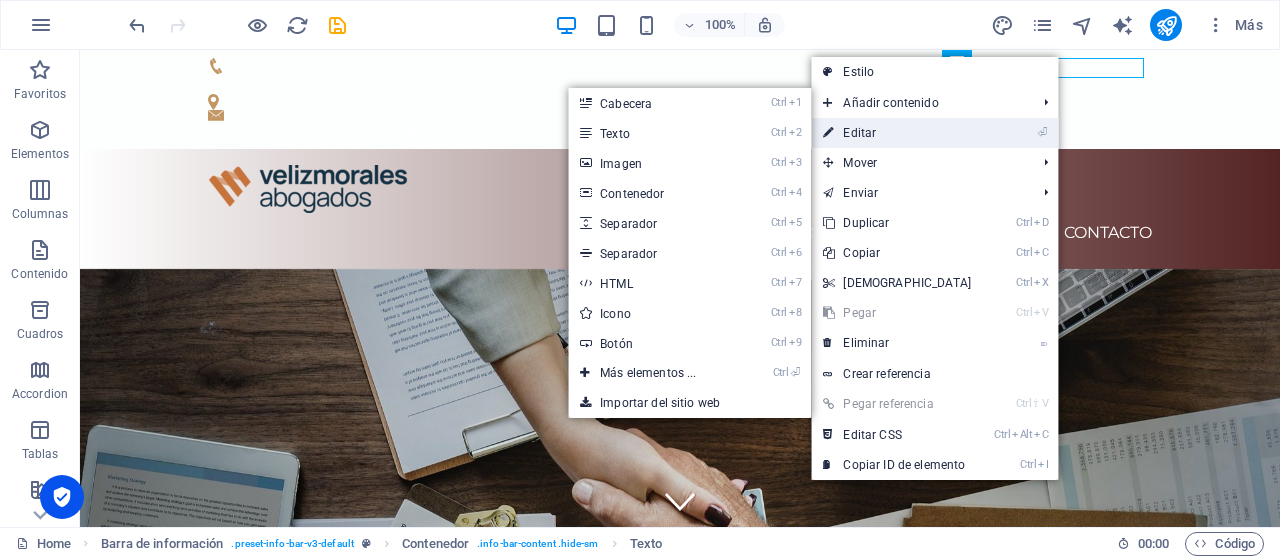 click on "⏎  Editar" at bounding box center (897, 133) 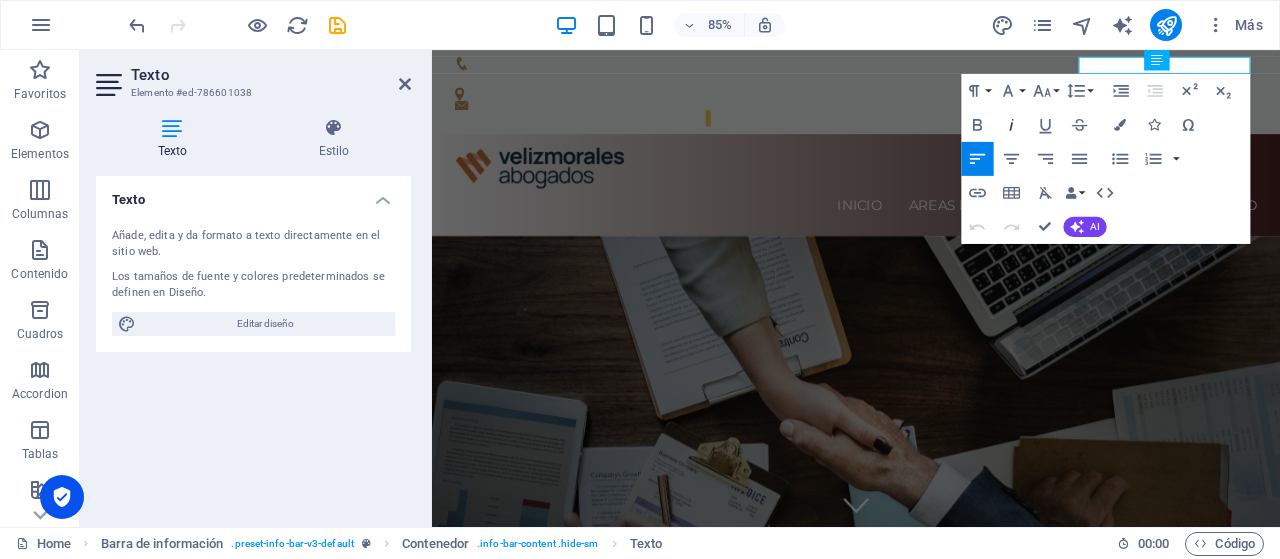 type 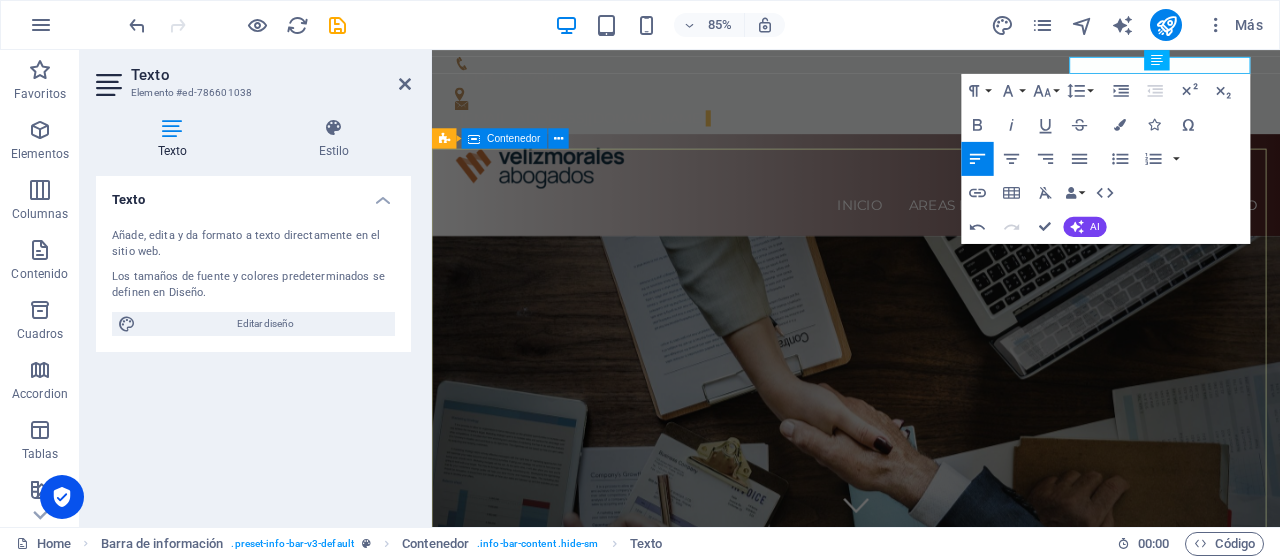 click on "Nuestra experiencia a tu servicio Somos un Estudio Jurídico especializado en Derecho Público  y Administrativo, con foco en asesorías a Municipalidades, Corporaciones Municipales, Gremios y Sindicatos. Learn more" at bounding box center (931, 992) 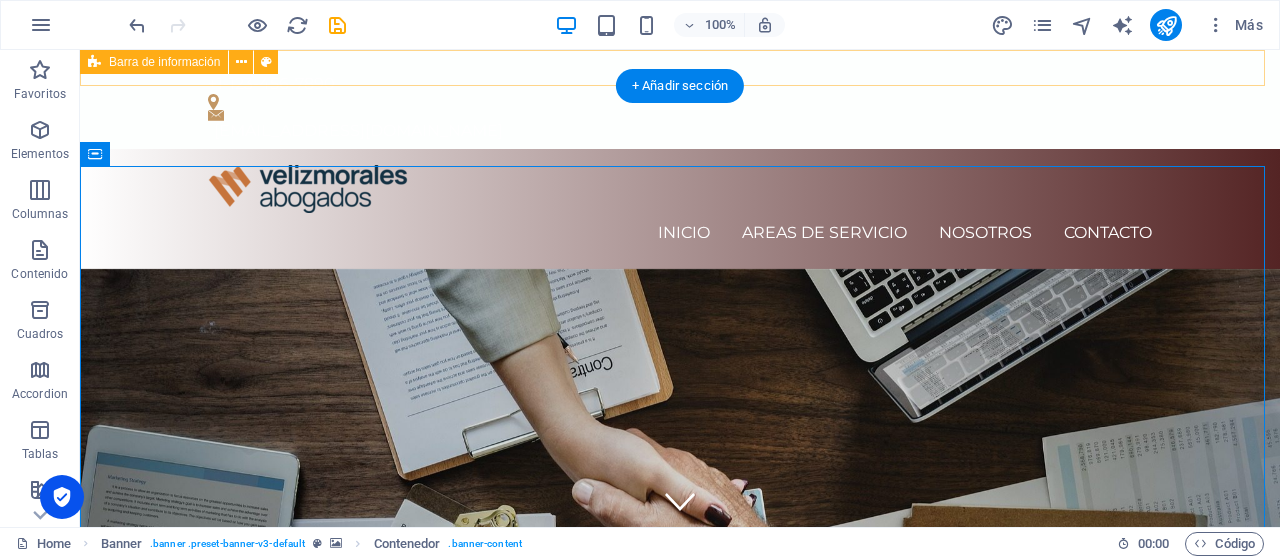 click on "+1-123-456-7890 Ccontacto@velizmorales.cl" at bounding box center (680, 99) 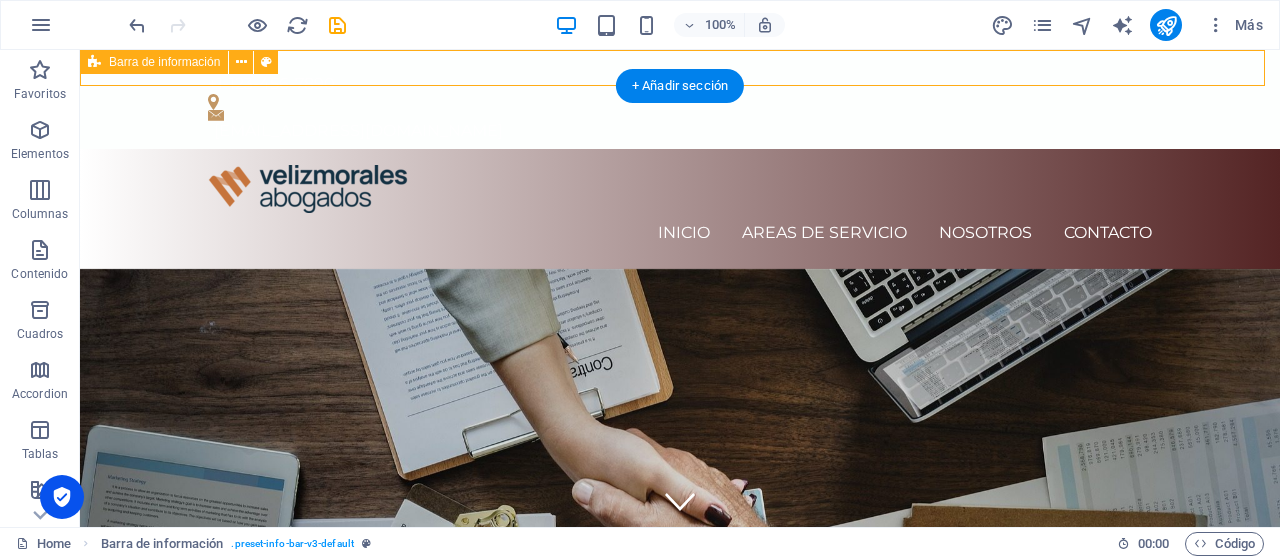 drag, startPoint x: 1194, startPoint y: 72, endPoint x: 1178, endPoint y: 79, distance: 17.464249 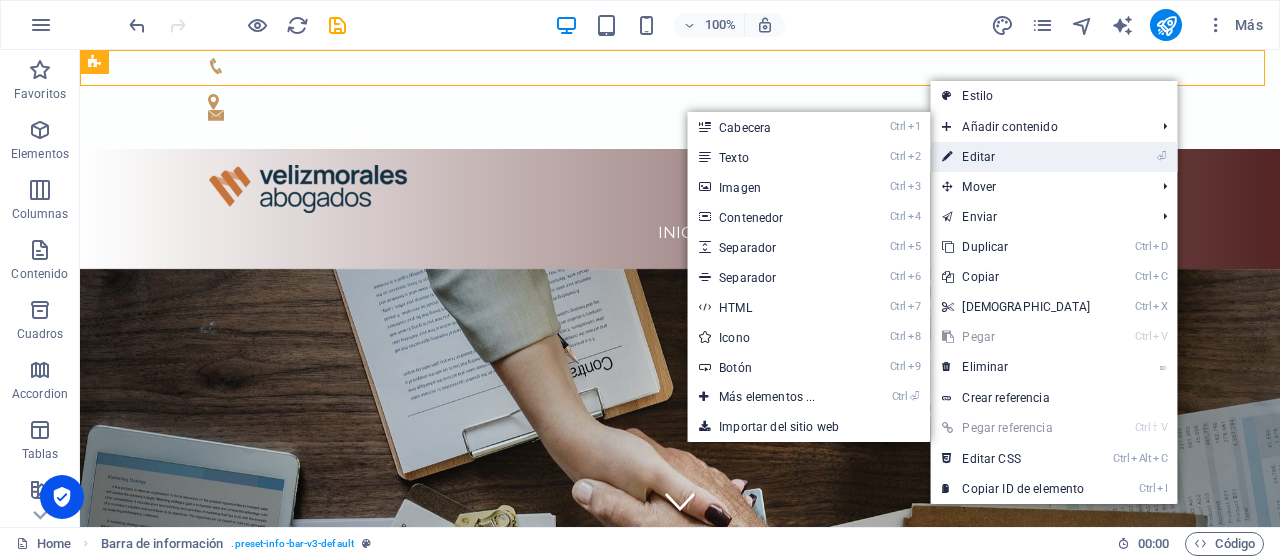 click on "⏎  Editar" at bounding box center [1016, 157] 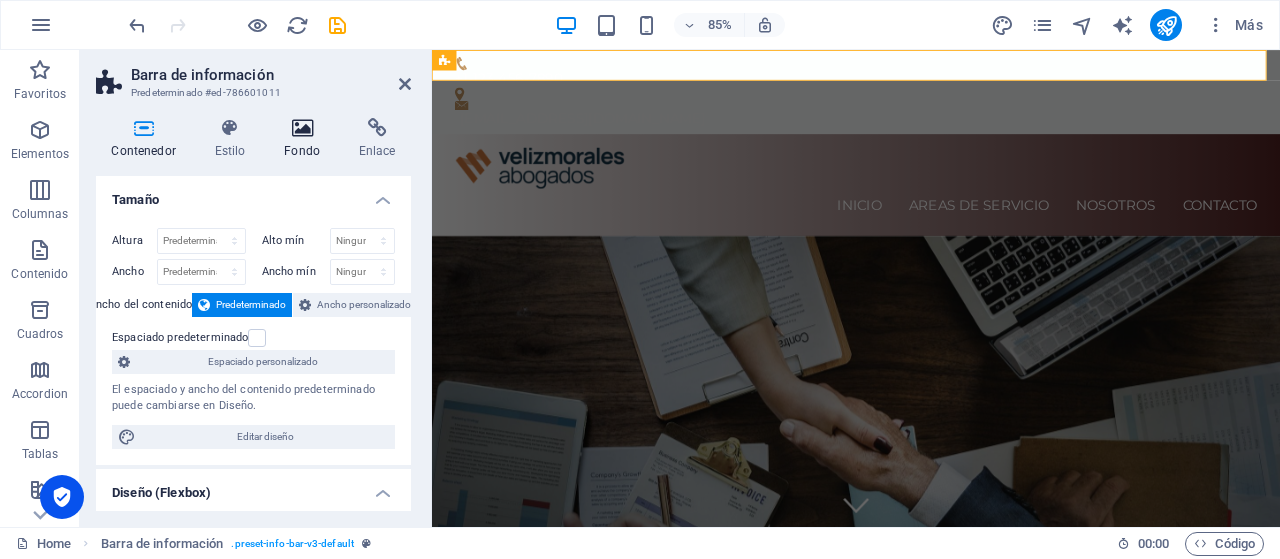 click at bounding box center [302, 128] 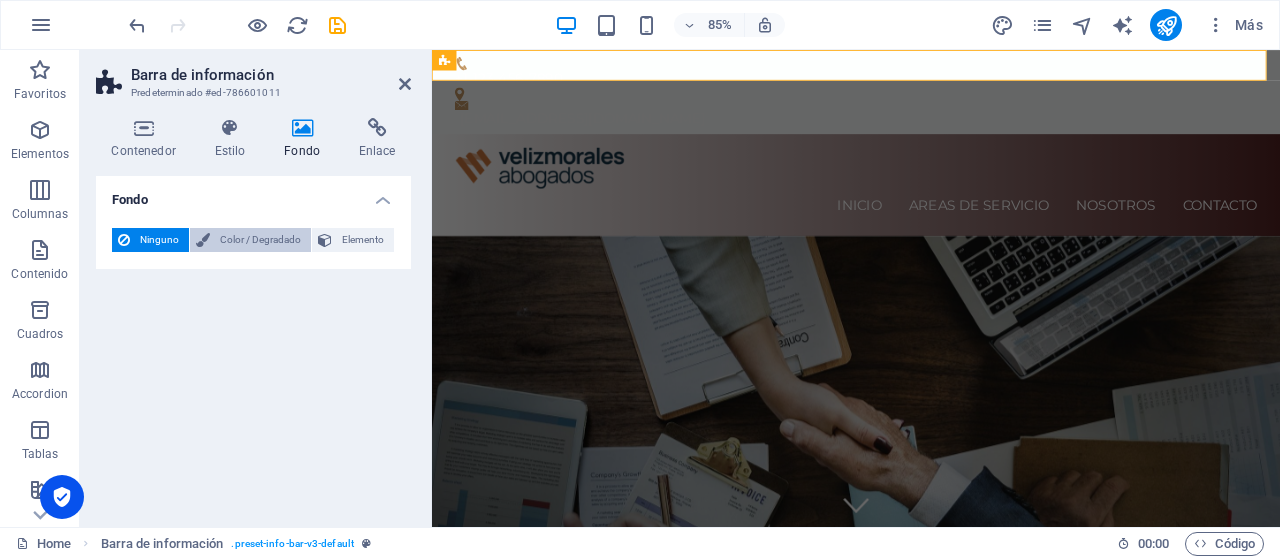 click on "Color / Degradado" at bounding box center [260, 240] 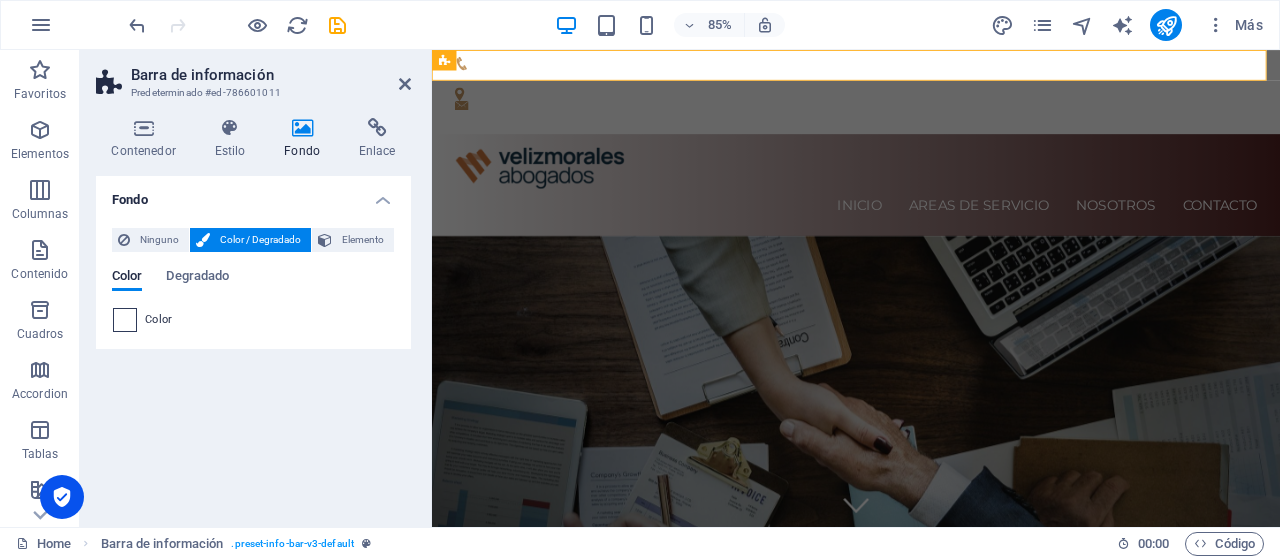 click at bounding box center [125, 320] 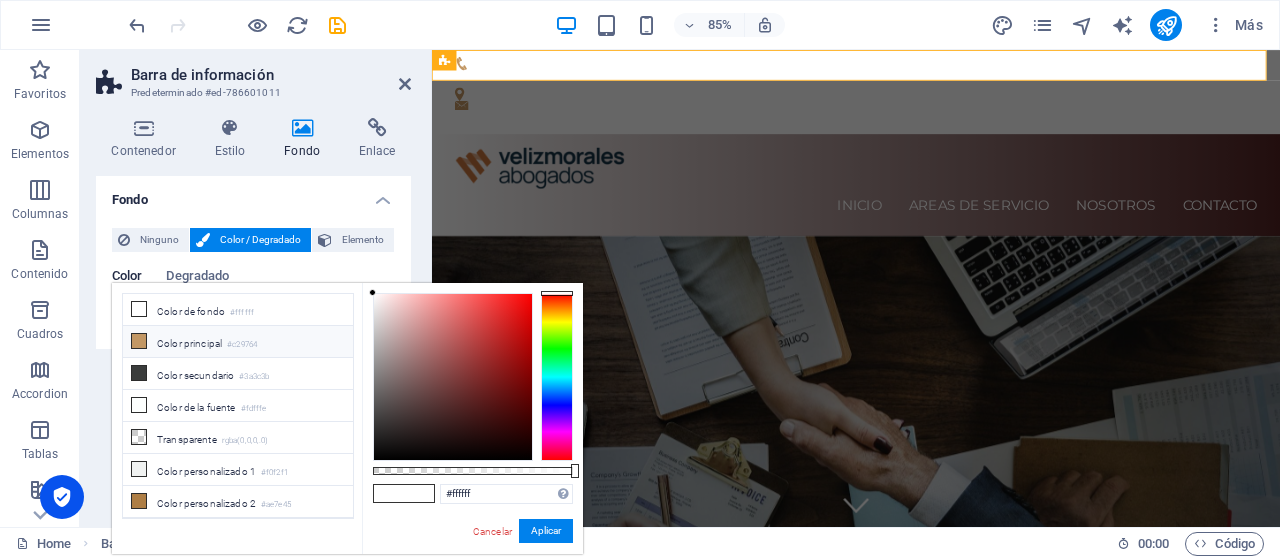 click on "Color principal
#c29764" at bounding box center [238, 342] 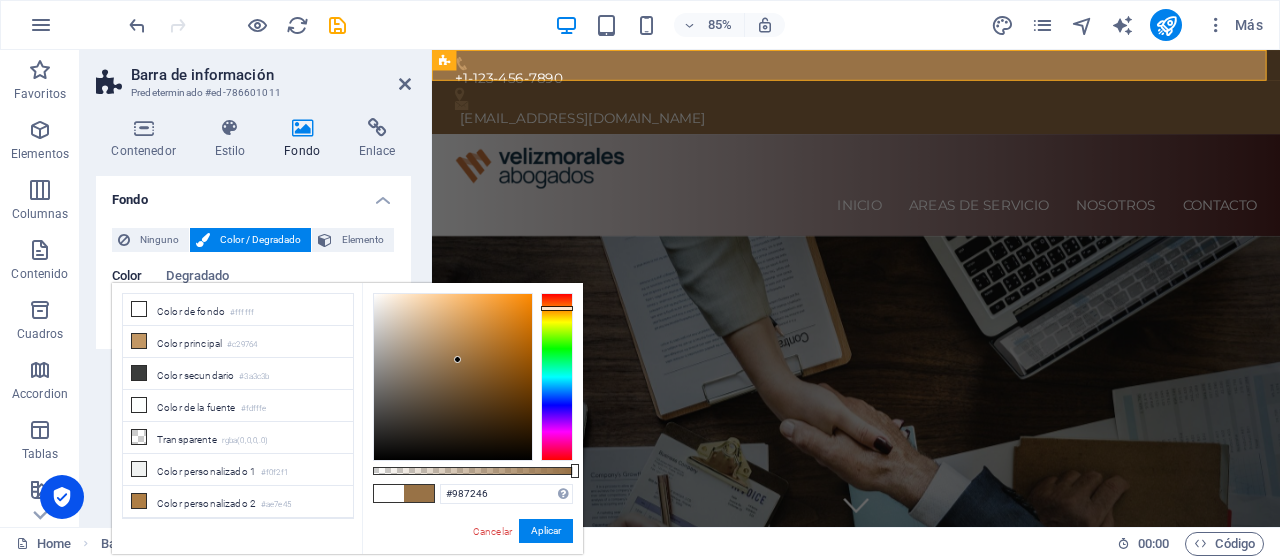 drag, startPoint x: 449, startPoint y: 331, endPoint x: 458, endPoint y: 360, distance: 30.364452 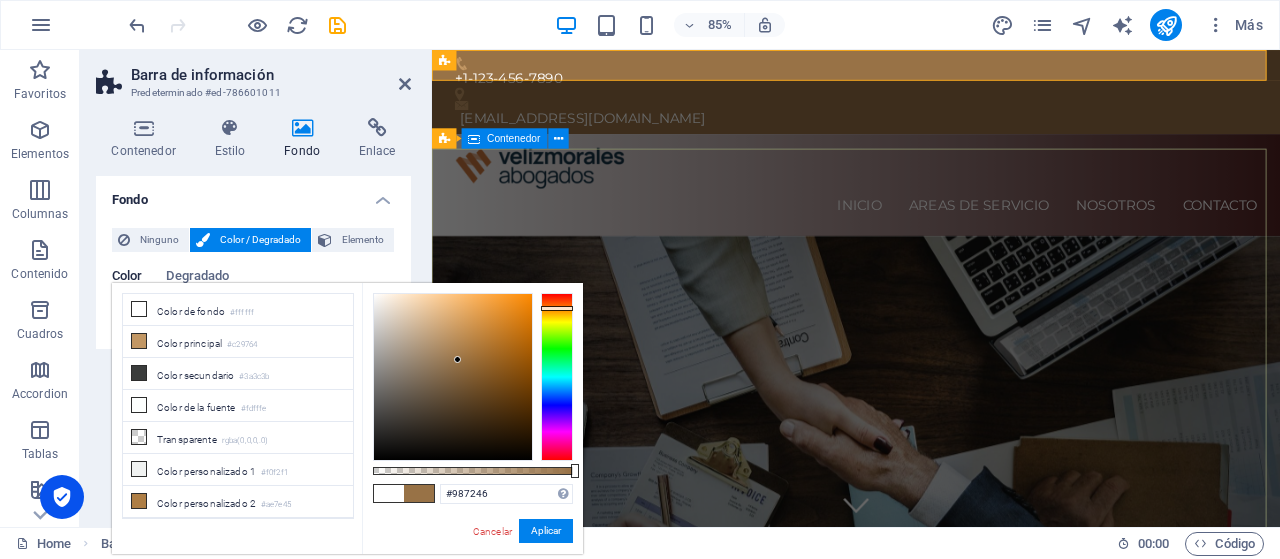 click on "Nuestra experiencia a tu servicio Somos un Estudio Jurídico especializado en Derecho Público  y Administrativo, con foco en asesorías a Municipalidades, Corporaciones Municipales, Gremios y Sindicatos. Learn more" at bounding box center (931, 992) 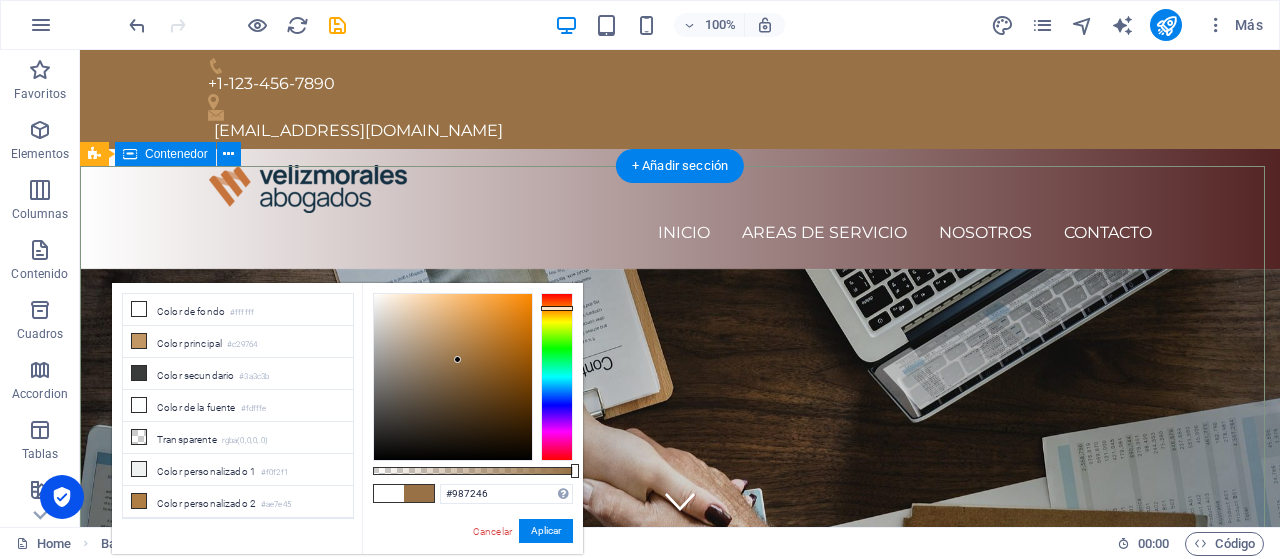 click on "Nuestra experiencia a tu servicio Somos un Estudio Jurídico especializado en Derecho Público  y Administrativo, con foco en asesorías a Municipalidades, Corporaciones Municipales, Gremios y Sindicatos. Learn more" at bounding box center (680, 992) 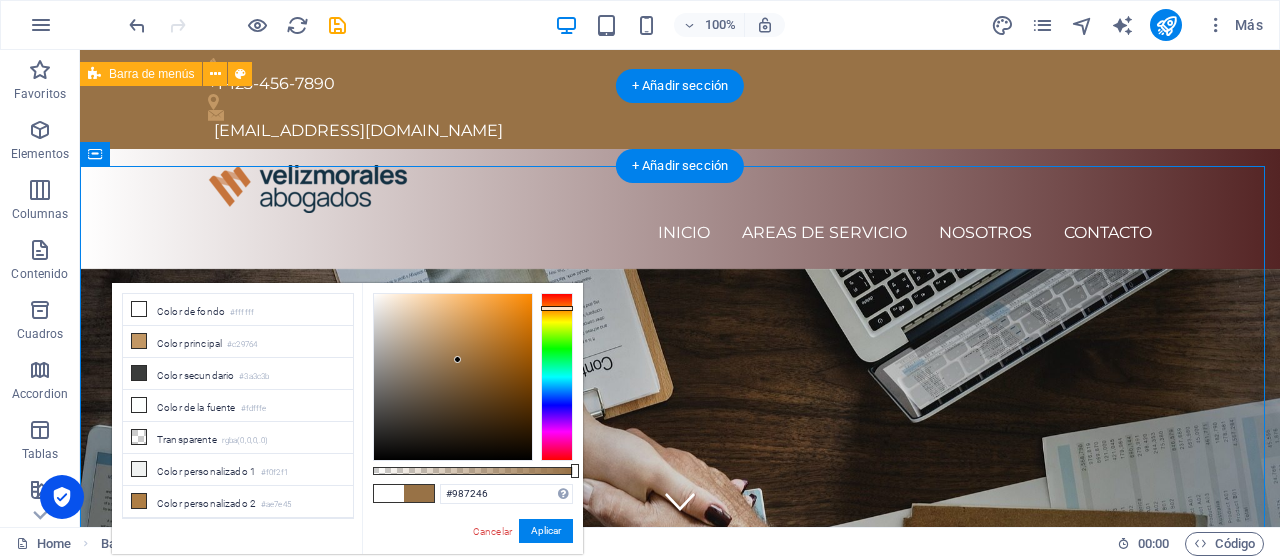 click on "INICIO AREAS DE SERVICIO NOSOTROS CONTACTO" at bounding box center [680, 209] 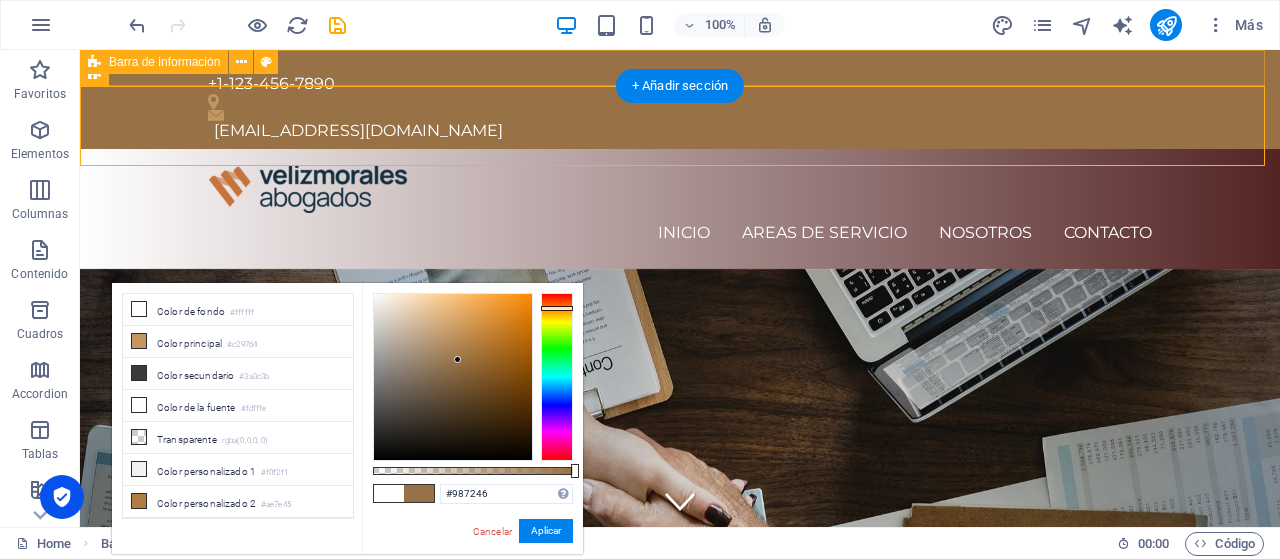 click on "+1-123-456-7890 Ccontacto@velizmorales.cl" at bounding box center (680, 99) 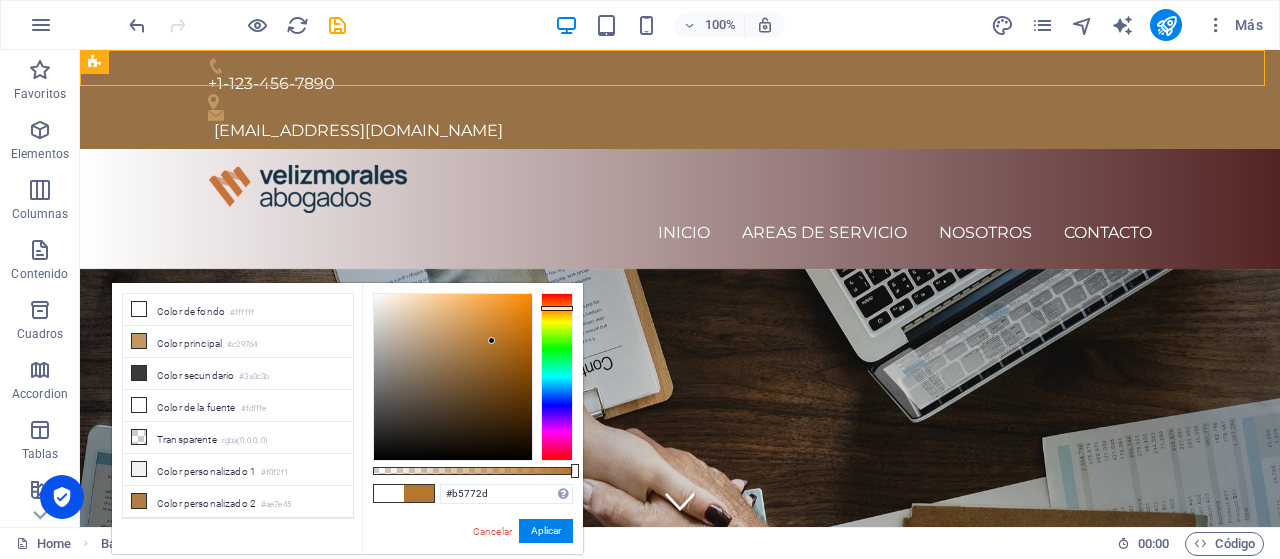 drag, startPoint x: 456, startPoint y: 359, endPoint x: 498, endPoint y: 339, distance: 46.518814 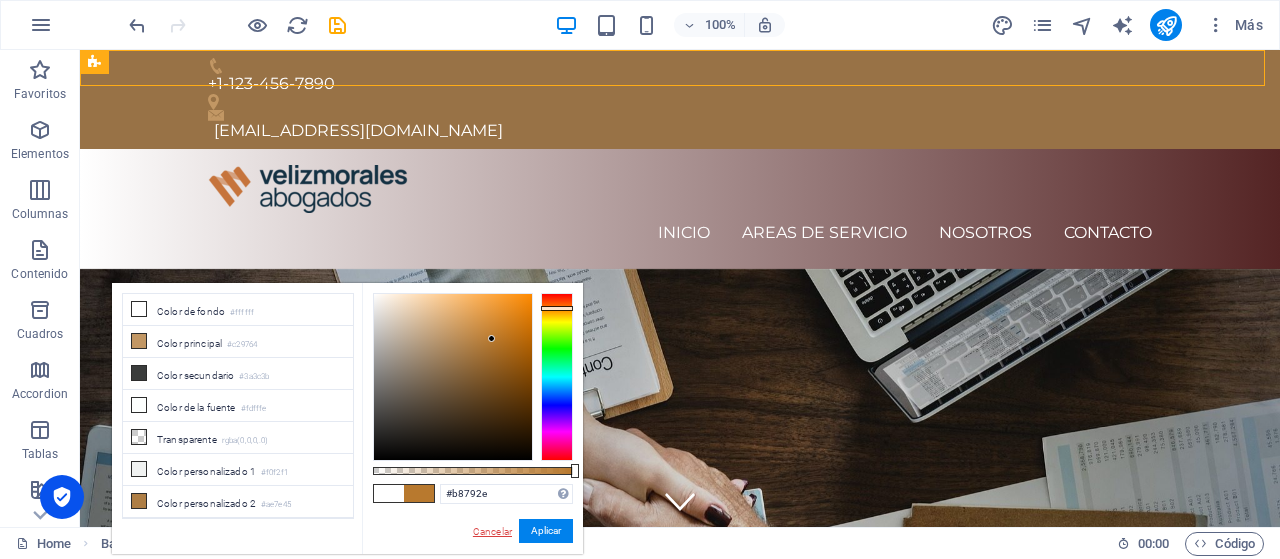 click on "Cancelar" at bounding box center [492, 531] 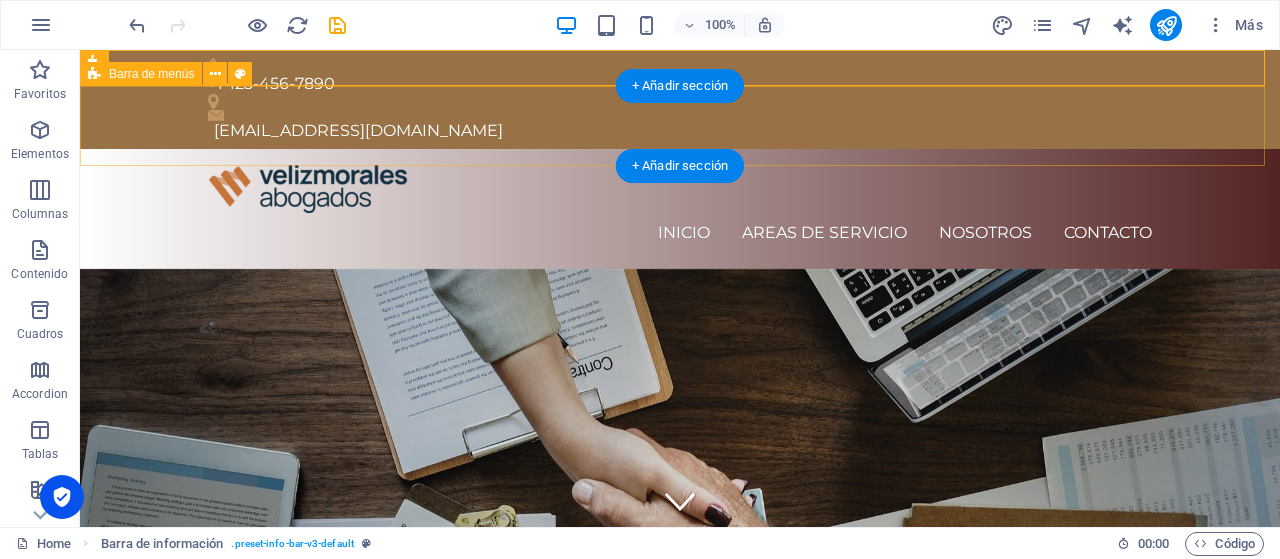 click on "INICIO AREAS DE SERVICIO NOSOTROS CONTACTO" at bounding box center [680, 209] 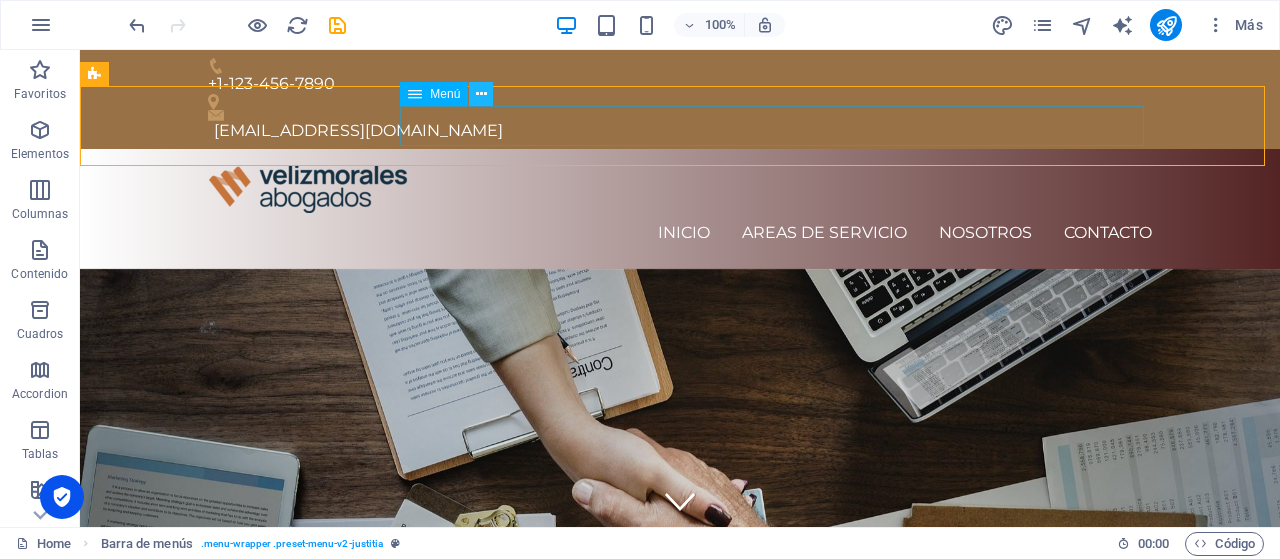 click at bounding box center [481, 94] 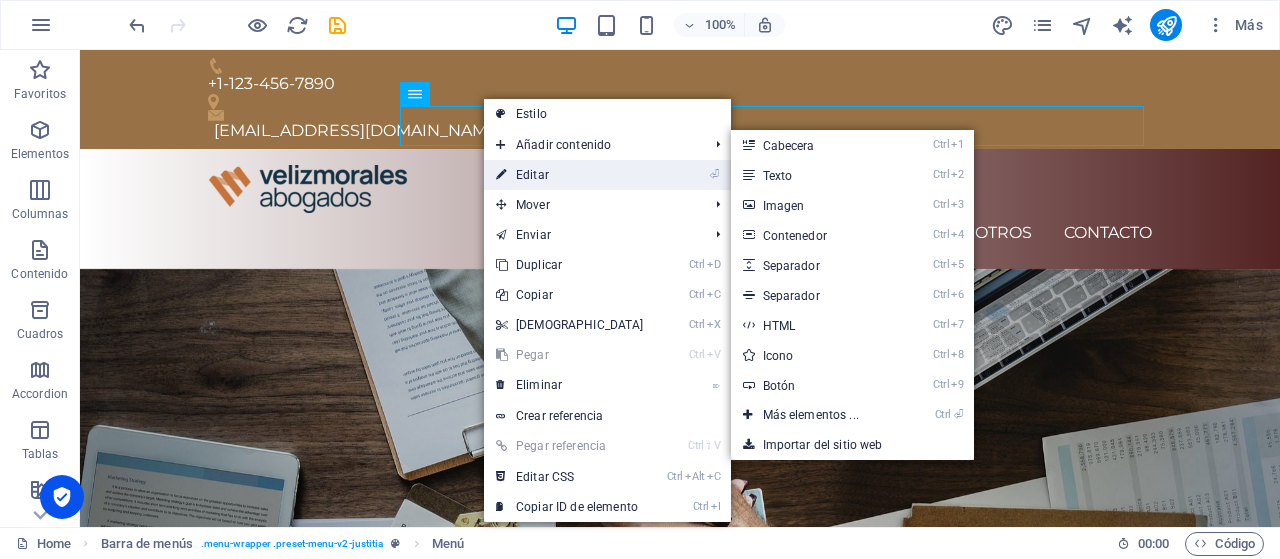click on "⏎  Editar" at bounding box center (570, 175) 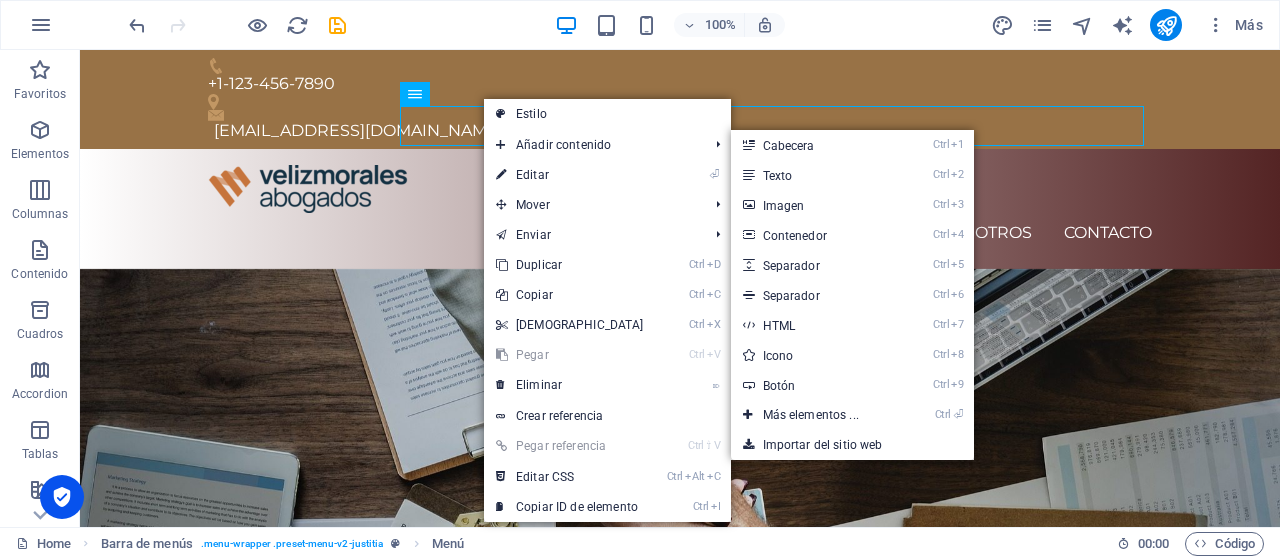 select 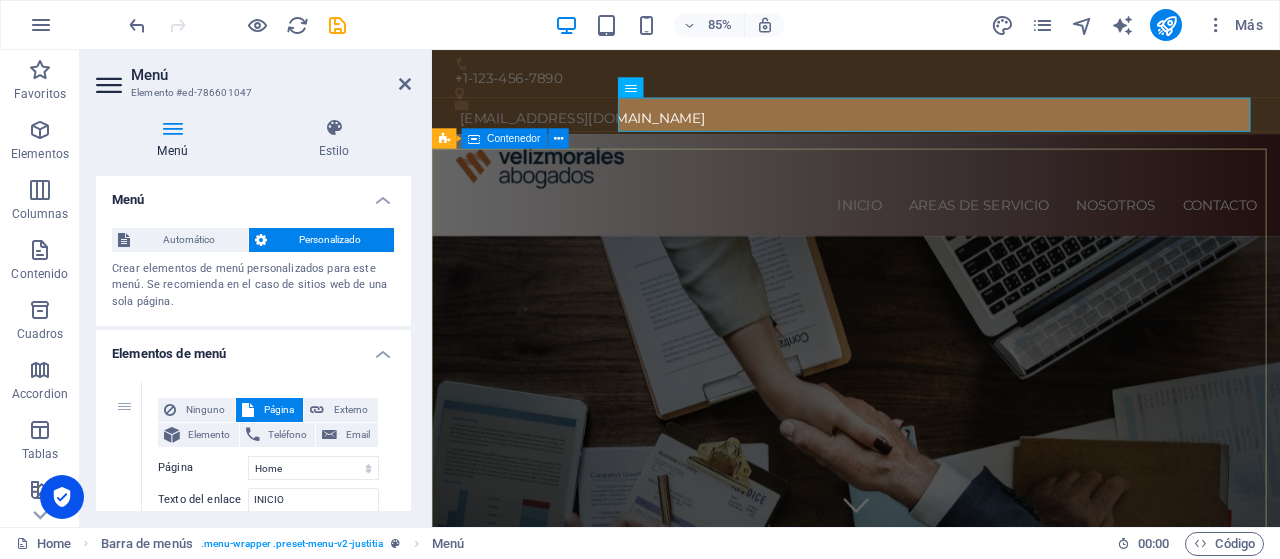 click on "Nuestra experiencia a tu servicio Somos un Estudio Jurídico especializado en Derecho Público  y Administrativo, con foco en asesorías a Municipalidades, Corporaciones Municipales, Gremios y Sindicatos. Learn more" at bounding box center (931, 992) 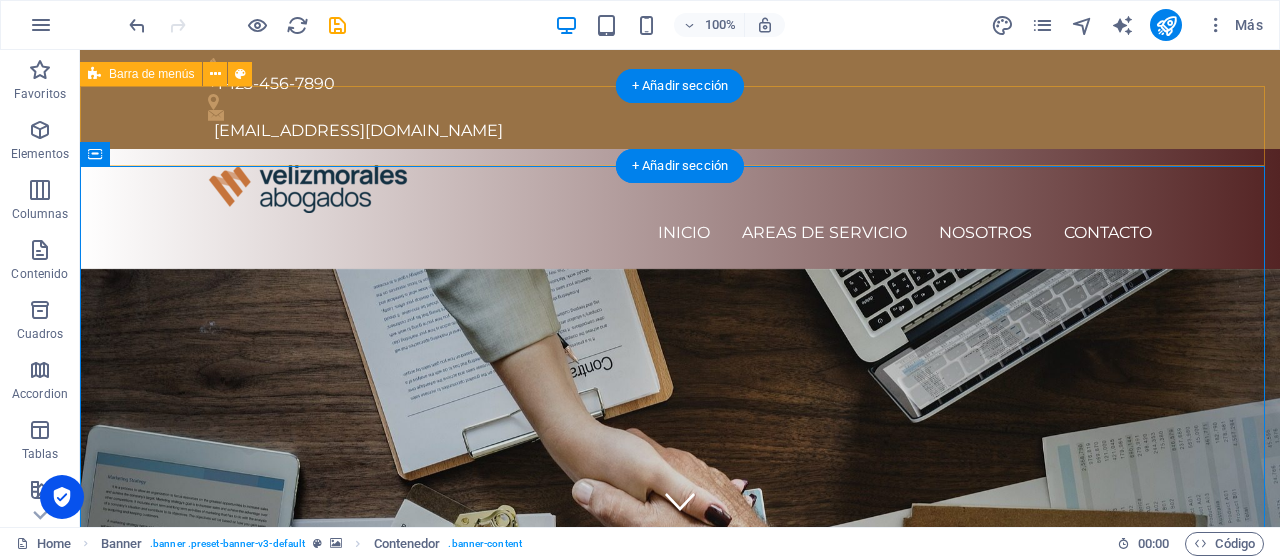 click on "INICIO AREAS DE SERVICIO NOSOTROS CONTACTO" at bounding box center (680, 209) 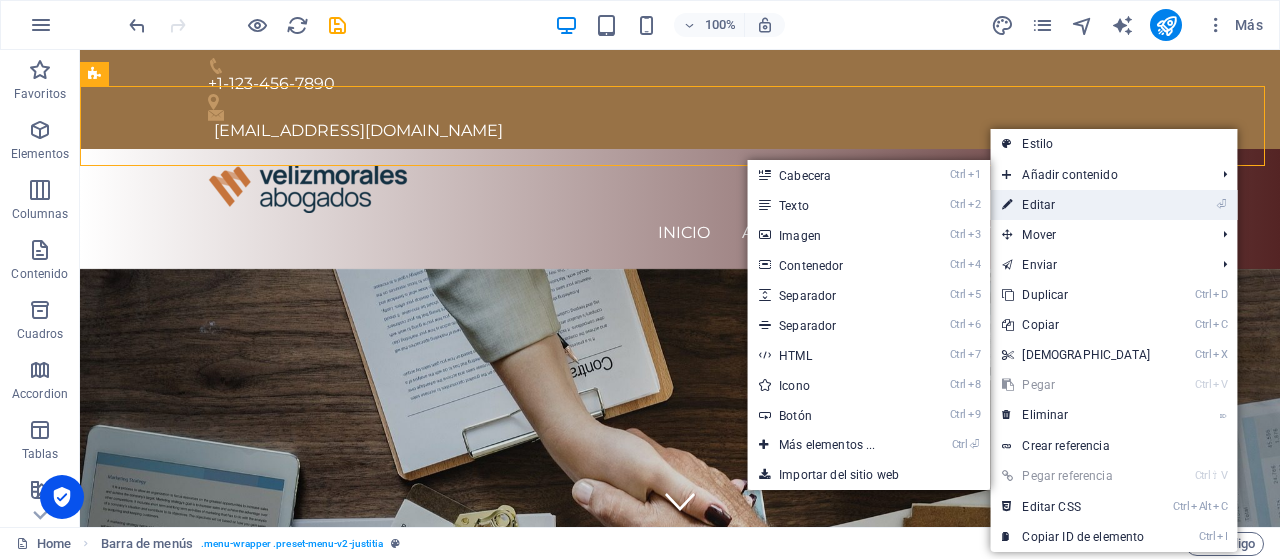click on "⏎  Editar" at bounding box center (1076, 205) 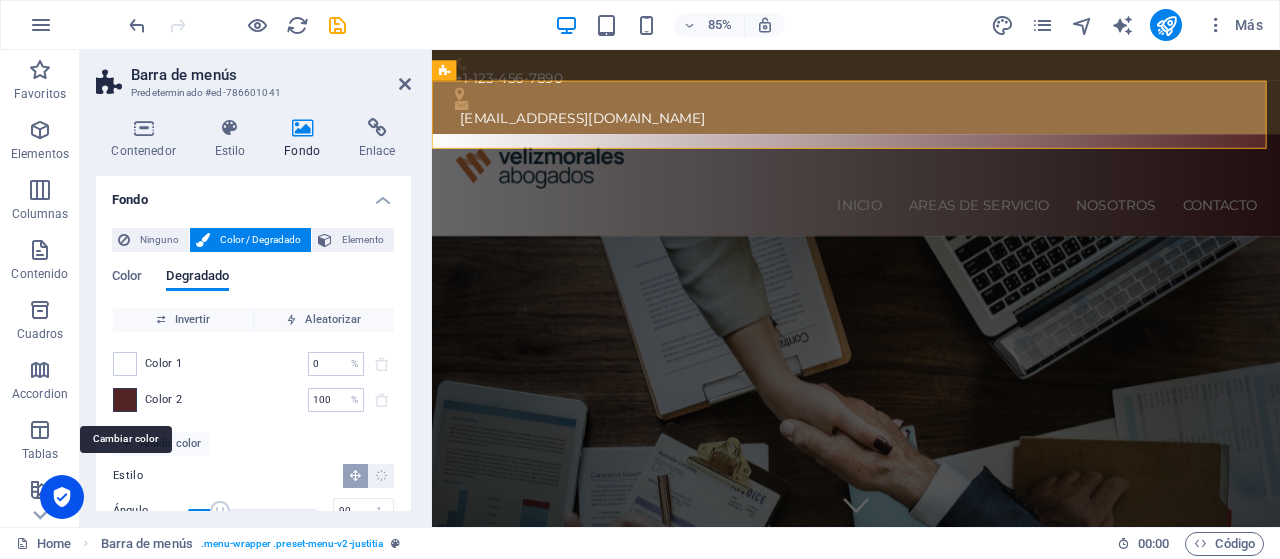 click at bounding box center [125, 400] 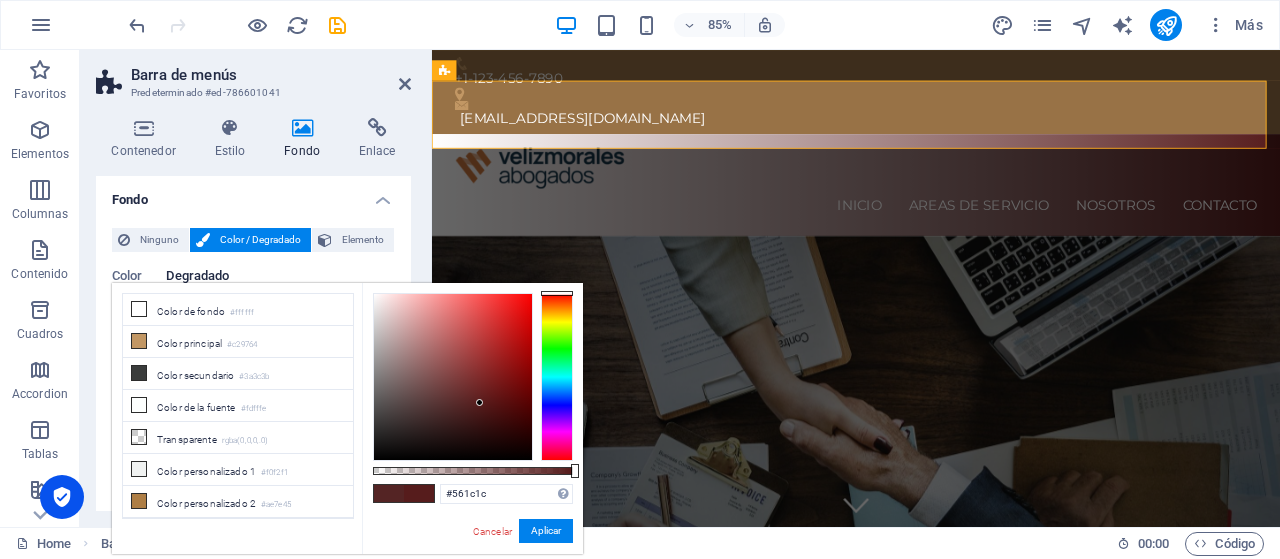 drag, startPoint x: 458, startPoint y: 403, endPoint x: 480, endPoint y: 403, distance: 22 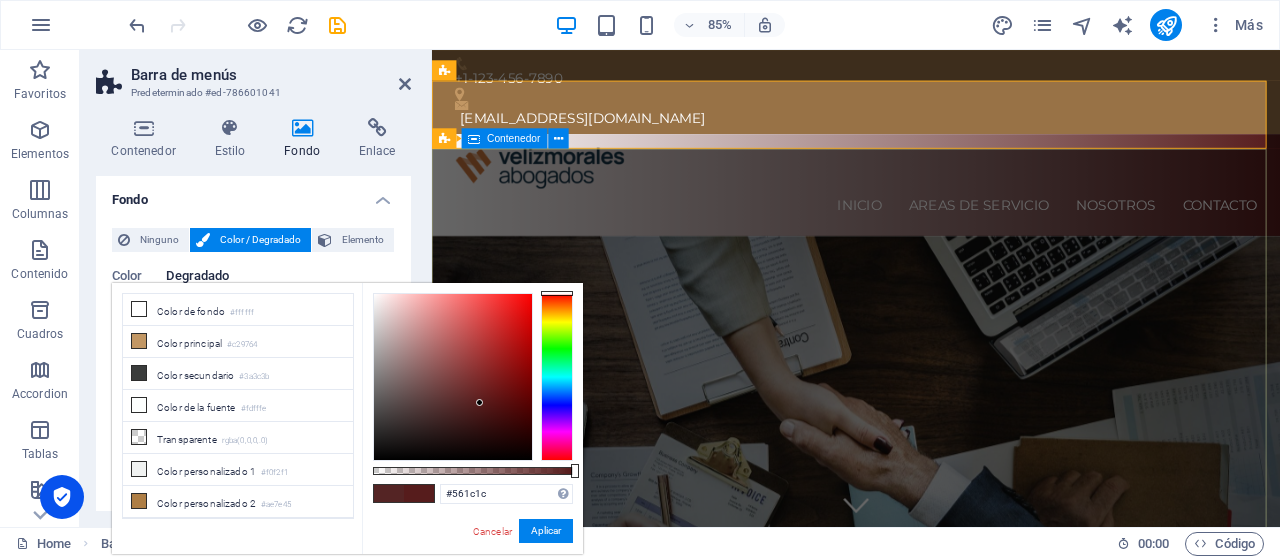 click on "Nuestra experiencia a tu servicio Somos un Estudio Jurídico especializado en Derecho Público  y Administrativo, con foco en asesorías a Municipalidades, Corporaciones Municipales, Gremios y Sindicatos. Learn more" at bounding box center [931, 992] 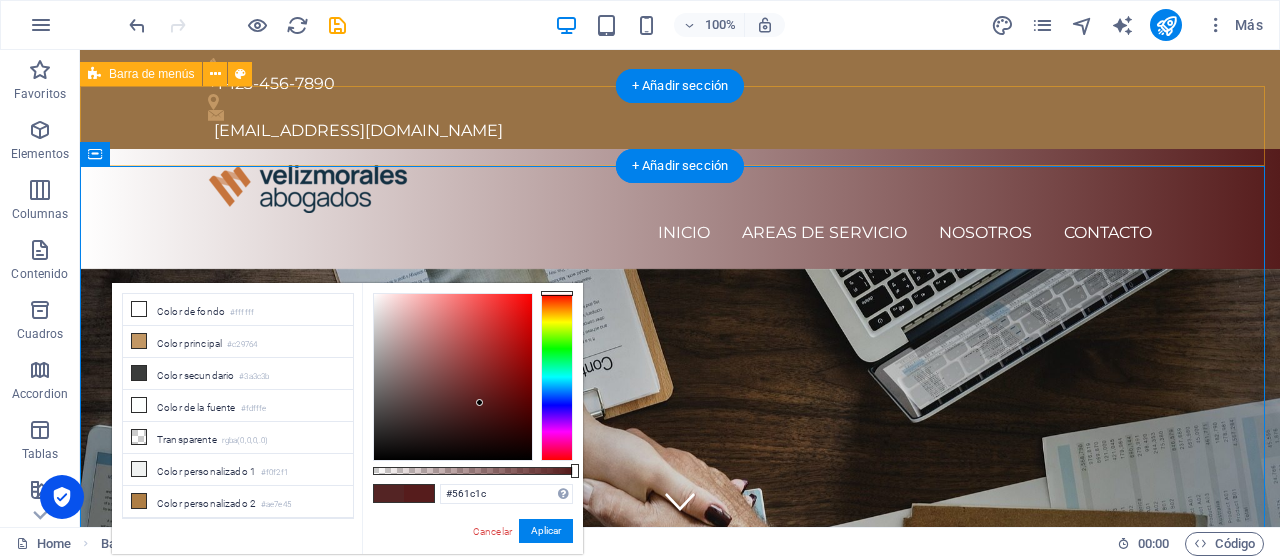 click on "INICIO AREAS DE SERVICIO NOSOTROS CONTACTO" at bounding box center (680, 209) 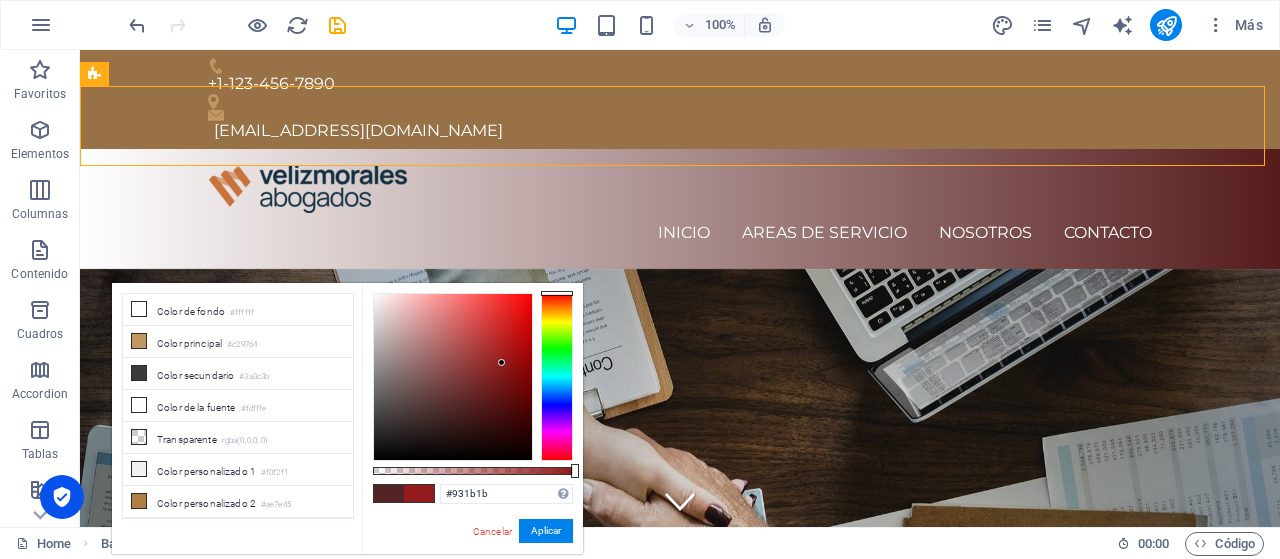 drag, startPoint x: 482, startPoint y: 399, endPoint x: 502, endPoint y: 363, distance: 41.18252 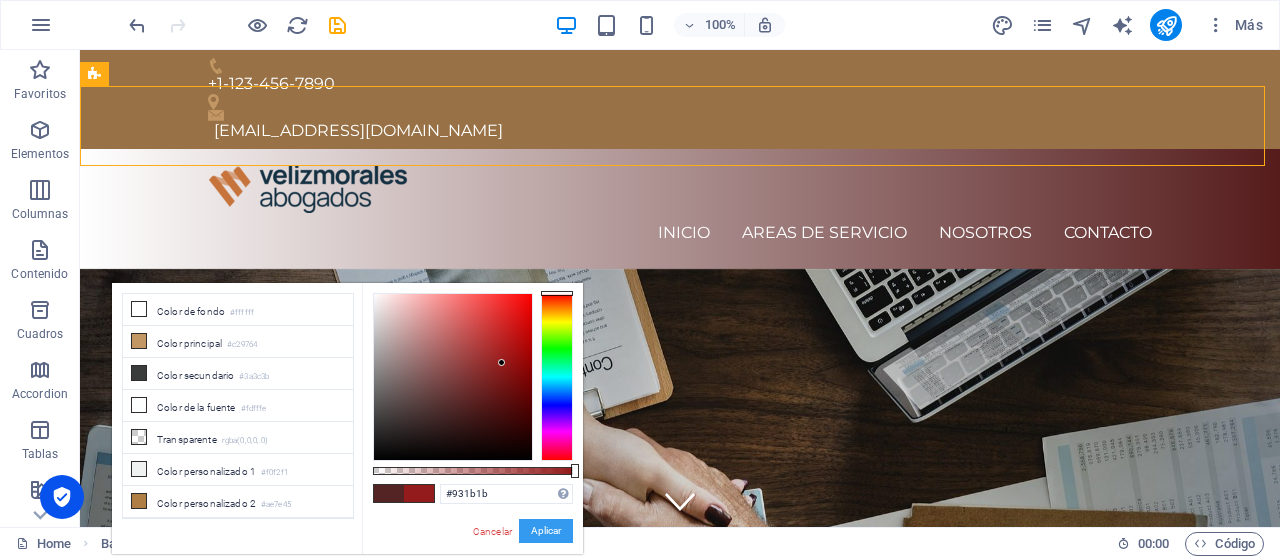 click on "Aplicar" at bounding box center (546, 531) 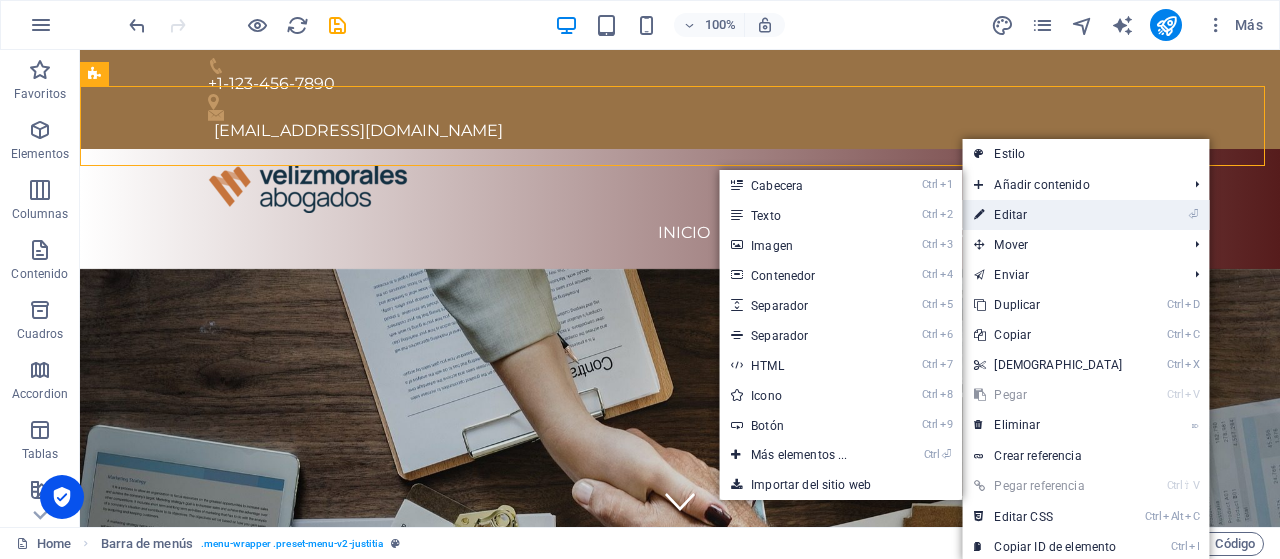 click on "⏎  Editar" at bounding box center [1048, 215] 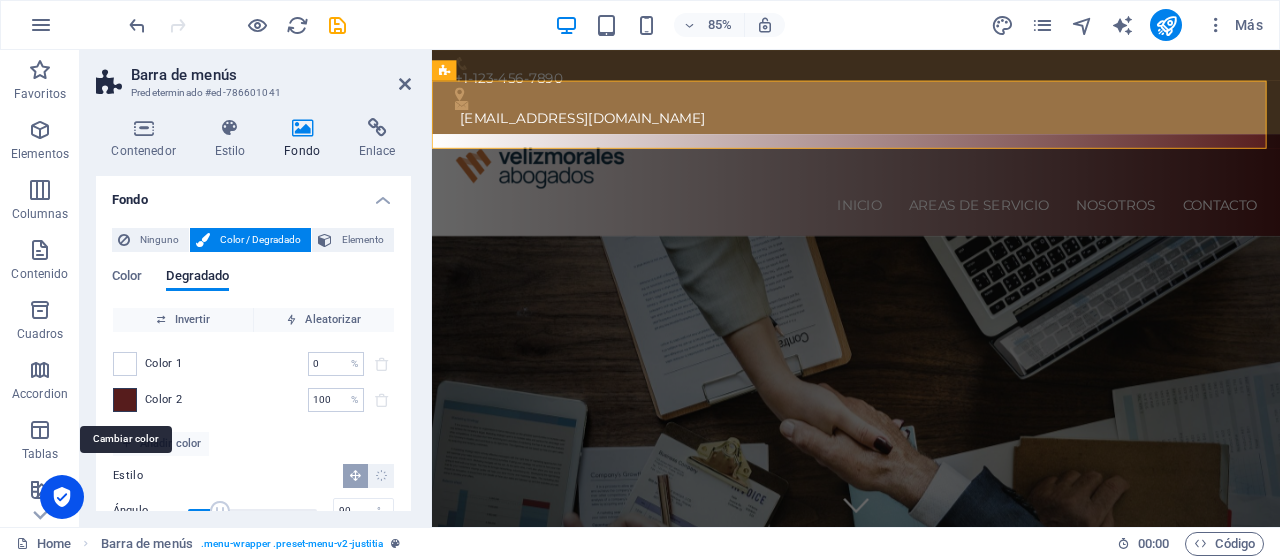 click at bounding box center (125, 400) 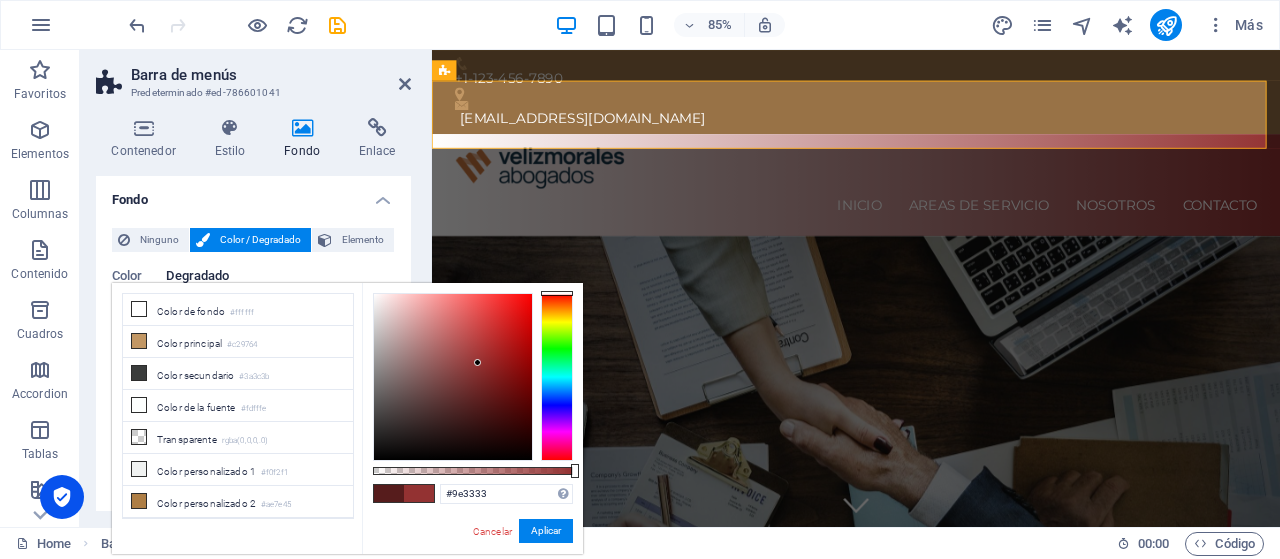type on "#a03434" 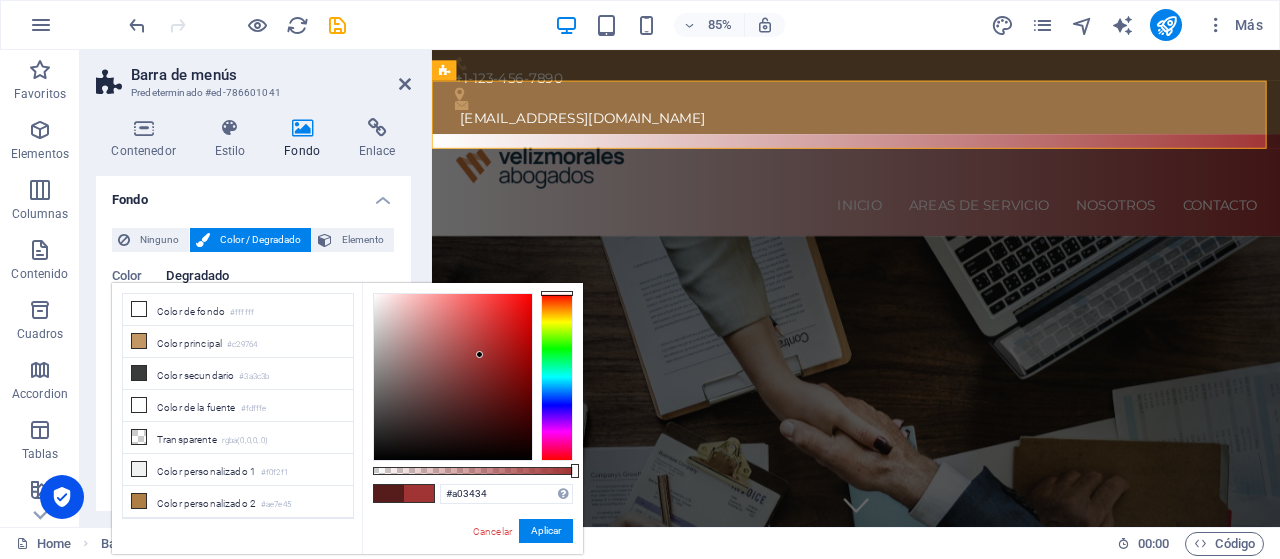 drag, startPoint x: 478, startPoint y: 400, endPoint x: 480, endPoint y: 355, distance: 45.044422 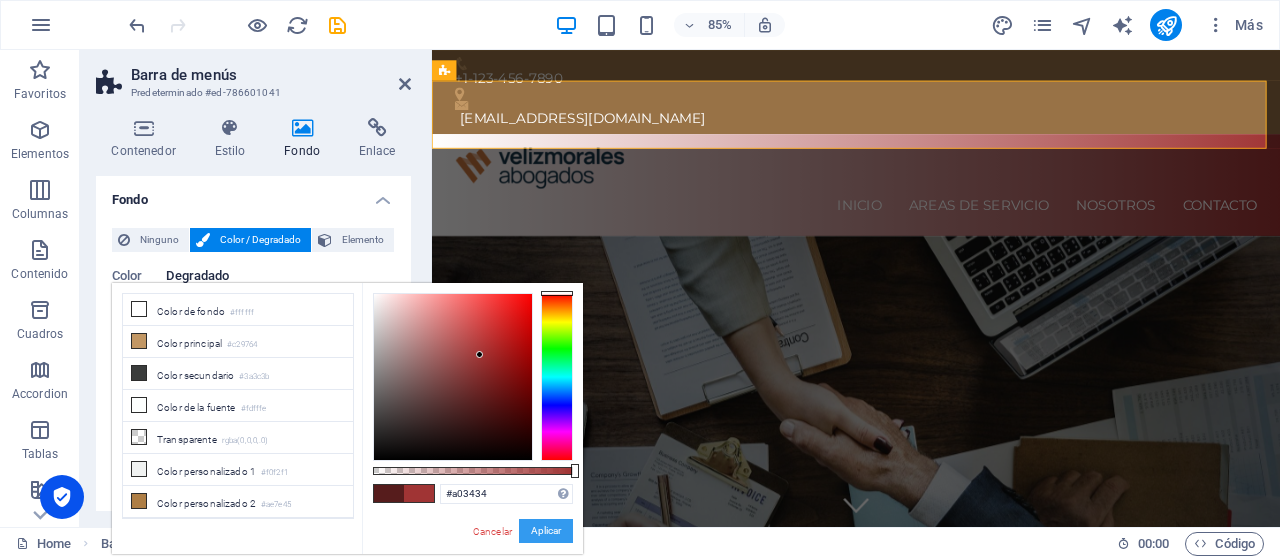 click on "Aplicar" at bounding box center (546, 531) 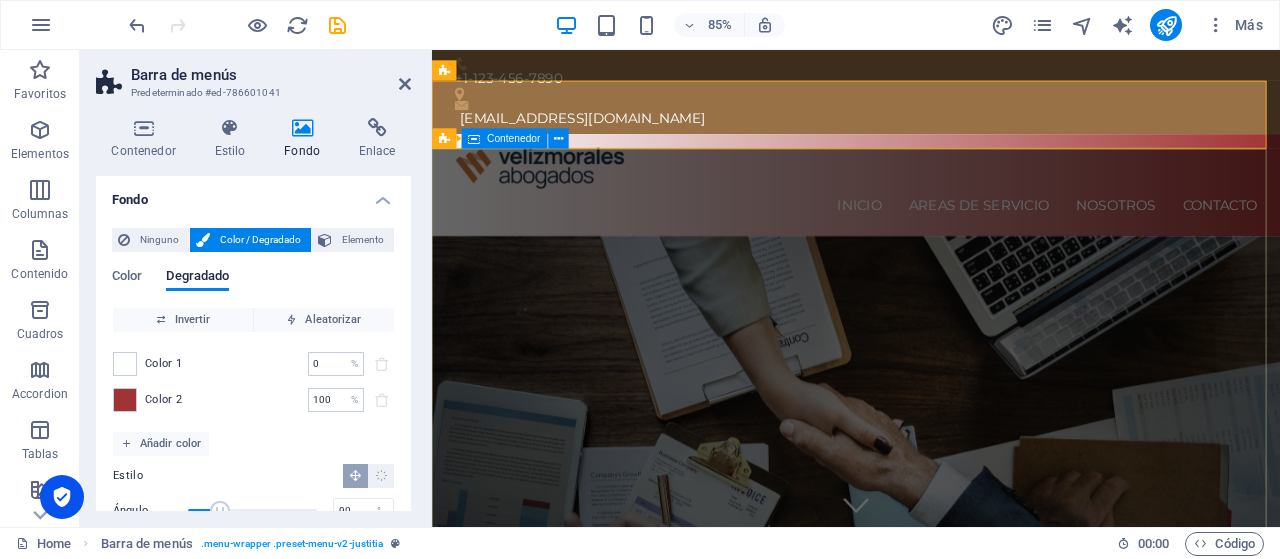 click on "Nuestra experiencia a tu servicio Somos un Estudio Jurídico especializado en Derecho Público  y Administrativo, con foco en asesorías a Municipalidades, Corporaciones Municipales, Gremios y Sindicatos. Learn more" at bounding box center [931, 992] 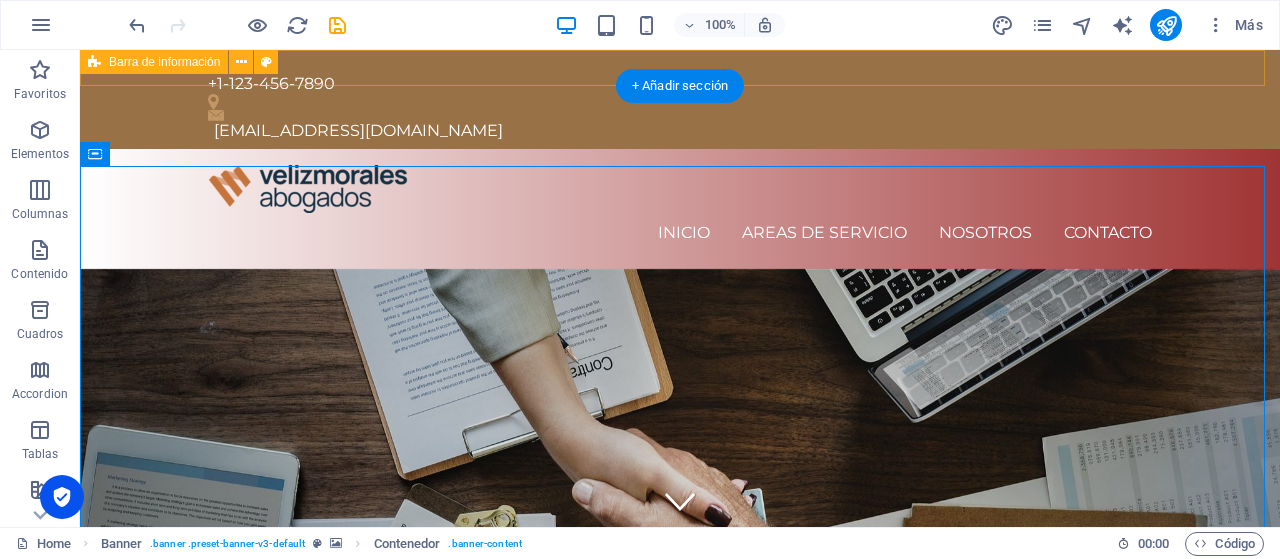 click on "+1-123-456-7890 Ccontacto@velizmorales.cl" at bounding box center [680, 99] 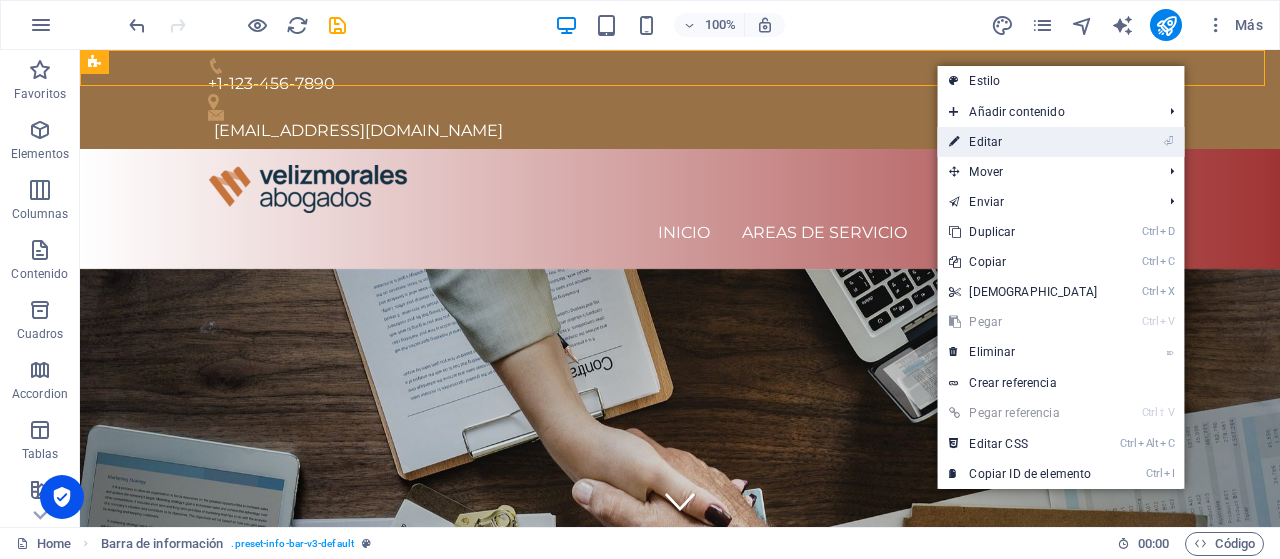 click on "⏎  Editar" at bounding box center [1023, 142] 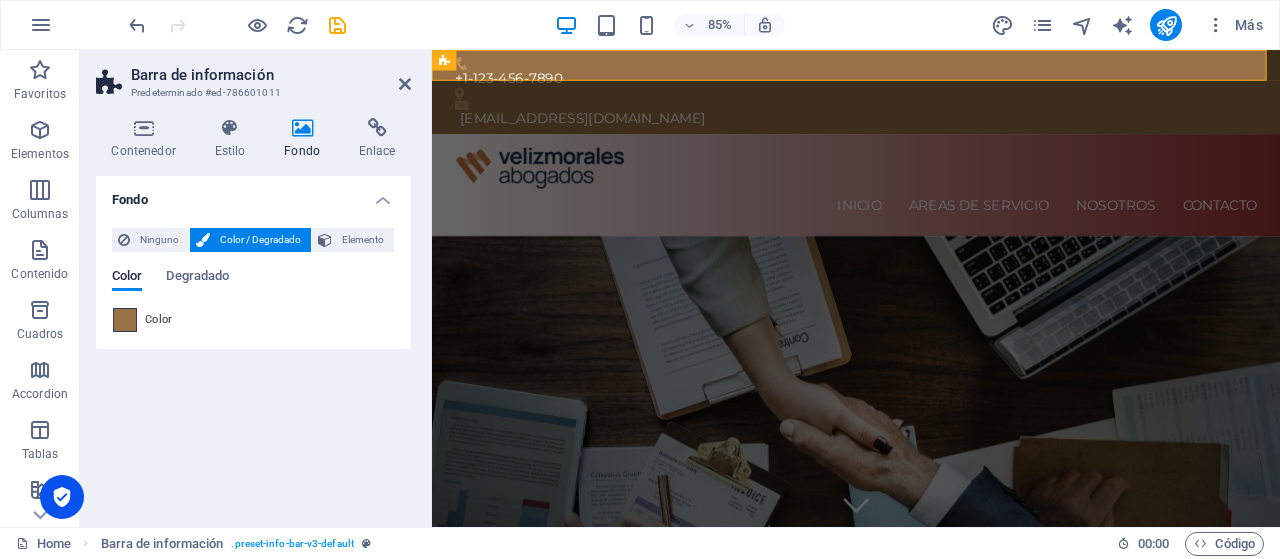 click at bounding box center (125, 320) 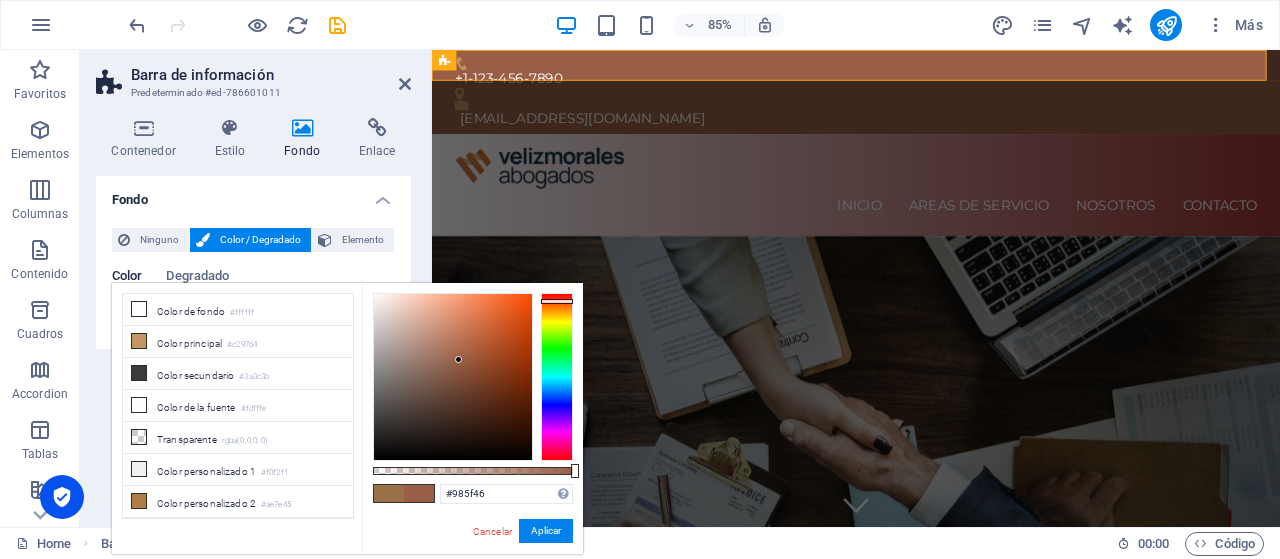 click at bounding box center (557, 301) 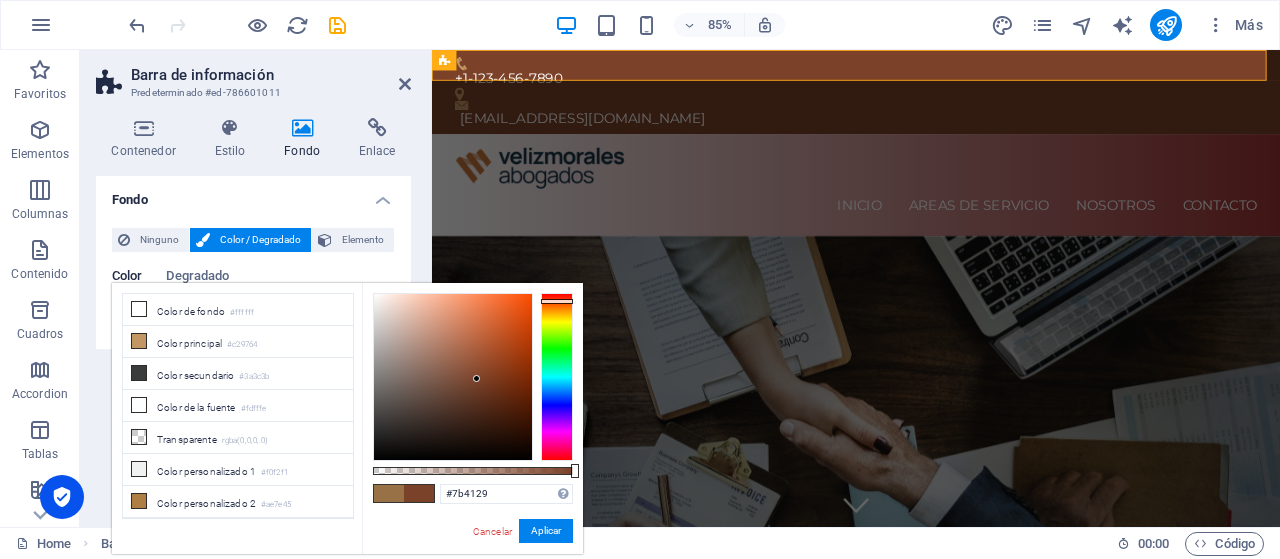 type on "#7b4128" 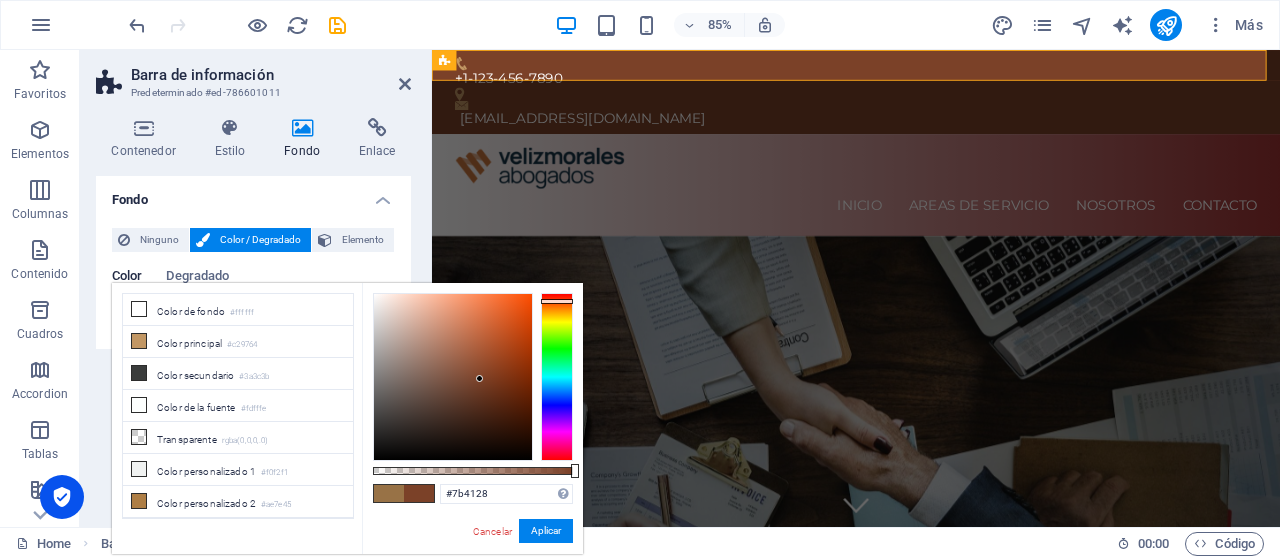 drag, startPoint x: 458, startPoint y: 357, endPoint x: 480, endPoint y: 379, distance: 31.112698 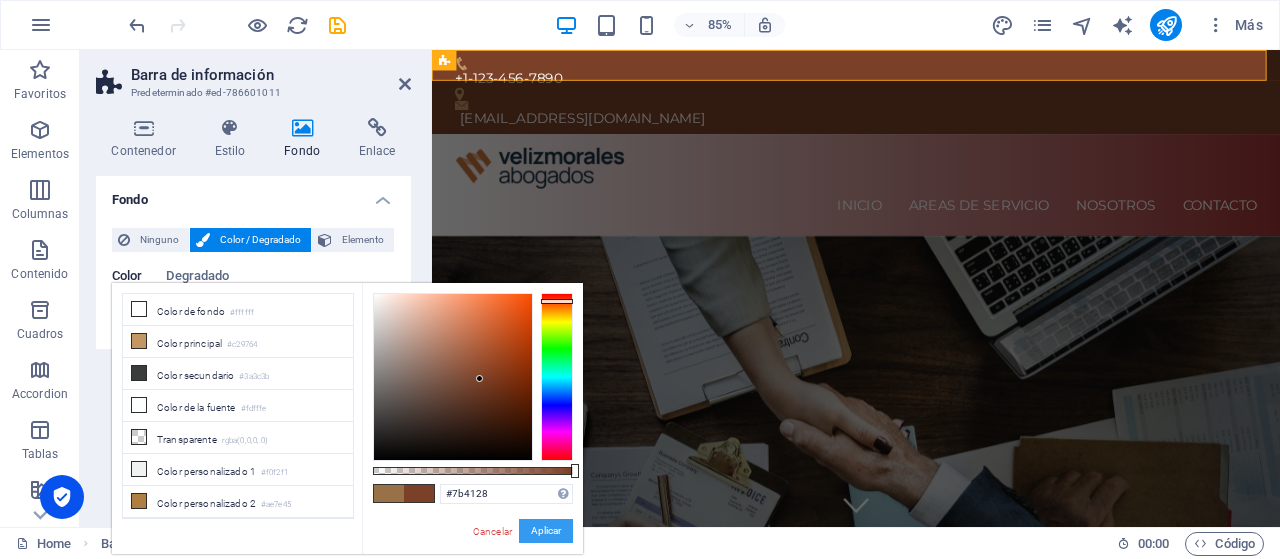 click on "Aplicar" at bounding box center [546, 531] 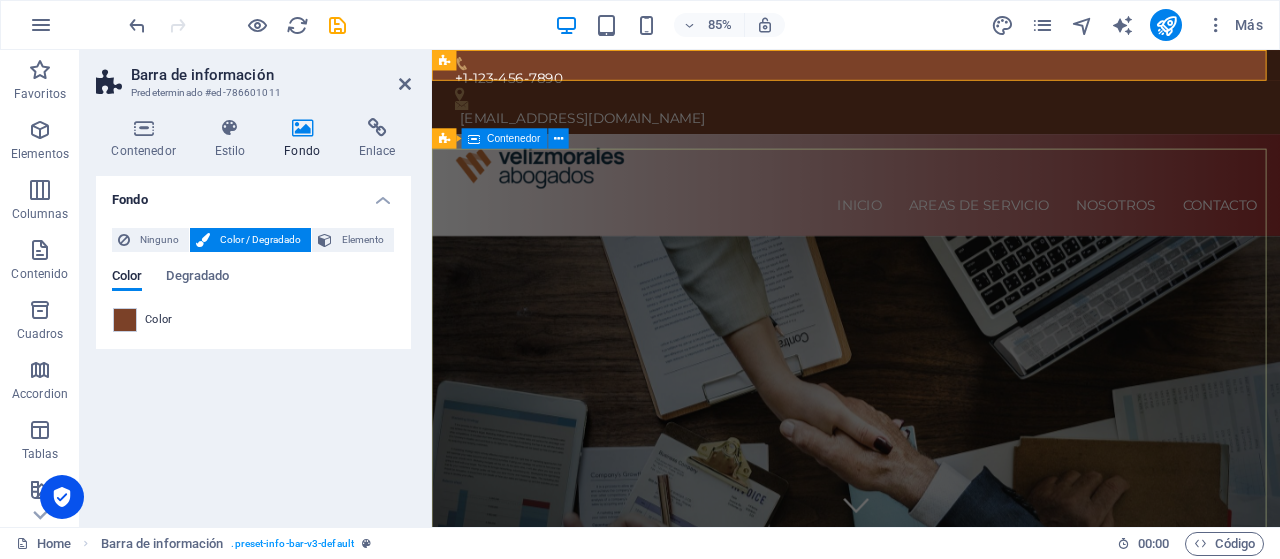 click on "Nuestra experiencia a tu servicio Somos un Estudio Jurídico especializado en Derecho Público  y Administrativo, con foco en asesorías a Municipalidades, Corporaciones Municipales, Gremios y Sindicatos. Learn more" at bounding box center (931, 992) 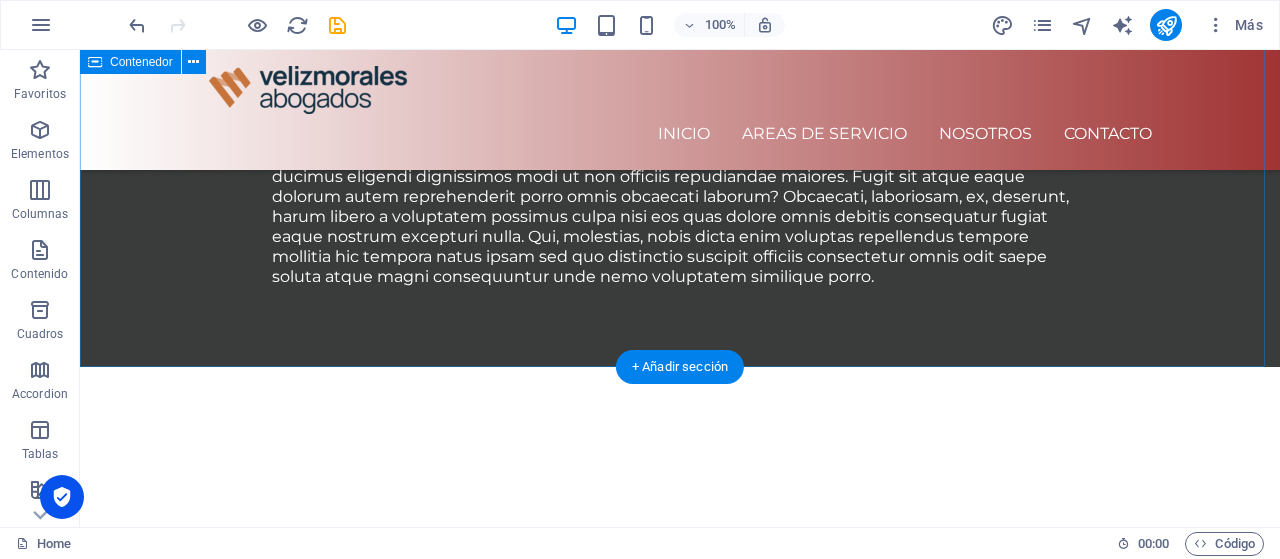 scroll, scrollTop: 2086, scrollLeft: 0, axis: vertical 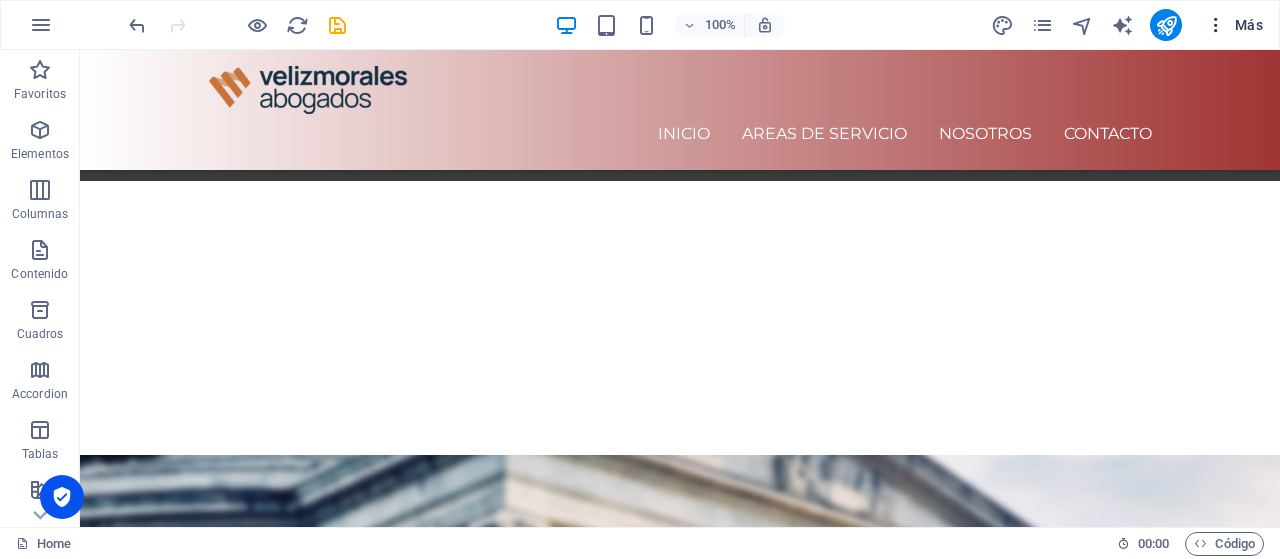click at bounding box center [1216, 25] 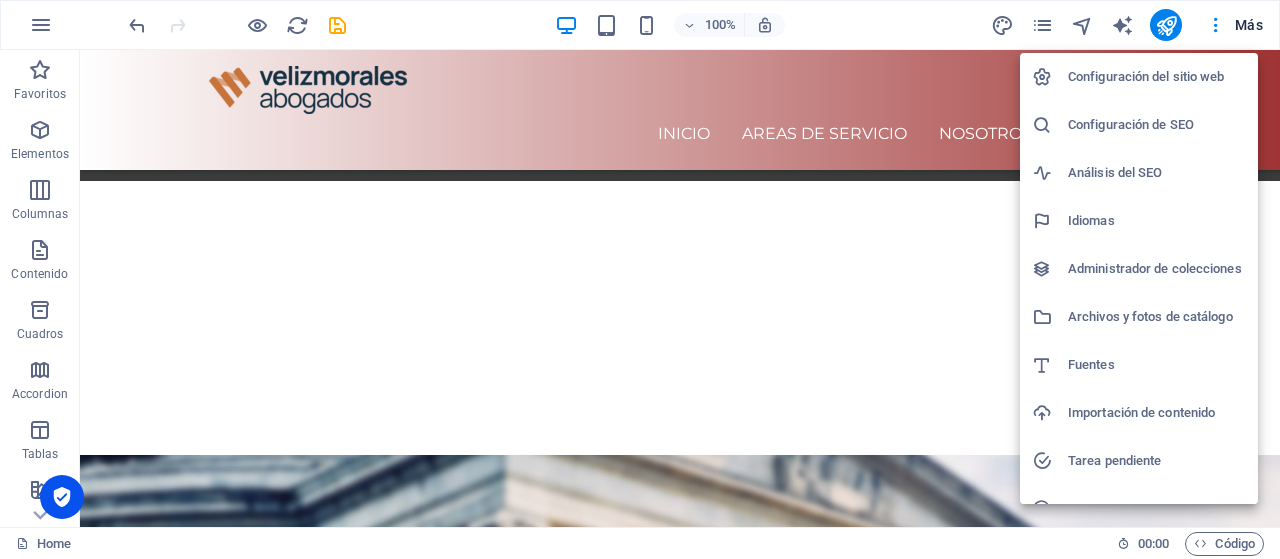 click at bounding box center [640, 279] 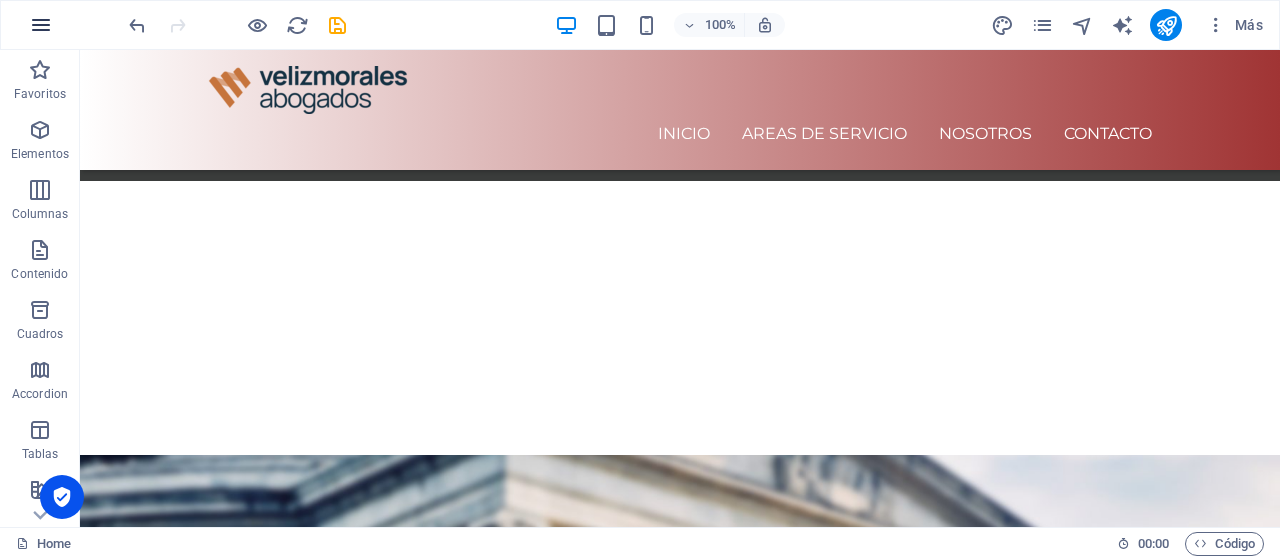 click at bounding box center (41, 25) 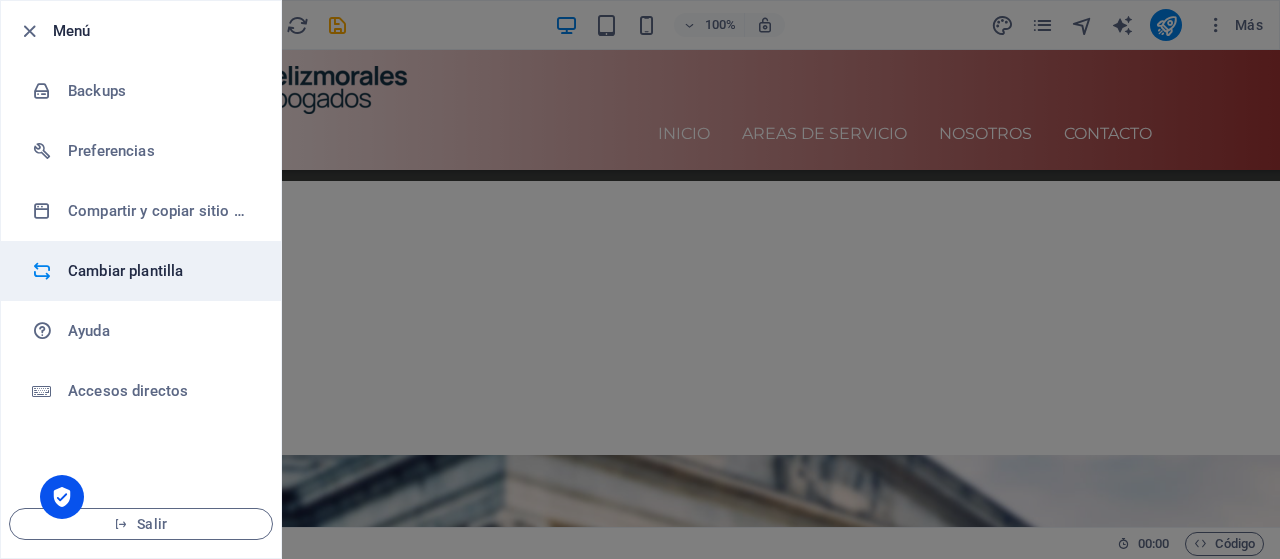 click on "Cambiar plantilla" at bounding box center (160, 271) 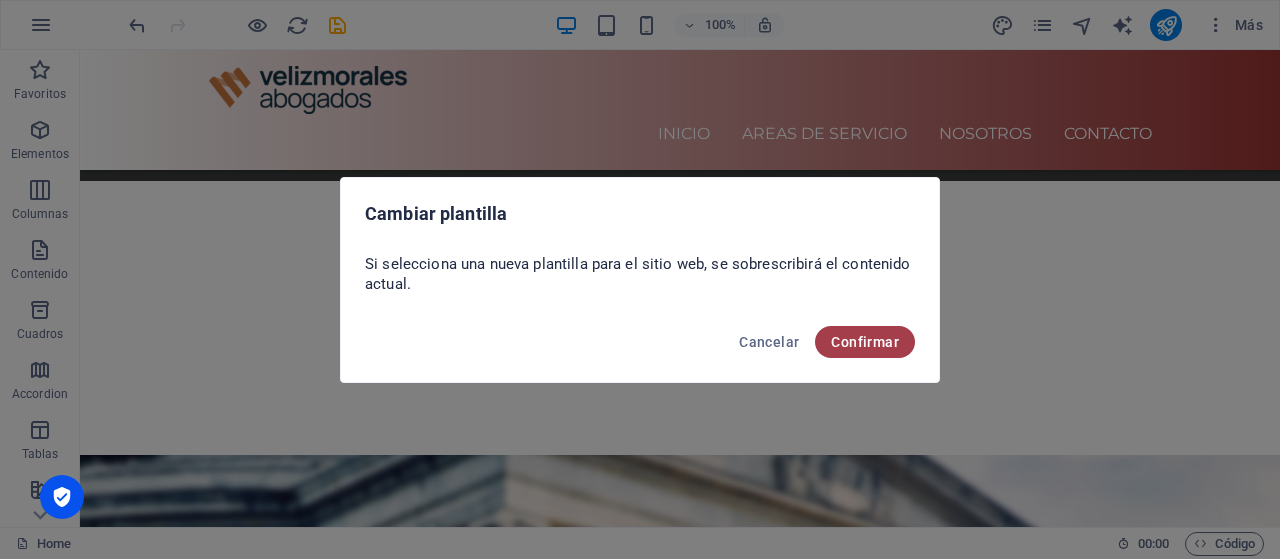 click on "Confirmar" at bounding box center (865, 342) 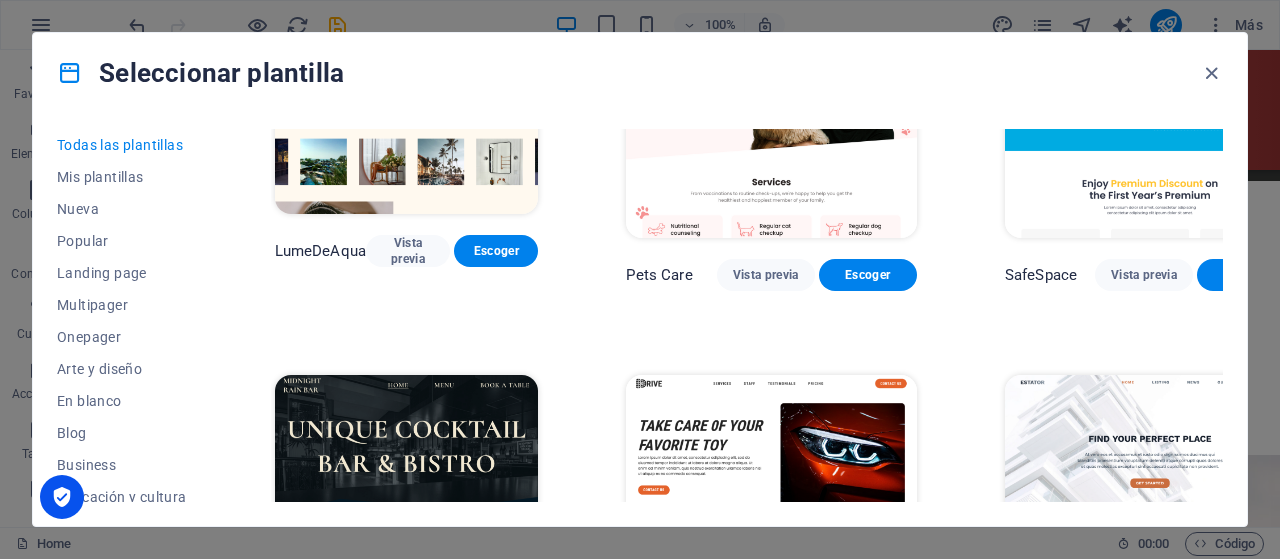 scroll, scrollTop: 3000, scrollLeft: 0, axis: vertical 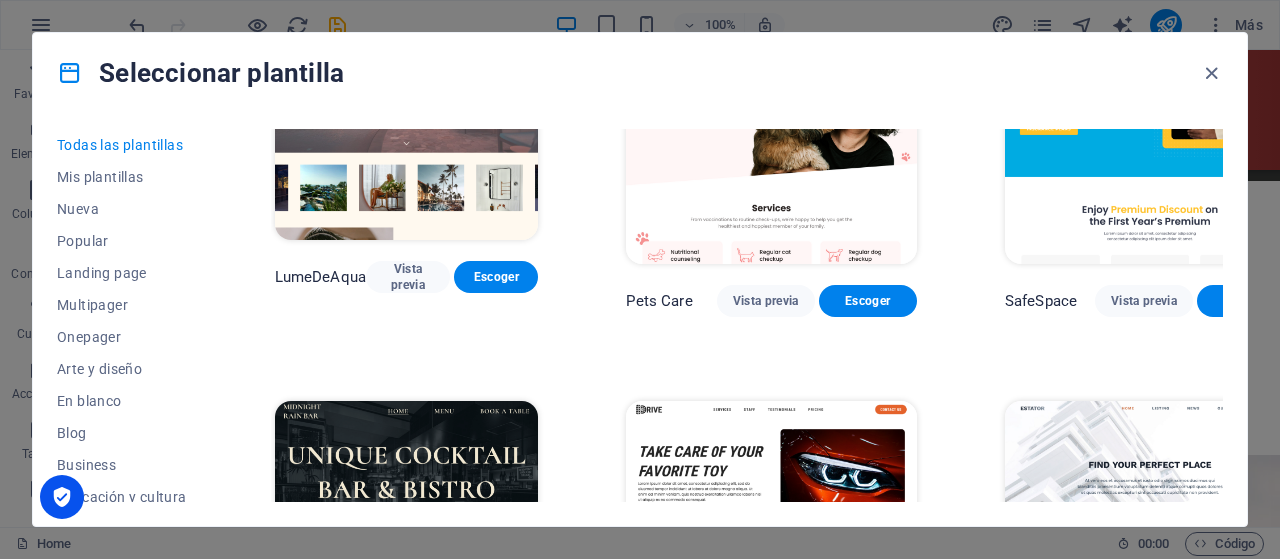 click at bounding box center [1150, 535] 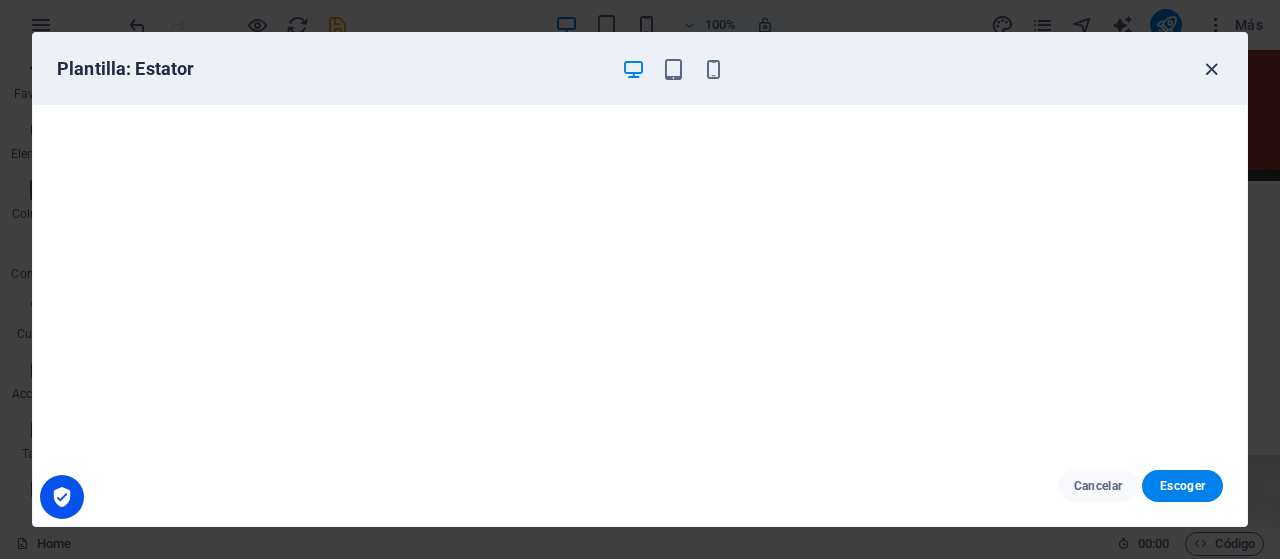 click at bounding box center [1211, 69] 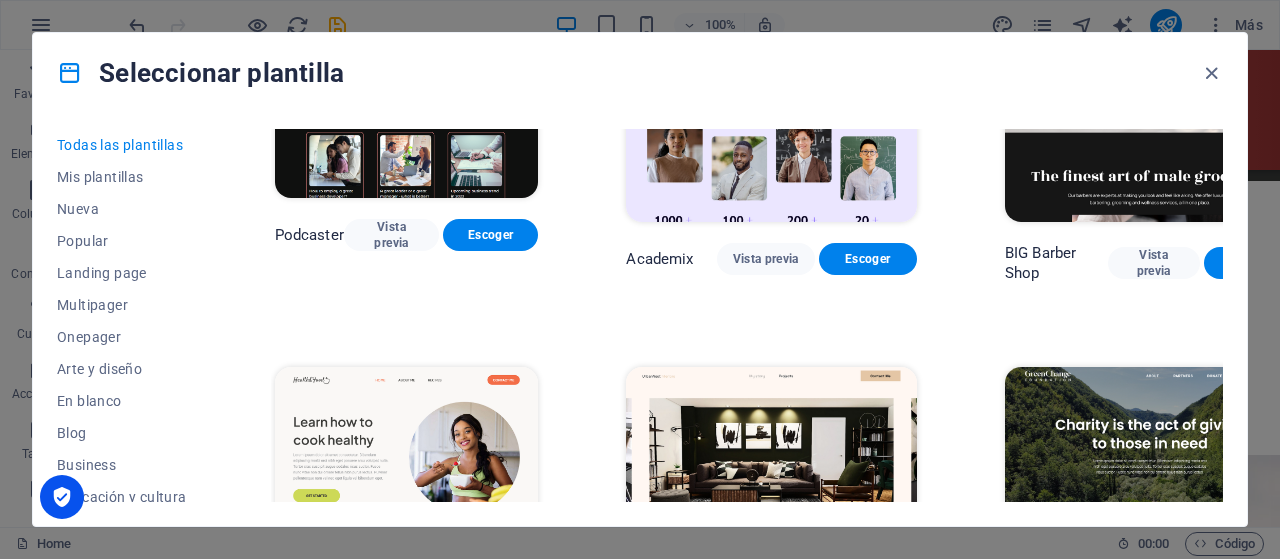 scroll, scrollTop: 1300, scrollLeft: 0, axis: vertical 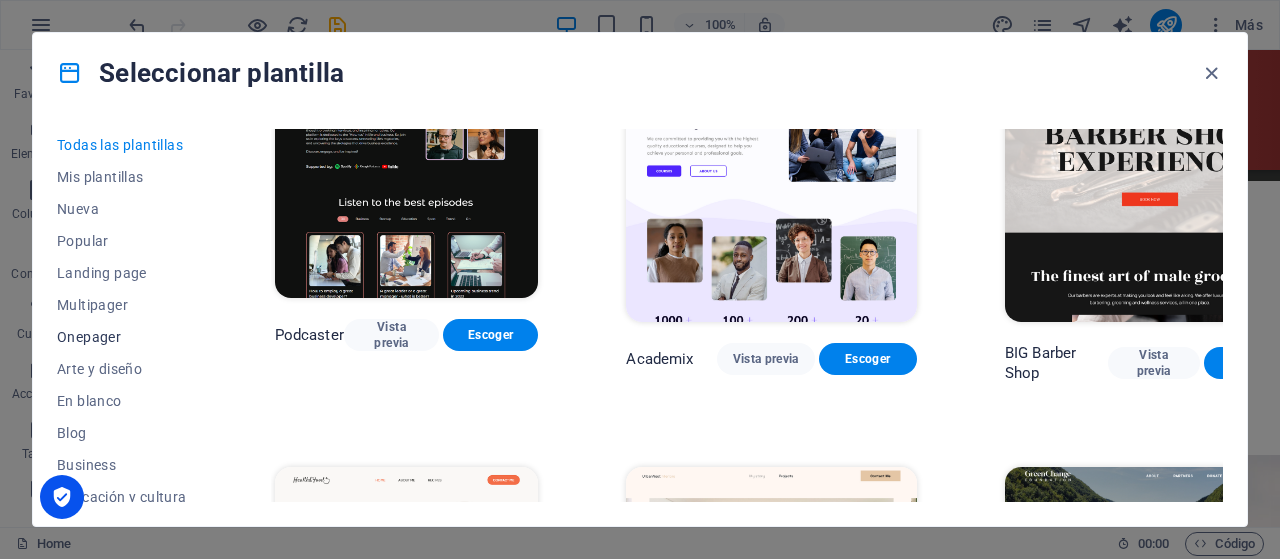 click on "Onepager" at bounding box center [122, 337] 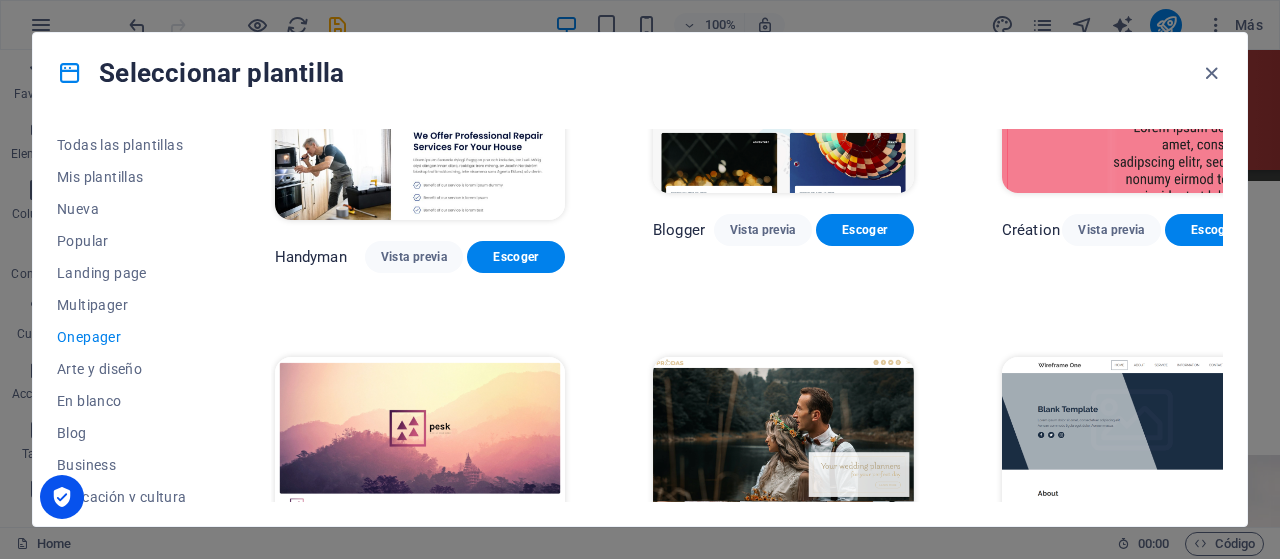 scroll, scrollTop: 2200, scrollLeft: 0, axis: vertical 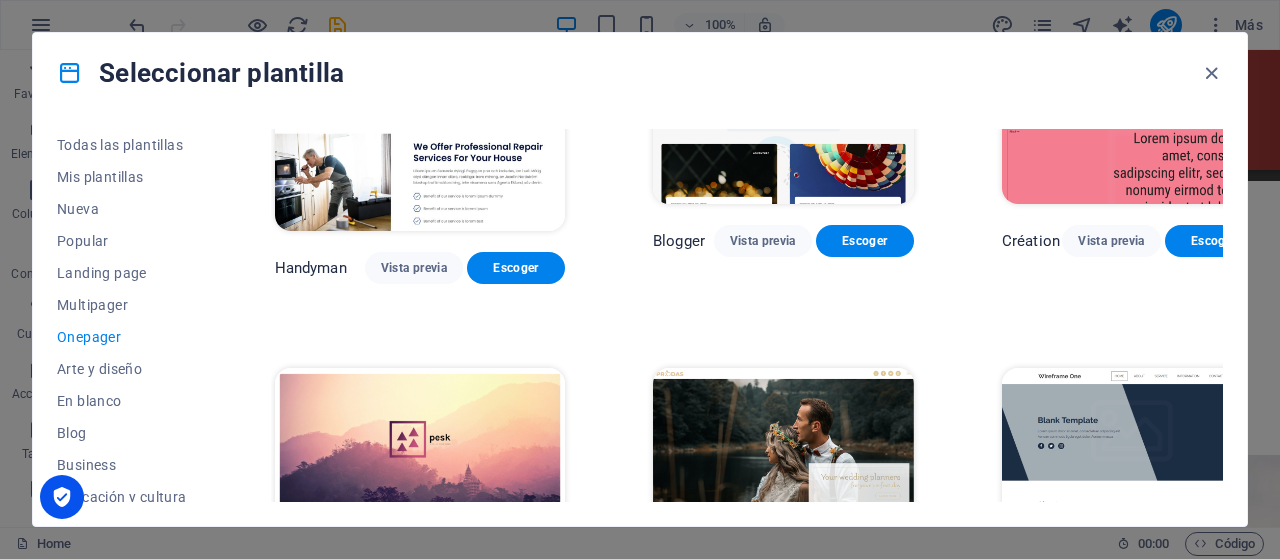 click at bounding box center [1132, 488] 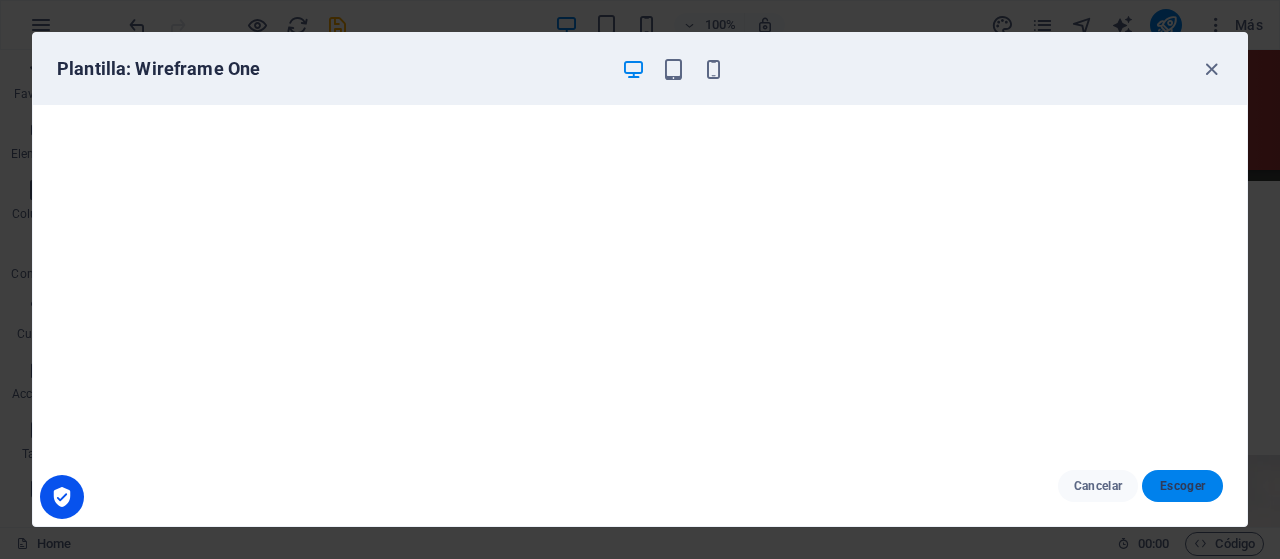 click on "Escoger" at bounding box center [1182, 486] 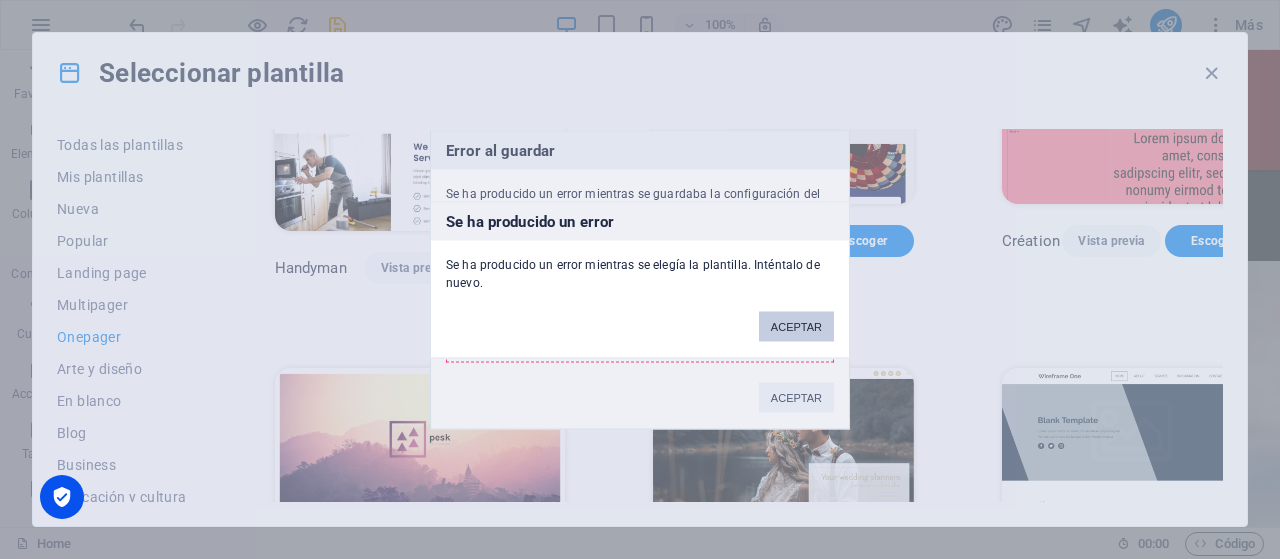 click on "ACEPTAR" at bounding box center [796, 326] 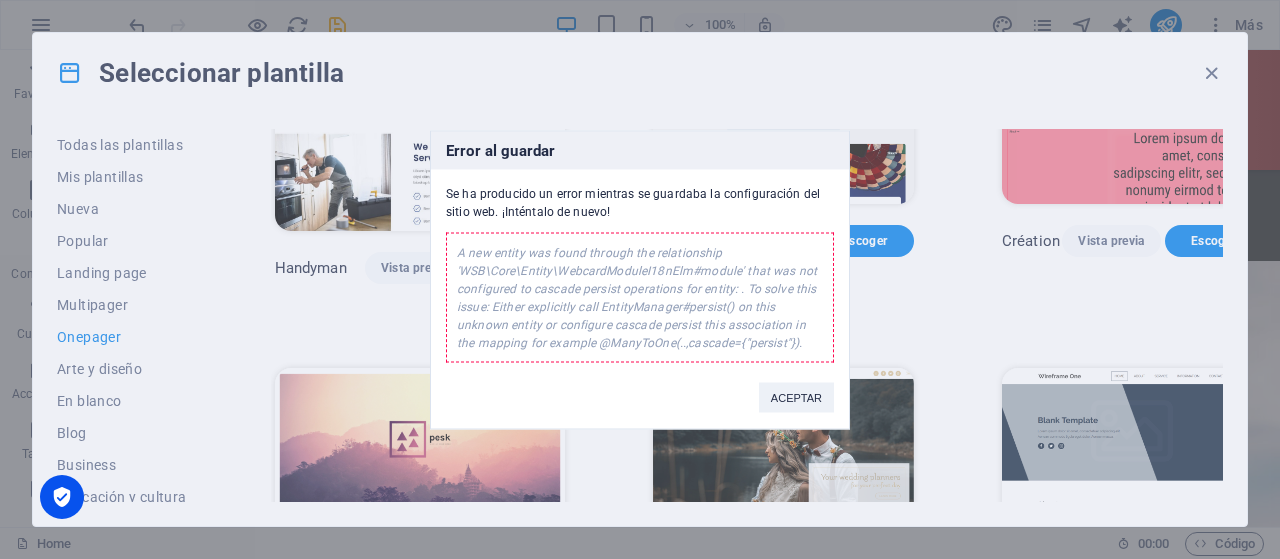 click on "ACEPTAR" at bounding box center [796, 397] 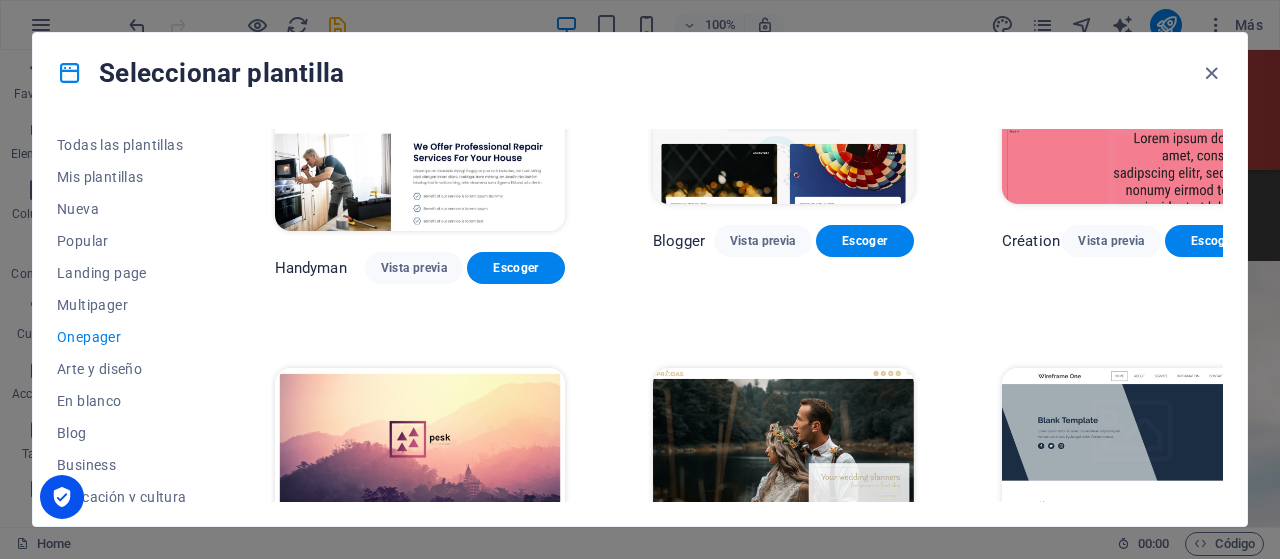 click at bounding box center [1132, 488] 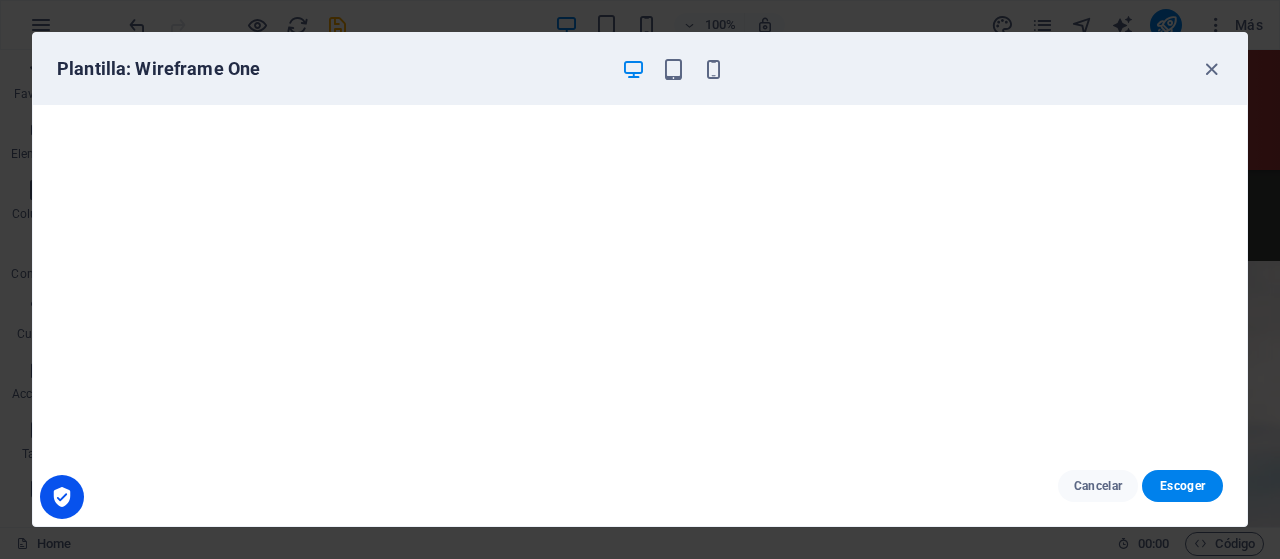 drag, startPoint x: 1183, startPoint y: 489, endPoint x: 1153, endPoint y: 506, distance: 34.48188 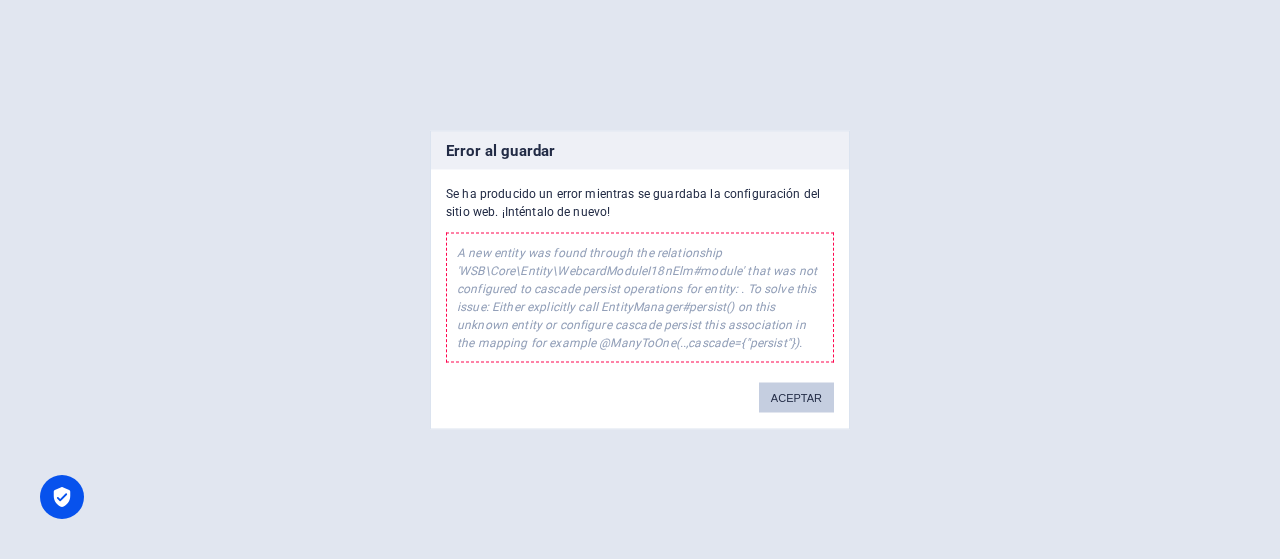 click on "ACEPTAR" at bounding box center [796, 397] 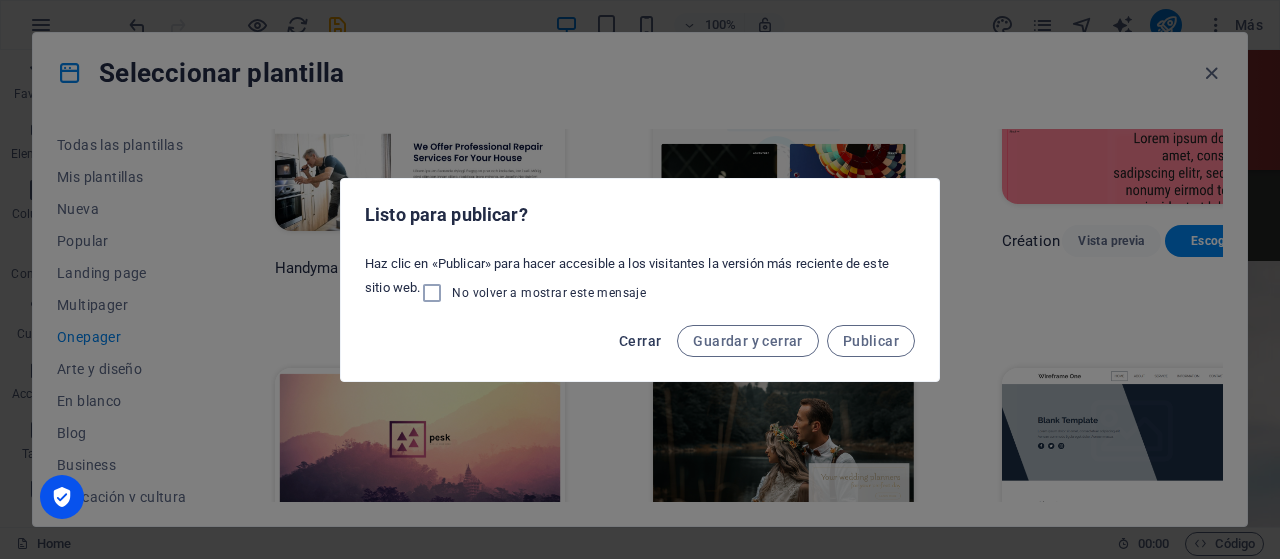 click on "Cerrar" at bounding box center [640, 341] 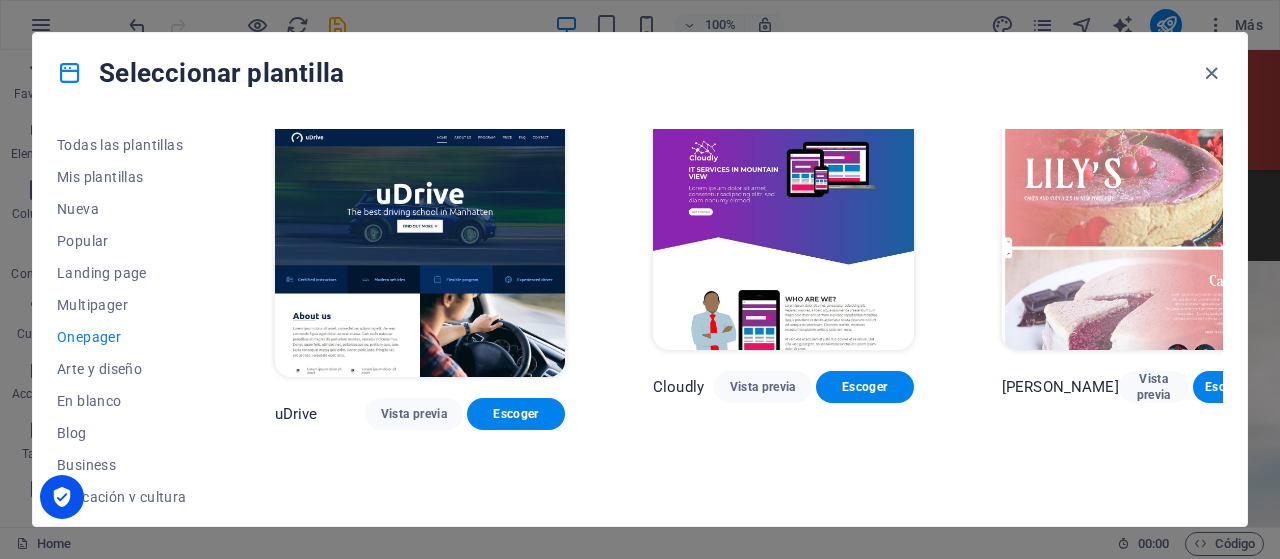 scroll, scrollTop: 6000, scrollLeft: 0, axis: vertical 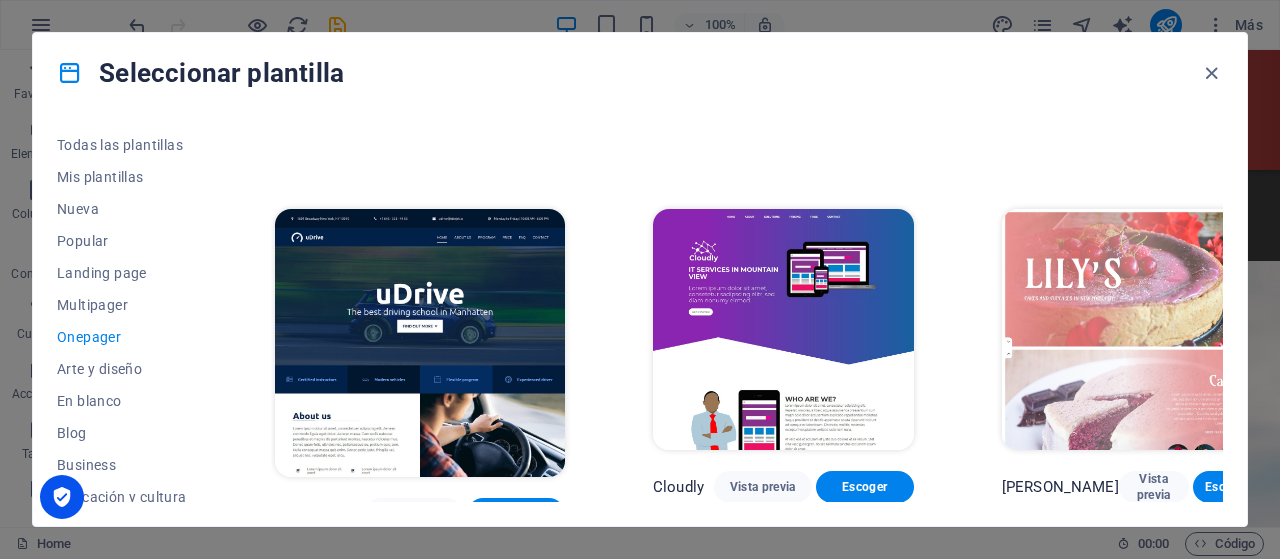 click at bounding box center (1132, 734) 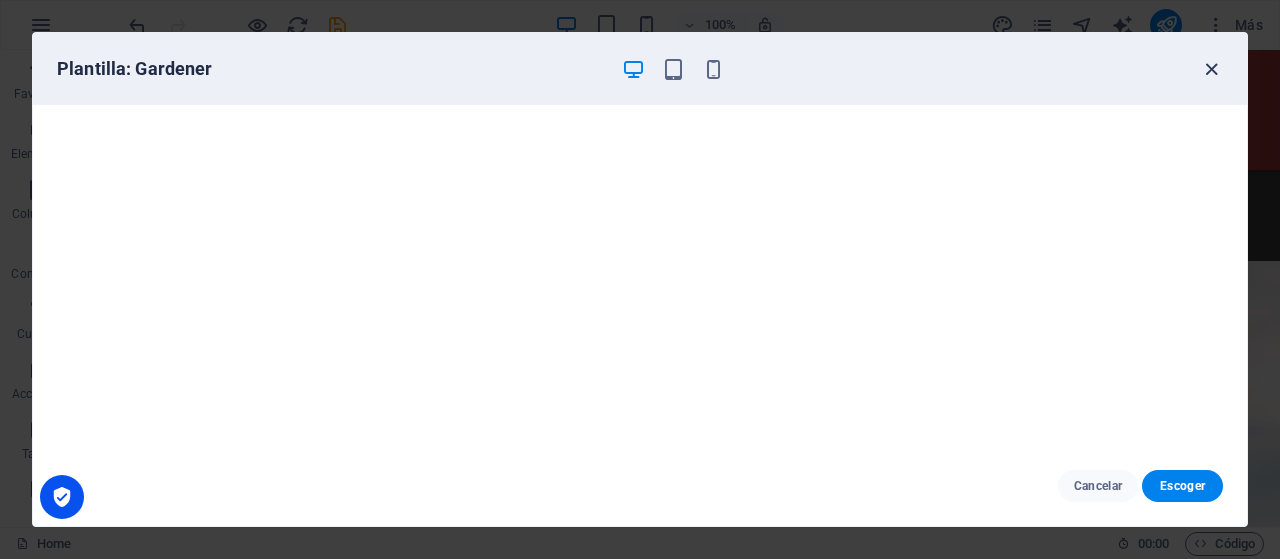 click at bounding box center [1211, 69] 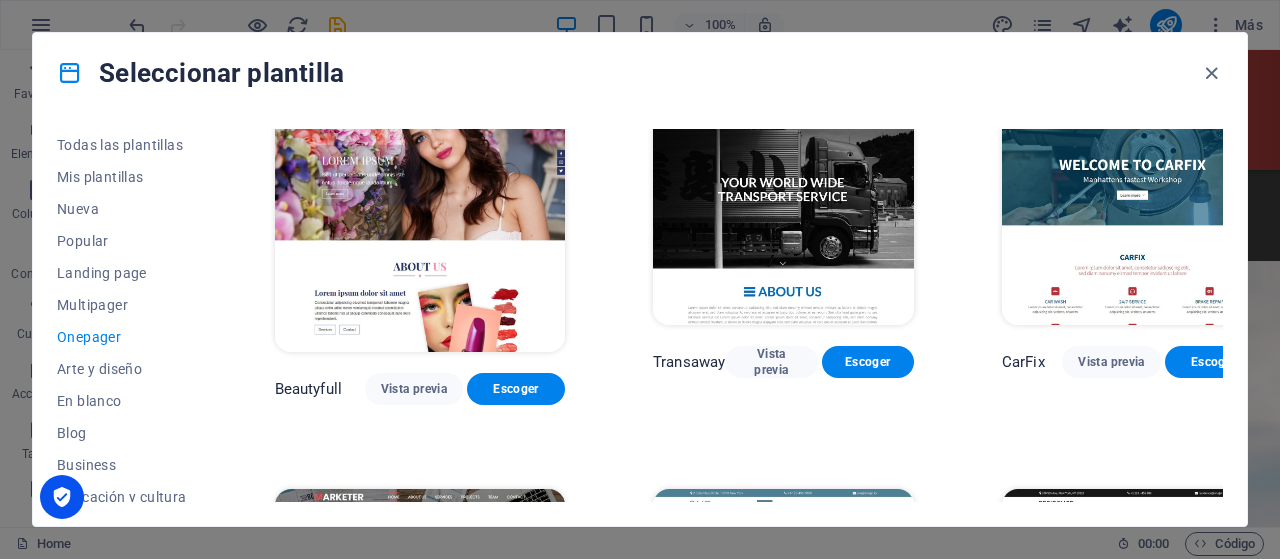 scroll, scrollTop: 7800, scrollLeft: 0, axis: vertical 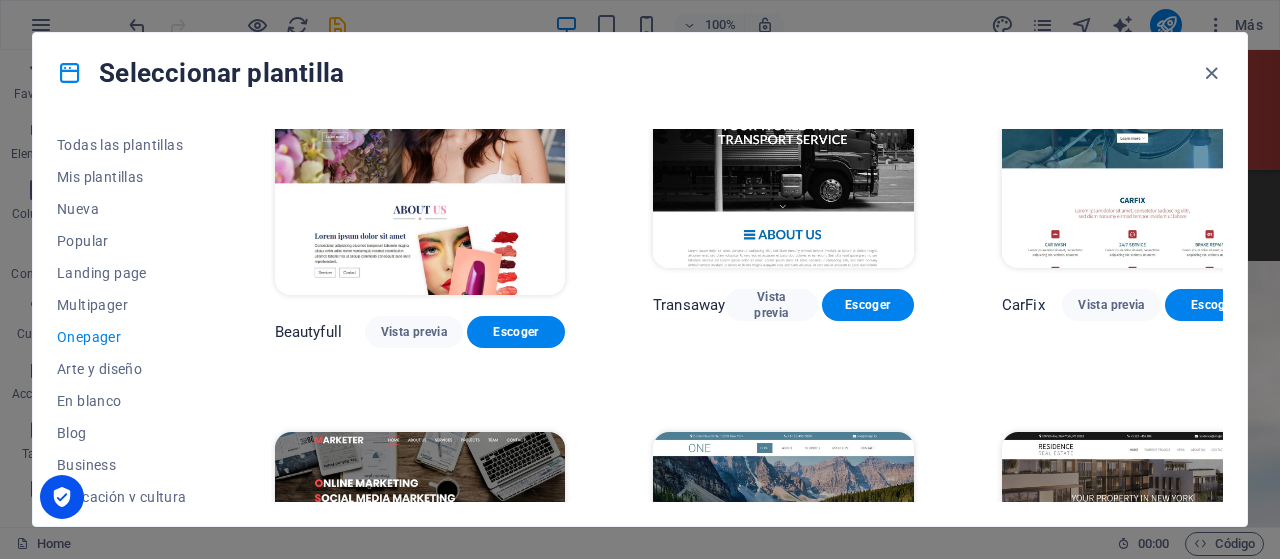 click at bounding box center [420, 970] 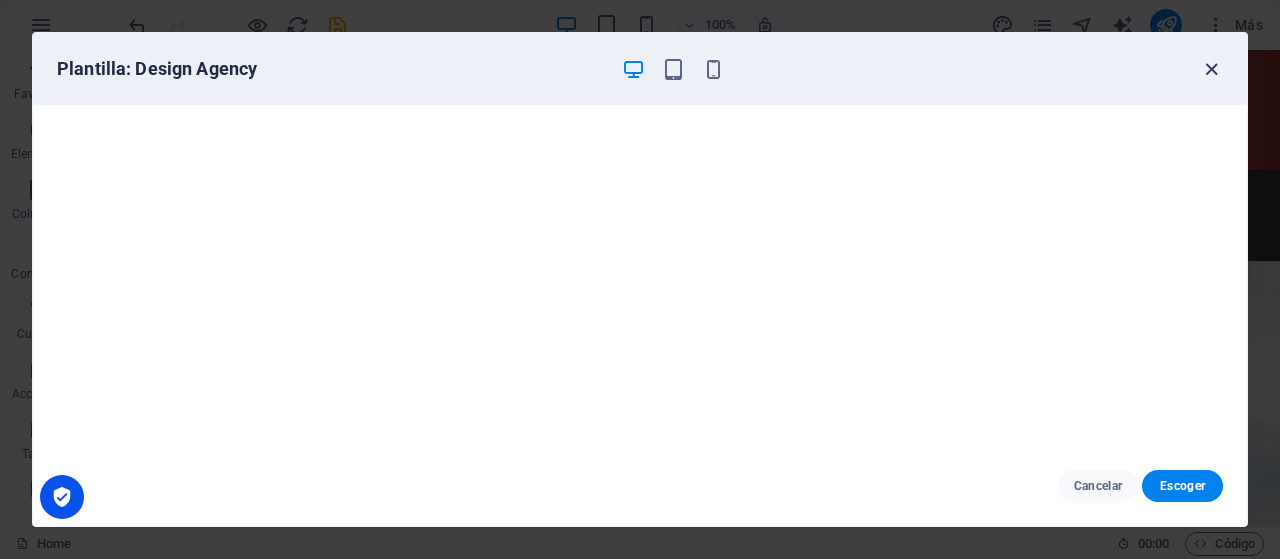click at bounding box center [1211, 69] 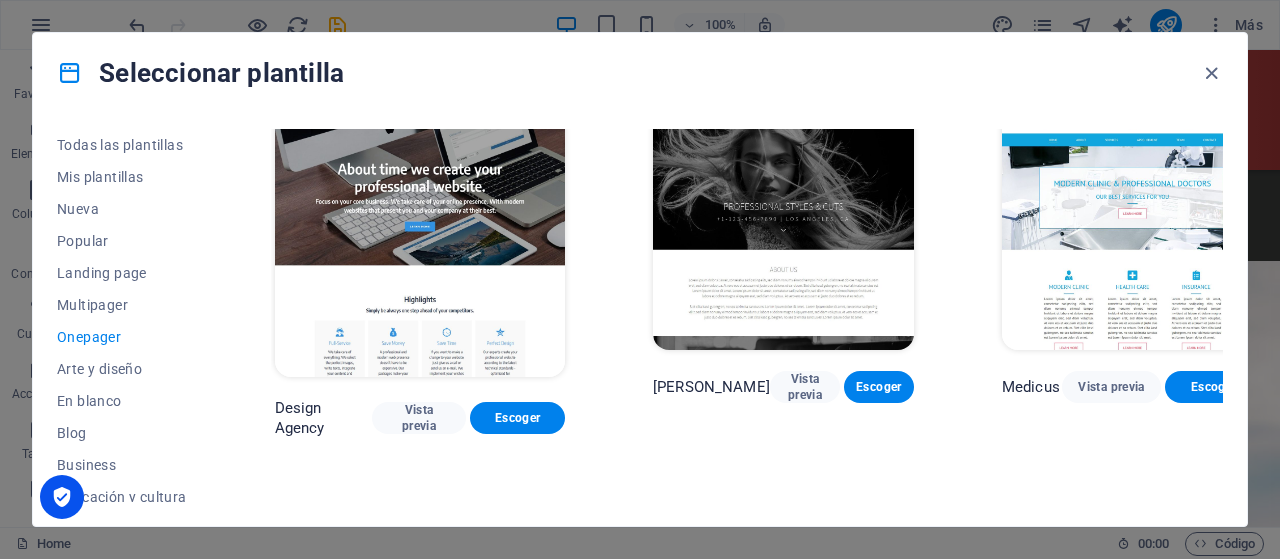 scroll, scrollTop: 8537, scrollLeft: 0, axis: vertical 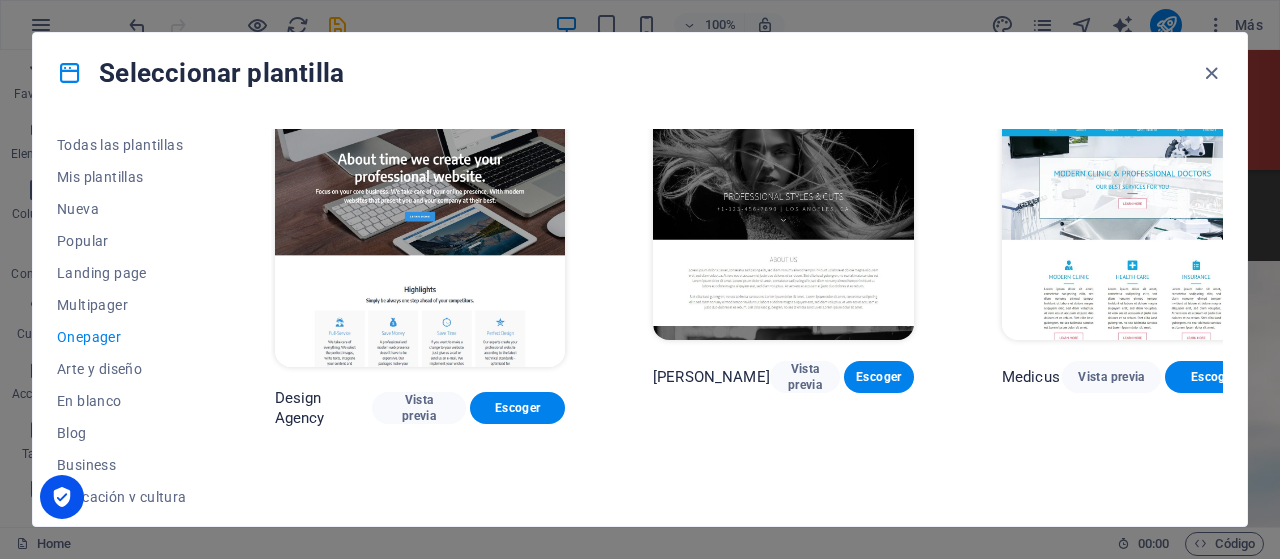 drag, startPoint x: 130, startPoint y: 145, endPoint x: 187, endPoint y: 175, distance: 64.412735 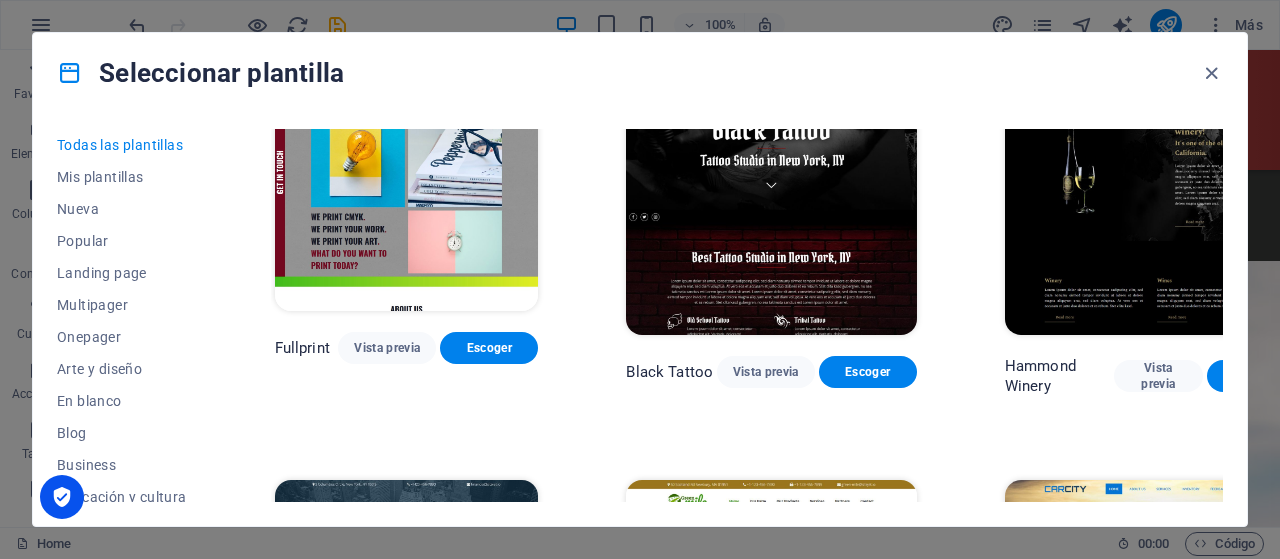 scroll, scrollTop: 11121, scrollLeft: 0, axis: vertical 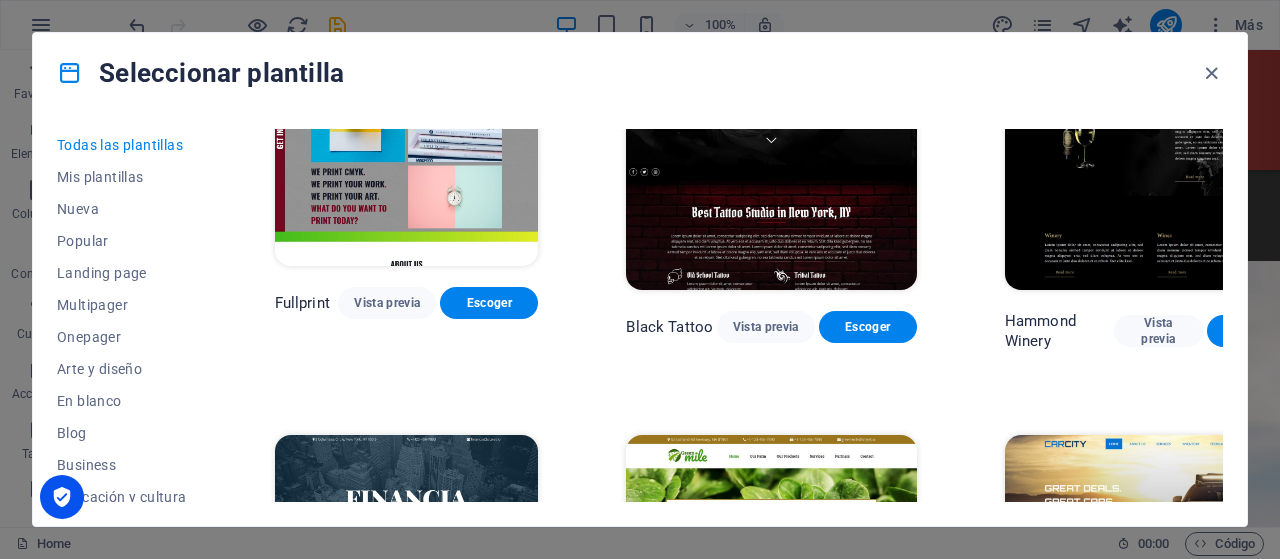 click at bounding box center (407, 961) 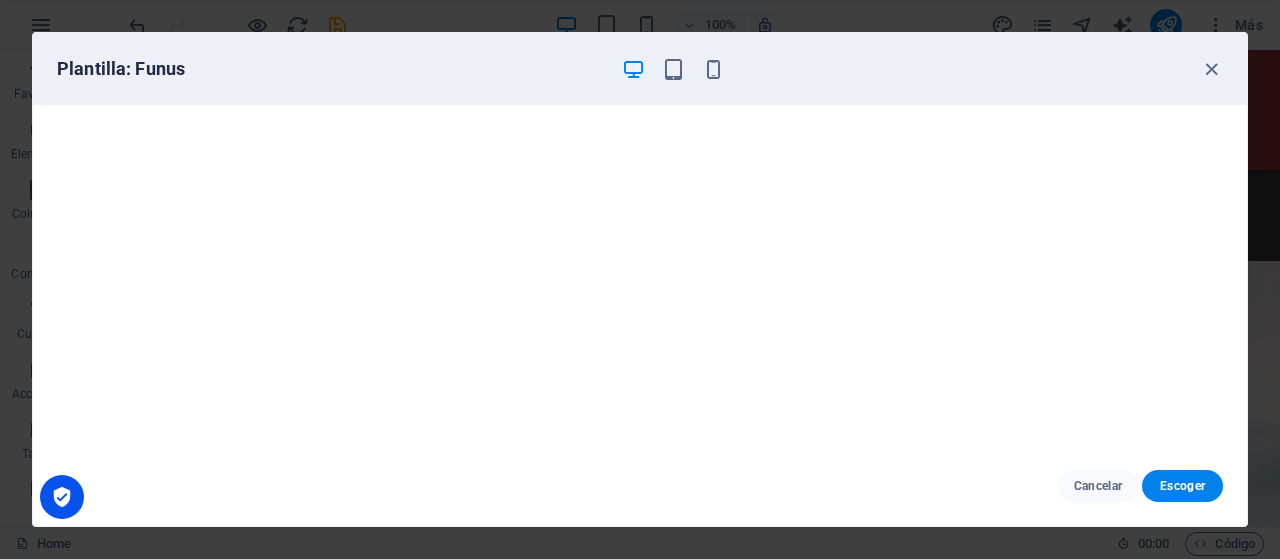 drag, startPoint x: 1206, startPoint y: 493, endPoint x: 1138, endPoint y: 455, distance: 77.89737 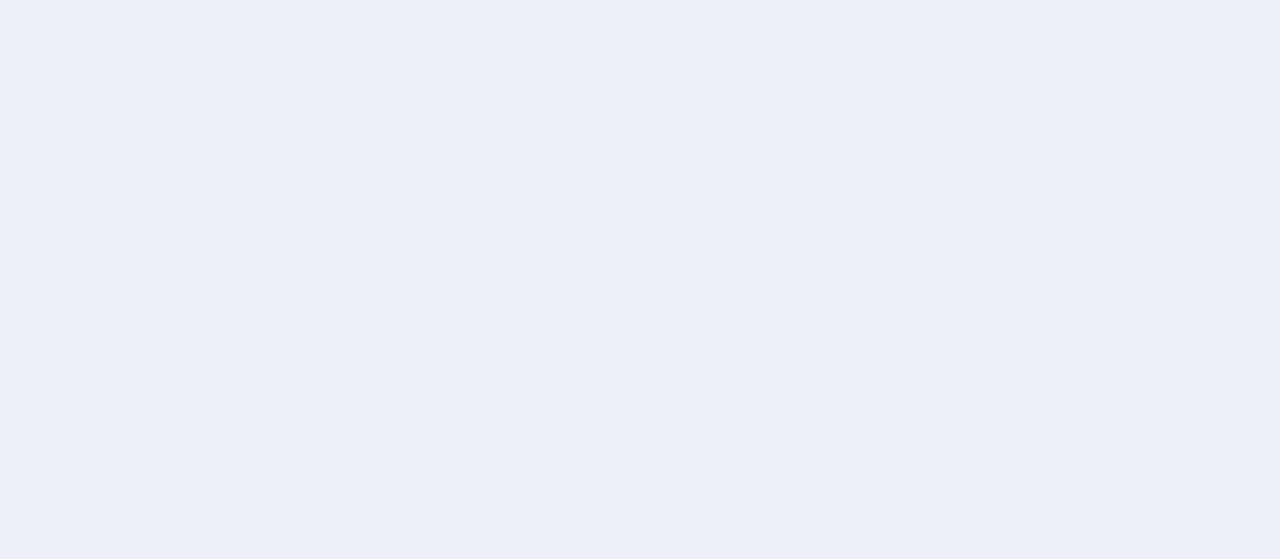 scroll, scrollTop: 0, scrollLeft: 0, axis: both 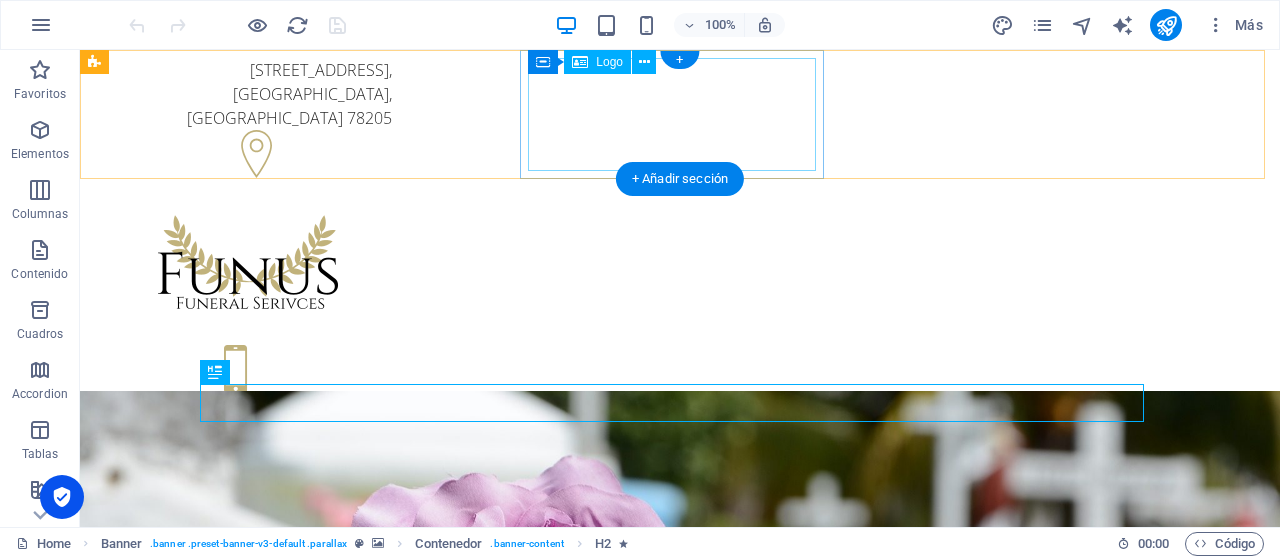 click at bounding box center (248, 264) 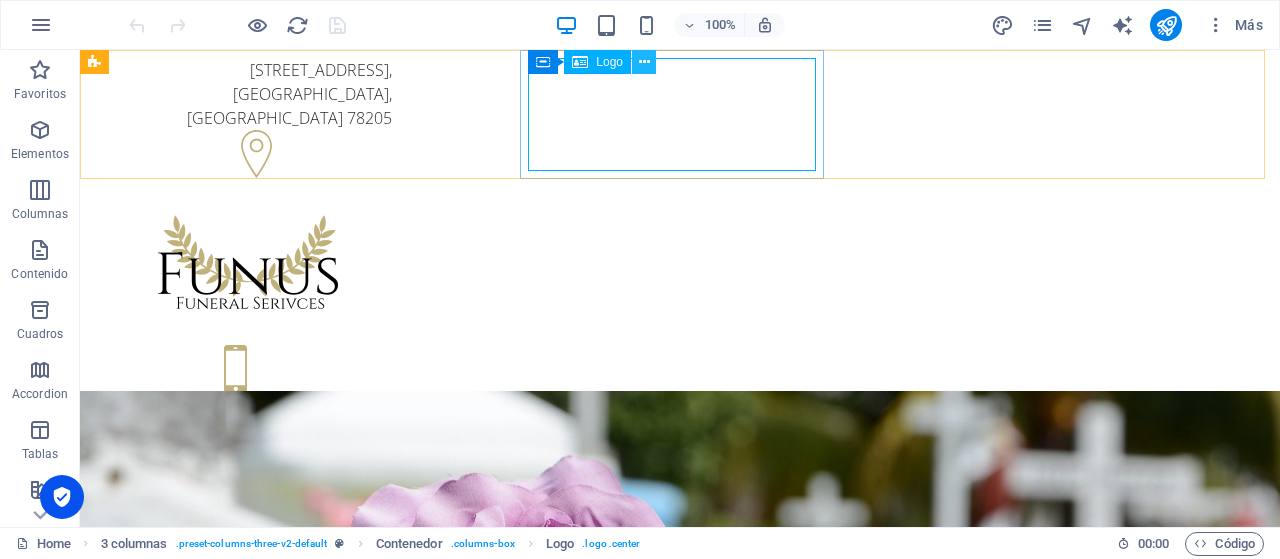 click at bounding box center [644, 62] 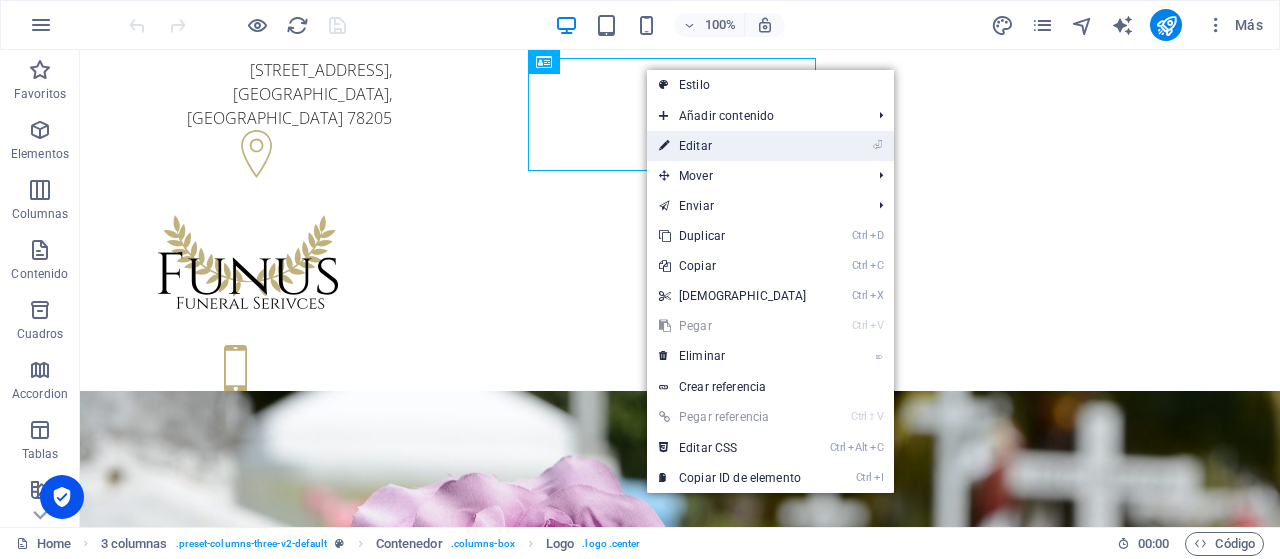 click on "⏎  Editar" at bounding box center (733, 146) 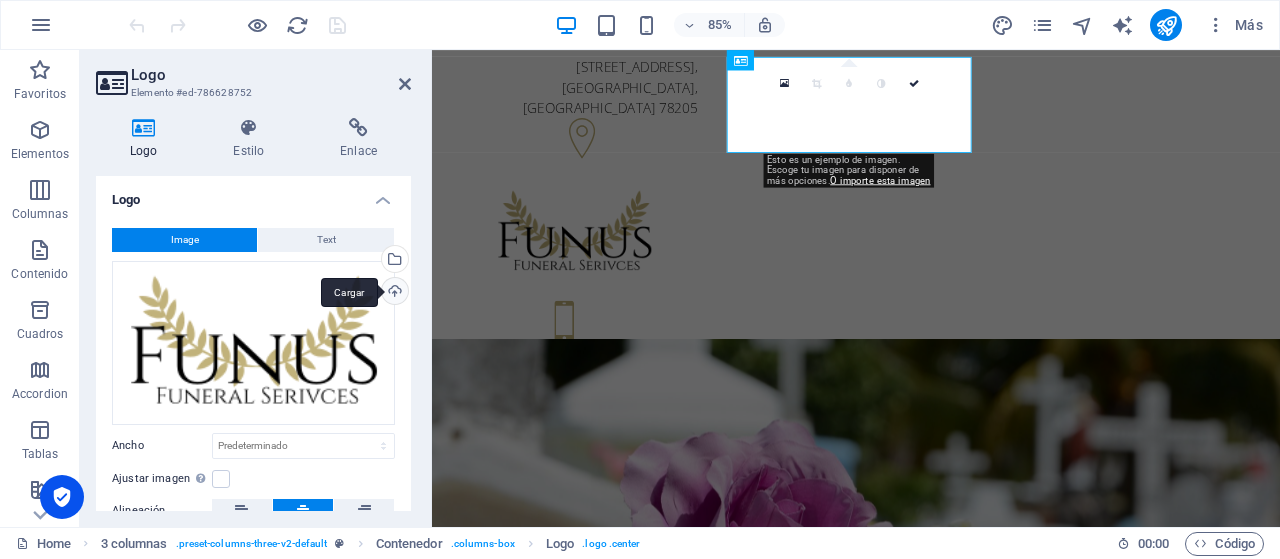 click on "Cargar" at bounding box center (393, 293) 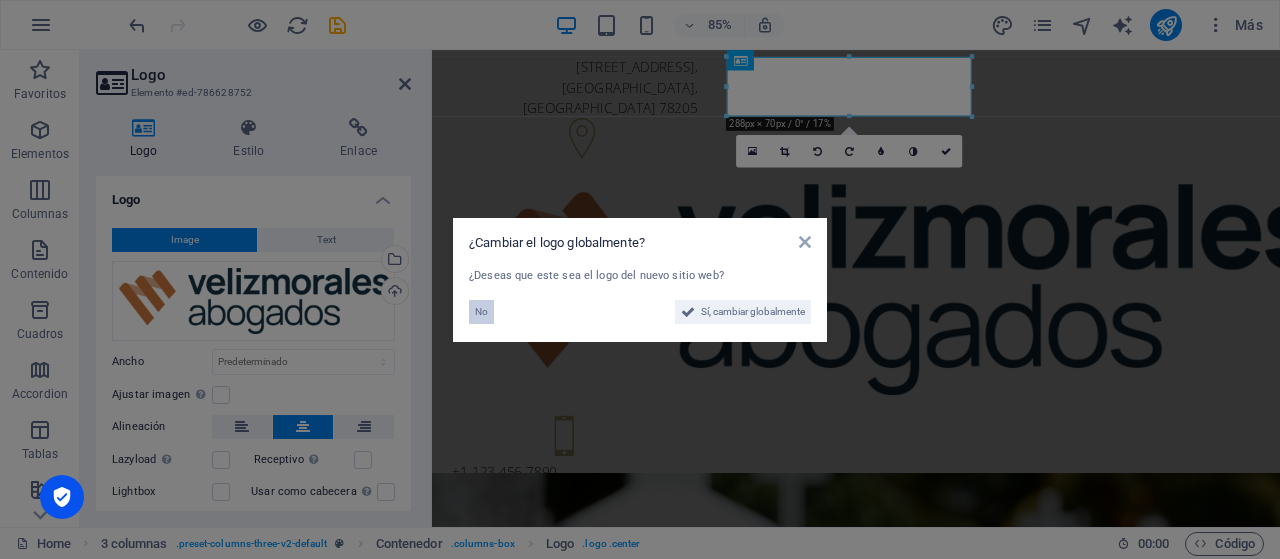 click on "No" at bounding box center [481, 312] 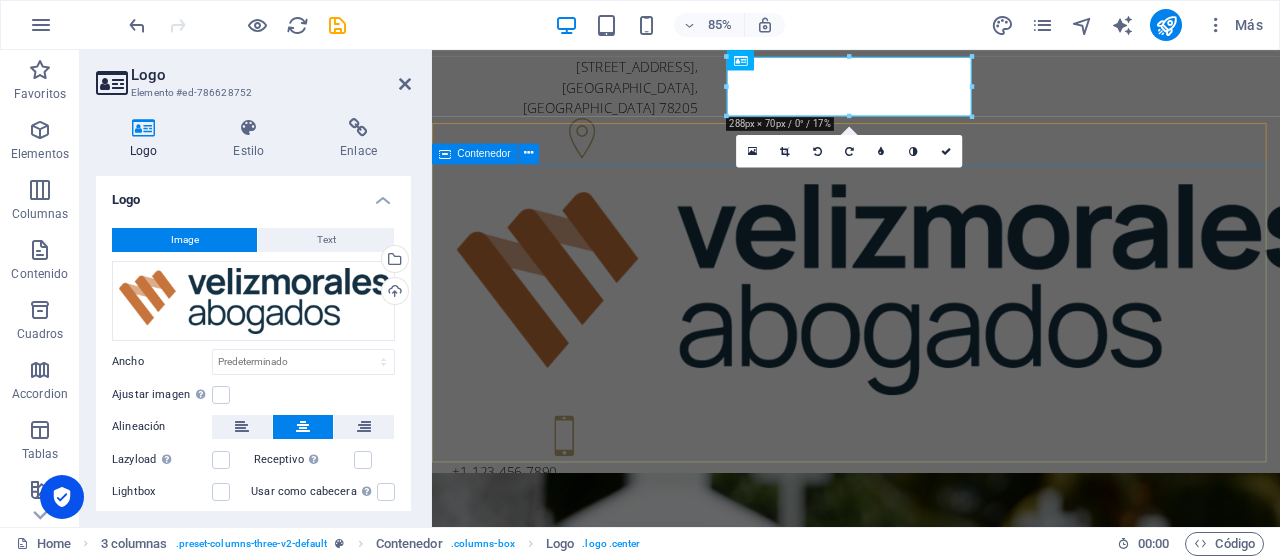 click on "Funeral Service in  [GEOGRAPHIC_DATA], [GEOGRAPHIC_DATA] Individual and competent advice in all matters concerning funeral methods and more Contact us Learn more" at bounding box center (931, 1301) 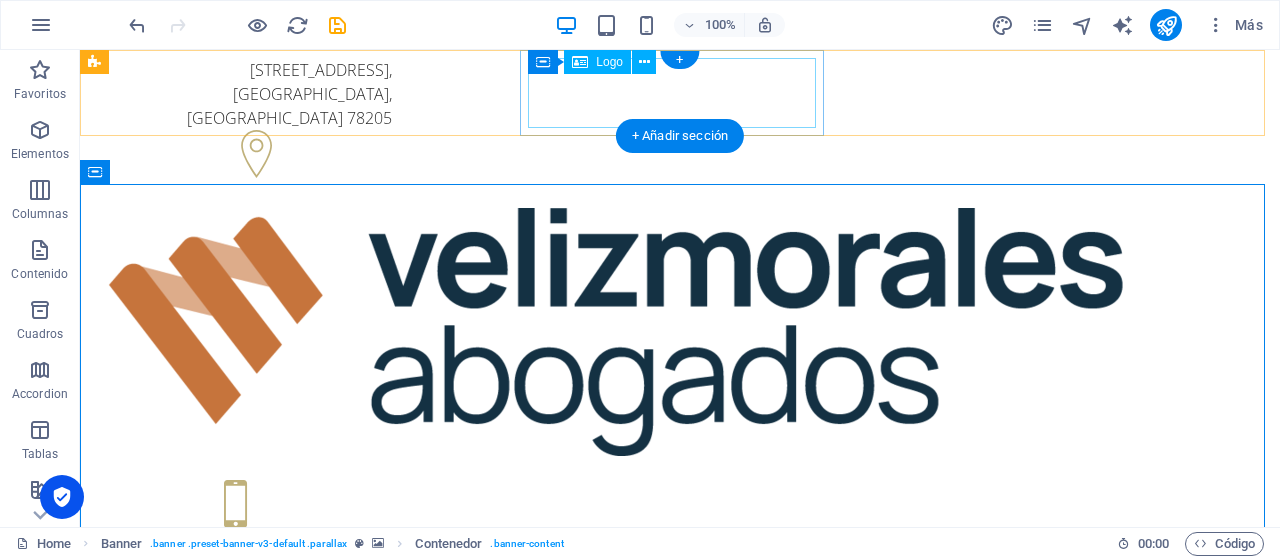 click at bounding box center [248, 332] 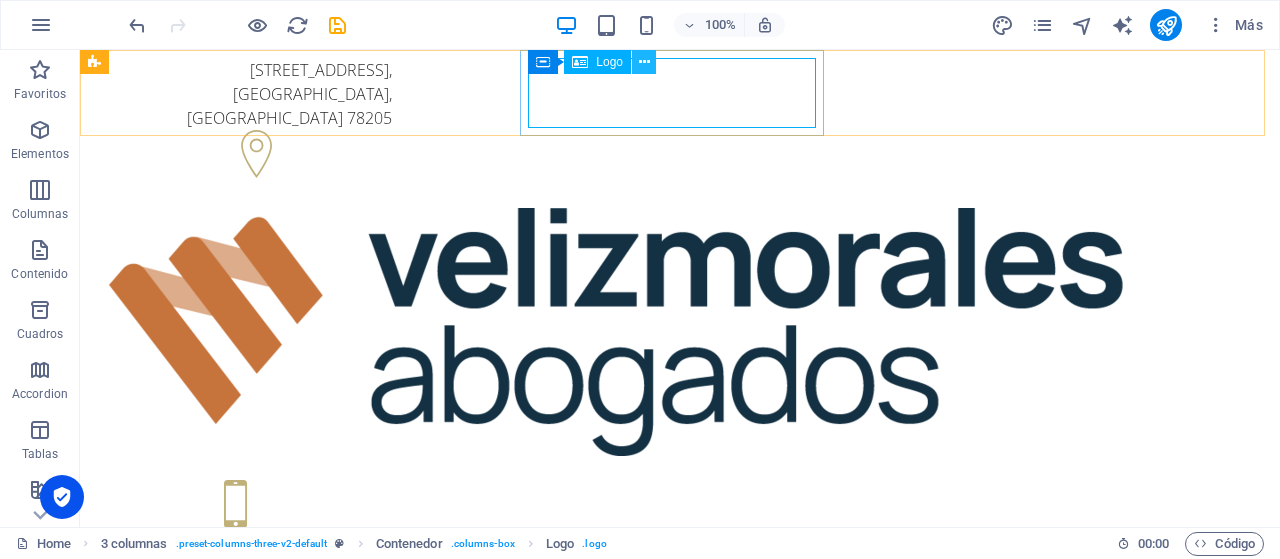 click at bounding box center [644, 62] 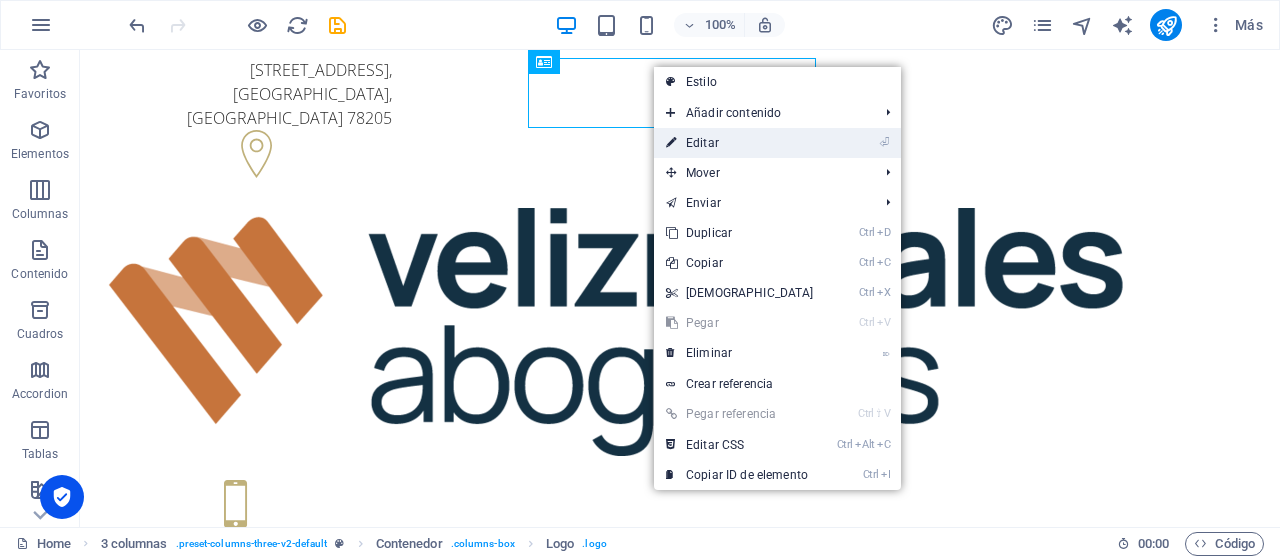 click on "⏎  Editar" at bounding box center (740, 143) 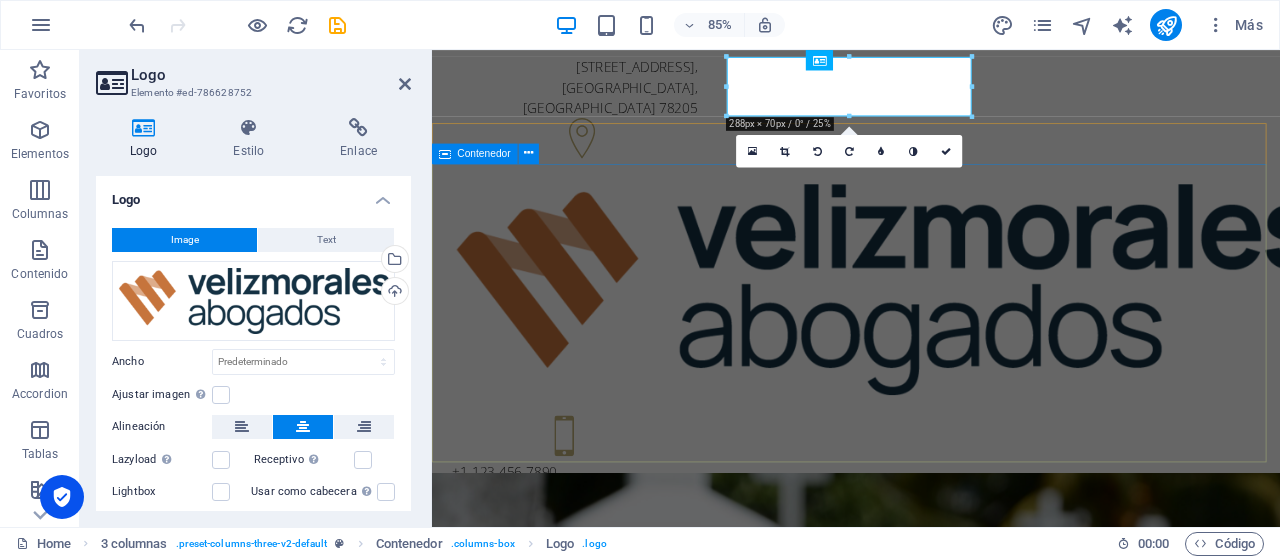 click on "Funeral Service in  [GEOGRAPHIC_DATA], [GEOGRAPHIC_DATA] Individual and competent advice in all matters concerning funeral methods and more Contact us Learn more" at bounding box center (931, 1301) 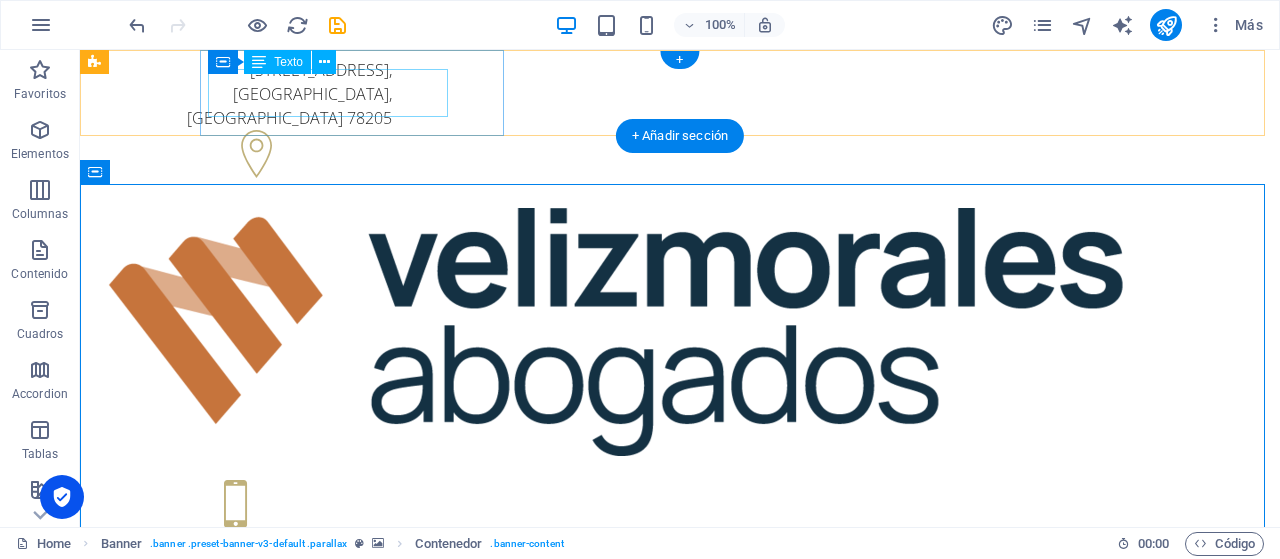 click on "[STREET_ADDRESS]" at bounding box center (248, 94) 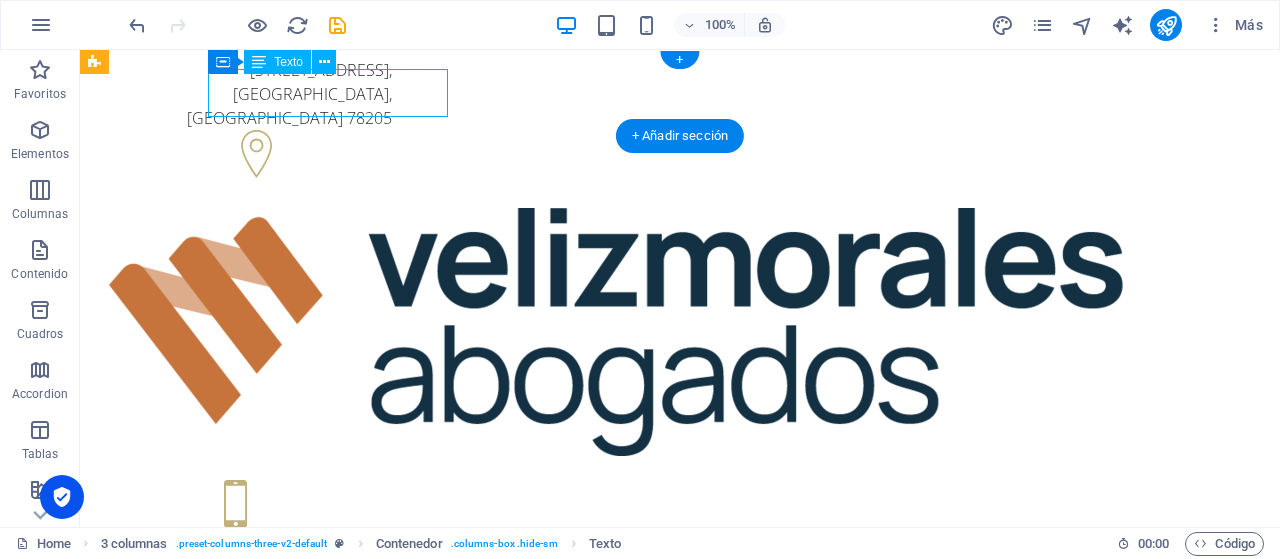 click on "[STREET_ADDRESS]" at bounding box center [248, 94] 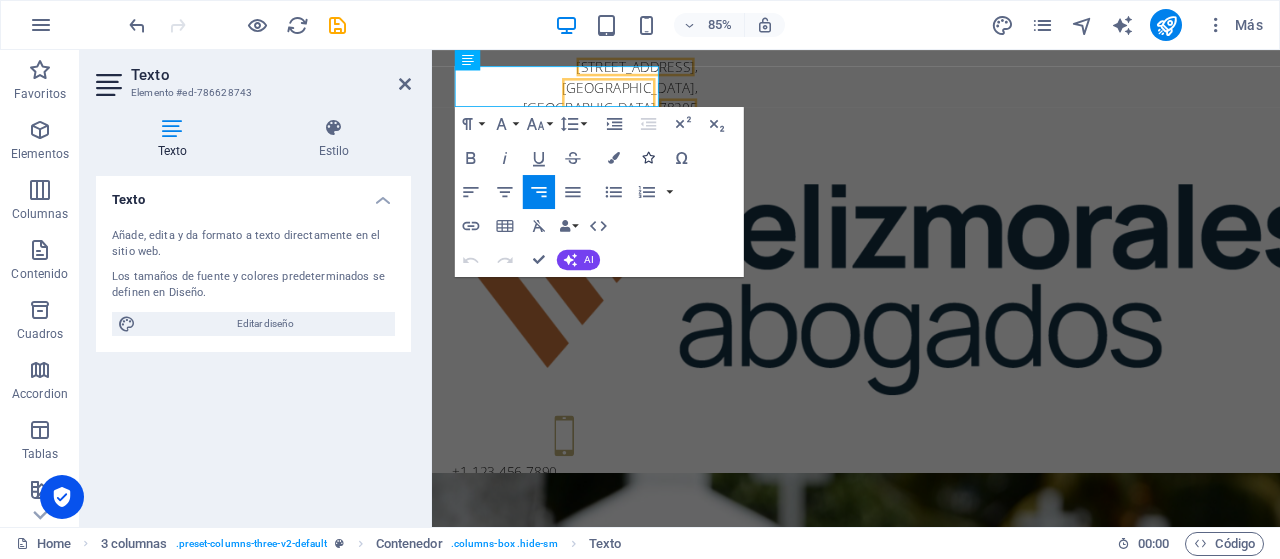 type 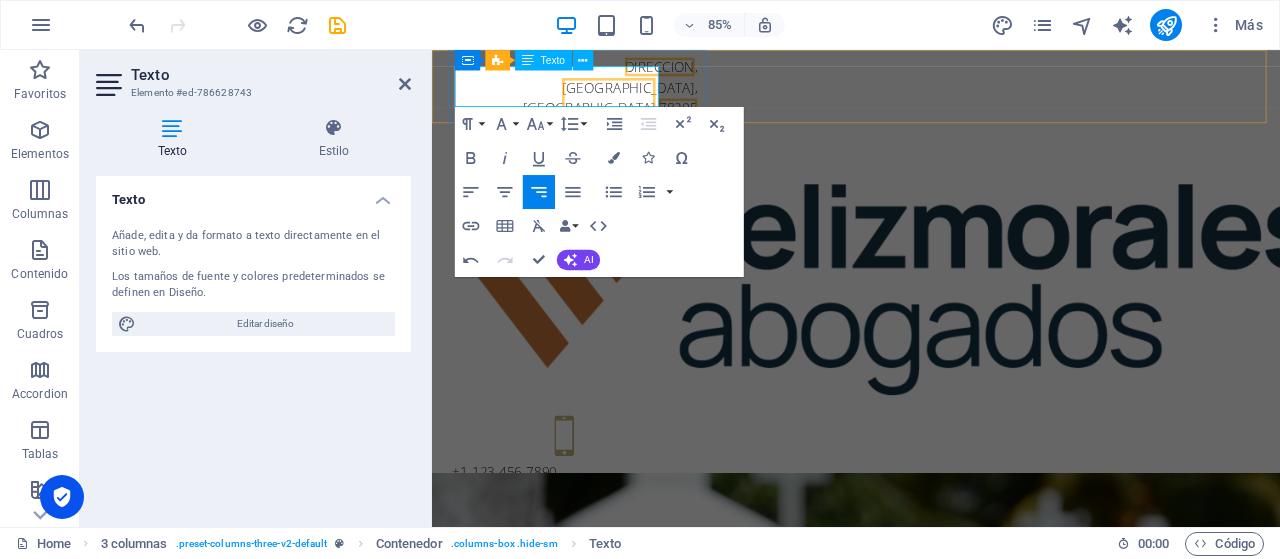 click on "[GEOGRAPHIC_DATA], [GEOGRAPHIC_DATA]" at bounding box center [641, 106] 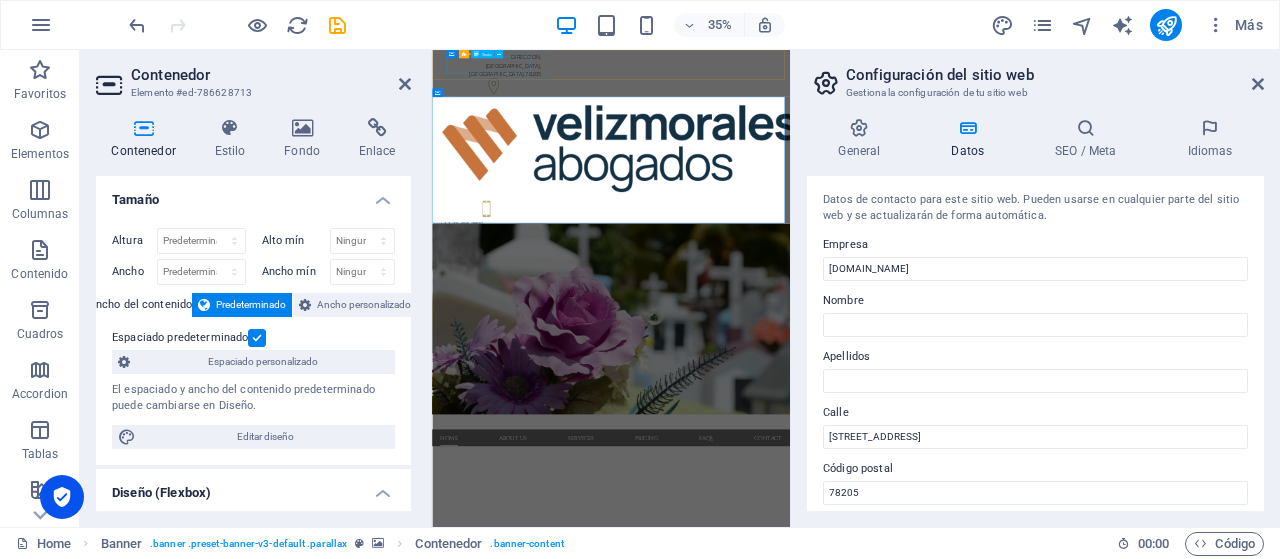 click on "DIRECCION , [GEOGRAPHIC_DATA]" at bounding box center [600, 94] 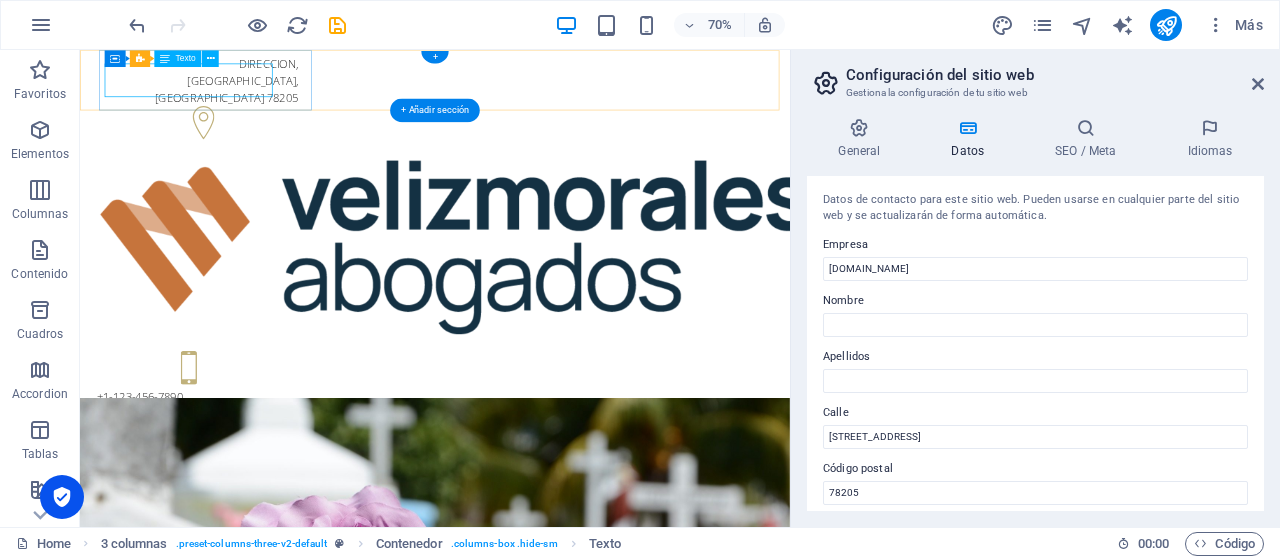 click on "DIRECCION , [GEOGRAPHIC_DATA]" at bounding box center (248, 94) 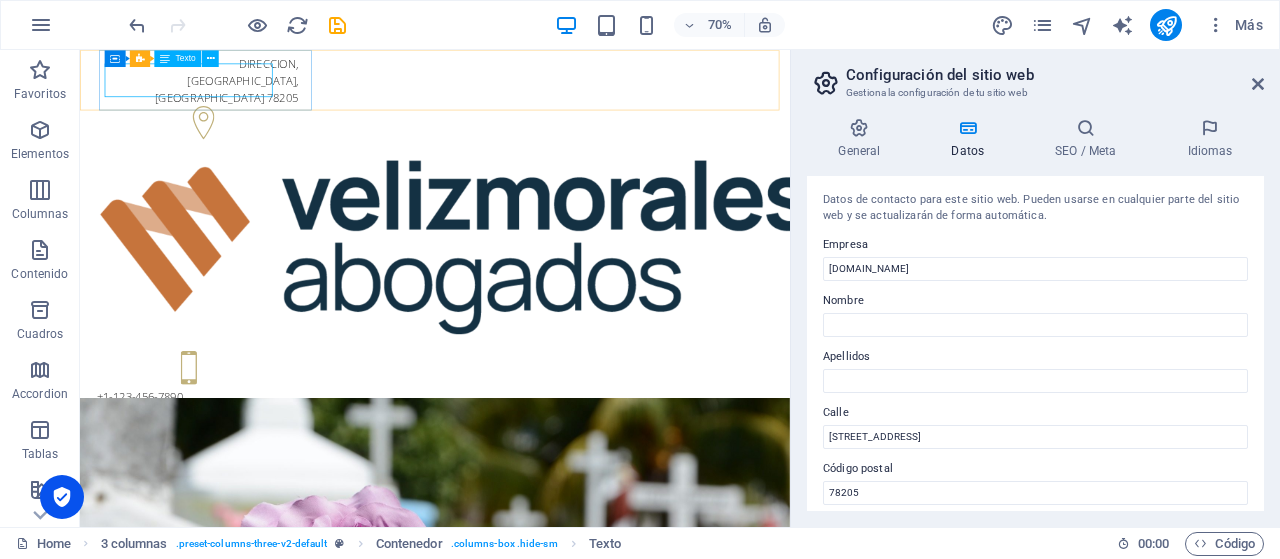 click on "Texto" at bounding box center [185, 58] 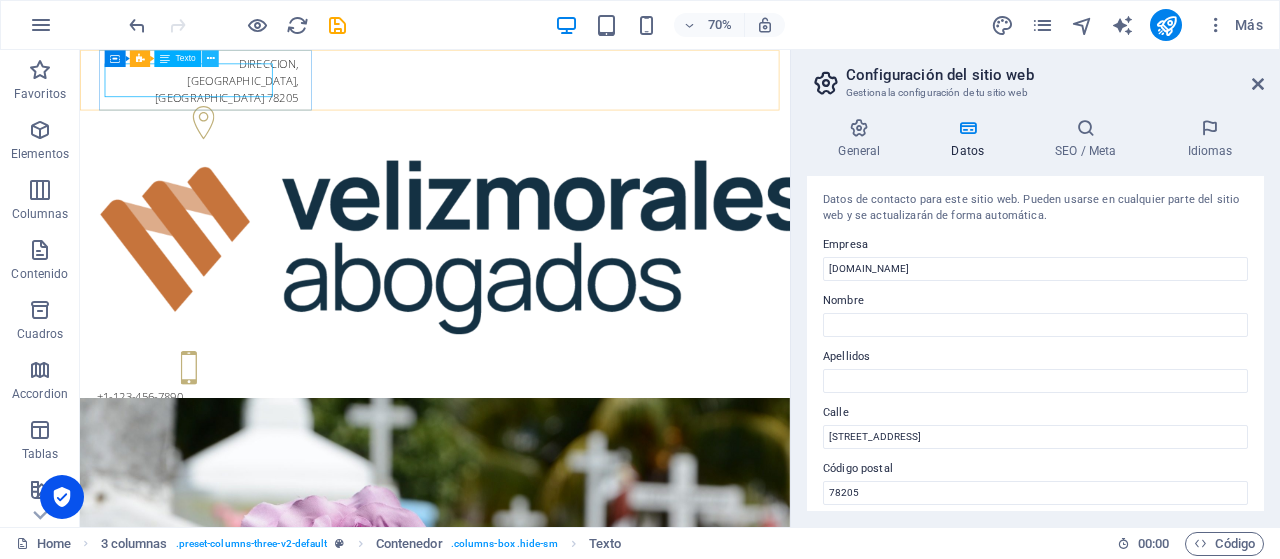 click at bounding box center [210, 58] 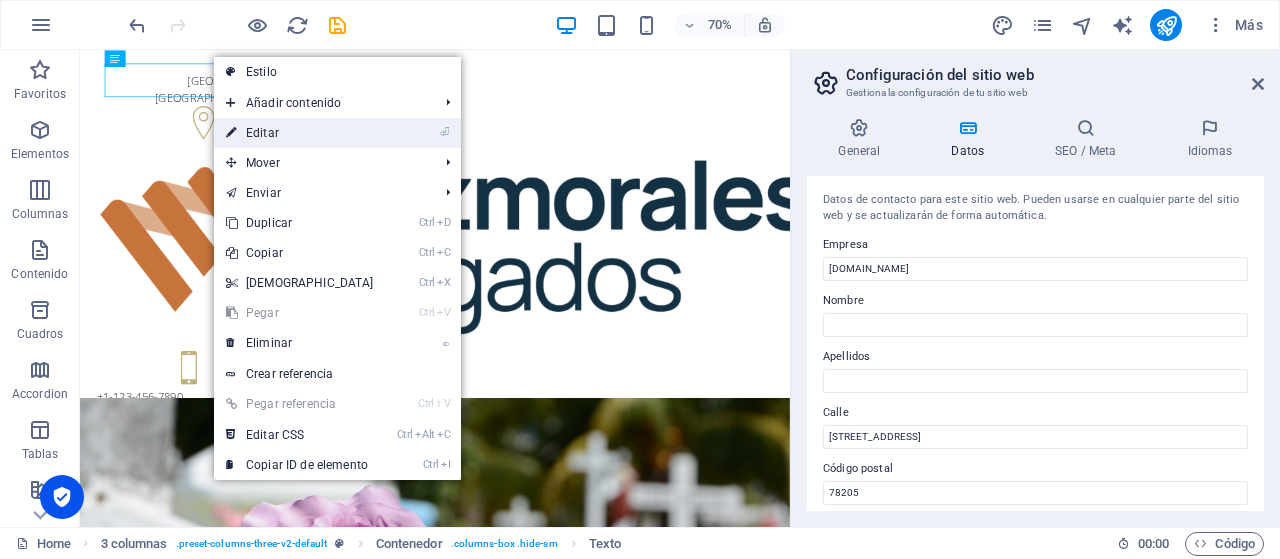 click on "⏎  Editar" at bounding box center (300, 133) 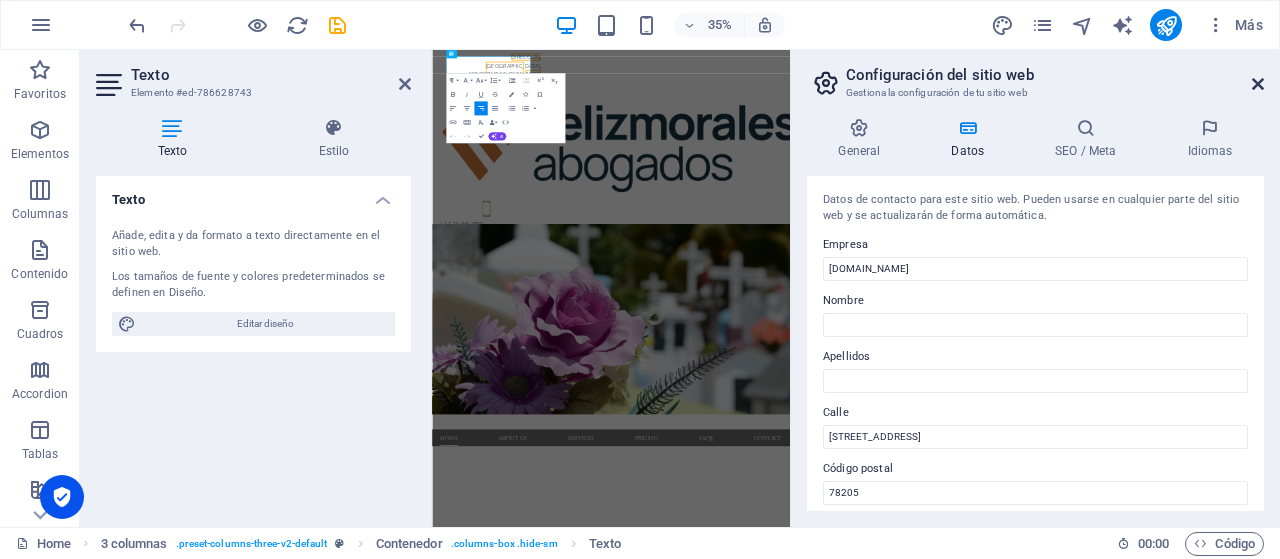 click at bounding box center (1258, 84) 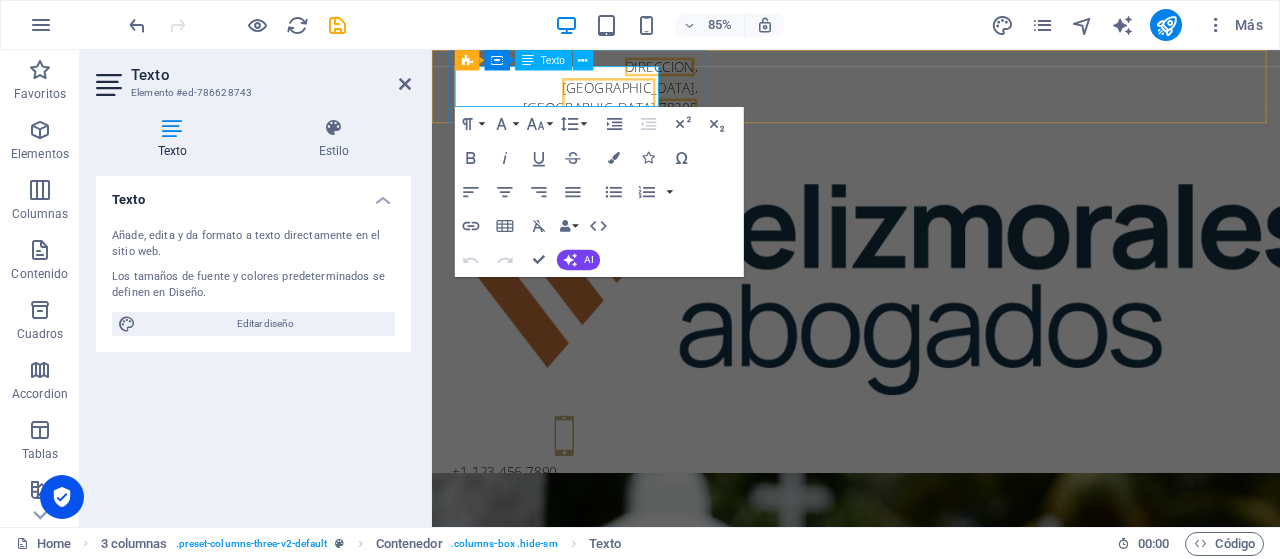 click on "DIRECCION" at bounding box center (700, 70) 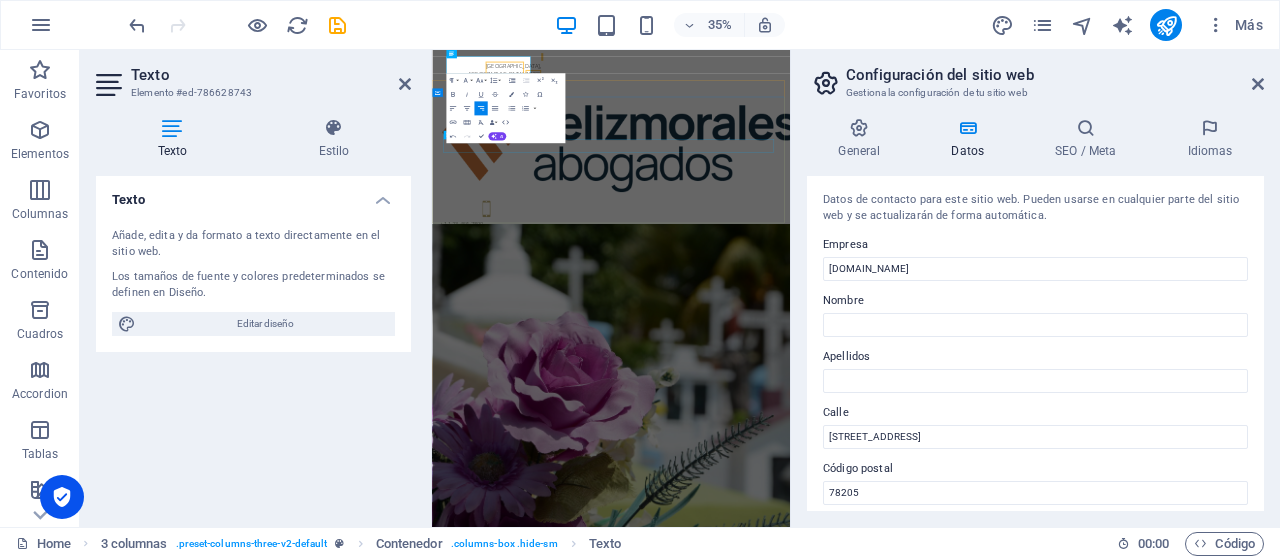 type 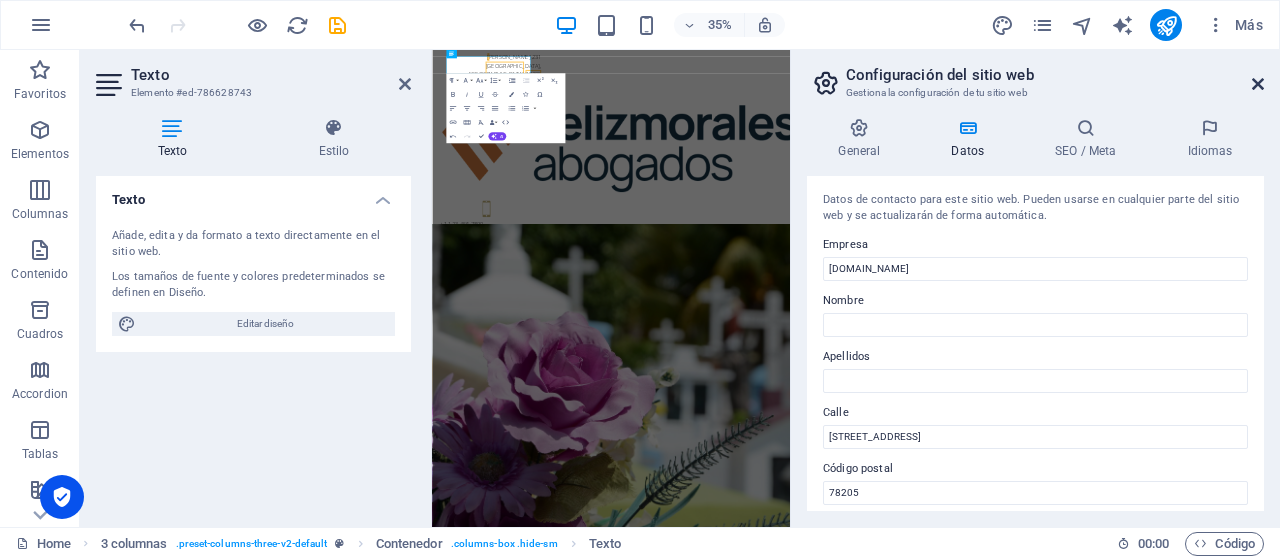 drag, startPoint x: 1259, startPoint y: 83, endPoint x: 972, endPoint y: 38, distance: 290.50644 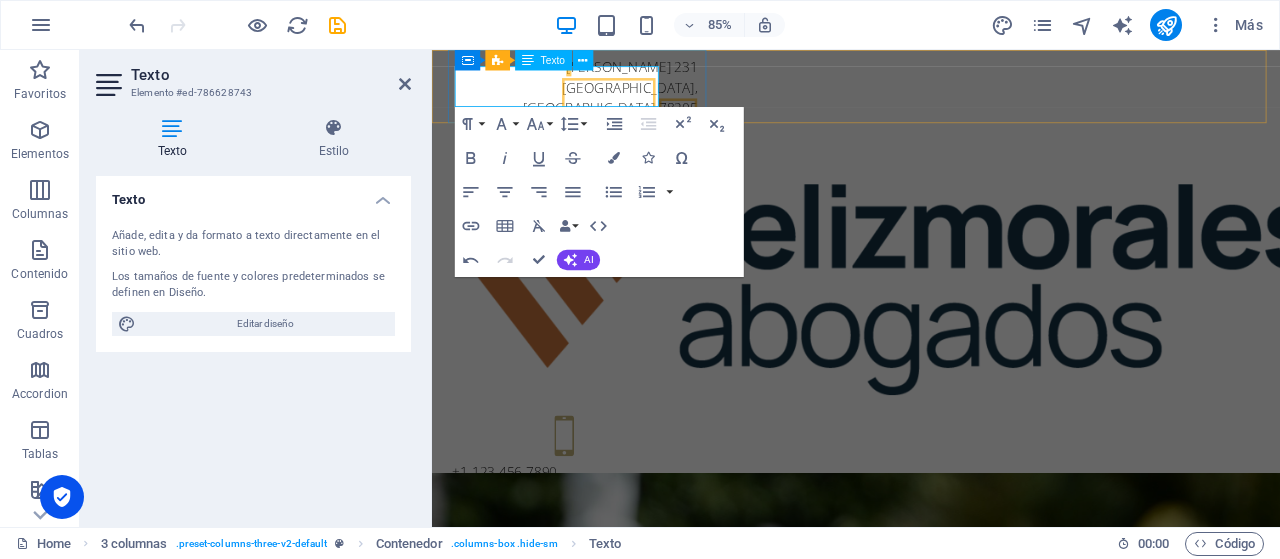 click on "[GEOGRAPHIC_DATA], [GEOGRAPHIC_DATA]" at bounding box center [641, 106] 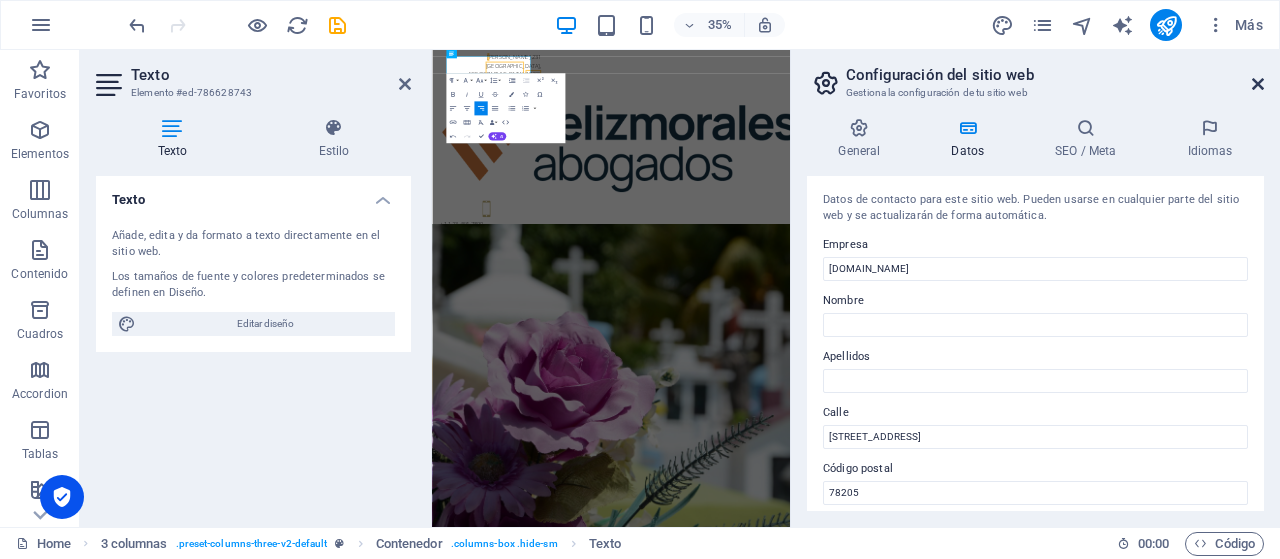 click at bounding box center (1258, 84) 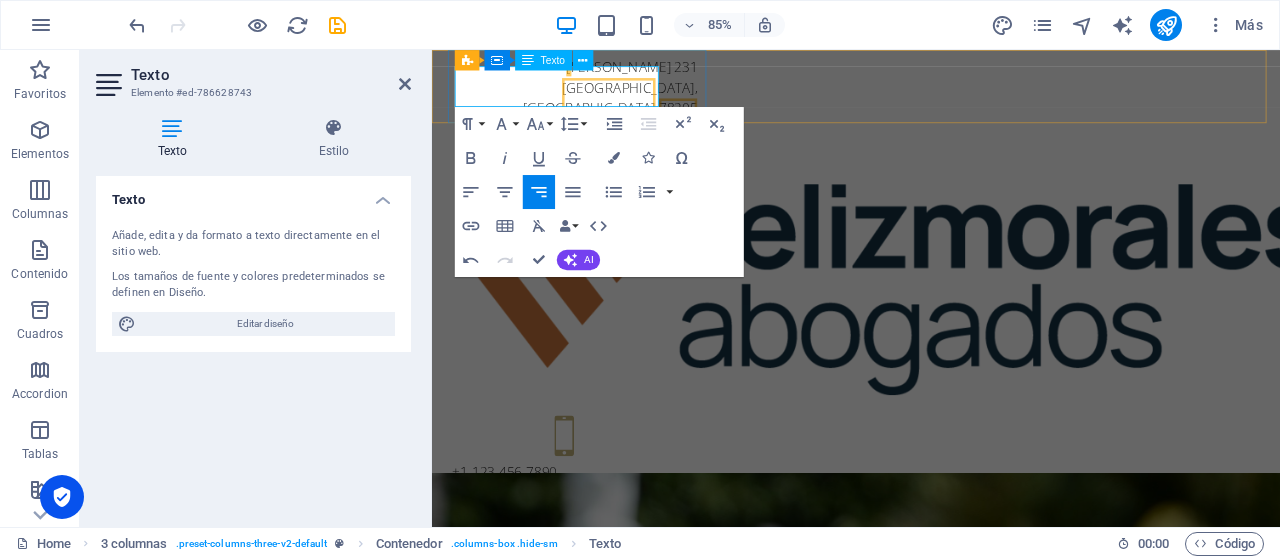 click on "[GEOGRAPHIC_DATA], [GEOGRAPHIC_DATA]" at bounding box center (641, 106) 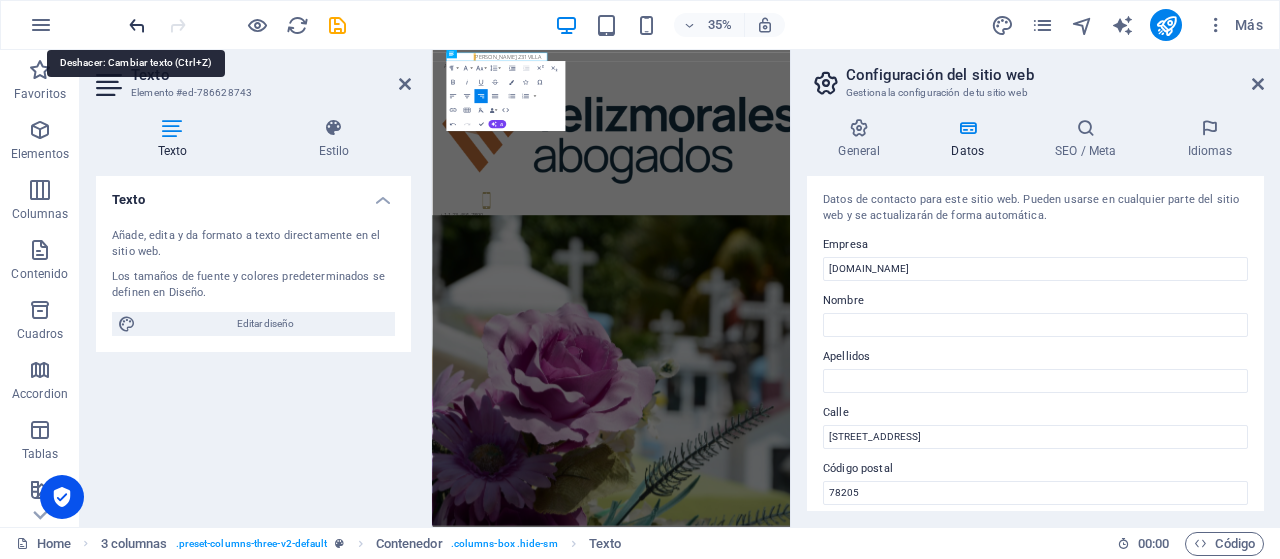 click at bounding box center (137, 25) 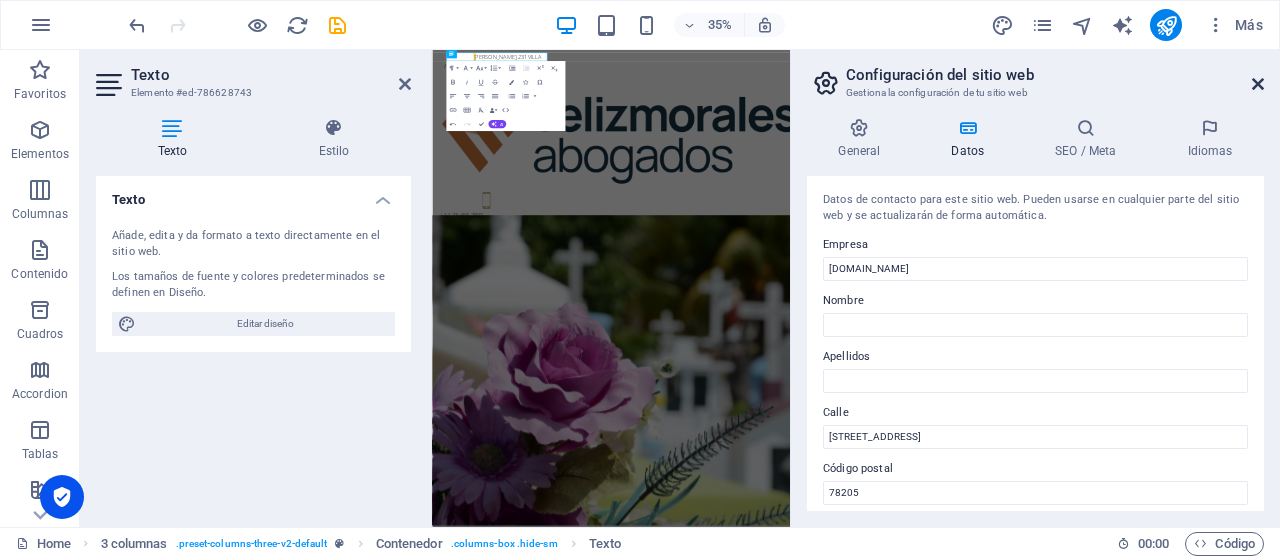 click at bounding box center [1258, 84] 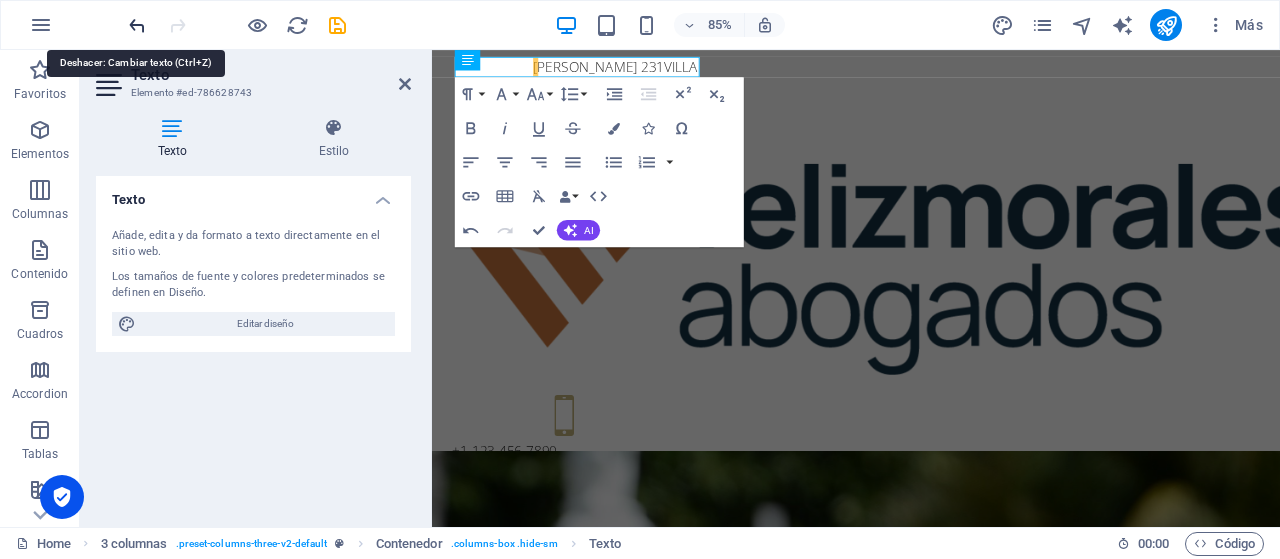 click at bounding box center (137, 25) 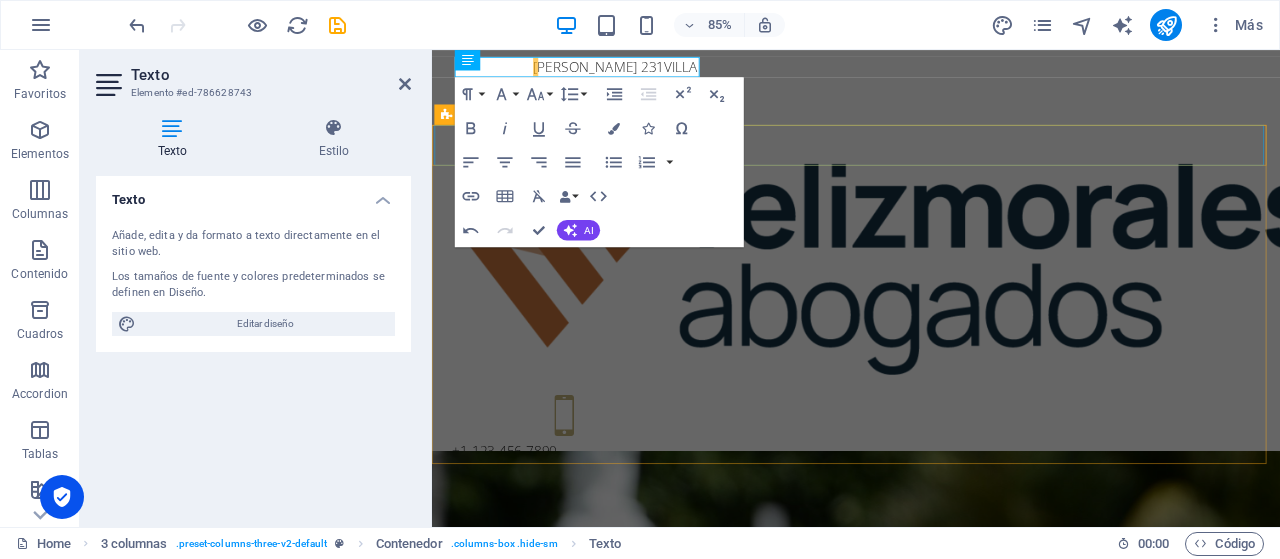 click on "Home About us Services Pricing FAQs Contact" at bounding box center (931, 1477) 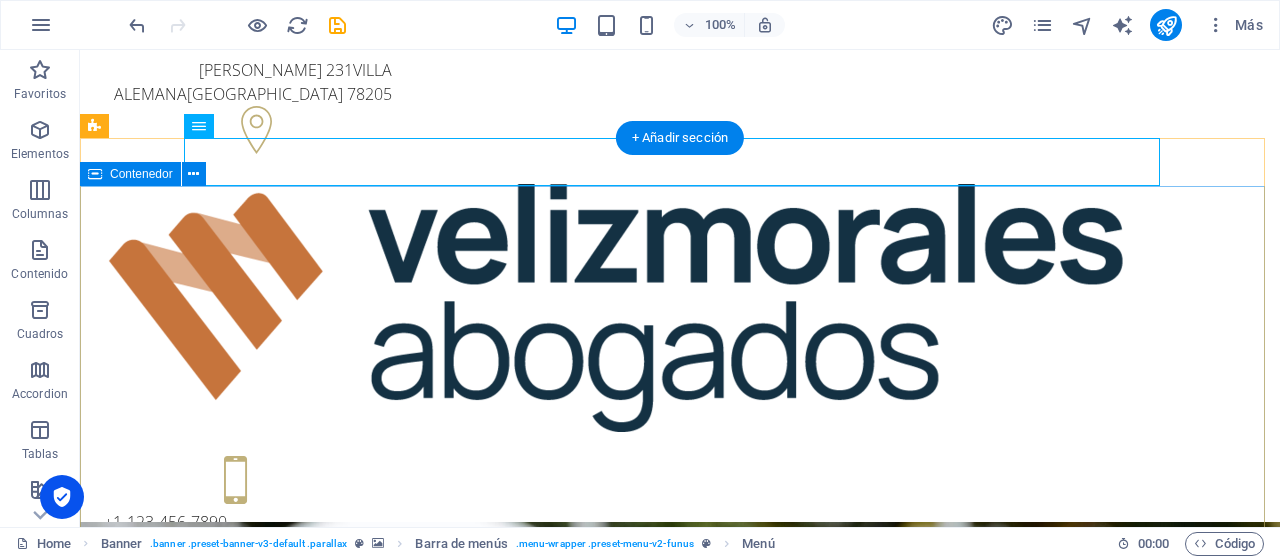click on "Funeral Service in  San Antonio, TX Individual and competent advice in all matters concerning funeral methods and more Contact us Learn more" at bounding box center [680, 1276] 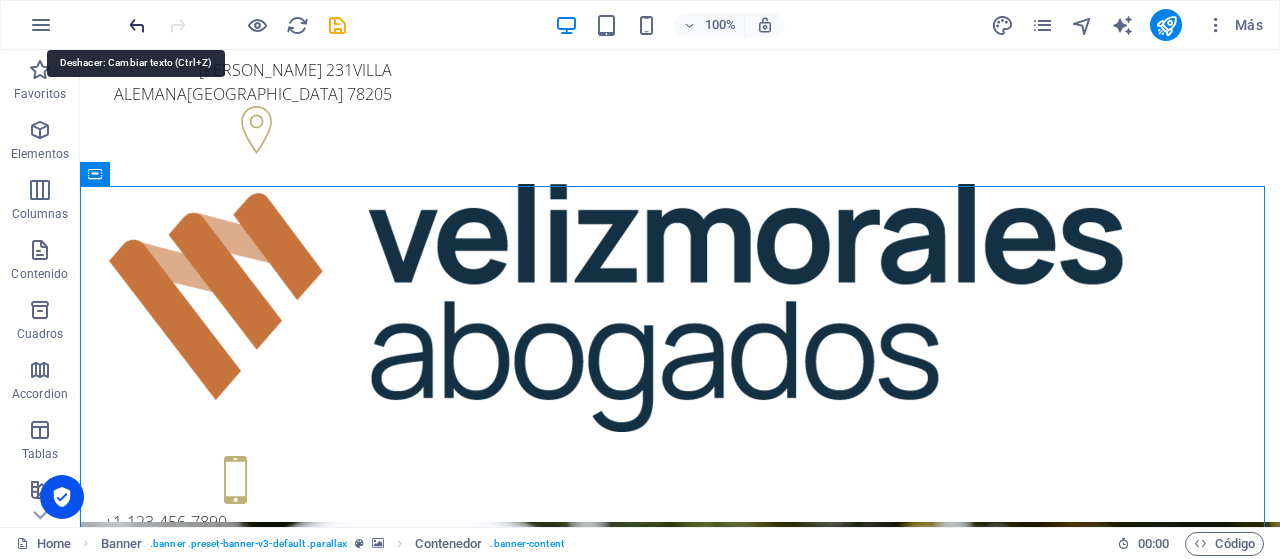click at bounding box center (137, 25) 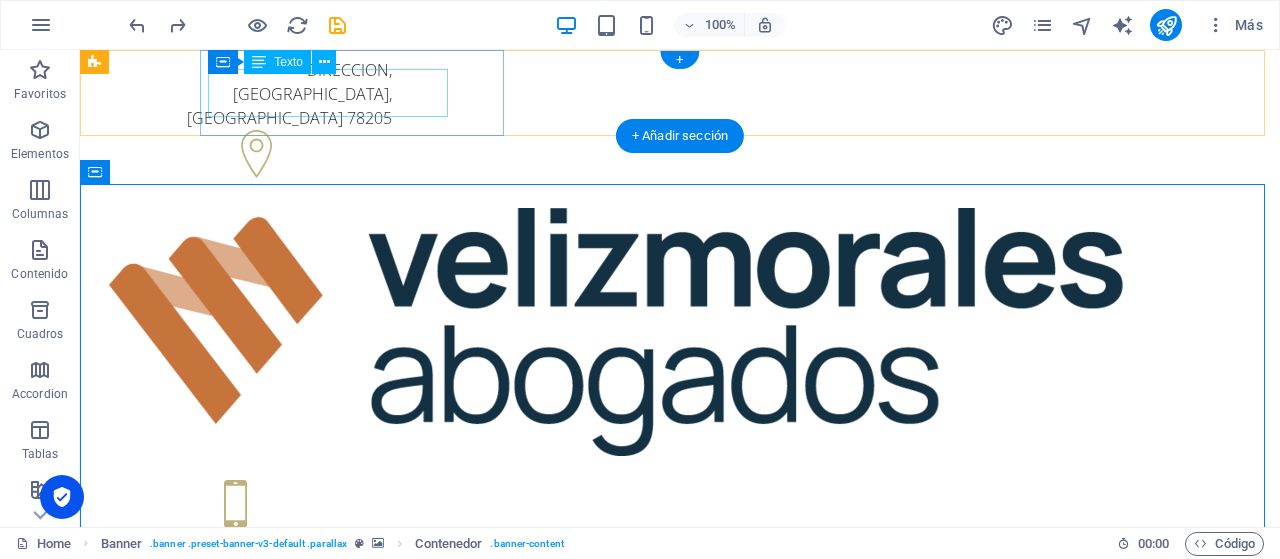 click on "DIRECCION , San Antonio, TX   78205" at bounding box center [248, 94] 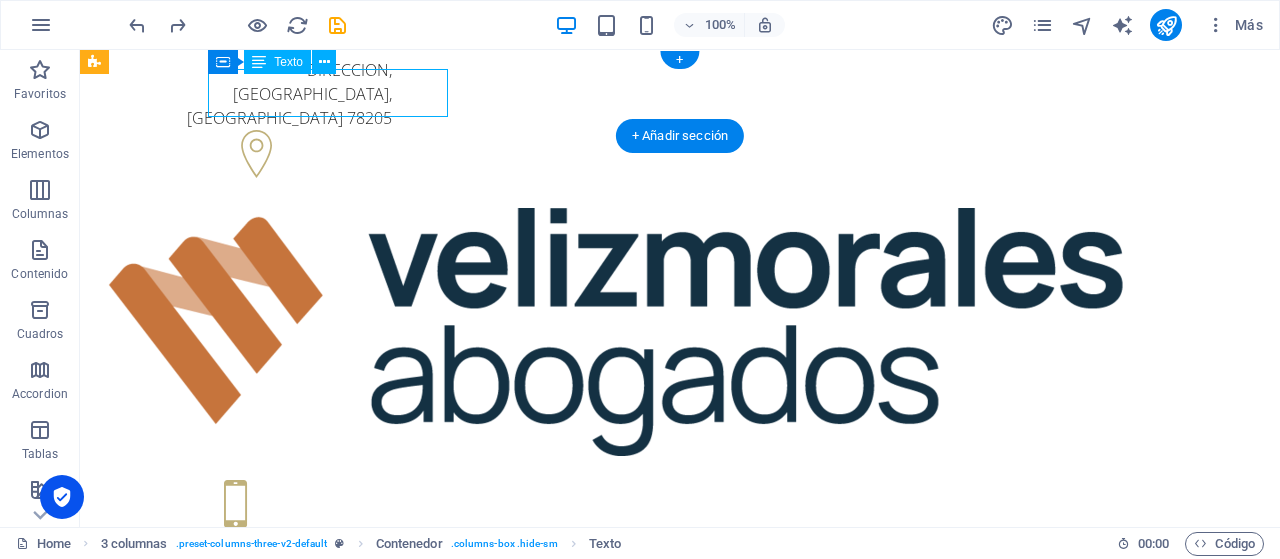 click on "DIRECCION , San Antonio, TX   78205" at bounding box center (248, 94) 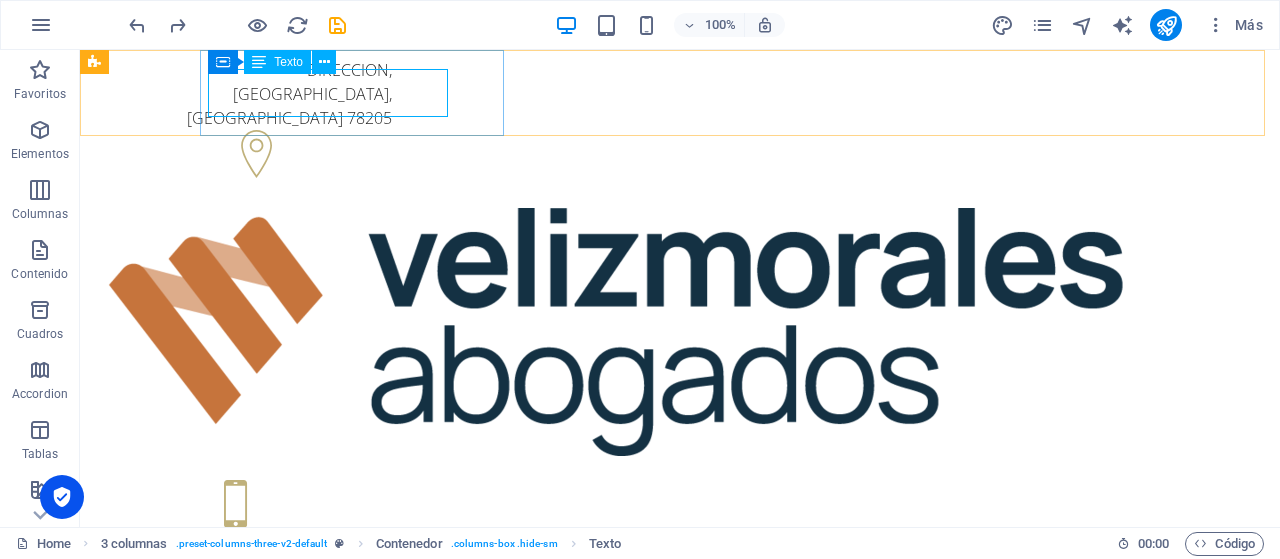 click on "Texto" at bounding box center (288, 62) 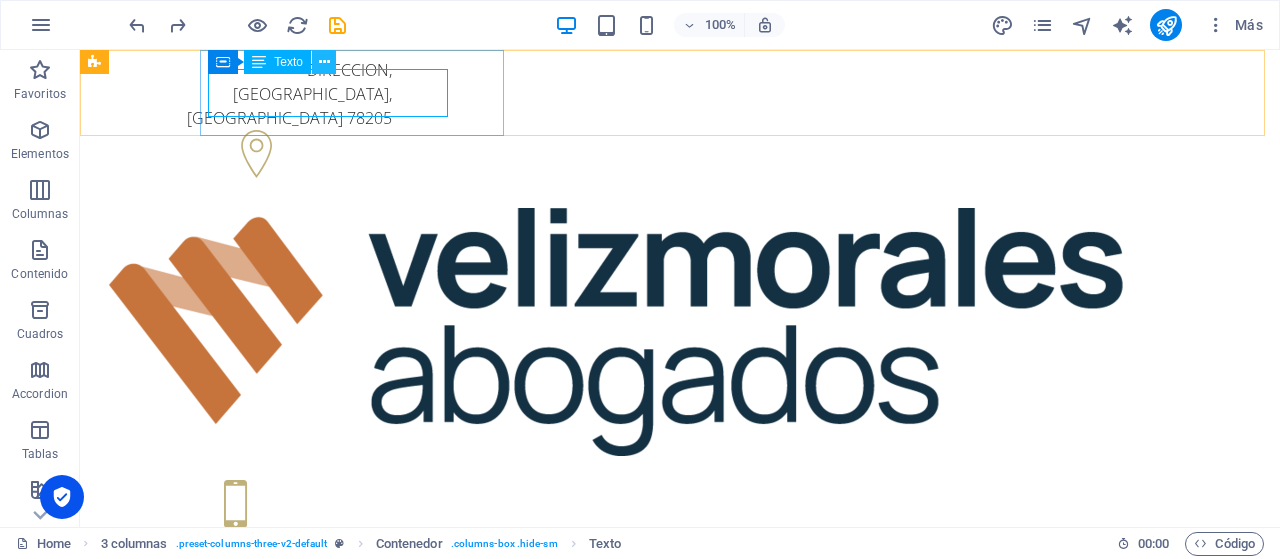 click at bounding box center (324, 62) 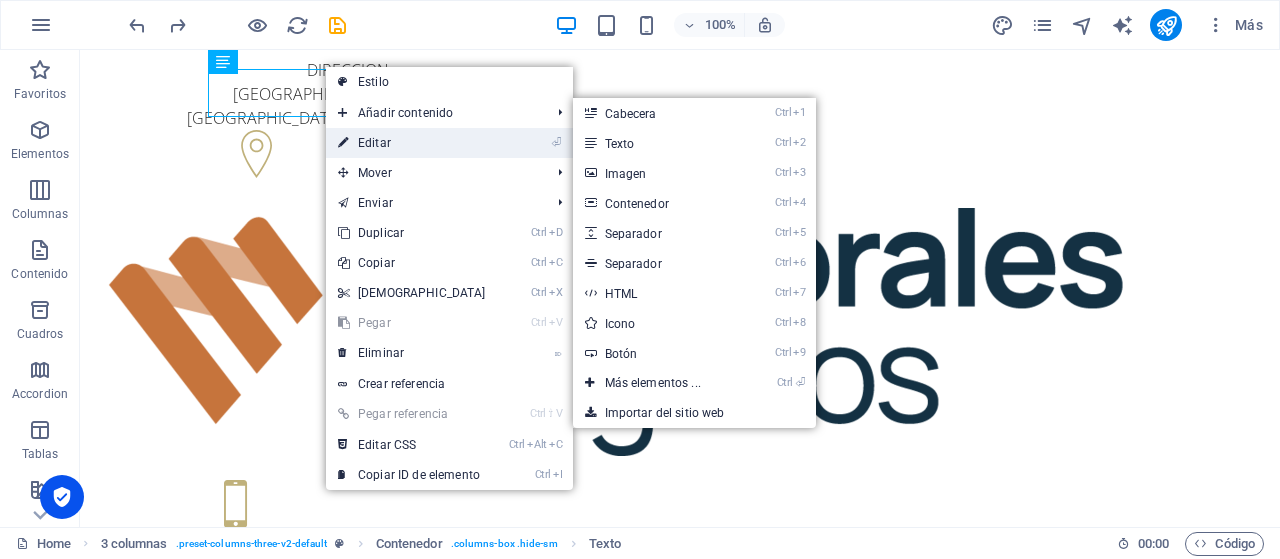 click on "⏎  Editar" at bounding box center (412, 143) 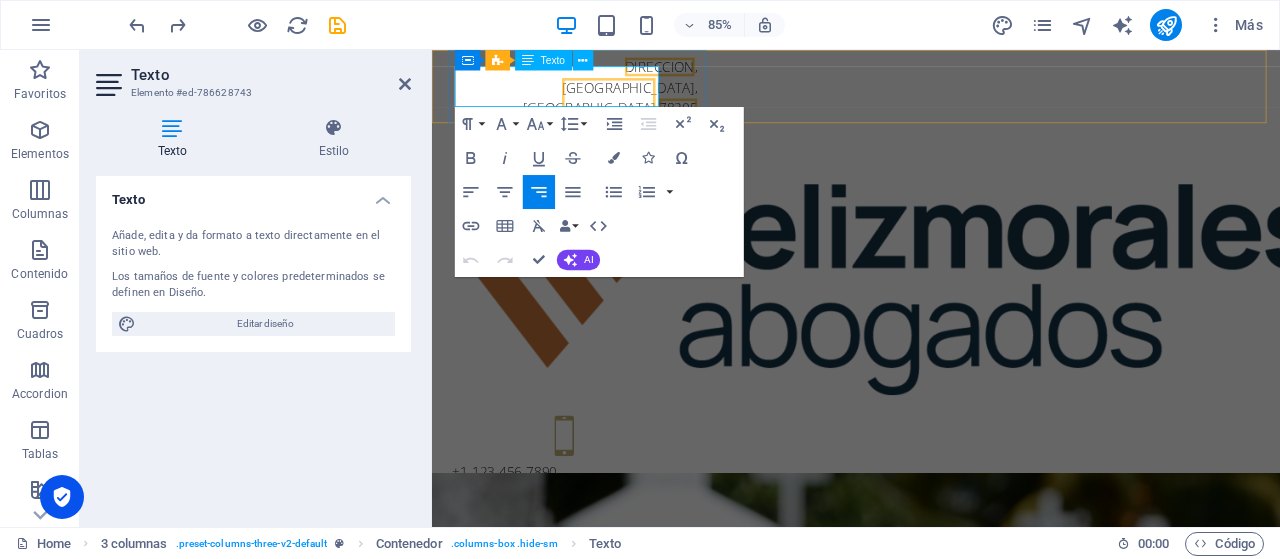 click on "[GEOGRAPHIC_DATA][PERSON_NAME], [GEOGRAPHIC_DATA]" at bounding box center (641, 106) 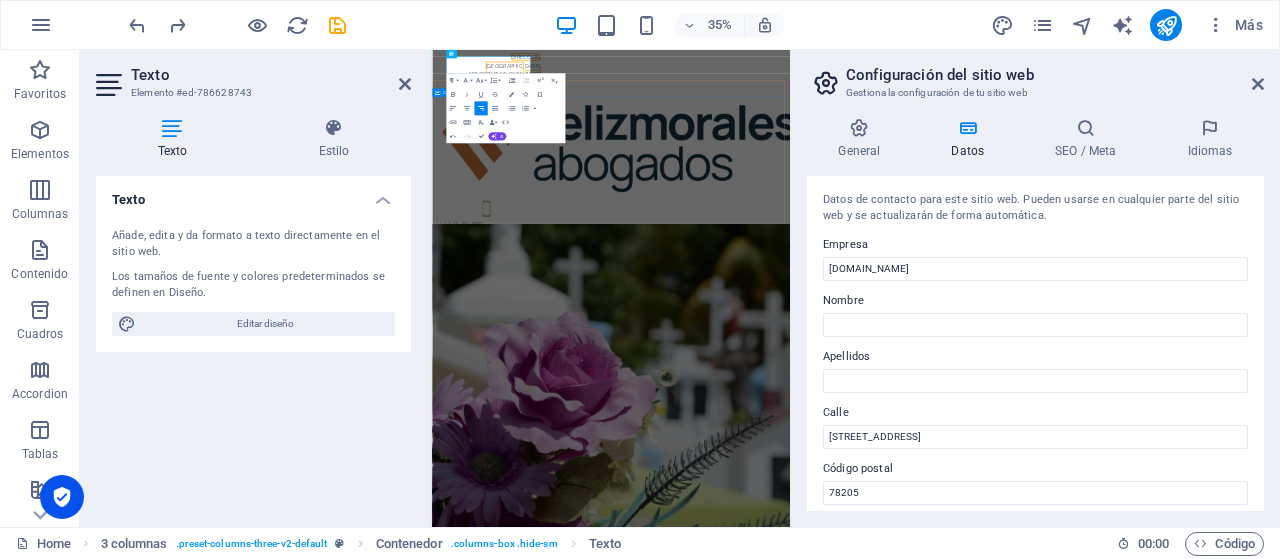 type 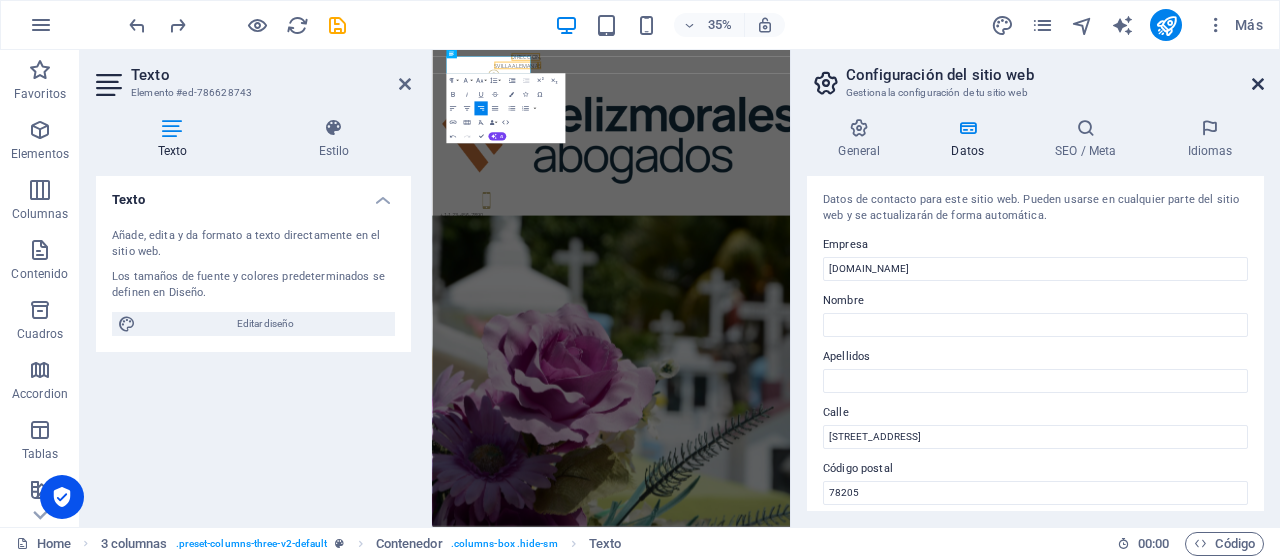 click at bounding box center (1258, 84) 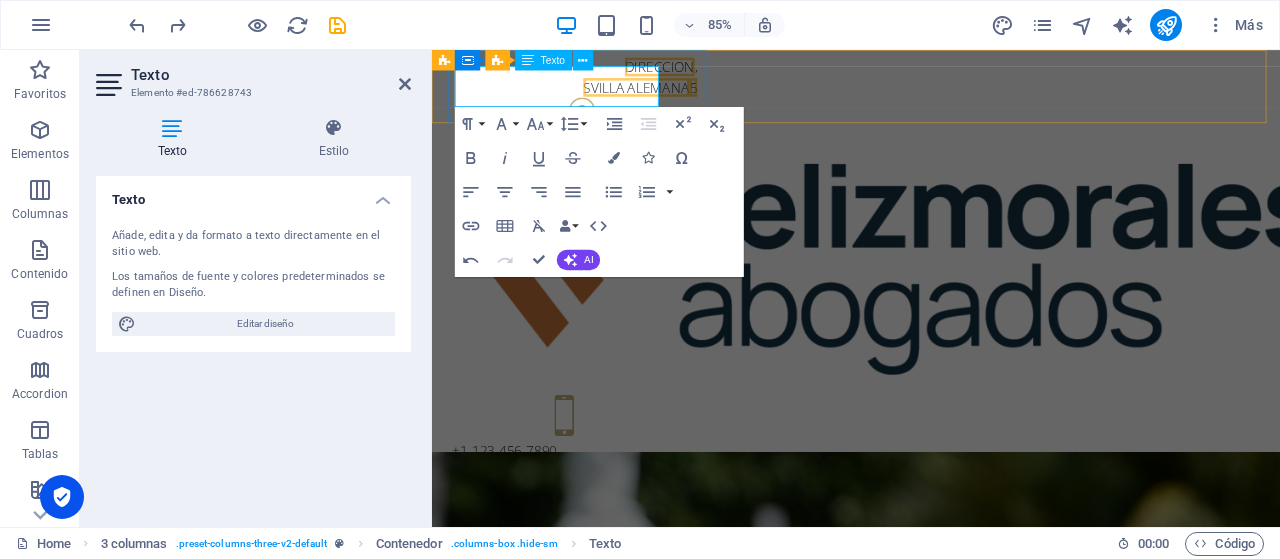 click on "SVILLA ALEMANA" at bounding box center (672, 94) 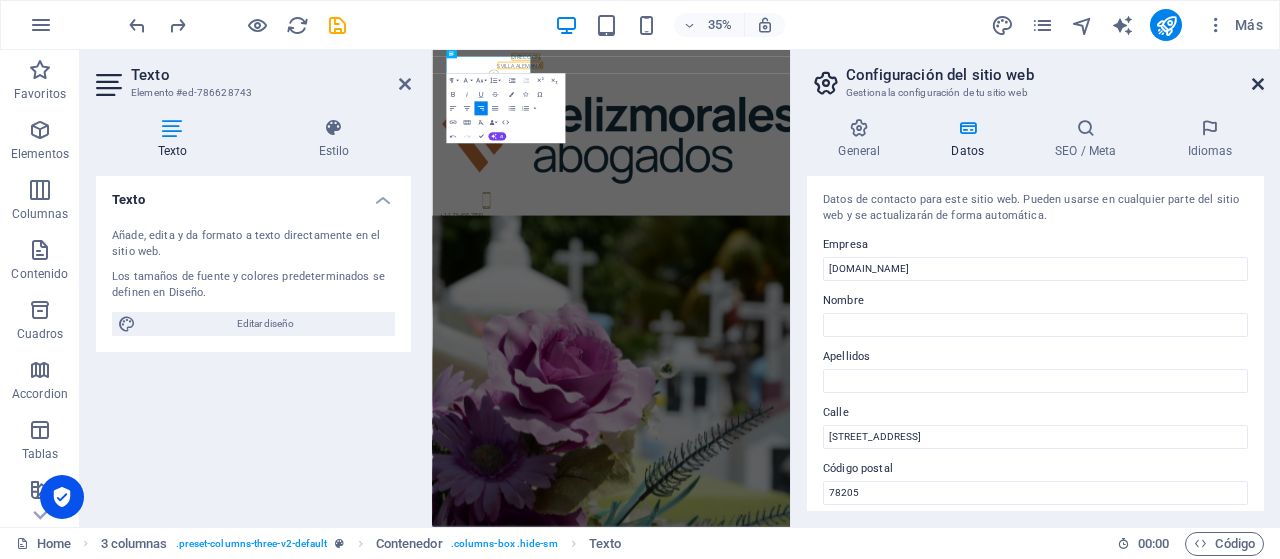 click at bounding box center [1258, 84] 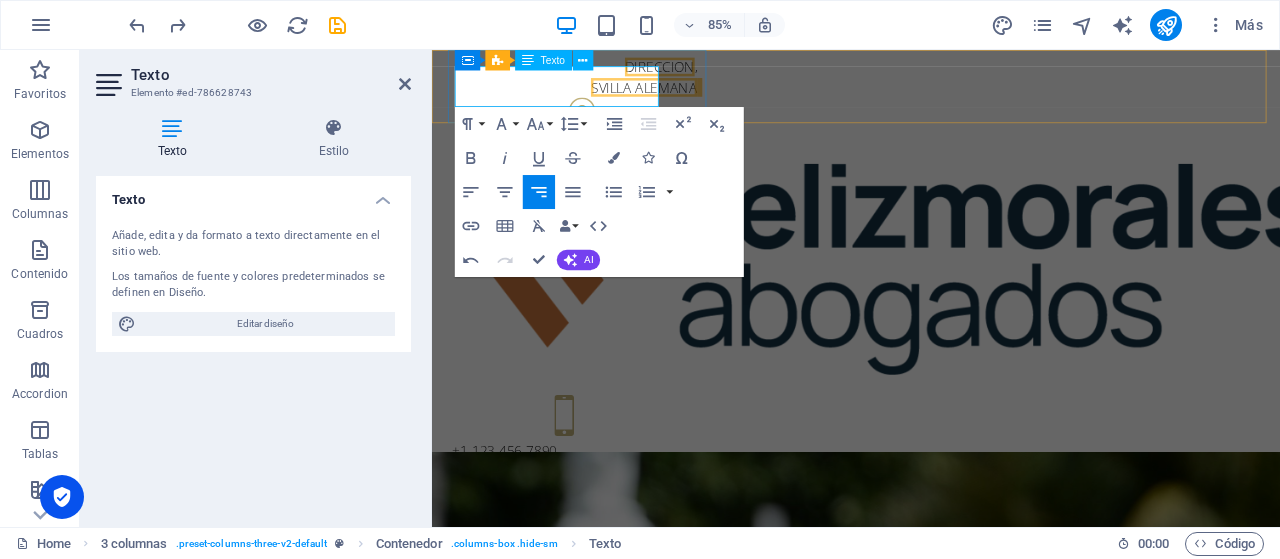 click on "DIRECCION" at bounding box center (700, 70) 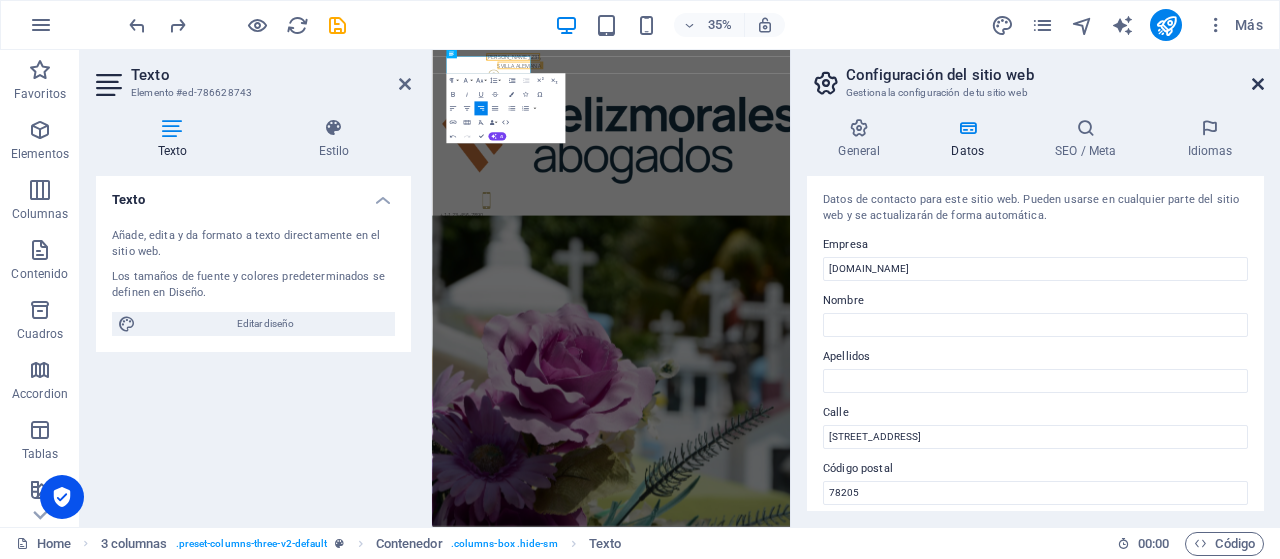 click at bounding box center (1258, 84) 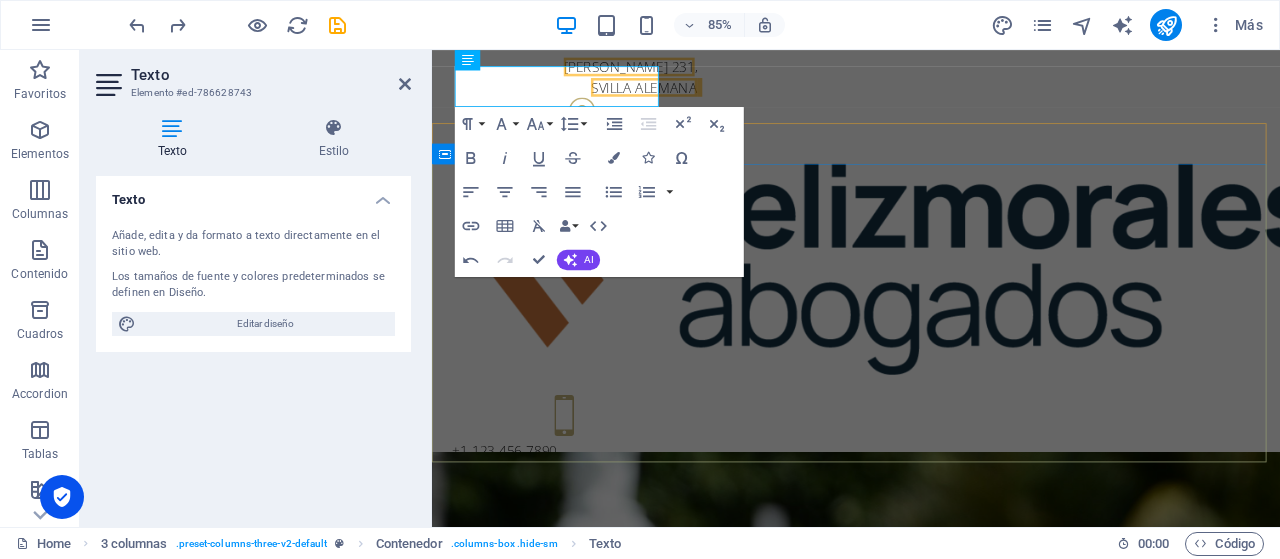 click on "Funeral Service in  San Antonio, TX Individual and competent advice in all matters concerning funeral methods and more Contact us Learn more" at bounding box center (931, 1684) 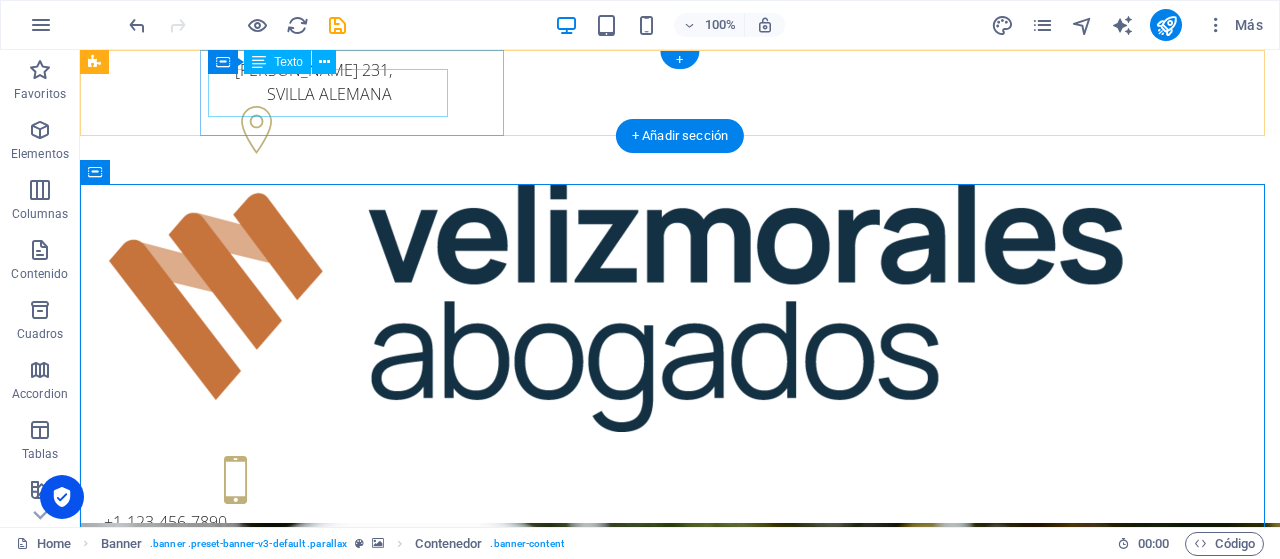 click on "PERALTA 231 , SVILLA ALEMANA" at bounding box center (248, 82) 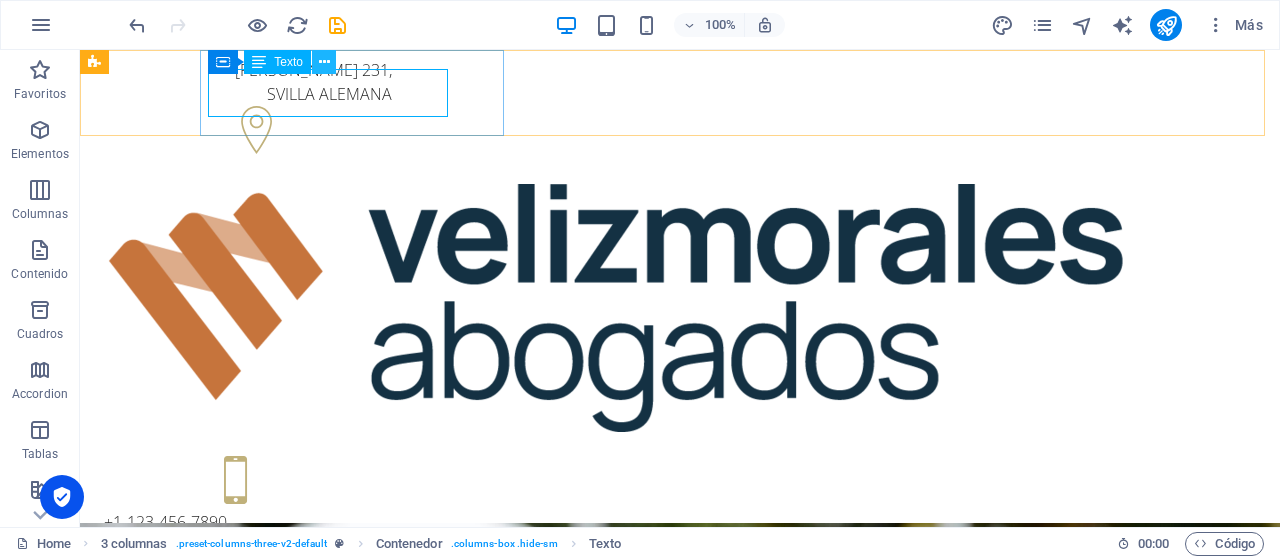 click at bounding box center (324, 62) 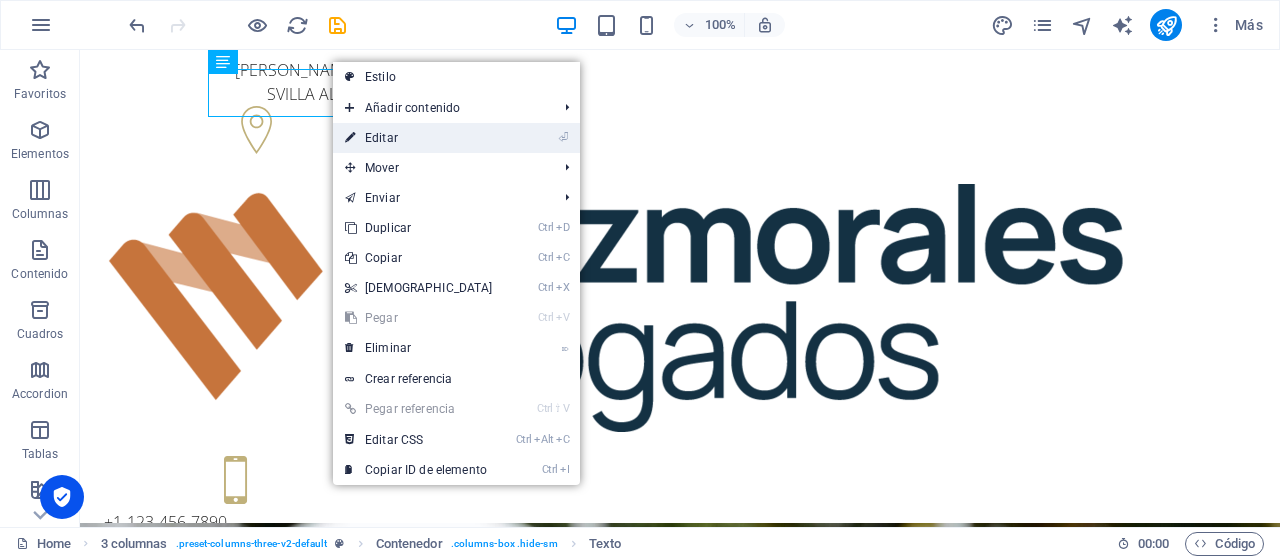 click on "⏎  Editar" at bounding box center [419, 138] 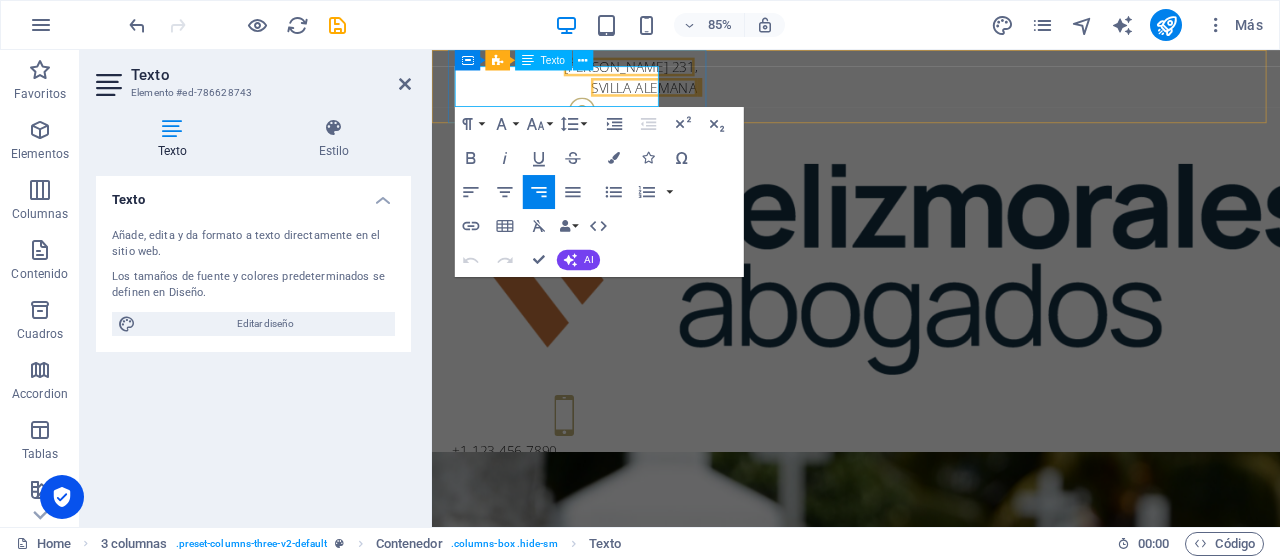drag, startPoint x: 584, startPoint y: 108, endPoint x: 921, endPoint y: 289, distance: 382.53104 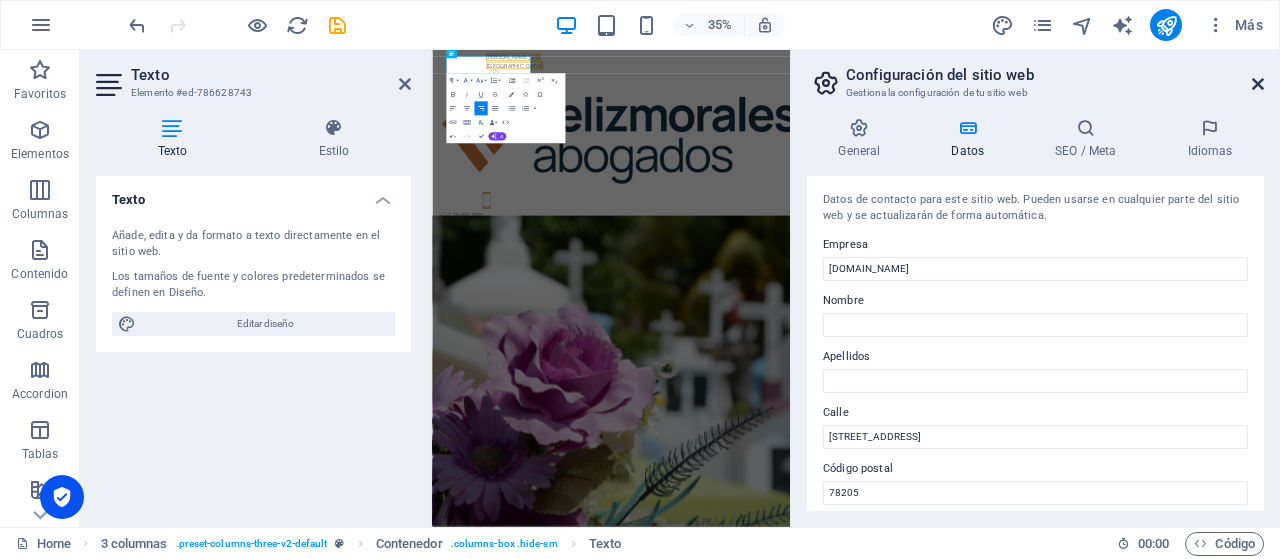 click at bounding box center [1258, 84] 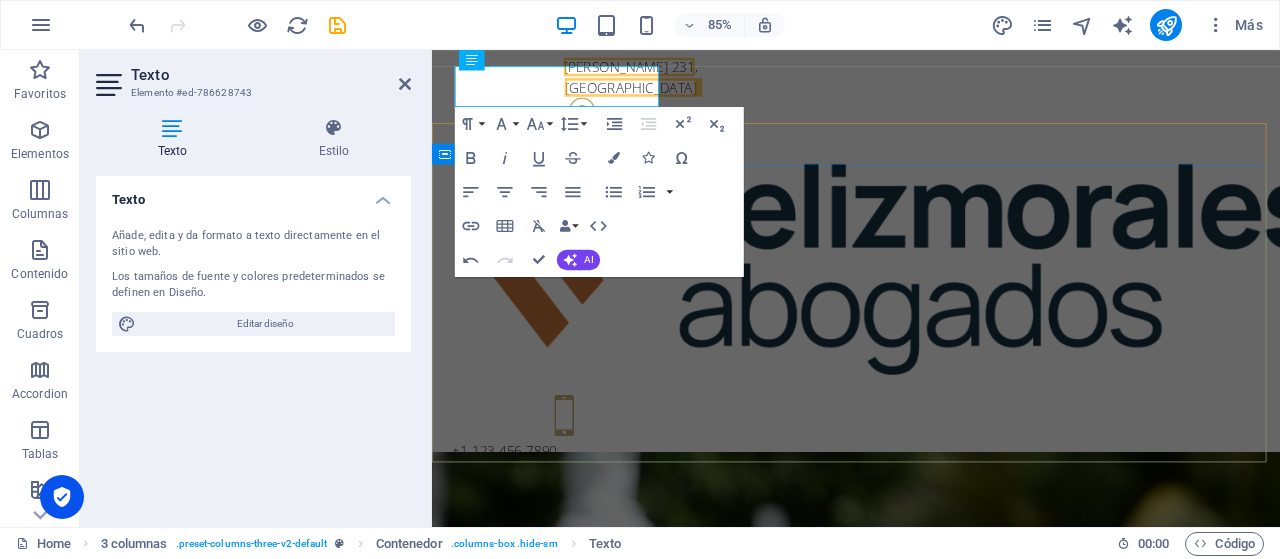 click on "Funeral Service in  San Antonio, TX Individual and competent advice in all matters concerning funeral methods and more Contact us Learn more" at bounding box center (931, 1684) 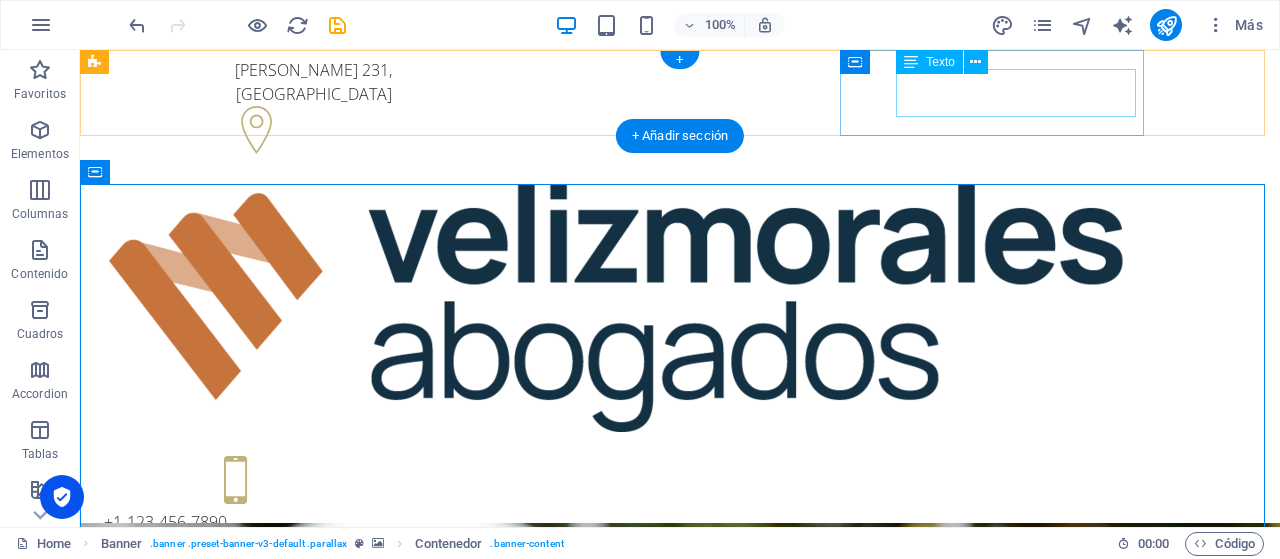 click on "+1-123-456-7890 +1-123-456-7890" at bounding box center (248, 534) 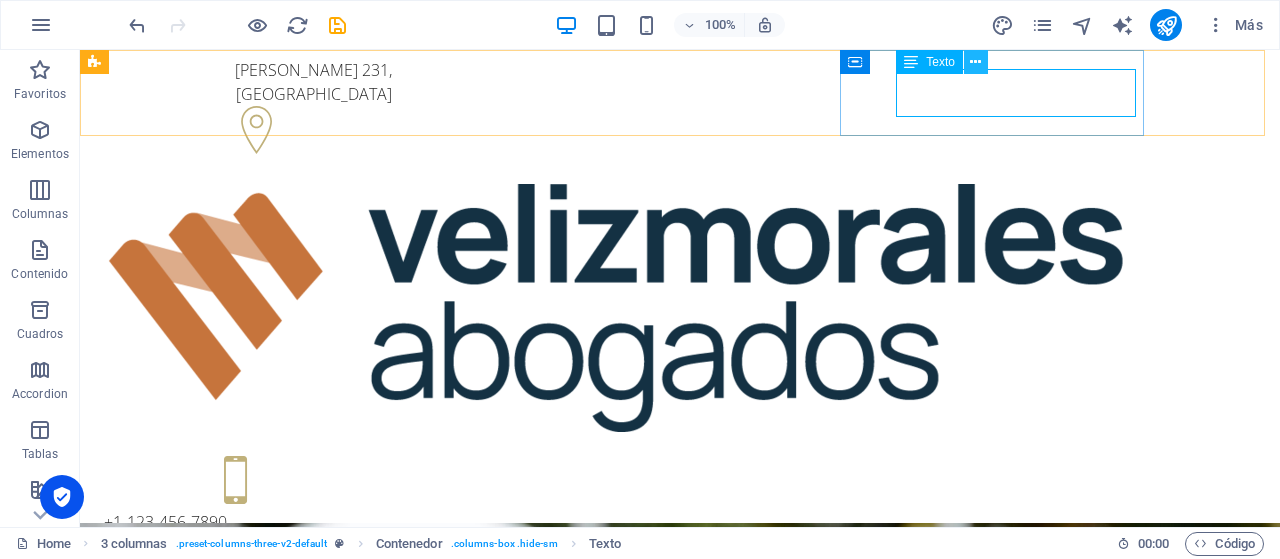 click at bounding box center [975, 62] 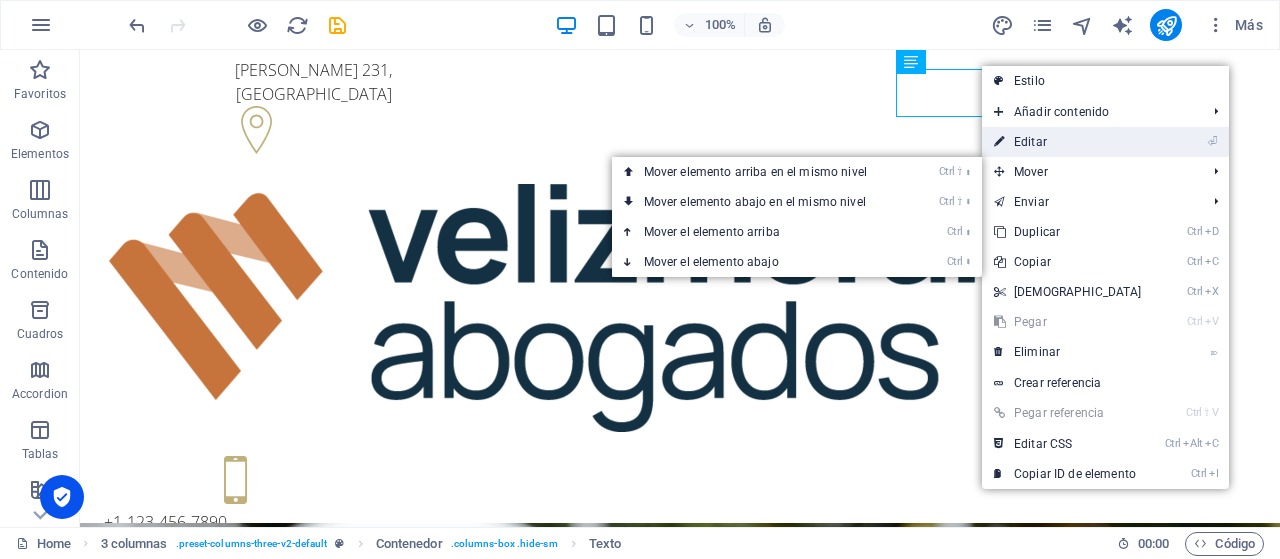 click on "⏎  Editar" at bounding box center [1068, 142] 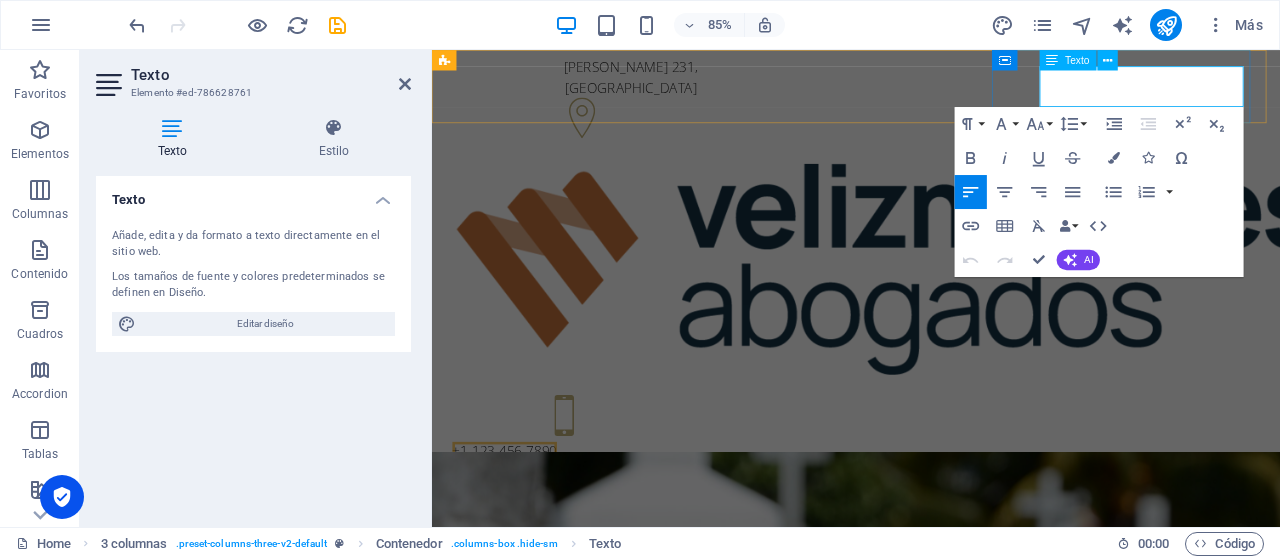 click on "+1-123-456-7890" at bounding box center (517, 522) 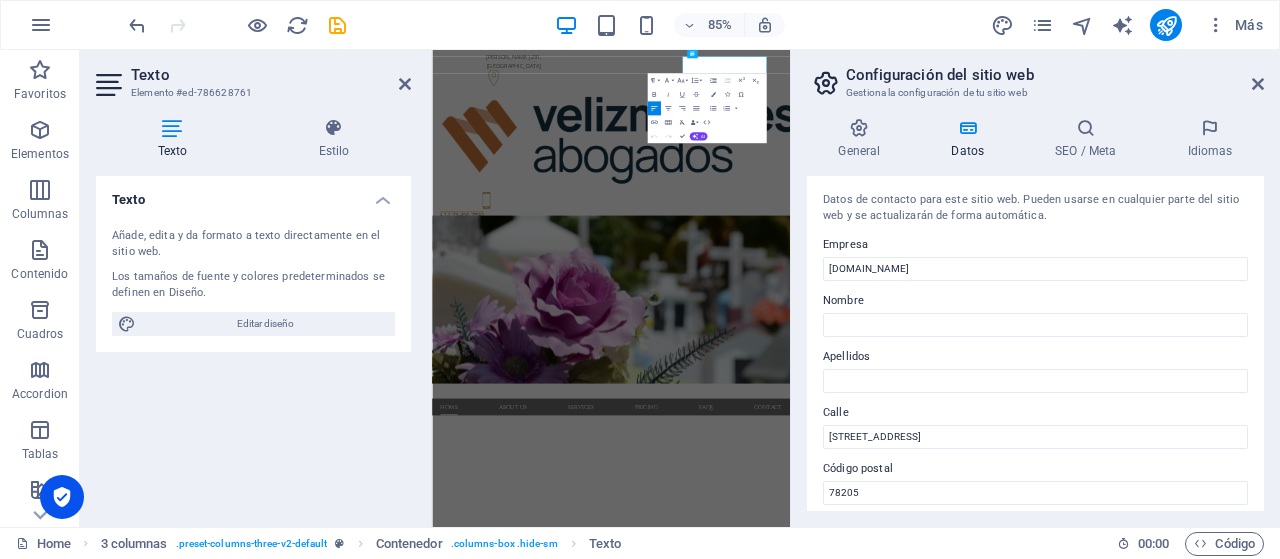 click on "Configuración del sitio web" at bounding box center [1055, 75] 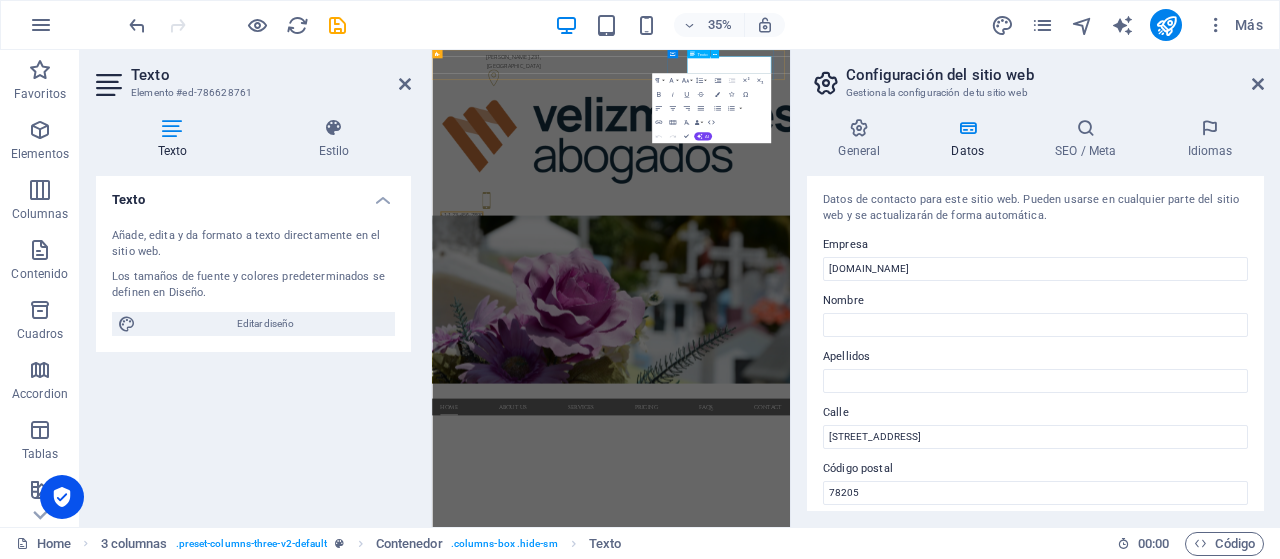 drag, startPoint x: 1186, startPoint y: 141, endPoint x: 1275, endPoint y: 109, distance: 94.57801 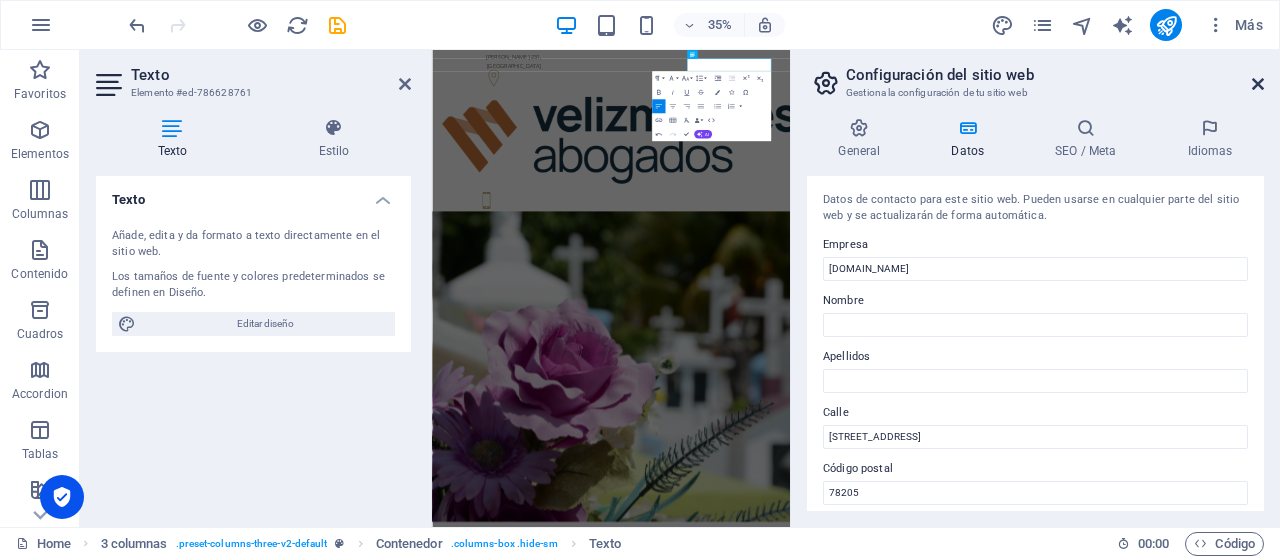 click at bounding box center [1258, 84] 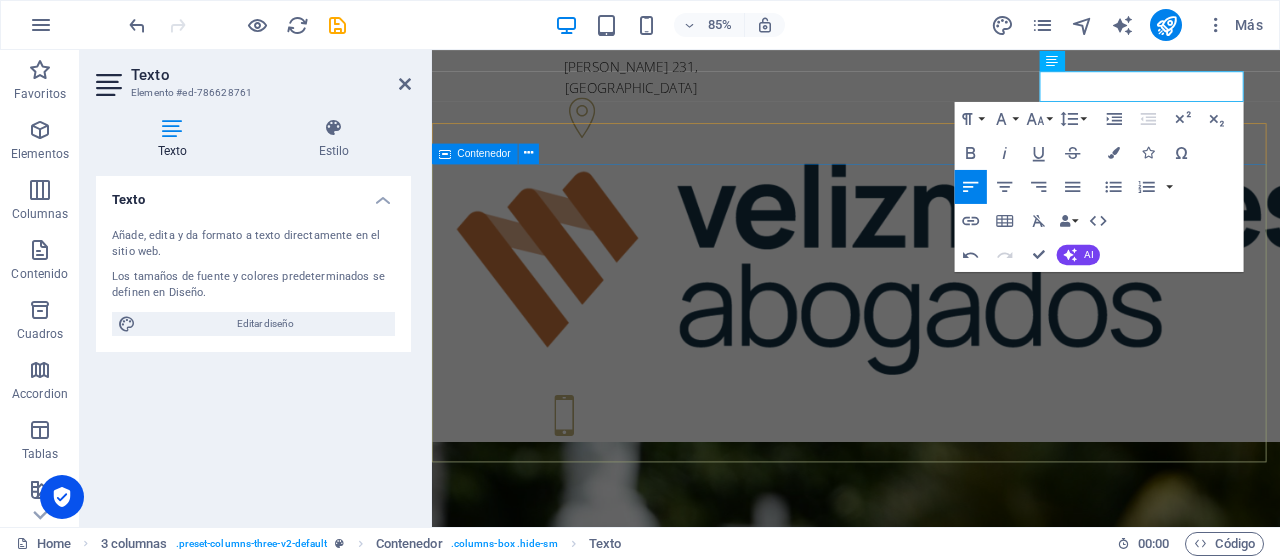 click on "Funeral Service in  San Antonio, TX Individual and competent advice in all matters concerning funeral methods and more Contact us Learn more" at bounding box center [931, 1672] 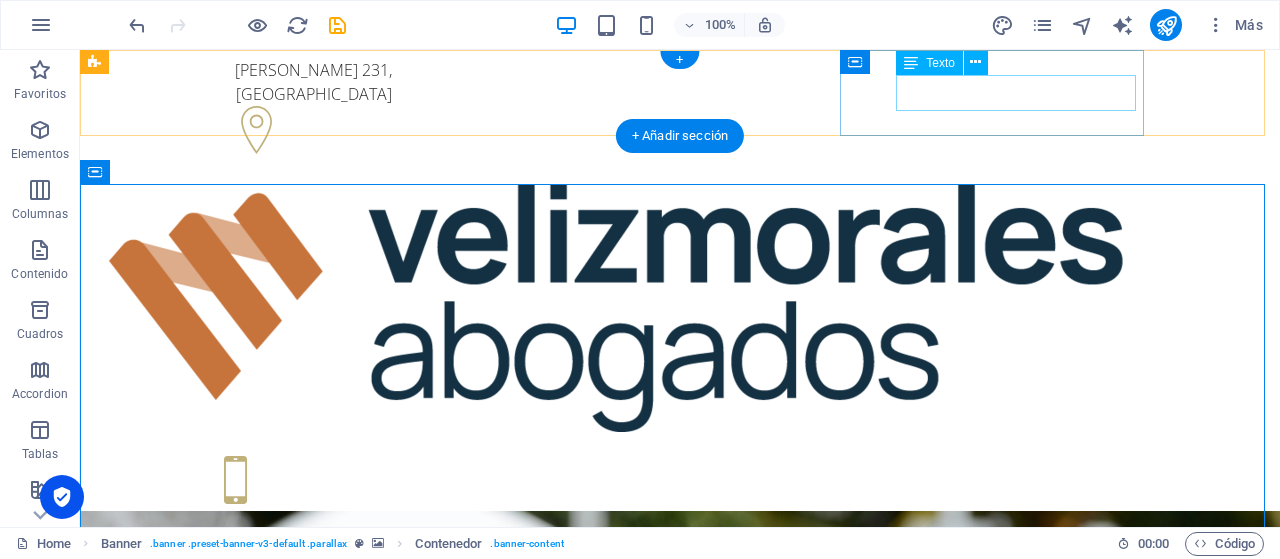 click on "+569 1234 5678 0" at bounding box center [248, 528] 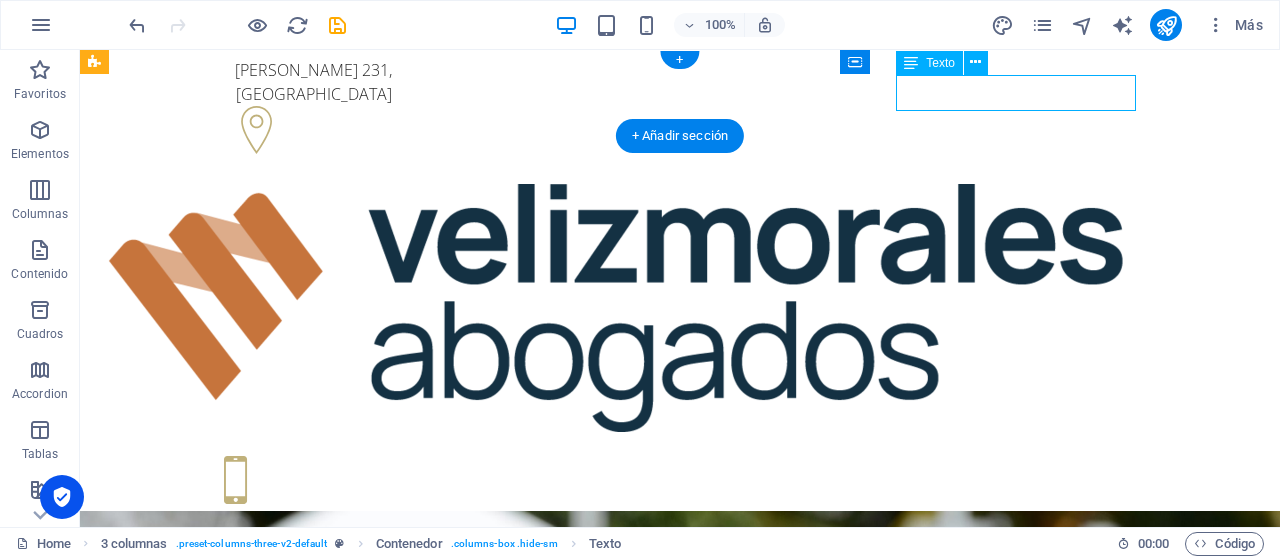 click on "+569 1234 5678 0" at bounding box center [248, 528] 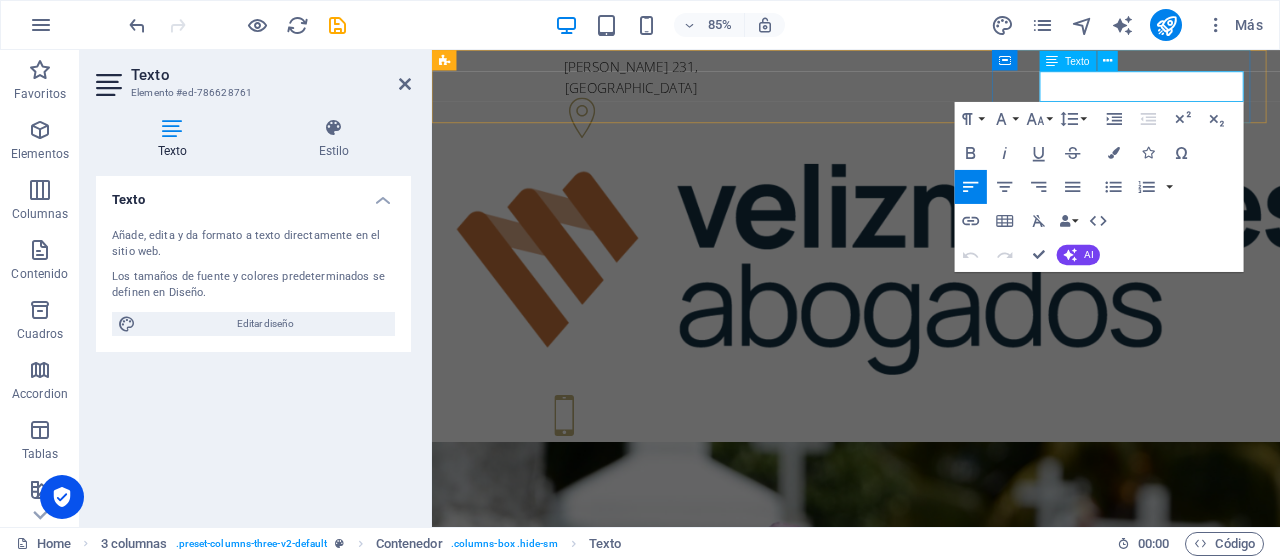 click on "+569 1234 5678 0" at bounding box center (600, 528) 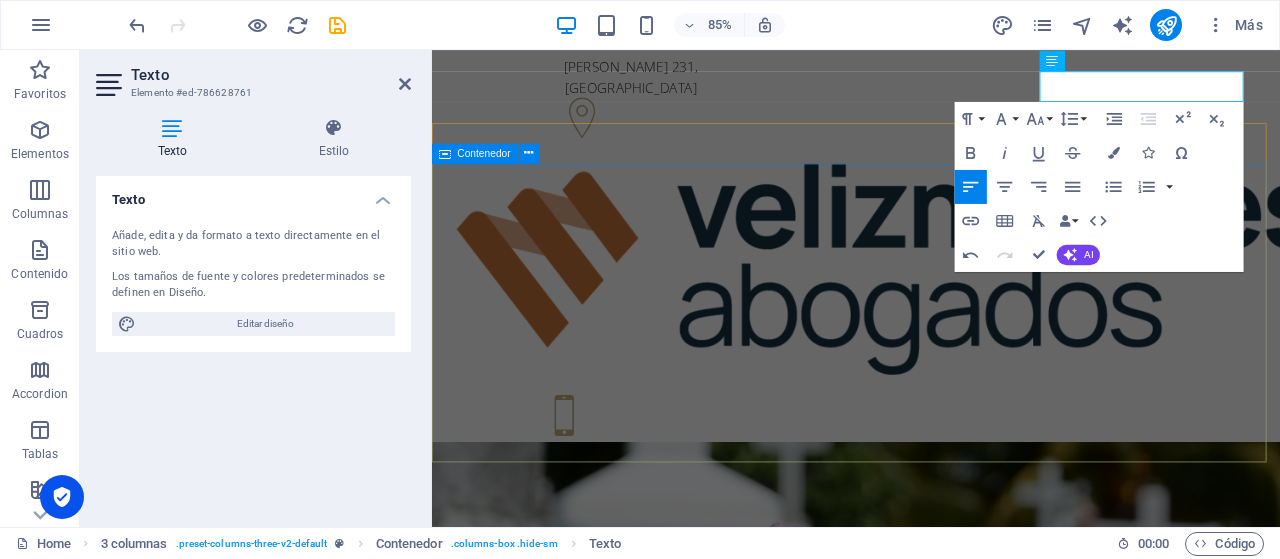 click on "Funeral Service in  San Antonio, TX Individual and competent advice in all matters concerning funeral methods and more Contact us Learn more" at bounding box center (931, 1265) 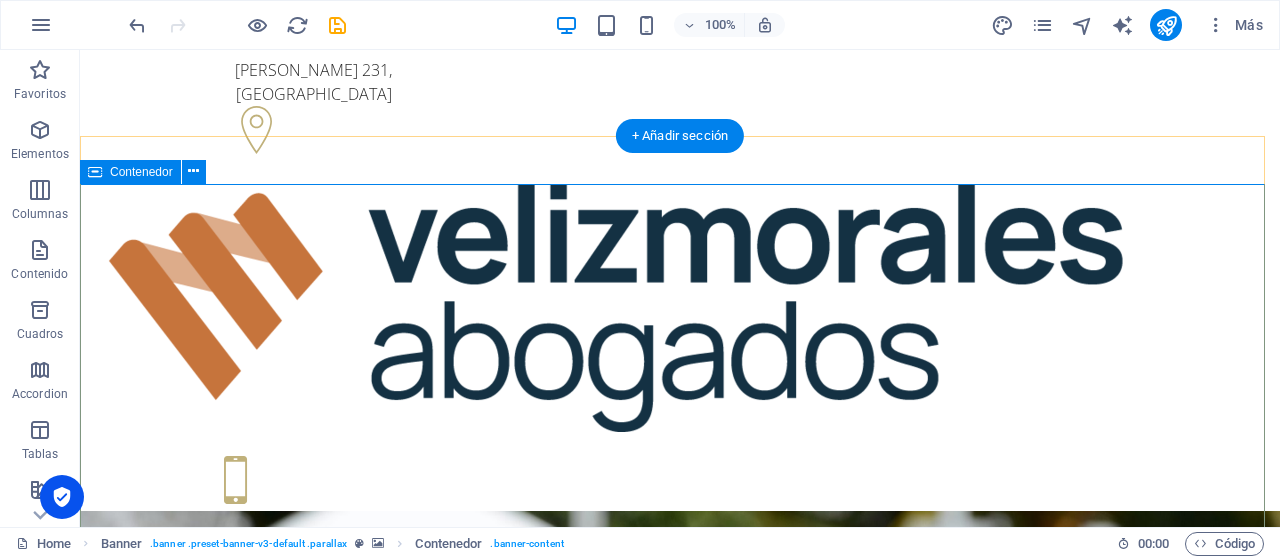 click on "Funeral Service in  San Antonio, TX Individual and competent advice in all matters concerning funeral methods and more Contact us Learn more" at bounding box center [680, 1264] 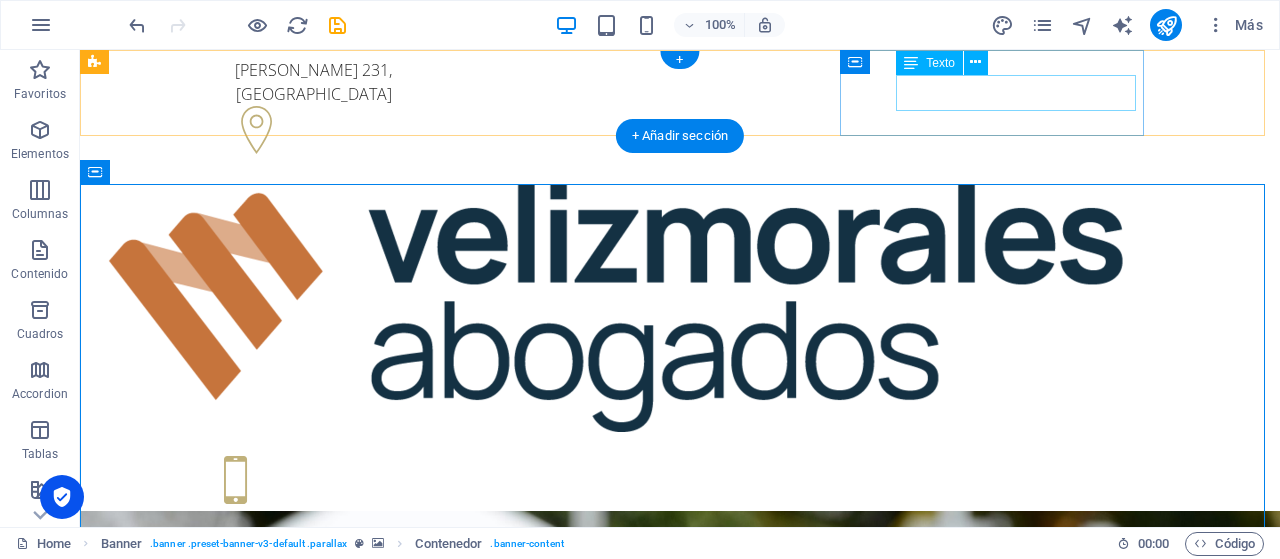 click on "+569 1234 5678" at bounding box center (248, 528) 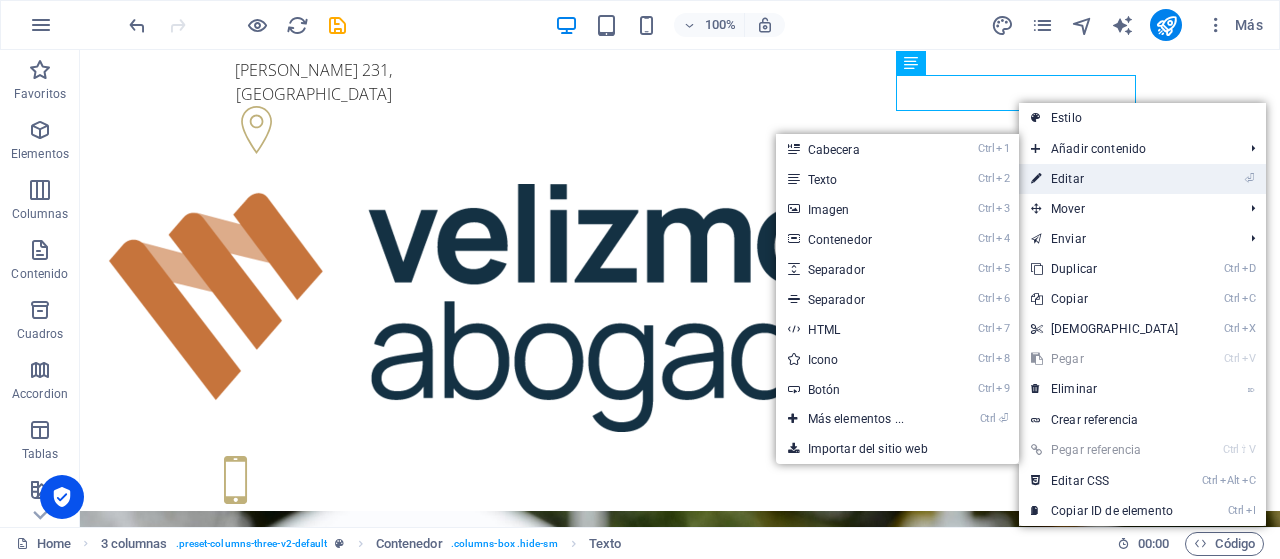 click on "⏎  Editar" at bounding box center [1105, 179] 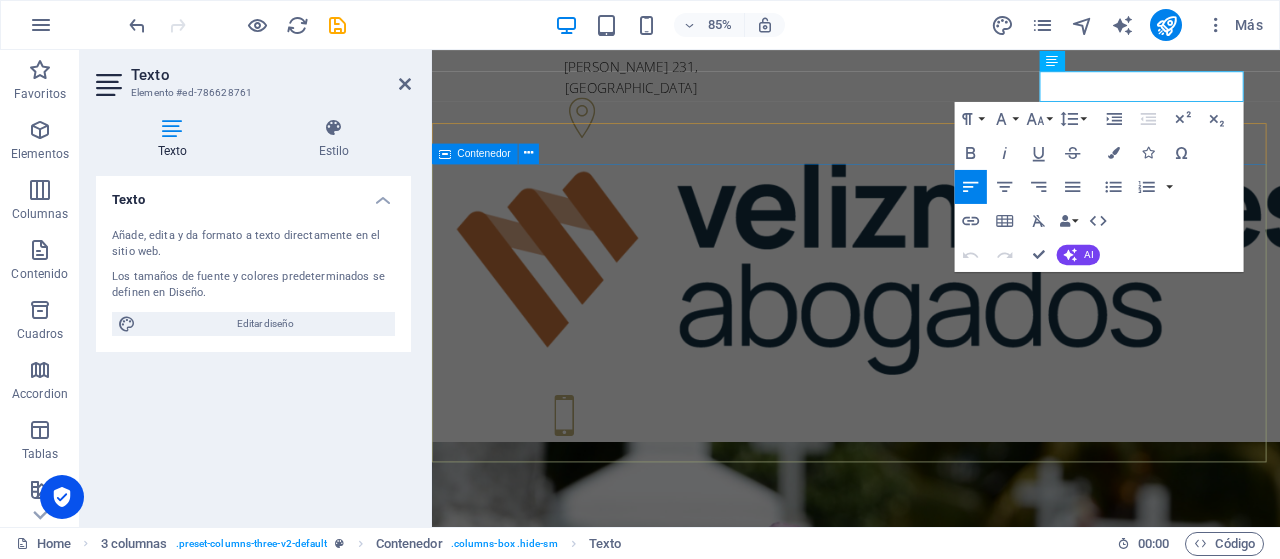 click on "Funeral Service in  San Antonio, TX Individual and competent advice in all matters concerning funeral methods and more Contact us Learn more" at bounding box center (931, 1264) 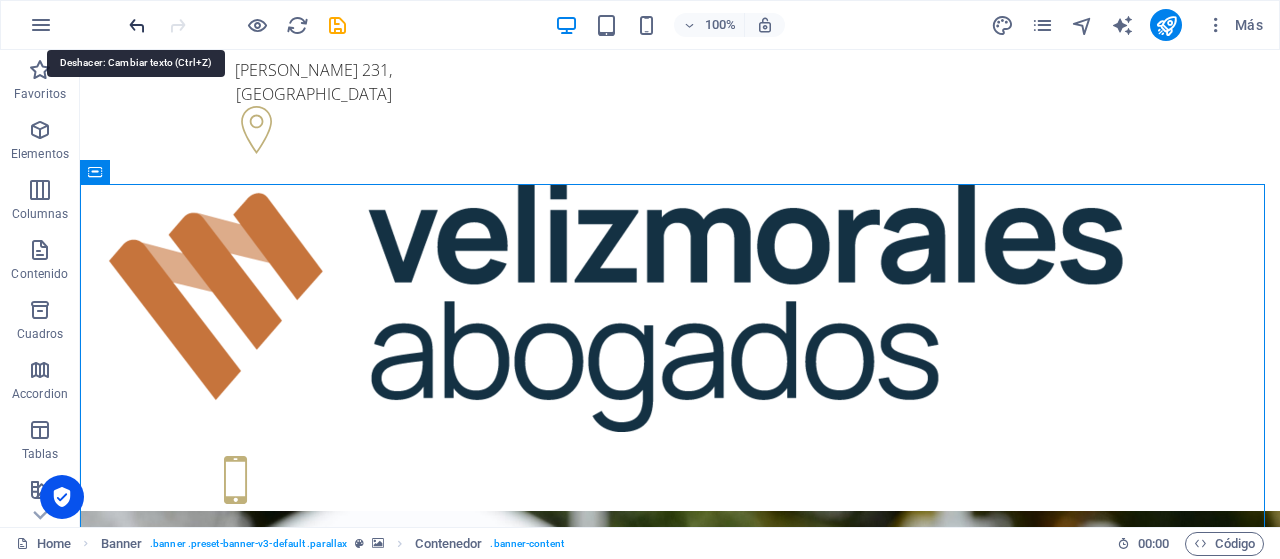 click at bounding box center [137, 25] 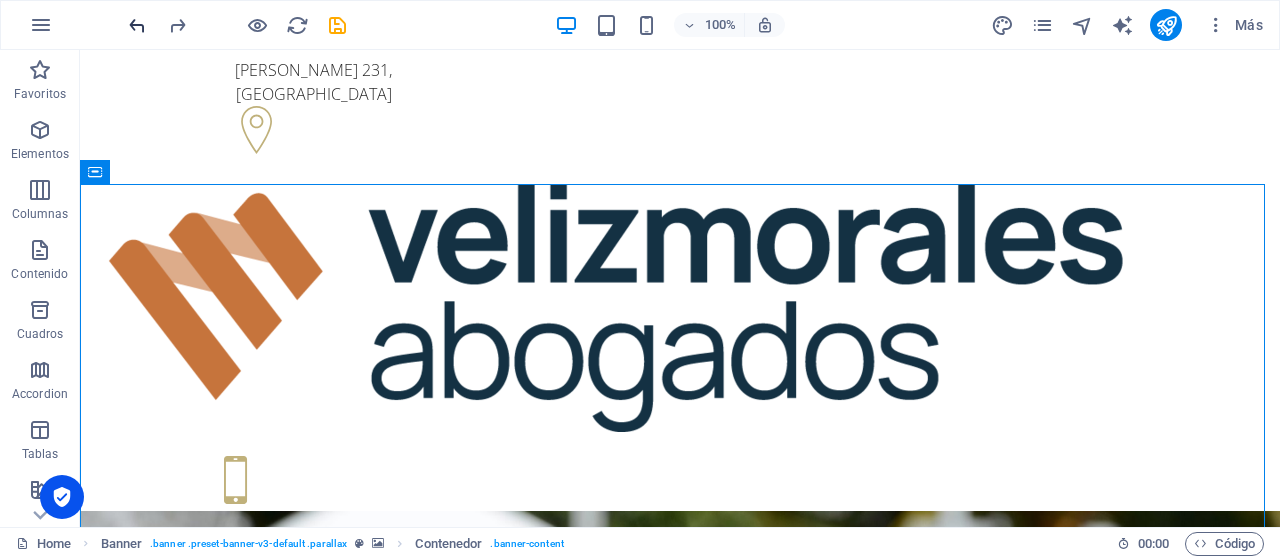 click on "100% Más" at bounding box center [640, 25] 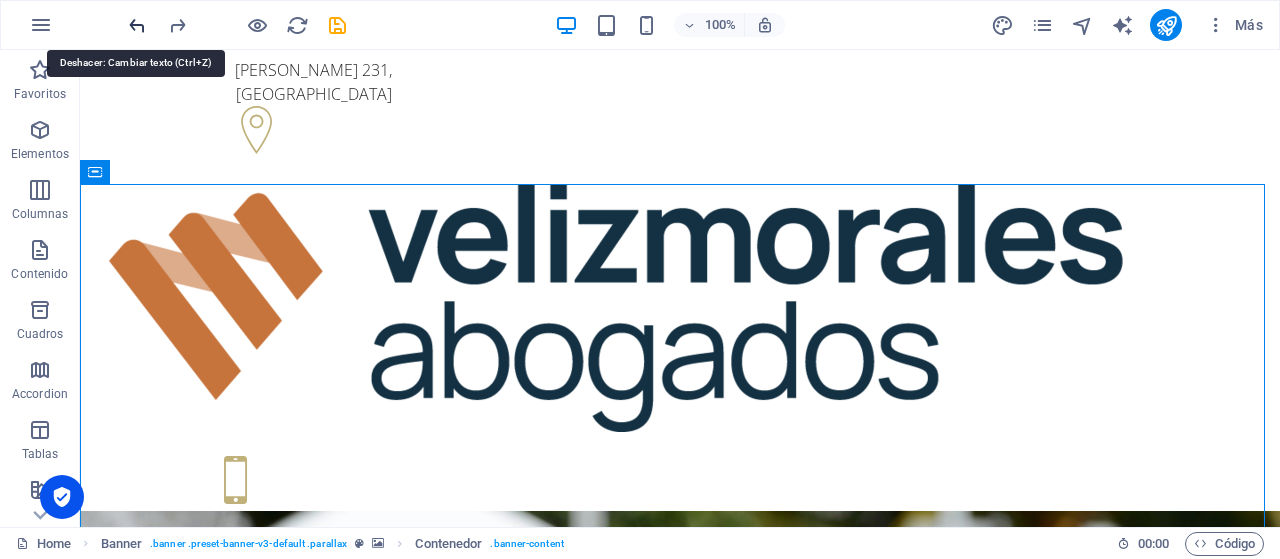click at bounding box center [137, 25] 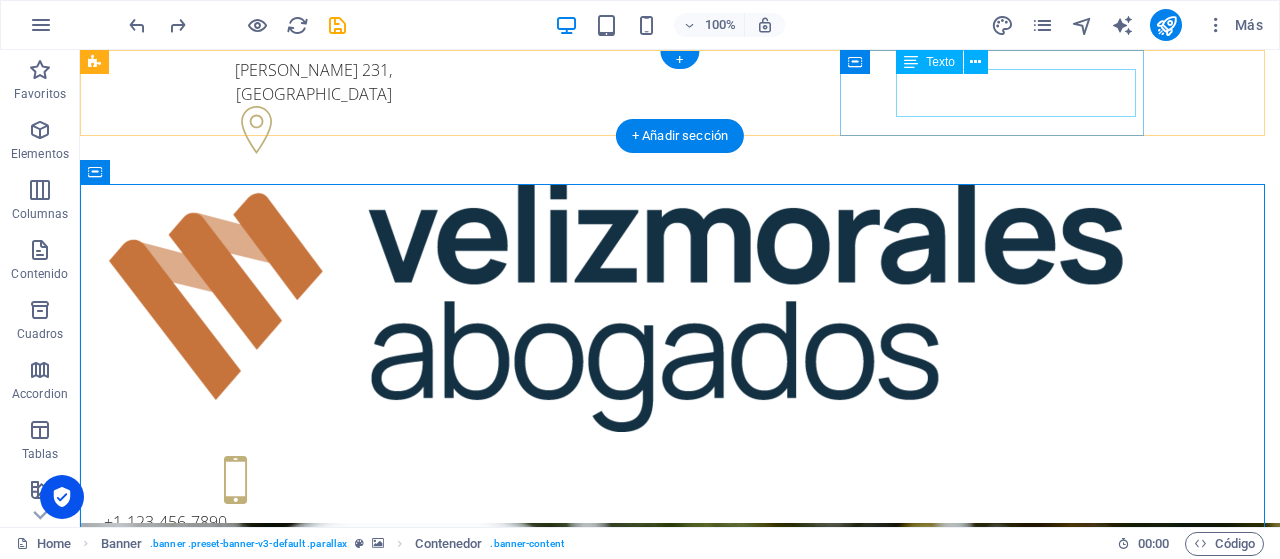 click on "+1-123-456-7890 +1-123-456-7890" at bounding box center (248, 534) 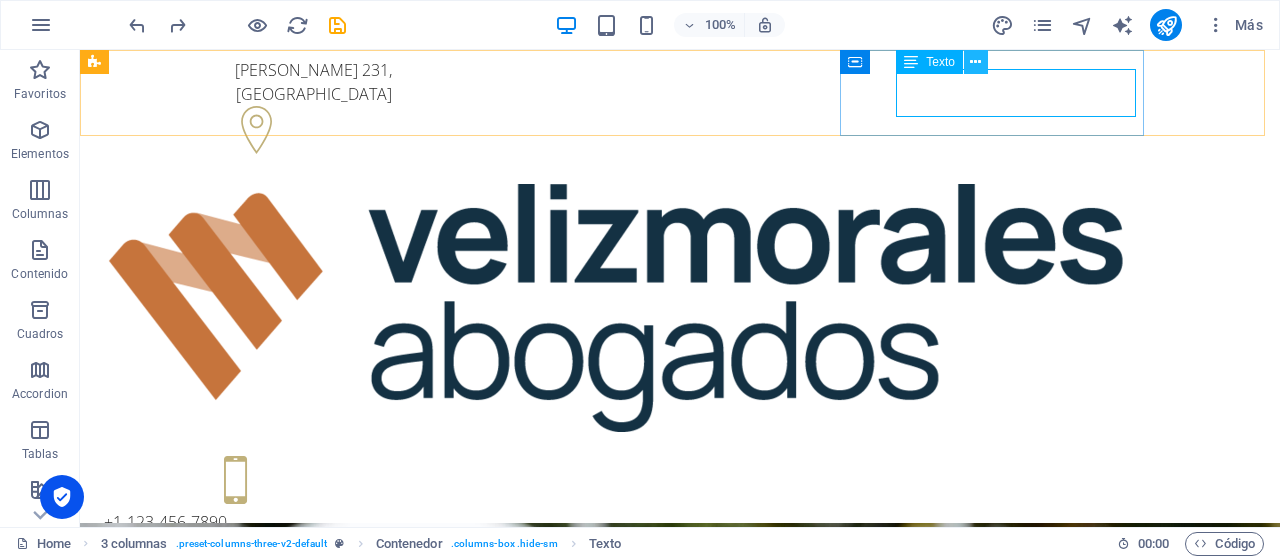 click at bounding box center [975, 62] 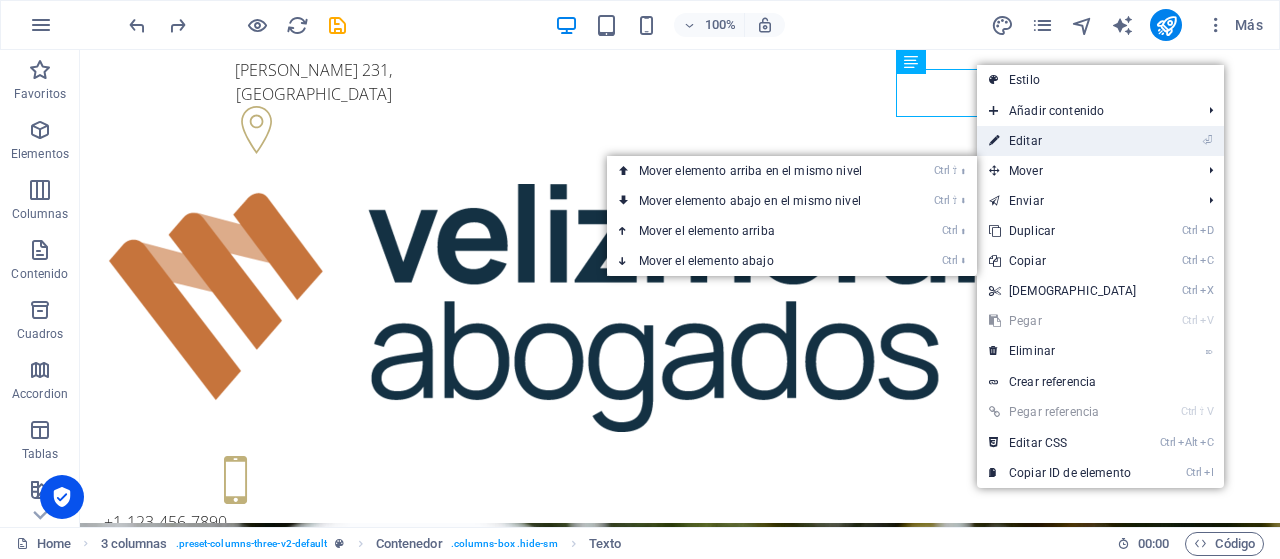 click on "⏎  Editar" at bounding box center [1063, 141] 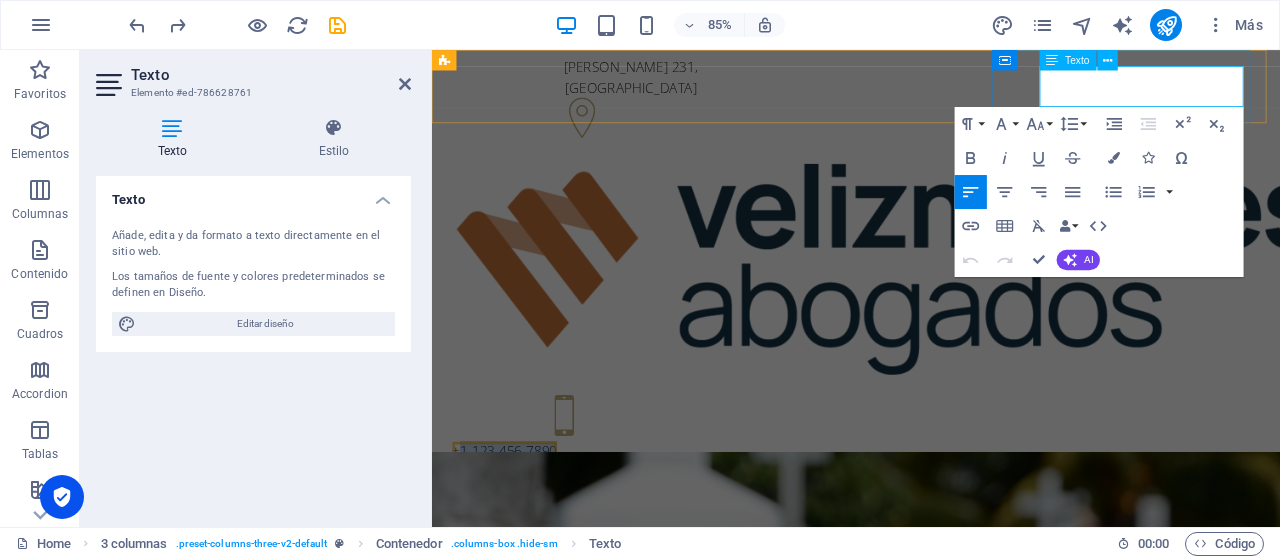 drag, startPoint x: 1157, startPoint y: 78, endPoint x: 1275, endPoint y: 87, distance: 118.34272 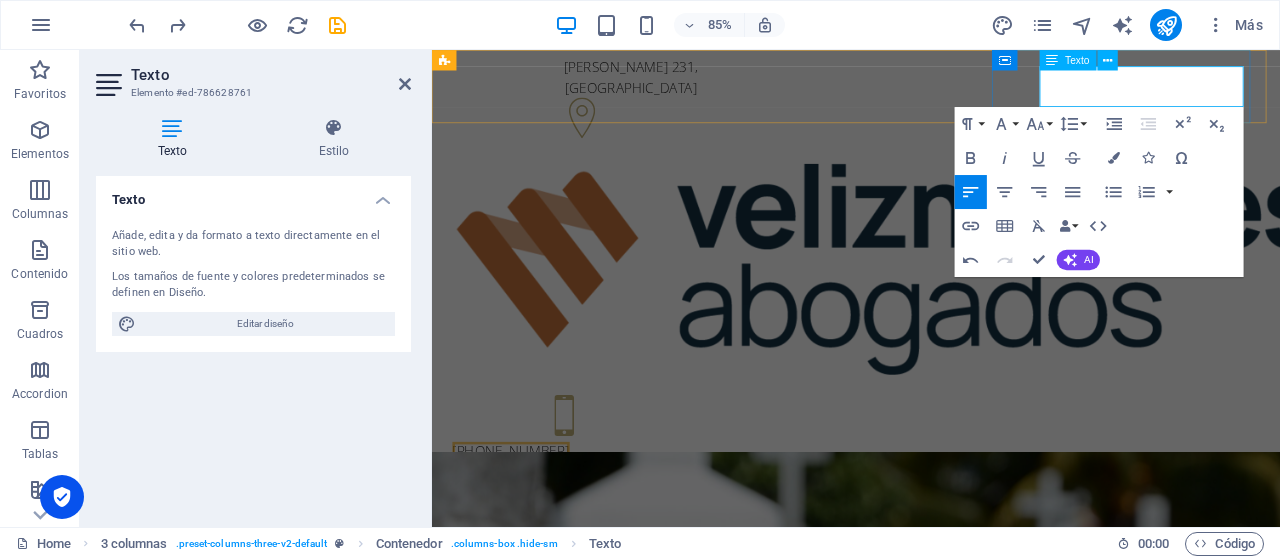 click on "+1-123-456-7890" at bounding box center [517, 546] 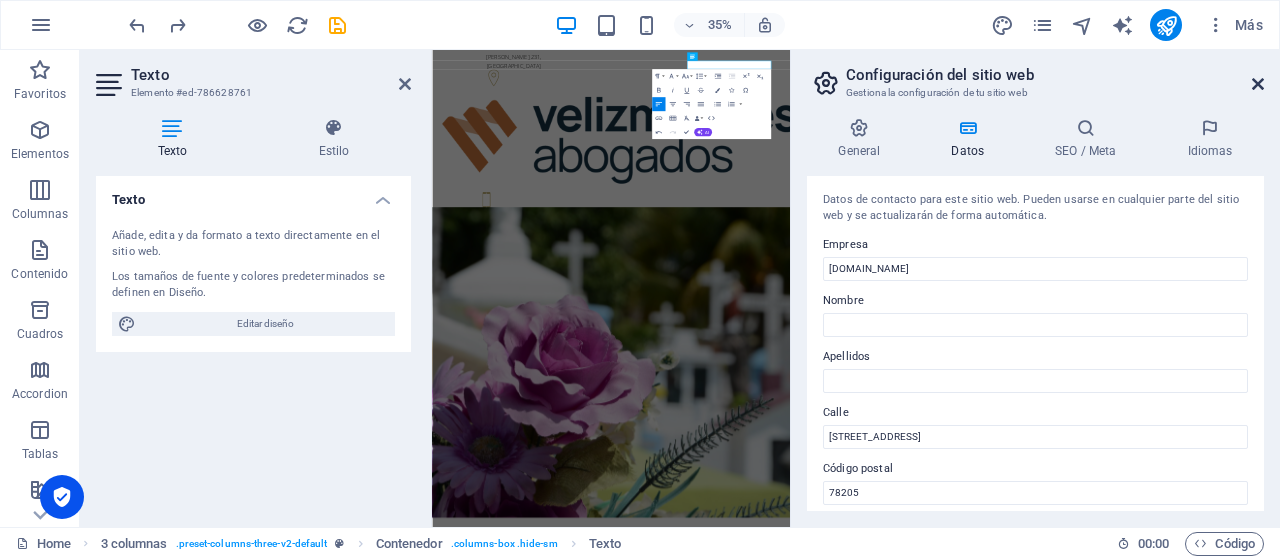click at bounding box center (1258, 84) 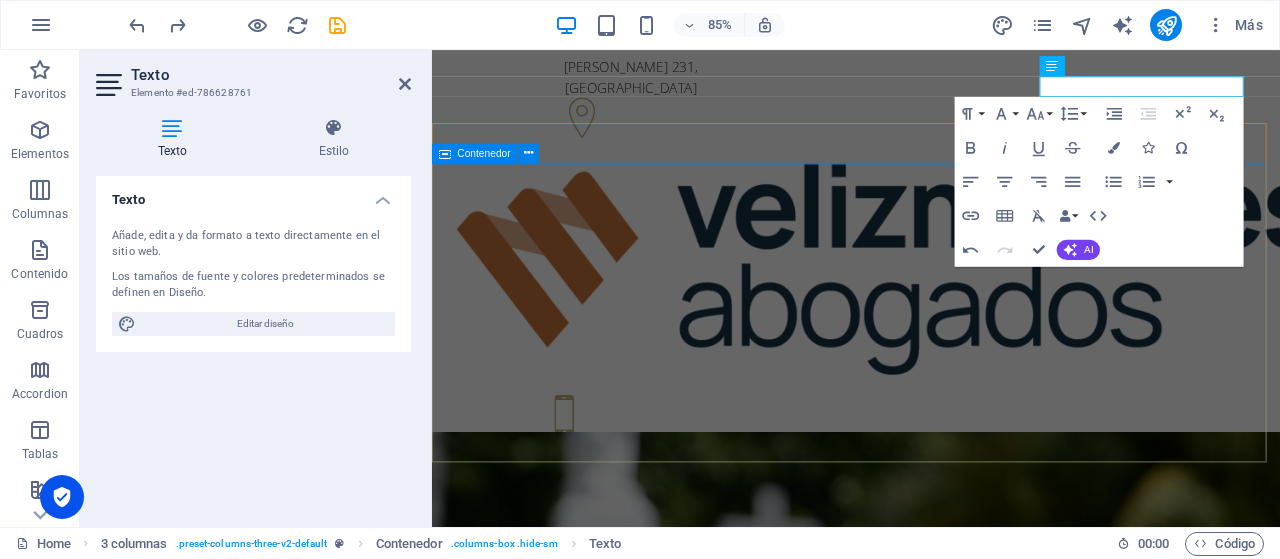drag, startPoint x: 526, startPoint y: 254, endPoint x: 884, endPoint y: 233, distance: 358.6154 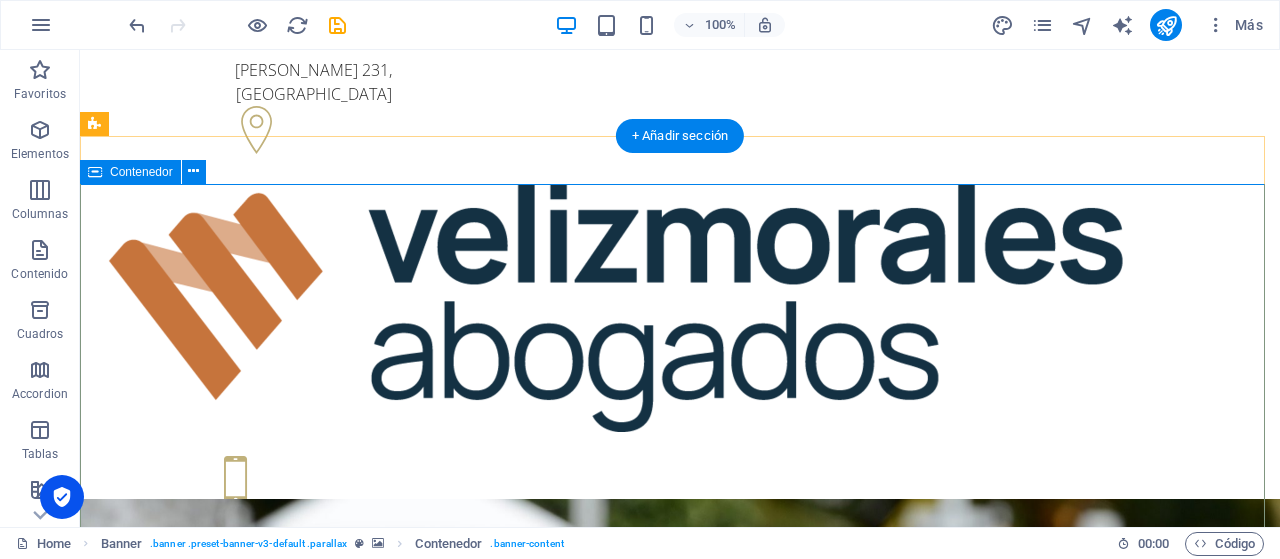 click on "Funeral Service in  San Antonio, TX Individual and competent advice in all matters concerning funeral methods and more Contact us Learn more" at bounding box center [680, 1252] 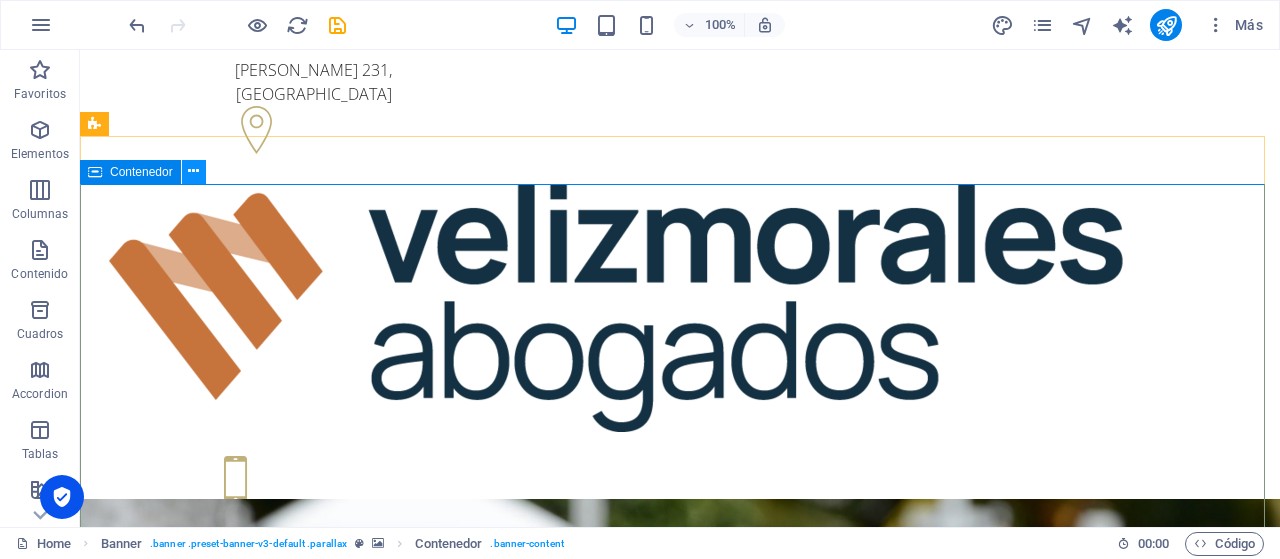 click at bounding box center [193, 171] 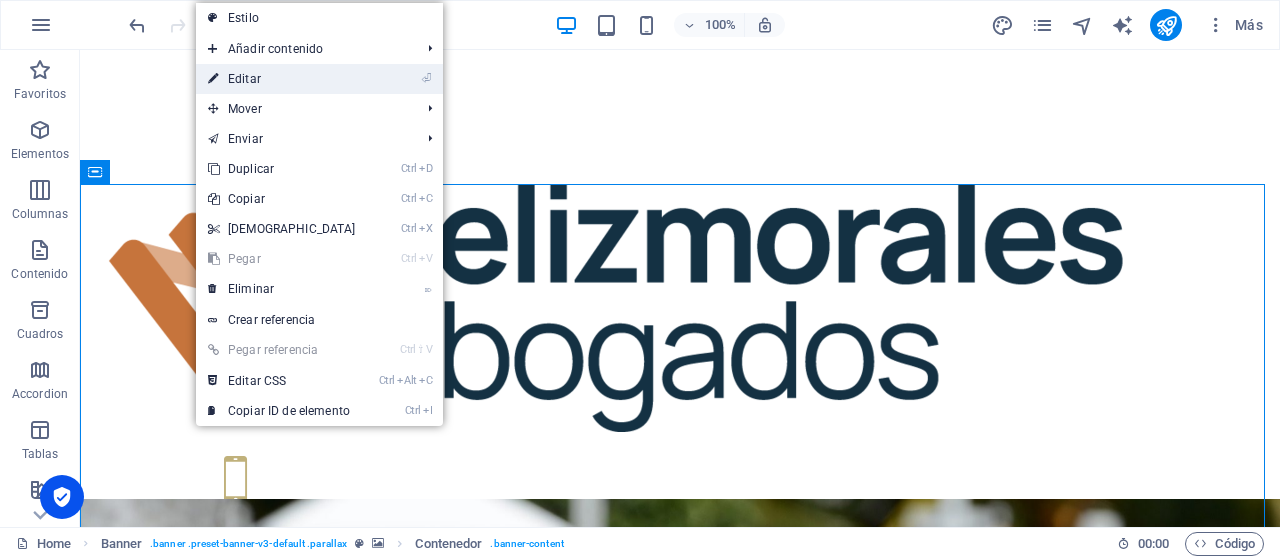 click on "⏎  Editar" at bounding box center [282, 79] 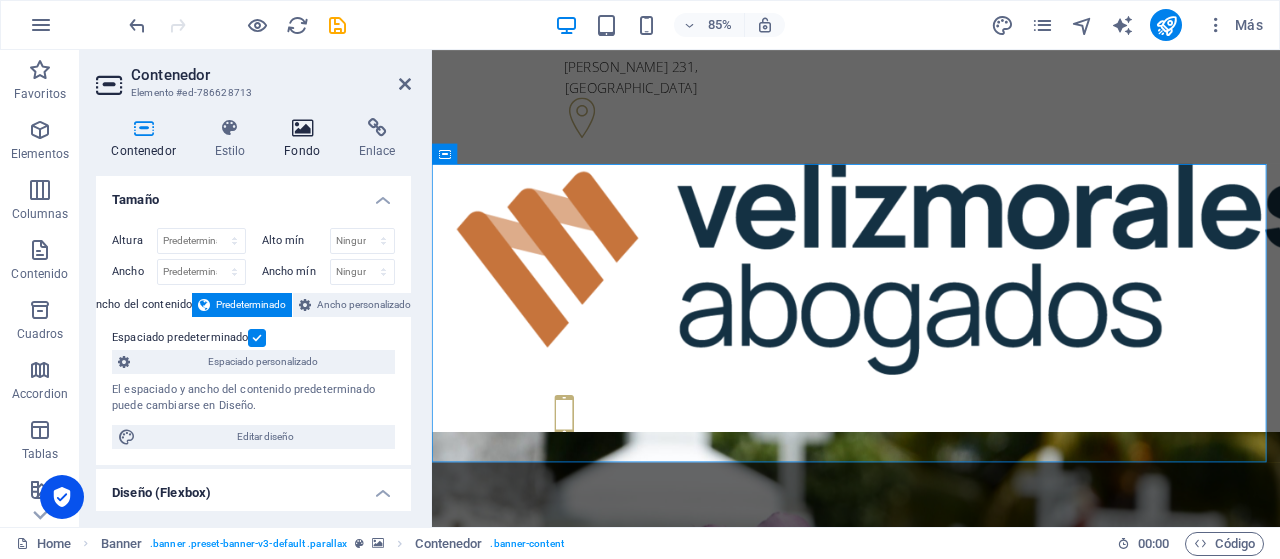 click at bounding box center (302, 128) 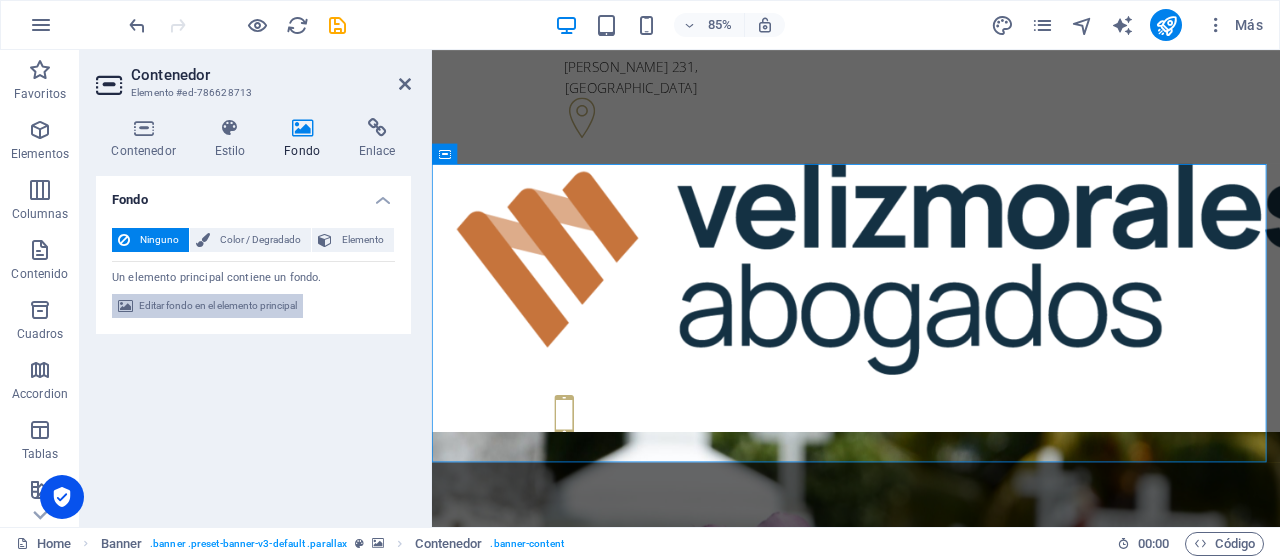 click on "Editar fondo en el elemento principal" at bounding box center [218, 306] 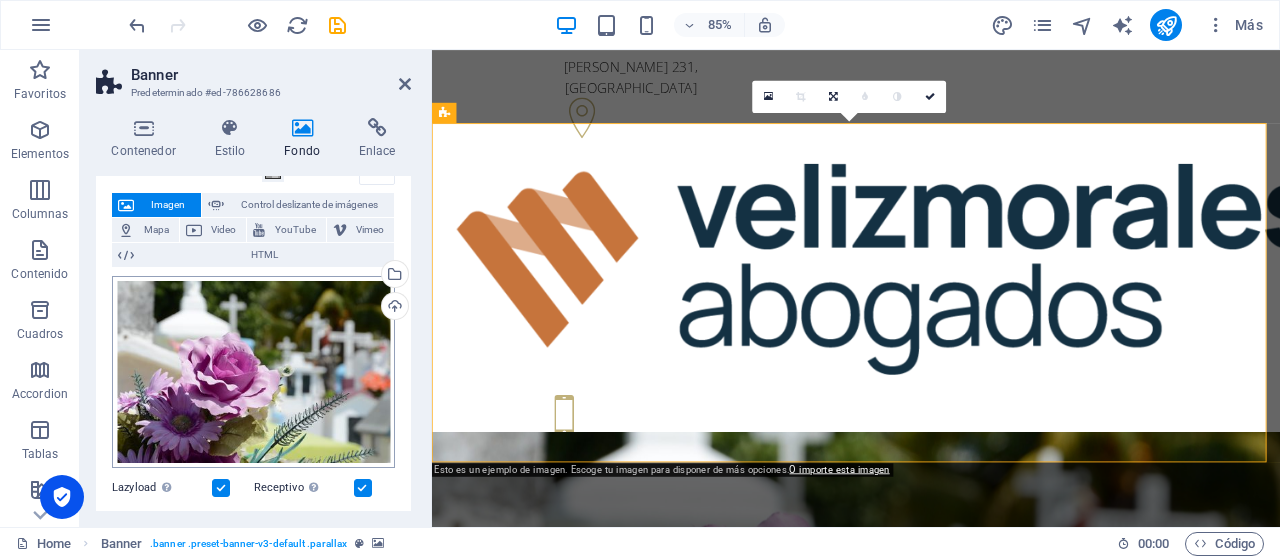 scroll, scrollTop: 200, scrollLeft: 0, axis: vertical 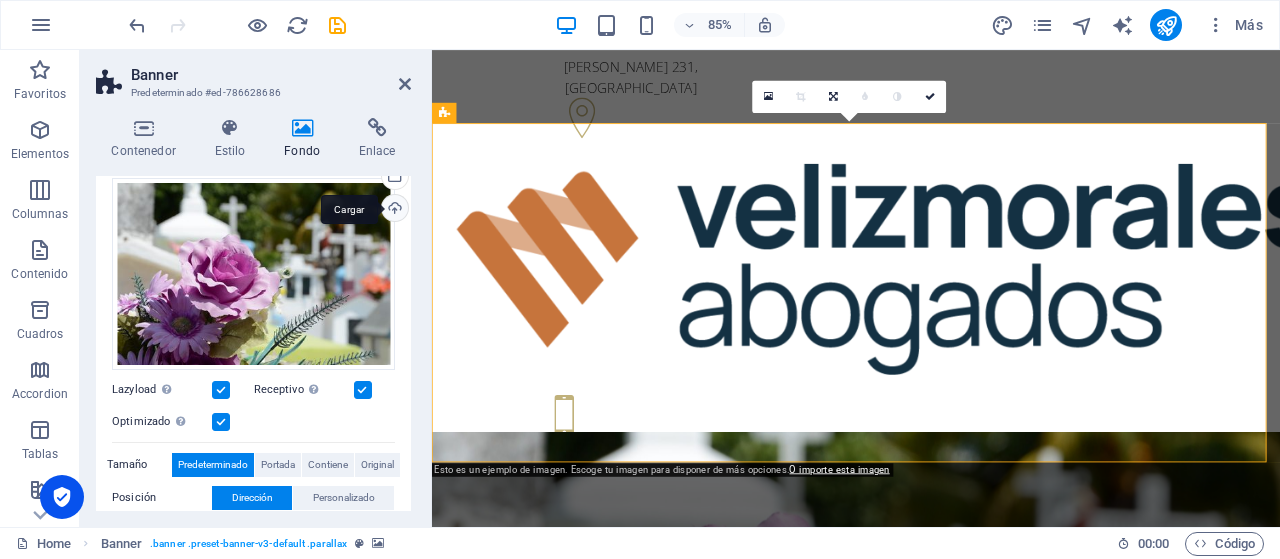 click on "Cargar" at bounding box center (393, 210) 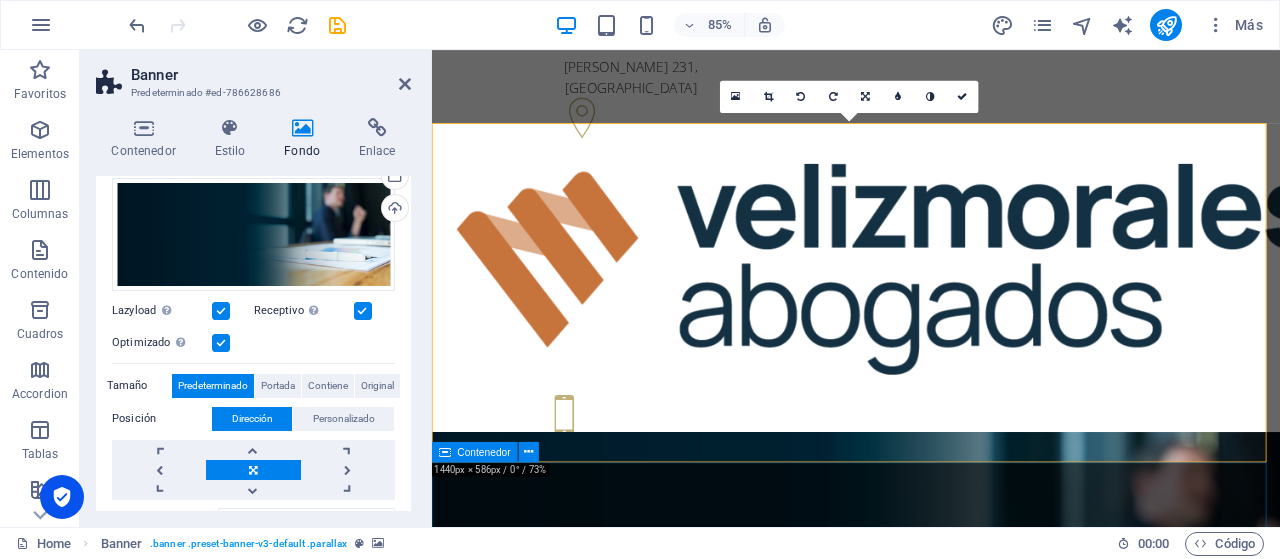 click on "Welcome to  velizmorales.cl Lorem ipsum dolor sit amet, consectetuer adipiscing elit. Aenean commodo ligula eget dolor. Aenean massa. Cum sociis natoque penatibus et magnis dis parturient montes, nascetur ridiculus mus. Donec quam felis, ultricies nec, pellentesque eu, pretium quis, sem. Nulla consequat massa quis enim. Donec pede justo, fringilla vel, aliquet nec, vulputate eget, arcu. Nulla consequat massa quis enim. Donec pede justo, fringilla vel, aliquet nec.  flower arrangements Lorem ipsum dolor sit amet, consectetuer adipiscing elit. Aenean commodo ligula eget dolor.  funeral announcements Lorem ipsum dolor sit amet, consectetuer adipiscing elit. Aenean commodo ligula eget dolor.  Experienced Team Lorem ipsum dolor sit amet, consectetuer adipiscing elit. Aenean commodo ligula eget dolor.  Eco Funeral  Lorem ipsum dolor sit amet, consectetuer adipiscing elit. Aenean commodo ligula eget dolor.  Cremation Lorem ipsum dolor sit amet, consectetuer adipiscing elit. Aenean commodo ligula eget dolor." at bounding box center (931, 2201) 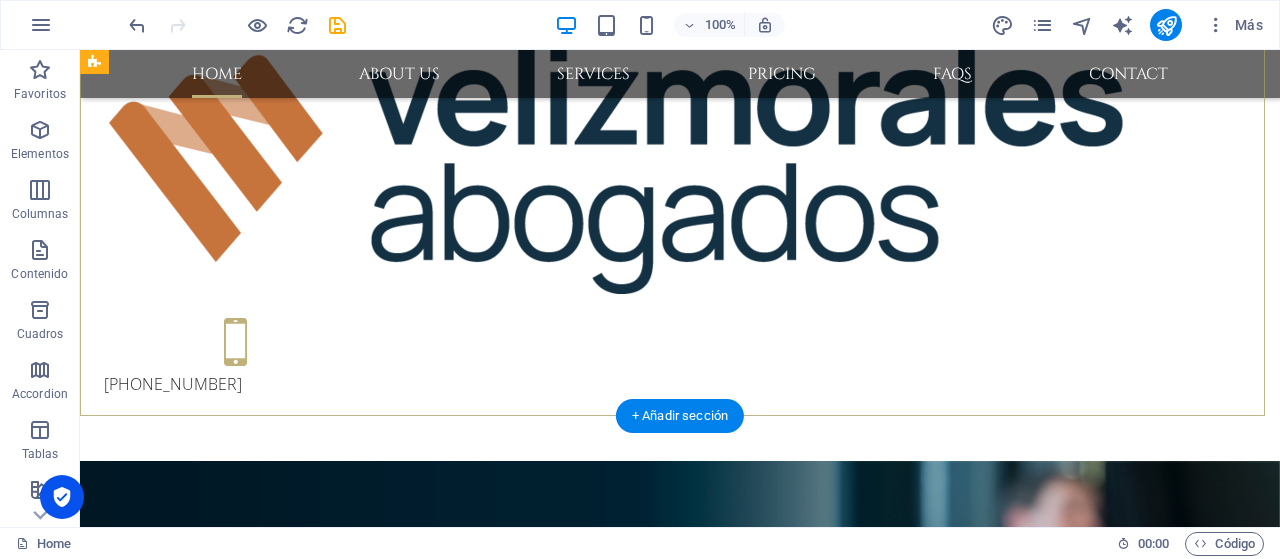 scroll, scrollTop: 200, scrollLeft: 0, axis: vertical 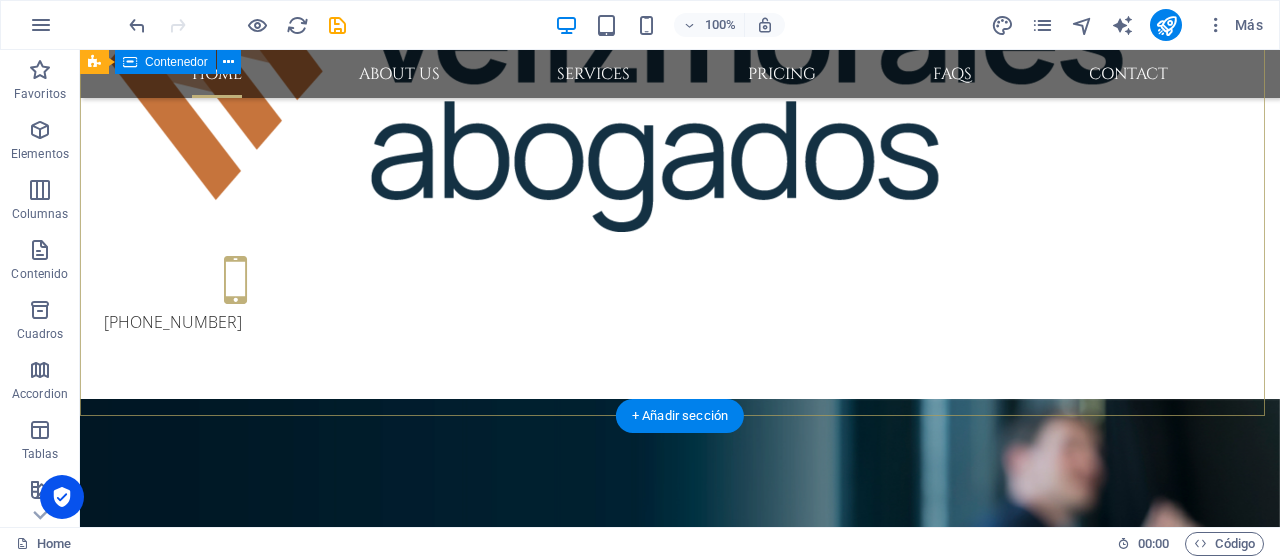 click on "Funeral Service in  San Antonio, TX Individual and competent advice in all matters concerning funeral methods and more Contact us Learn more" at bounding box center (680, 1028) 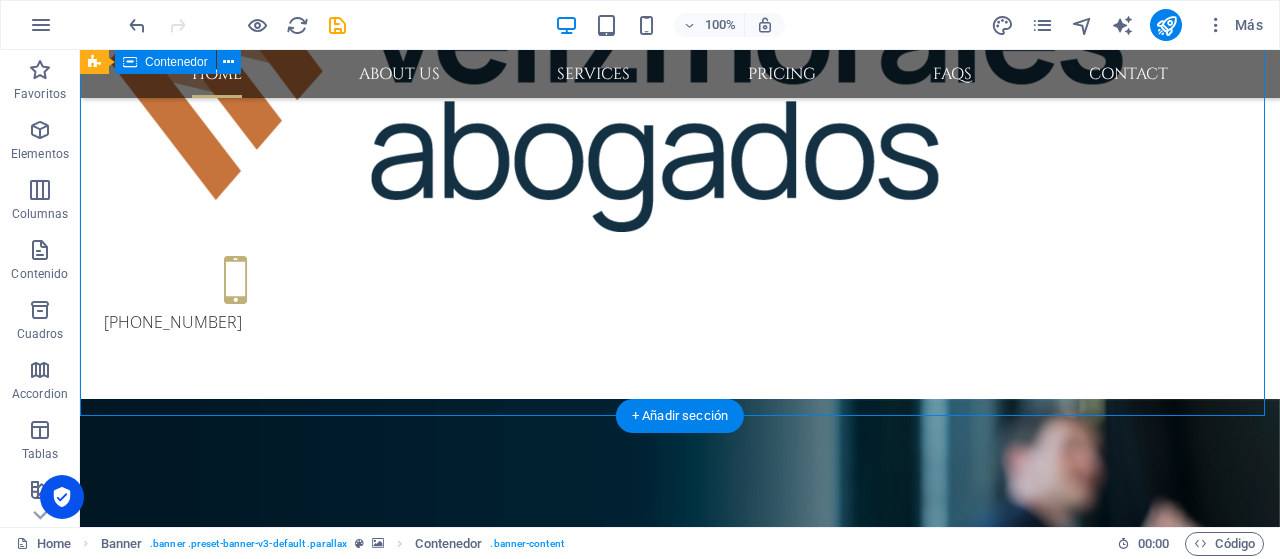 click on "Funeral Service in  San Antonio, TX Individual and competent advice in all matters concerning funeral methods and more Contact us Learn more" at bounding box center (680, 1028) 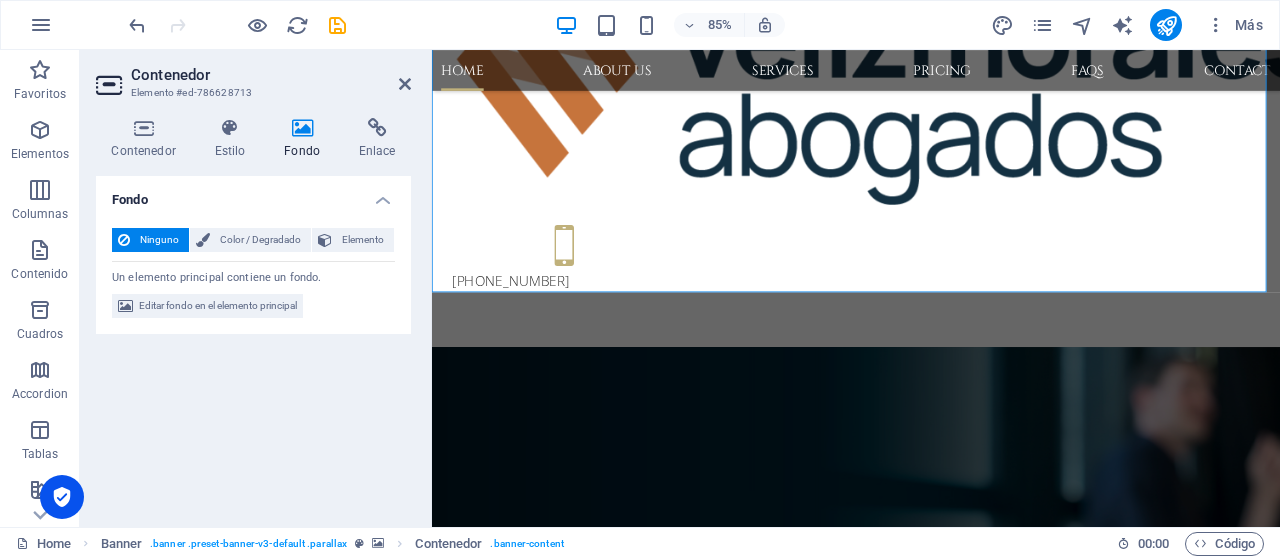 click at bounding box center [302, 128] 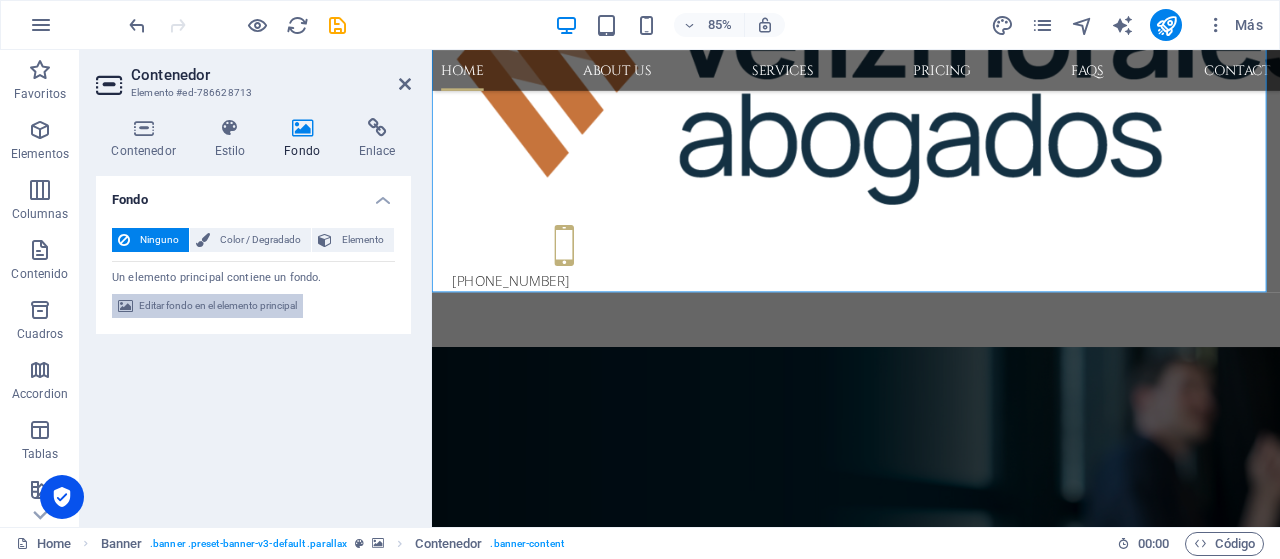 click on "Editar fondo en el elemento principal" at bounding box center (218, 306) 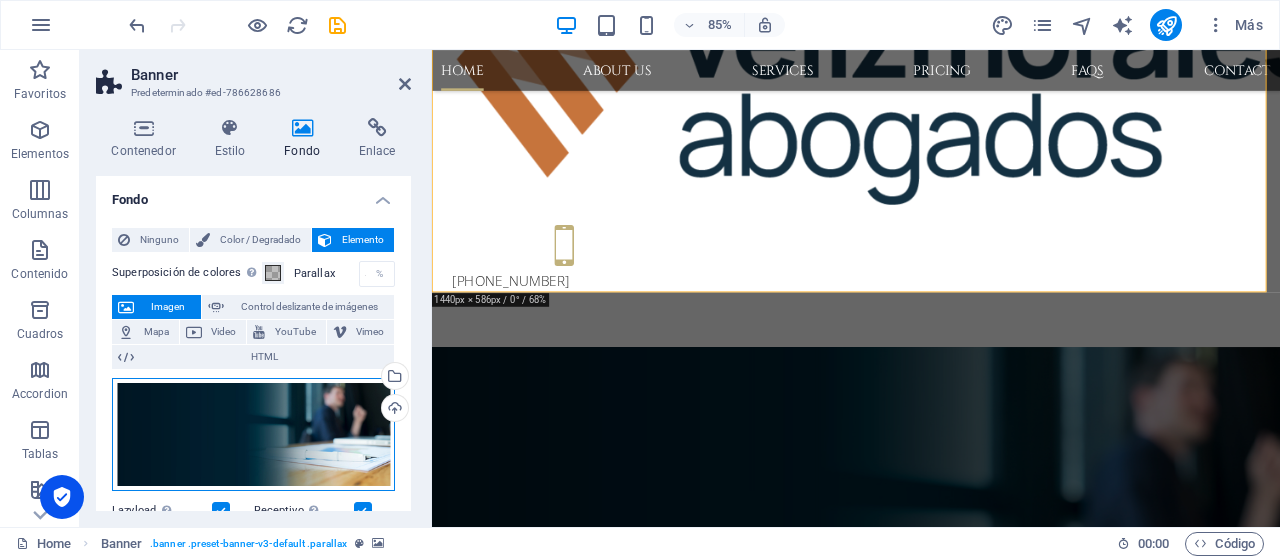 click on "Arrastra archivos aquí, haz clic para escoger archivos o  selecciona archivos de Archivos o de nuestra galería gratuita de fotos y vídeos" at bounding box center [253, 434] 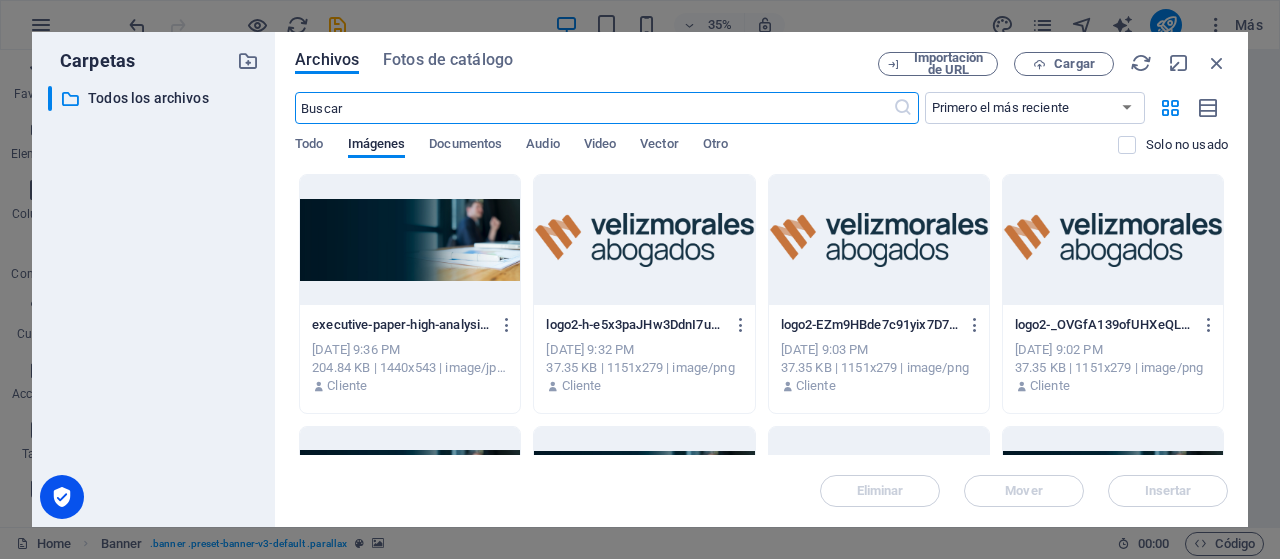 click at bounding box center [410, 240] 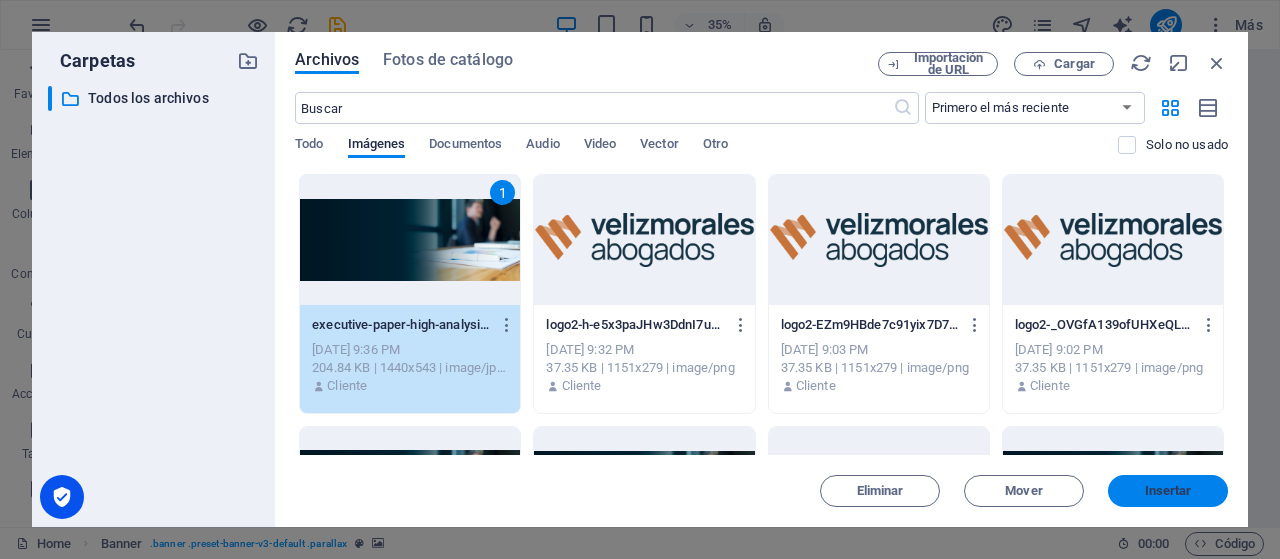 click on "Insertar" at bounding box center (1168, 491) 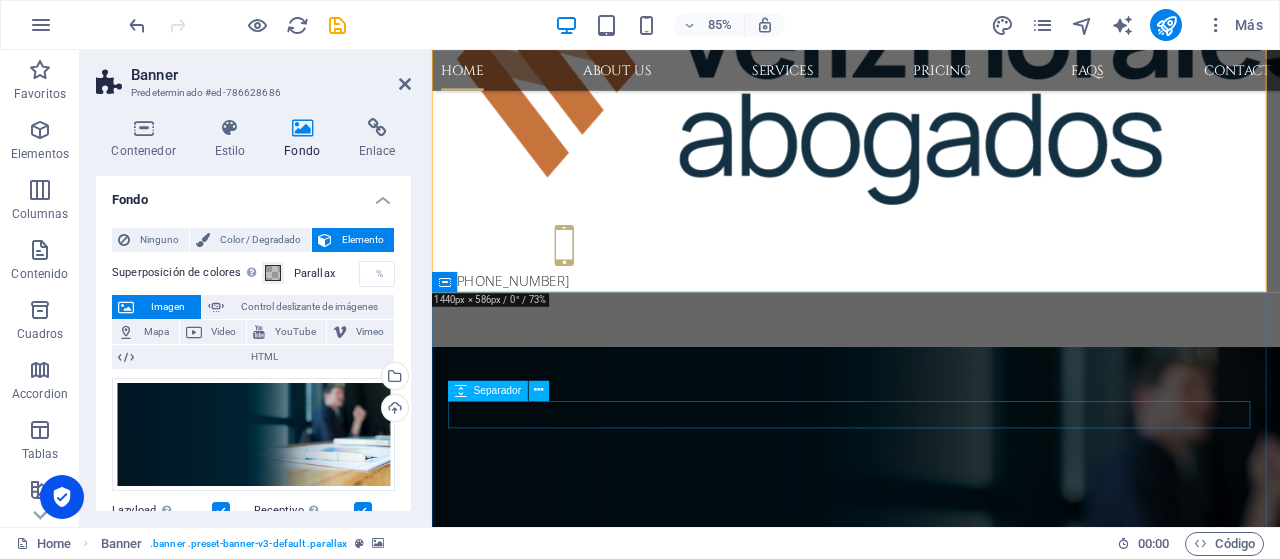 scroll, scrollTop: 0, scrollLeft: 0, axis: both 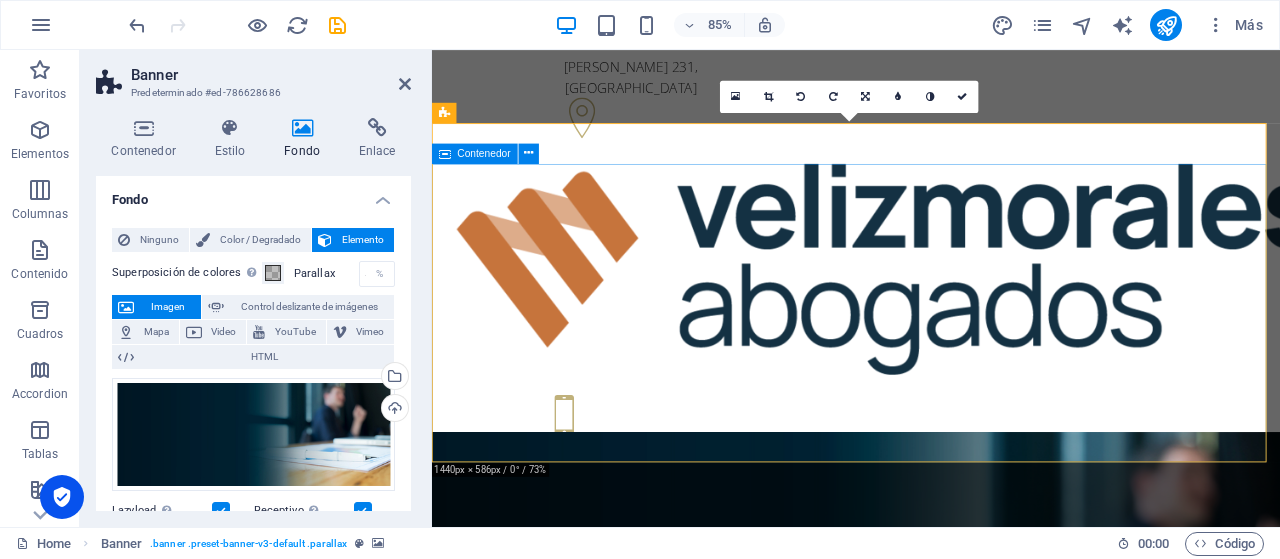click on "Funeral Service in  San Antonio, TX Individual and competent advice in all matters concerning funeral methods and more Contact us Learn more" at bounding box center (931, 1253) 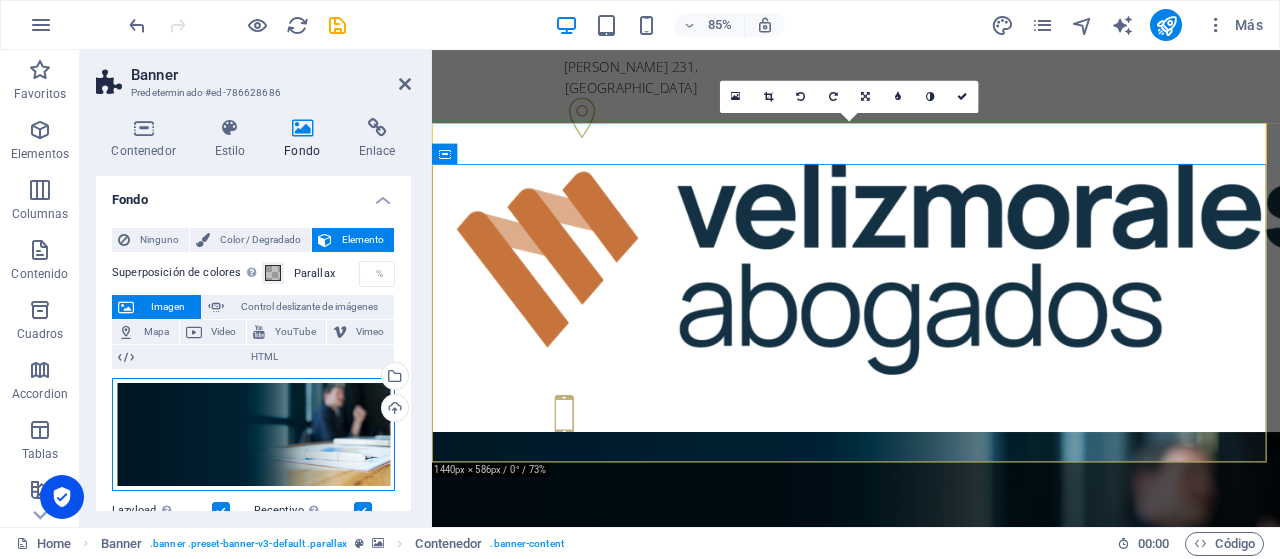 click on "Arrastra archivos aquí, haz clic para escoger archivos o  selecciona archivos de Archivos o de nuestra galería gratuita de fotos y vídeos" at bounding box center (253, 434) 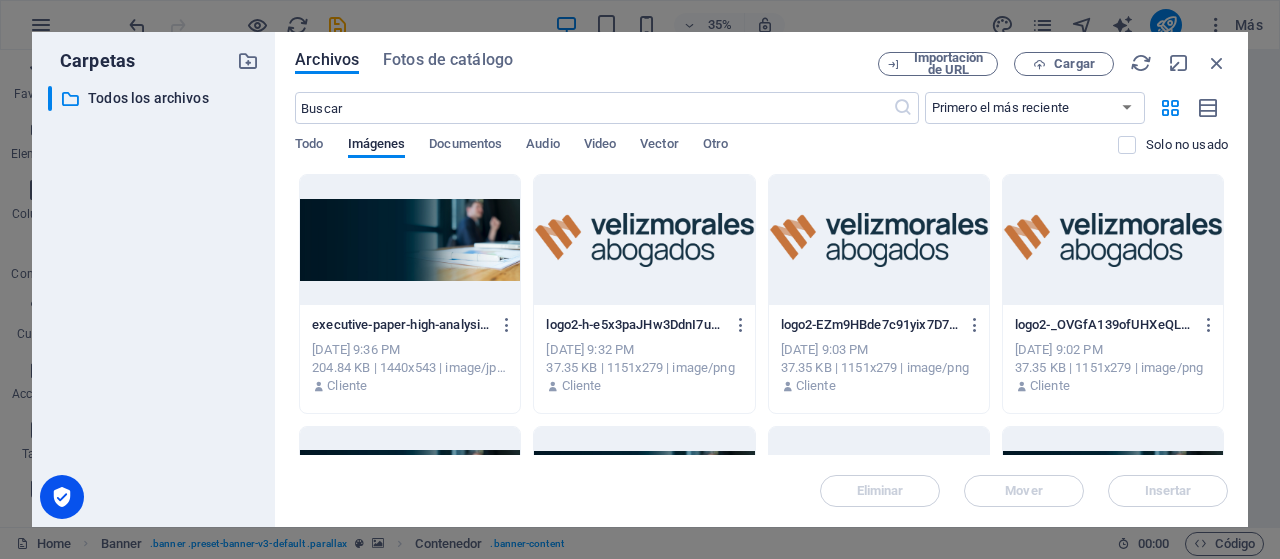 click at bounding box center (410, 240) 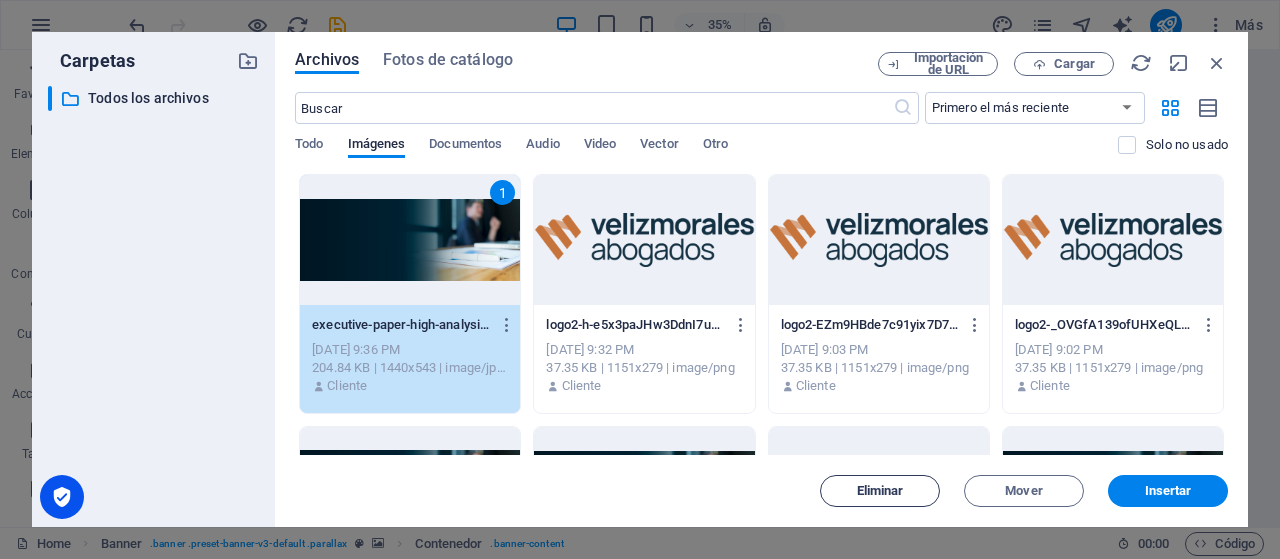 click on "Eliminar" at bounding box center [880, 491] 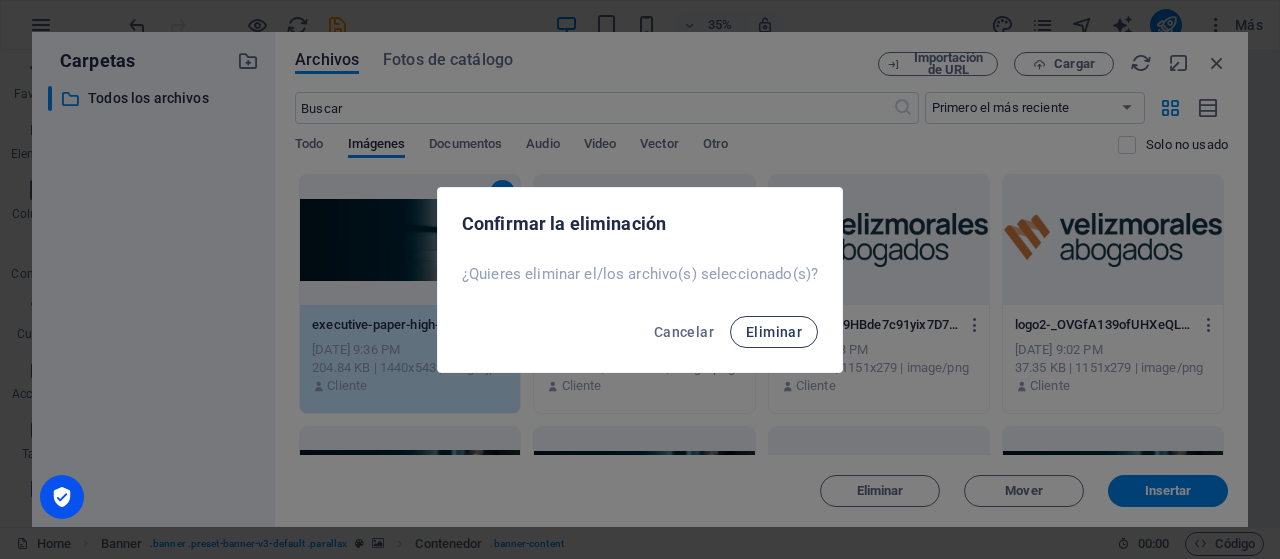 click on "Eliminar" at bounding box center (774, 332) 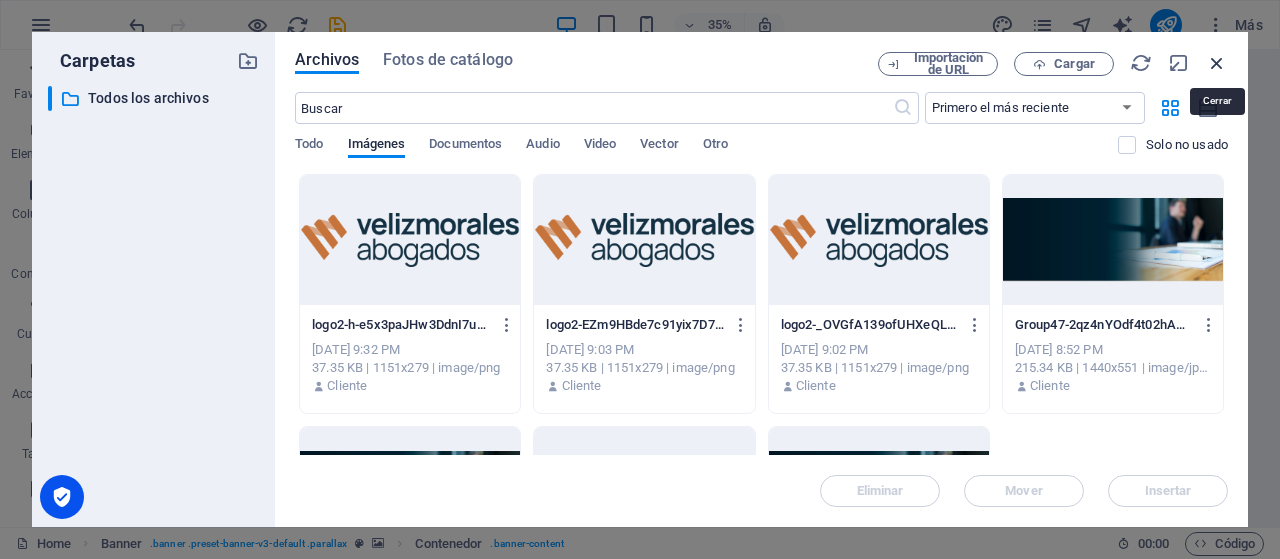 click at bounding box center [1217, 63] 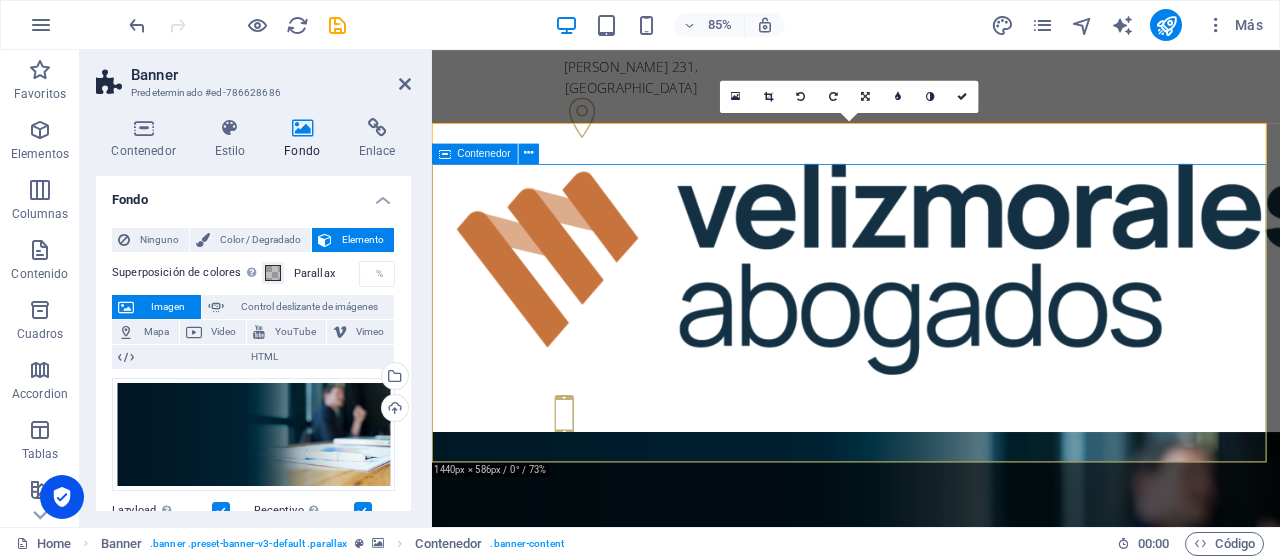 click on "Funeral Service in  San Antonio, TX Individual and competent advice in all matters concerning funeral methods and more Contact us Learn more" at bounding box center (931, 1253) 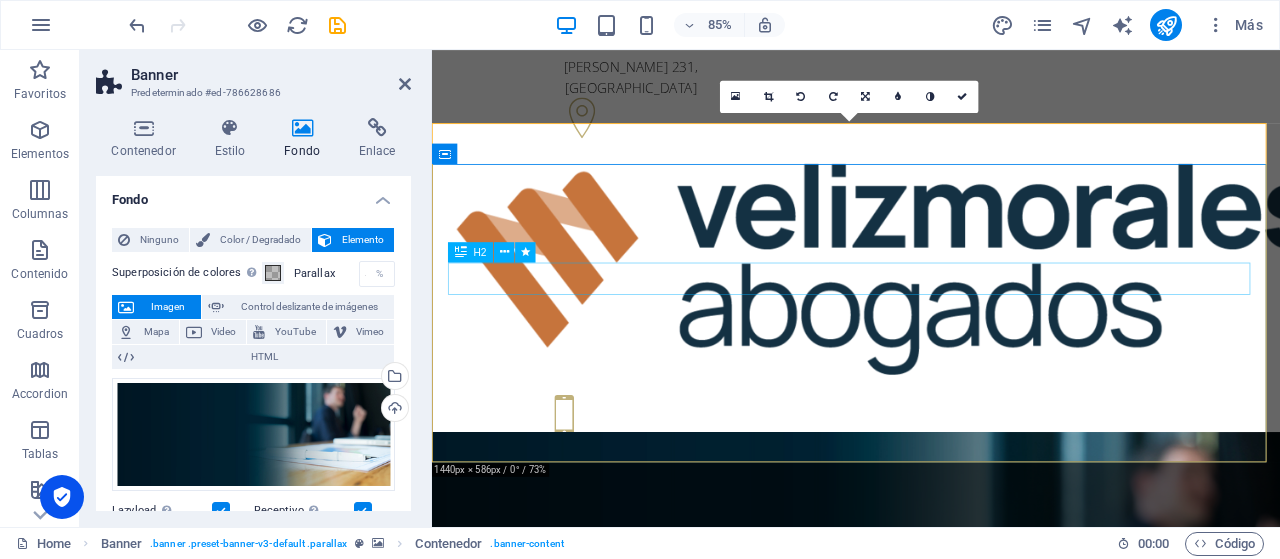 click on "Funeral Service in  San Antonio, TX" at bounding box center (931, 1188) 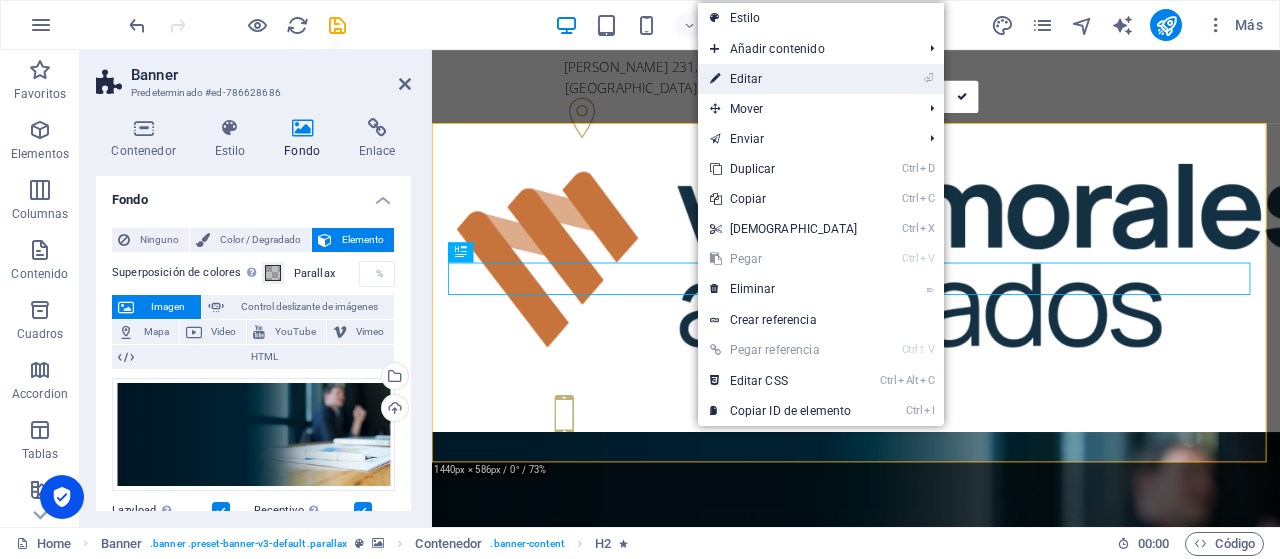 drag, startPoint x: 834, startPoint y: 80, endPoint x: 476, endPoint y: 289, distance: 414.5419 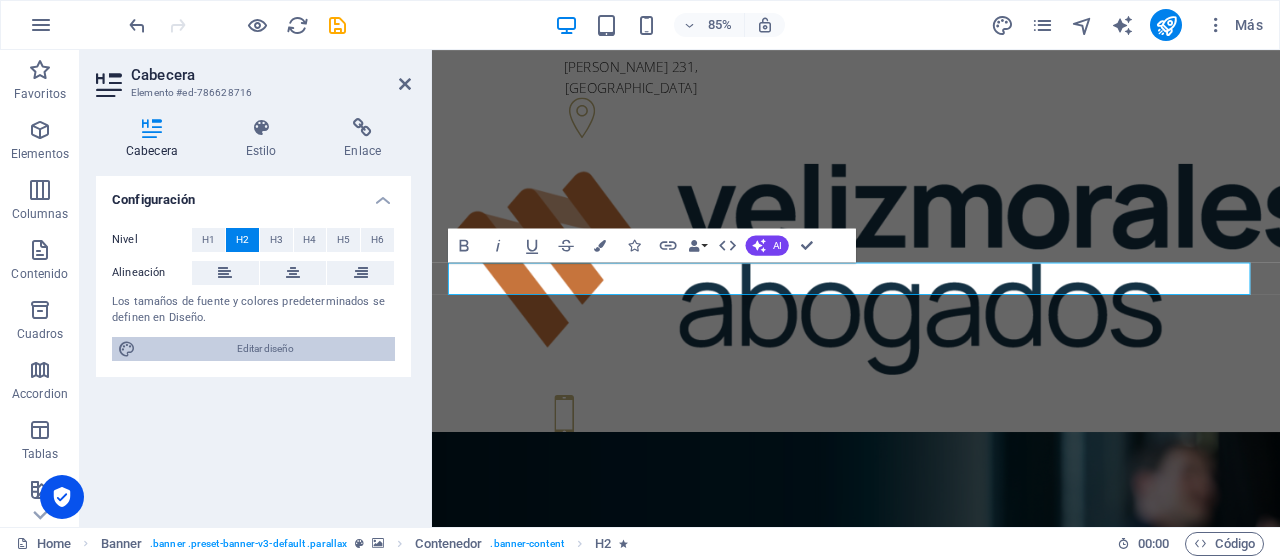 click on "Editar diseño" at bounding box center [265, 349] 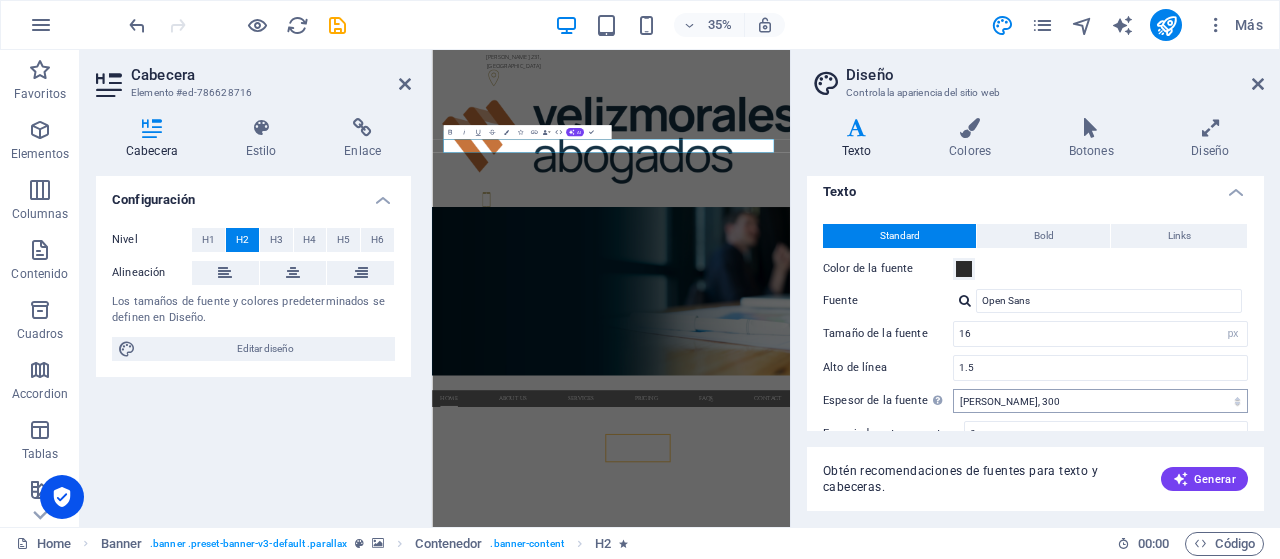 scroll, scrollTop: 0, scrollLeft: 0, axis: both 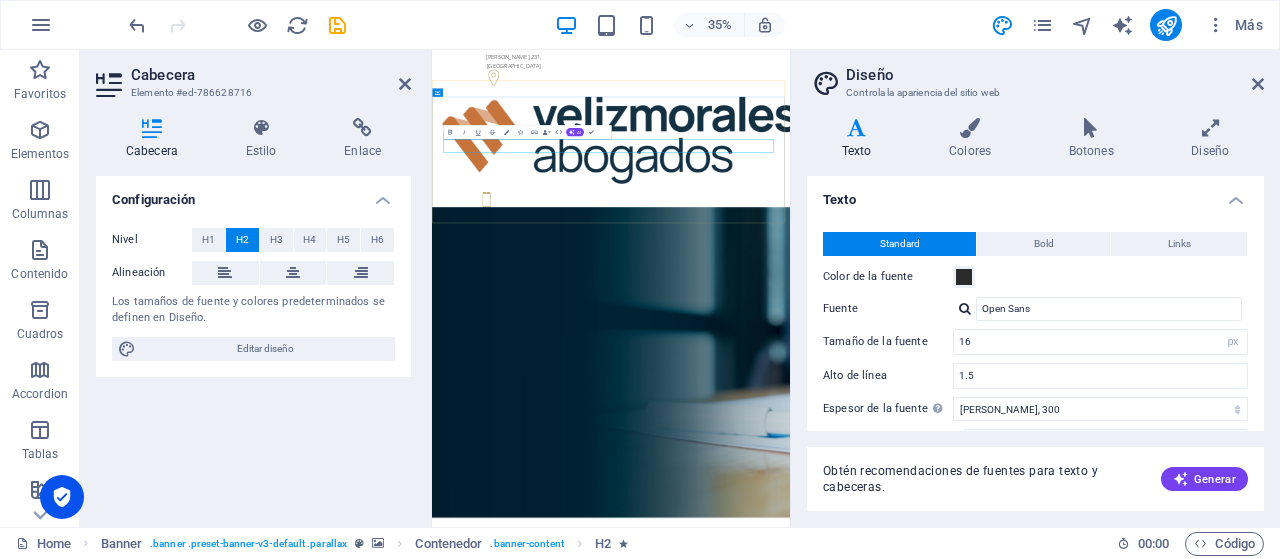 click on "Funeral Service in San Antonio, TX" at bounding box center [943, 1594] 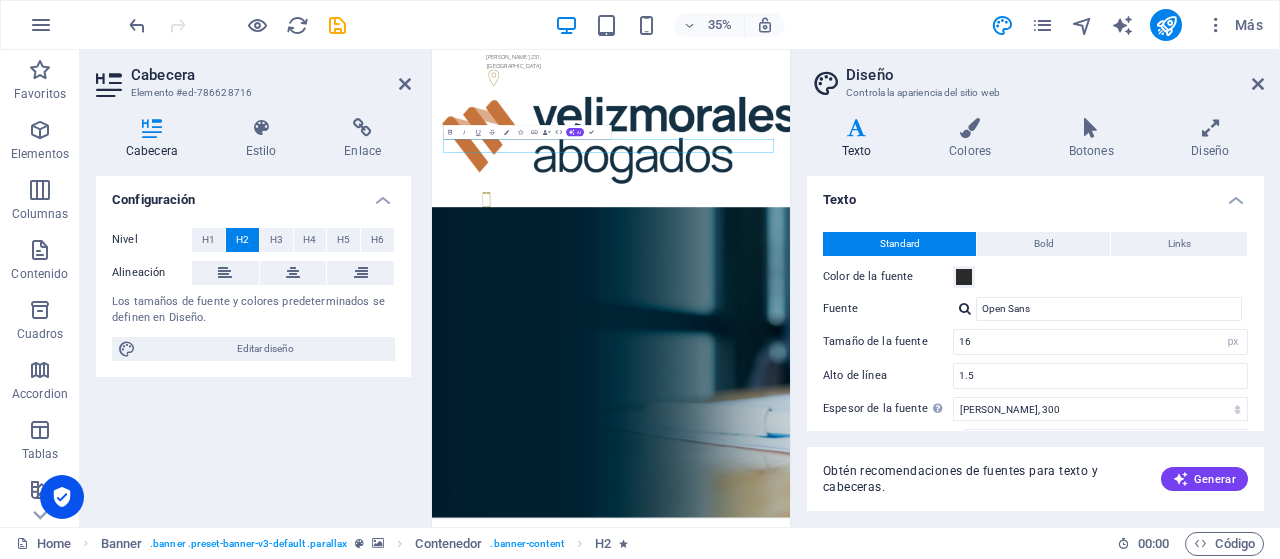 type 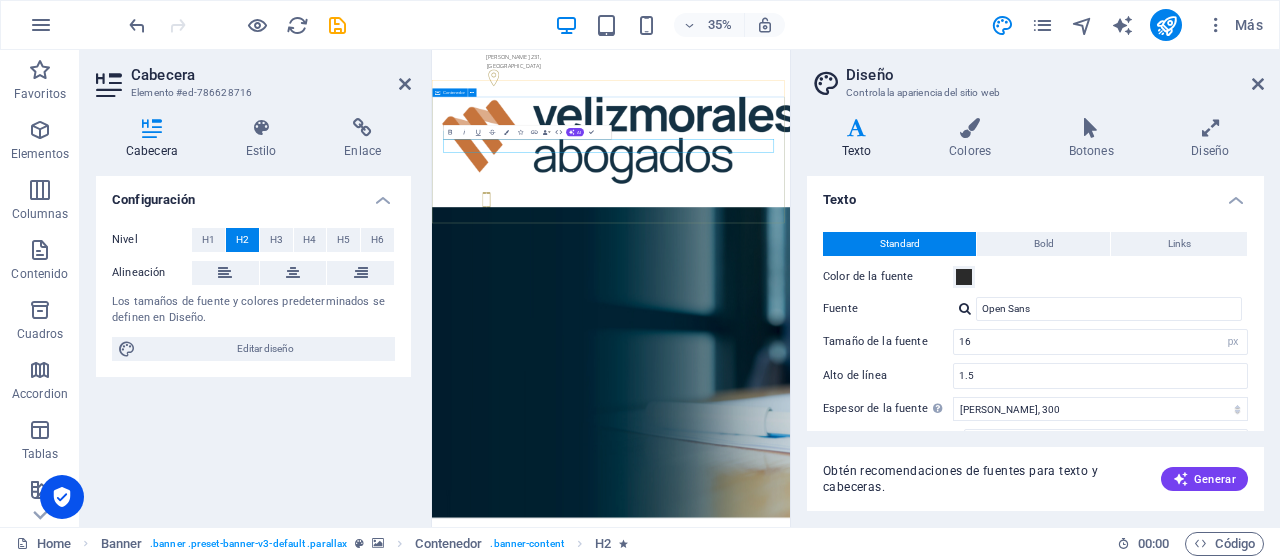click on "Nuestra experiencia a tu servicio Individual and competent advice in all matters concerning funeral methods and more Contact us Learn more" at bounding box center [943, 1641] 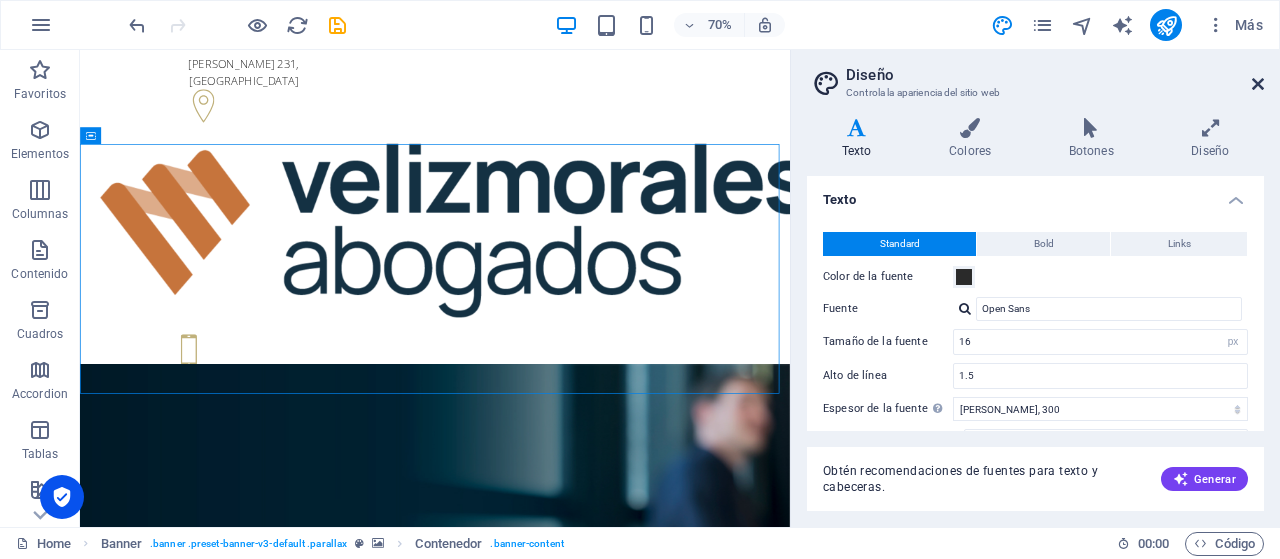 click at bounding box center [1258, 84] 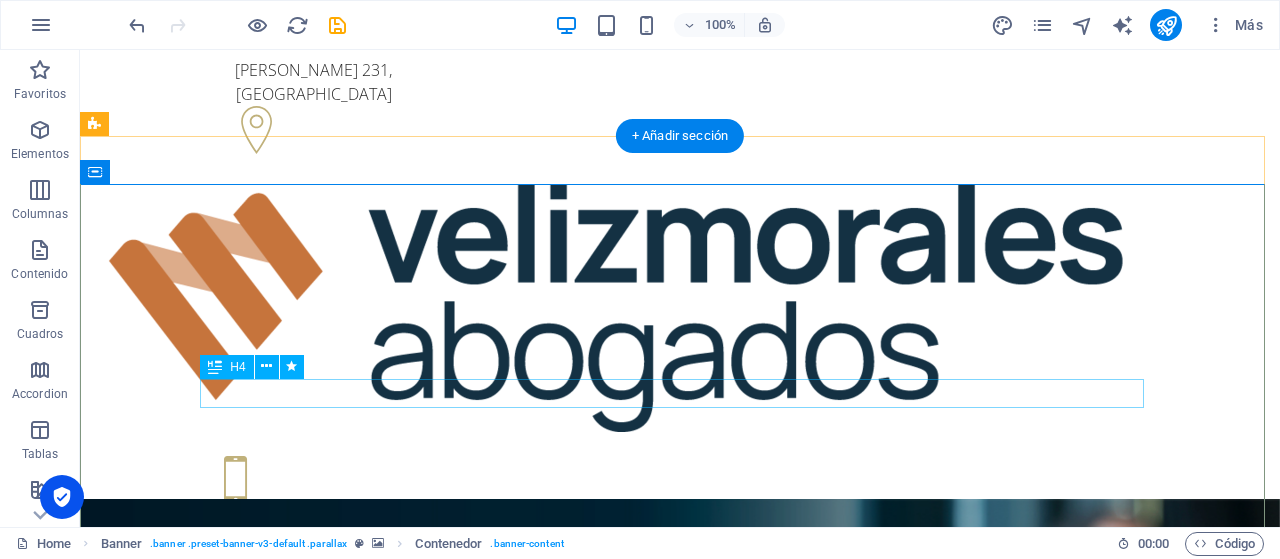 click on "Individual and competent advice in all matters concerning funeral methods and more" at bounding box center (680, 1266) 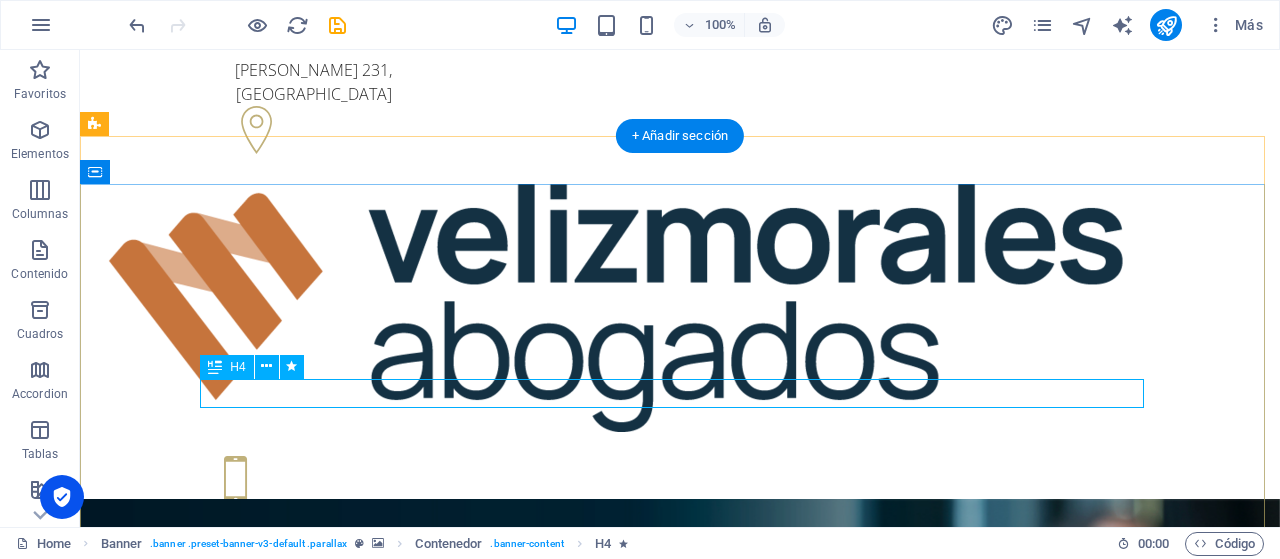 click on "Individual and competent advice in all matters concerning funeral methods and more" at bounding box center (680, 1266) 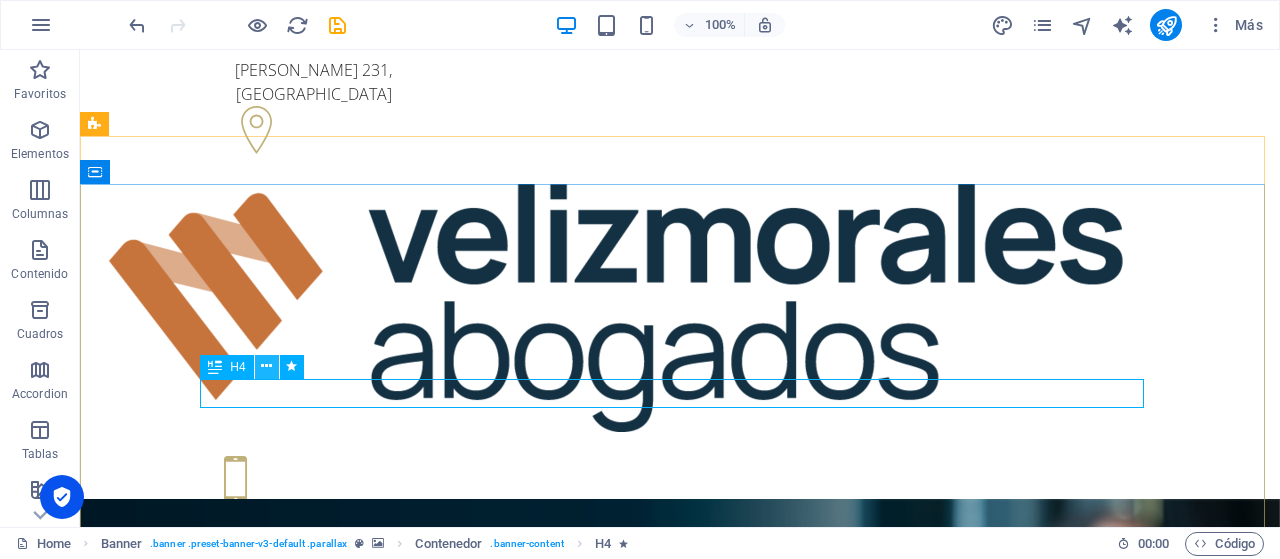 click at bounding box center [266, 366] 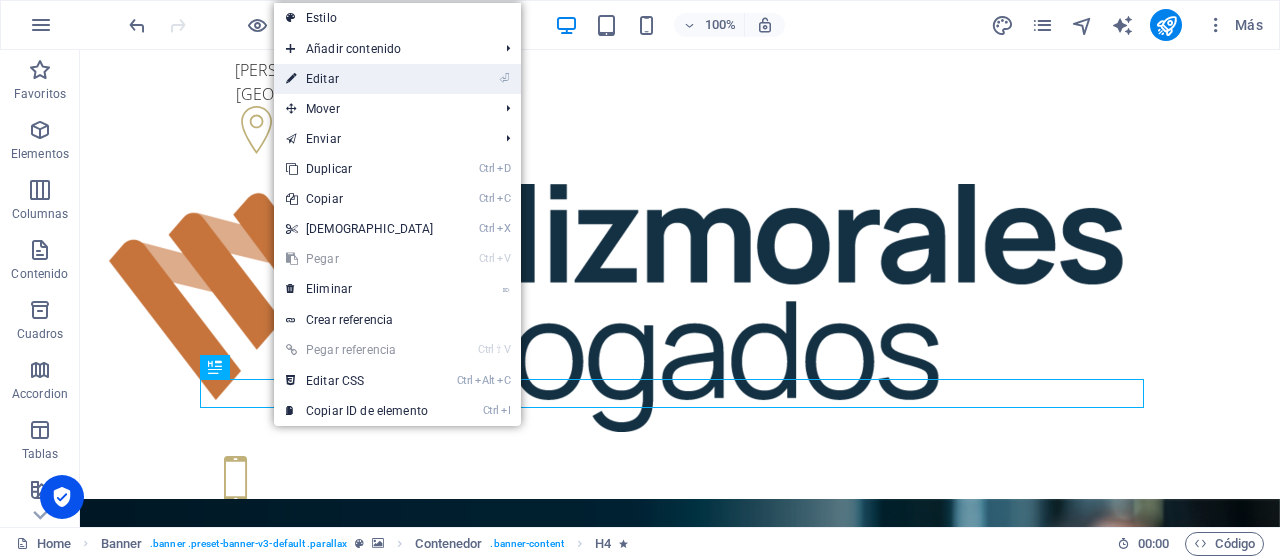 click on "⏎  Editar" at bounding box center [360, 79] 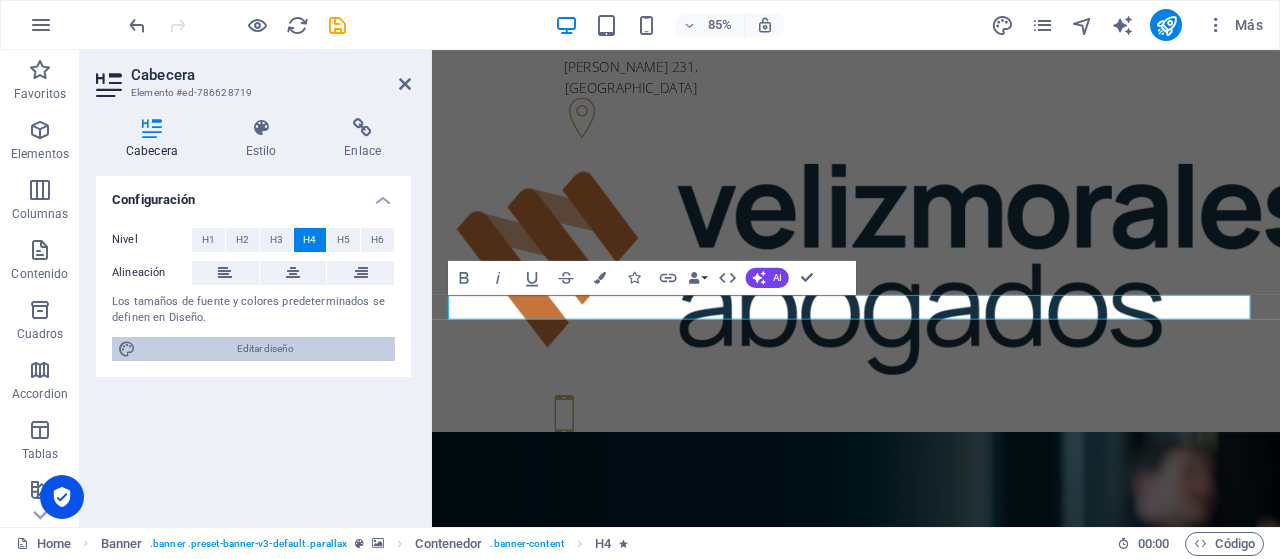type 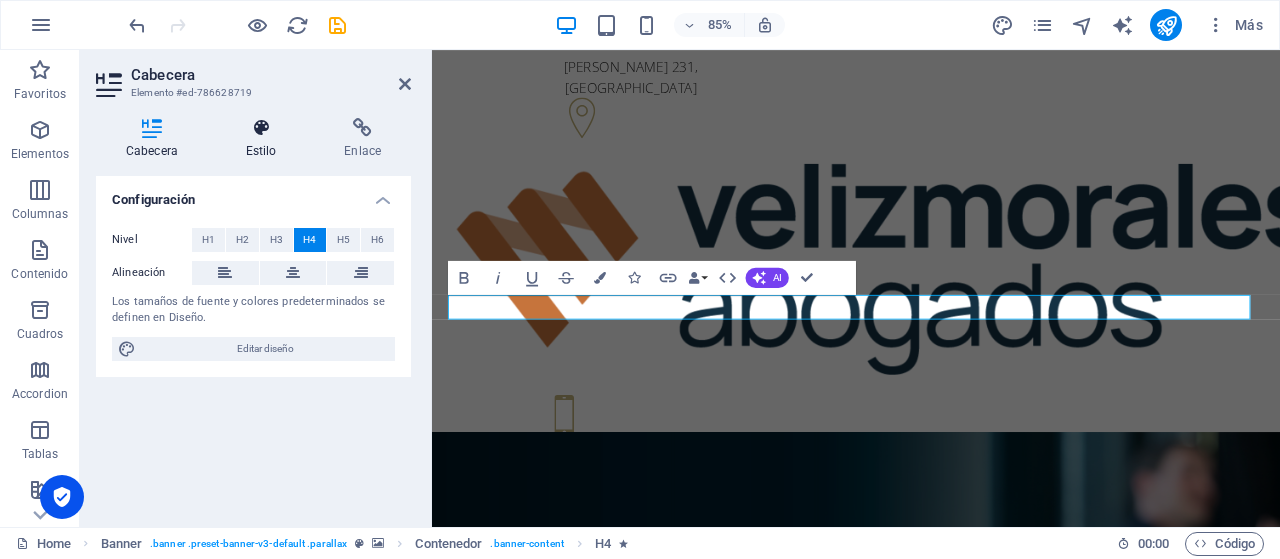 click on "Estilo" at bounding box center (265, 139) 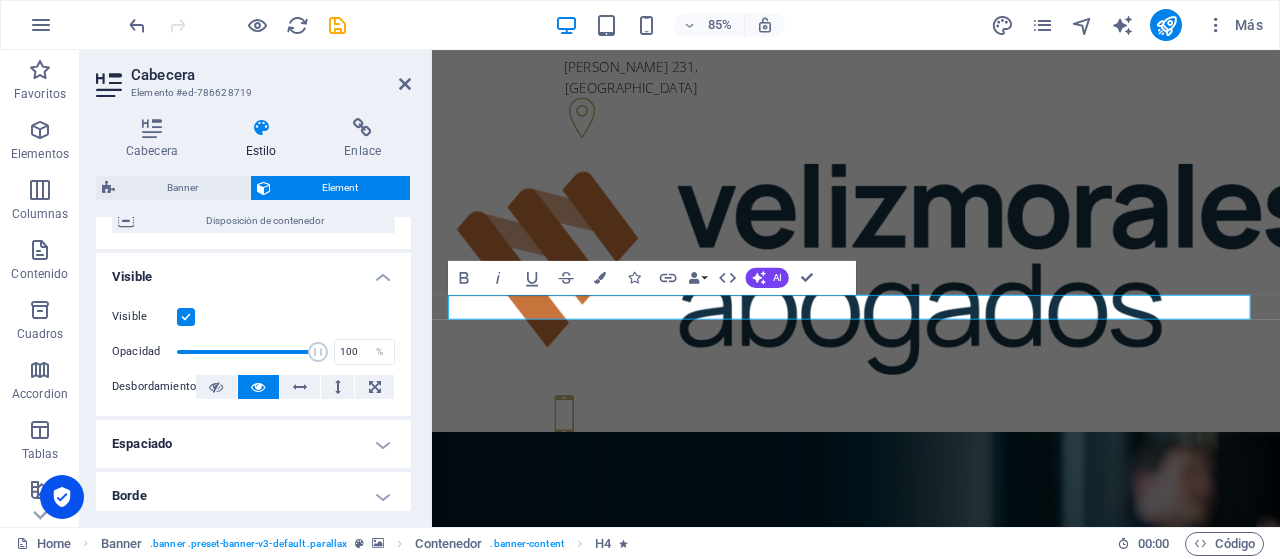 scroll, scrollTop: 100, scrollLeft: 0, axis: vertical 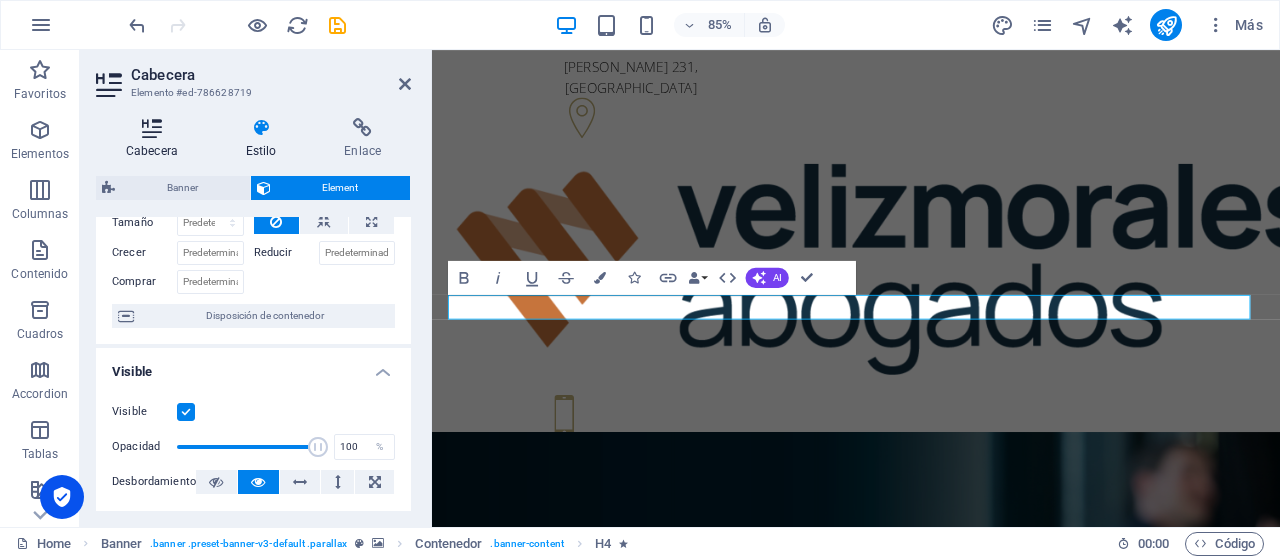 click at bounding box center [152, 128] 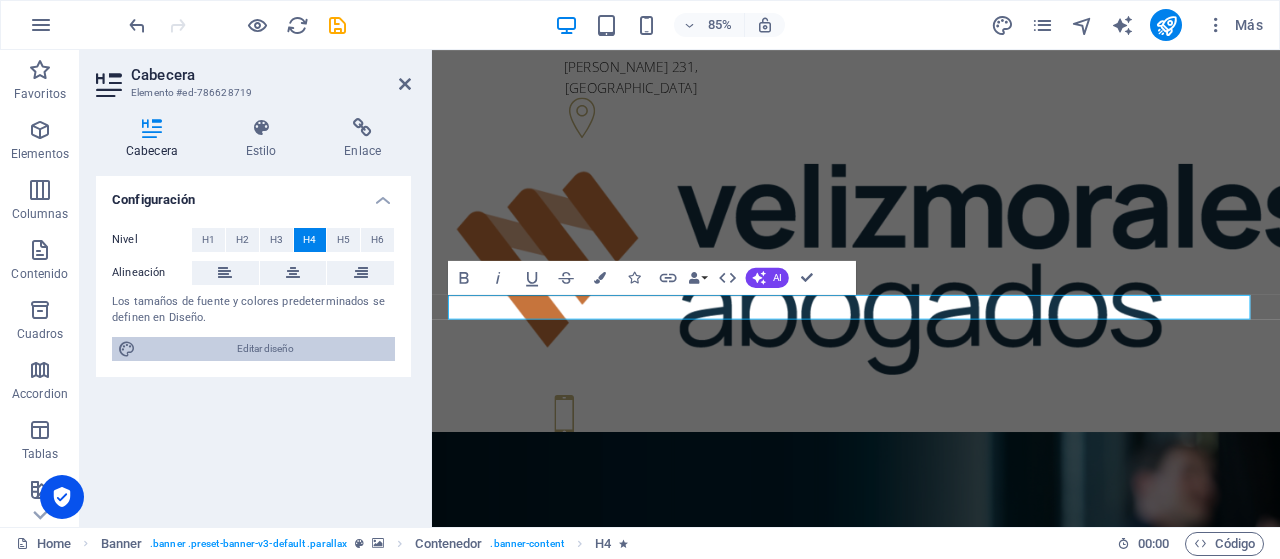 click on "Editar diseño" at bounding box center [265, 349] 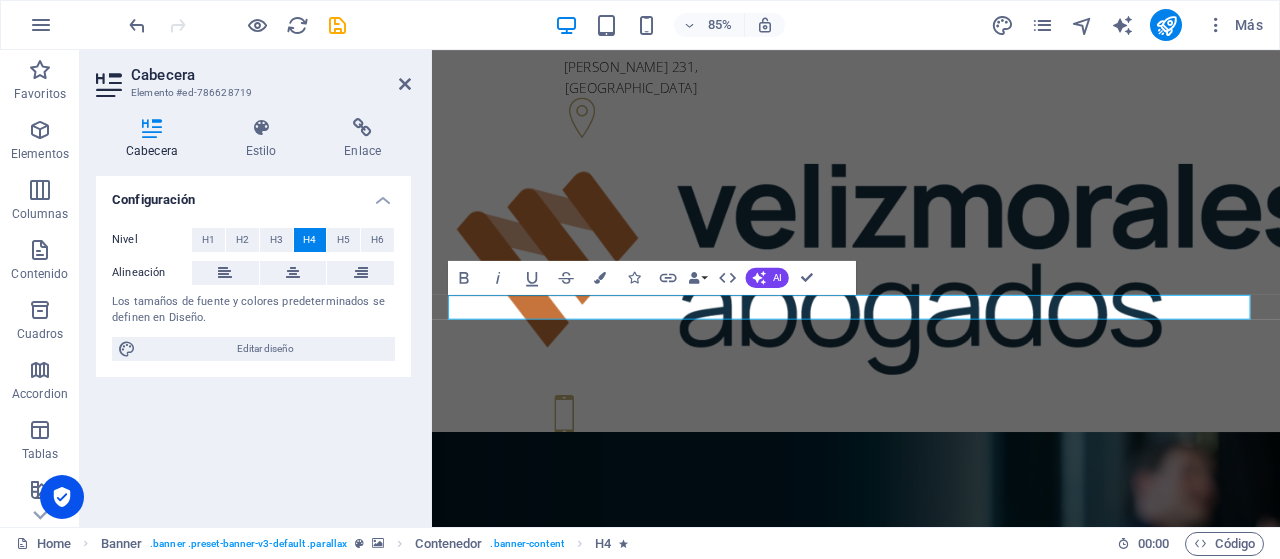 select on "px" 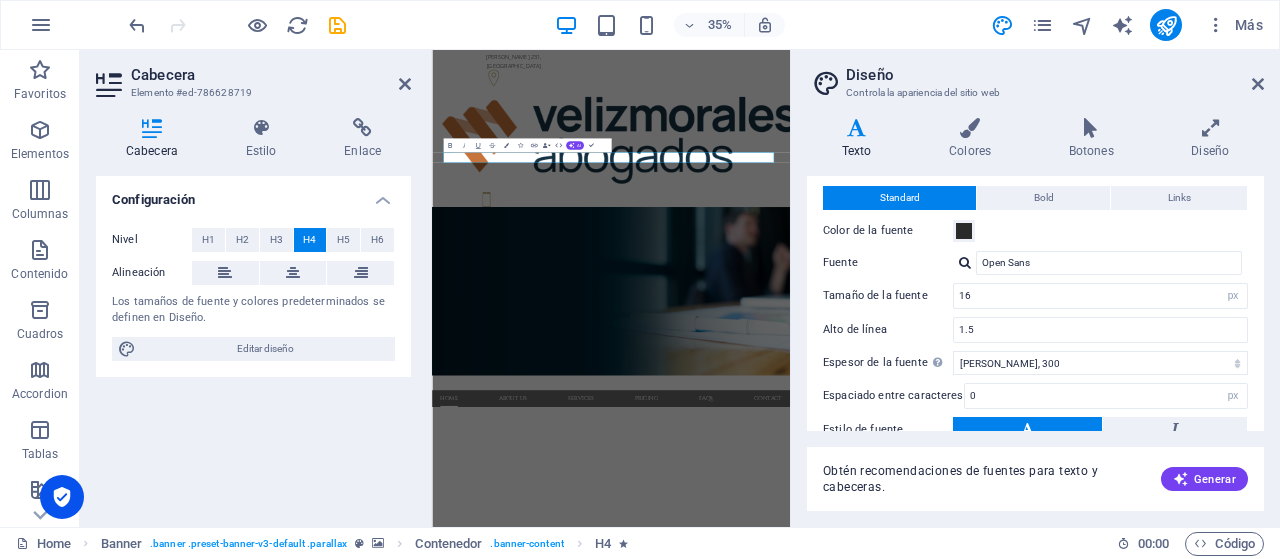 scroll, scrollTop: 0, scrollLeft: 0, axis: both 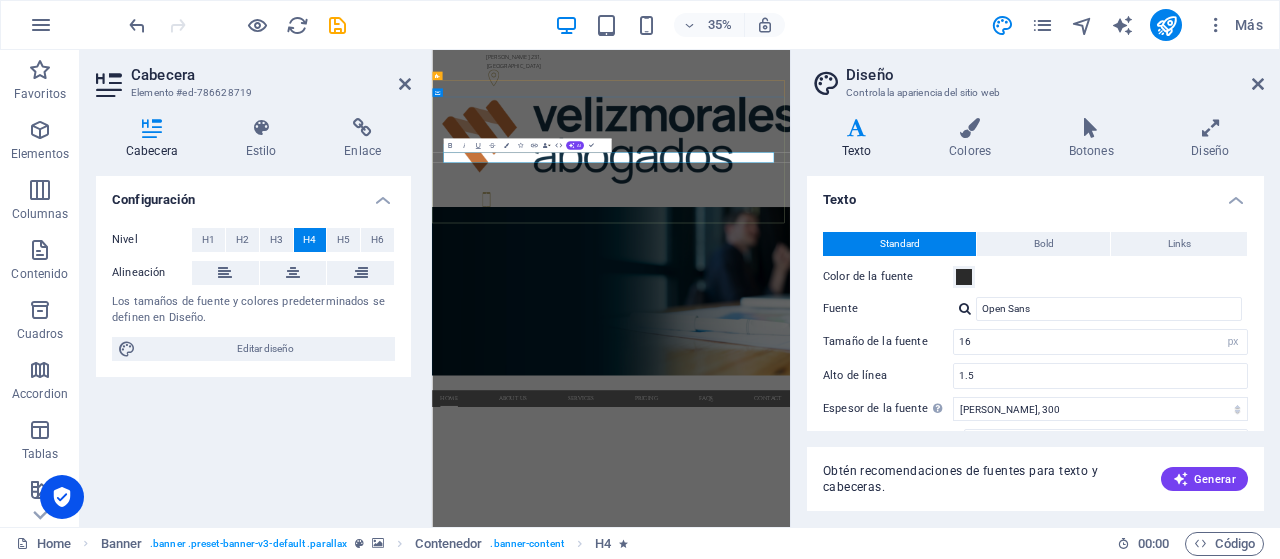 click on "aaa" at bounding box center [944, 1202] 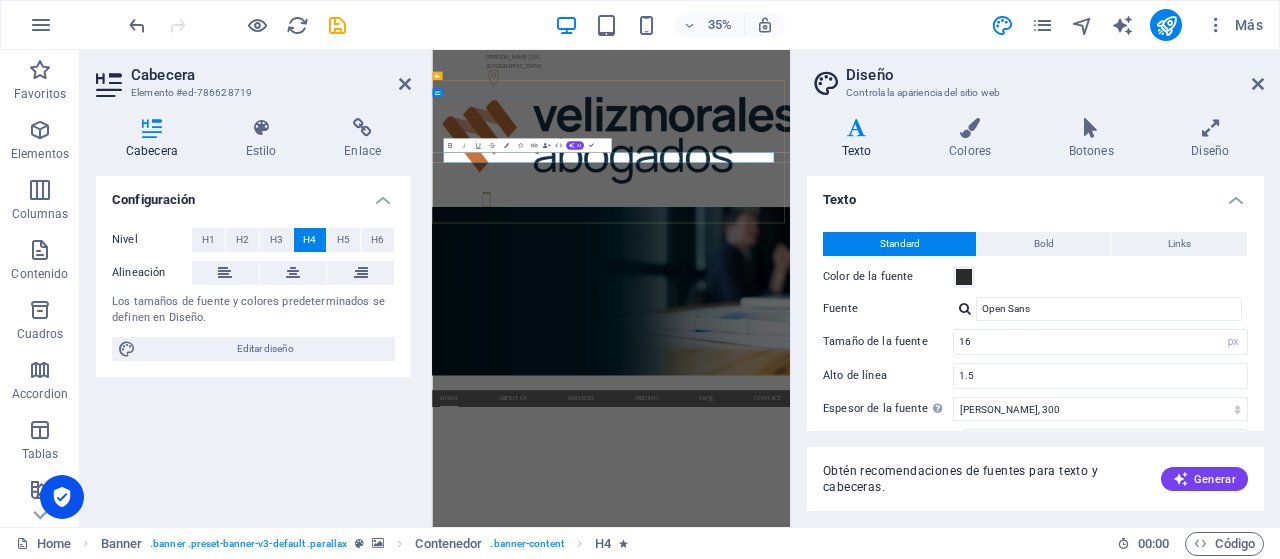 click on "aaa" at bounding box center [944, 1202] 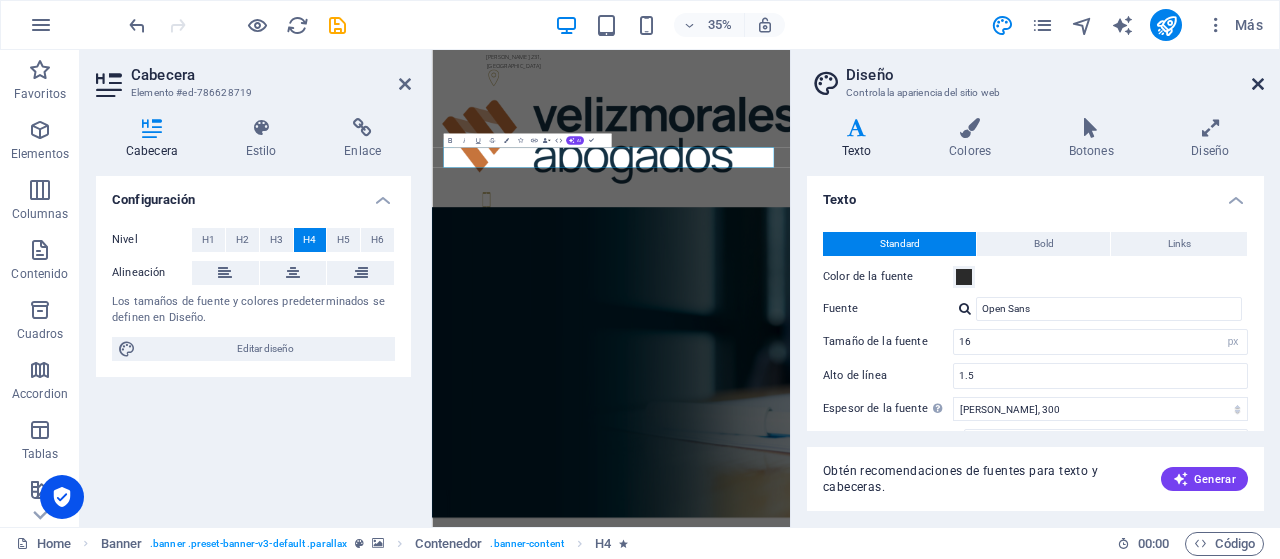 drag, startPoint x: 1252, startPoint y: 79, endPoint x: 964, endPoint y: 44, distance: 290.11893 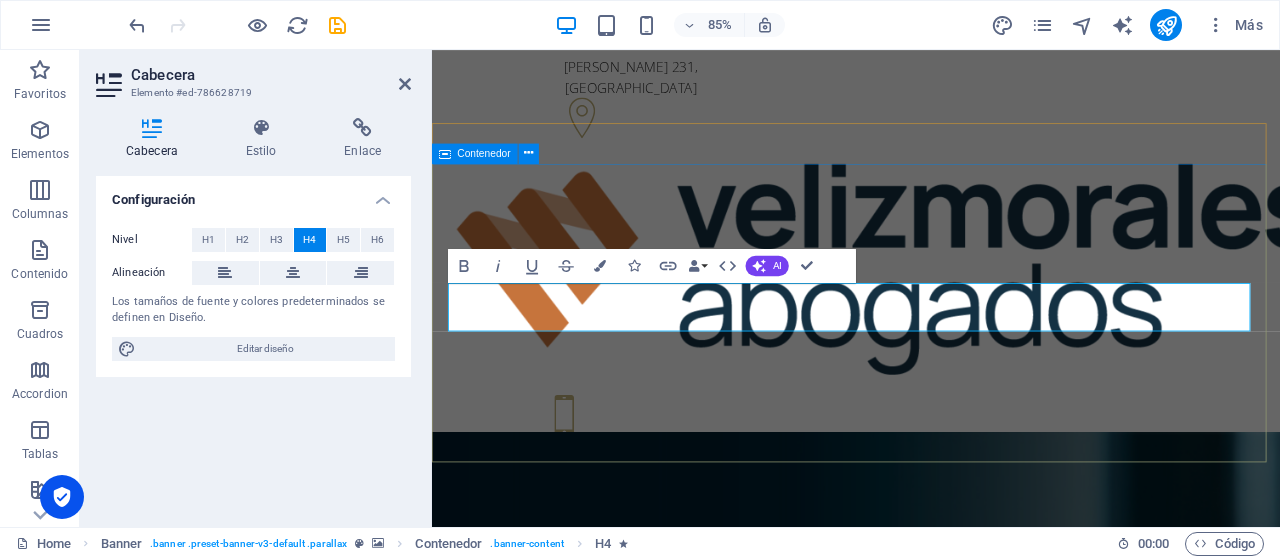 click on "Nuestra experiencia a tu servicio Somos un Estudio Jurídico especializado en Derecho Público  y Administrativo, con foco en asesorías a Municipalidades, Corporaciones Municipales, Gremios y Sindicatos. Contact us Learn more" at bounding box center [931, 1655] 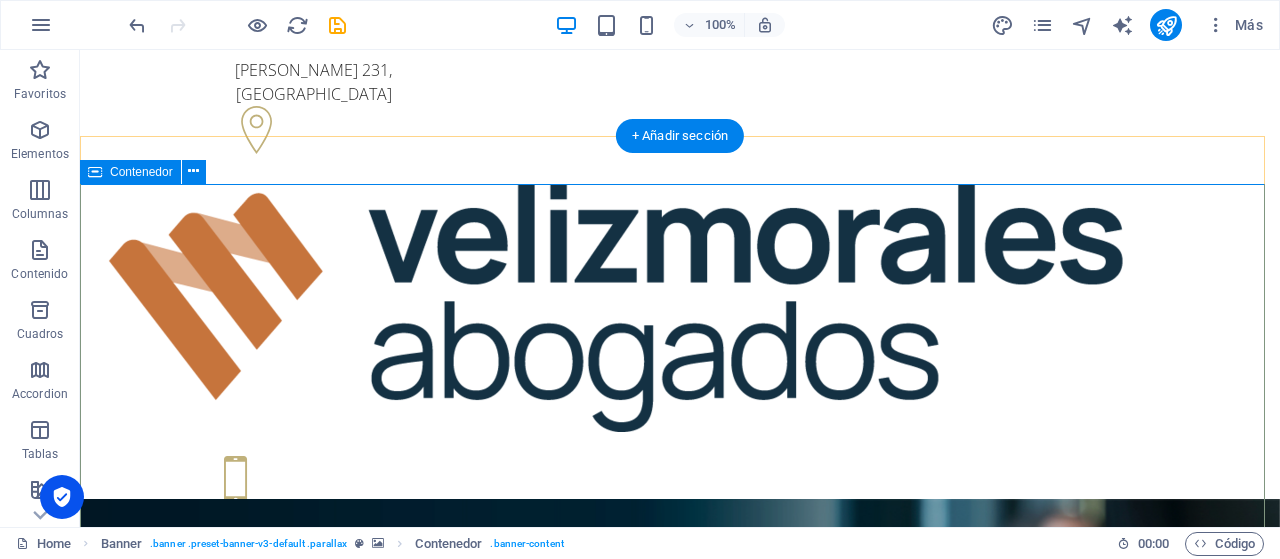 click on "Nuestra experiencia a tu servicio Somos un Estudio Jurídico especializado en Derecho Público  y Administrativo, con foco en asesorías a Municipalidades, Corporaciones Municipales, Gremios y Sindicatos. Contact us Learn more" at bounding box center (680, 1247) 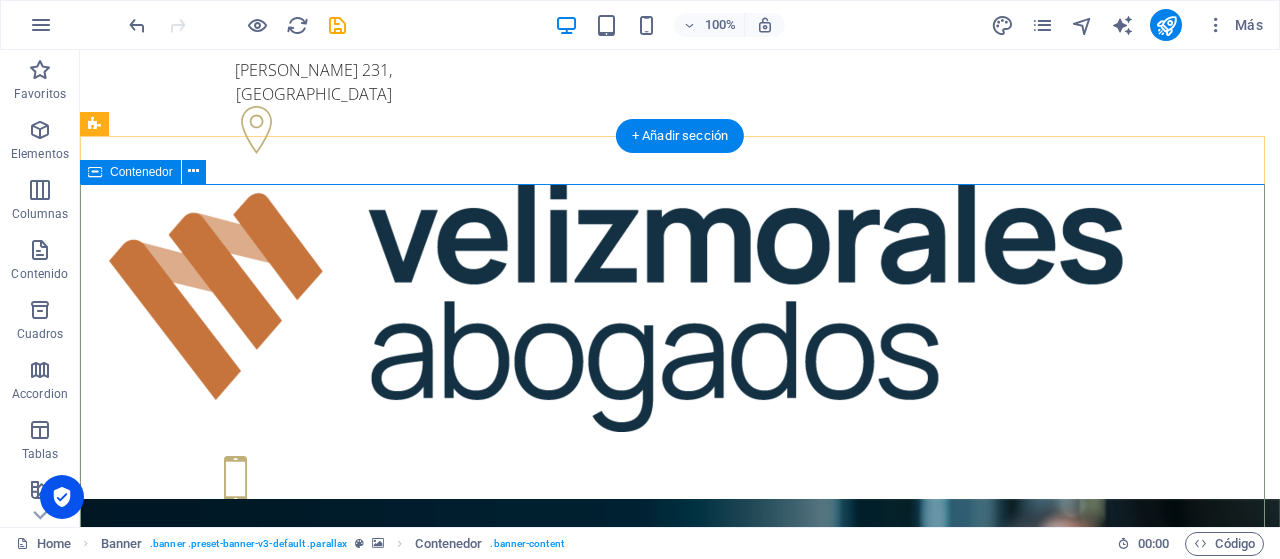 click on "Nuestra experiencia a tu servicio Somos un Estudio Jurídico especializado en Derecho Público  y Administrativo, con foco en asesorías a Municipalidades, Corporaciones Municipales, Gremios y Sindicatos. Contact us Learn more" at bounding box center (680, 1247) 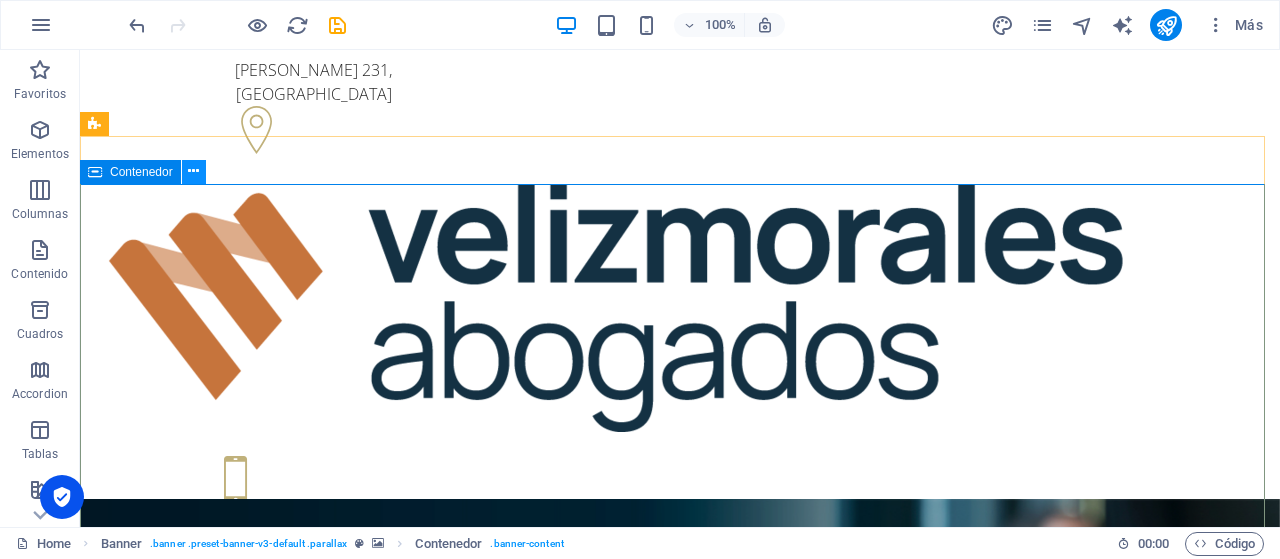 click at bounding box center (193, 171) 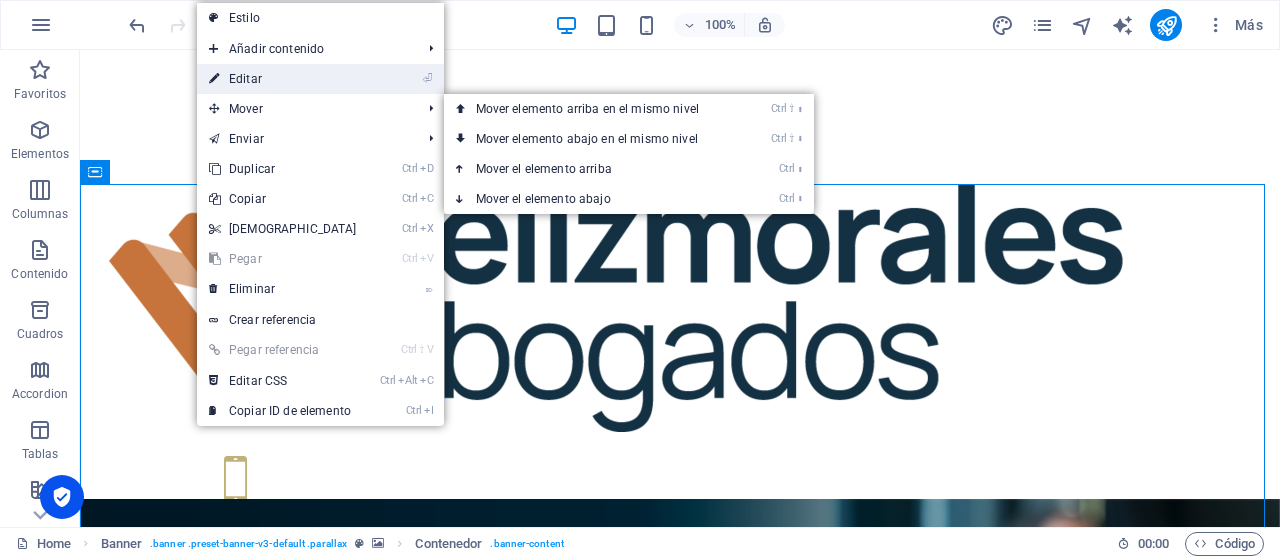 click on "⏎  Editar" at bounding box center (283, 79) 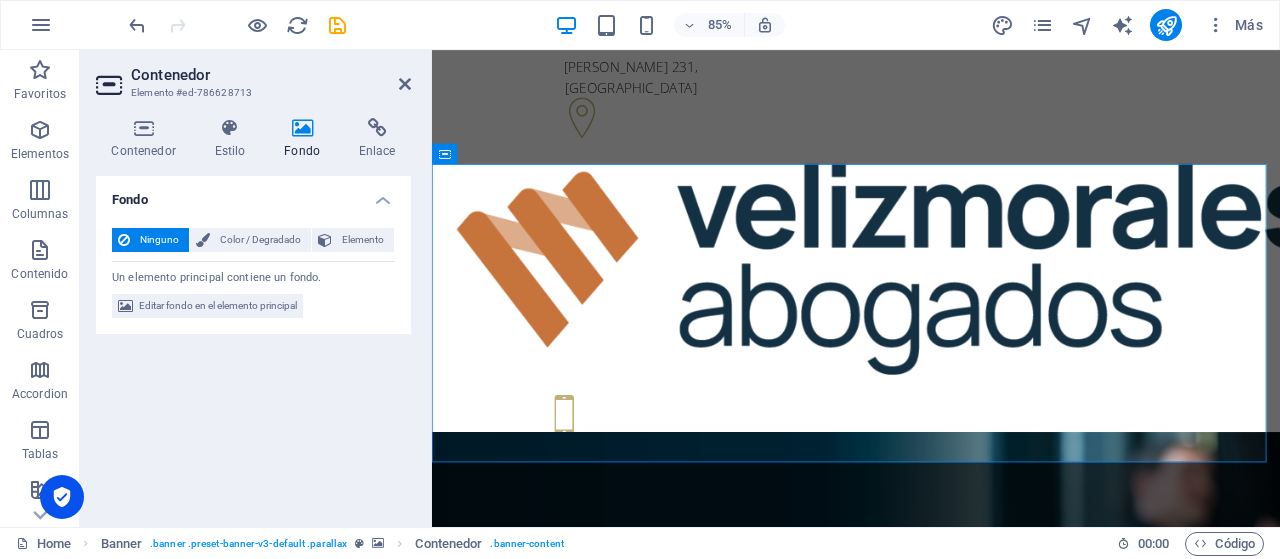 click at bounding box center [302, 128] 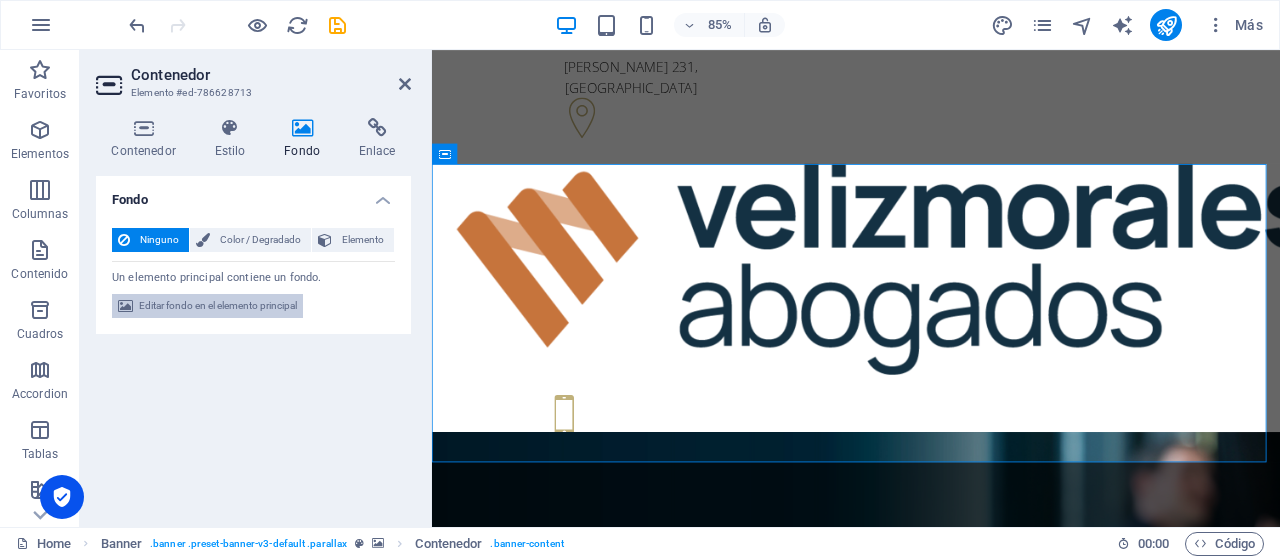 click on "Editar fondo en el elemento principal" at bounding box center (218, 306) 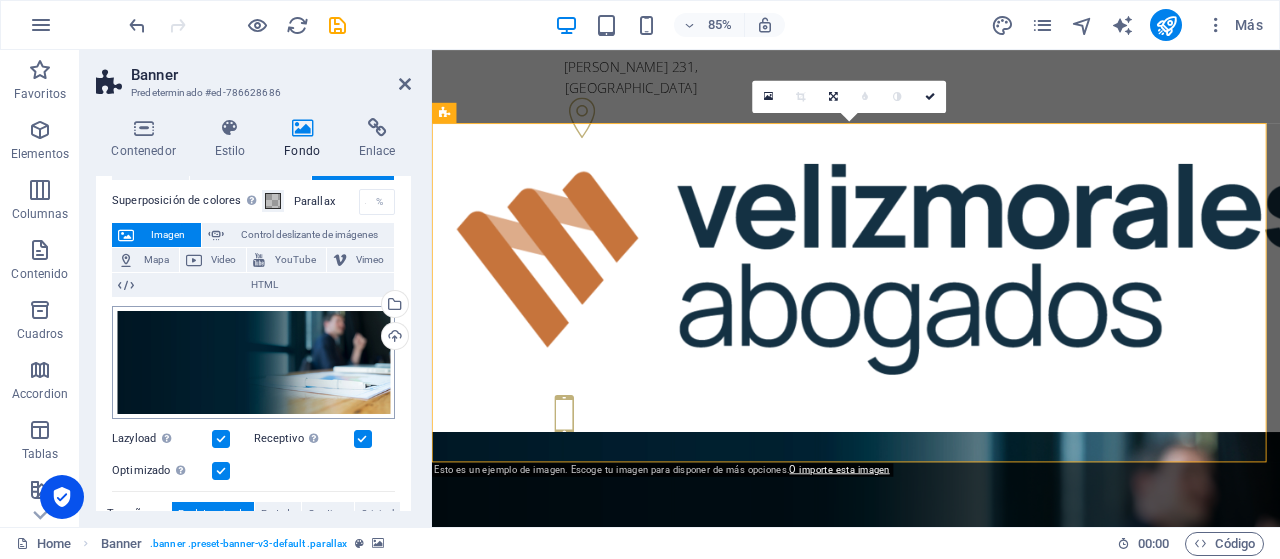 scroll, scrollTop: 100, scrollLeft: 0, axis: vertical 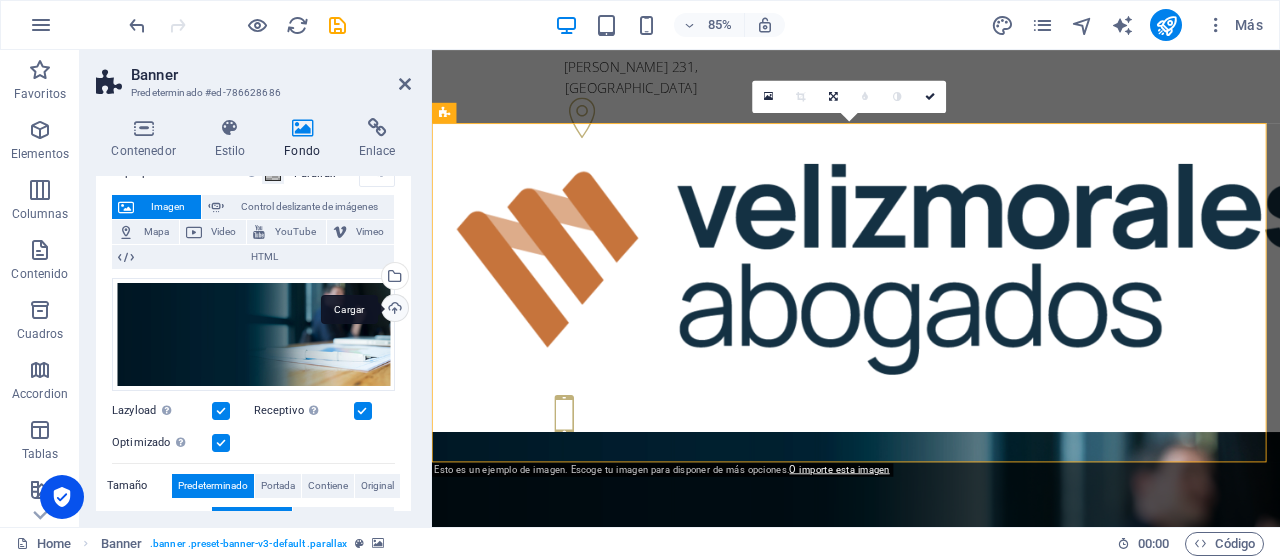 click on "Cargar" at bounding box center [393, 310] 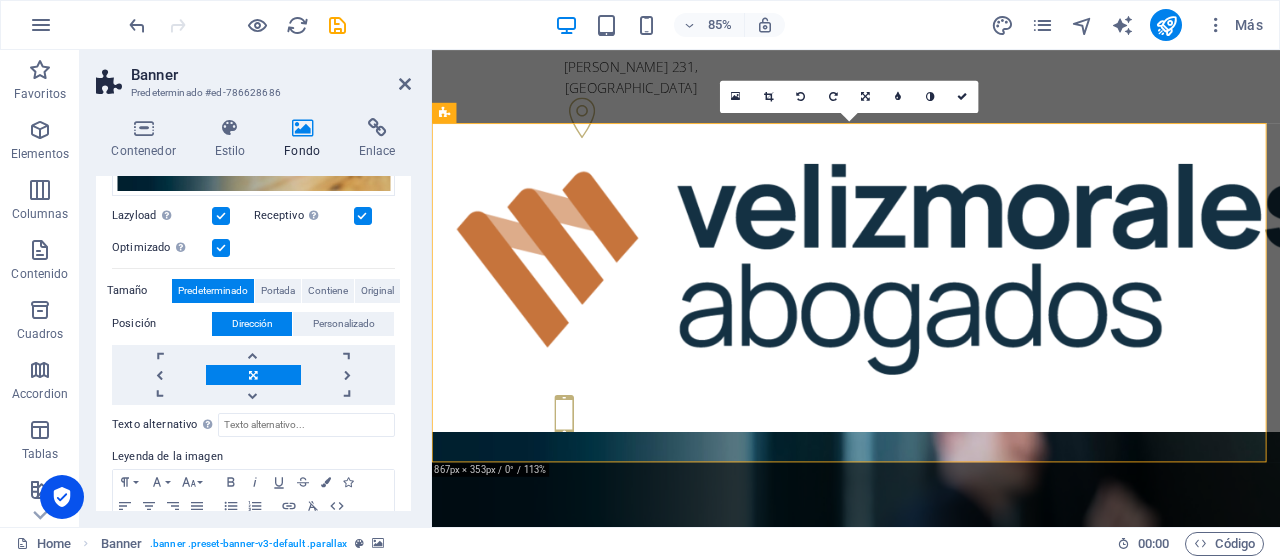 scroll, scrollTop: 243, scrollLeft: 0, axis: vertical 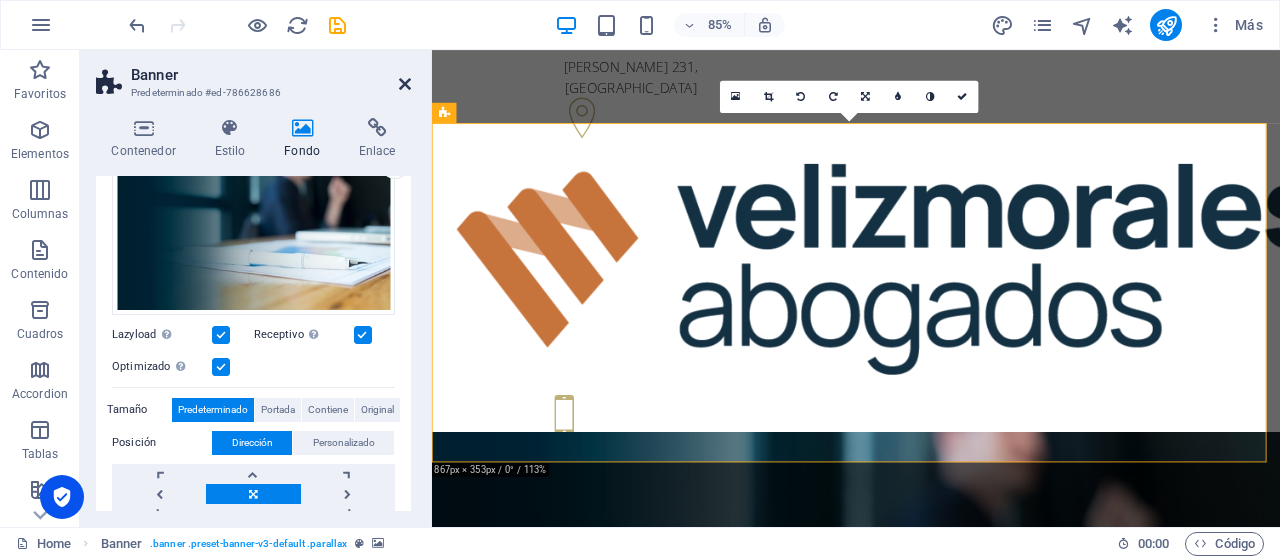 click at bounding box center [405, 84] 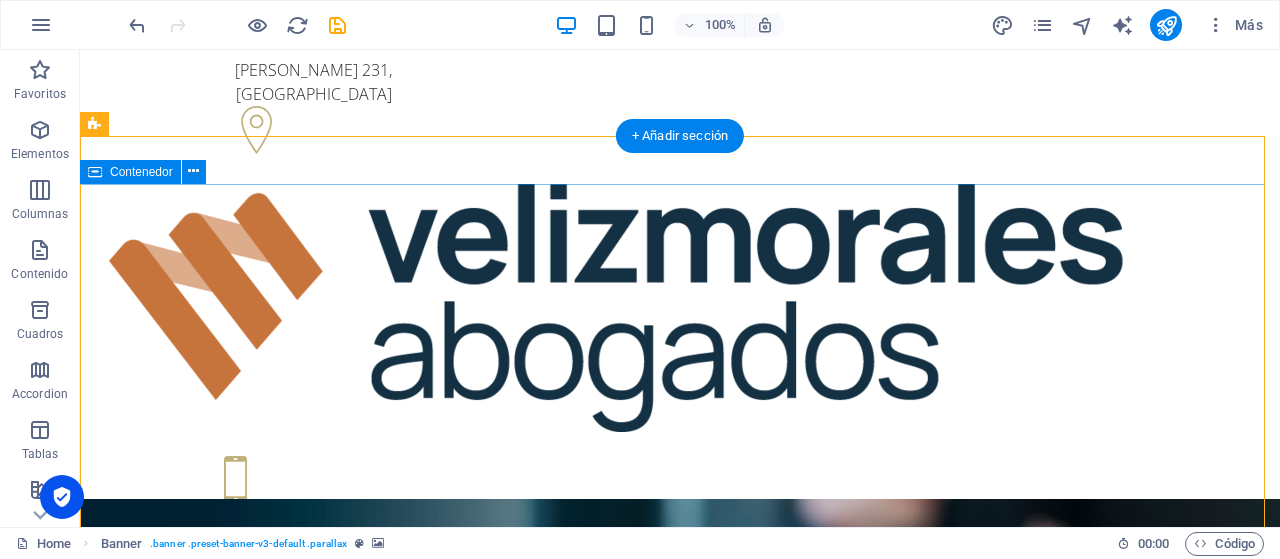click on "Nuestra experiencia a tu servicio Somos un Estudio Jurídico especializado en Derecho Público  y Administrativo, con foco en asesorías a Municipalidades, Corporaciones Municipales, Gremios y Sindicatos. Contact us Learn more" at bounding box center [680, 1248] 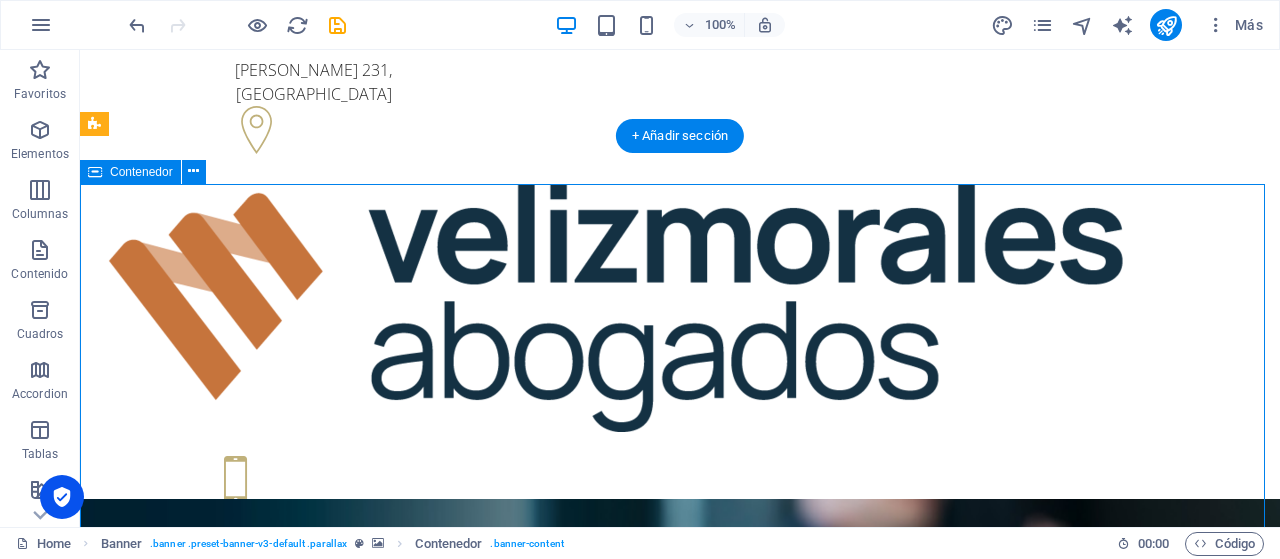 click on "Nuestra experiencia a tu servicio Somos un Estudio Jurídico especializado en Derecho Público  y Administrativo, con foco en asesorías a Municipalidades, Corporaciones Municipales, Gremios y Sindicatos. Contact us Learn more" at bounding box center (680, 1248) 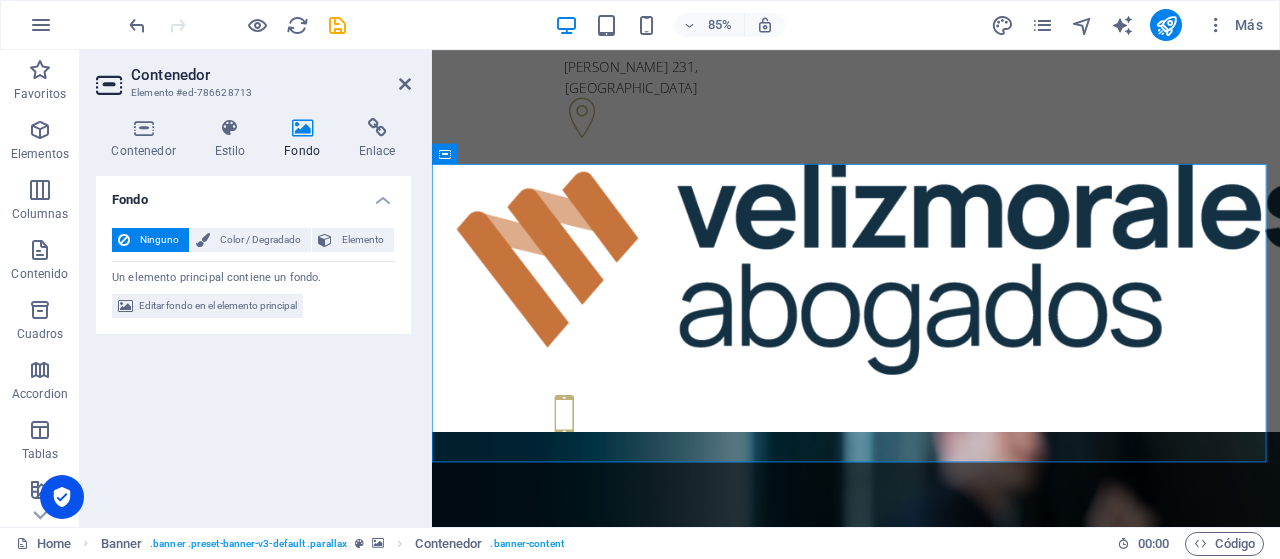 click at bounding box center [302, 128] 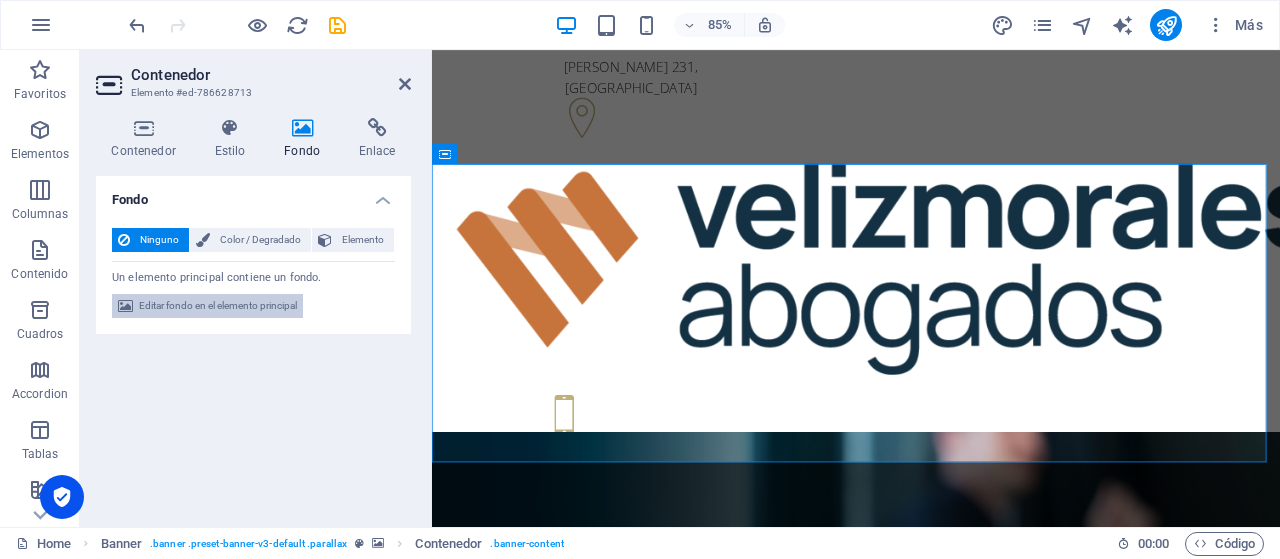 click on "Editar fondo en el elemento principal" at bounding box center [218, 306] 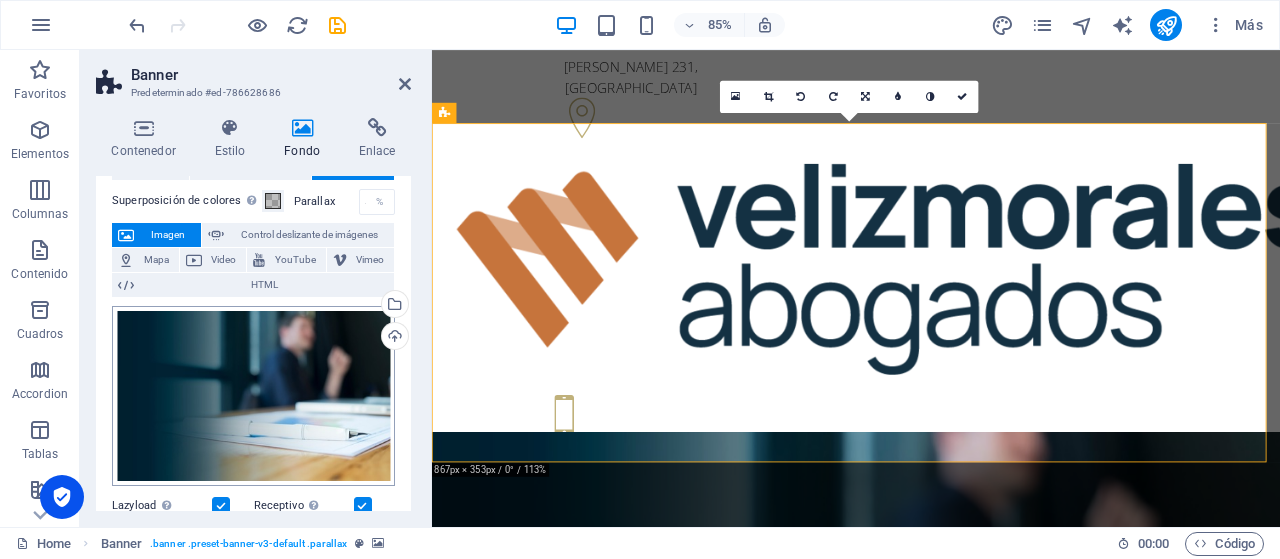 scroll, scrollTop: 100, scrollLeft: 0, axis: vertical 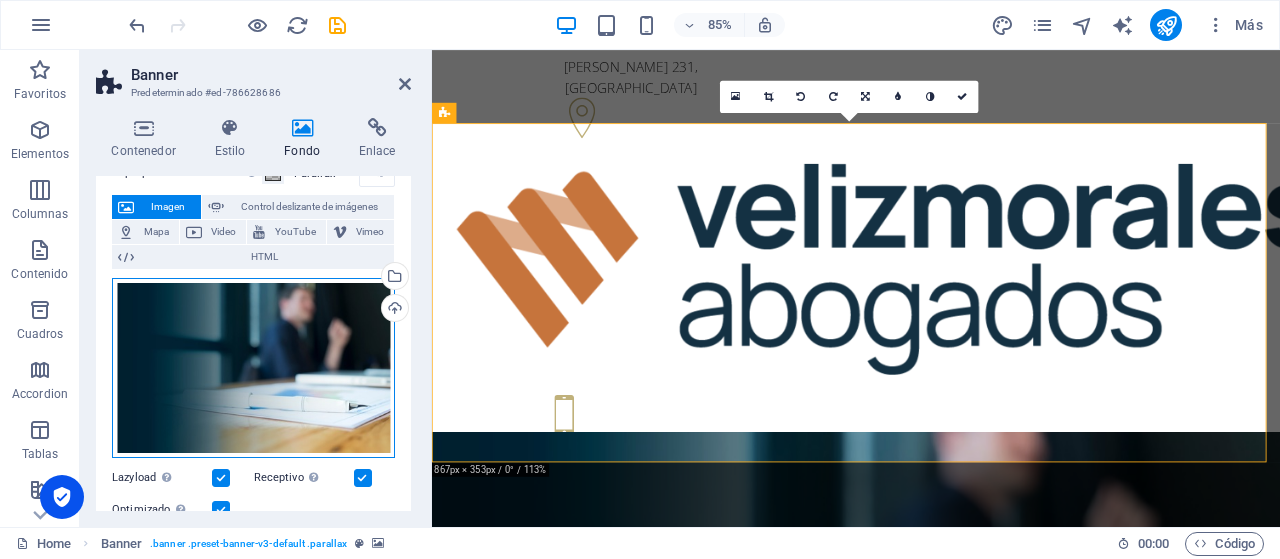 click on "Arrastra archivos aquí, haz clic para escoger archivos o  selecciona archivos de Archivos o de nuestra galería gratuita de fotos y vídeos" at bounding box center (253, 368) 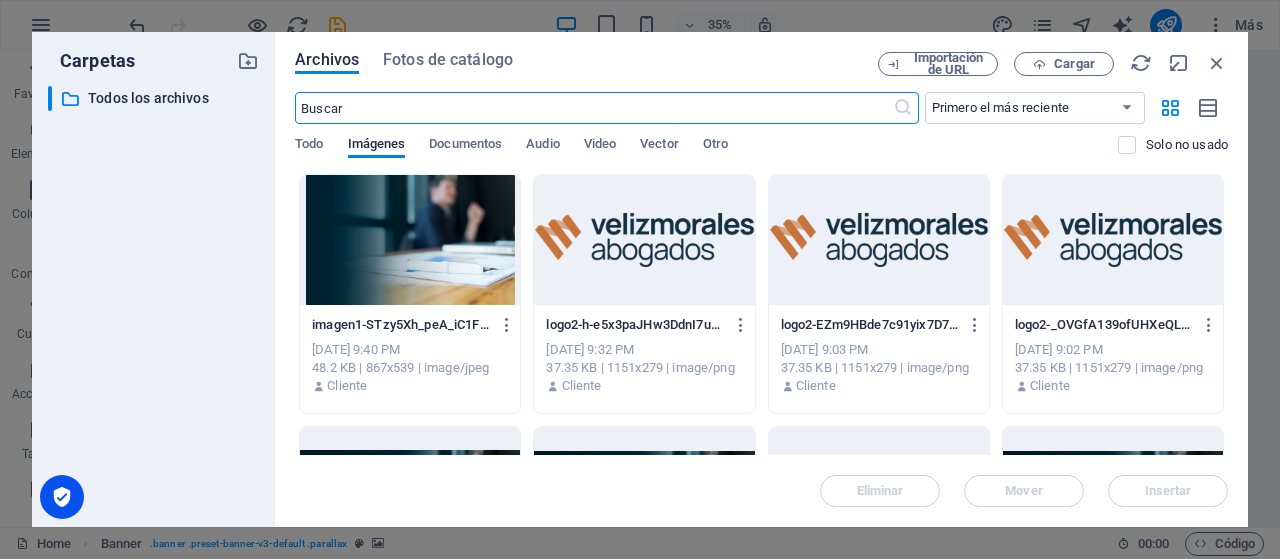 click at bounding box center (410, 240) 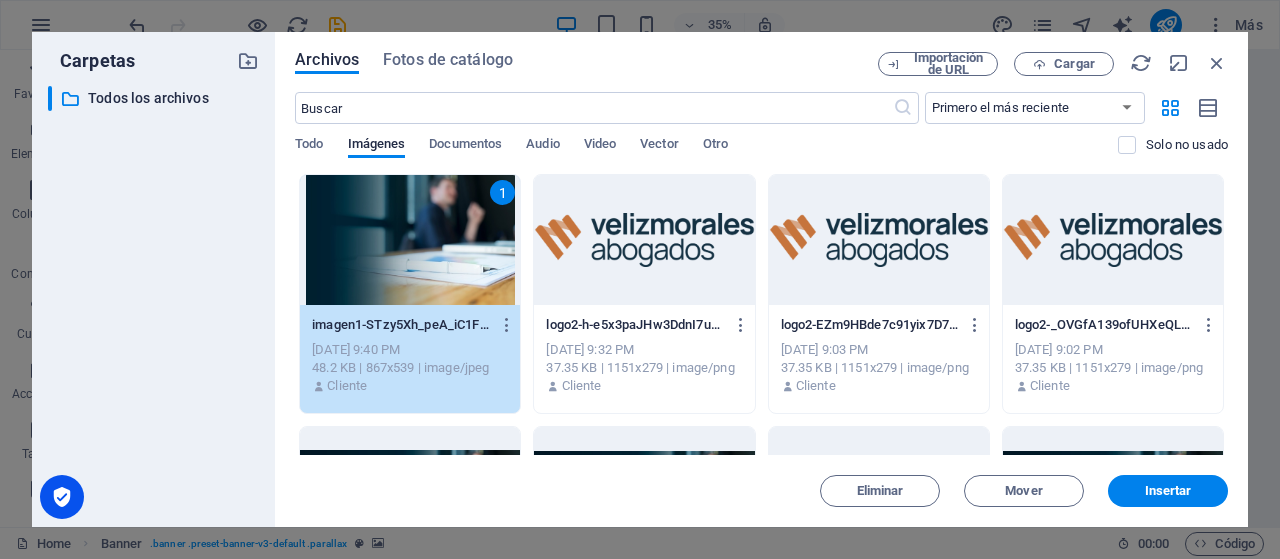 click on "1" at bounding box center [410, 240] 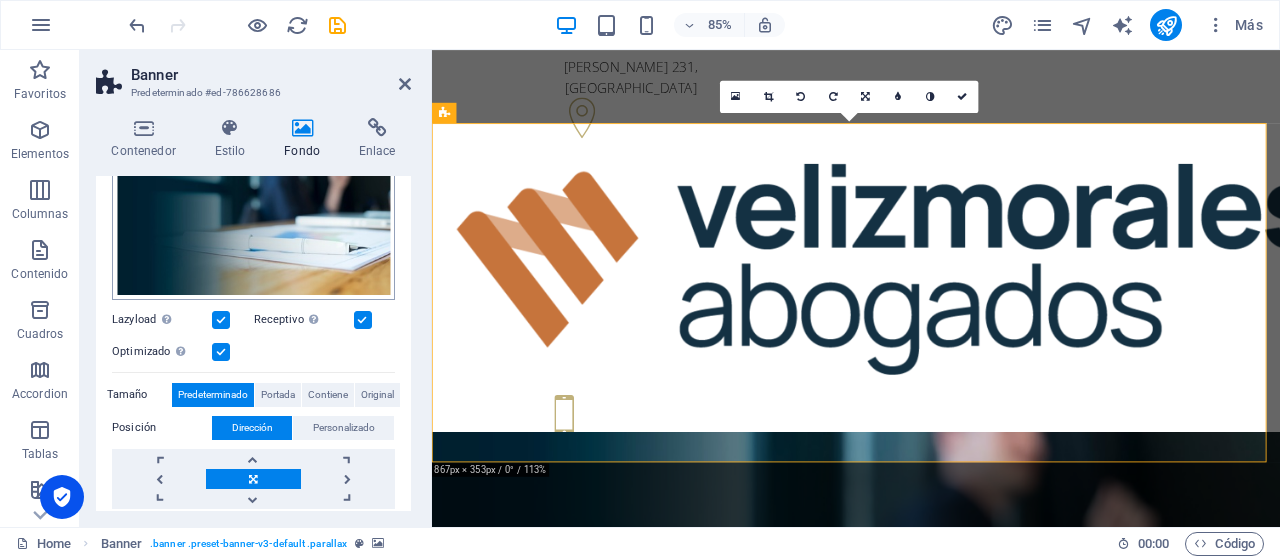 scroll, scrollTop: 300, scrollLeft: 0, axis: vertical 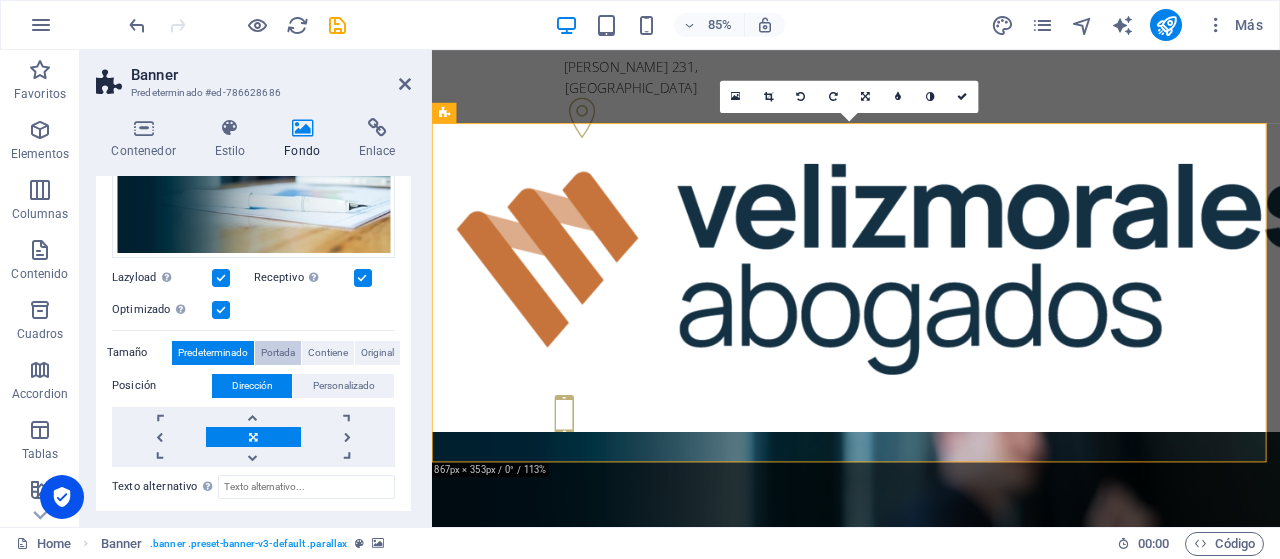 click on "Portada" at bounding box center (278, 353) 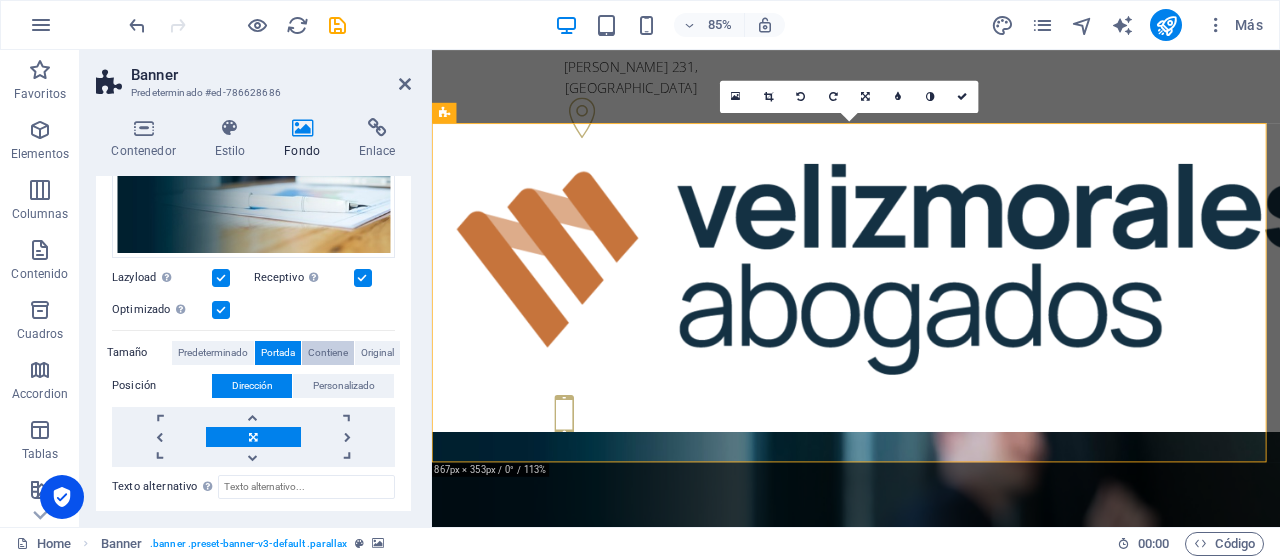 click on "Contiene" at bounding box center [328, 353] 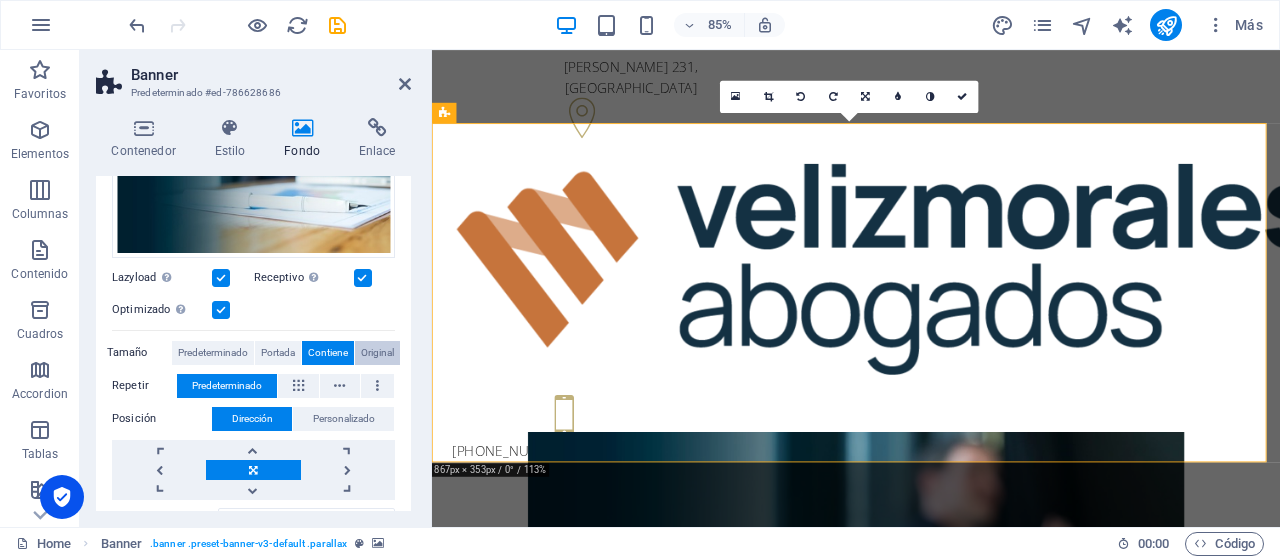 click on "Original" at bounding box center [377, 353] 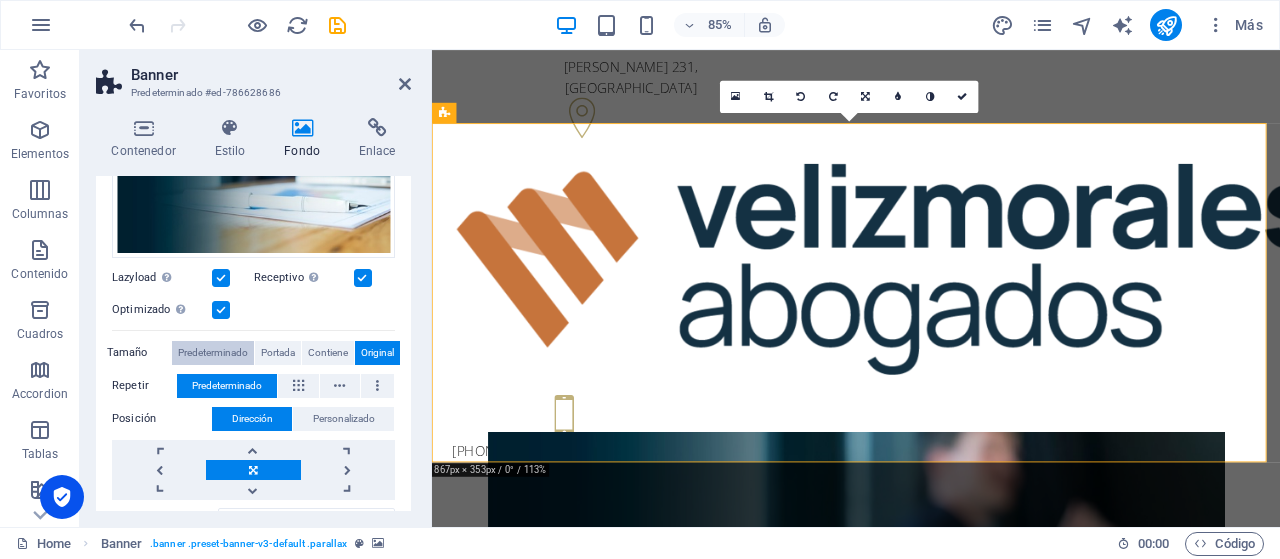 click on "Predeterminado" at bounding box center [213, 353] 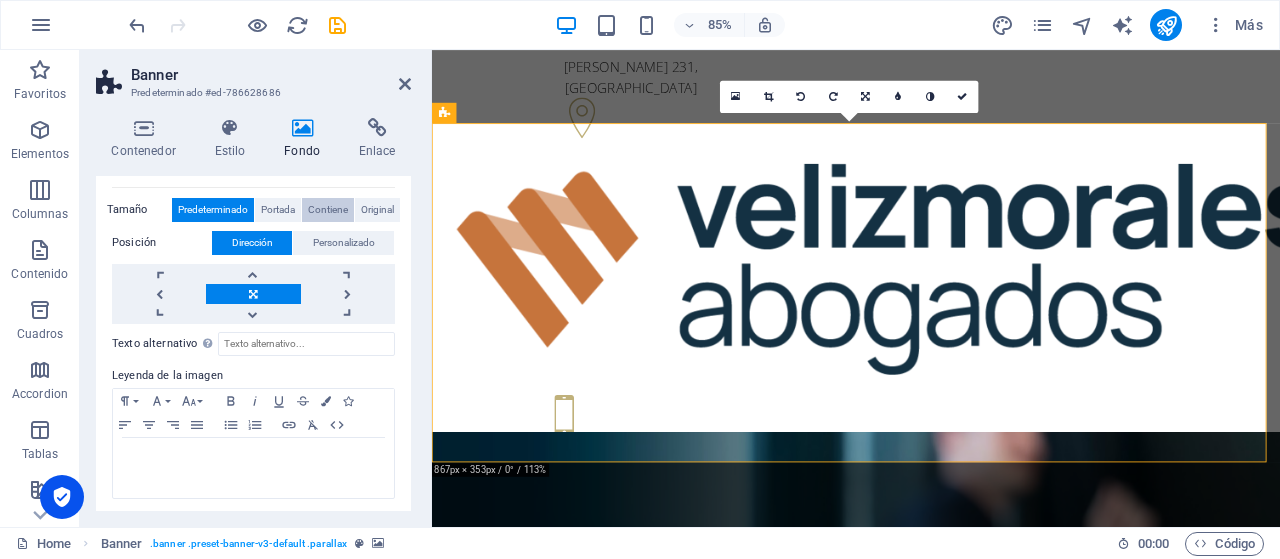 scroll, scrollTop: 0, scrollLeft: 0, axis: both 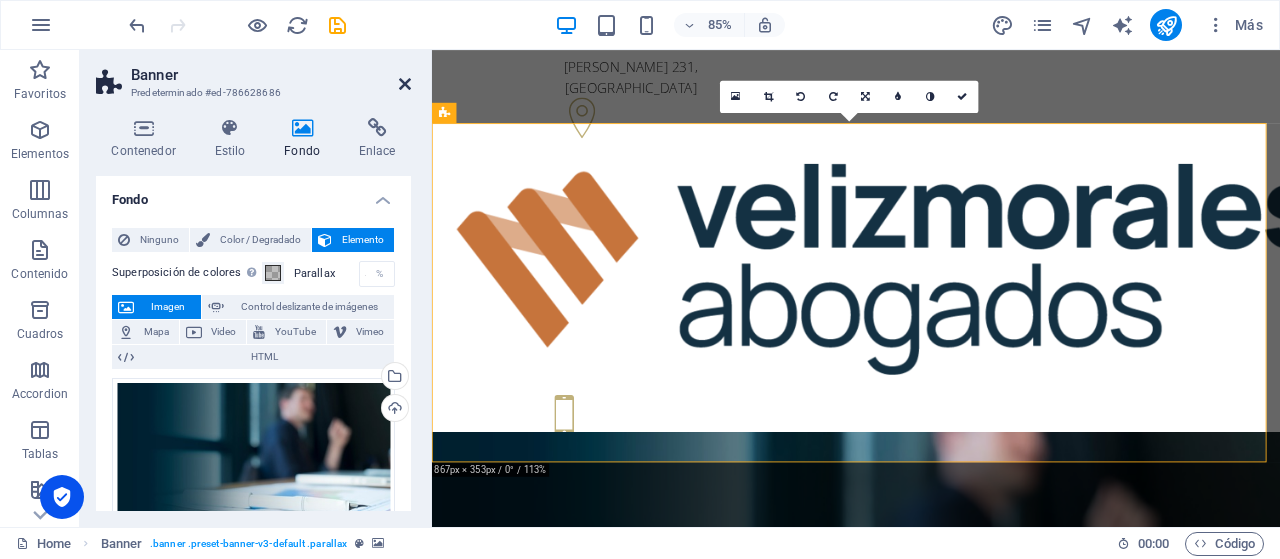 click at bounding box center [405, 84] 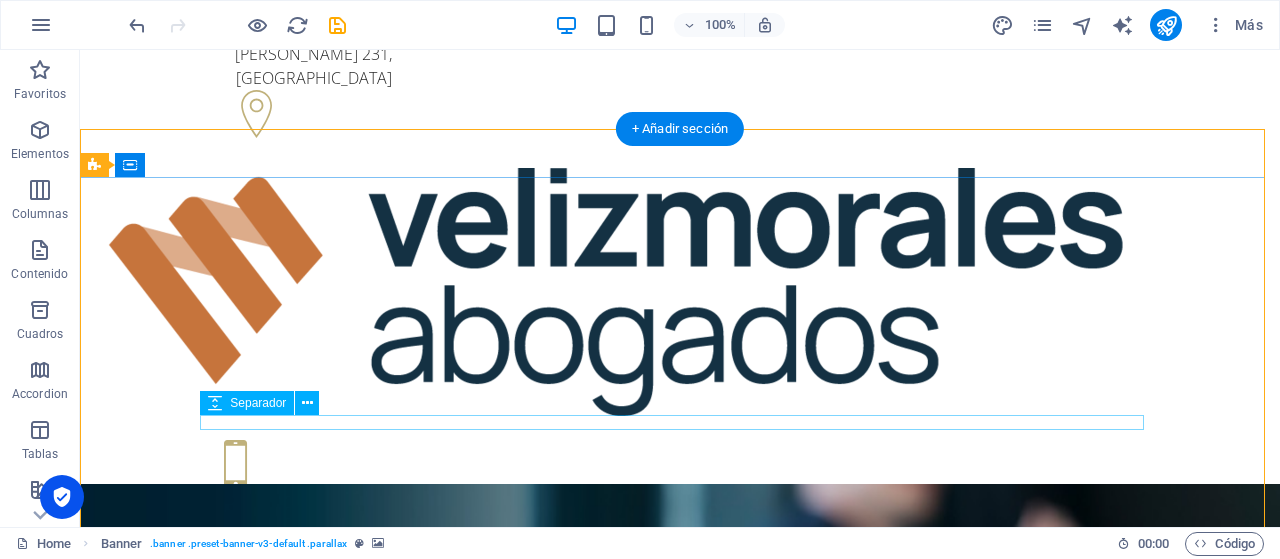scroll, scrollTop: 0, scrollLeft: 0, axis: both 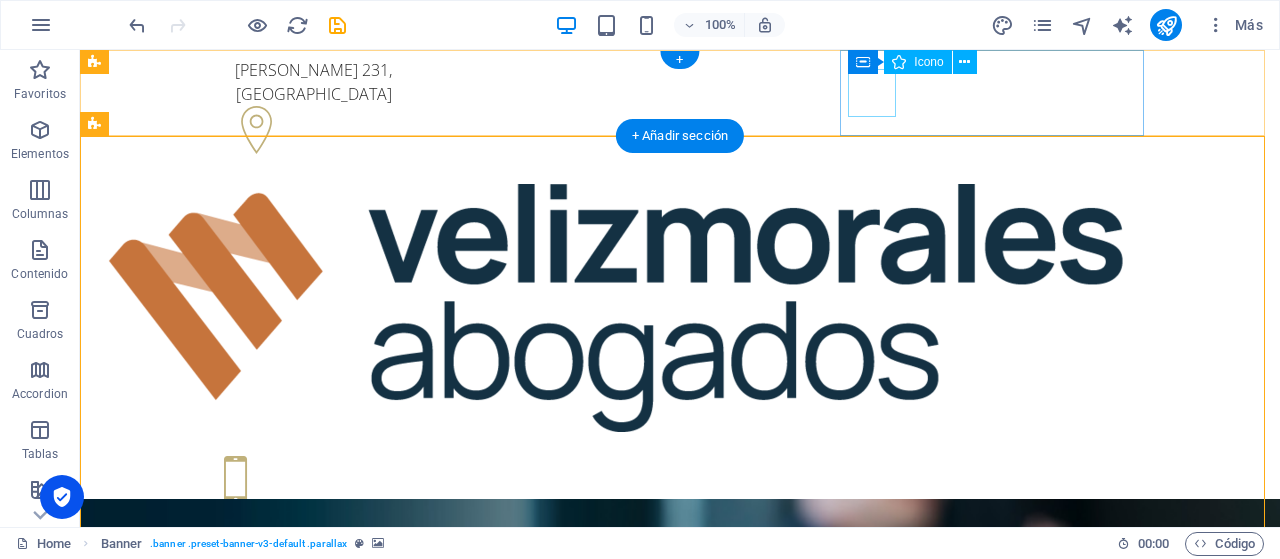 click at bounding box center (248, 483) 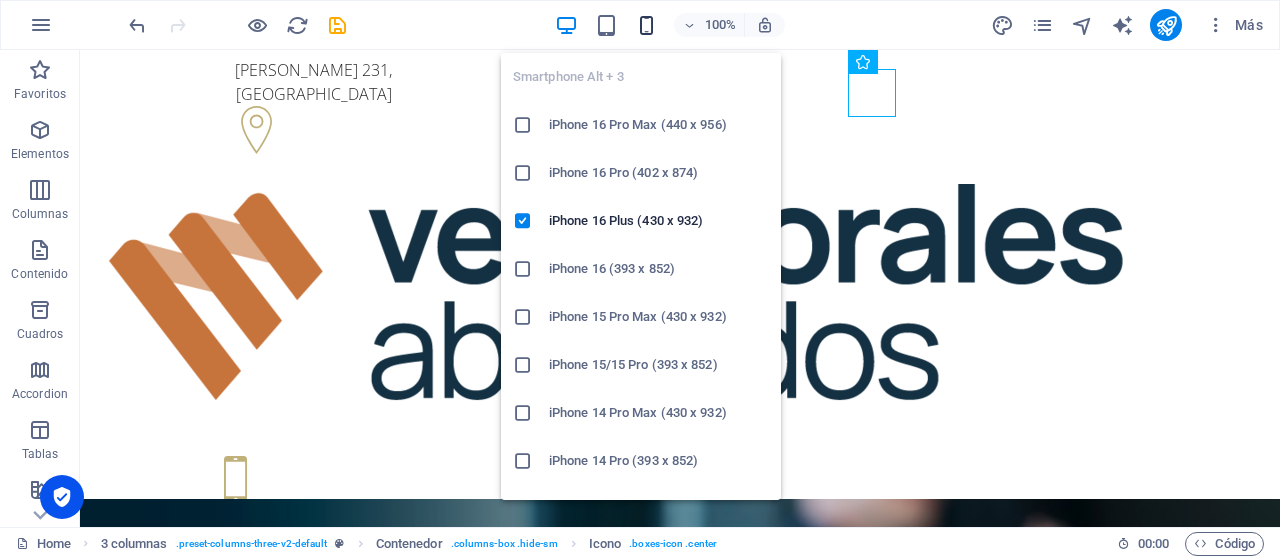 click at bounding box center [646, 25] 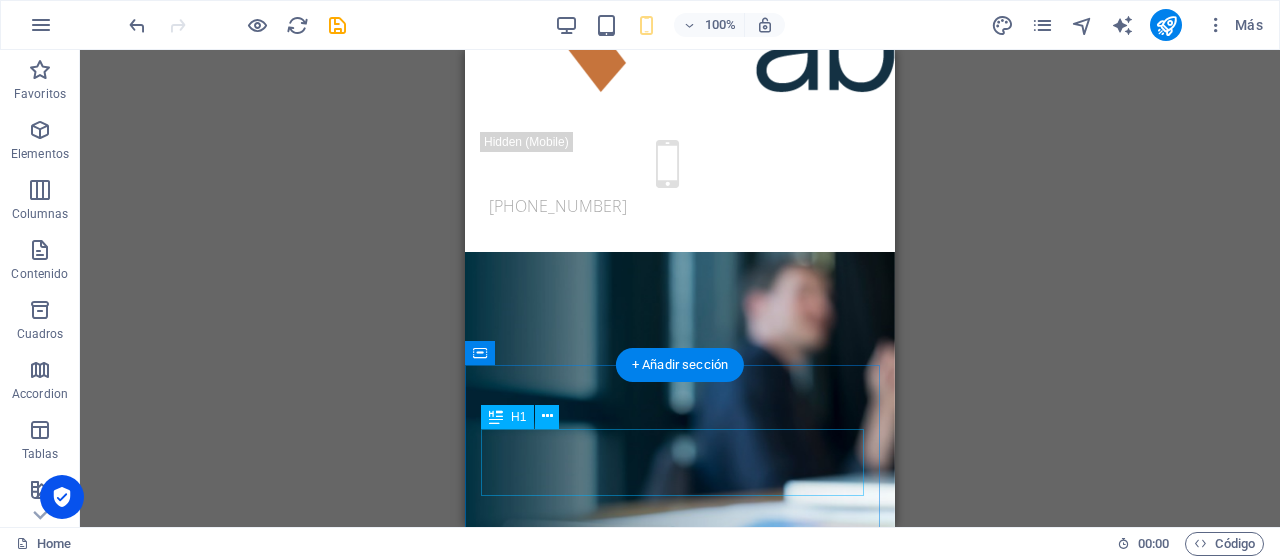 scroll, scrollTop: 0, scrollLeft: 0, axis: both 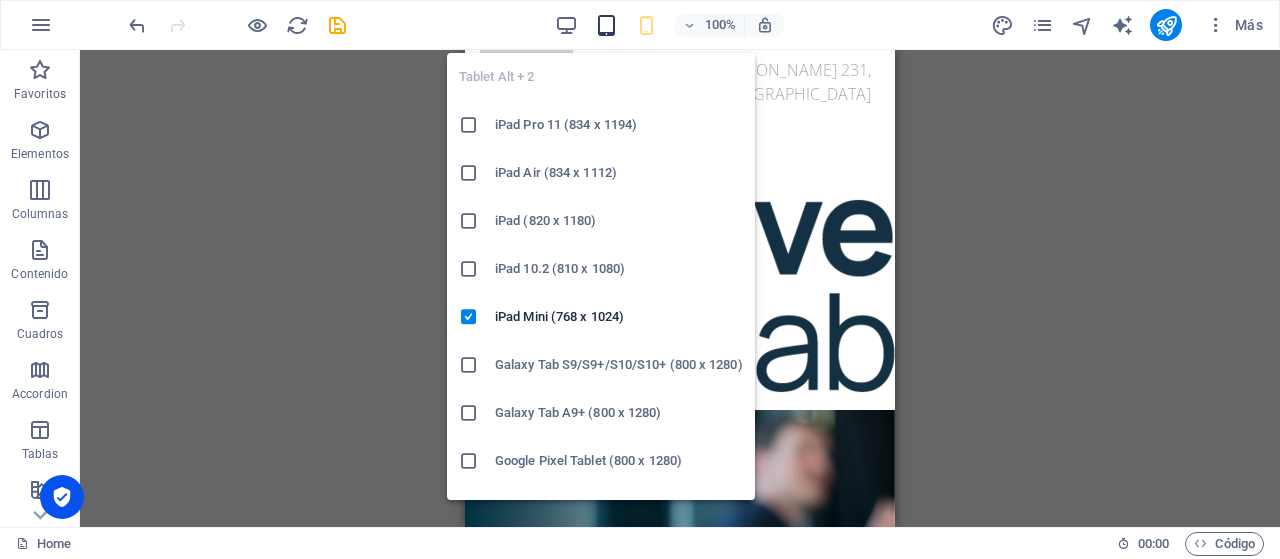 click at bounding box center (606, 25) 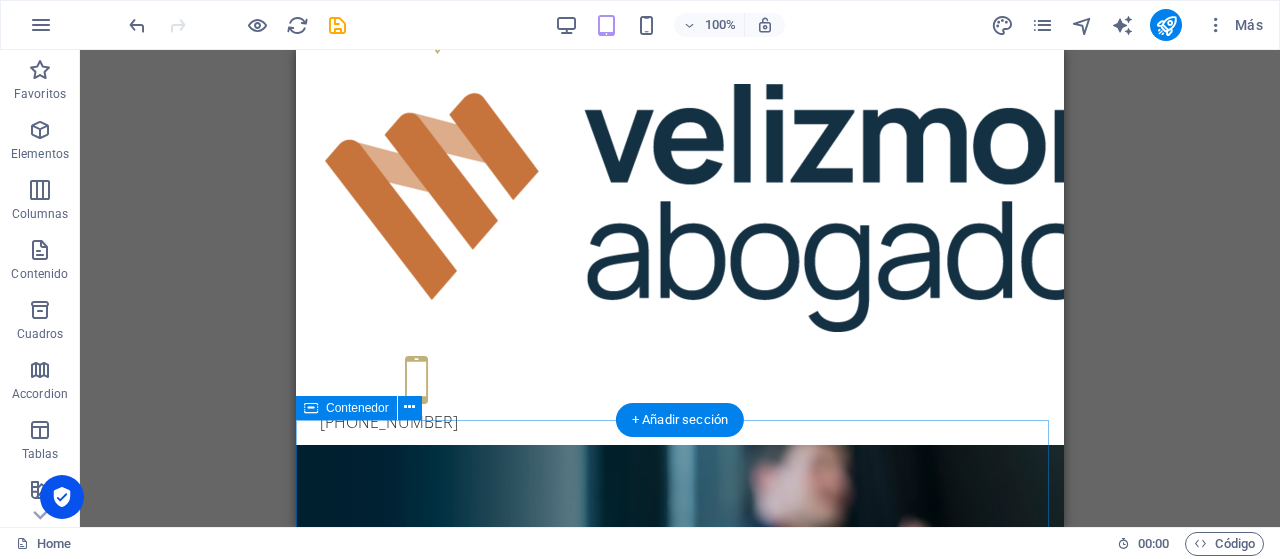 scroll, scrollTop: 0, scrollLeft: 0, axis: both 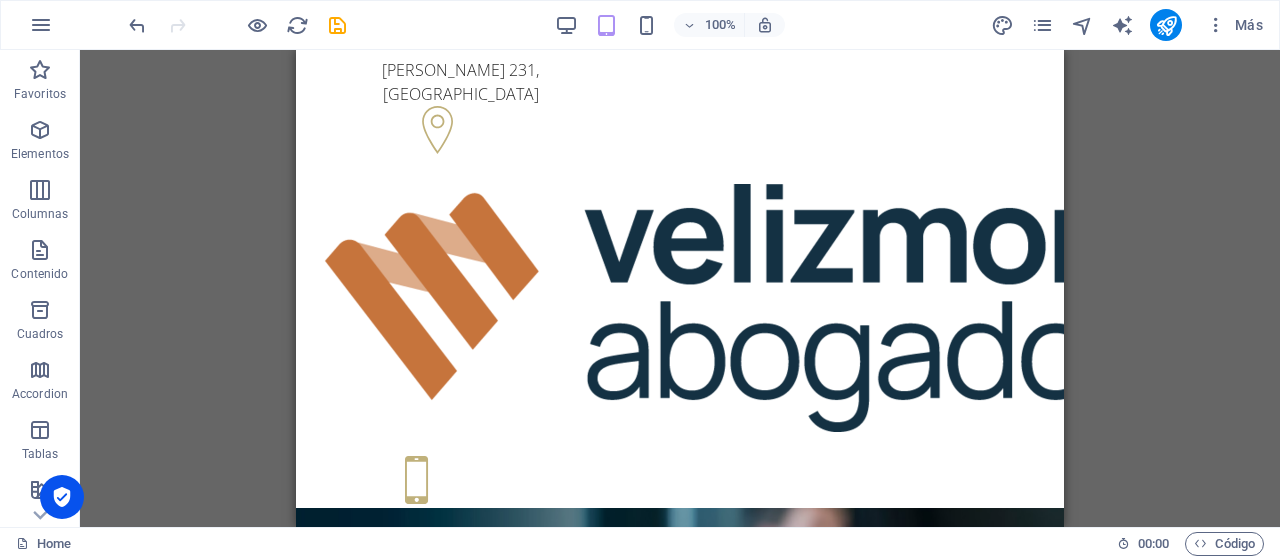 click on "100%" at bounding box center (669, 25) 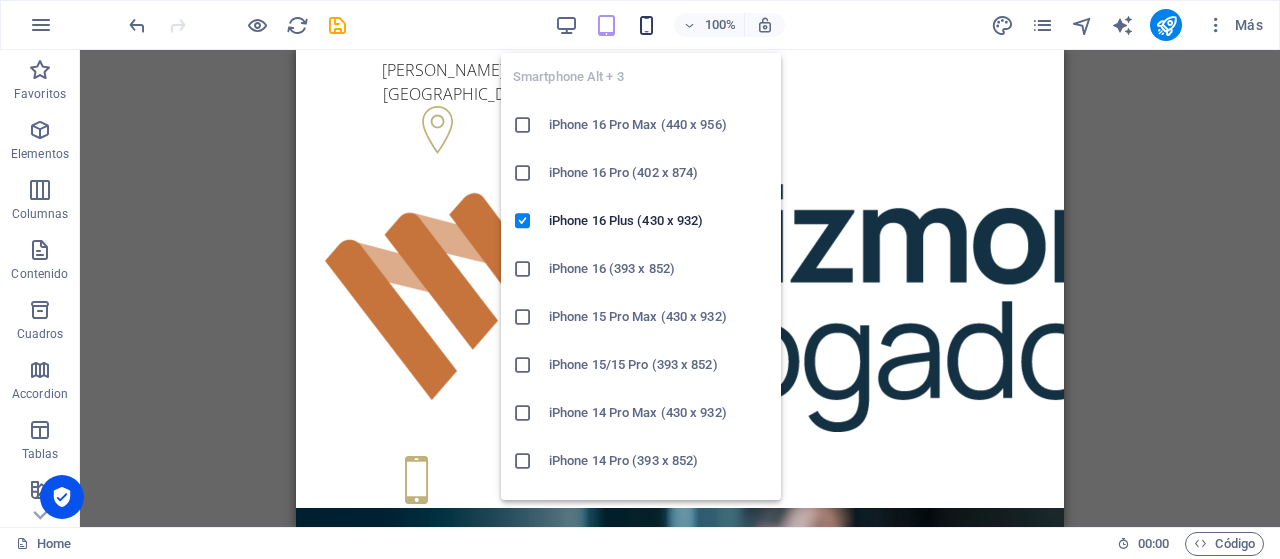 click at bounding box center [646, 25] 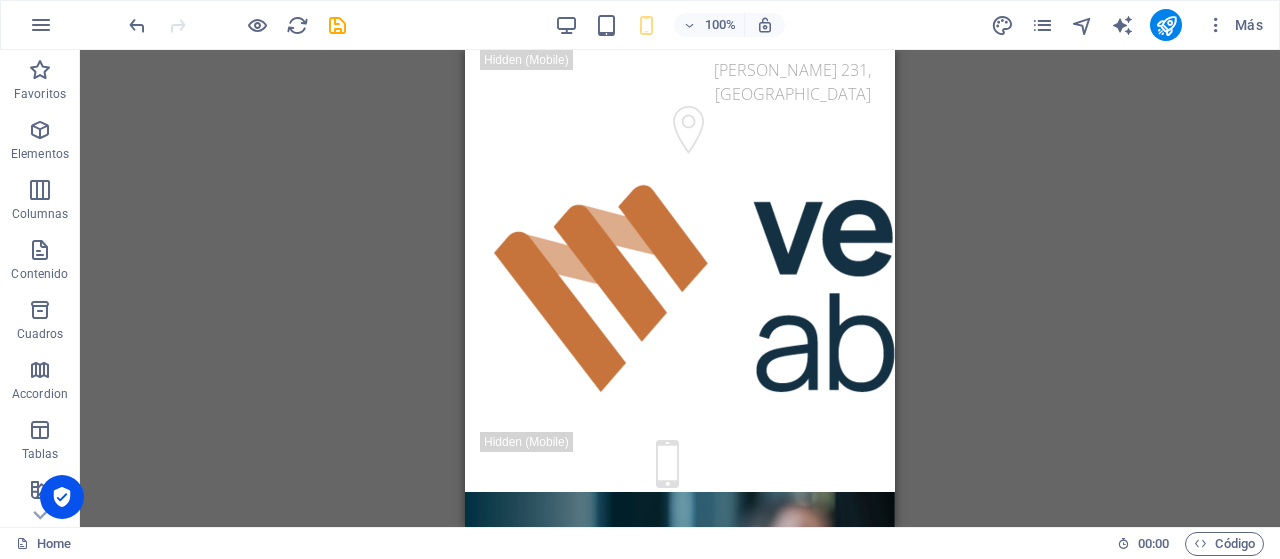 click on "Arrastra aquí para reemplazar el contenido existente. Si quieres crear un elemento nuevo, pulsa “Ctrl”.
H2   Banner   Contenedor   Menú   Banner   Barra de menús   Logo   3 columnas   Contenedor   Contenedor   Separador   H4   Contenedor   Texto   Icono   Contenedor   Icono   3 columnas   Texto   Botón   Botón   Contenedor   Contenedor   Predeterminado   Separador   Texto   Icono   H3   Contenedor   Texto   Separador   H1   Separador   Texto   Contenedor   Separador   Separador   H3   Banner   Contenedor" at bounding box center (680, 288) 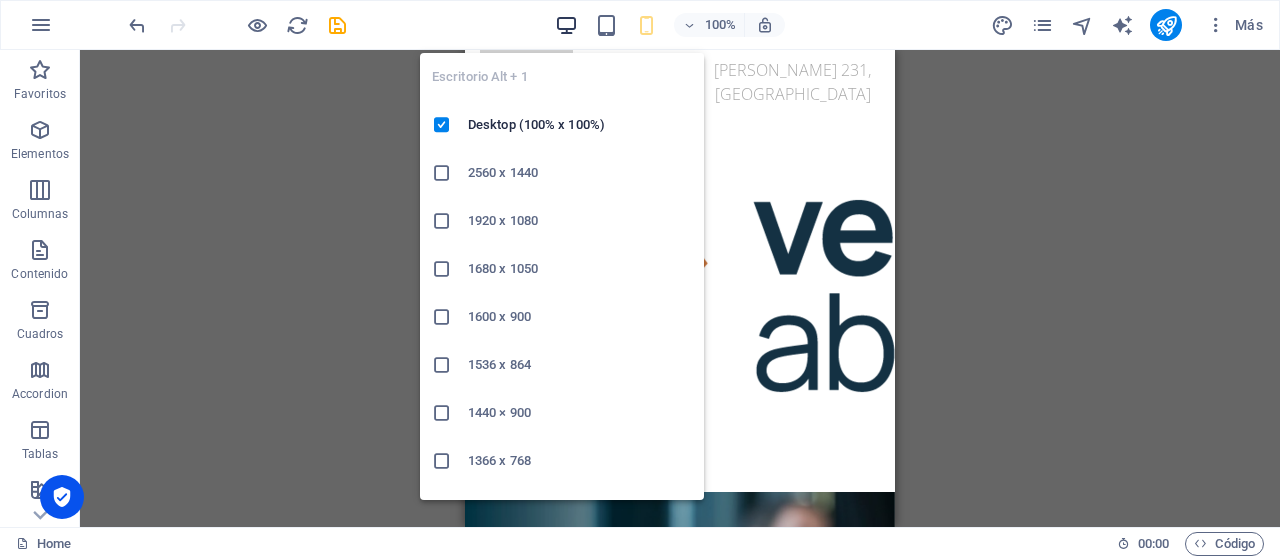 click at bounding box center [566, 25] 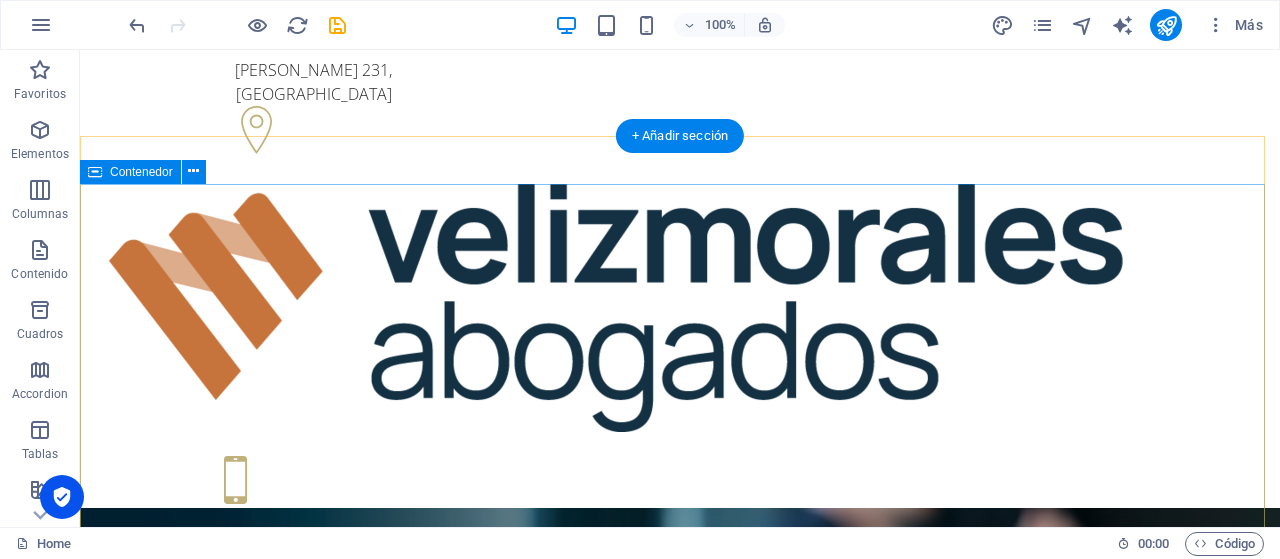 click on "Nuestra experiencia a tu servicio Somos un Estudio Jurídico especializado en Derecho Público  y Administrativo, con foco en asesorías a Municipalidades, Corporaciones Municipales, Gremios y Sindicatos. Contact us Learn more" at bounding box center (680, 1195) 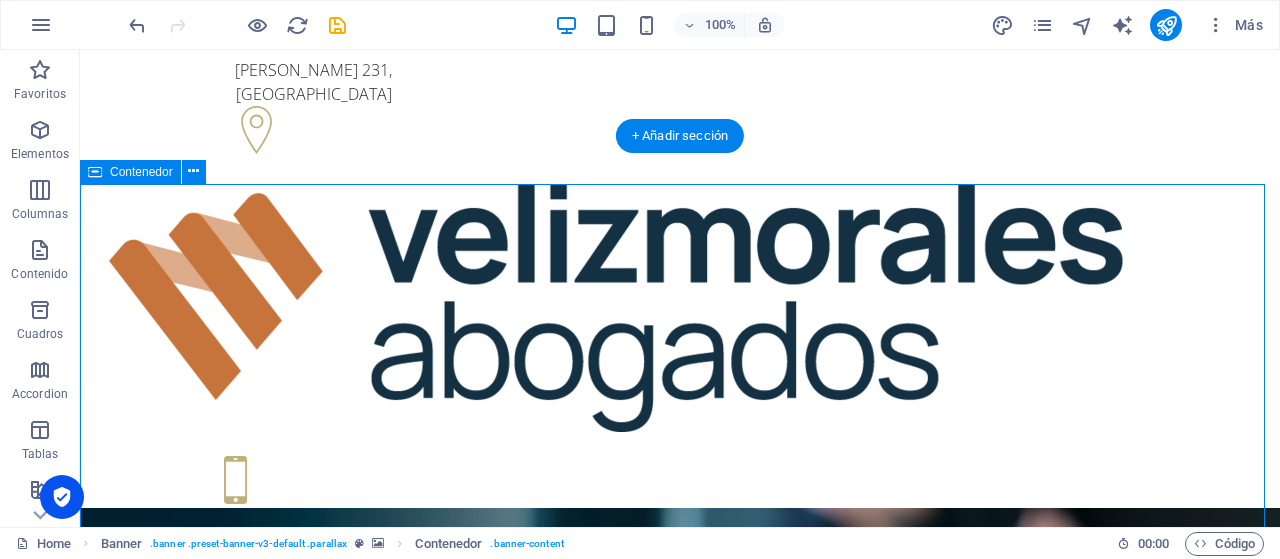 click on "Nuestra experiencia a tu servicio Somos un Estudio Jurídico especializado en Derecho Público  y Administrativo, con foco en asesorías a Municipalidades, Corporaciones Municipales, Gremios y Sindicatos. Contact us Learn more" at bounding box center (680, 1195) 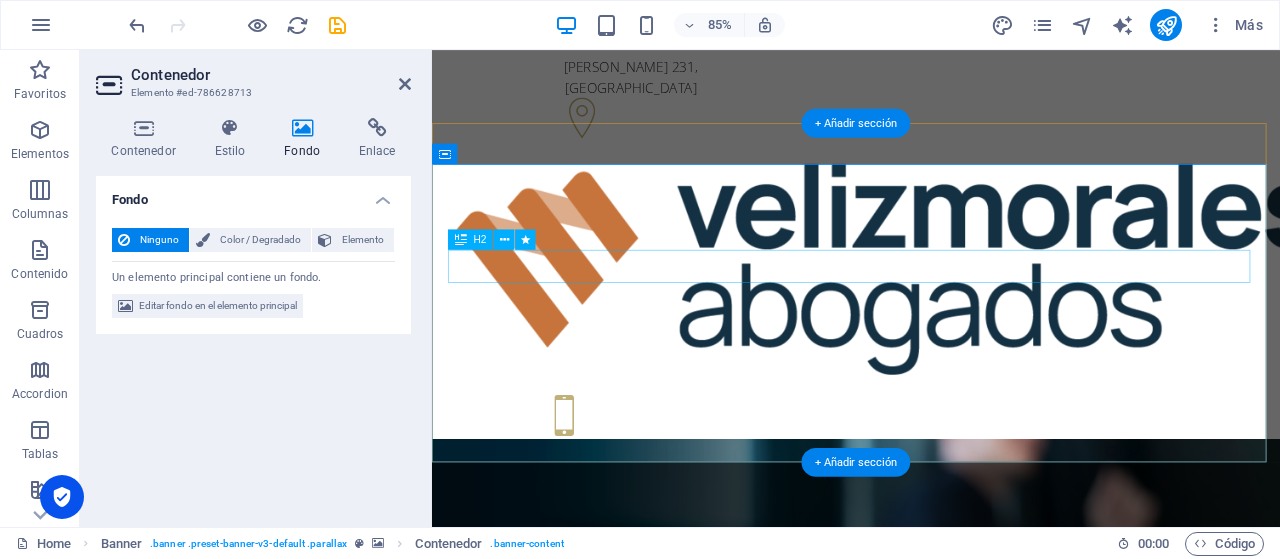 click on "Nuestra experiencia a tu servicio" at bounding box center (931, 1116) 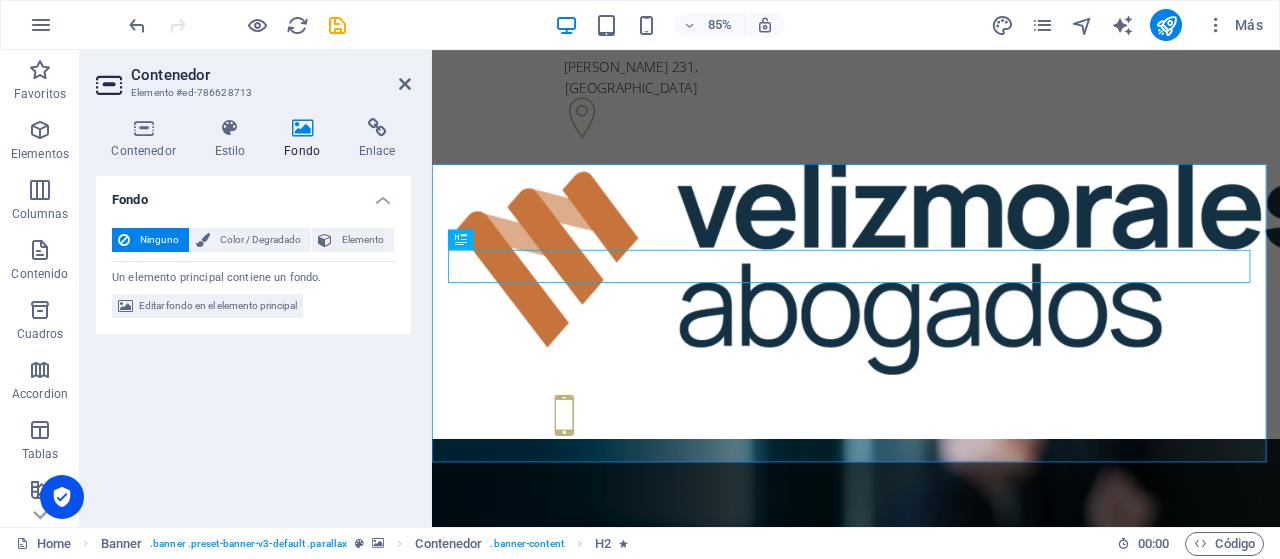 click at bounding box center (302, 128) 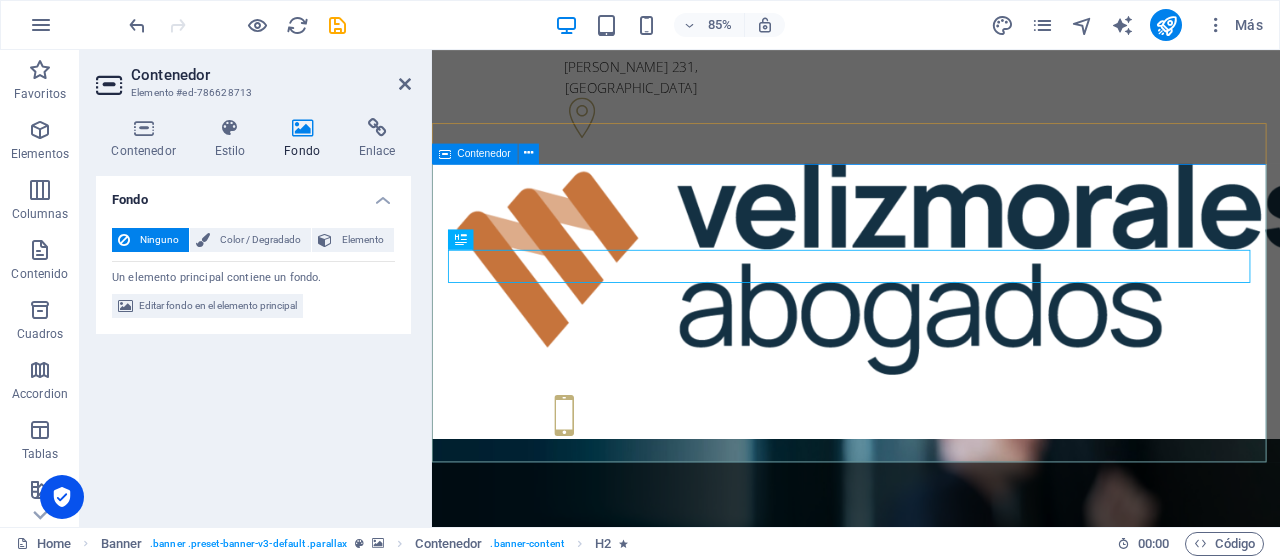 click on "Nuestra experiencia a tu servicio Somos un Estudio Jurídico especializado en Derecho Público  y Administrativo, con foco en asesorías a Municipalidades, Corporaciones Municipales, Gremios y Sindicatos. Contact us Learn more" at bounding box center (931, 1195) 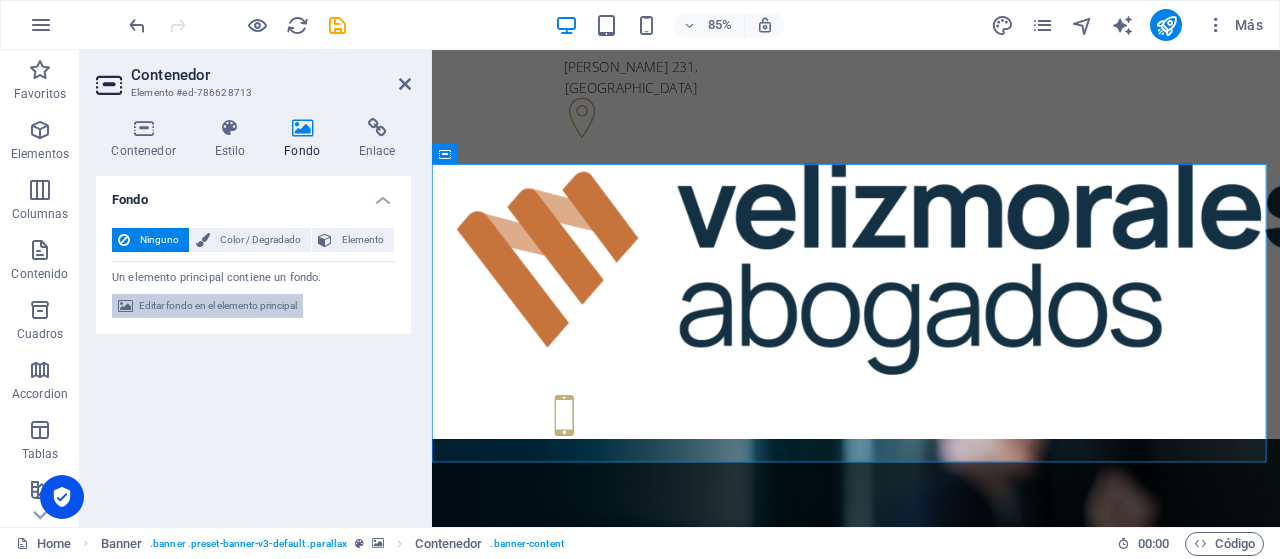 click on "Editar fondo en el elemento principal" at bounding box center [218, 306] 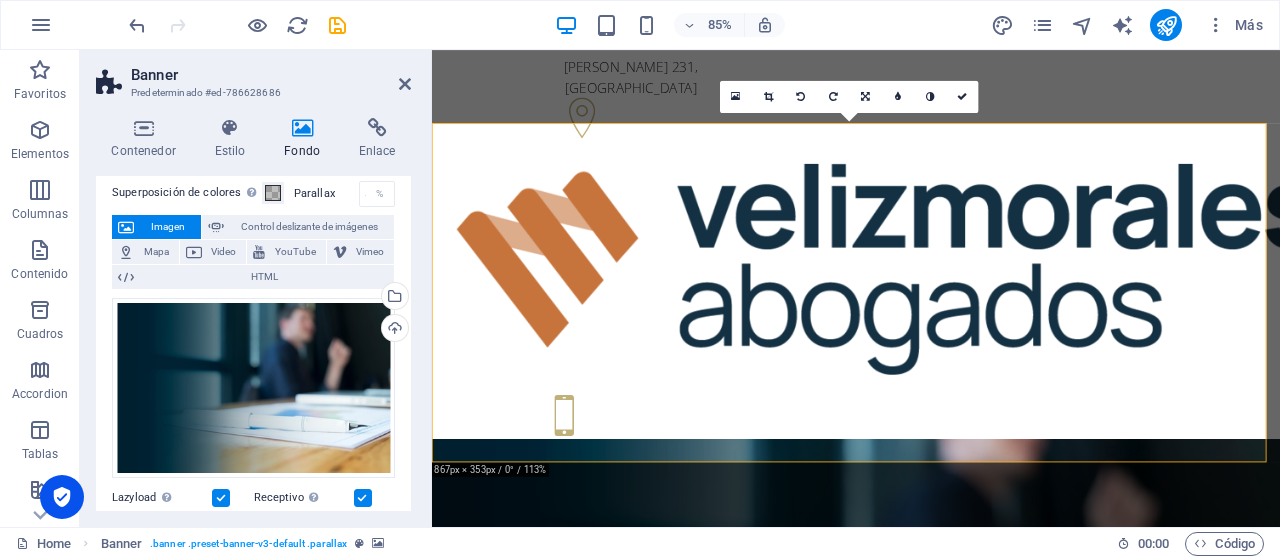 scroll, scrollTop: 200, scrollLeft: 0, axis: vertical 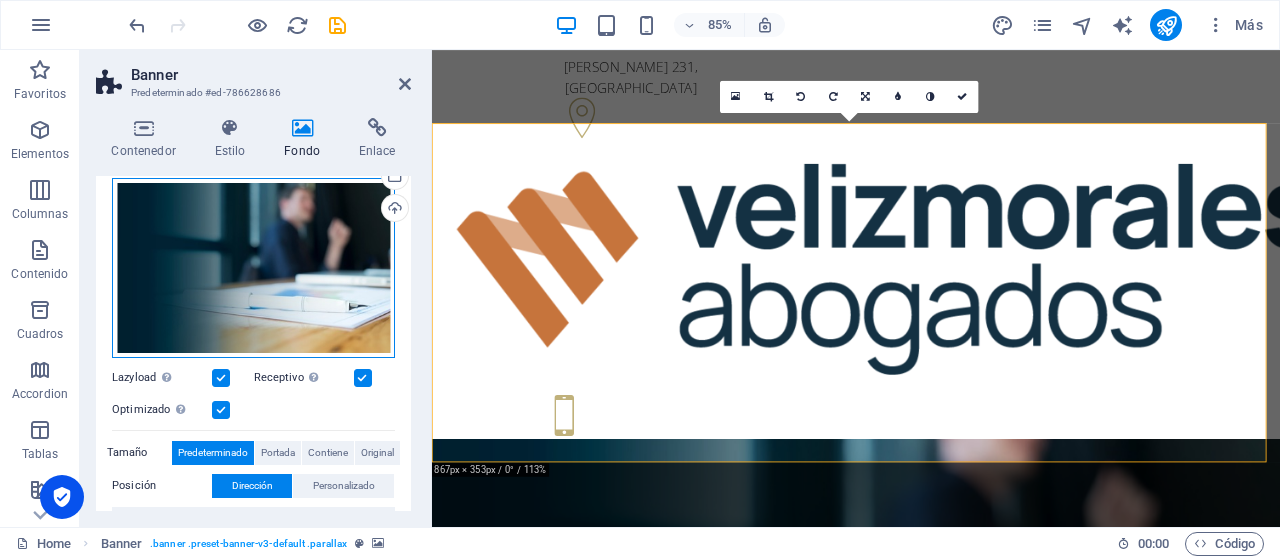click on "Arrastra archivos aquí, haz clic para escoger archivos o  selecciona archivos de Archivos o de nuestra galería gratuita de fotos y vídeos" at bounding box center (253, 268) 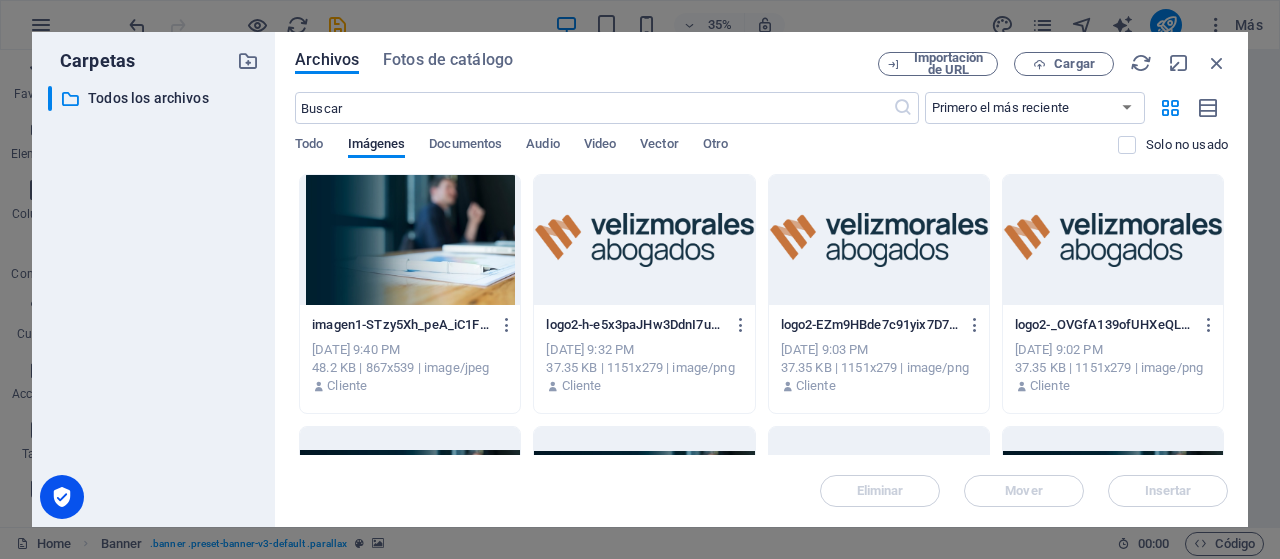 click at bounding box center (410, 240) 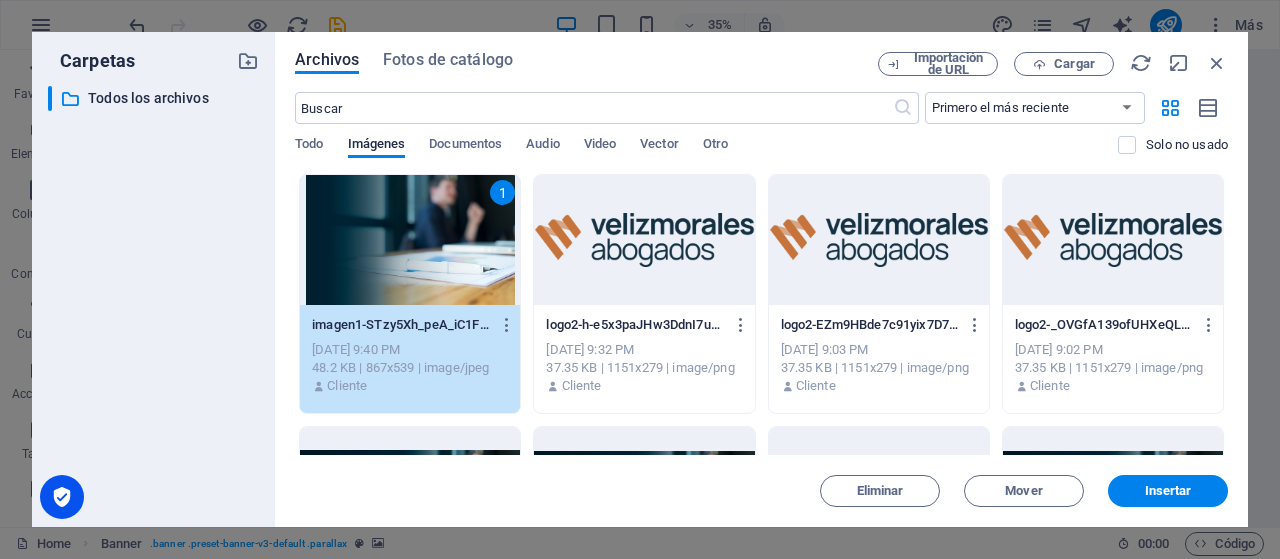 click on "1" at bounding box center (410, 240) 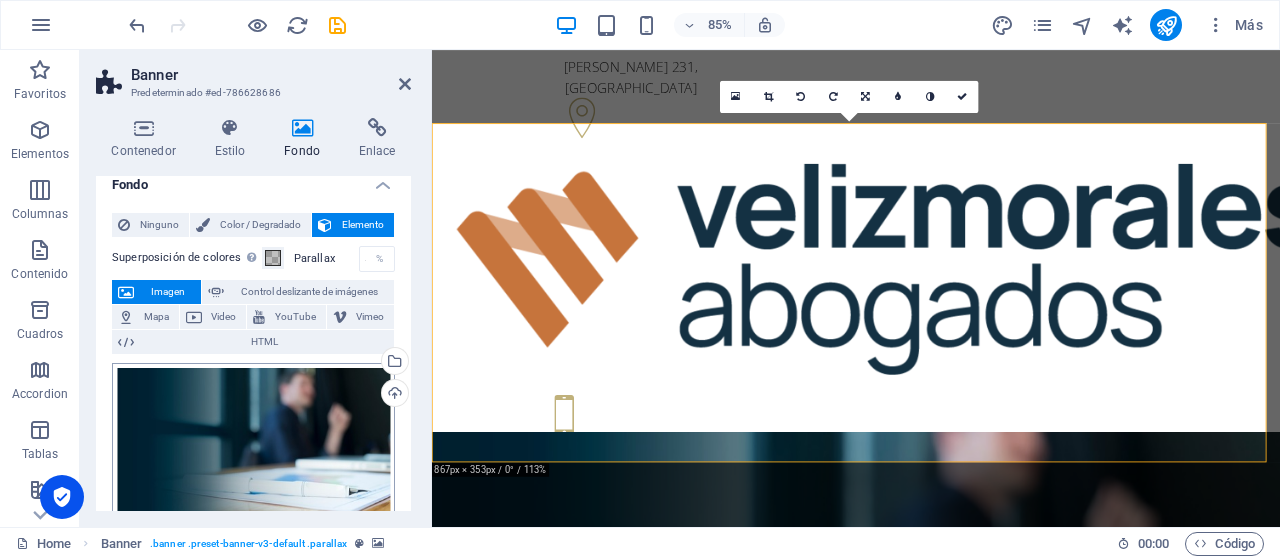 scroll, scrollTop: 0, scrollLeft: 0, axis: both 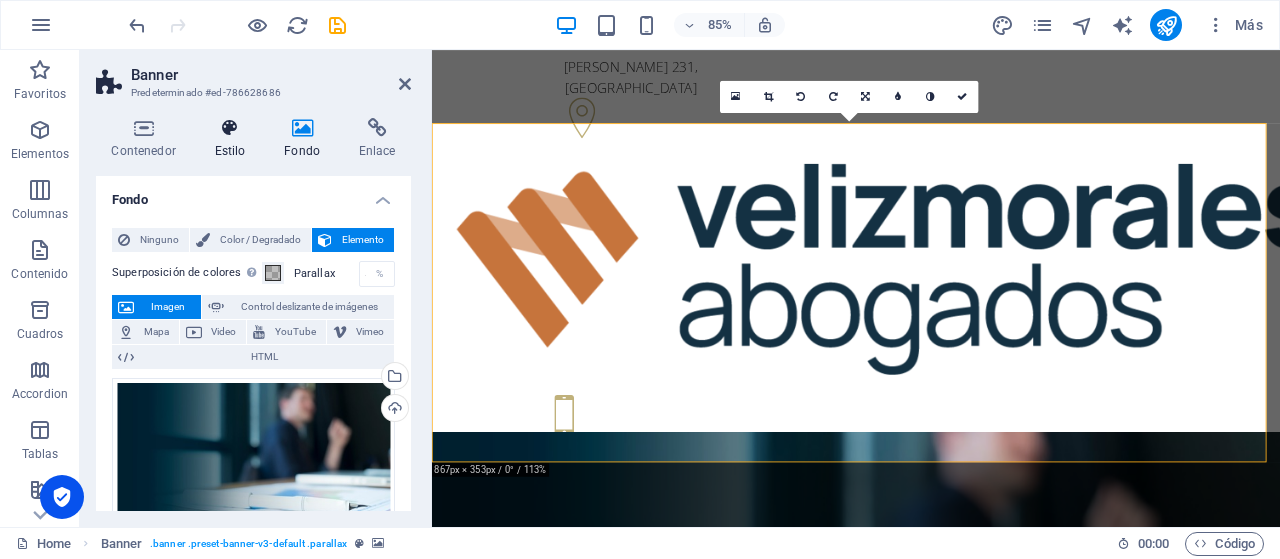 click at bounding box center (230, 128) 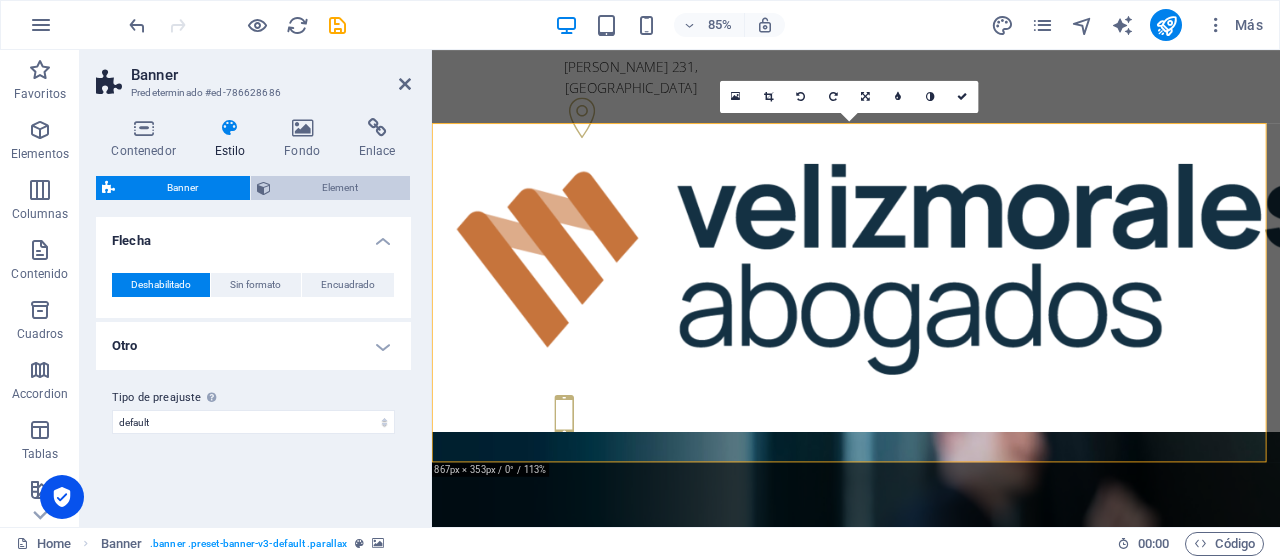 click on "Element" at bounding box center [341, 188] 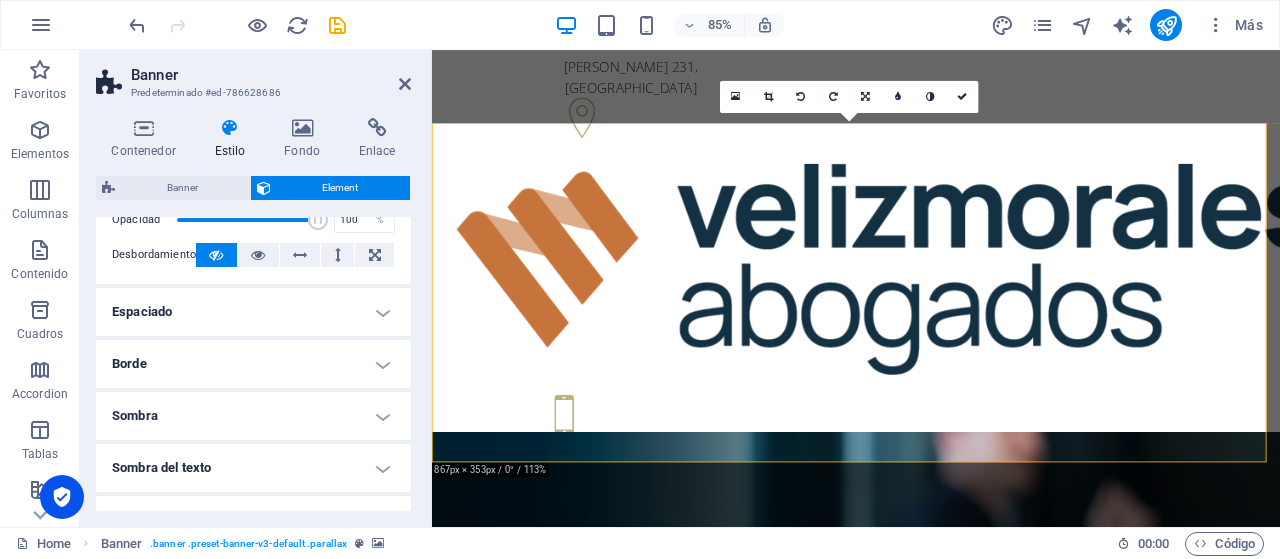 scroll, scrollTop: 0, scrollLeft: 0, axis: both 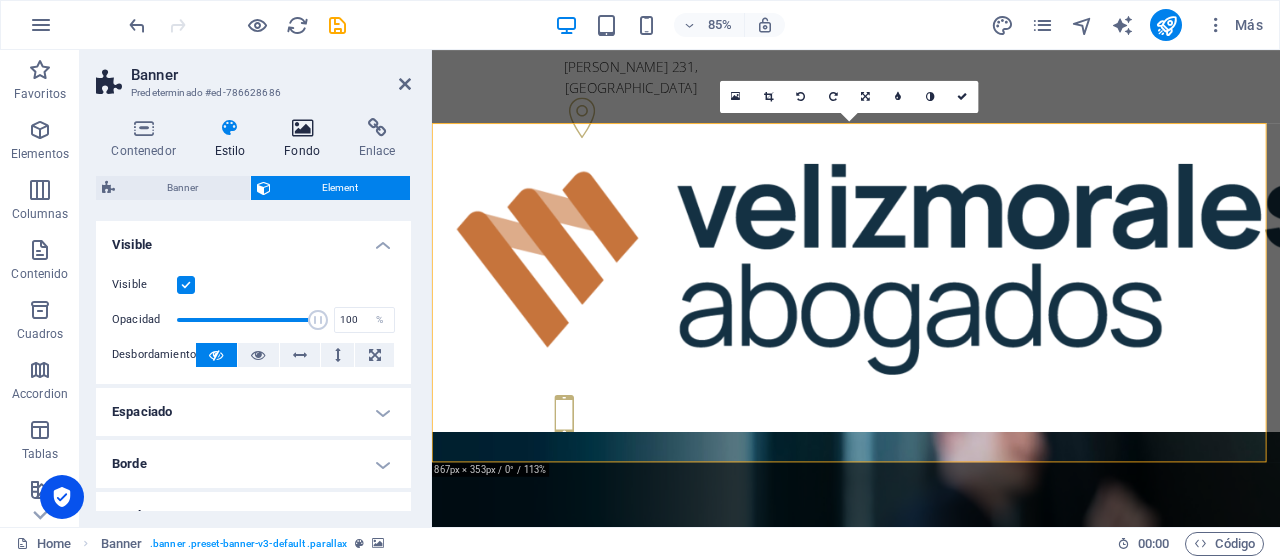click at bounding box center (302, 128) 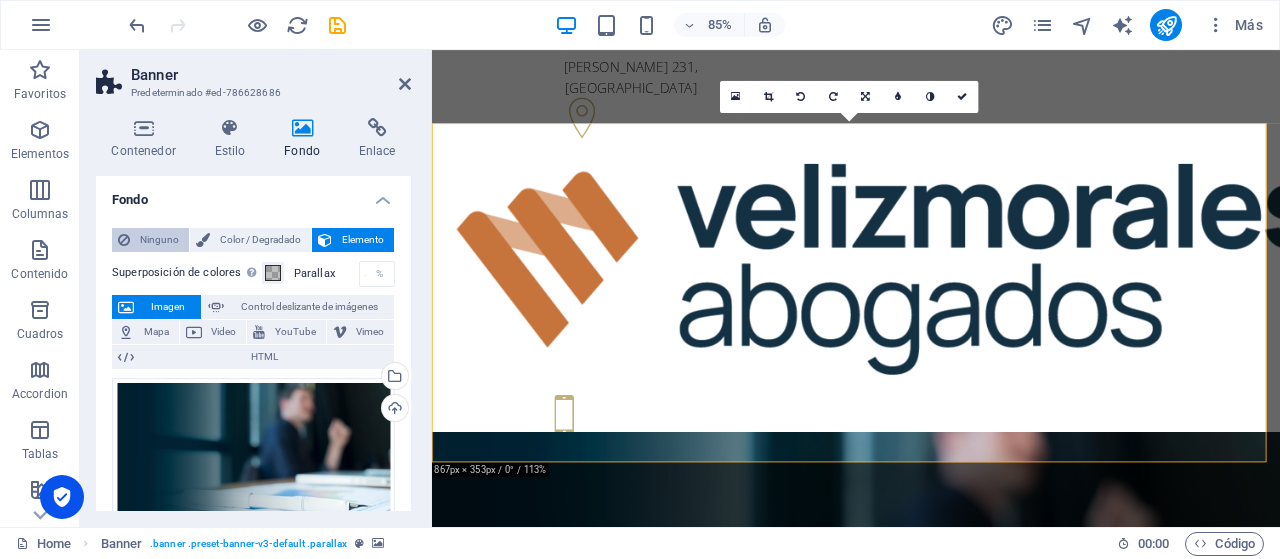 click on "Ninguno" at bounding box center (159, 240) 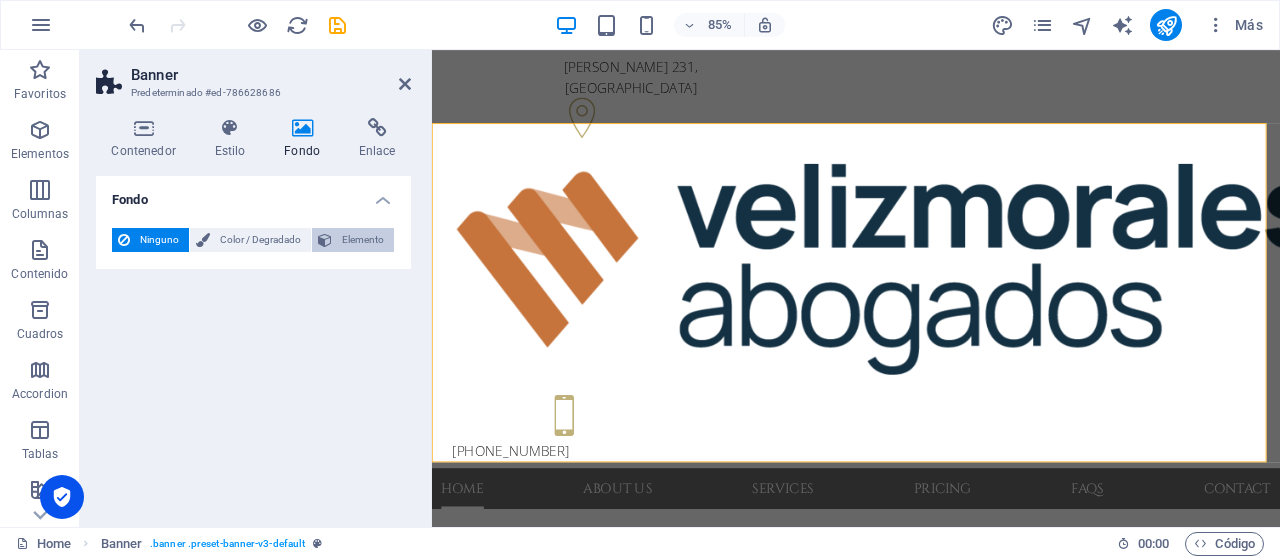 click on "Elemento" at bounding box center [363, 240] 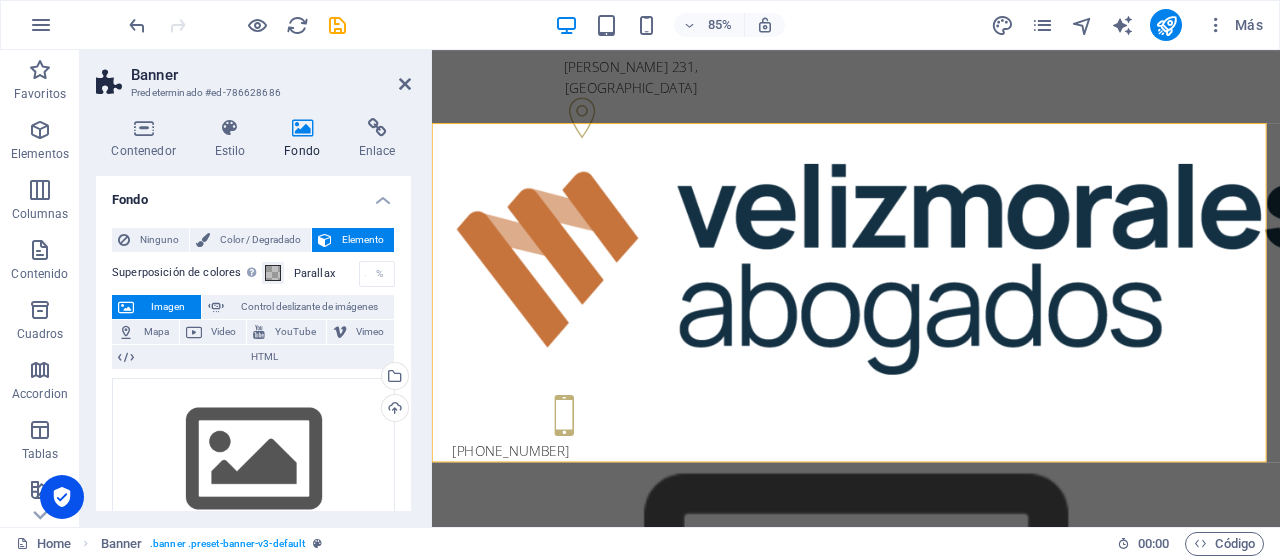 click on "Ninguno Color / Degradado Elemento" at bounding box center (253, 240) 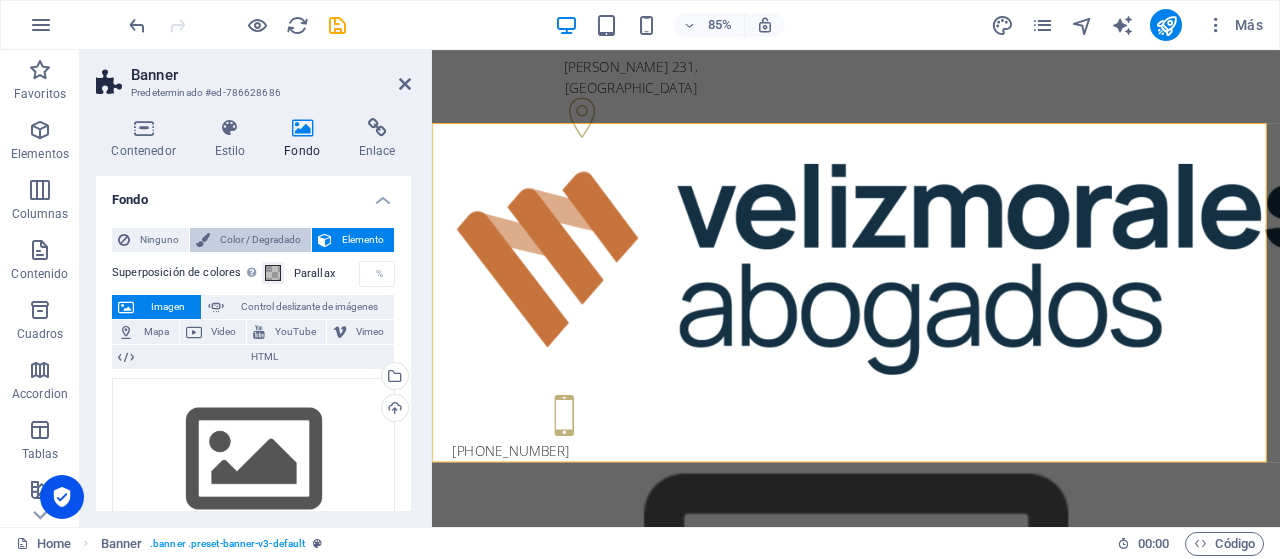 click on "Color / Degradado" at bounding box center [260, 240] 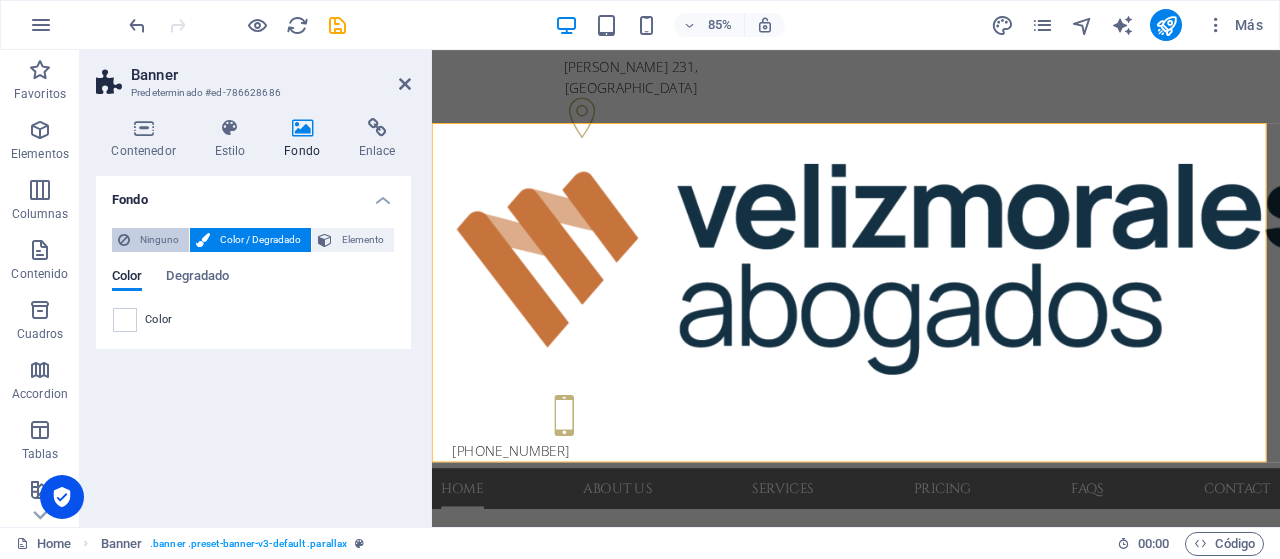 click on "Ninguno" at bounding box center [159, 240] 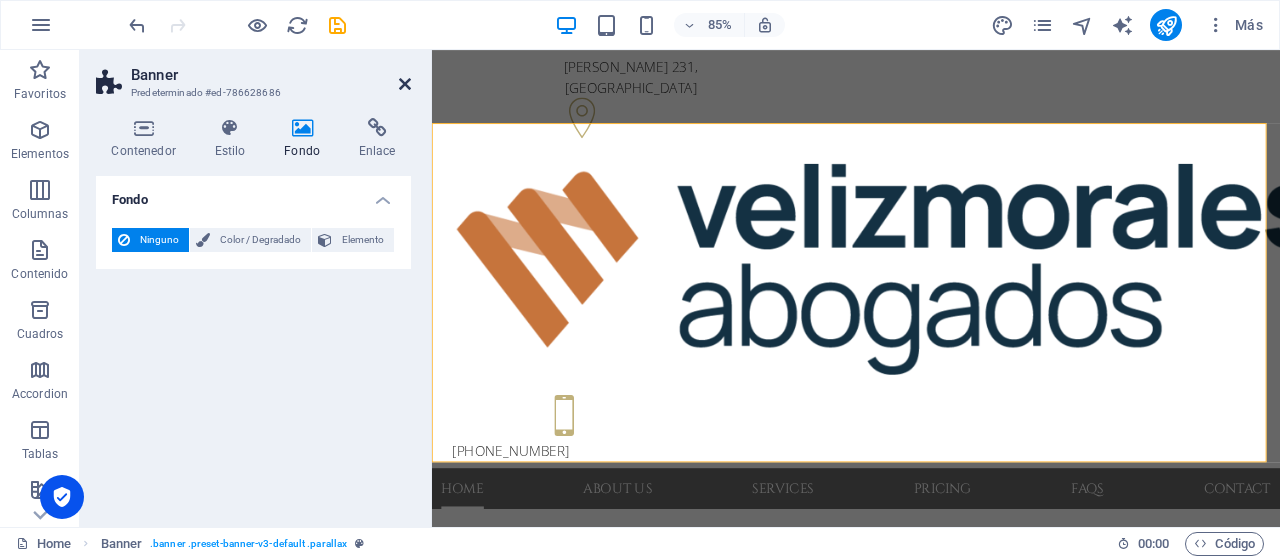 drag, startPoint x: 407, startPoint y: 83, endPoint x: 318, endPoint y: 49, distance: 95.27329 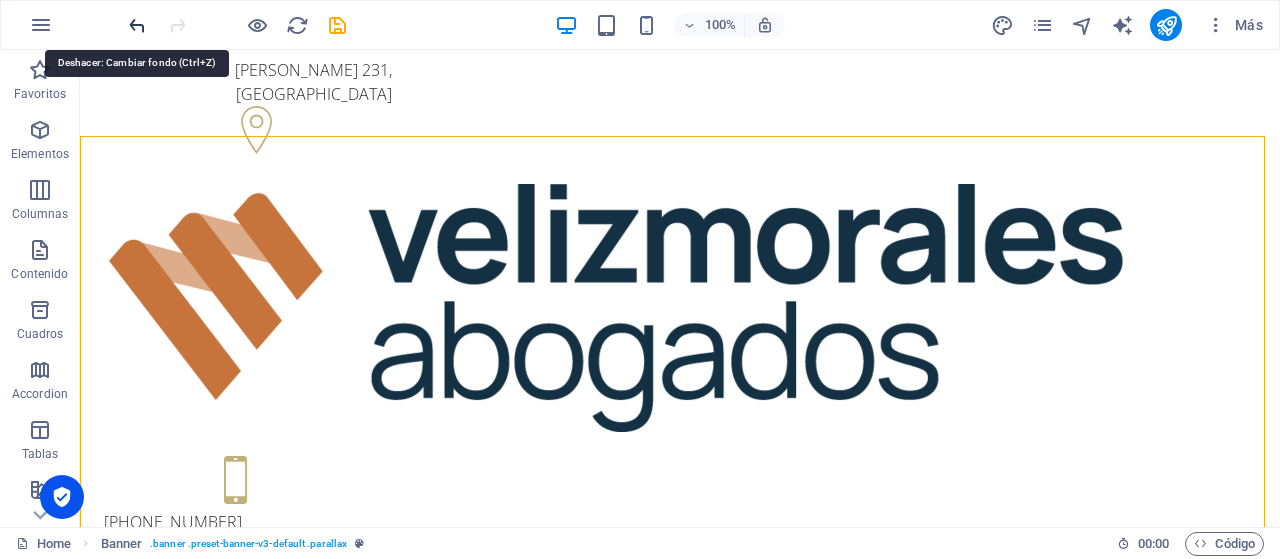 click at bounding box center (137, 25) 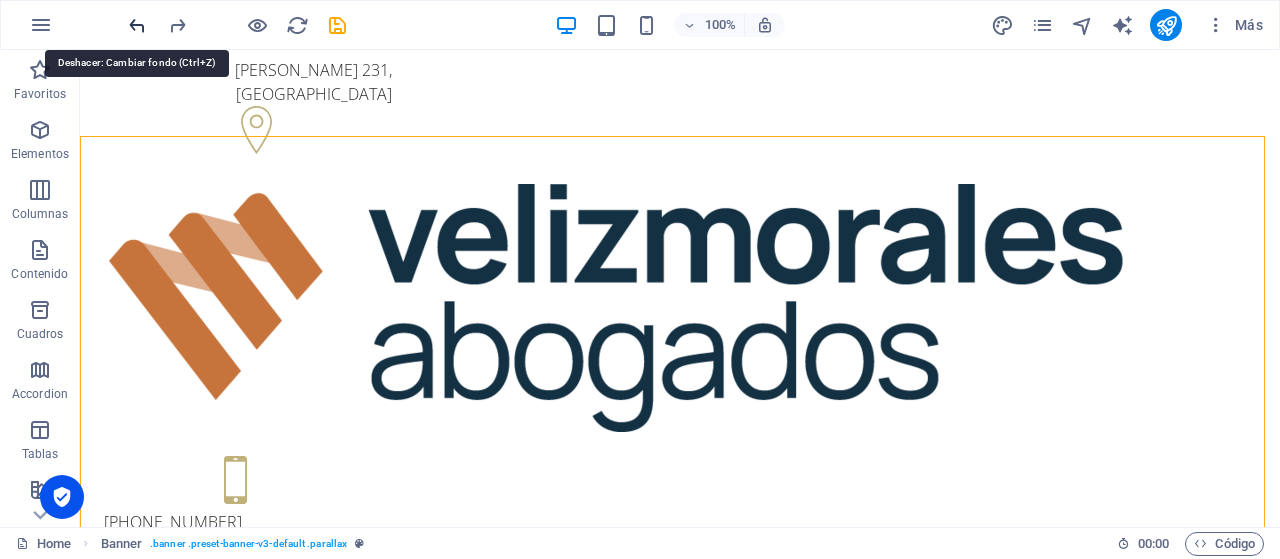click at bounding box center [137, 25] 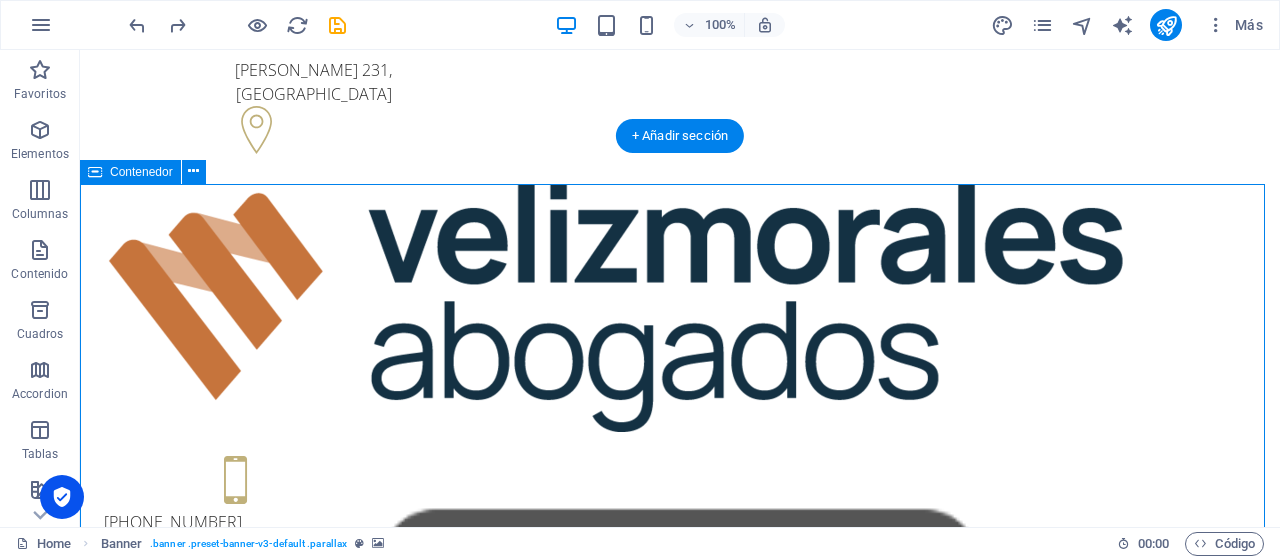 click on "Nuestra experiencia a tu servicio Somos un Estudio Jurídico especializado en Derecho Público  y Administrativo, con foco en asesorías a Municipalidades, Corporaciones Municipales, Gremios y Sindicatos. Contact us Learn more" at bounding box center (680, 1247) 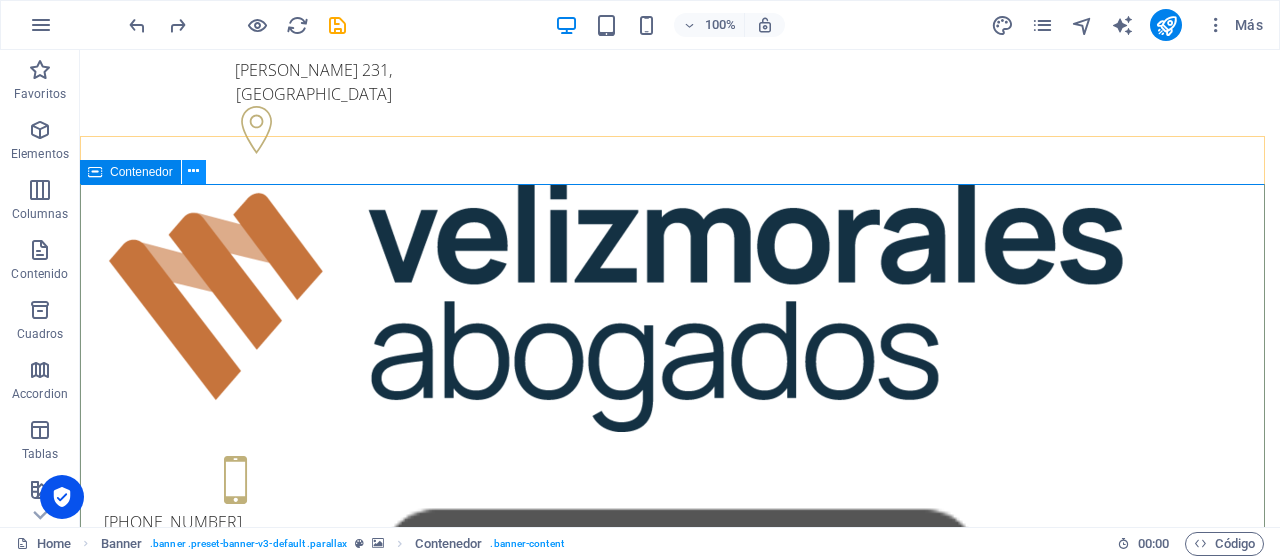 click at bounding box center (193, 171) 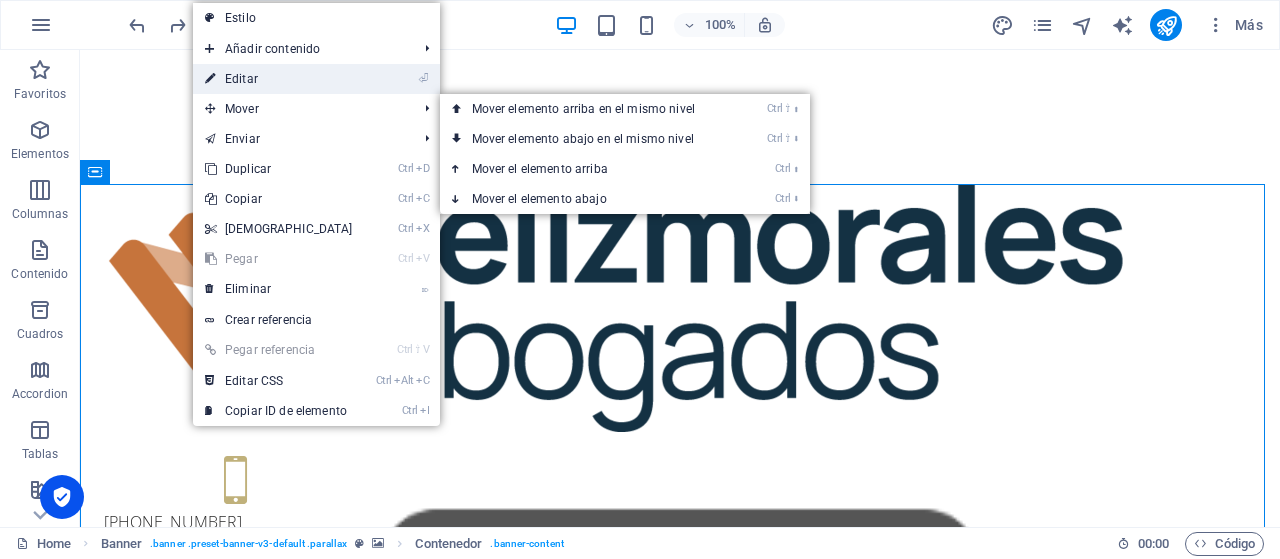 click on "⏎  Editar" at bounding box center [279, 79] 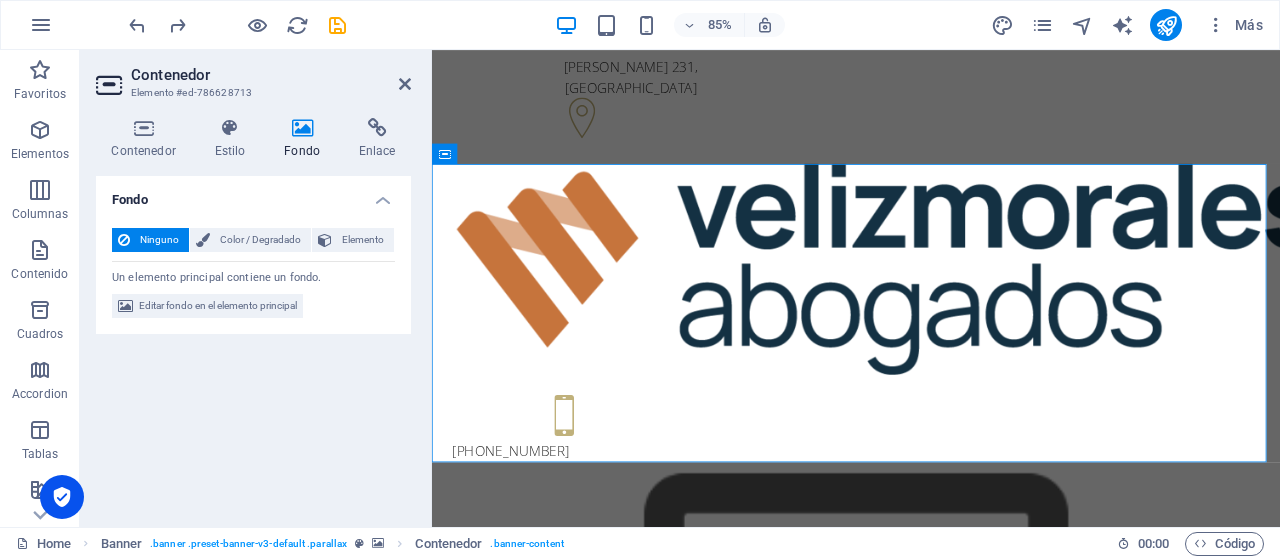 click at bounding box center [302, 128] 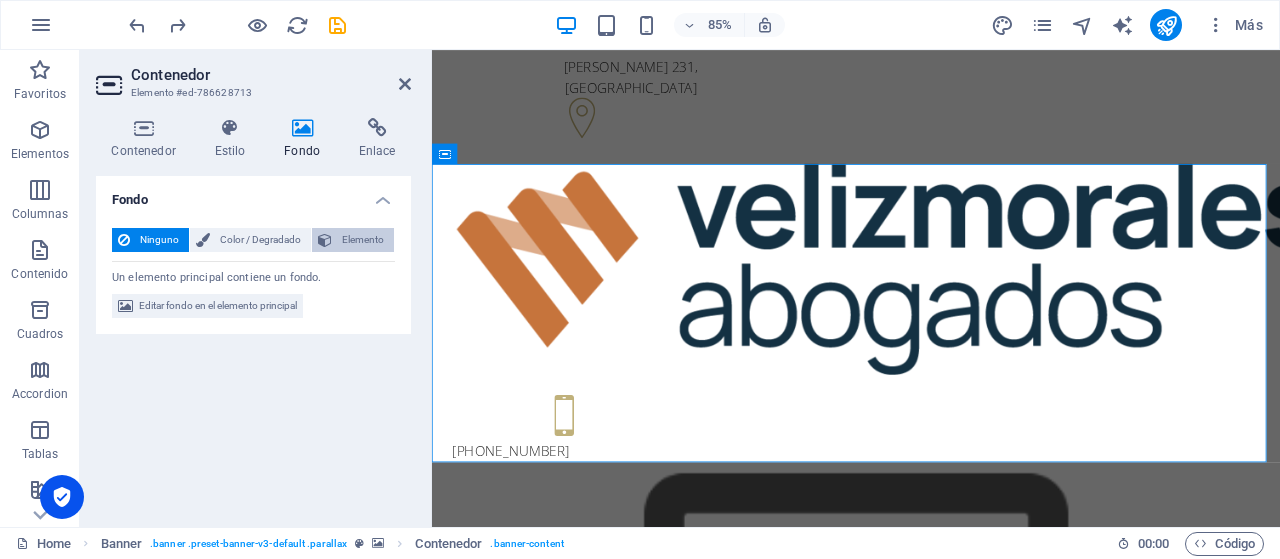 click on "Elemento" at bounding box center (363, 240) 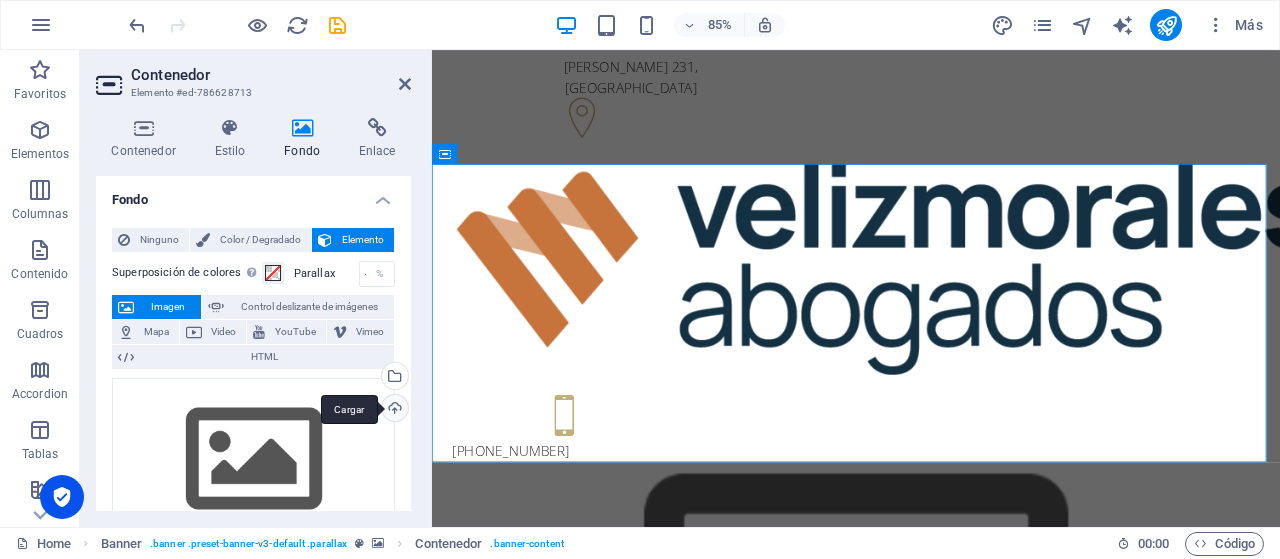 click on "Cargar" at bounding box center (393, 410) 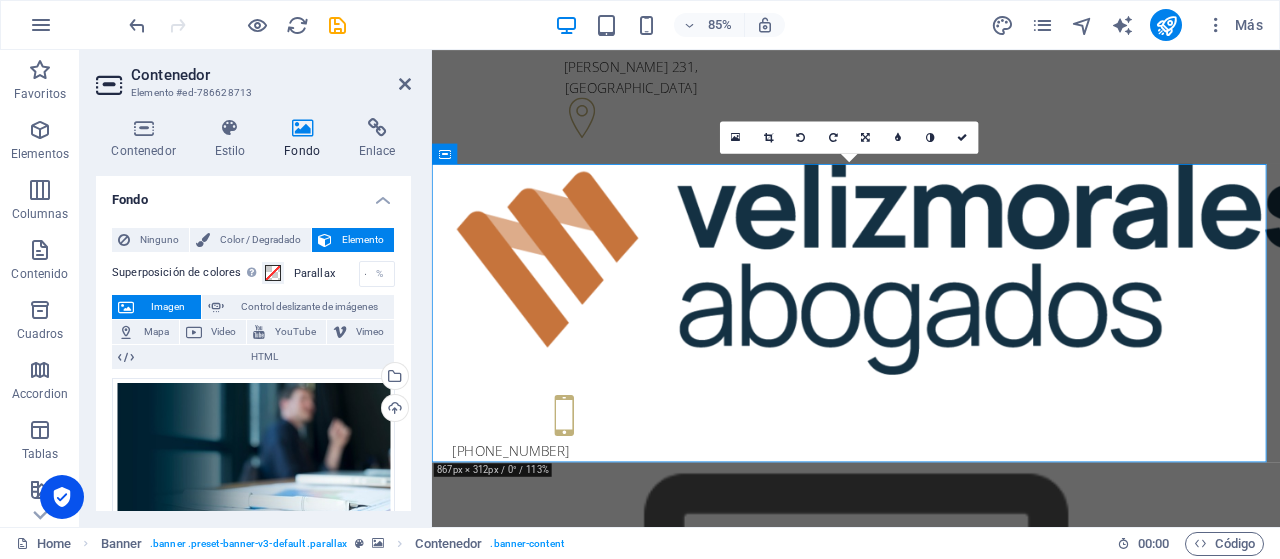 click at bounding box center (931, 1234) 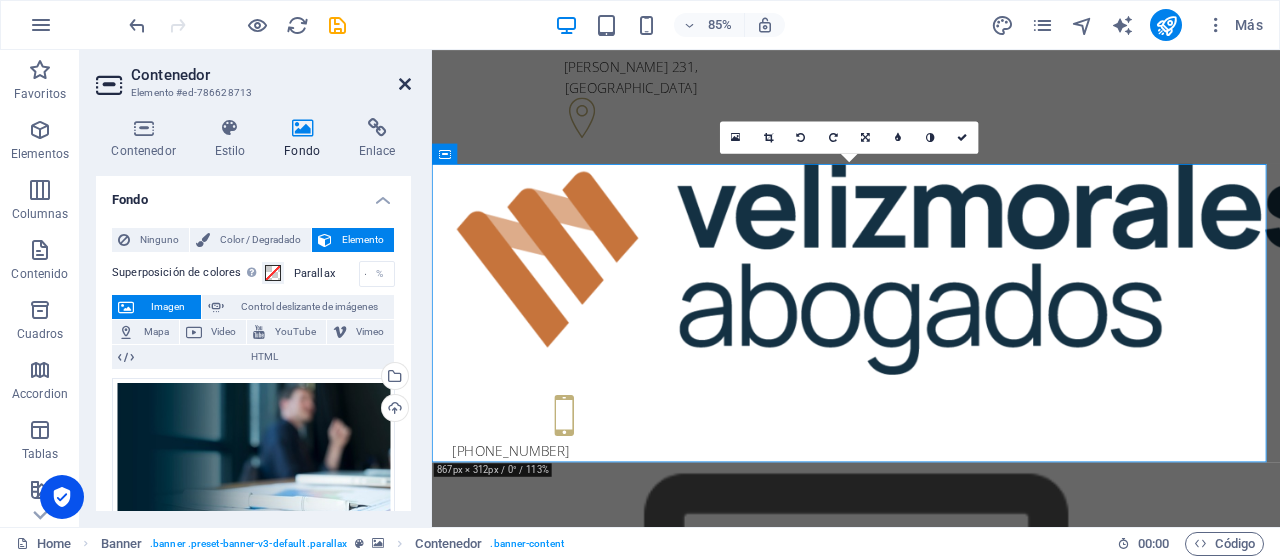 click at bounding box center [405, 84] 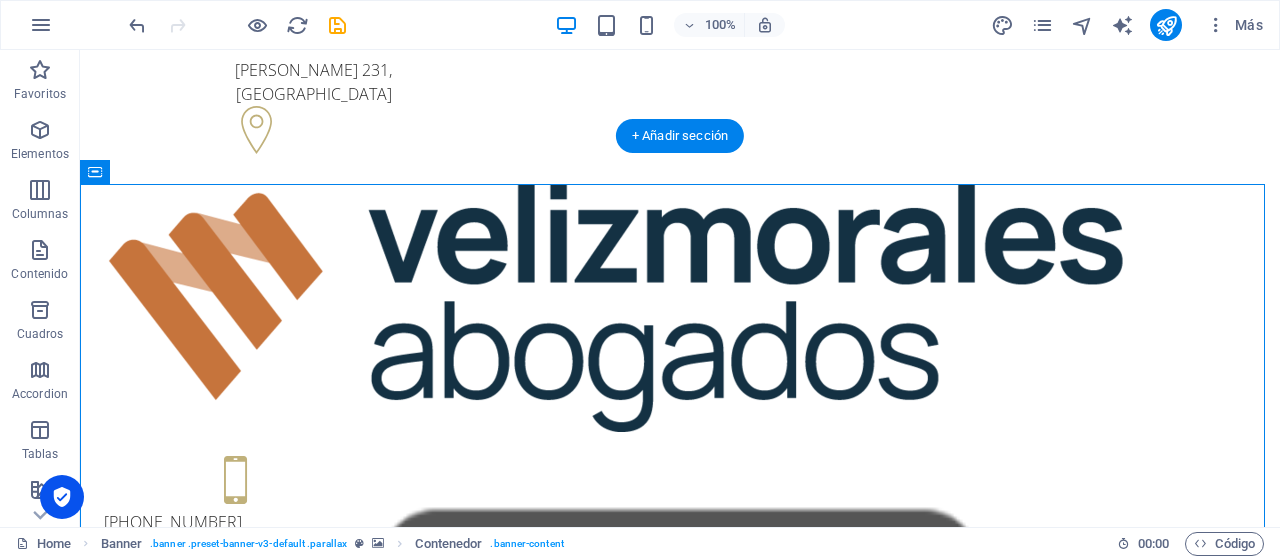 click at bounding box center (680, 1234) 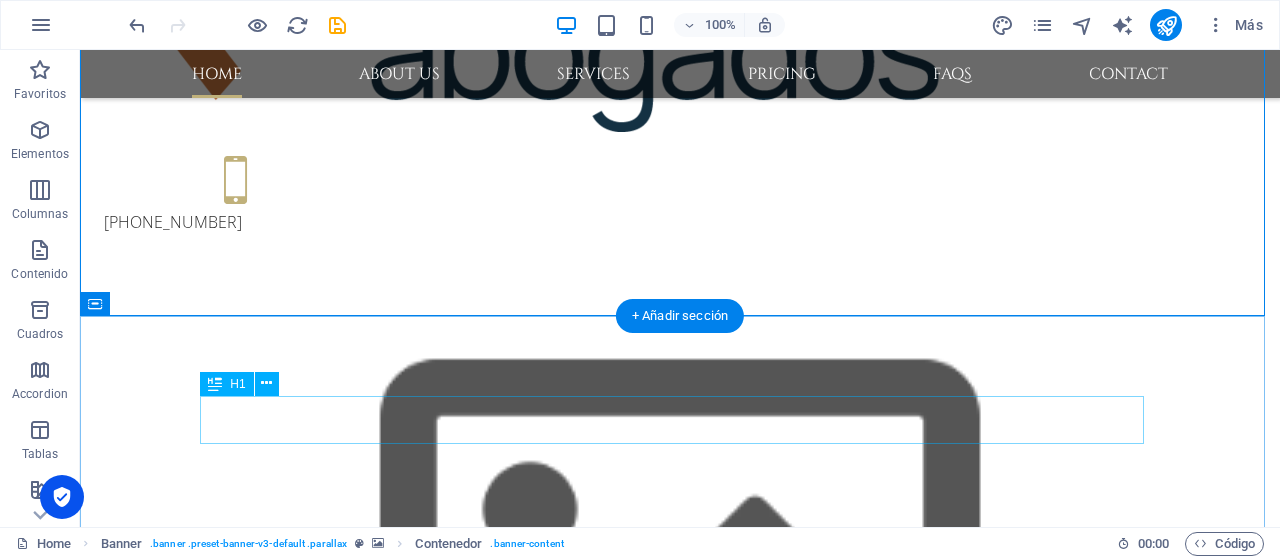 scroll, scrollTop: 0, scrollLeft: 0, axis: both 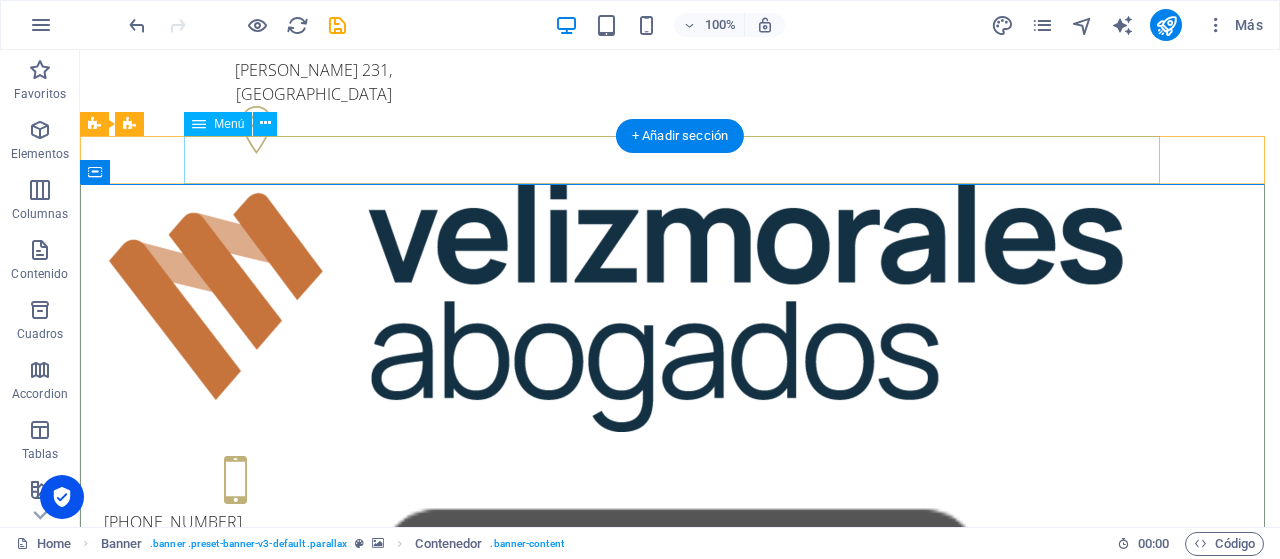 click on "Home About us Services Pricing FAQs Contact" at bounding box center (680, 1045) 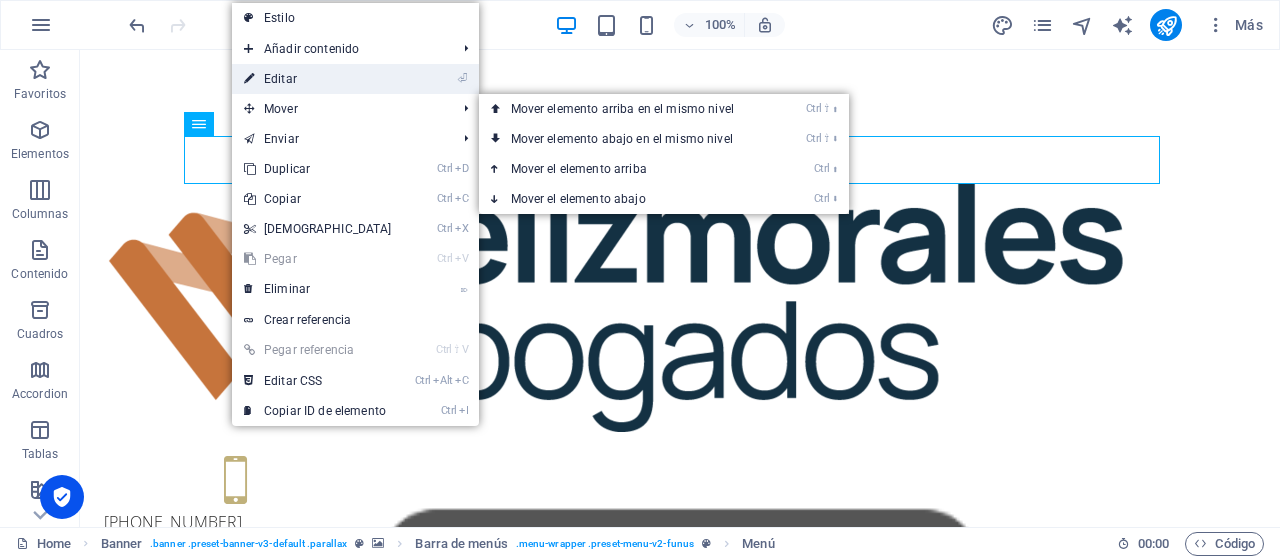 click on "⏎  Editar" at bounding box center [318, 79] 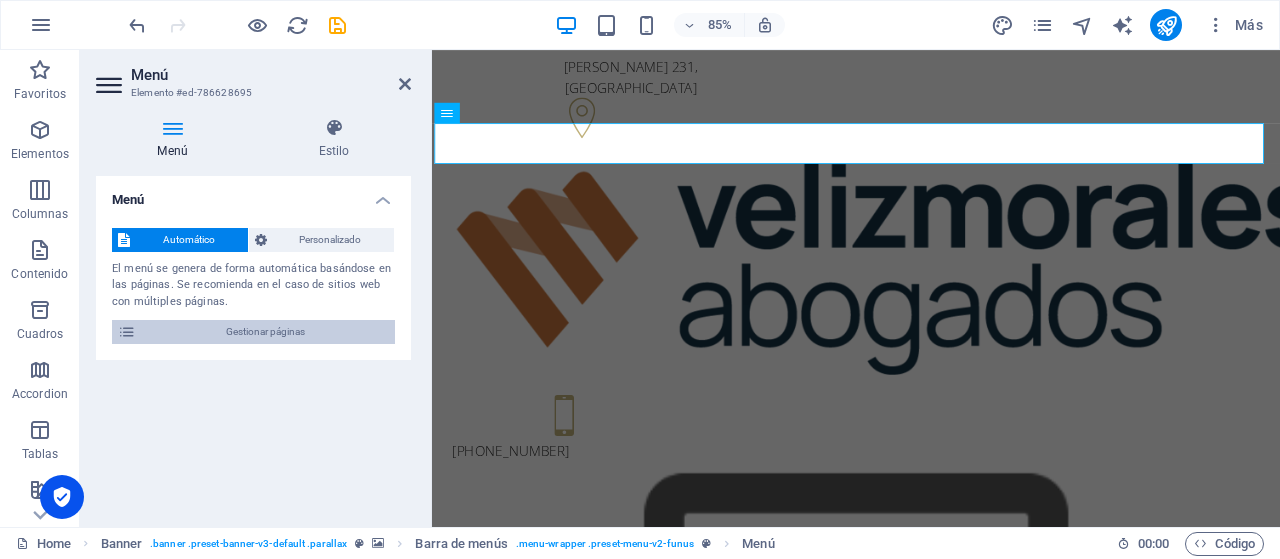 click on "Gestionar páginas" at bounding box center (265, 332) 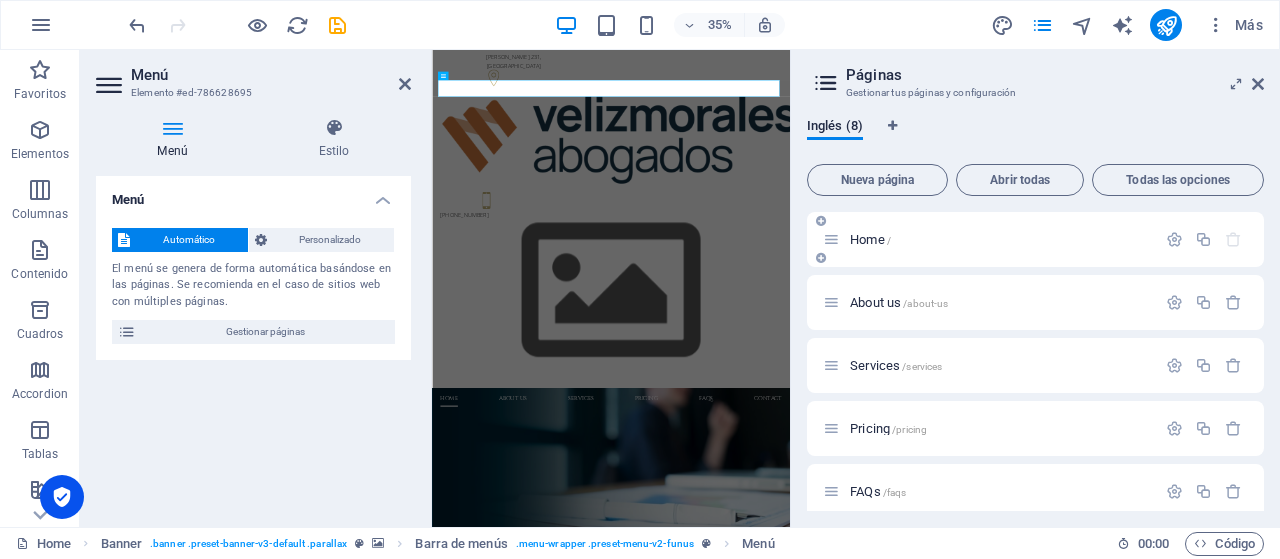click on "Home /" at bounding box center [1000, 239] 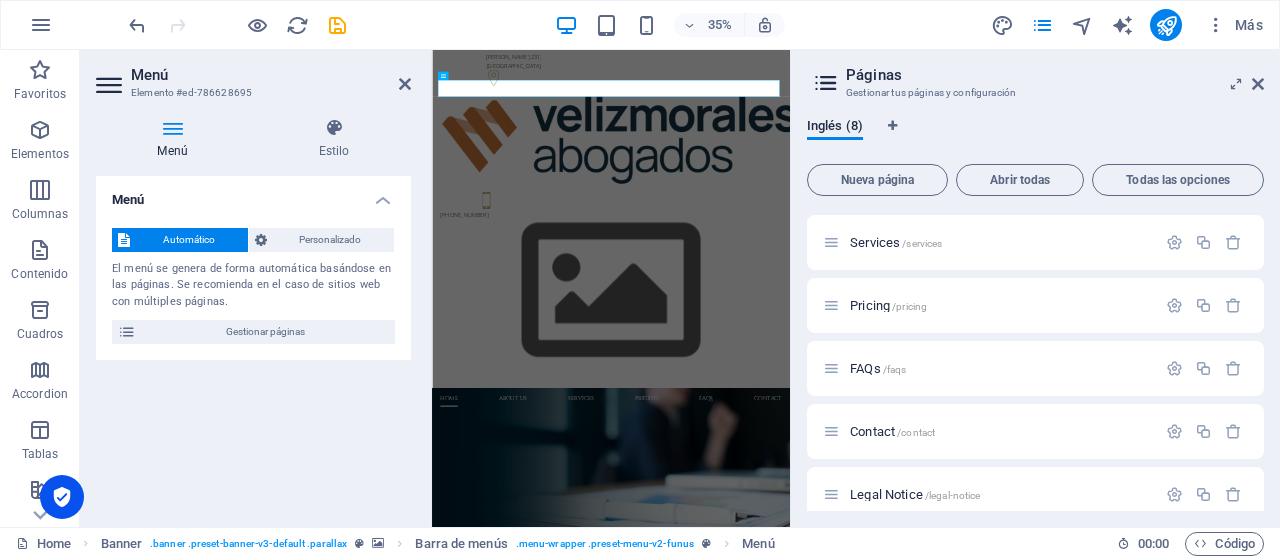 scroll, scrollTop: 0, scrollLeft: 0, axis: both 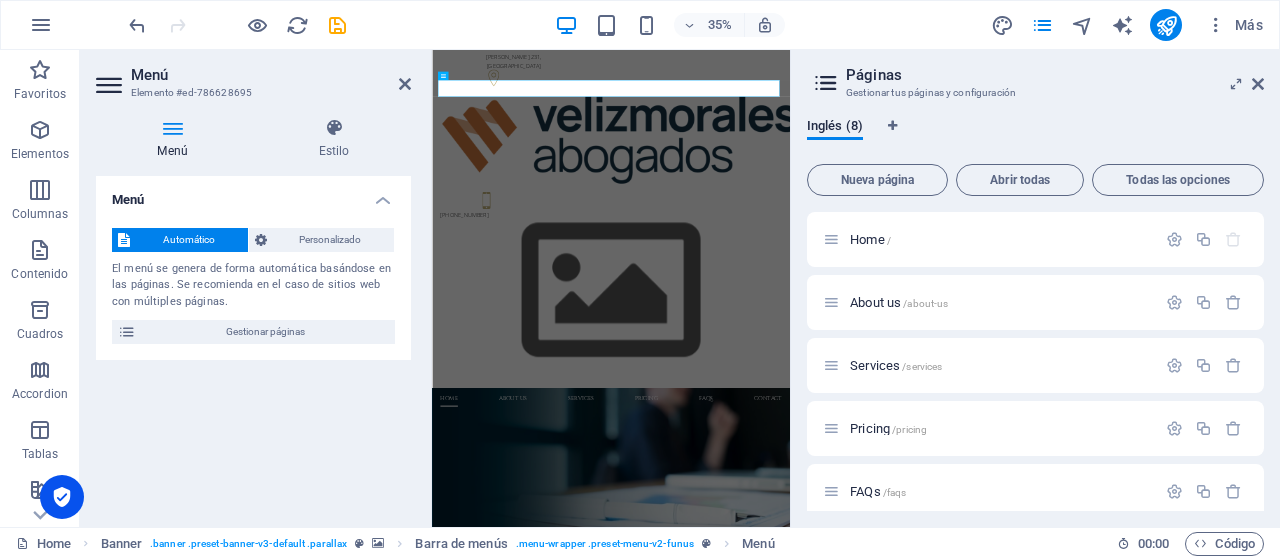 drag, startPoint x: 179, startPoint y: 129, endPoint x: 219, endPoint y: 177, distance: 62.482 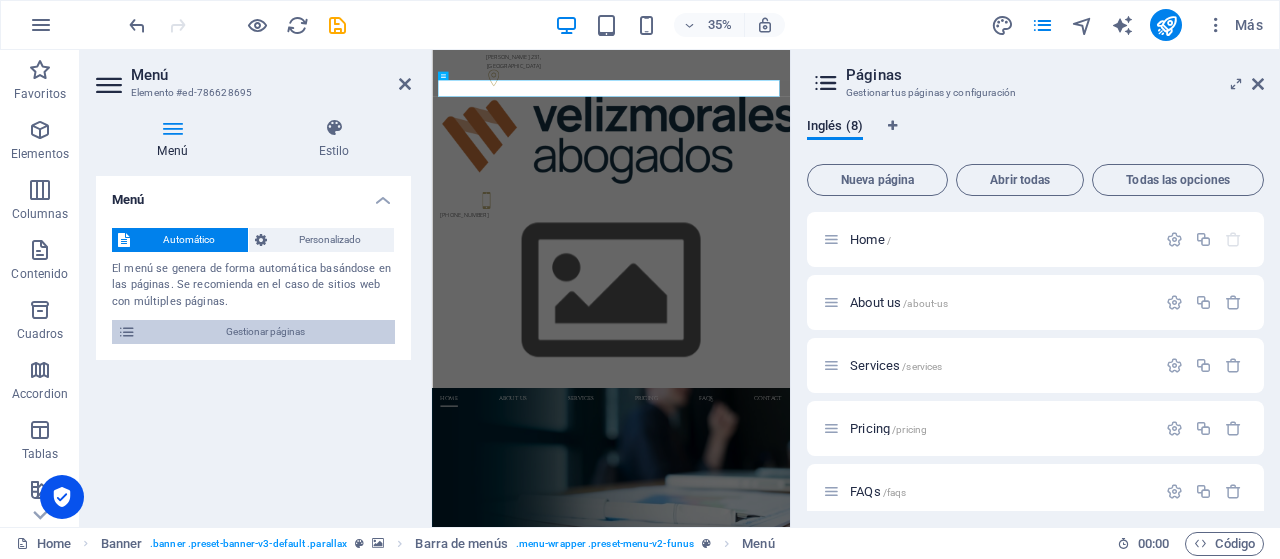 click on "Gestionar páginas" at bounding box center [265, 332] 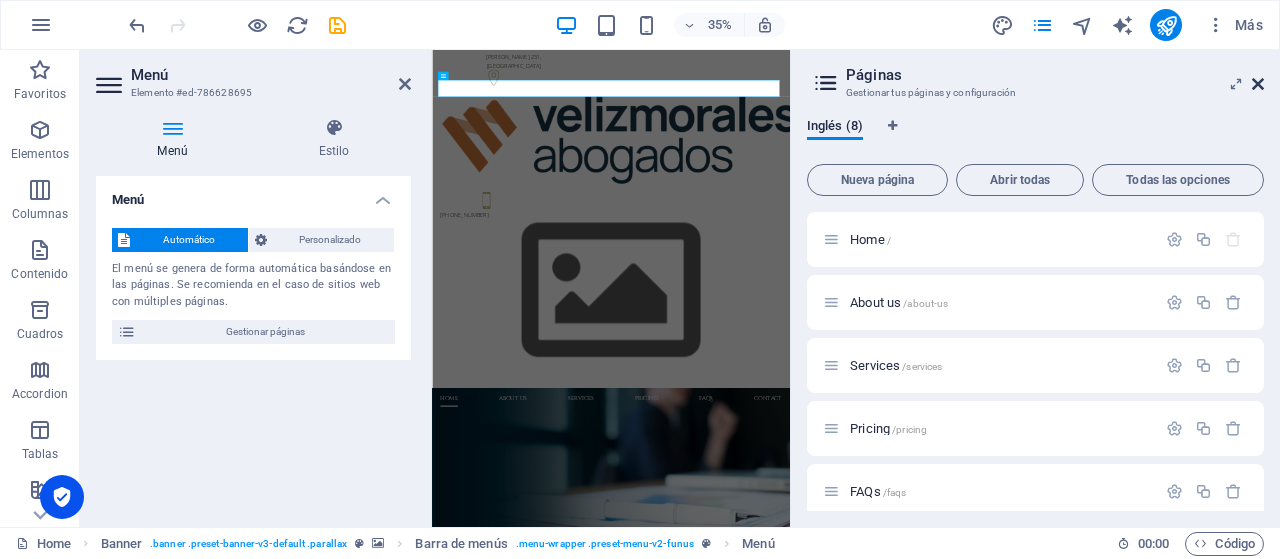 click at bounding box center [1258, 84] 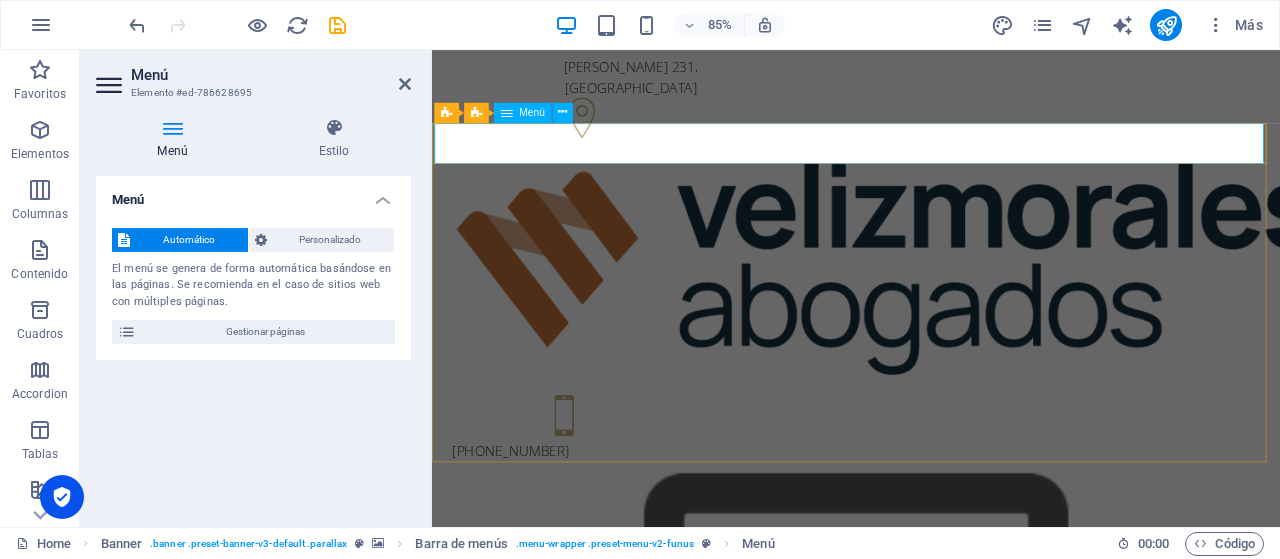 click on "Home About us Services Pricing FAQs Contact" at bounding box center [931, 1045] 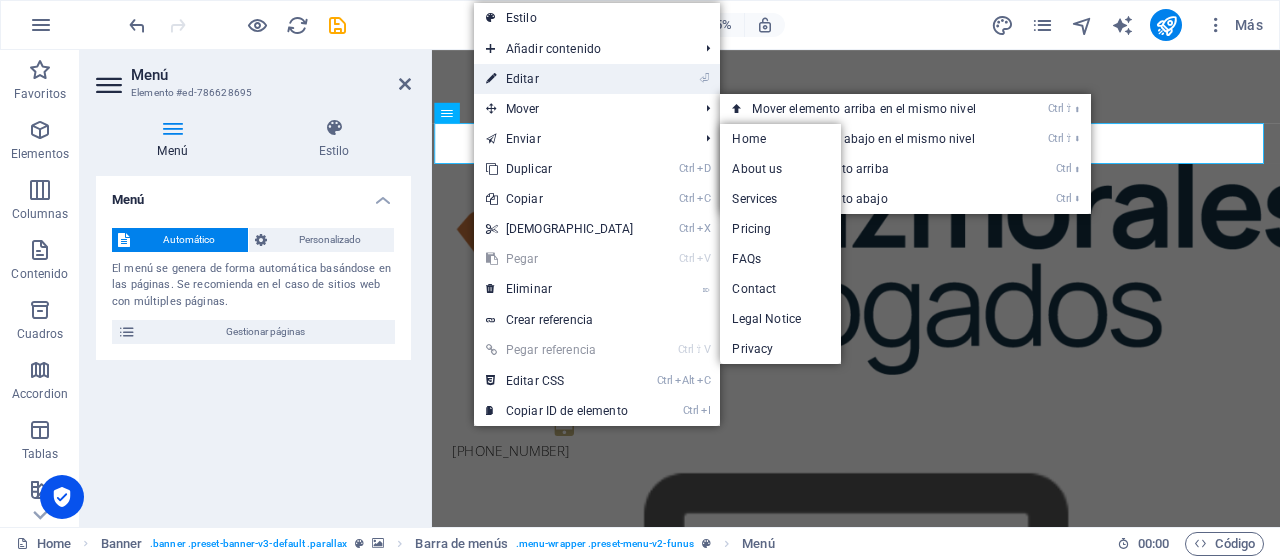 click on "⏎  Editar" at bounding box center [560, 79] 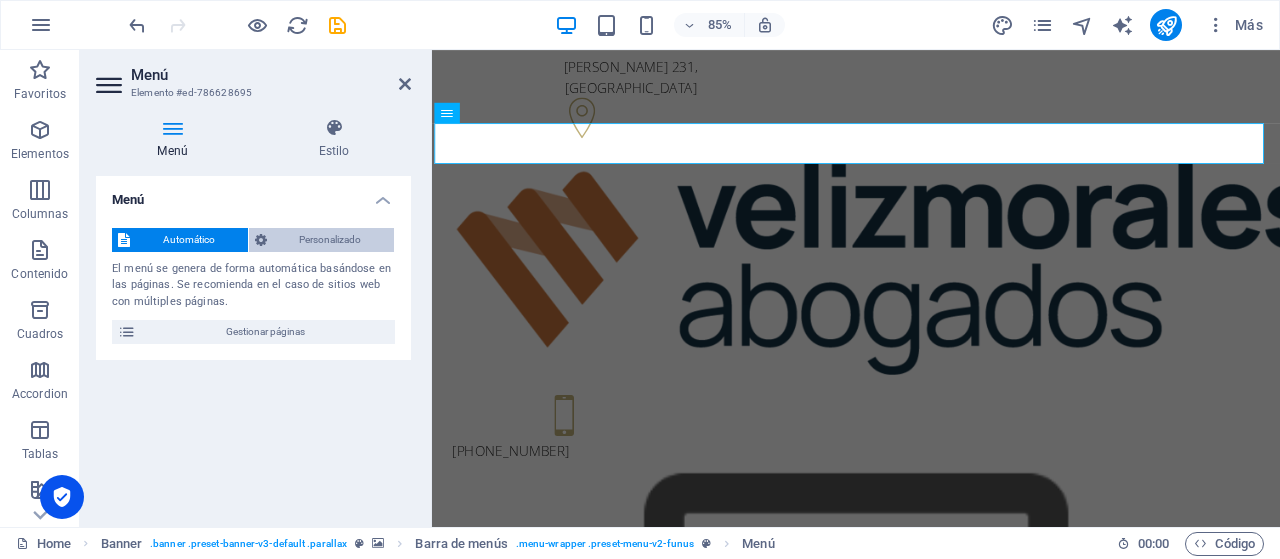 click on "Personalizado" at bounding box center [331, 240] 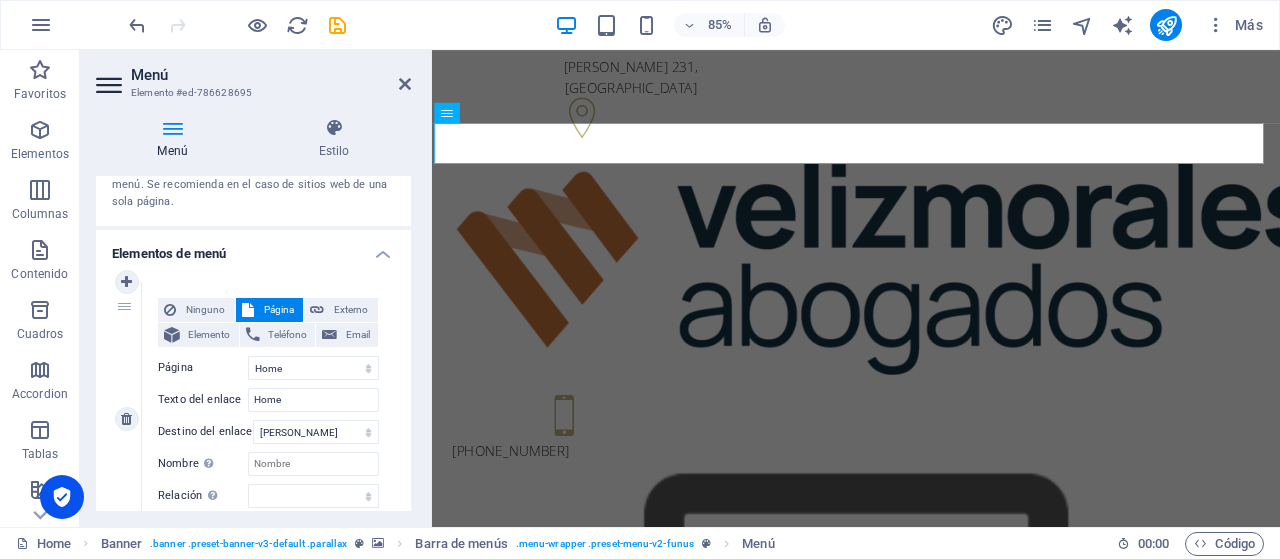 scroll, scrollTop: 200, scrollLeft: 0, axis: vertical 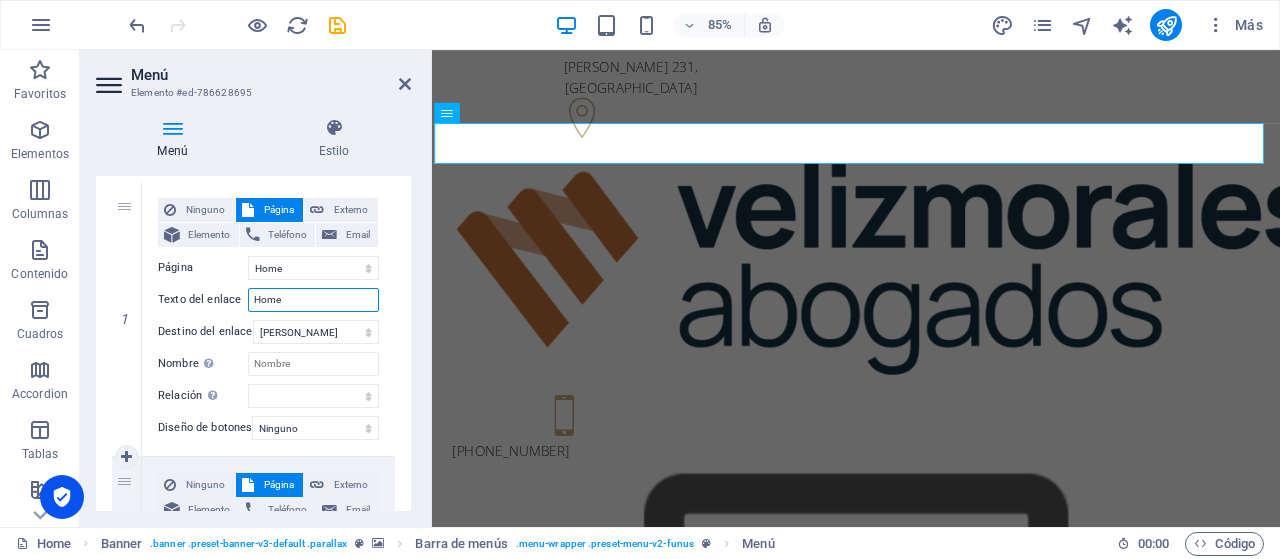 drag, startPoint x: 308, startPoint y: 302, endPoint x: 375, endPoint y: 461, distance: 172.53986 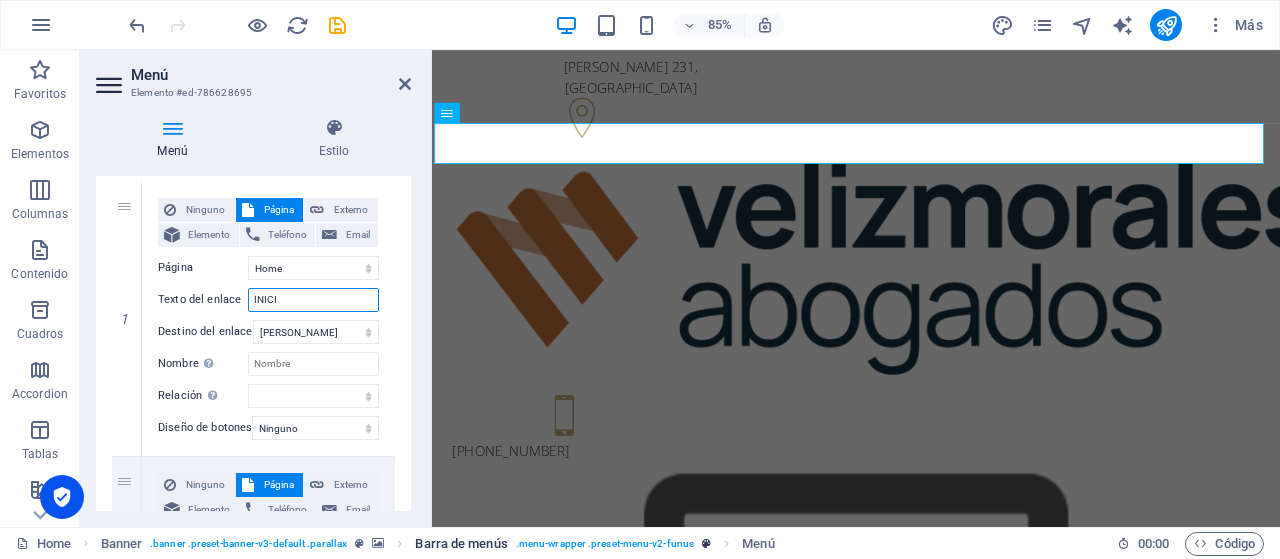 type on "INICIO" 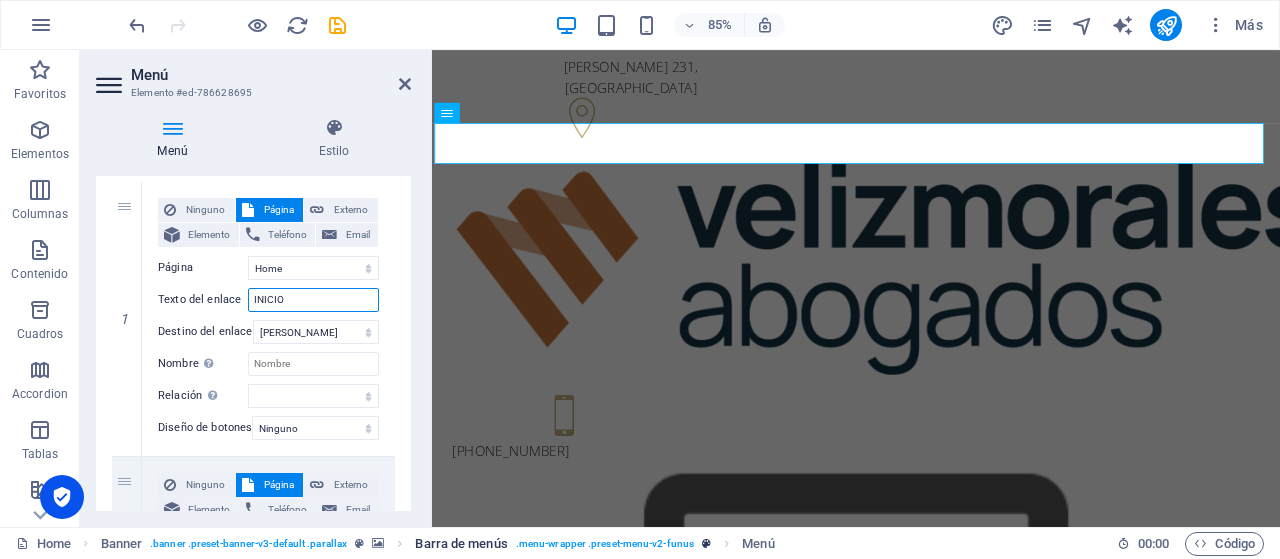 select 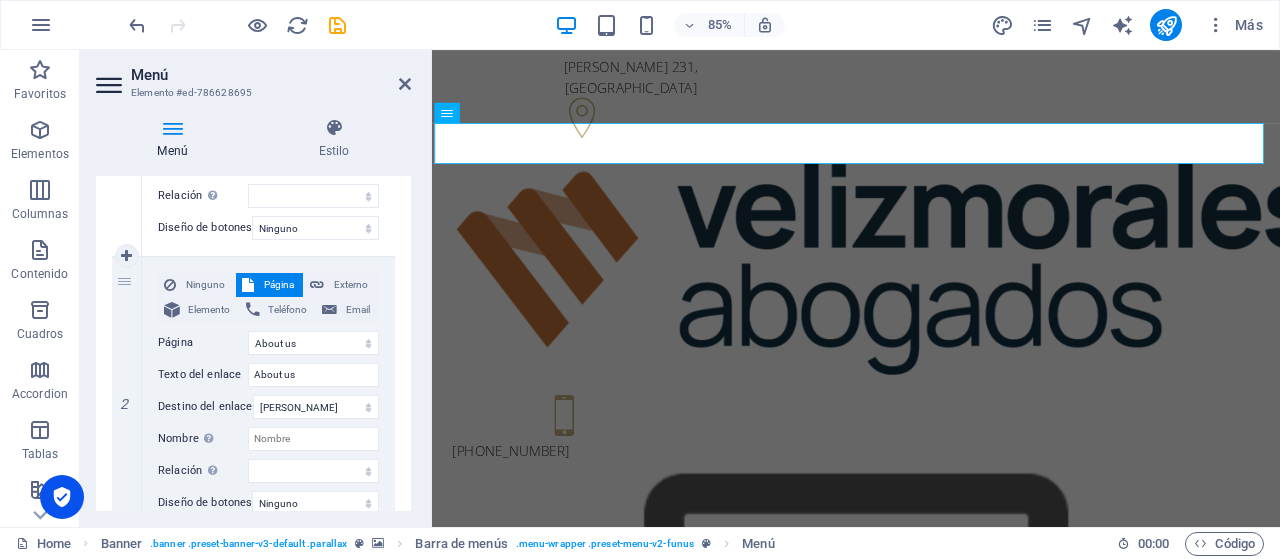 scroll, scrollTop: 500, scrollLeft: 0, axis: vertical 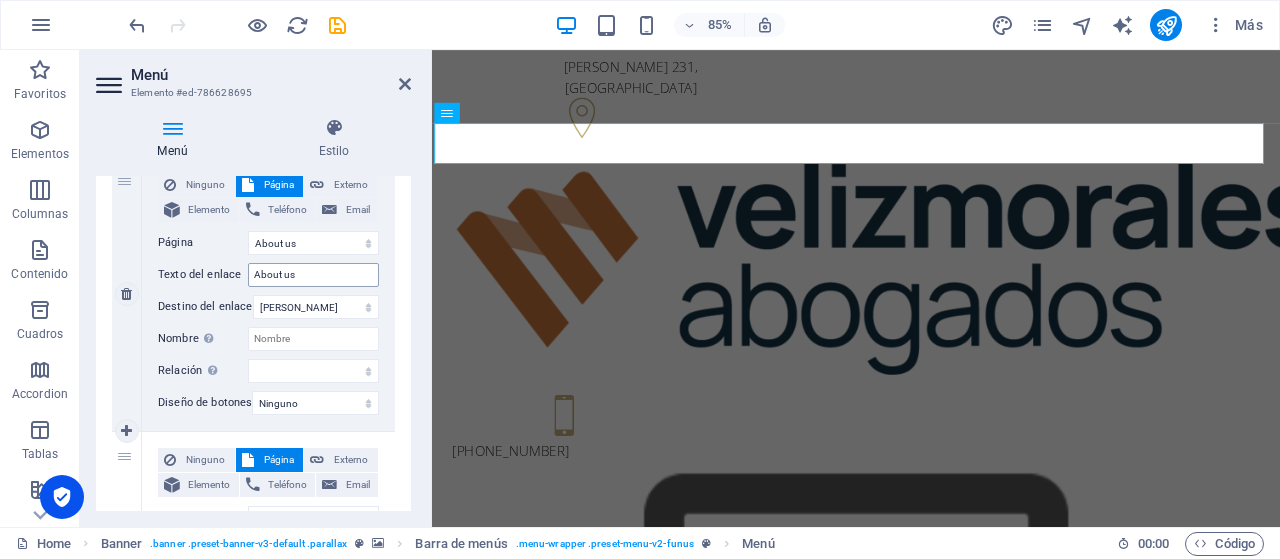 type on "INICIO" 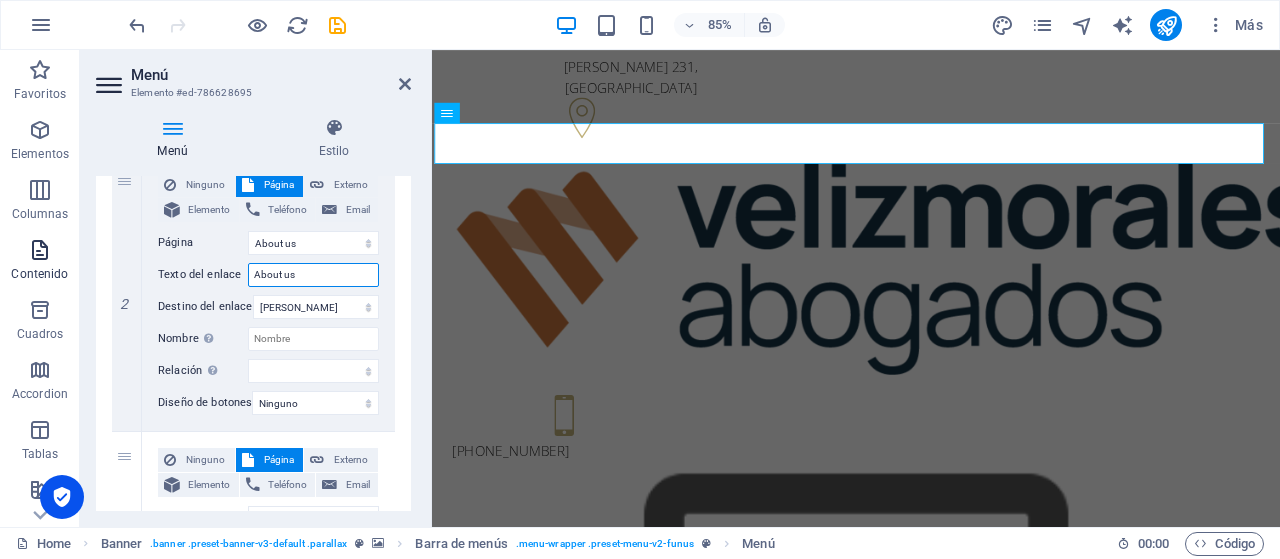 drag, startPoint x: 332, startPoint y: 275, endPoint x: 67, endPoint y: 273, distance: 265.00754 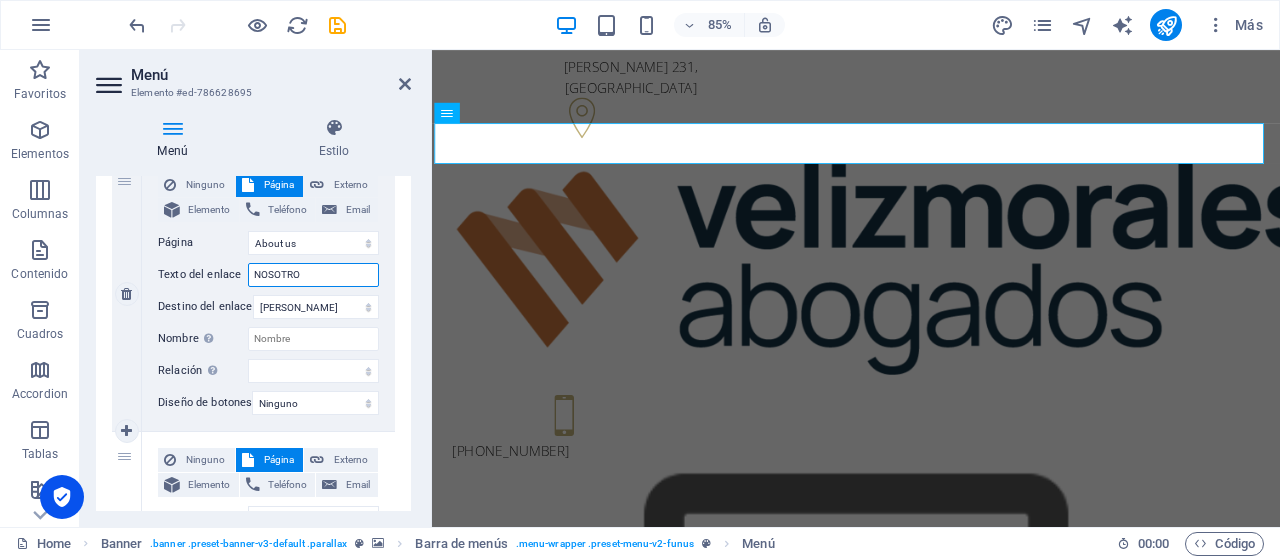 type on "NOSOTROS" 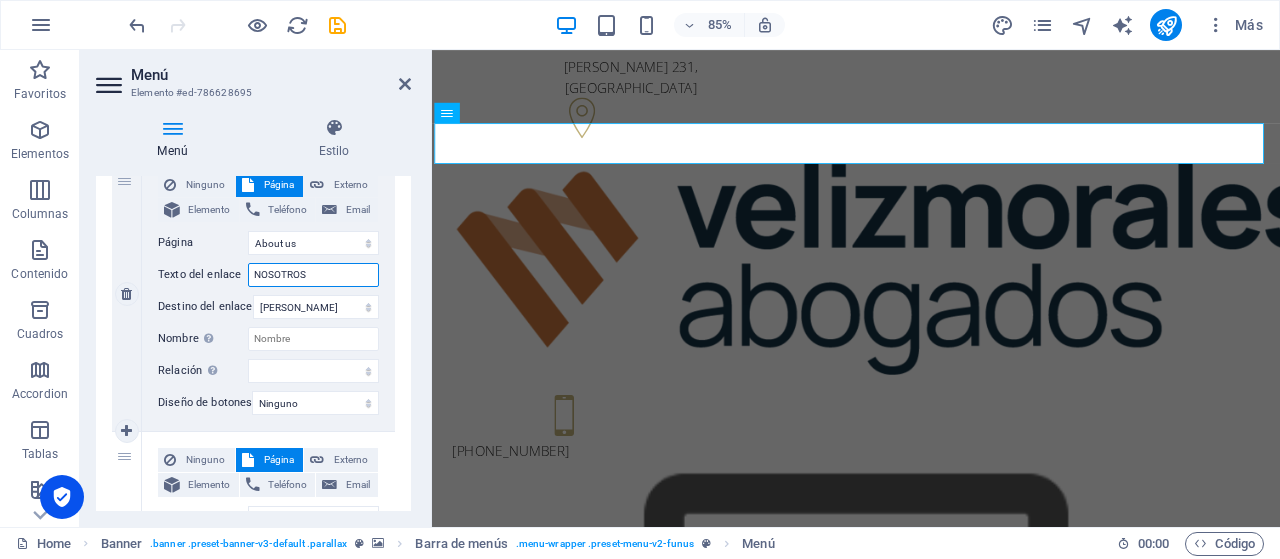 select 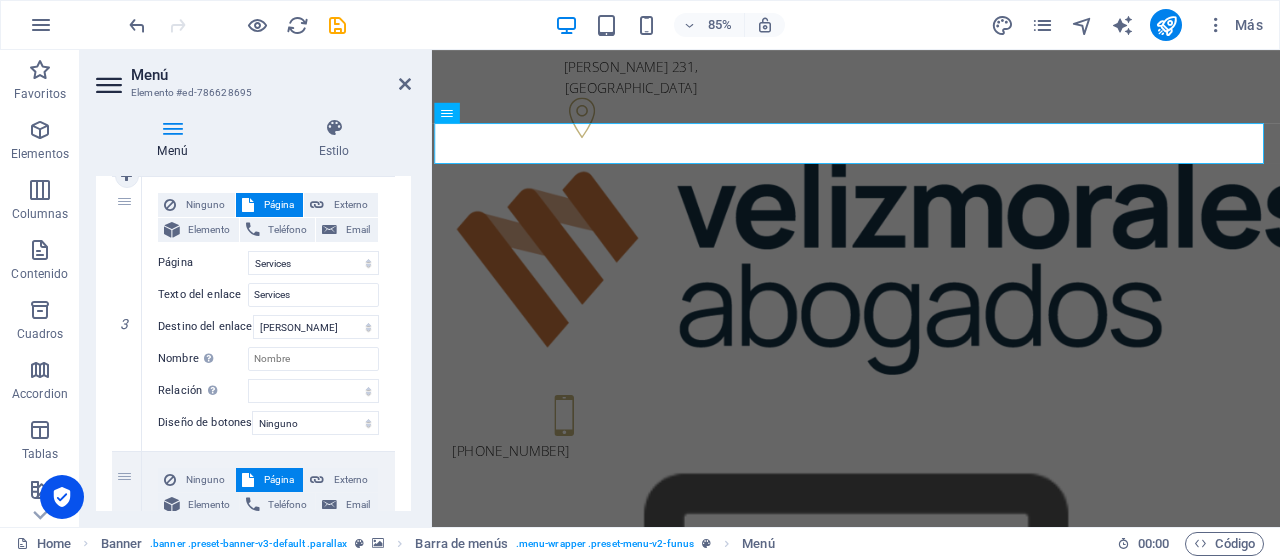 scroll, scrollTop: 800, scrollLeft: 0, axis: vertical 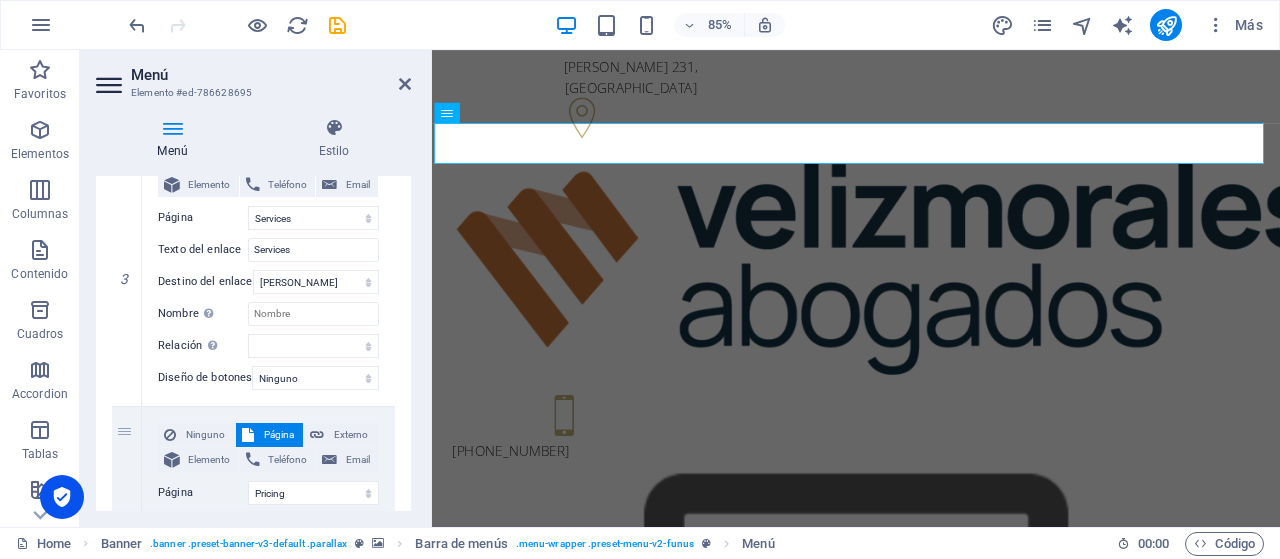 type on "NOSOTROS" 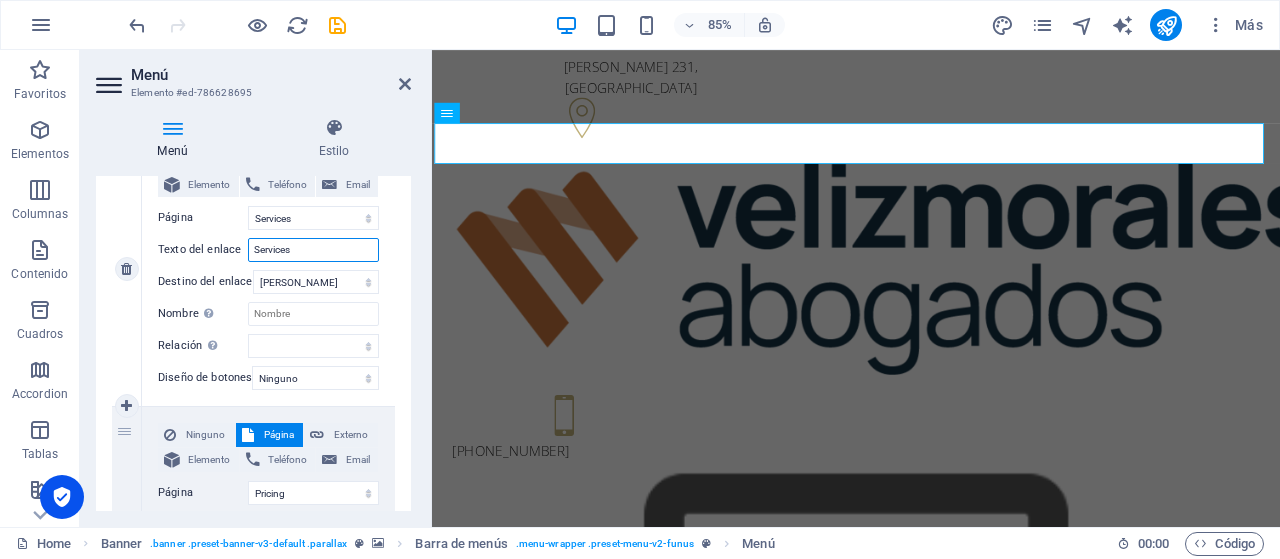 drag, startPoint x: 319, startPoint y: 247, endPoint x: 194, endPoint y: 242, distance: 125.09996 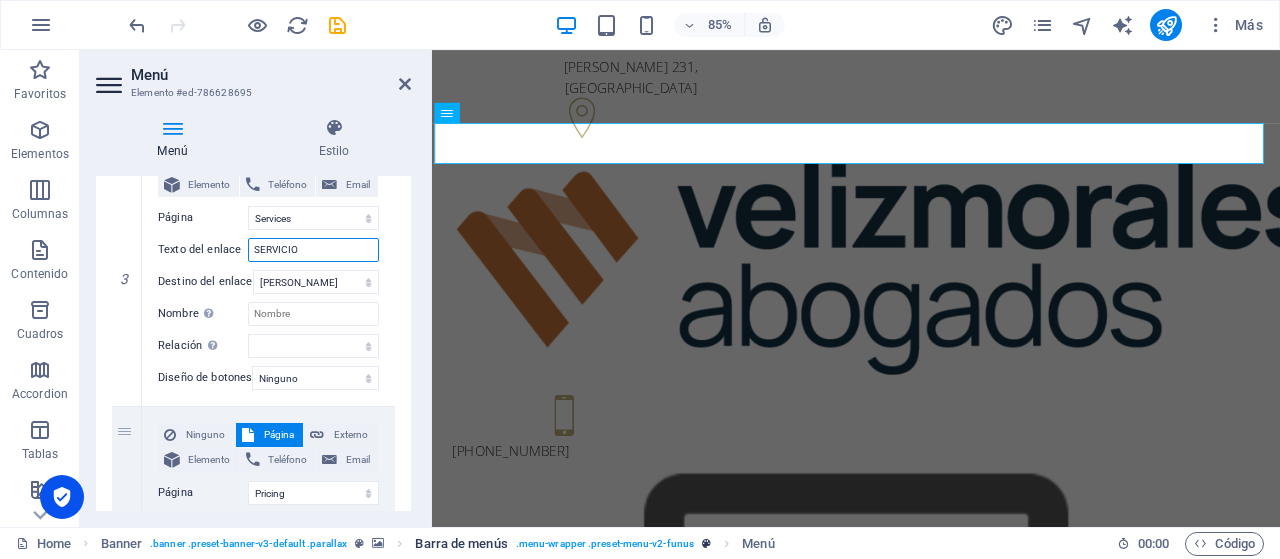 type on "SERVICIOS" 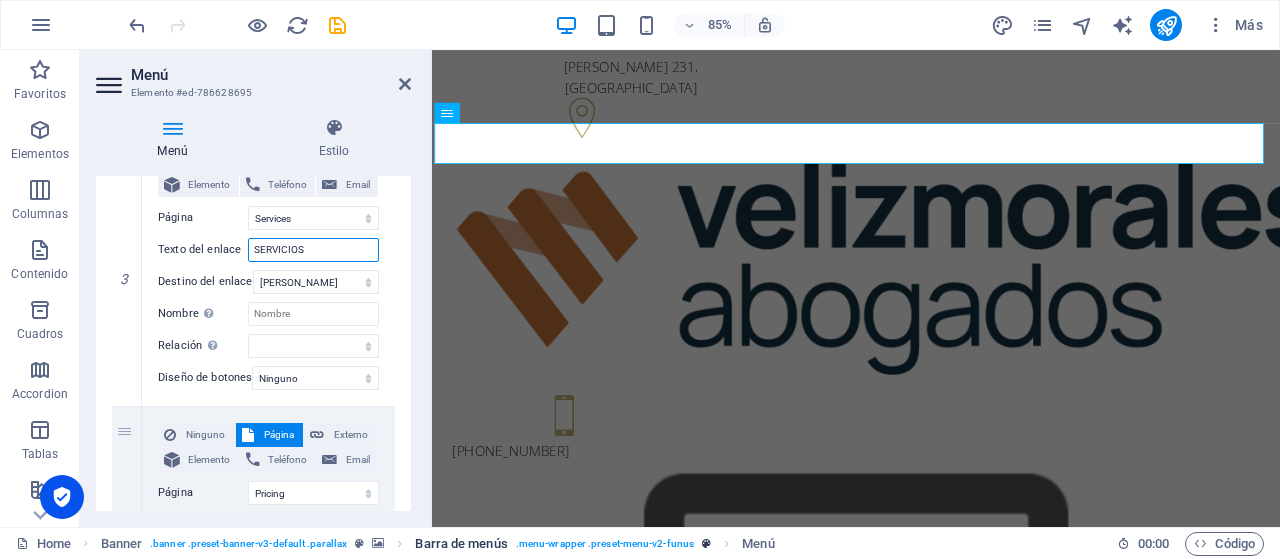 select 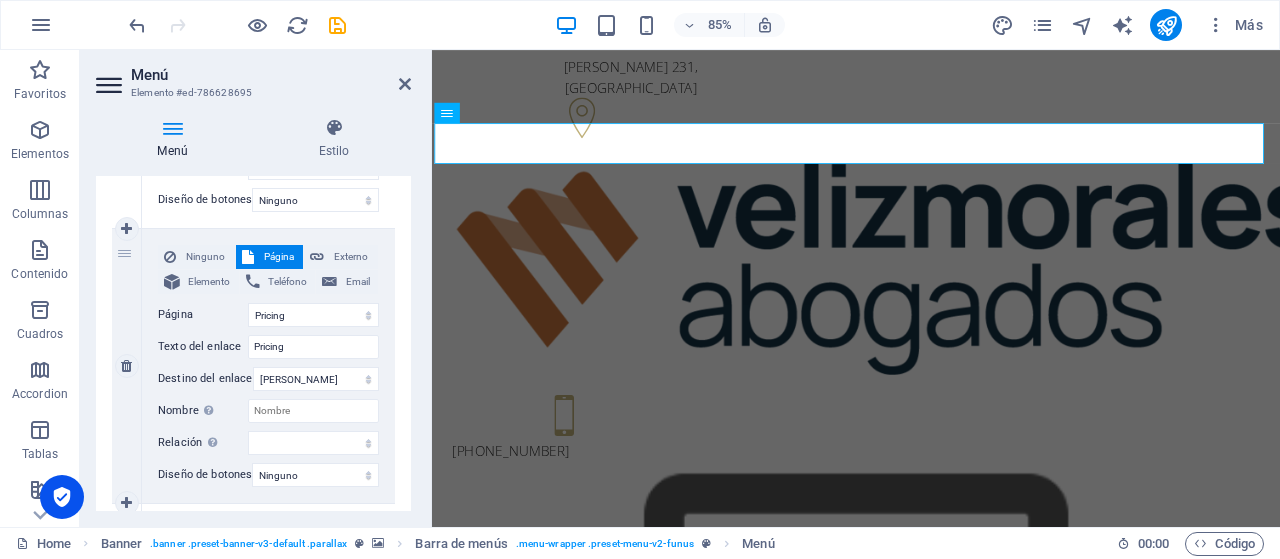 scroll, scrollTop: 1000, scrollLeft: 0, axis: vertical 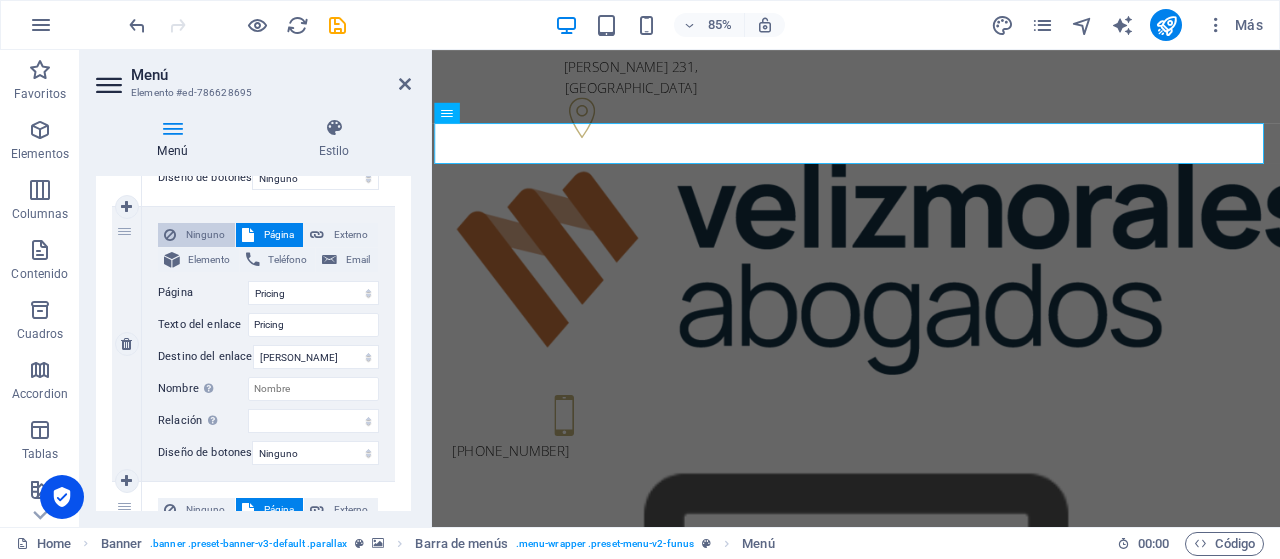 type on "SERVICIOS" 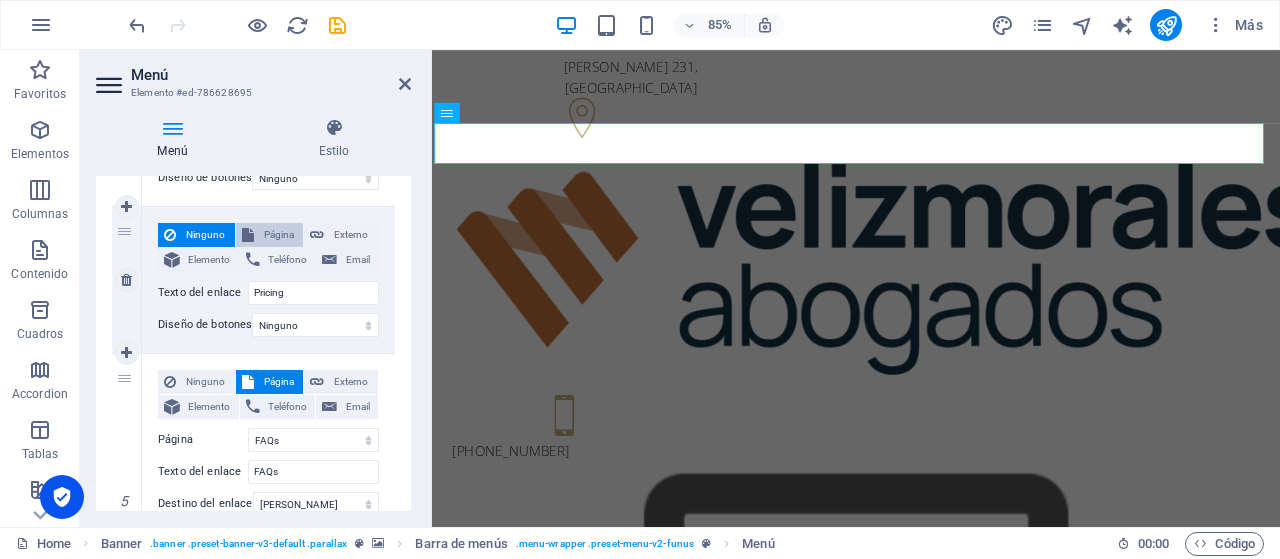 click on "Página" at bounding box center [279, 235] 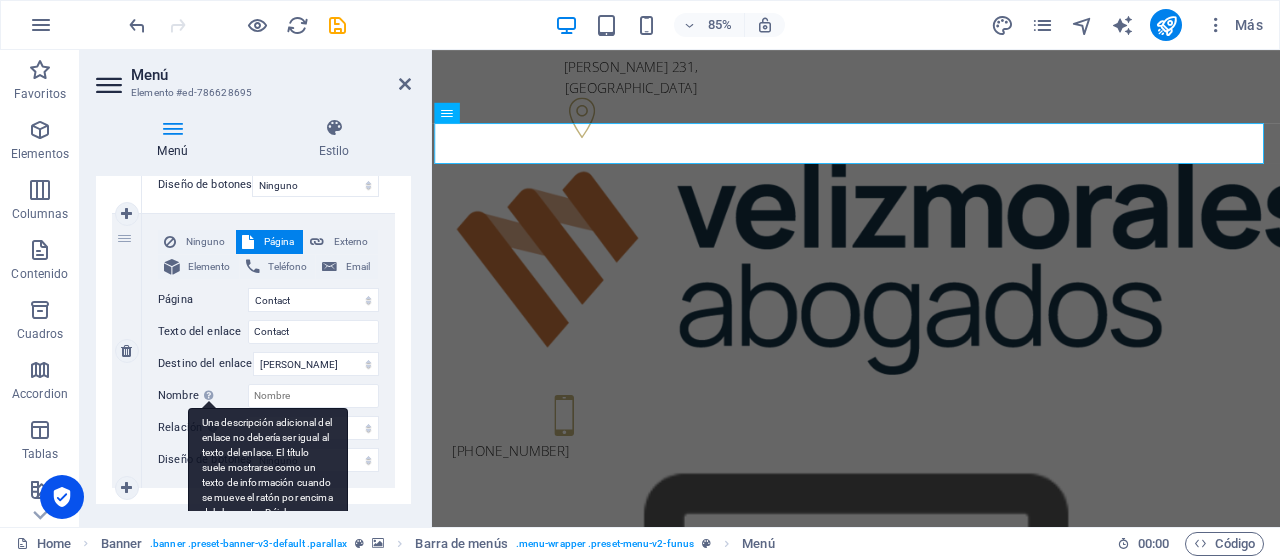 scroll, scrollTop: 1587, scrollLeft: 0, axis: vertical 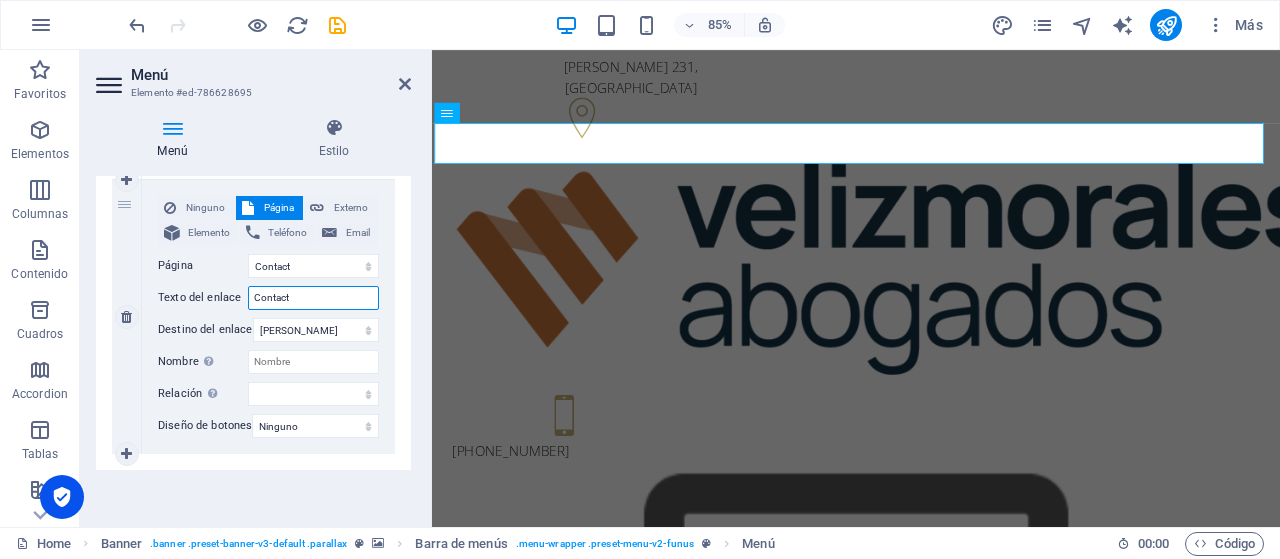 click on "Contact" at bounding box center [313, 298] 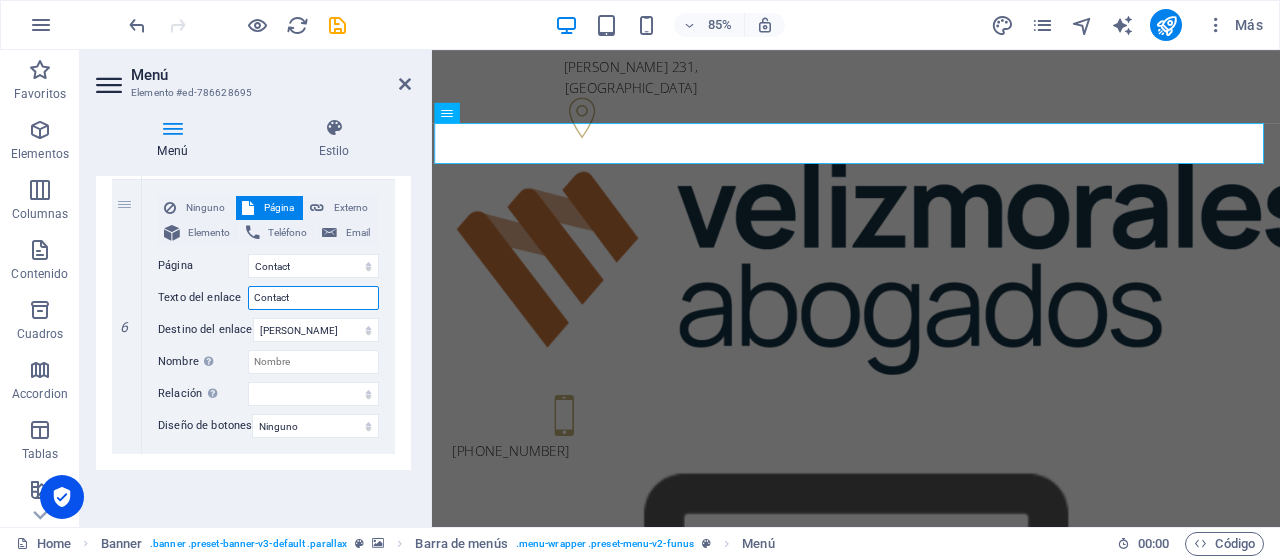 drag, startPoint x: 104, startPoint y: 283, endPoint x: 85, endPoint y: 281, distance: 19.104973 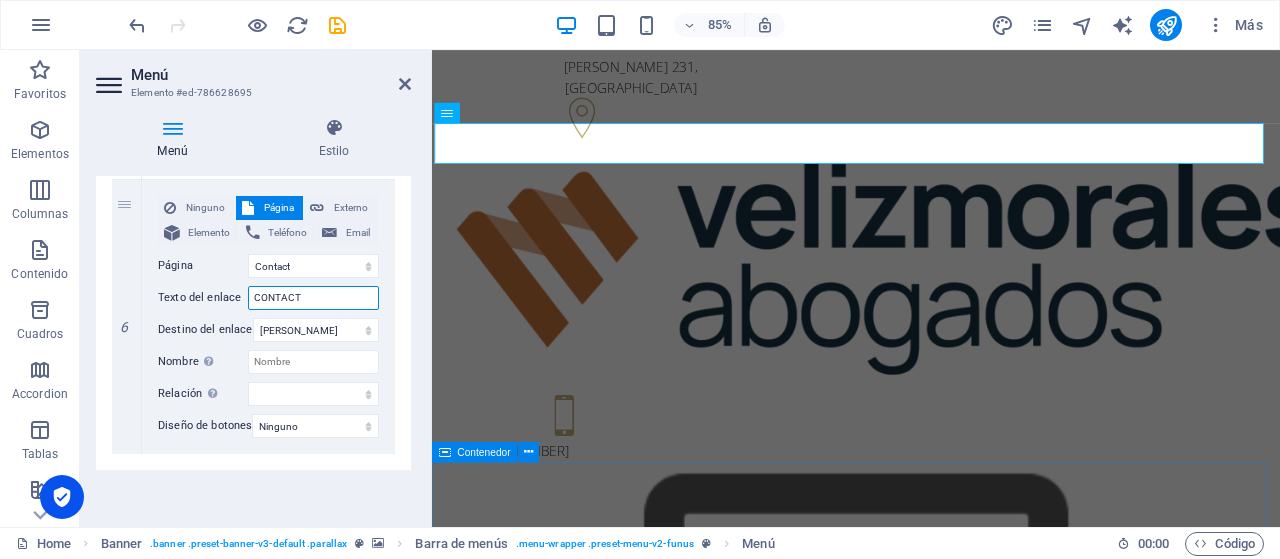 type on "CONTACTO" 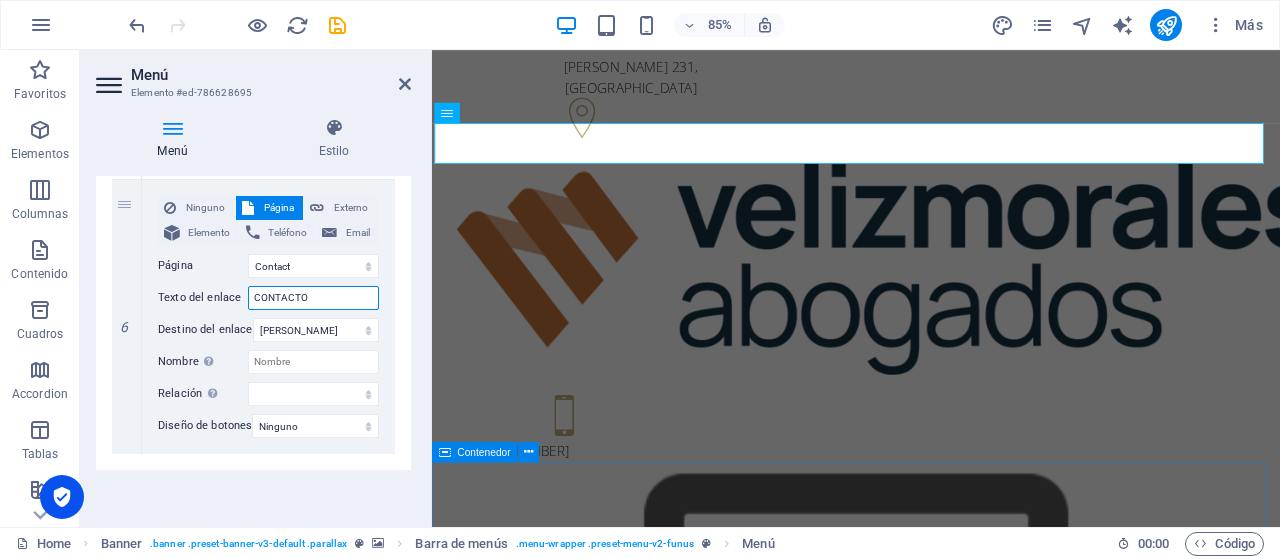 select 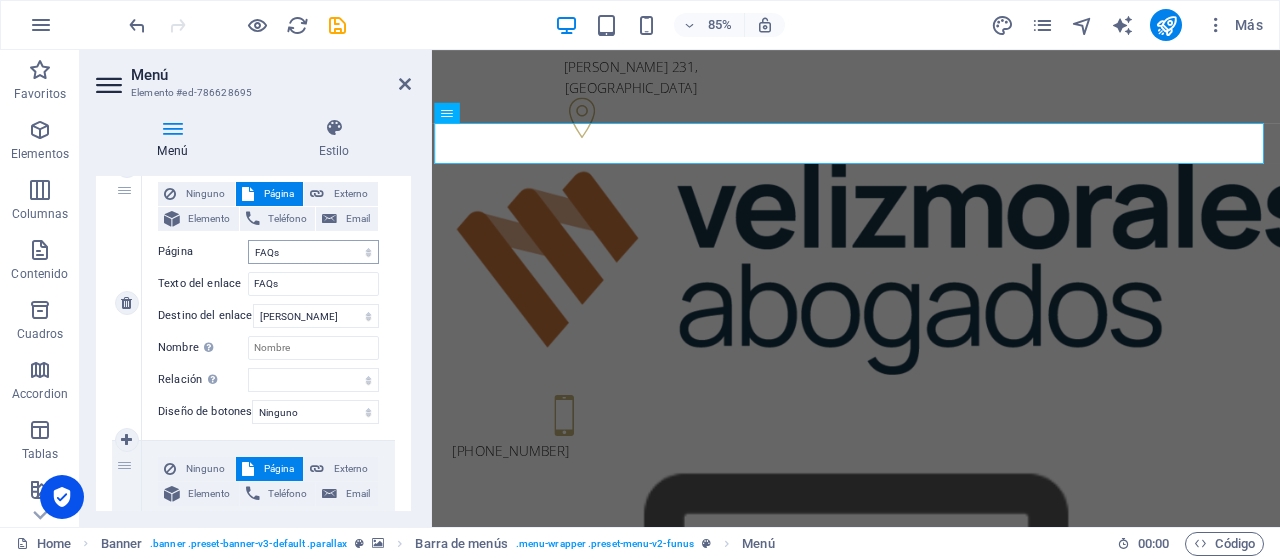scroll, scrollTop: 1287, scrollLeft: 0, axis: vertical 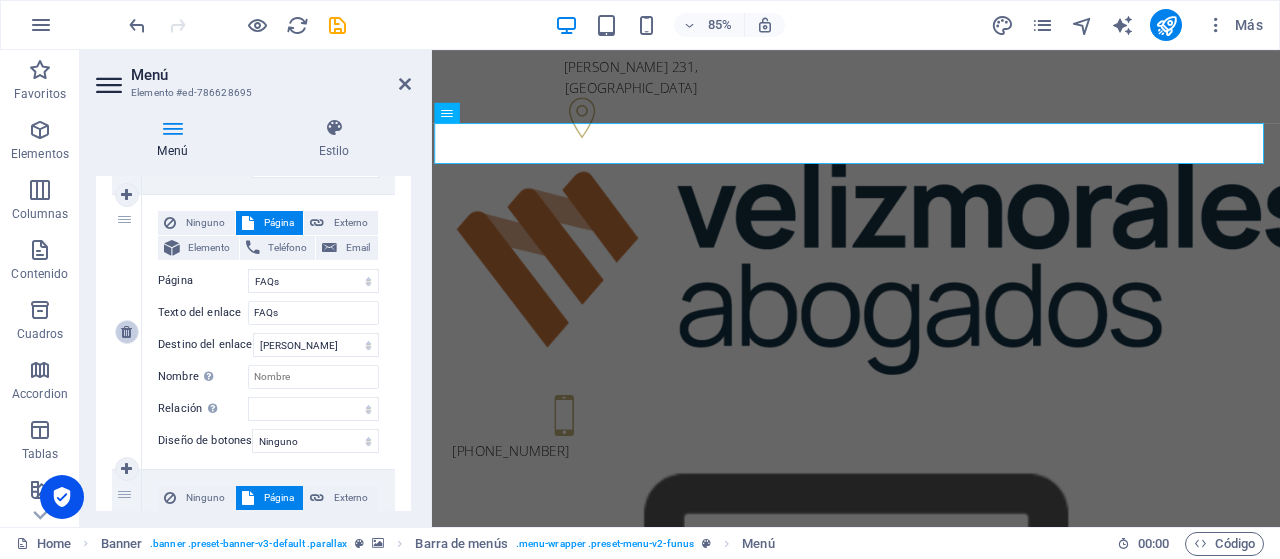 type on "CONTACTO" 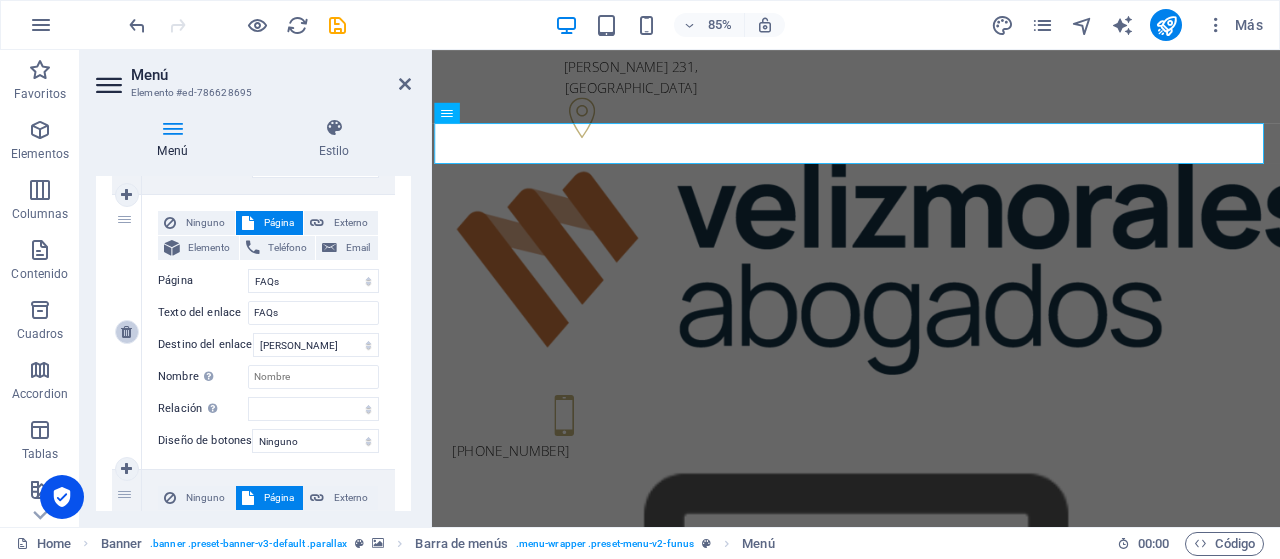 click at bounding box center (127, 332) 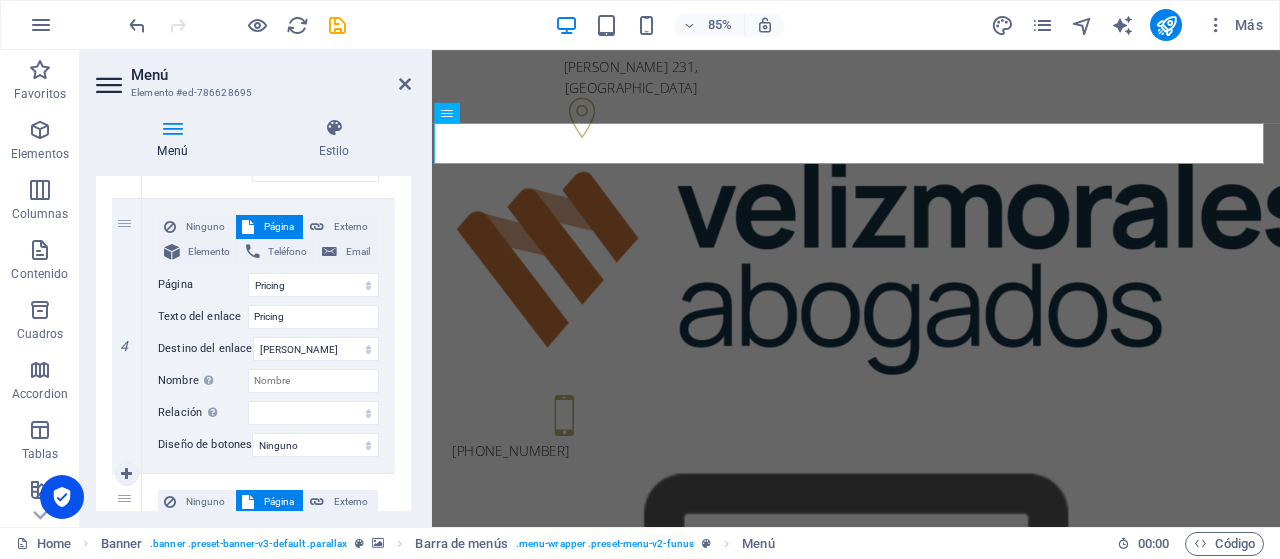 scroll, scrollTop: 987, scrollLeft: 0, axis: vertical 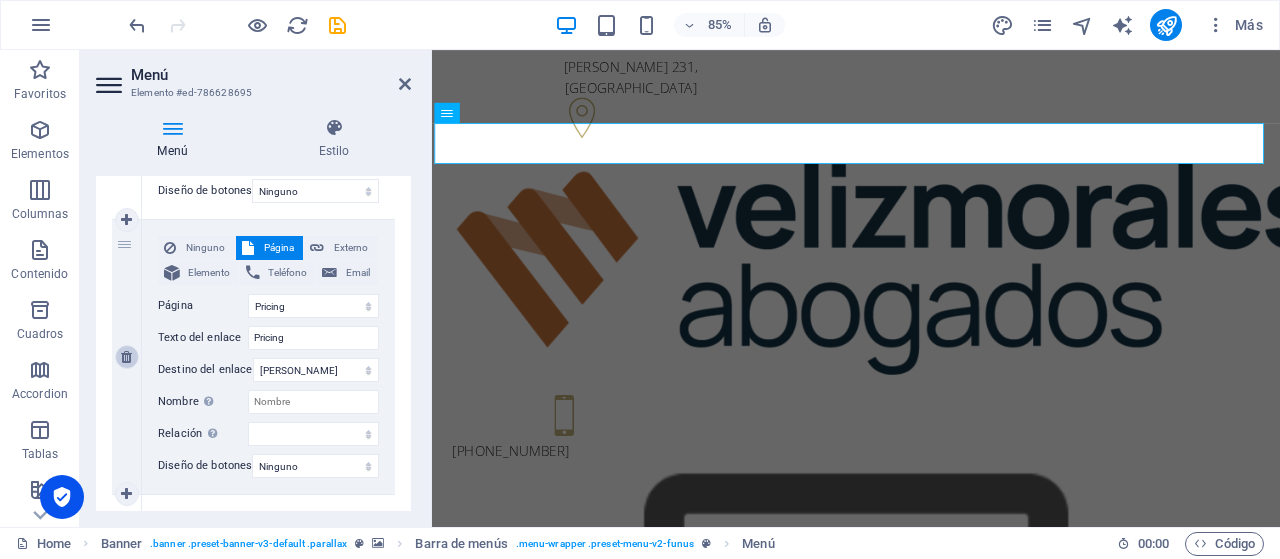 click at bounding box center (126, 357) 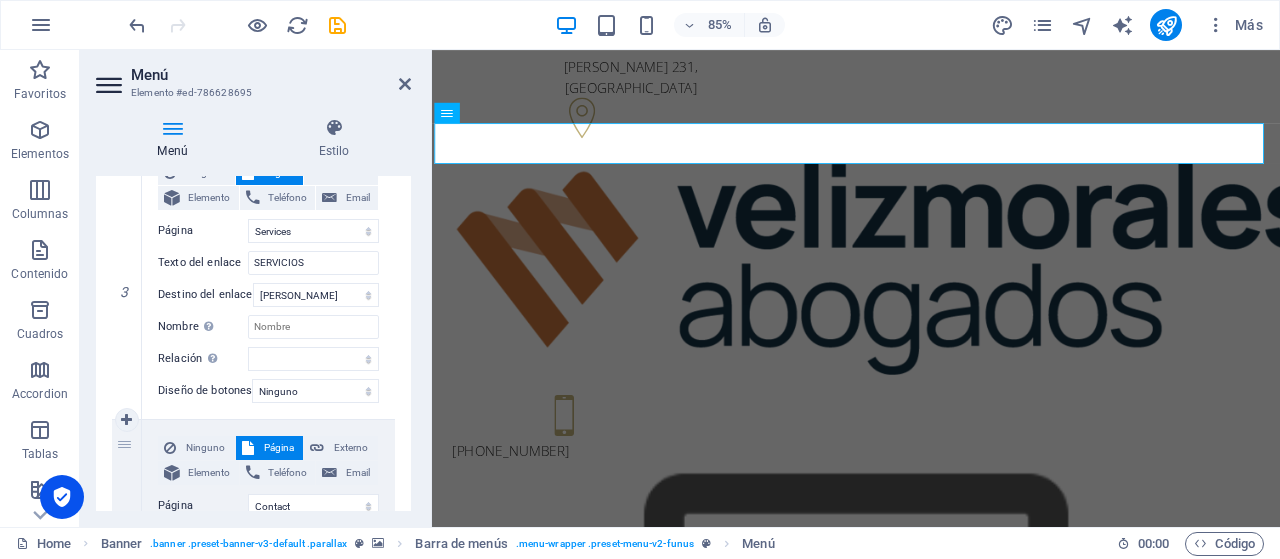 scroll, scrollTop: 687, scrollLeft: 0, axis: vertical 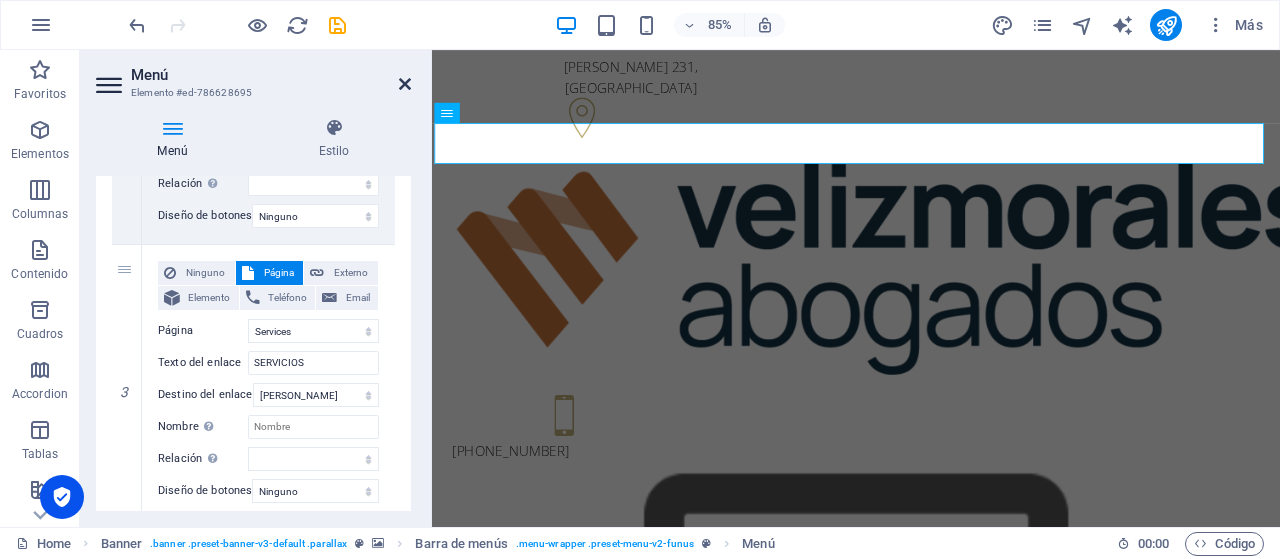 drag, startPoint x: 402, startPoint y: 82, endPoint x: 444, endPoint y: 75, distance: 42.579338 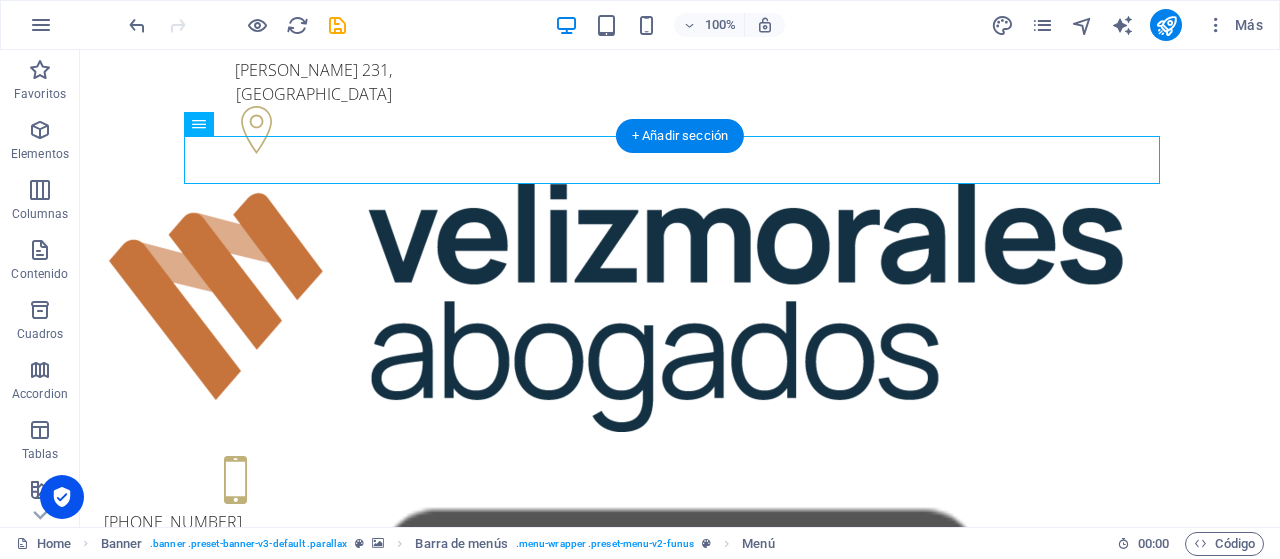 click at bounding box center (680, 1234) 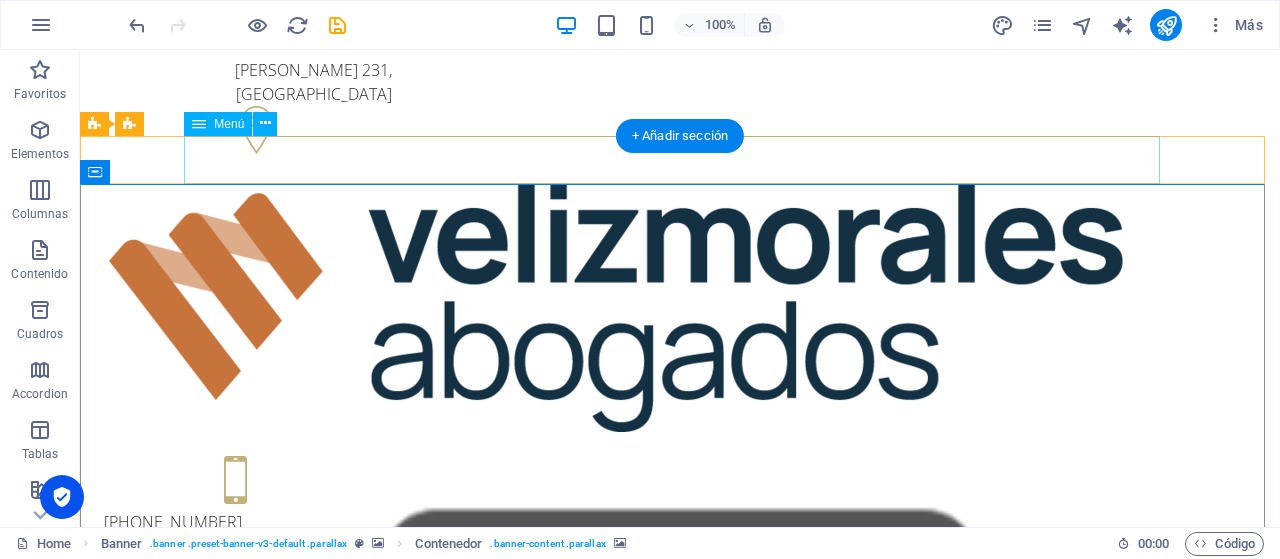 click on "INICIO NOSOTROS SERVICIOS CONTACTO" at bounding box center [680, 1046] 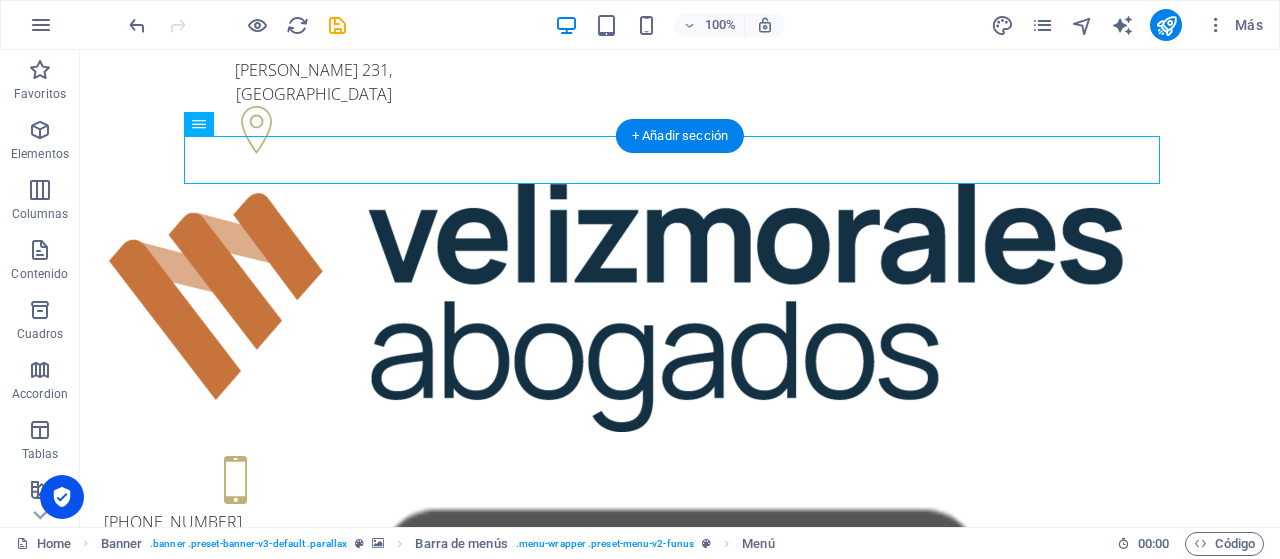 click at bounding box center [680, 1234] 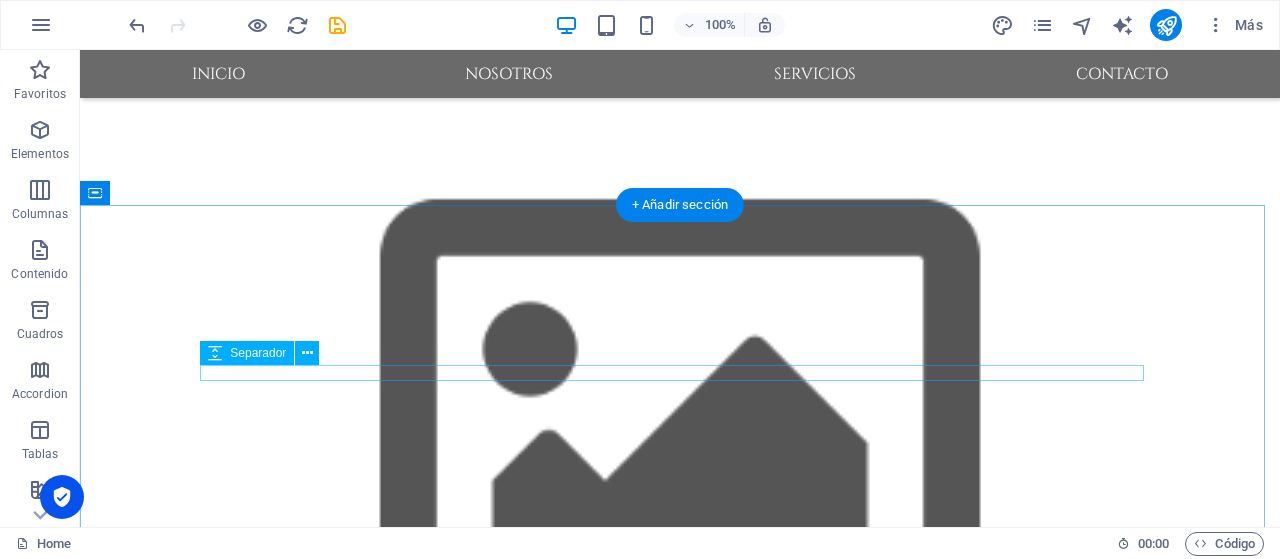scroll, scrollTop: 400, scrollLeft: 0, axis: vertical 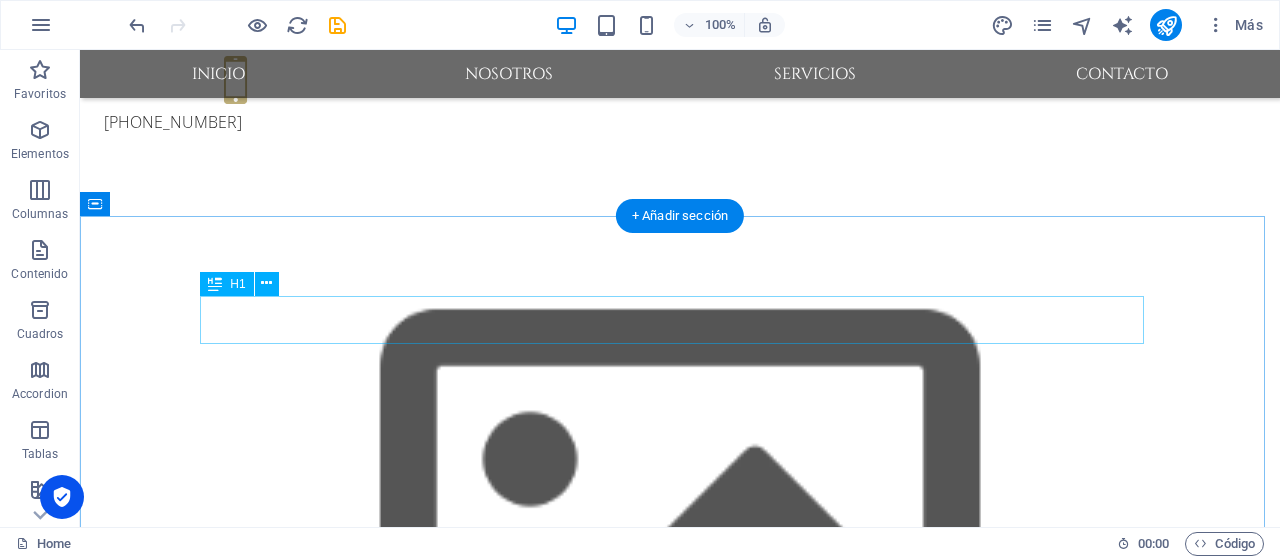 click on "Welcome to  velizmorales.cl" at bounding box center [680, 1609] 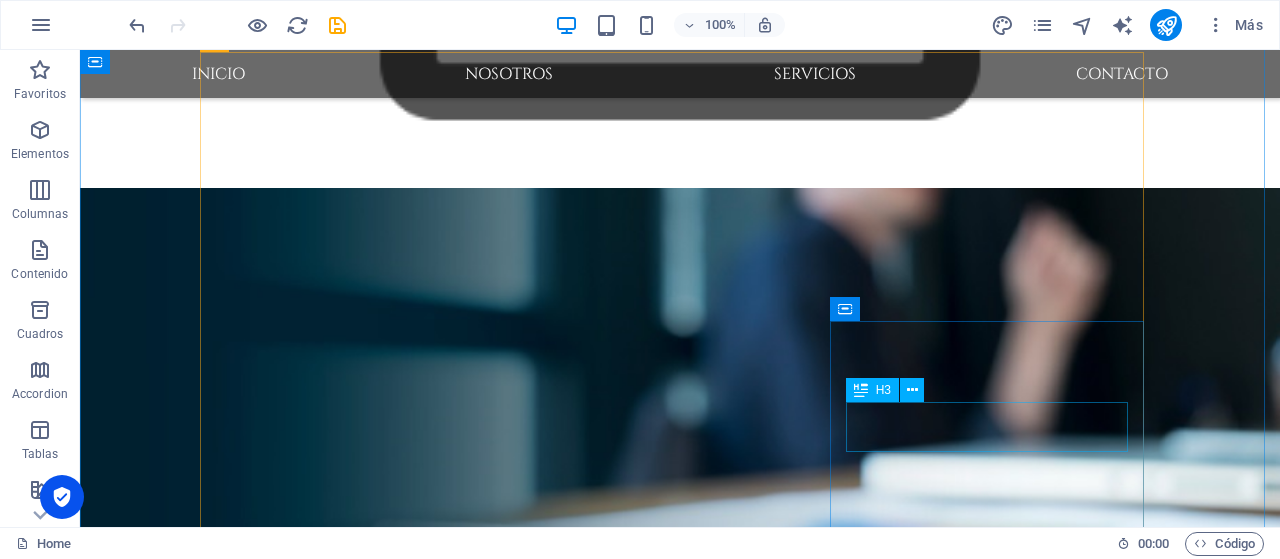 scroll, scrollTop: 800, scrollLeft: 0, axis: vertical 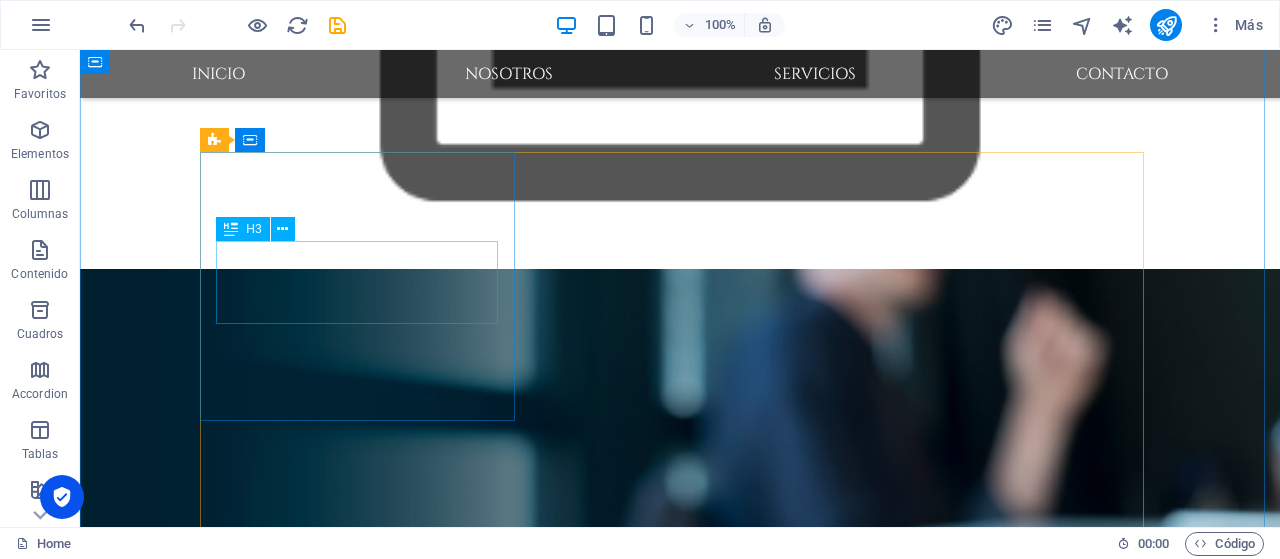 click on "flower arrangements" at bounding box center [679, 1556] 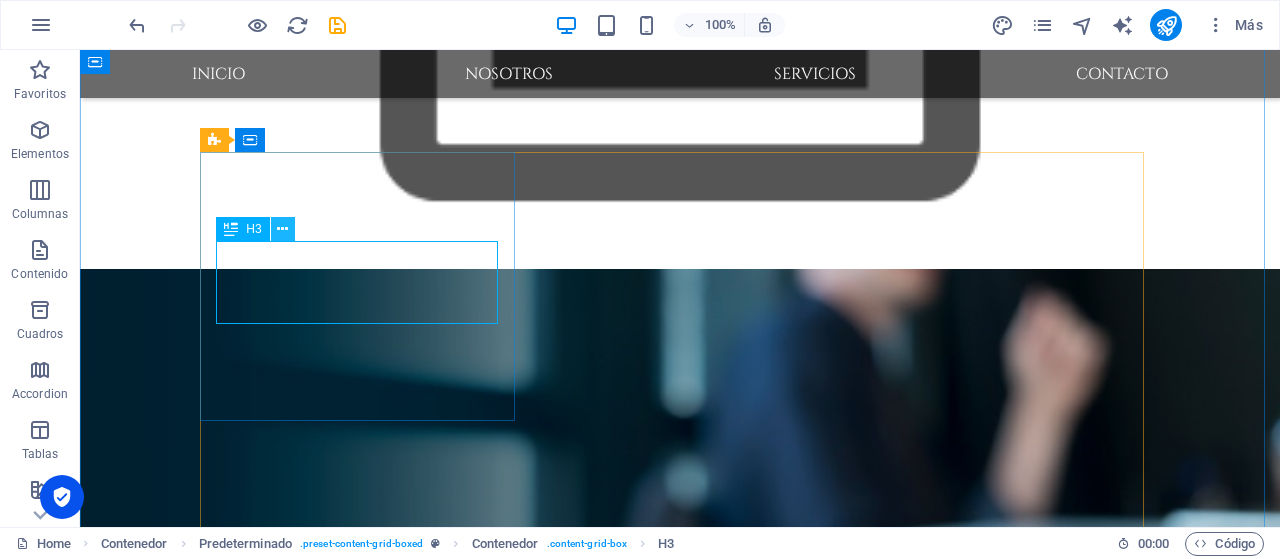click at bounding box center [282, 229] 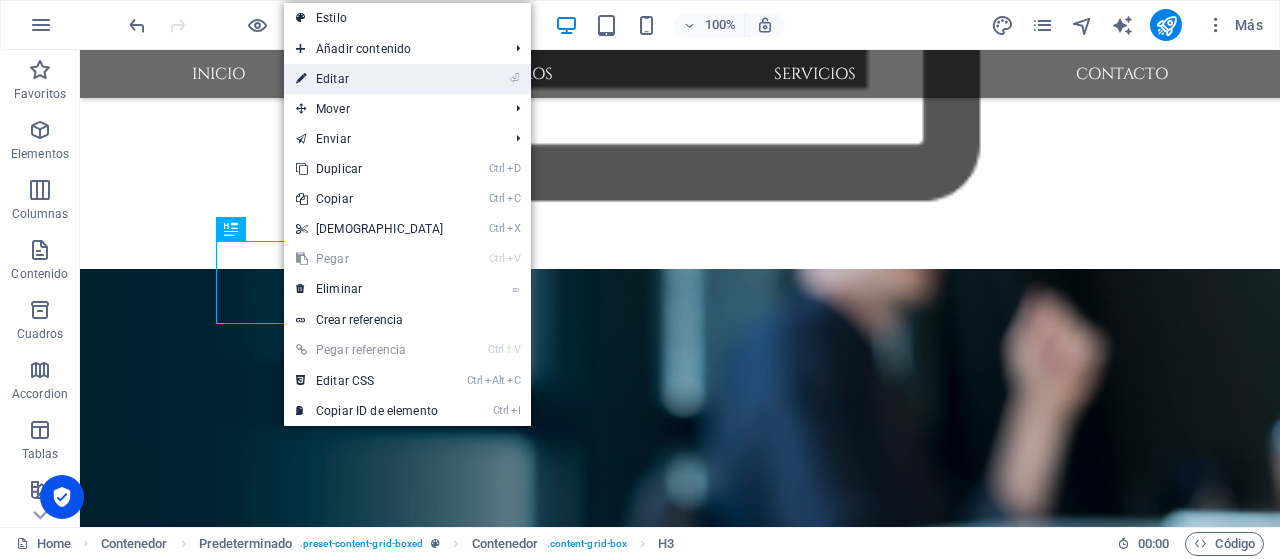 click on "⏎  Editar" at bounding box center (370, 79) 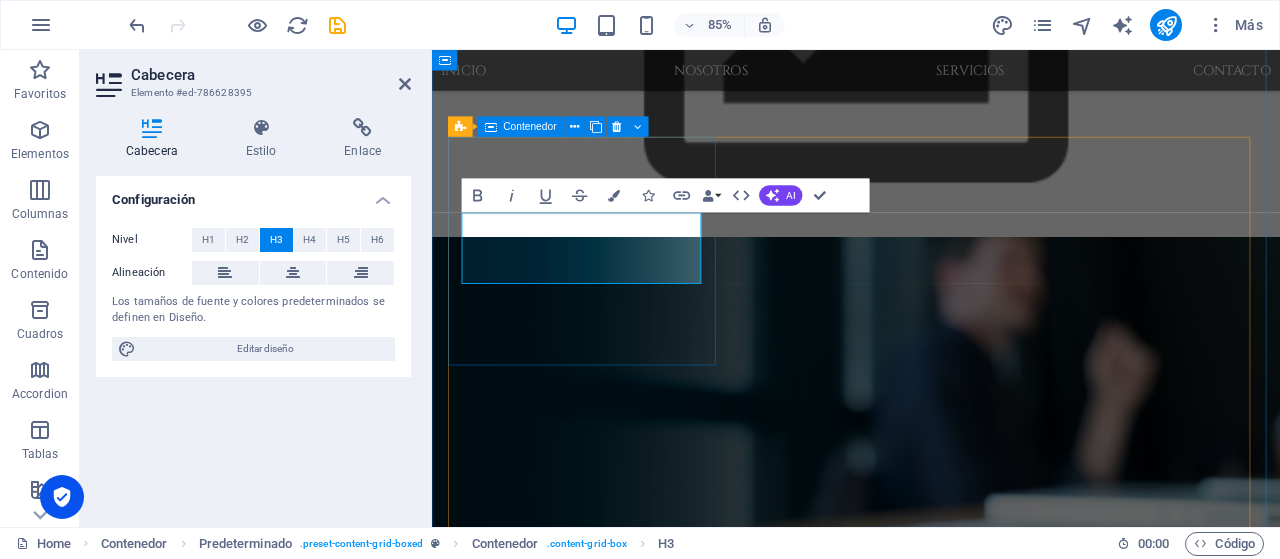 scroll, scrollTop: 718, scrollLeft: 0, axis: vertical 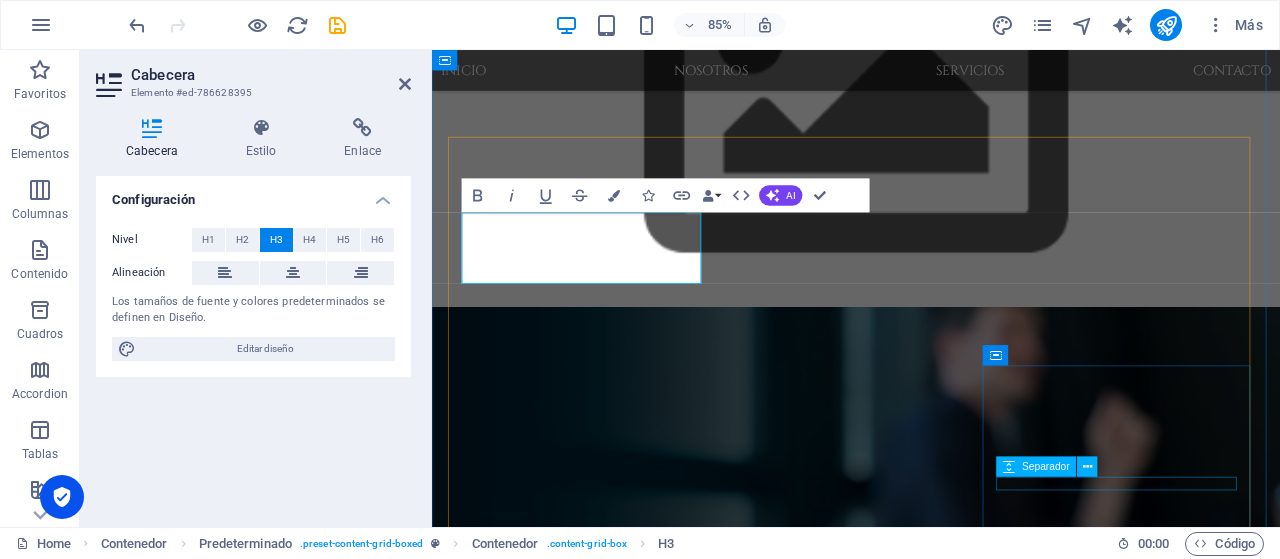 type 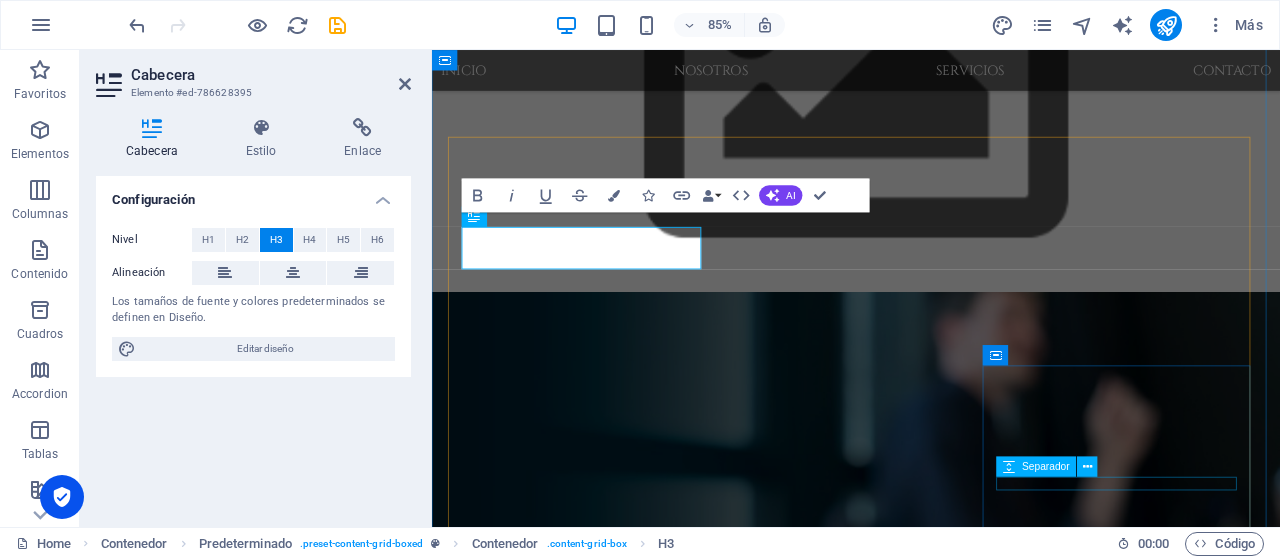 scroll, scrollTop: 718, scrollLeft: 0, axis: vertical 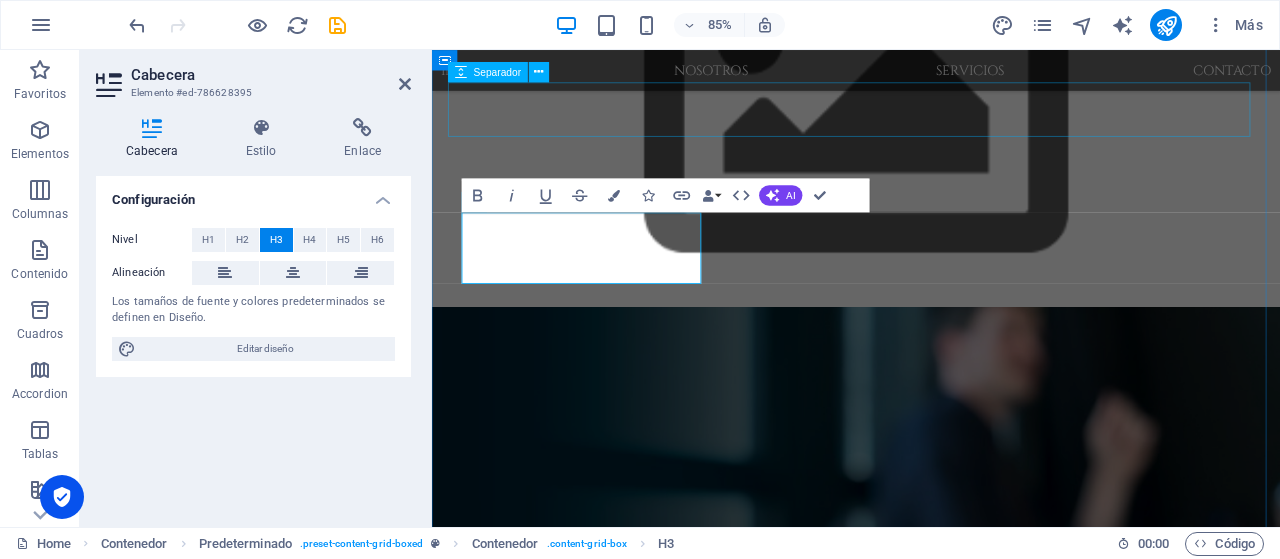 click at bounding box center [931, 1477] 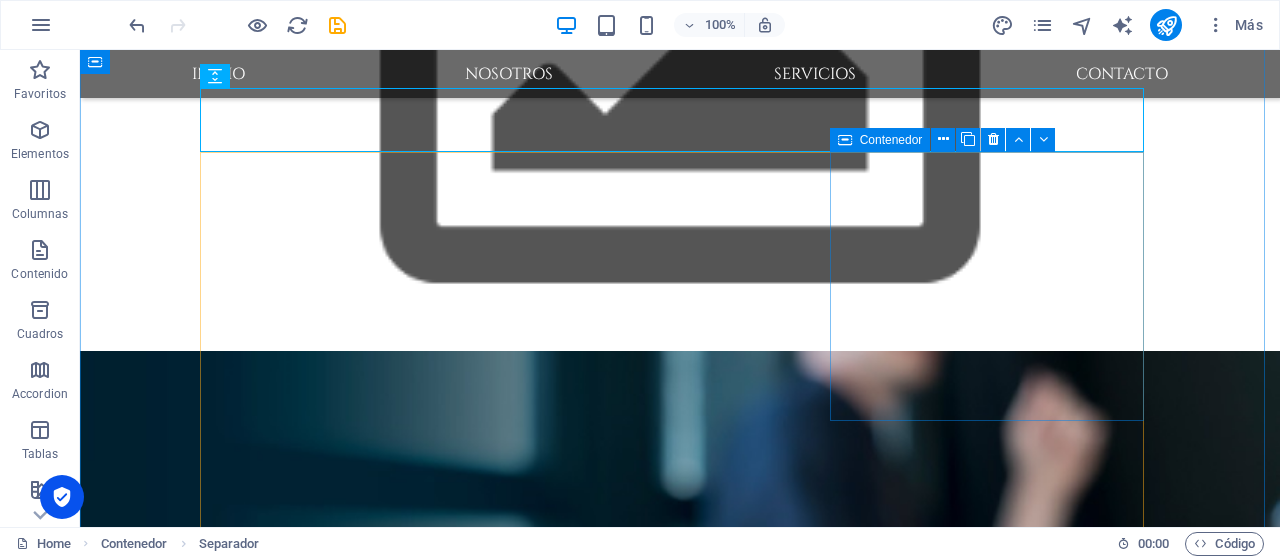 scroll, scrollTop: 800, scrollLeft: 0, axis: vertical 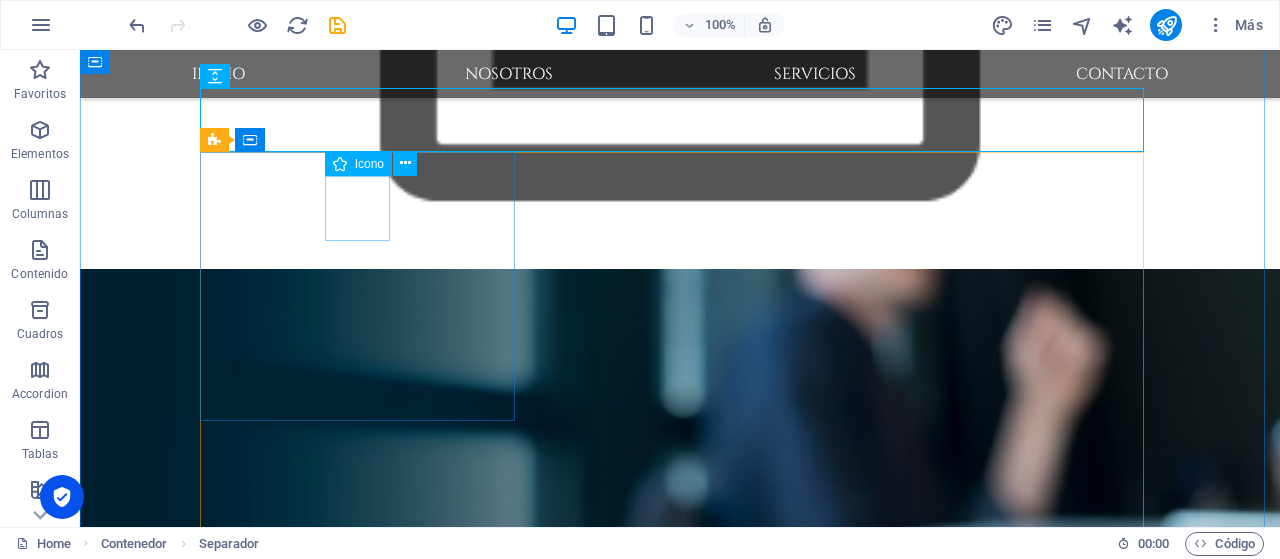 click at bounding box center (679, 1490) 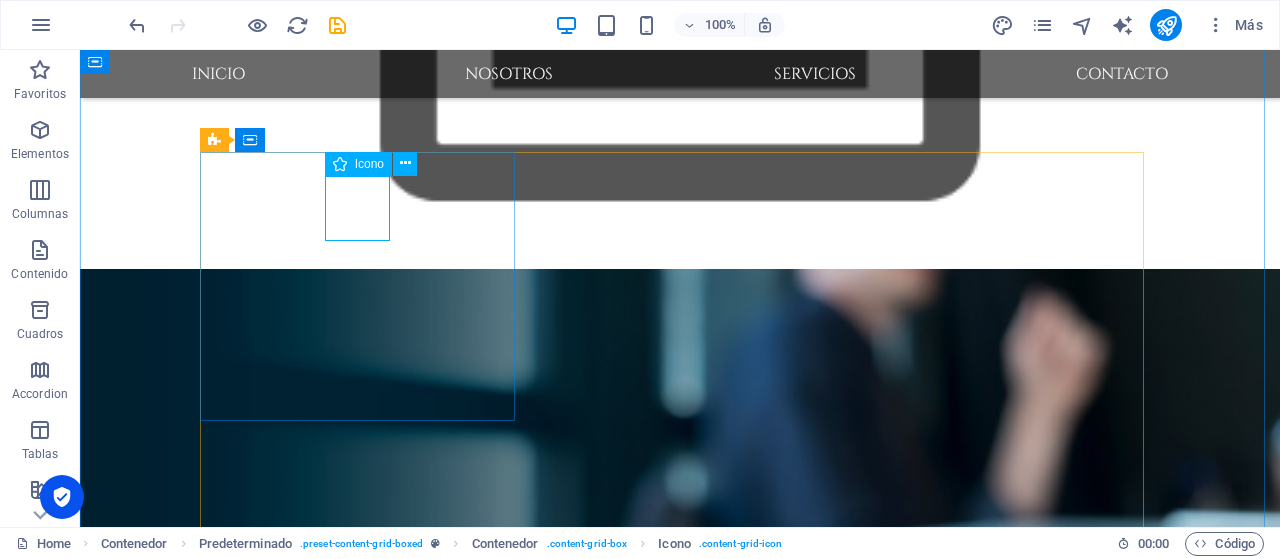 click at bounding box center (679, 1490) 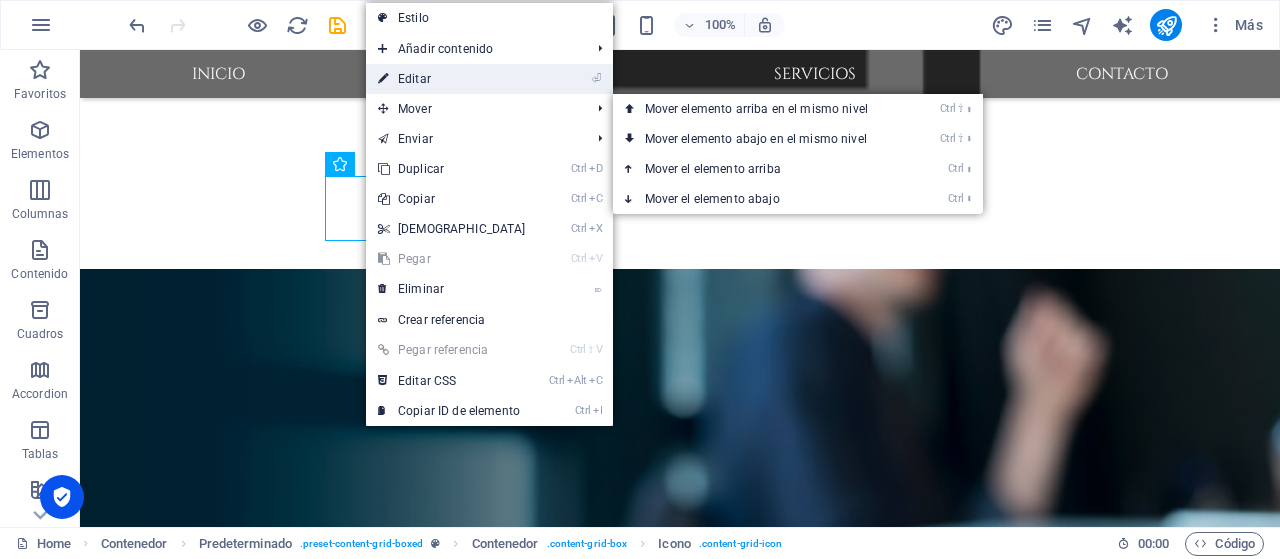 click on "⏎  Editar" at bounding box center (452, 79) 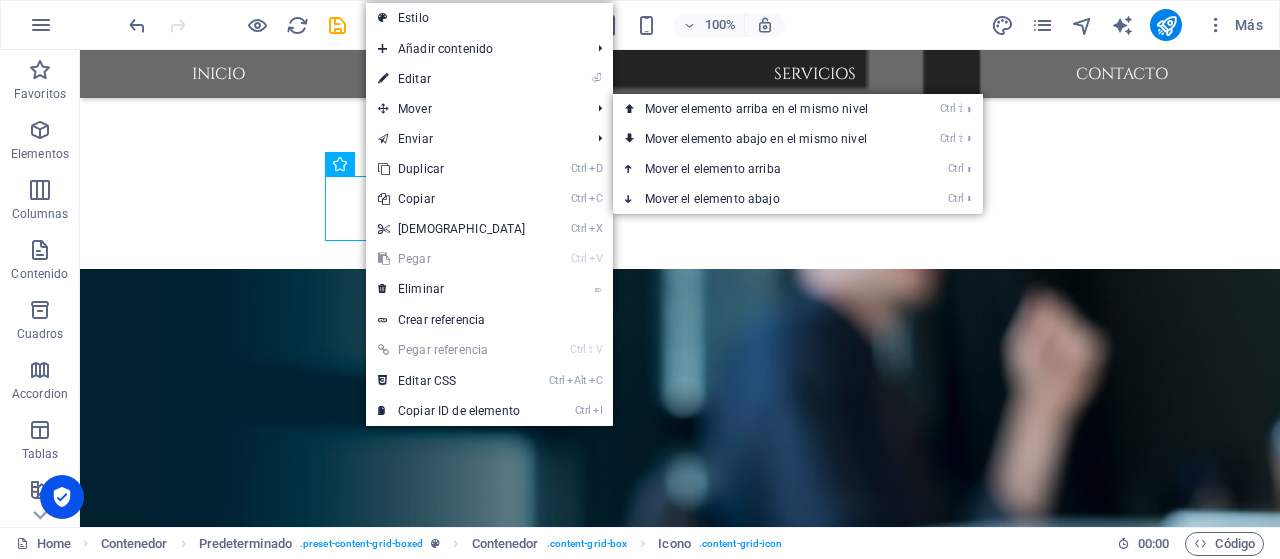 select on "xMidYMid" 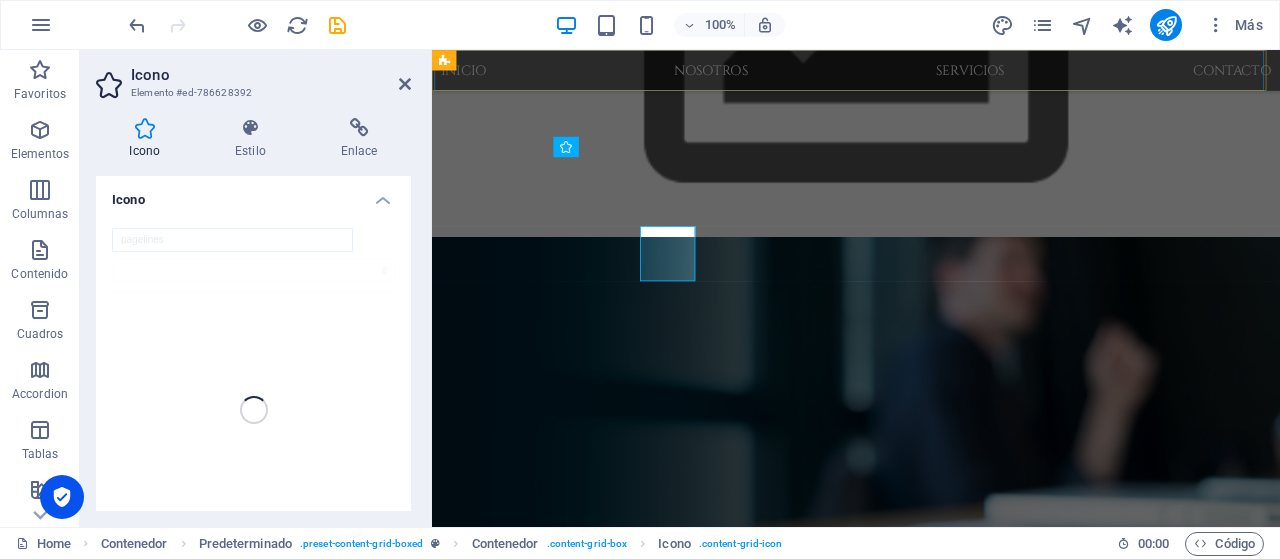 scroll, scrollTop: 718, scrollLeft: 0, axis: vertical 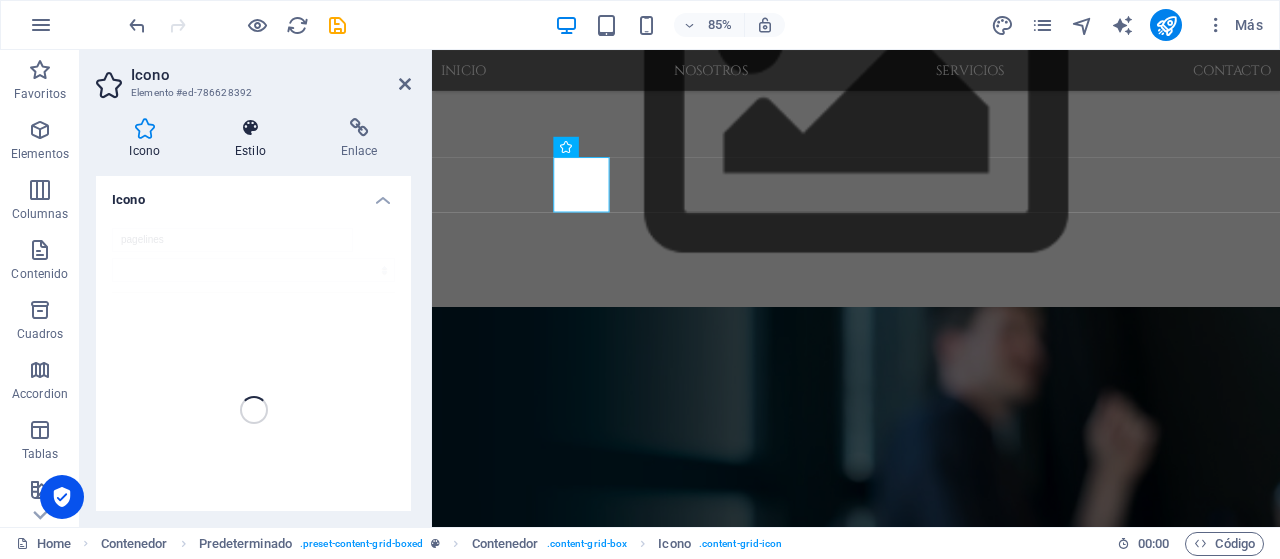 click at bounding box center [251, 128] 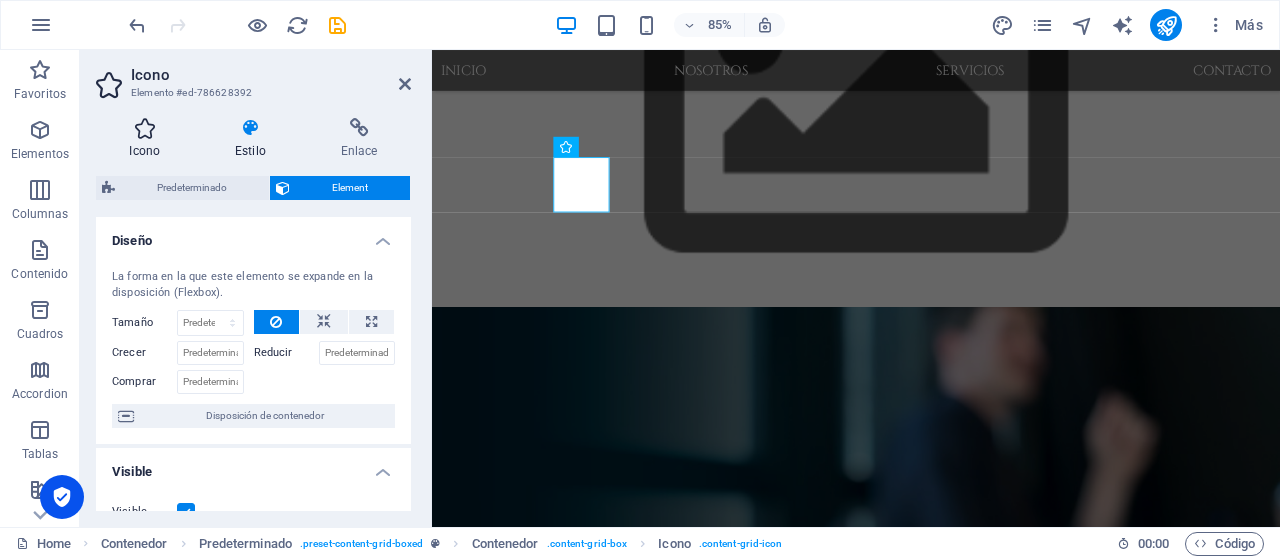 click at bounding box center [145, 128] 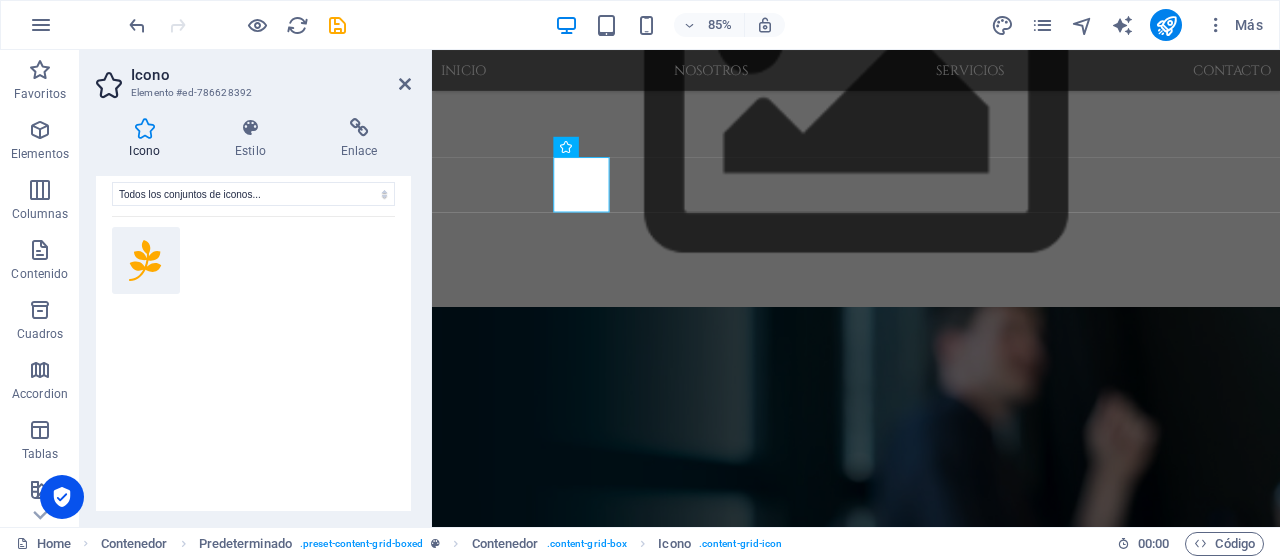 scroll, scrollTop: 100, scrollLeft: 0, axis: vertical 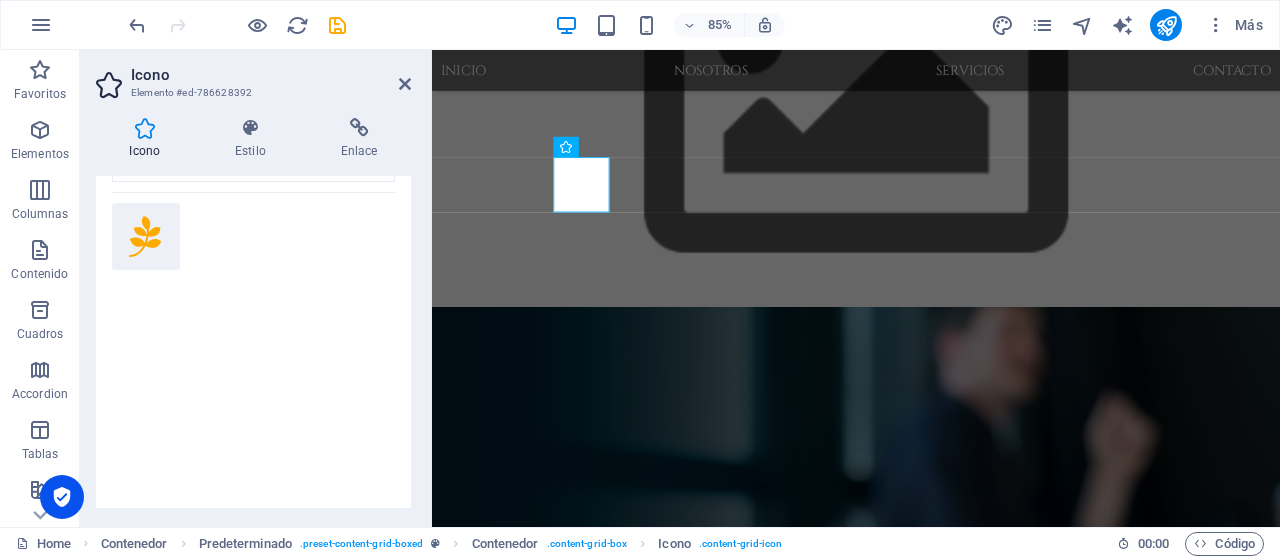click 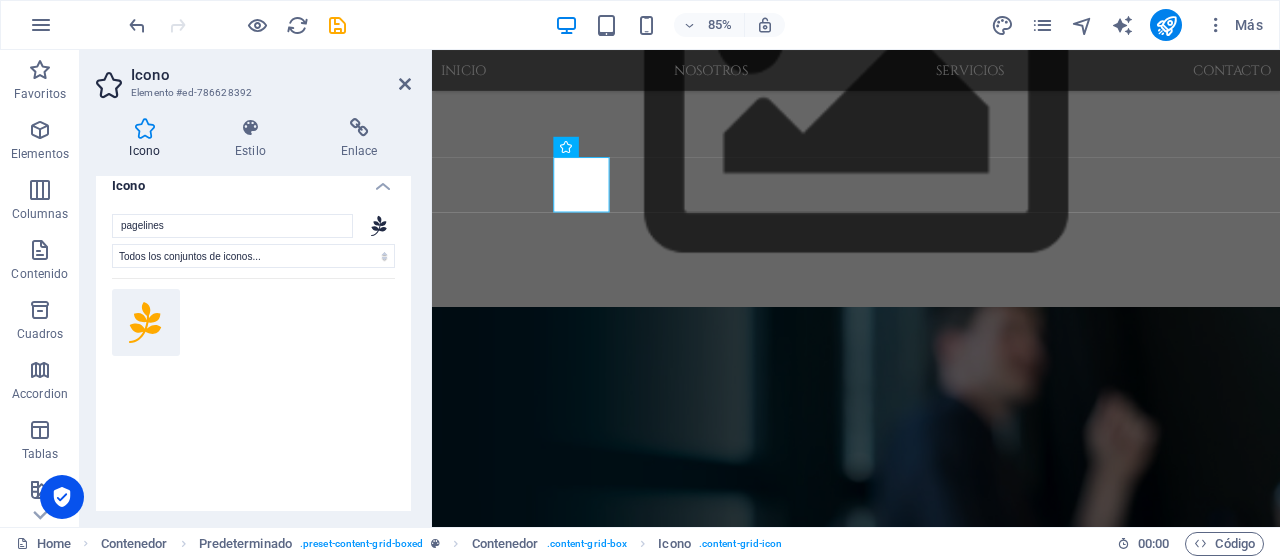 scroll, scrollTop: 0, scrollLeft: 0, axis: both 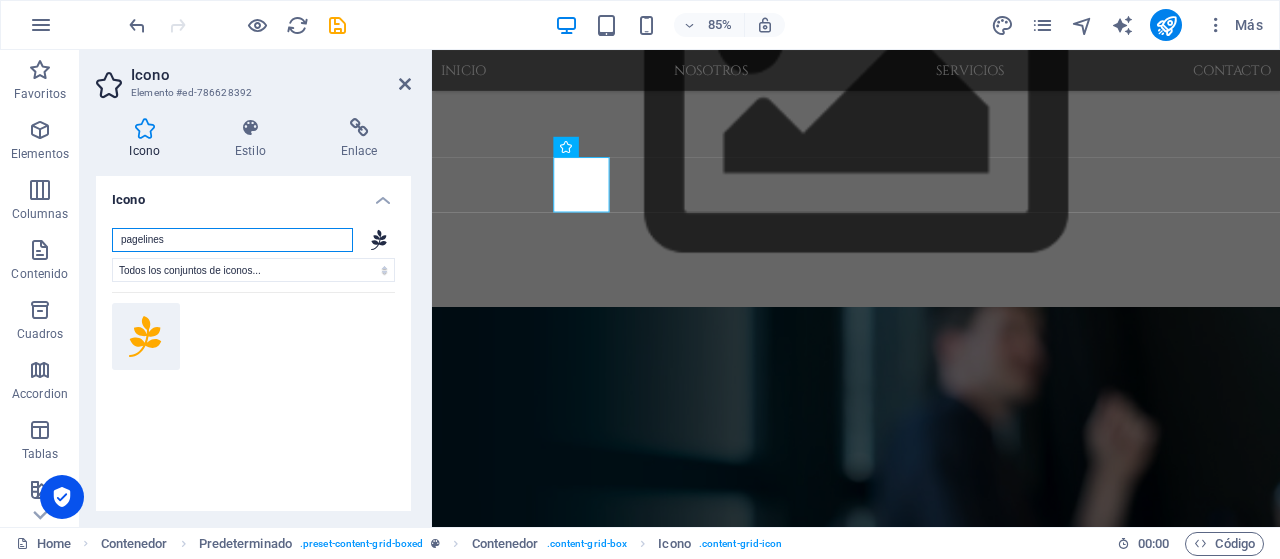 click on "pagelines" at bounding box center [232, 240] 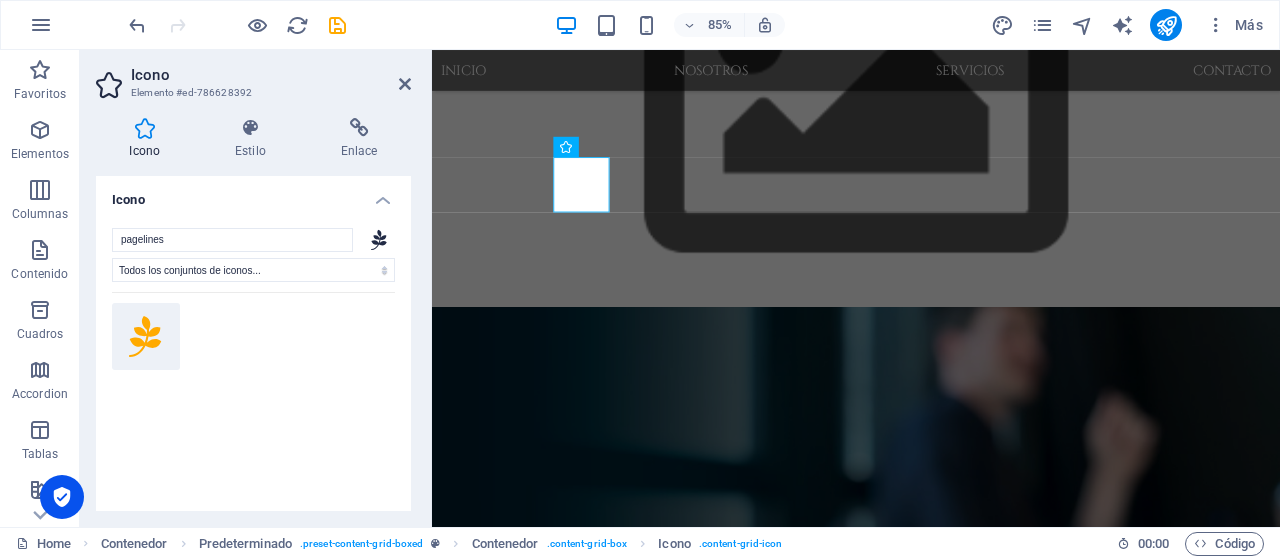 click 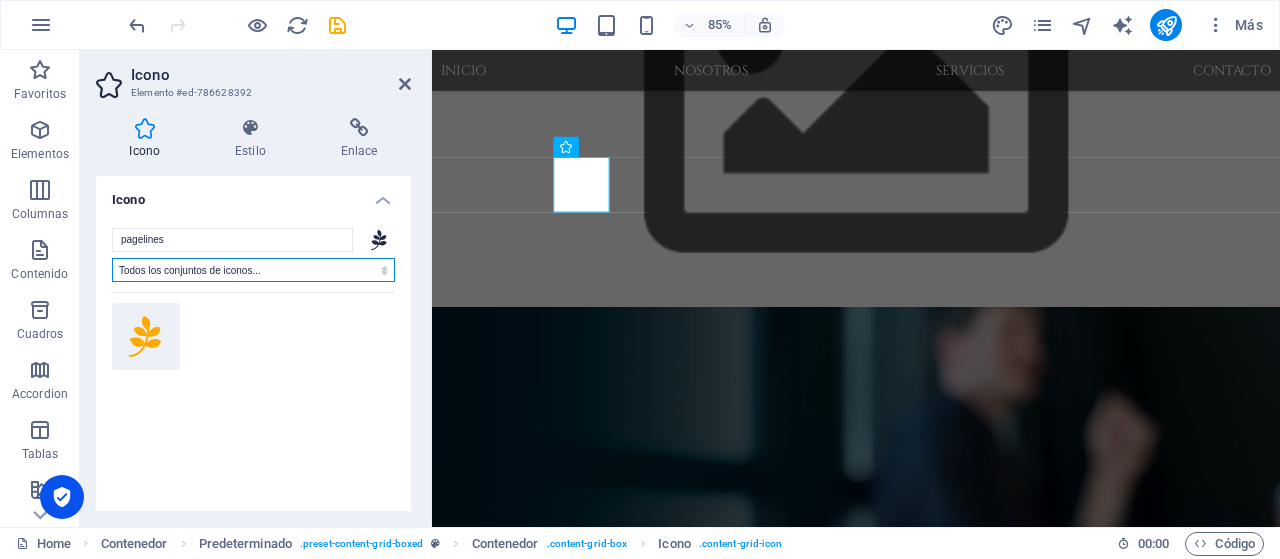 click on "Todos los conjuntos de iconos... IcoFont Ionicons FontAwesome Brands FontAwesome Duotone FontAwesome Solid FontAwesome Regular FontAwesome Light FontAwesome Thin FontAwesome Sharp Solid FontAwesome Sharp Regular FontAwesome Sharp Light FontAwesome Sharp Thin" at bounding box center (253, 270) 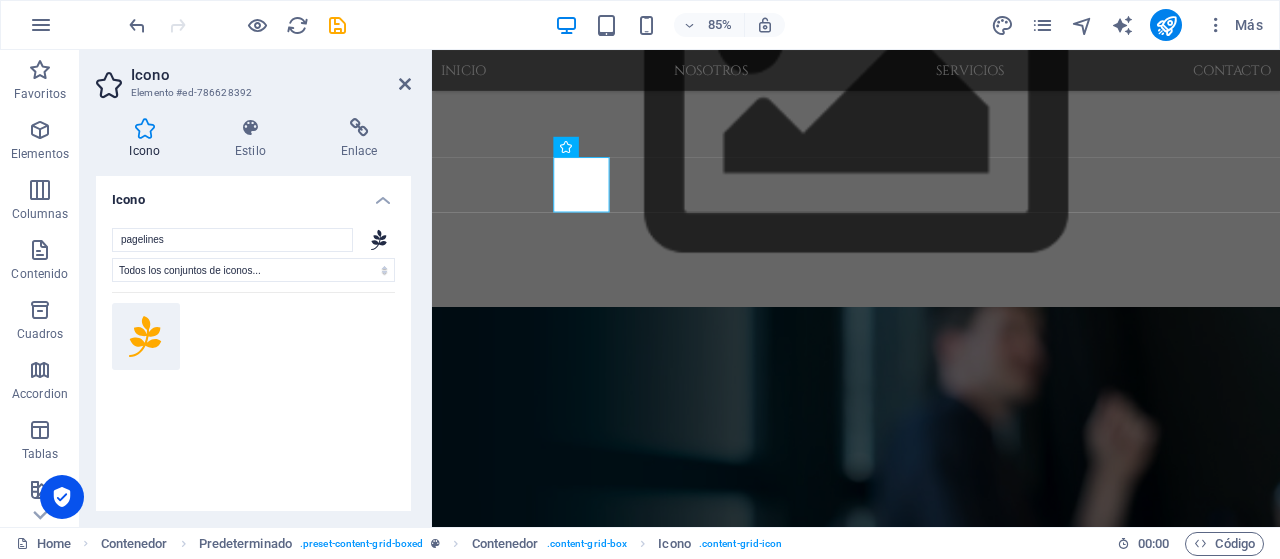 click 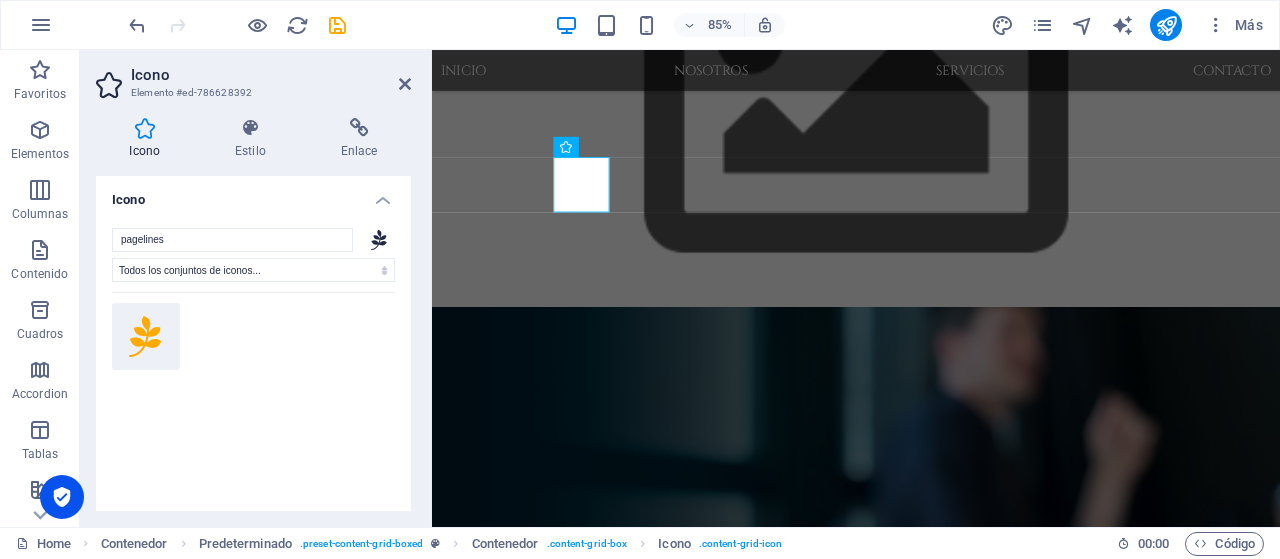 click at bounding box center (253, 437) 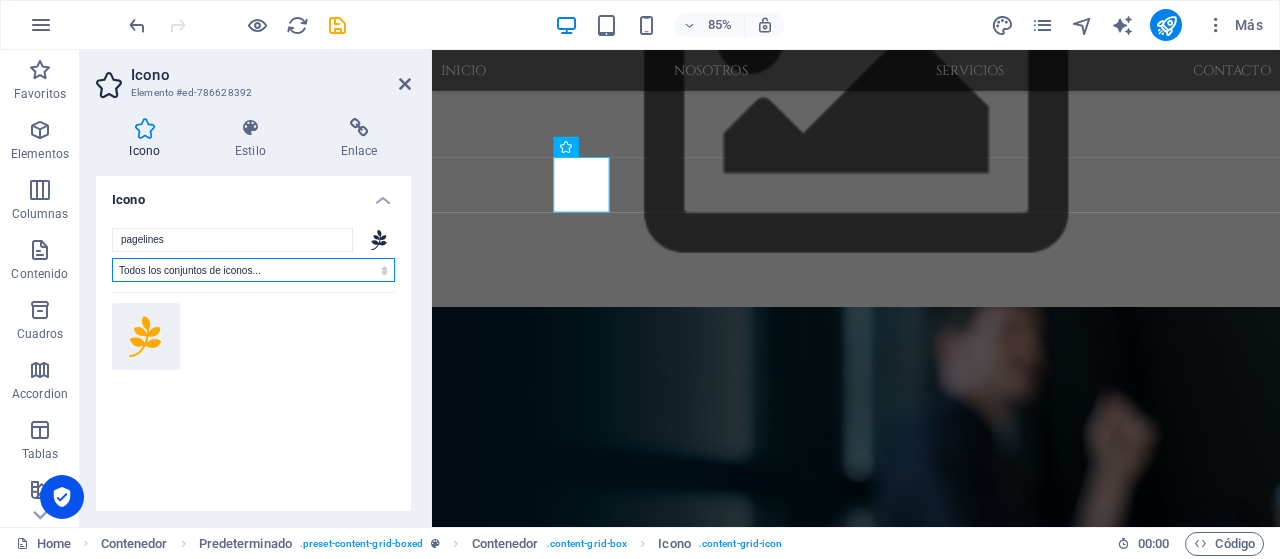 click on "Todos los conjuntos de iconos... IcoFont Ionicons FontAwesome Brands FontAwesome Duotone FontAwesome Solid FontAwesome Regular FontAwesome Light FontAwesome Thin FontAwesome Sharp Solid FontAwesome Sharp Regular FontAwesome Sharp Light FontAwesome Sharp Thin" at bounding box center [253, 270] 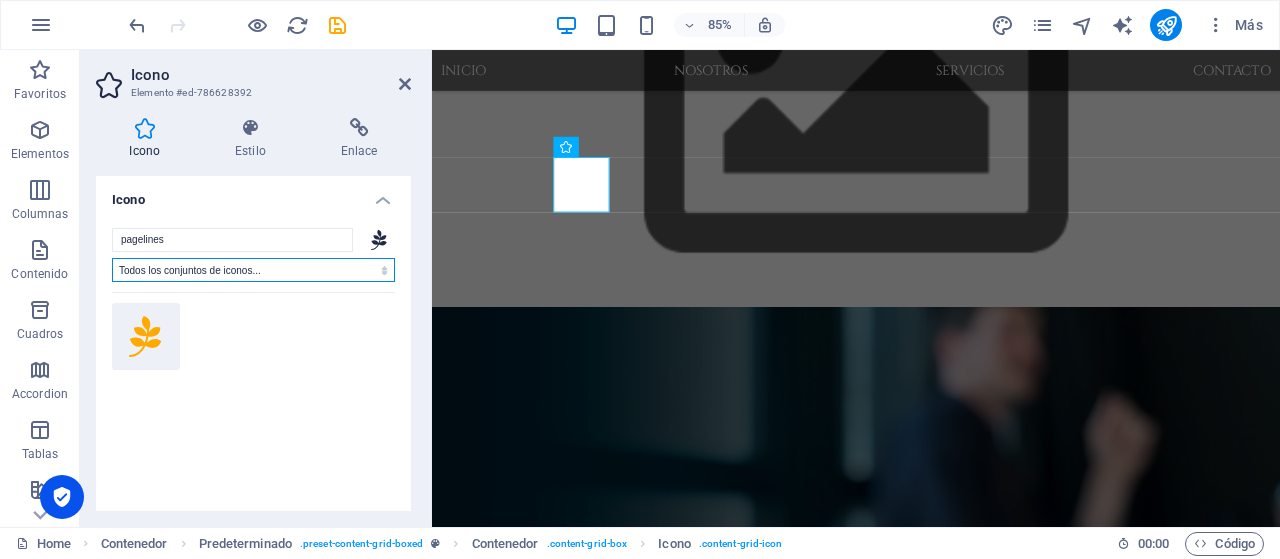 select on "font-awesome-light" 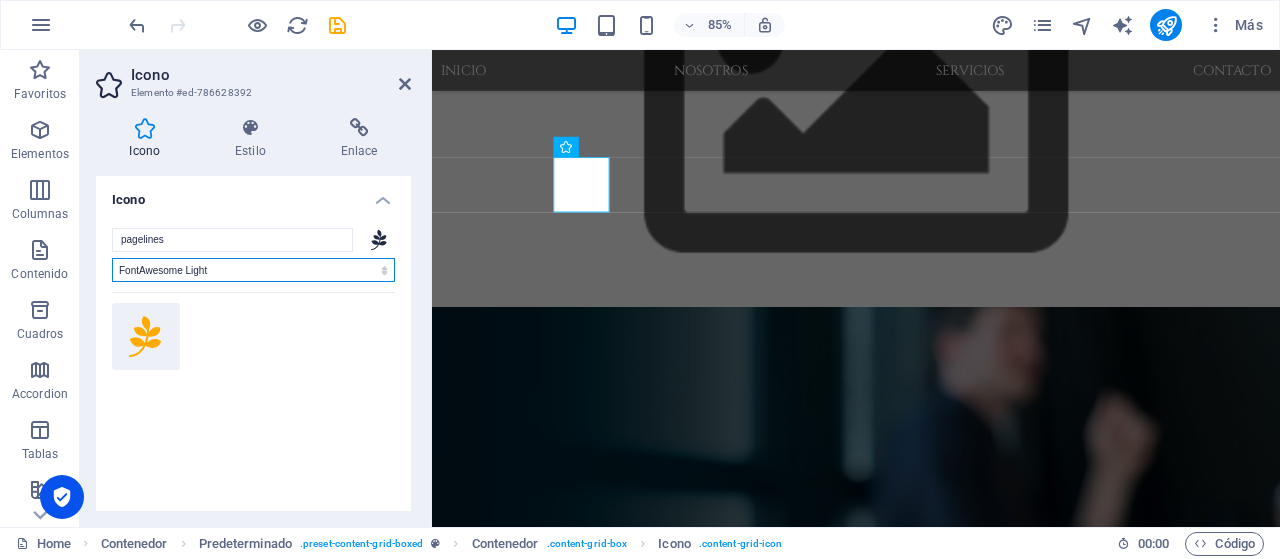 click on "Todos los conjuntos de iconos... IcoFont Ionicons FontAwesome Brands FontAwesome Duotone FontAwesome Solid FontAwesome Regular FontAwesome Light FontAwesome Thin FontAwesome Sharp Solid FontAwesome Sharp Regular FontAwesome Sharp Light FontAwesome Sharp Thin" at bounding box center [253, 270] 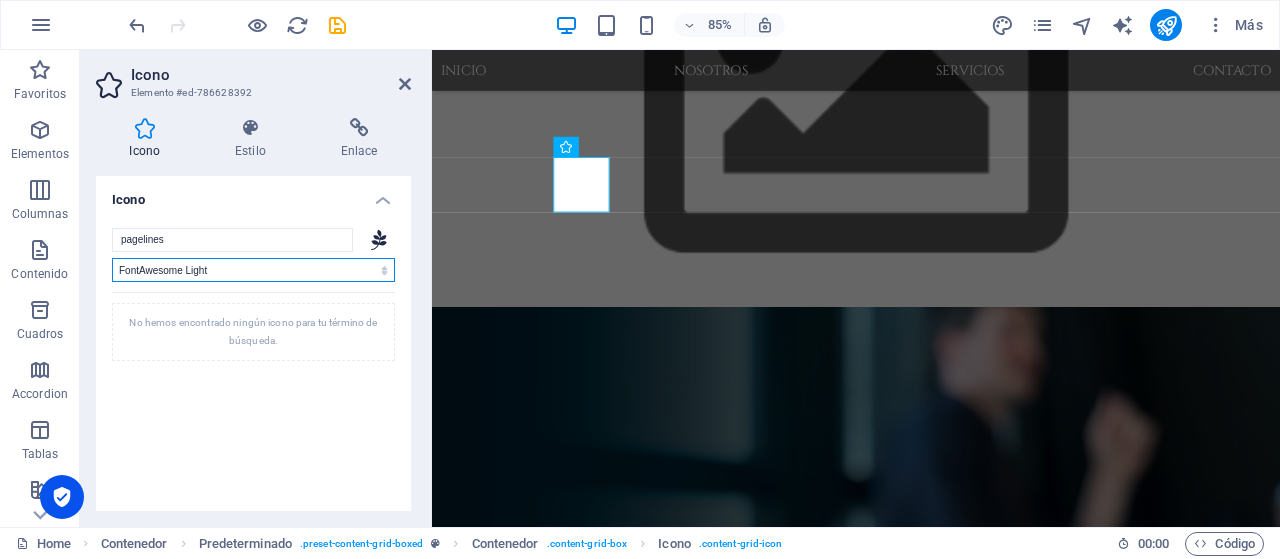 click on "Todos los conjuntos de iconos... IcoFont Ionicons FontAwesome Brands FontAwesome Duotone FontAwesome Solid FontAwesome Regular FontAwesome Light FontAwesome Thin FontAwesome Sharp Solid FontAwesome Sharp Regular FontAwesome Sharp Light FontAwesome Sharp Thin" at bounding box center (253, 270) 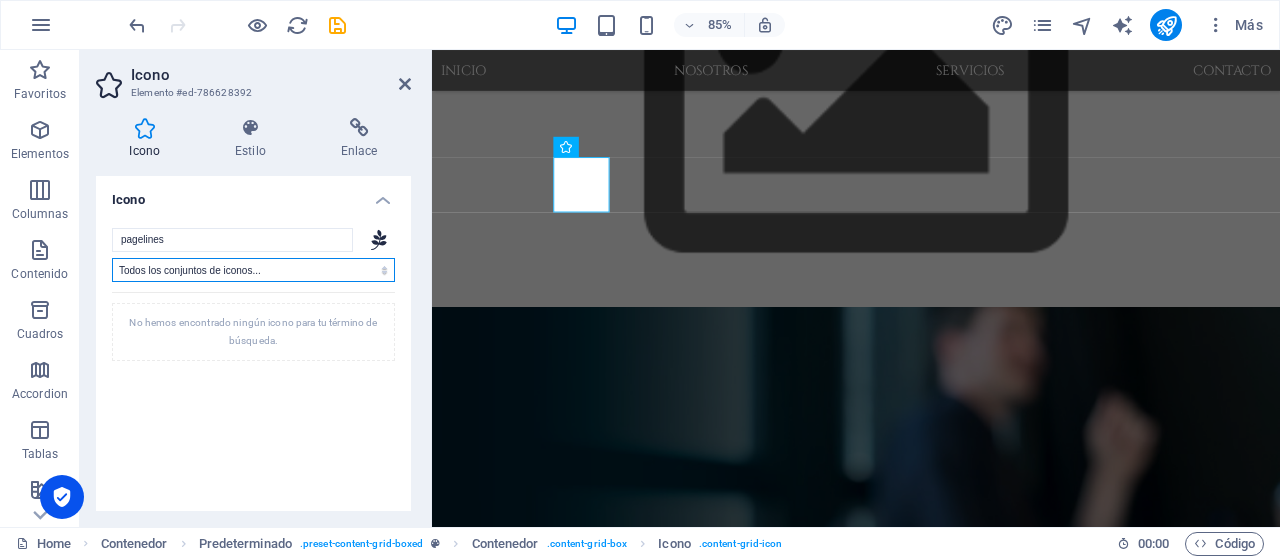 click on "Todos los conjuntos de iconos... IcoFont Ionicons FontAwesome Brands FontAwesome Duotone FontAwesome Solid FontAwesome Regular FontAwesome Light FontAwesome Thin FontAwesome Sharp Solid FontAwesome Sharp Regular FontAwesome Sharp Light FontAwesome Sharp Thin" at bounding box center [253, 270] 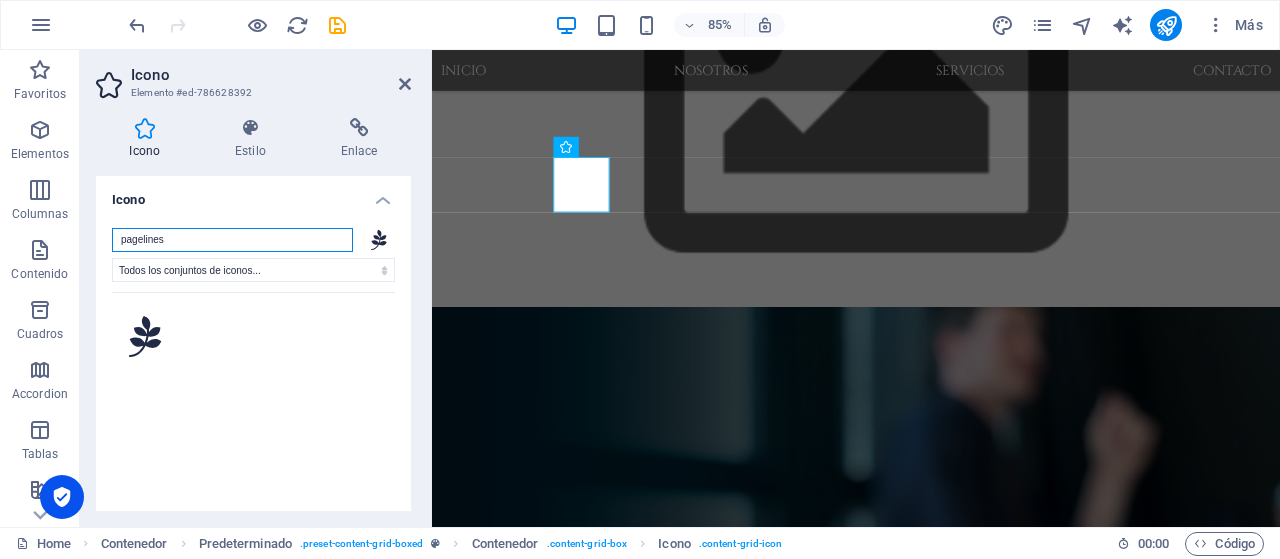 click on "pagelines" at bounding box center (232, 240) 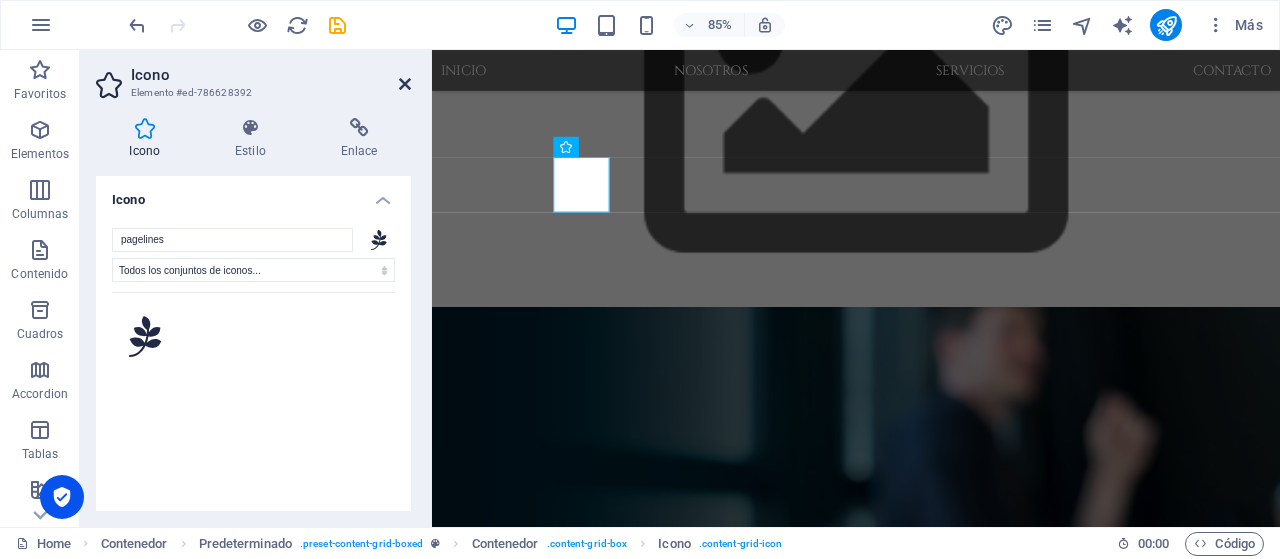 click at bounding box center (405, 84) 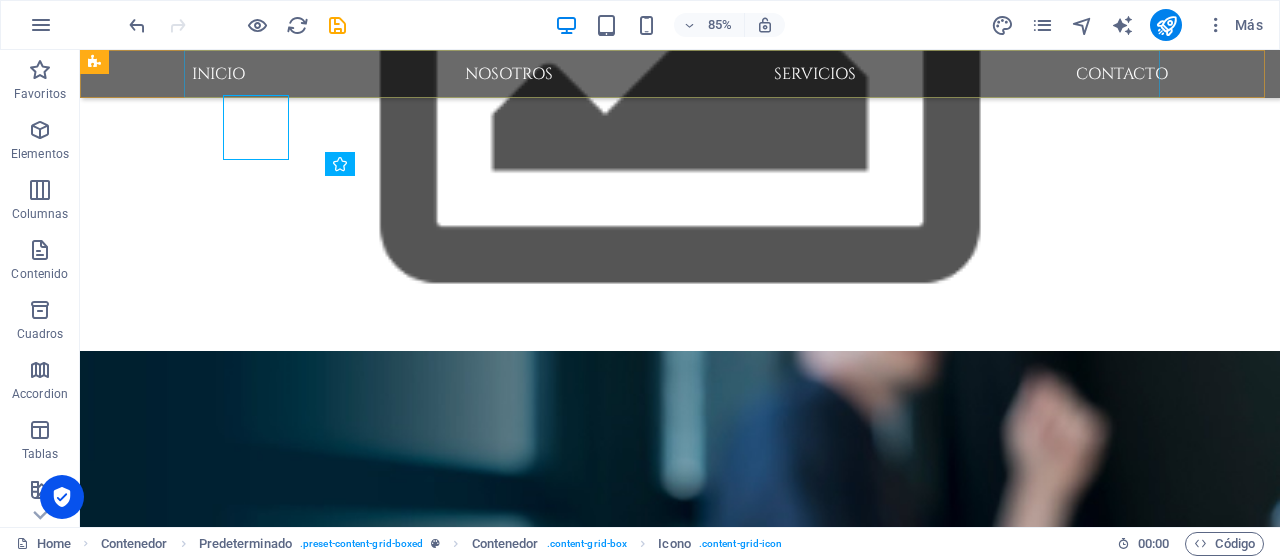 scroll, scrollTop: 800, scrollLeft: 0, axis: vertical 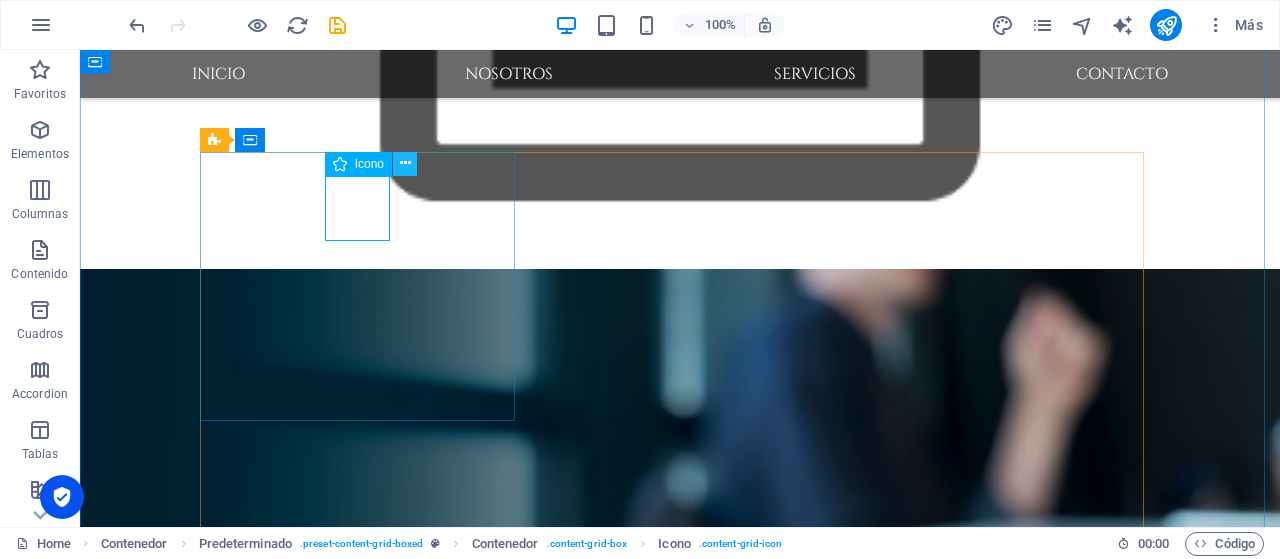 click at bounding box center [405, 163] 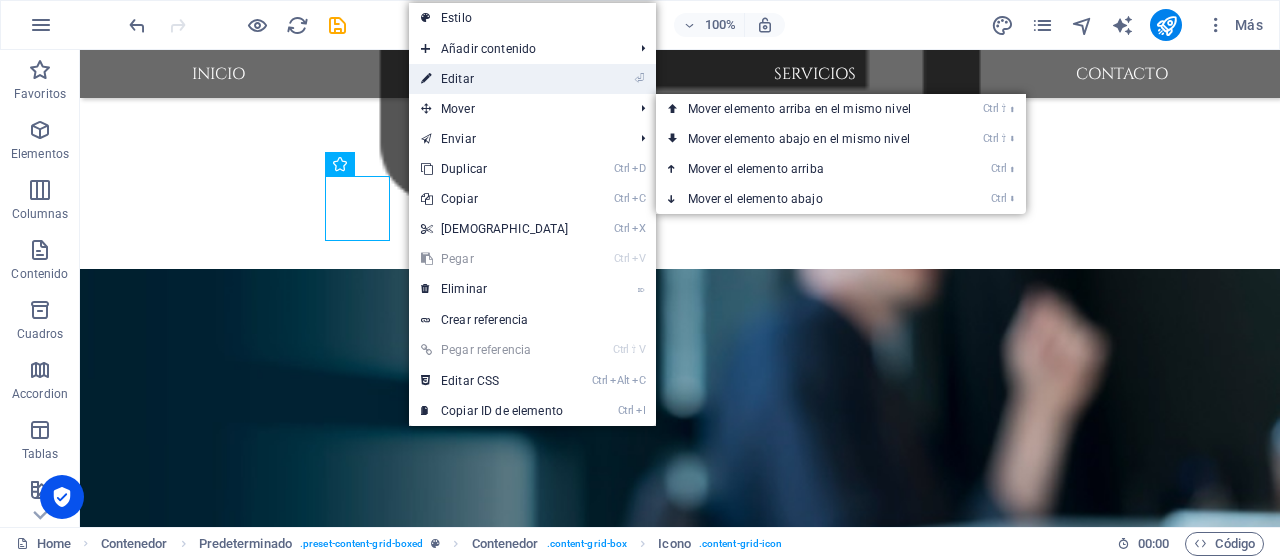 click on "⏎  Editar" at bounding box center [495, 79] 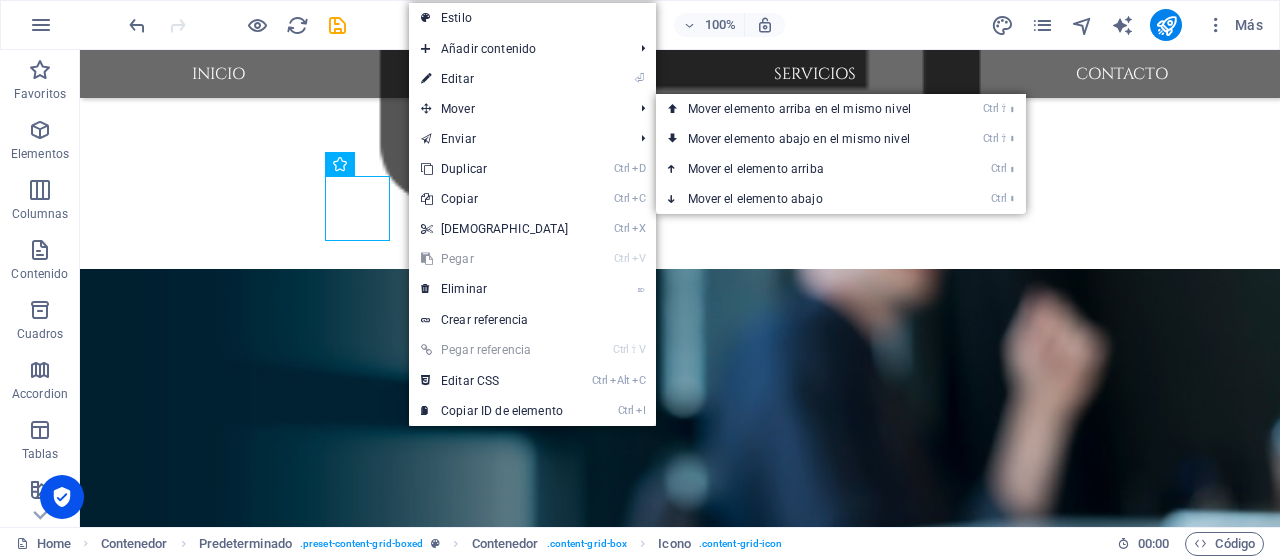 scroll, scrollTop: 718, scrollLeft: 0, axis: vertical 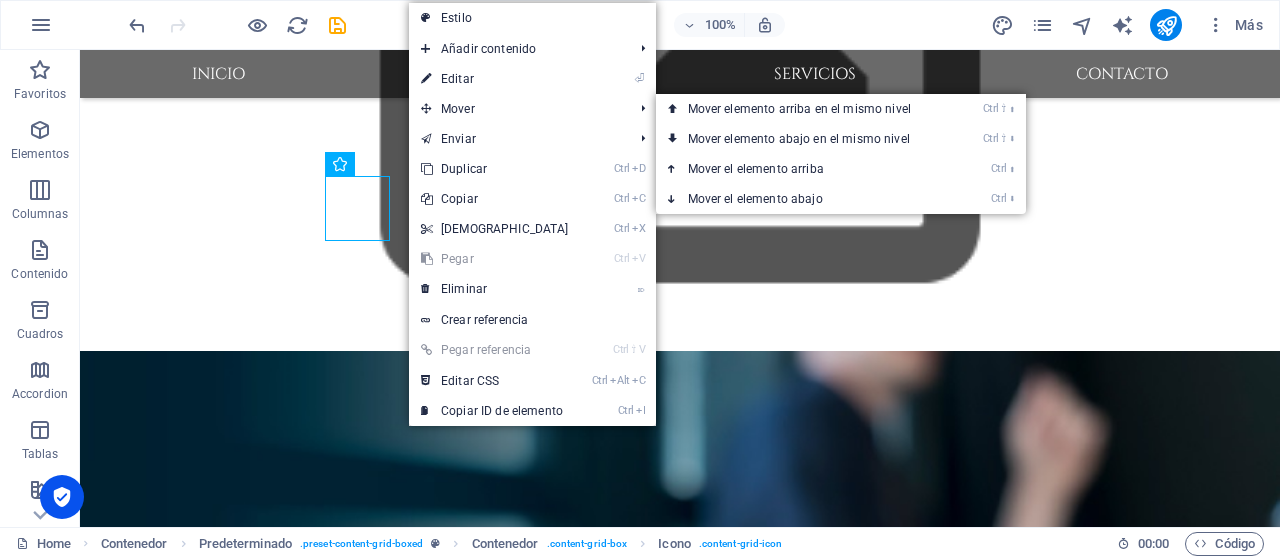 select on "xMidYMid" 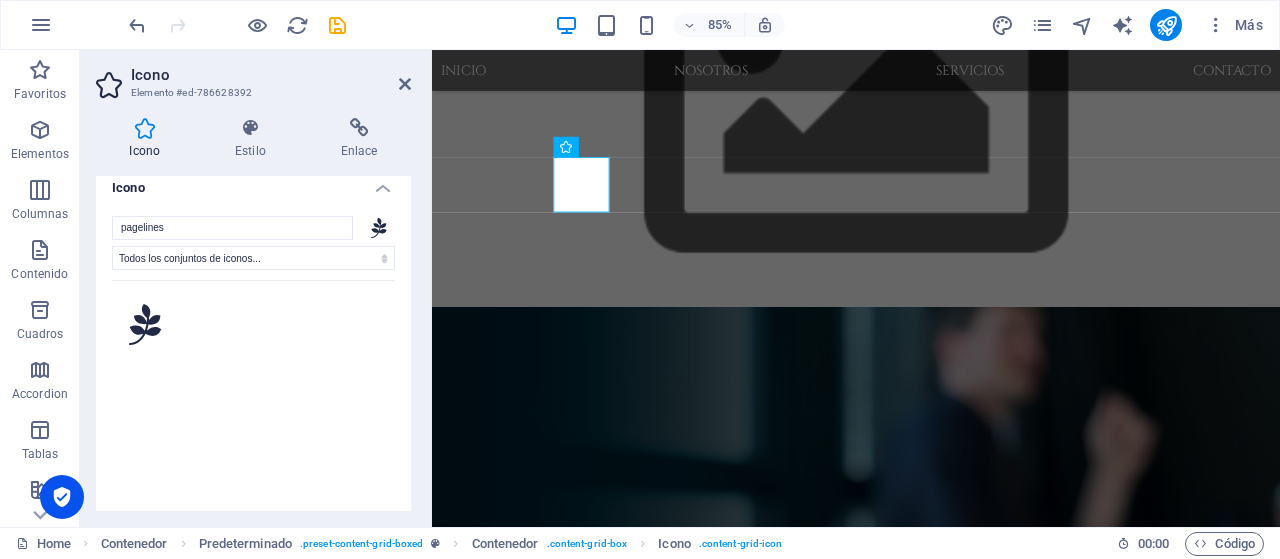 scroll, scrollTop: 0, scrollLeft: 0, axis: both 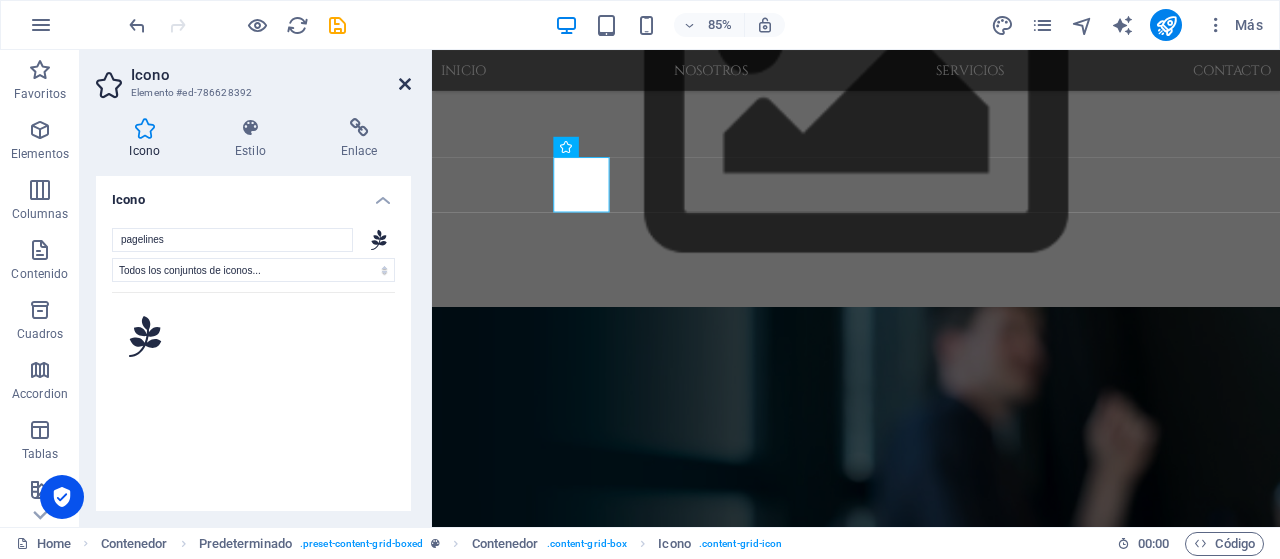 click at bounding box center [405, 84] 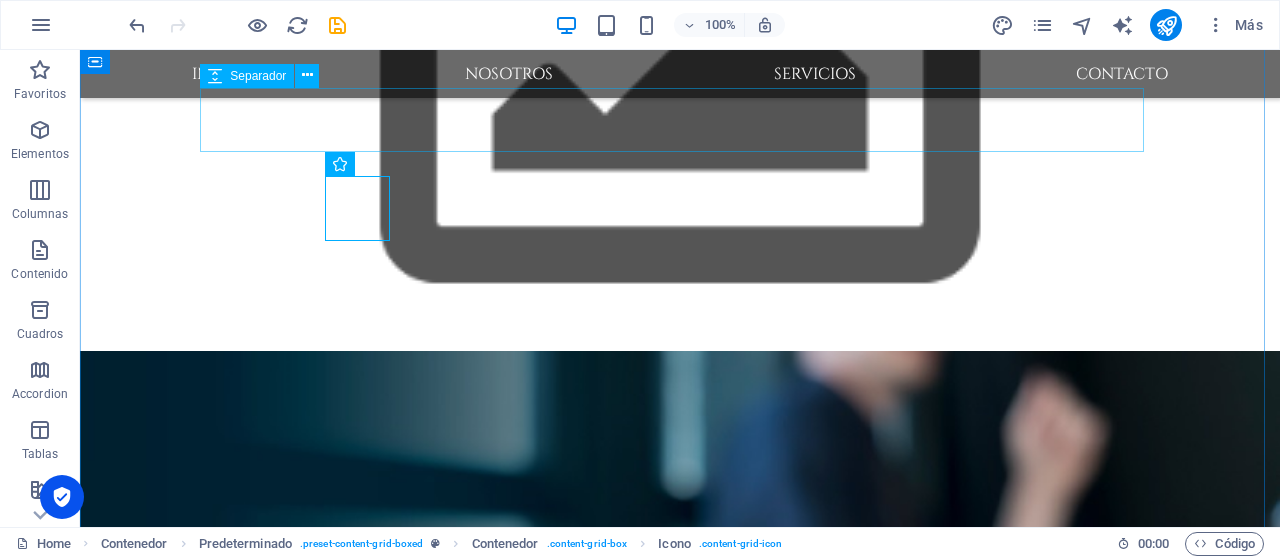 scroll, scrollTop: 800, scrollLeft: 0, axis: vertical 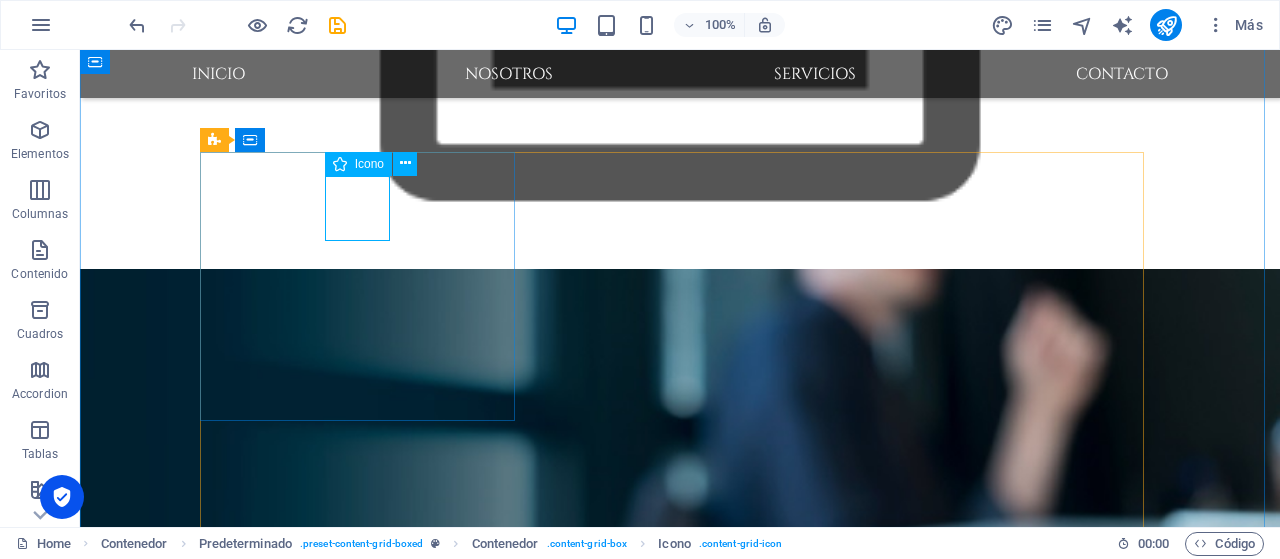 click on "Icono" at bounding box center [369, 164] 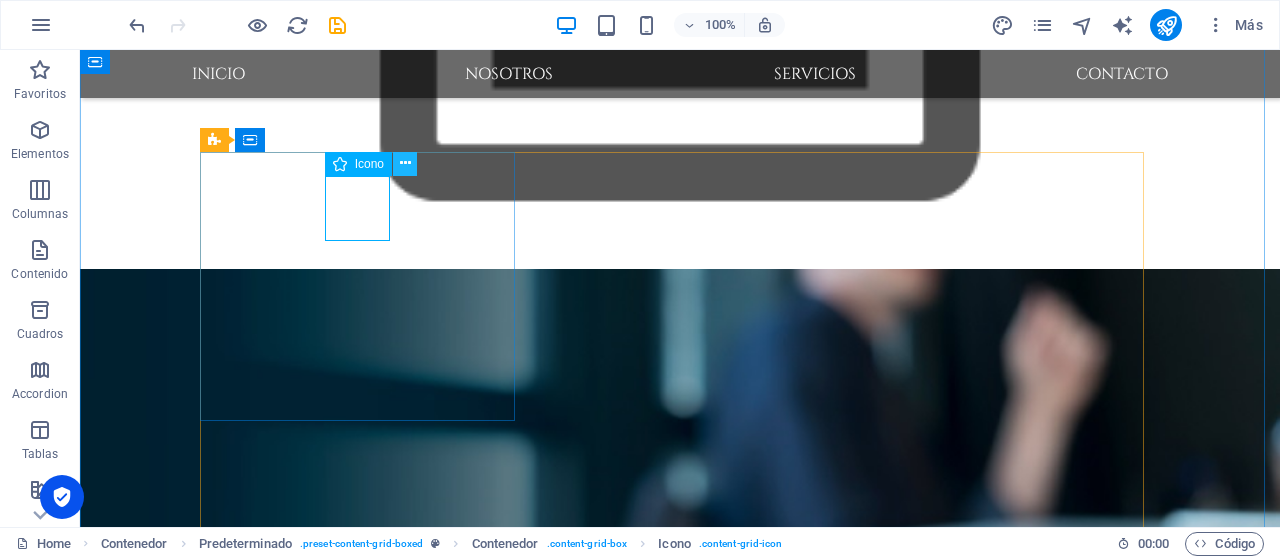 click at bounding box center (405, 163) 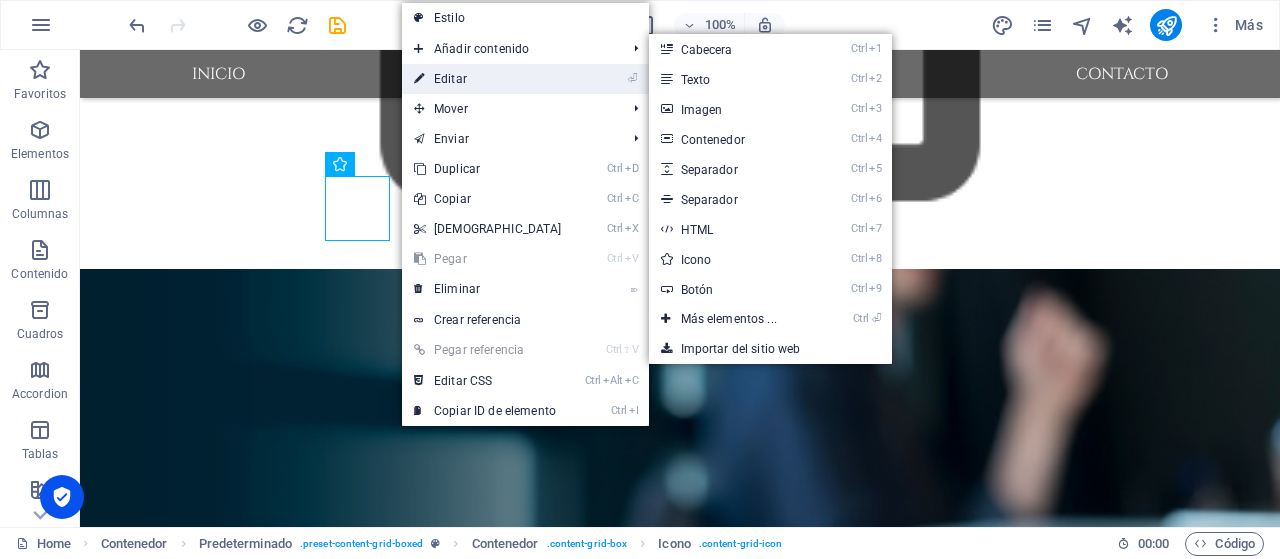 click on "⏎  Editar" at bounding box center (488, 79) 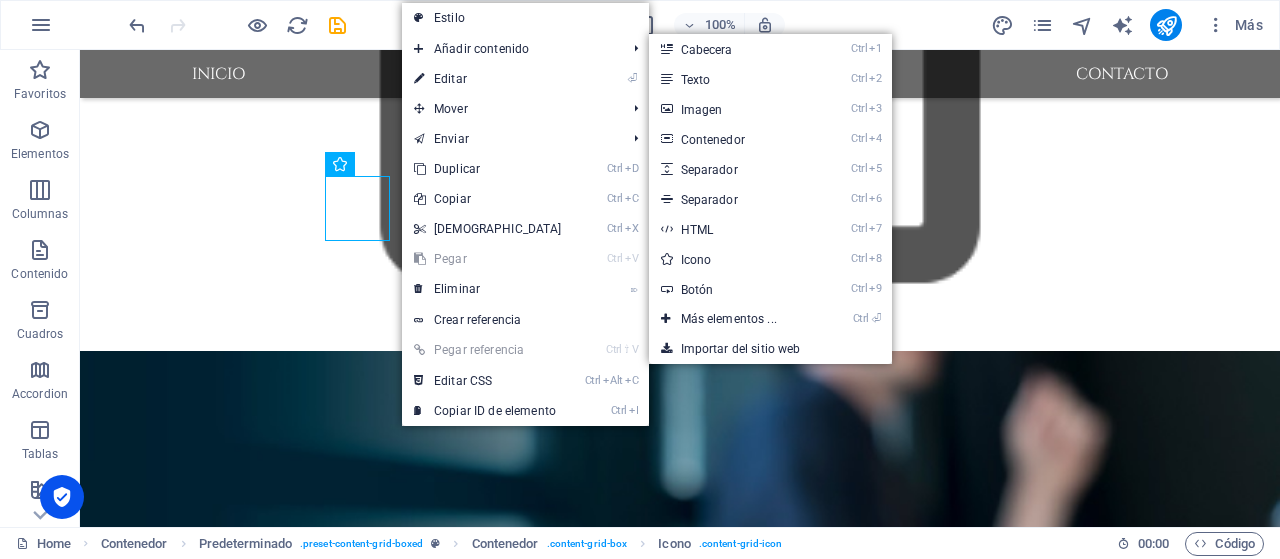 select on "xMidYMid" 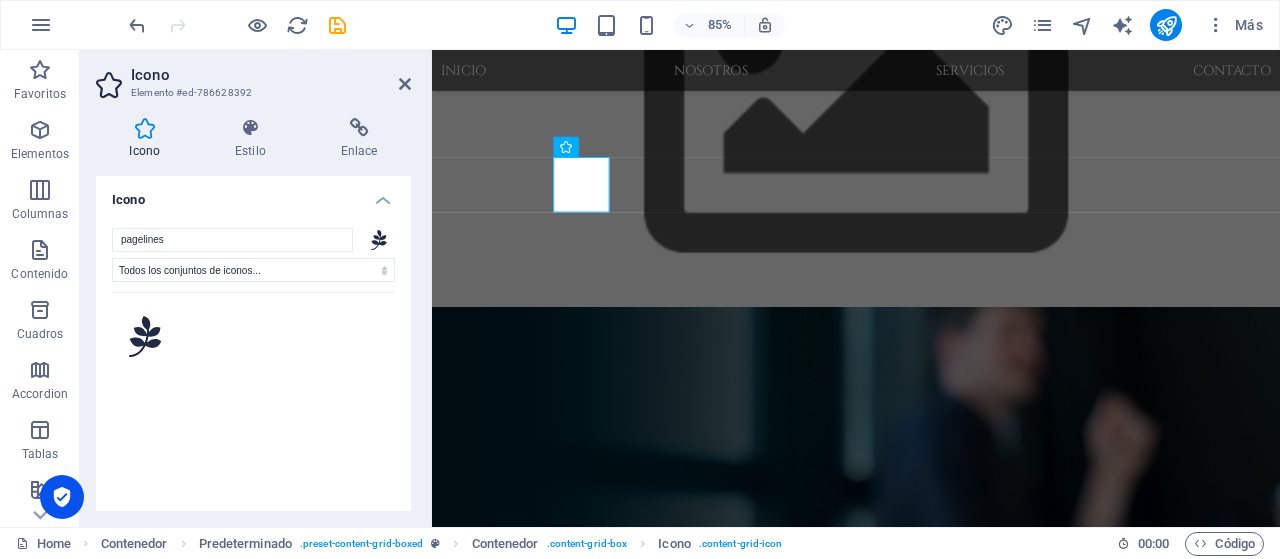 click on "Icono Elemento #ed-786628392" at bounding box center [253, 76] 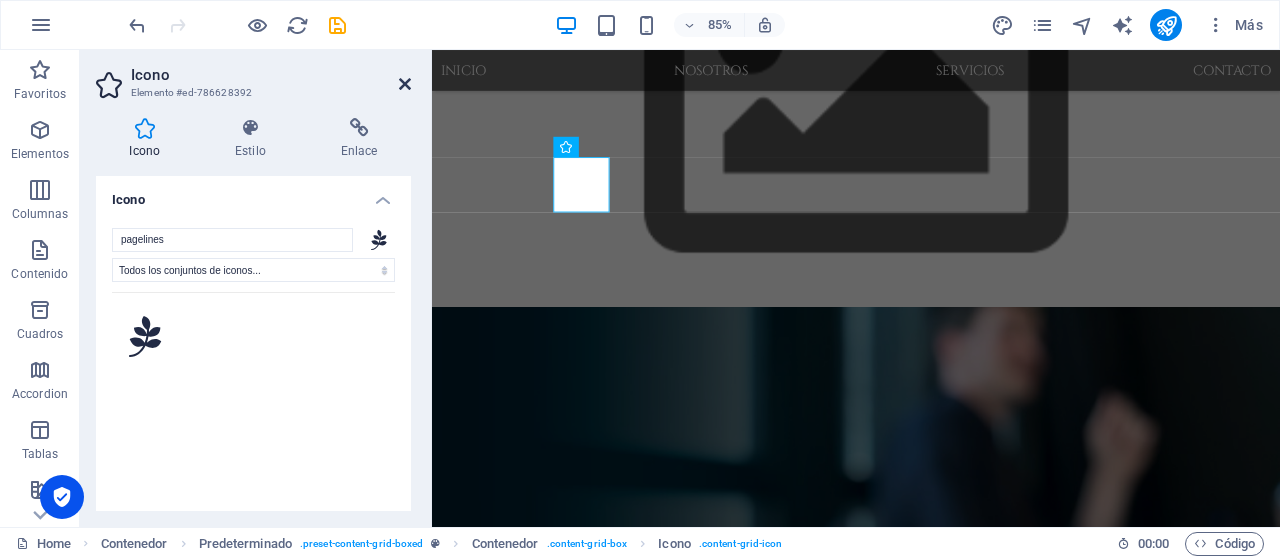click at bounding box center [405, 84] 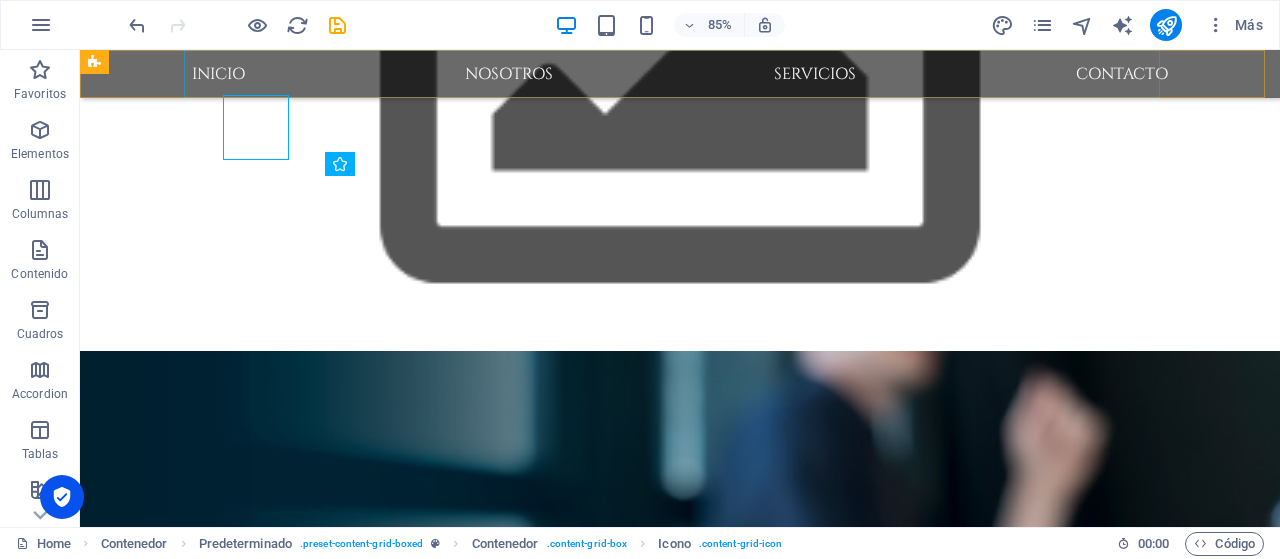 scroll, scrollTop: 800, scrollLeft: 0, axis: vertical 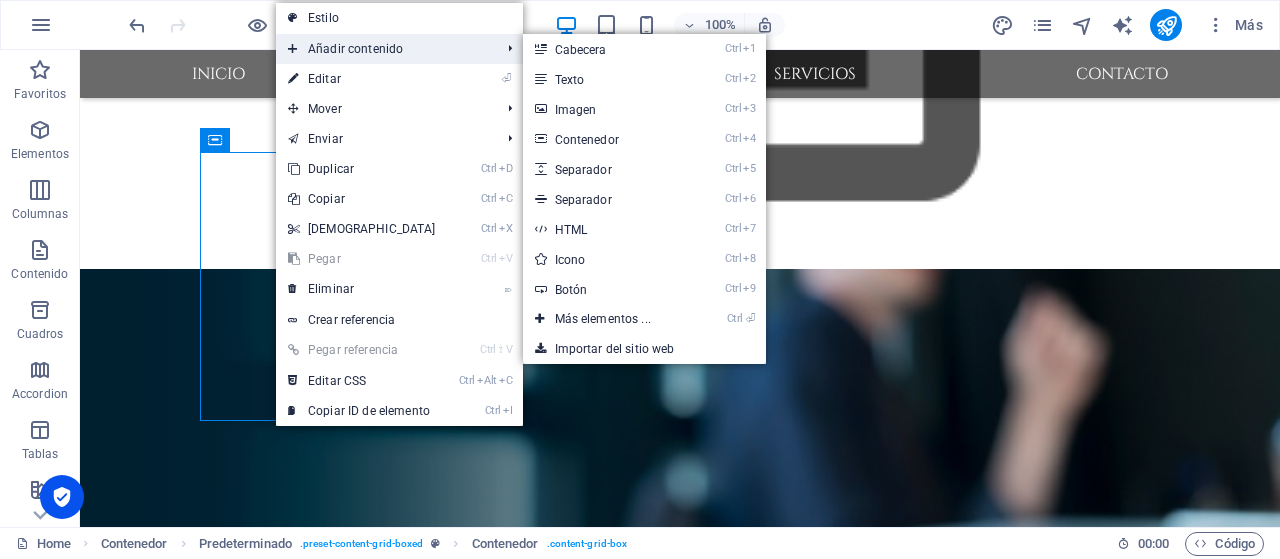 click on "Añadir contenido" at bounding box center (384, 49) 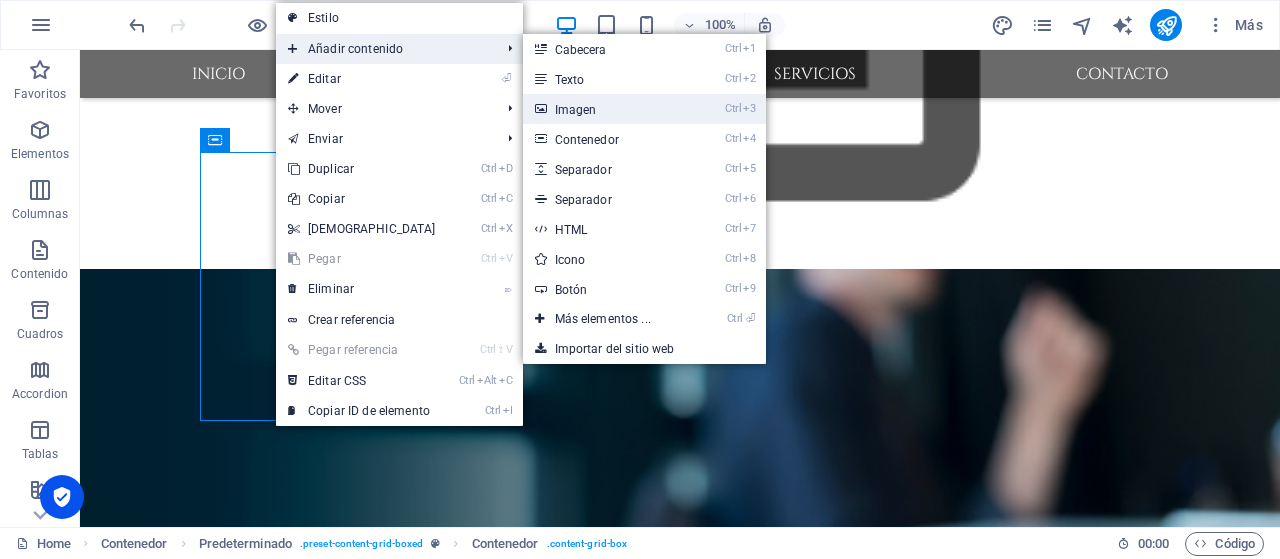 click on "Ctrl 3  Imagen" at bounding box center (607, 109) 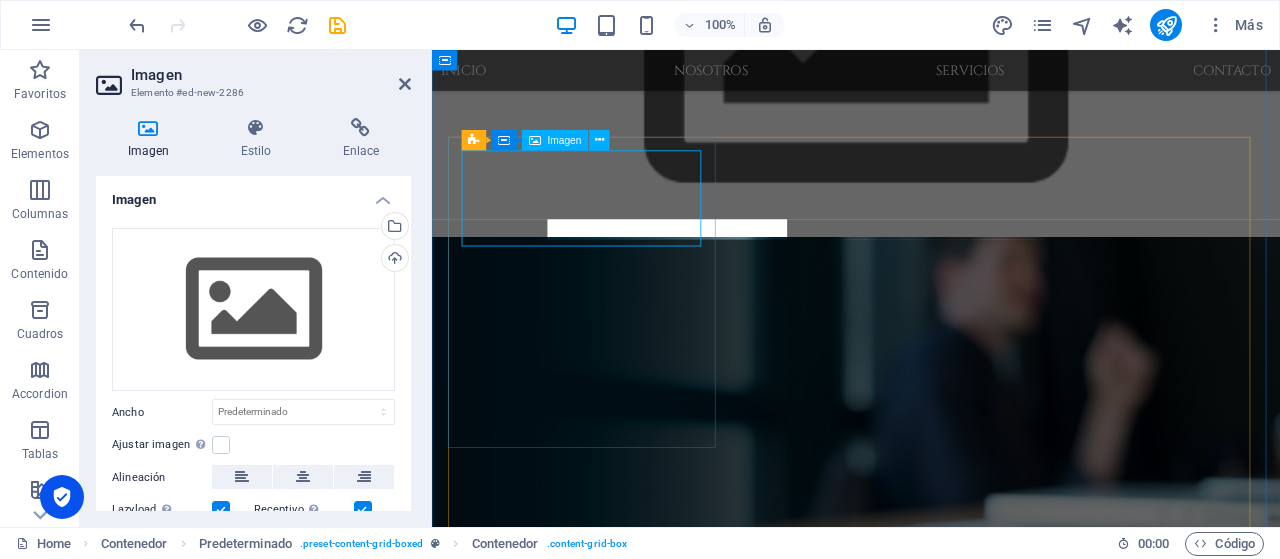 scroll, scrollTop: 718, scrollLeft: 0, axis: vertical 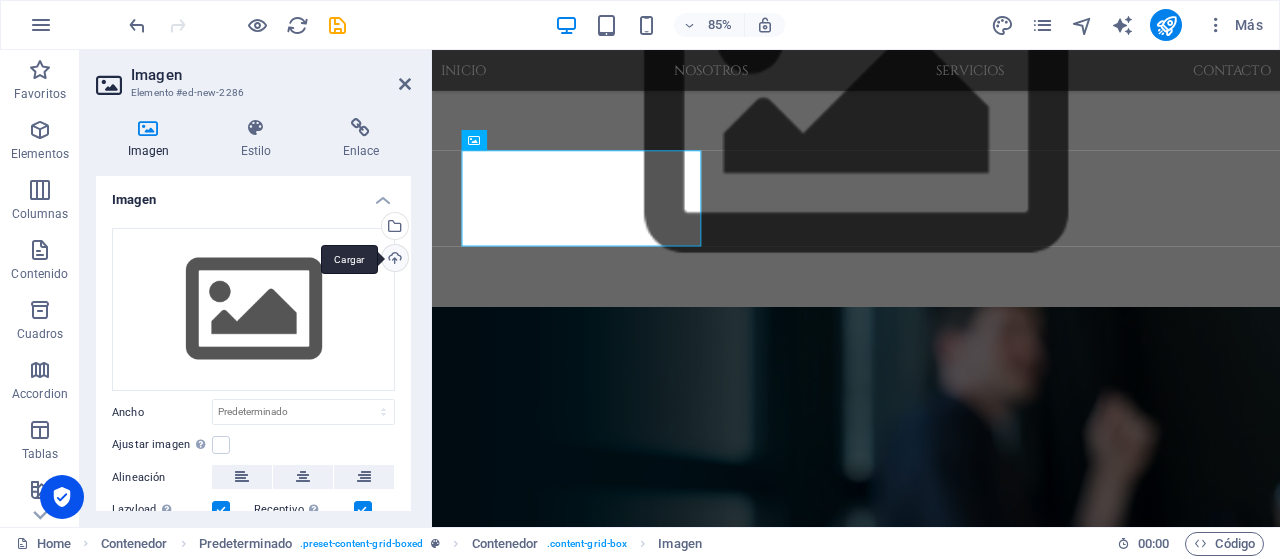 click on "Cargar" at bounding box center (393, 260) 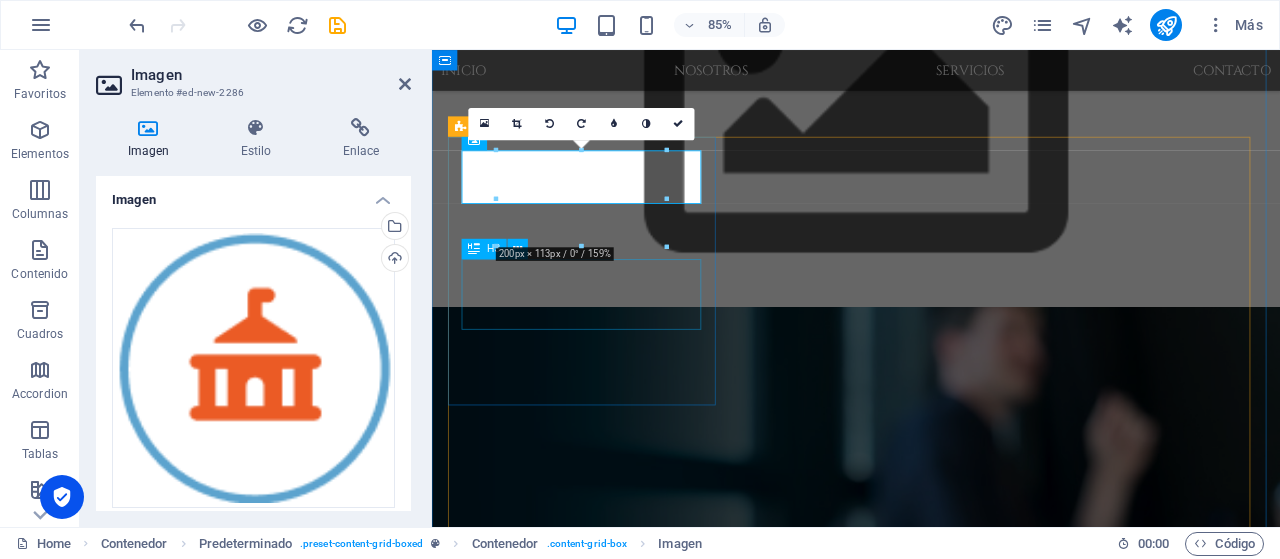 drag, startPoint x: 748, startPoint y: 296, endPoint x: 1111, endPoint y: 345, distance: 366.29224 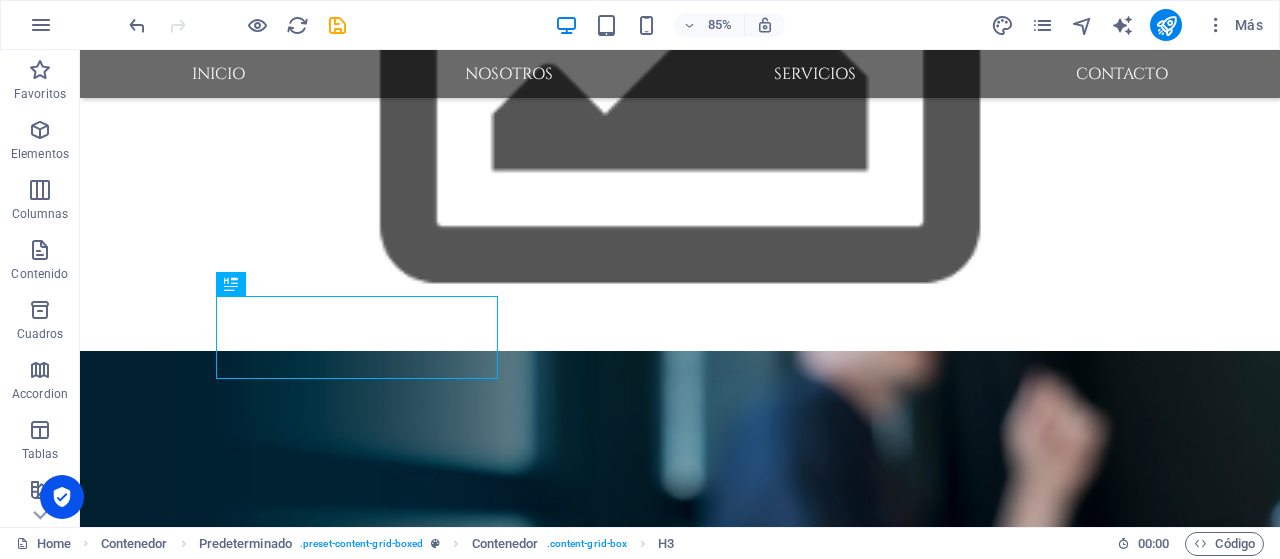 scroll, scrollTop: 800, scrollLeft: 0, axis: vertical 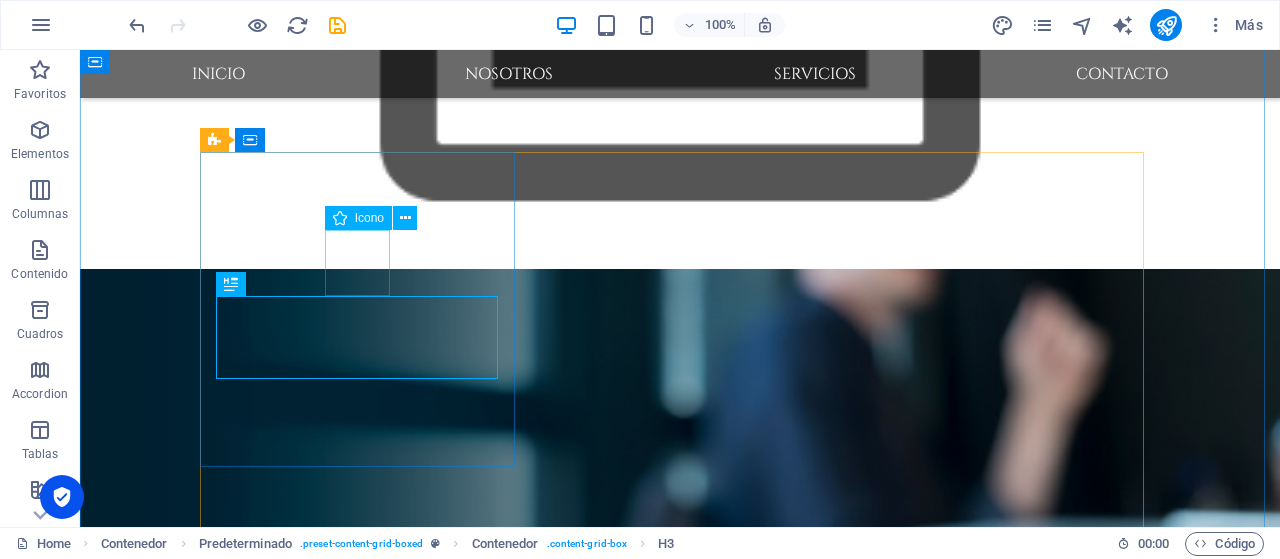 click at bounding box center [679, 1553] 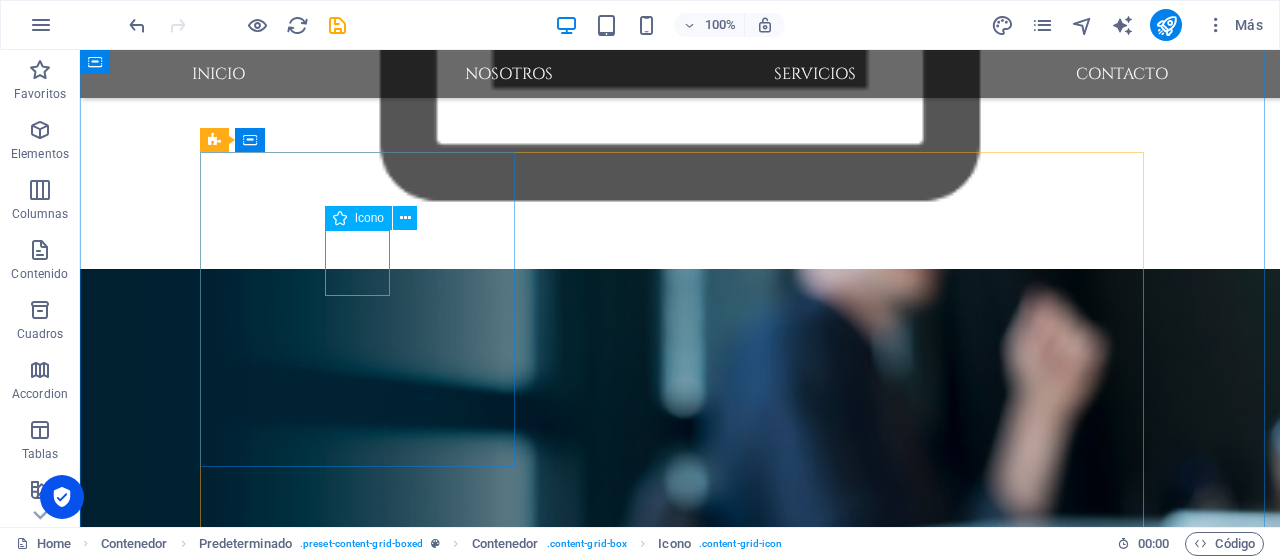 click at bounding box center (679, 1553) 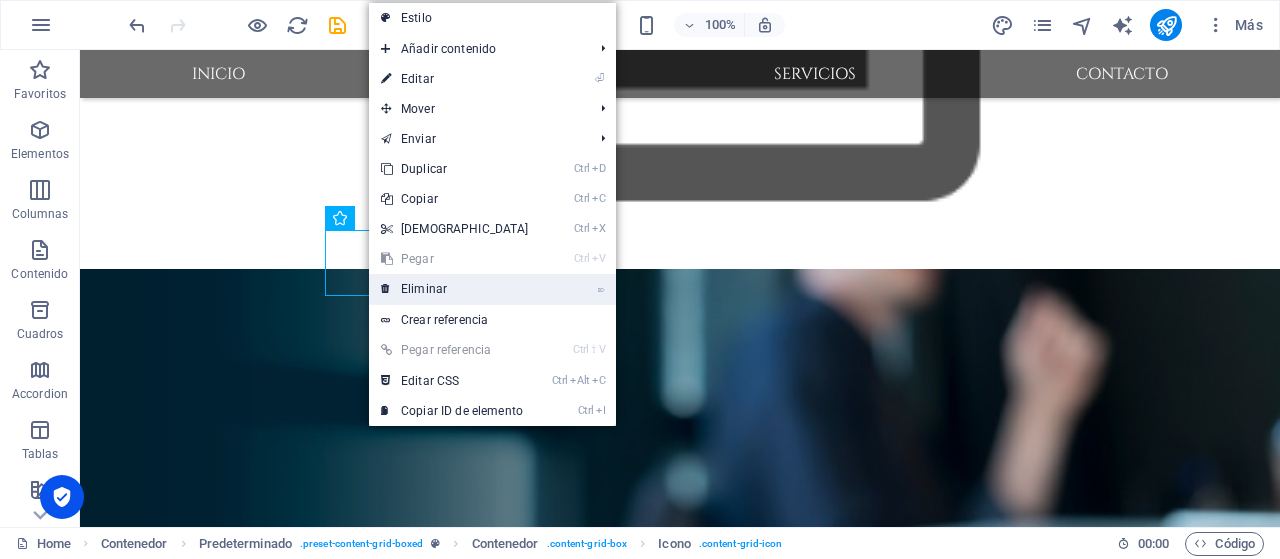 click on "⌦  Eliminar" at bounding box center (455, 289) 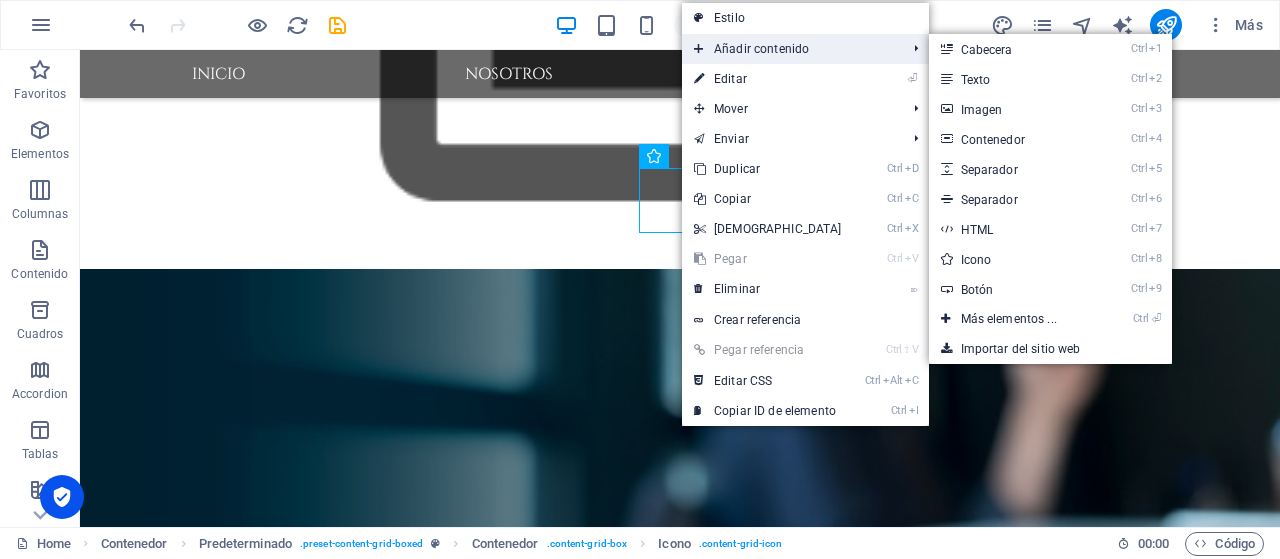 click on "Añadir contenido" at bounding box center (790, 49) 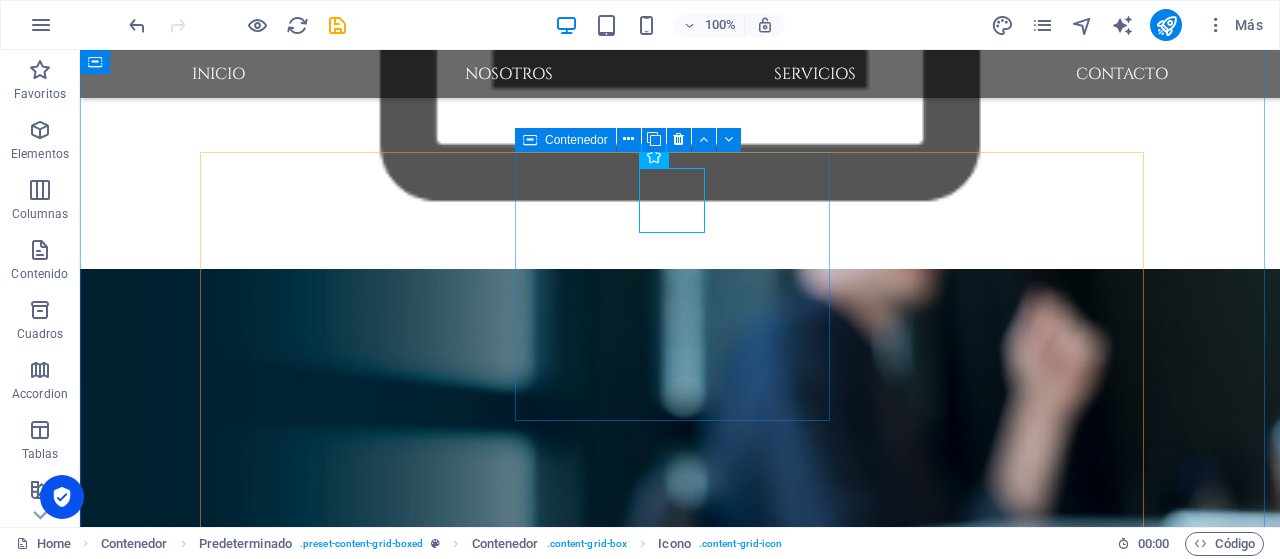 click on "funeral announcements Lorem ipsum dolor sit amet, consectetuer adipiscing elit. Aenean commodo ligula eget dolor." at bounding box center [680, 1738] 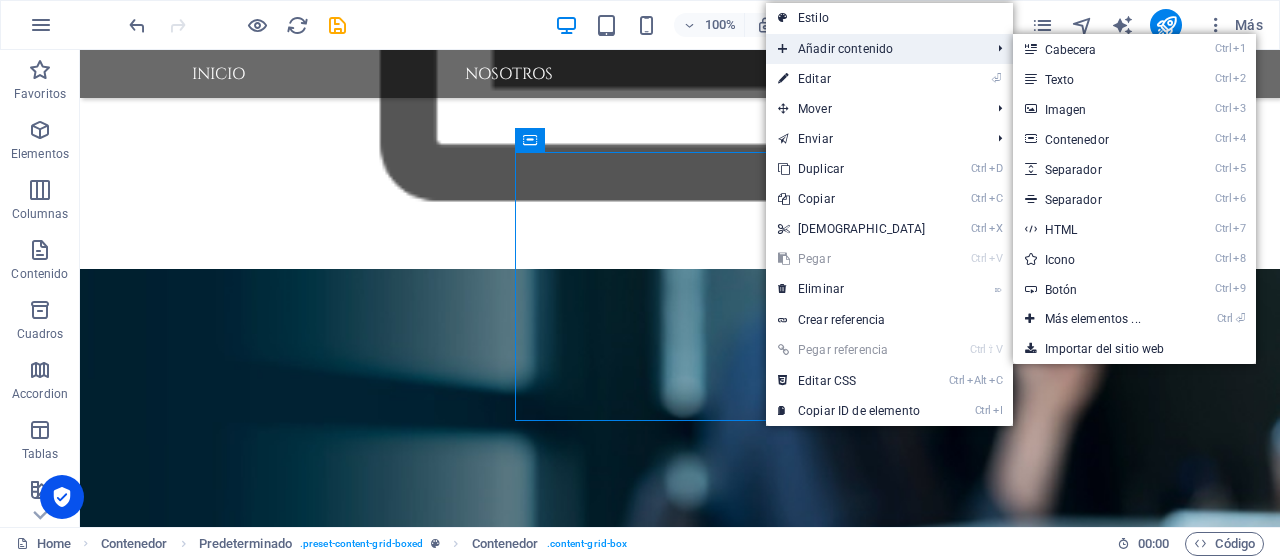 click on "Añadir contenido" at bounding box center [874, 49] 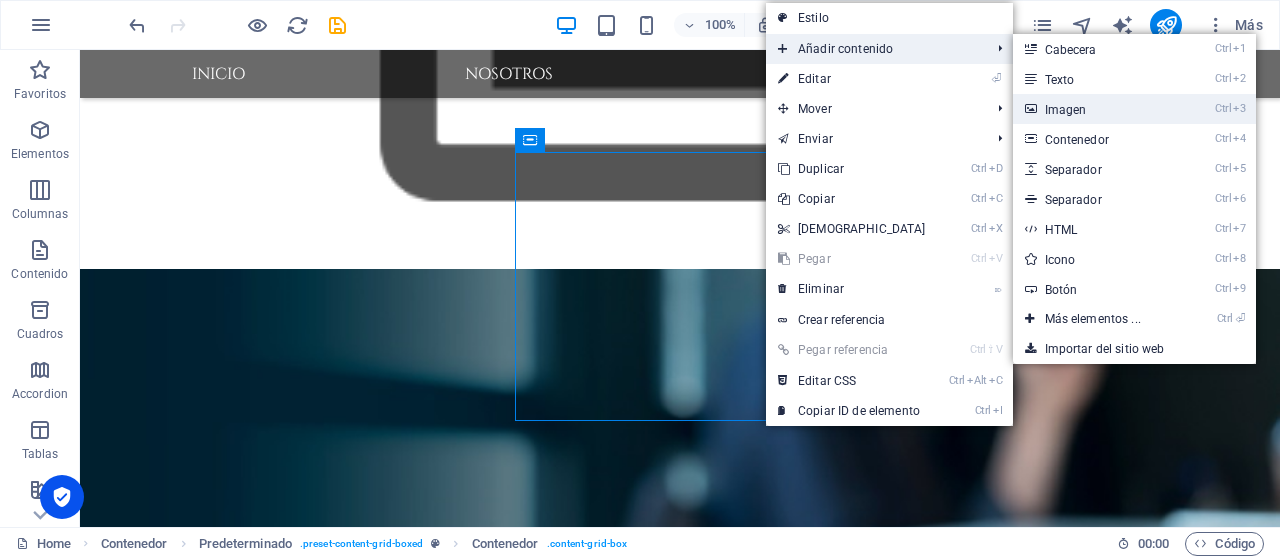 drag, startPoint x: 1072, startPoint y: 104, endPoint x: 285, endPoint y: 368, distance: 830.09937 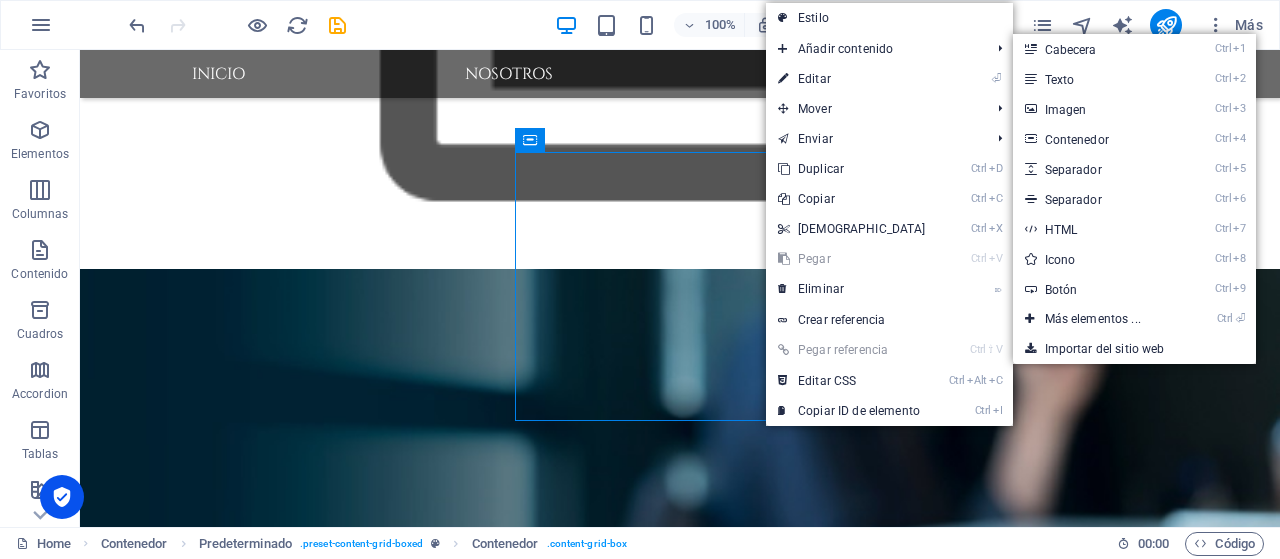 scroll, scrollTop: 718, scrollLeft: 0, axis: vertical 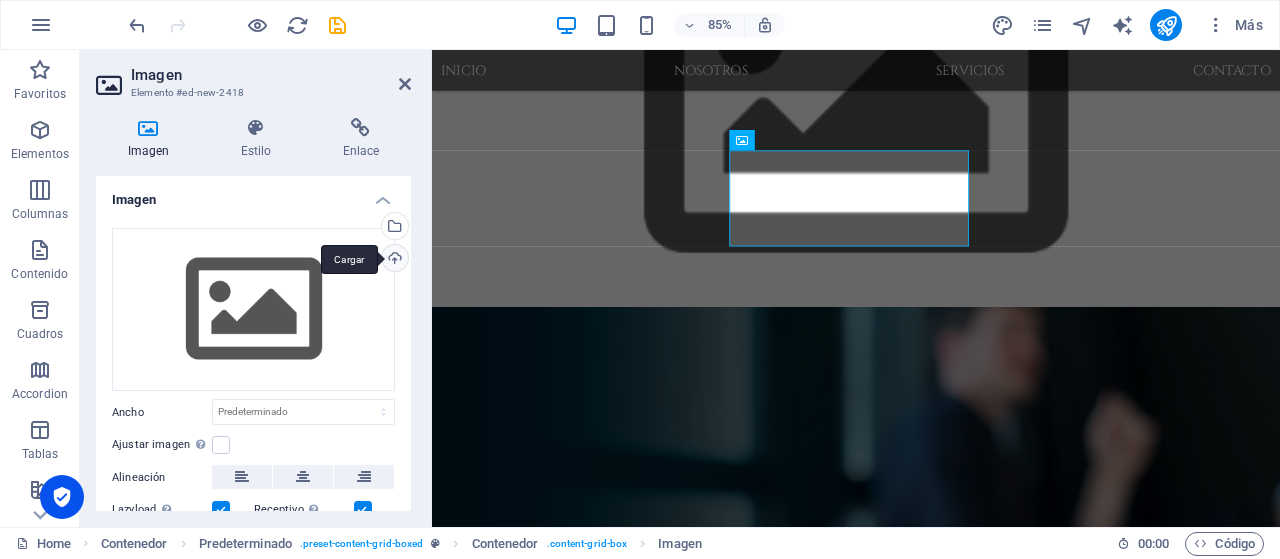 click on "Cargar" at bounding box center (393, 260) 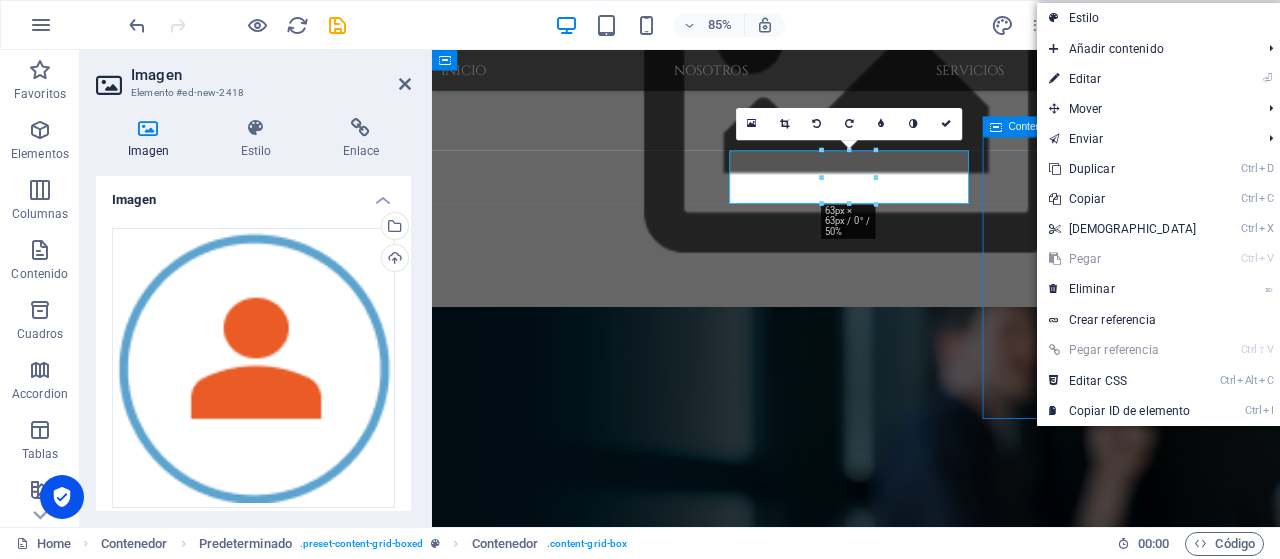 scroll, scrollTop: 800, scrollLeft: 0, axis: vertical 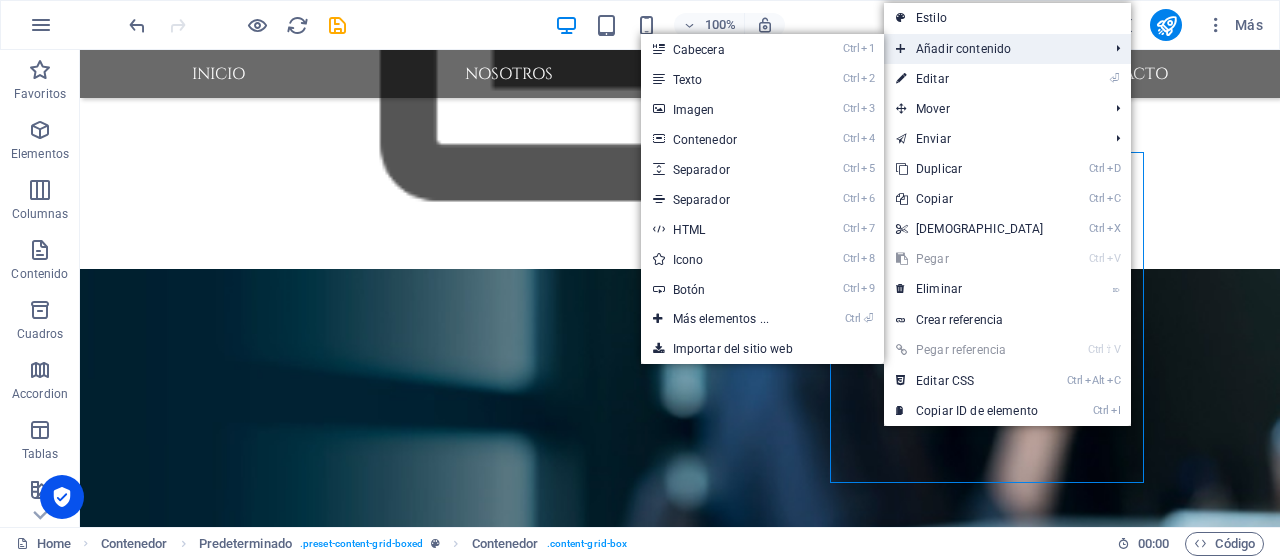 click on "Añadir contenido" at bounding box center [992, 49] 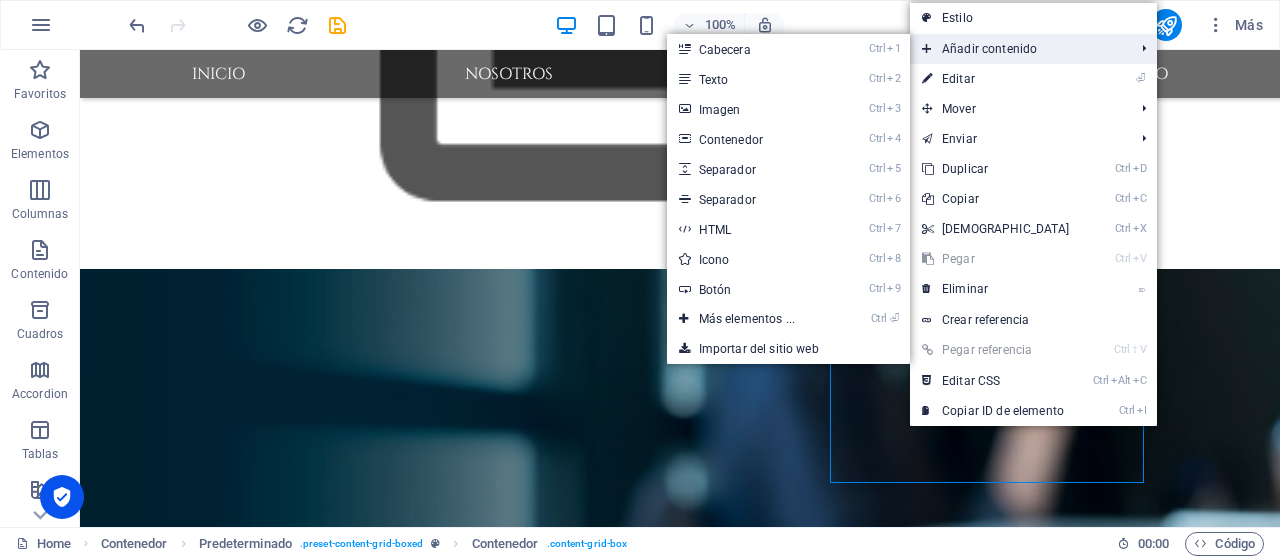 click on "Añadir contenido" at bounding box center (1018, 49) 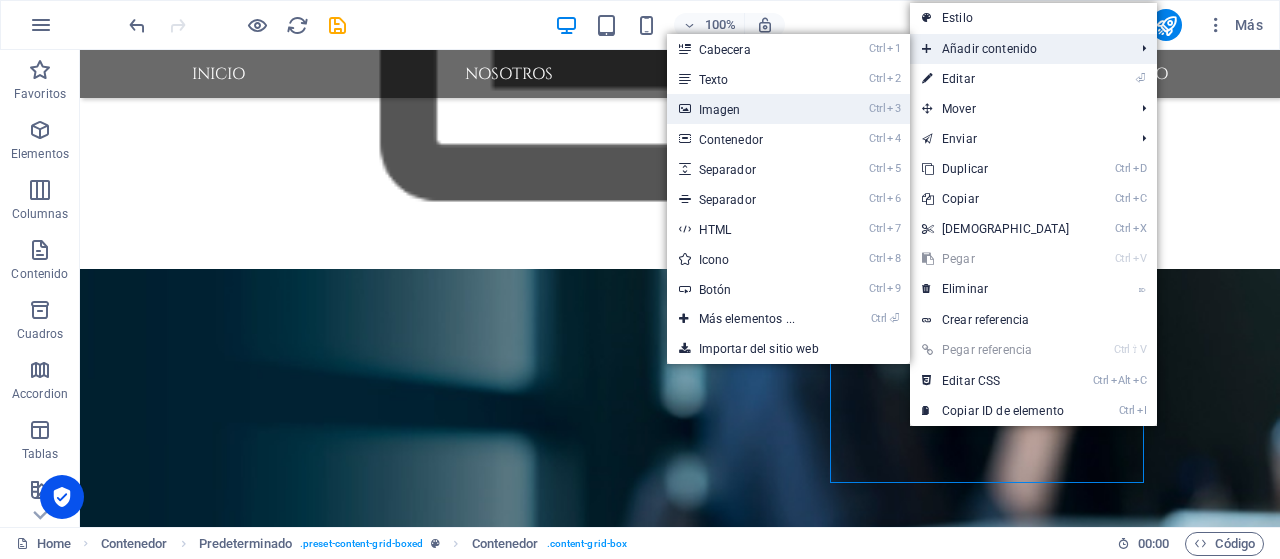 click on "Ctrl 3  Imagen" at bounding box center [751, 109] 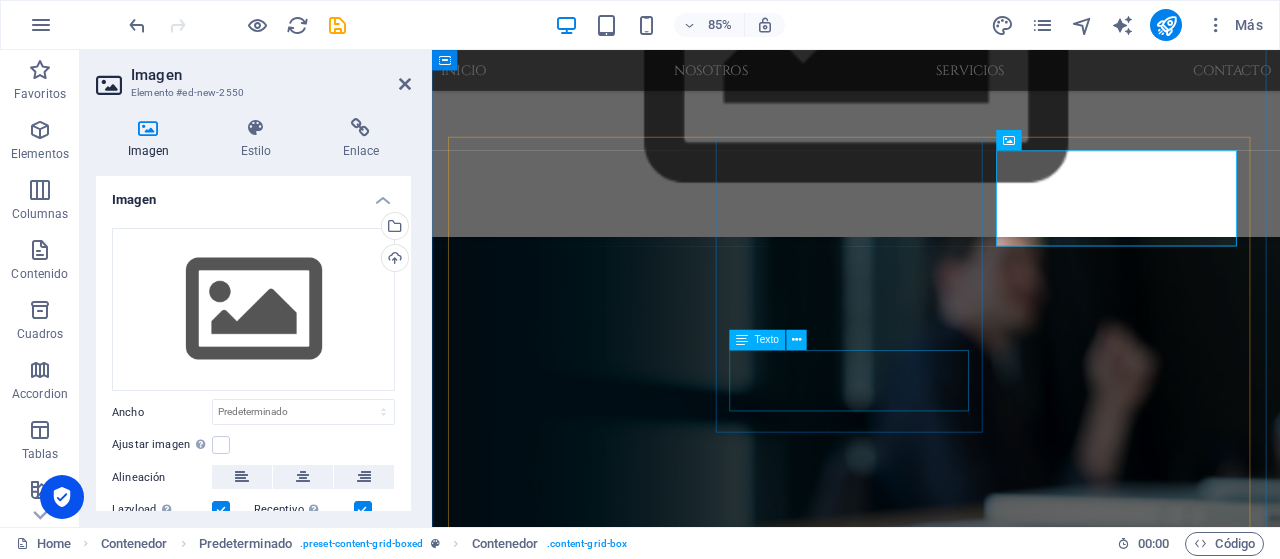 scroll, scrollTop: 718, scrollLeft: 0, axis: vertical 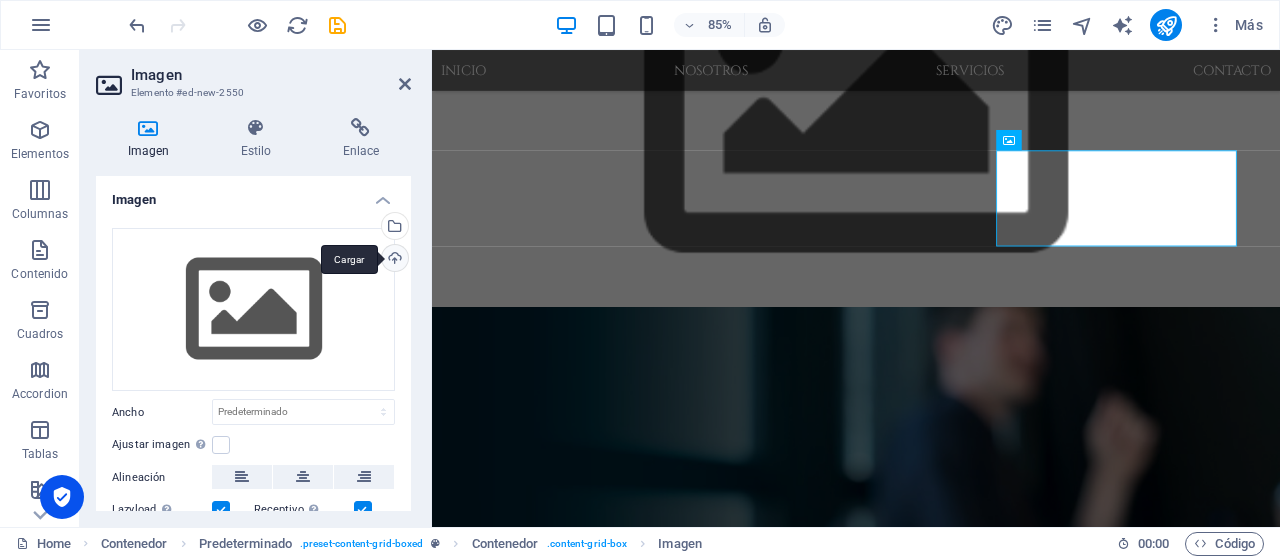 click on "Cargar" at bounding box center (393, 260) 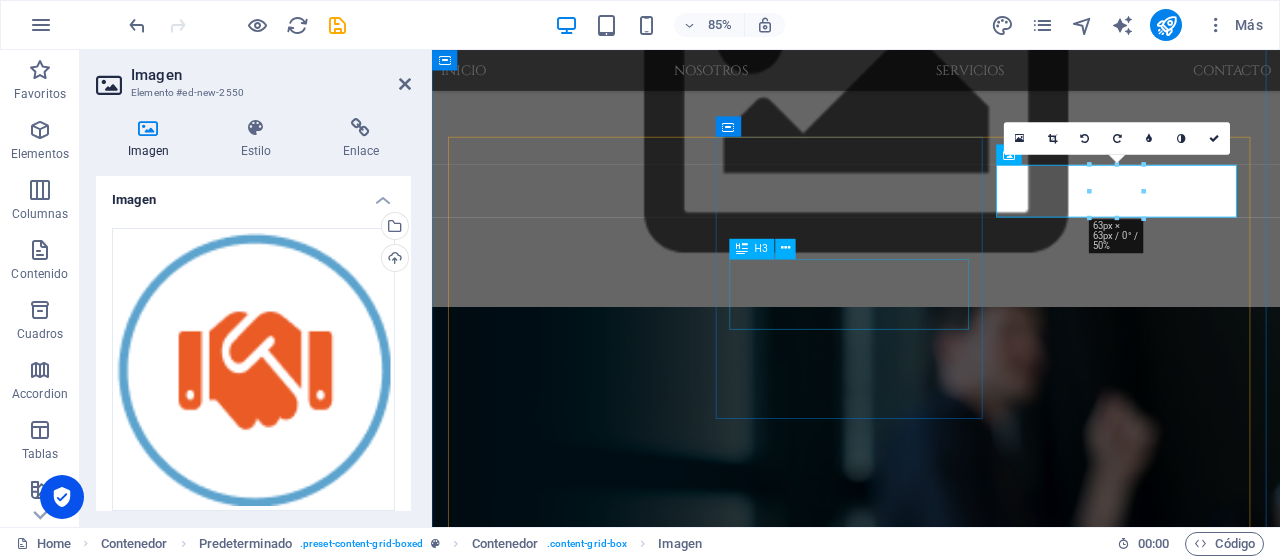 click on "funeral announcements" at bounding box center [930, 1890] 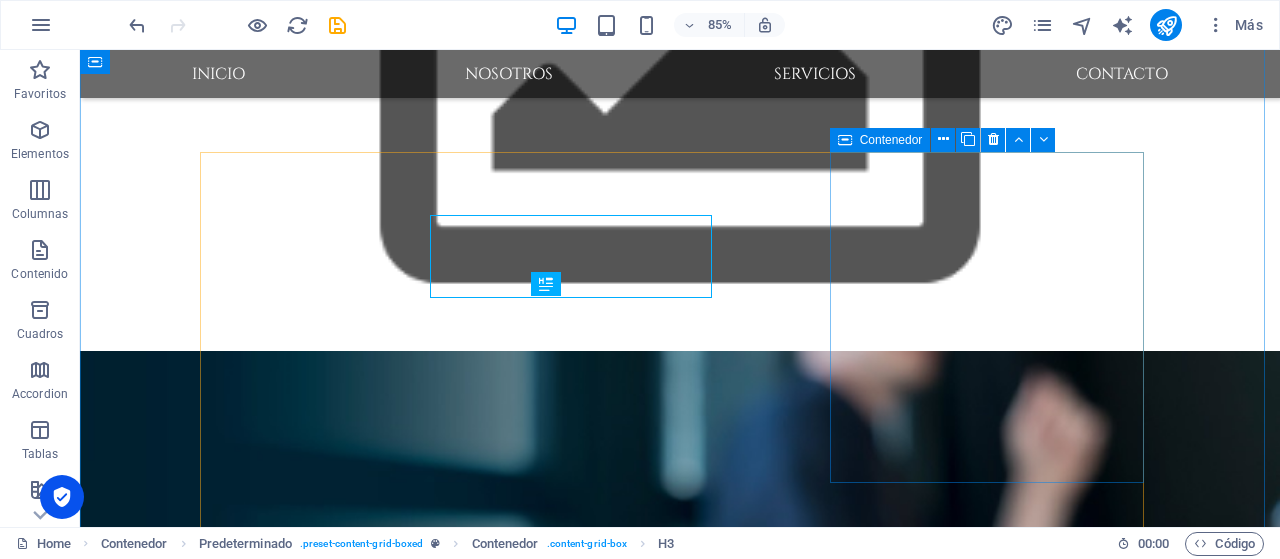 scroll, scrollTop: 800, scrollLeft: 0, axis: vertical 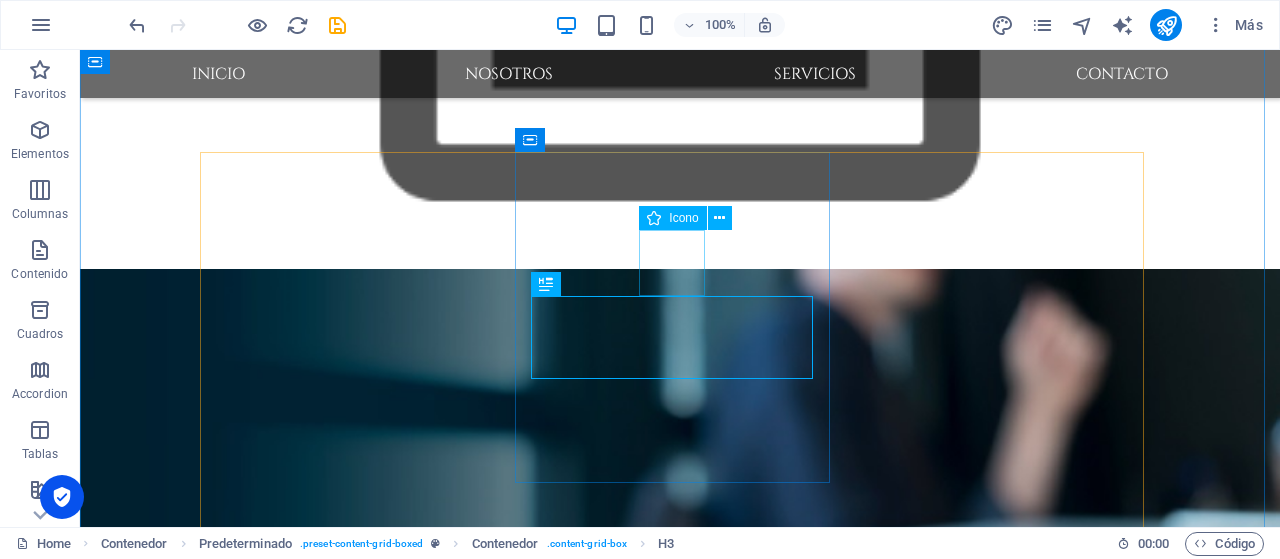 click at bounding box center (679, 1756) 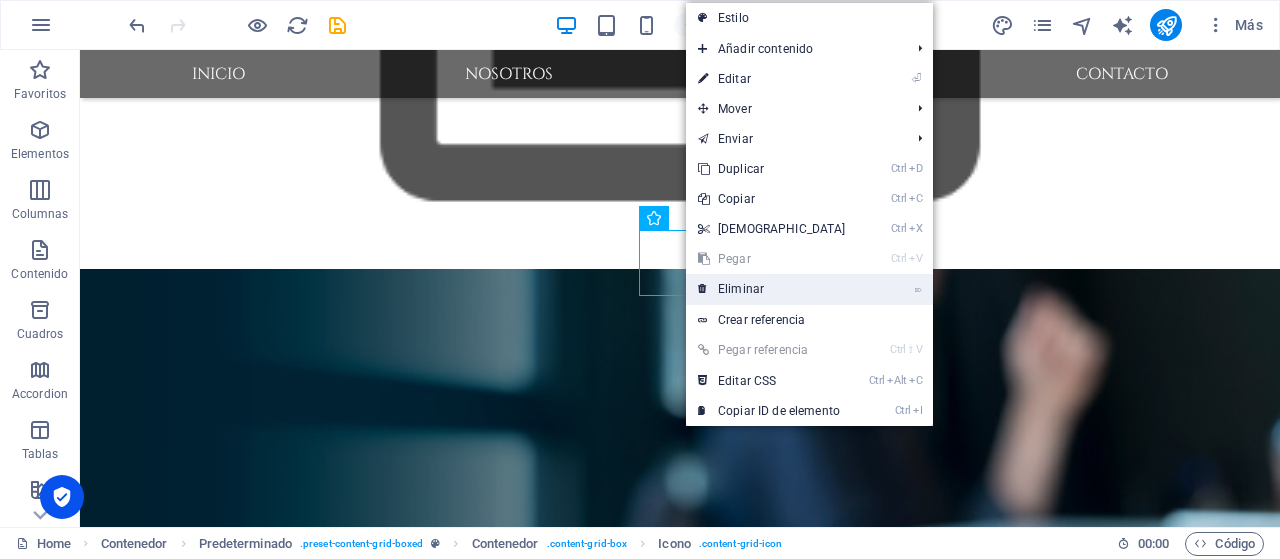 click on "⌦  Eliminar" at bounding box center (772, 289) 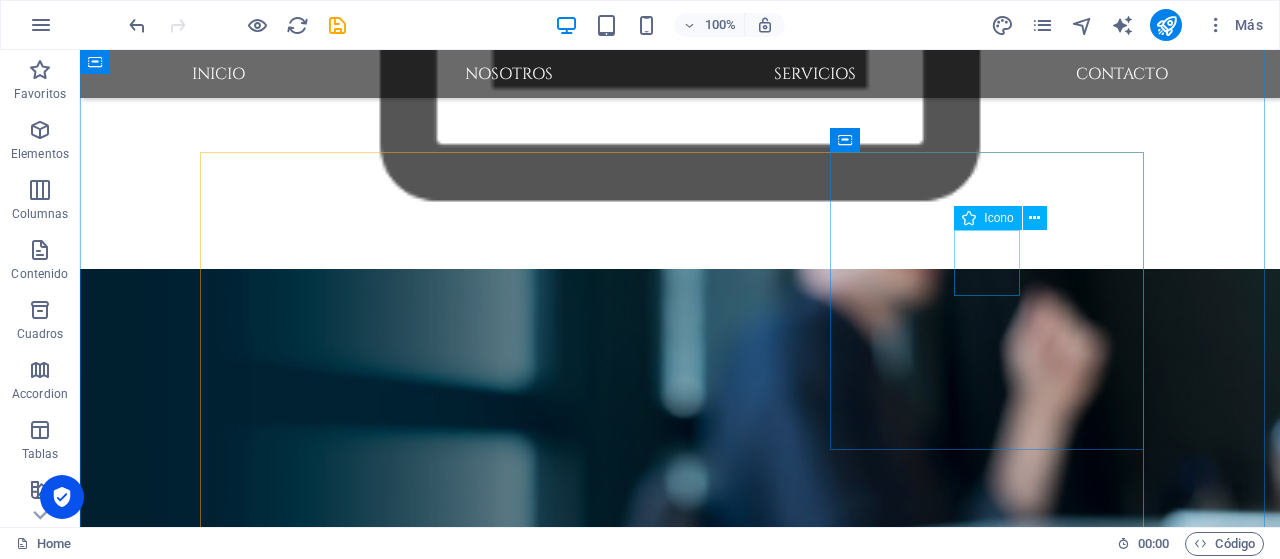 click at bounding box center [680, 1941] 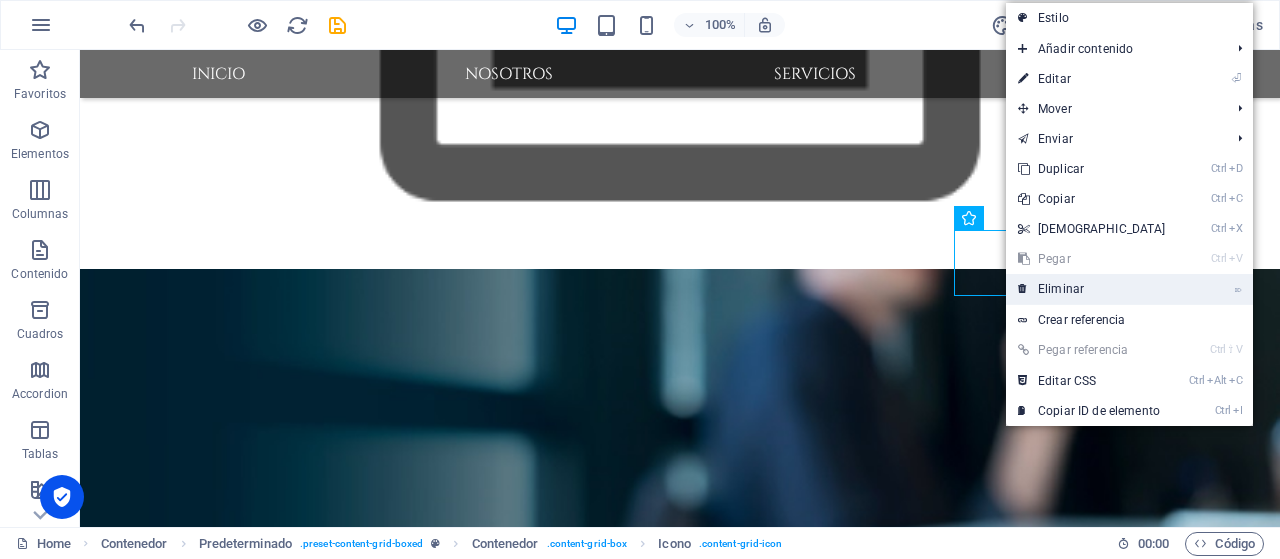 click on "⌦  Eliminar" at bounding box center (1092, 289) 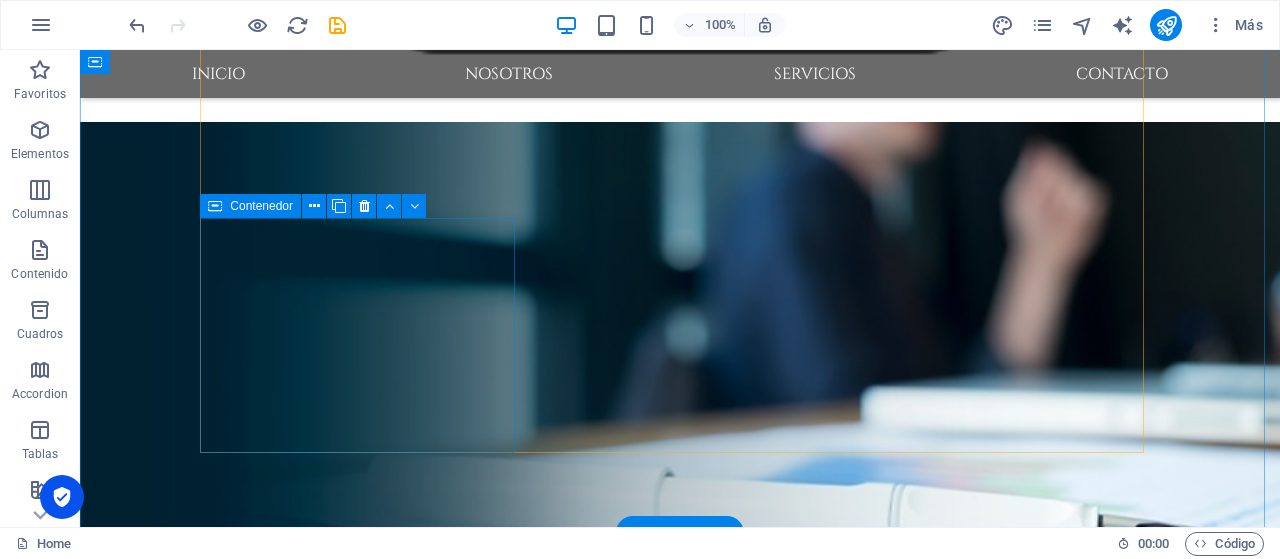 scroll, scrollTop: 1000, scrollLeft: 0, axis: vertical 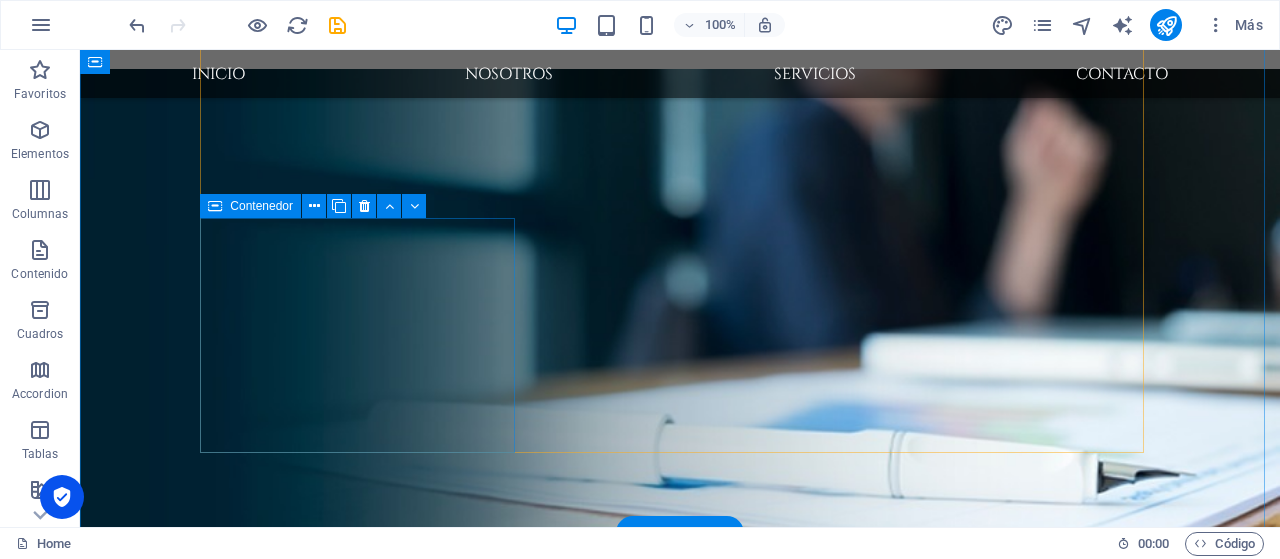 click on "Eco Funeral  Lorem ipsum dolor sit amet, consectetuer adipiscing elit. Aenean commodo ligula eget dolor." at bounding box center (680, 1908) 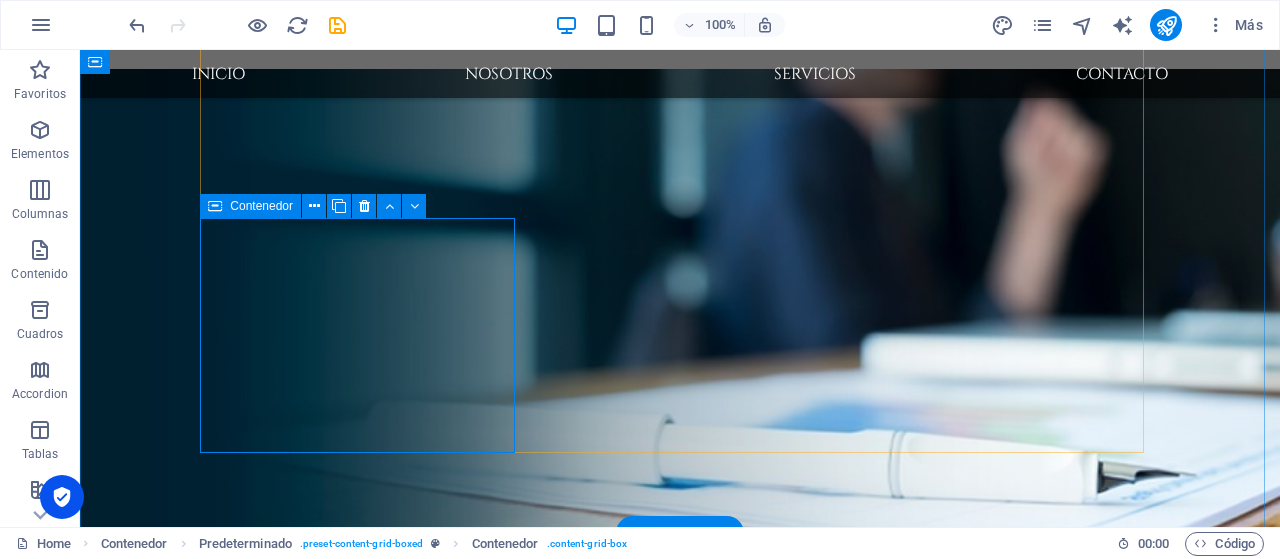 drag, startPoint x: 238, startPoint y: 258, endPoint x: 238, endPoint y: 277, distance: 19 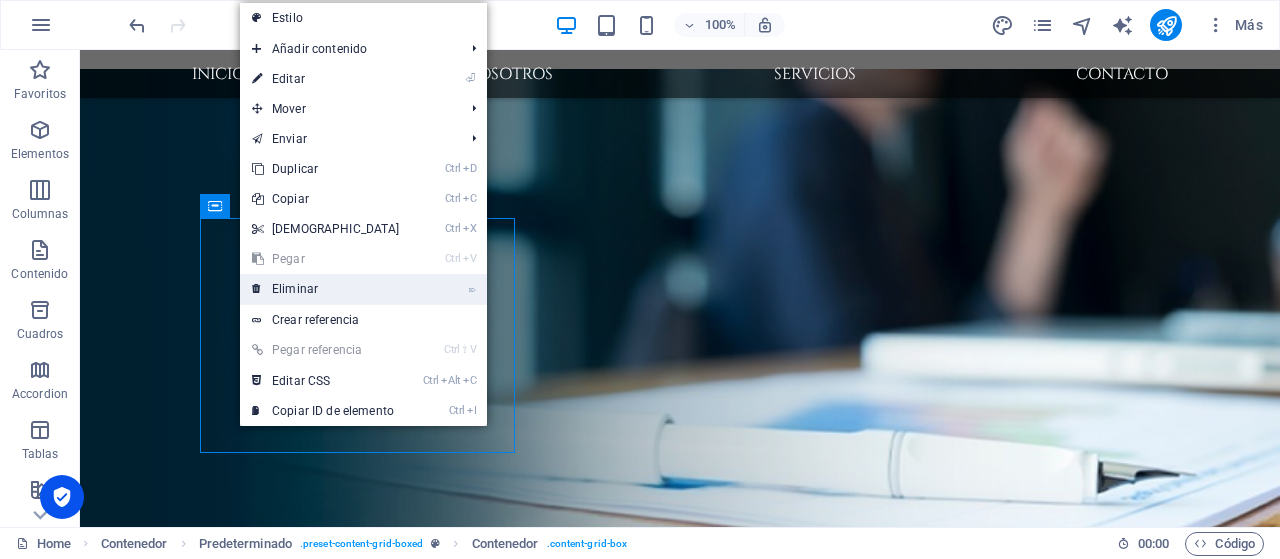 click on "⌦  Eliminar" at bounding box center [326, 289] 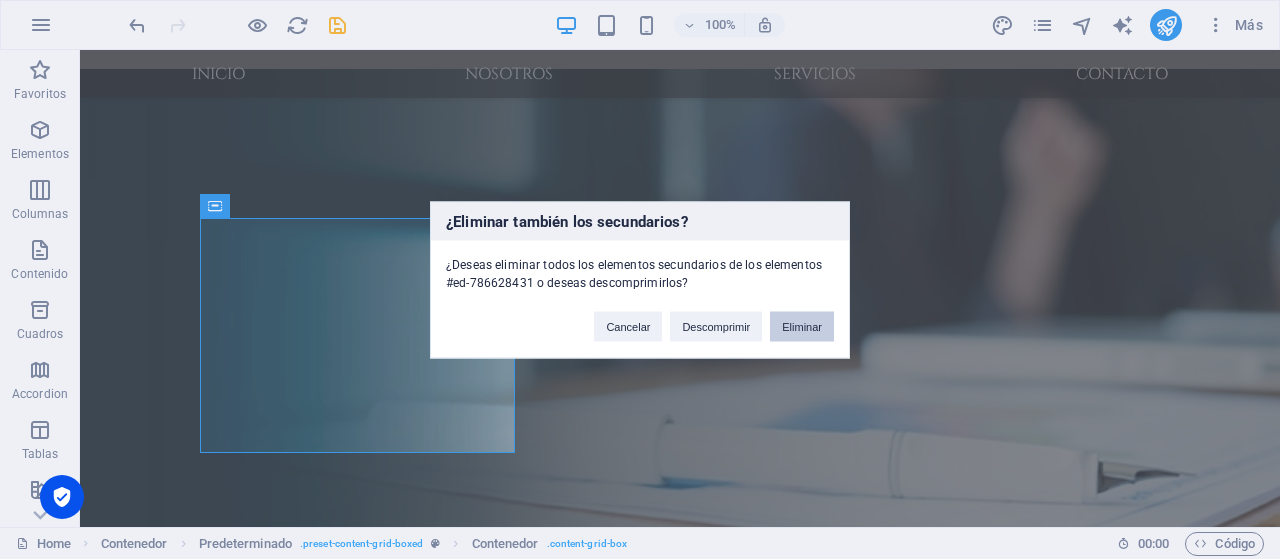 click on "Eliminar" at bounding box center (802, 326) 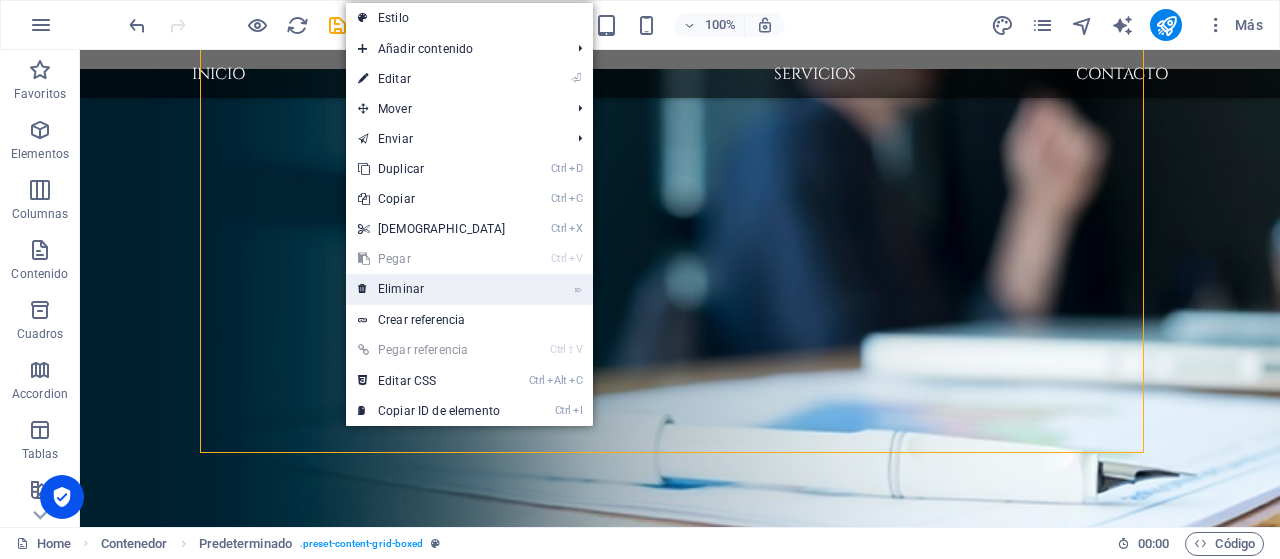 click on "⌦  Eliminar" at bounding box center (432, 289) 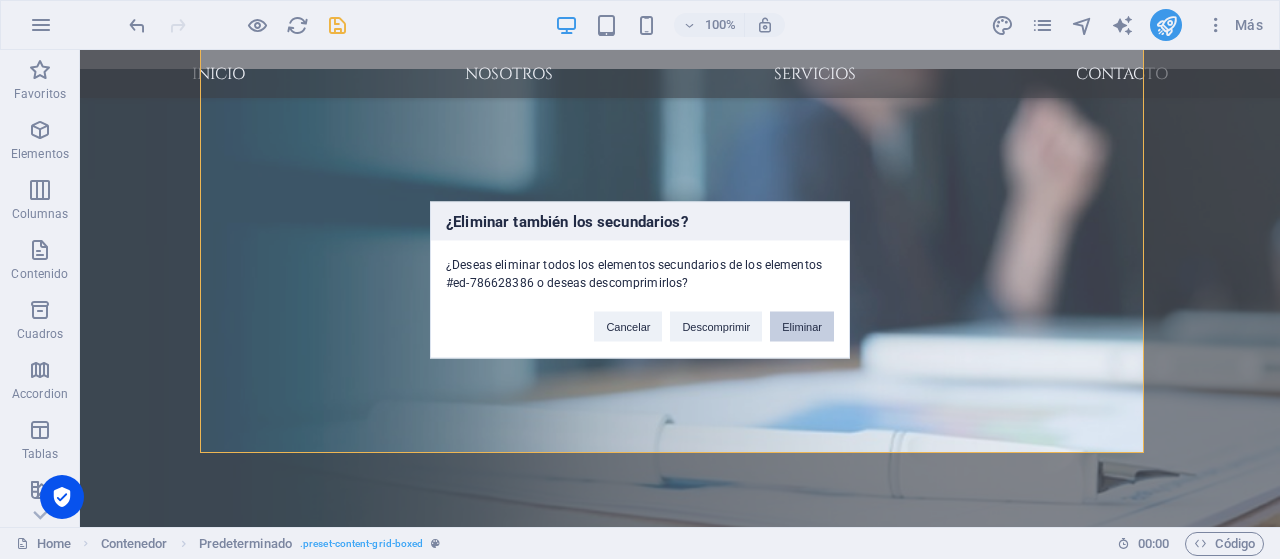 drag, startPoint x: 803, startPoint y: 326, endPoint x: 819, endPoint y: 320, distance: 17.088007 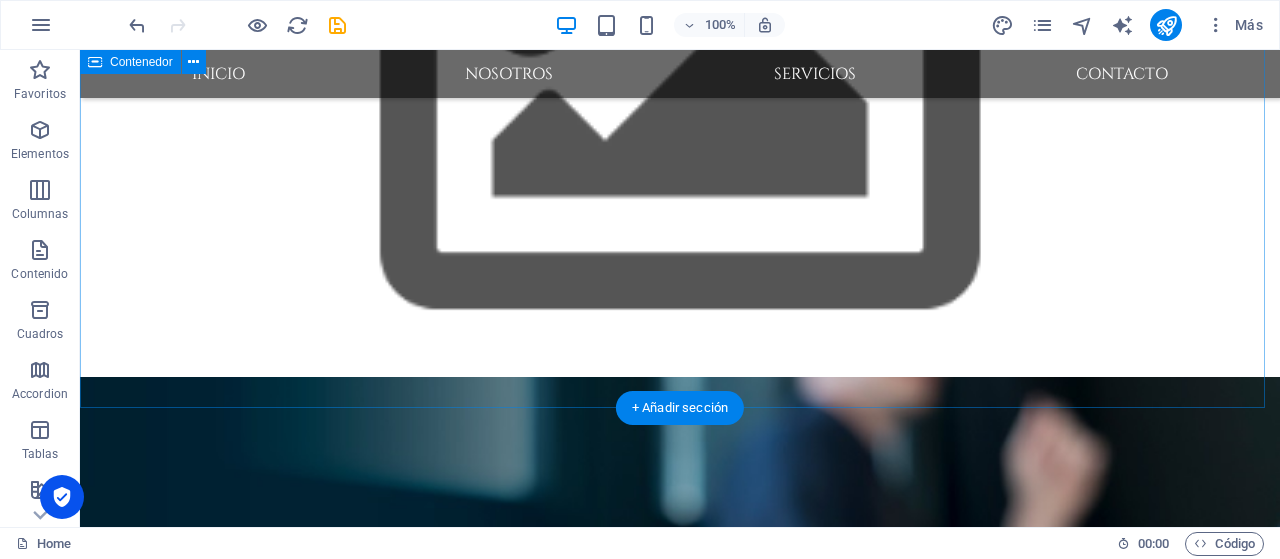 scroll, scrollTop: 500, scrollLeft: 0, axis: vertical 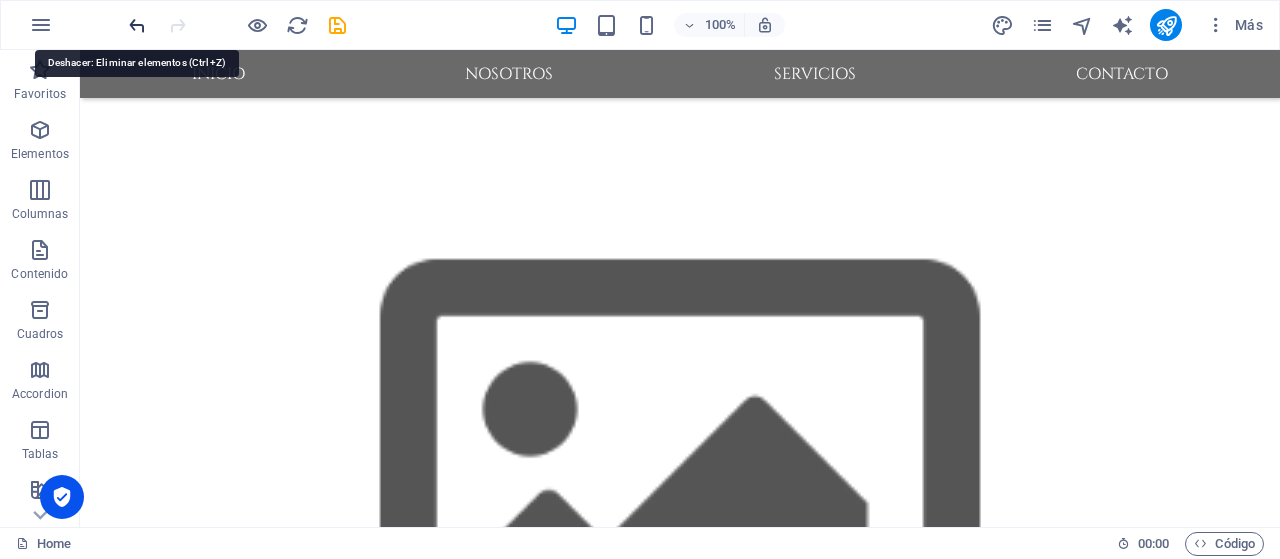 click at bounding box center (137, 25) 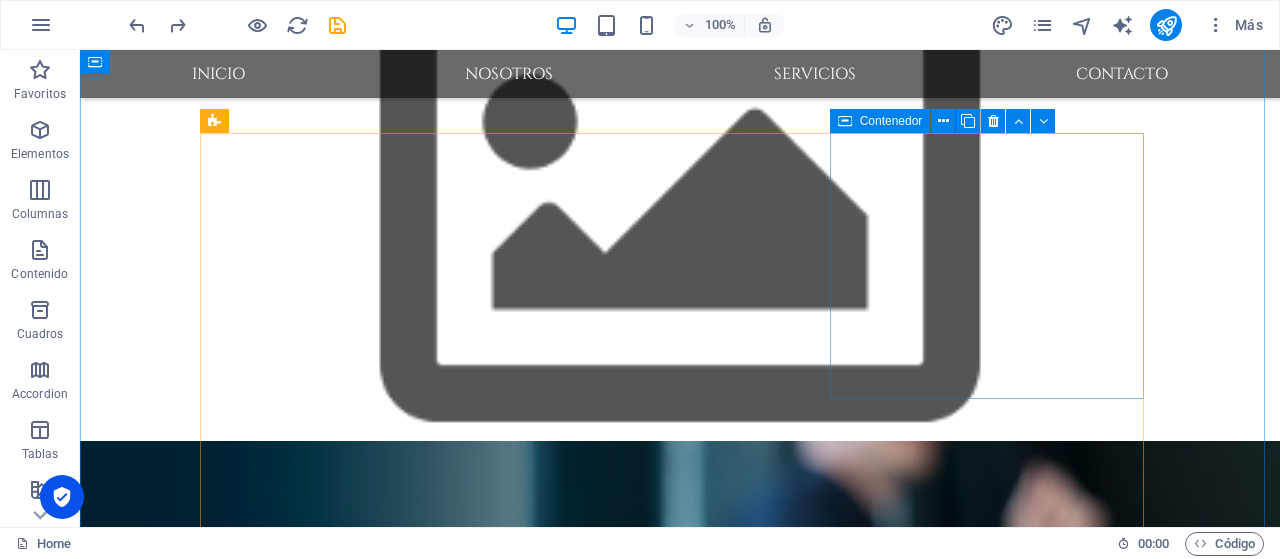 scroll, scrollTop: 900, scrollLeft: 0, axis: vertical 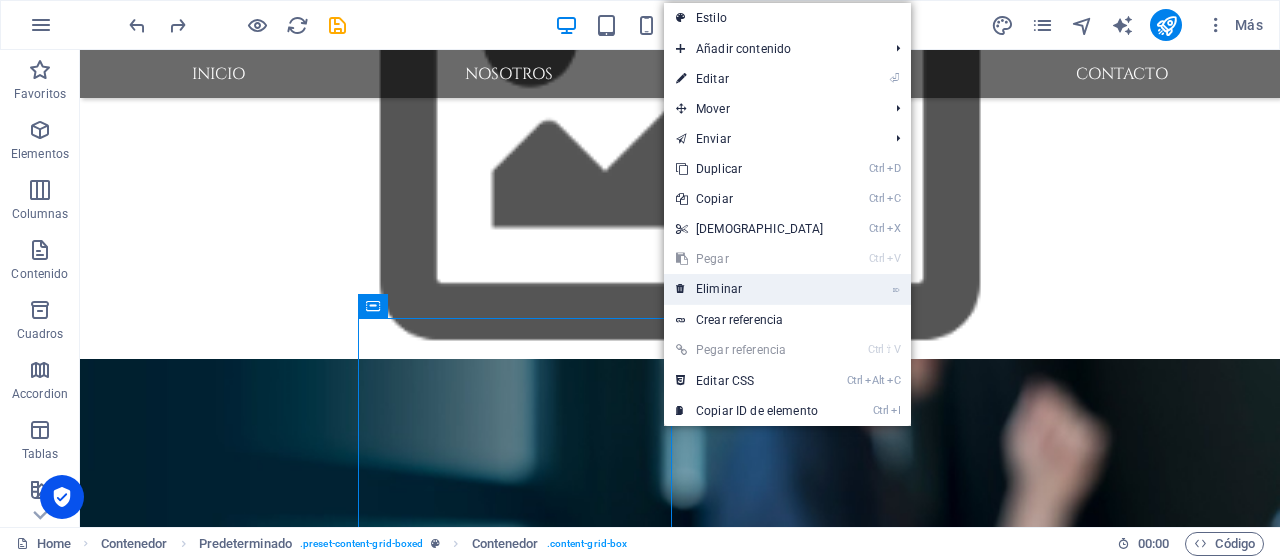 click on "⌦  Eliminar" at bounding box center (750, 289) 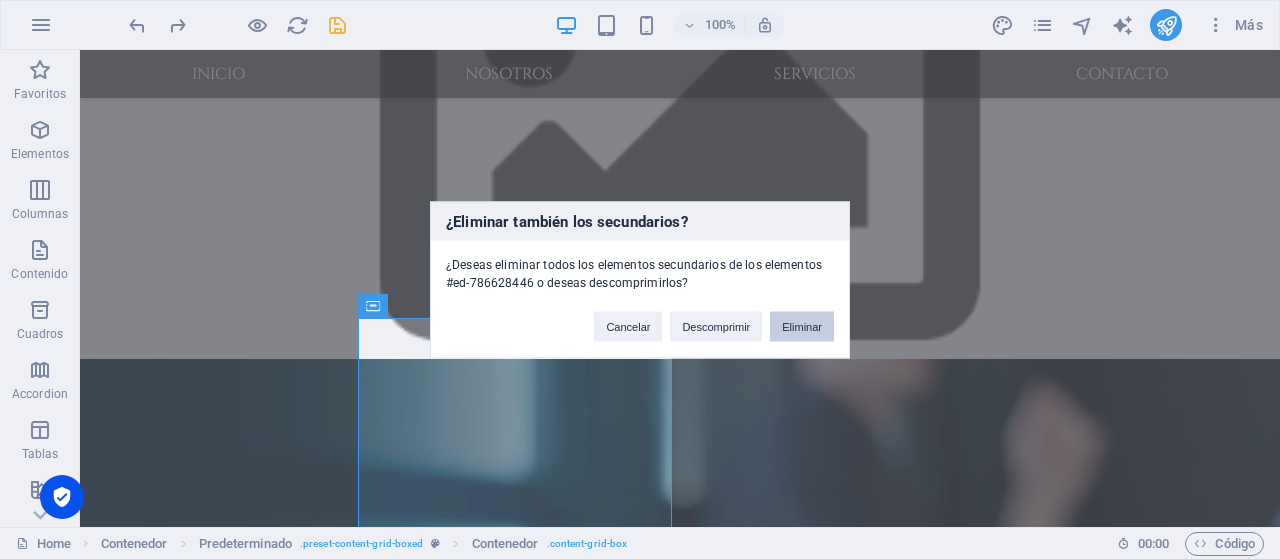 drag, startPoint x: 806, startPoint y: 331, endPoint x: 768, endPoint y: 340, distance: 39.051247 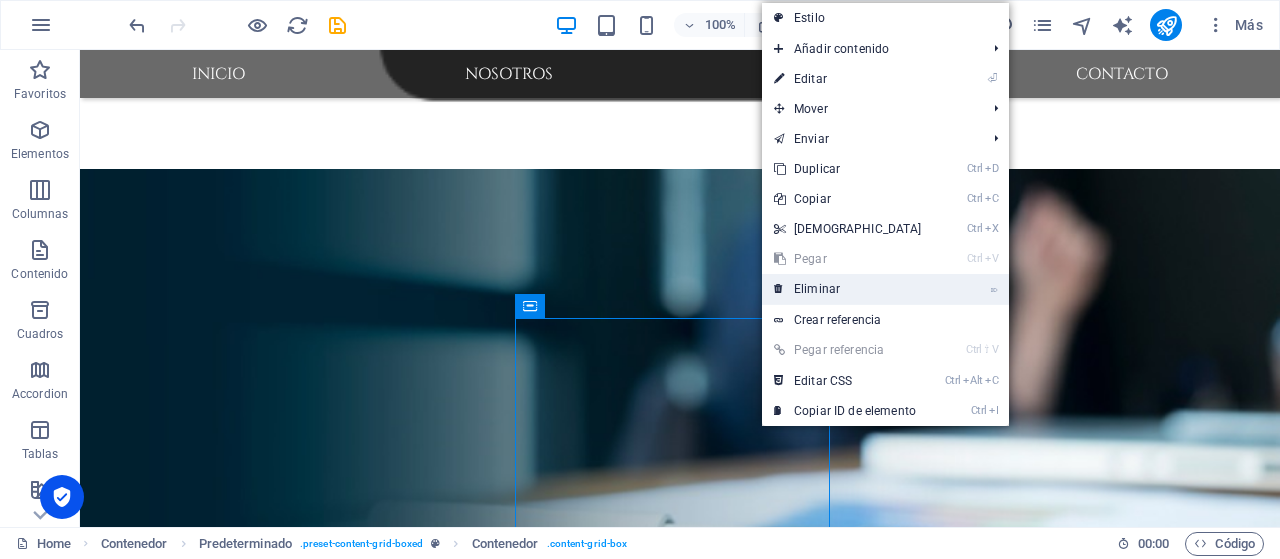 click on "⌦  Eliminar" at bounding box center [848, 289] 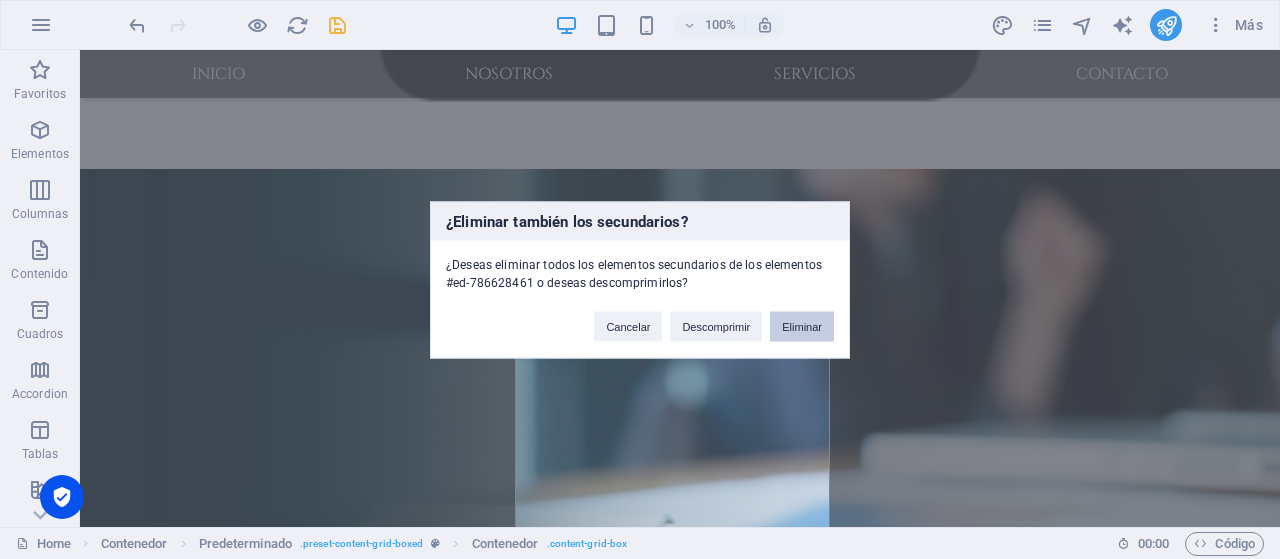 click on "Eliminar" at bounding box center [802, 326] 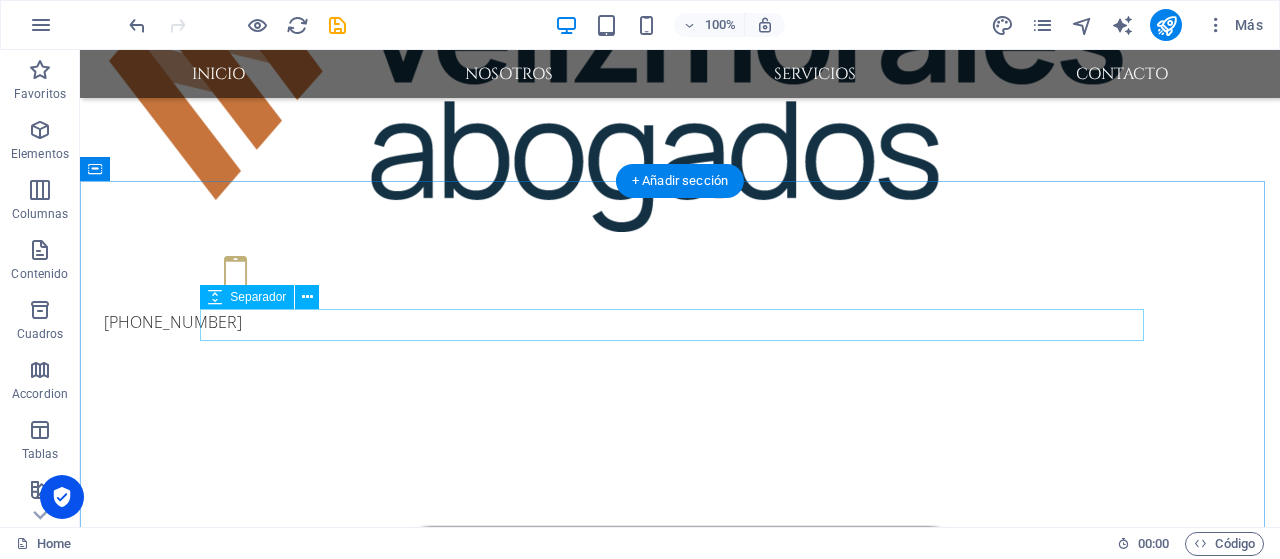 scroll, scrollTop: 600, scrollLeft: 0, axis: vertical 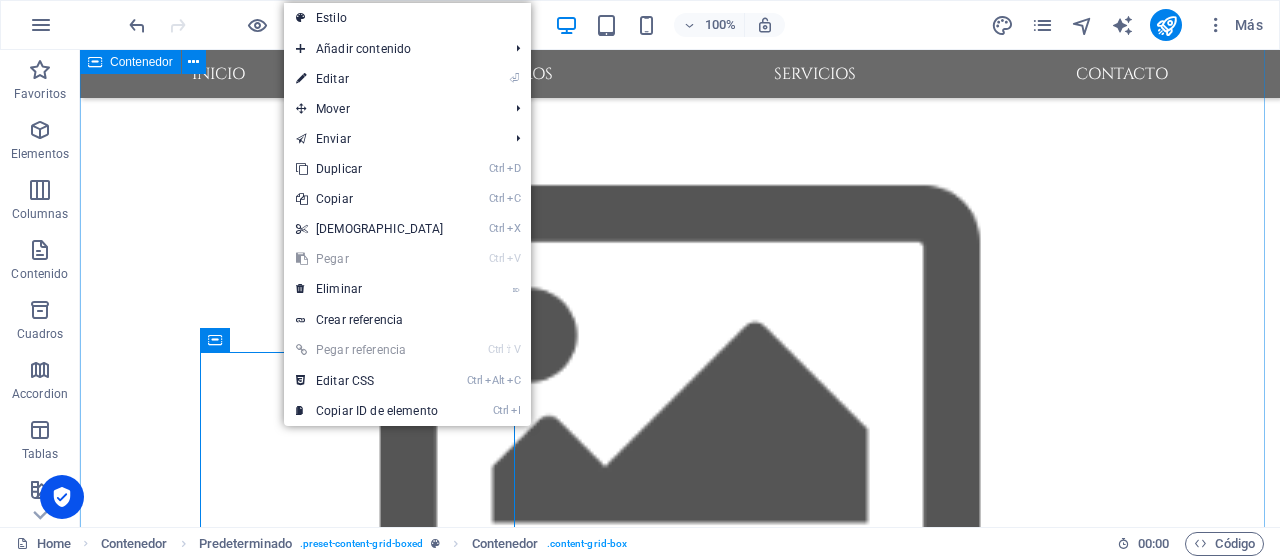 click on "Welcome to  velizmorales.cl Lorem ipsum dolor sit amet, consectetuer adipiscing elit. Aenean commodo ligula eget dolor. Aenean massa. Cum sociis natoque penatibus et magnis dis parturient montes, nascetur ridiculus mus. Donec quam felis, ultricies nec, pellentesque eu, pretium quis, sem. Nulla consequat massa quis enim. Donec pede justo, fringilla vel, aliquet nec, vulputate eget, arcu. Nulla consequat massa quis enim. Donec pede justo, fringilla vel, aliquet nec. Intituciones Públicas Lorem ipsum dolor sit amet, consectetuer adipiscing elit. Aenean commodo ligula eget dolor.  funeral announcements Lorem ipsum dolor sit amet, consectetuer adipiscing elit. Aenean commodo ligula eget dolor.  Experienced Team Lorem ipsum dolor sit amet, consectetuer adipiscing elit. Aenean commodo ligula eget dolor." at bounding box center [680, 1891] 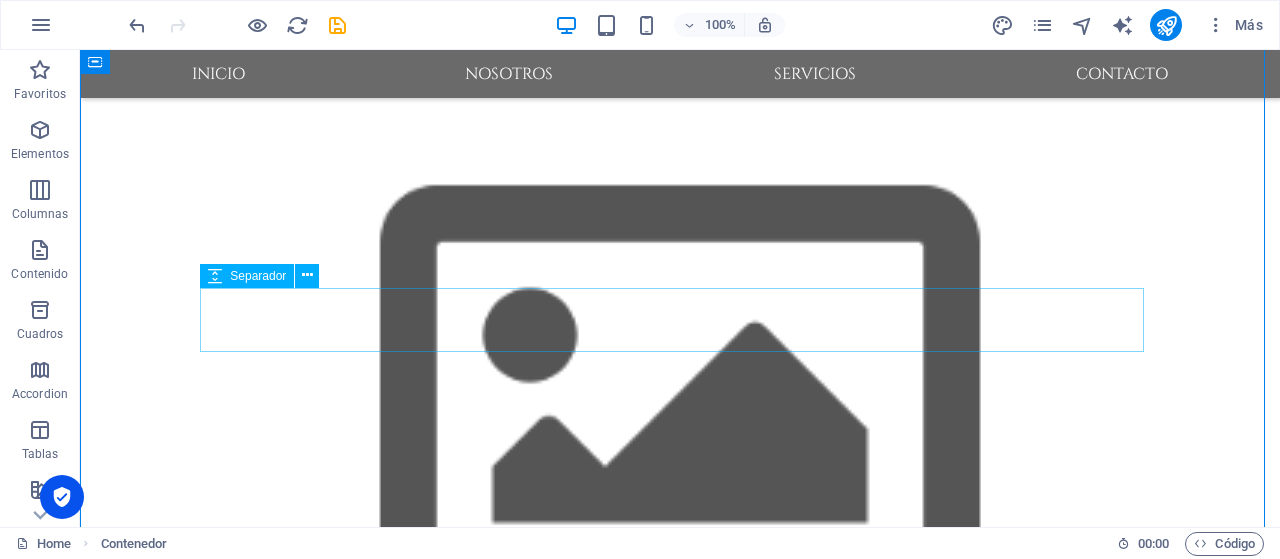 drag, startPoint x: 1065, startPoint y: 310, endPoint x: 1134, endPoint y: 333, distance: 72.73238 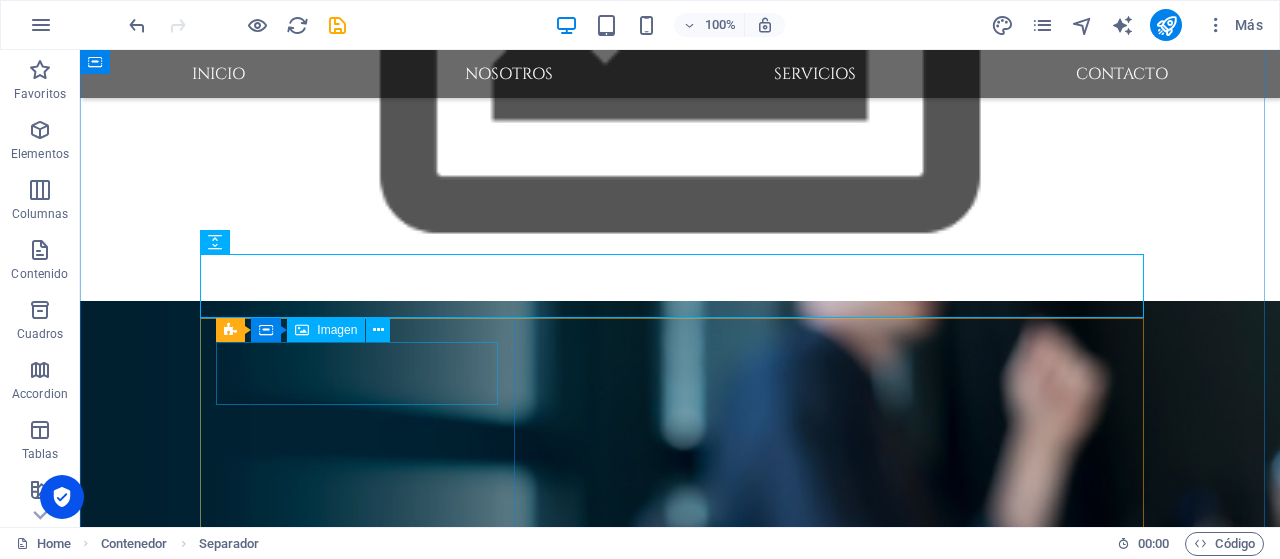 scroll, scrollTop: 800, scrollLeft: 0, axis: vertical 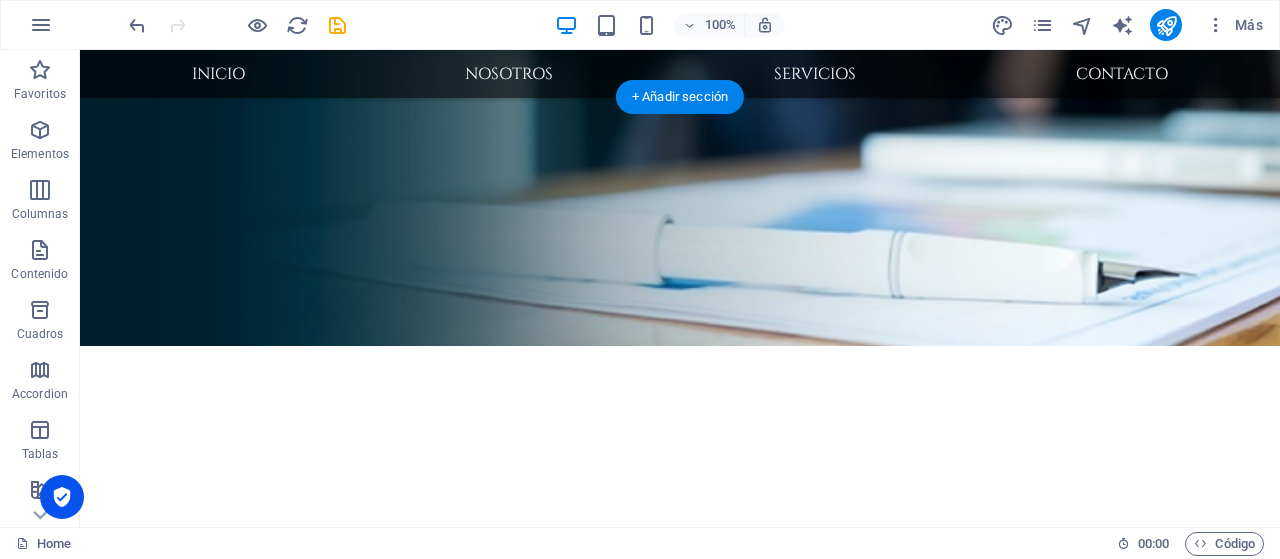 click at bounding box center [680, 2150] 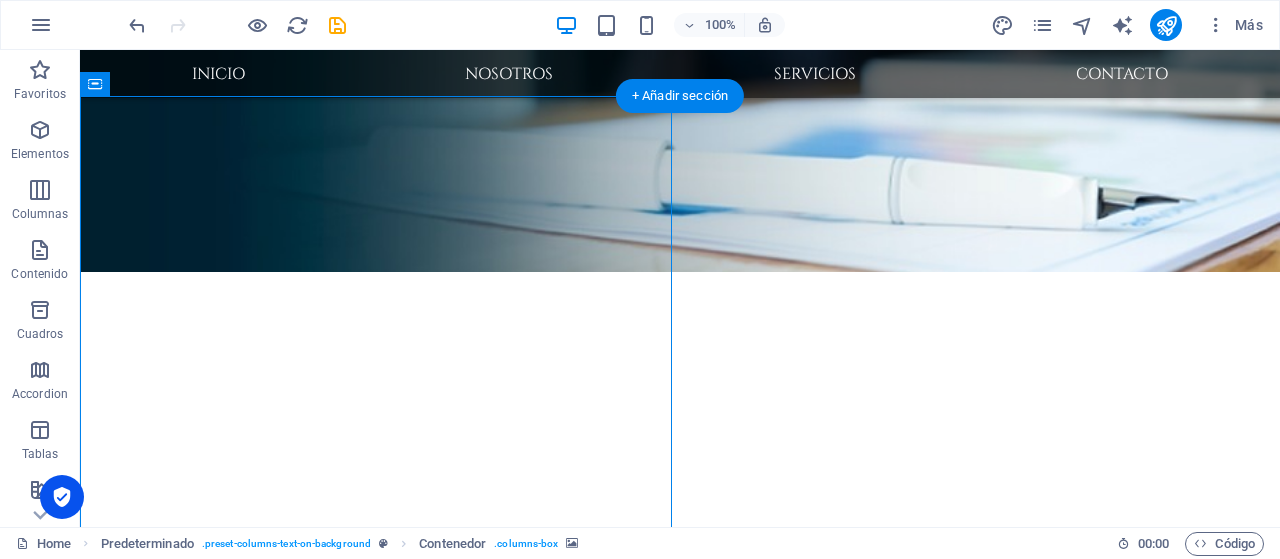 scroll, scrollTop: 1500, scrollLeft: 0, axis: vertical 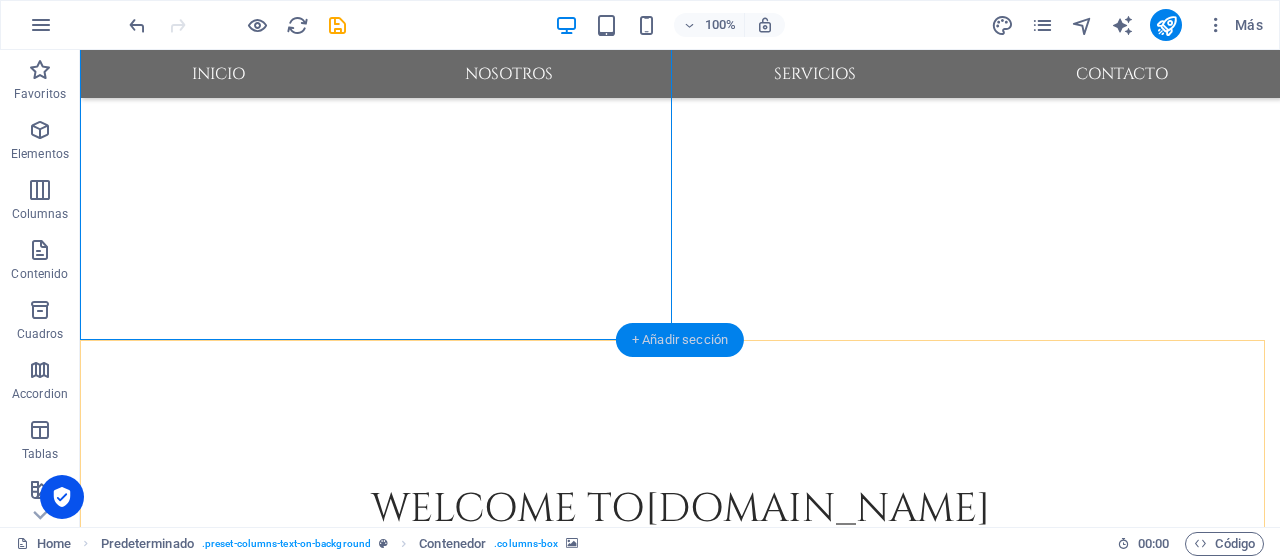 click on "+ Añadir sección" at bounding box center (680, 340) 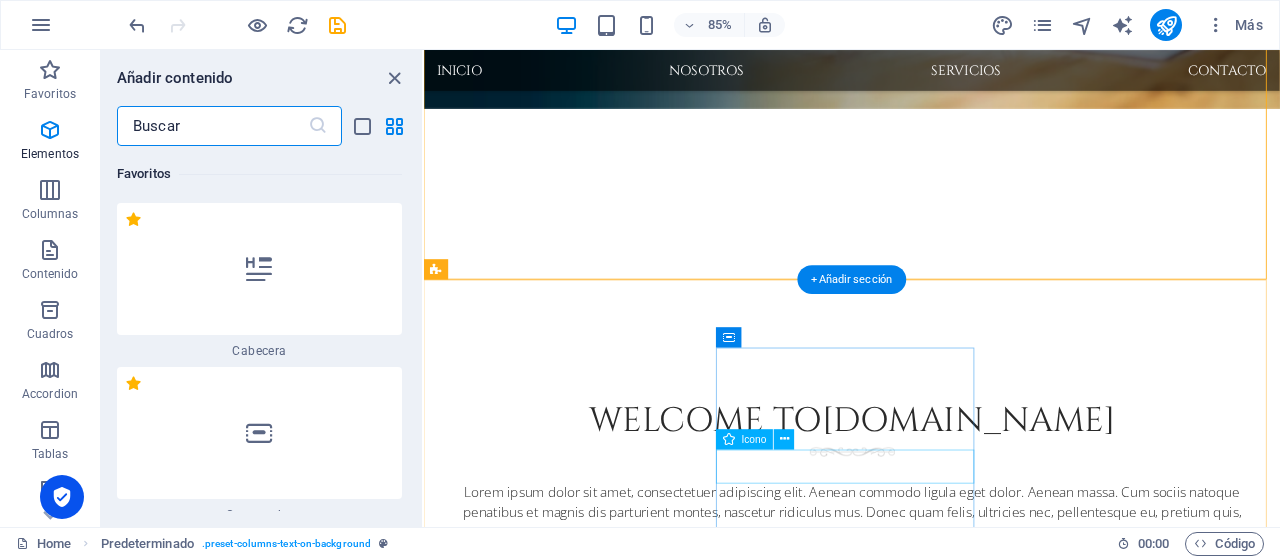 scroll, scrollTop: 6799, scrollLeft: 0, axis: vertical 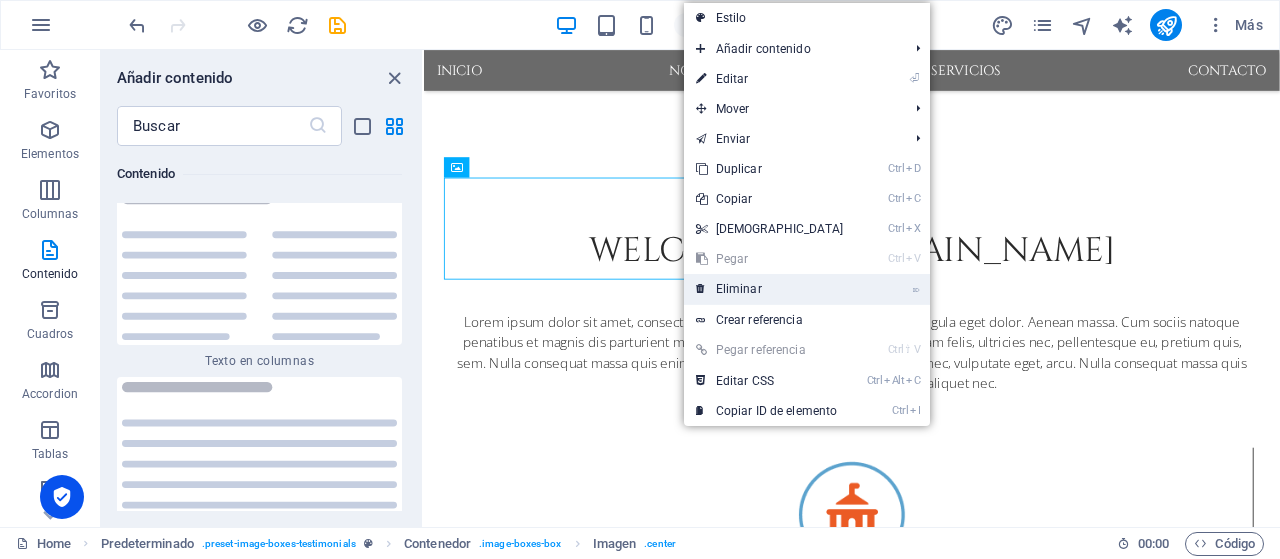 click on "⌦  Eliminar" at bounding box center (770, 289) 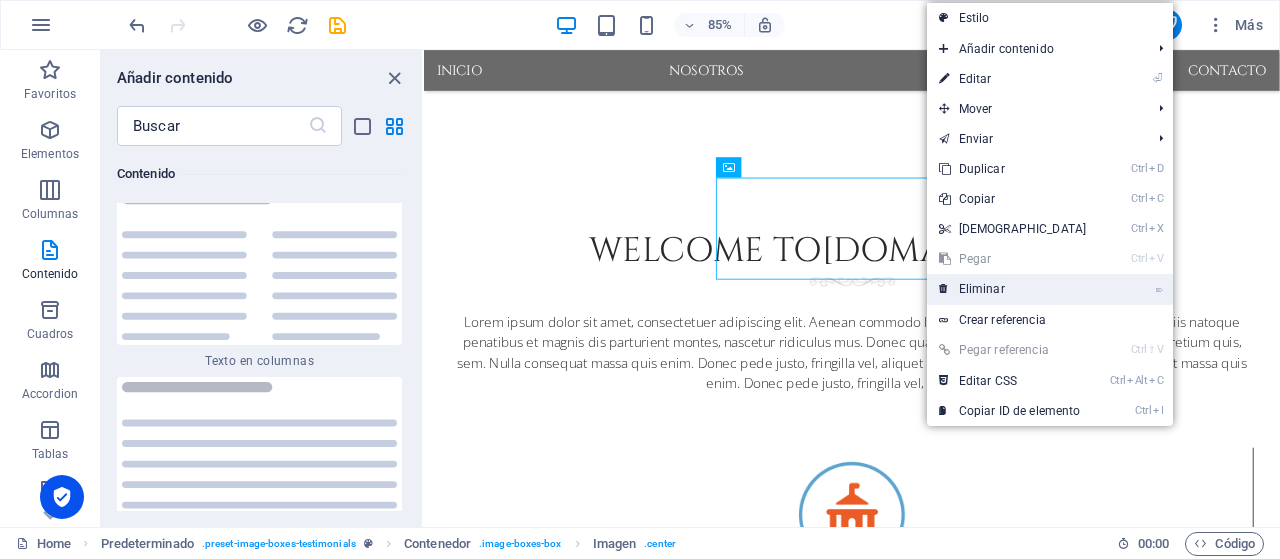 drag, startPoint x: 1000, startPoint y: 283, endPoint x: 667, endPoint y: 276, distance: 333.07358 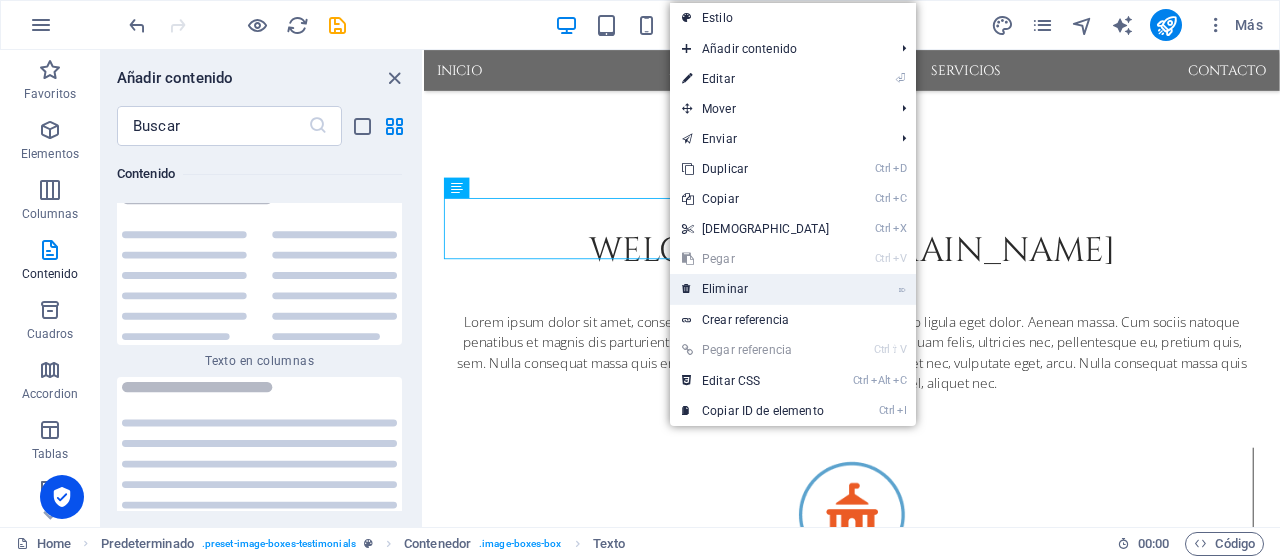 click on "⌦  Eliminar" at bounding box center (756, 289) 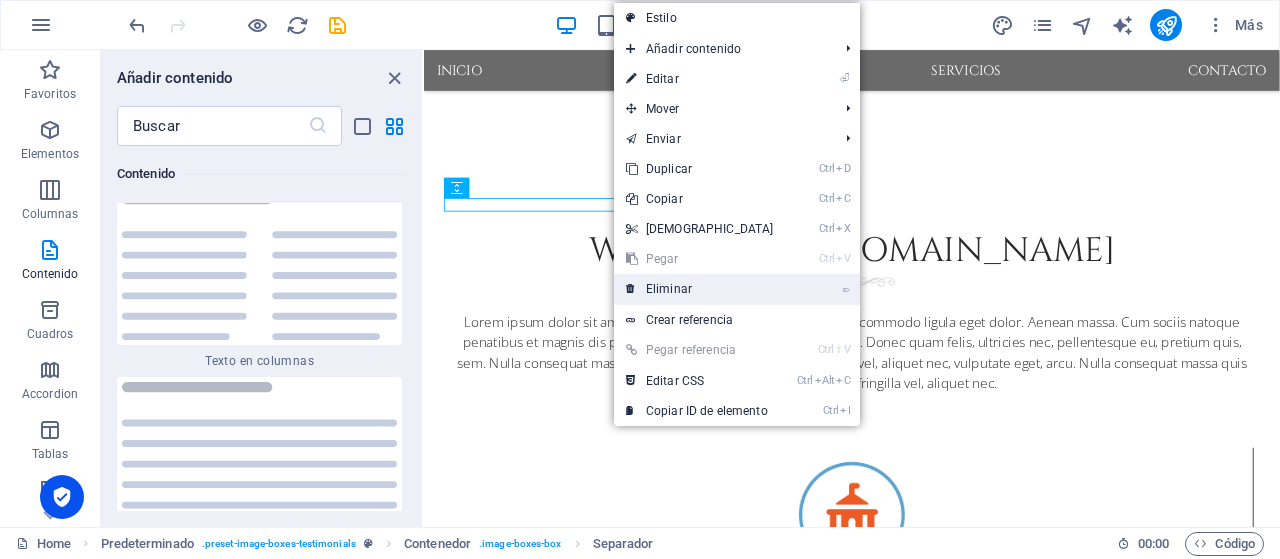 click on "⌦  Eliminar" at bounding box center [700, 289] 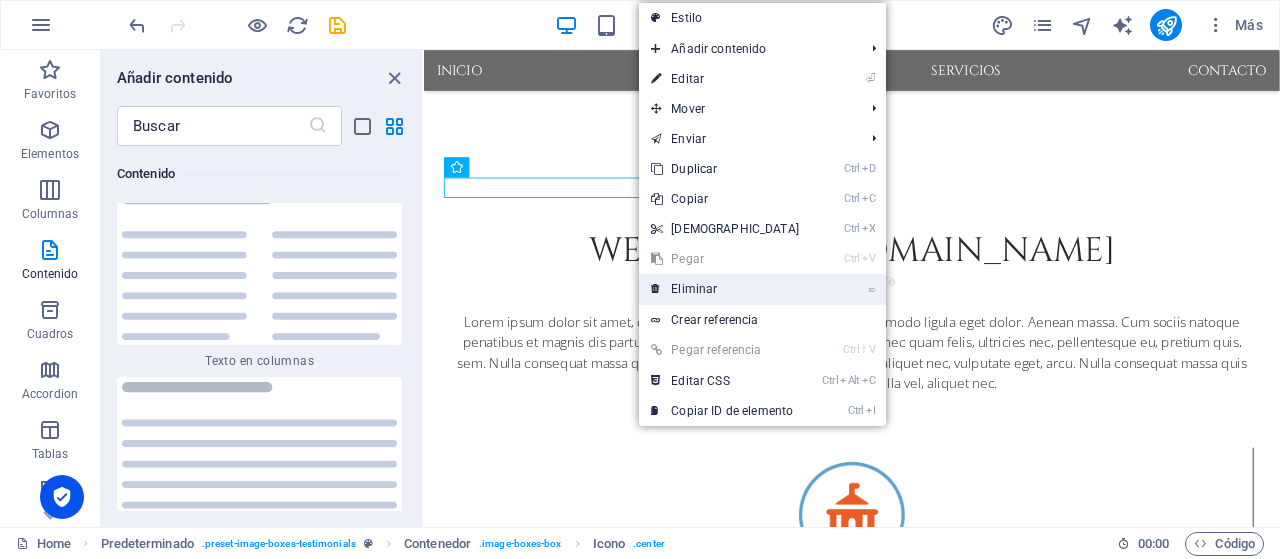 click on "⌦  Eliminar" at bounding box center (725, 289) 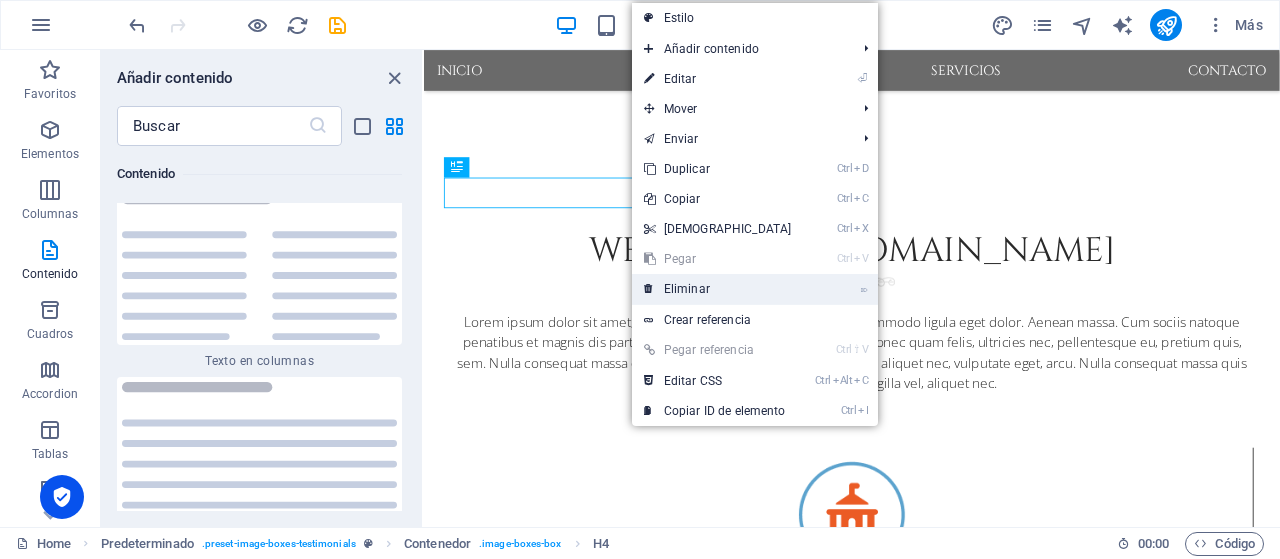 click on "⌦  Eliminar" at bounding box center (718, 289) 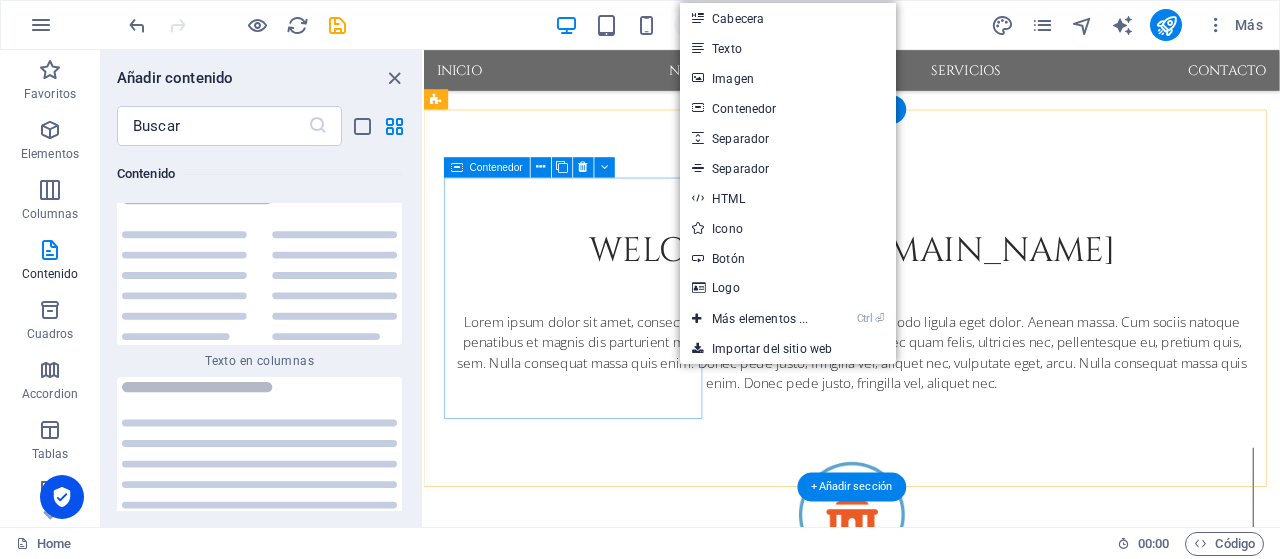 drag, startPoint x: 1102, startPoint y: 412, endPoint x: 723, endPoint y: 417, distance: 379.033 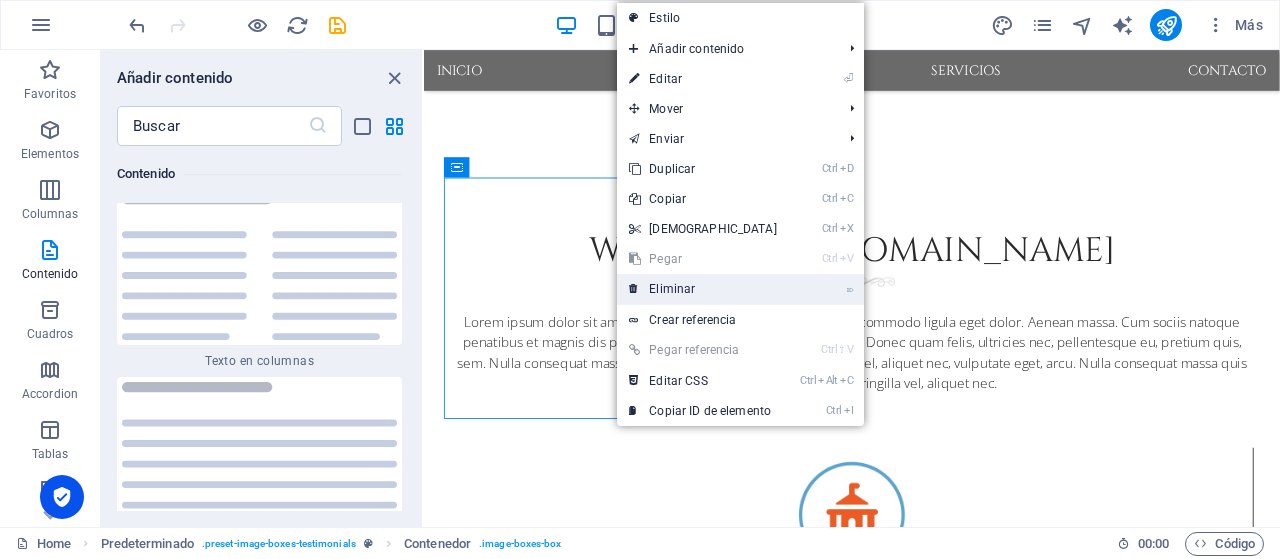 click on "⌦  Eliminar" at bounding box center [703, 289] 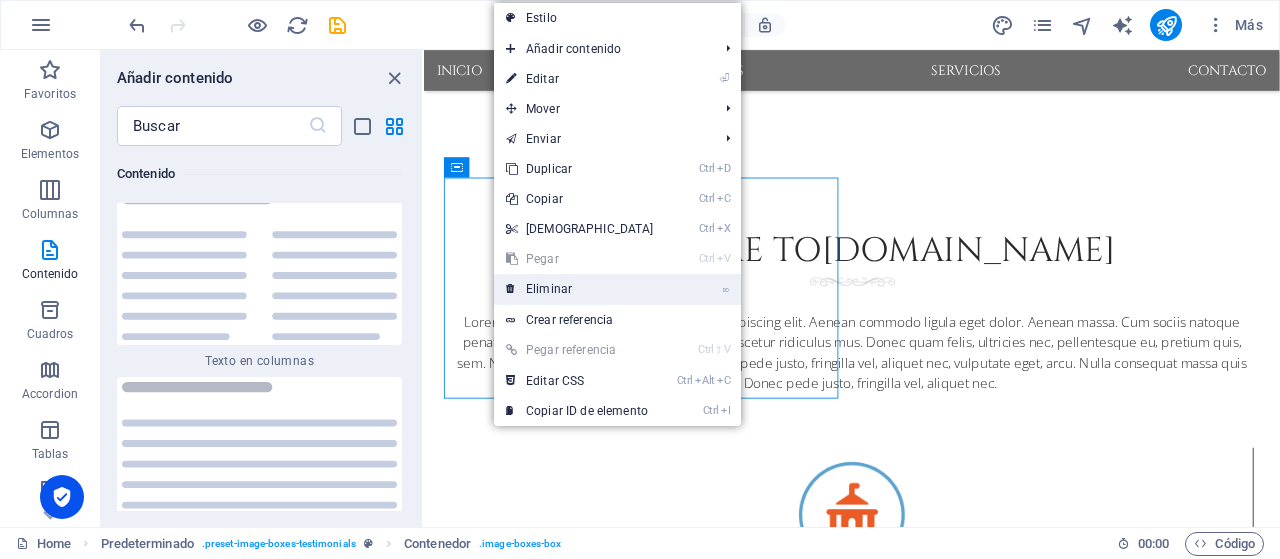 click on "⌦  Eliminar" at bounding box center [580, 289] 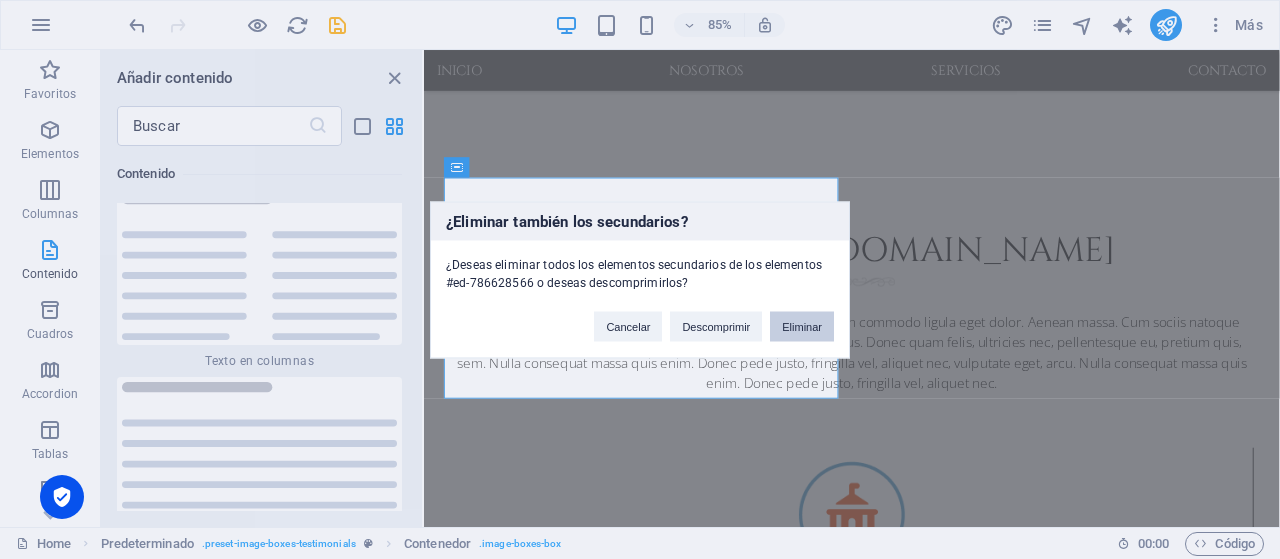 click on "Eliminar" at bounding box center [802, 326] 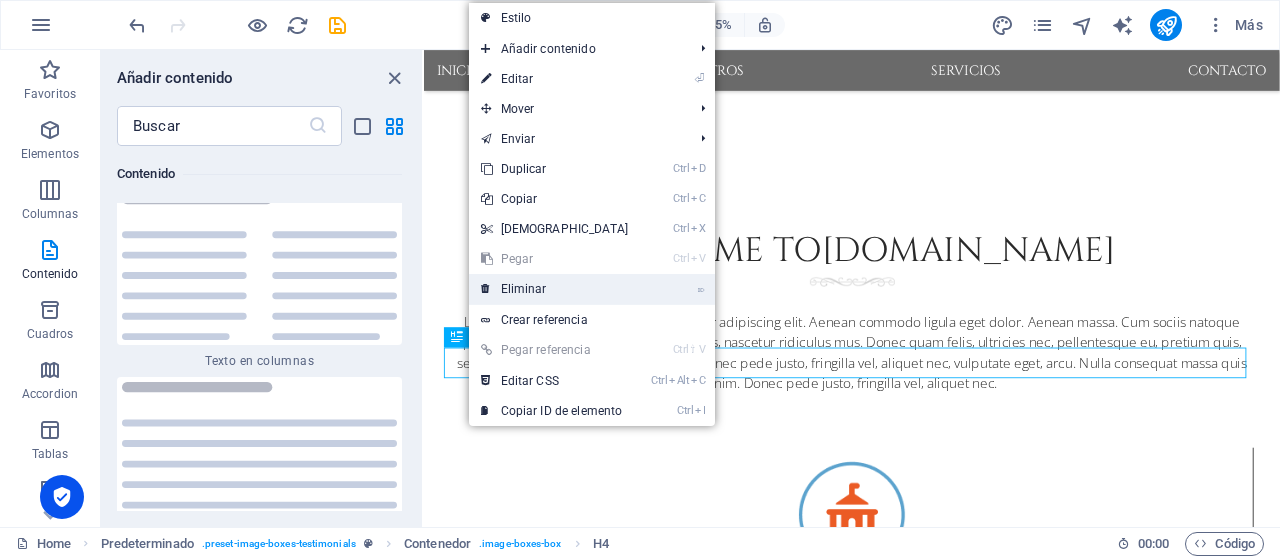 click on "⌦  Eliminar" at bounding box center [555, 289] 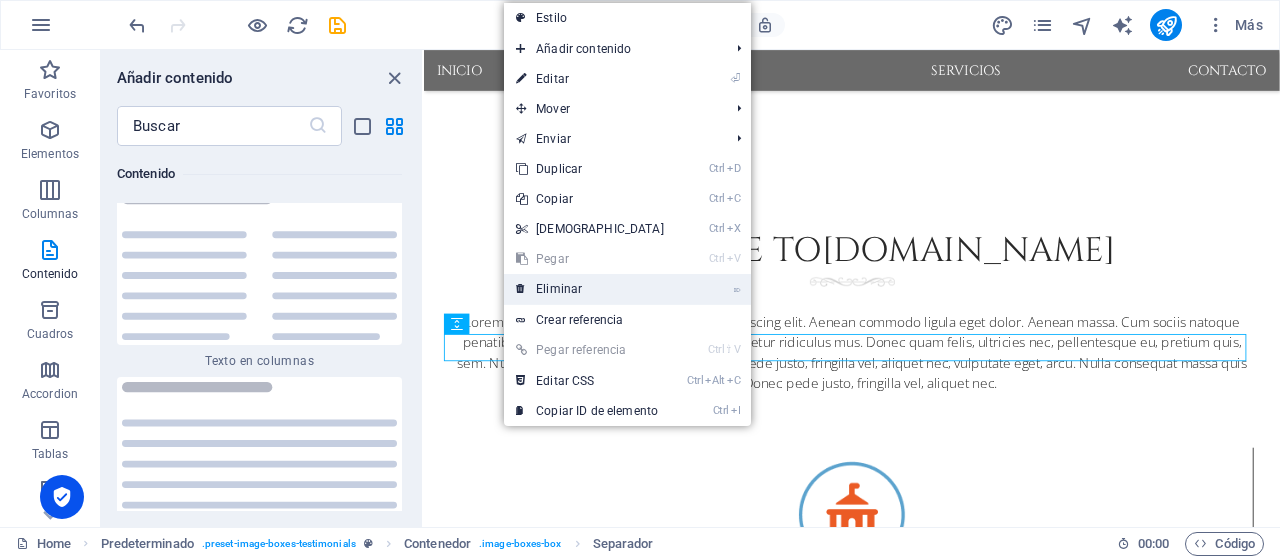 click on "⌦  Eliminar" at bounding box center [590, 289] 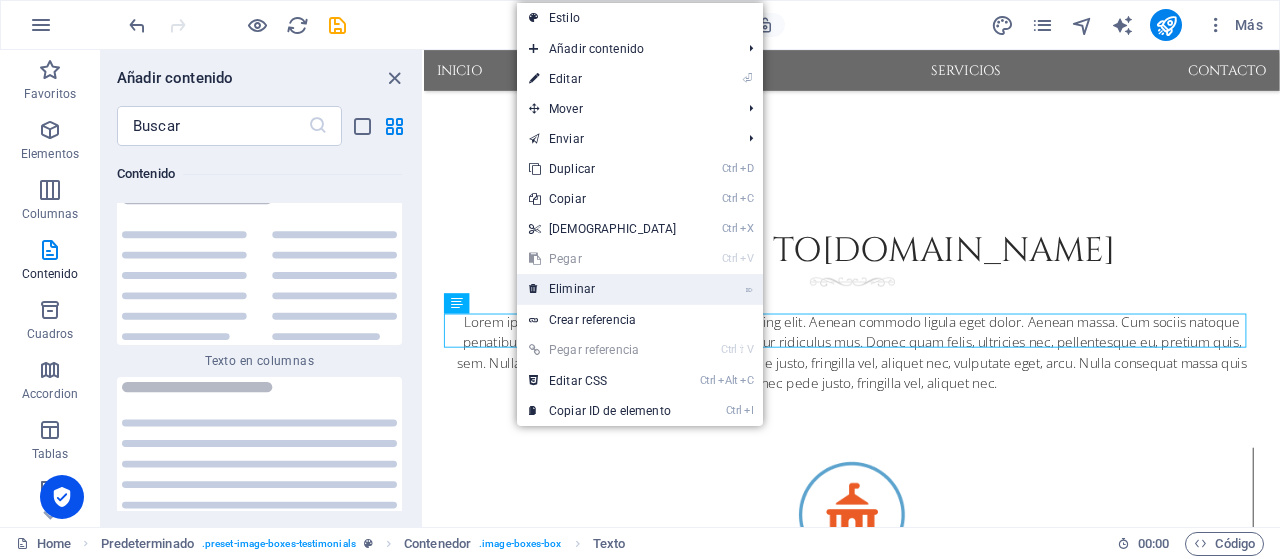click on "⌦  Eliminar" at bounding box center (603, 289) 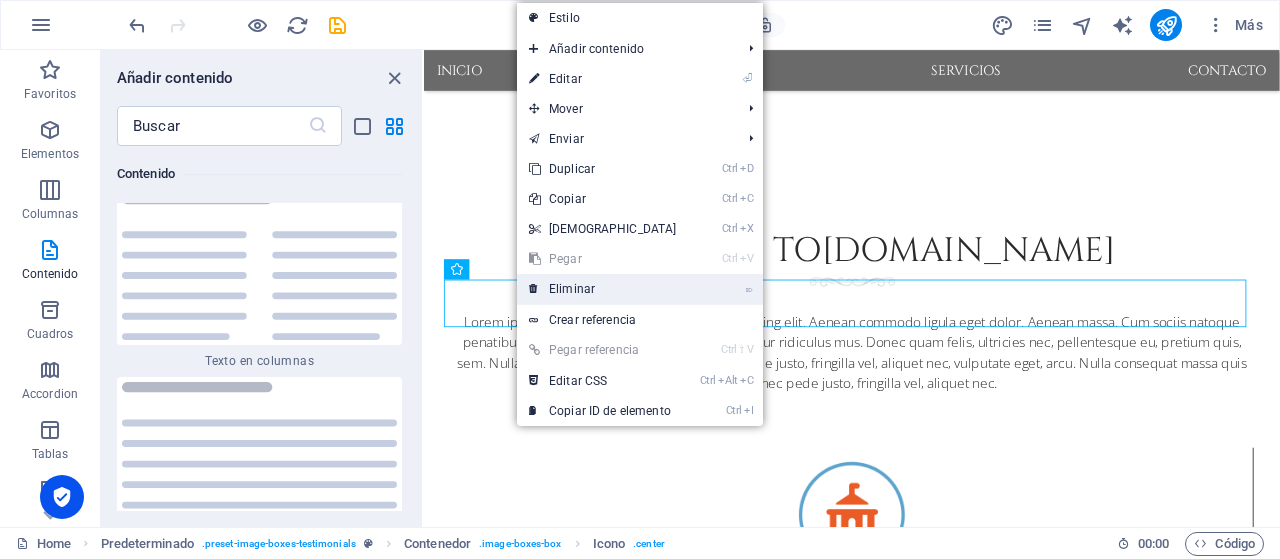 click on "⌦  Eliminar" at bounding box center [603, 289] 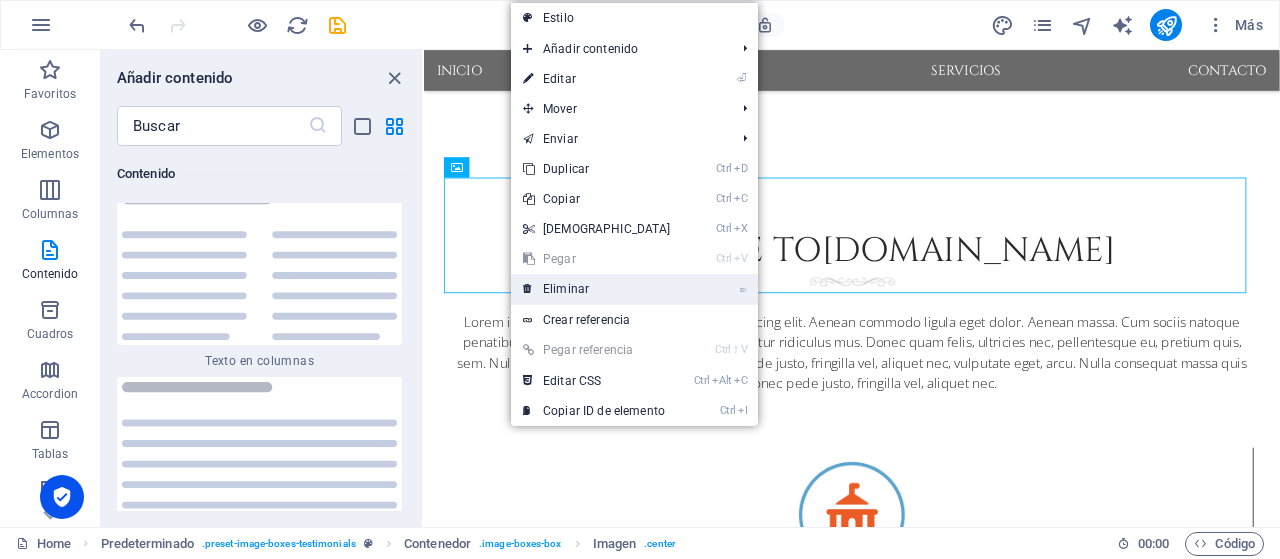click on "⌦  Eliminar" at bounding box center [597, 289] 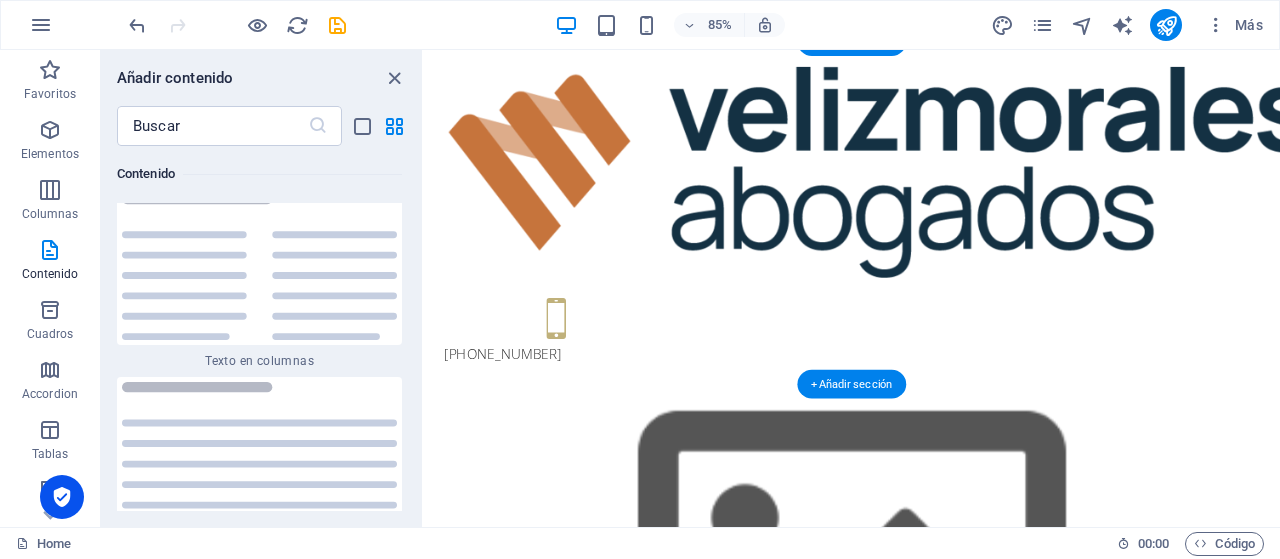 scroll, scrollTop: 0, scrollLeft: 0, axis: both 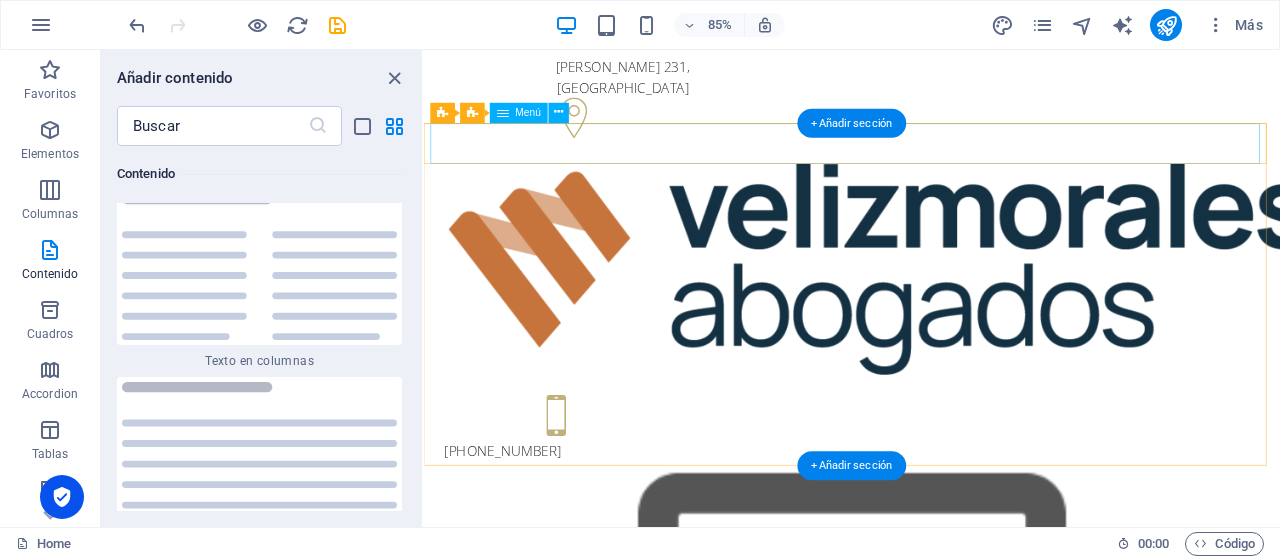 click on "INICIO NOSOTROS SERVICIOS CONTACTO" at bounding box center (928, 1048) 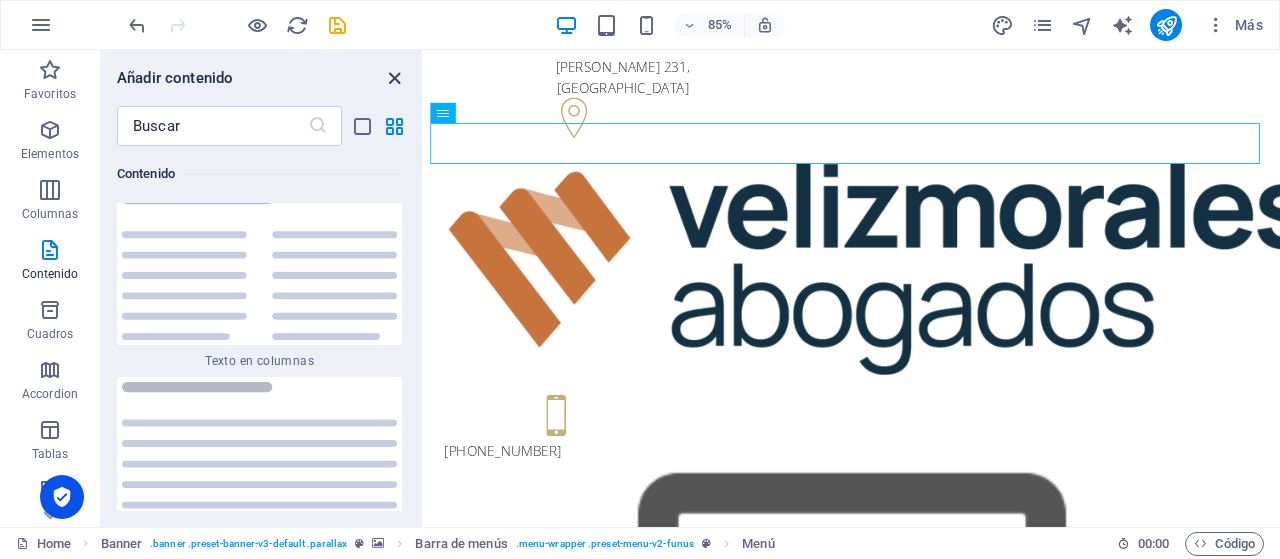 click at bounding box center (394, 78) 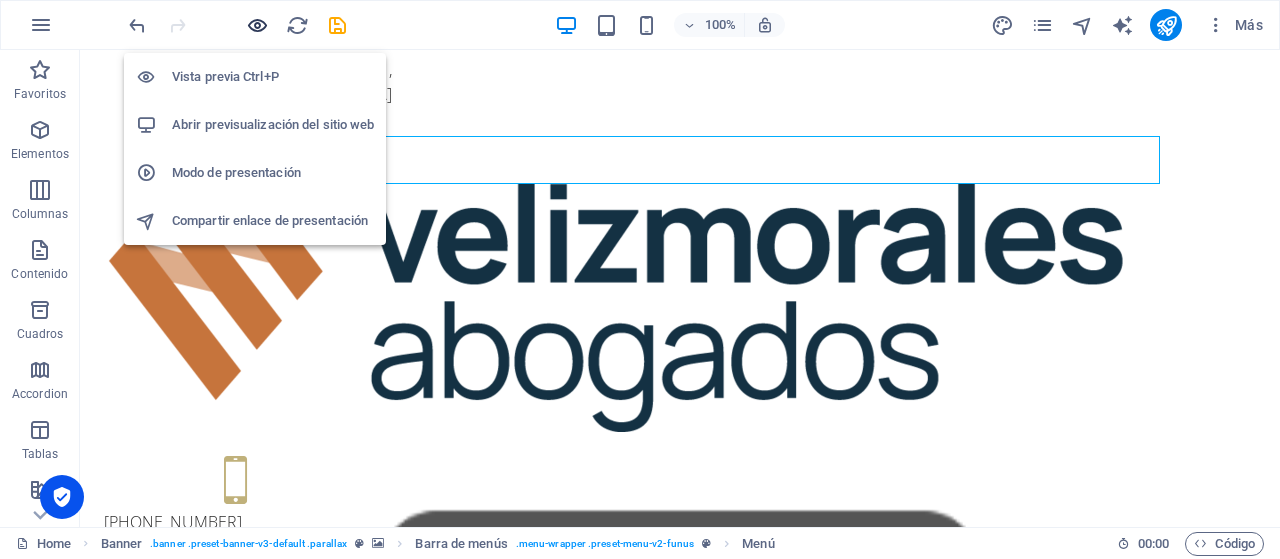click at bounding box center [257, 25] 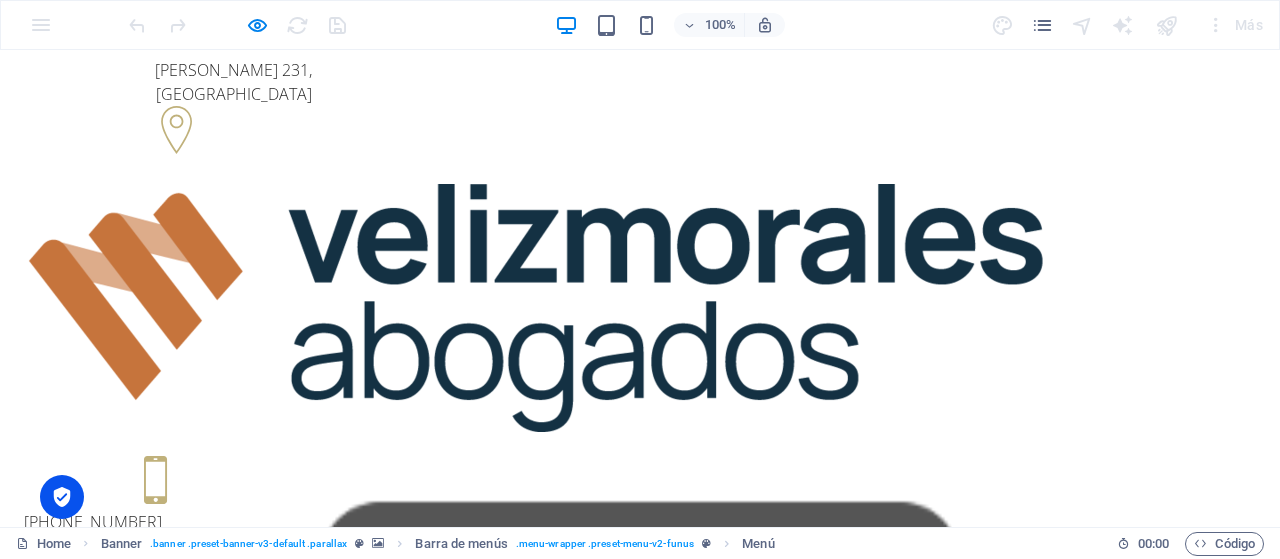click on "NOSOTROS" at bounding box center (469, 1061) 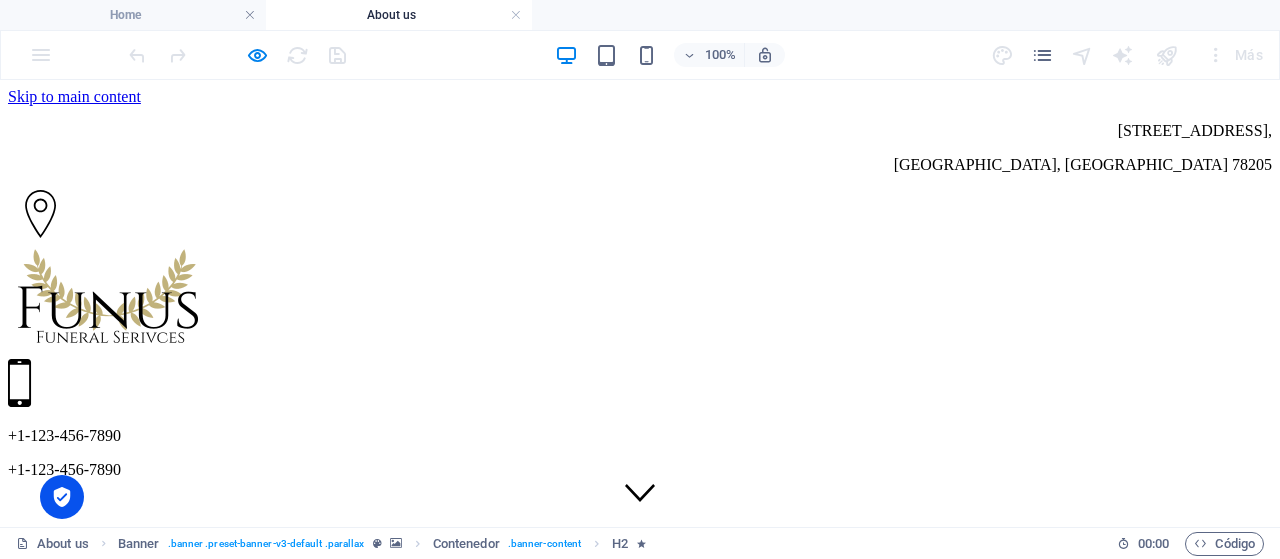 scroll, scrollTop: 0, scrollLeft: 0, axis: both 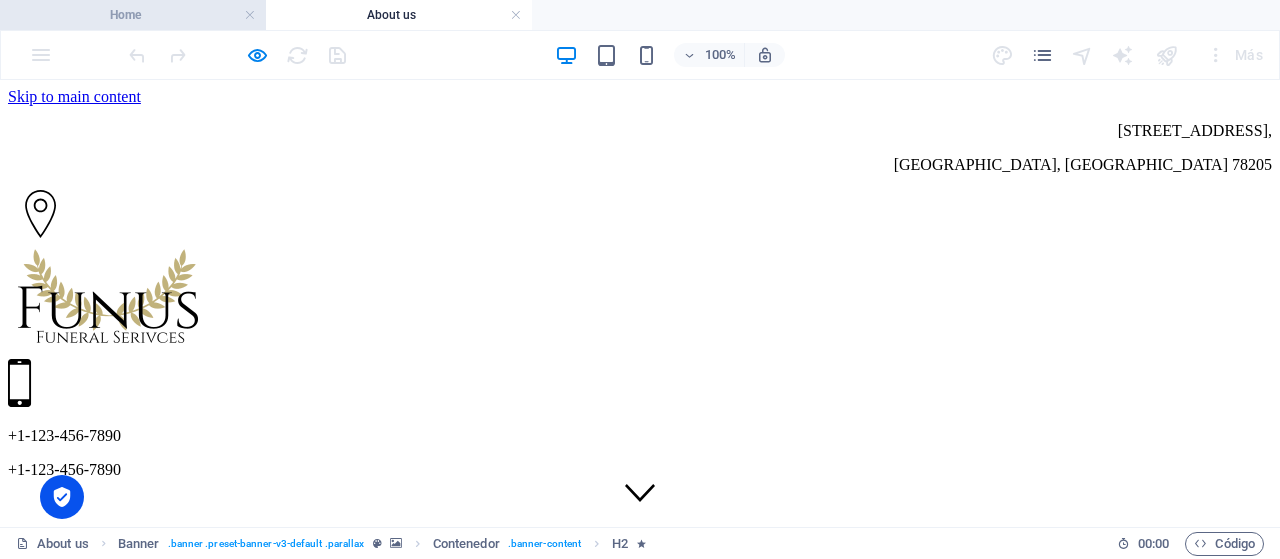 click on "Home" at bounding box center (133, 15) 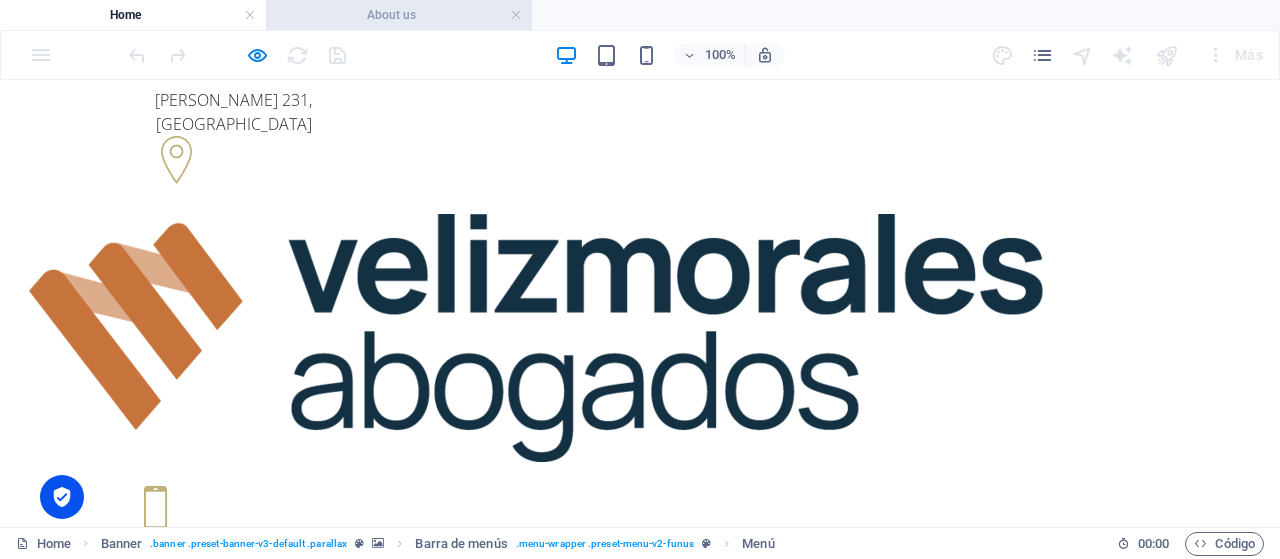 click on "About us" at bounding box center [399, 15] 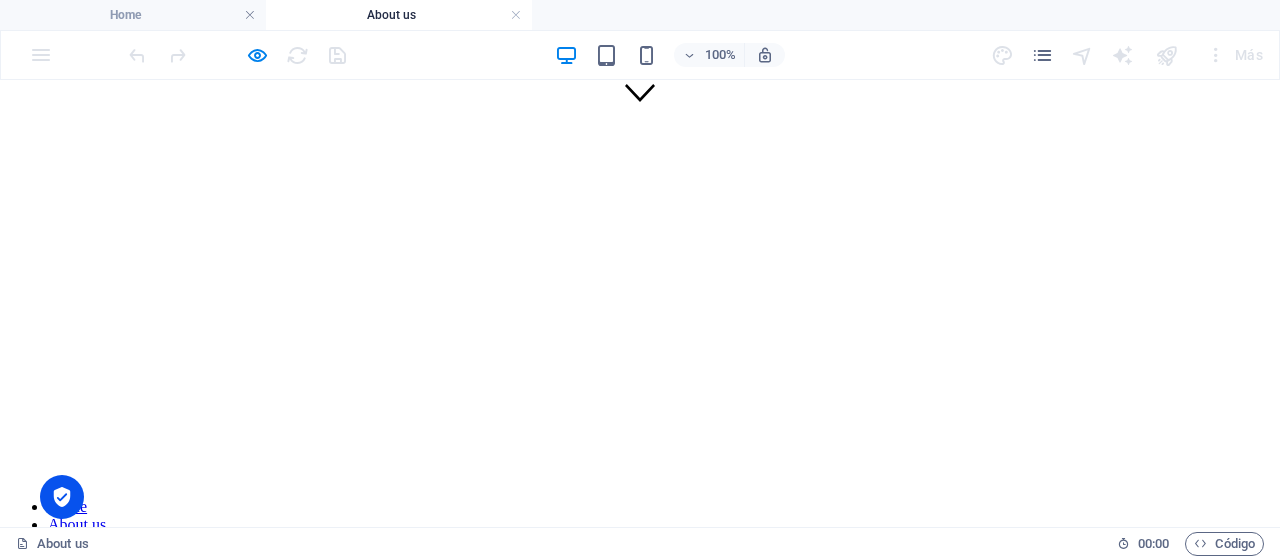 scroll, scrollTop: 0, scrollLeft: 0, axis: both 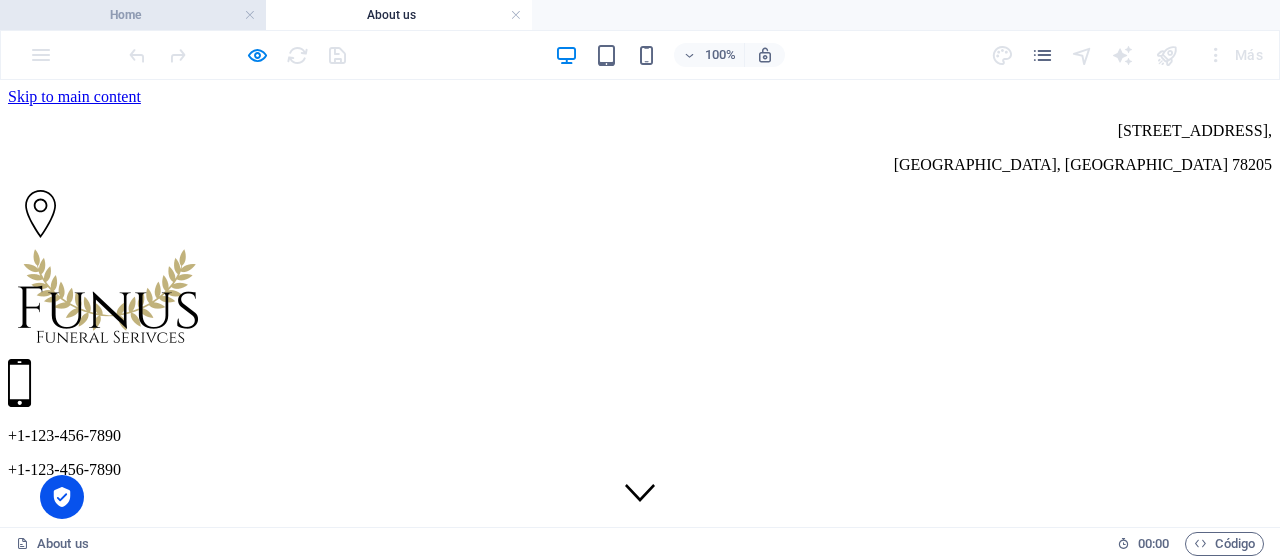 click on "Home" at bounding box center [133, 15] 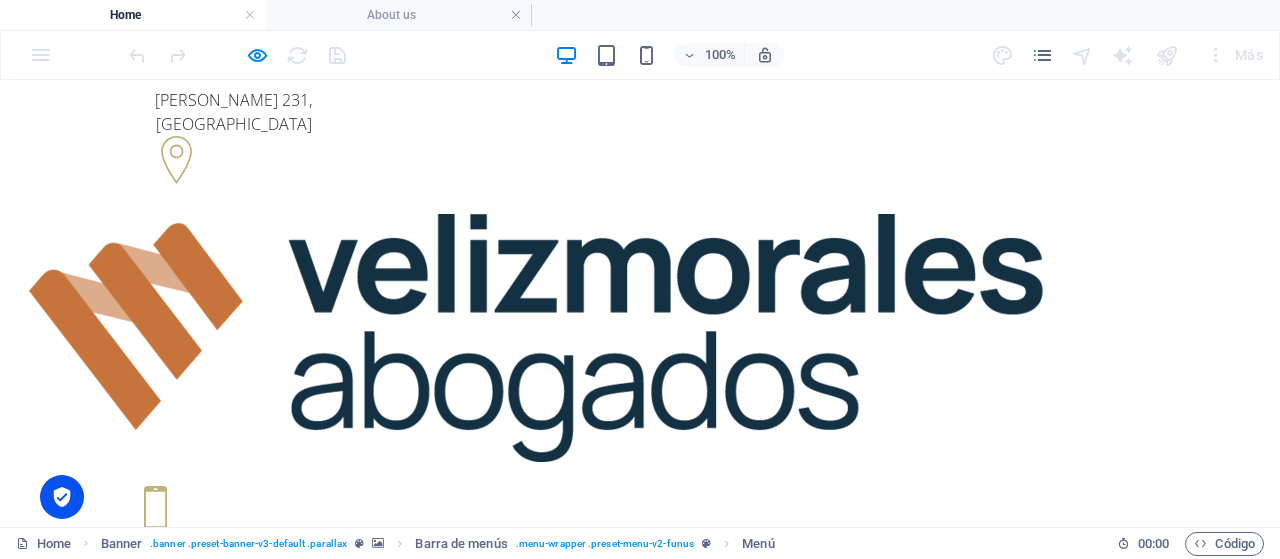 click on "SERVICIOS" at bounding box center (775, 1076) 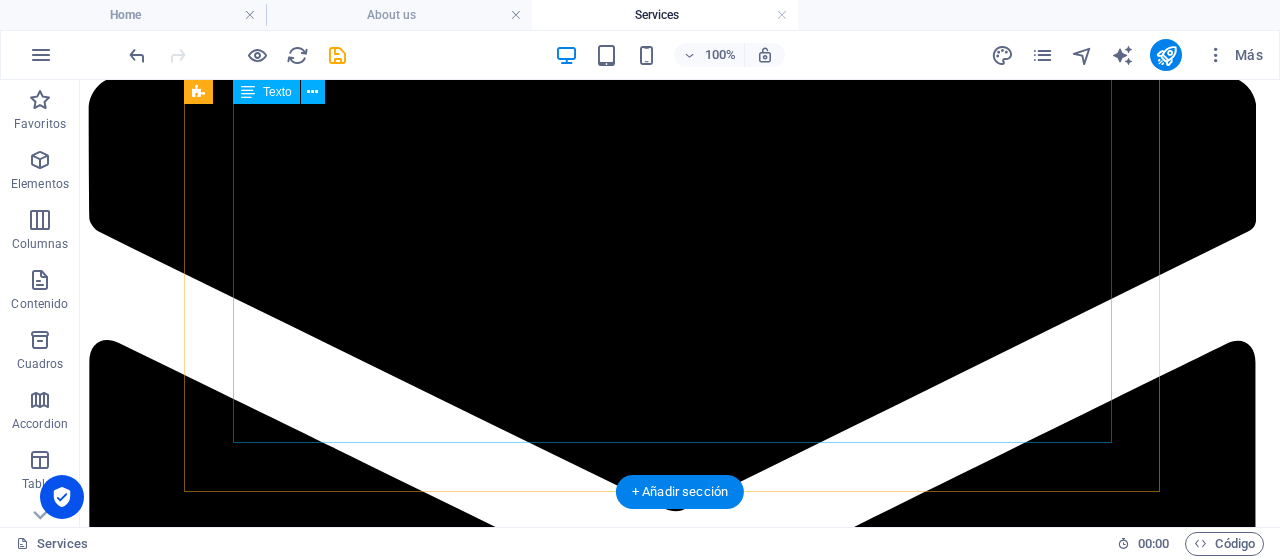 scroll, scrollTop: 2900, scrollLeft: 0, axis: vertical 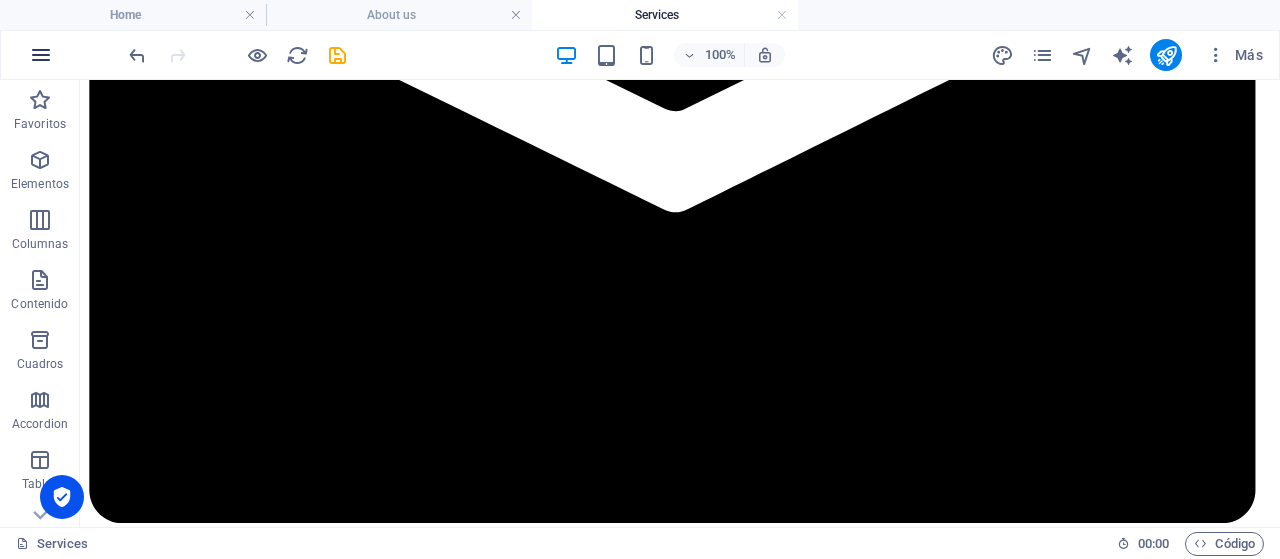 click at bounding box center (41, 55) 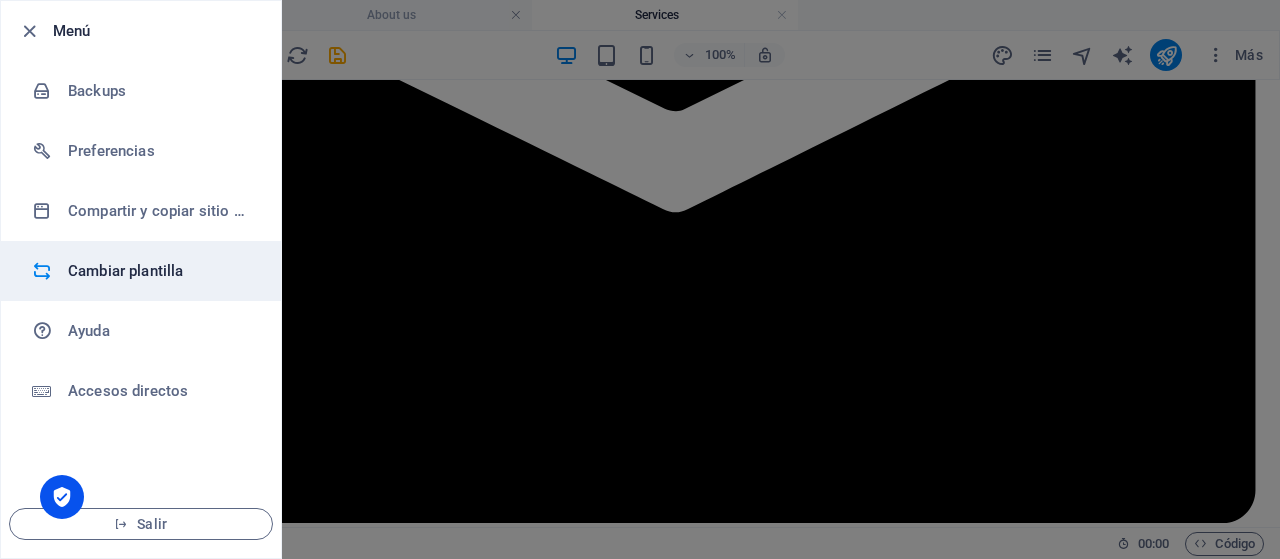 click on "Cambiar plantilla" at bounding box center (160, 271) 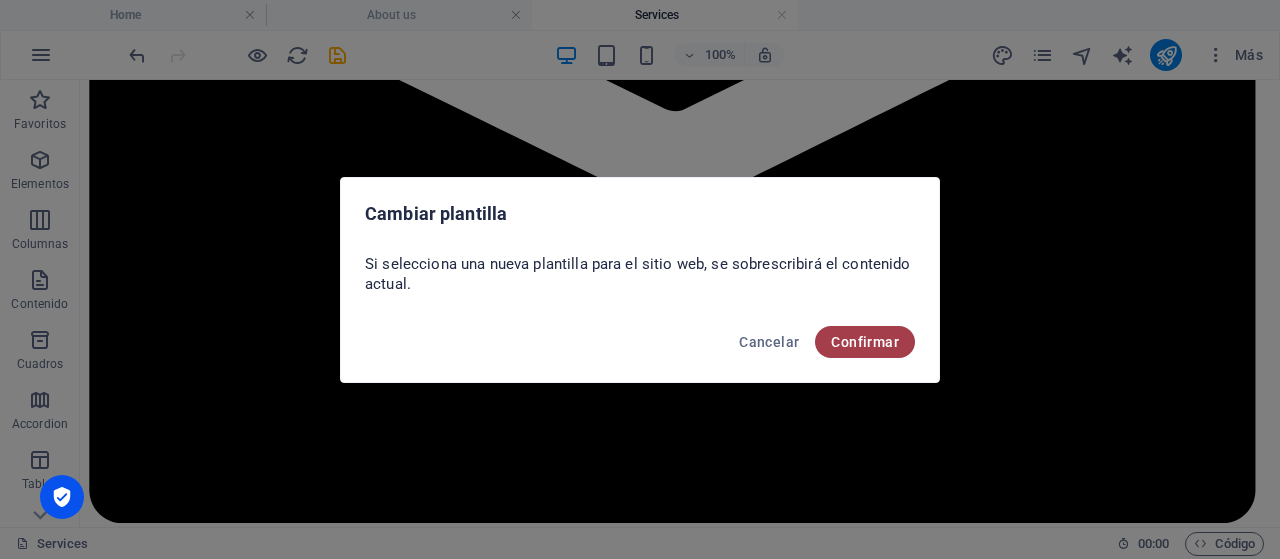 click on "Confirmar" at bounding box center (865, 342) 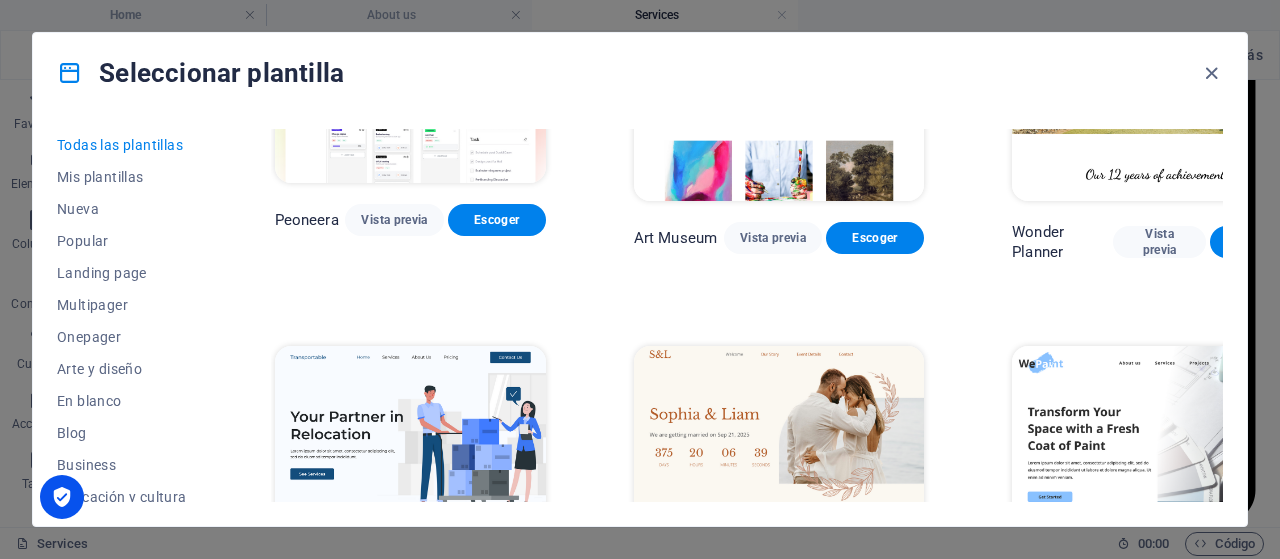 scroll, scrollTop: 300, scrollLeft: 0, axis: vertical 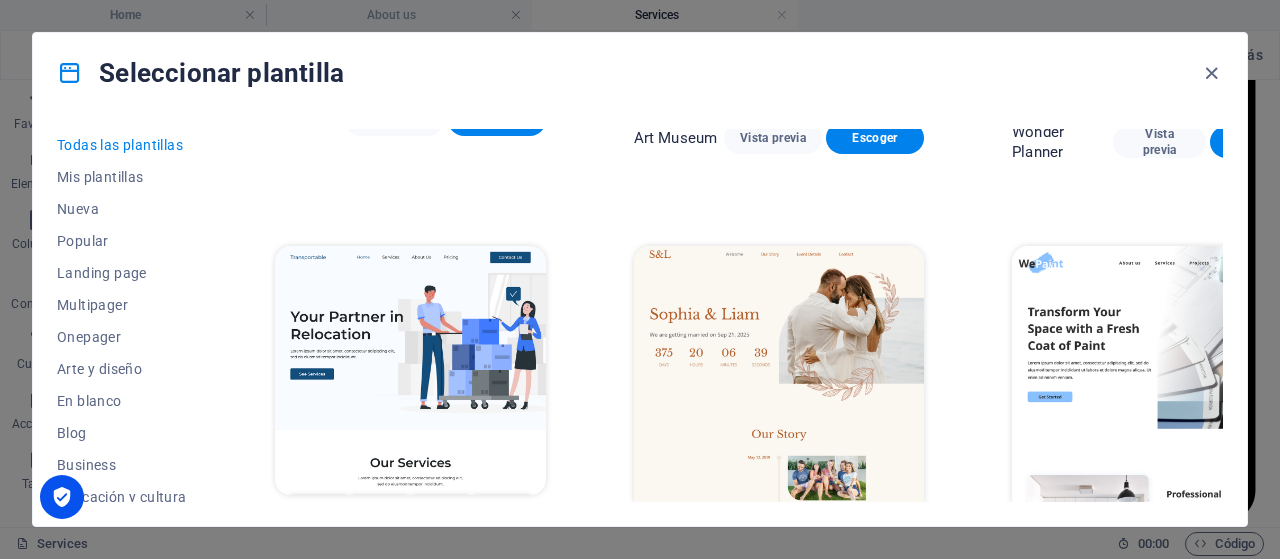 click at bounding box center (1157, 380) 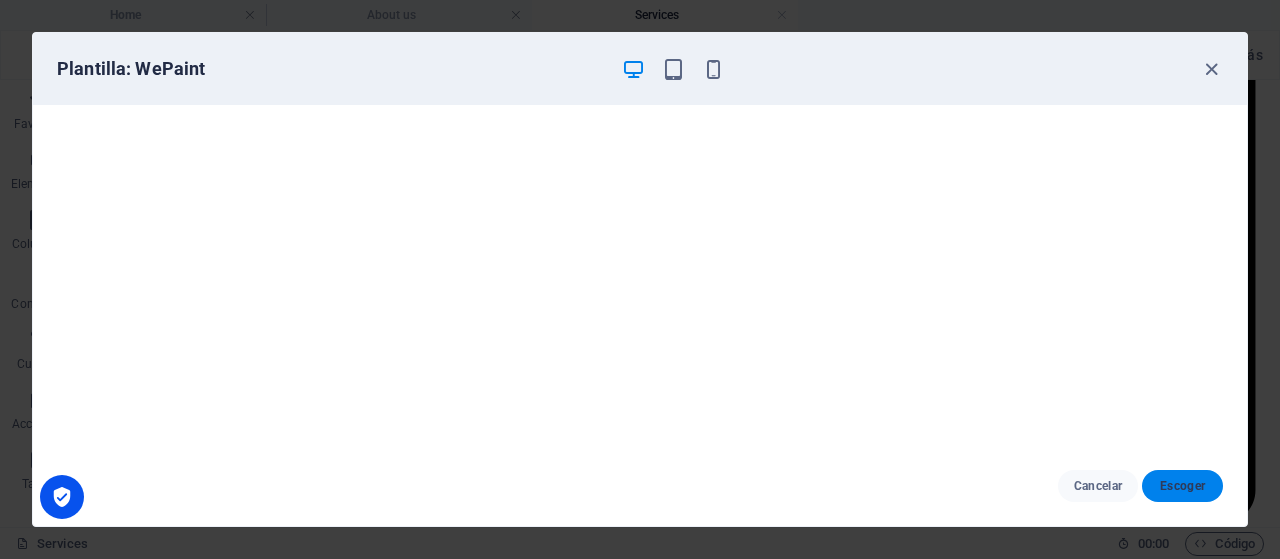 click on "Escoger" at bounding box center [1182, 486] 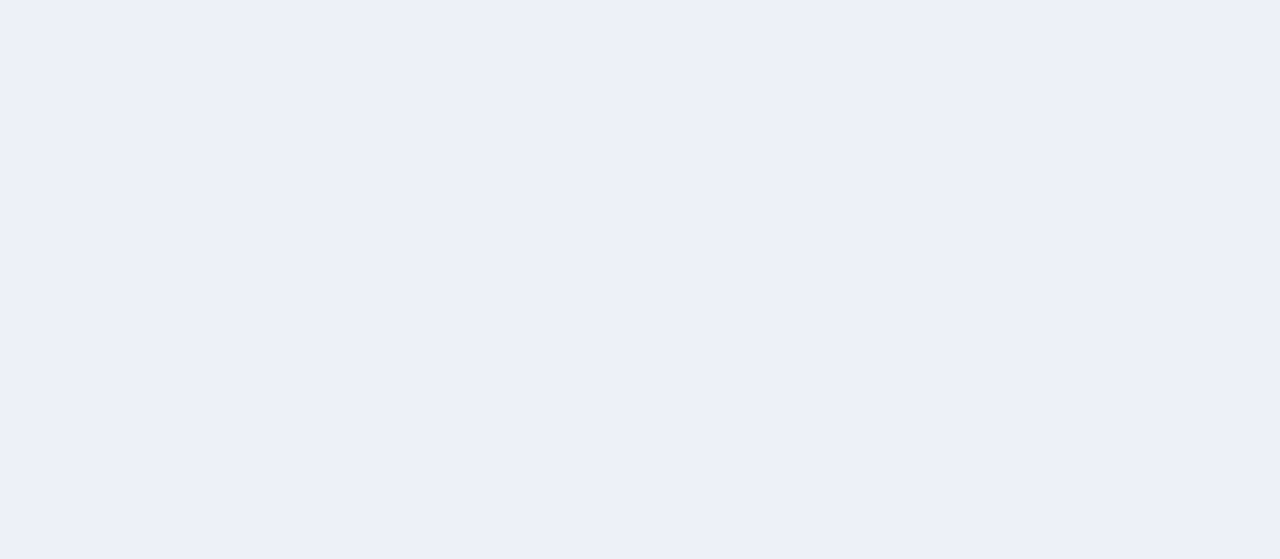 scroll, scrollTop: 0, scrollLeft: 0, axis: both 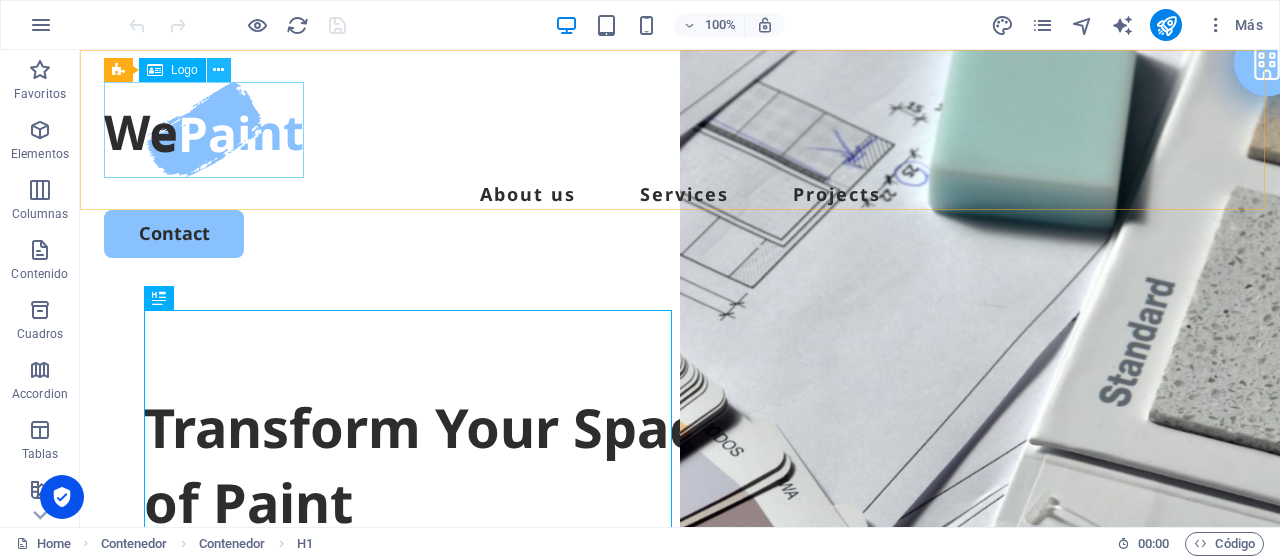 click at bounding box center [218, 70] 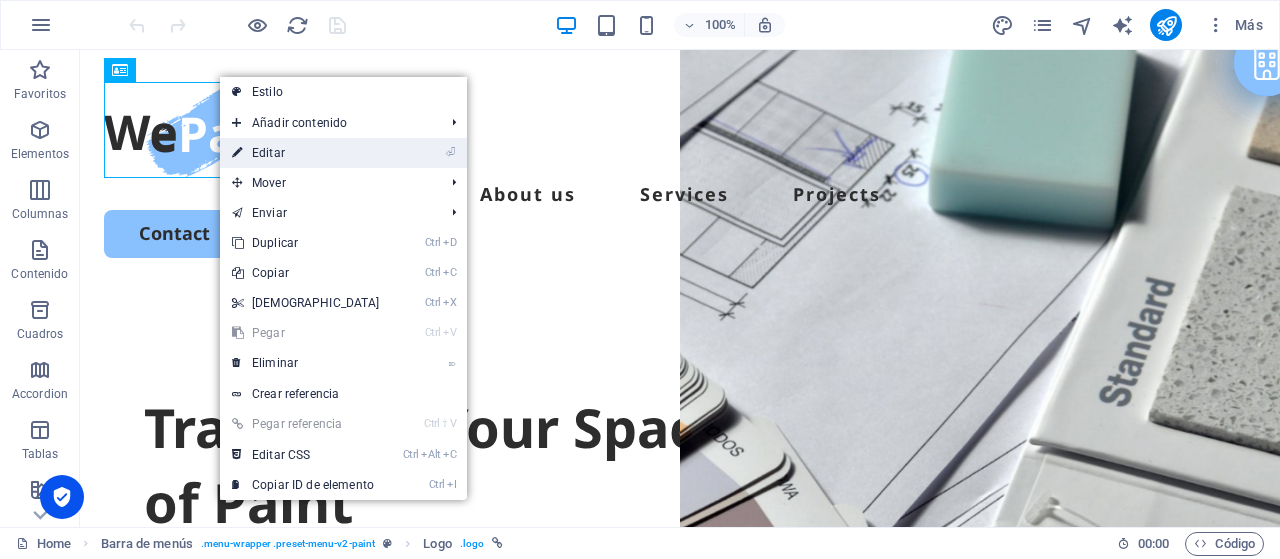 click on "⏎  Editar" at bounding box center [306, 153] 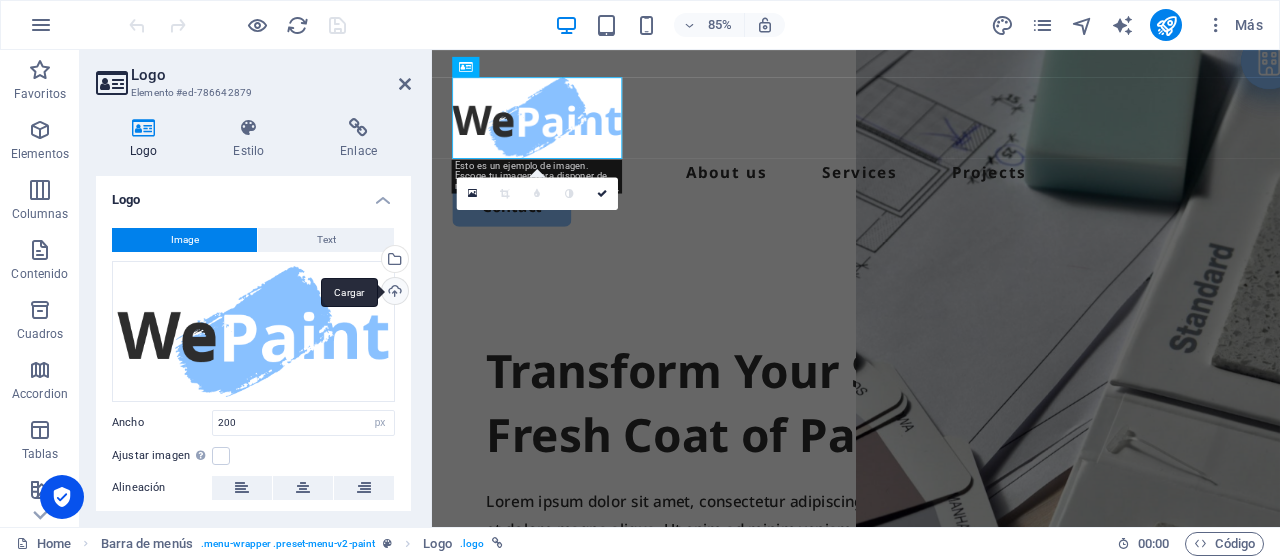 click on "Cargar" at bounding box center [393, 293] 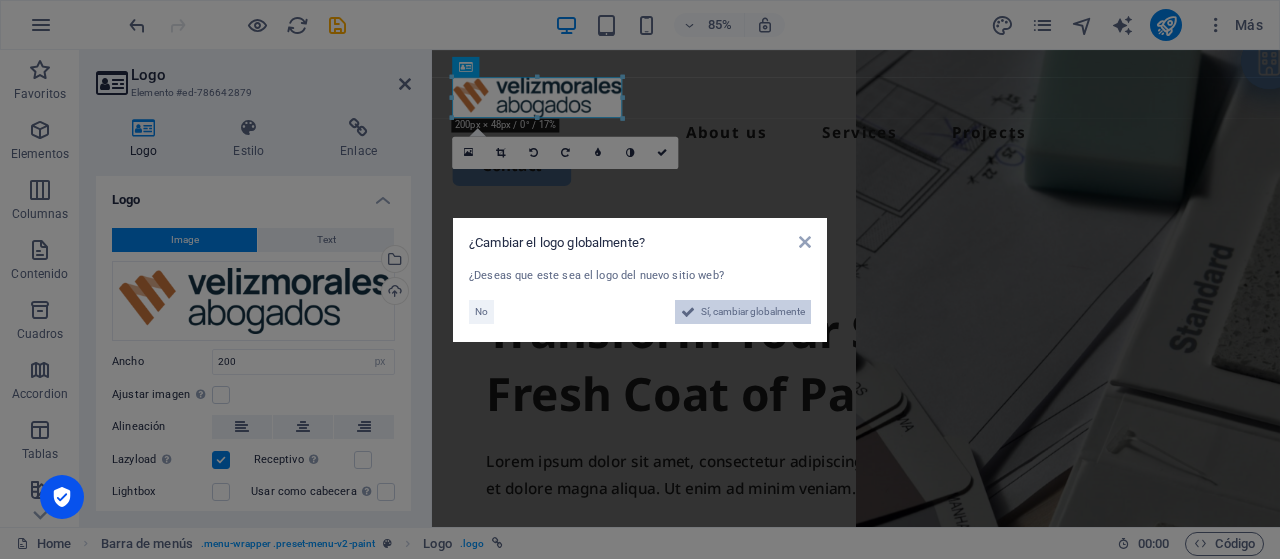 click on "Sí, cambiar globalmente" at bounding box center (753, 312) 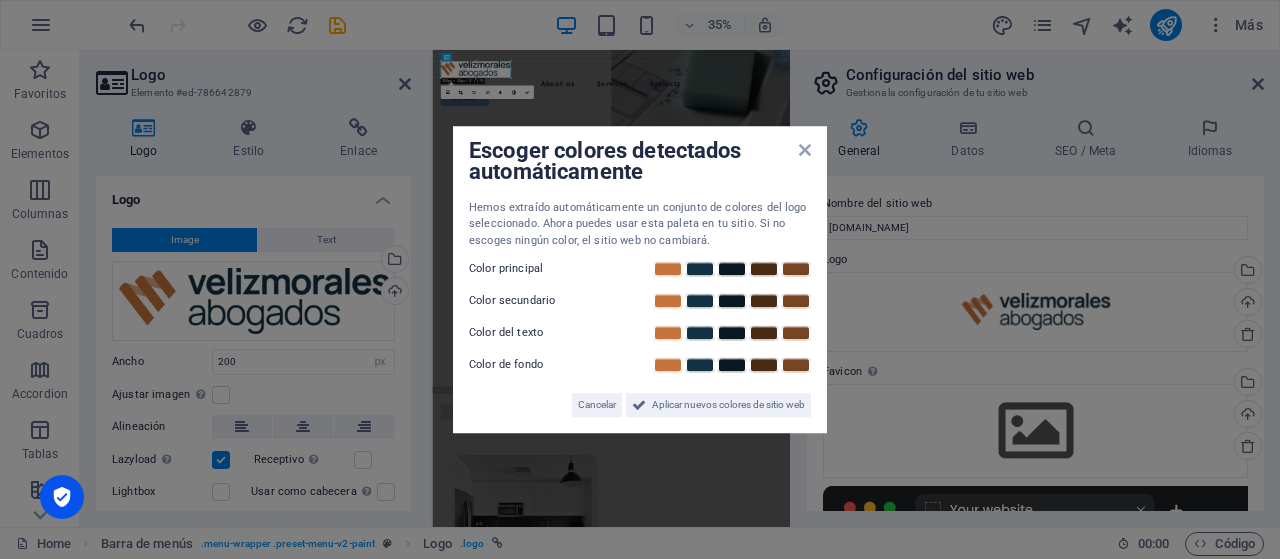 click on "Escoger colores detectados automáticamente" at bounding box center [640, 163] 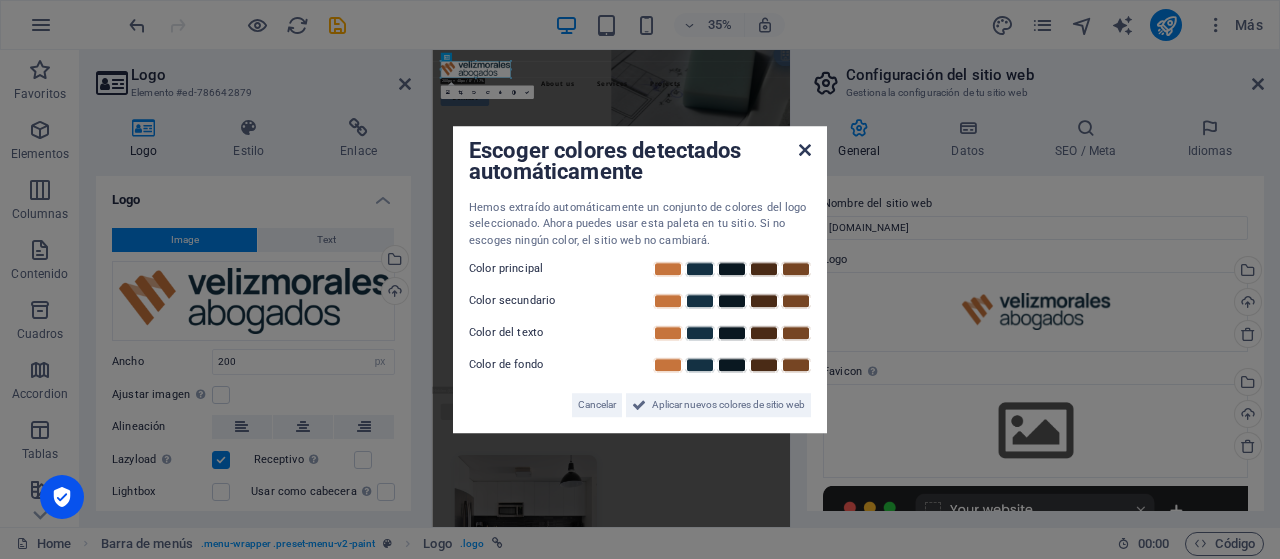 click at bounding box center (805, 150) 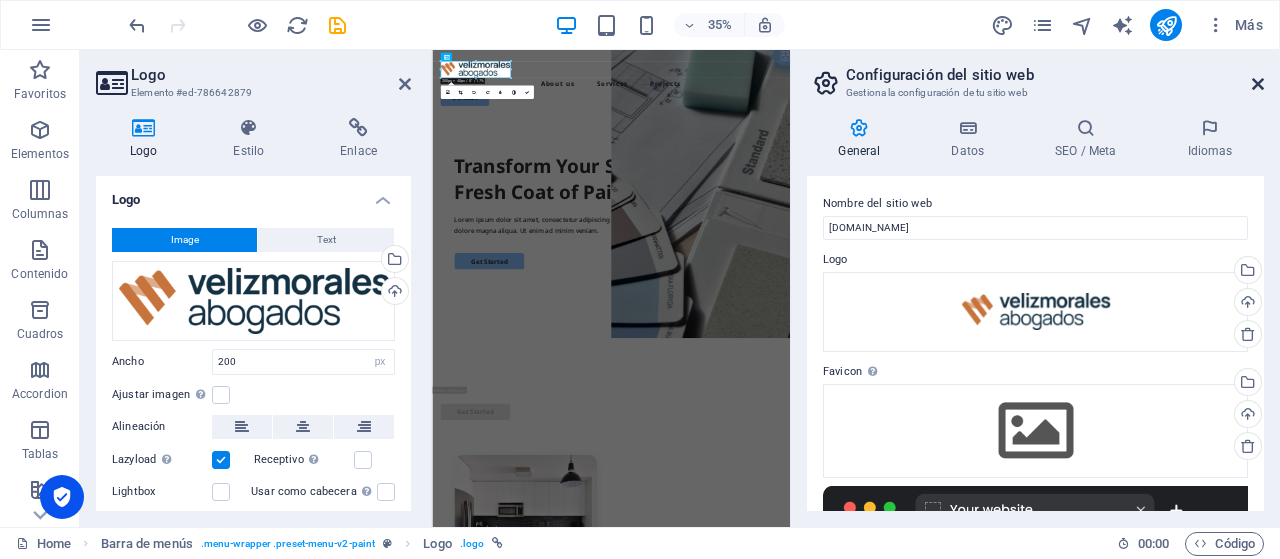 drag, startPoint x: 1254, startPoint y: 86, endPoint x: 968, endPoint y: 41, distance: 289.51855 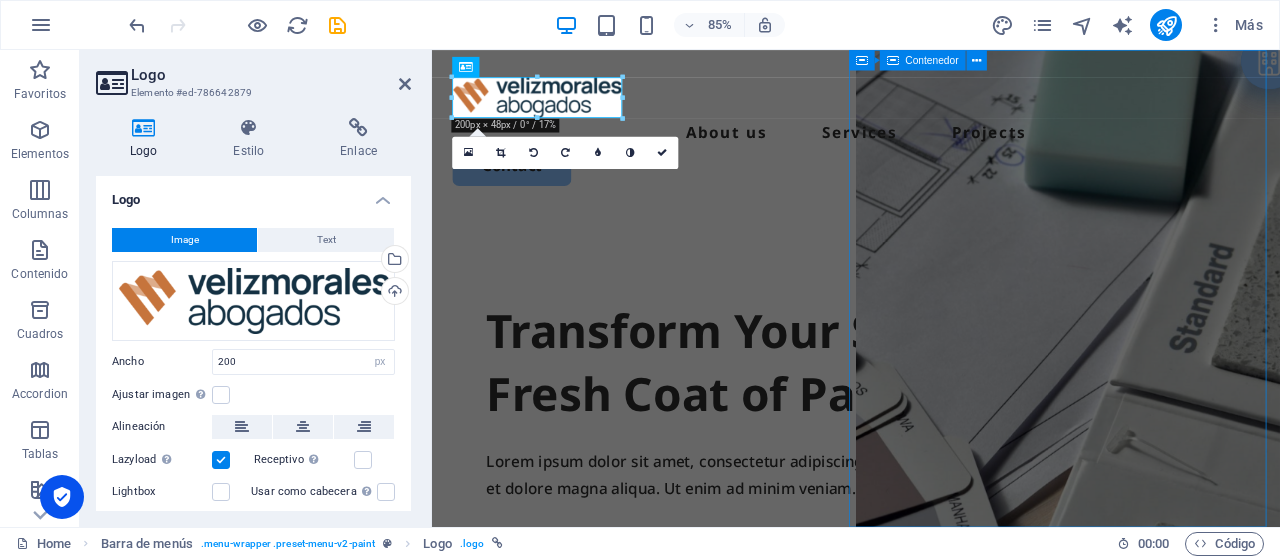click on "Suelta el contenido aquí o  Añadir elementos  Pegar portapapeles" at bounding box center (1180, 1153) 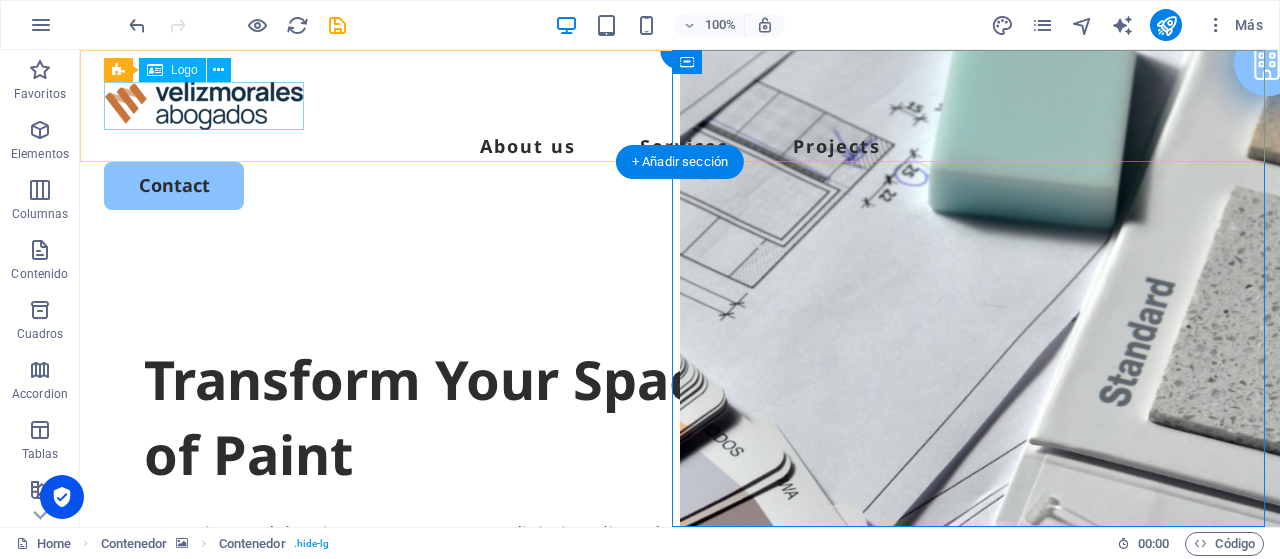 click at bounding box center [680, 106] 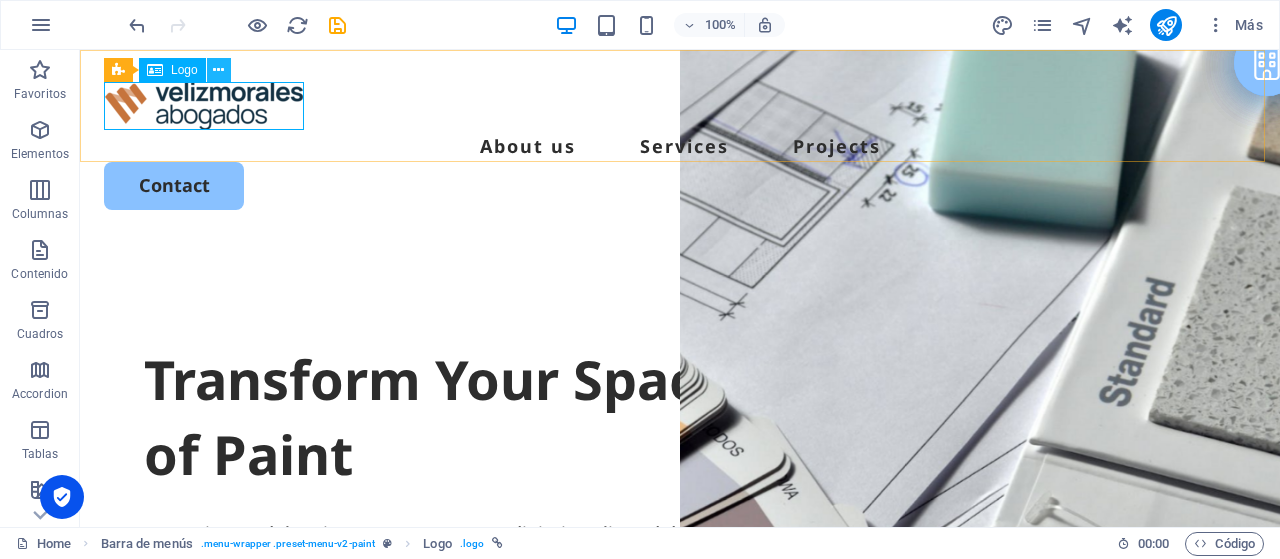 click at bounding box center (218, 70) 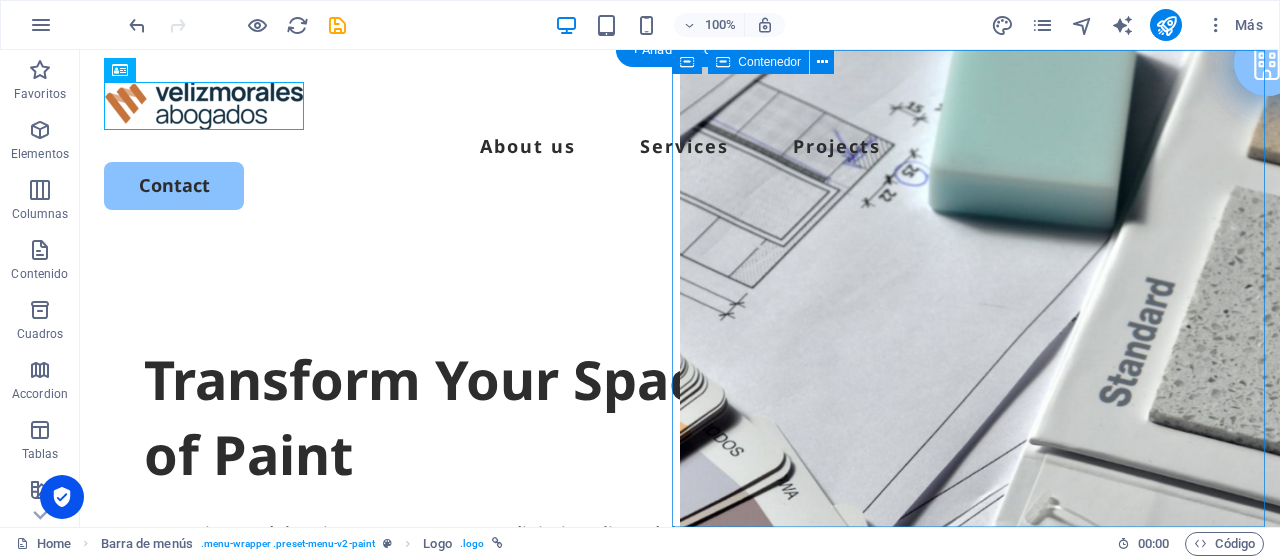 click on "Suelta el contenido aquí o  Añadir elementos  Pegar portapapeles" at bounding box center [980, 1111] 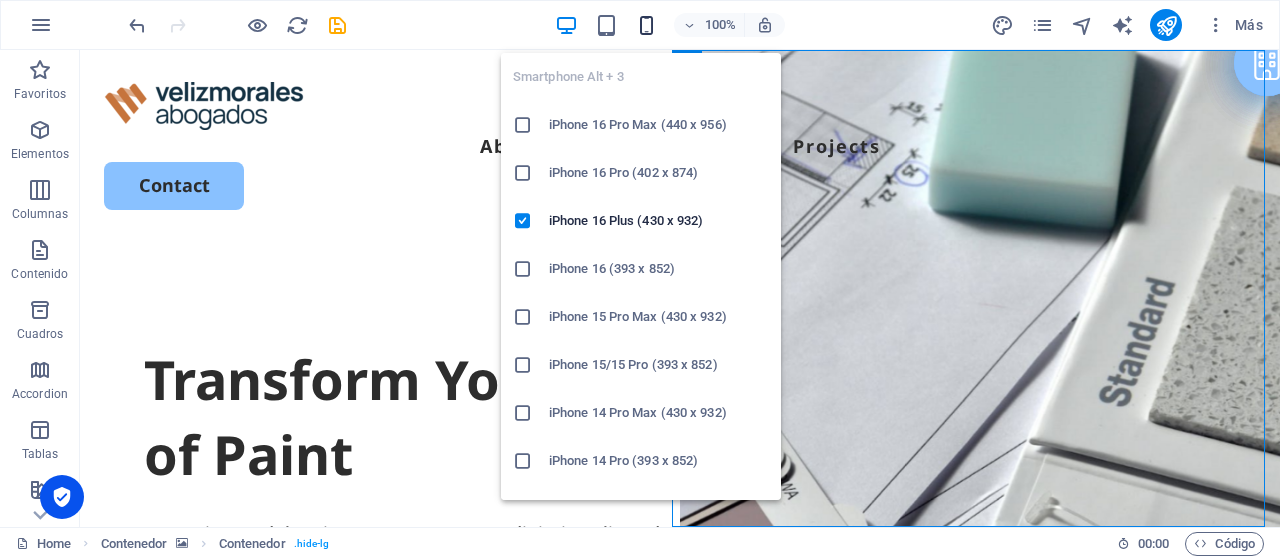 click at bounding box center (646, 25) 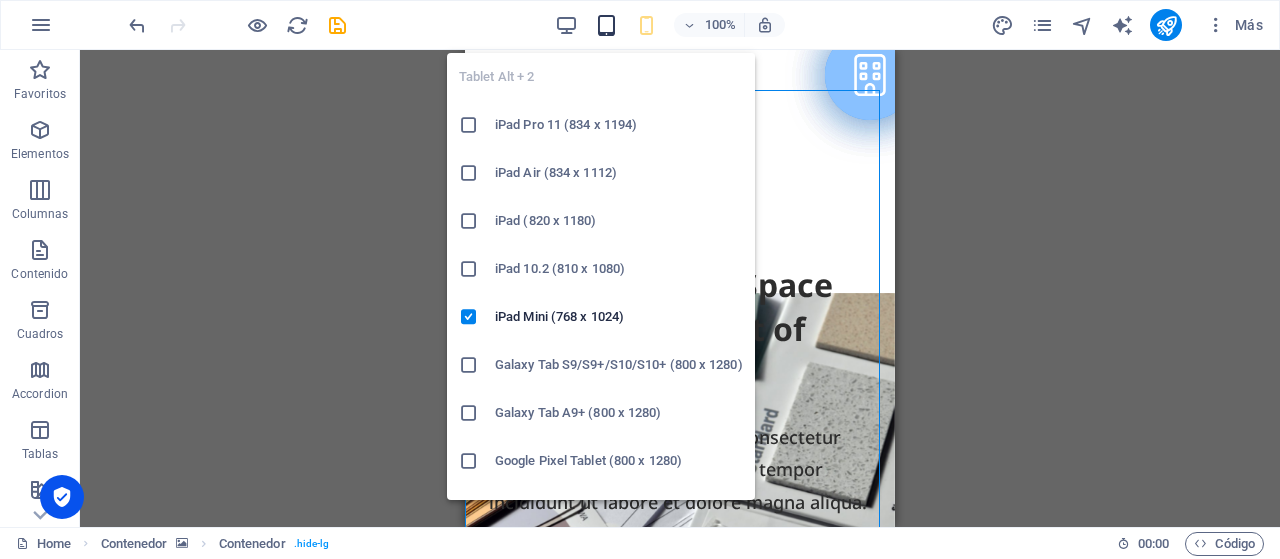 click at bounding box center (606, 25) 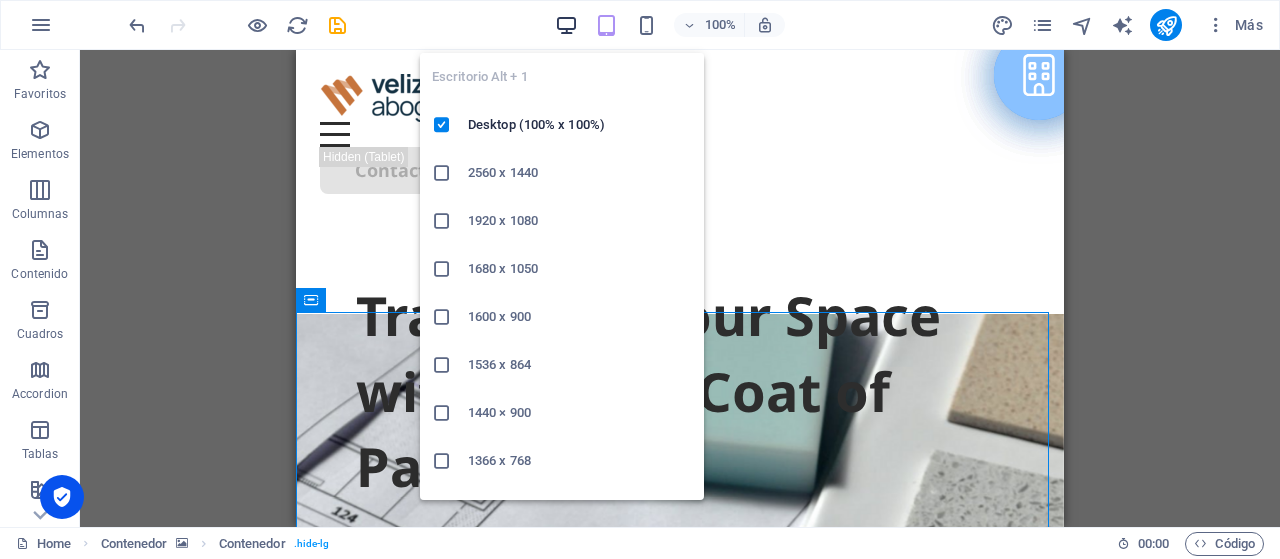 click at bounding box center [566, 25] 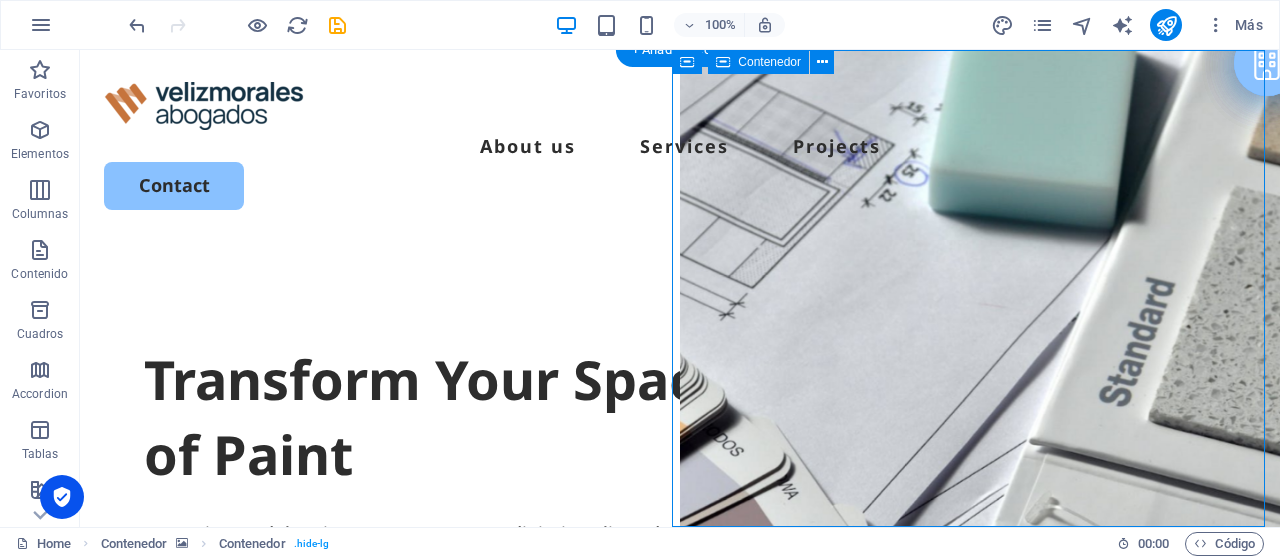 click on "Suelta el contenido aquí o  Añadir elementos  Pegar portapapeles" at bounding box center (980, 1111) 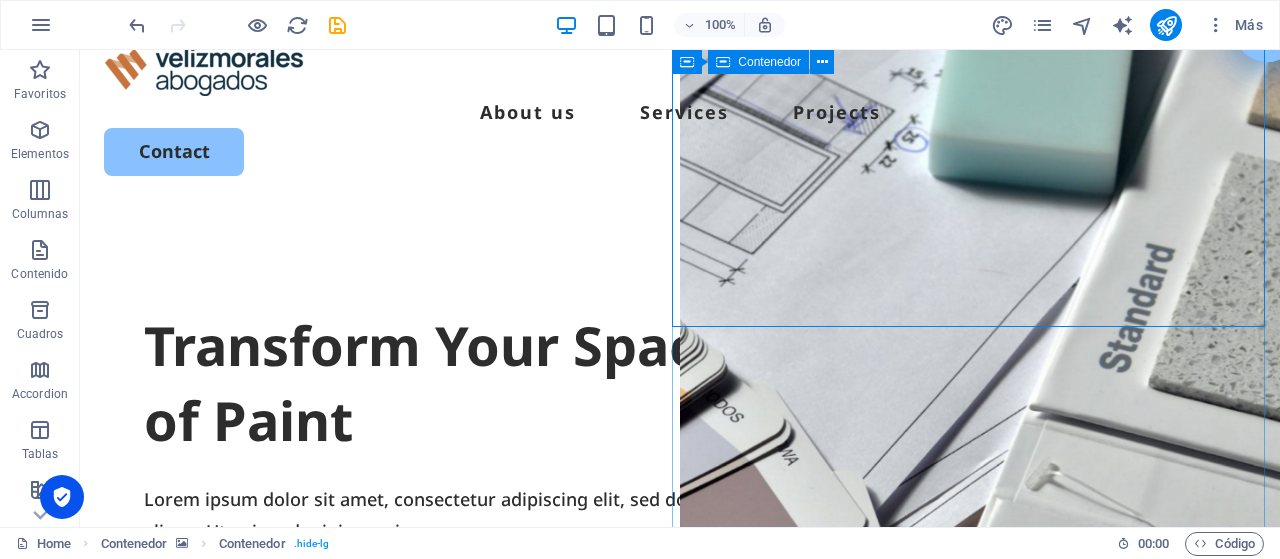 scroll, scrollTop: 0, scrollLeft: 0, axis: both 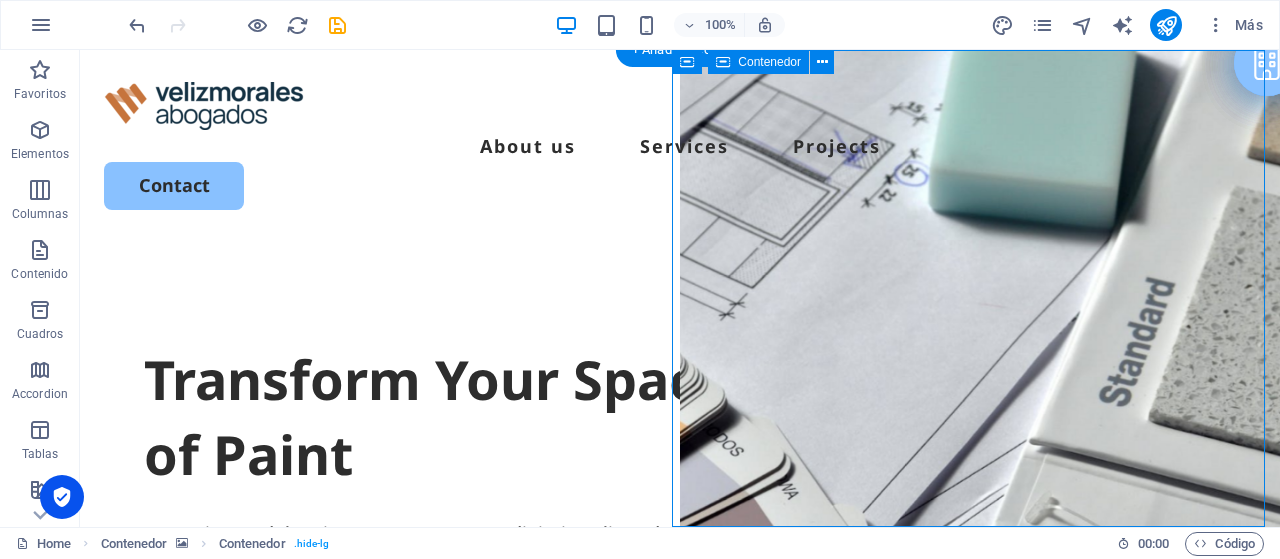 click on "Suelta el contenido aquí o  Añadir elementos  Pegar portapapeles" at bounding box center [980, 1111] 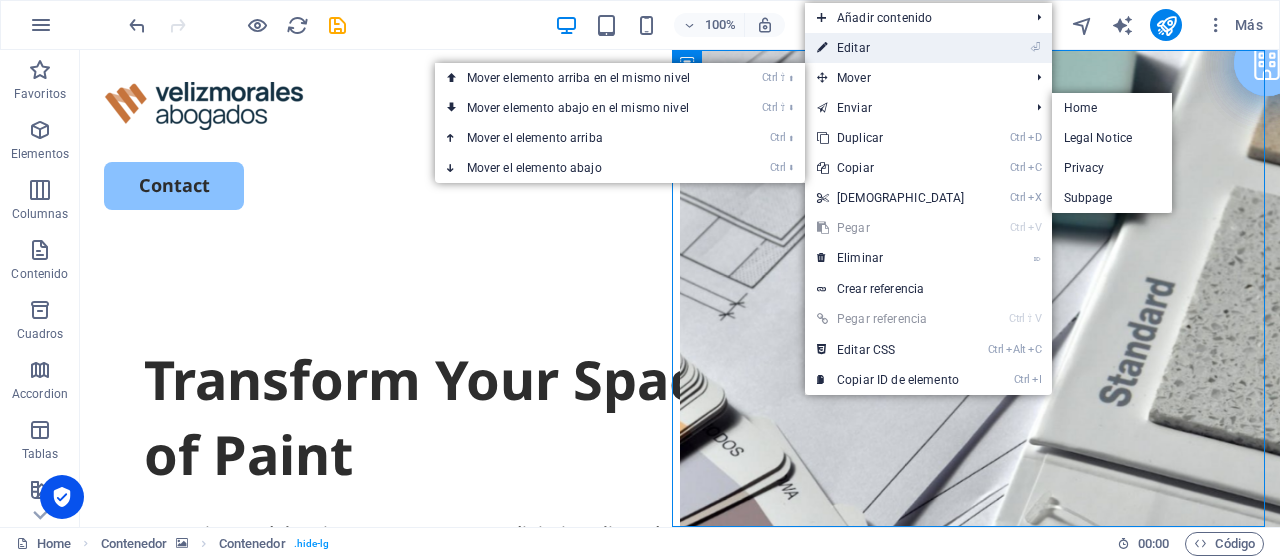 click on "⏎  Editar" at bounding box center [891, 48] 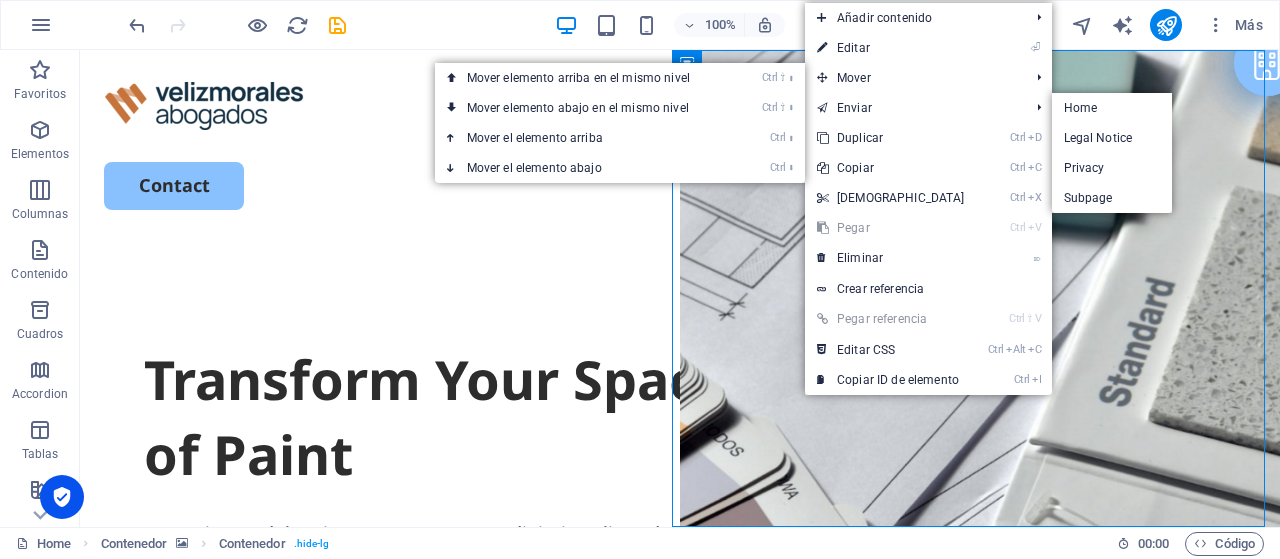 select on "vh" 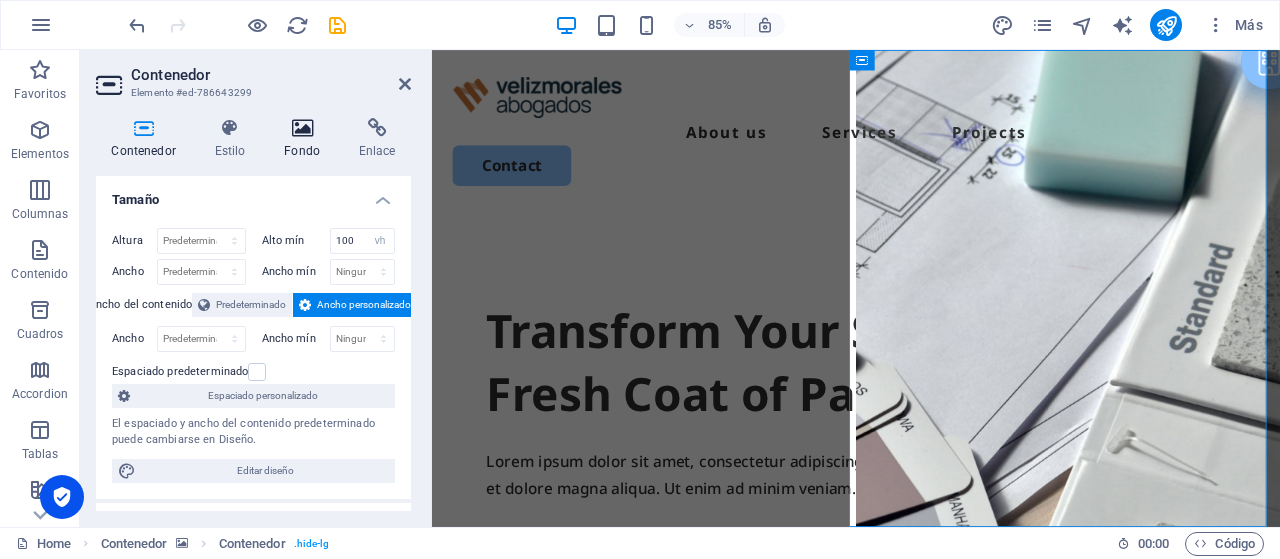 click at bounding box center (302, 128) 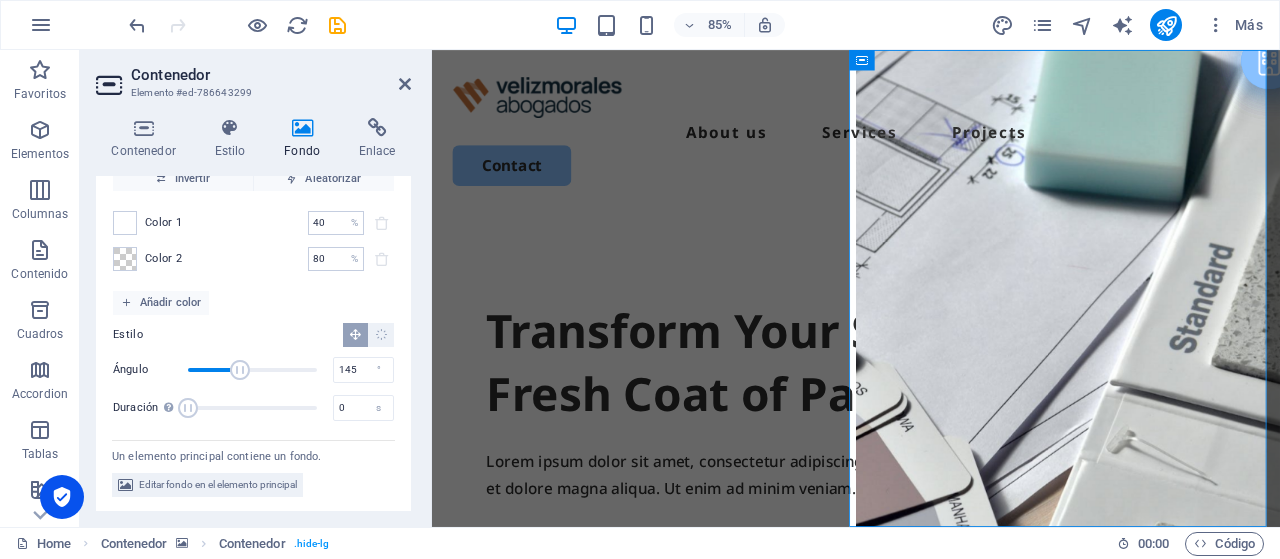 scroll, scrollTop: 0, scrollLeft: 0, axis: both 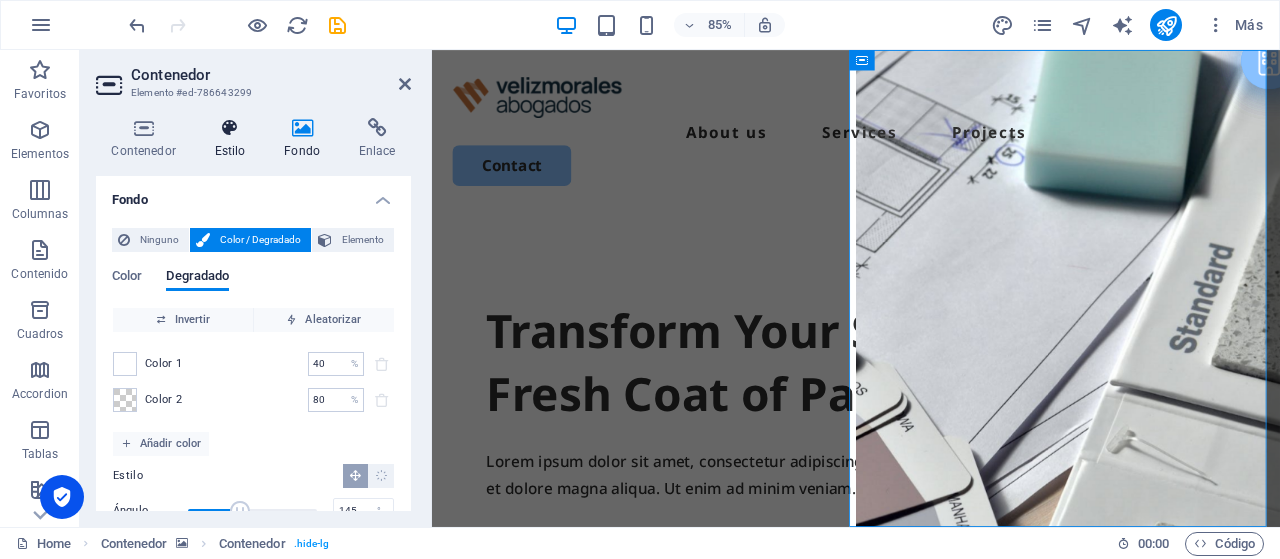 click at bounding box center (230, 128) 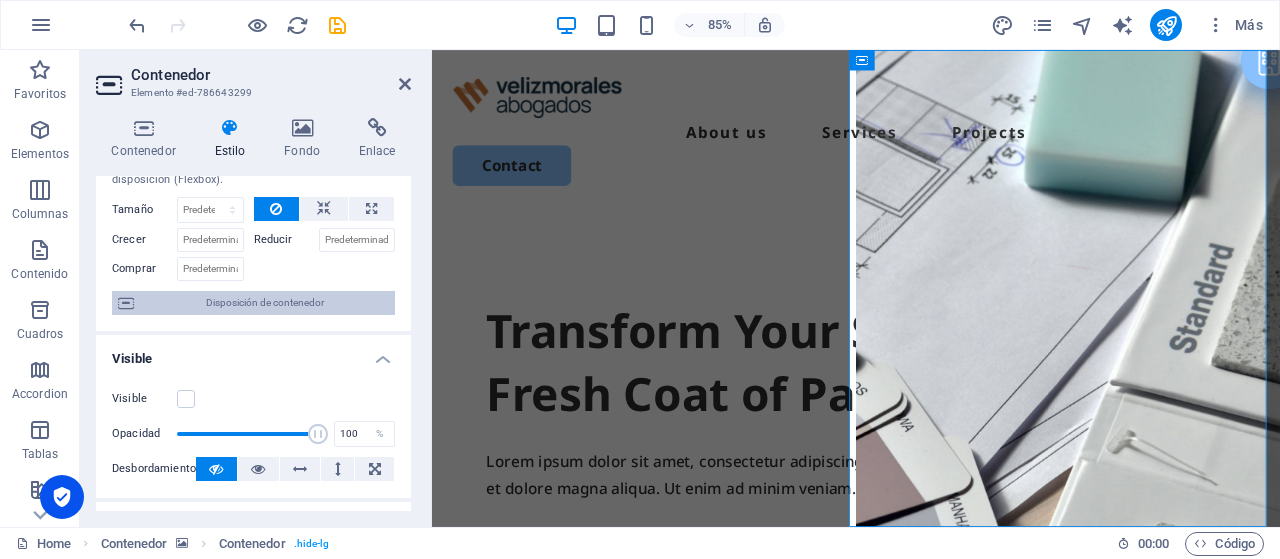 scroll, scrollTop: 0, scrollLeft: 0, axis: both 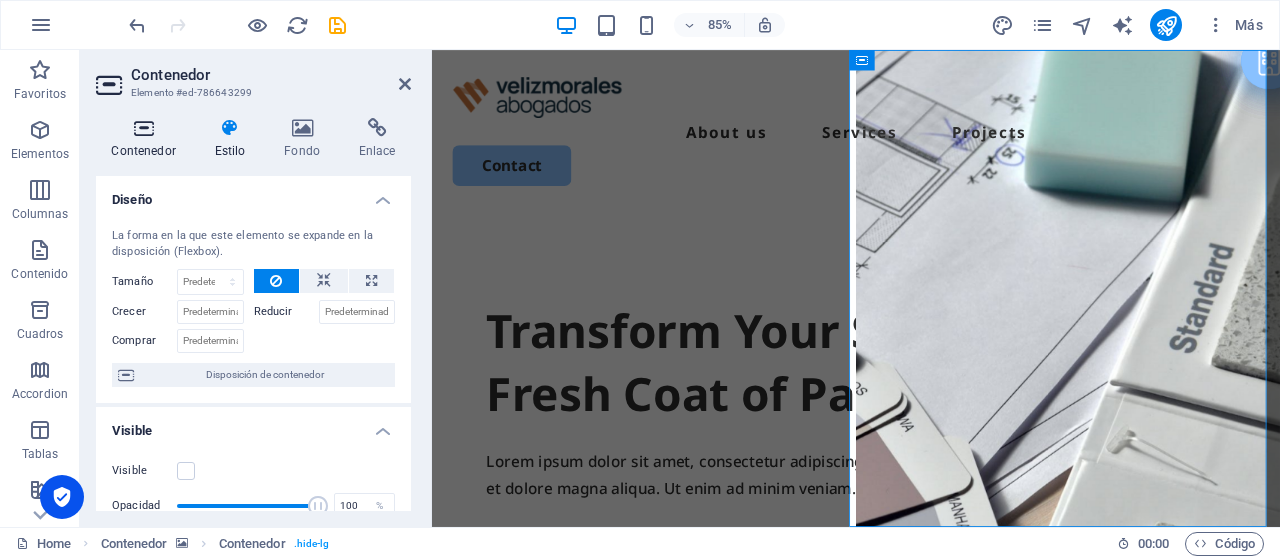 click at bounding box center [143, 128] 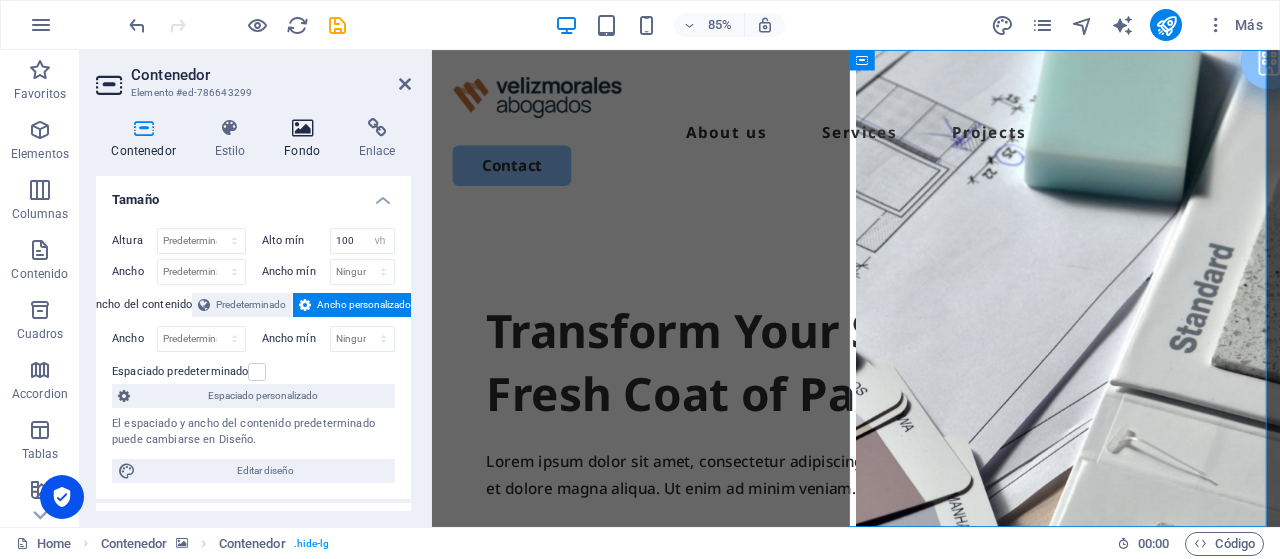 click at bounding box center (302, 128) 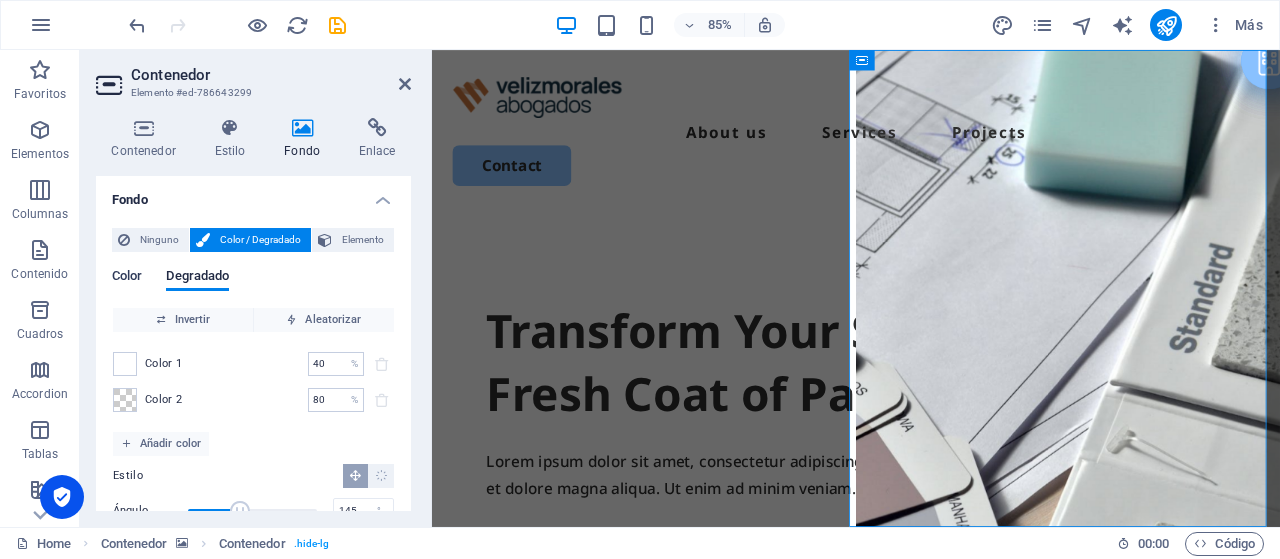 drag, startPoint x: 124, startPoint y: 281, endPoint x: 137, endPoint y: 287, distance: 14.3178215 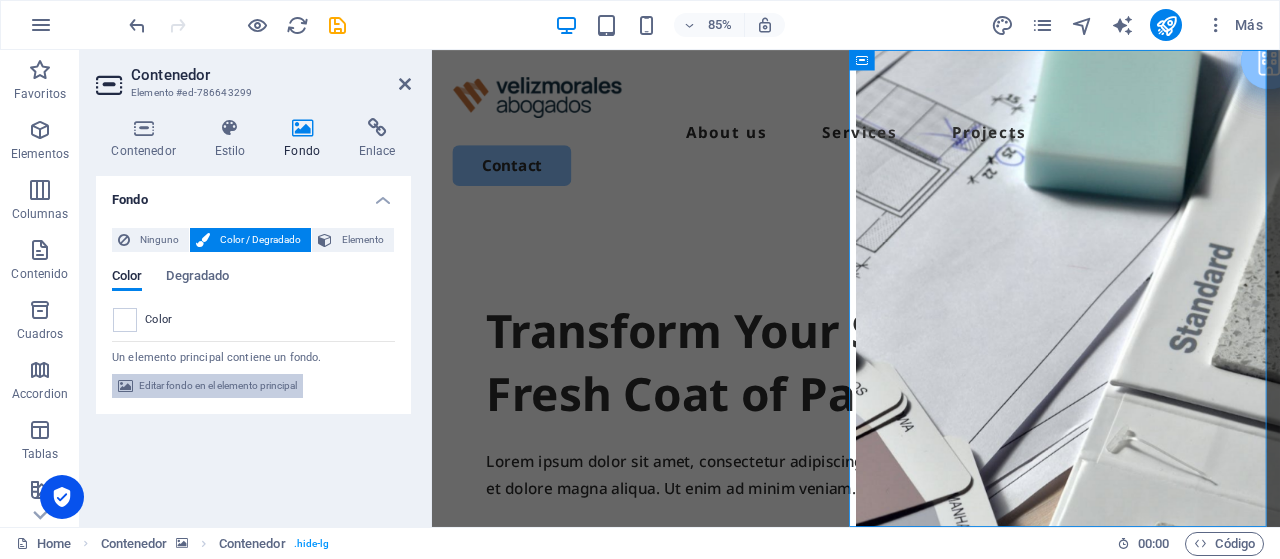 click on "Editar fondo en el elemento principal" at bounding box center [218, 386] 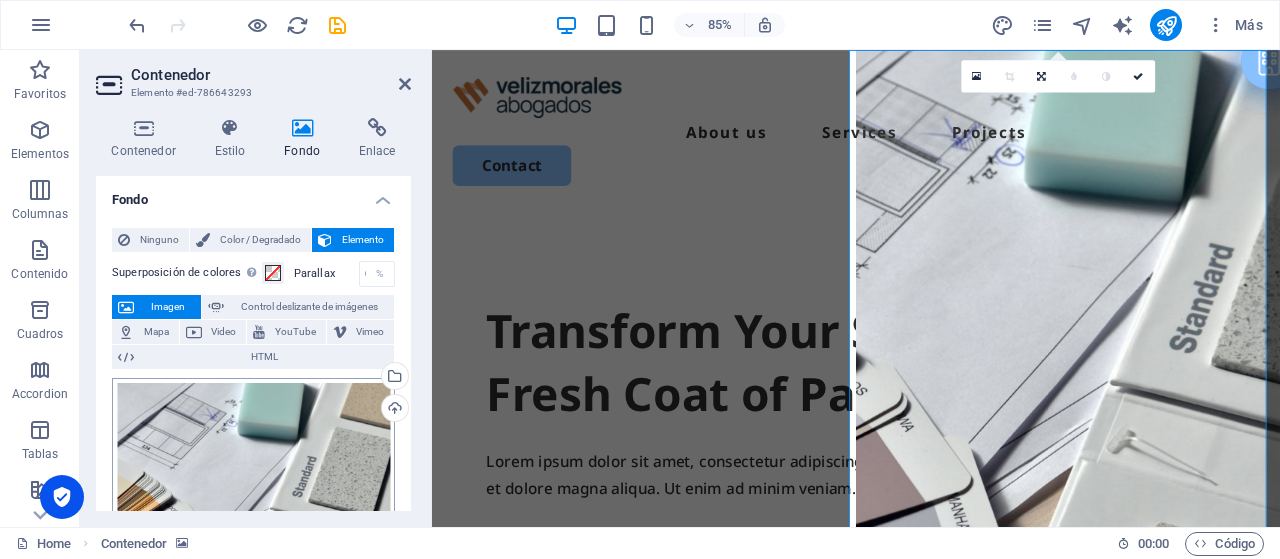 scroll, scrollTop: 200, scrollLeft: 0, axis: vertical 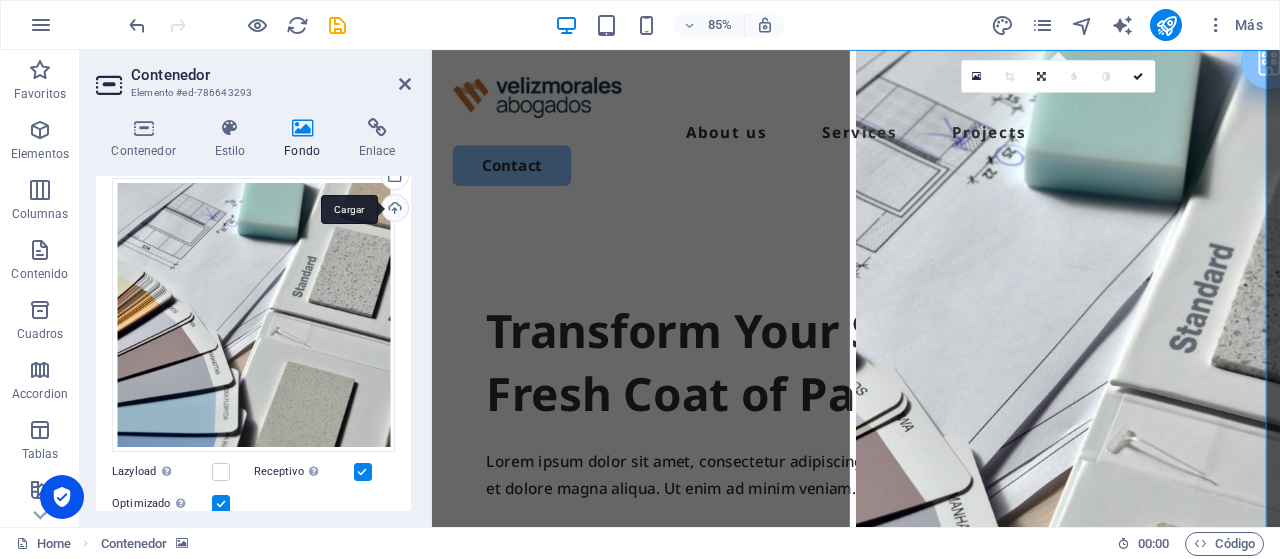 click on "Cargar" at bounding box center (393, 210) 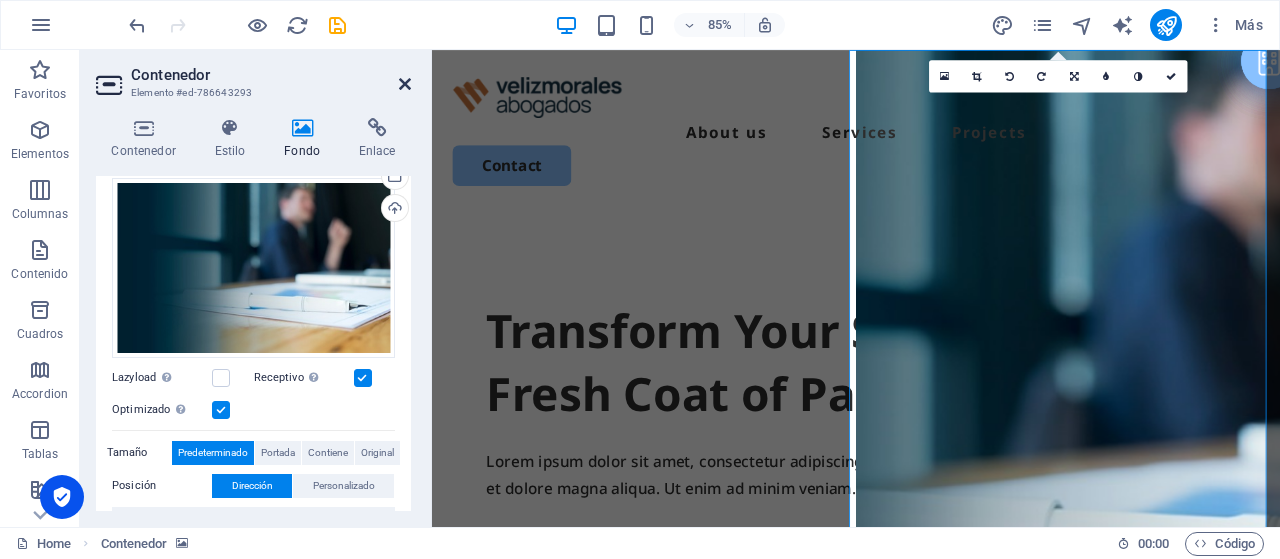 click at bounding box center [405, 84] 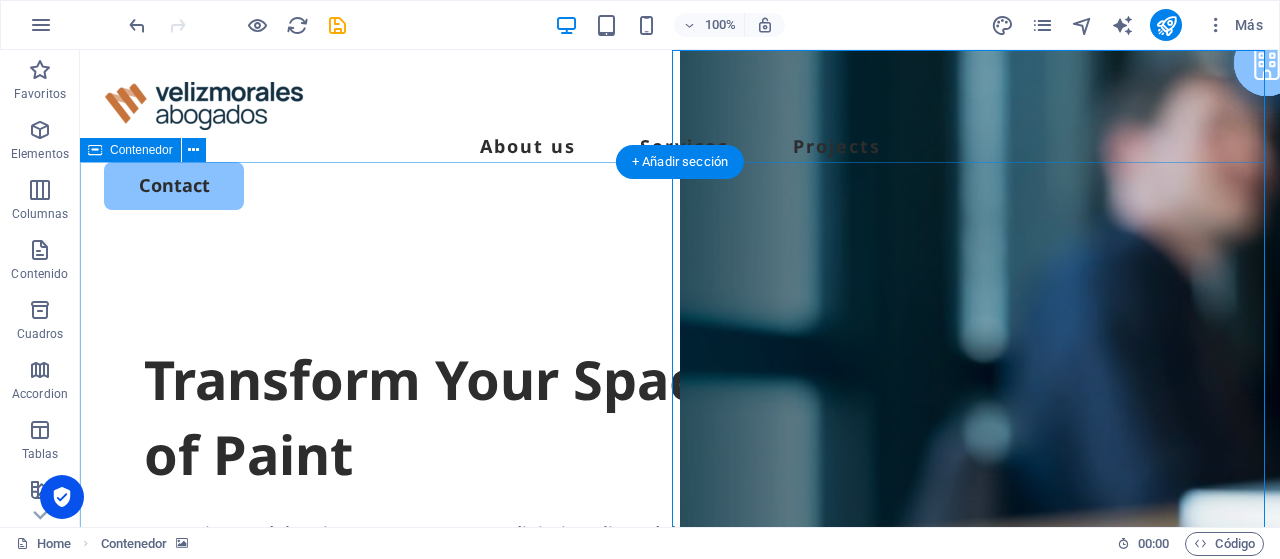 click on "Transform Your Space with a Fresh Coat of Paint Lorem ipsum dolor sit amet, consectetur adipiscing elit, sed do eiusmod tempor incididunt ut labore et dolore magna aliqua. Ut enim ad minim veniam. Get Started" at bounding box center [680, 627] 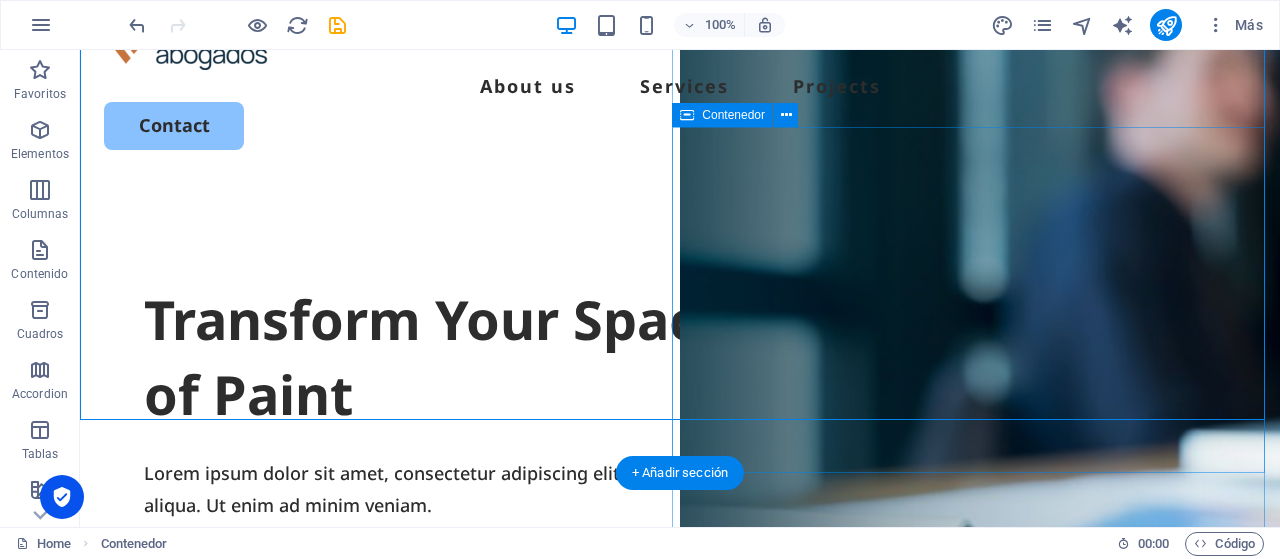 scroll, scrollTop: 0, scrollLeft: 0, axis: both 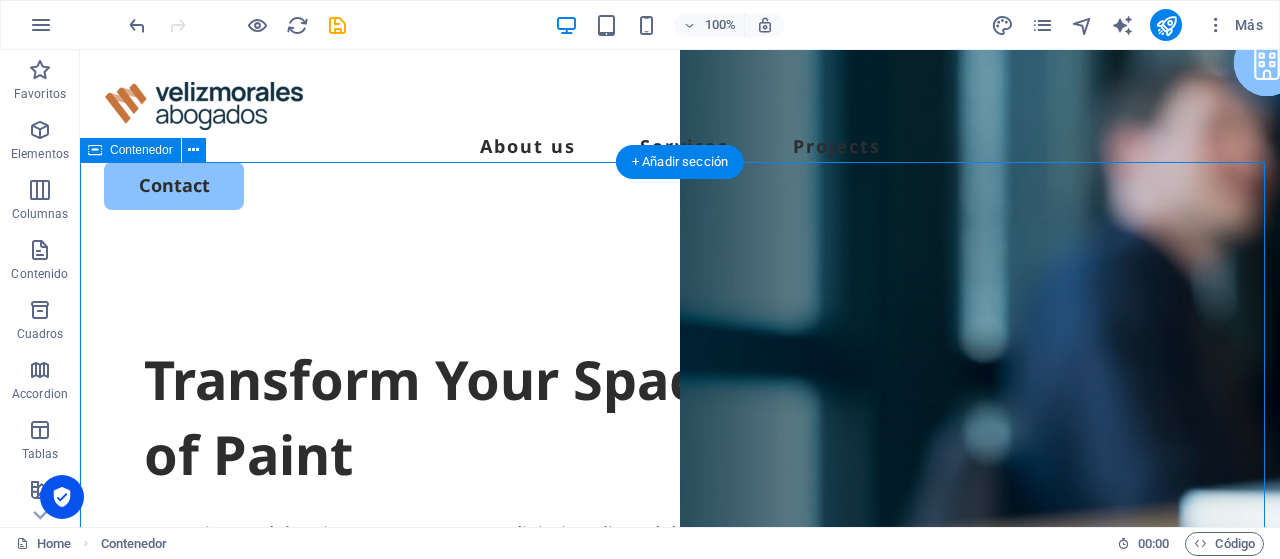 click on "Transform Your Space with a Fresh Coat of Paint Lorem ipsum dolor sit amet, consectetur adipiscing elit, sed do eiusmod tempor incididunt ut labore et dolore magna aliqua. Ut enim ad minim veniam. Get Started" at bounding box center (680, 627) 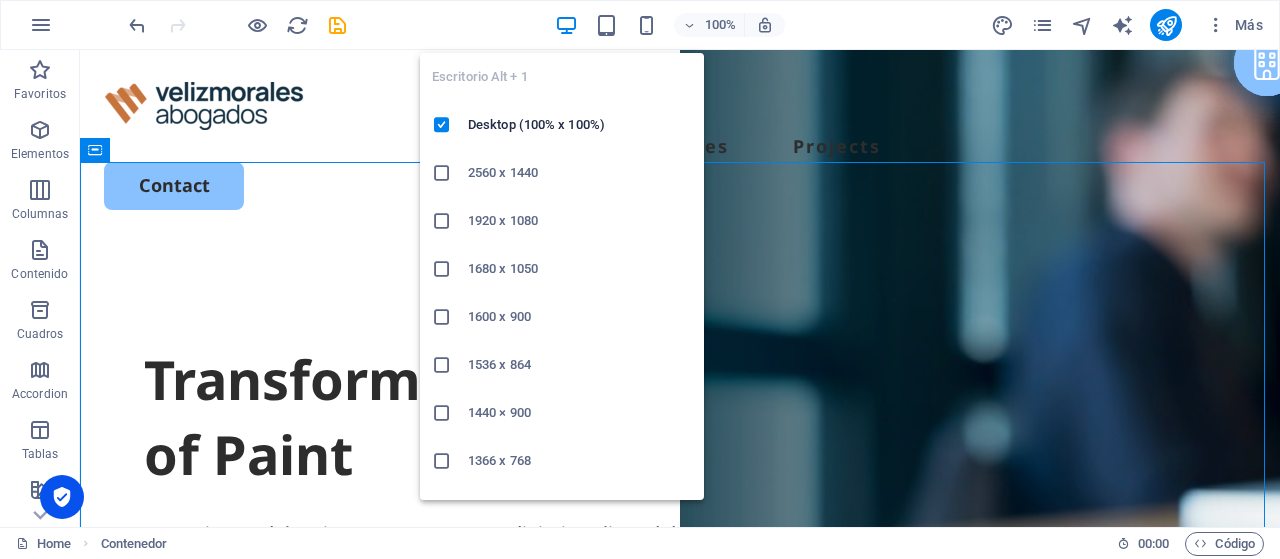 click at bounding box center [566, 25] 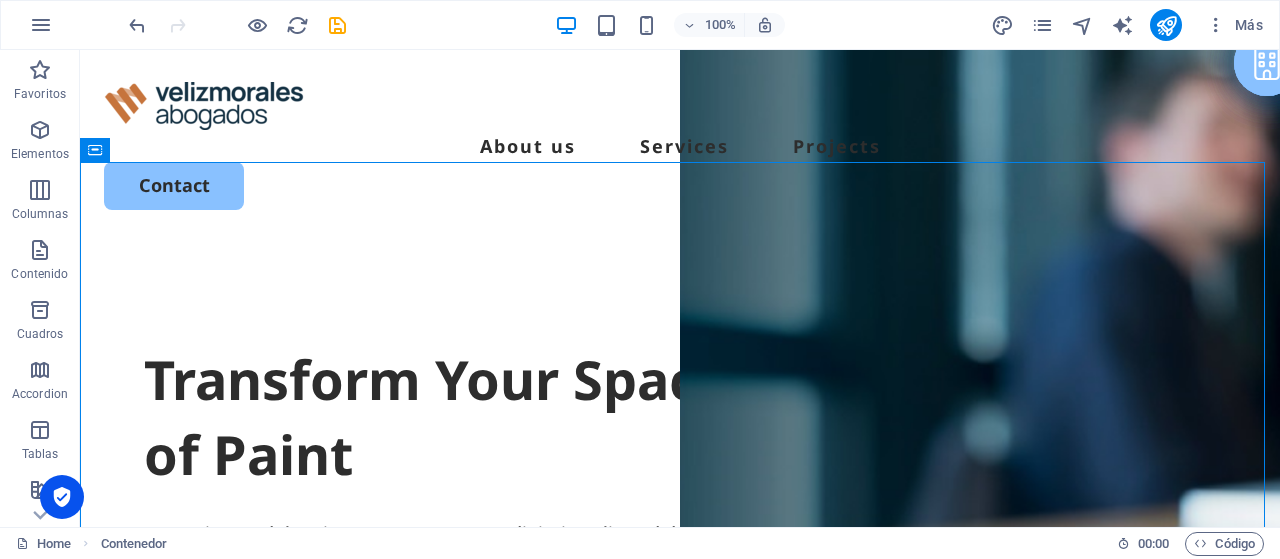 click on "100%" at bounding box center [669, 25] 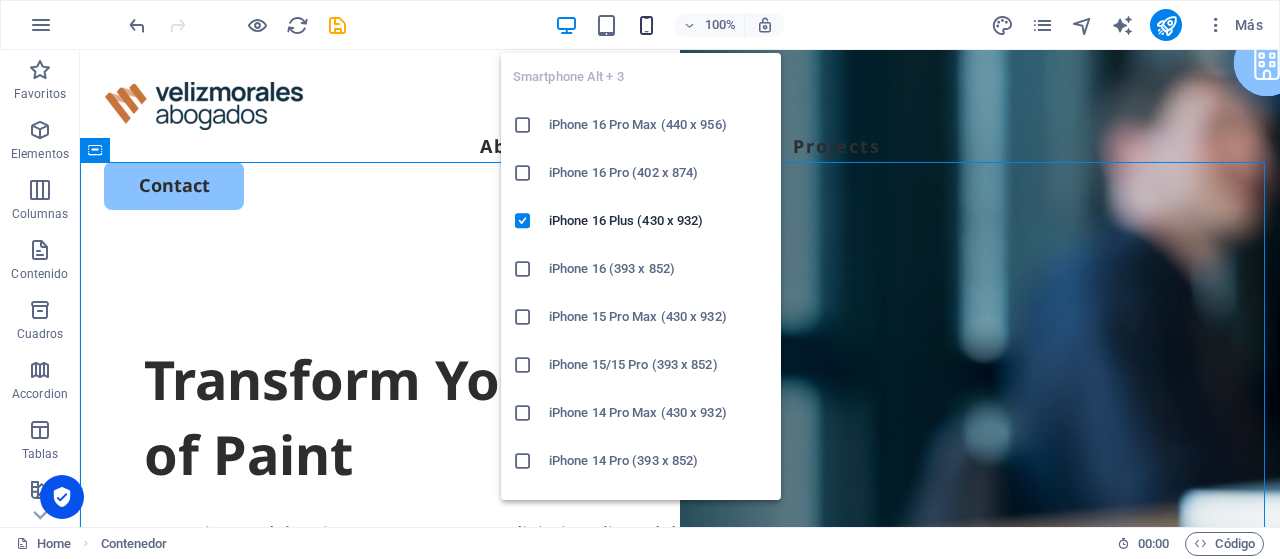 click at bounding box center [646, 25] 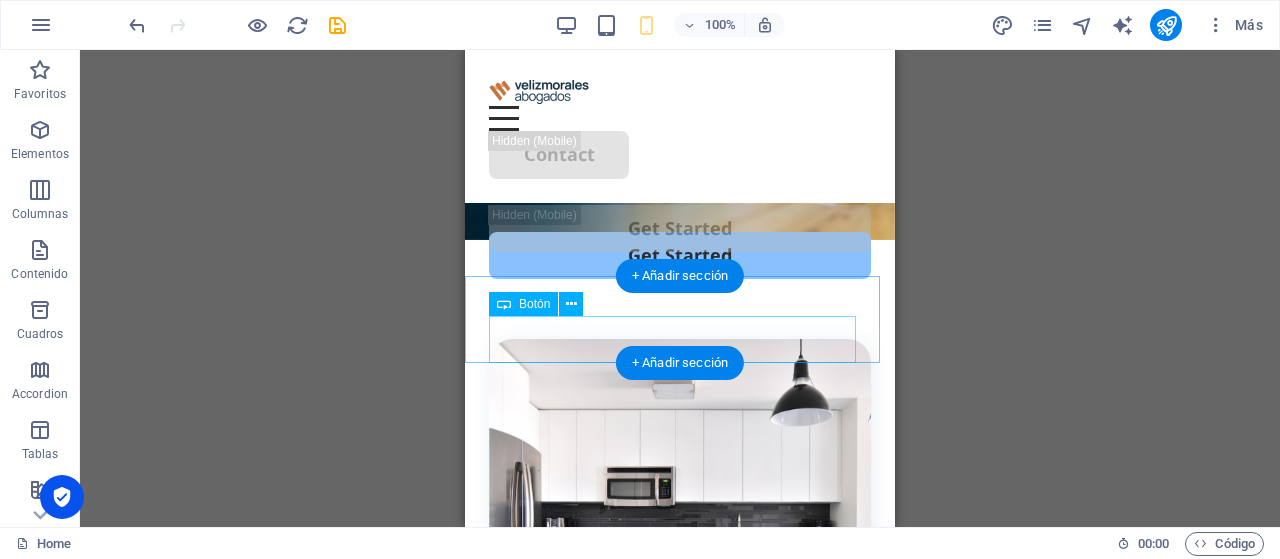 scroll, scrollTop: 0, scrollLeft: 0, axis: both 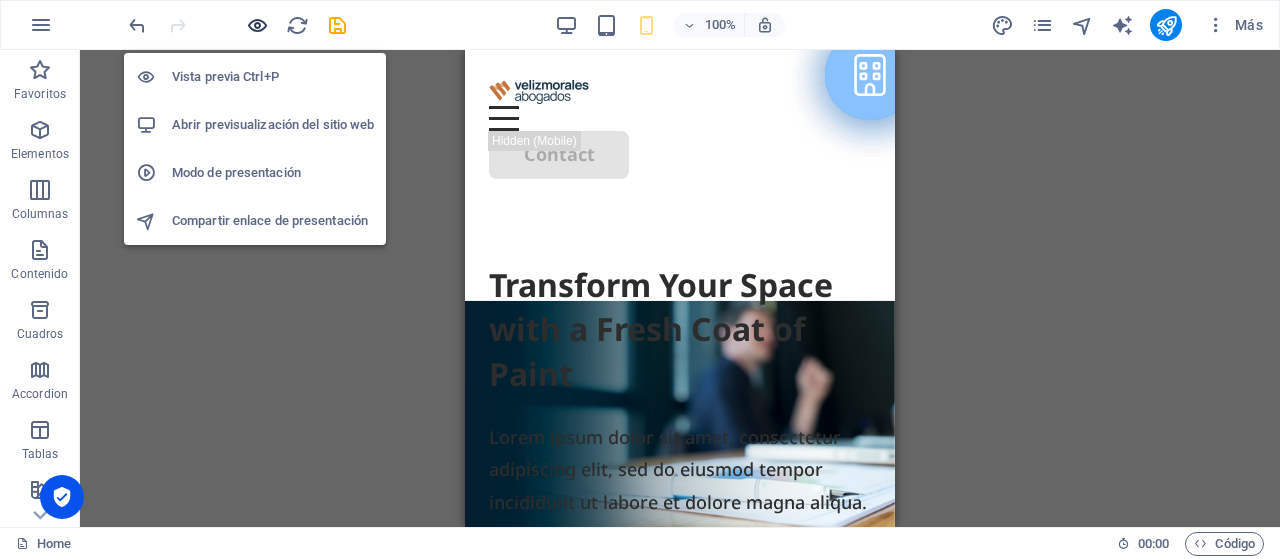 click at bounding box center [257, 25] 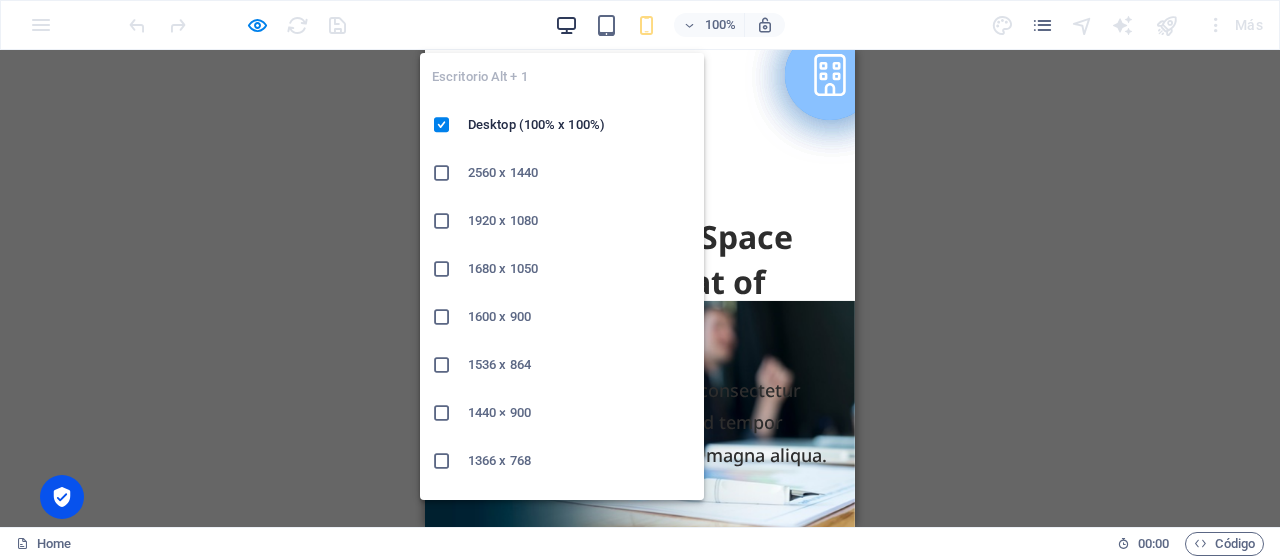 click at bounding box center [566, 25] 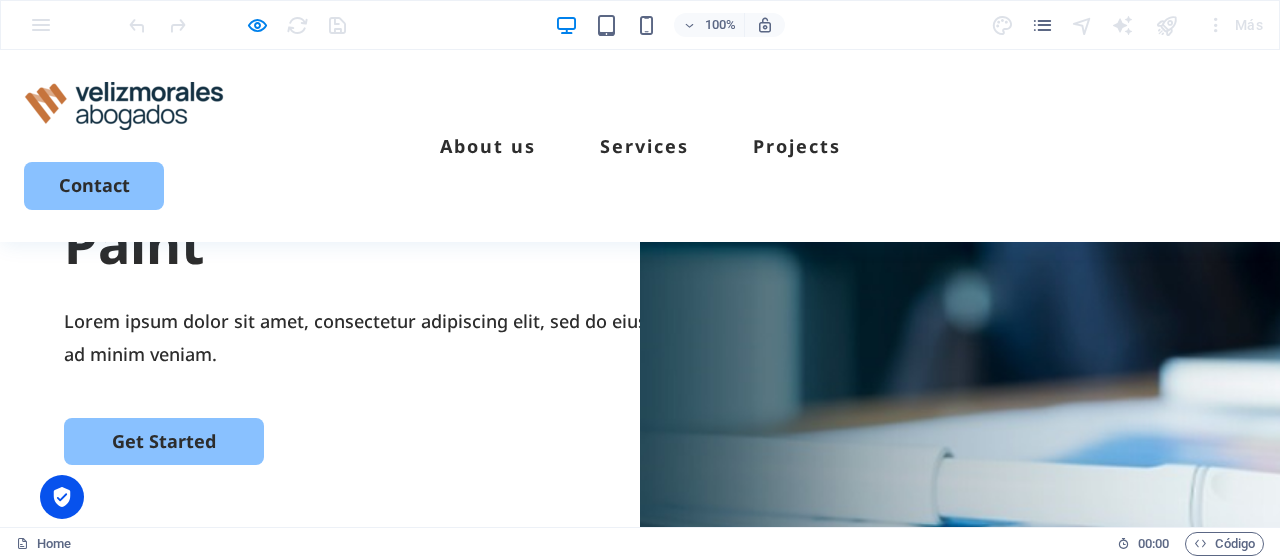 scroll, scrollTop: 0, scrollLeft: 0, axis: both 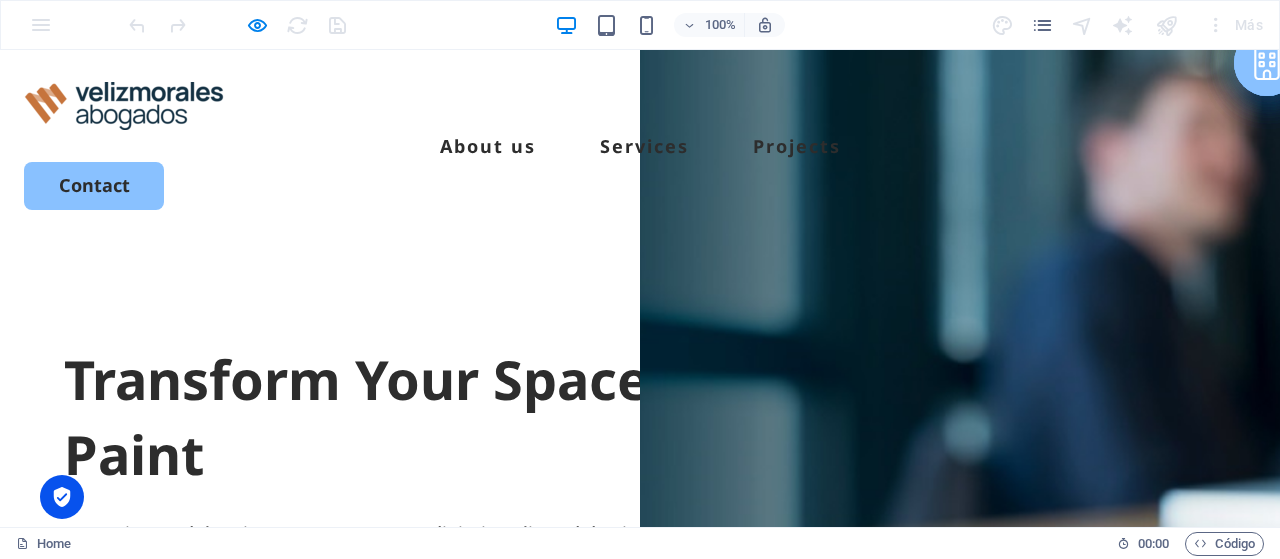 click on "Suelta el contenido aquí o  Añadir elementos  Pegar portapapeles" at bounding box center [960, 1111] 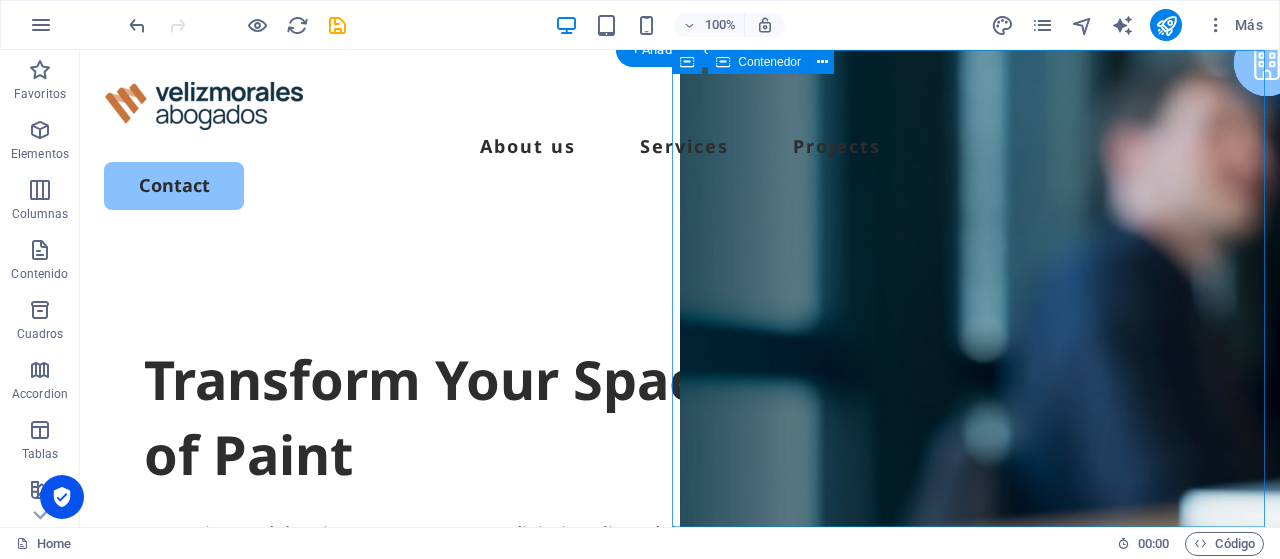 click on "Suelta el contenido aquí o  Añadir elementos  Pegar portapapeles" at bounding box center [980, 1111] 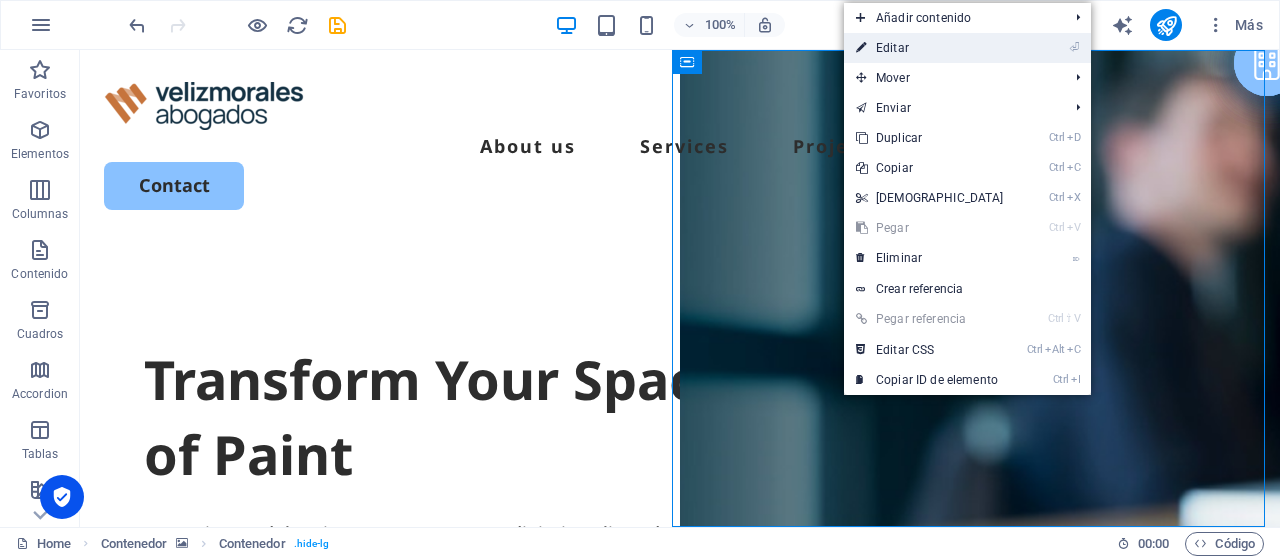 click on "⏎  Editar" at bounding box center [930, 48] 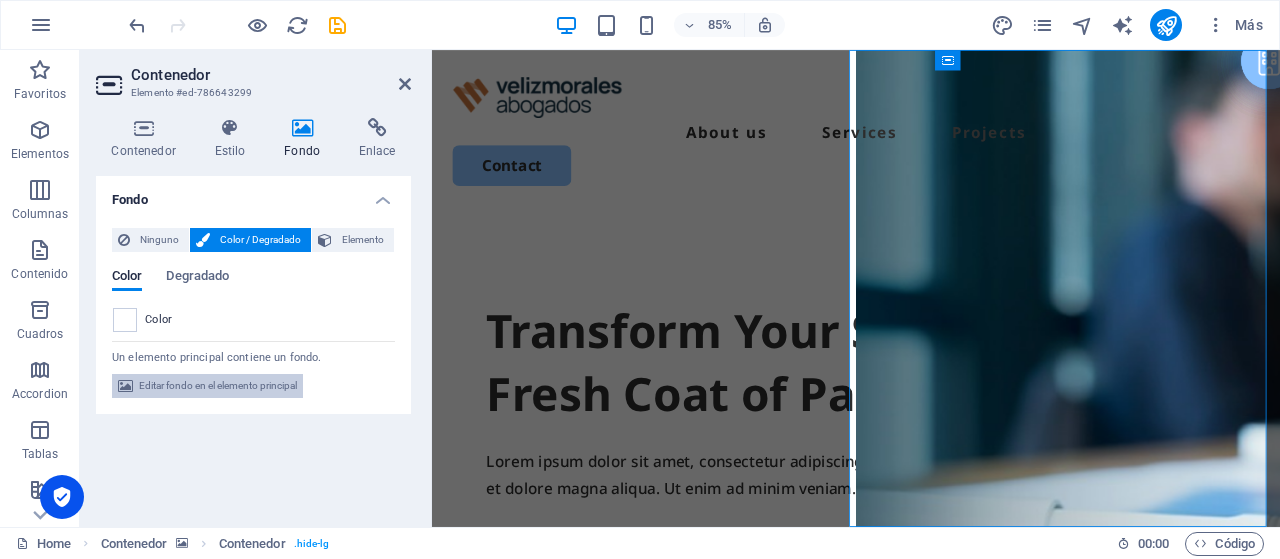 click on "Editar fondo en el elemento principal" at bounding box center [218, 386] 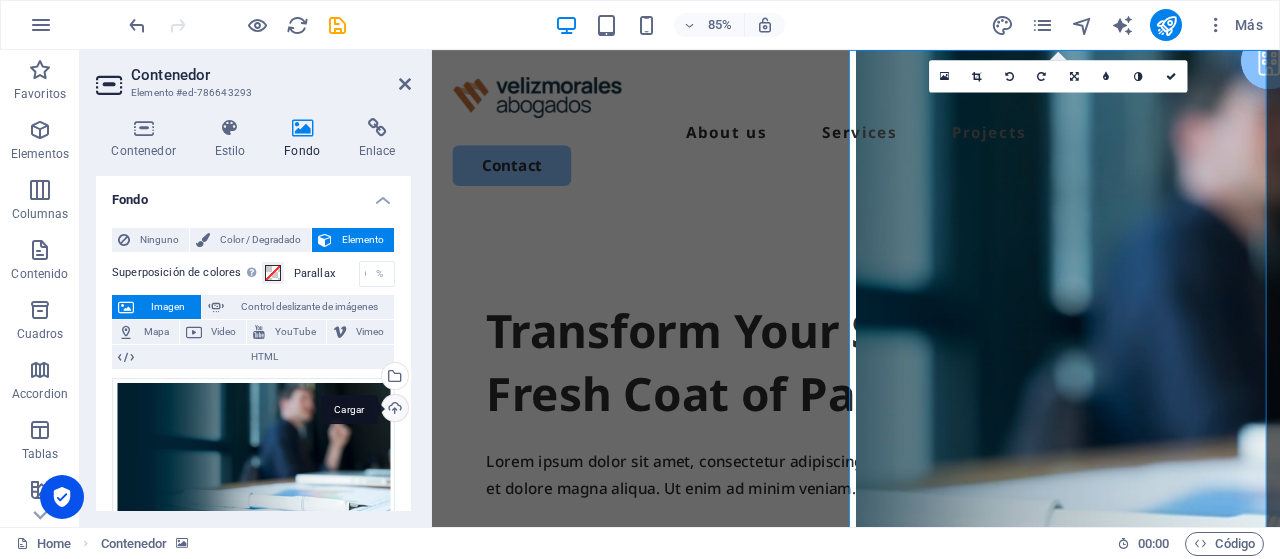 click on "Cargar" at bounding box center (393, 410) 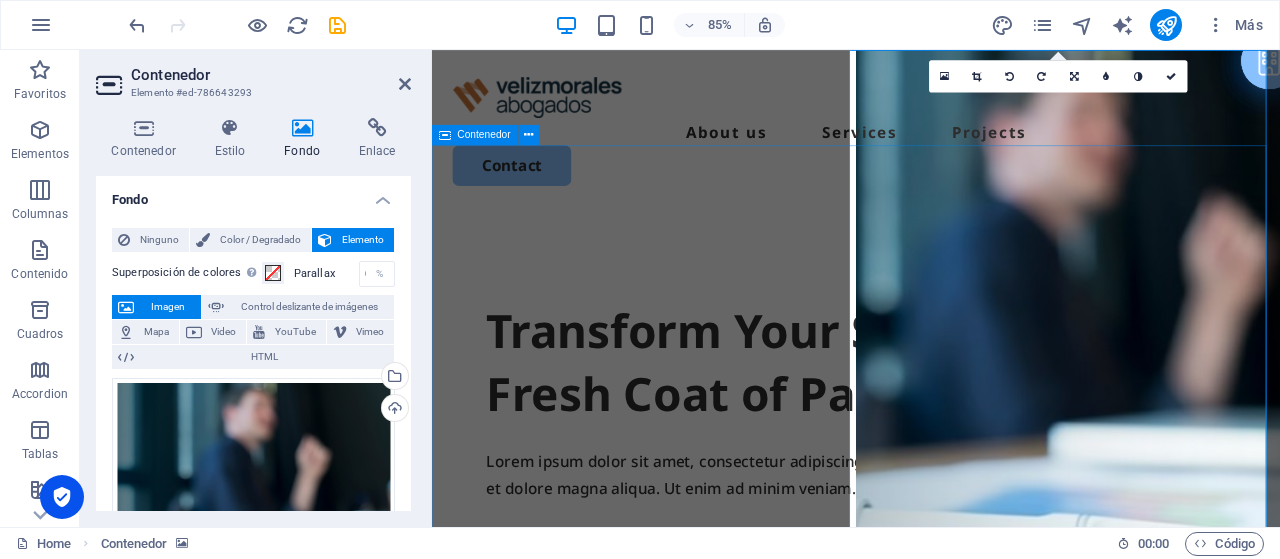 click on "Transform Your Space with a Fresh Coat of Paint Lorem ipsum dolor sit amet, consectetur adipiscing elit, sed do eiusmod tempor incididunt ut labore et dolore magna aliqua. Ut enim ad minim veniam. Get Started" at bounding box center (931, 627) 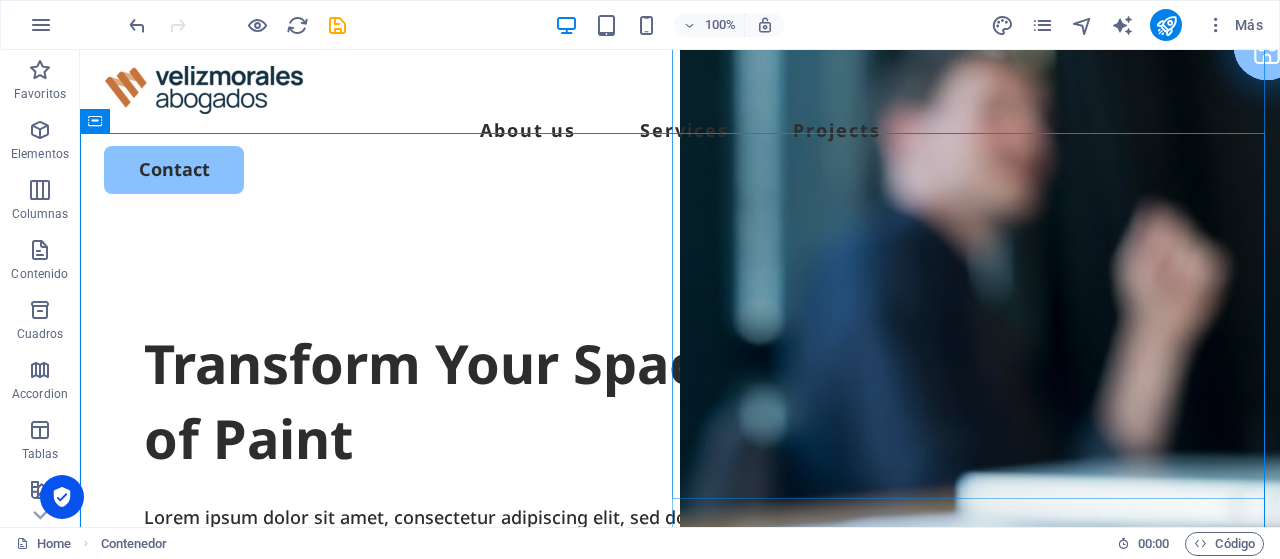scroll, scrollTop: 0, scrollLeft: 0, axis: both 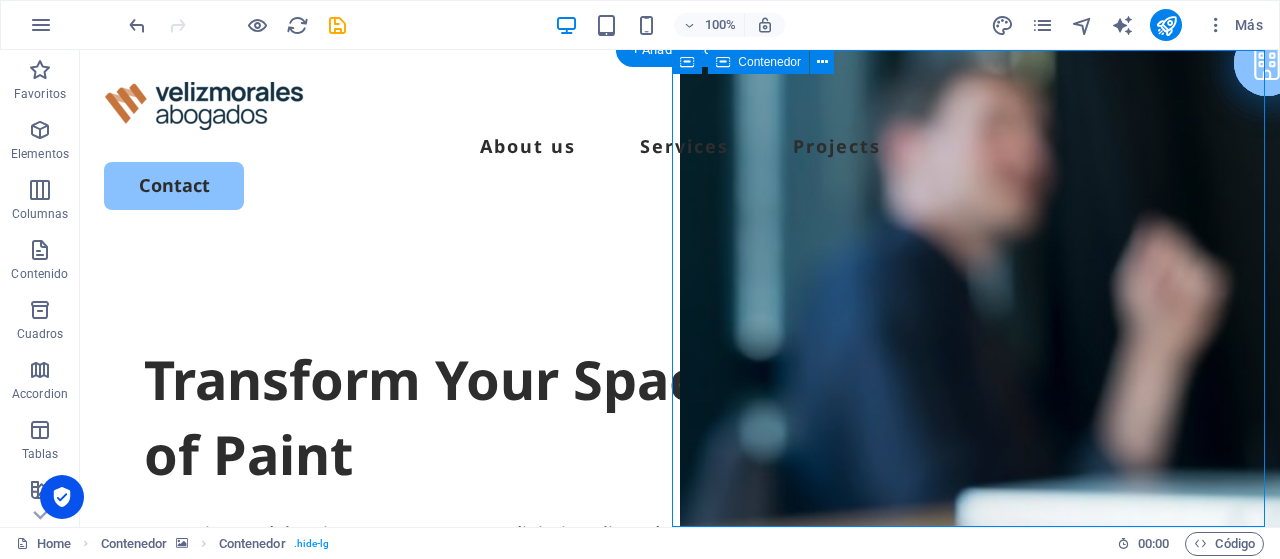 drag, startPoint x: 916, startPoint y: 295, endPoint x: 915, endPoint y: 429, distance: 134.00374 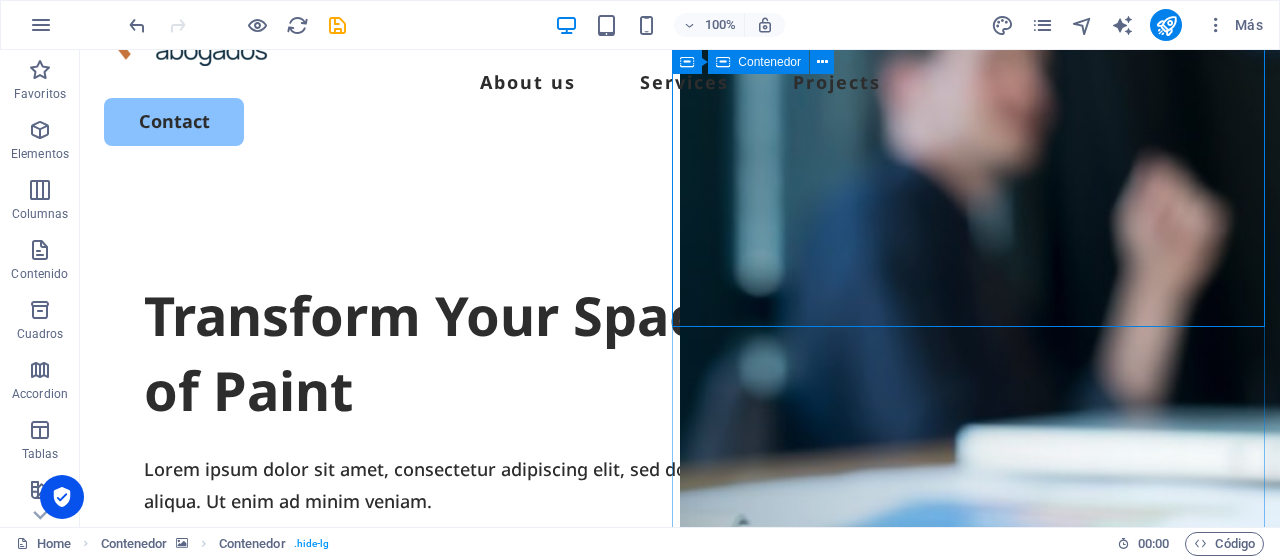scroll, scrollTop: 0, scrollLeft: 0, axis: both 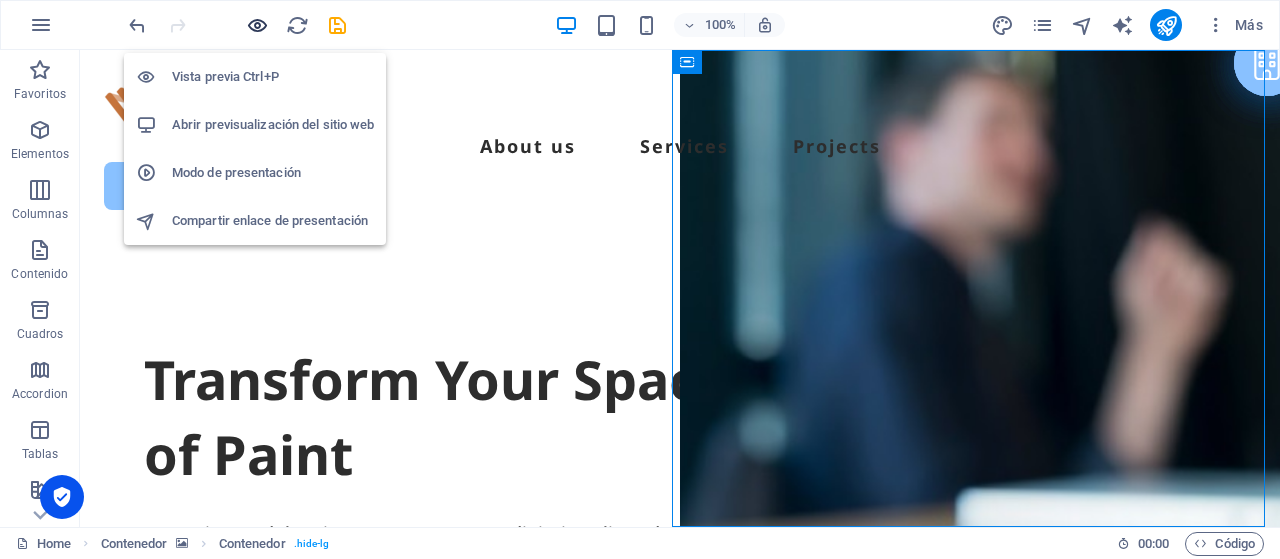 click at bounding box center [257, 25] 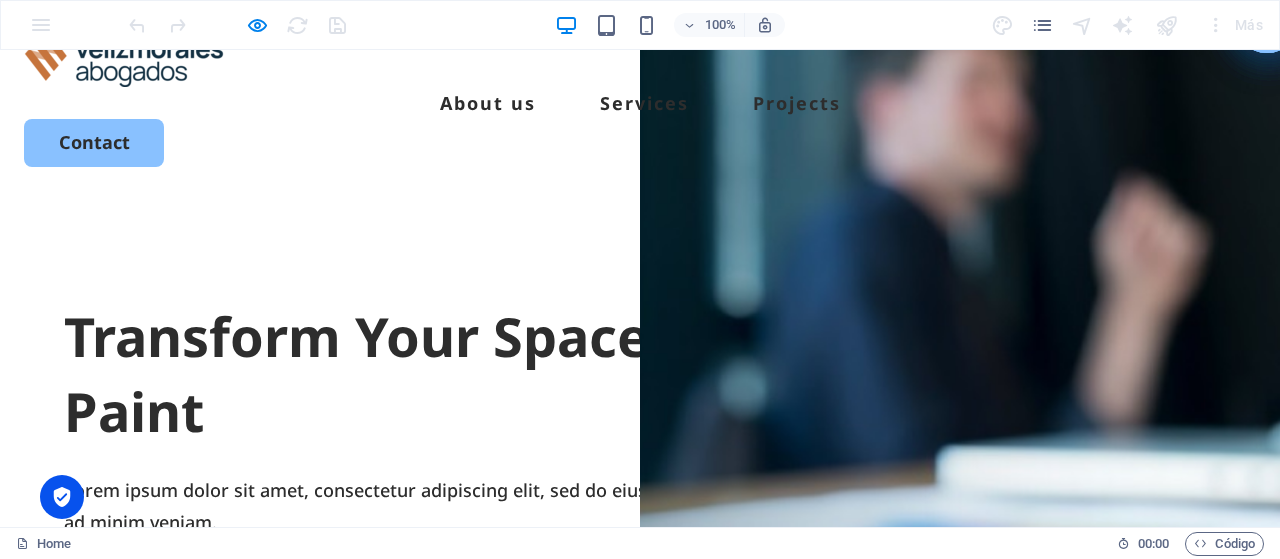 scroll, scrollTop: 0, scrollLeft: 0, axis: both 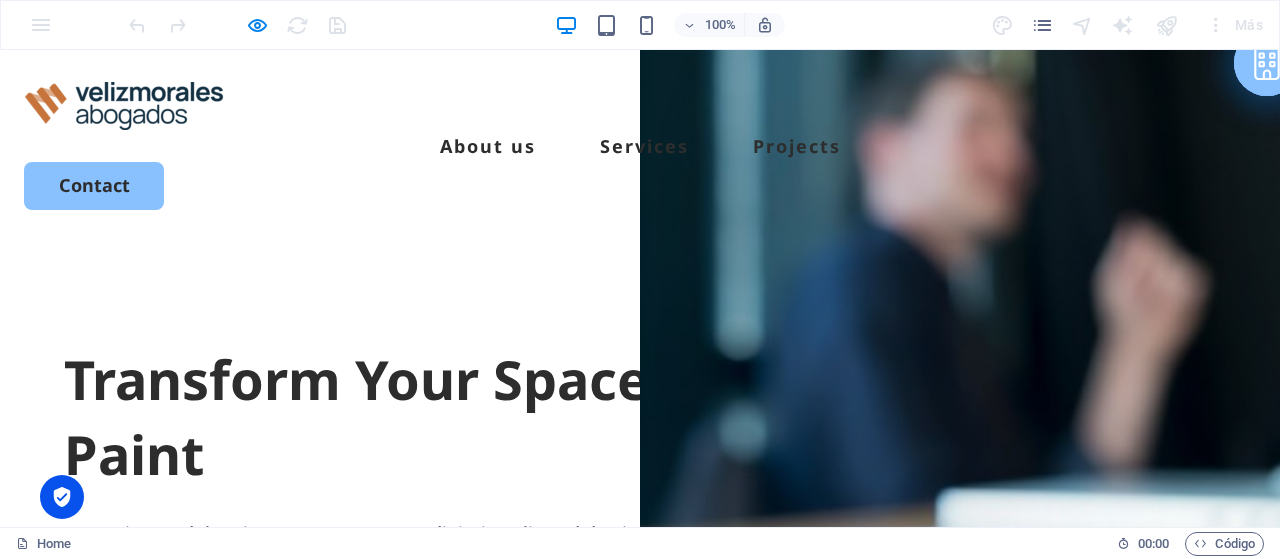 click on "Transform Your Space with a Fresh Coat of Paint" at bounding box center [640, 417] 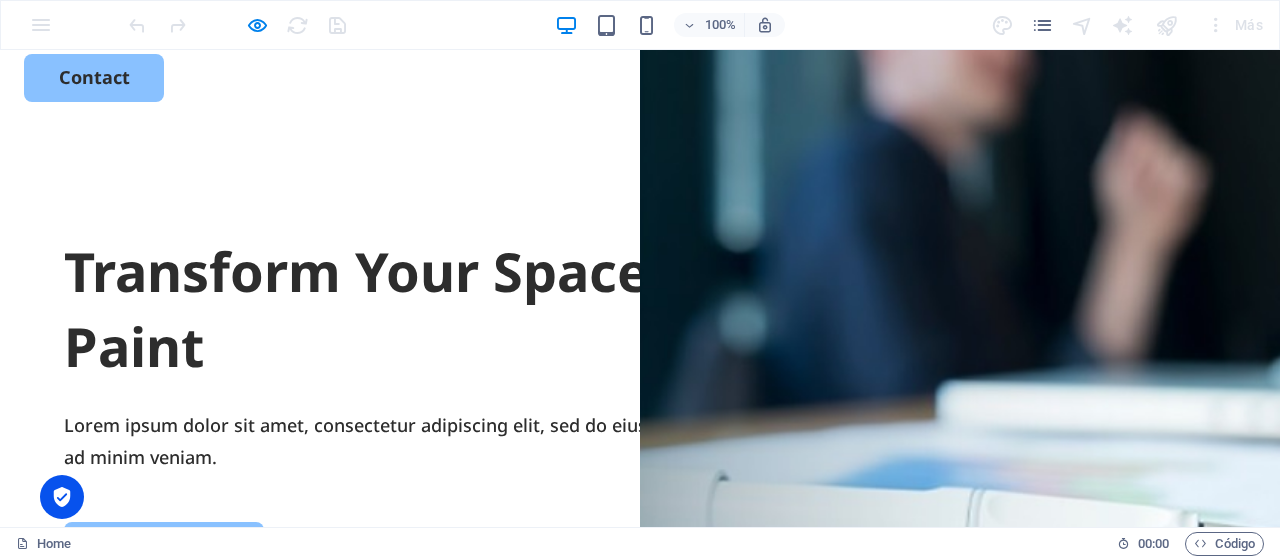 scroll, scrollTop: 200, scrollLeft: 0, axis: vertical 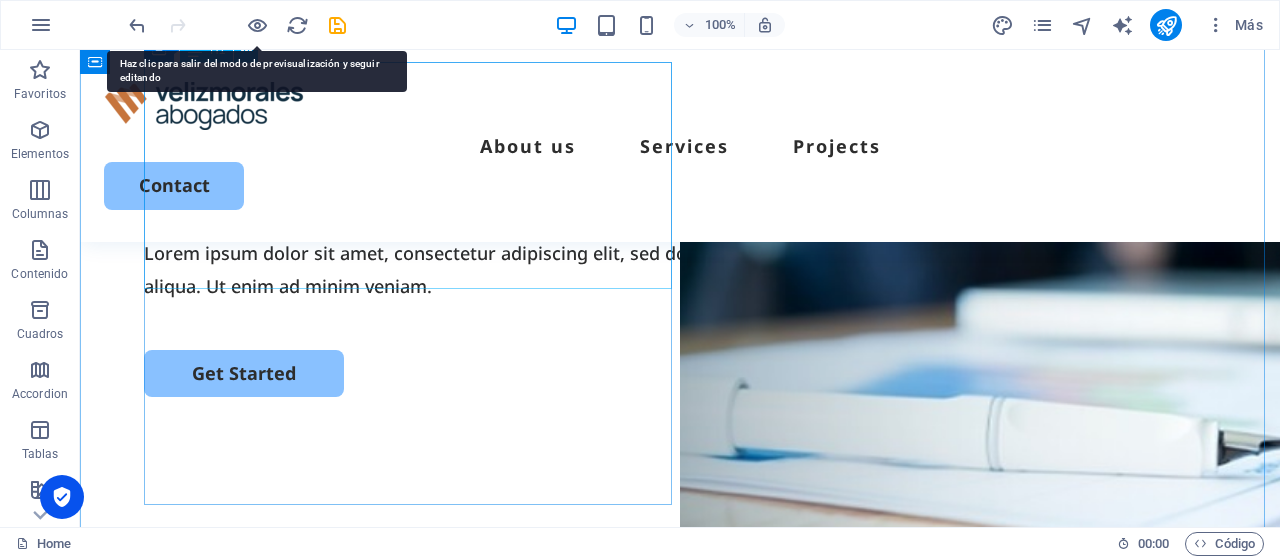 click on "Transform Your Space with a Fresh Coat of Paint" at bounding box center (680, 137) 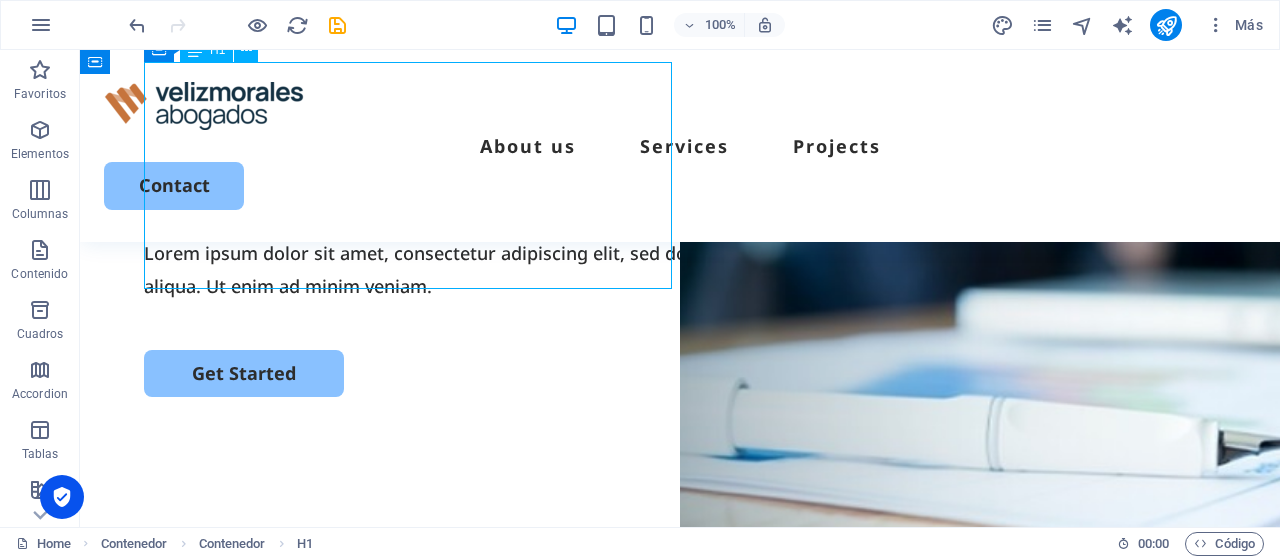scroll, scrollTop: 100, scrollLeft: 0, axis: vertical 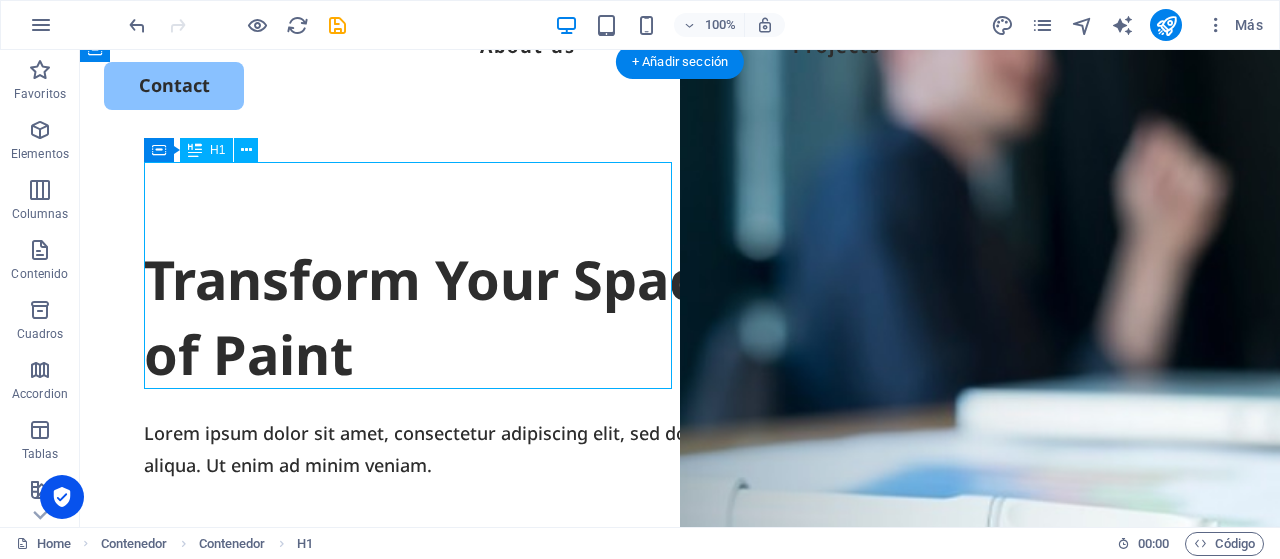 drag, startPoint x: 492, startPoint y: 363, endPoint x: 160, endPoint y: 236, distance: 355.46167 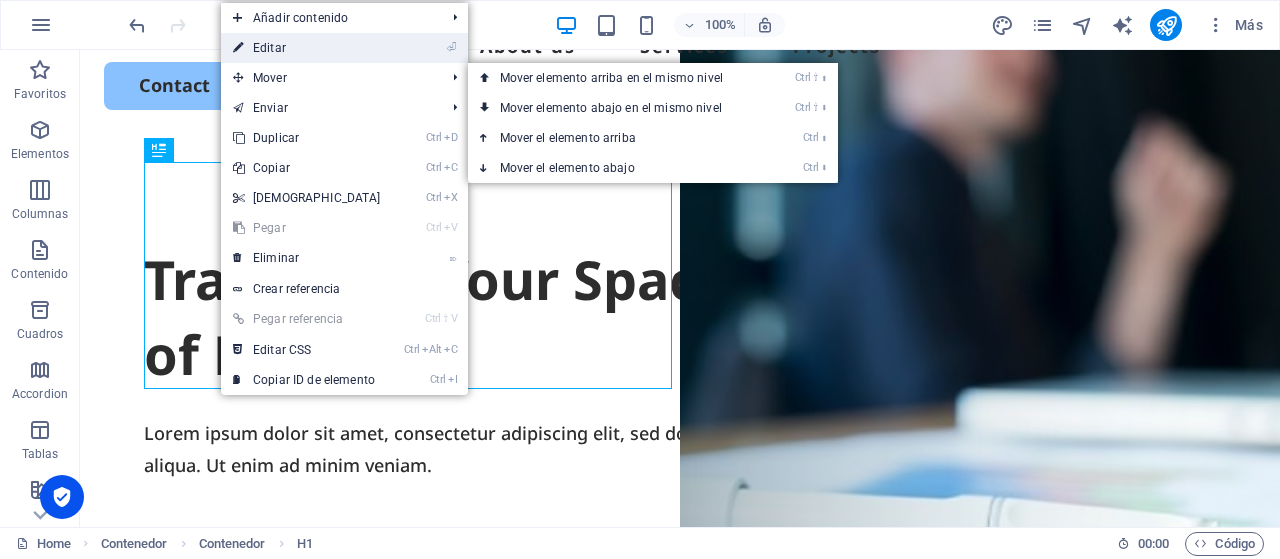 click on "⏎  Editar" at bounding box center (307, 48) 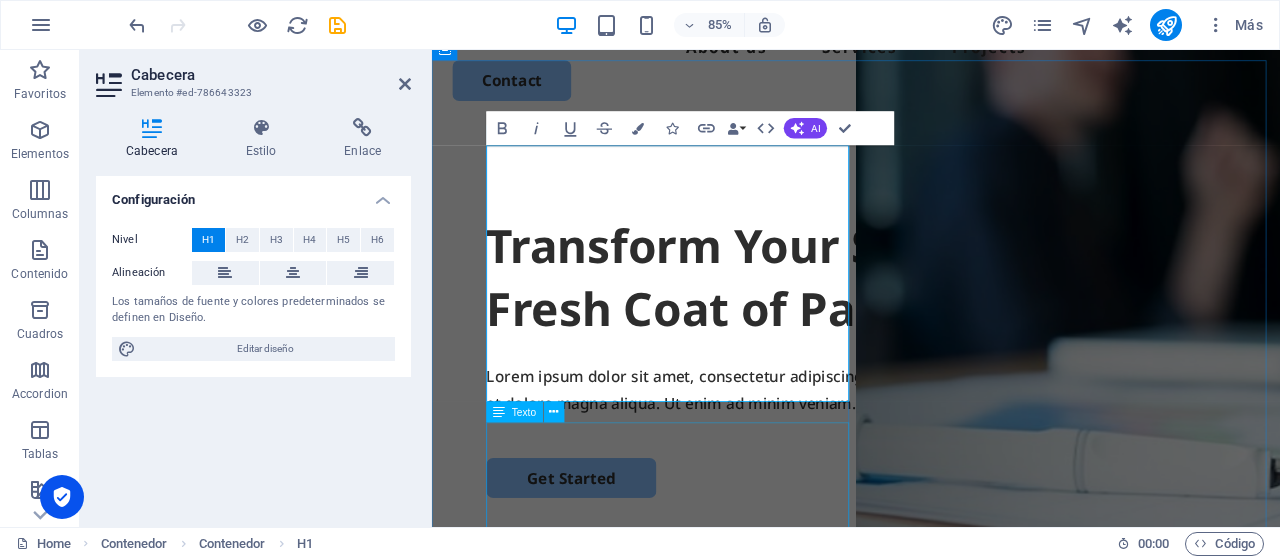 type 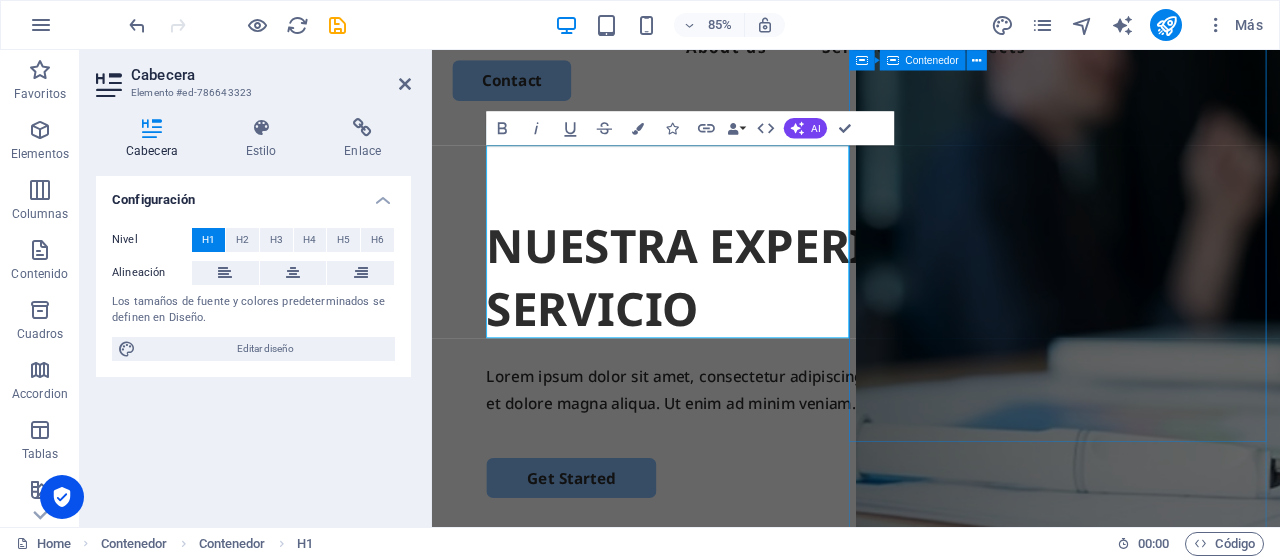 click on "Suelta el contenido aquí o  Añadir elementos  Pegar portapapeles" at bounding box center [1180, 1053] 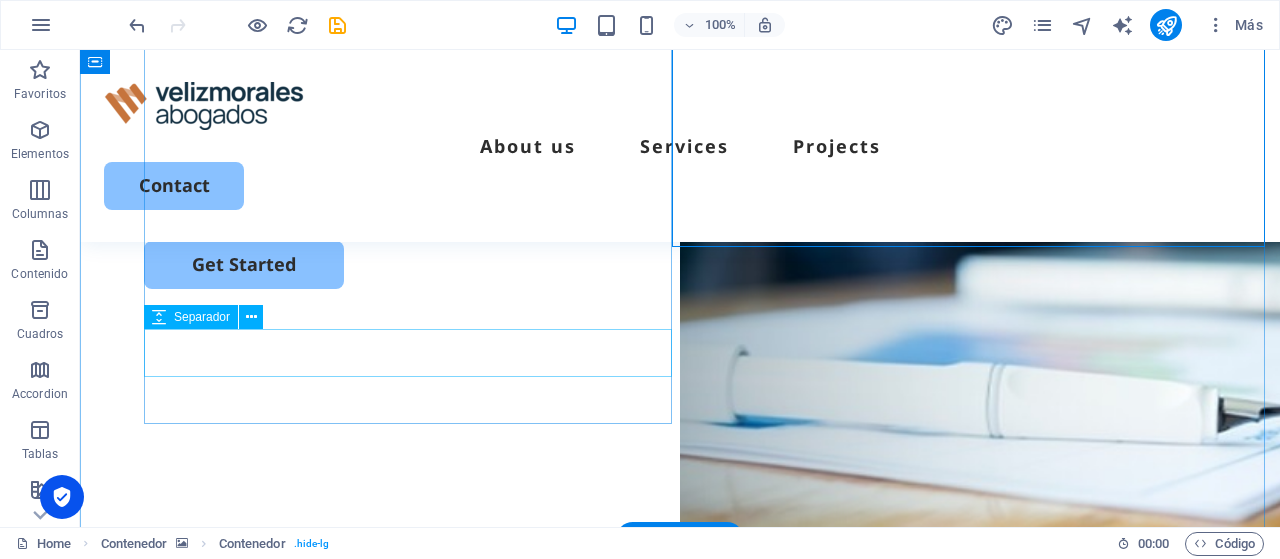 scroll, scrollTop: 300, scrollLeft: 0, axis: vertical 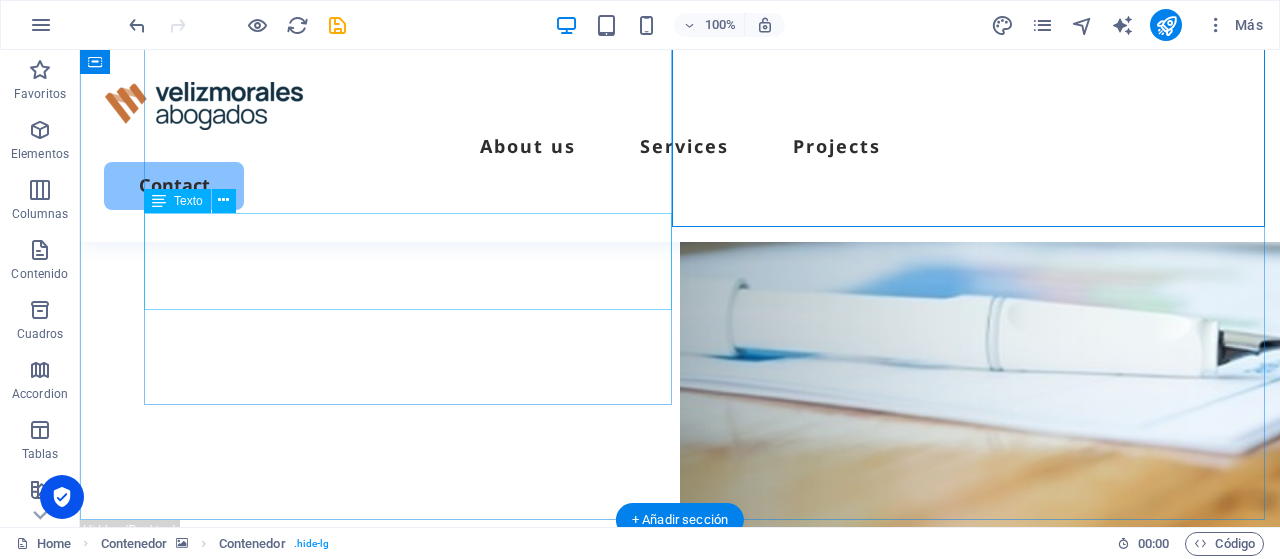 click on "Lorem ipsum dolor sit amet, consectetur adipiscing elit, sed do eiusmod tempor incididunt ut labore et dolore magna aliqua. Ut enim ad minim veniam." at bounding box center [680, 94] 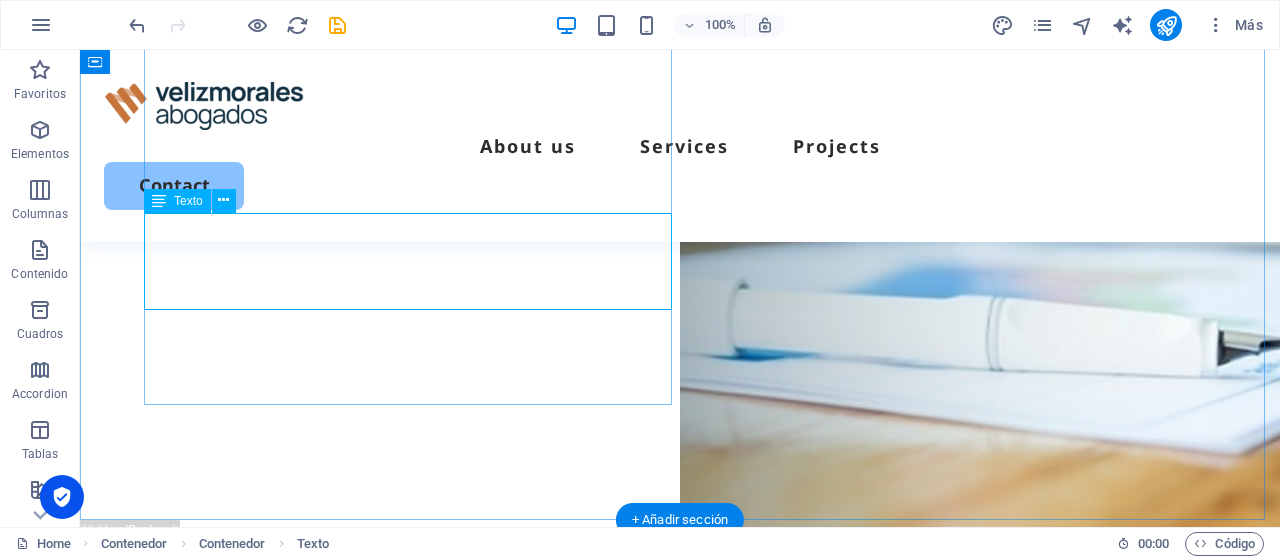 click on "Lorem ipsum dolor sit amet, consectetur adipiscing elit, sed do eiusmod tempor incididunt ut labore et dolore magna aliqua. Ut enim ad minim veniam." at bounding box center [680, 94] 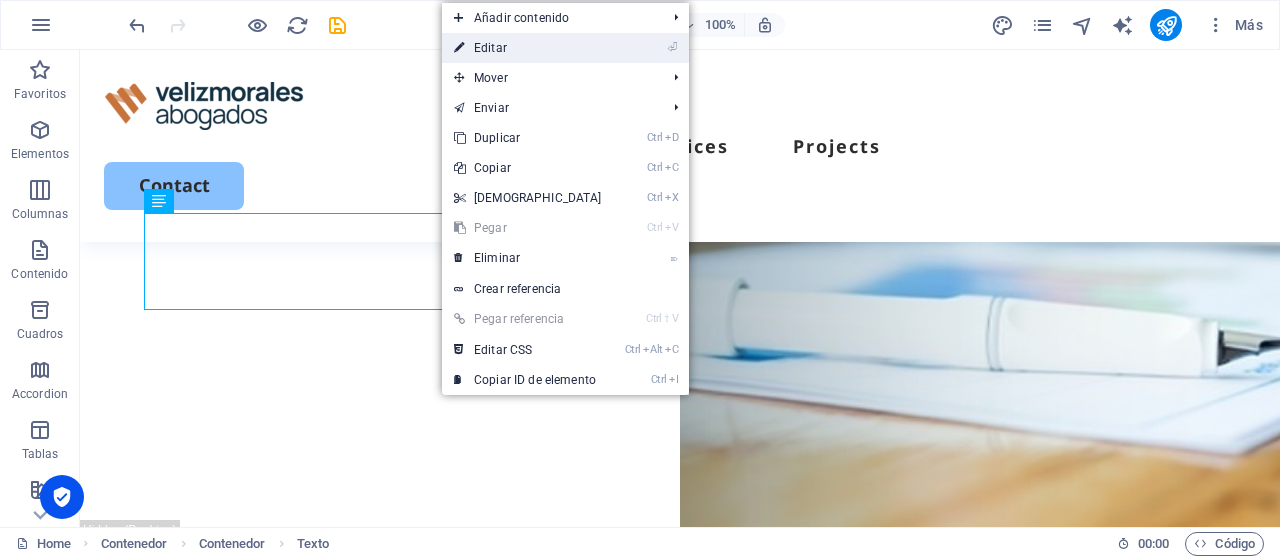 click on "⏎  Editar" at bounding box center (528, 48) 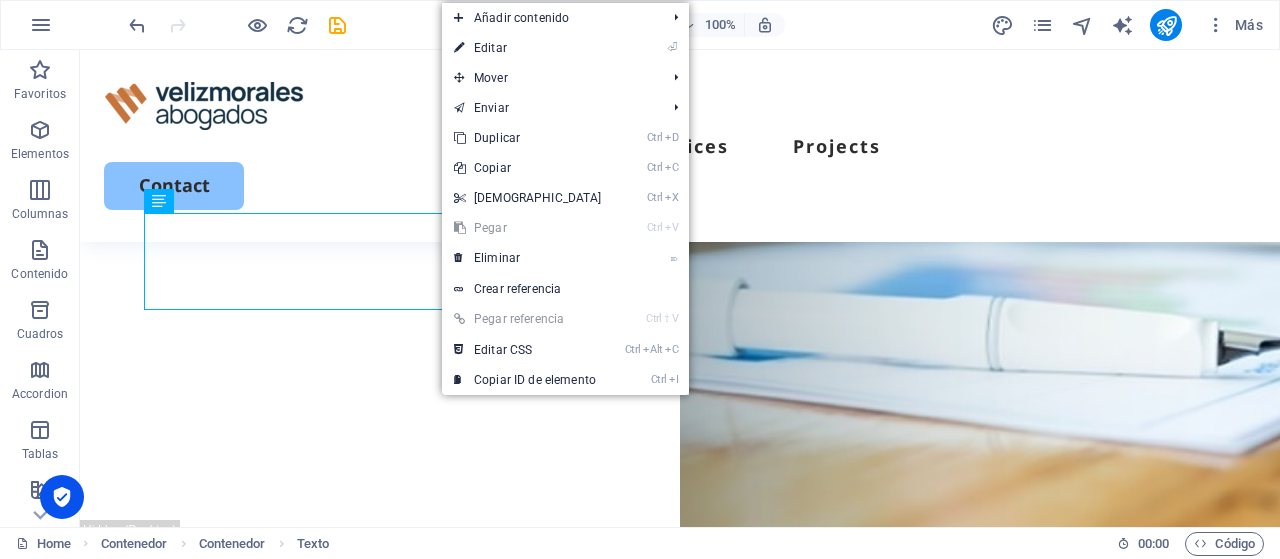 scroll, scrollTop: 283, scrollLeft: 0, axis: vertical 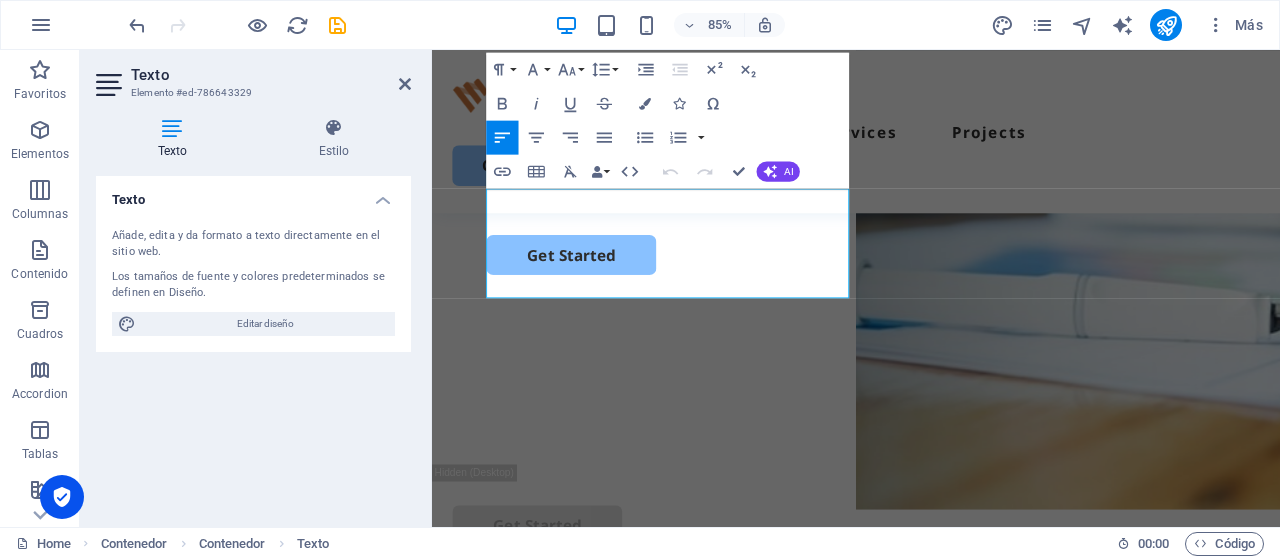 drag, startPoint x: 632, startPoint y: 328, endPoint x: 425, endPoint y: 158, distance: 267.86005 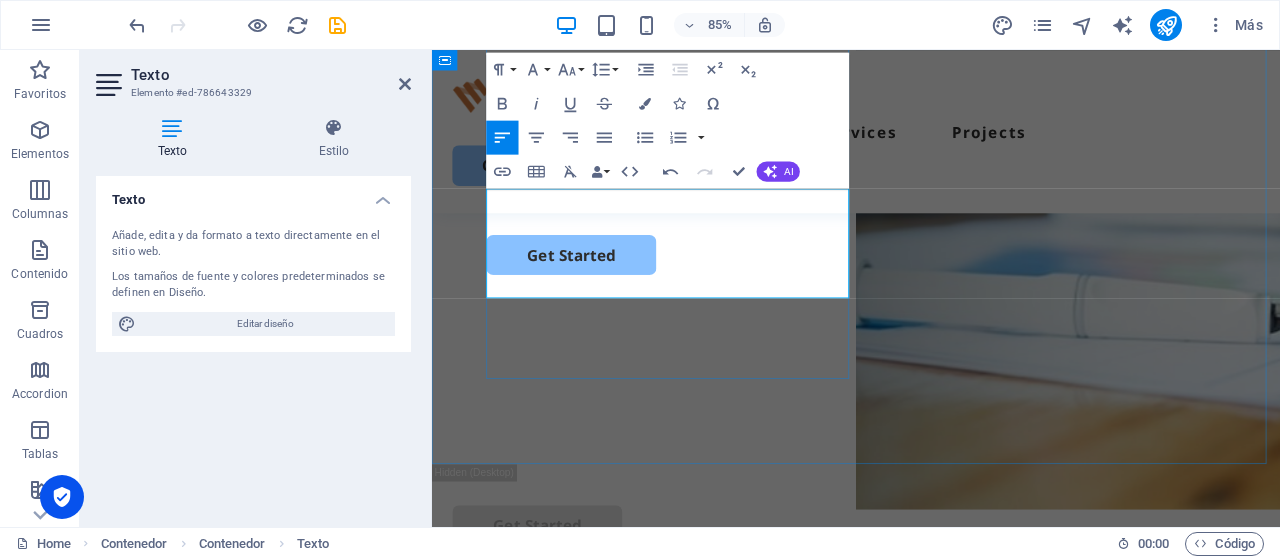 scroll, scrollTop: 3142, scrollLeft: 3, axis: both 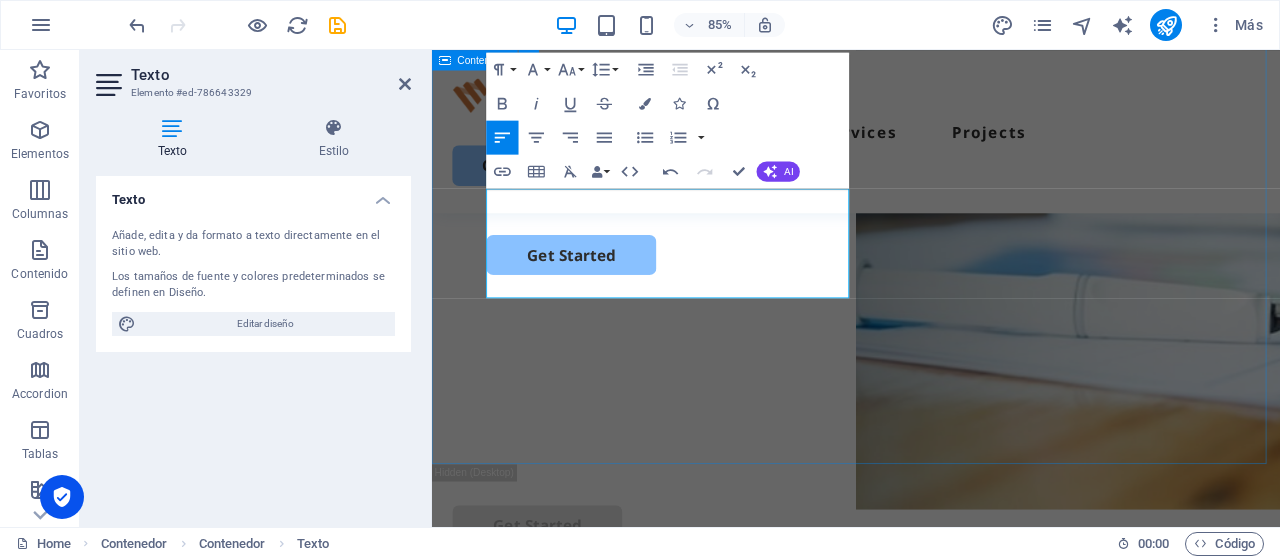 click on "NUESTRA EXPERIENCIA A TU SERVICIO Somos un Estudio Jurídico especializado en Derecho Público  y Administrativo, con foco en asesorías a Municipalidades, Corporaciones Municipales, Gremios y Sindicatos. Somos un Estudio Jurídico especializado en Derecho Público  y Administrativo, con foco en asesorías a Municipalidades, Corporaciones Municipales, Gremios y Sindicatos. Get Started" at bounding box center (931, 152) 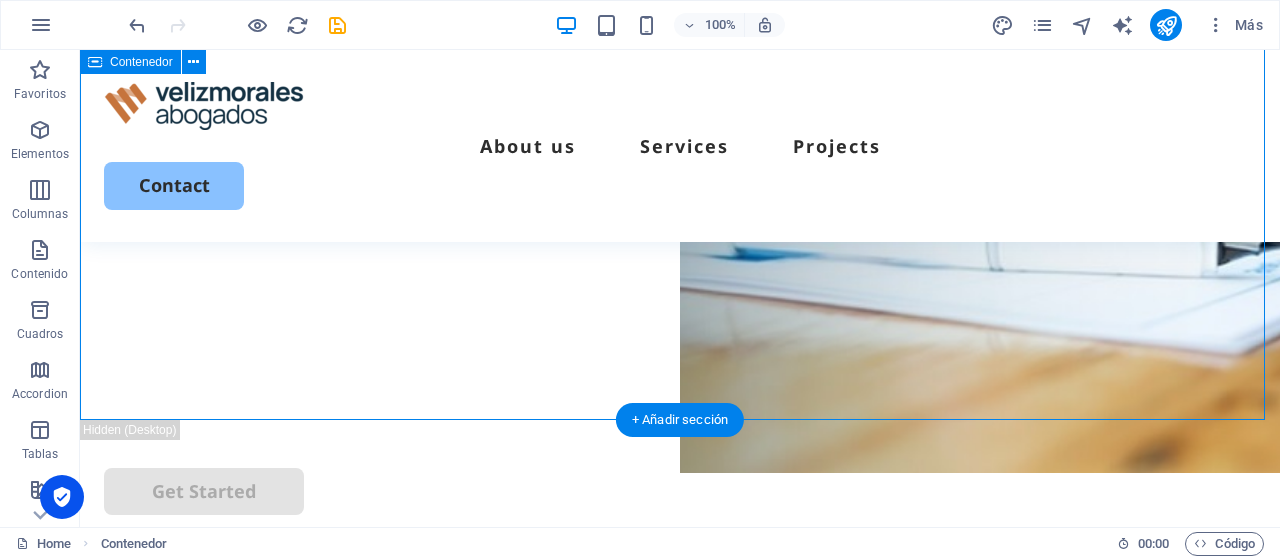 scroll, scrollTop: 0, scrollLeft: 0, axis: both 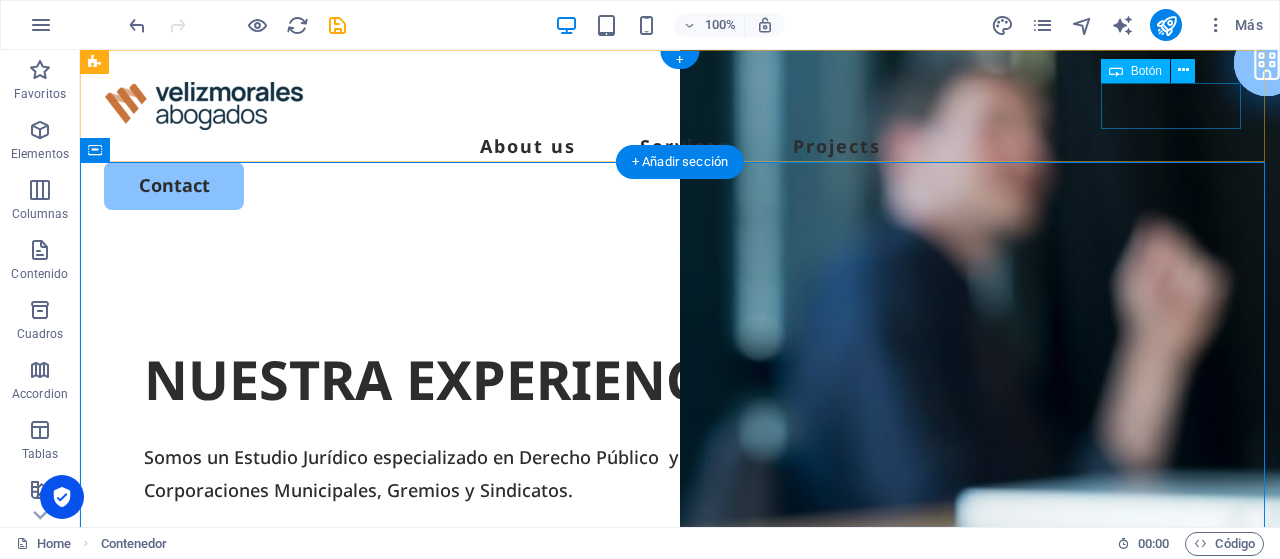 click on "Contact" at bounding box center [680, 185] 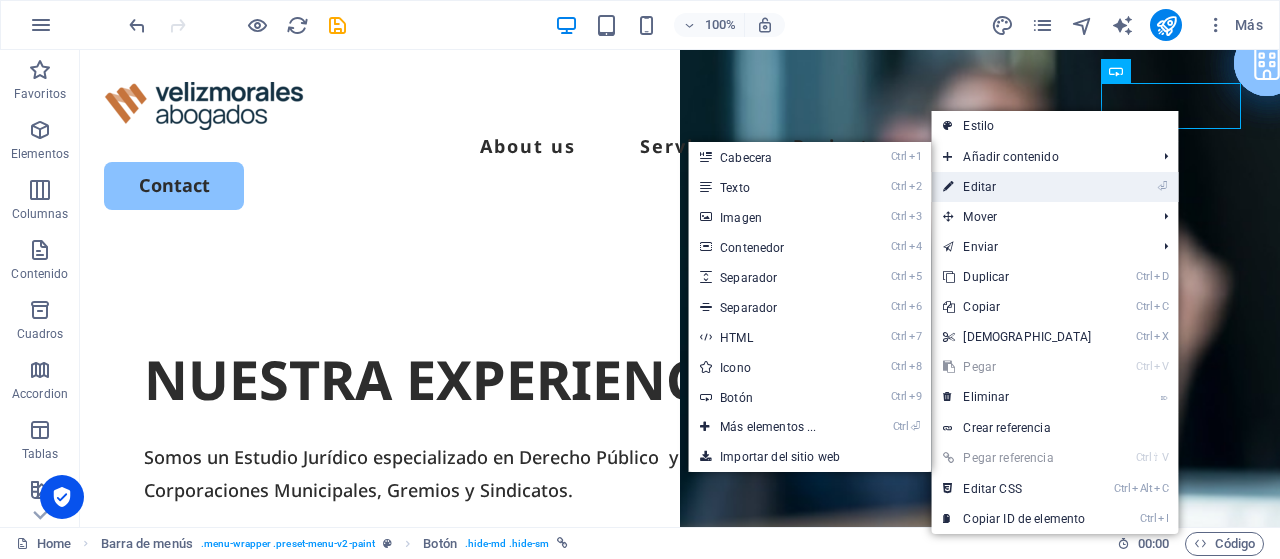 click on "⏎  Editar" at bounding box center (1017, 187) 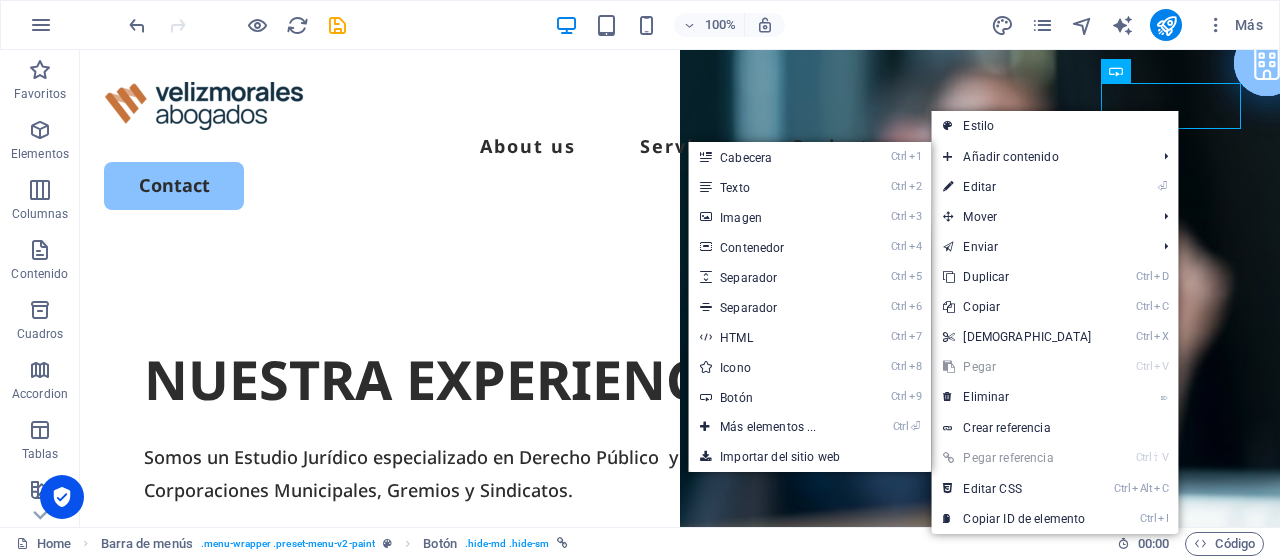select on "px" 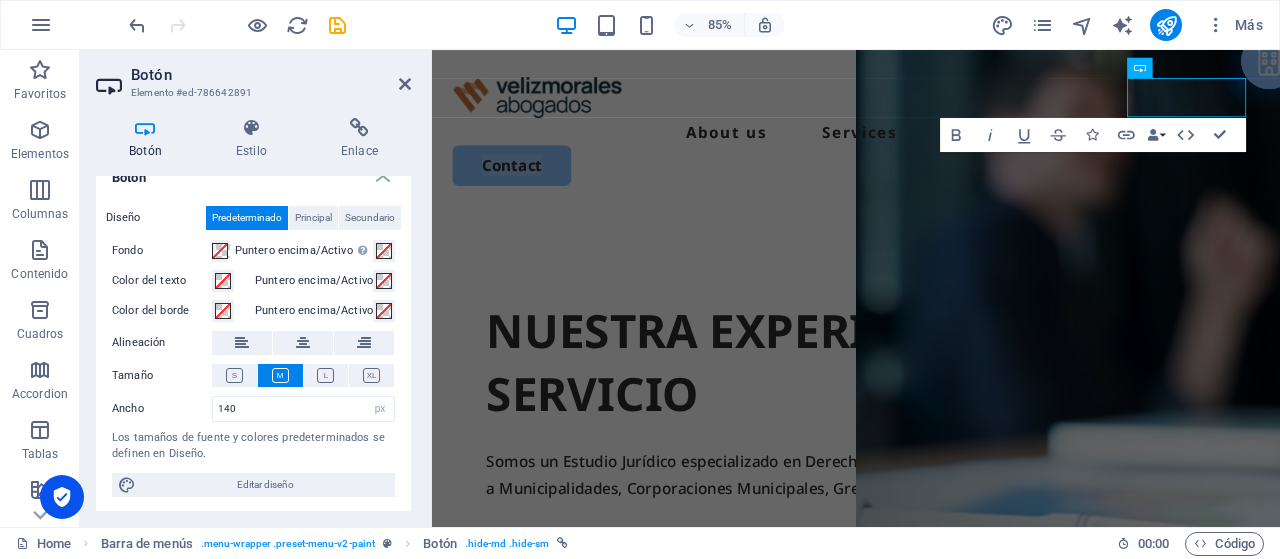 scroll, scrollTop: 0, scrollLeft: 0, axis: both 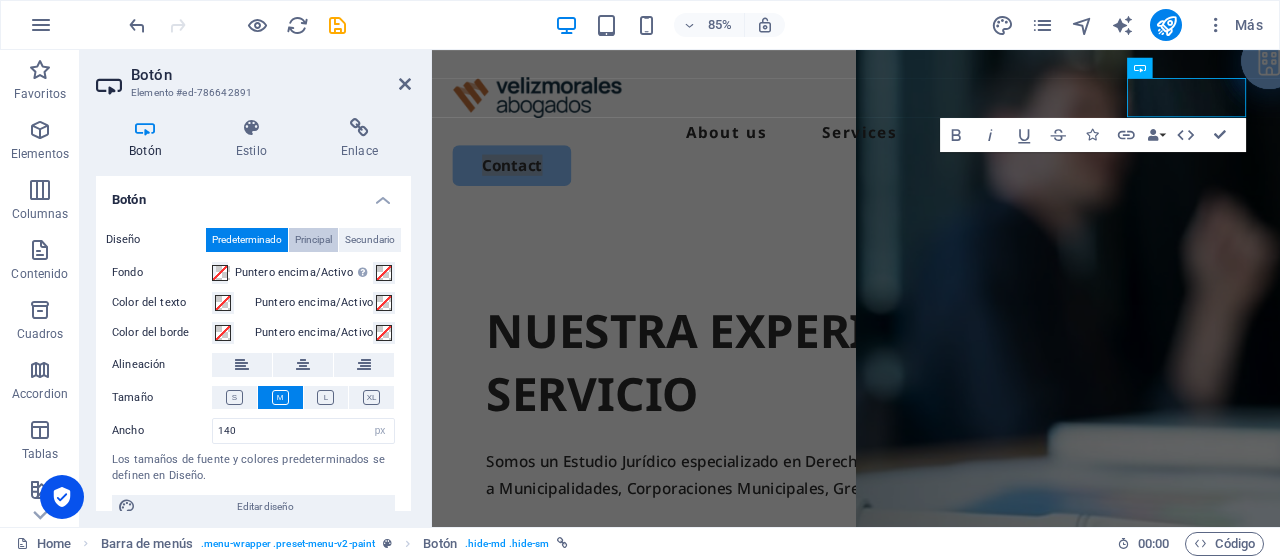 click on "Principal" at bounding box center (313, 240) 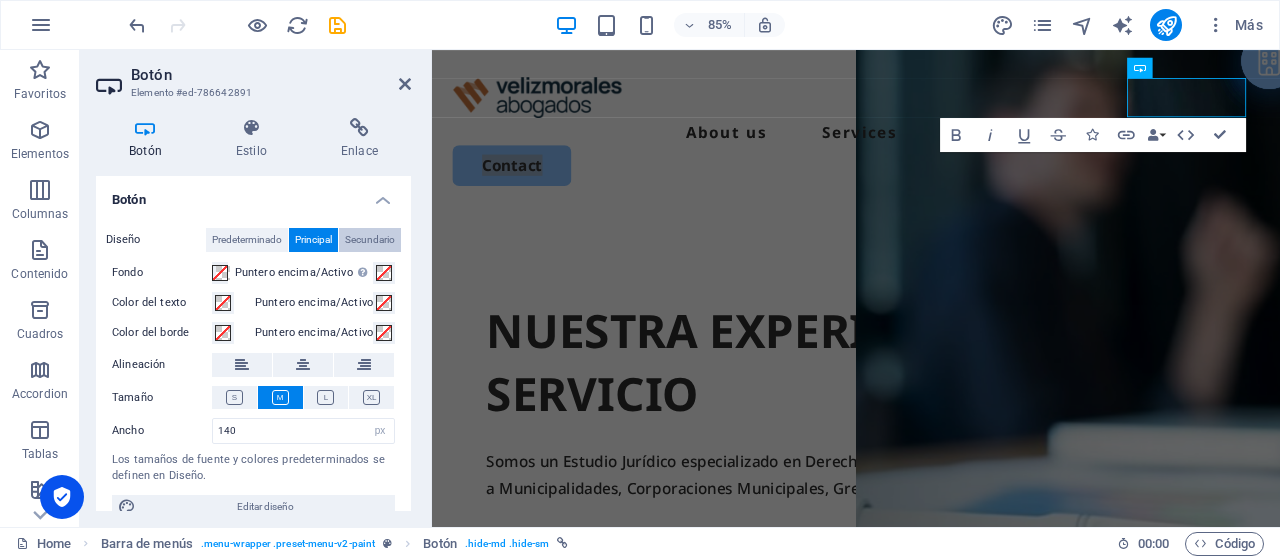 click on "Secundario" at bounding box center [370, 240] 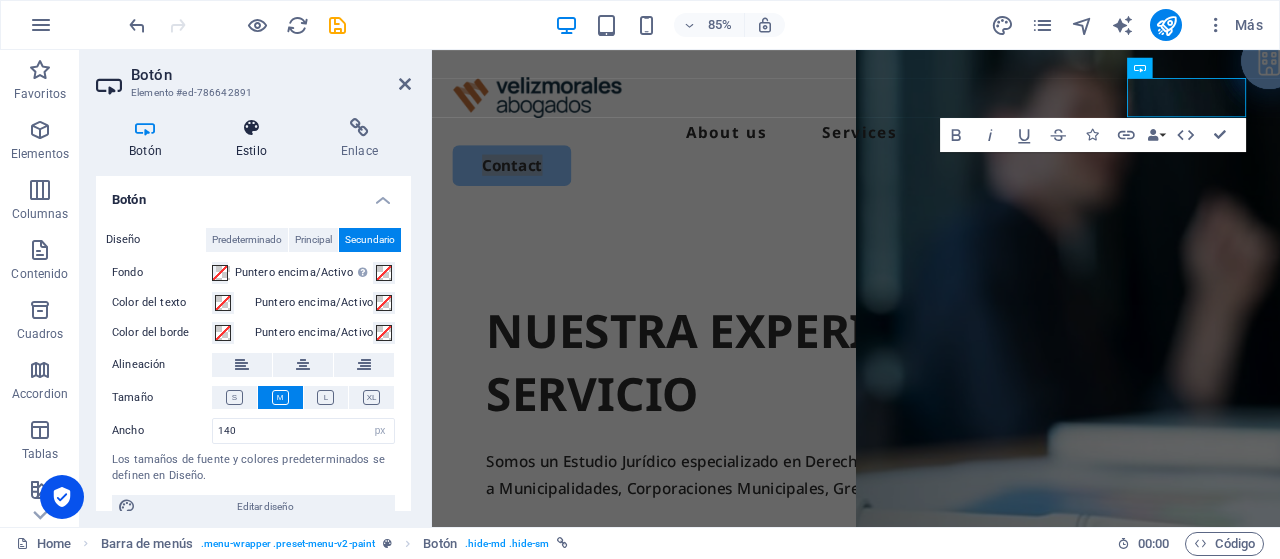 click at bounding box center (251, 128) 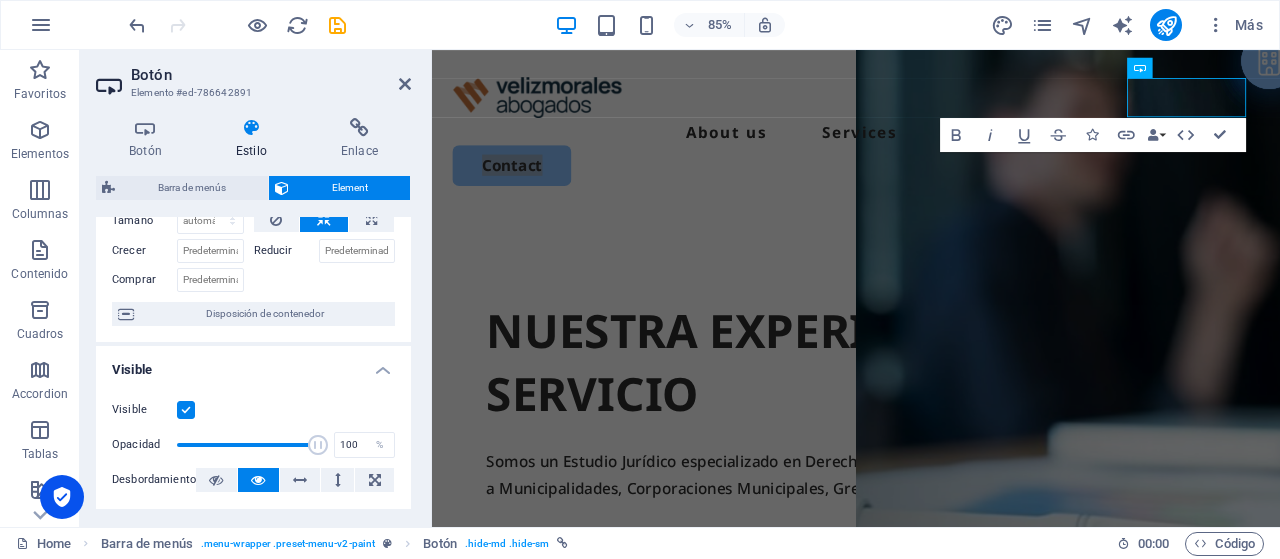 scroll, scrollTop: 0, scrollLeft: 0, axis: both 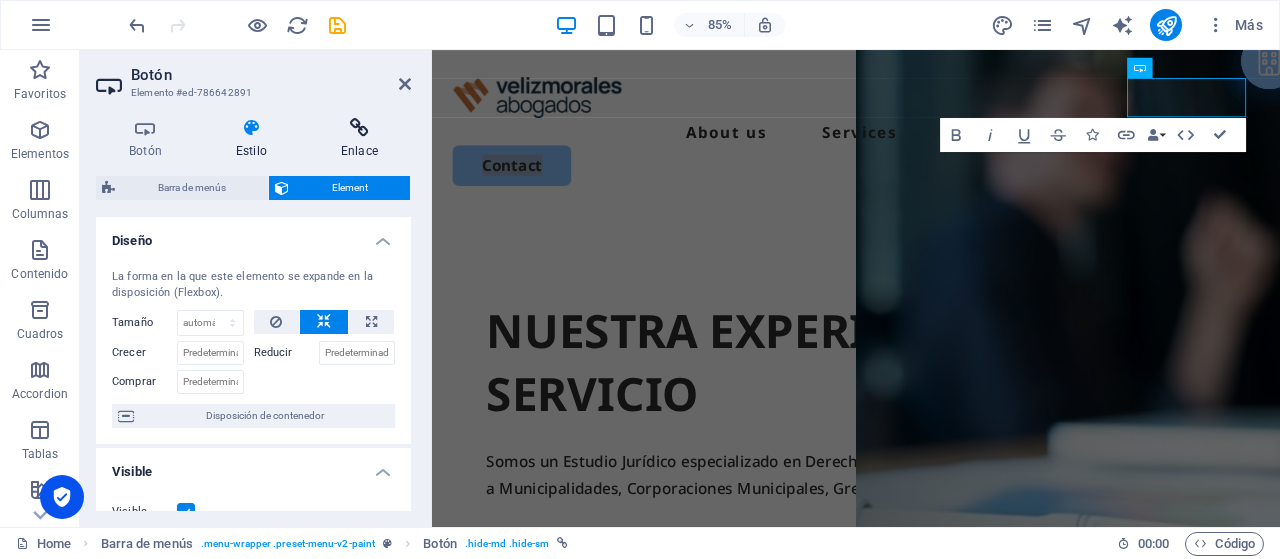 click on "Enlace" at bounding box center (359, 139) 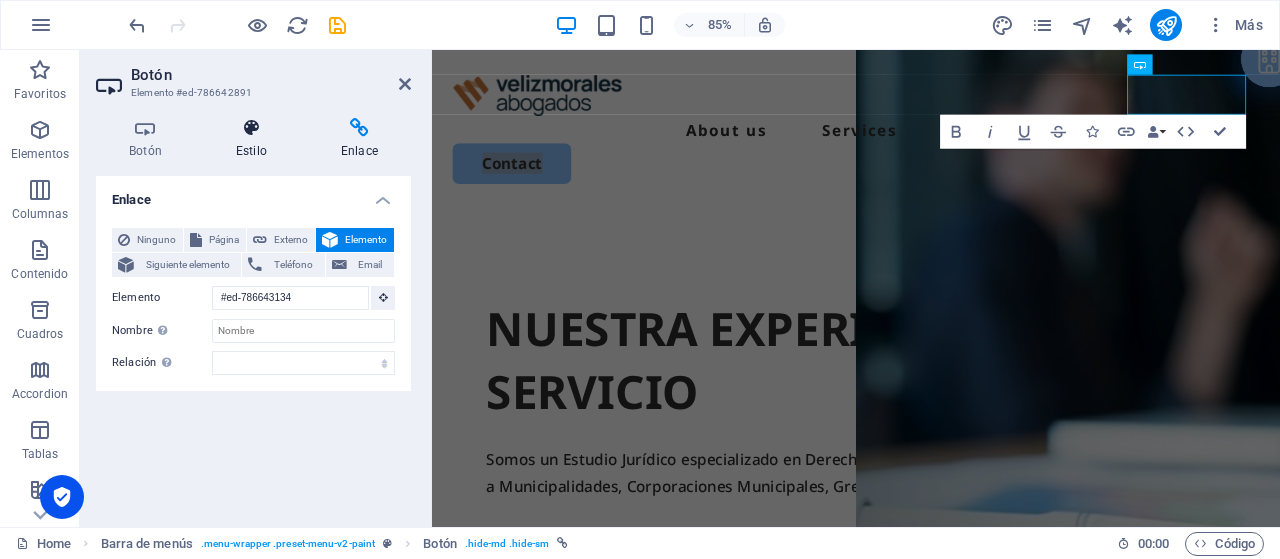 scroll, scrollTop: 0, scrollLeft: 0, axis: both 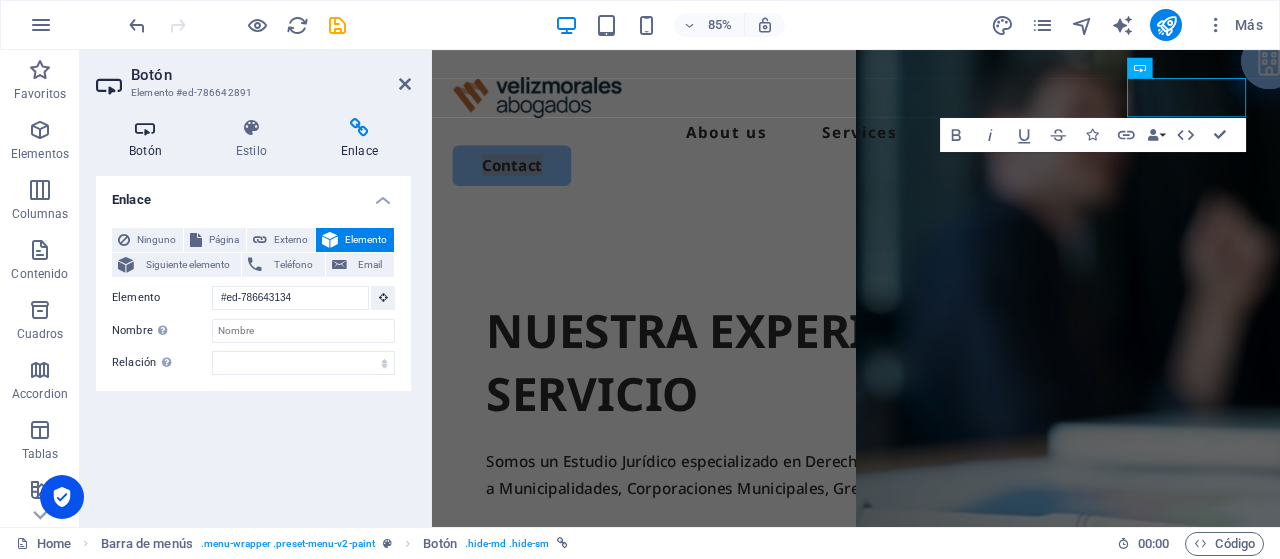 click on "Botón" at bounding box center (149, 139) 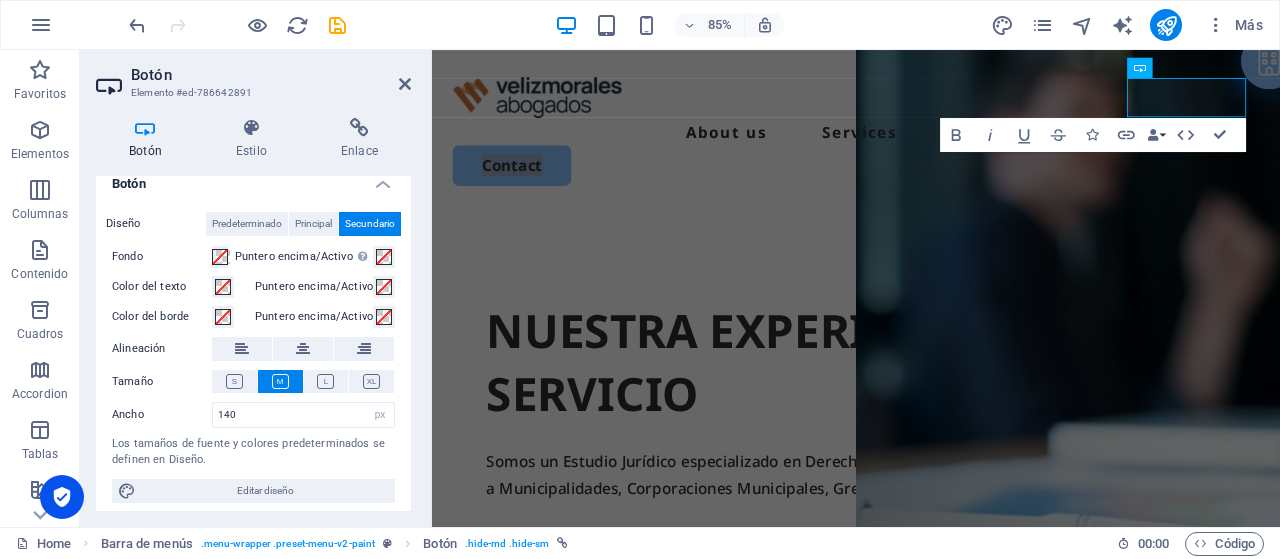 scroll, scrollTop: 22, scrollLeft: 0, axis: vertical 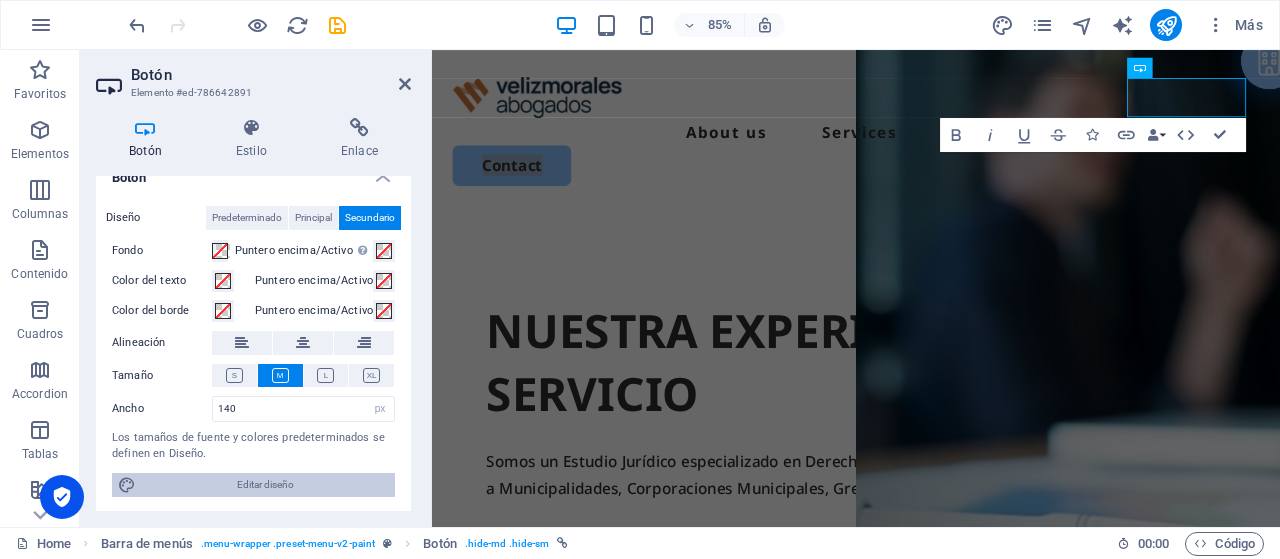 click on "Editar diseño" at bounding box center [265, 485] 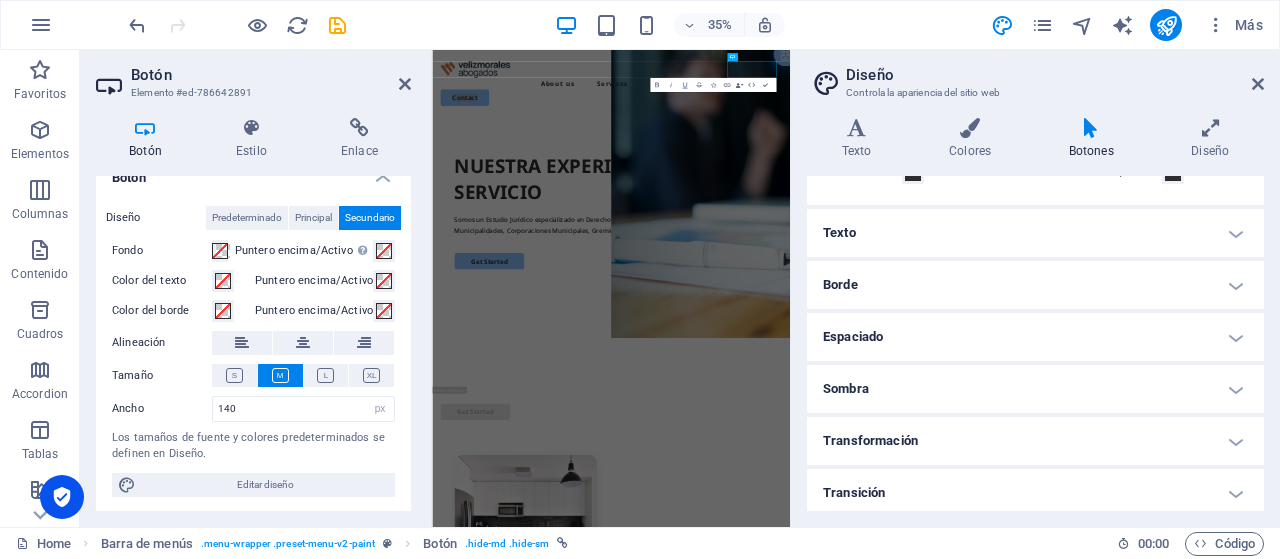 scroll, scrollTop: 137, scrollLeft: 0, axis: vertical 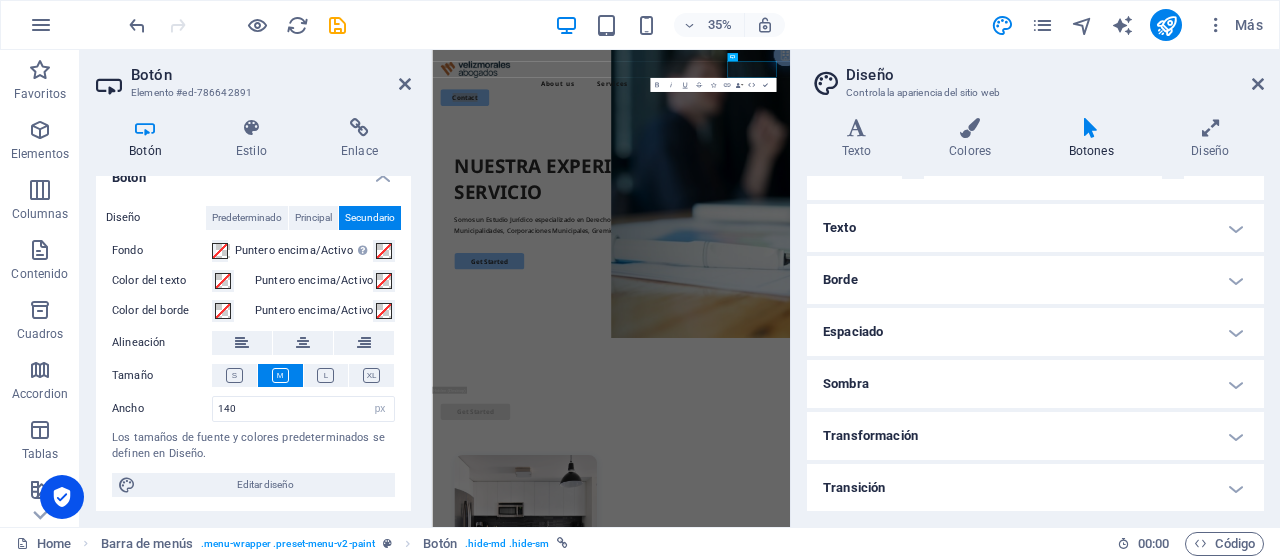 click on "Texto" at bounding box center [1035, 228] 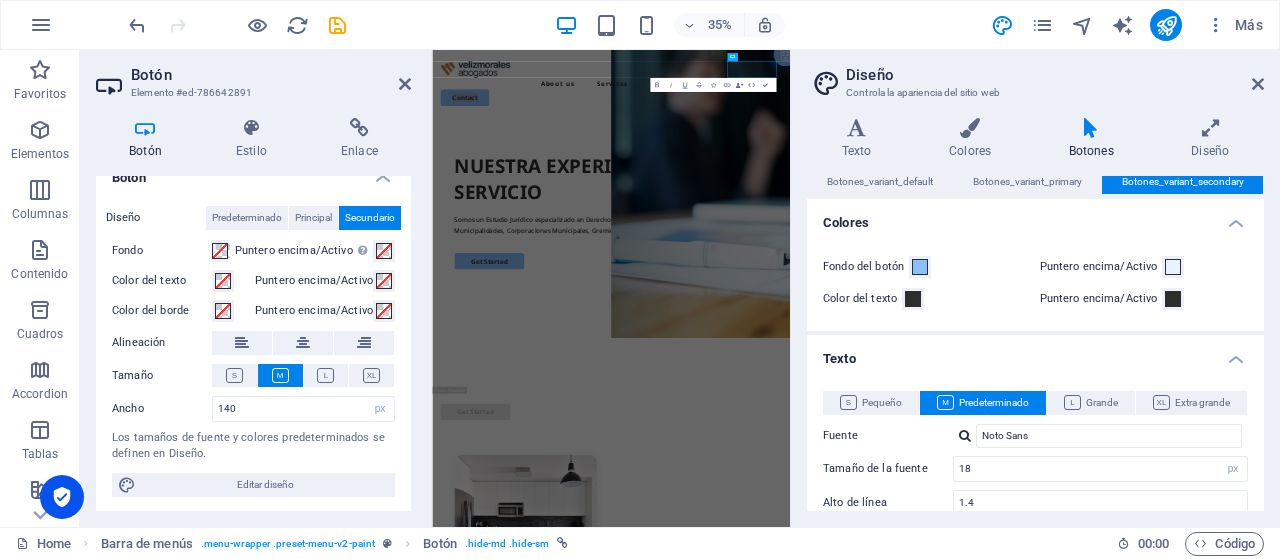 scroll, scrollTop: 0, scrollLeft: 0, axis: both 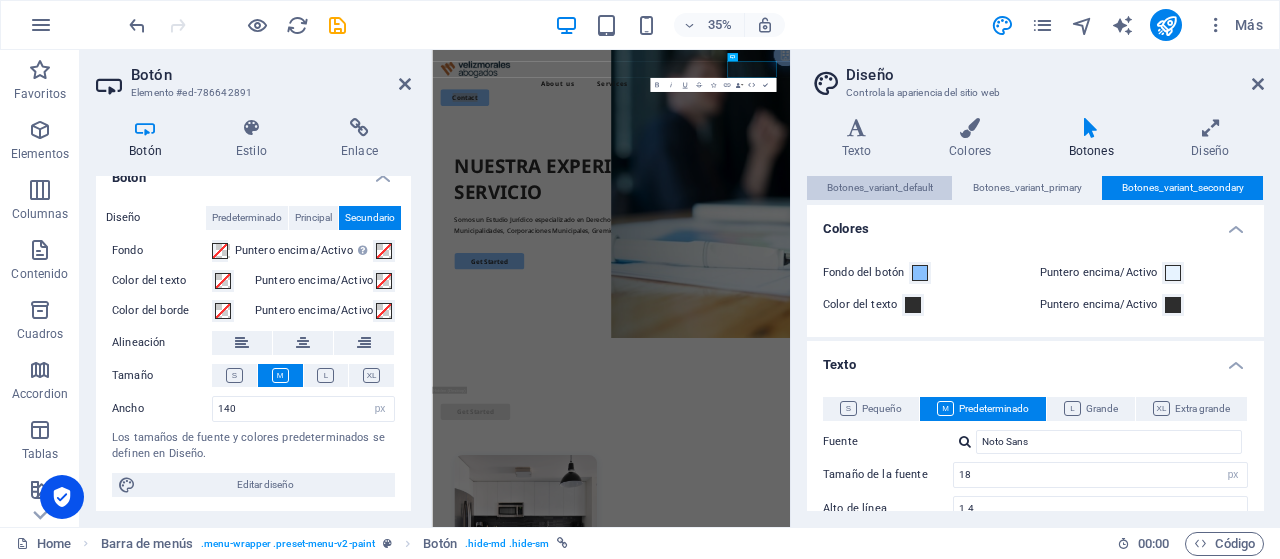 click on "Botones_variant_default" at bounding box center (880, 188) 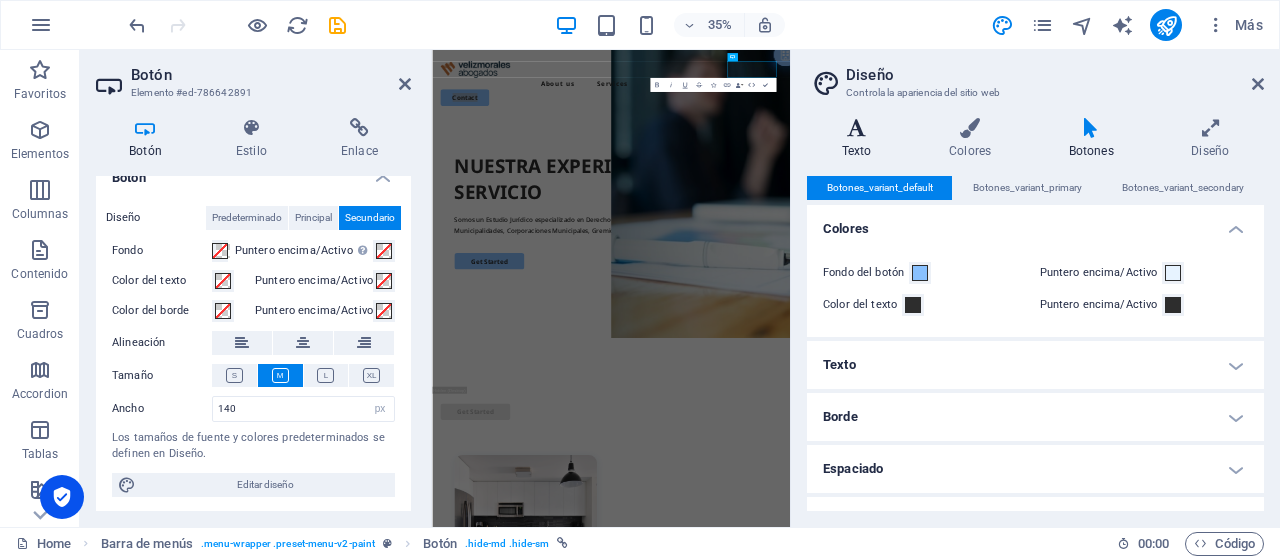 click at bounding box center [856, 128] 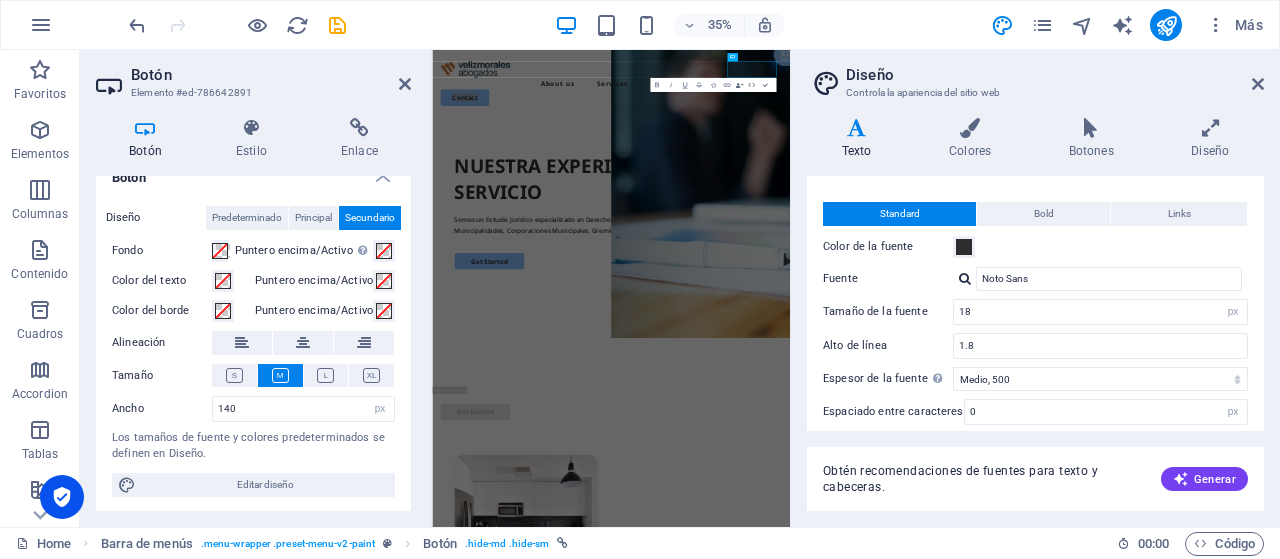 scroll, scrollTop: 0, scrollLeft: 0, axis: both 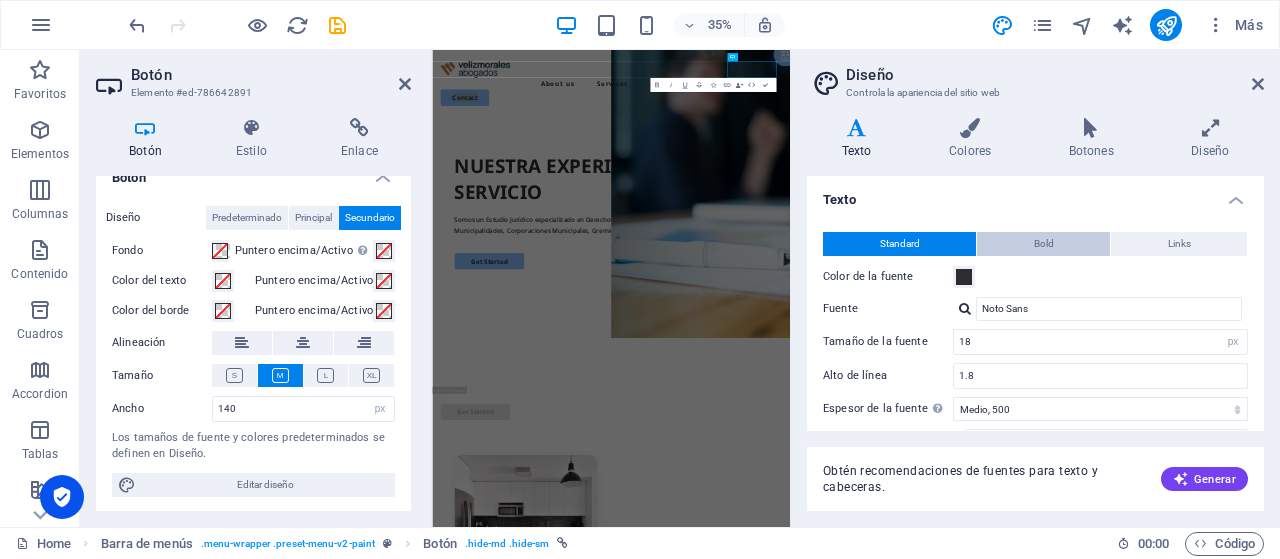 click on "Bold" at bounding box center [1044, 244] 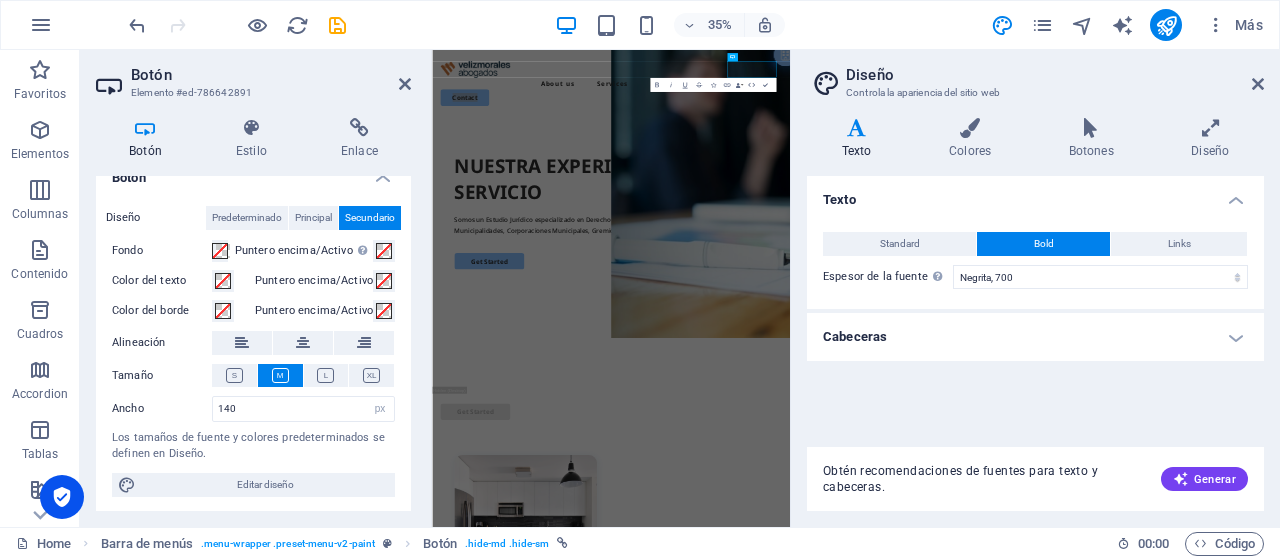 drag, startPoint x: 935, startPoint y: 243, endPoint x: 1024, endPoint y: 275, distance: 94.57801 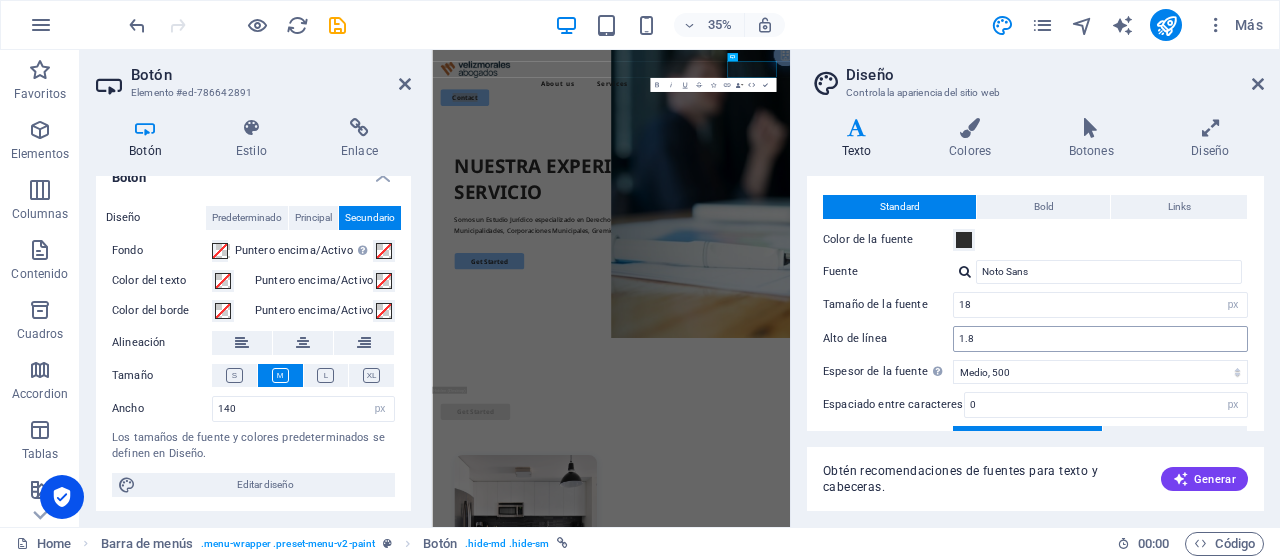 scroll, scrollTop: 0, scrollLeft: 0, axis: both 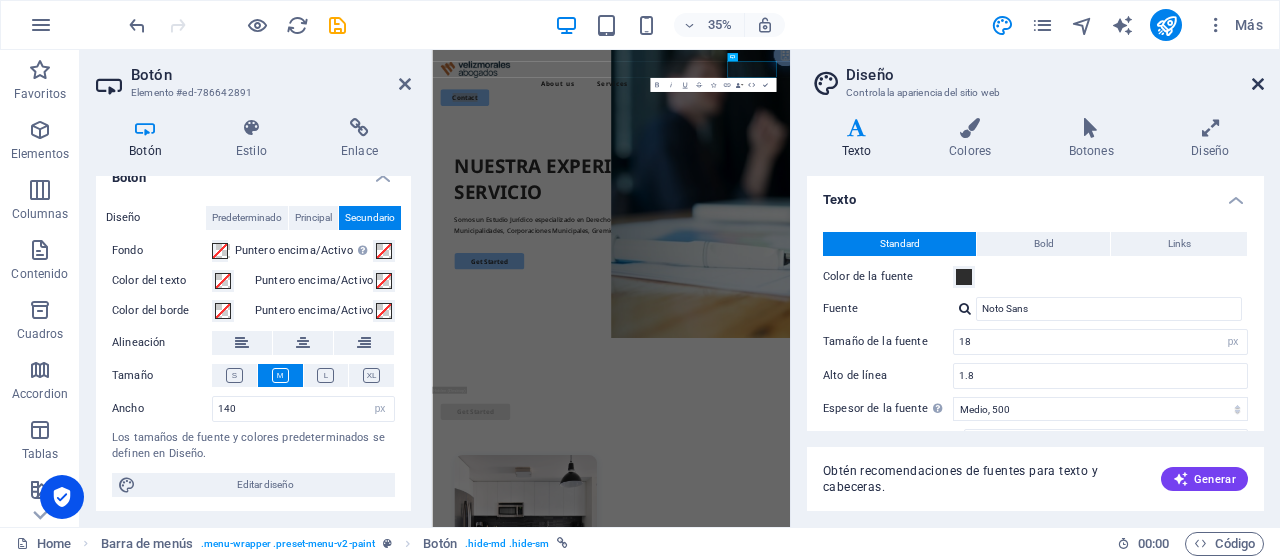 drag, startPoint x: 1258, startPoint y: 79, endPoint x: 899, endPoint y: 52, distance: 360.0139 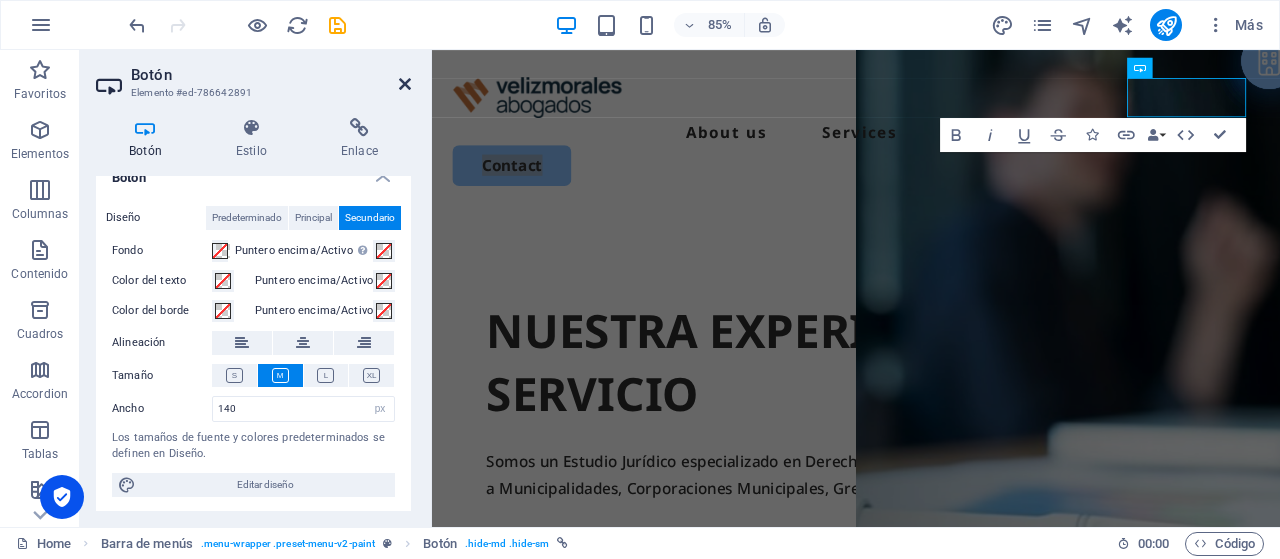 click at bounding box center (405, 84) 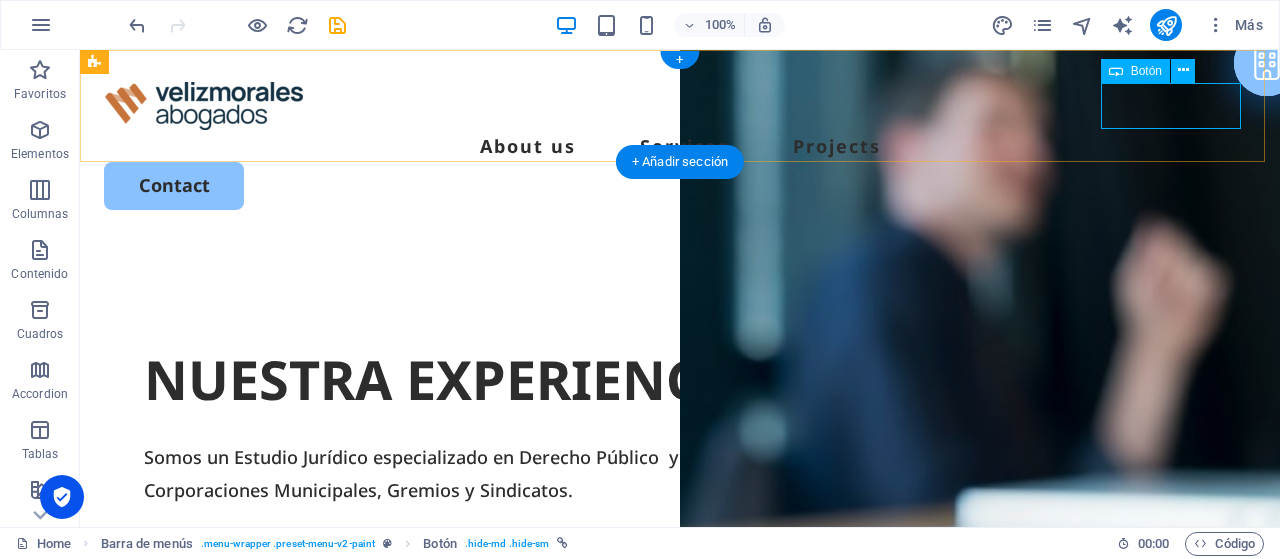click on "Contact" at bounding box center [680, 185] 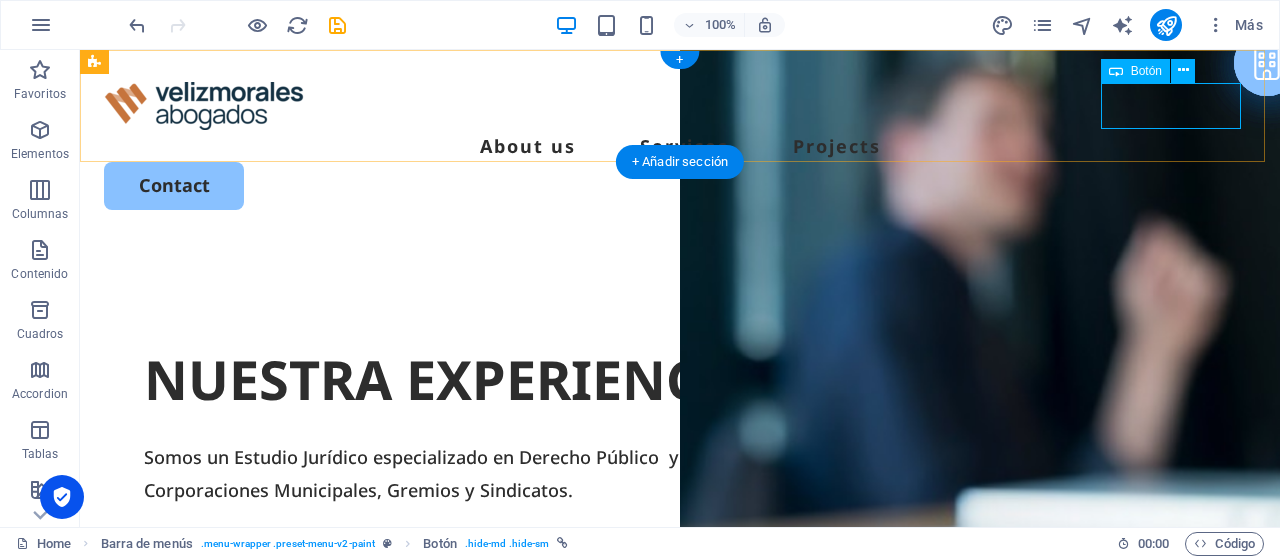 select on "px" 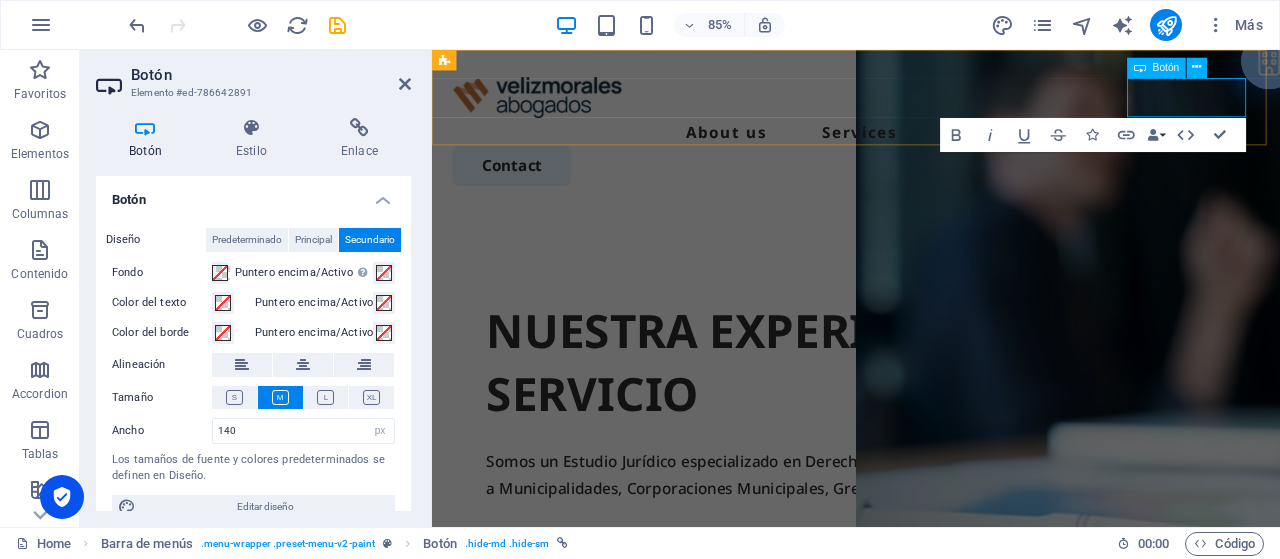 click on "Contact" at bounding box center [526, 185] 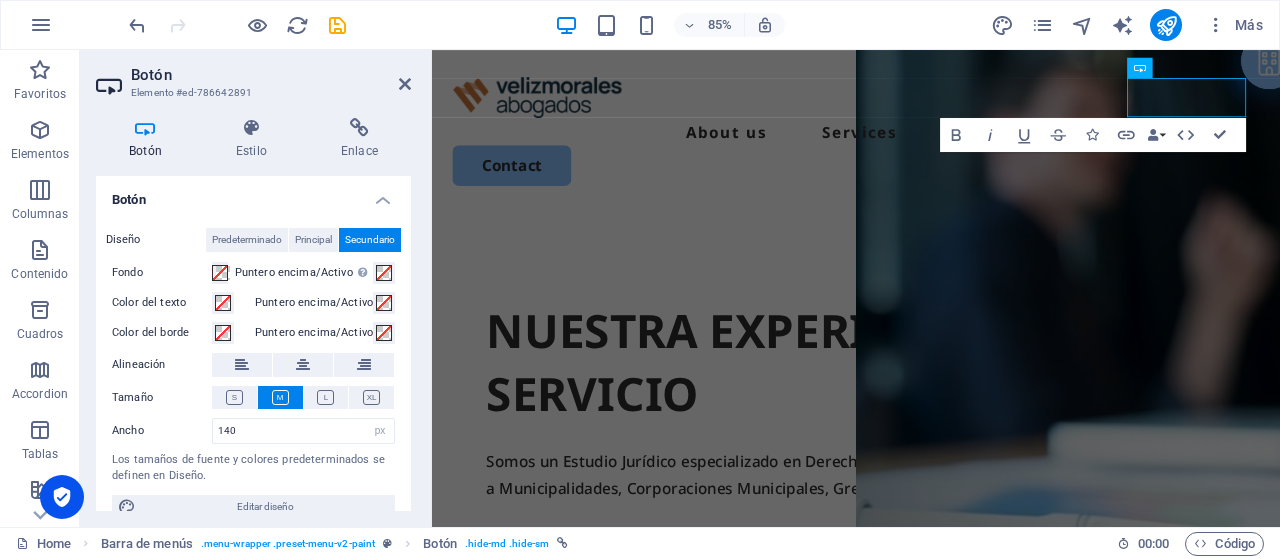 type 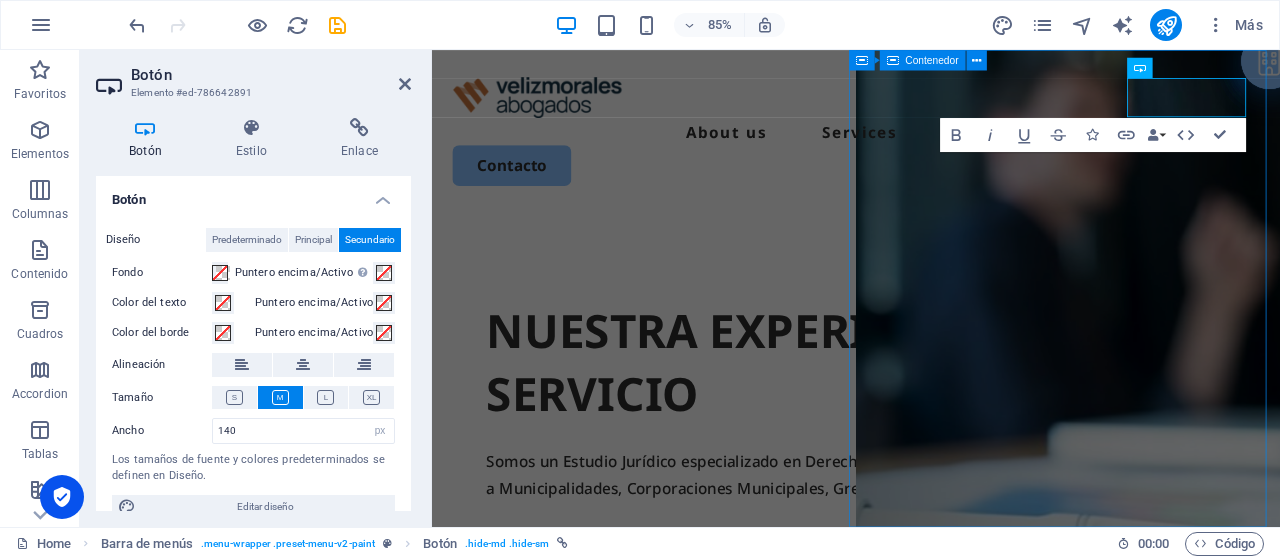 click on "Suelta el contenido aquí o  Añadir elementos  Pegar portapapeles" at bounding box center (1180, 1153) 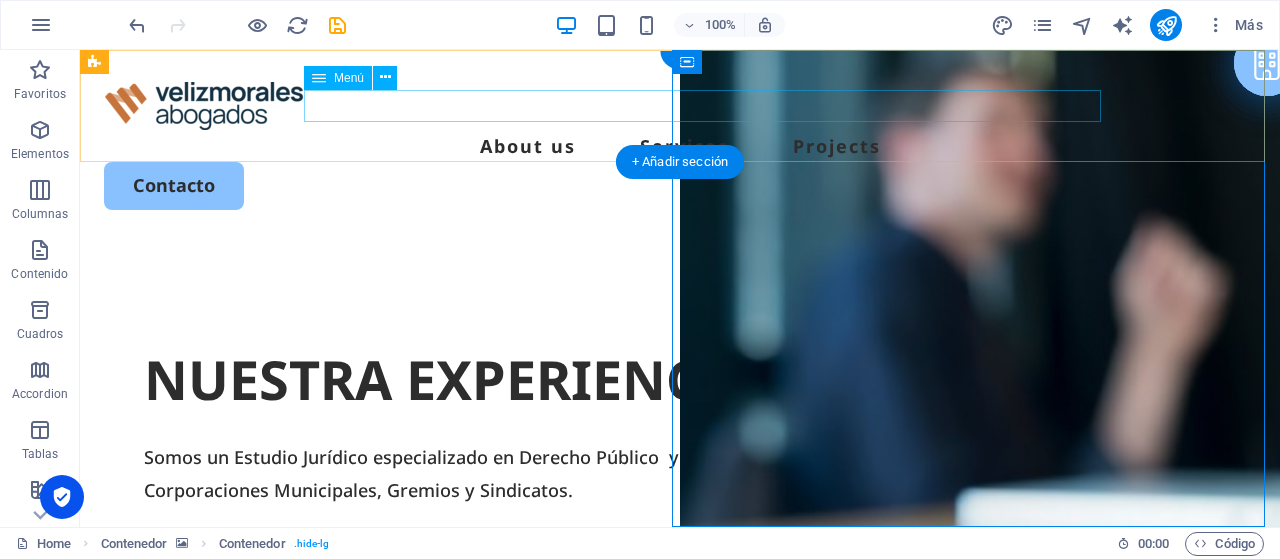 click on "About us Services Projects" at bounding box center (680, 146) 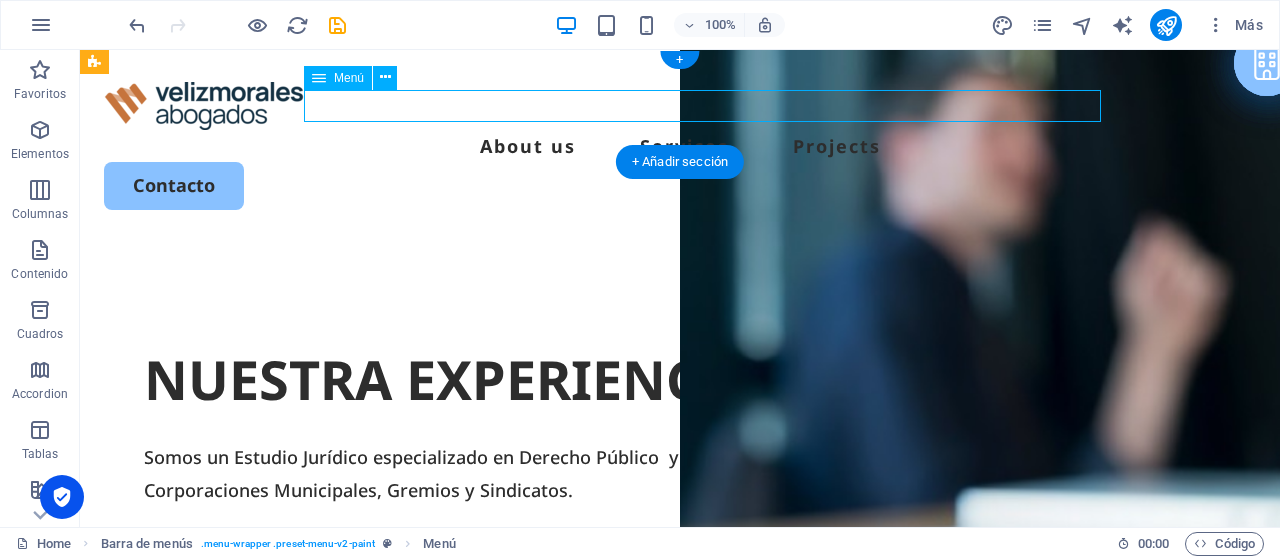 click on "About us Services Projects" at bounding box center [680, 146] 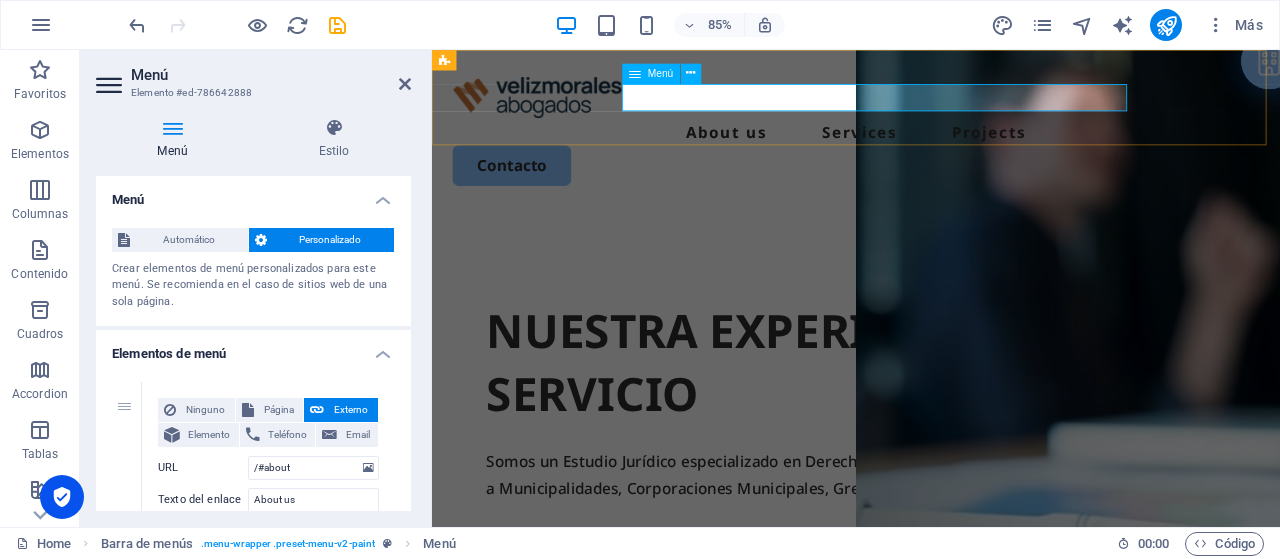 click on "About us Services Projects" at bounding box center [931, 146] 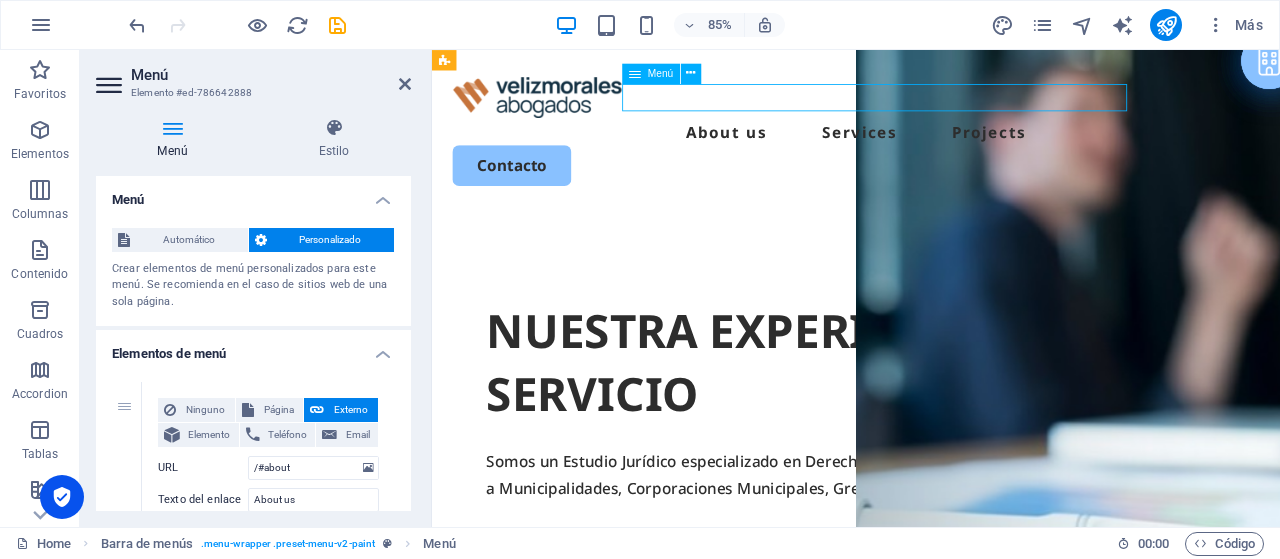 click on "About us Services Projects" at bounding box center [931, 146] 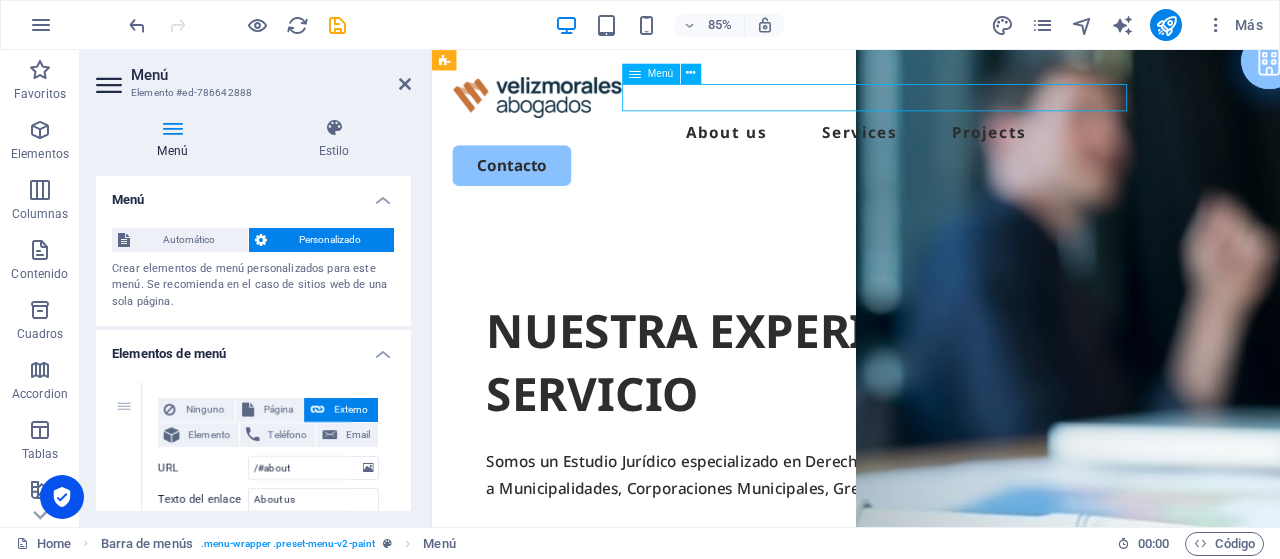 click on "About us Services Projects" at bounding box center (931, 146) 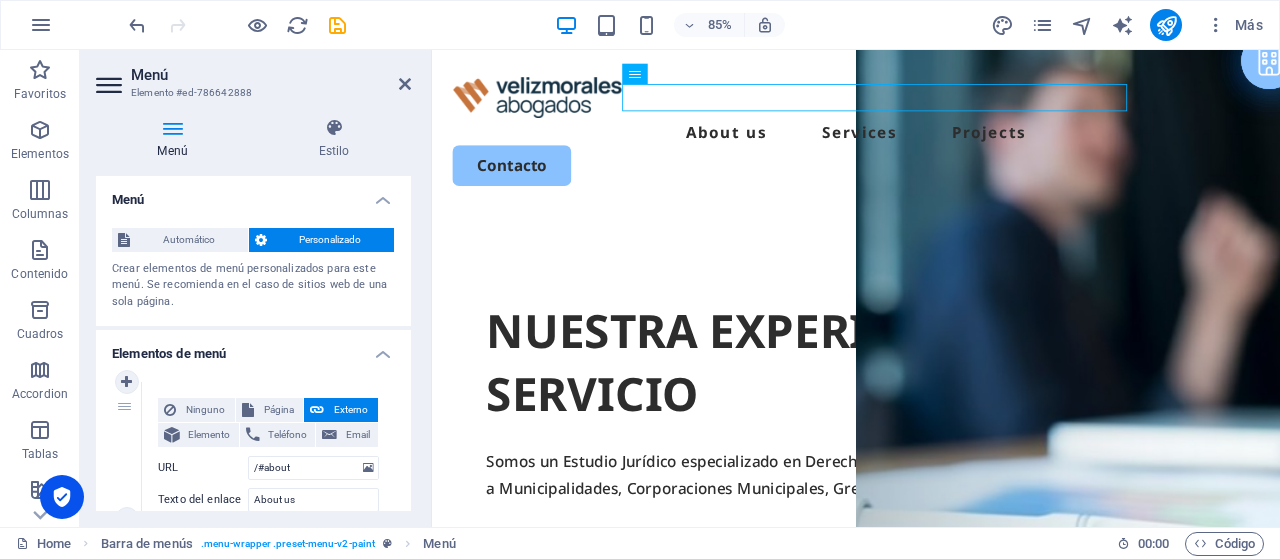 scroll, scrollTop: 200, scrollLeft: 0, axis: vertical 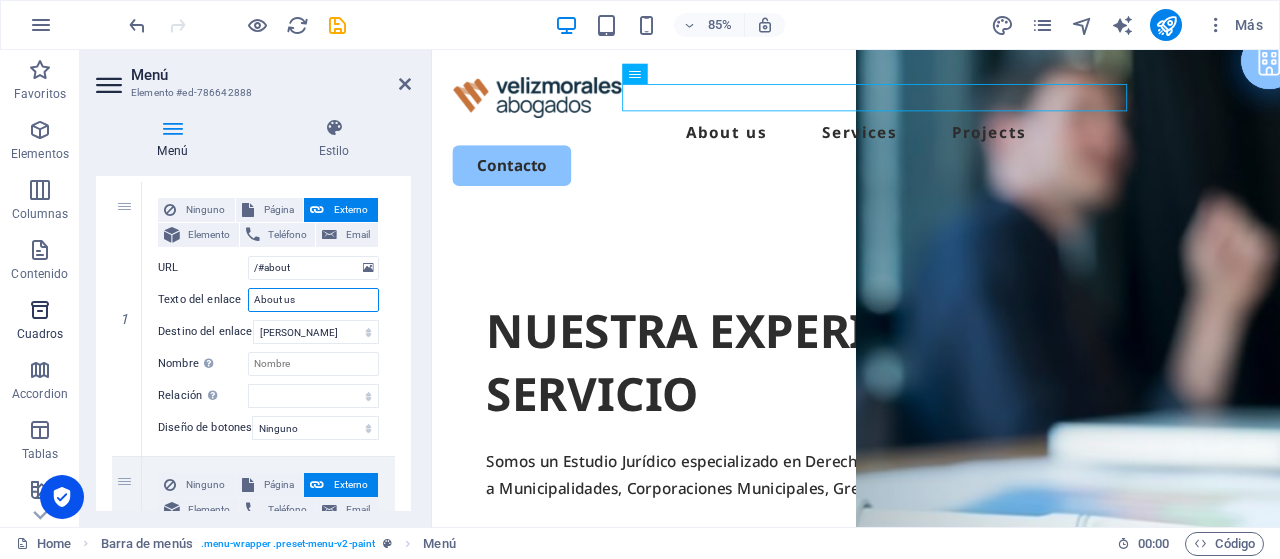 drag, startPoint x: 315, startPoint y: 303, endPoint x: 75, endPoint y: 295, distance: 240.1333 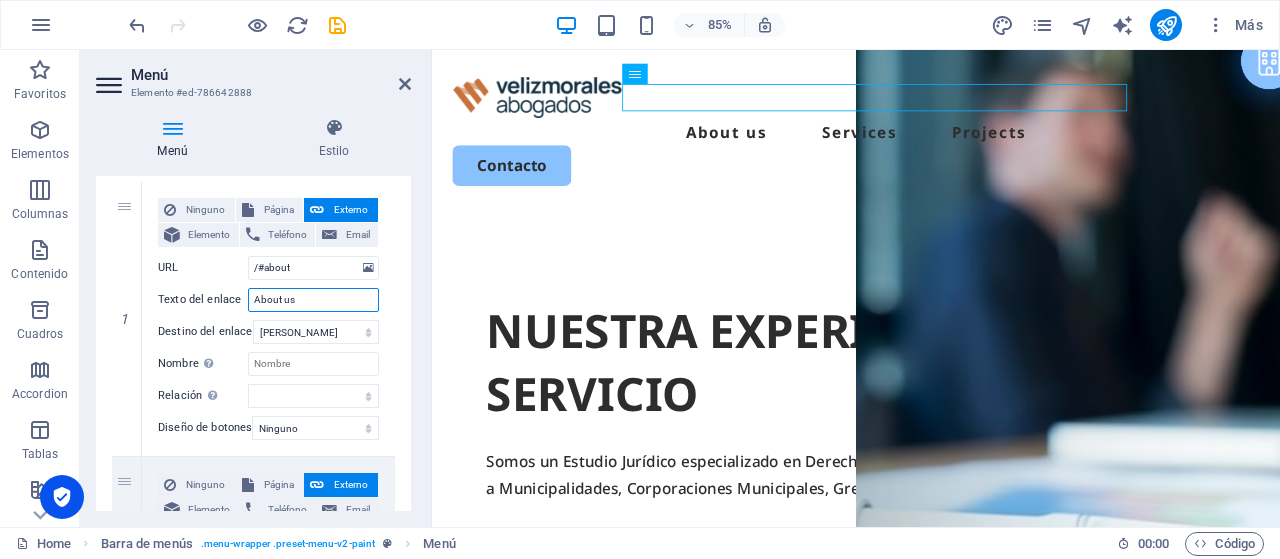 type on "N" 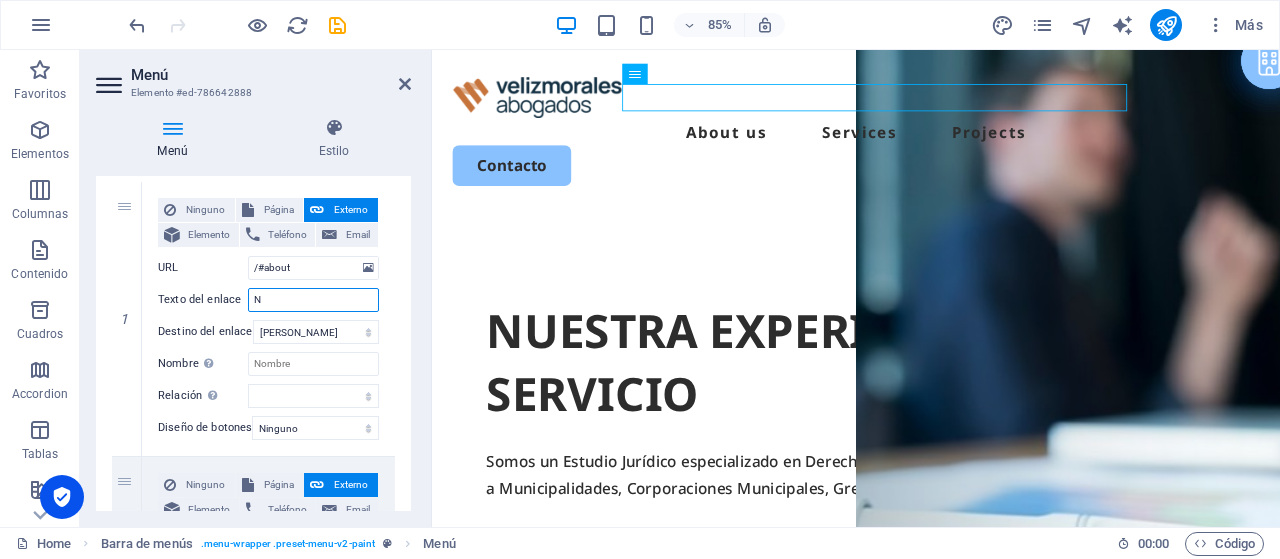 select 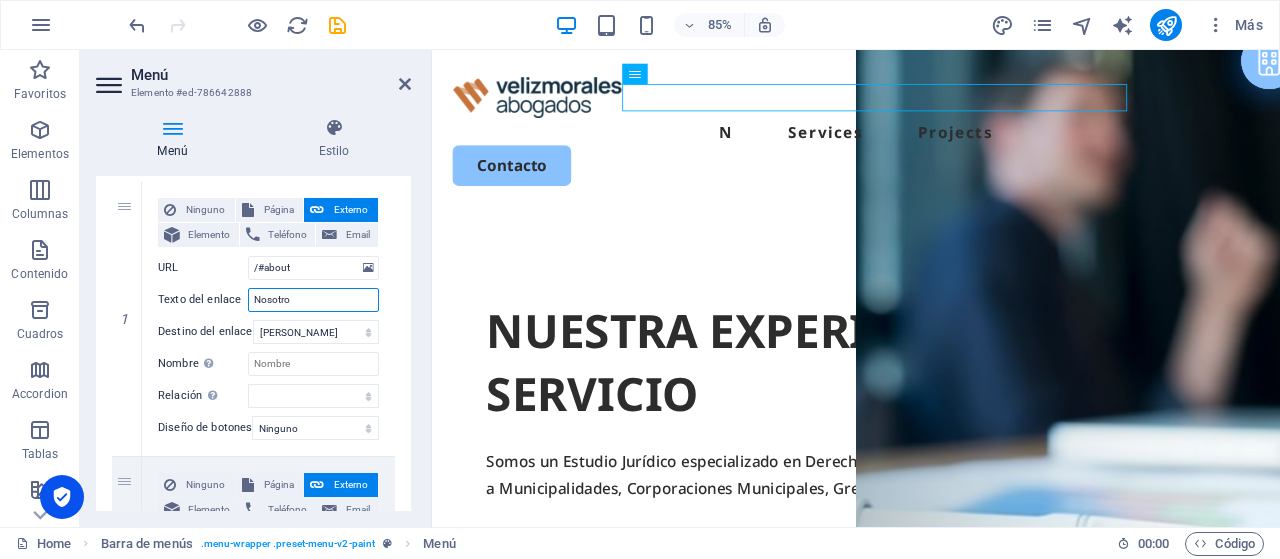 type on "Nosotros" 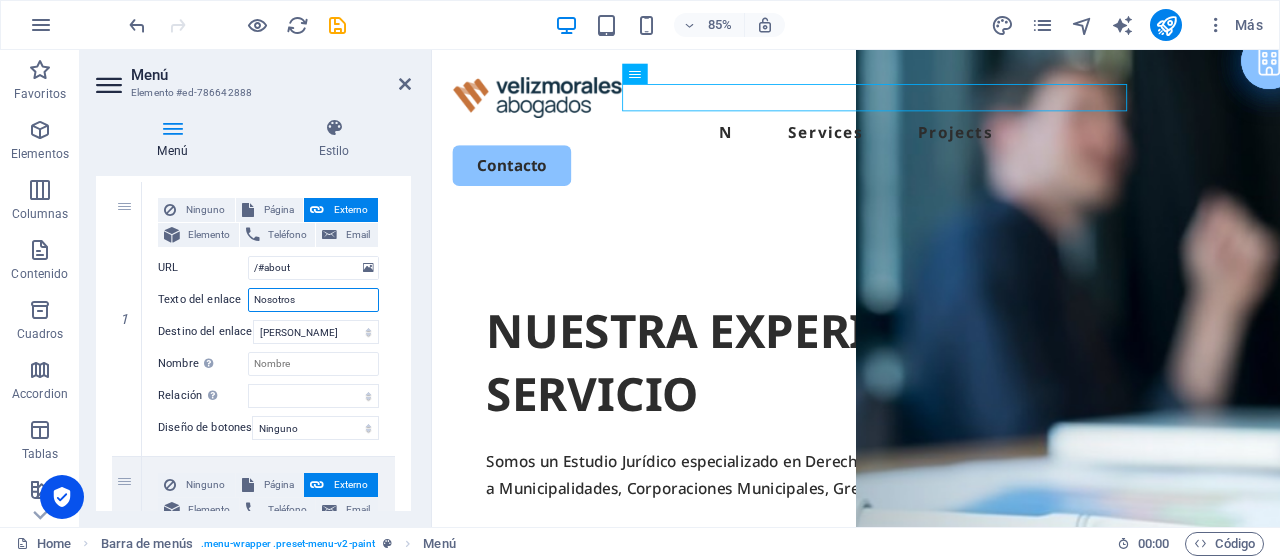 select 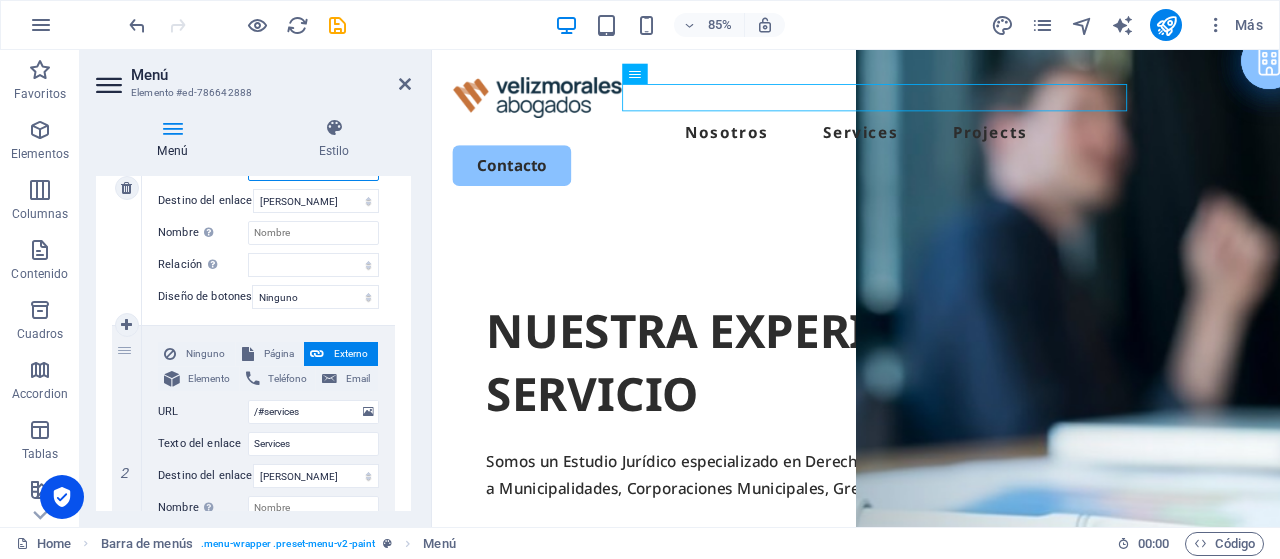 scroll, scrollTop: 400, scrollLeft: 0, axis: vertical 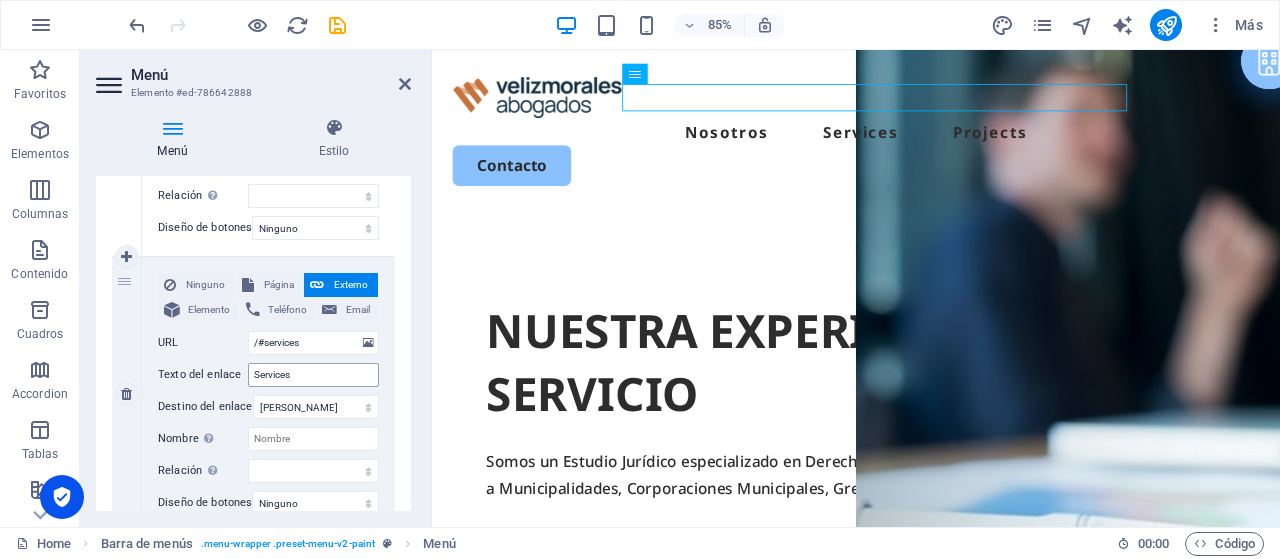 type on "Nosotros" 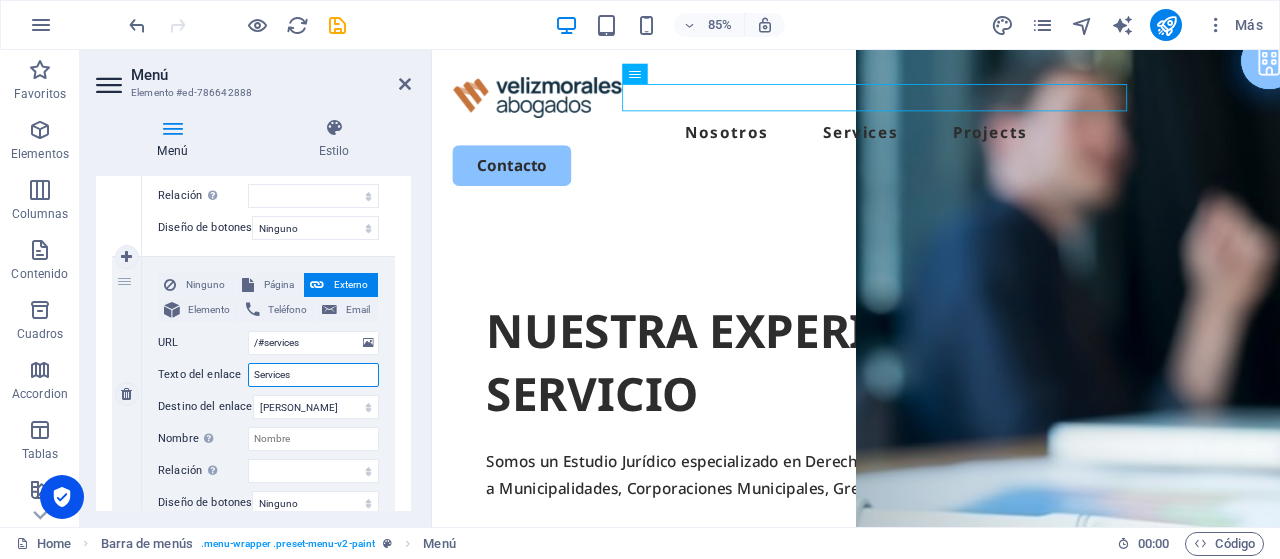 click on "Services" at bounding box center [313, 375] 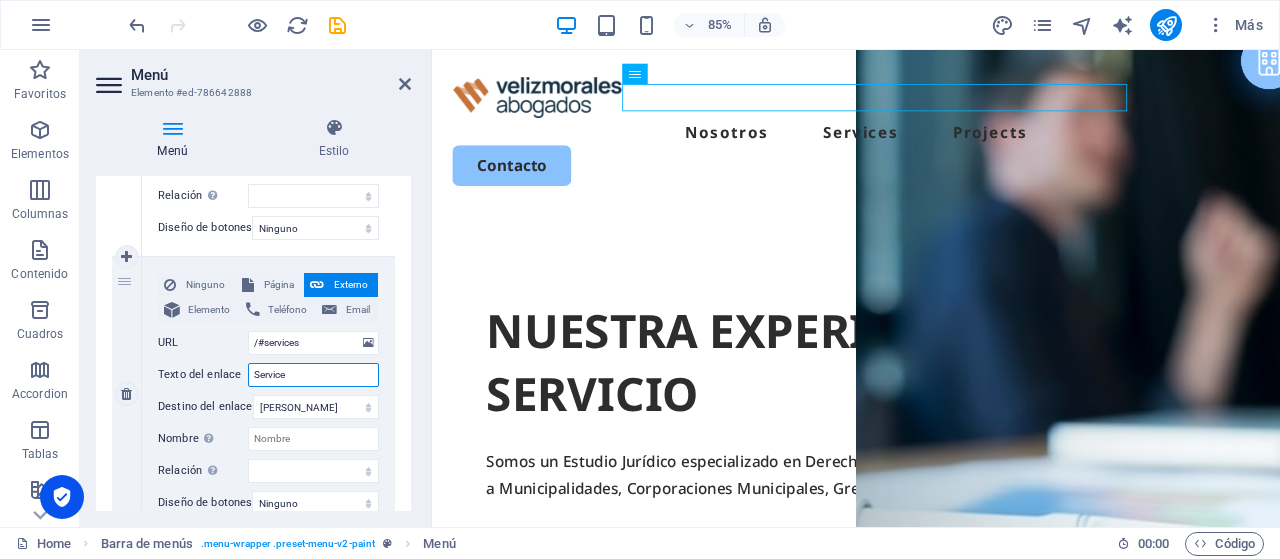 type on "Servic" 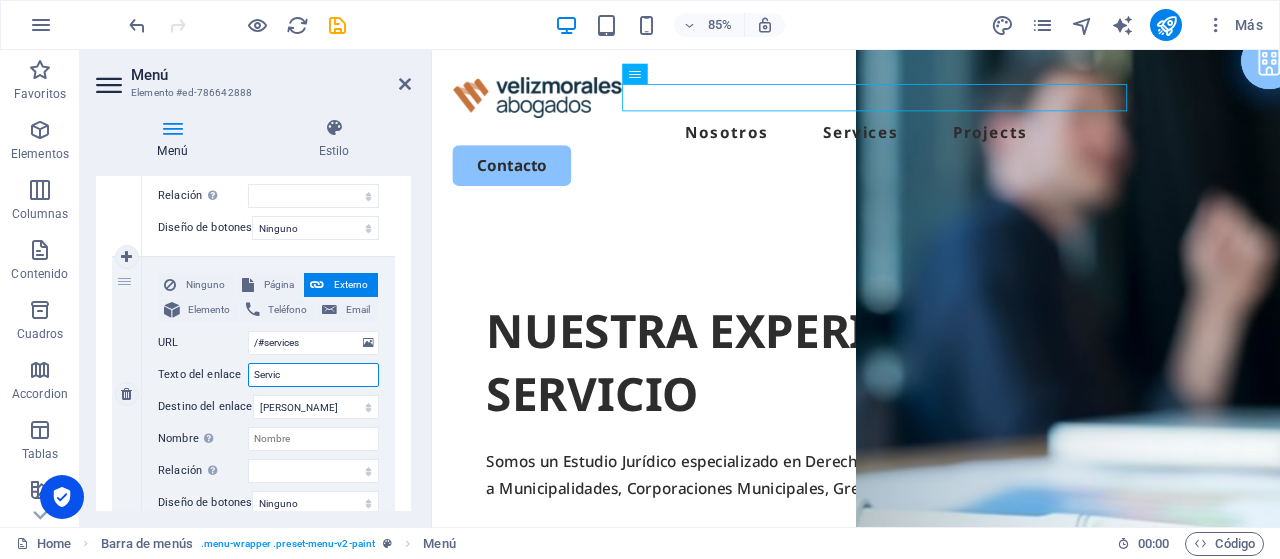 select 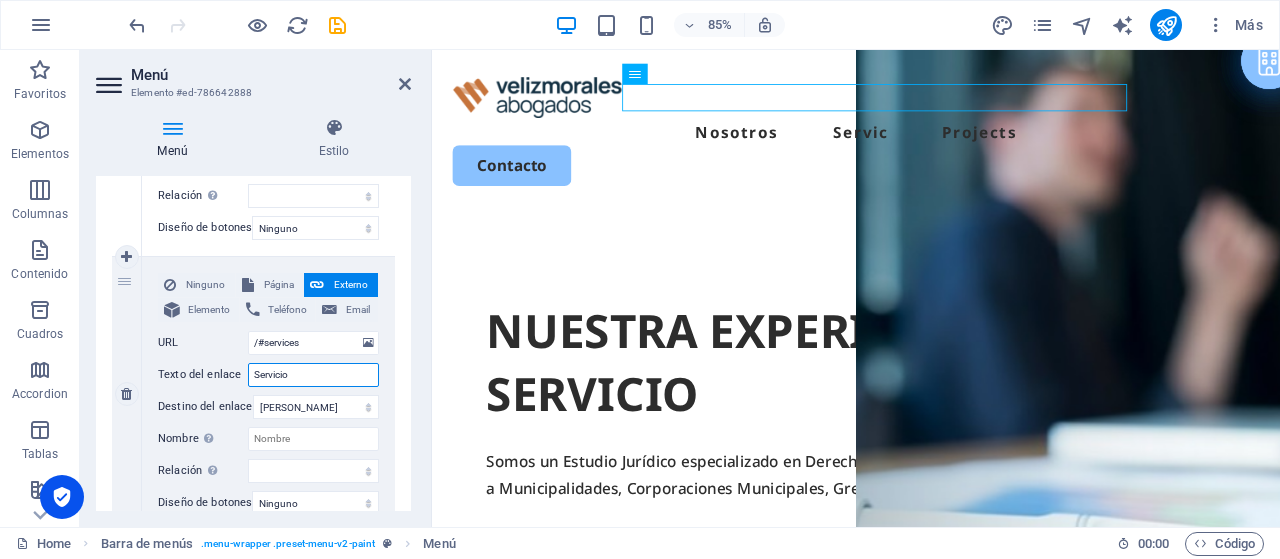 type on "Servicios" 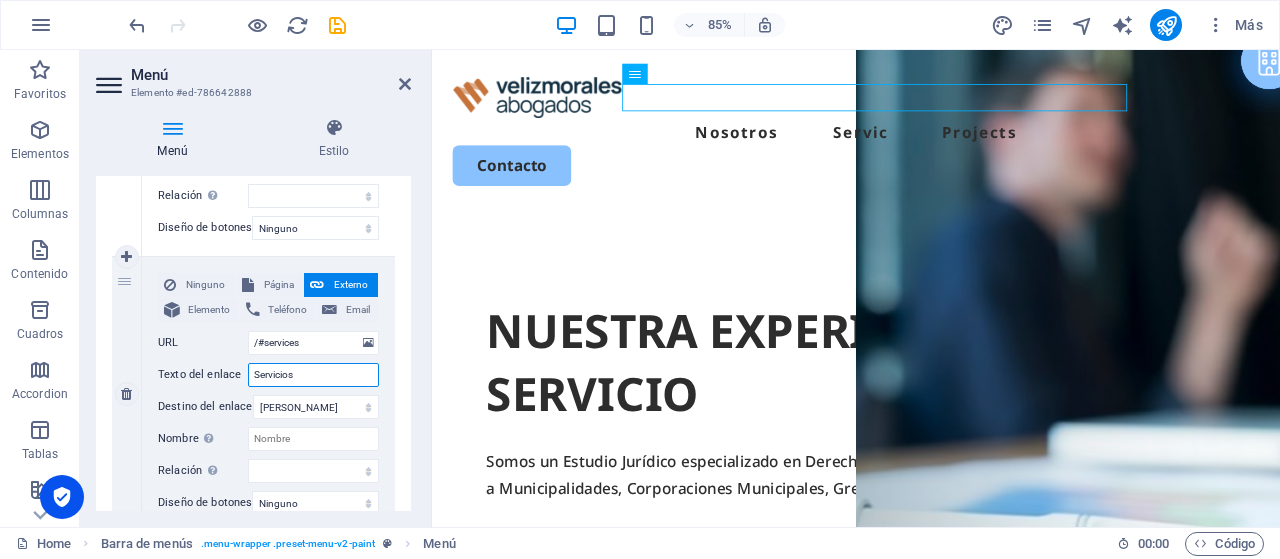 select 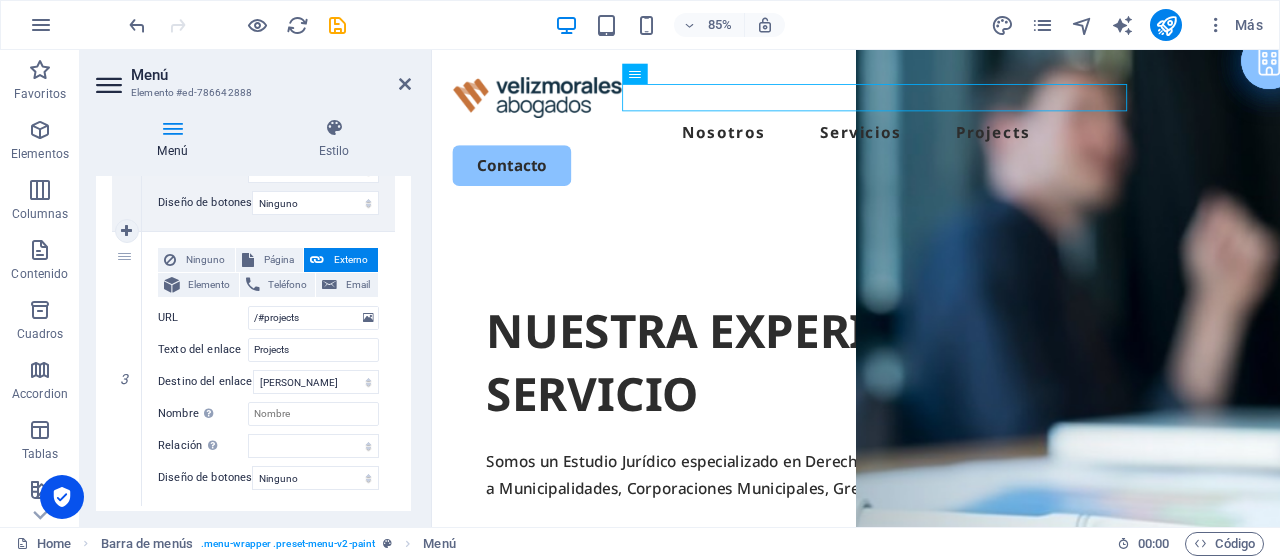 scroll, scrollTop: 763, scrollLeft: 0, axis: vertical 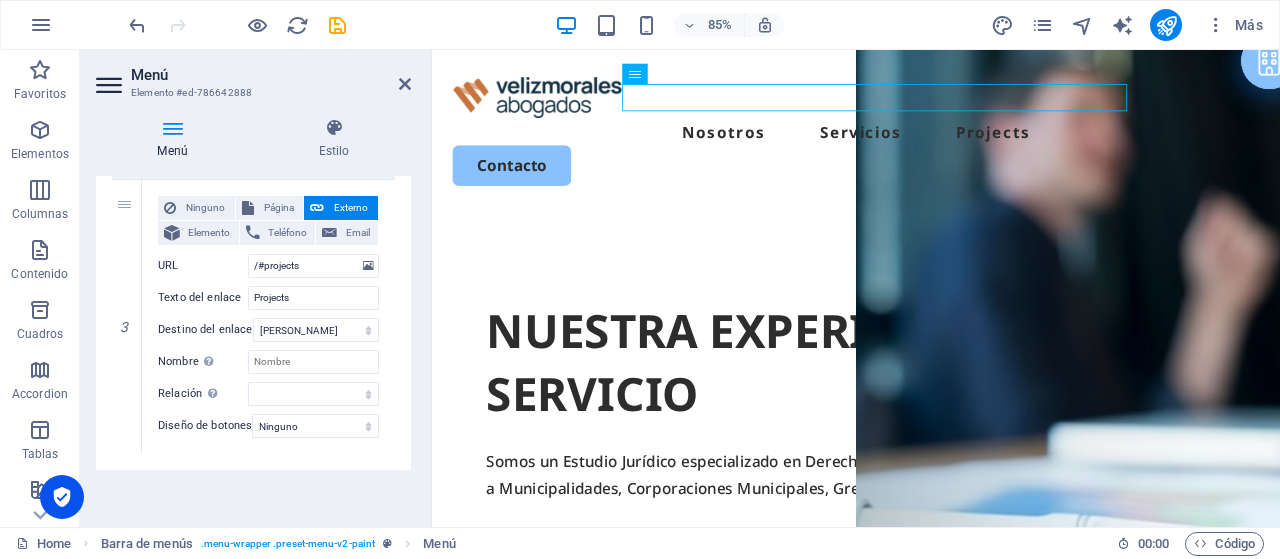 type on "Servicios" 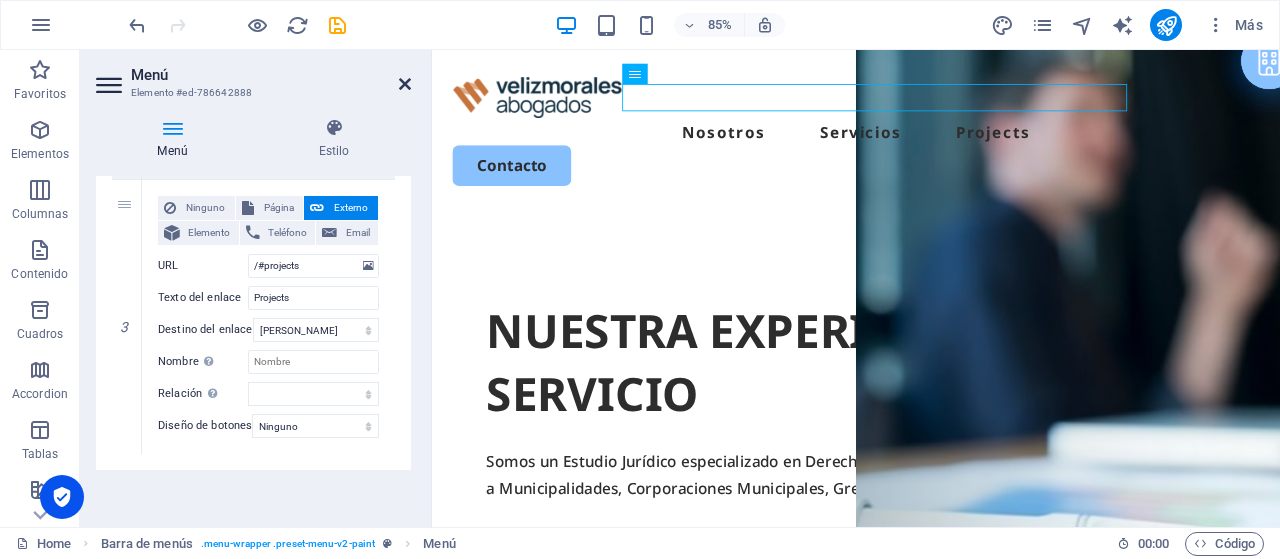 click at bounding box center [405, 84] 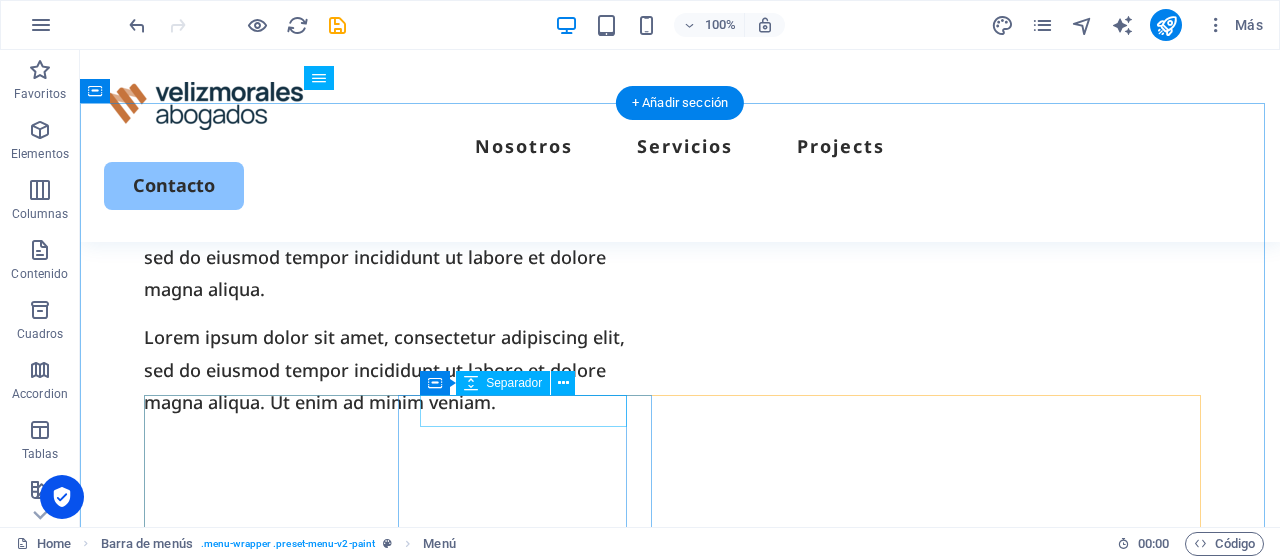 scroll, scrollTop: 1700, scrollLeft: 0, axis: vertical 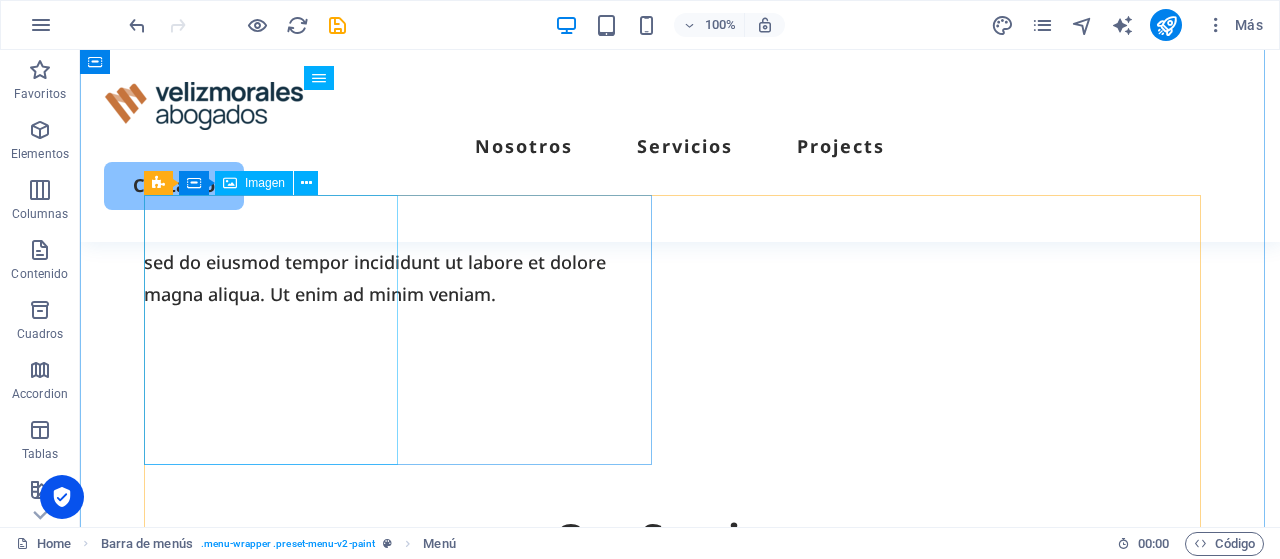 click at bounding box center (402, 838) 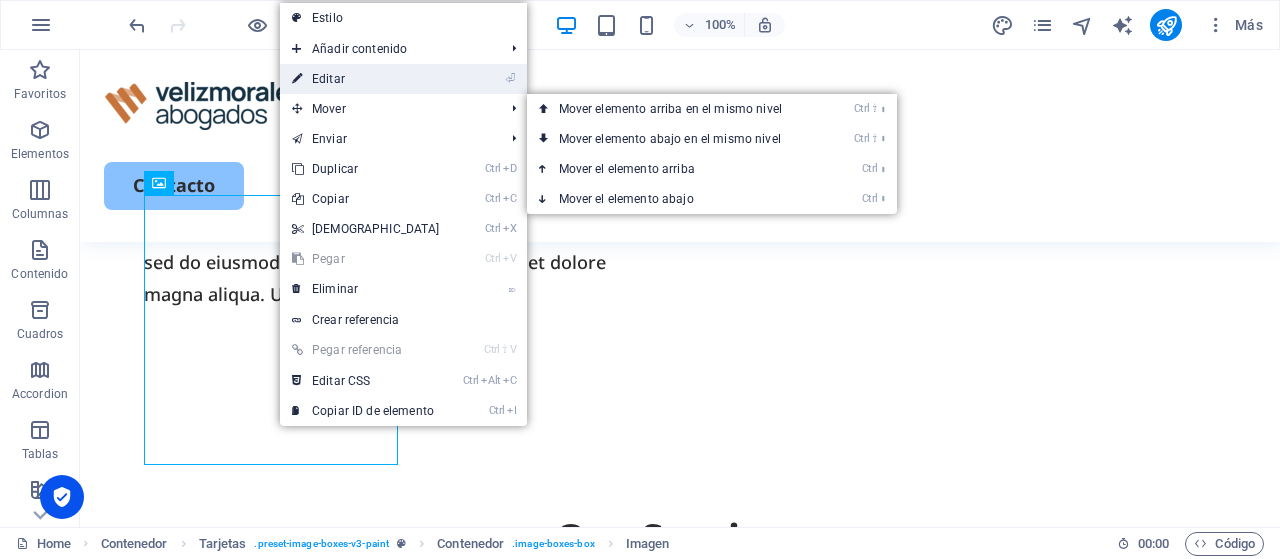click on "⏎  Editar" at bounding box center [366, 79] 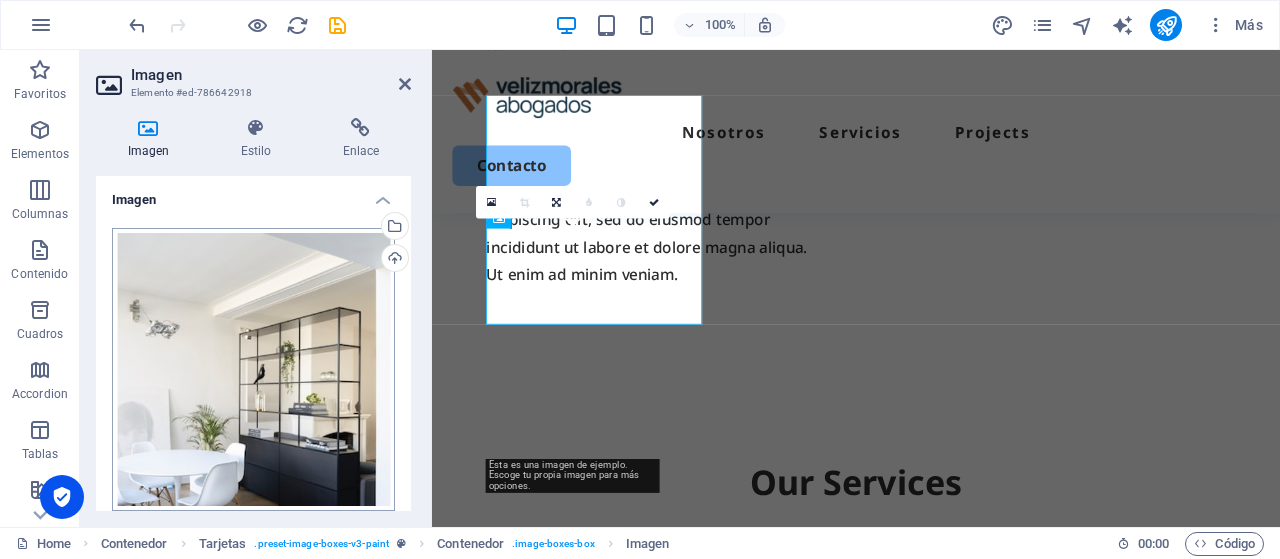 scroll, scrollTop: 1792, scrollLeft: 0, axis: vertical 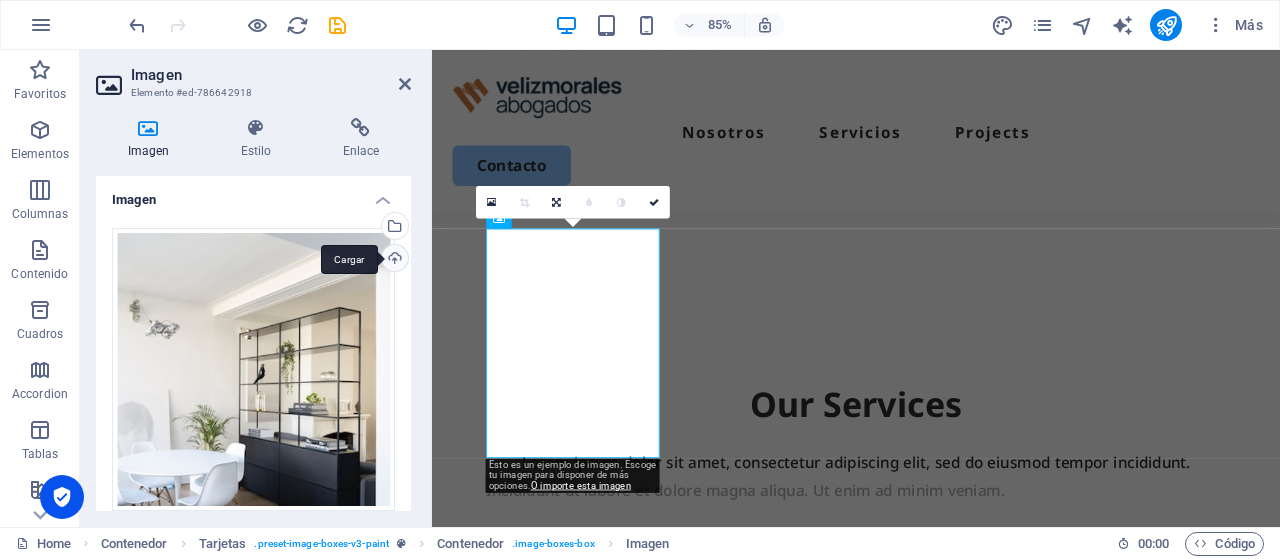 click on "Cargar" at bounding box center [393, 260] 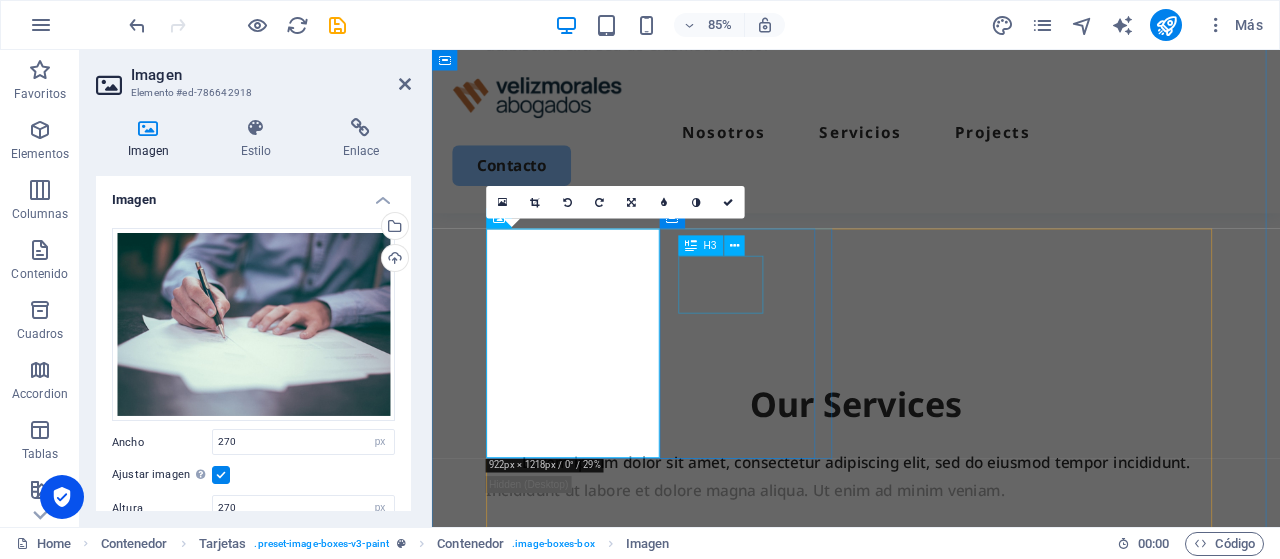 click on "Interior painting" at bounding box center [714, 950] 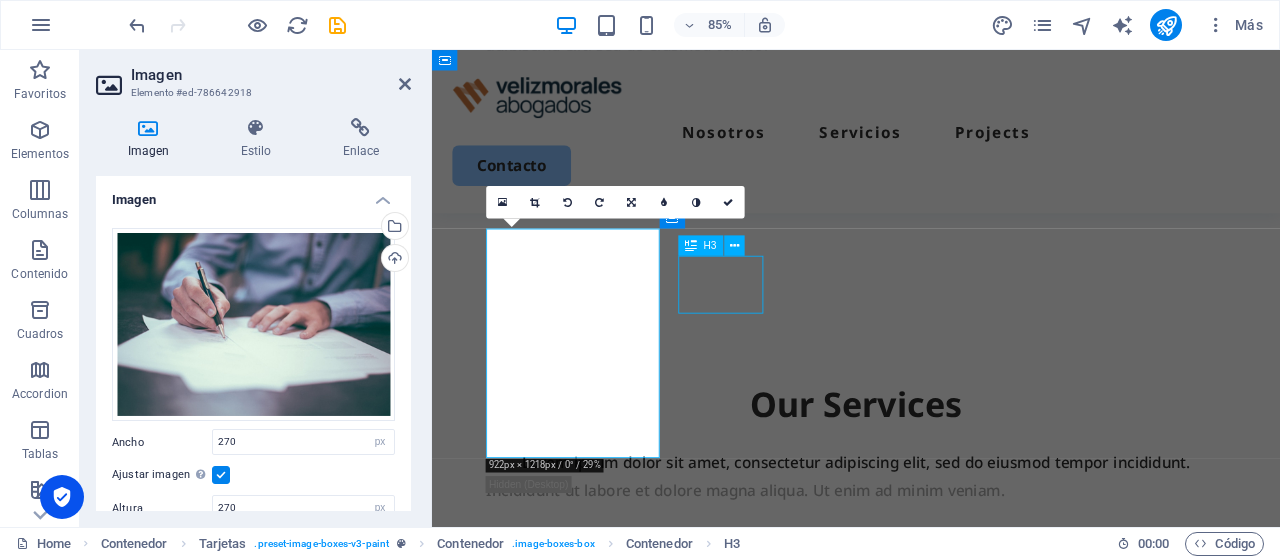 scroll, scrollTop: 1700, scrollLeft: 0, axis: vertical 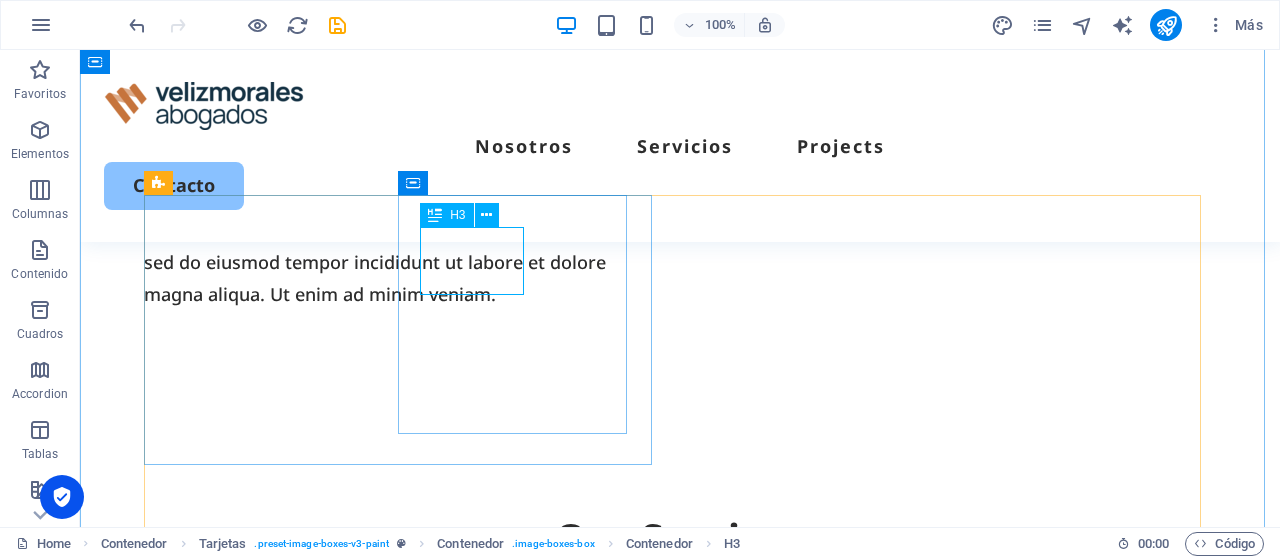 click on "Interior painting" at bounding box center (413, 1022) 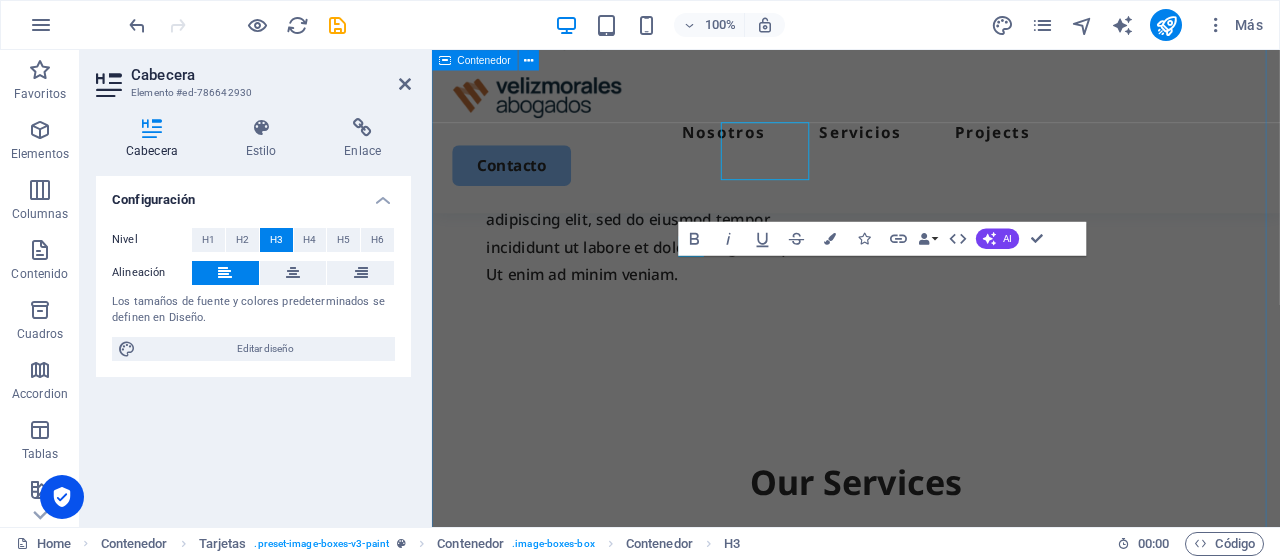scroll, scrollTop: 1792, scrollLeft: 0, axis: vertical 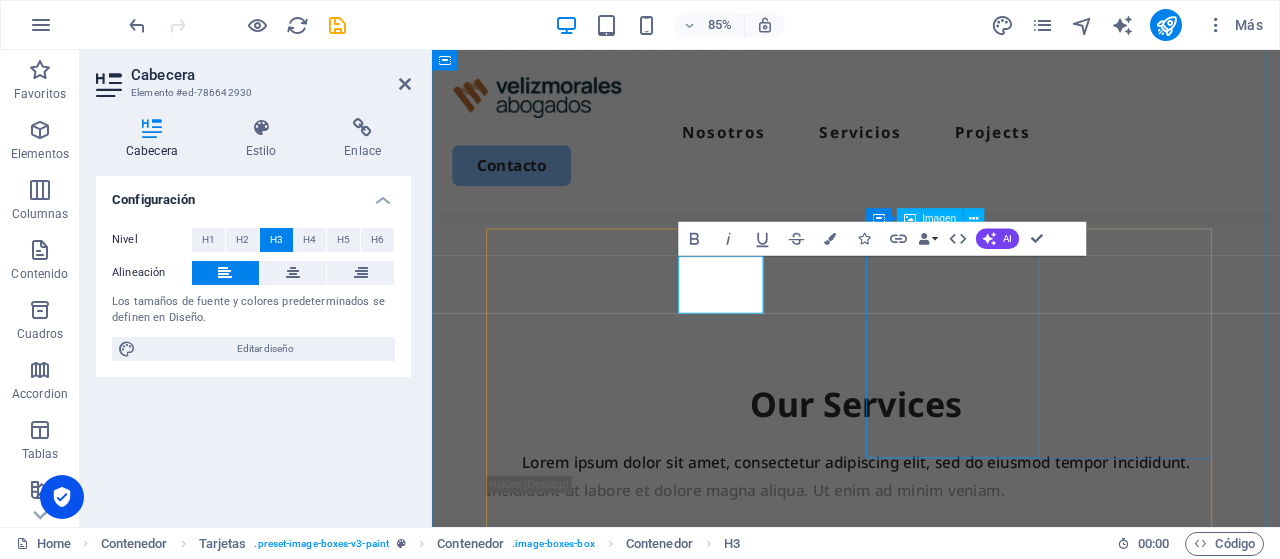 type 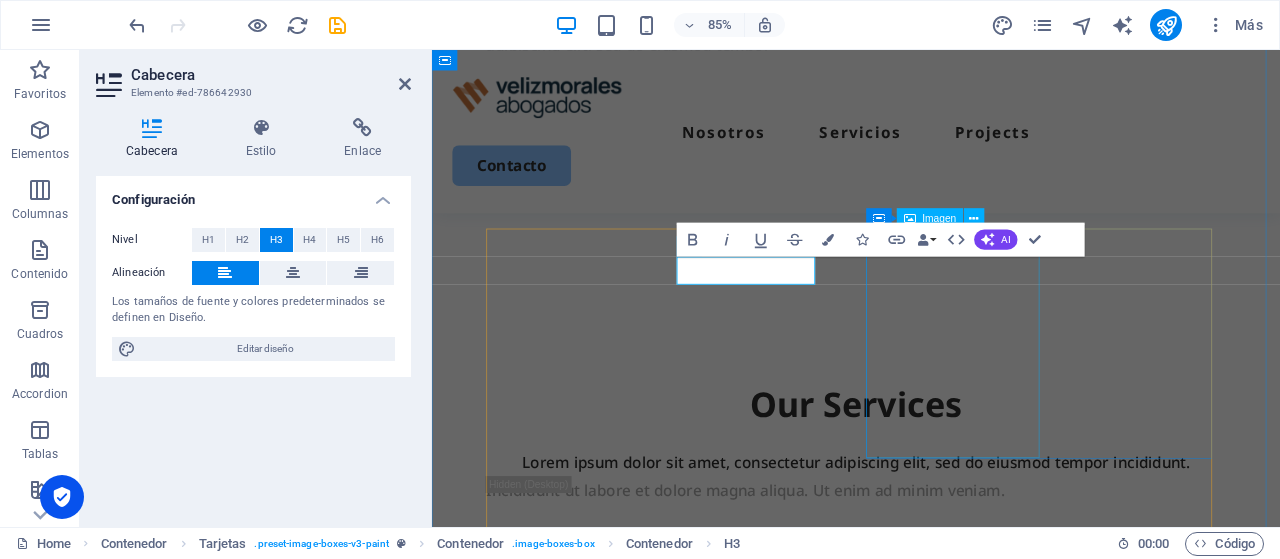 scroll, scrollTop: 0, scrollLeft: 0, axis: both 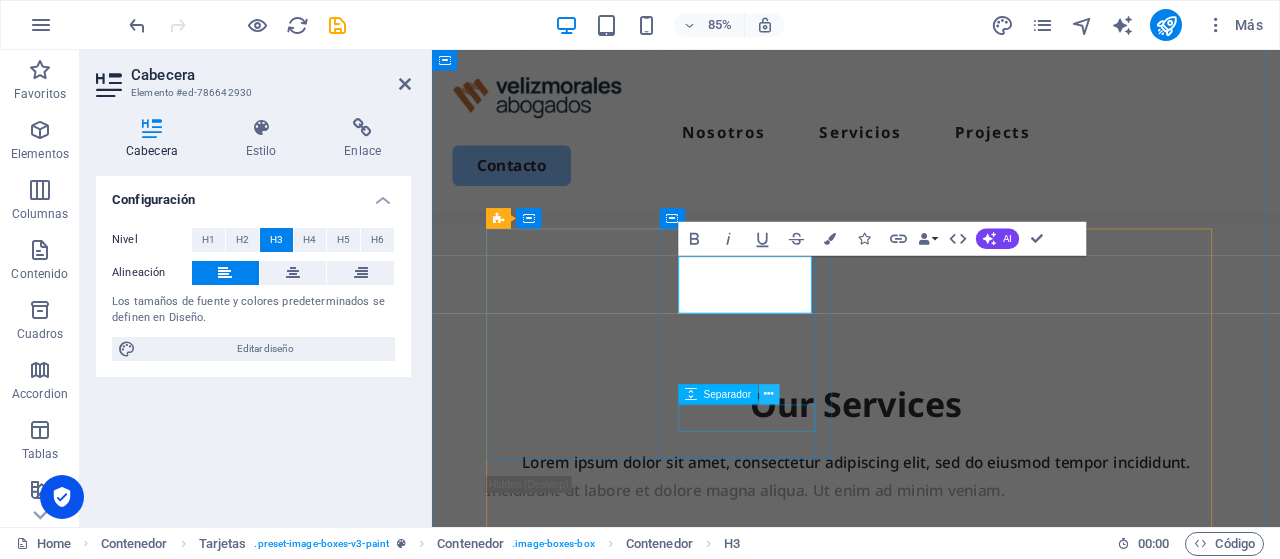 click at bounding box center [769, 394] 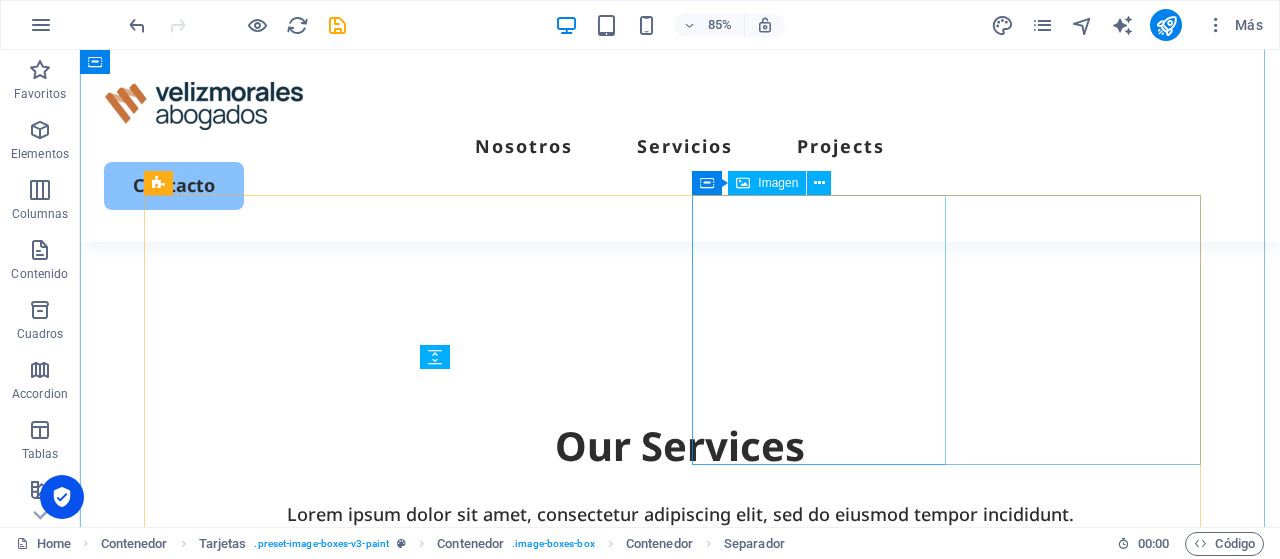 scroll, scrollTop: 1700, scrollLeft: 0, axis: vertical 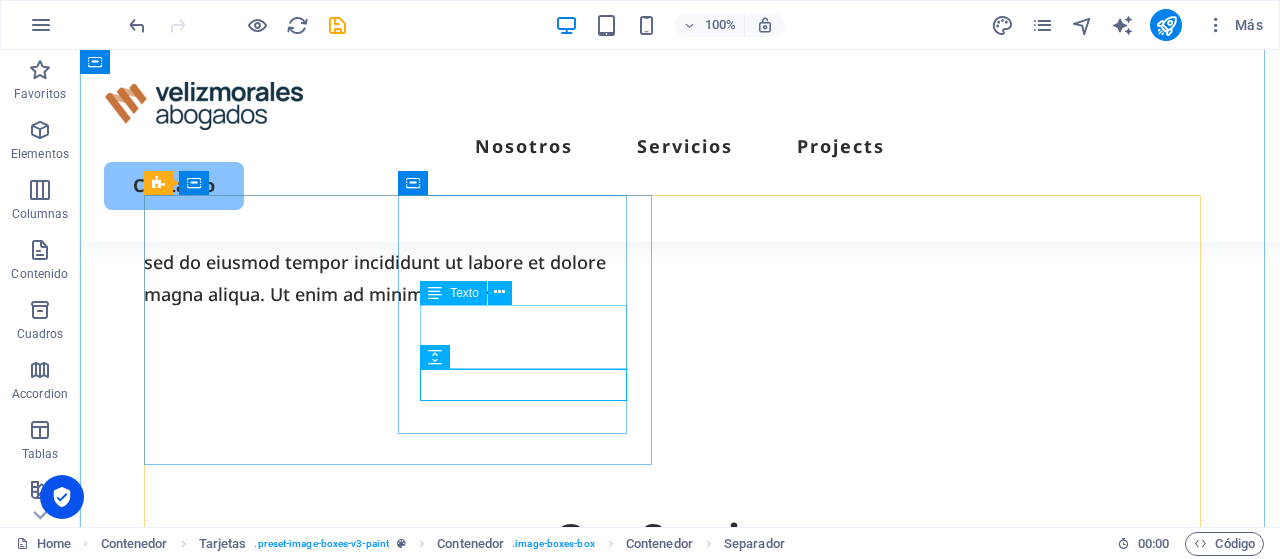 click on "Lorem ipsum dolor sit amet, consectetur elit." at bounding box center (413, 1065) 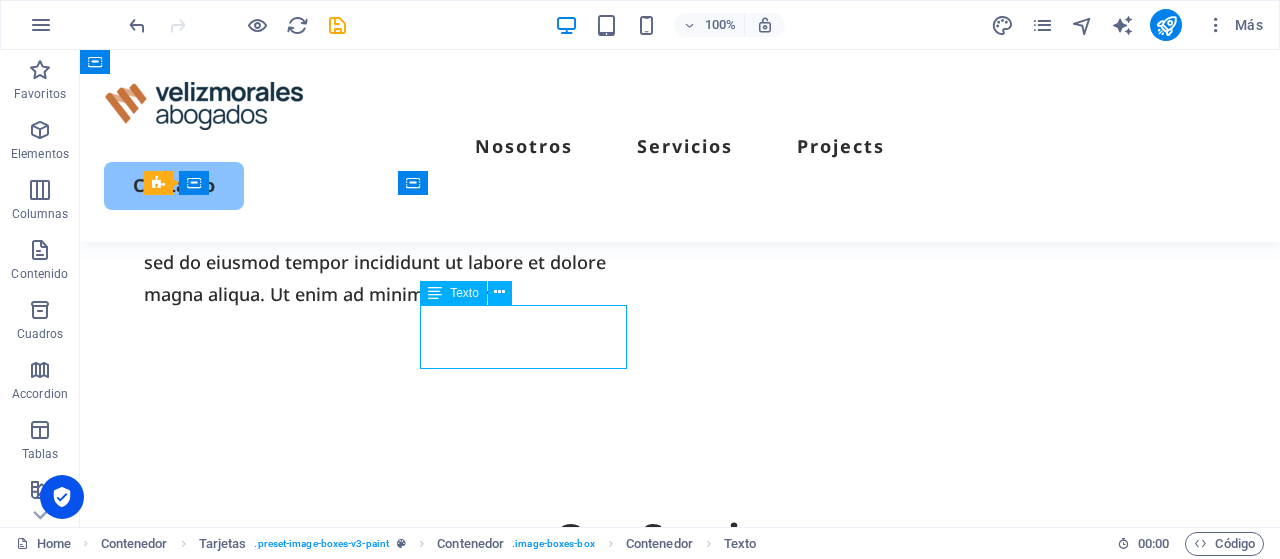 click on "Lorem ipsum dolor sit amet, consectetur elit." at bounding box center [413, 1065] 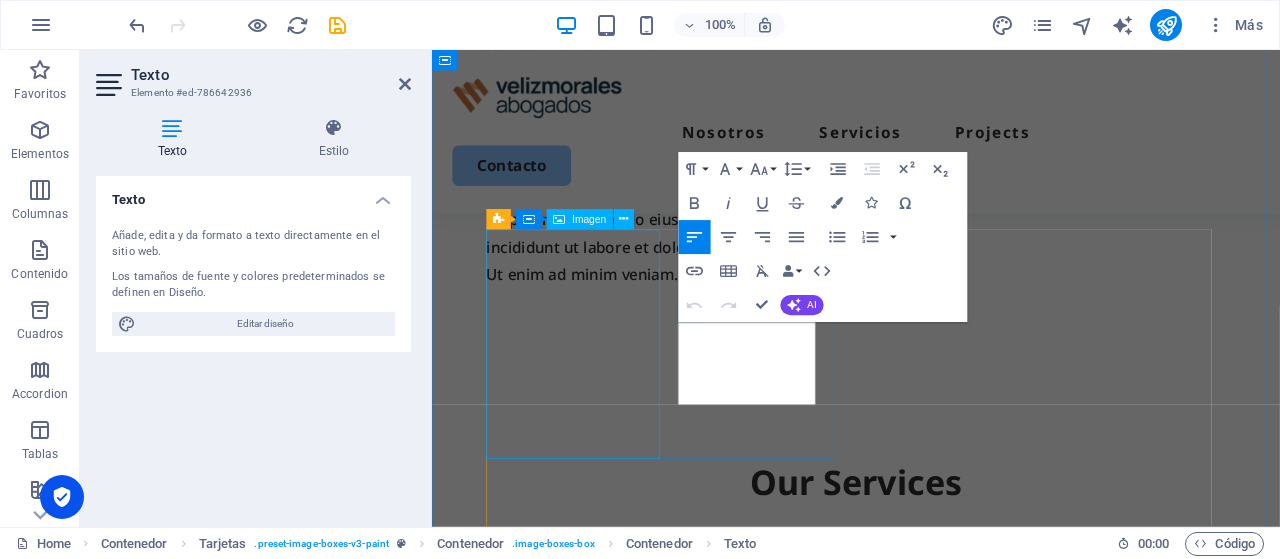 scroll, scrollTop: 1792, scrollLeft: 0, axis: vertical 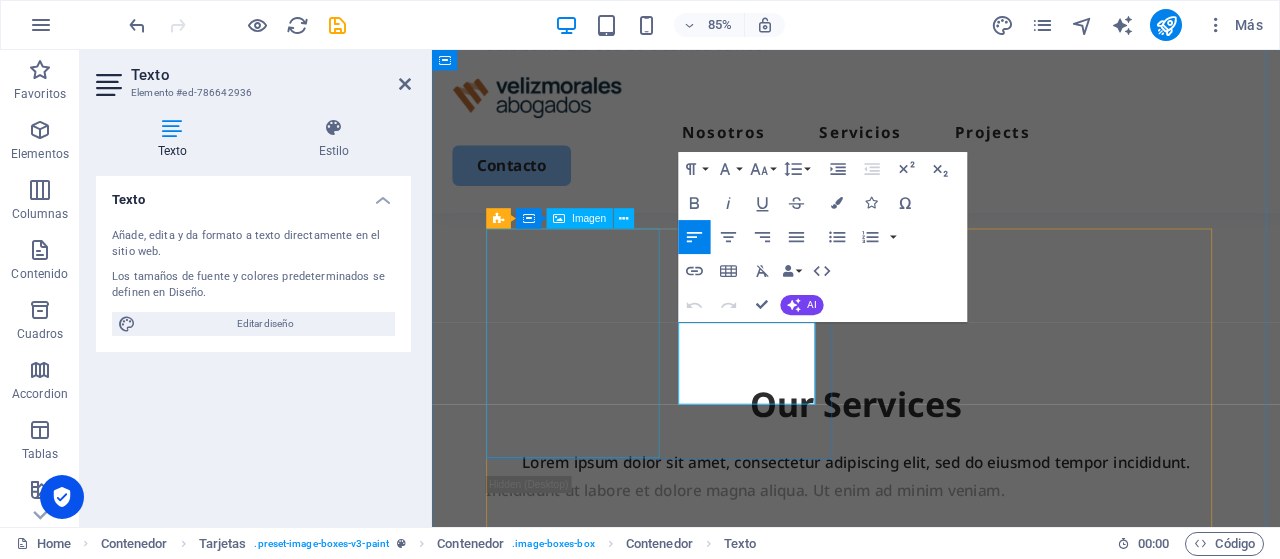 drag, startPoint x: 866, startPoint y: 448, endPoint x: 496, endPoint y: 338, distance: 386.0052 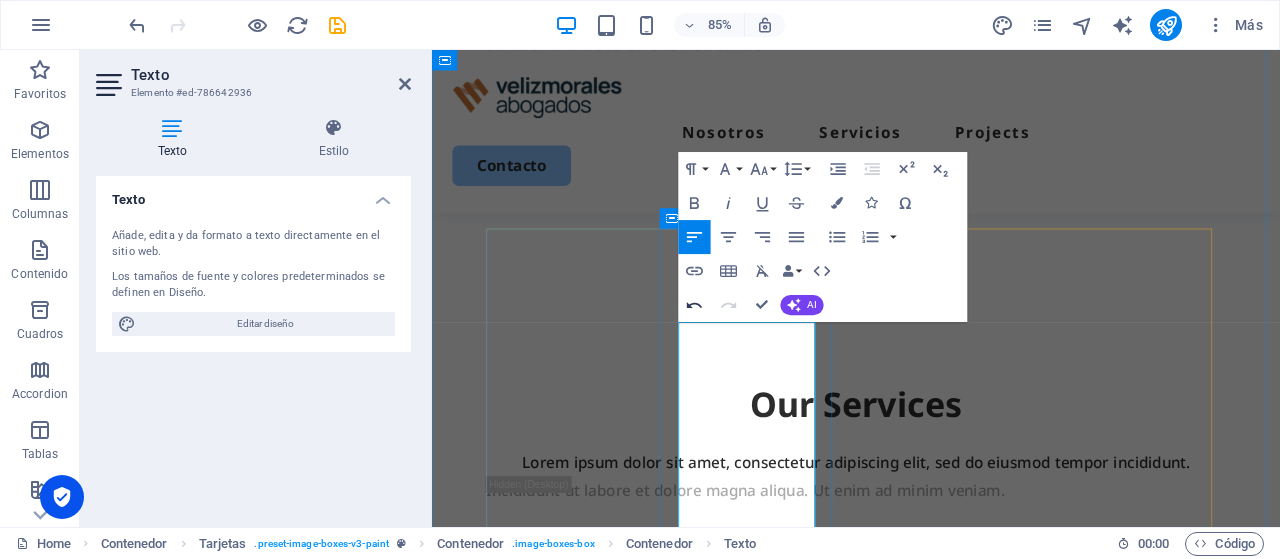 scroll, scrollTop: 2286, scrollLeft: 10, axis: both 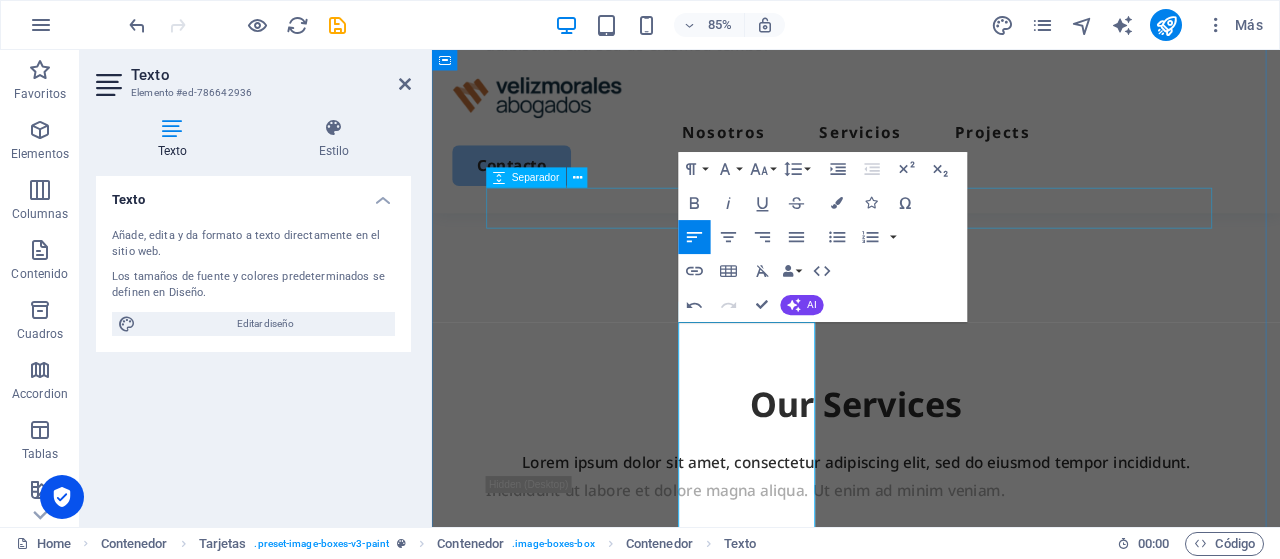 click on "Our Services Lorem ipsum dolor sit amet, consectetur adipiscing elit, sed do eiusmod tempor incididunt. Incididunt ut labore et dolore magna aliqua. Ut enim ad minim veniam. Instituciones Públicas Representación judicial y extrajudicial de Municipalidaes y Corporaciones Municipales en juicios laborales y de alta complejidad Representación judicial y extrajudicial de Municipalidaes y Corporaciones Municipales en juicios laborales y de alta complejidad Book Now Exterior painting Lorem ipsum dolor sit amet, consectetur elit. Book Now Cabinet painting Lorem ipsum dolor sit amet, consectetur elit. Book Now Commercial painting Lorem ipsum dolor sit amet, consectetur elit. Book Now" at bounding box center [931, 1481] 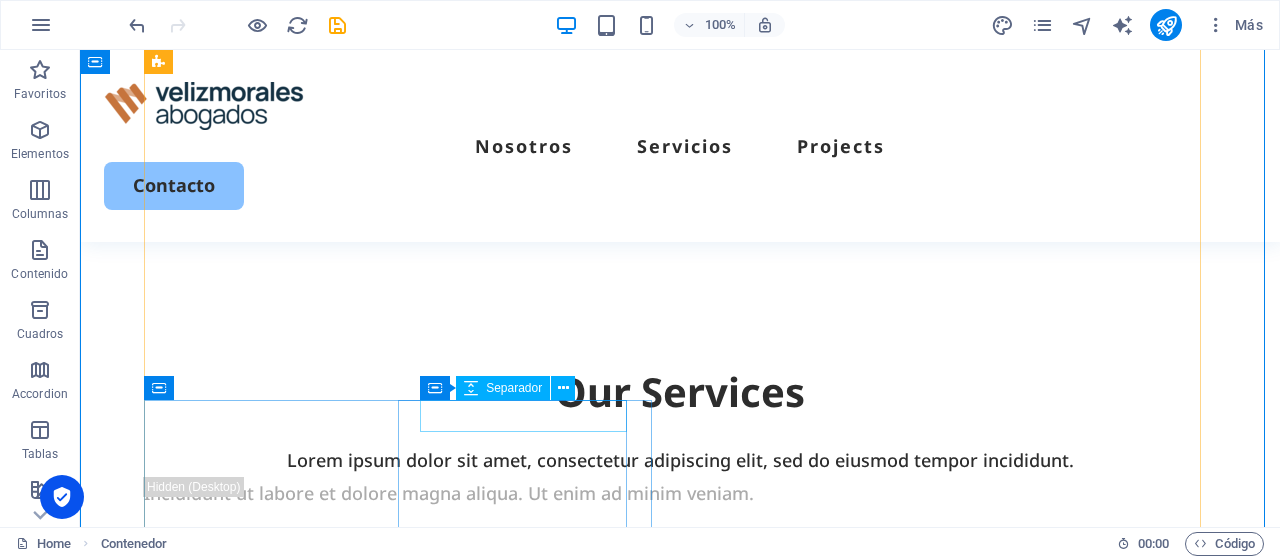 scroll, scrollTop: 1835, scrollLeft: 0, axis: vertical 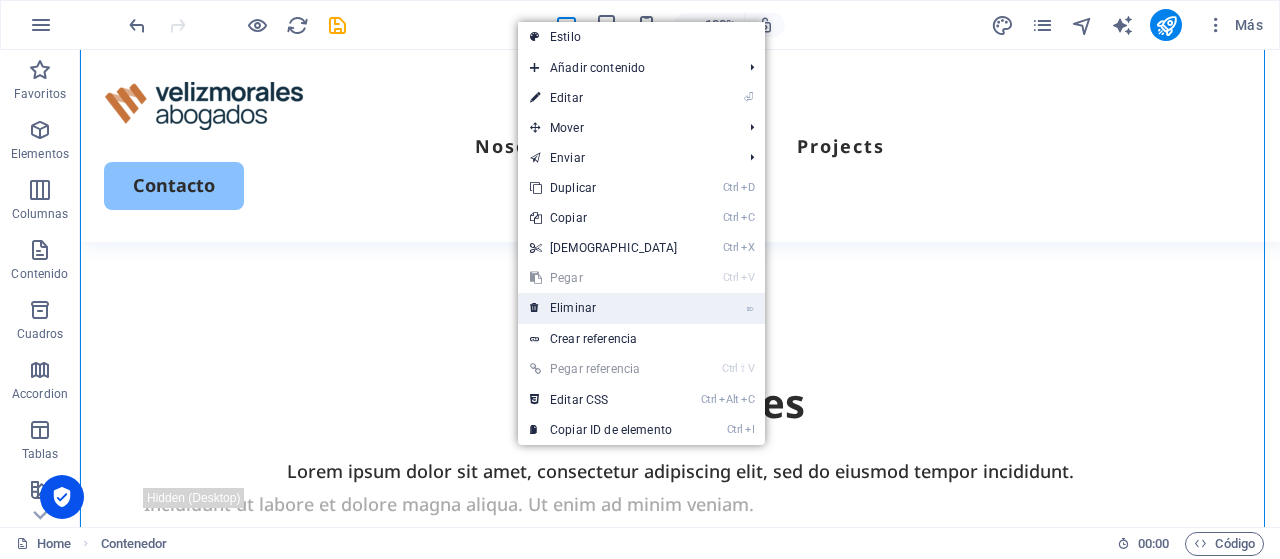 click on "⌦  Eliminar" at bounding box center (604, 308) 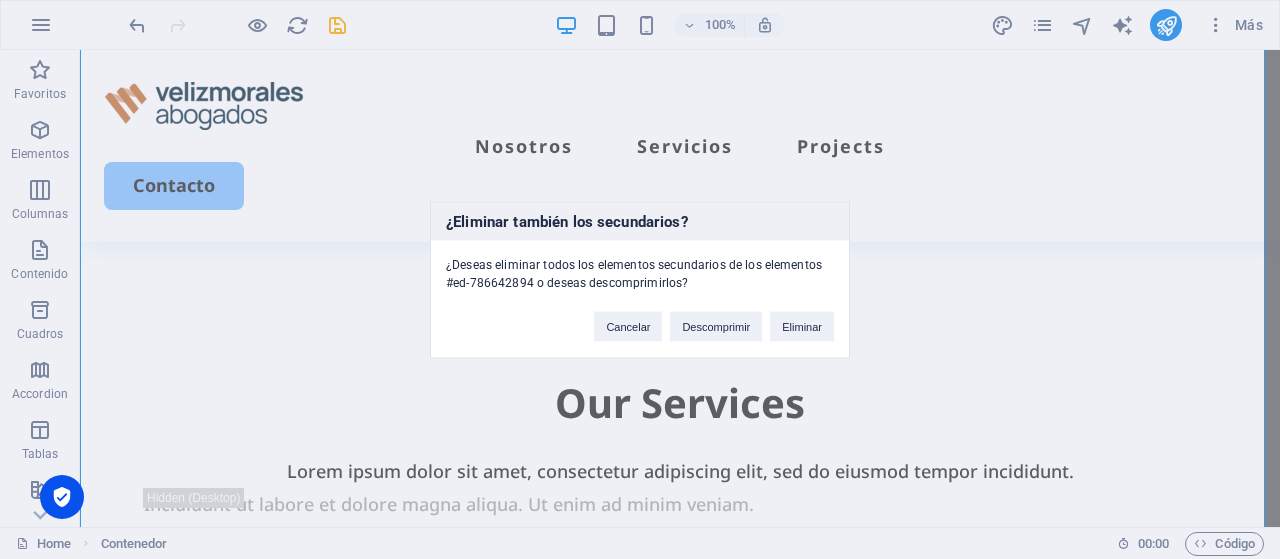 click on "¿Eliminar también los secundarios? ¿Deseas eliminar todos los elementos secundarios de los elementos #ed-786642894 o deseas descomprimirlos? Cancelar Descomprimir Eliminar" at bounding box center [640, 279] 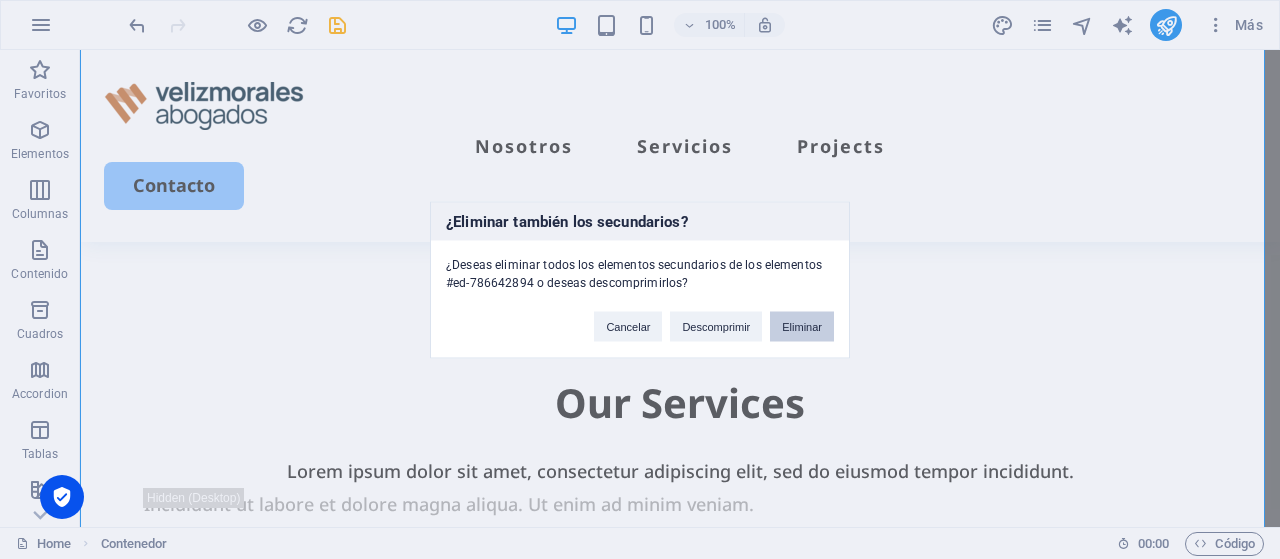 click on "Eliminar" at bounding box center (802, 326) 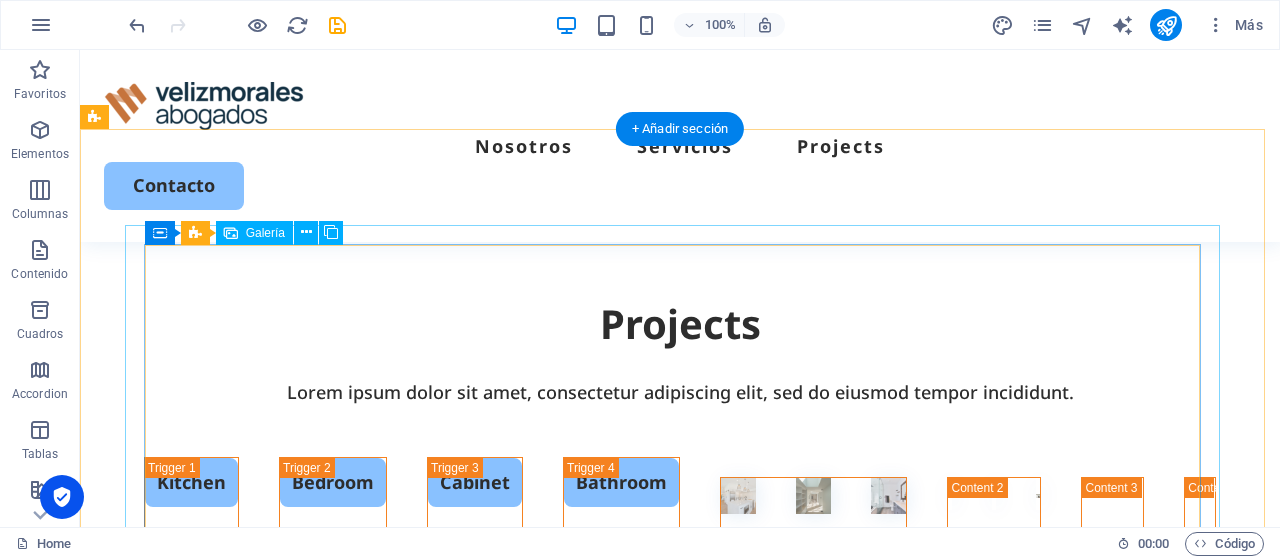 scroll, scrollTop: 2135, scrollLeft: 0, axis: vertical 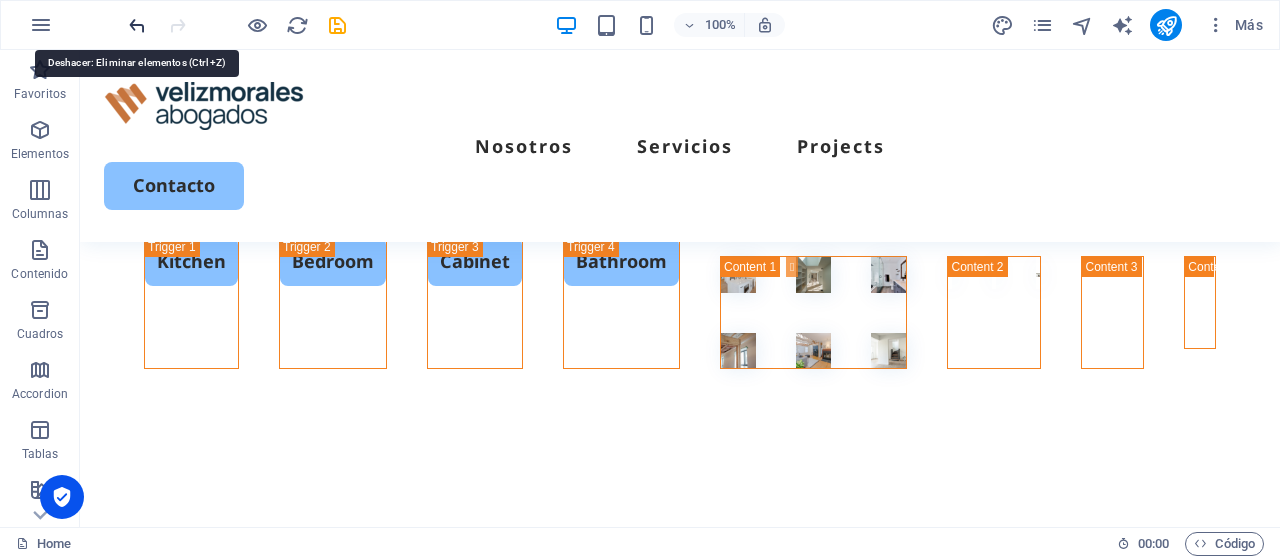click at bounding box center [137, 25] 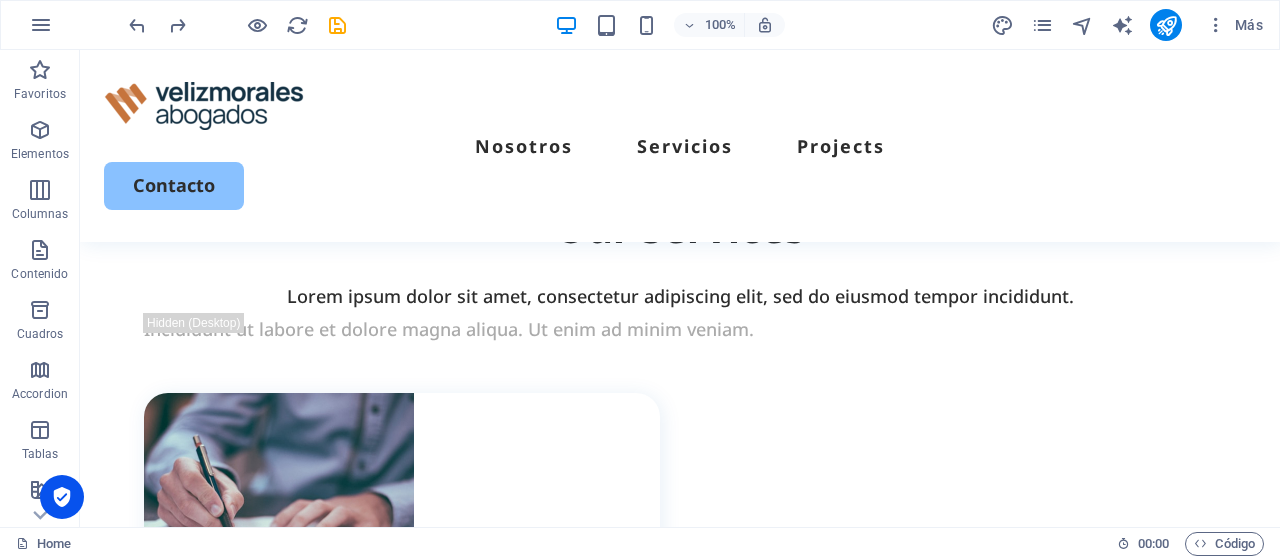 scroll, scrollTop: 1865, scrollLeft: 0, axis: vertical 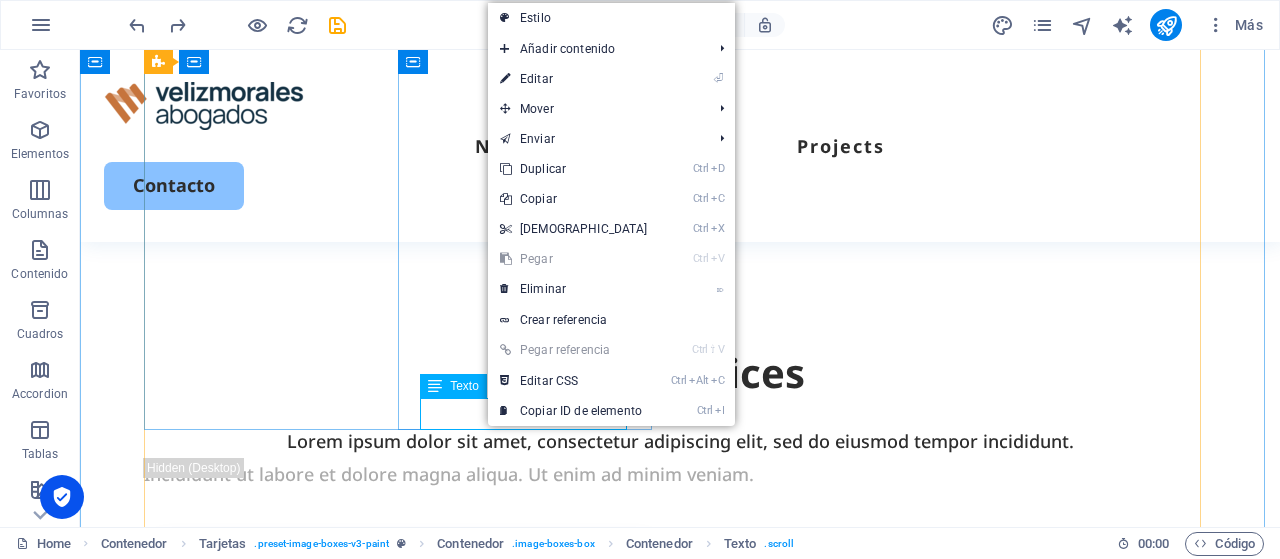 click on "Book Now" at bounding box center [413, 1029] 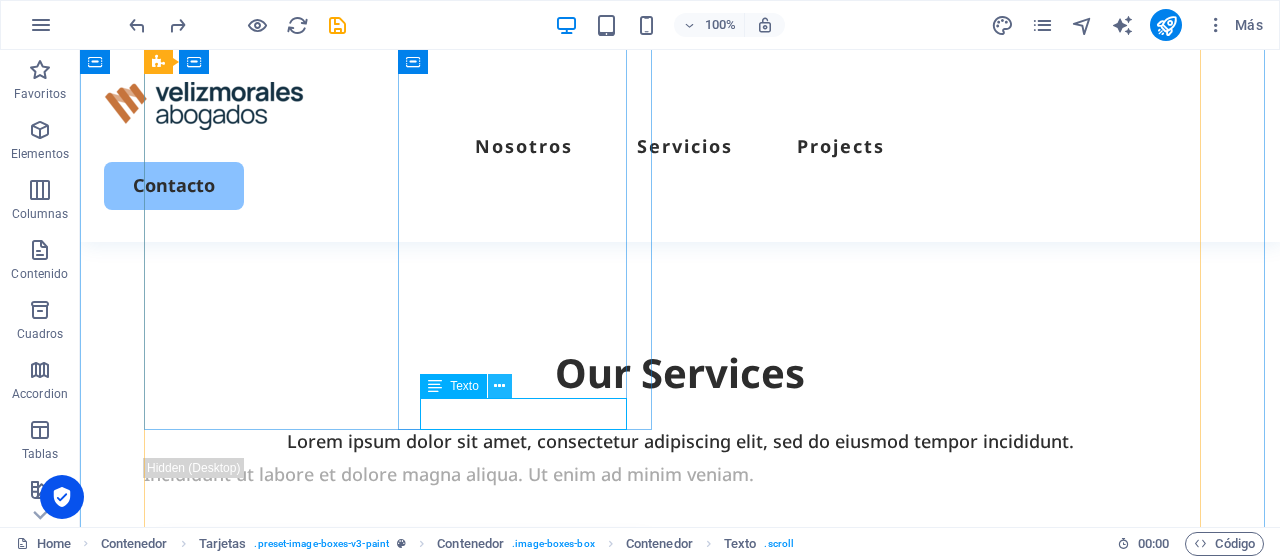 click at bounding box center (500, 386) 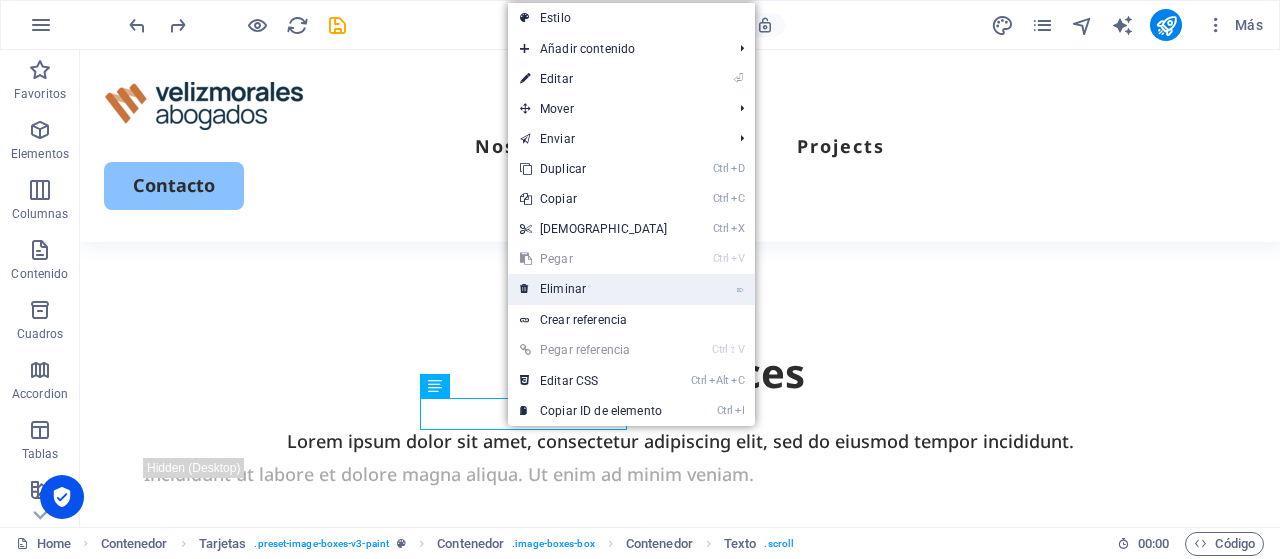 drag, startPoint x: 560, startPoint y: 295, endPoint x: 482, endPoint y: 249, distance: 90.55385 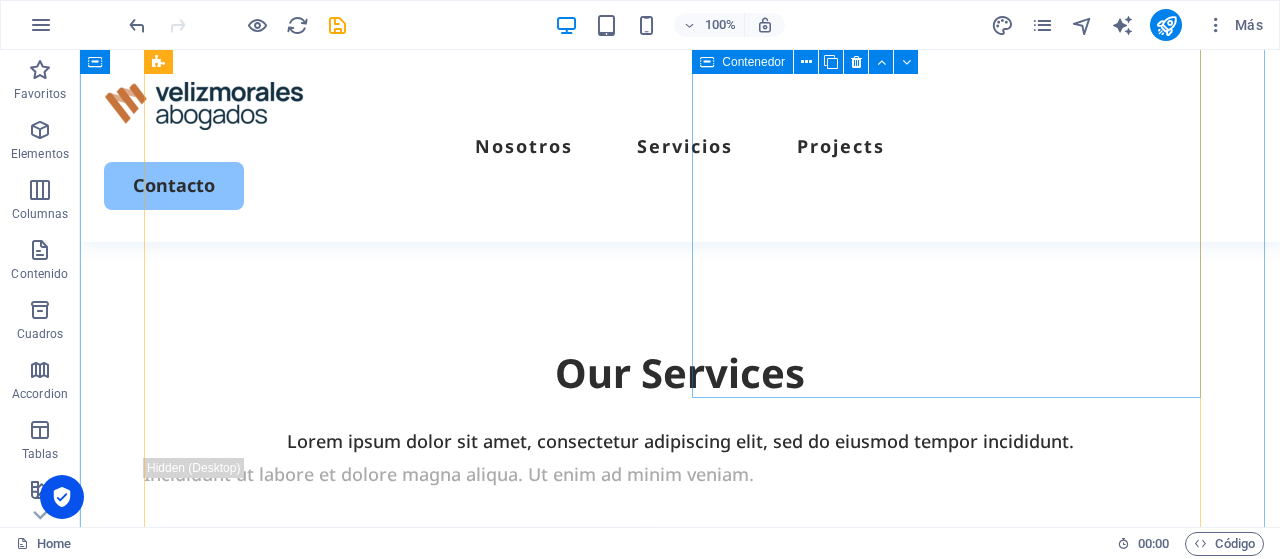 drag, startPoint x: 879, startPoint y: 385, endPoint x: 966, endPoint y: 392, distance: 87.28116 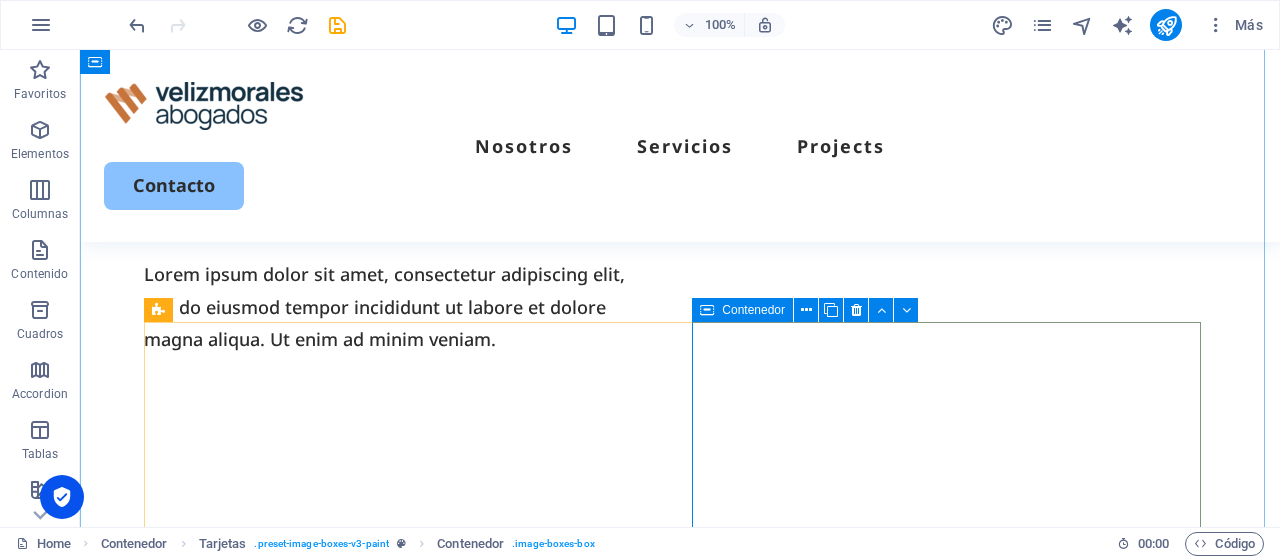 scroll, scrollTop: 1665, scrollLeft: 0, axis: vertical 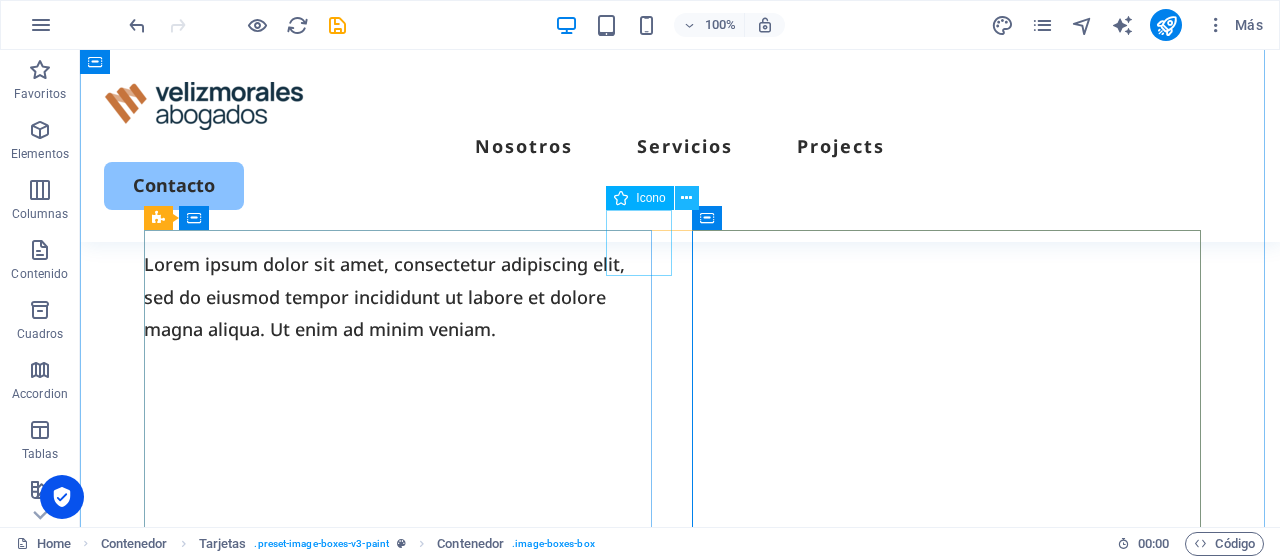 click at bounding box center [686, 198] 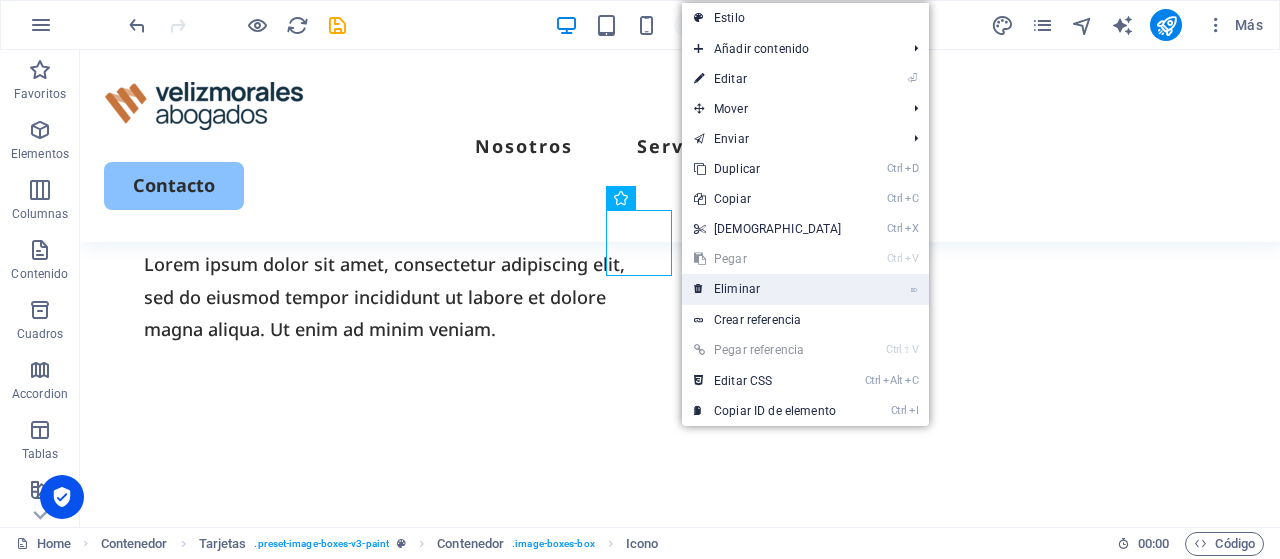 drag, startPoint x: 747, startPoint y: 281, endPoint x: 642, endPoint y: 256, distance: 107.935165 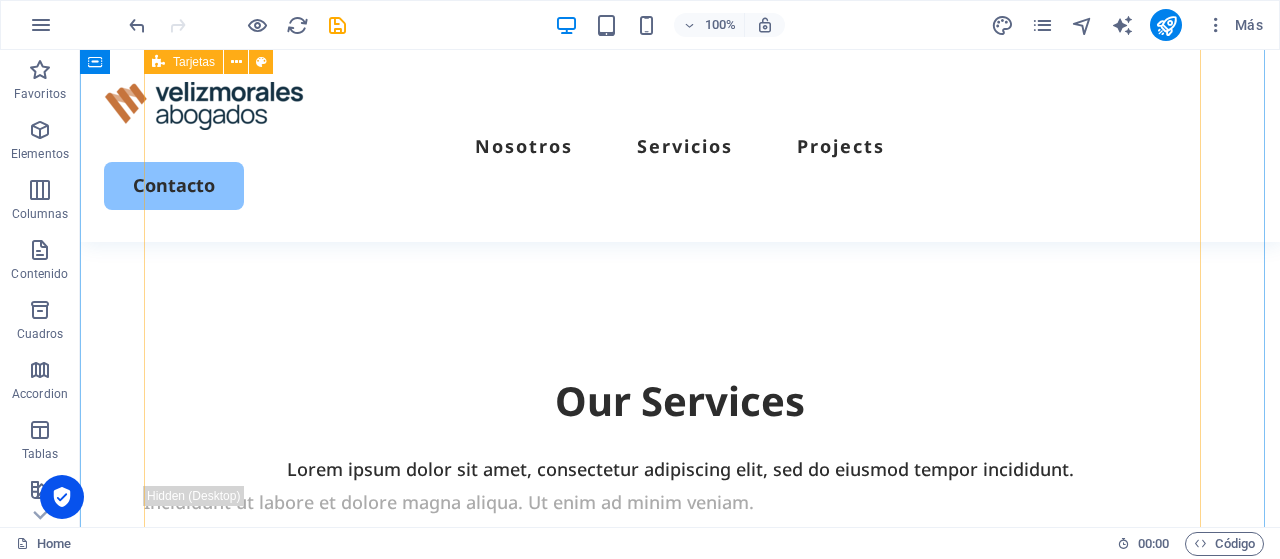 scroll, scrollTop: 1865, scrollLeft: 0, axis: vertical 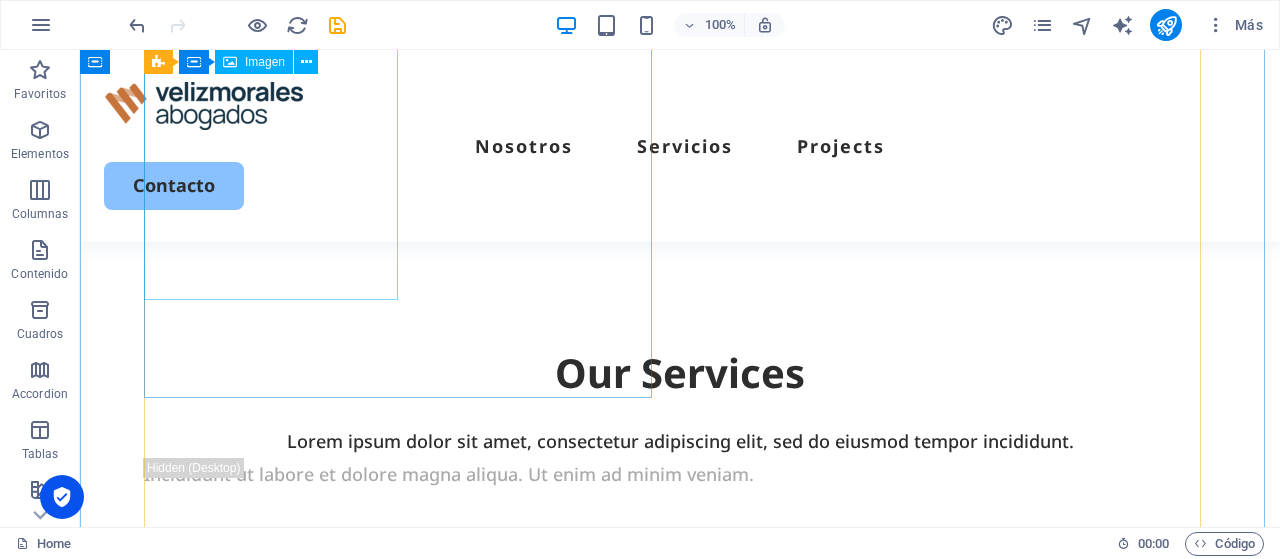click at bounding box center (402, 673) 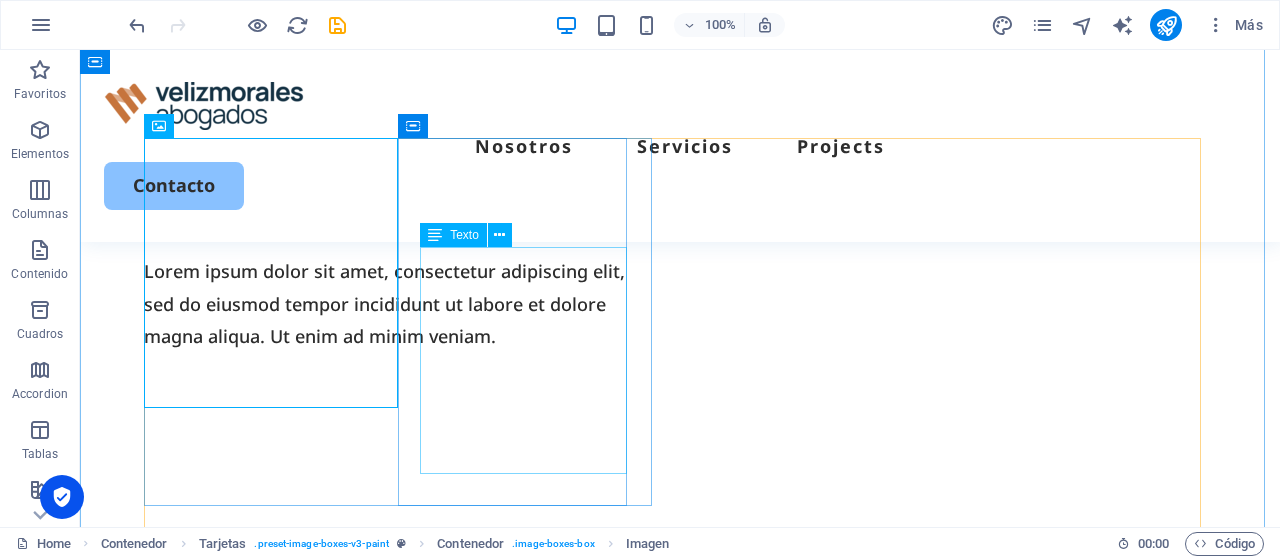 scroll, scrollTop: 1565, scrollLeft: 0, axis: vertical 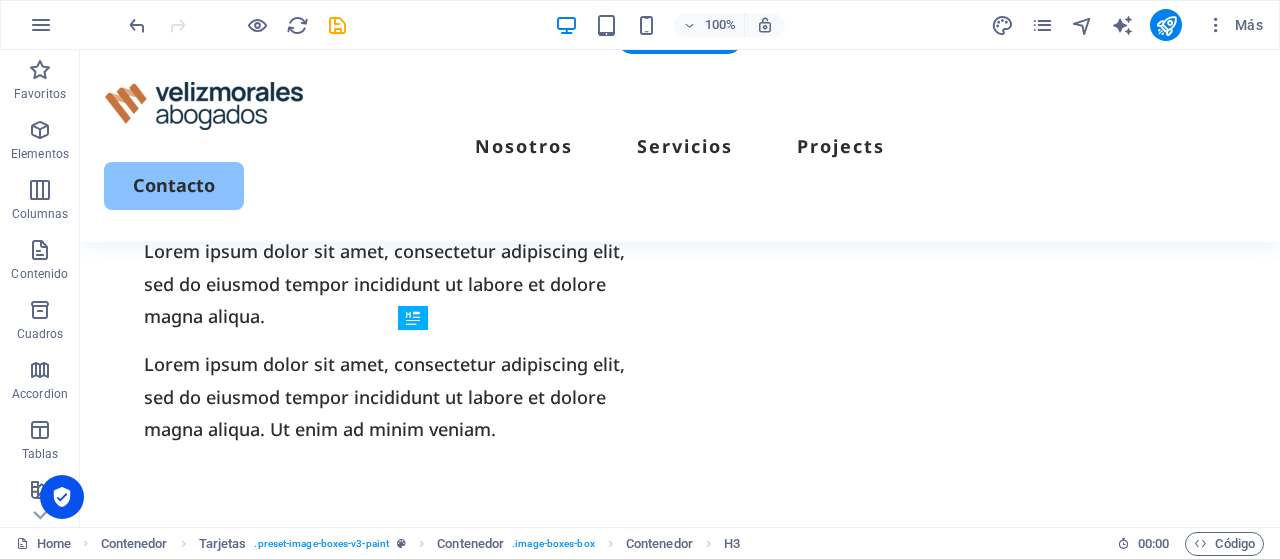 drag, startPoint x: 518, startPoint y: 373, endPoint x: 519, endPoint y: 360, distance: 13.038404 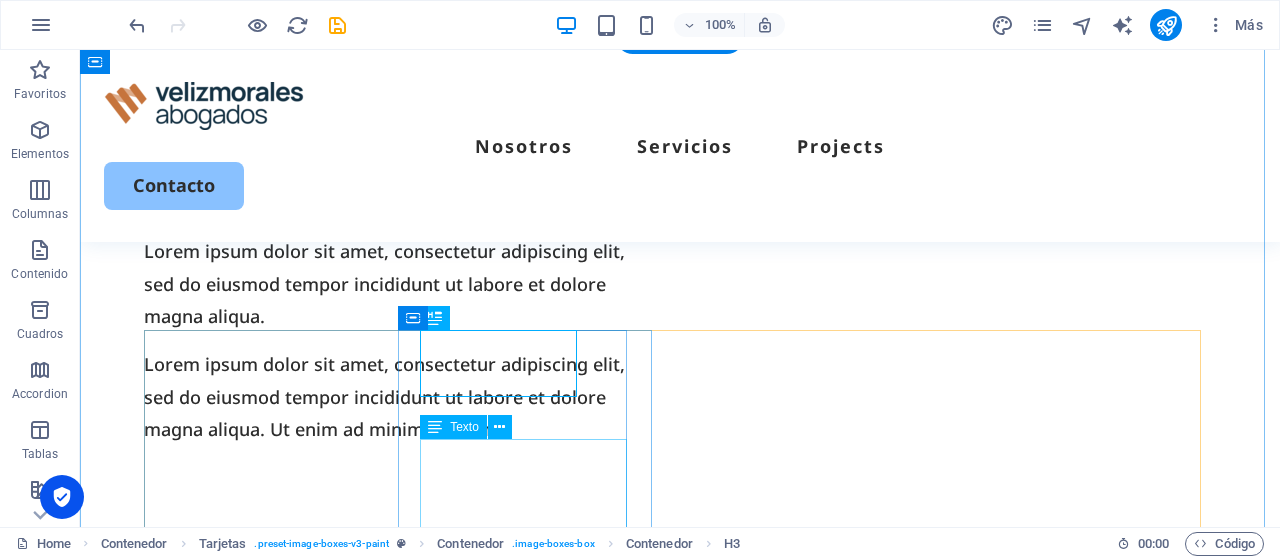 click on "Representación judicial y extrajudicial de Municipalidaes y Corporaciones Municipales en juicios laborales y de alta complejidad" at bounding box center (413, 1232) 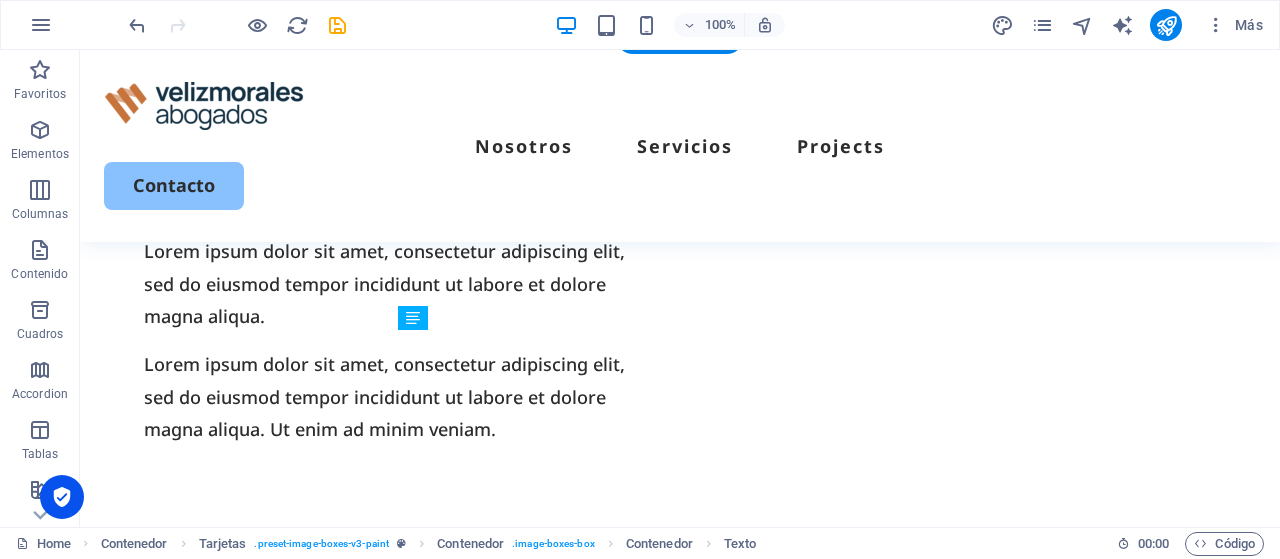 drag, startPoint x: 554, startPoint y: 448, endPoint x: 556, endPoint y: 420, distance: 28.071337 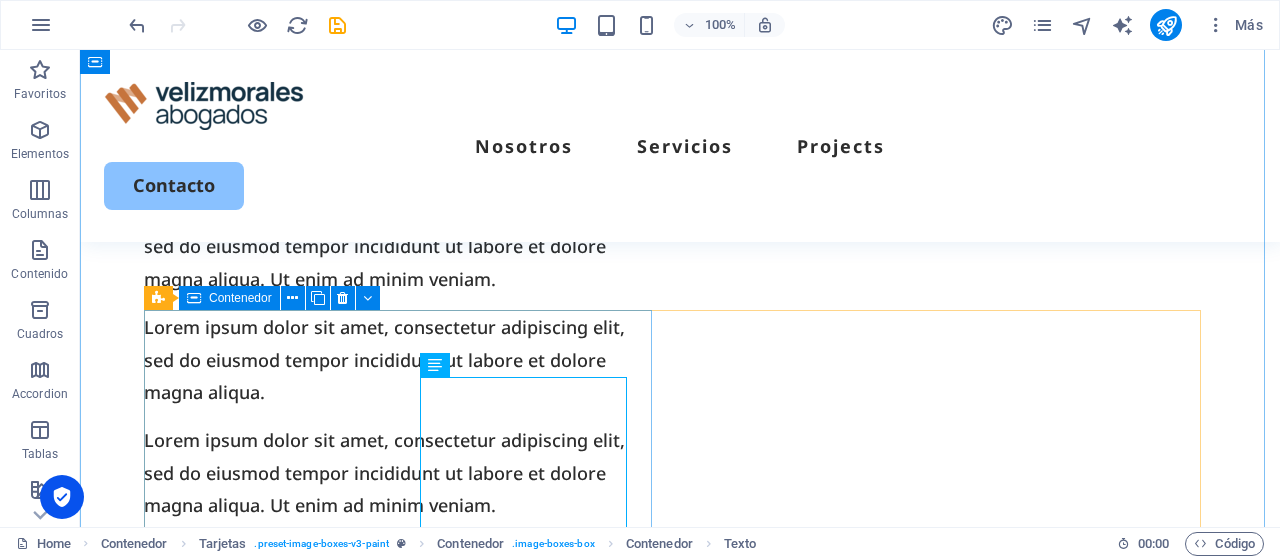 scroll, scrollTop: 1487, scrollLeft: 0, axis: vertical 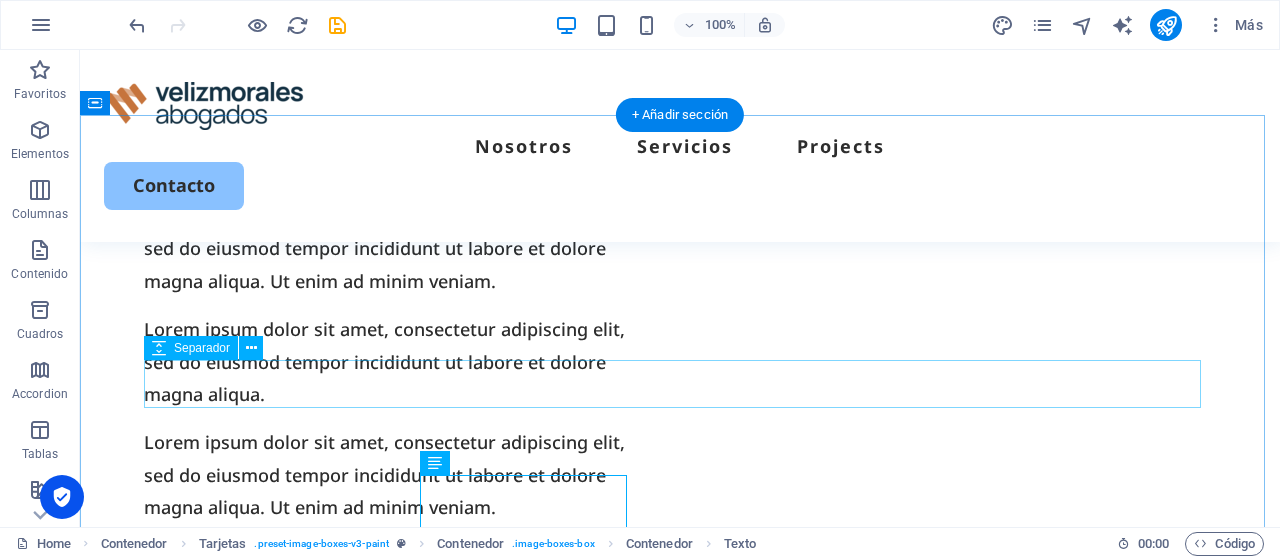 click at bounding box center [680, 892] 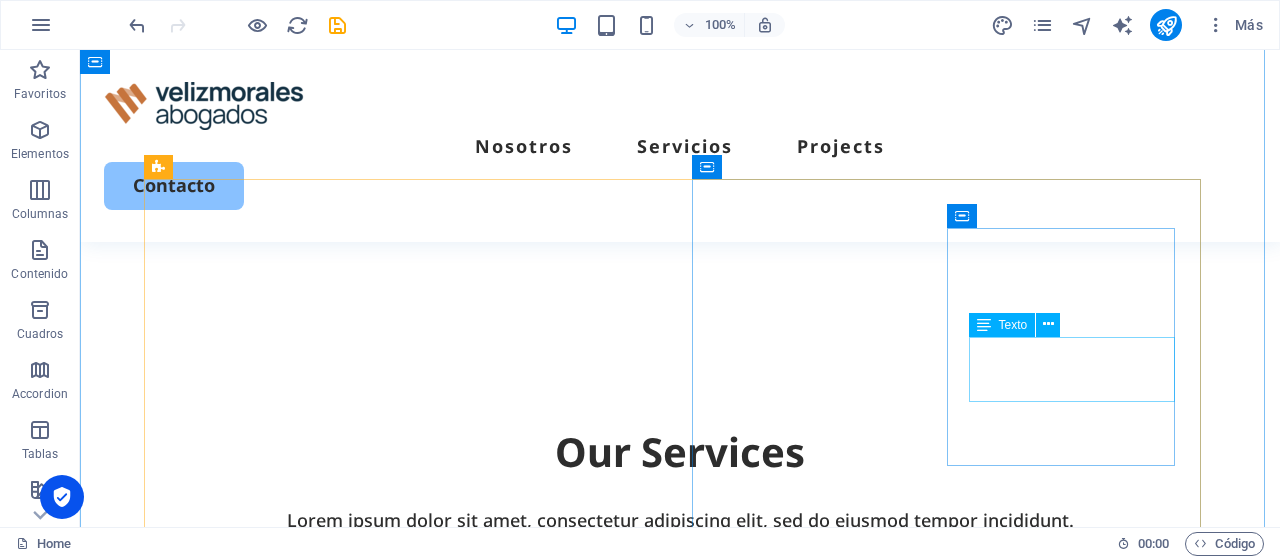 scroll, scrollTop: 1687, scrollLeft: 0, axis: vertical 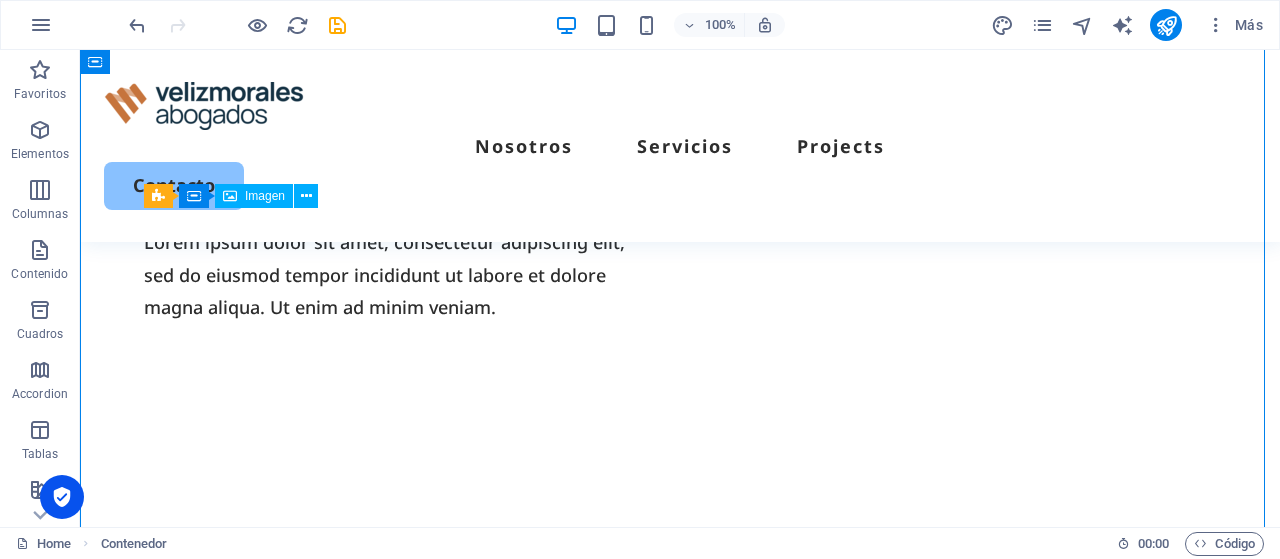 drag, startPoint x: 274, startPoint y: 225, endPoint x: 284, endPoint y: 260, distance: 36.40055 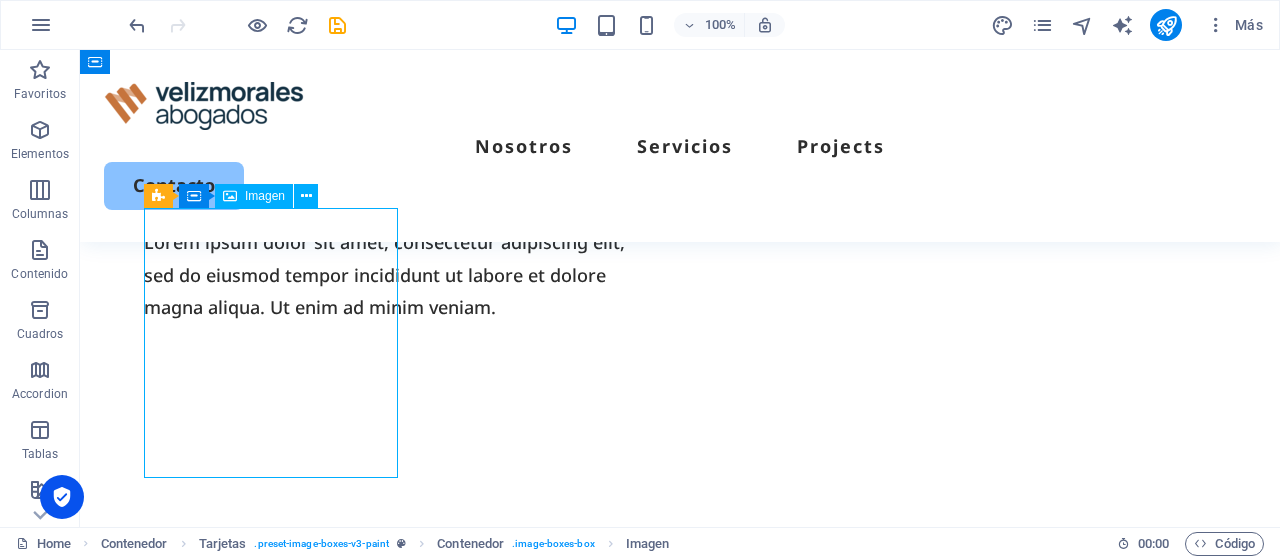 drag, startPoint x: 276, startPoint y: 235, endPoint x: 282, endPoint y: 311, distance: 76.23647 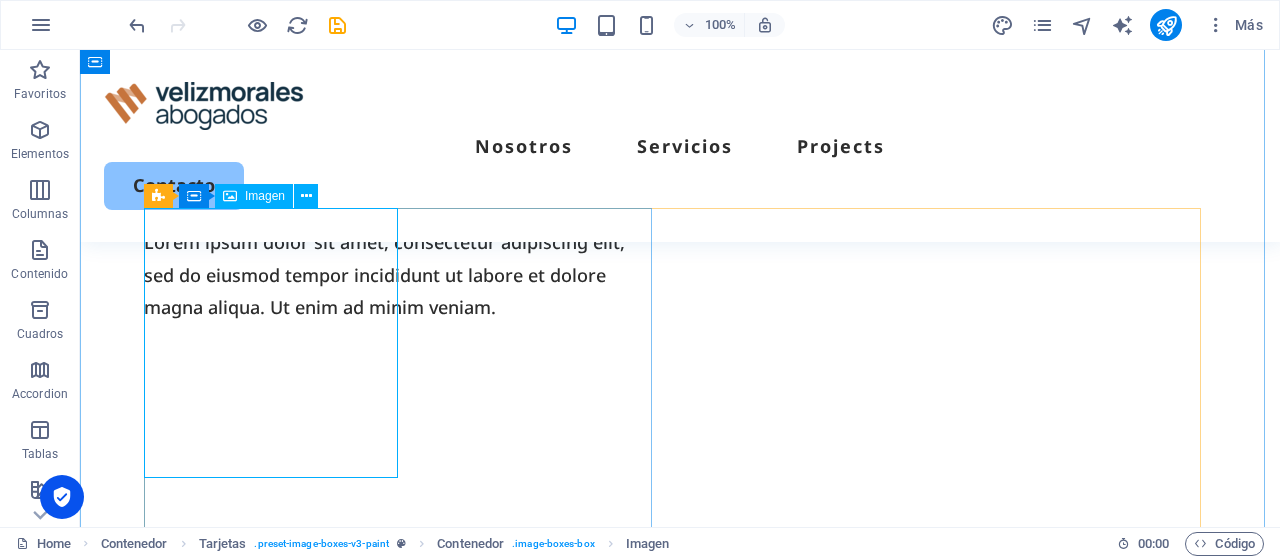 click at bounding box center (402, 851) 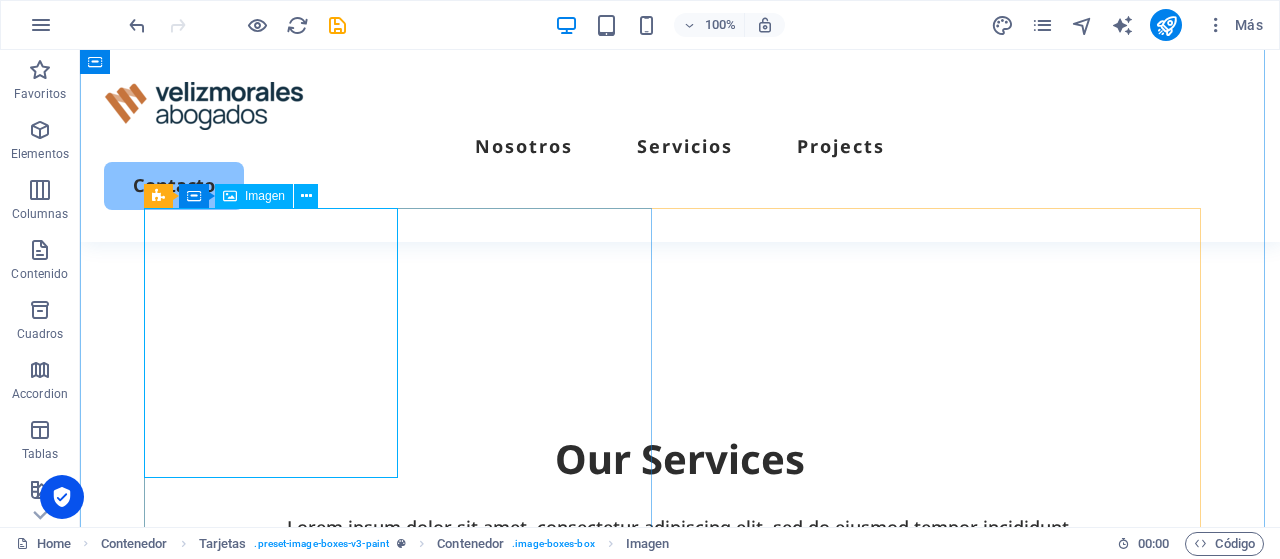 select on "px" 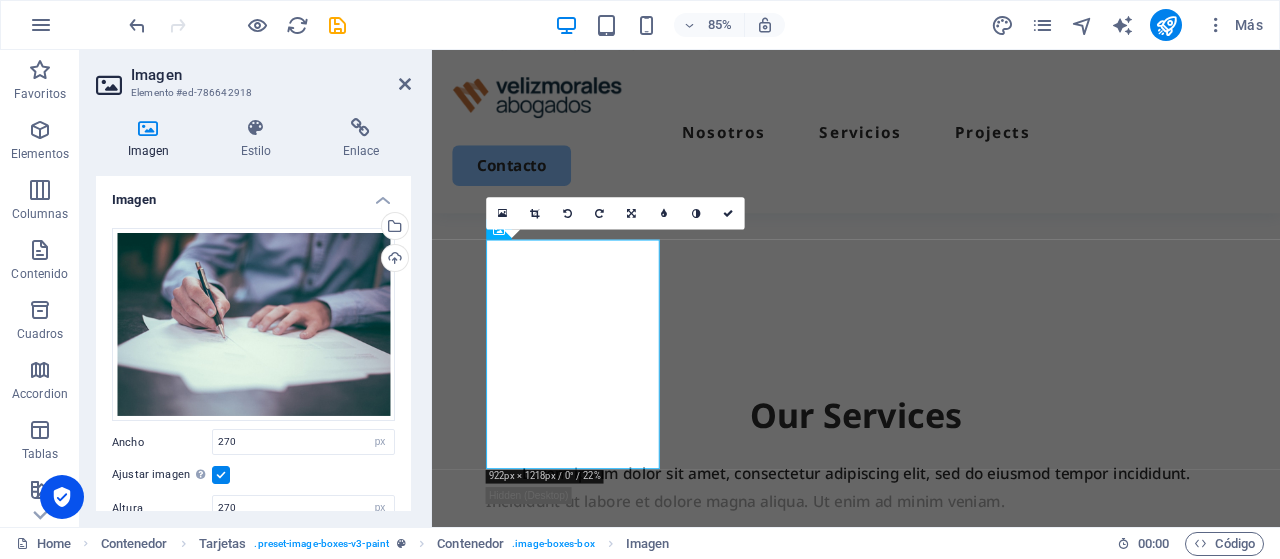 click on "Arrastra archivos aquí, haz clic para escoger archivos o  selecciona archivos de Archivos o de nuestra galería gratuita de fotos y vídeos" at bounding box center [253, 325] 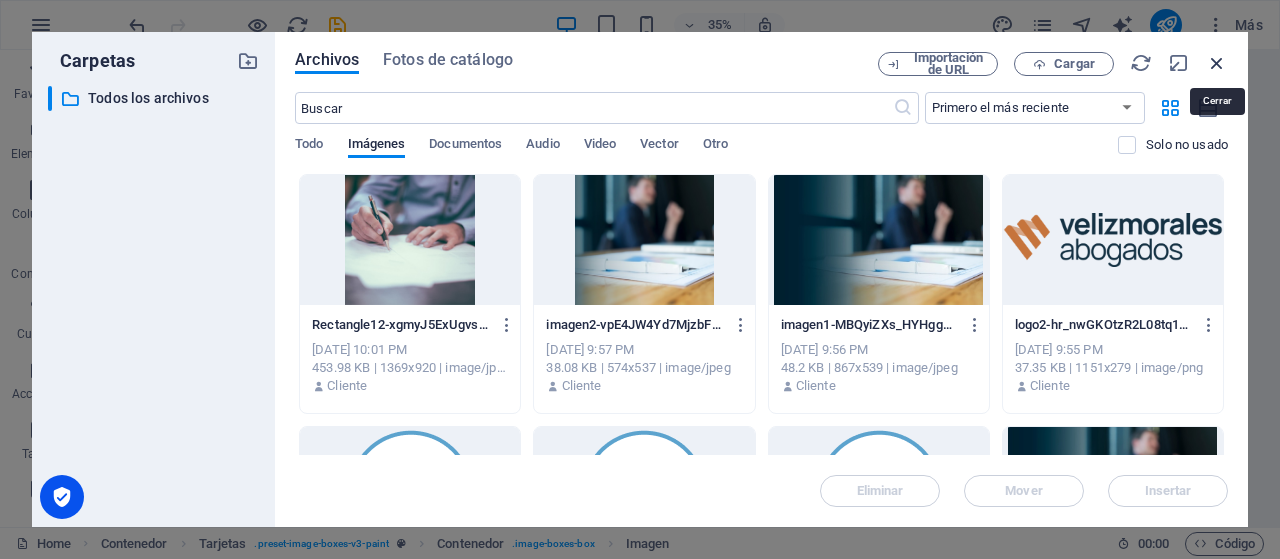 drag, startPoint x: 1218, startPoint y: 59, endPoint x: 915, endPoint y: 60, distance: 303.00165 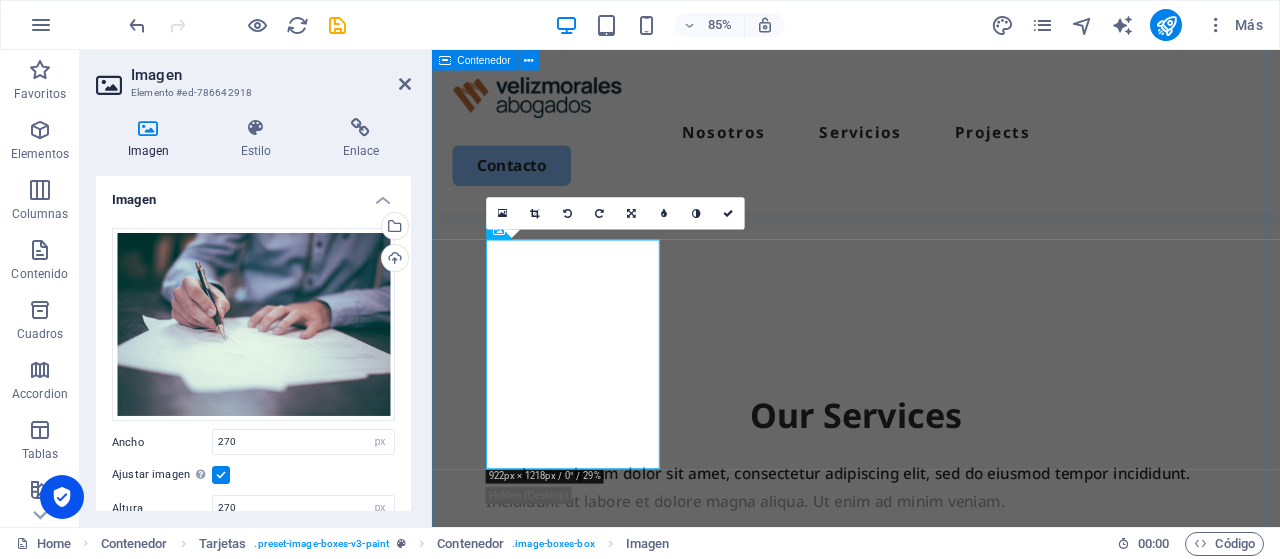 click on "Our Services Lorem ipsum dolor sit amet, consectetur adipiscing elit, sed do eiusmod tempor incididunt. Incididunt ut labore et dolore magna aliqua. Ut enim ad minim veniam. Instituciones Públicas Representación judicial y extrajudicial de Municipalidaes y Corporaciones Municipales en juicios laborales y de alta complejidad Exterior painting Lorem ipsum dolor sit amet, consectetur elit. Book Now Cabinet painting Lorem ipsum dolor sit amet, consectetur elit. Book Now Commercial painting Lorem ipsum dolor sit amet, consectetur elit. Book Now" at bounding box center [931, 1478] 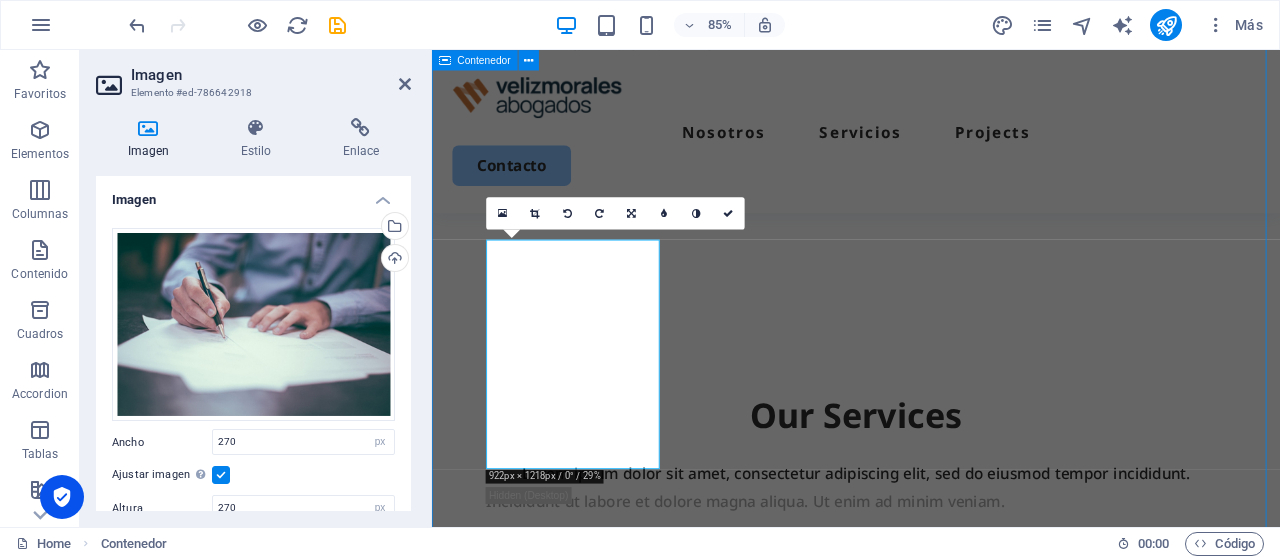scroll, scrollTop: 1687, scrollLeft: 0, axis: vertical 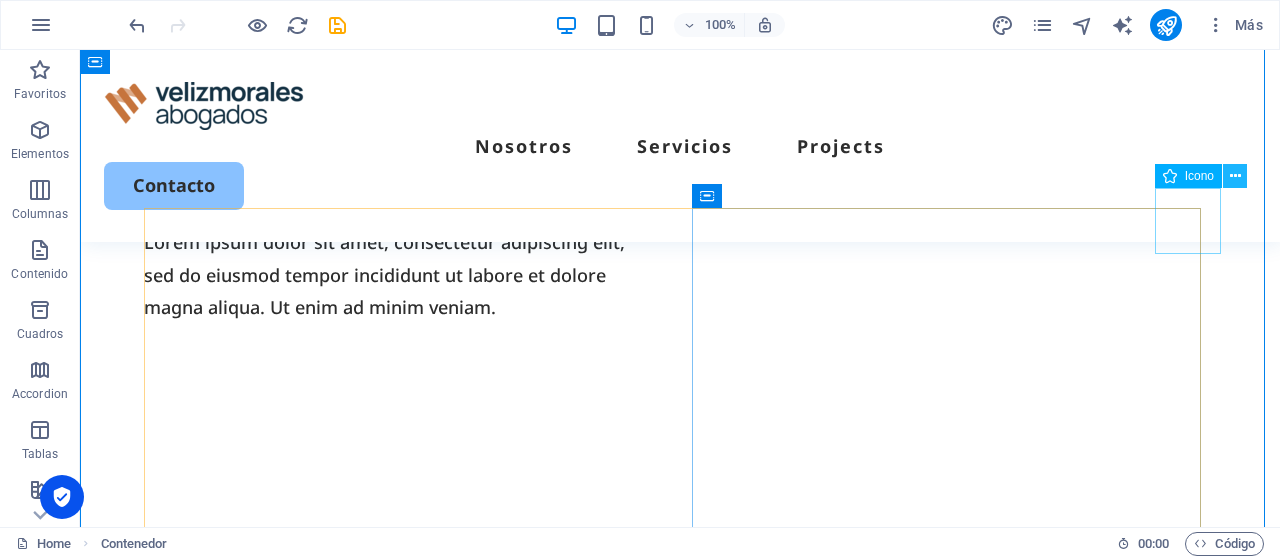 click at bounding box center [1235, 176] 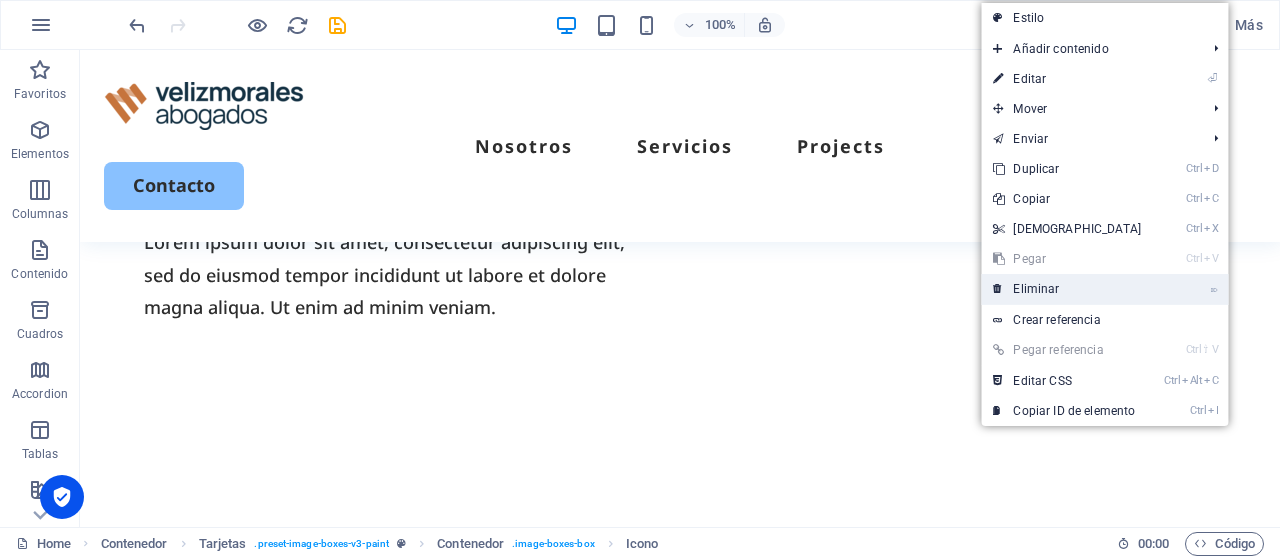 click on "⌦  Eliminar" at bounding box center [1067, 289] 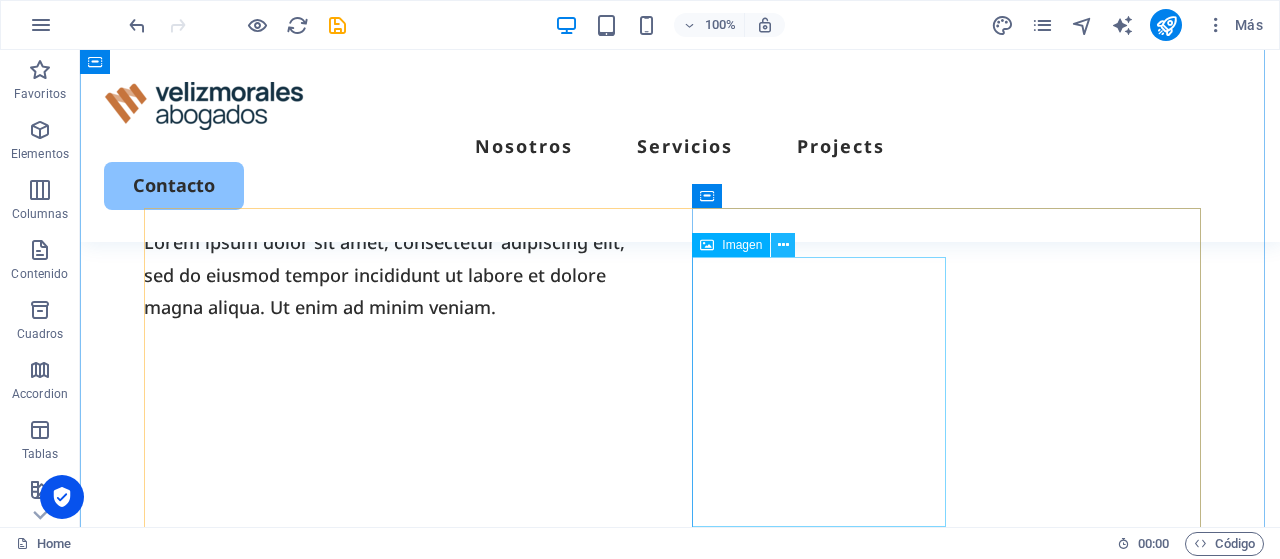 click at bounding box center (783, 245) 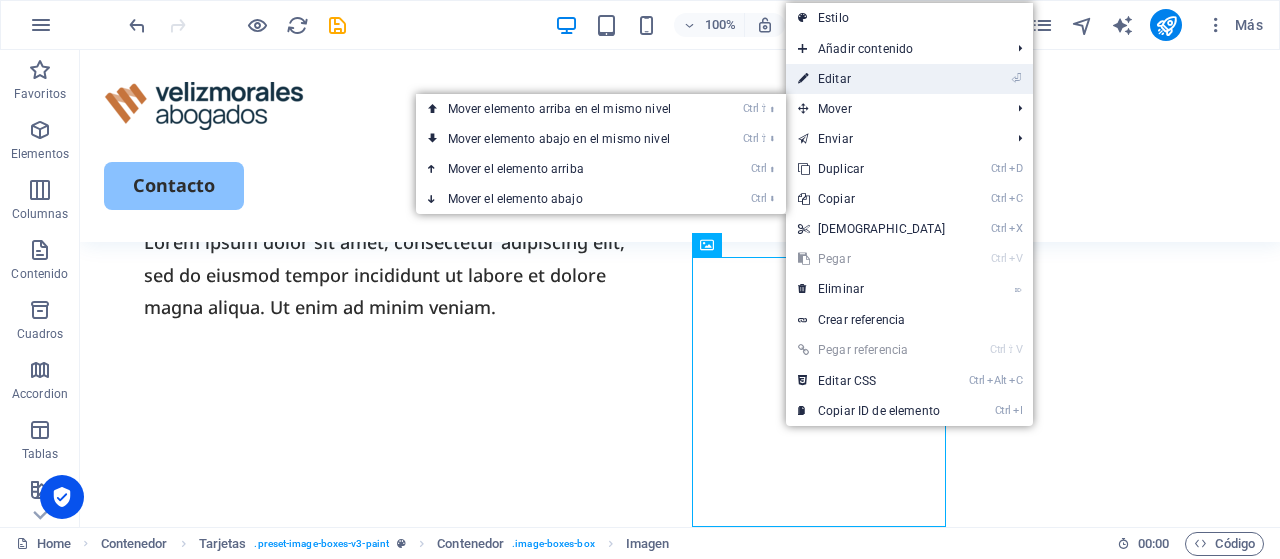 drag, startPoint x: 861, startPoint y: 86, endPoint x: 454, endPoint y: 250, distance: 438.7995 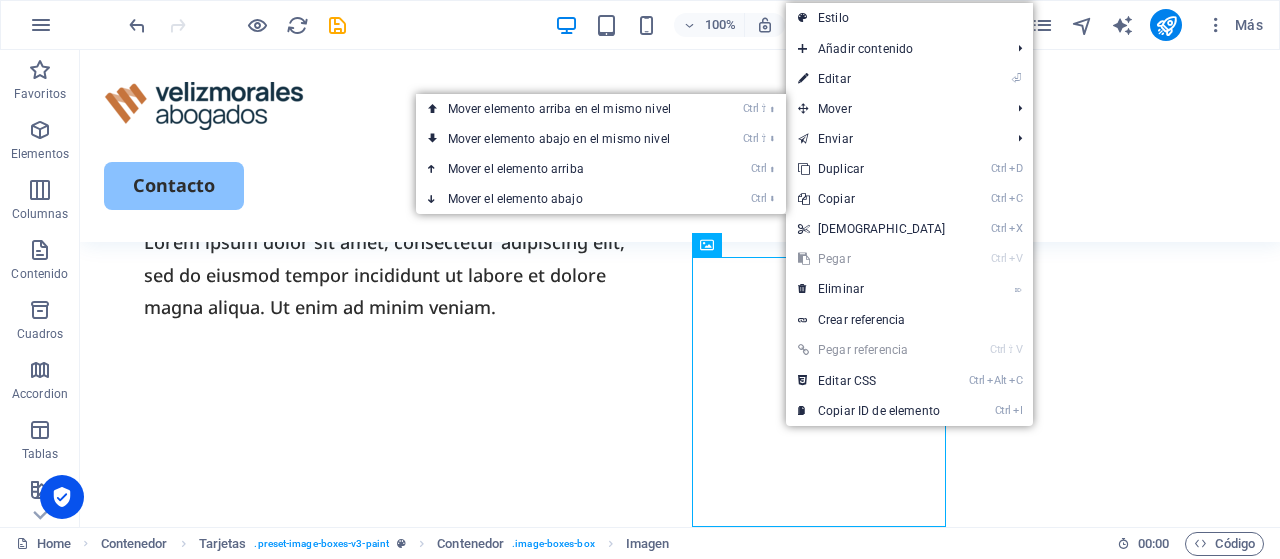 select on "px" 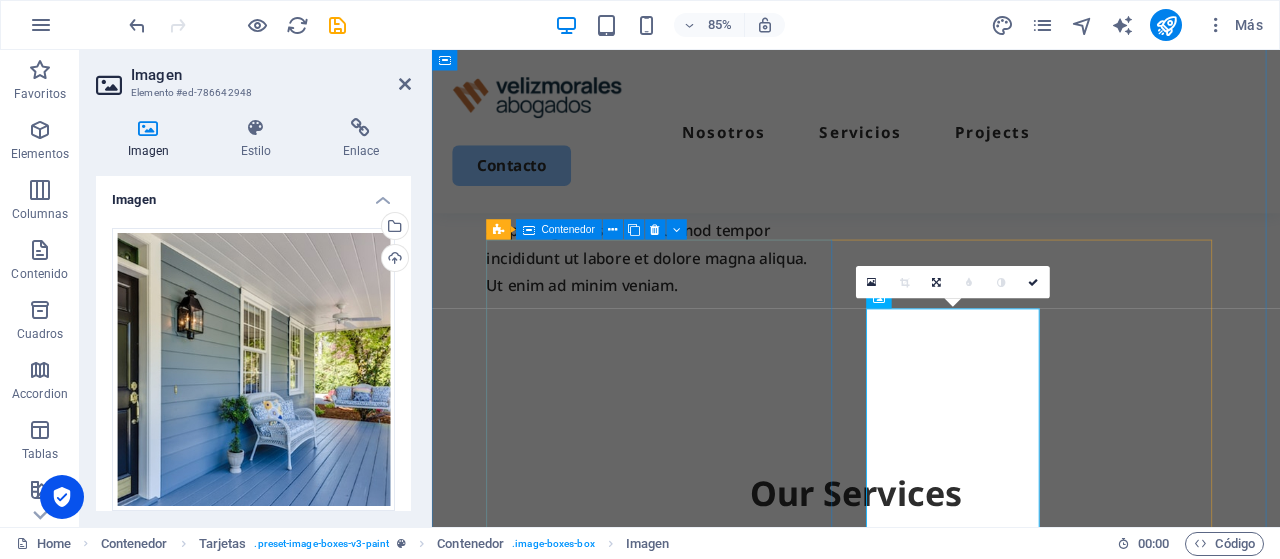 scroll, scrollTop: 1779, scrollLeft: 0, axis: vertical 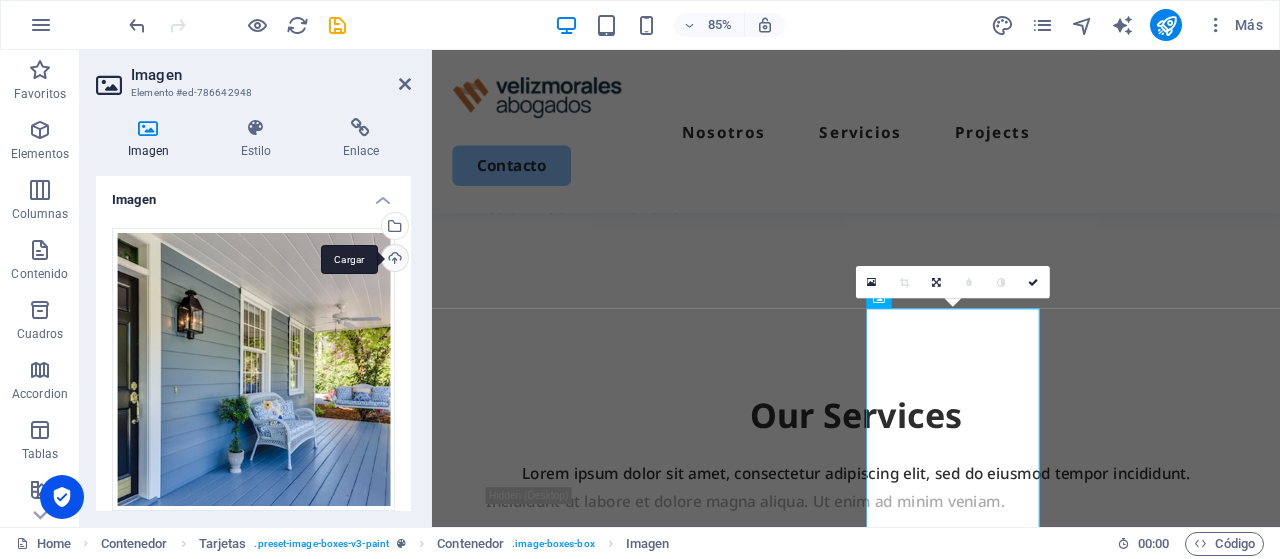 click on "Cargar" at bounding box center (393, 260) 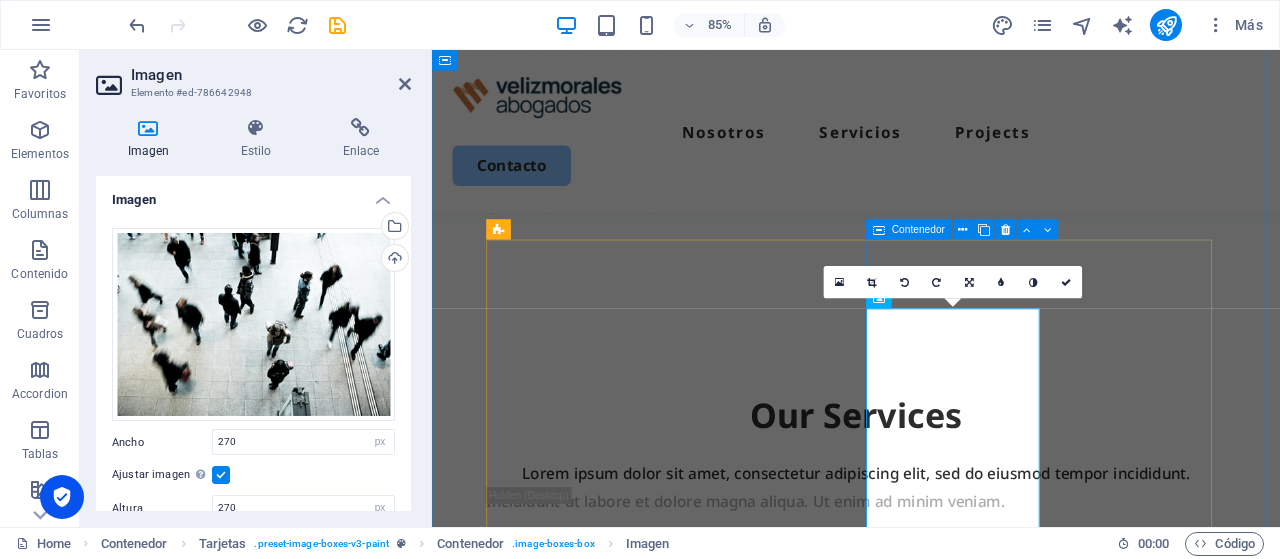 click on "Exterior painting Lorem ipsum dolor sit amet, consectetur elit. Book Now" at bounding box center (703, 1360) 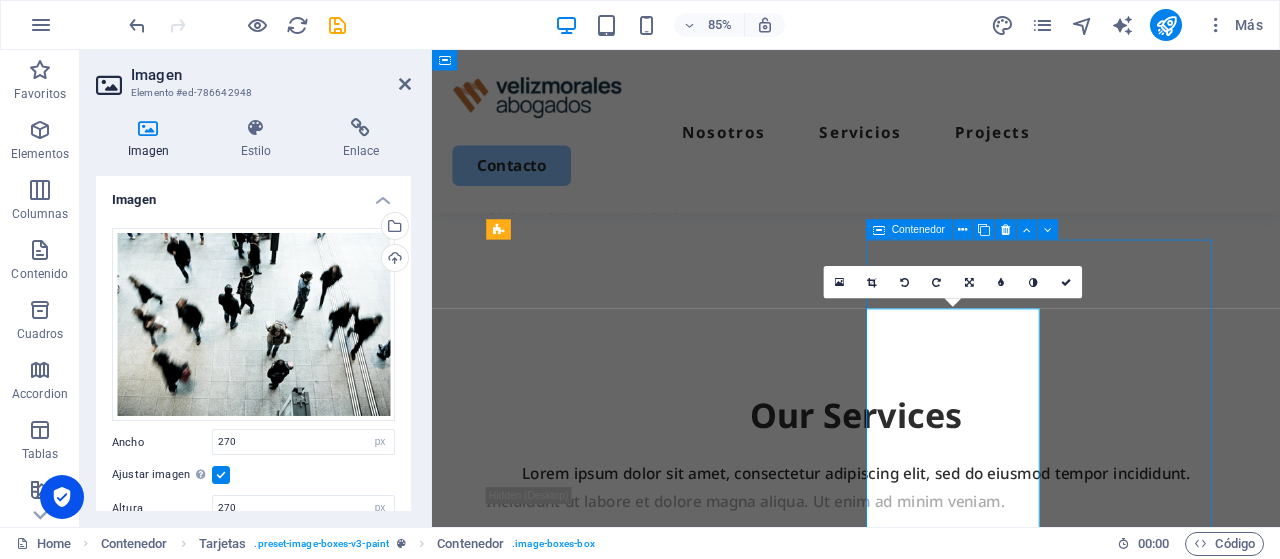 scroll, scrollTop: 1687, scrollLeft: 0, axis: vertical 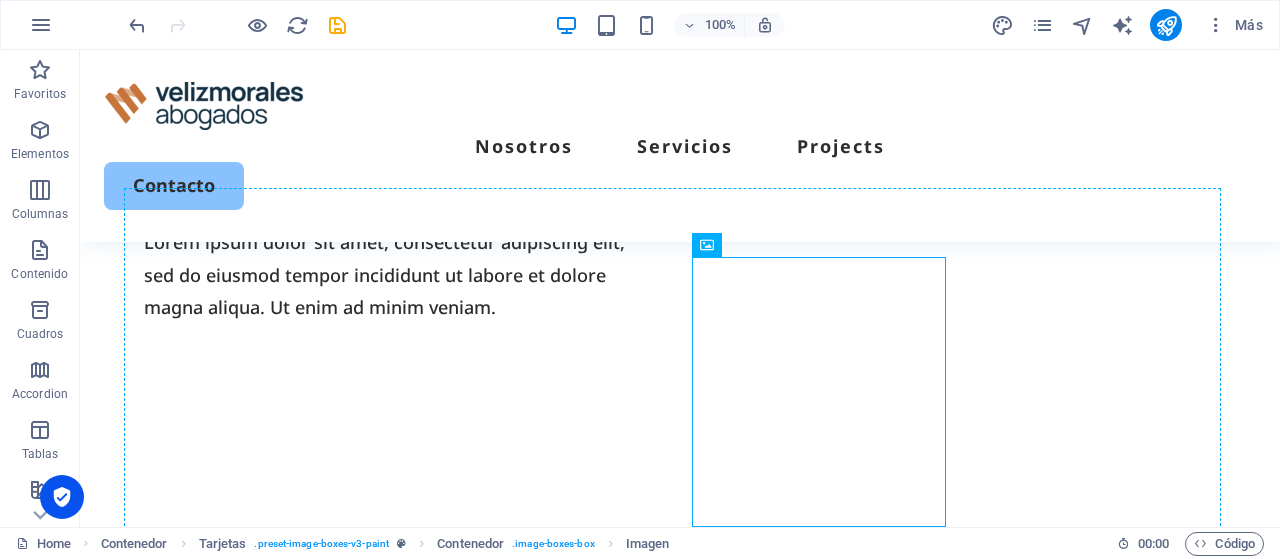 drag, startPoint x: 854, startPoint y: 288, endPoint x: 855, endPoint y: 221, distance: 67.00746 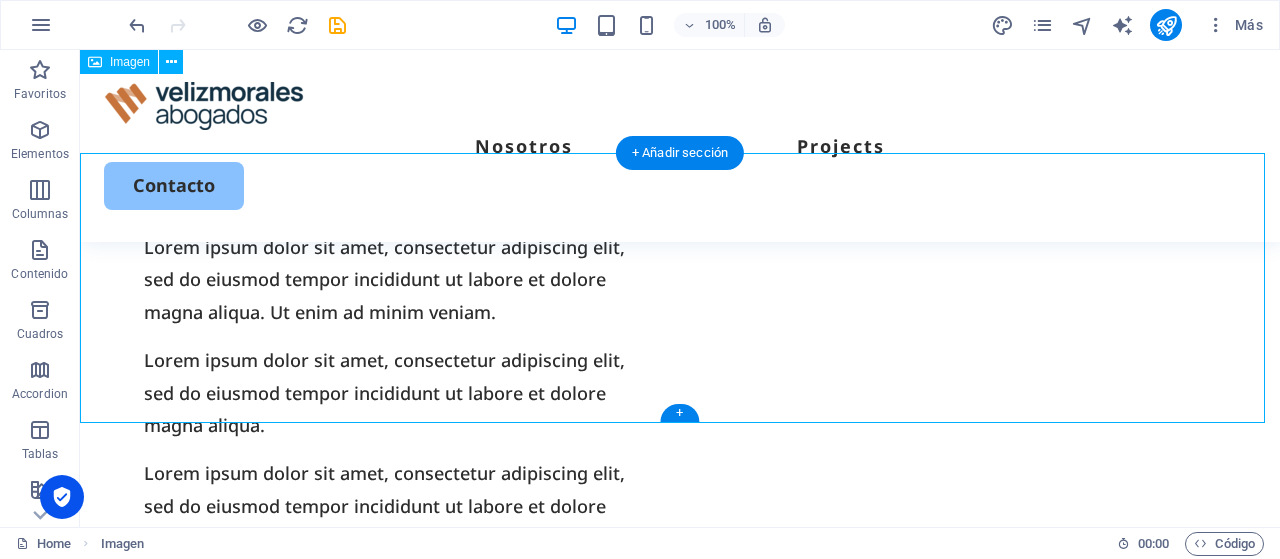 scroll, scrollTop: 1449, scrollLeft: 0, axis: vertical 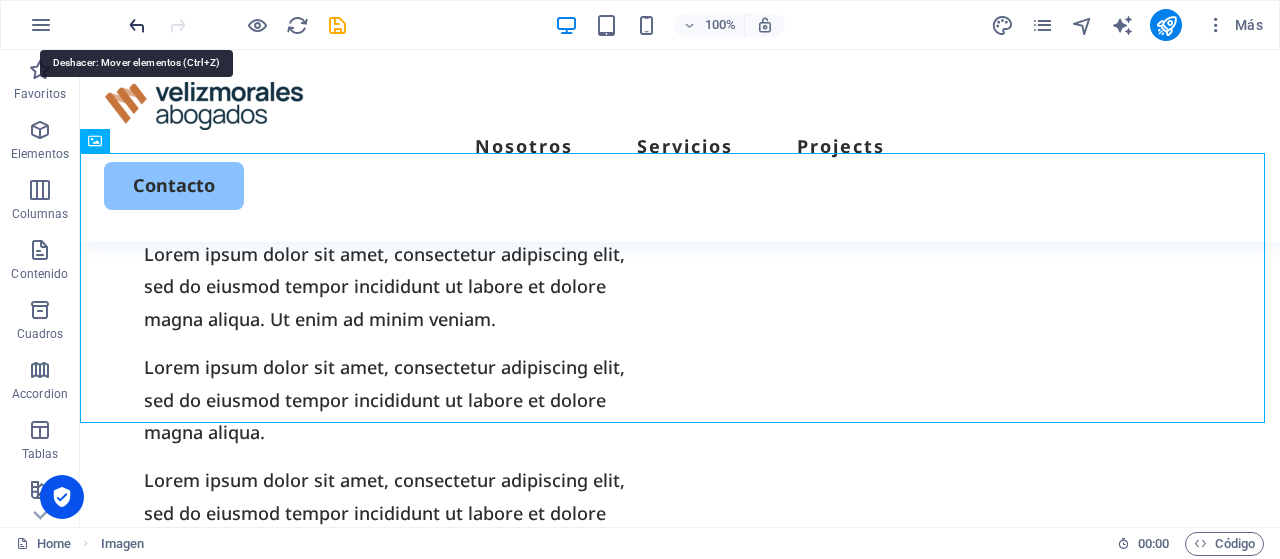 click at bounding box center [137, 25] 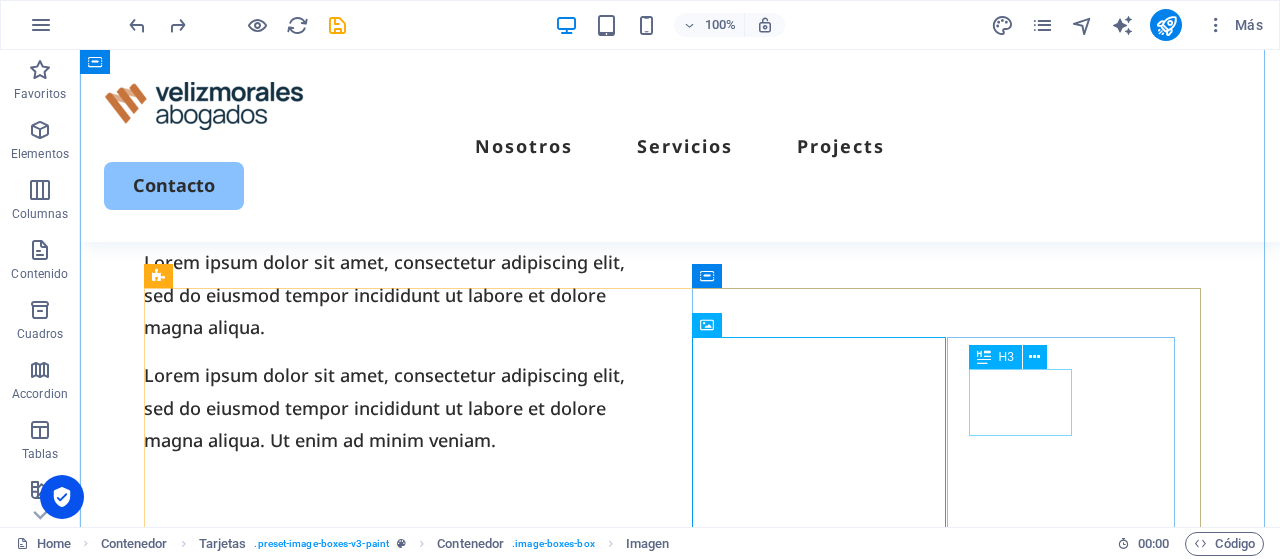 scroll, scrollTop: 1649, scrollLeft: 0, axis: vertical 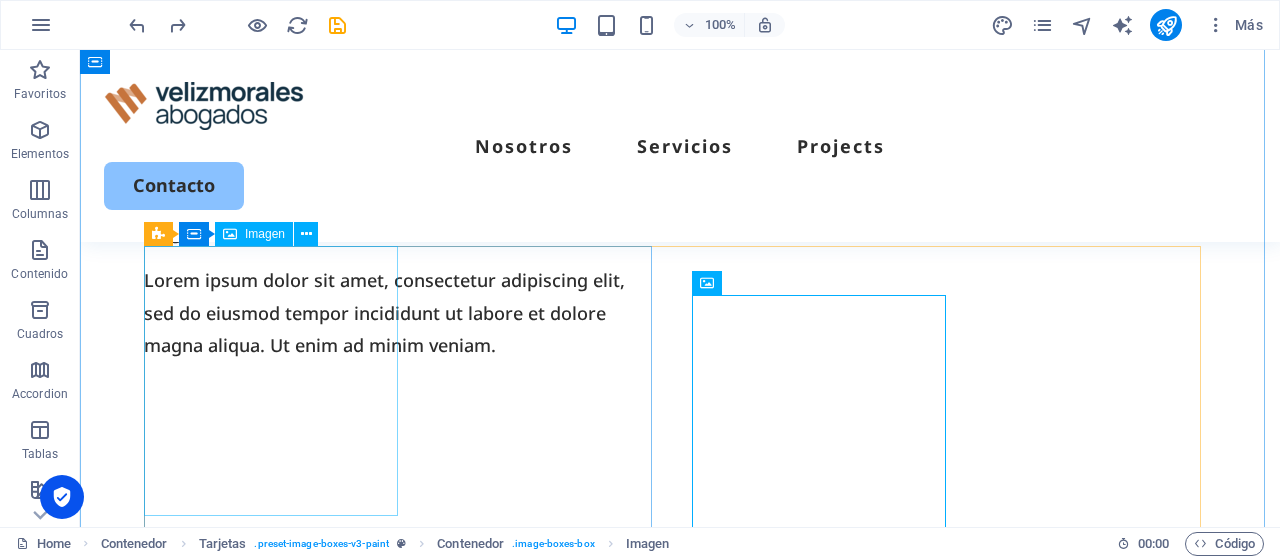 click at bounding box center [402, 889] 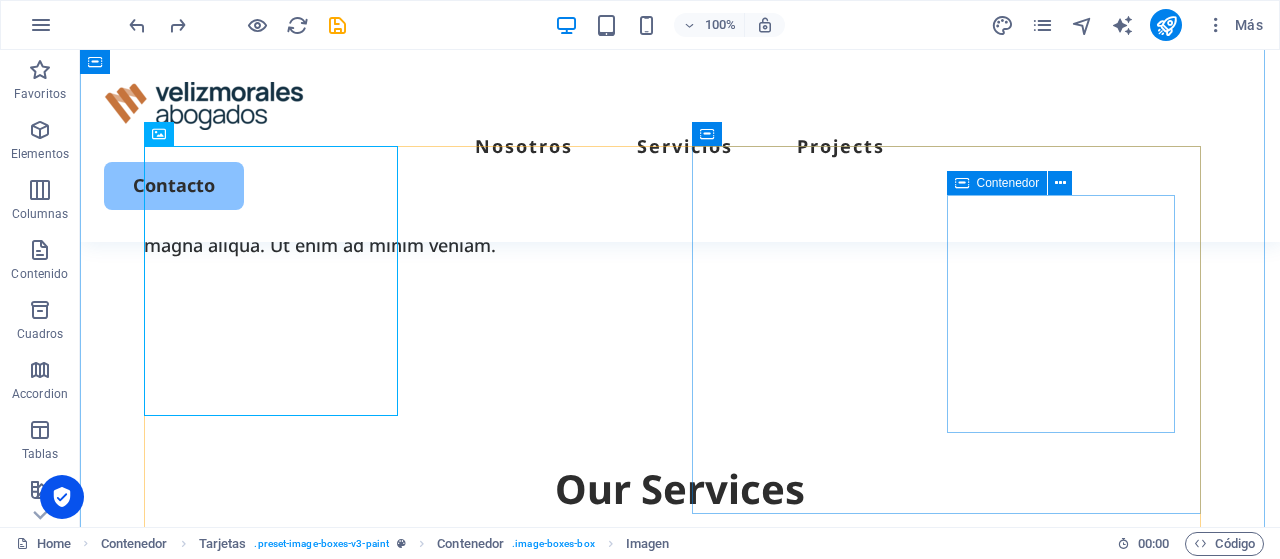 scroll, scrollTop: 1649, scrollLeft: 0, axis: vertical 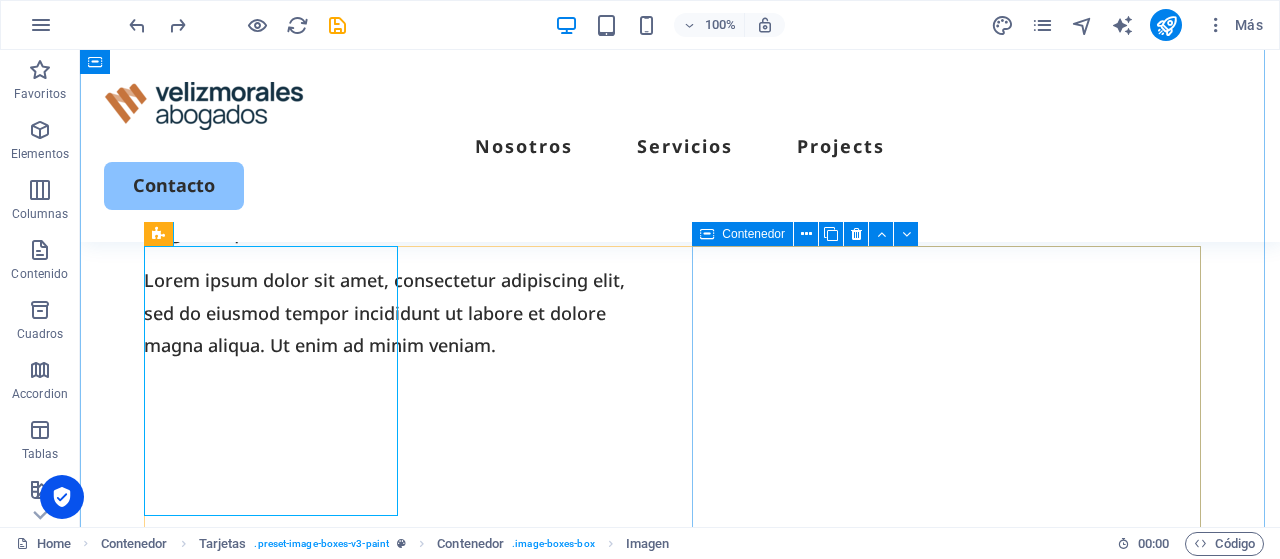 click on "Exterior painting Lorem ipsum dolor sit amet, consectetur elit. Book Now" at bounding box center [402, 1470] 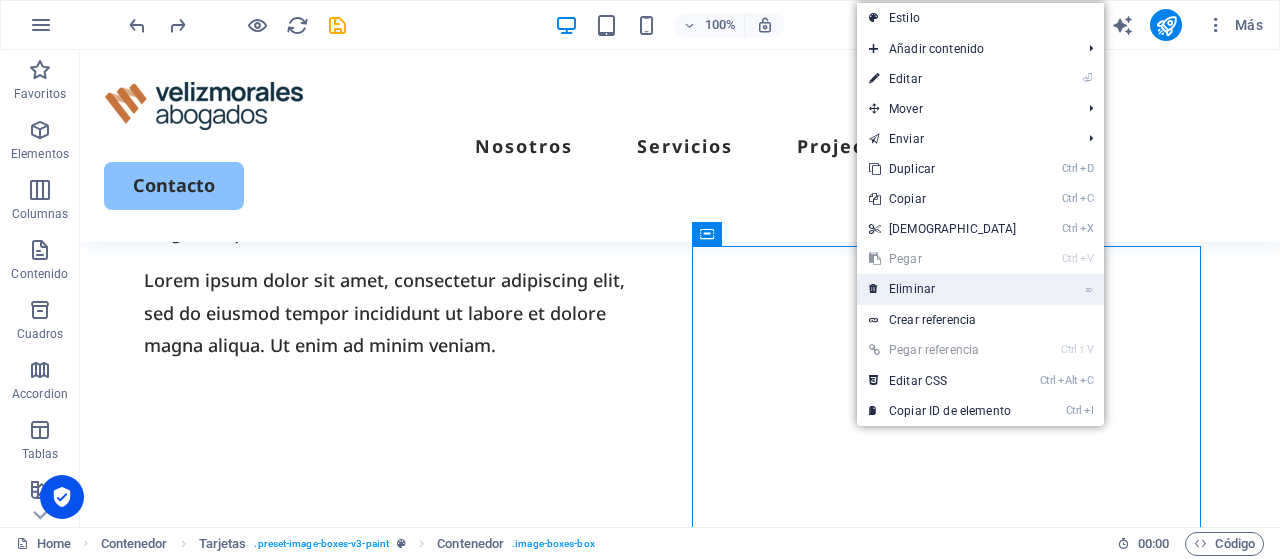 click on "⌦  Eliminar" at bounding box center [943, 289] 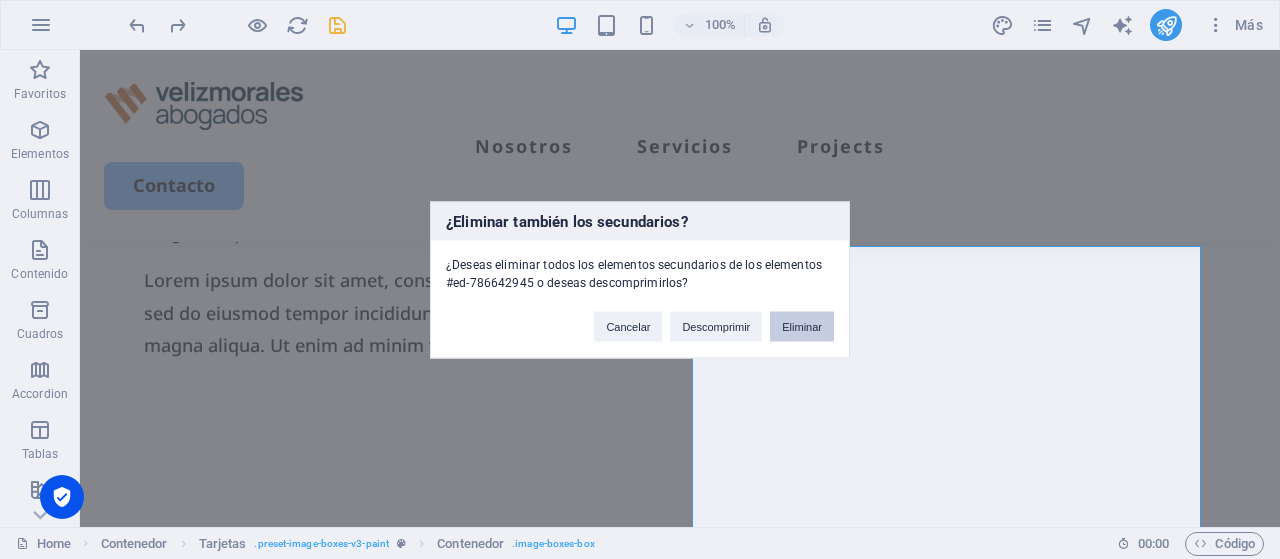 click on "Eliminar" at bounding box center (802, 326) 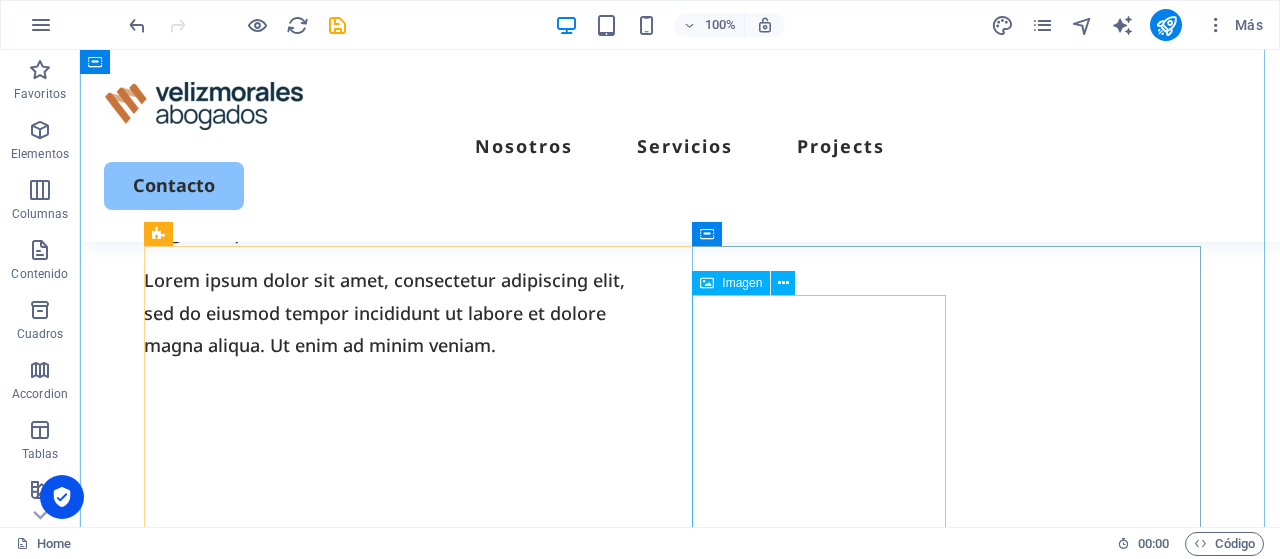 click at bounding box center [402, 1384] 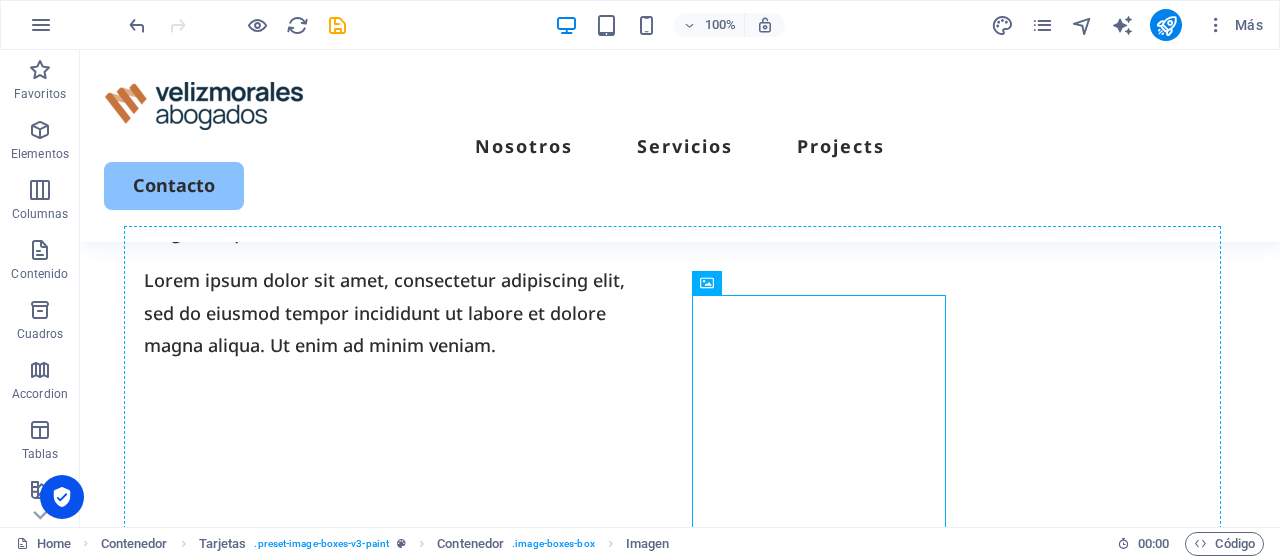 drag, startPoint x: 894, startPoint y: 305, endPoint x: 900, endPoint y: 265, distance: 40.4475 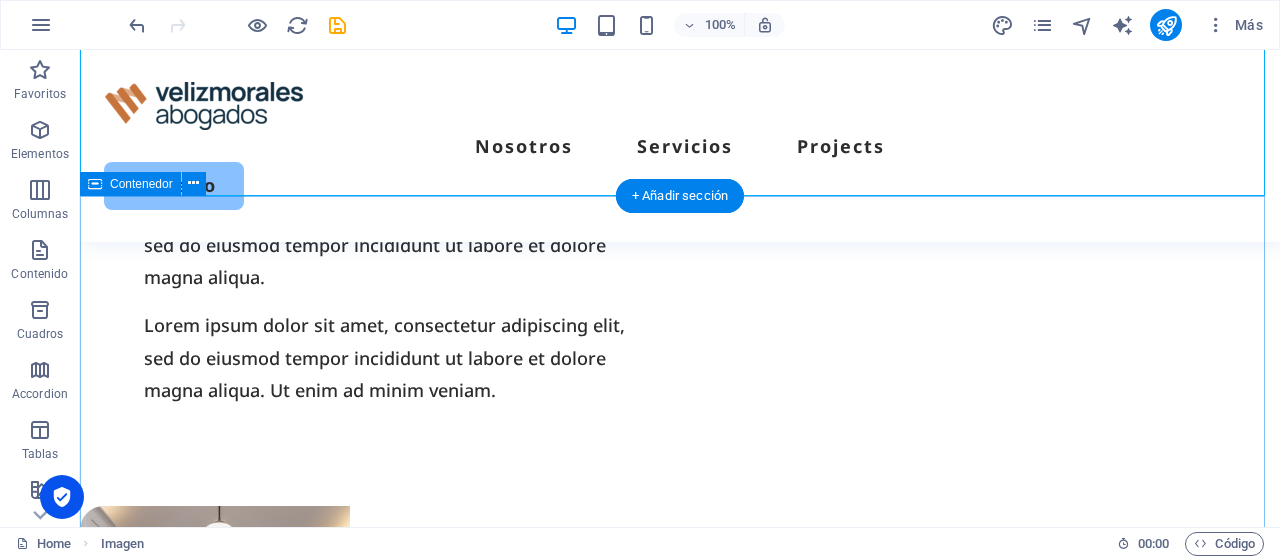 scroll, scrollTop: 1449, scrollLeft: 0, axis: vertical 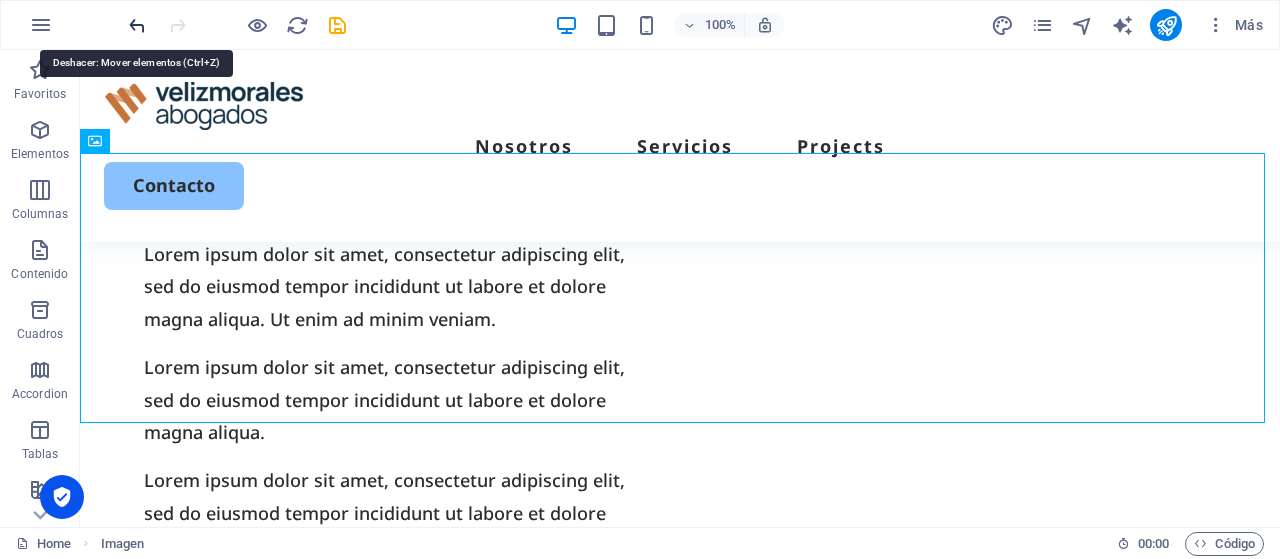 click at bounding box center [137, 25] 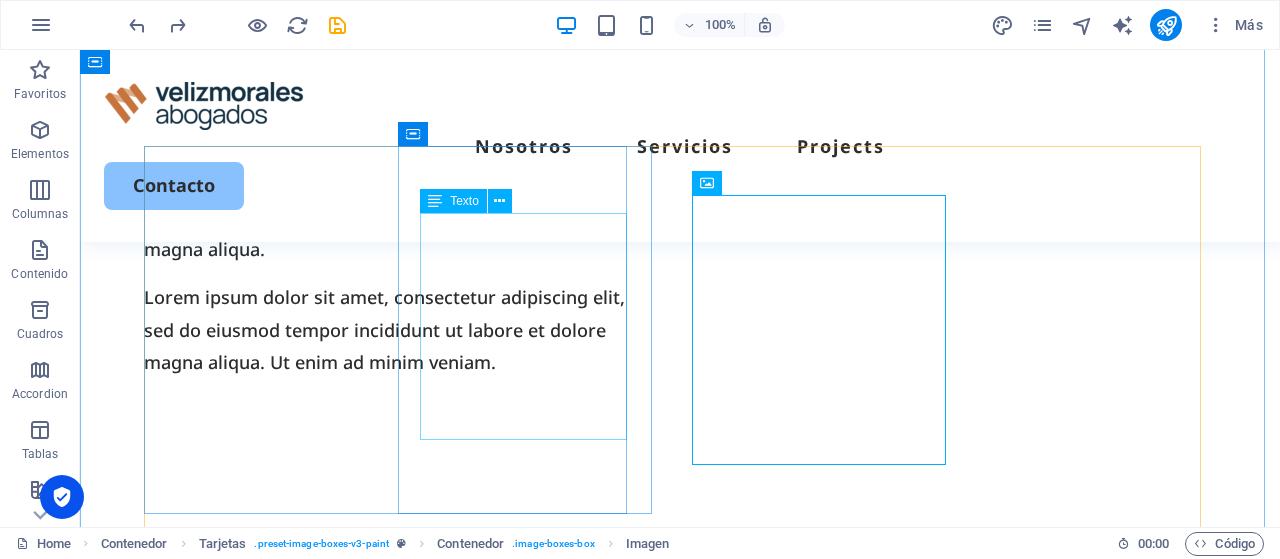 scroll, scrollTop: 1549, scrollLeft: 0, axis: vertical 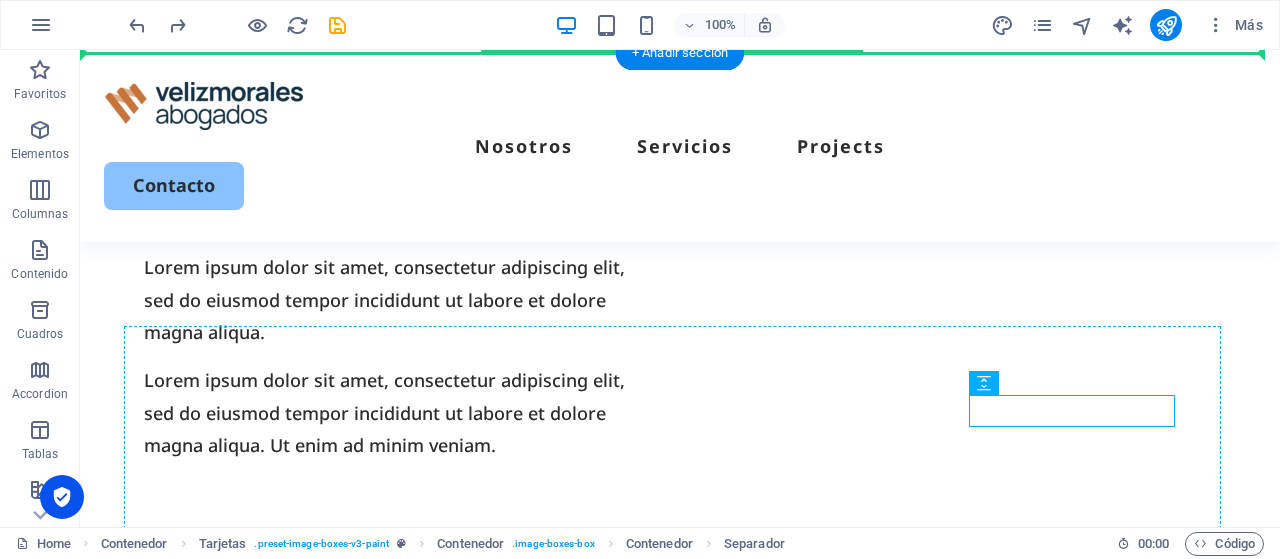 drag, startPoint x: 1102, startPoint y: 417, endPoint x: 1101, endPoint y: 363, distance: 54.00926 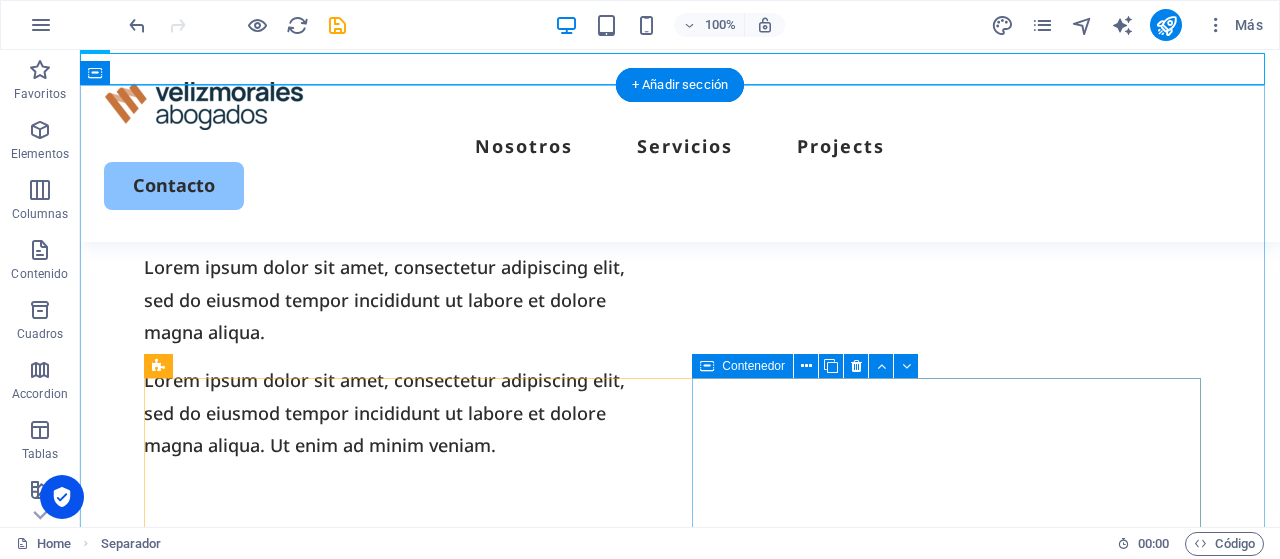 click on "Cabinet painting Lorem ipsum dolor sit amet, consectetur elit. Book Now" at bounding box center [402, 1586] 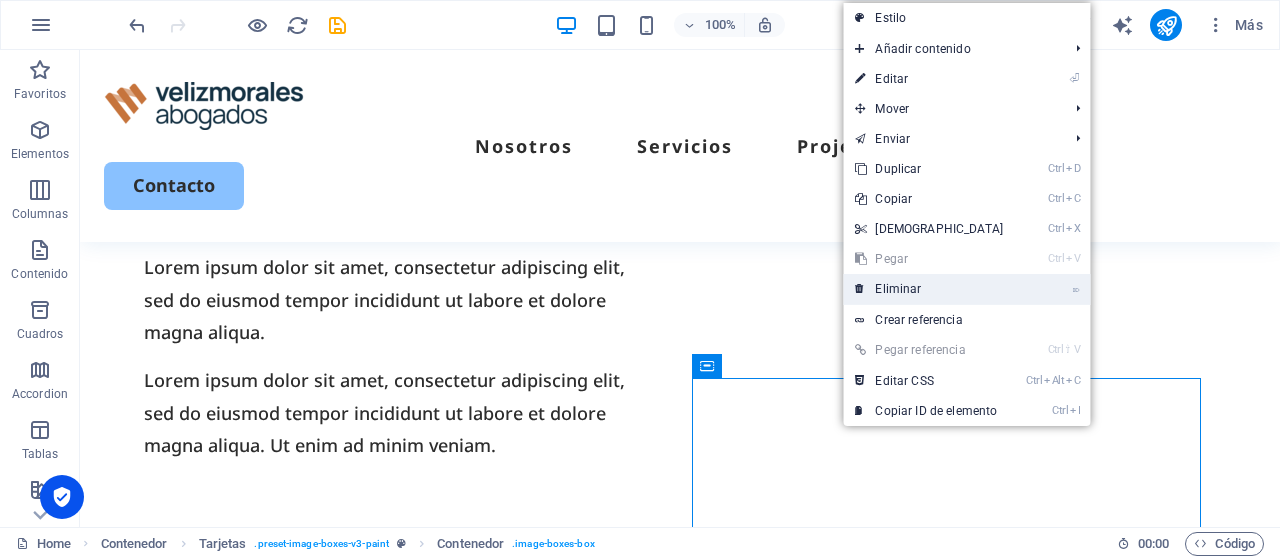 click on "⌦  Eliminar" at bounding box center [929, 289] 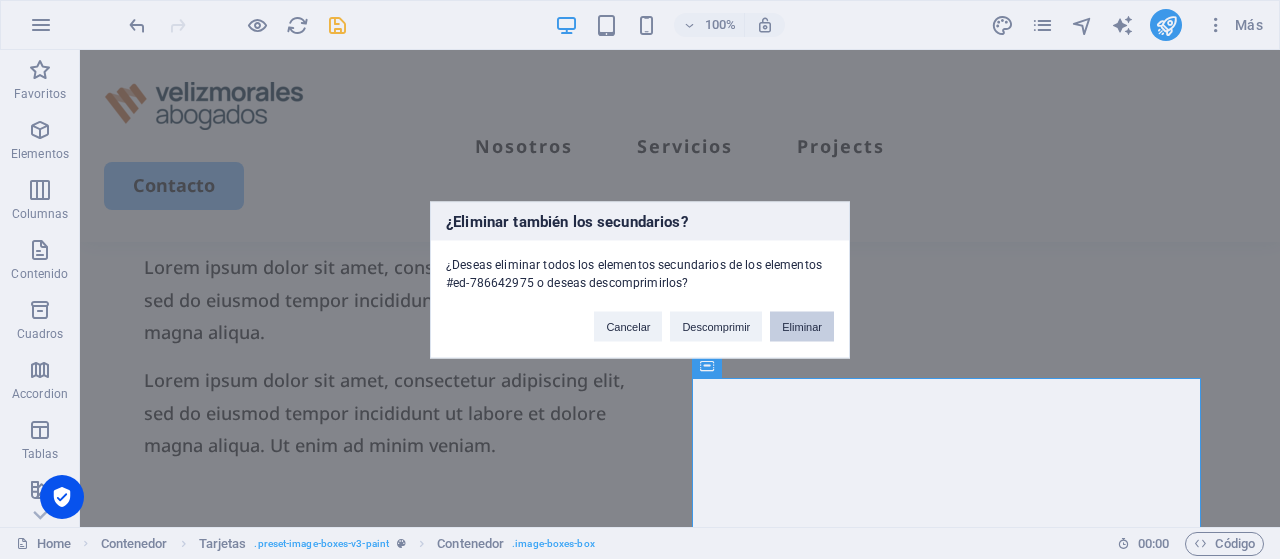 click on "Eliminar" at bounding box center [802, 326] 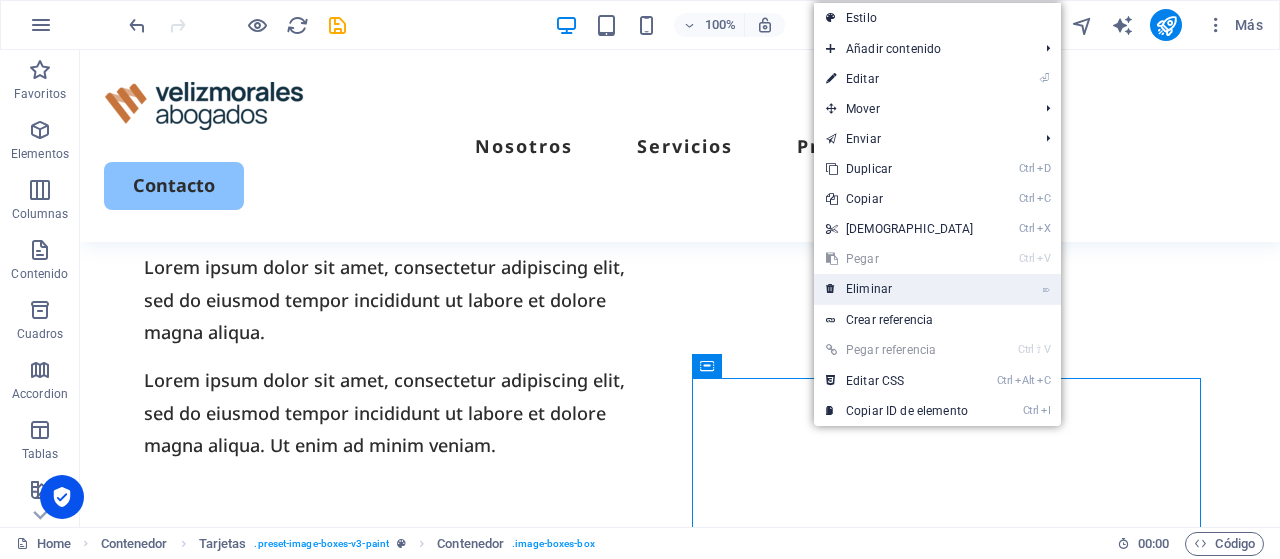 click on "⌦  Eliminar" at bounding box center [900, 289] 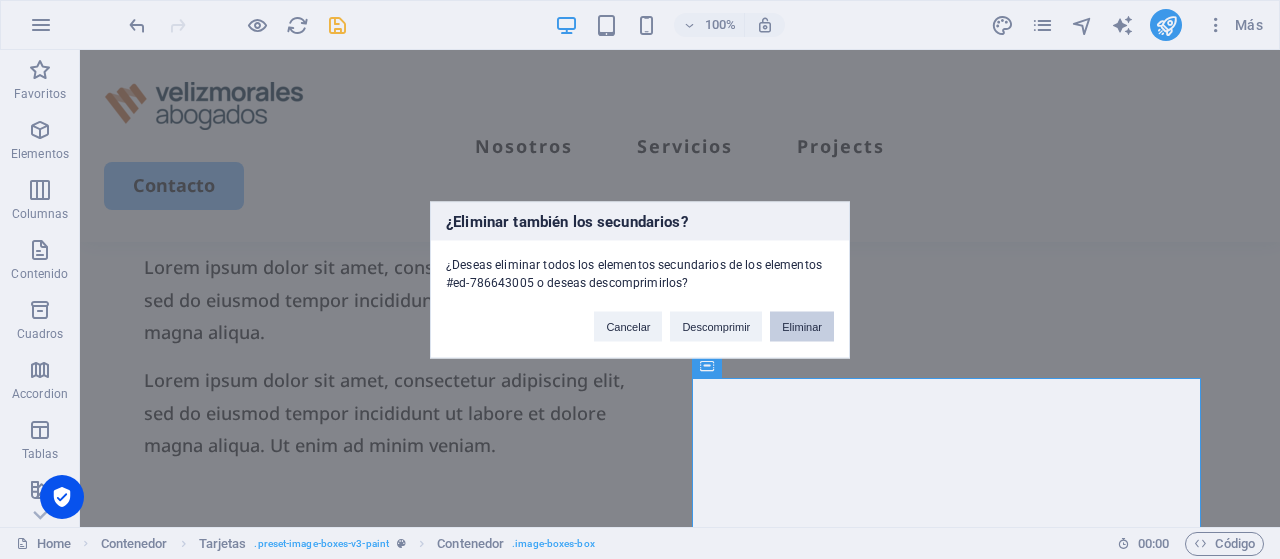 drag, startPoint x: 816, startPoint y: 325, endPoint x: 780, endPoint y: 362, distance: 51.62364 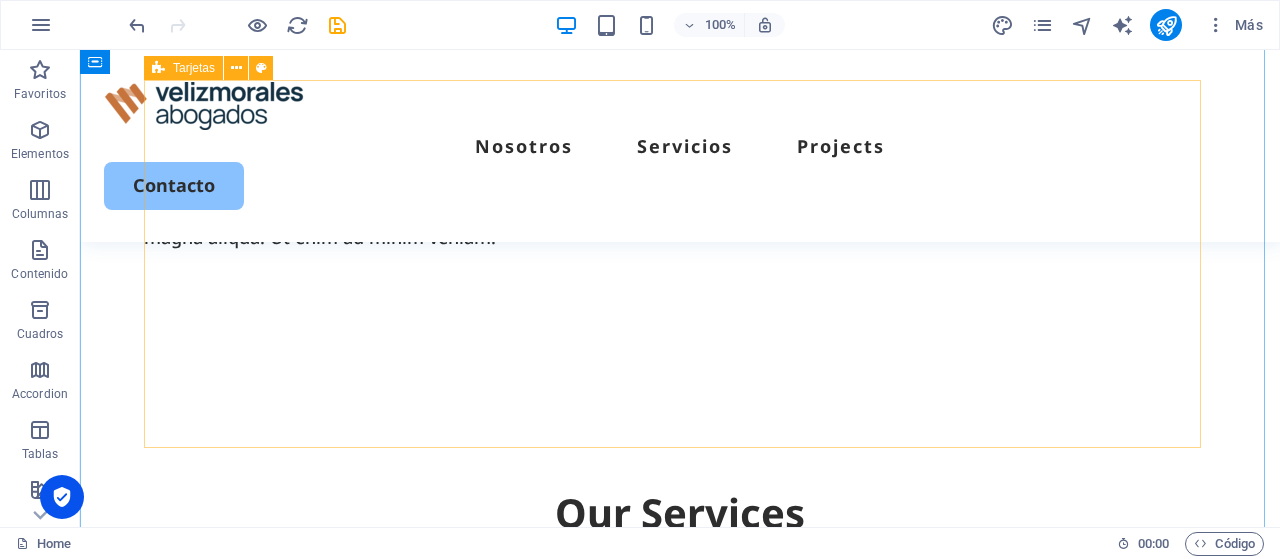 scroll, scrollTop: 1649, scrollLeft: 0, axis: vertical 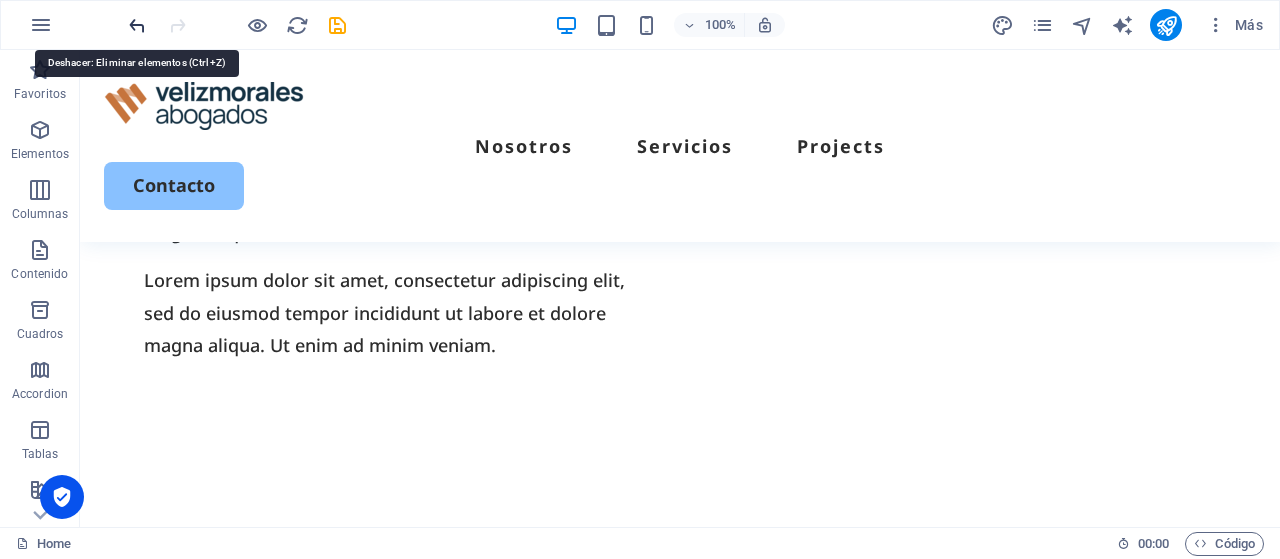 click at bounding box center [137, 25] 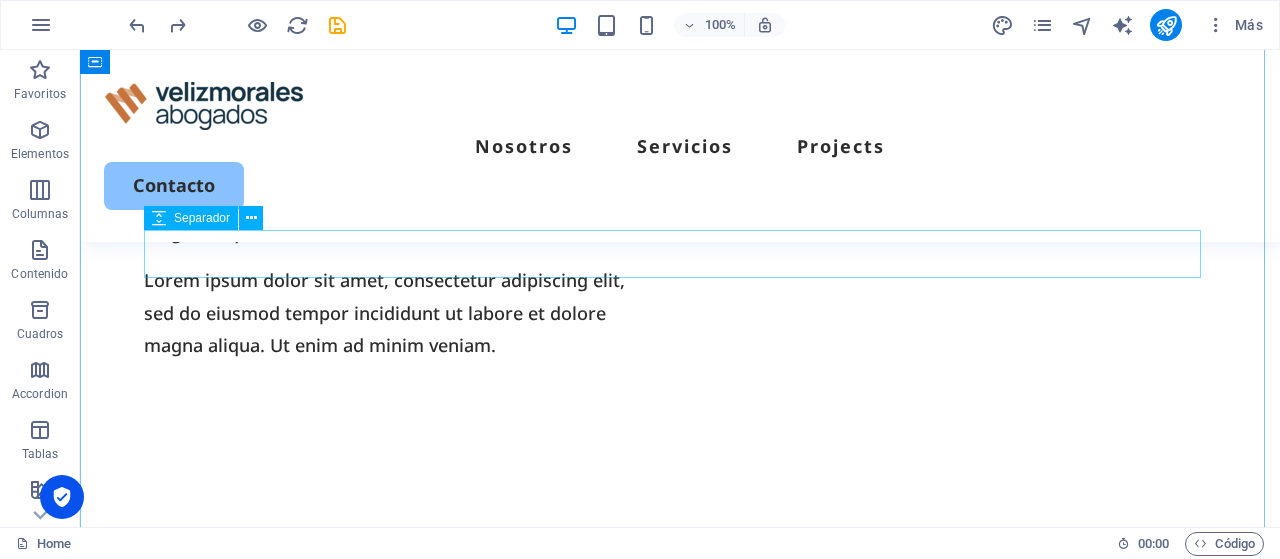 click at bounding box center [680, 762] 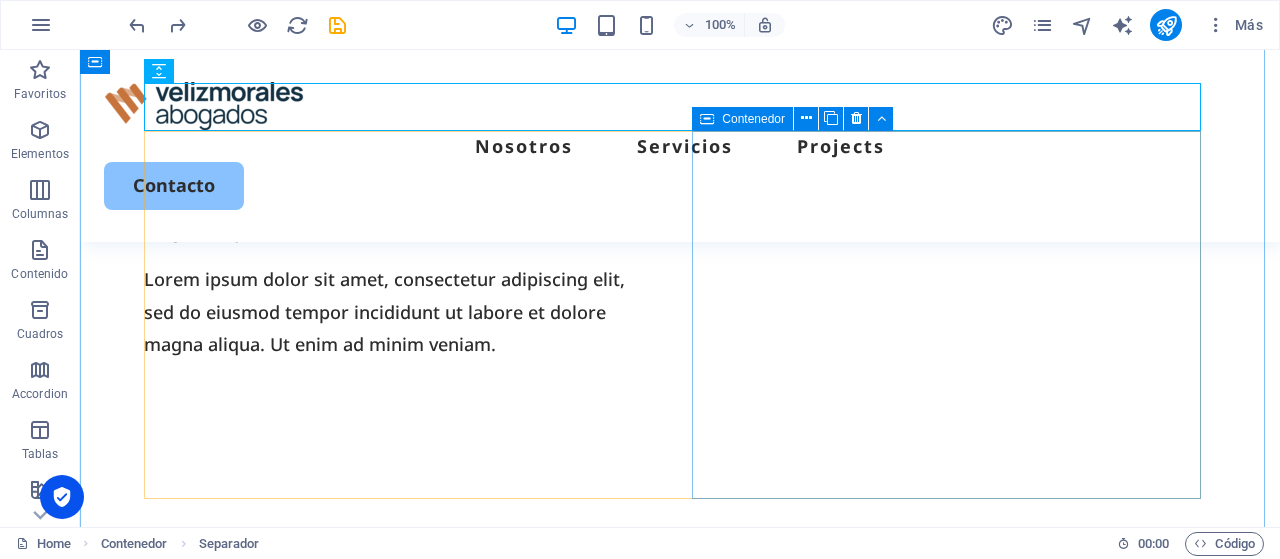 scroll, scrollTop: 1649, scrollLeft: 0, axis: vertical 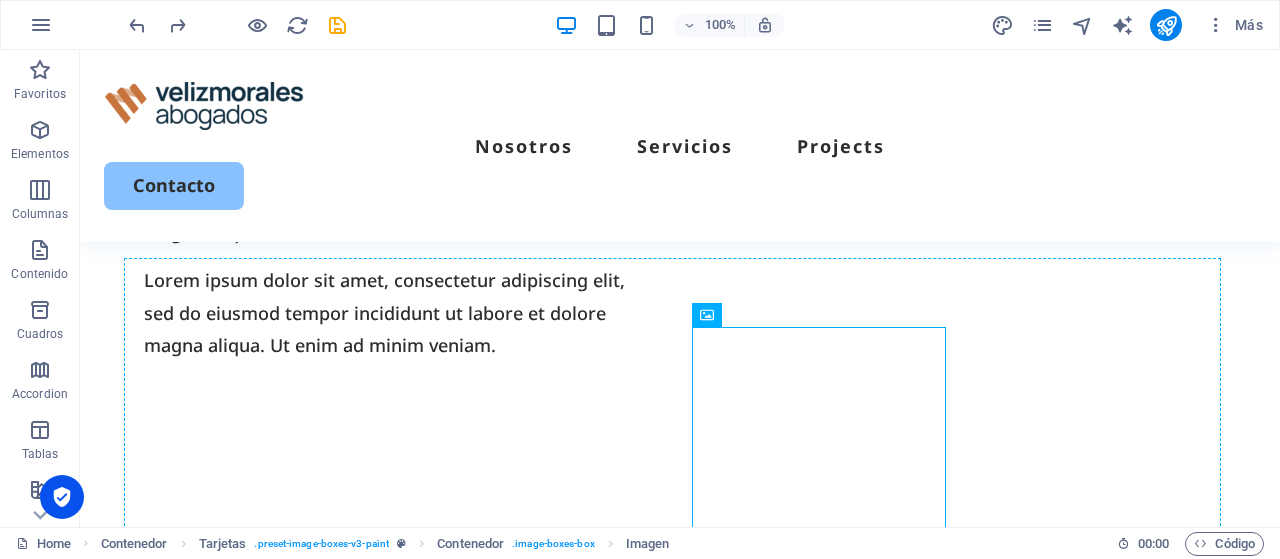 drag, startPoint x: 827, startPoint y: 365, endPoint x: 830, endPoint y: 289, distance: 76.05919 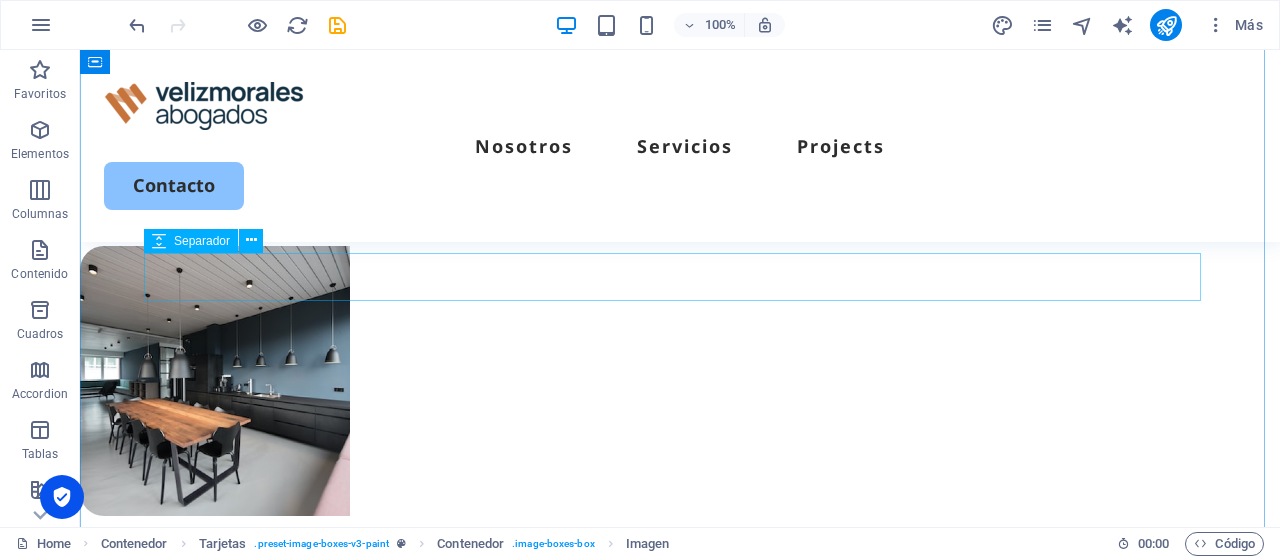 scroll, scrollTop: 1481, scrollLeft: 0, axis: vertical 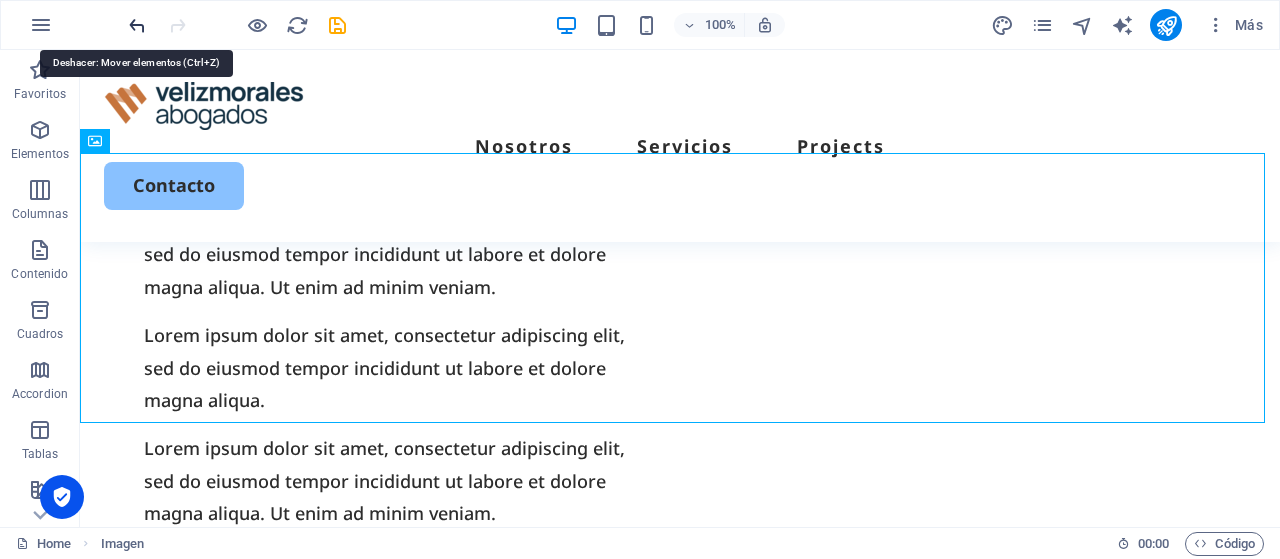 click at bounding box center (137, 25) 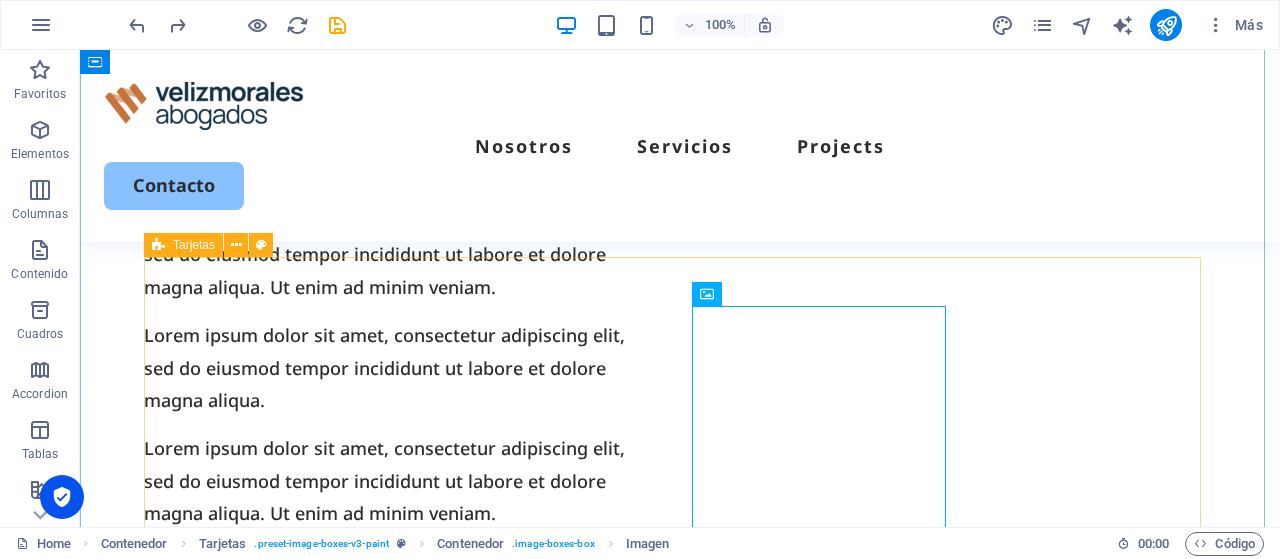 scroll, scrollTop: 1681, scrollLeft: 0, axis: vertical 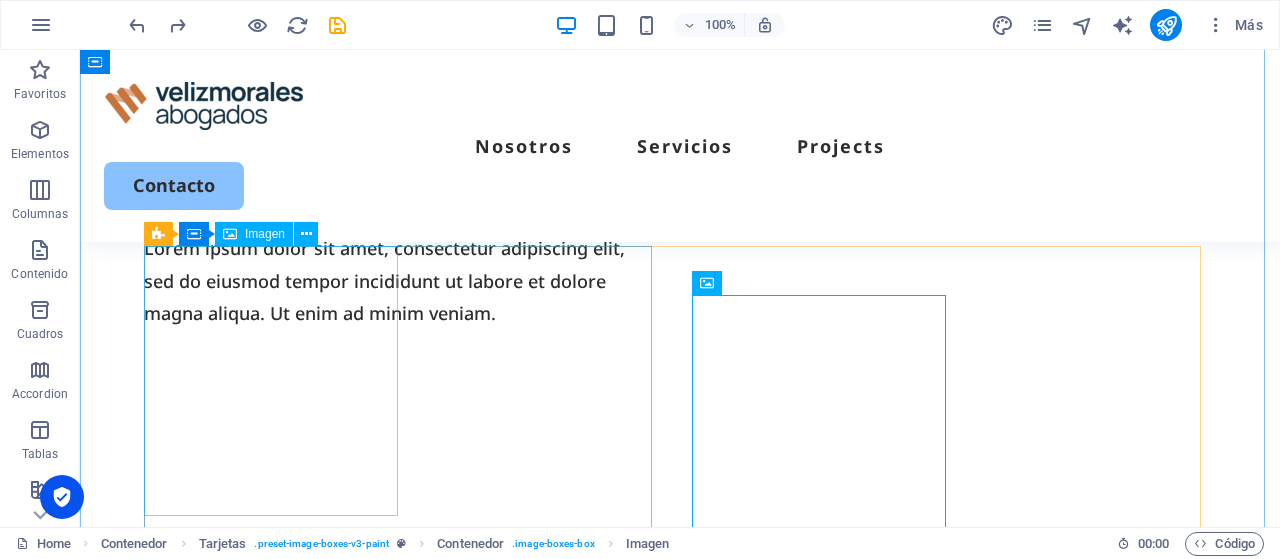 click at bounding box center [402, 889] 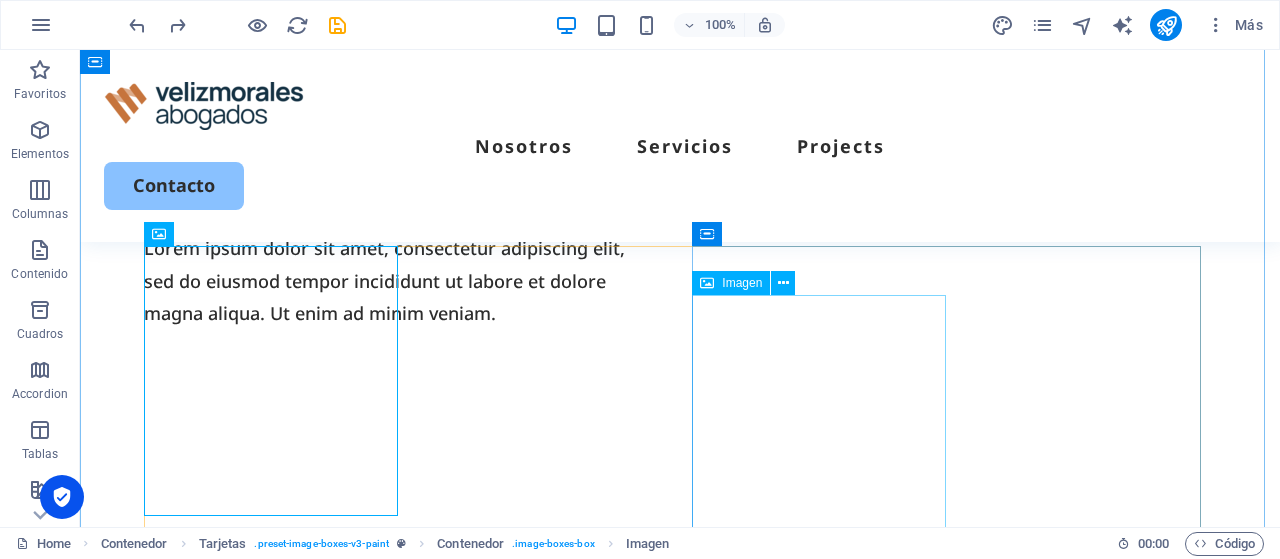 scroll, scrollTop: 1781, scrollLeft: 0, axis: vertical 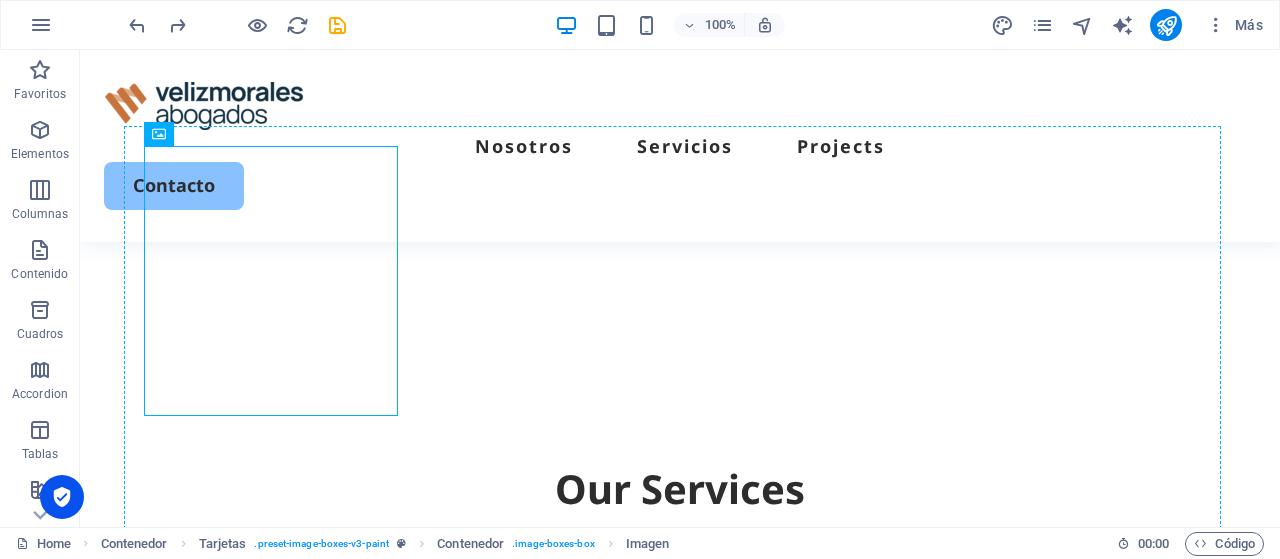 drag, startPoint x: 300, startPoint y: 228, endPoint x: 300, endPoint y: 433, distance: 205 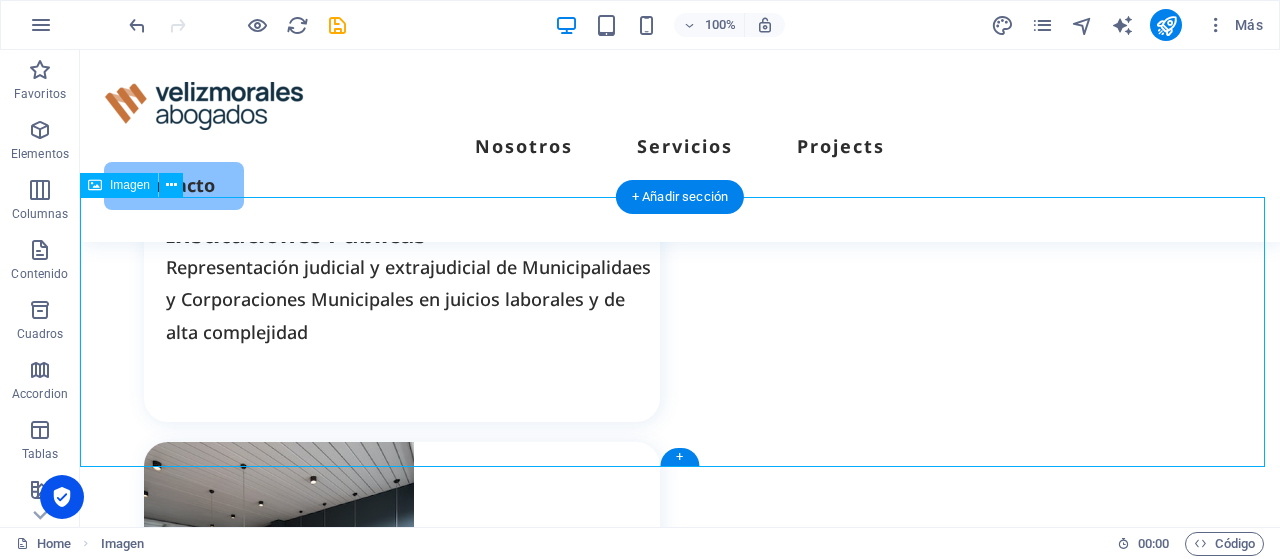 scroll, scrollTop: 2242, scrollLeft: 0, axis: vertical 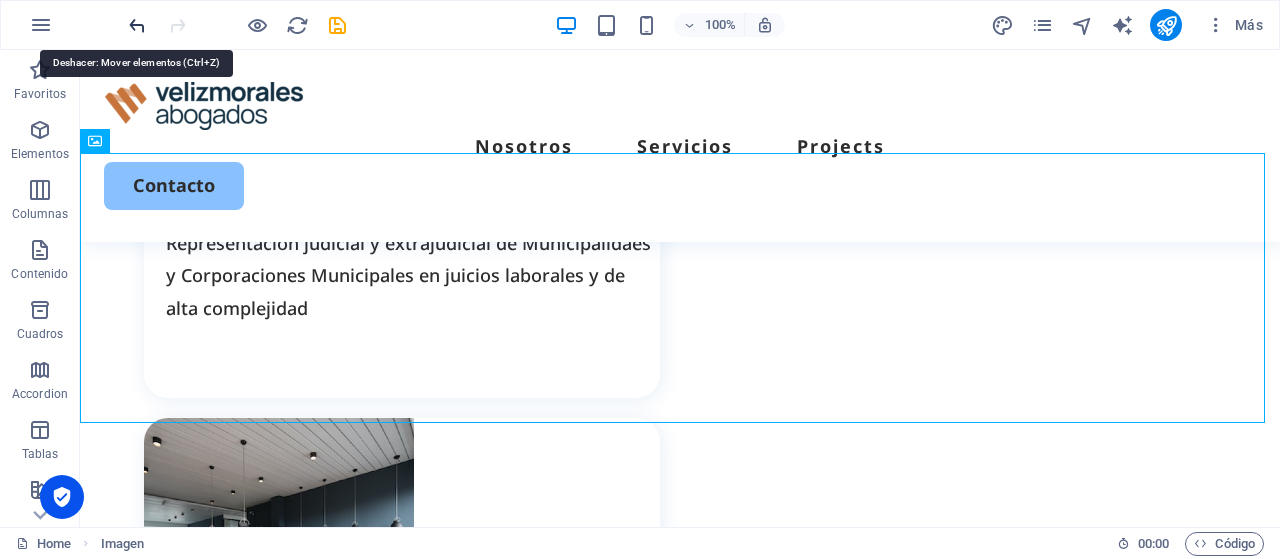 click at bounding box center (137, 25) 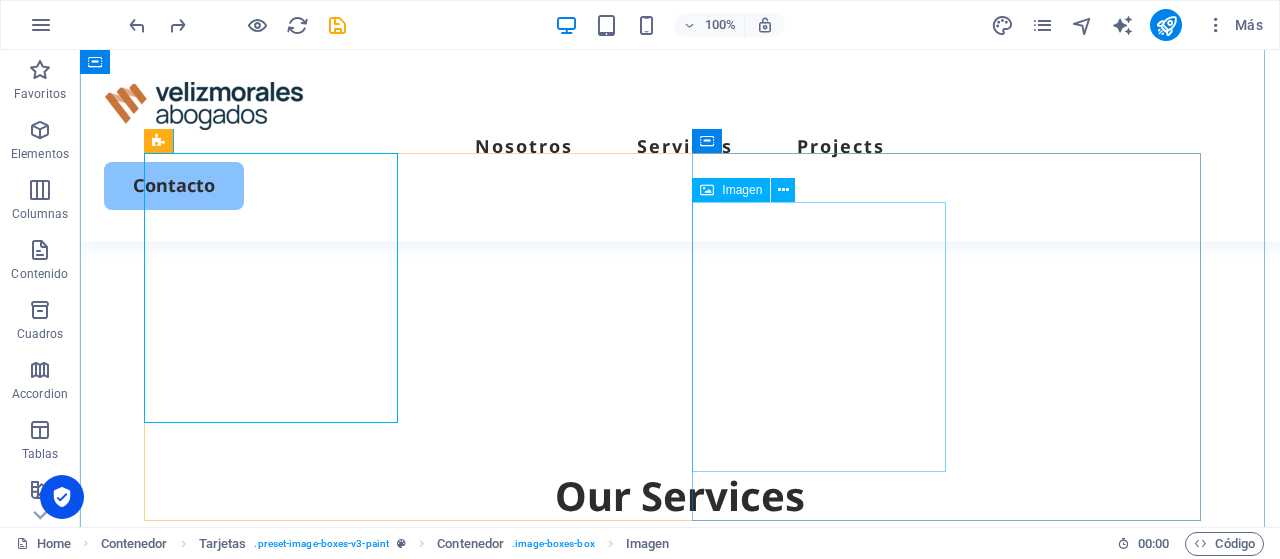 scroll, scrollTop: 1674, scrollLeft: 0, axis: vertical 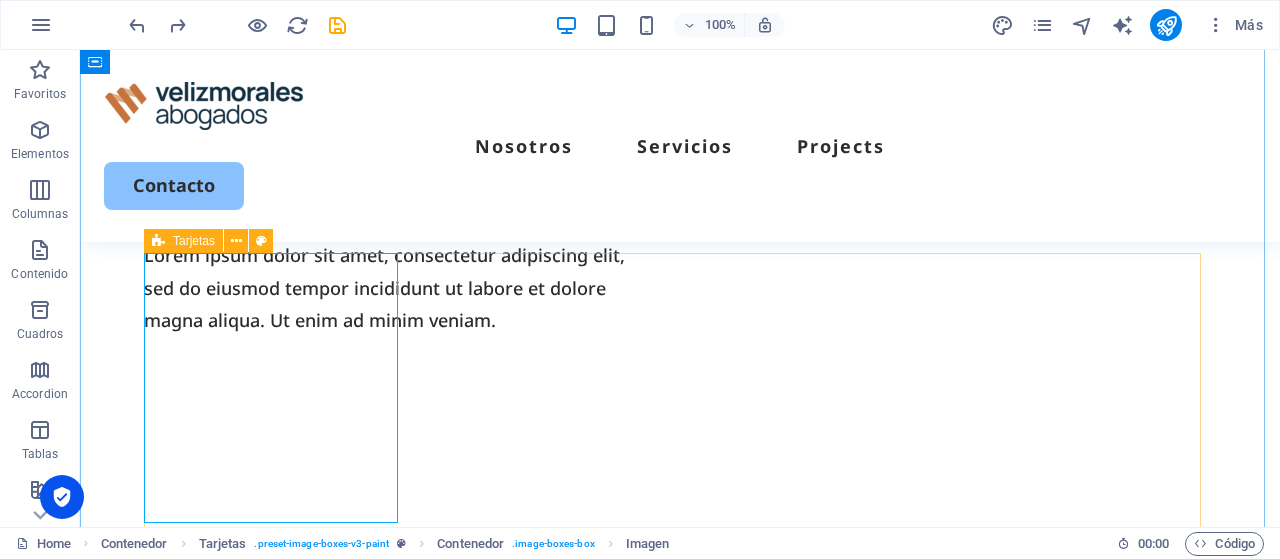 click on "Tarjetas" at bounding box center [183, 241] 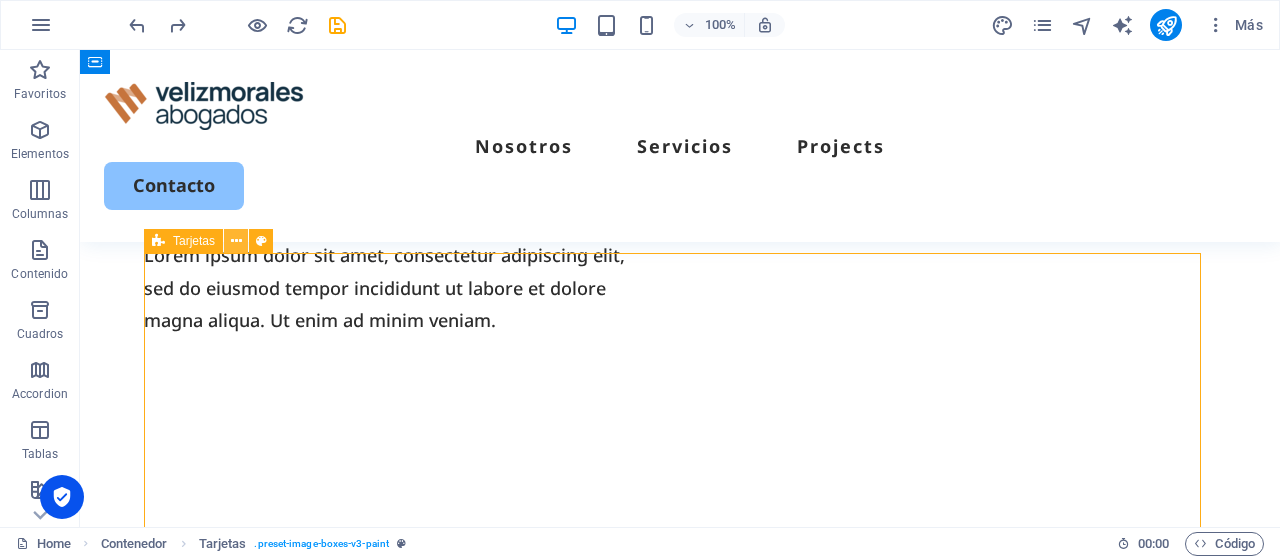 click at bounding box center [236, 241] 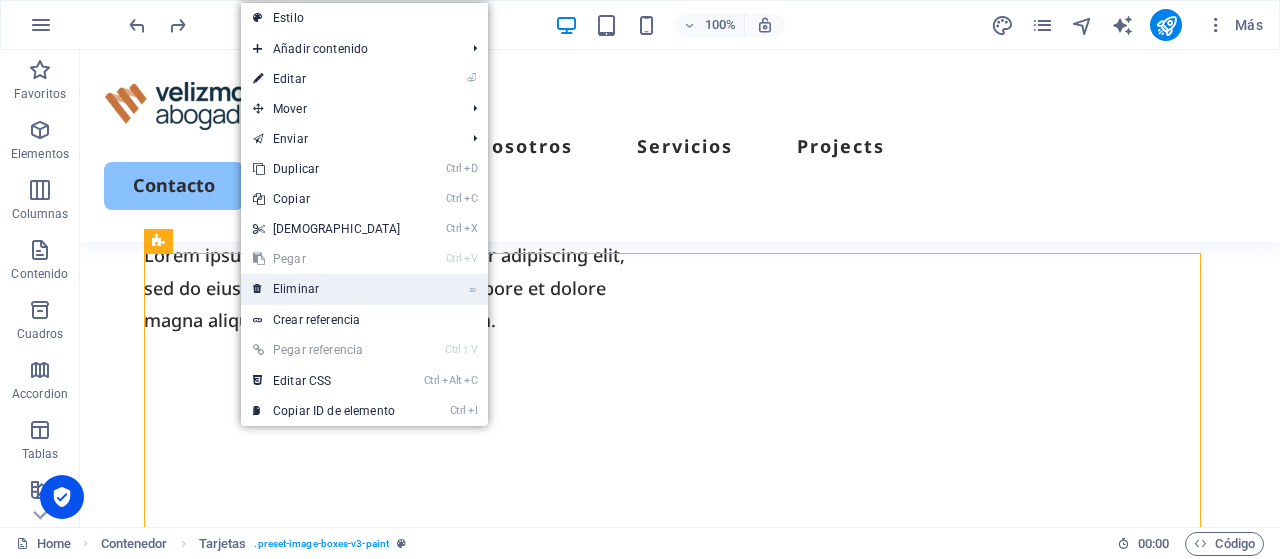 click on "⌦  Eliminar" at bounding box center [327, 289] 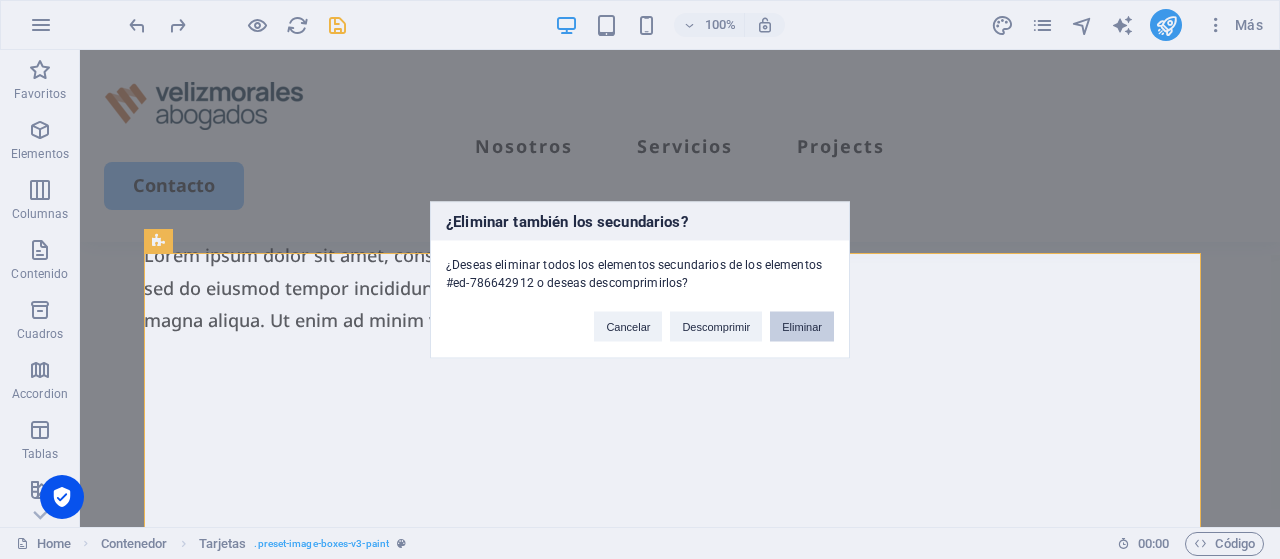 click on "Eliminar" at bounding box center [802, 326] 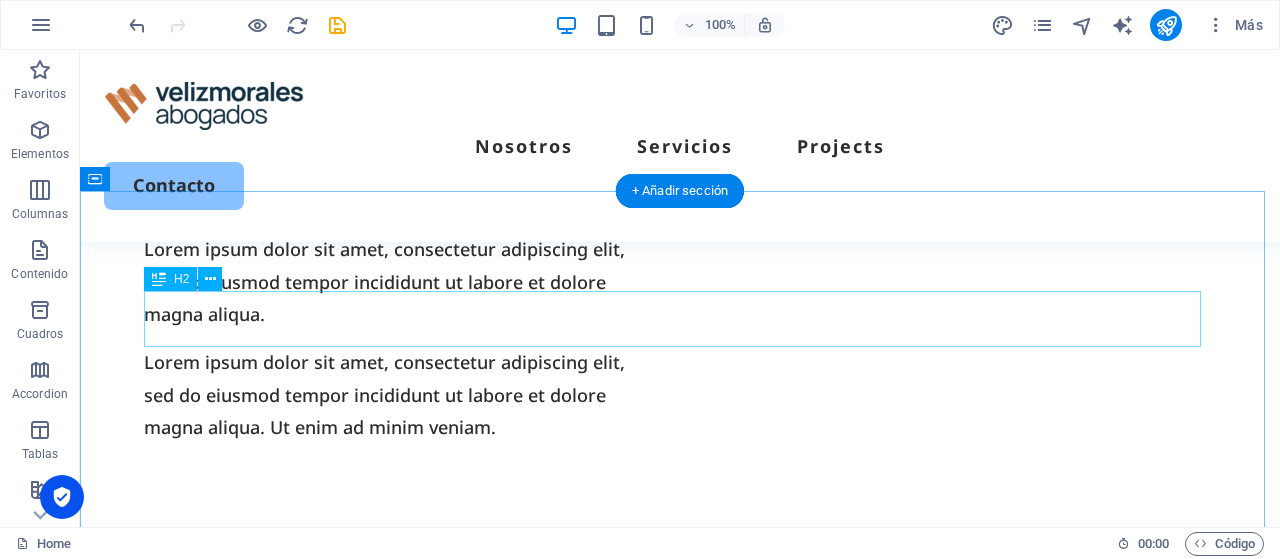 scroll, scrollTop: 1374, scrollLeft: 0, axis: vertical 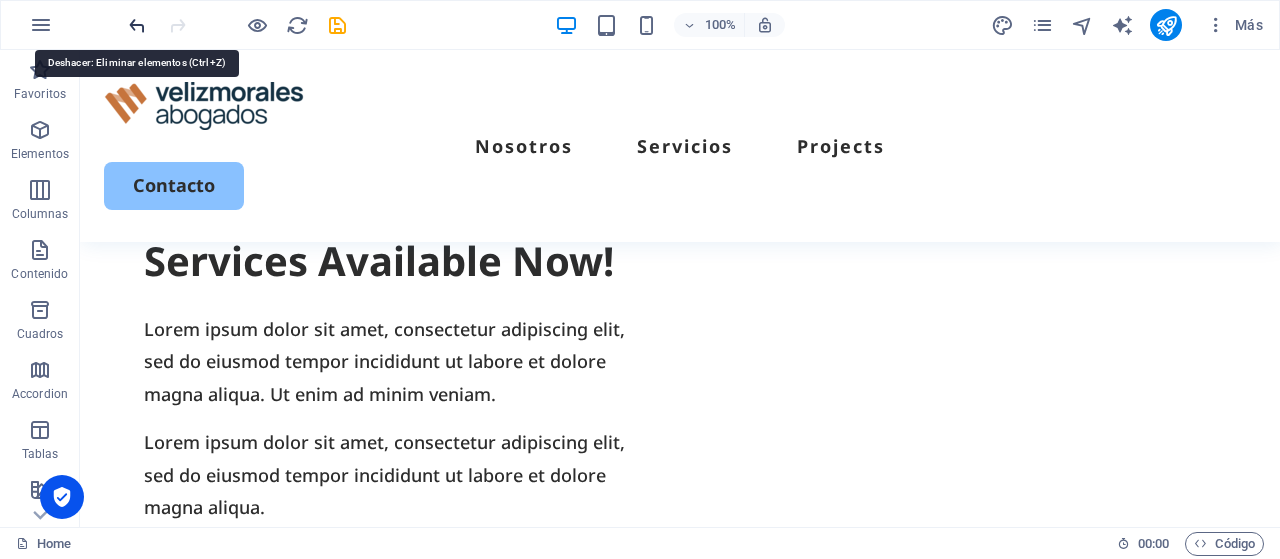 click at bounding box center (137, 25) 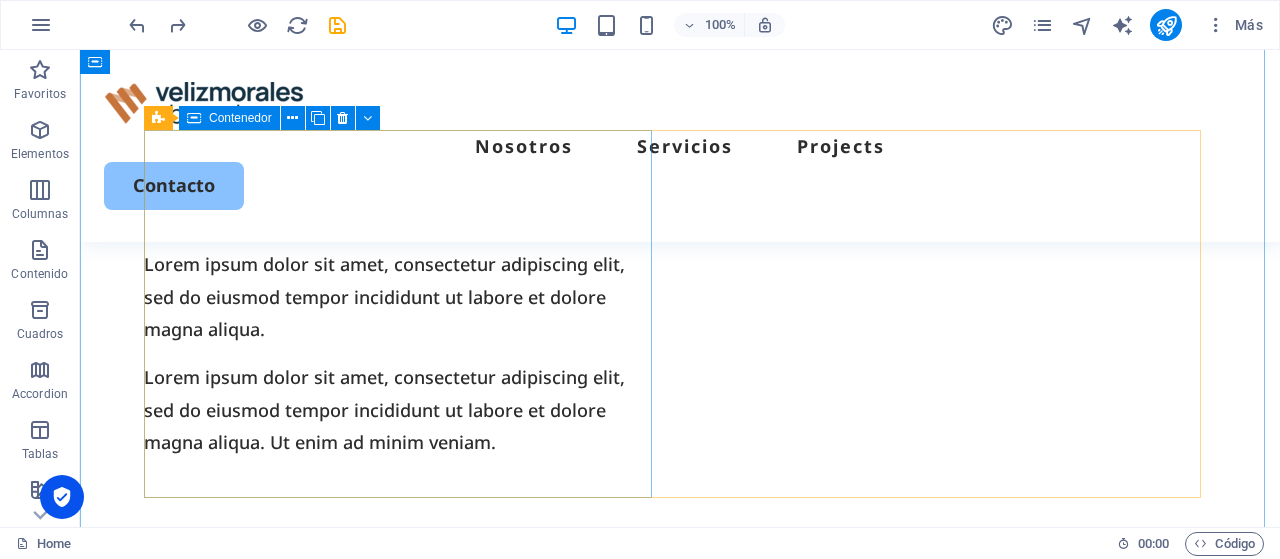 scroll, scrollTop: 1522, scrollLeft: 0, axis: vertical 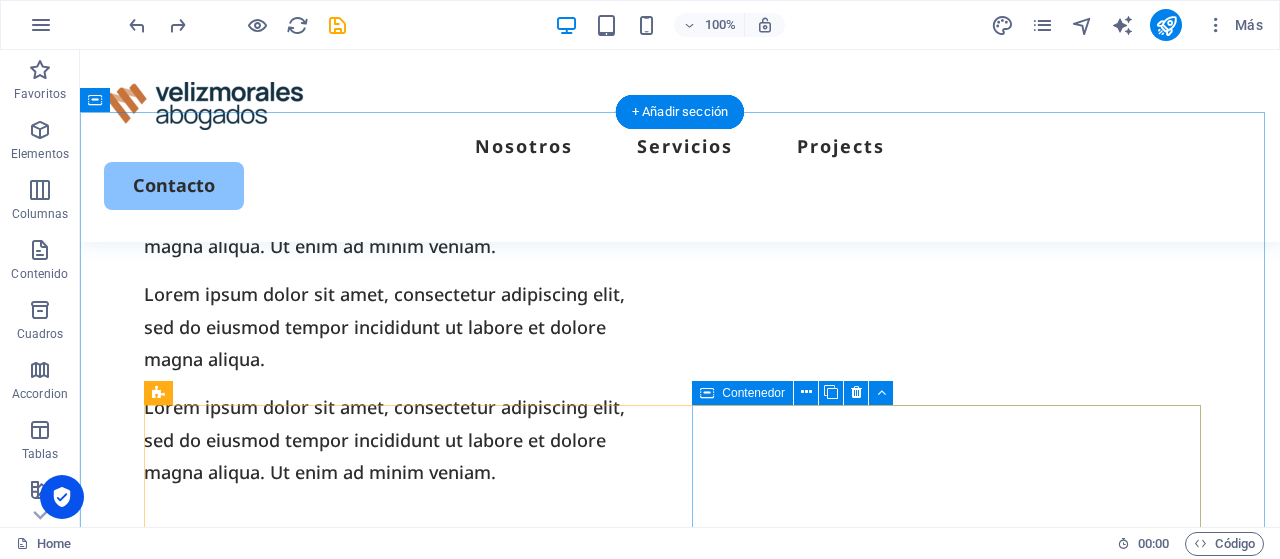 drag, startPoint x: 1024, startPoint y: 435, endPoint x: 1082, endPoint y: 444, distance: 58.694122 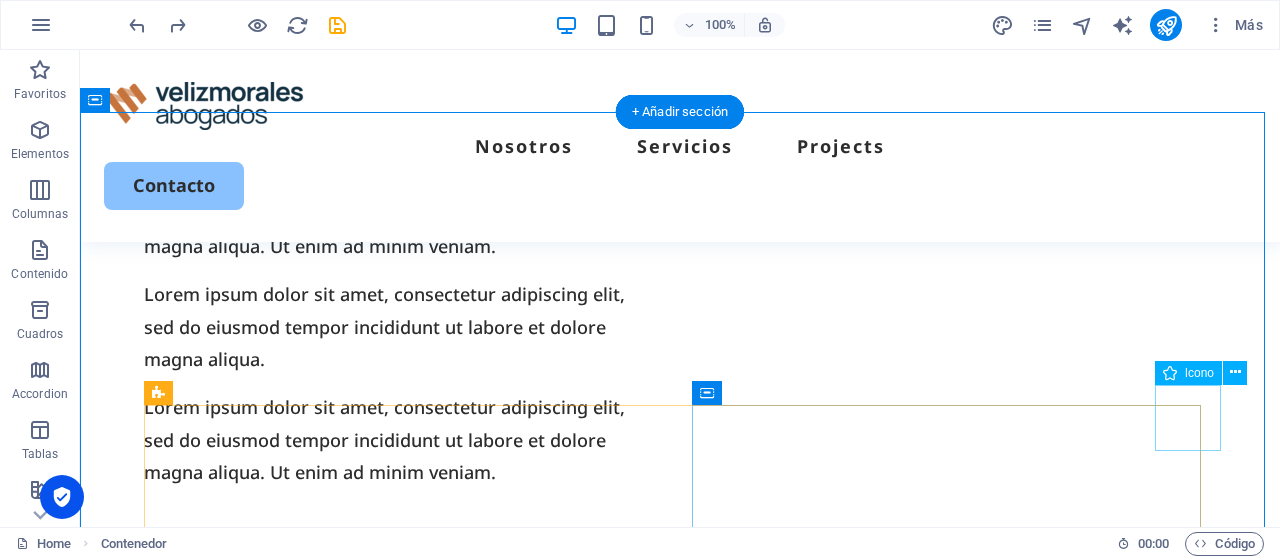 click at bounding box center (1267, -1455) 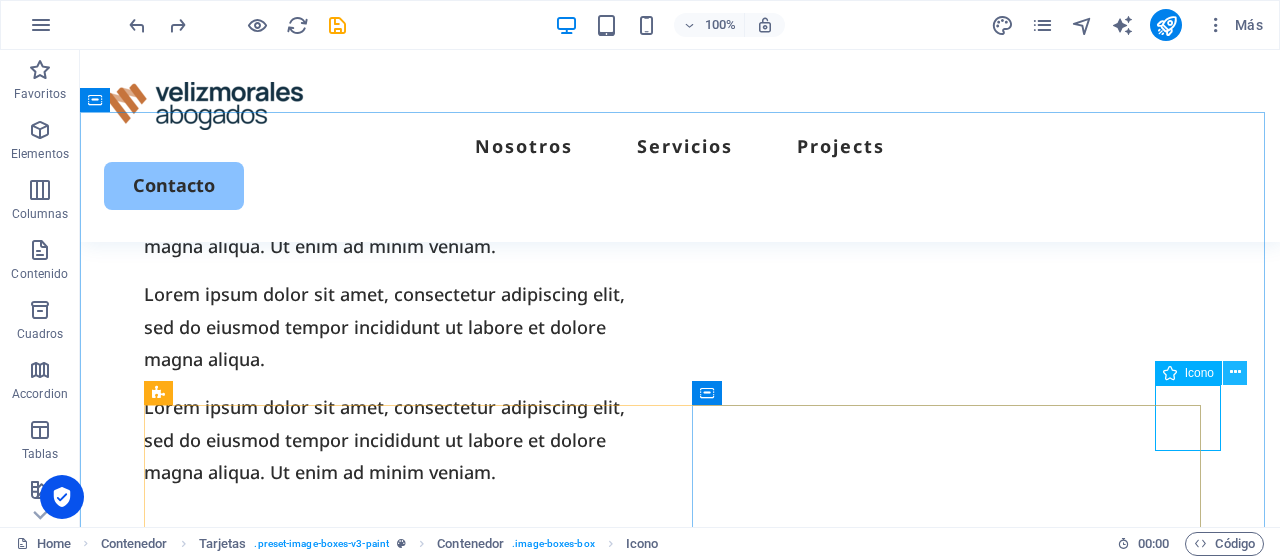 click at bounding box center [1235, 373] 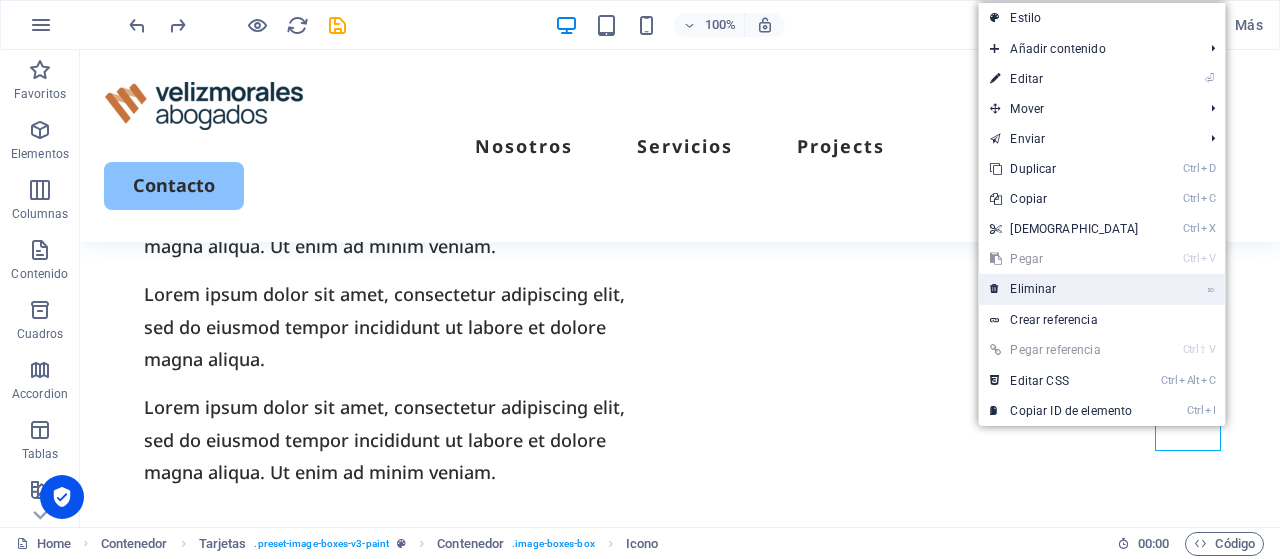 click on "⌦  Eliminar" at bounding box center (1064, 289) 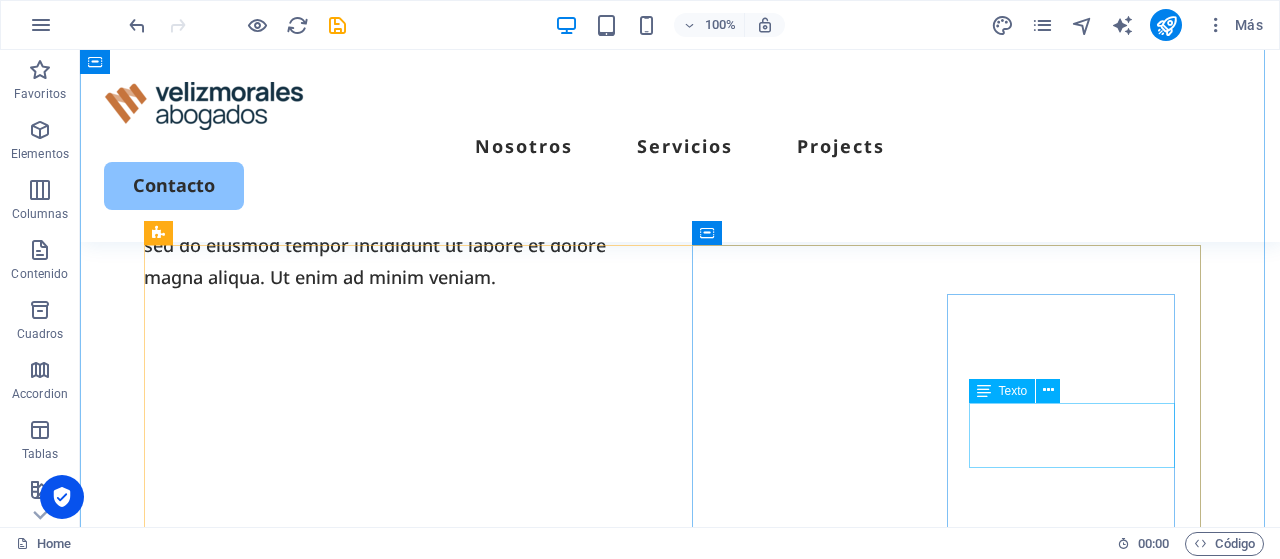 scroll, scrollTop: 1722, scrollLeft: 0, axis: vertical 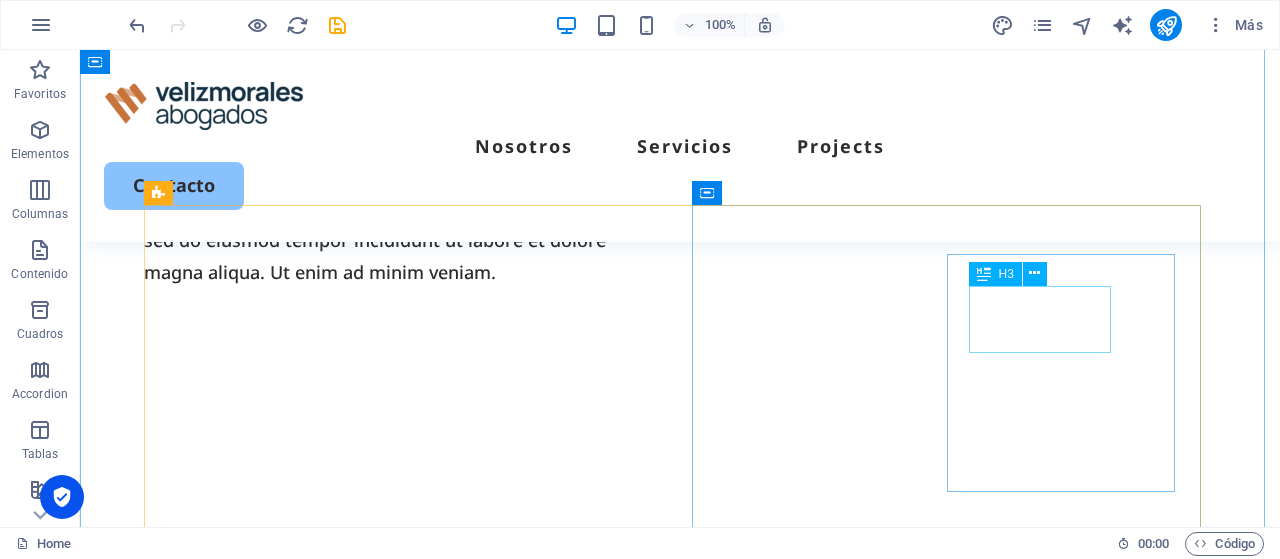 click on "Commercial painting" at bounding box center [413, 1527] 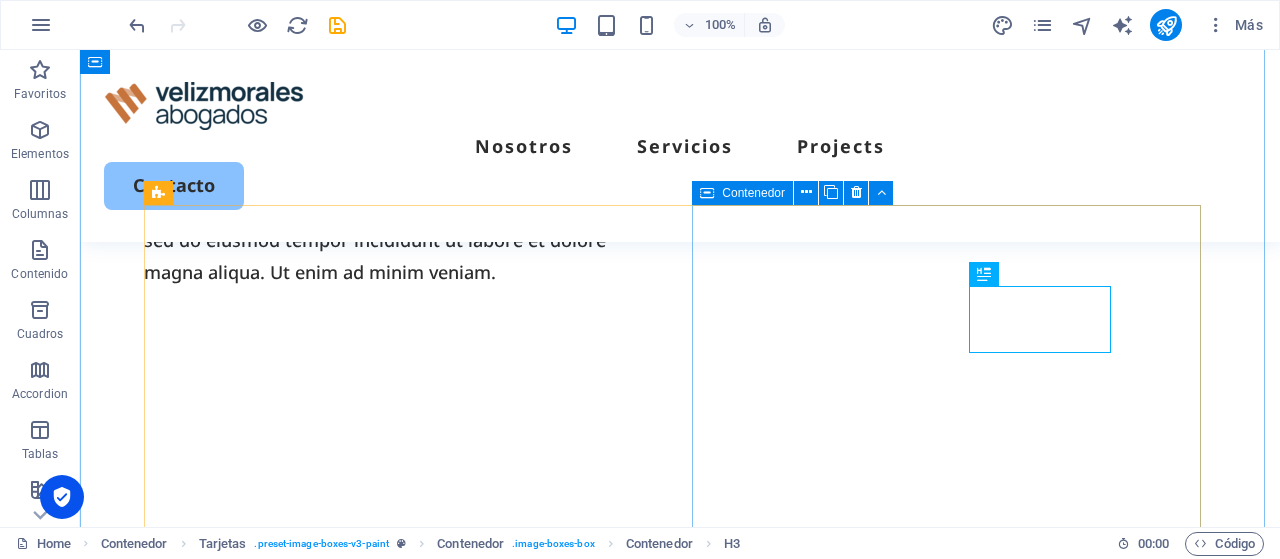 drag, startPoint x: 1175, startPoint y: 337, endPoint x: 1126, endPoint y: 325, distance: 50.447994 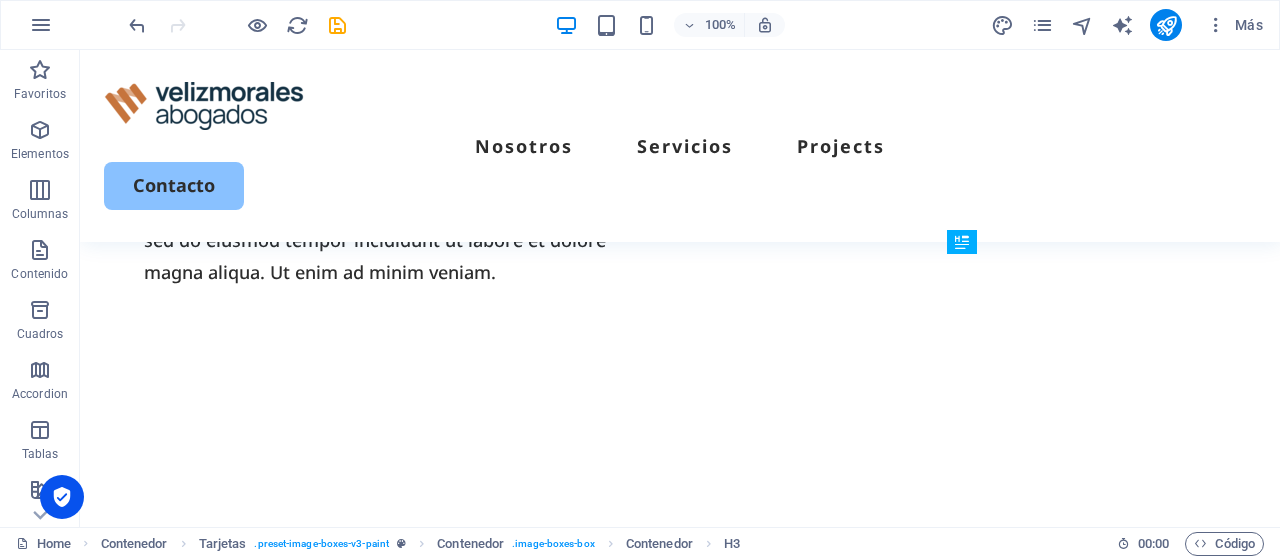 drag, startPoint x: 1048, startPoint y: 291, endPoint x: 1062, endPoint y: 256, distance: 37.696156 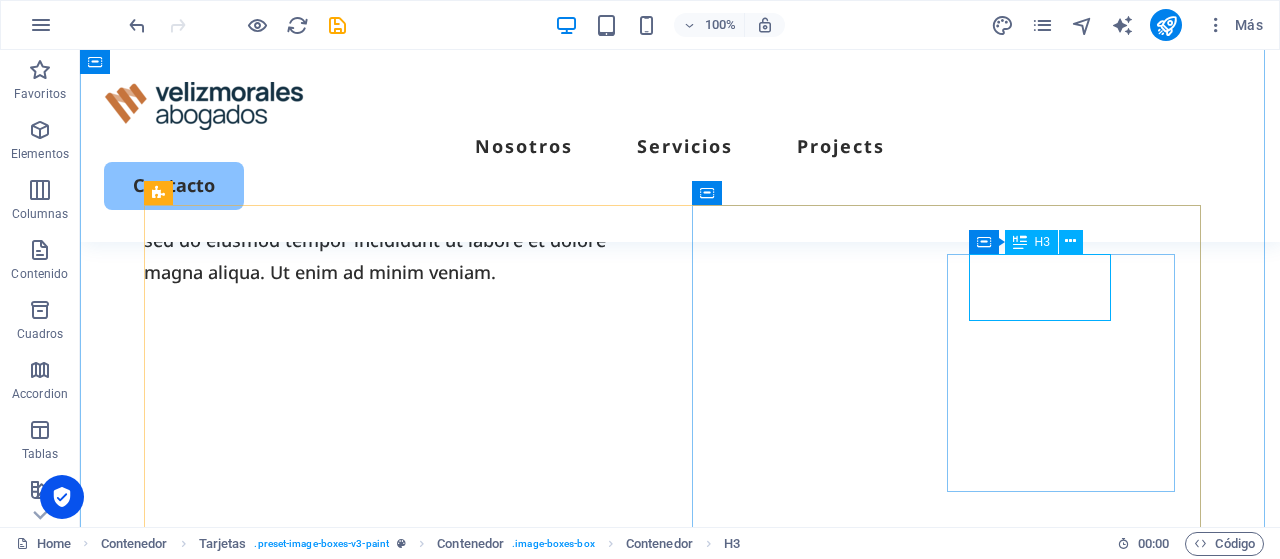 click on "Commercial painting" at bounding box center (413, 1495) 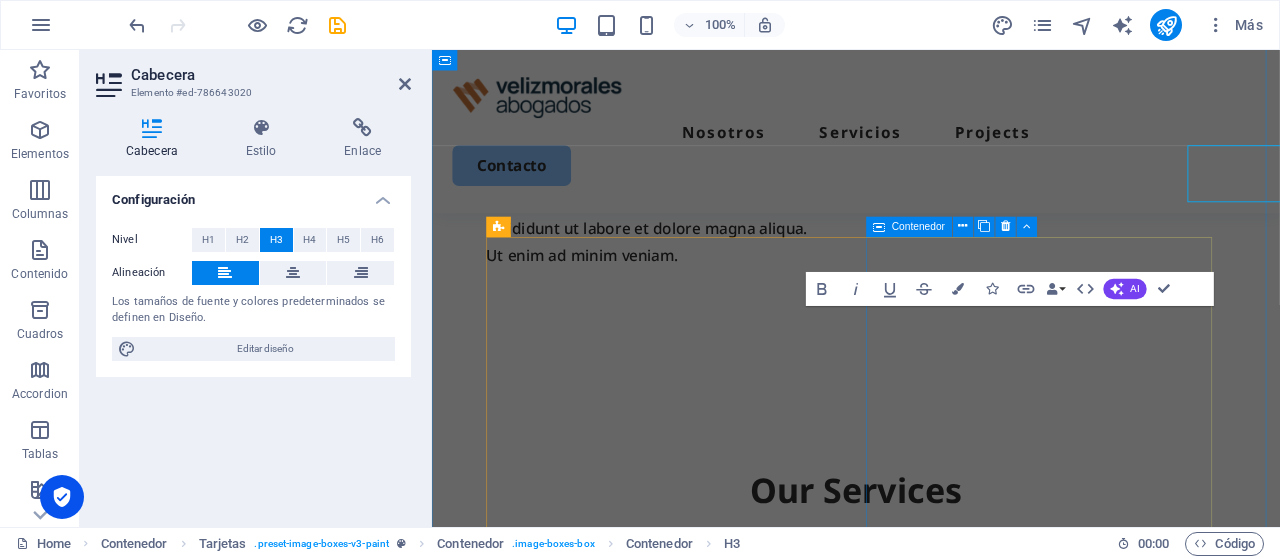 scroll, scrollTop: 1814, scrollLeft: 0, axis: vertical 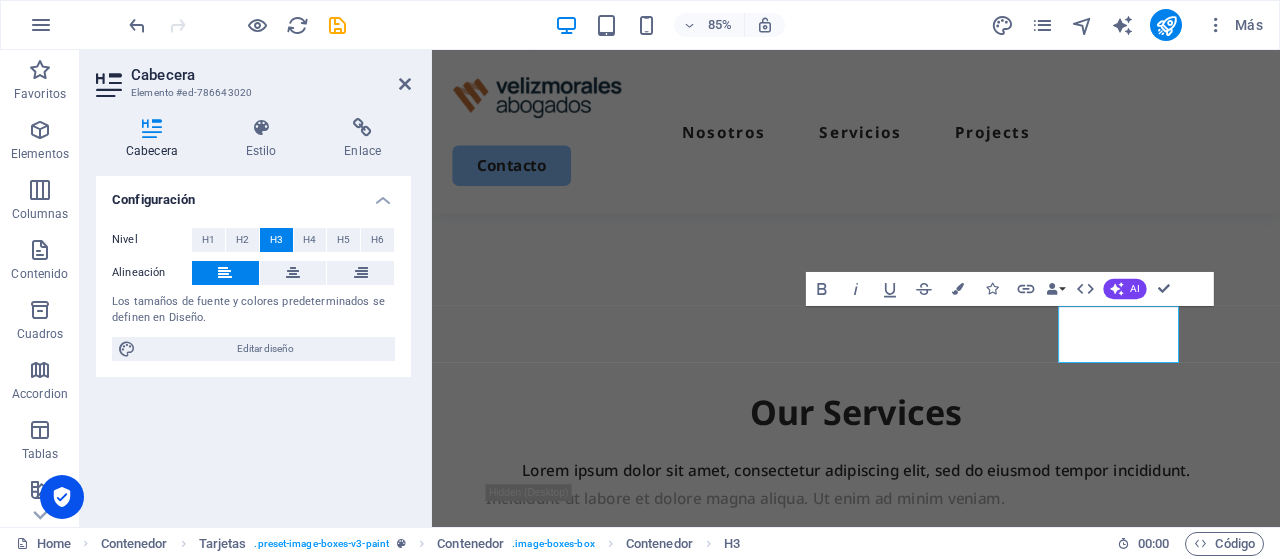 type 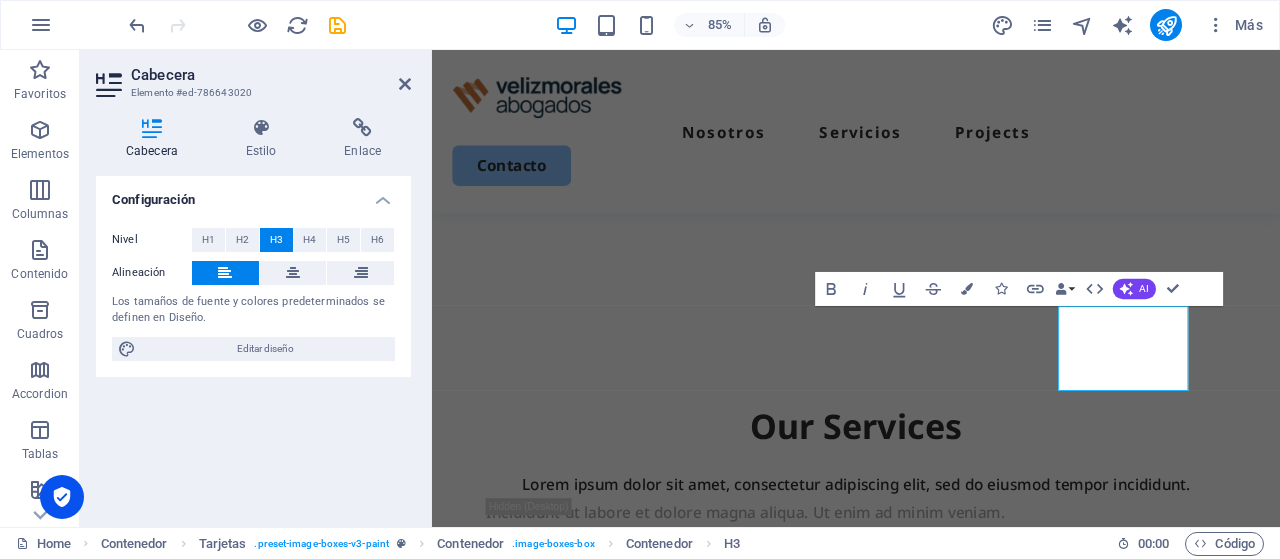 scroll, scrollTop: 1814, scrollLeft: 0, axis: vertical 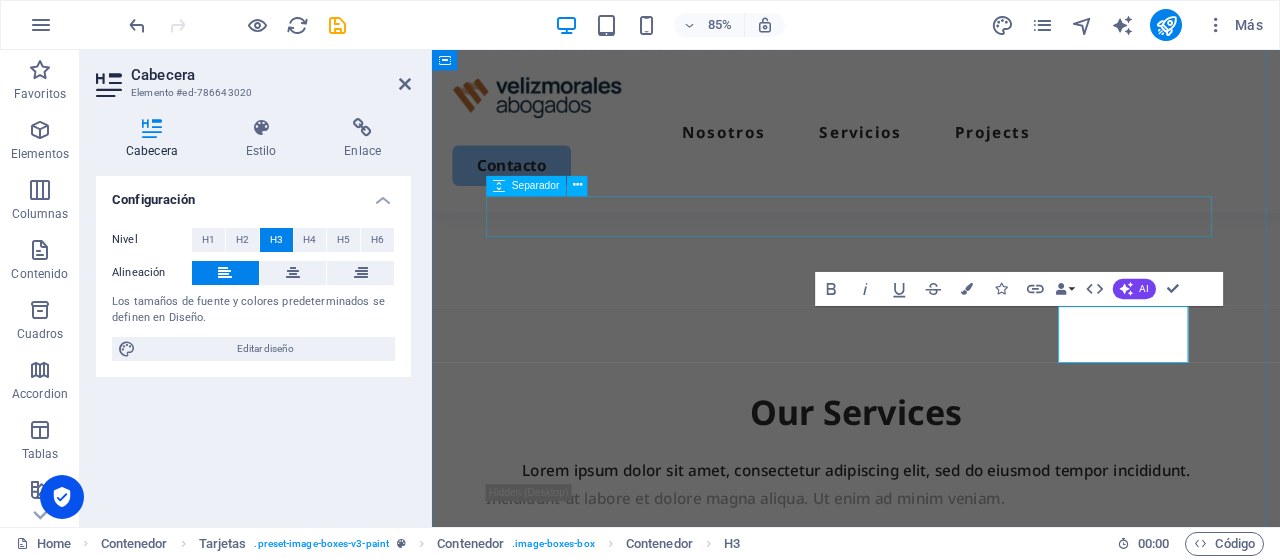 click at bounding box center [931, 617] 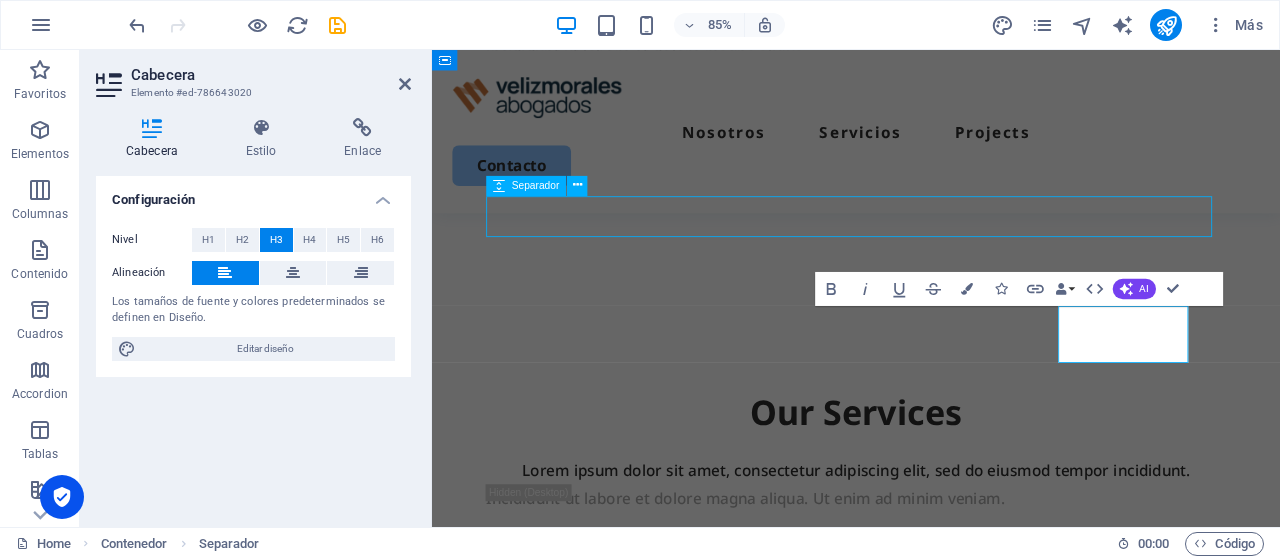 scroll, scrollTop: 1722, scrollLeft: 0, axis: vertical 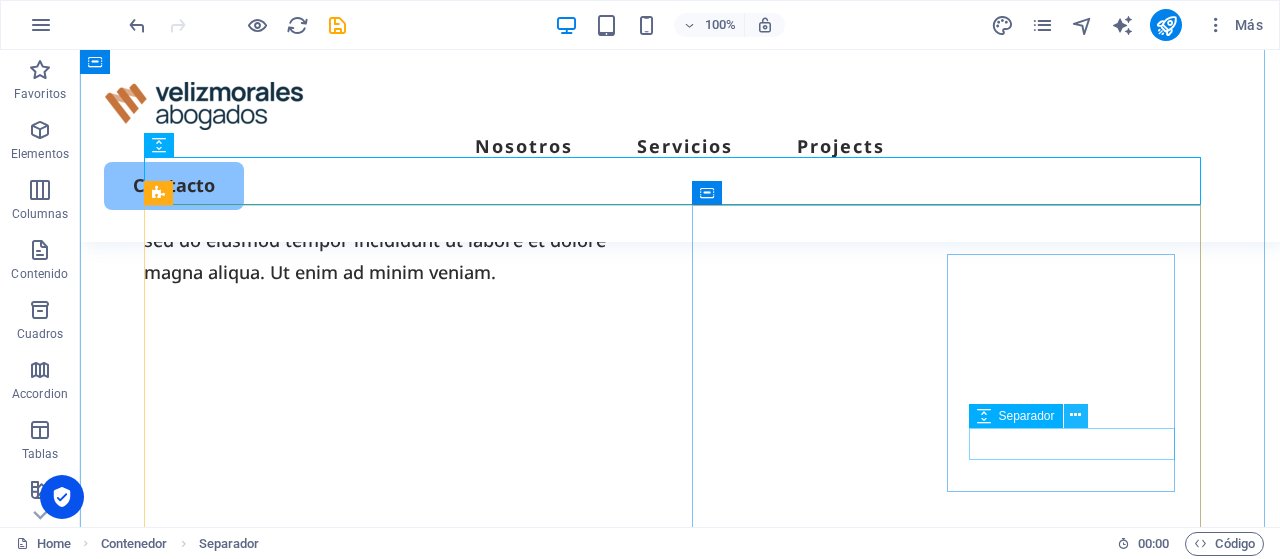 click at bounding box center (1075, 415) 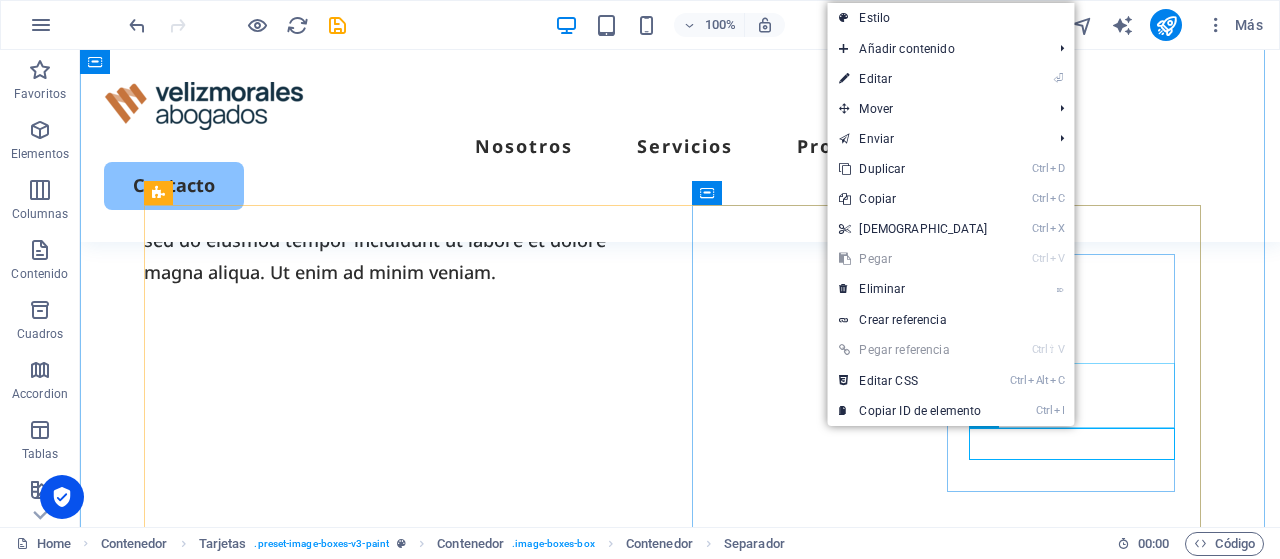 click on "Lorem ipsum dolor sit amet, consectetur elit." at bounding box center (413, 1570) 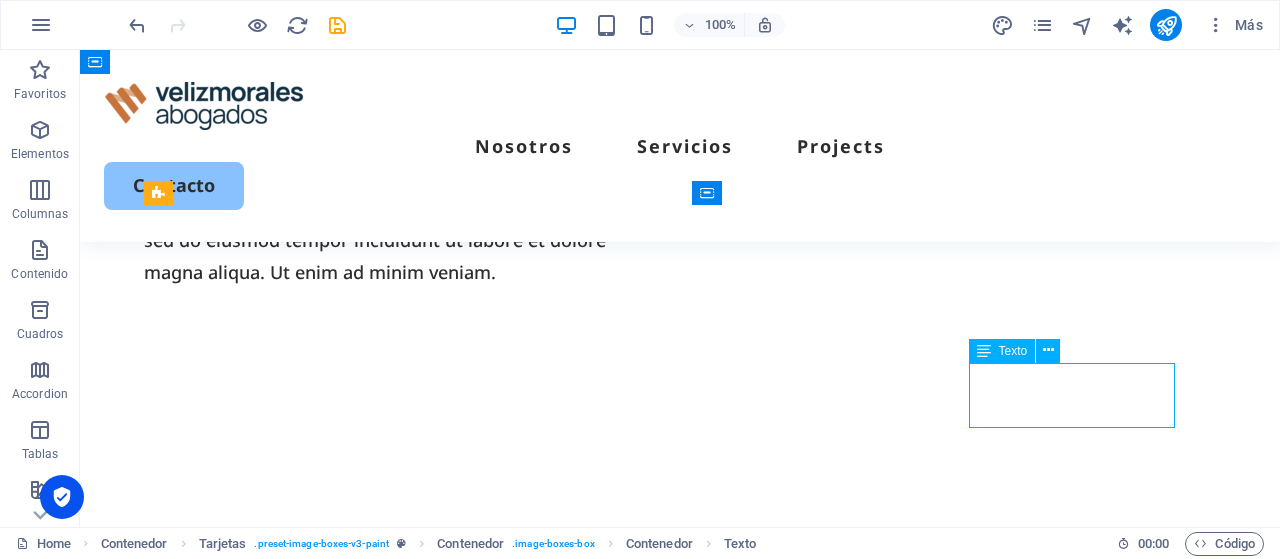 click on "Lorem ipsum dolor sit amet, consectetur elit." at bounding box center (413, 1570) 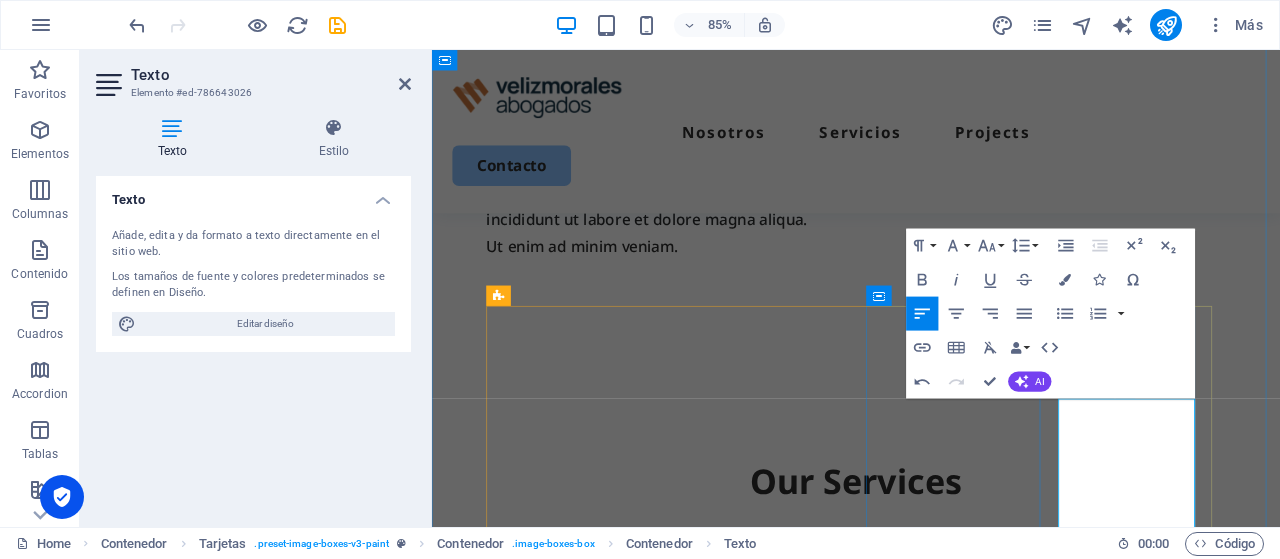 scroll, scrollTop: 1814, scrollLeft: 0, axis: vertical 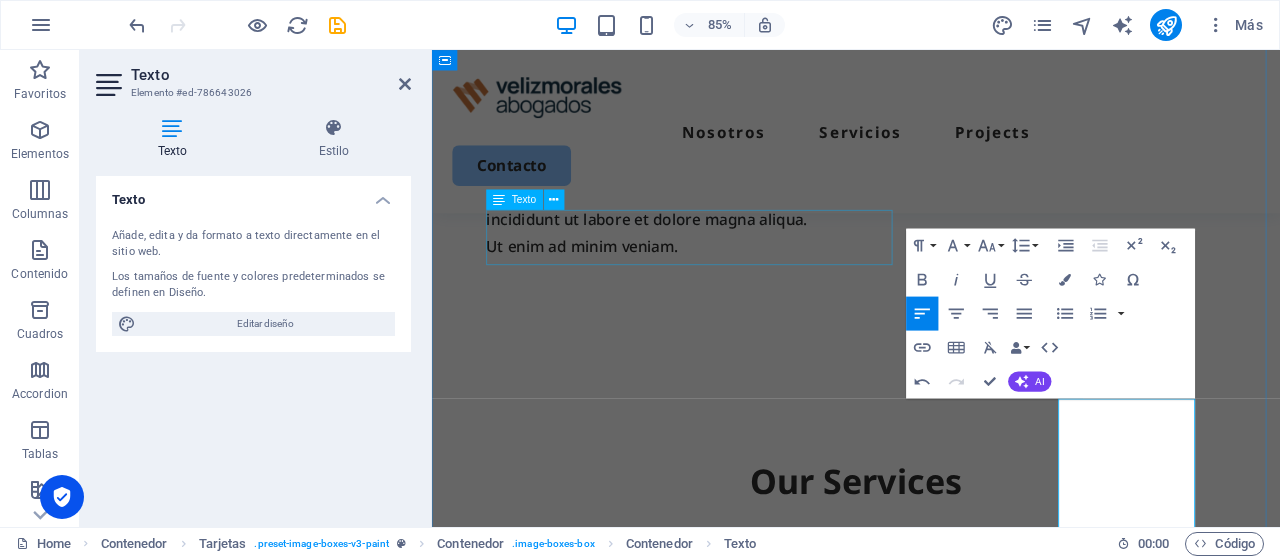 click on "Incididunt ut labore et dolore magna aliqua. Ut enim ad minim veniam." at bounding box center [931, 658] 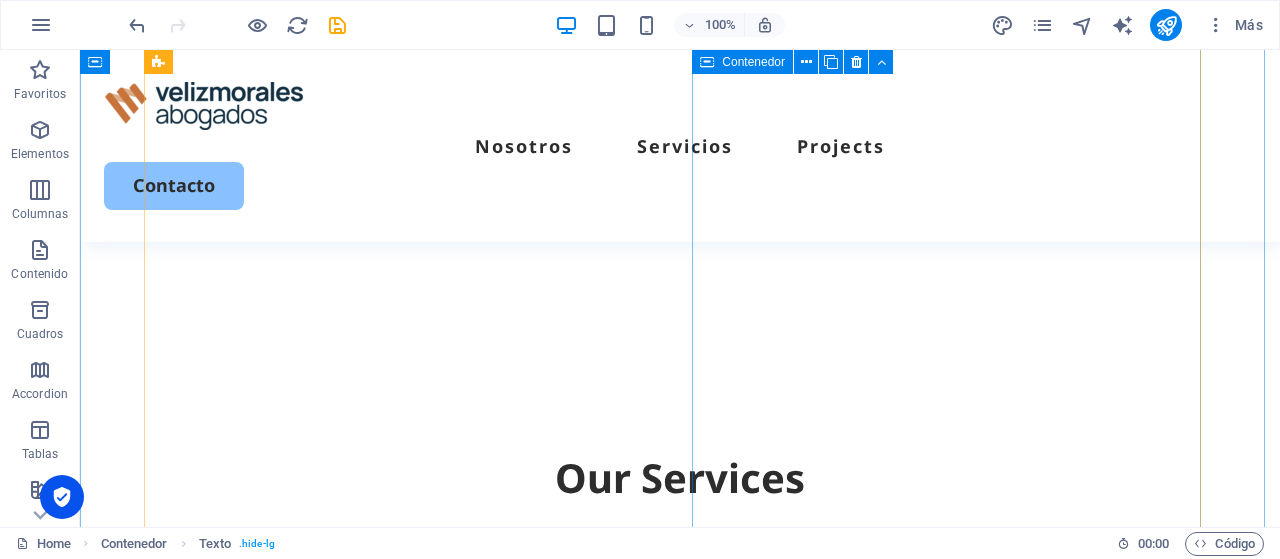 scroll, scrollTop: 1741, scrollLeft: 0, axis: vertical 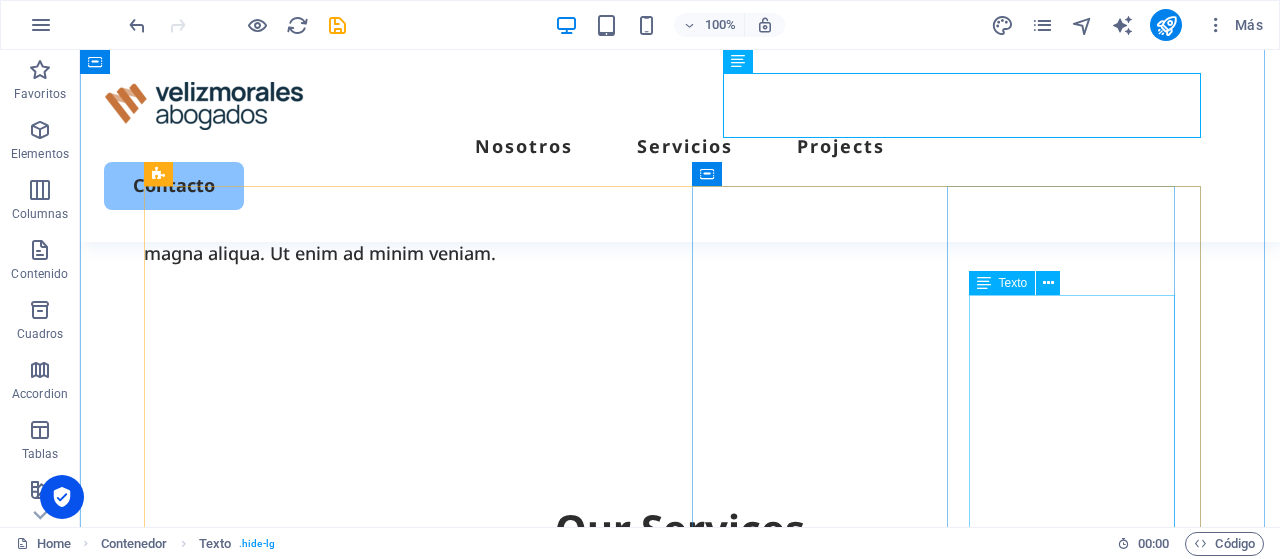 click on "Defensa en Sumarios Administrativos, Investigaciones Internas, Ley Karin, Proceso de Calificaciones, Representaciones ante Contraloría General de la República, Gremios y  Sindicatos" at bounding box center (413, 1600) 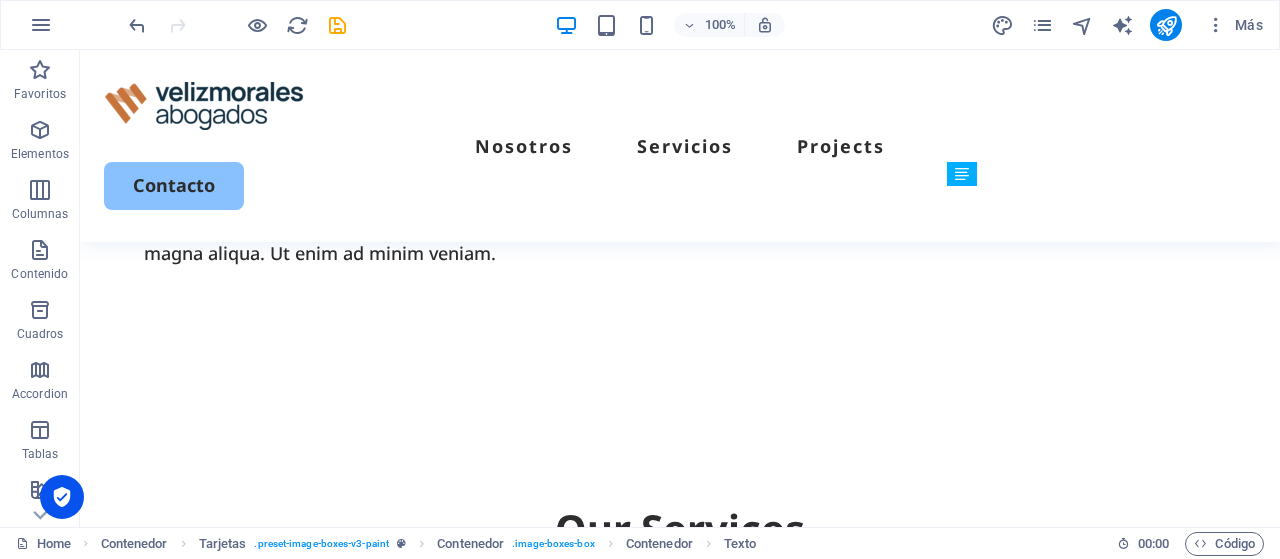 drag, startPoint x: 1090, startPoint y: 298, endPoint x: 1086, endPoint y: 269, distance: 29.274563 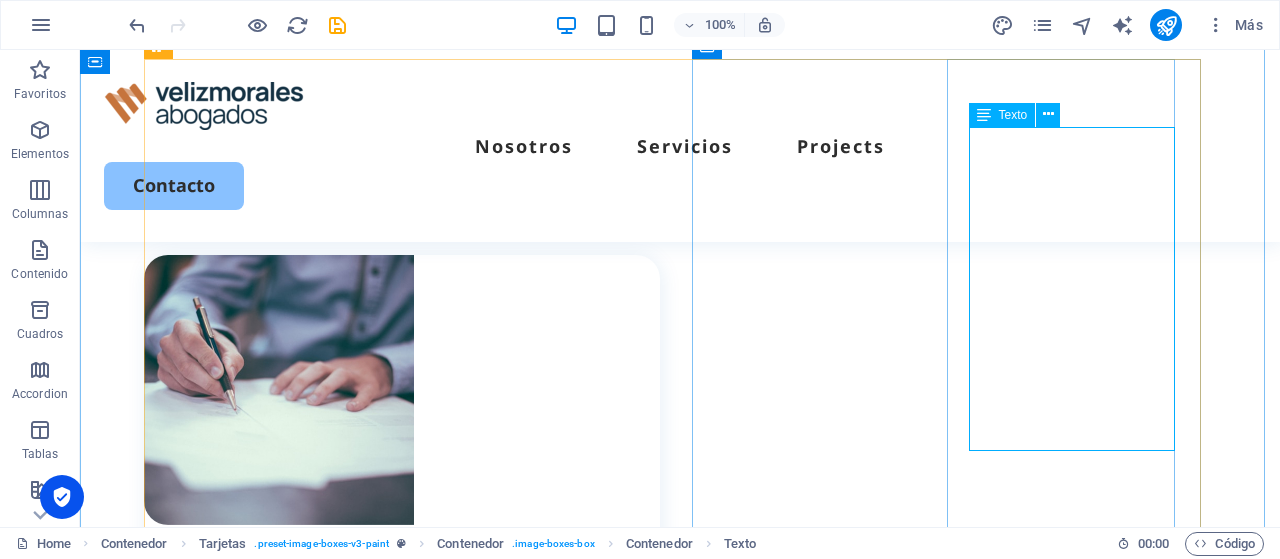 scroll, scrollTop: 1868, scrollLeft: 0, axis: vertical 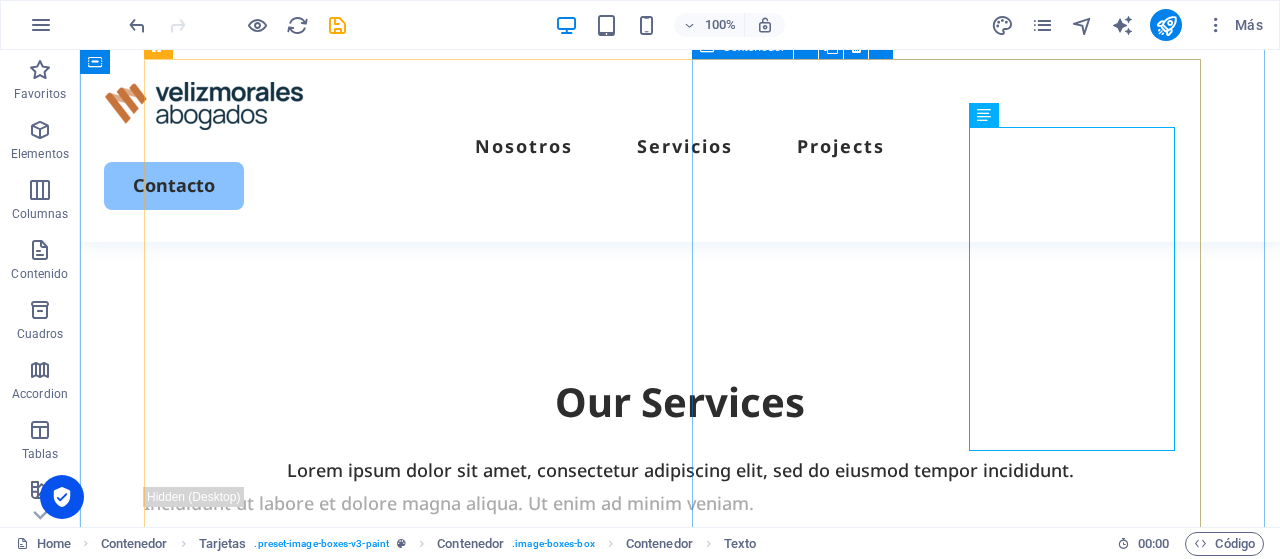 click on "Funcionarios Públicos Defensa en Sumarios Administrativos, Investigaciones Internas, Ley Karin, Proceso de Calificaciones, Representaciones ante Contraloría General de la República, Gremios y  Sindicatos Book Now" at bounding box center [402, 1332] 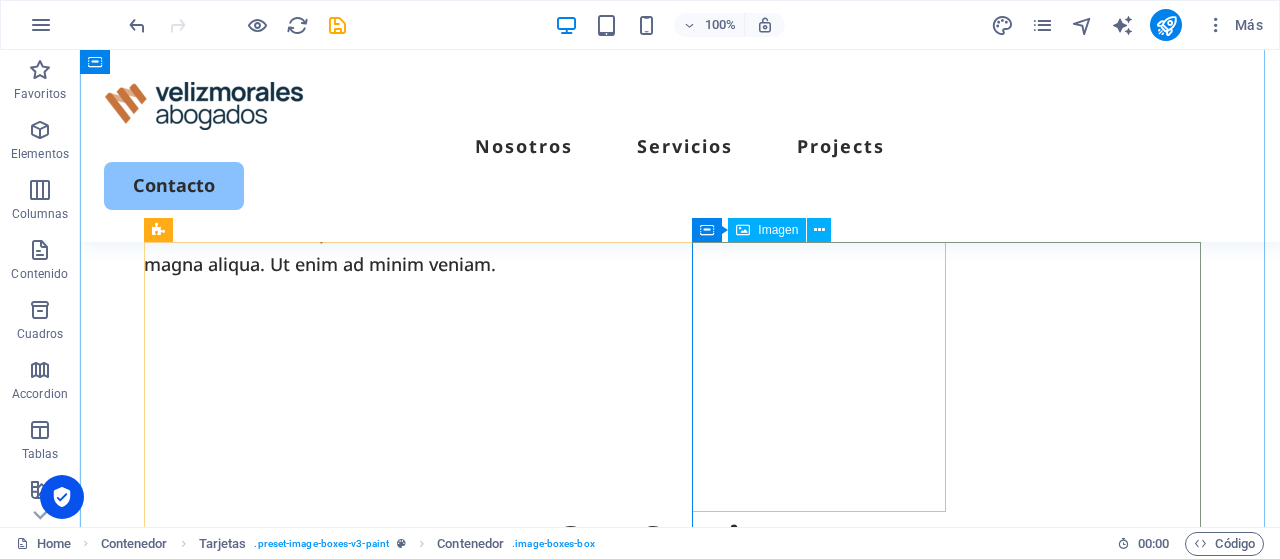 scroll, scrollTop: 1768, scrollLeft: 0, axis: vertical 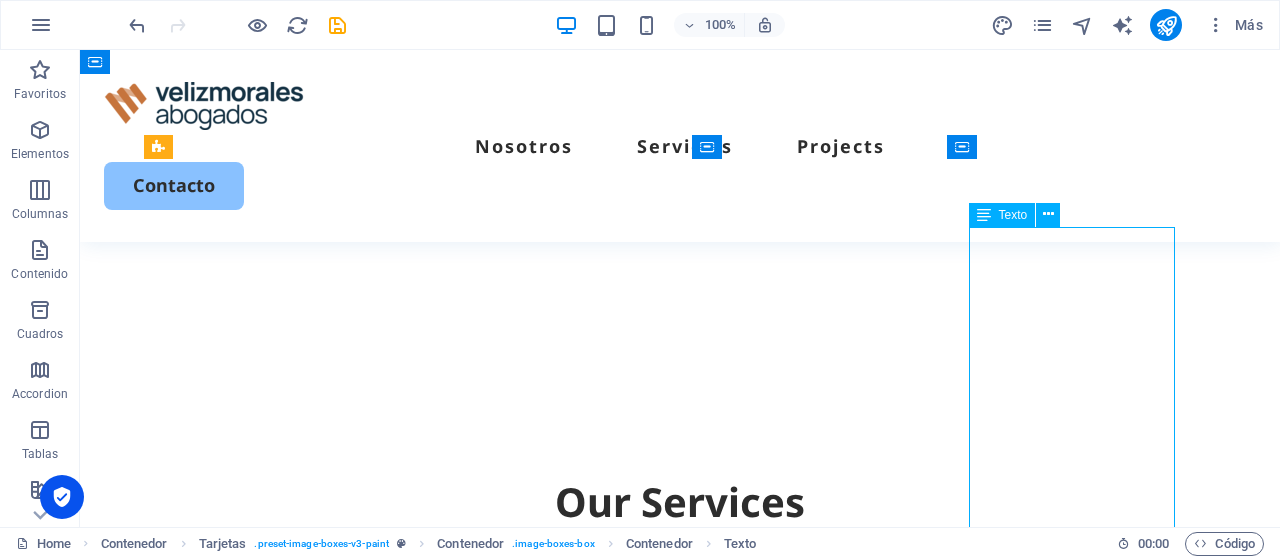 drag, startPoint x: 1072, startPoint y: 234, endPoint x: 1066, endPoint y: 288, distance: 54.33231 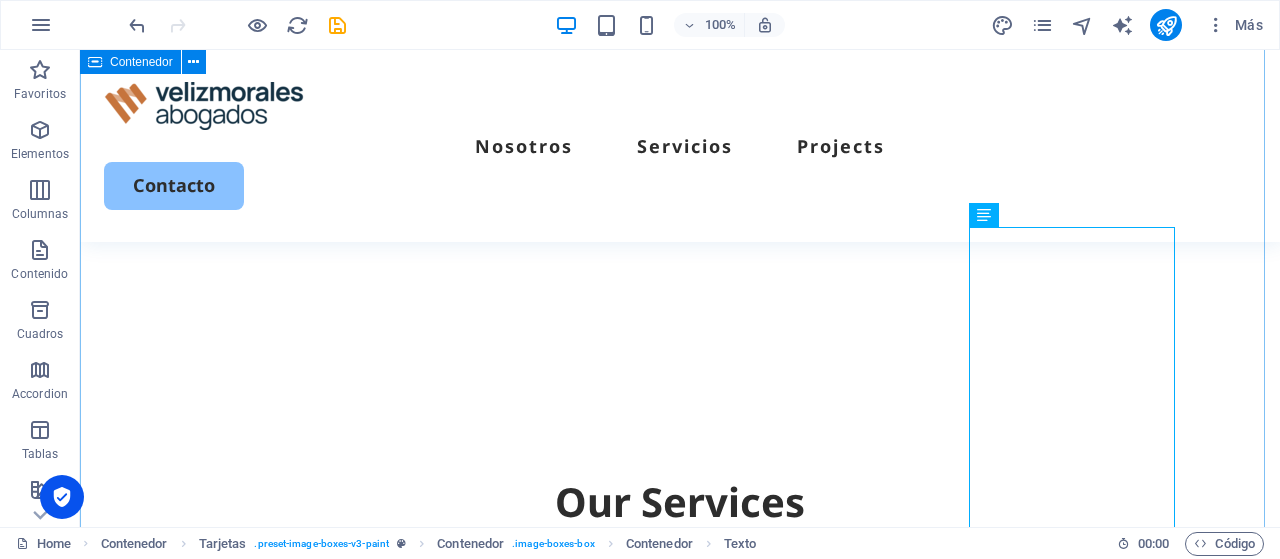 click on "Our Services Lorem ipsum dolor sit amet, consectetur adipiscing elit, sed do eiusmod tempor incididunt. Incididunt ut labore et dolore magna aliqua. Ut enim ad minim veniam. Instituciones Públicas Representación judicial y extrajudicial de Municipalidaes y Corporaciones Municipales en juicios laborales y de alta complejidad Funcionarios Públicos Defensa en Sumarios Administrativos, Investigaciones Internas, Ley Karin, Proceso de Calificaciones, Representaciones ante Contraloría General de la República, Gremios y  Sindicatos Book Now" at bounding box center [680, 1087] 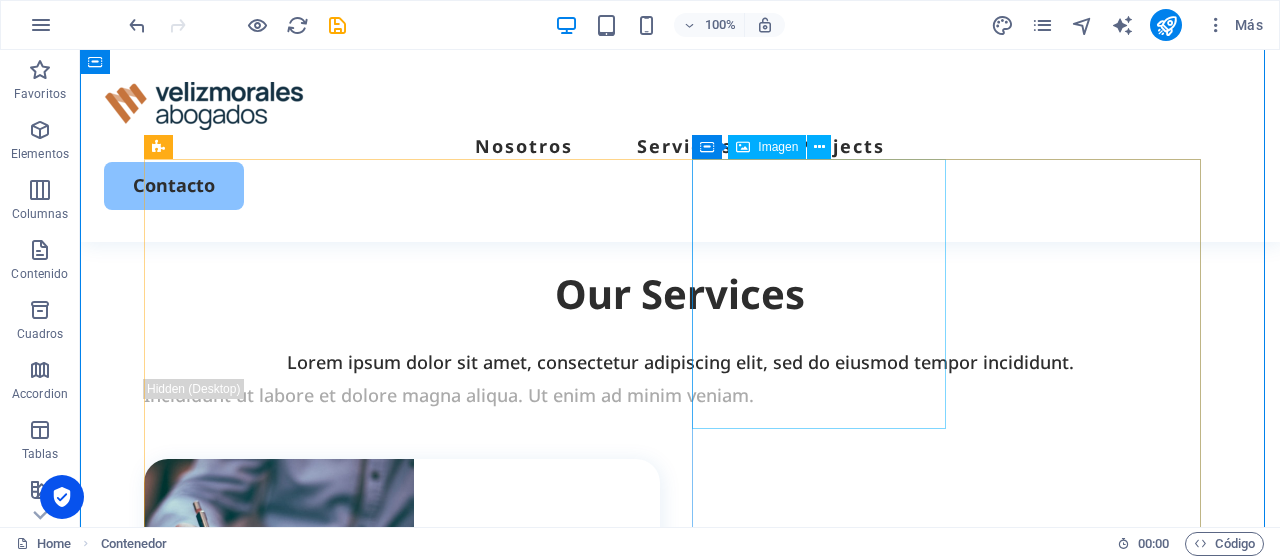 scroll, scrollTop: 2068, scrollLeft: 0, axis: vertical 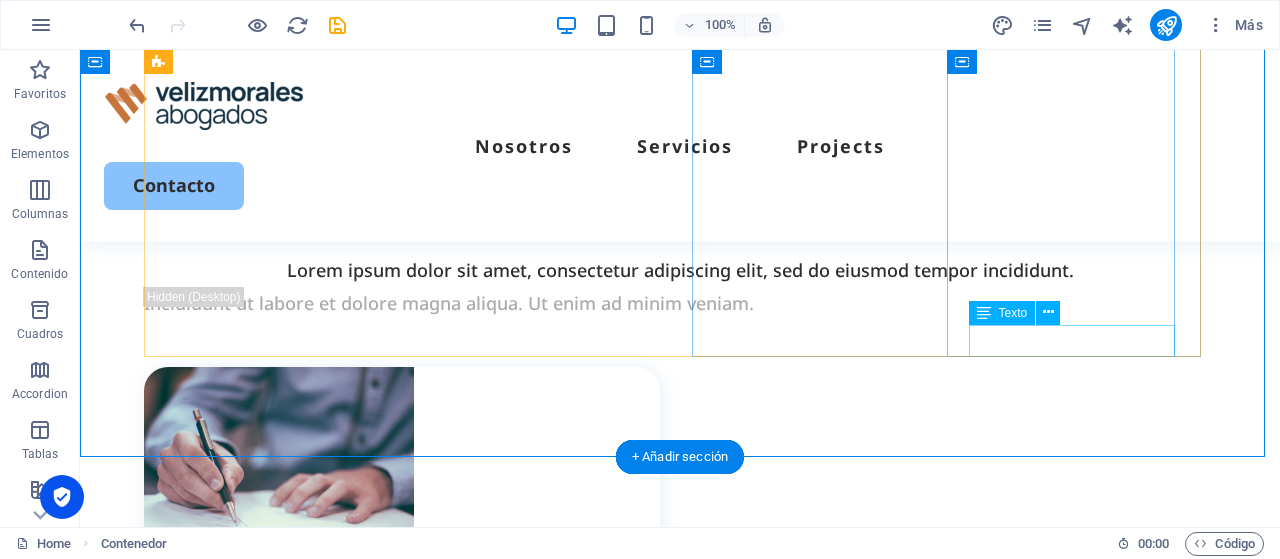 click on "Book Now" at bounding box center (413, 1385) 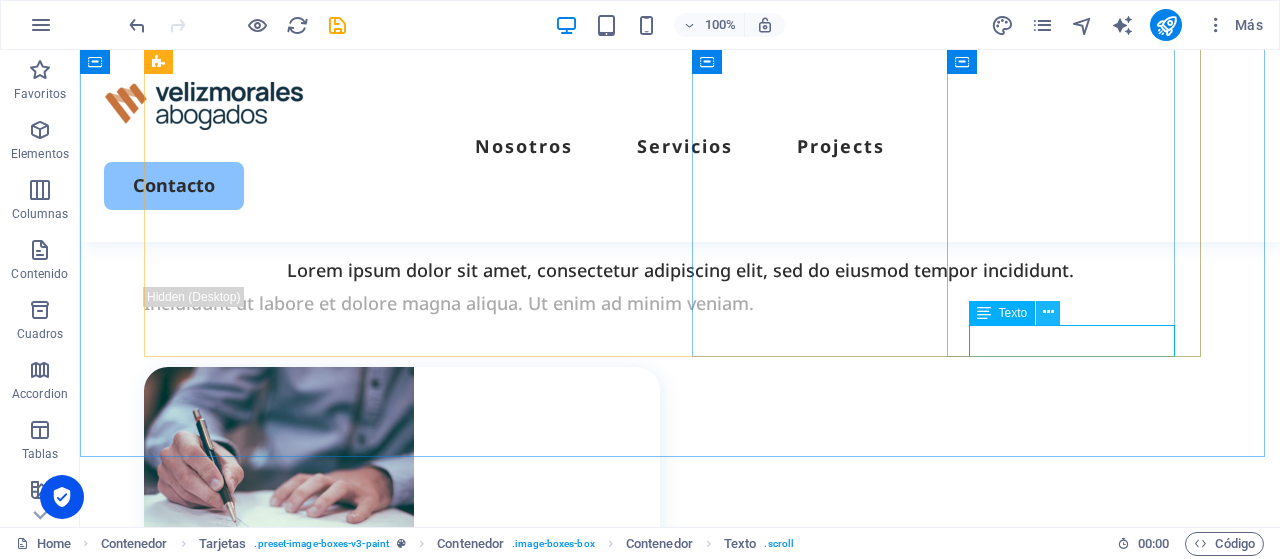 click at bounding box center [1048, 312] 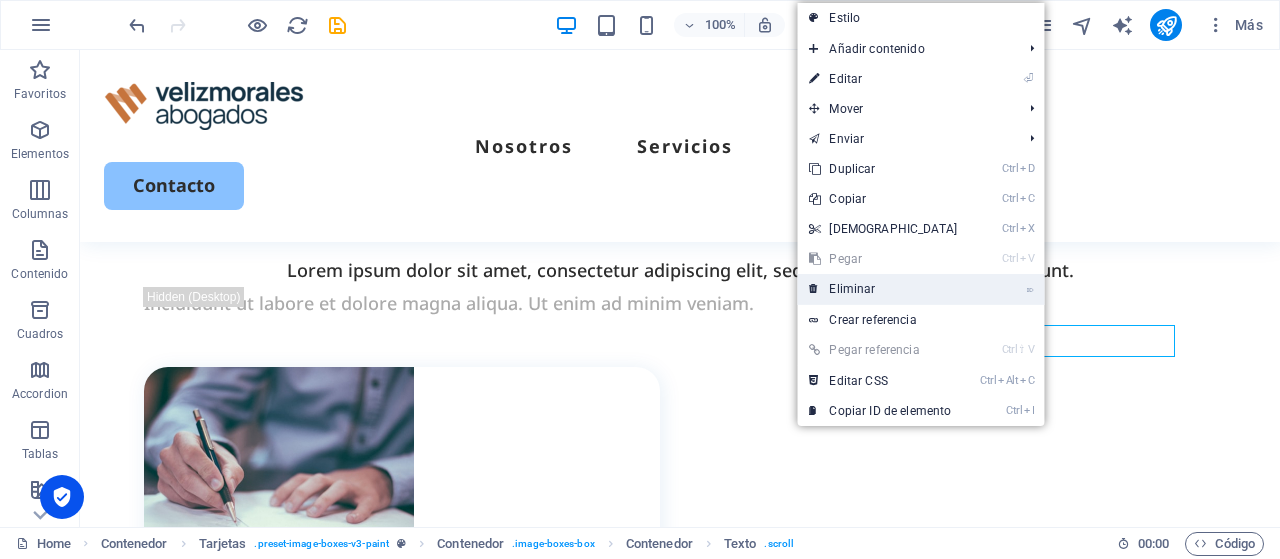 drag, startPoint x: 902, startPoint y: 287, endPoint x: 821, endPoint y: 261, distance: 85.07056 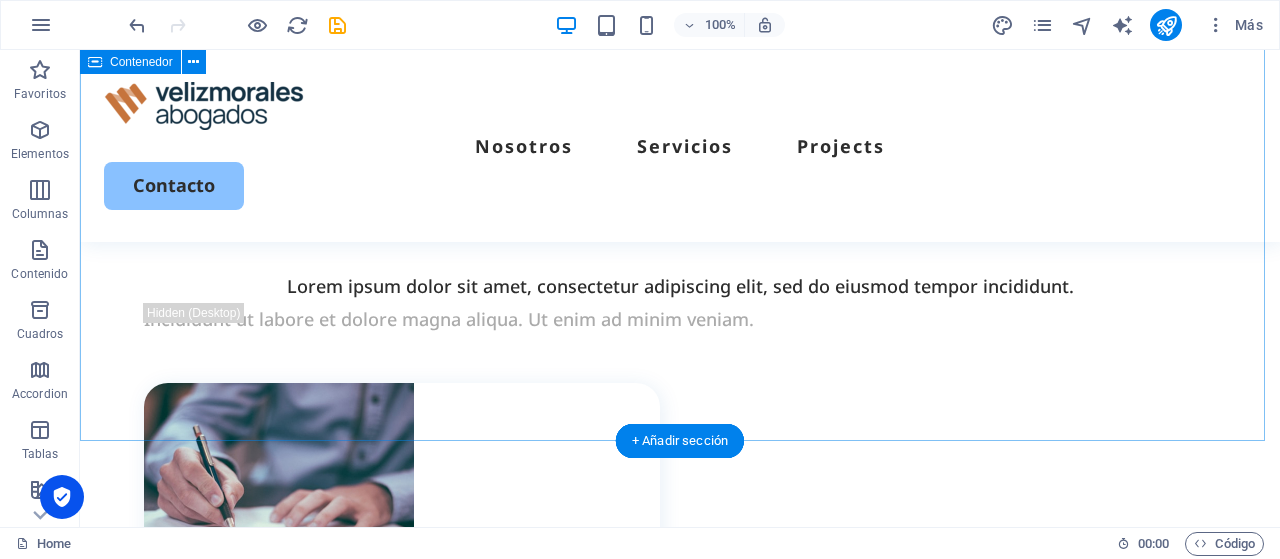 drag, startPoint x: 840, startPoint y: 369, endPoint x: 884, endPoint y: 392, distance: 49.648766 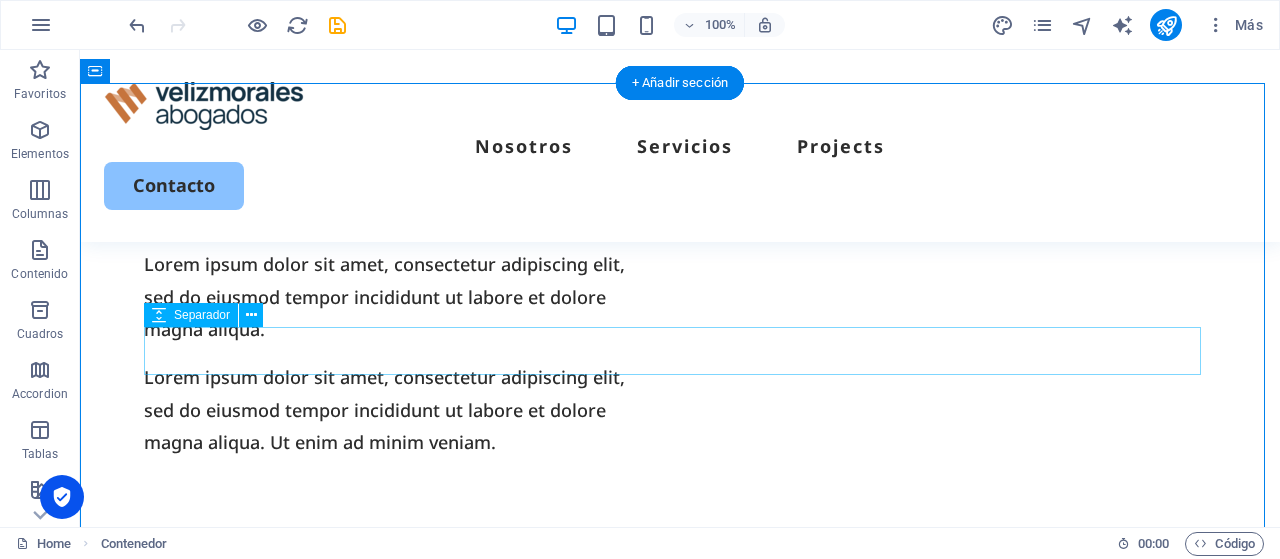 scroll, scrollTop: 1652, scrollLeft: 0, axis: vertical 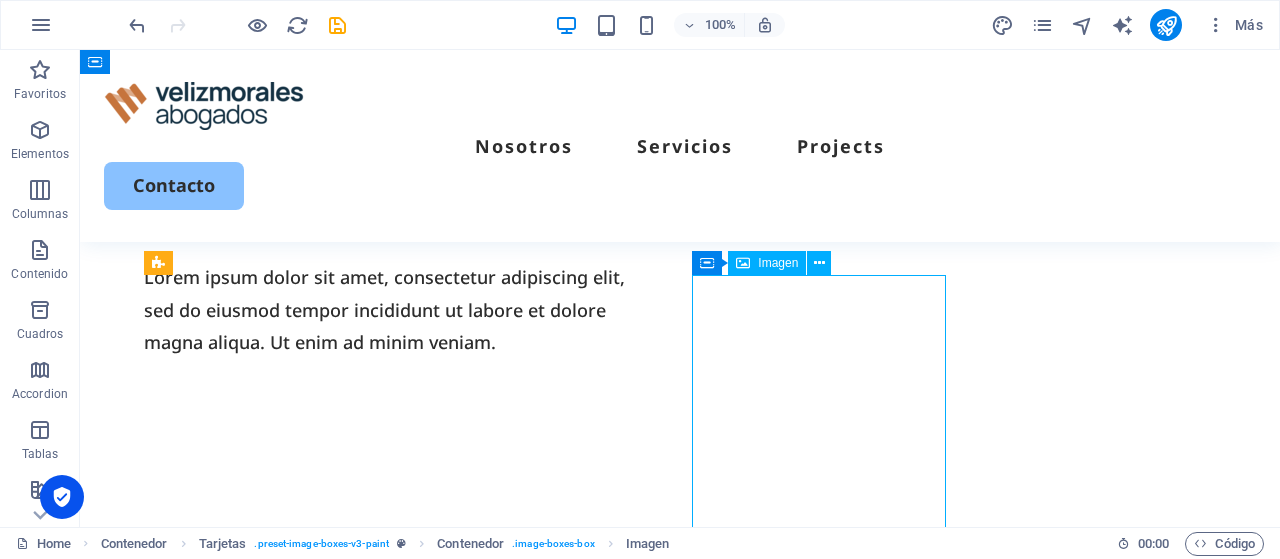 drag, startPoint x: 872, startPoint y: 287, endPoint x: 872, endPoint y: 359, distance: 72 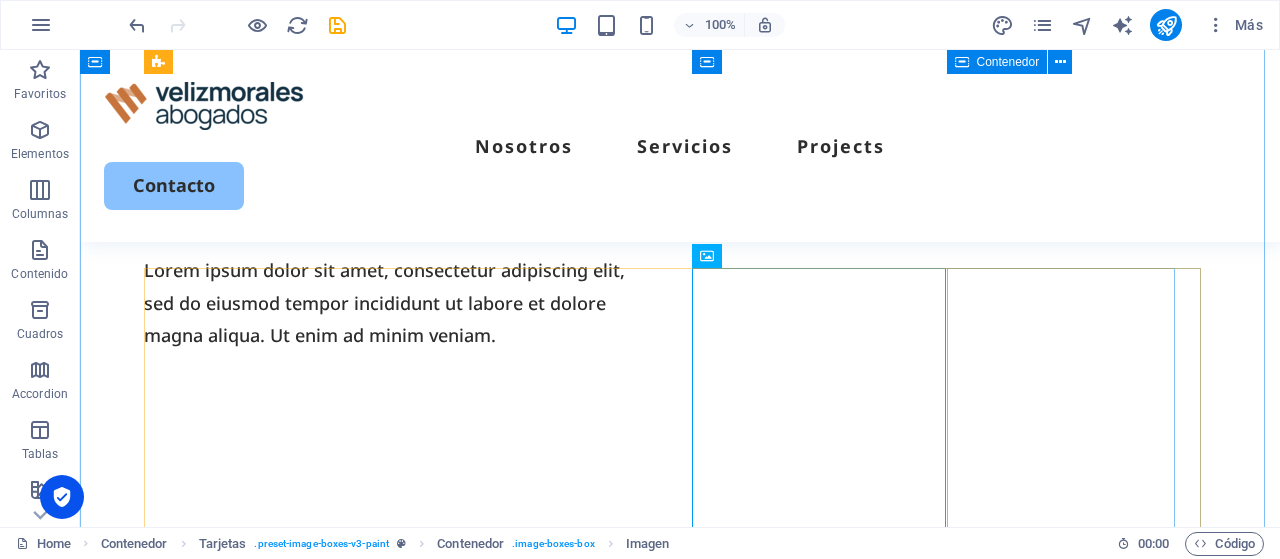 scroll, scrollTop: 1652, scrollLeft: 0, axis: vertical 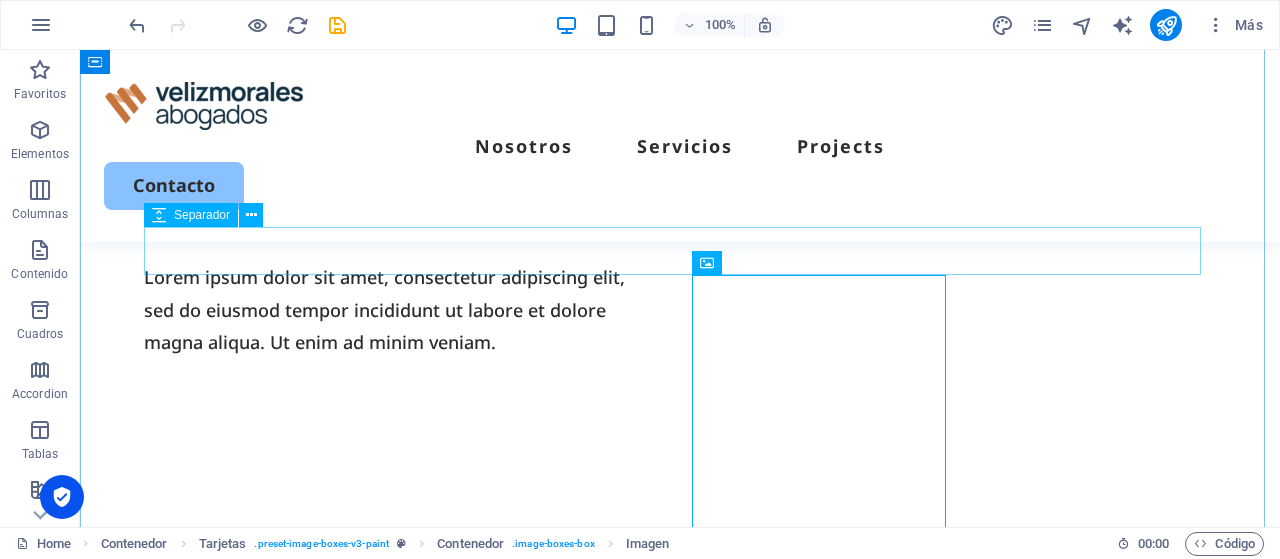 click at bounding box center (680, 759) 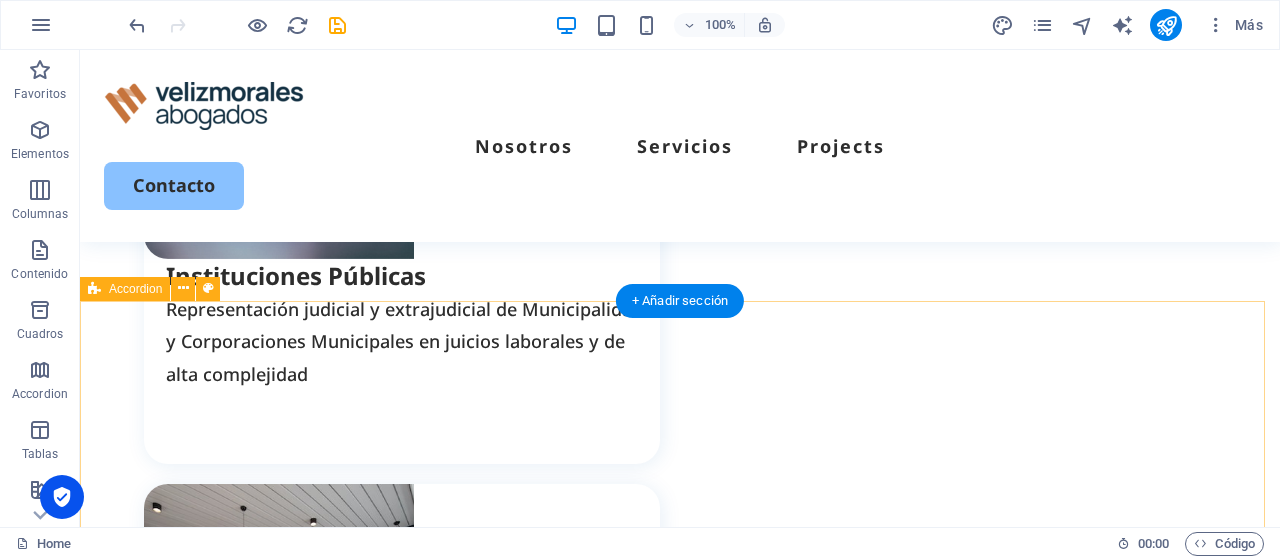 scroll, scrollTop: 2400, scrollLeft: 0, axis: vertical 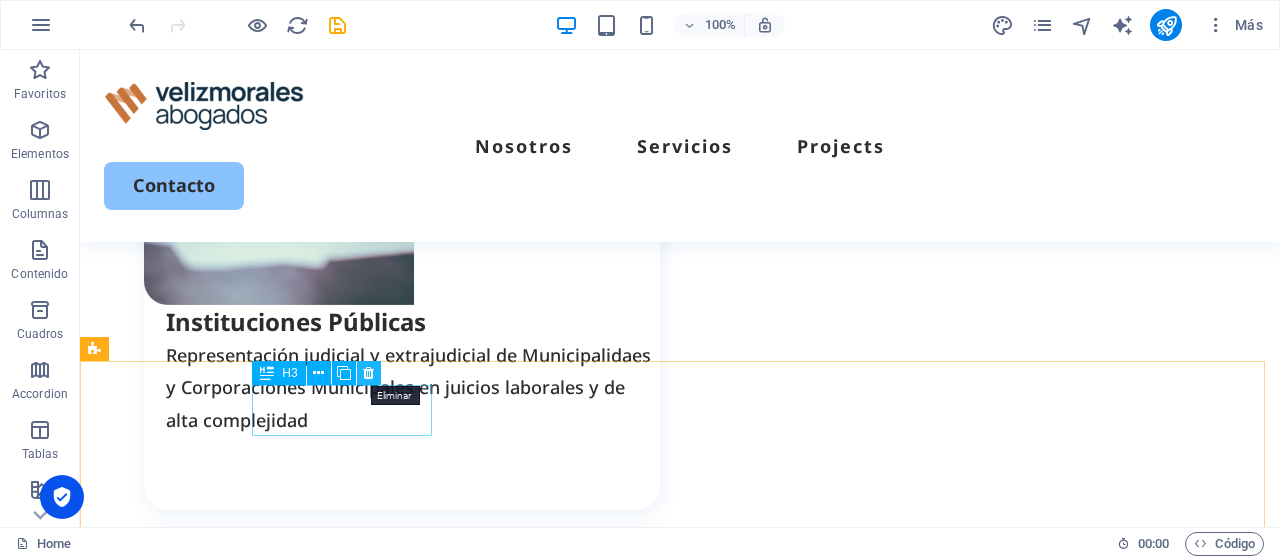 click at bounding box center [368, 373] 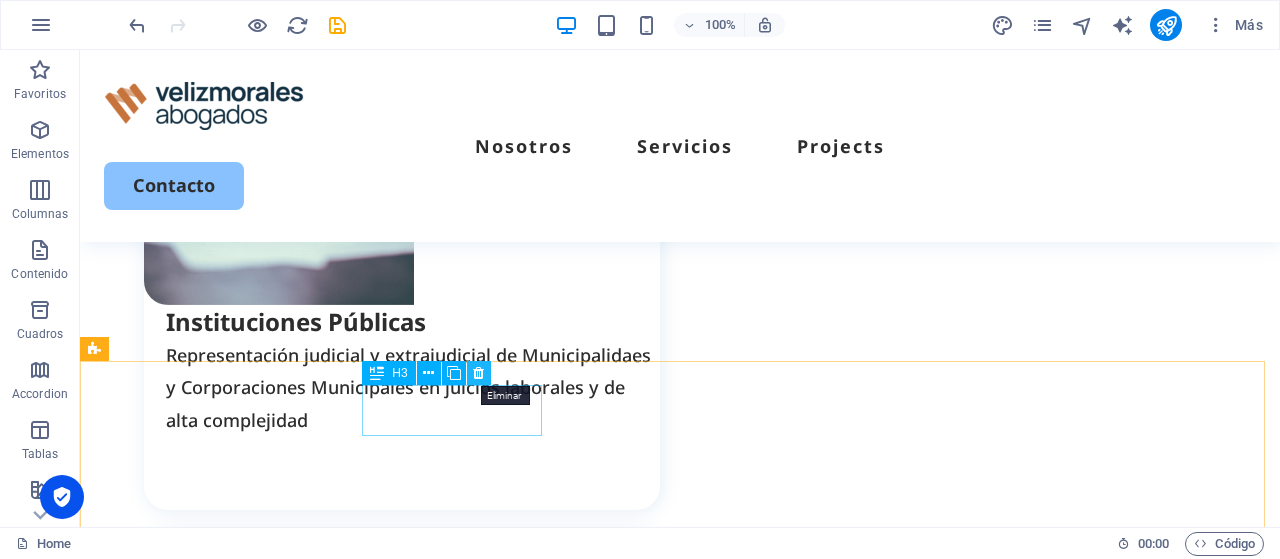 click at bounding box center [478, 373] 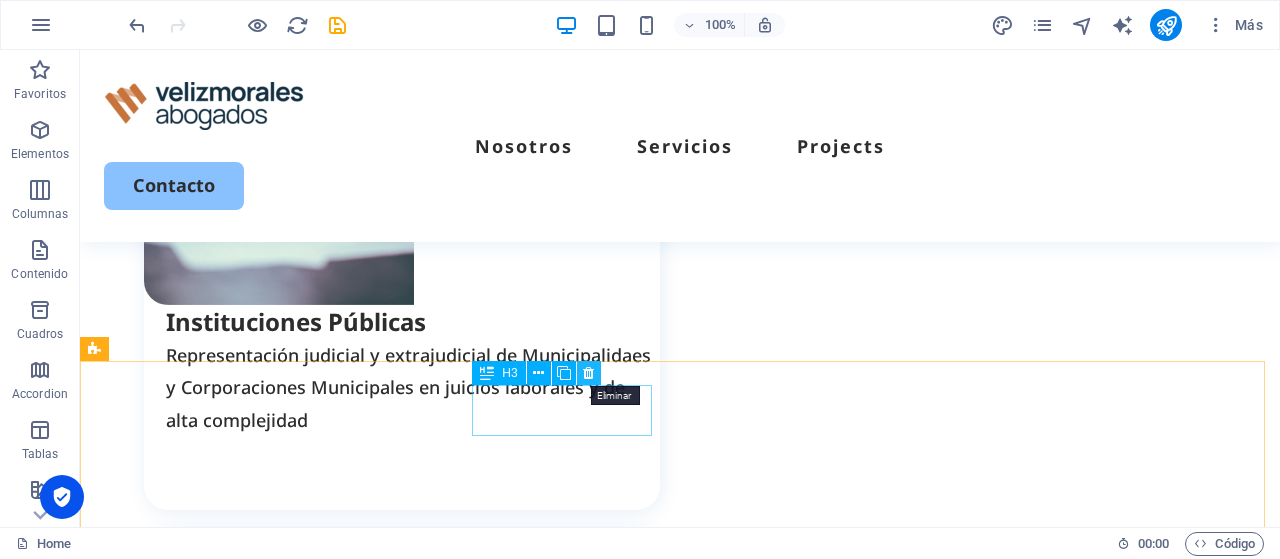 drag, startPoint x: 592, startPoint y: 374, endPoint x: 514, endPoint y: 327, distance: 91.06591 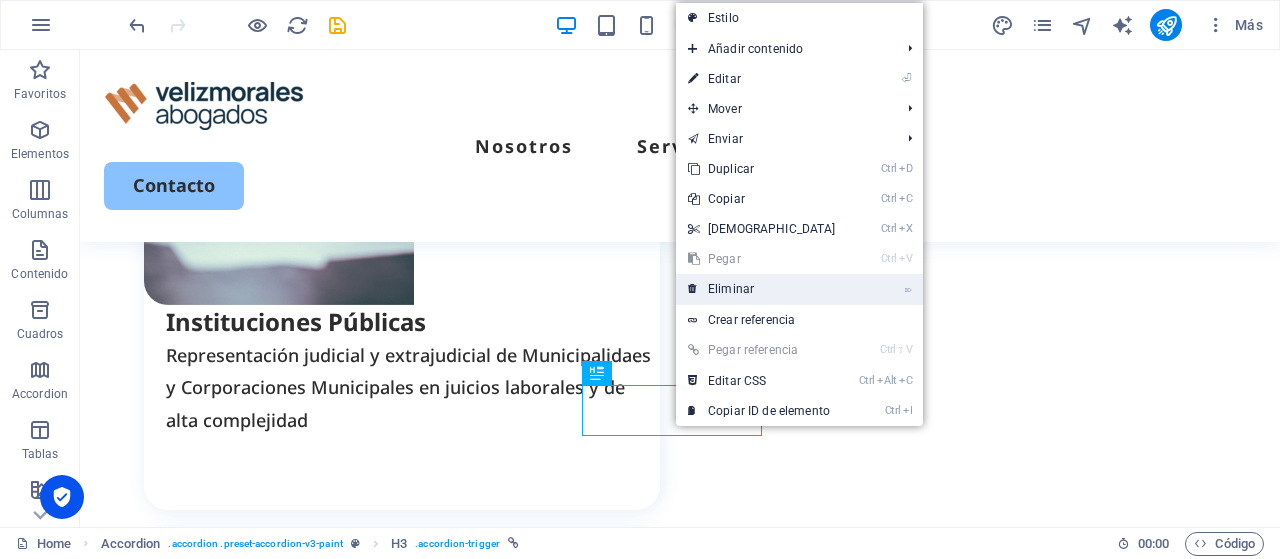 click on "⌦  Eliminar" at bounding box center (762, 289) 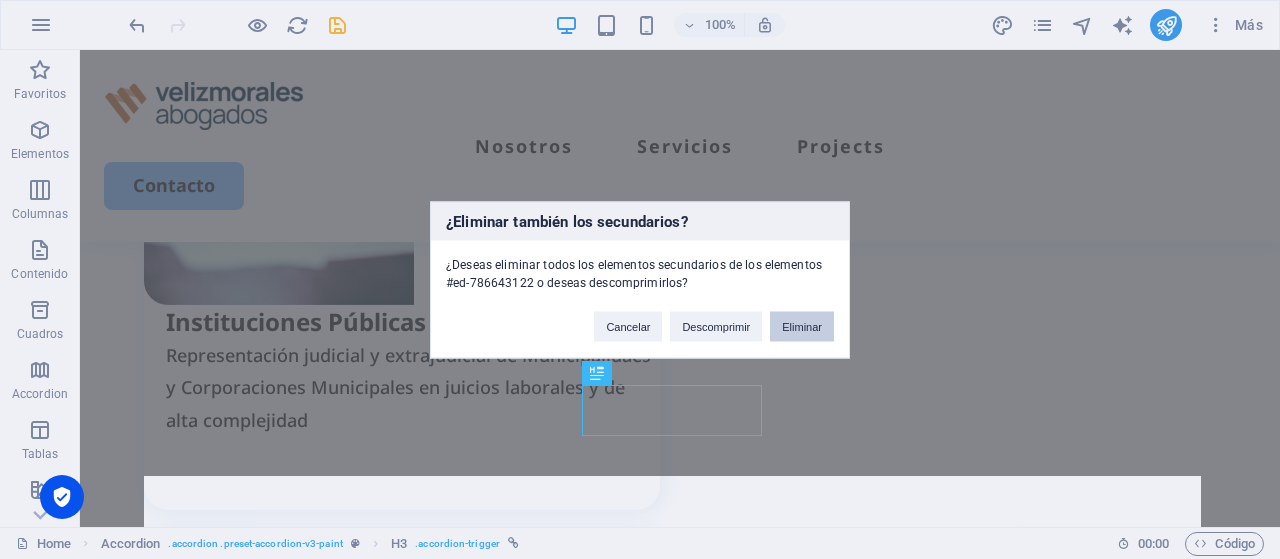 drag, startPoint x: 806, startPoint y: 318, endPoint x: 835, endPoint y: 313, distance: 29.427877 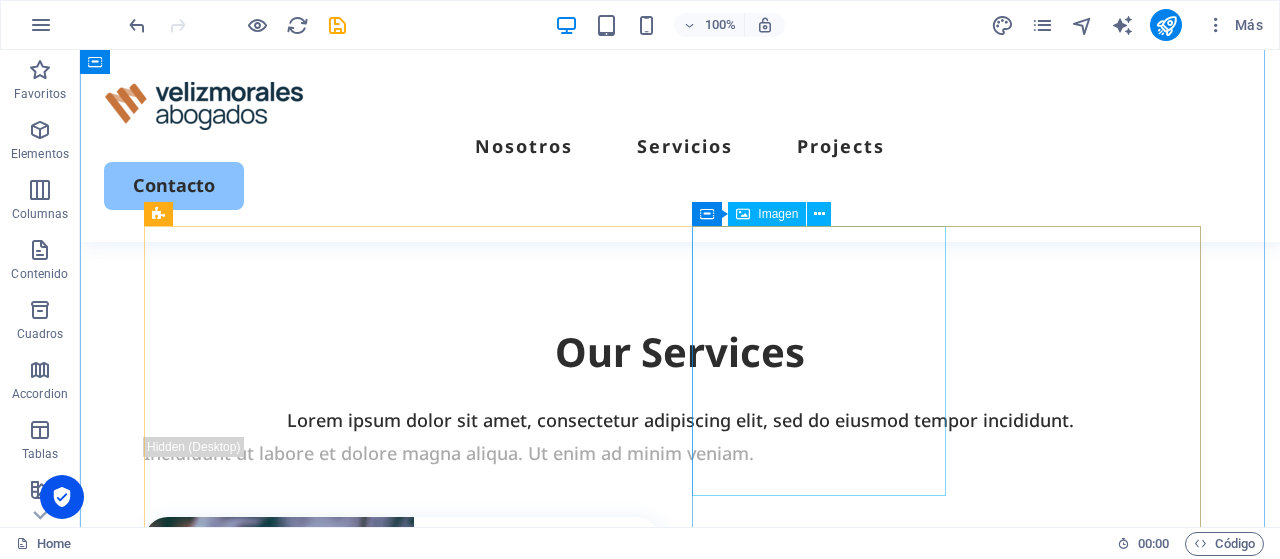 scroll, scrollTop: 2000, scrollLeft: 0, axis: vertical 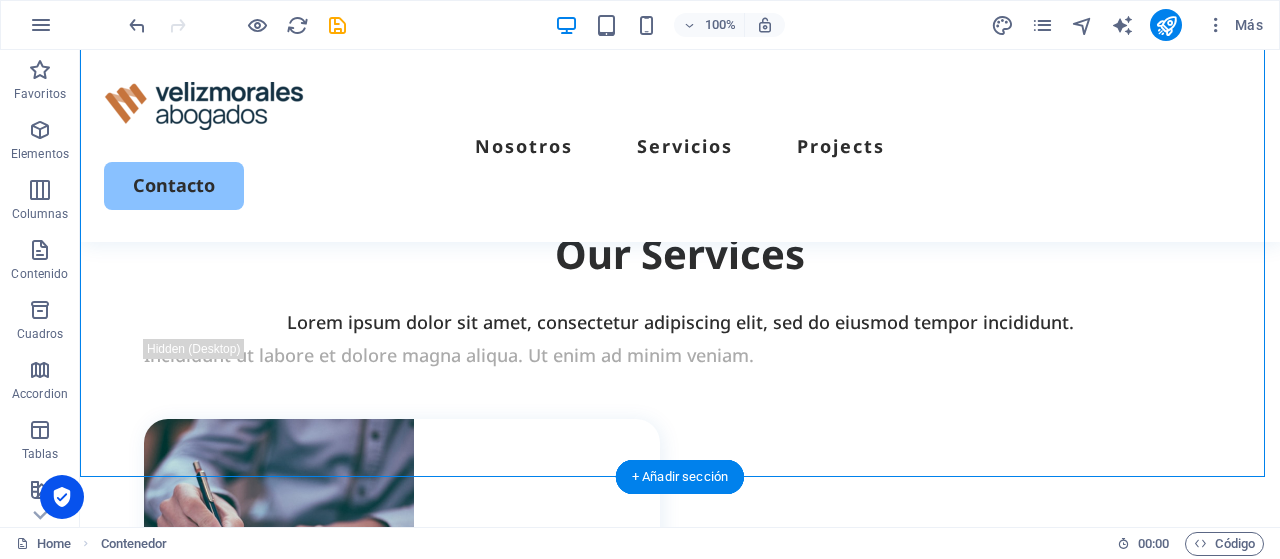 drag, startPoint x: 735, startPoint y: 294, endPoint x: 349, endPoint y: 426, distance: 407.94608 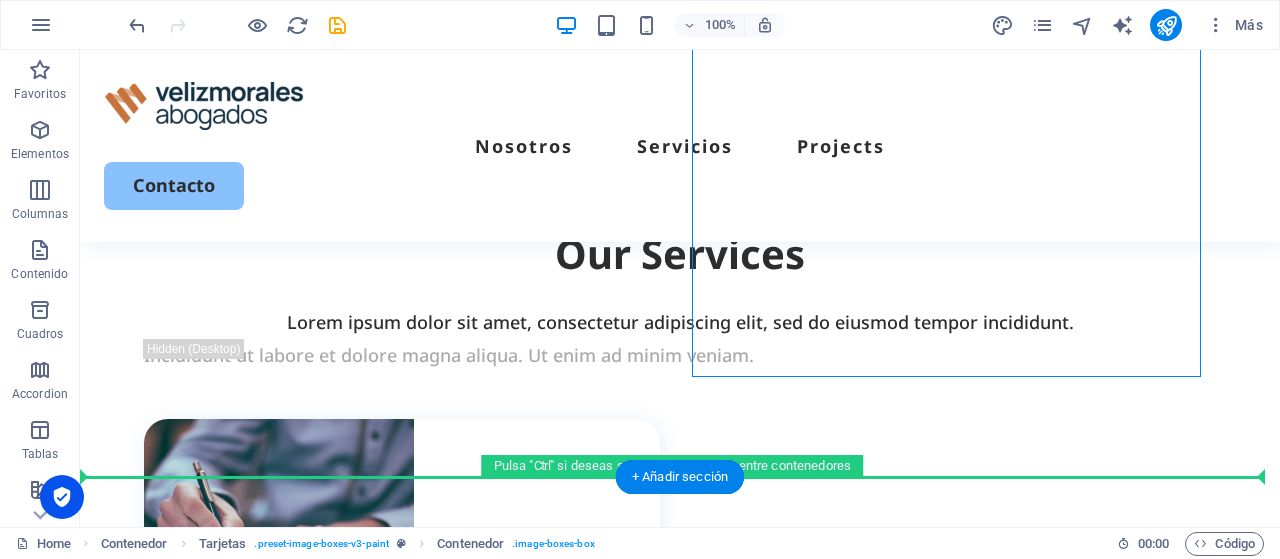 drag, startPoint x: 713, startPoint y: 341, endPoint x: 498, endPoint y: 444, distance: 238.39882 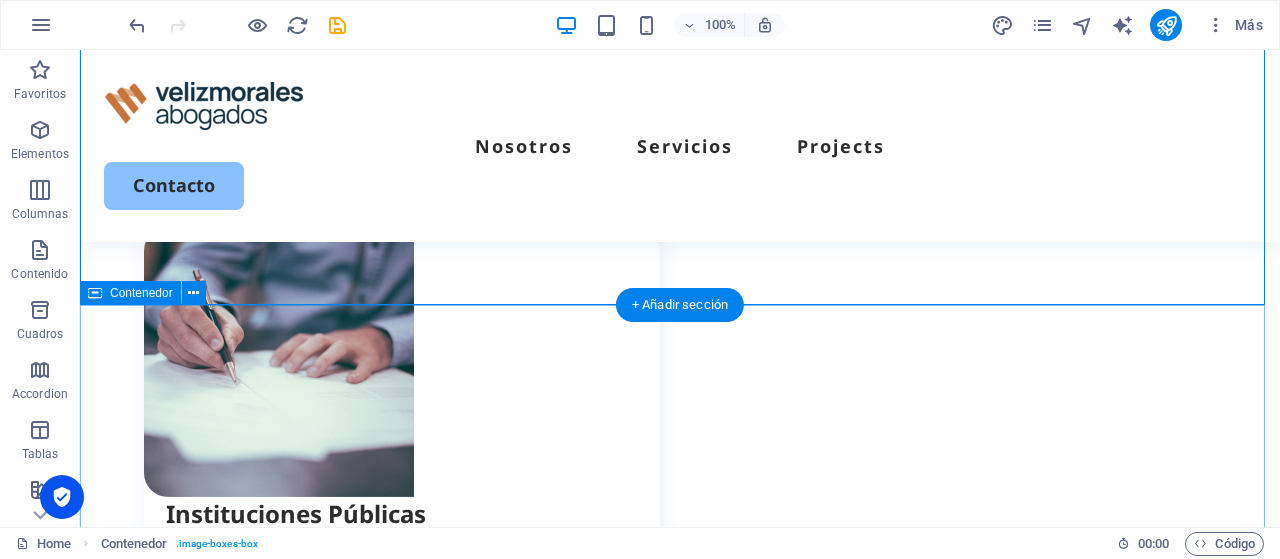 scroll, scrollTop: 2167, scrollLeft: 0, axis: vertical 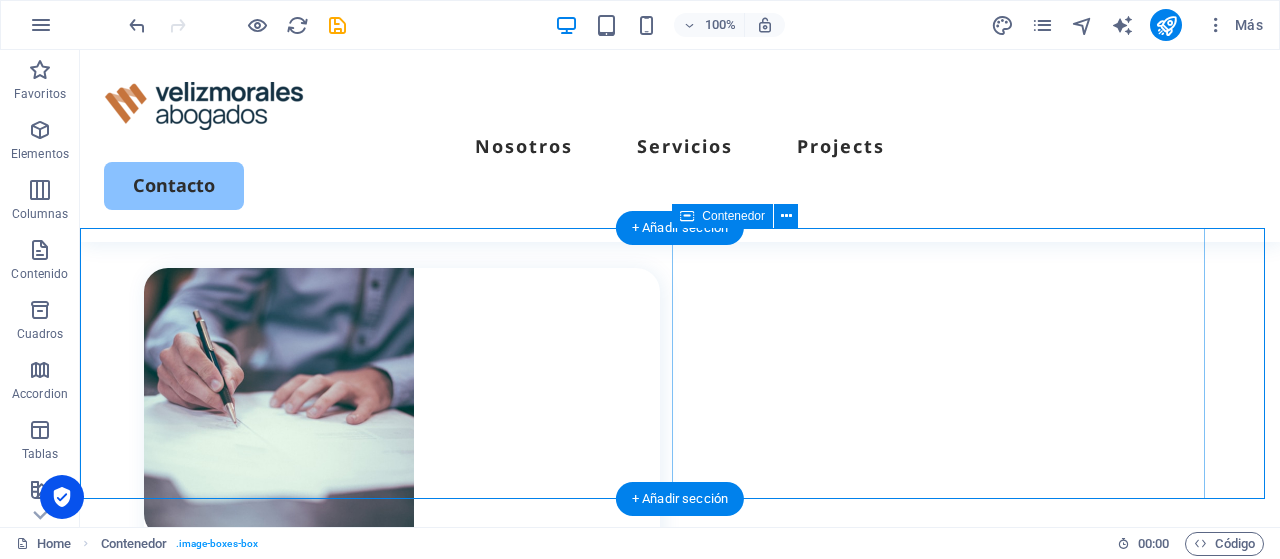 click on "Funcionarios Públicos Defensa en Sumarios Administrativos, Investigaciones Internas, Ley Karin, Proceso de Calificaciones, Representaciones ante Contraloría General de la República, Gremios y  Sindicatos" at bounding box center [680, 1199] 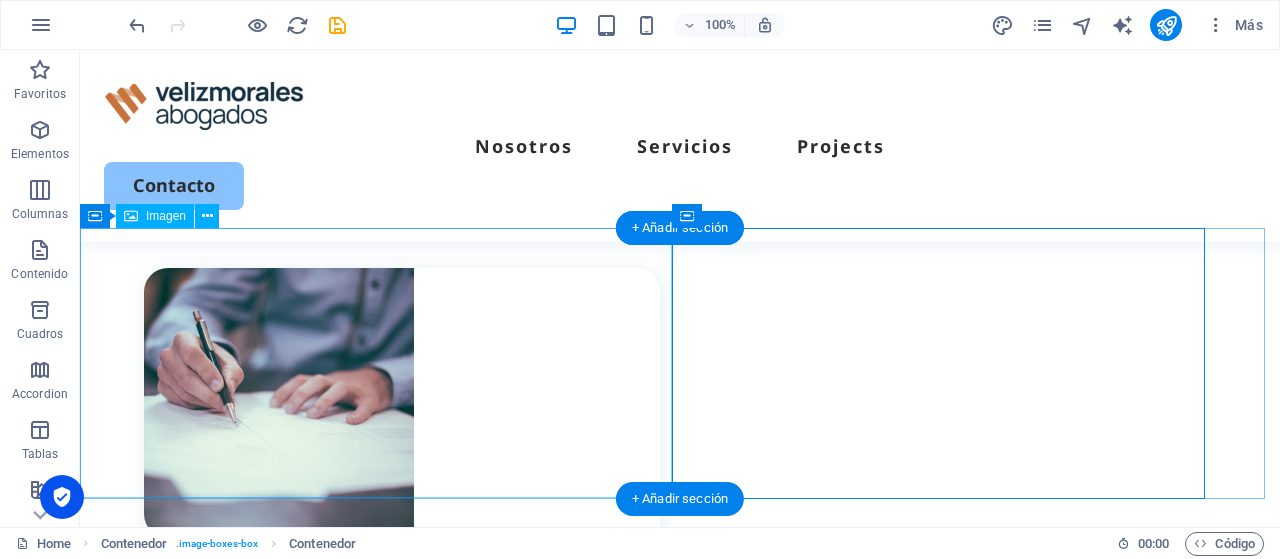 click at bounding box center [680, 978] 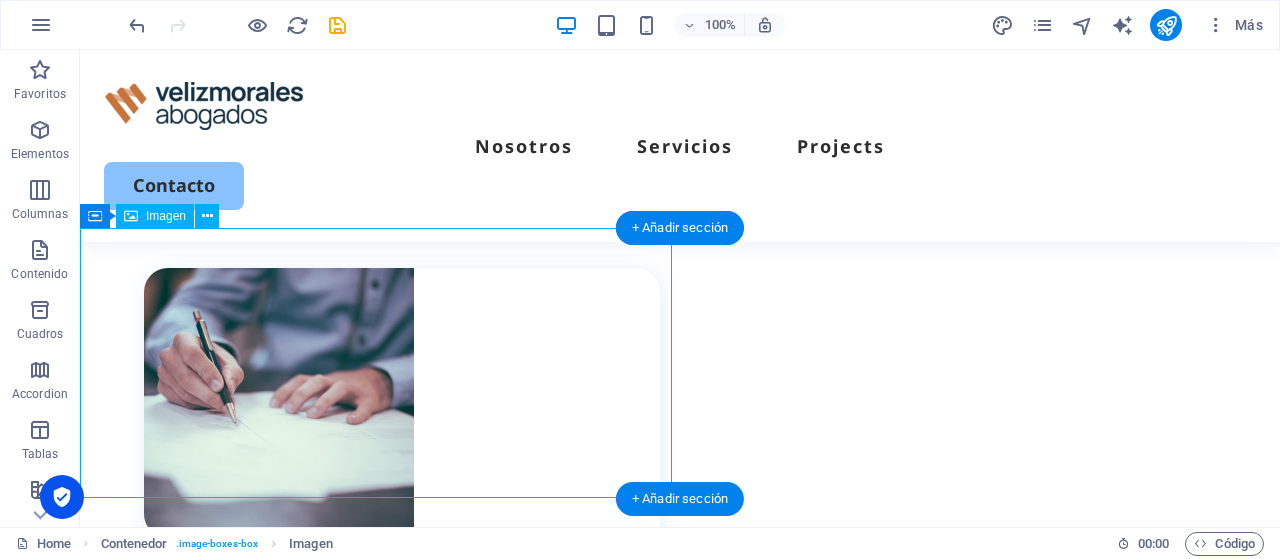 click at bounding box center [680, 978] 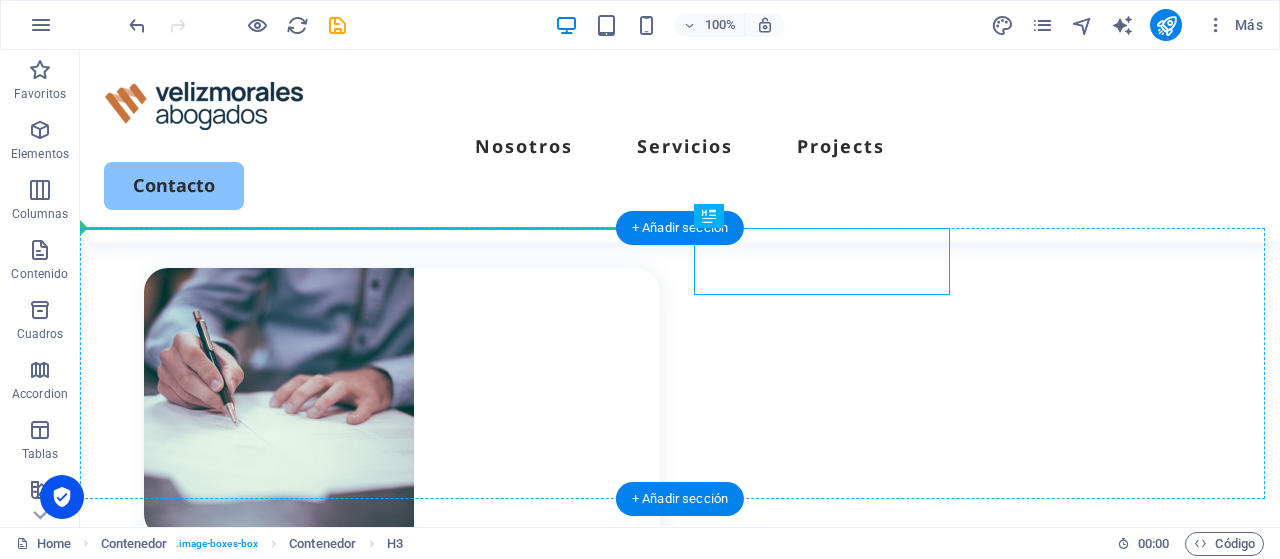 drag, startPoint x: 893, startPoint y: 261, endPoint x: 555, endPoint y: 278, distance: 338.42725 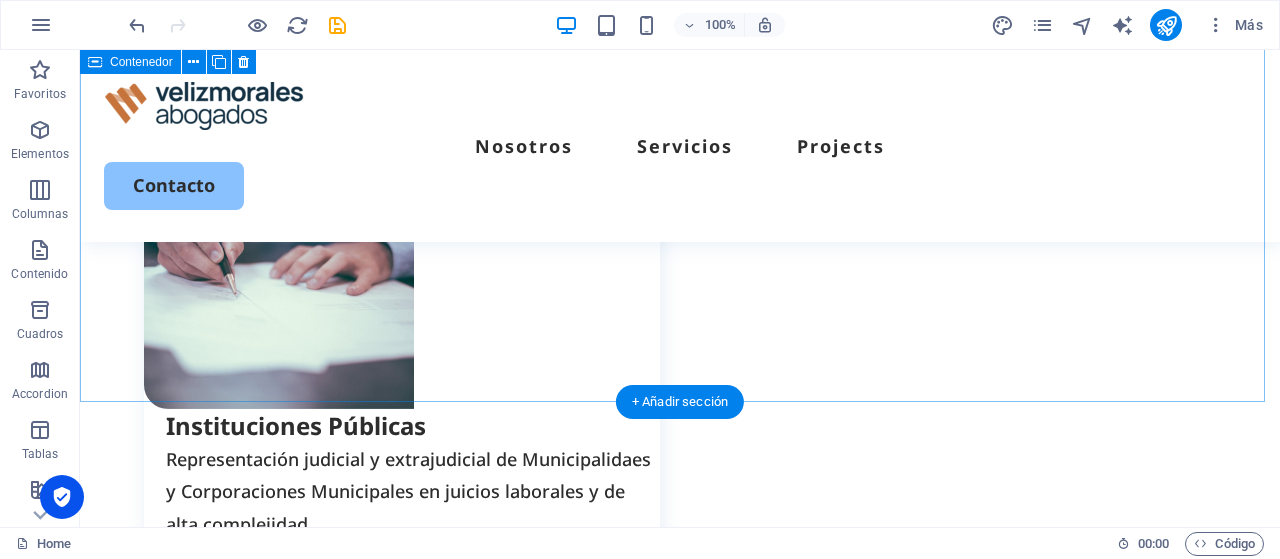 scroll, scrollTop: 2267, scrollLeft: 0, axis: vertical 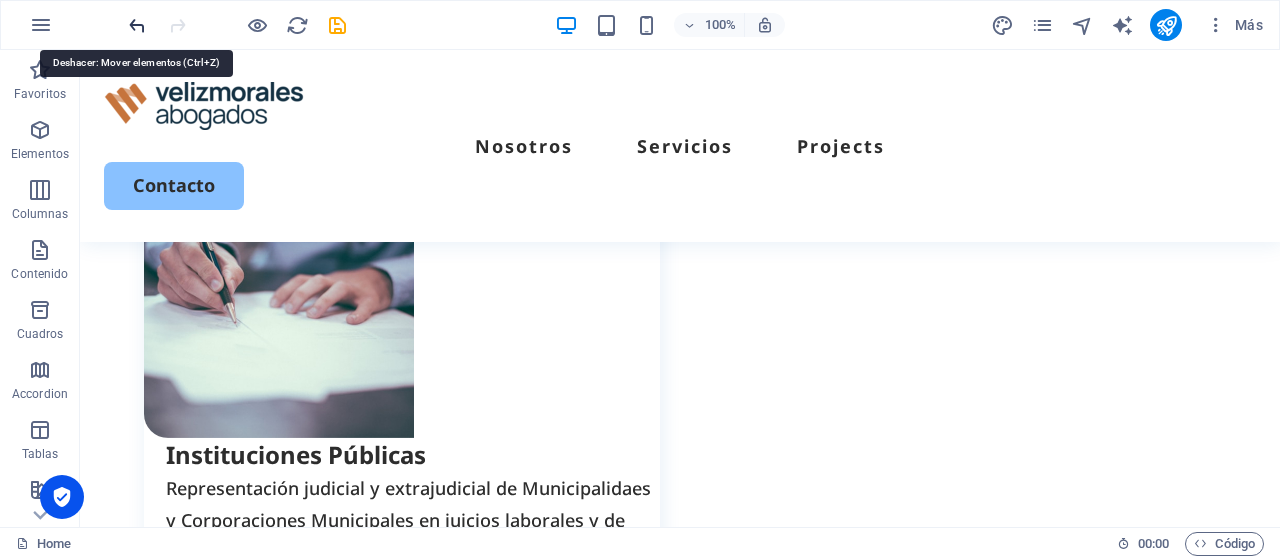 click at bounding box center [137, 25] 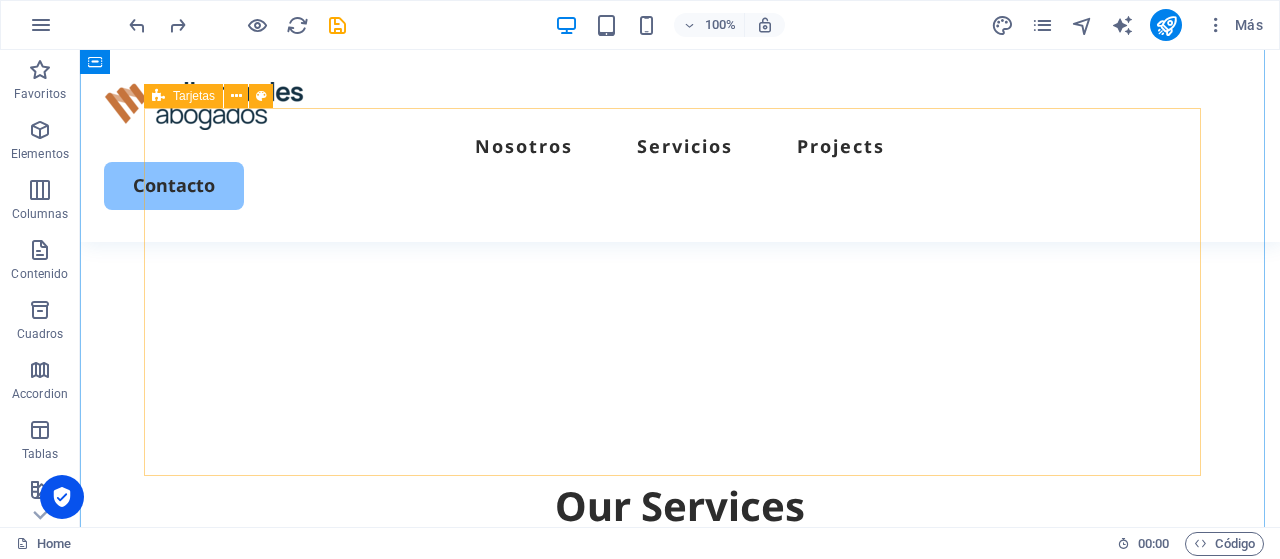 scroll, scrollTop: 1667, scrollLeft: 0, axis: vertical 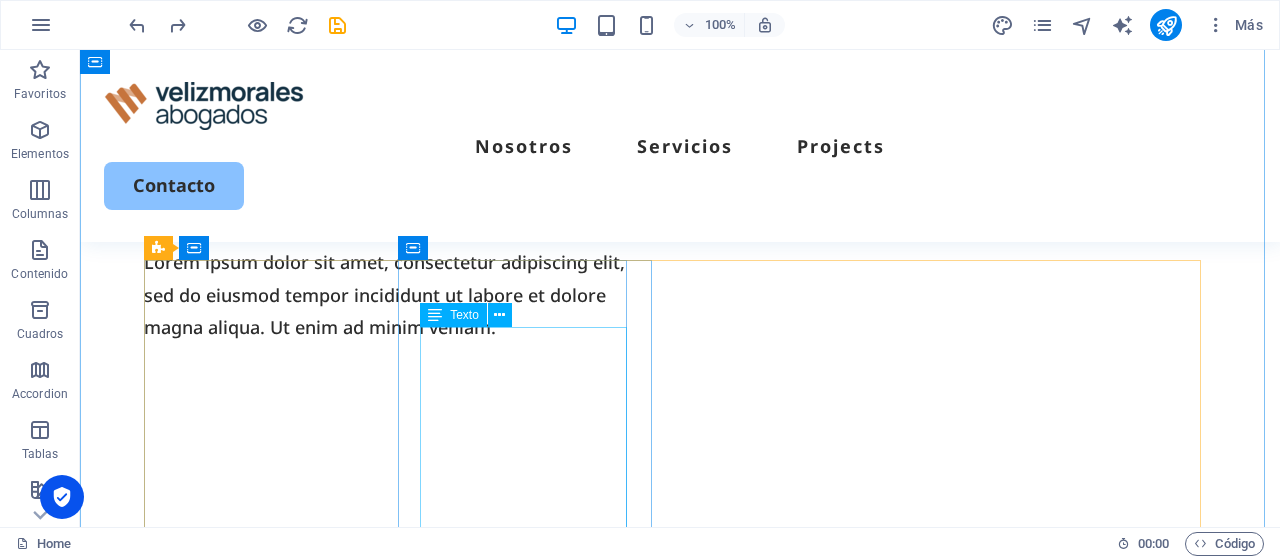 click on "Representación judicial y extrajudicial de Municipalidaes y Corporaciones Municipales en juicios laborales y de alta complejidad" at bounding box center [413, 1120] 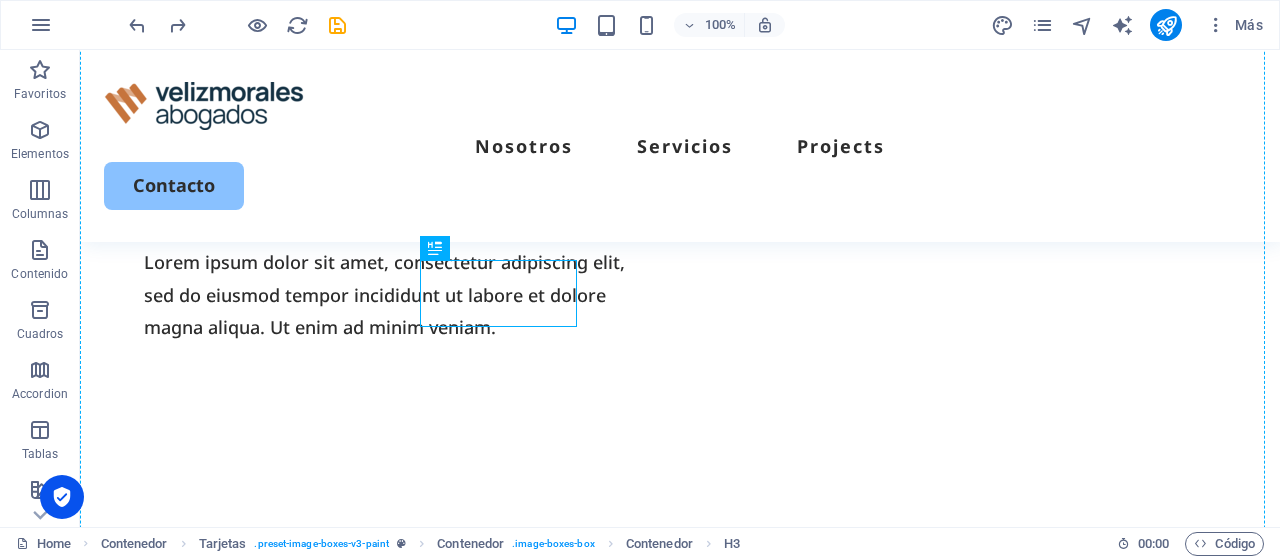 drag, startPoint x: 574, startPoint y: 273, endPoint x: 854, endPoint y: 293, distance: 280.71338 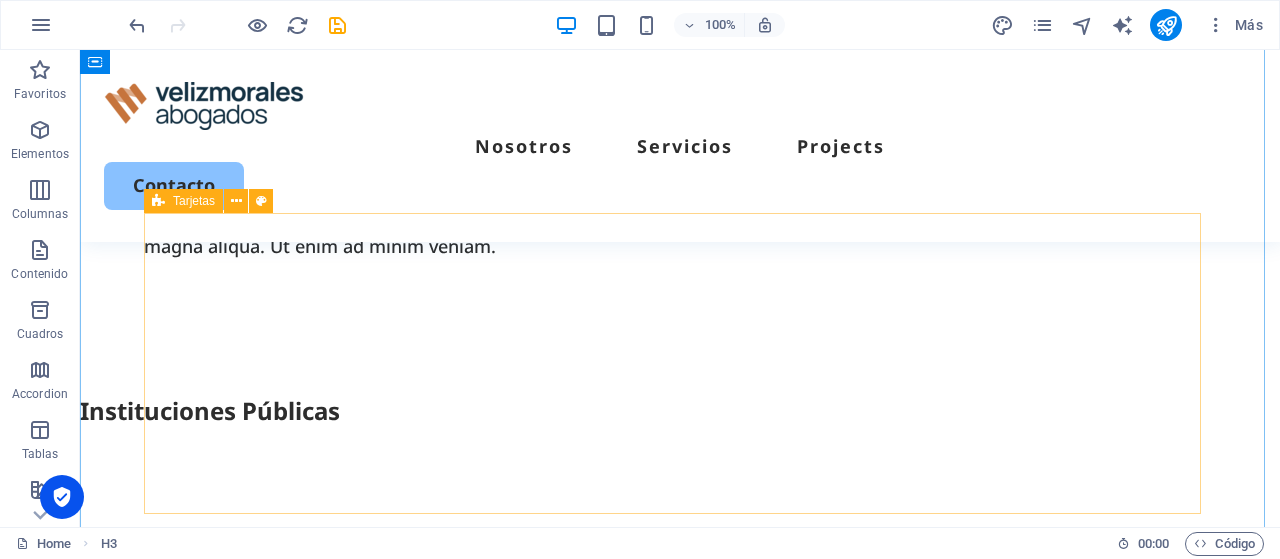 scroll, scrollTop: 1463, scrollLeft: 0, axis: vertical 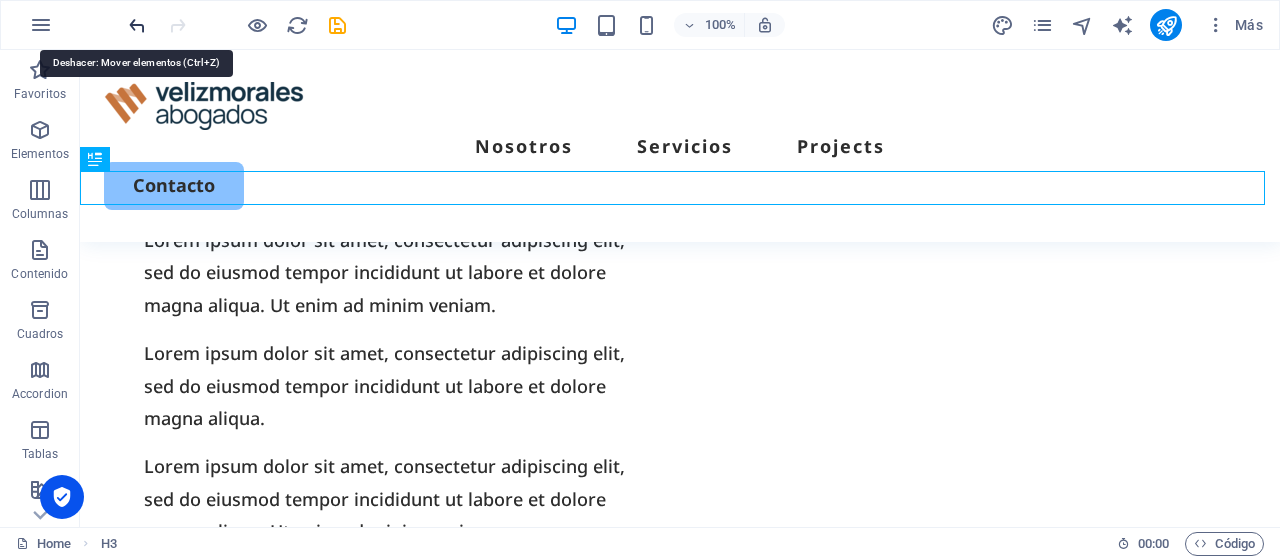 drag, startPoint x: 134, startPoint y: 26, endPoint x: 172, endPoint y: 47, distance: 43.416588 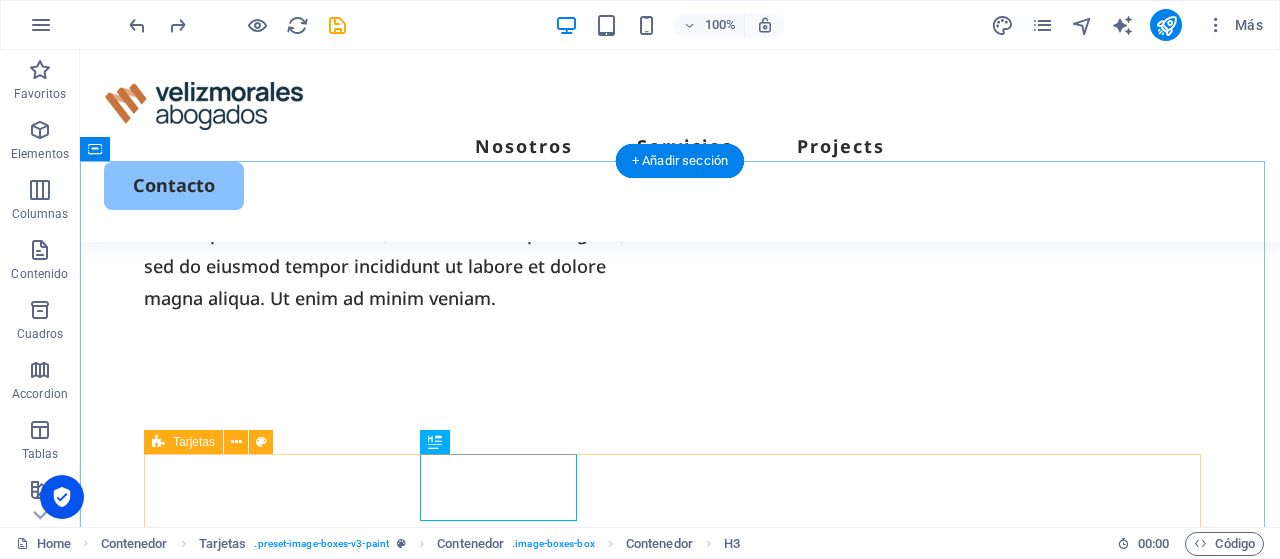 scroll, scrollTop: 1763, scrollLeft: 0, axis: vertical 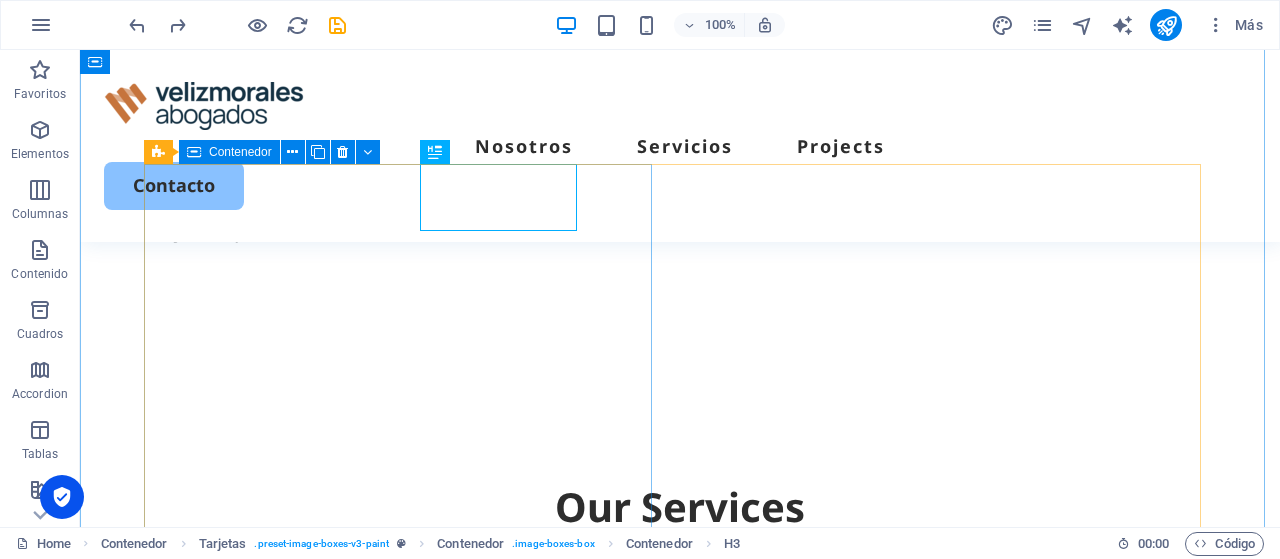 click on "Instituciones Públicas Representación judicial y extrajudicial de Municipalidaes y Corporaciones Municipales en juicios laborales y de alta complejidad" at bounding box center [402, 909] 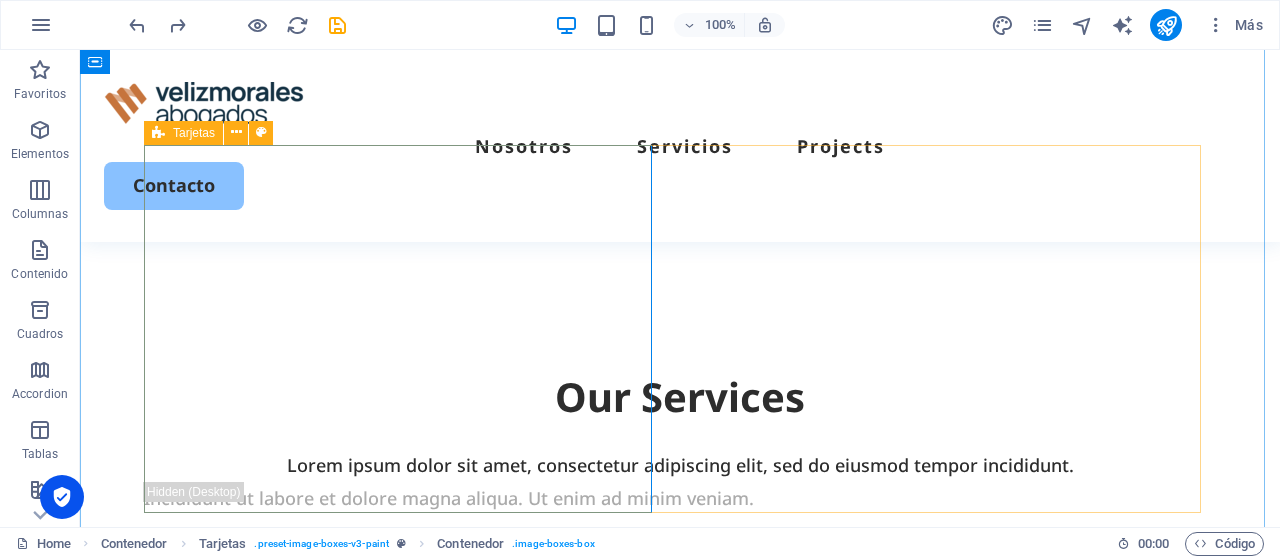 scroll, scrollTop: 1963, scrollLeft: 0, axis: vertical 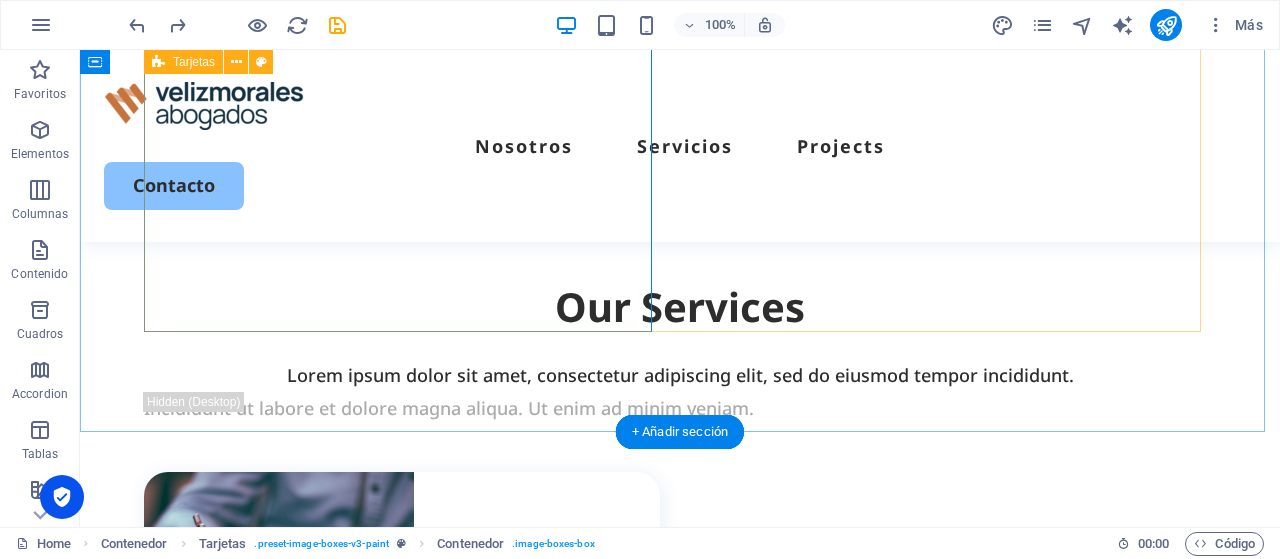 drag, startPoint x: 965, startPoint y: 329, endPoint x: 1011, endPoint y: 372, distance: 62.968246 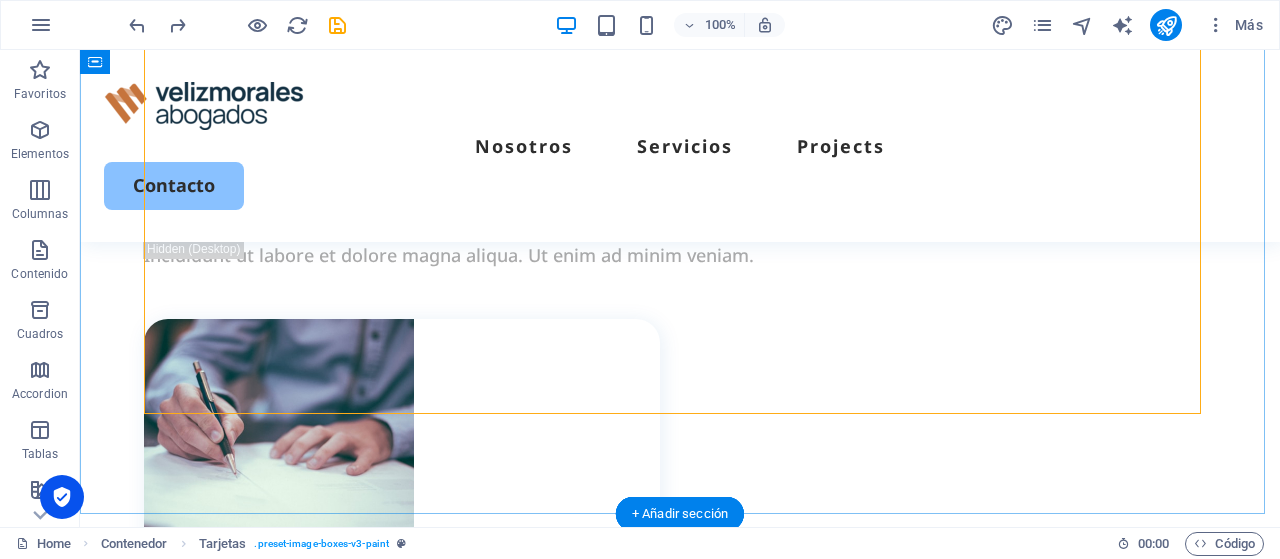 scroll, scrollTop: 2163, scrollLeft: 0, axis: vertical 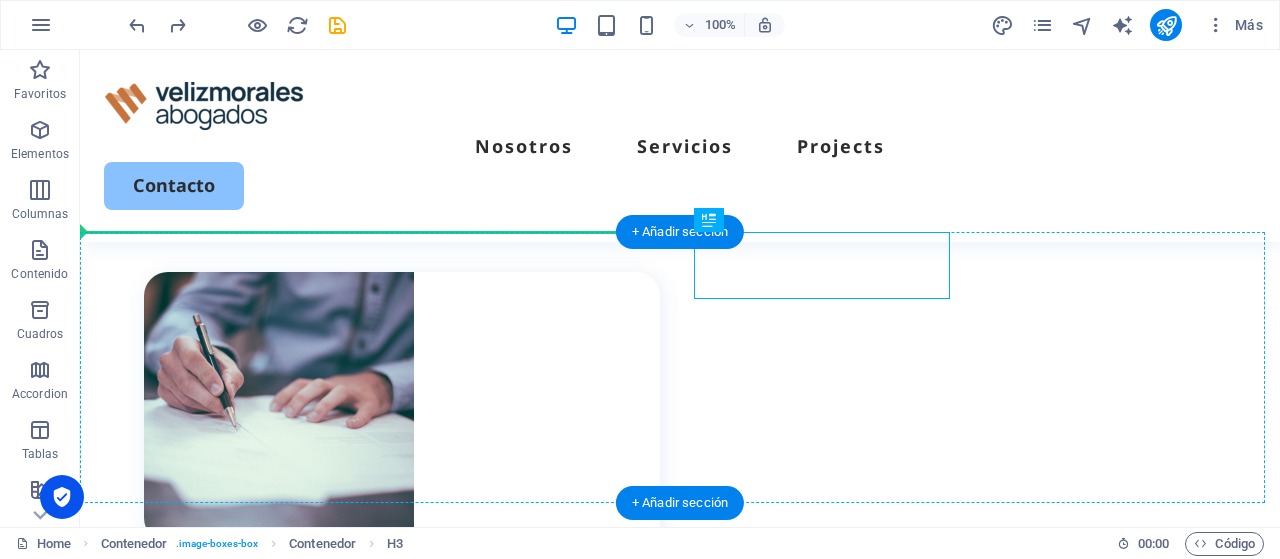 drag, startPoint x: 789, startPoint y: 264, endPoint x: 533, endPoint y: 303, distance: 258.95367 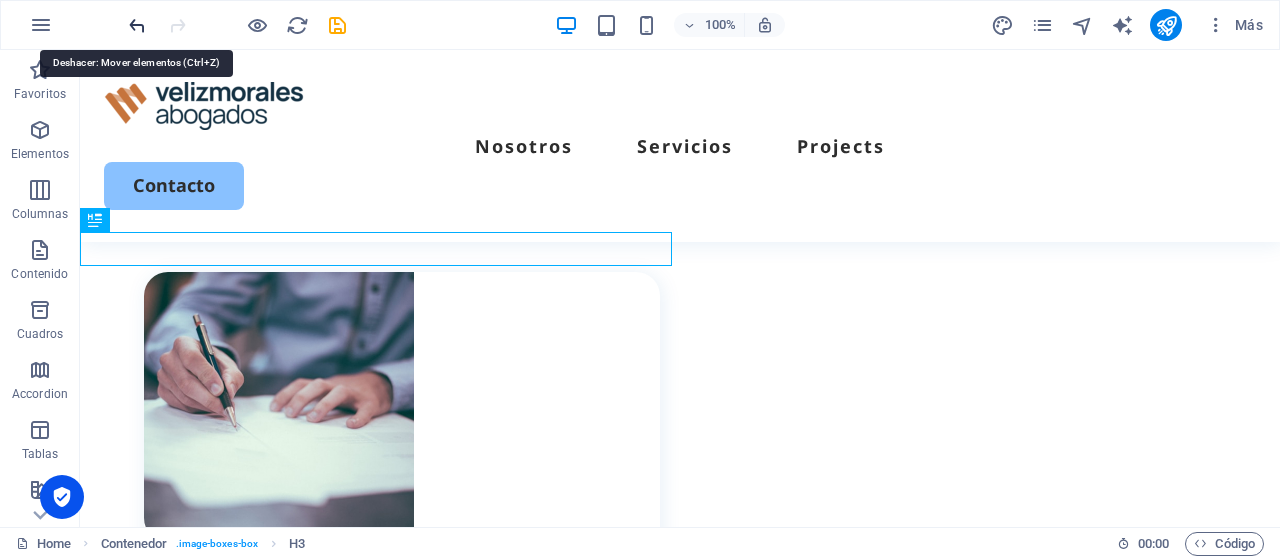 click at bounding box center [137, 25] 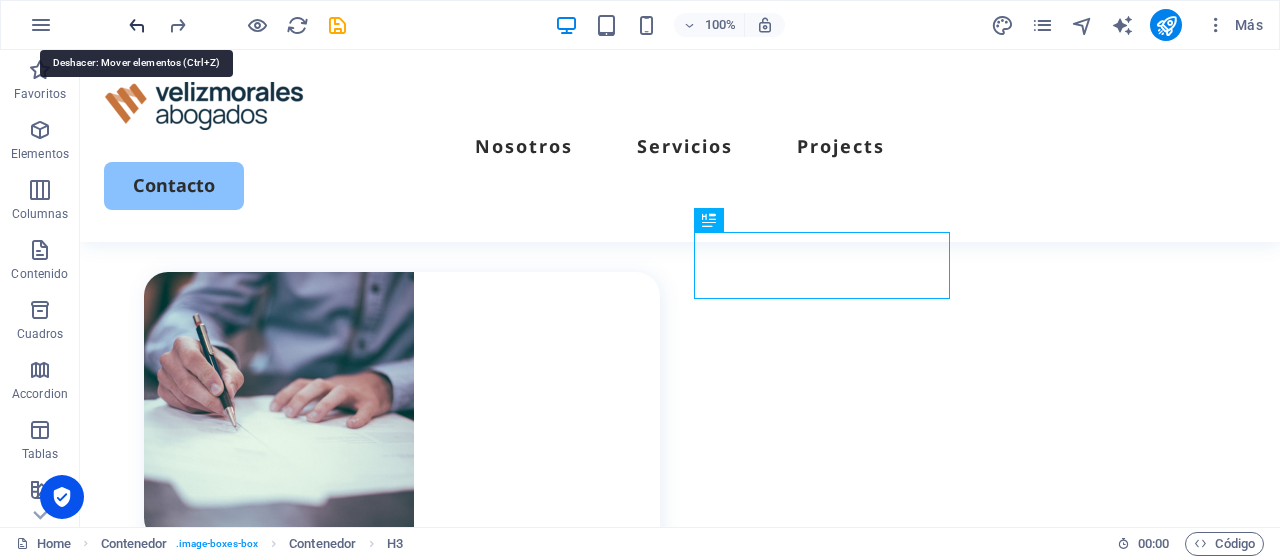 drag, startPoint x: 141, startPoint y: 21, endPoint x: 192, endPoint y: 106, distance: 99.12618 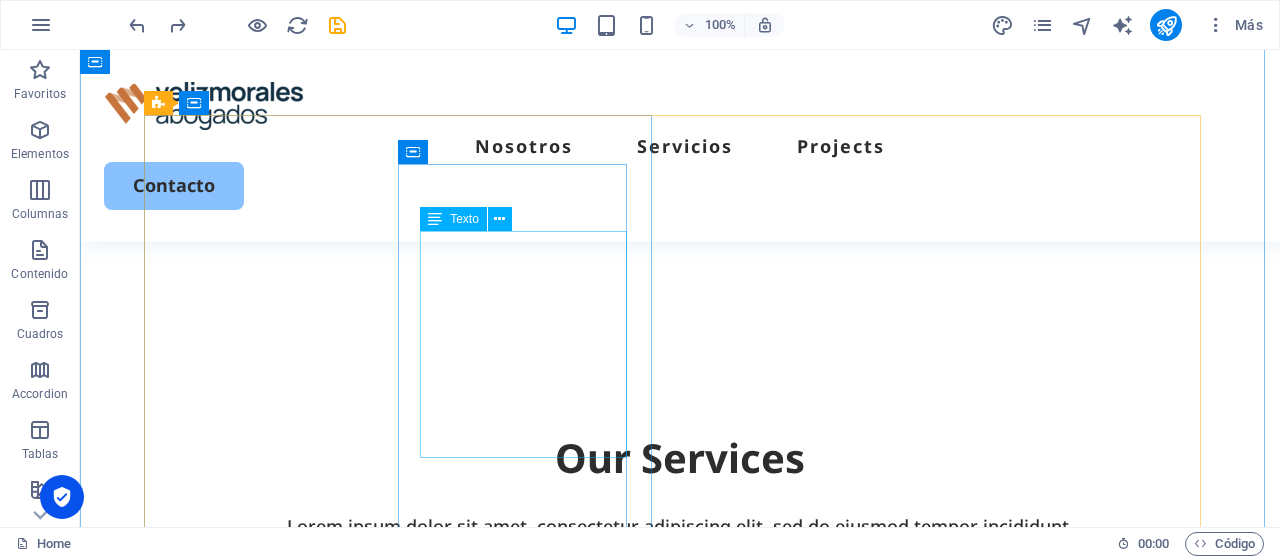 scroll, scrollTop: 1612, scrollLeft: 0, axis: vertical 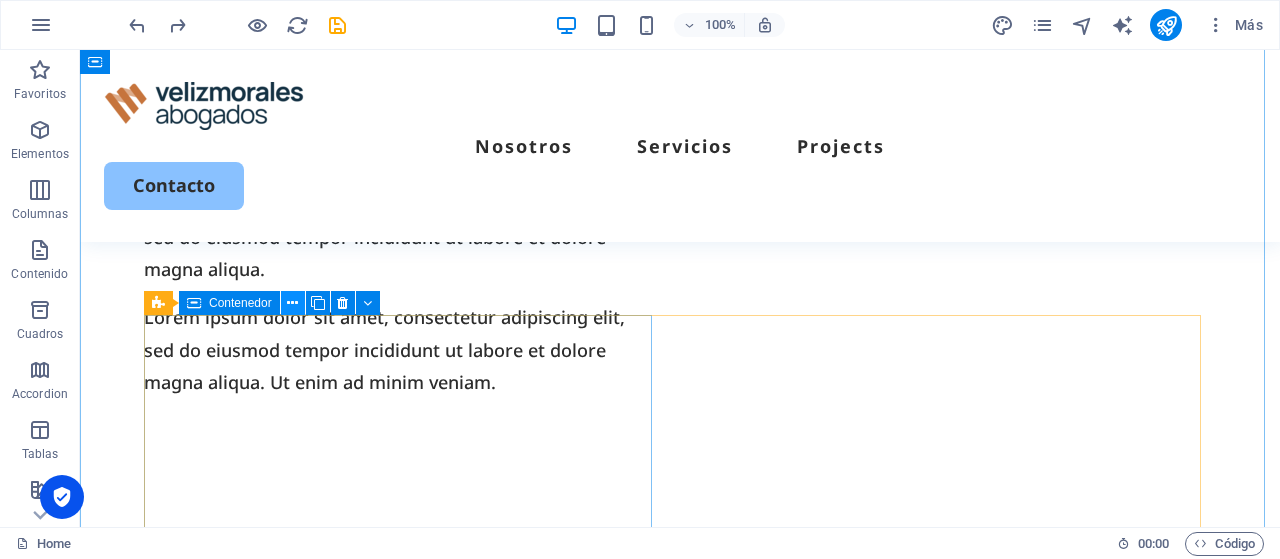 click at bounding box center [292, 303] 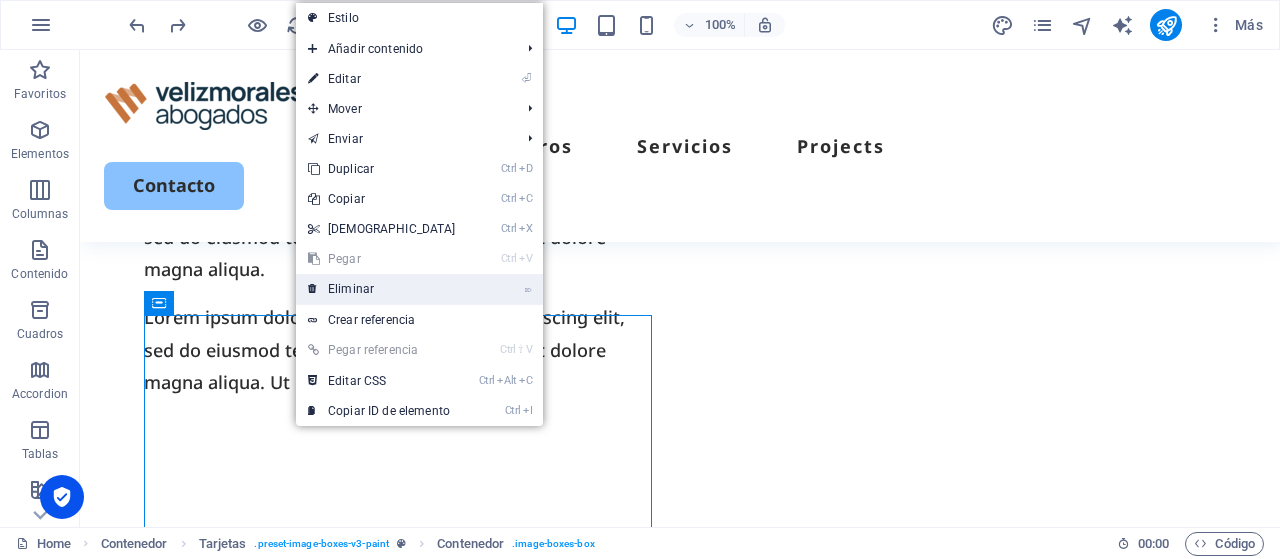 click on "⌦  Eliminar" at bounding box center (382, 289) 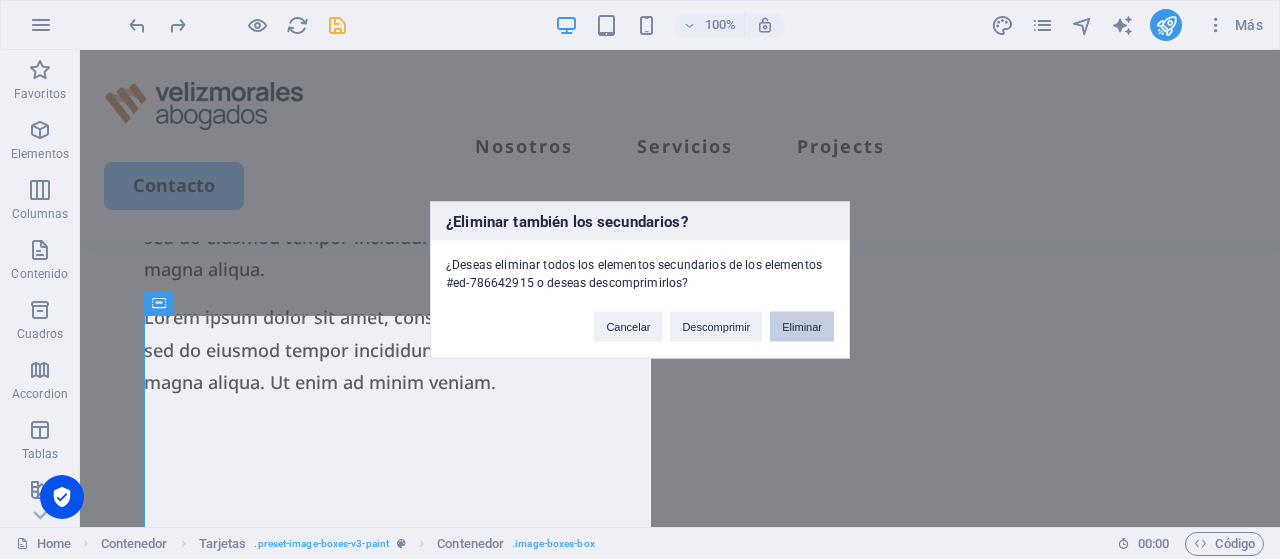 click on "Eliminar" at bounding box center (802, 326) 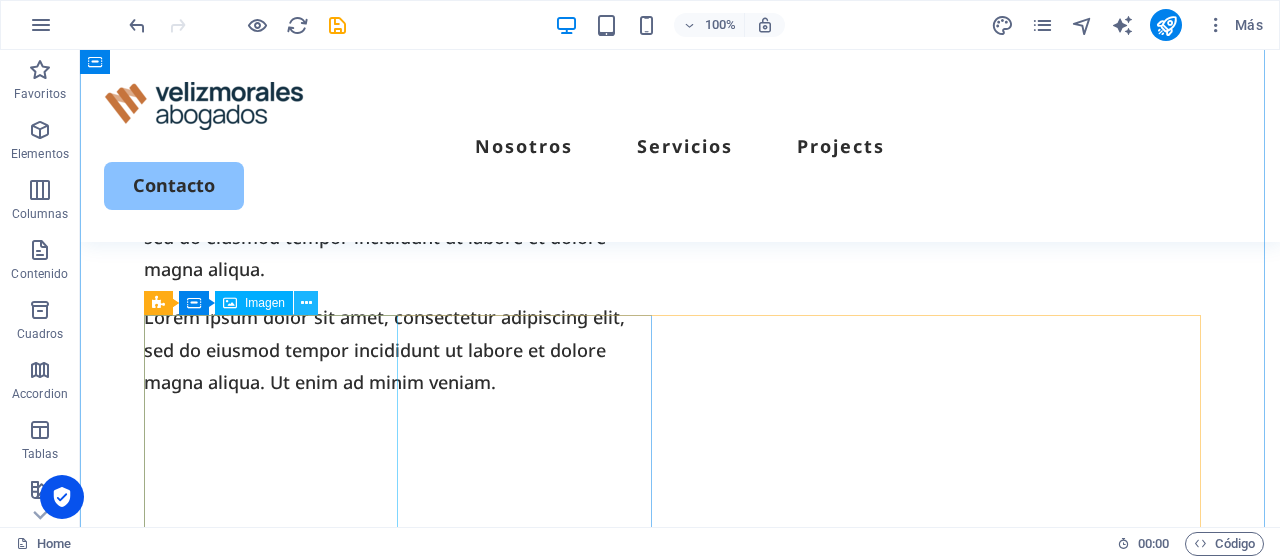 click at bounding box center (306, 303) 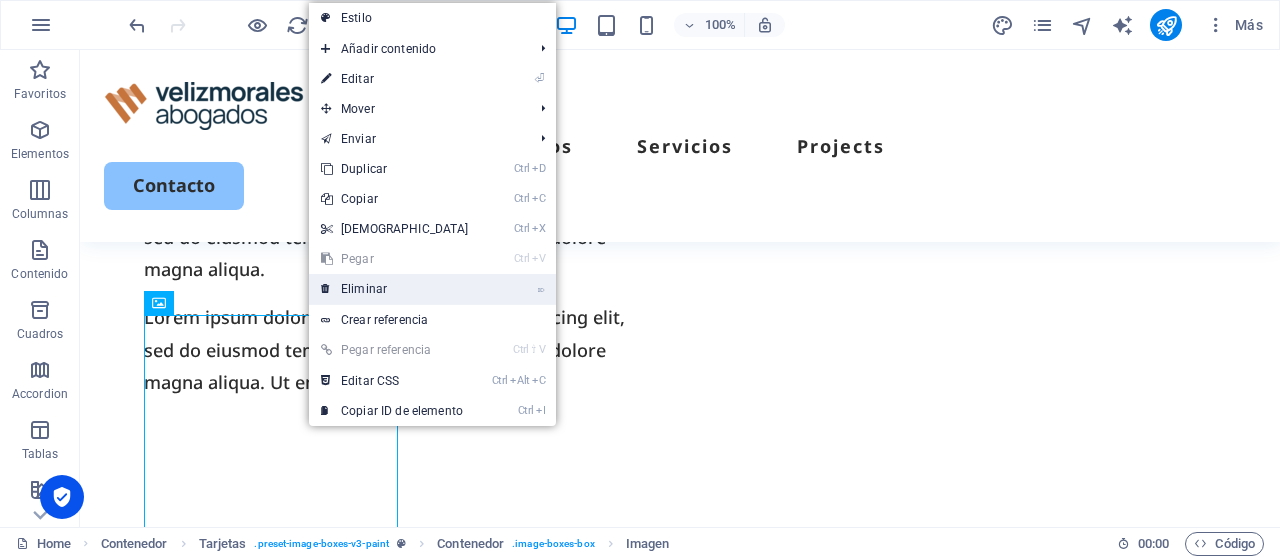 drag, startPoint x: 372, startPoint y: 283, endPoint x: 490, endPoint y: 372, distance: 147.80054 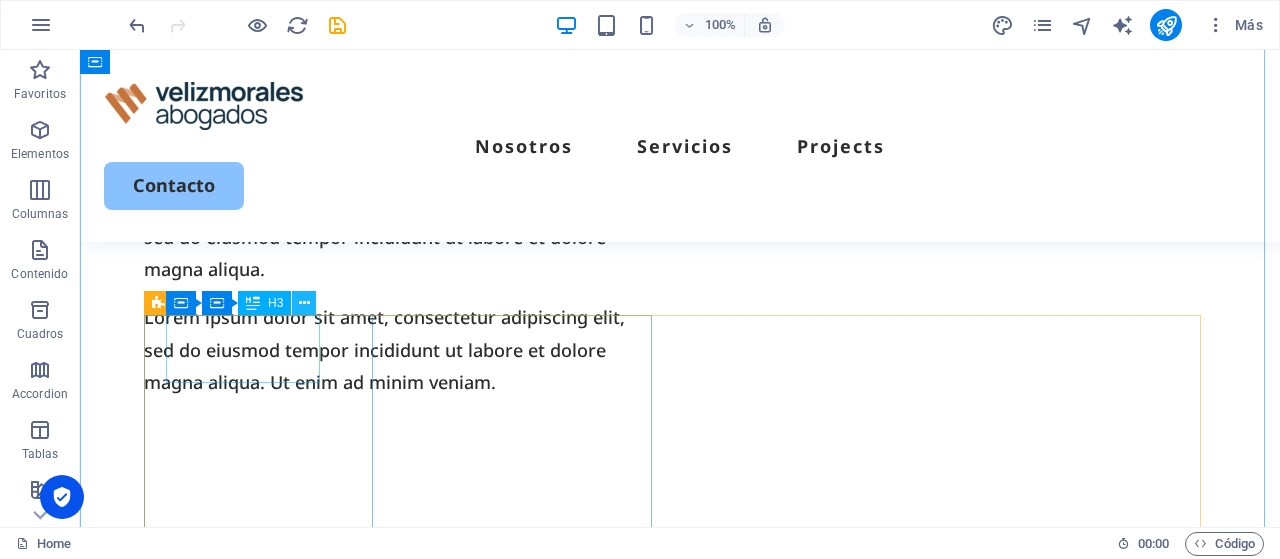 click at bounding box center (304, 303) 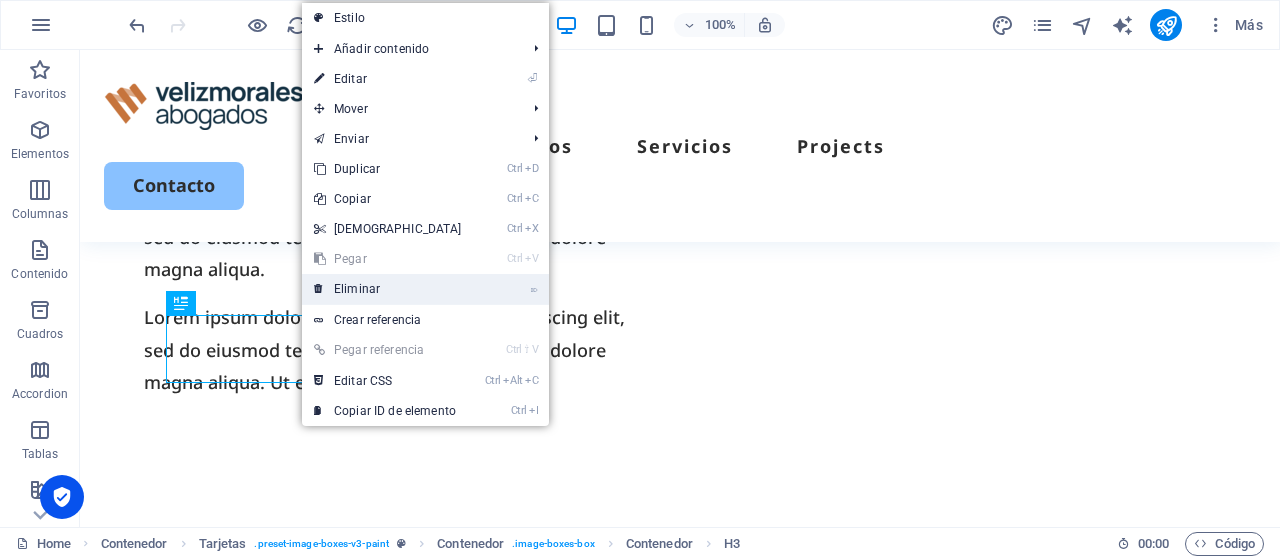 click on "⌦  Eliminar" at bounding box center [388, 289] 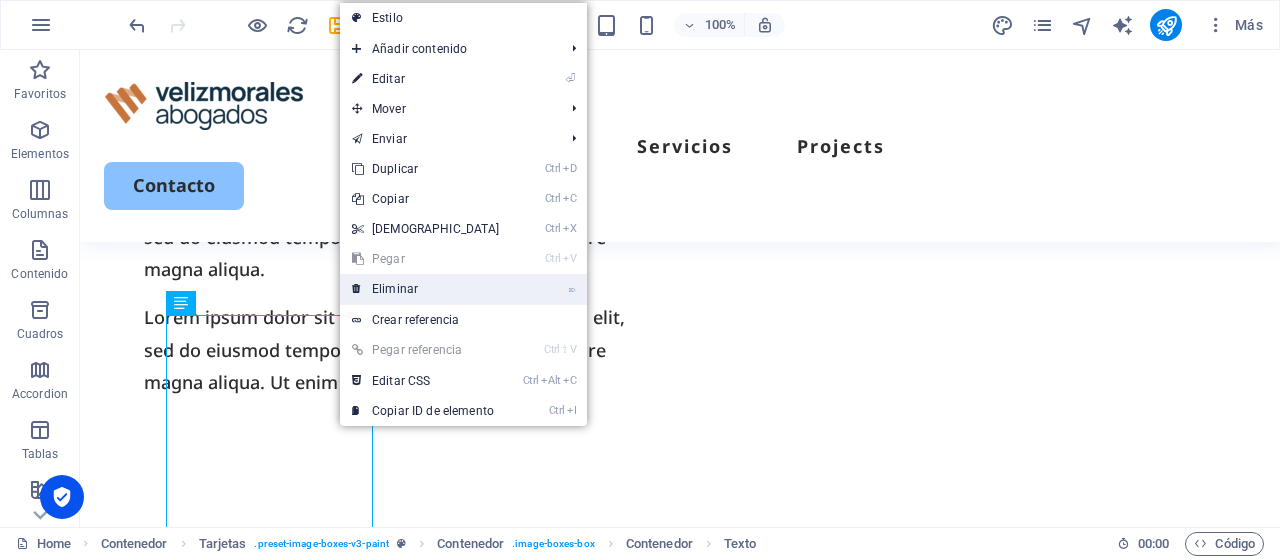 click on "⌦  Eliminar" at bounding box center [426, 289] 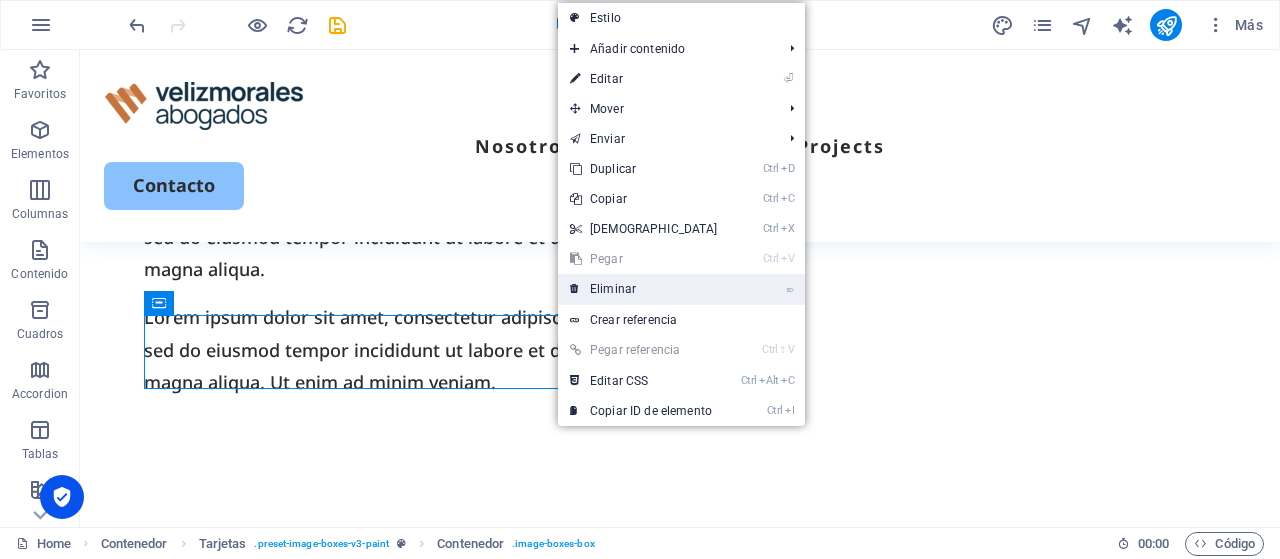 click on "⌦  Eliminar" at bounding box center [644, 289] 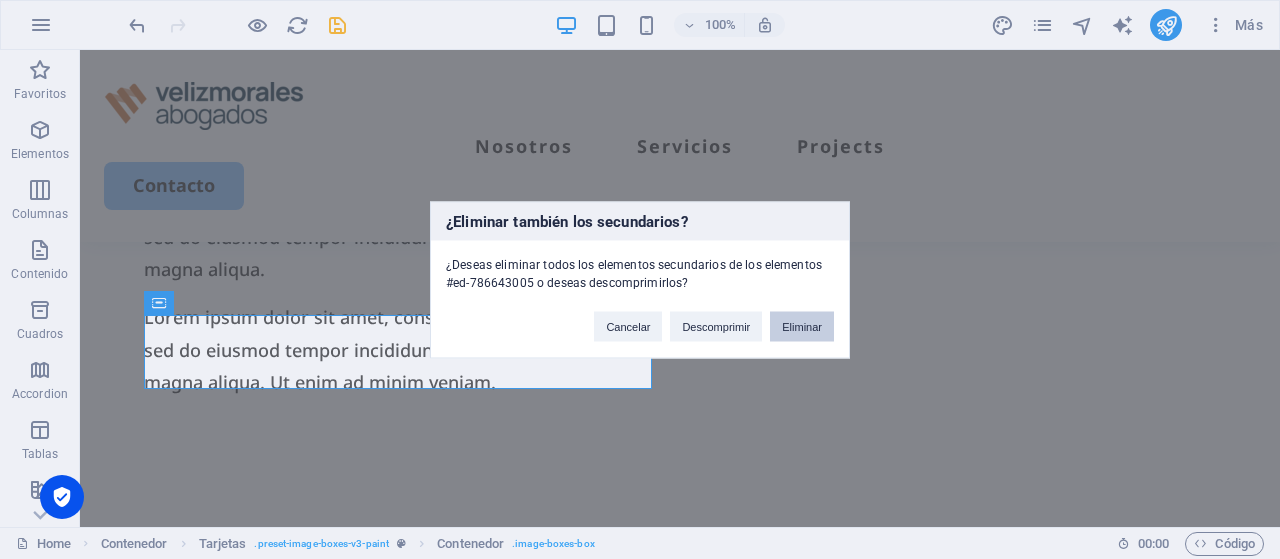 click on "Eliminar" at bounding box center (802, 326) 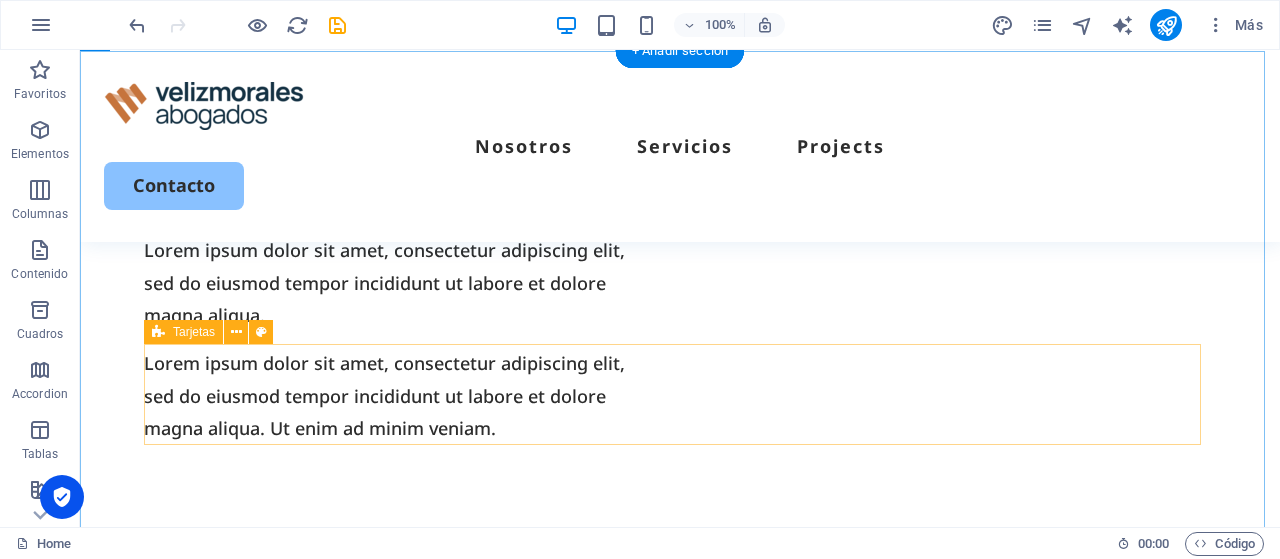 scroll, scrollTop: 1612, scrollLeft: 0, axis: vertical 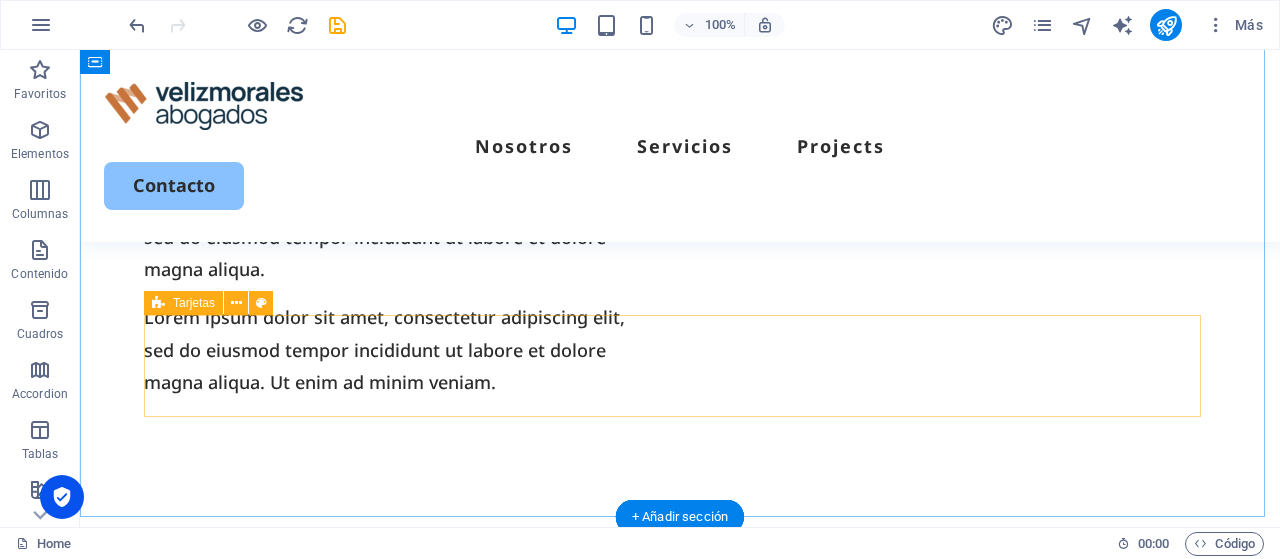 drag, startPoint x: 610, startPoint y: 405, endPoint x: 619, endPoint y: 410, distance: 10.29563 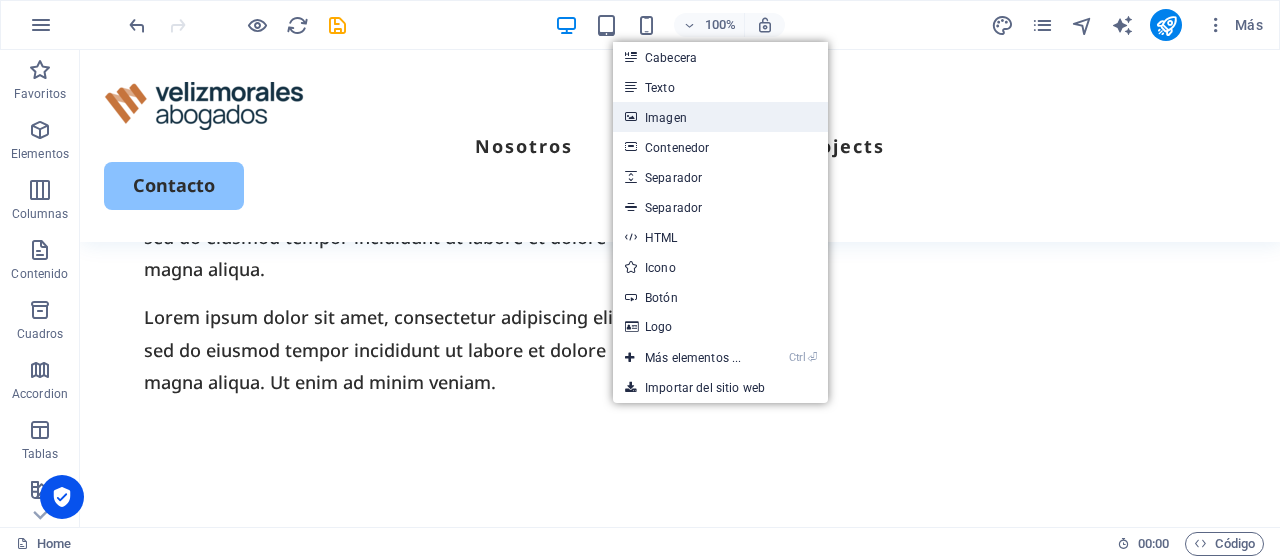 drag, startPoint x: 674, startPoint y: 118, endPoint x: 288, endPoint y: 126, distance: 386.0829 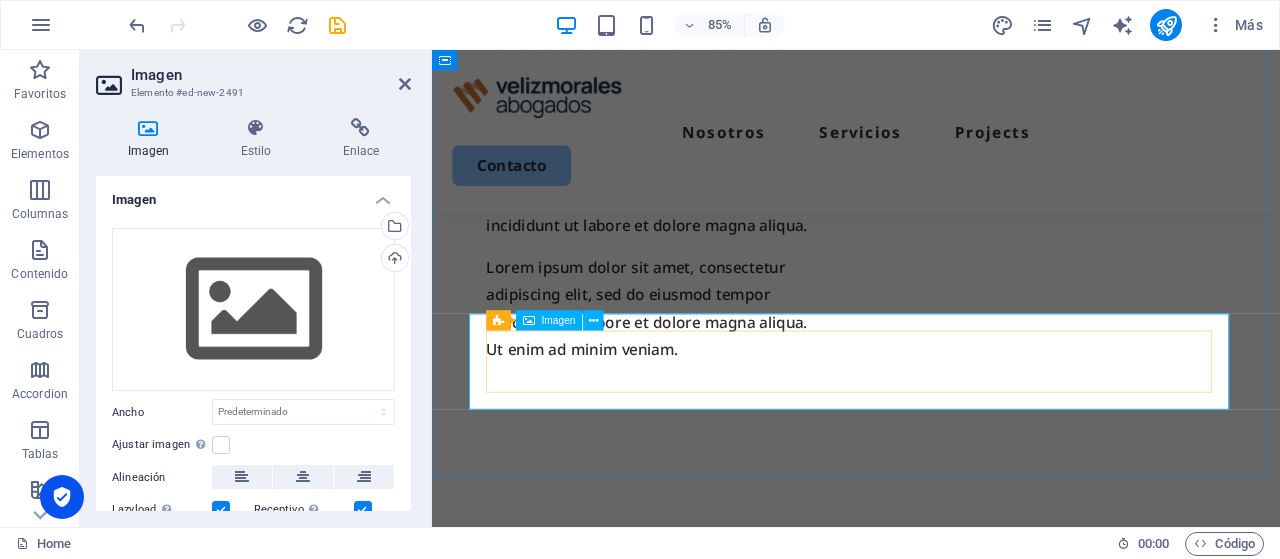 scroll, scrollTop: 1704, scrollLeft: 0, axis: vertical 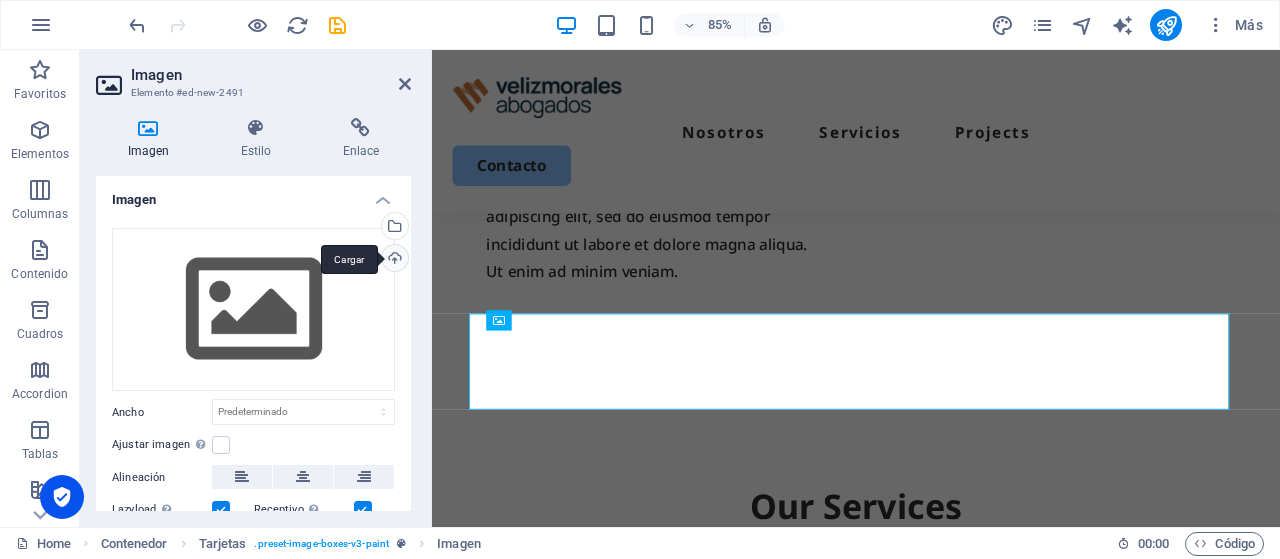 click on "Cargar" at bounding box center (393, 260) 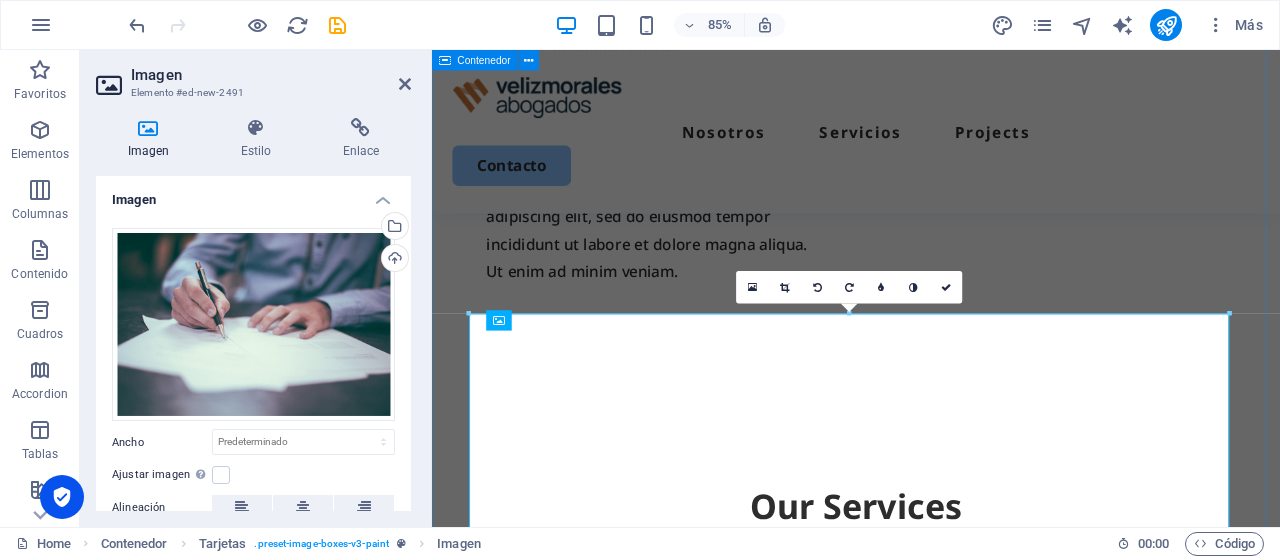 click on "Our Services Lorem ipsum dolor sit amet, consectetur adipiscing elit, sed do eiusmod tempor incididunt. Incididunt ut labore et dolore magna aliqua. Ut enim ad minim veniam." at bounding box center [931, 969] 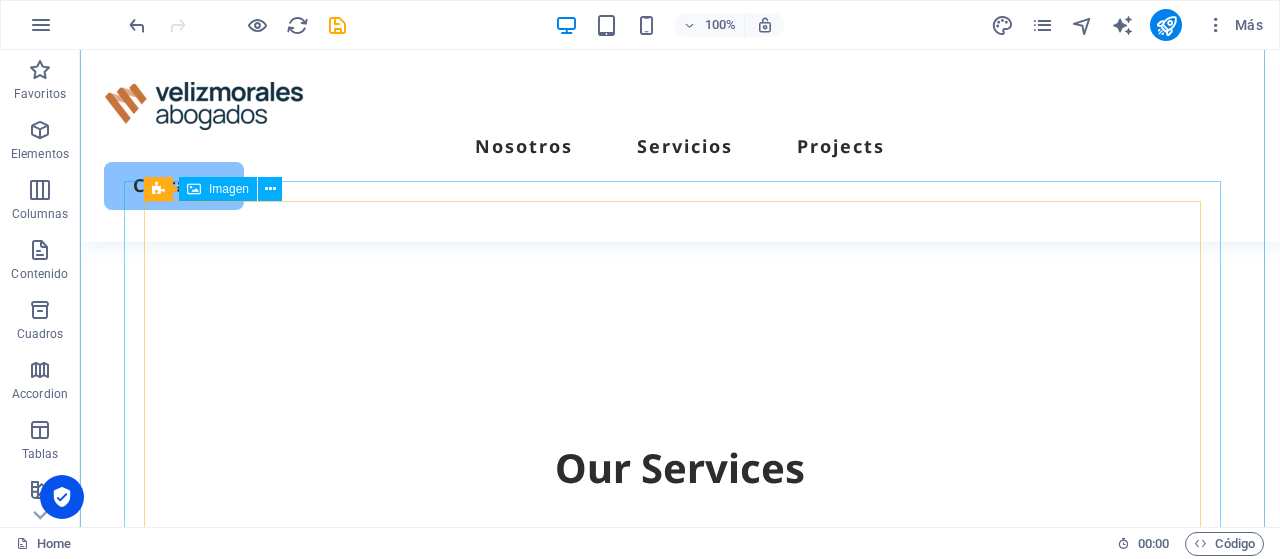 scroll, scrollTop: 1812, scrollLeft: 0, axis: vertical 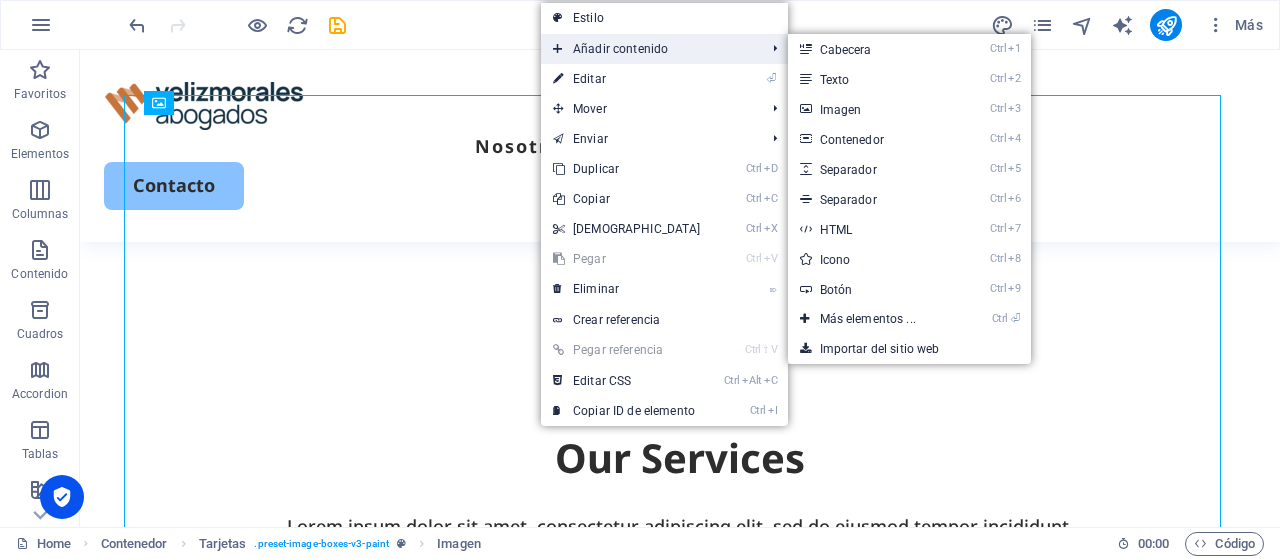 click on "Añadir contenido" at bounding box center (649, 49) 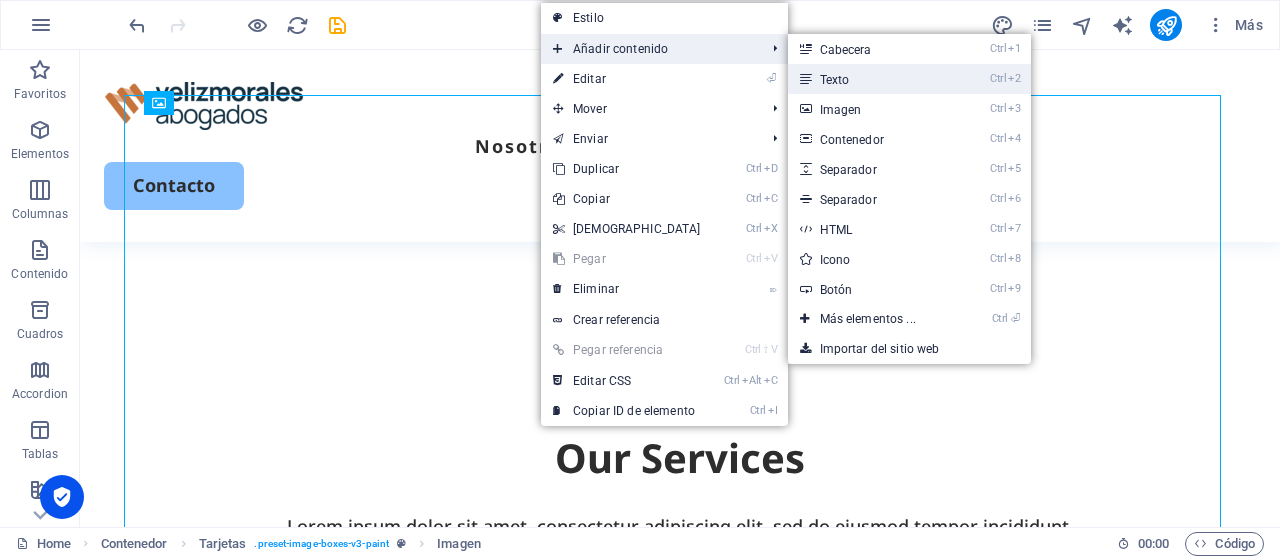 drag, startPoint x: 838, startPoint y: 79, endPoint x: 475, endPoint y: 91, distance: 363.1983 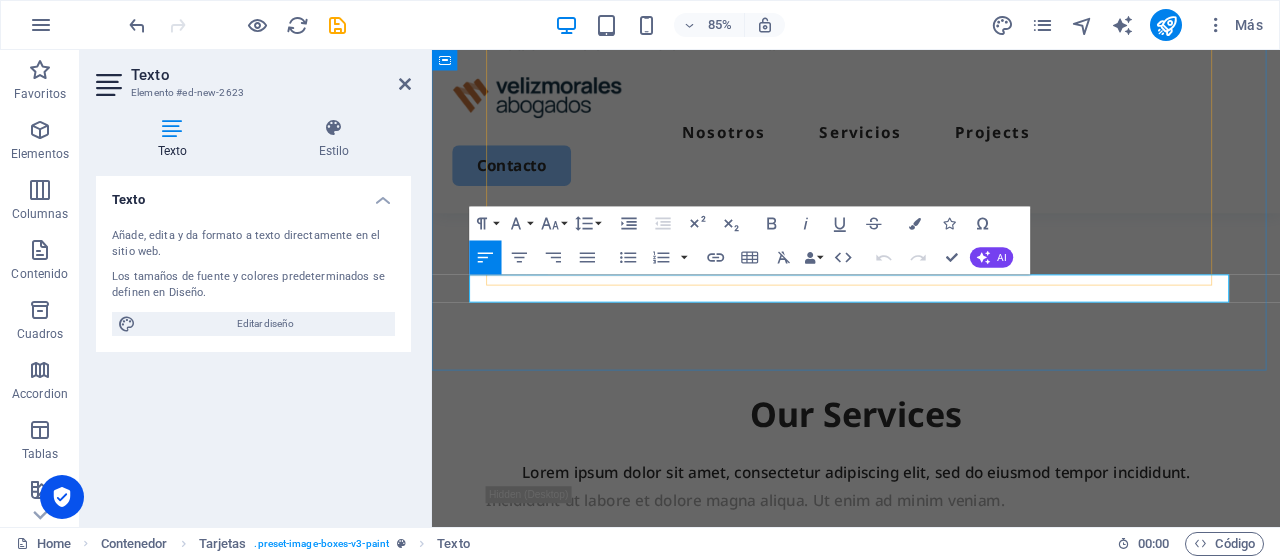 scroll, scrollTop: 2350, scrollLeft: 0, axis: vertical 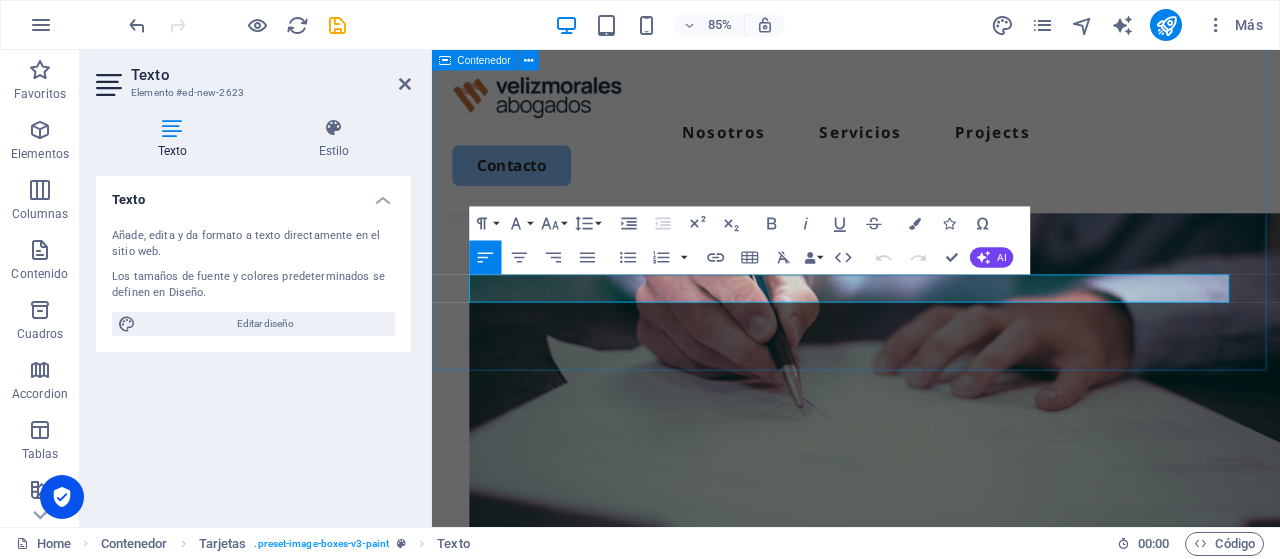 type 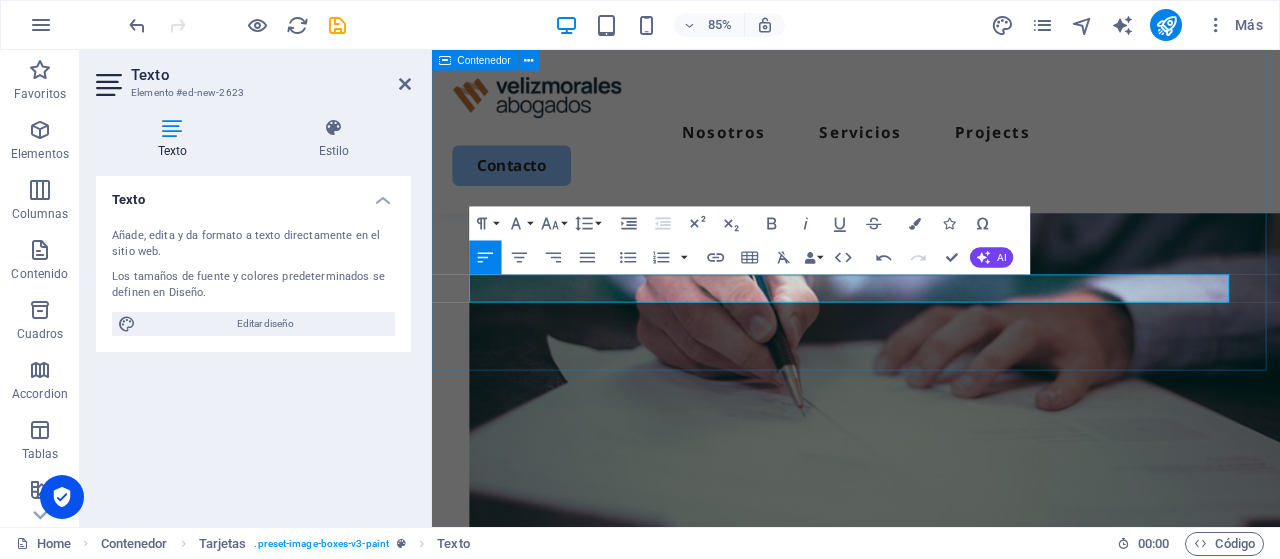 click on "Our Services Lorem ipsum dolor sit amet, consectetur adipiscing elit, sed do eiusmod tempor incididunt. Incididunt ut labore et dolore magna aliqua. Ut enim ad minim veniam. Instituciones Púlicas" at bounding box center (931, 340) 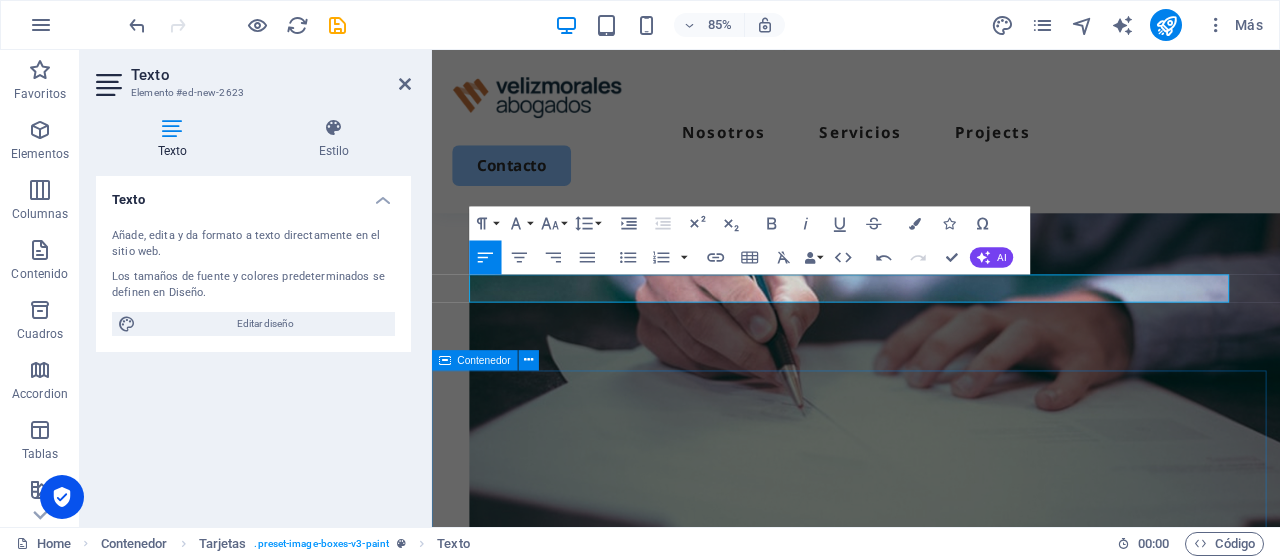 click on "Projects Lorem ipsum dolor sit amet, consectetur adipiscing elit, sed do eiusmod tempor incididunt." at bounding box center [931, 986] 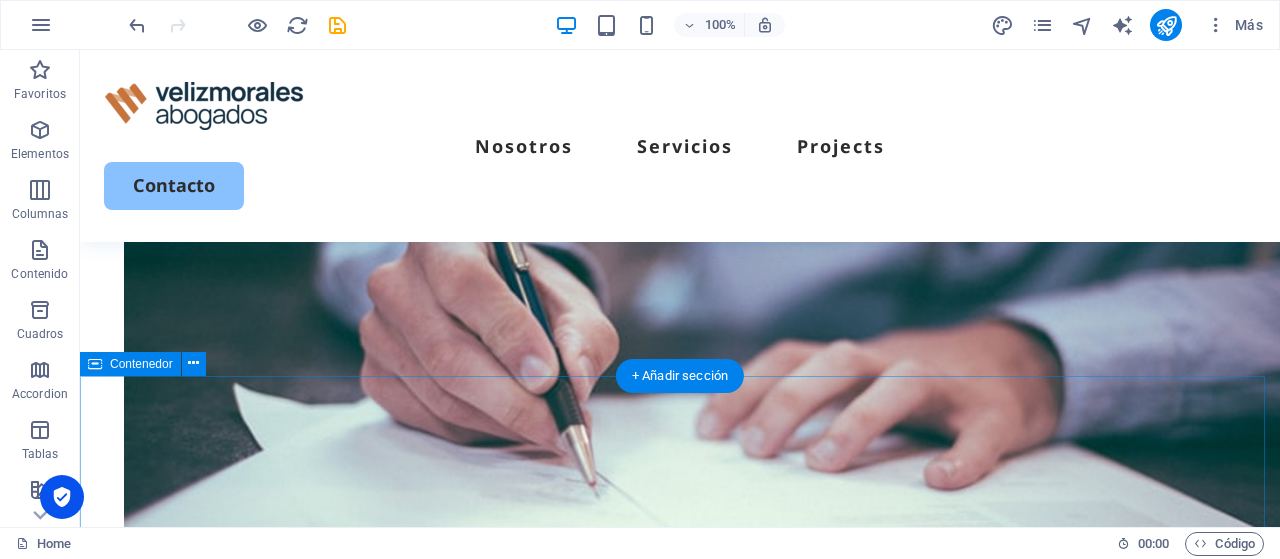 scroll, scrollTop: 2402, scrollLeft: 0, axis: vertical 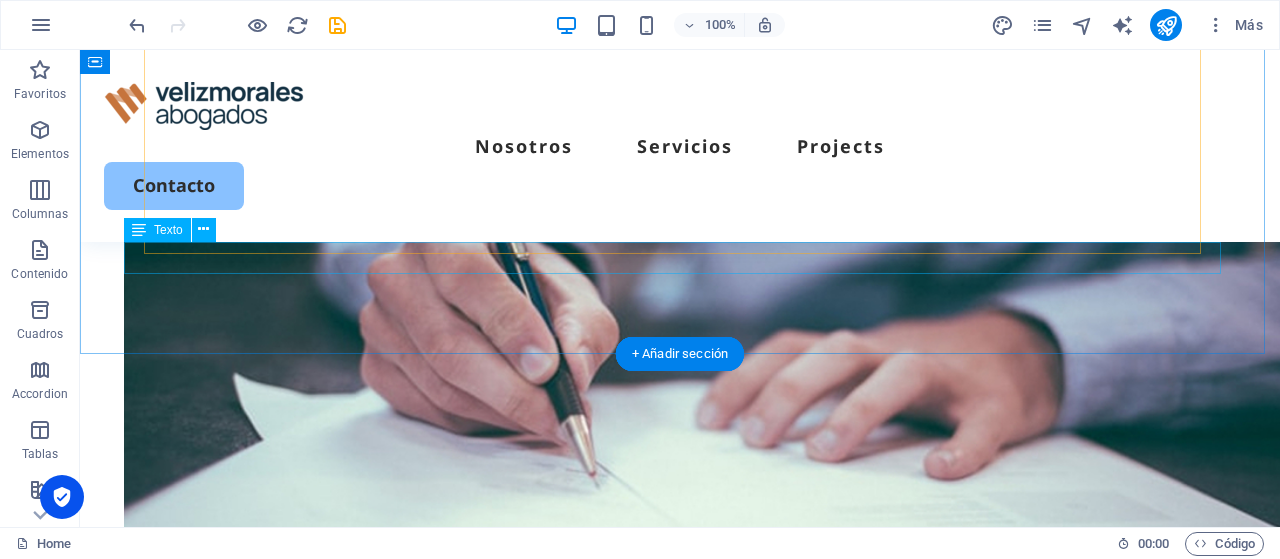click on "Instituciones Púlicas" at bounding box center (680, 835) 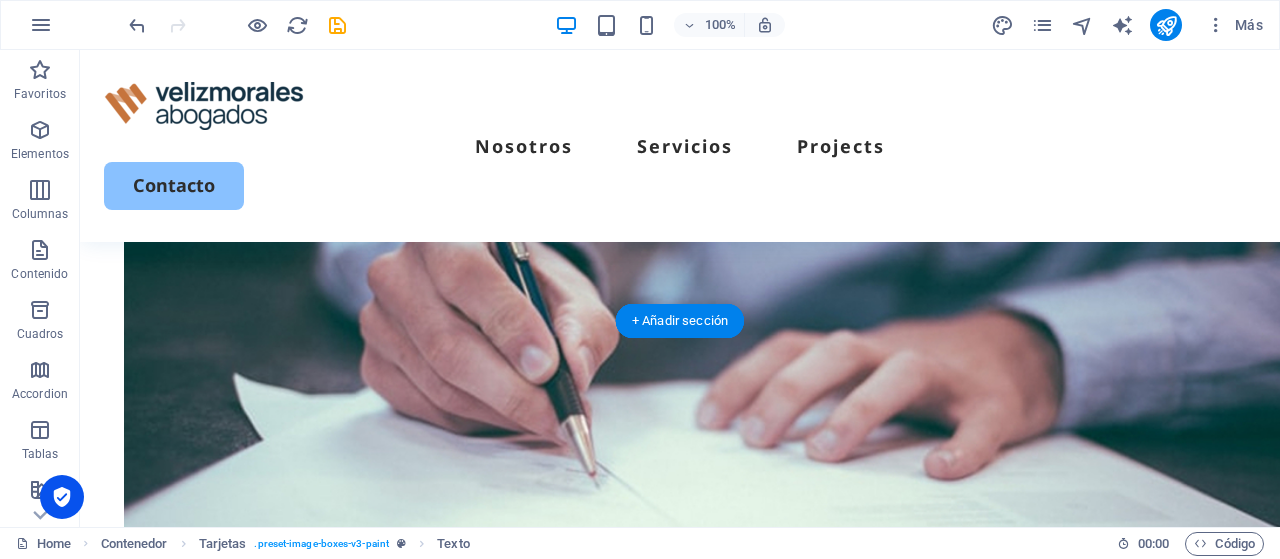 drag, startPoint x: 263, startPoint y: 254, endPoint x: 384, endPoint y: 211, distance: 128.41339 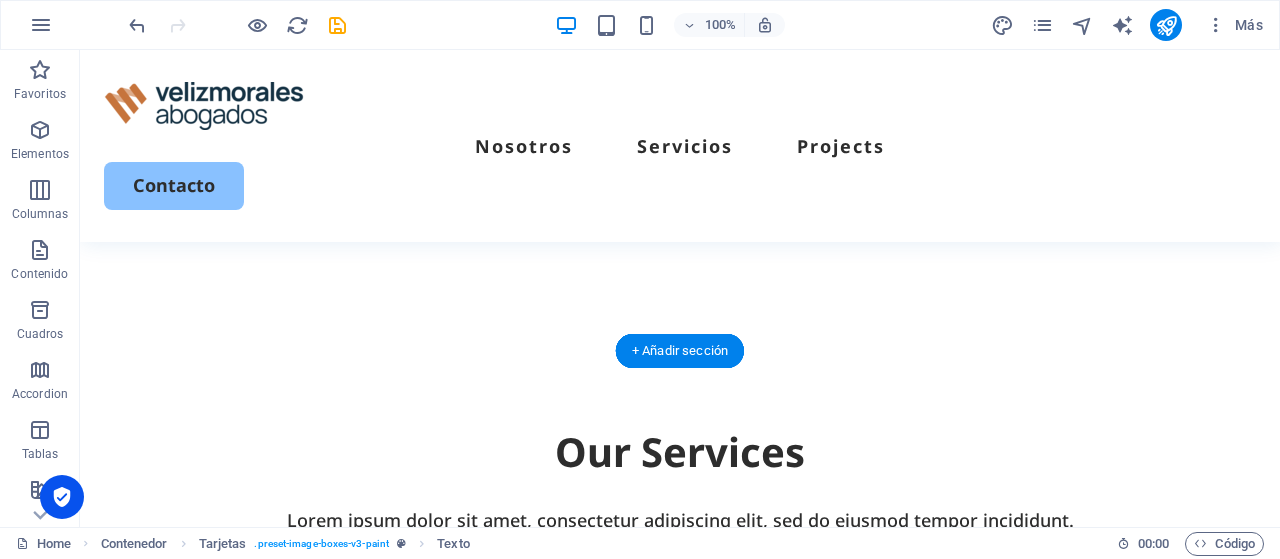 scroll, scrollTop: 1634, scrollLeft: 0, axis: vertical 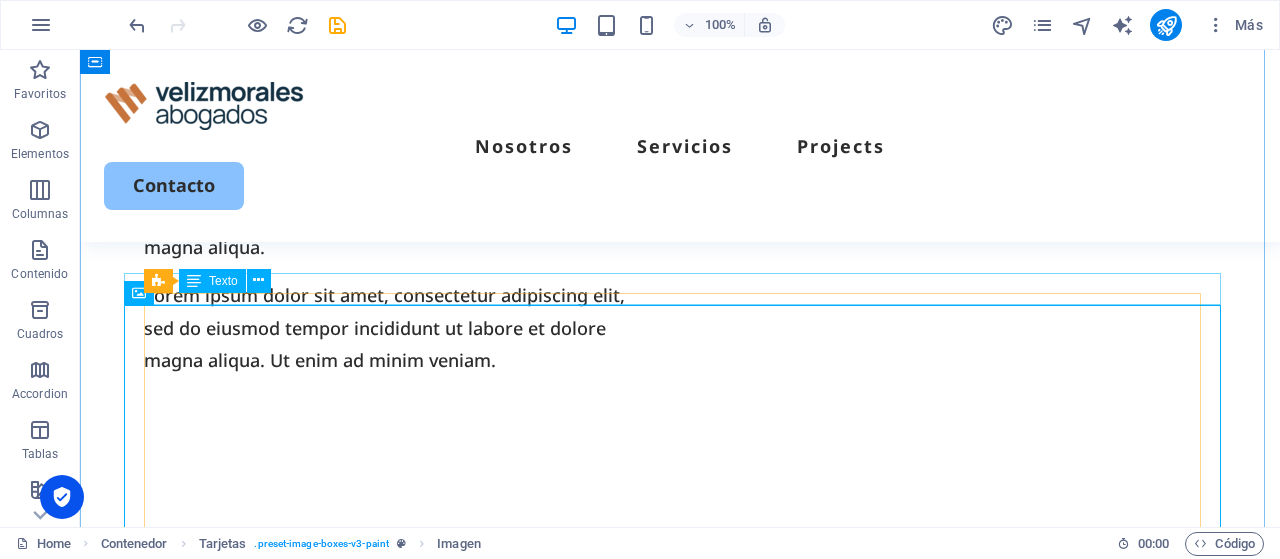 click on "Instituciones Púlicas" at bounding box center (680, 797) 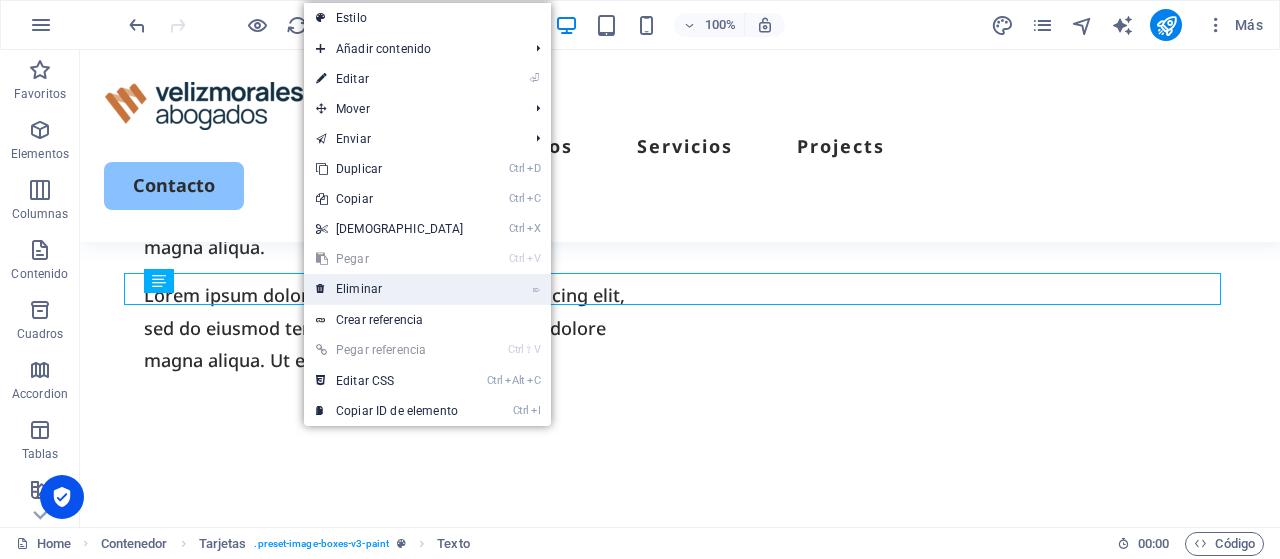 drag, startPoint x: 370, startPoint y: 294, endPoint x: 302, endPoint y: 254, distance: 78.892334 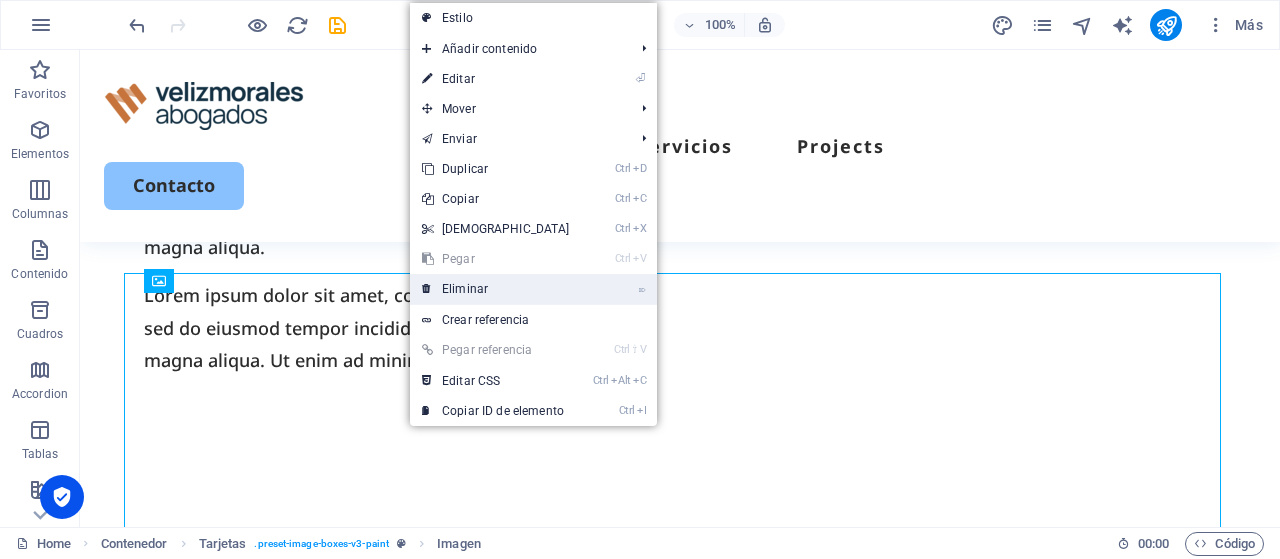 click on "⌦  Eliminar" at bounding box center [496, 289] 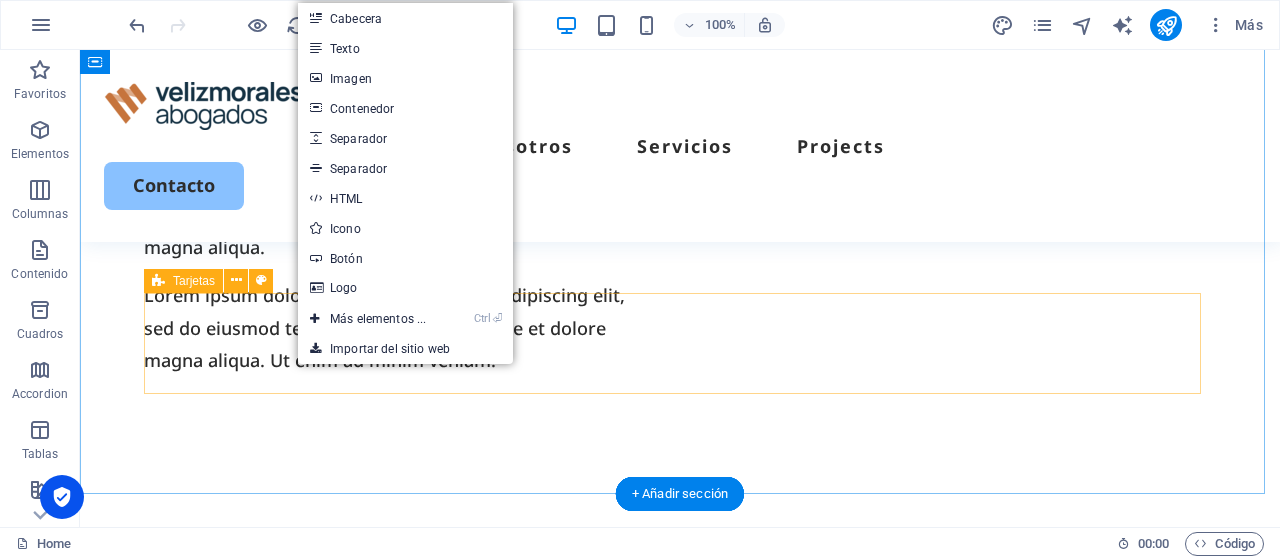 click on "Suelta el contenido aquí o  Añadir elementos  Pegar portapapeles" at bounding box center (680, 852) 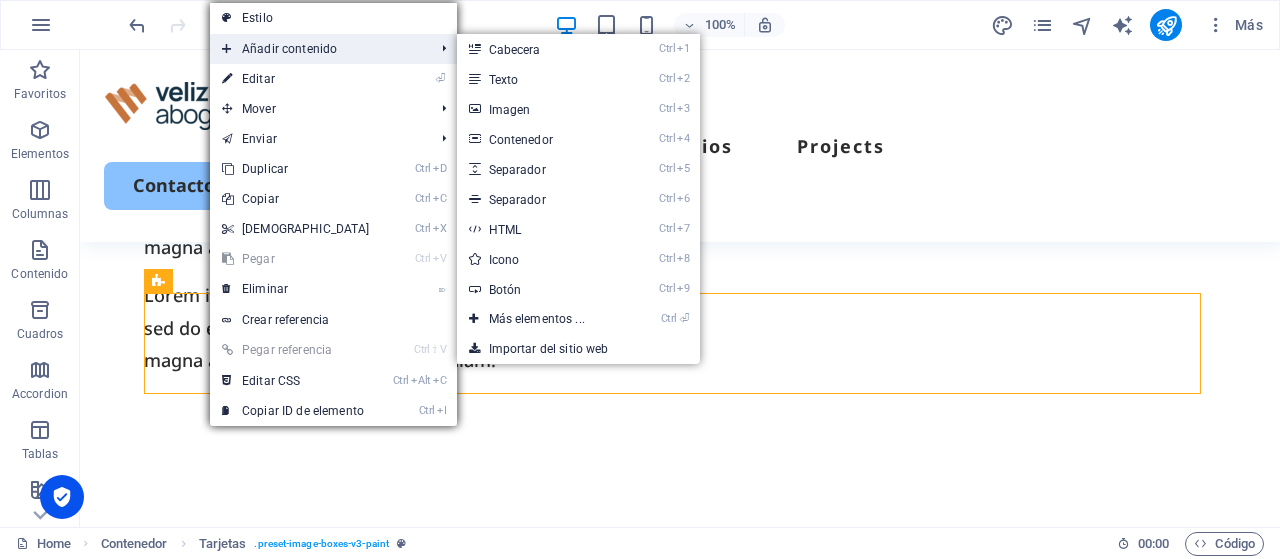 click on "Añadir contenido" at bounding box center [318, 49] 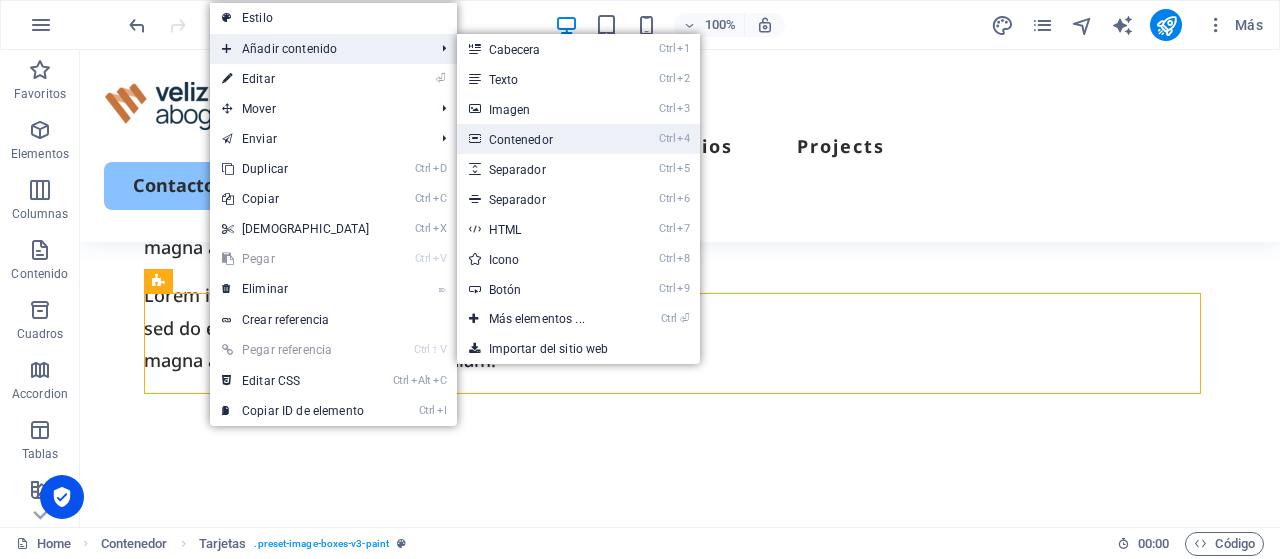 click on "Ctrl 4  Contenedor" at bounding box center (541, 139) 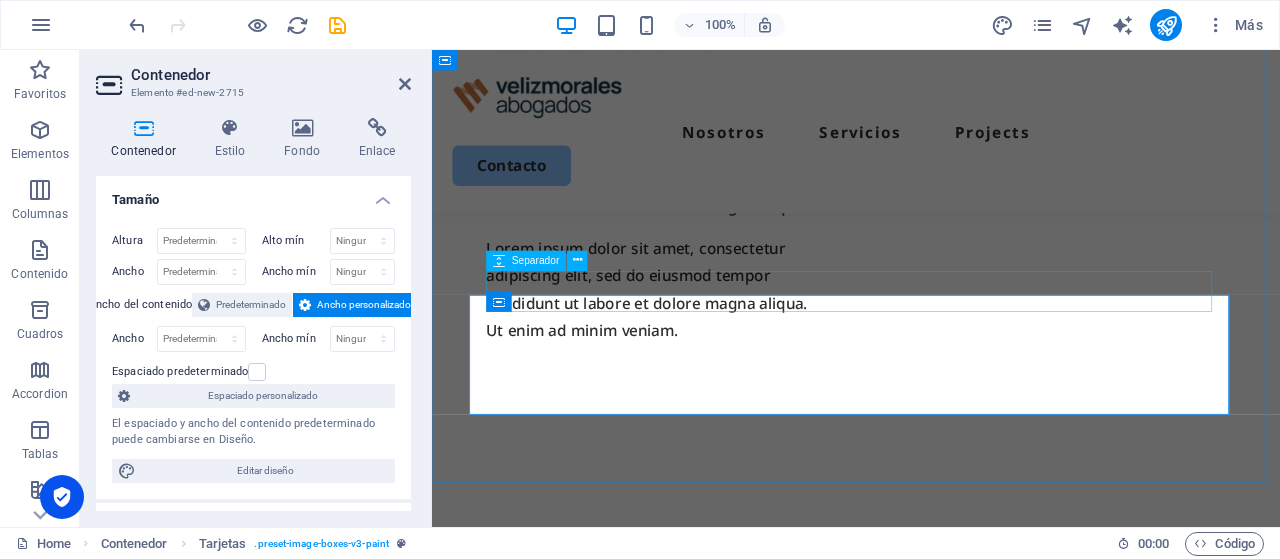 scroll, scrollTop: 1726, scrollLeft: 0, axis: vertical 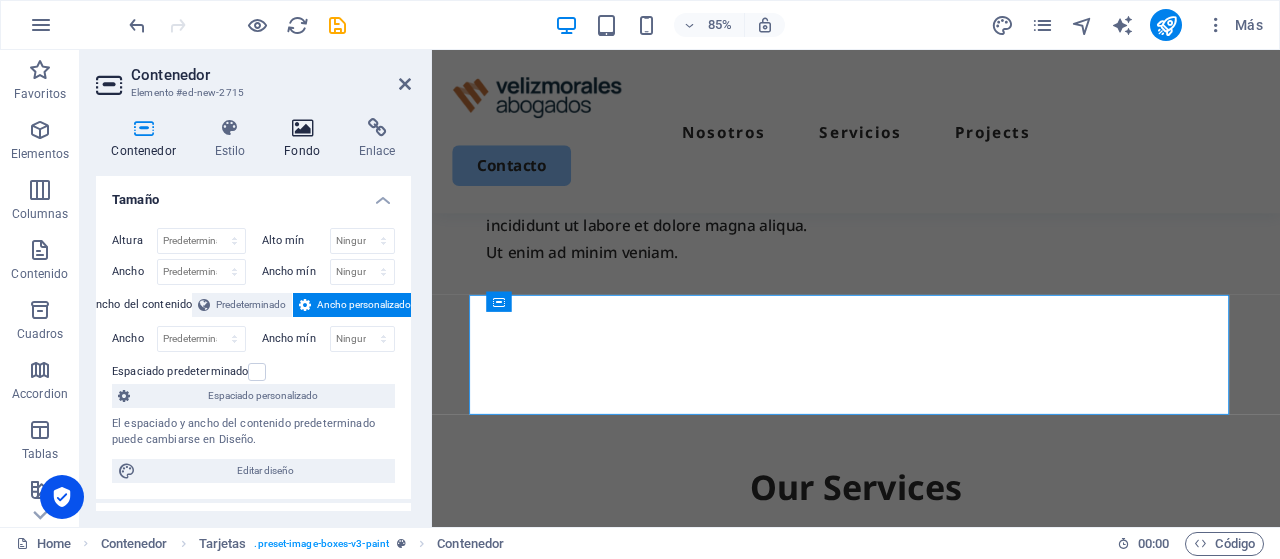 click at bounding box center (302, 128) 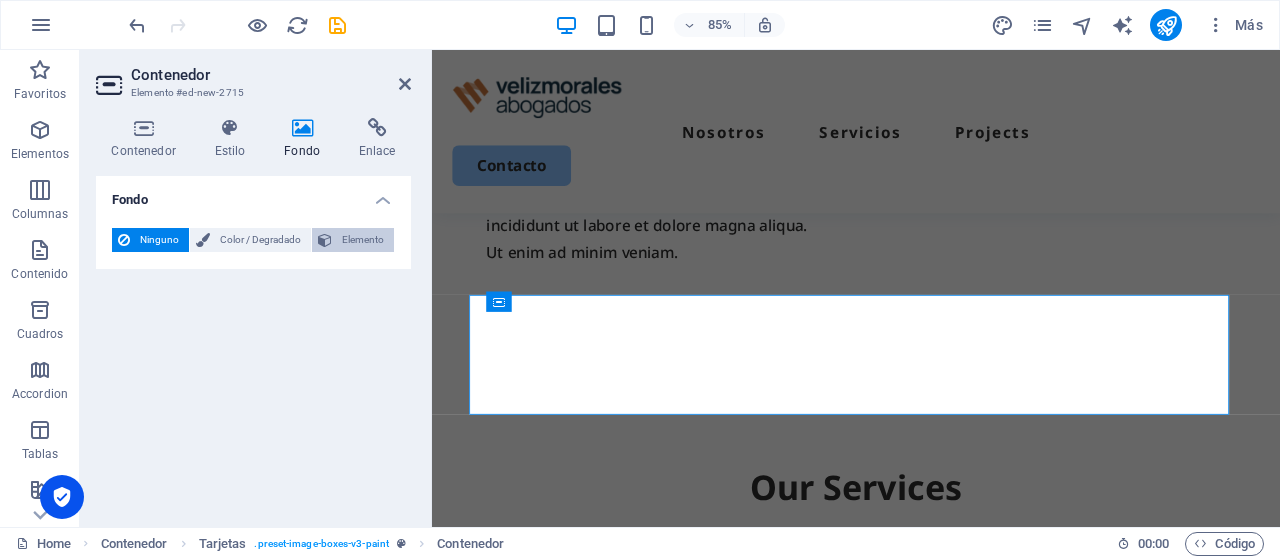 click on "Elemento" at bounding box center (363, 240) 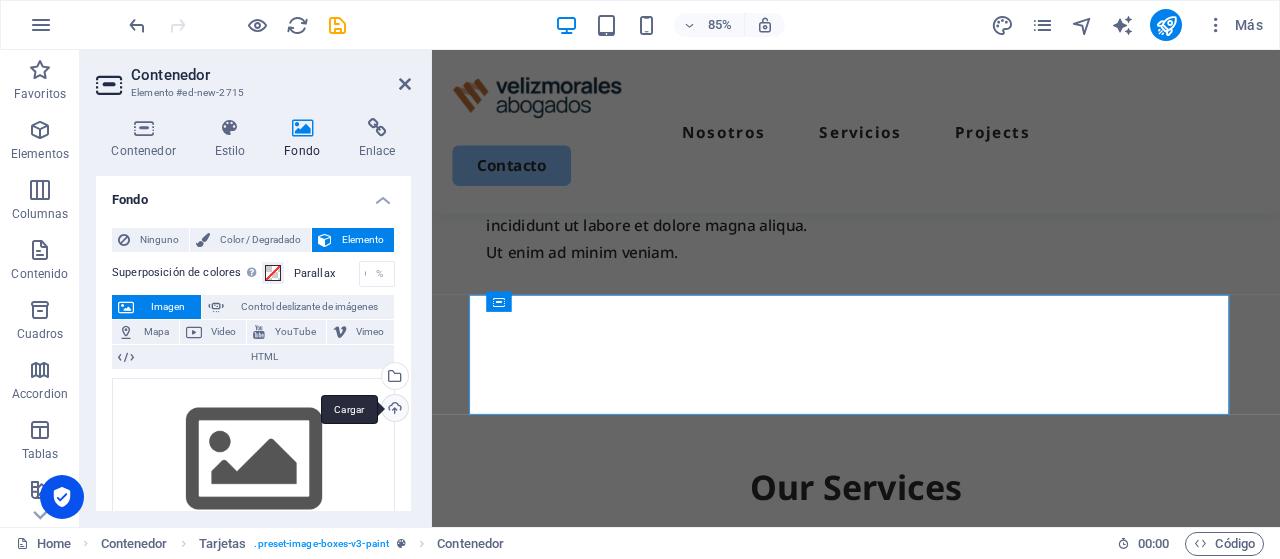 click on "Cargar" at bounding box center [393, 410] 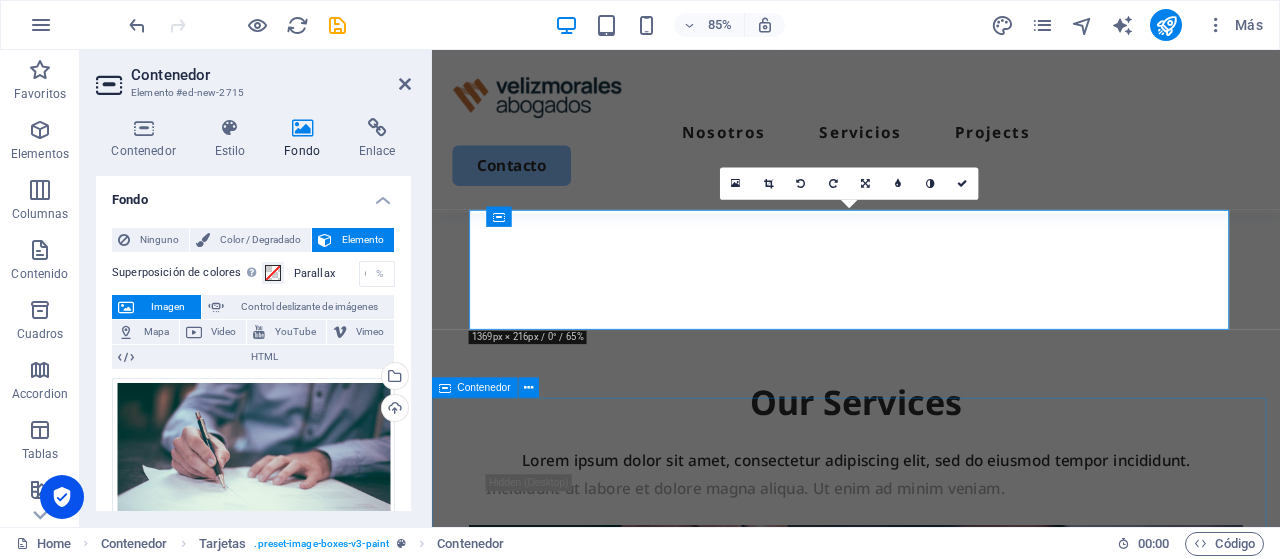 scroll, scrollTop: 1726, scrollLeft: 0, axis: vertical 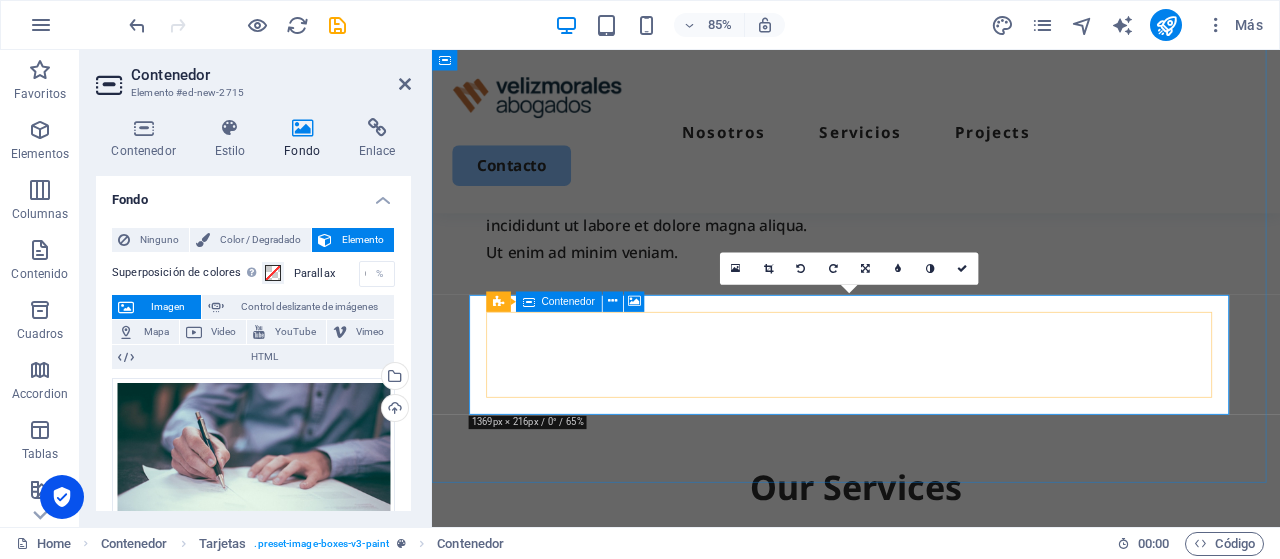 drag, startPoint x: 973, startPoint y: 372, endPoint x: 869, endPoint y: 377, distance: 104.120125 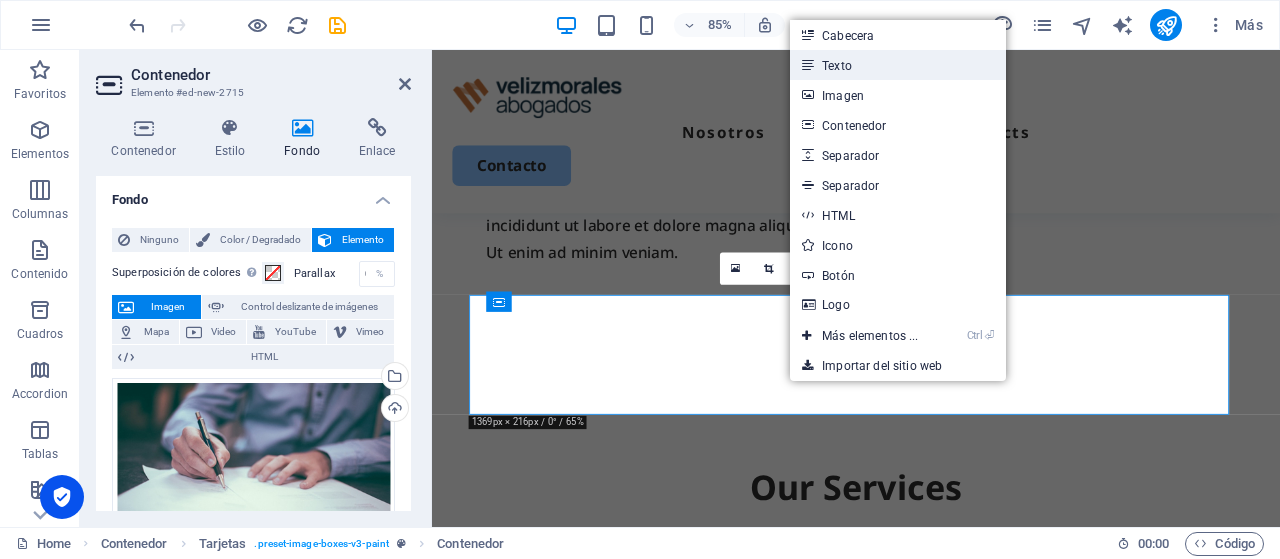 drag, startPoint x: 868, startPoint y: 67, endPoint x: 527, endPoint y: 107, distance: 343.338 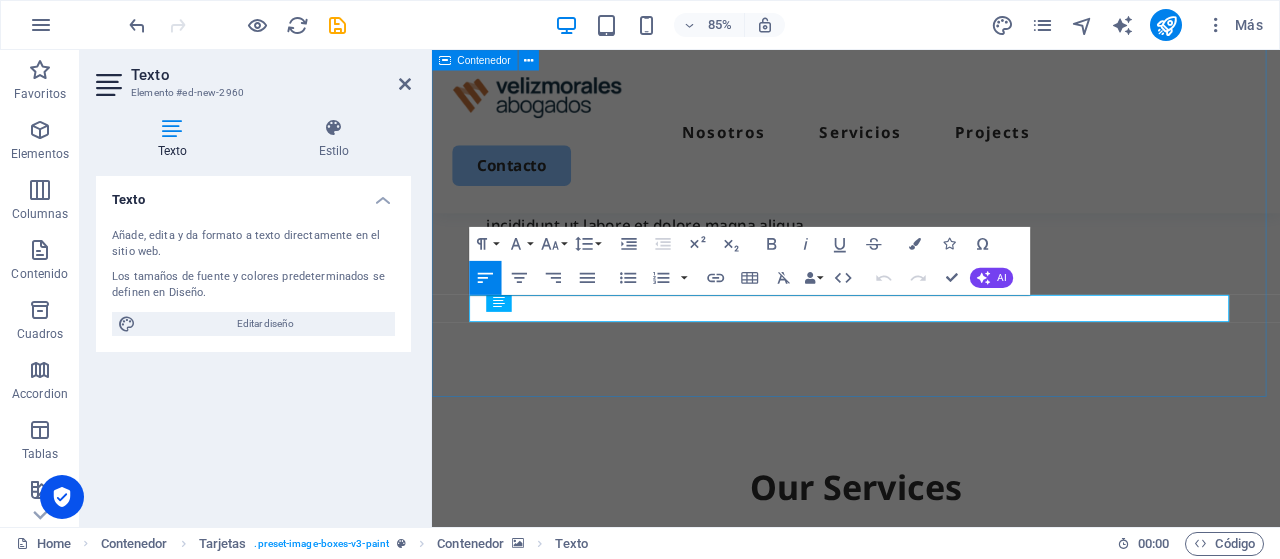 click on "Our Services Lorem ipsum dolor sit amet, consectetur adipiscing elit, sed do eiusmod tempor incididunt. Incididunt ut labore et dolore magna aliqua. Ut enim ad minim veniam. Nuevo elemento de texto" at bounding box center (931, 648) 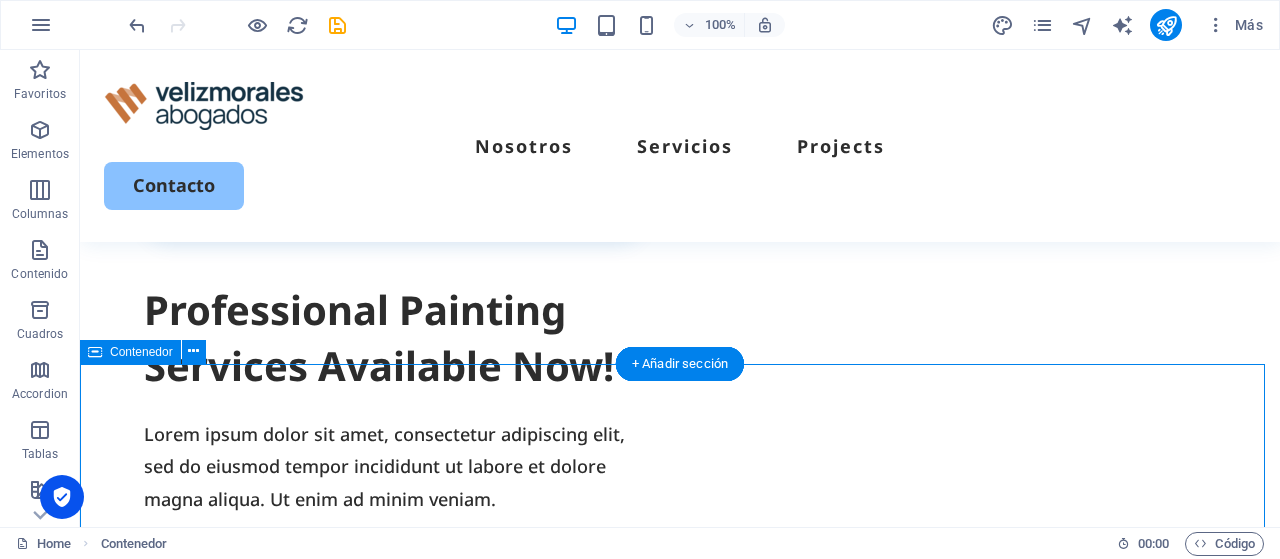 scroll, scrollTop: 1669, scrollLeft: 0, axis: vertical 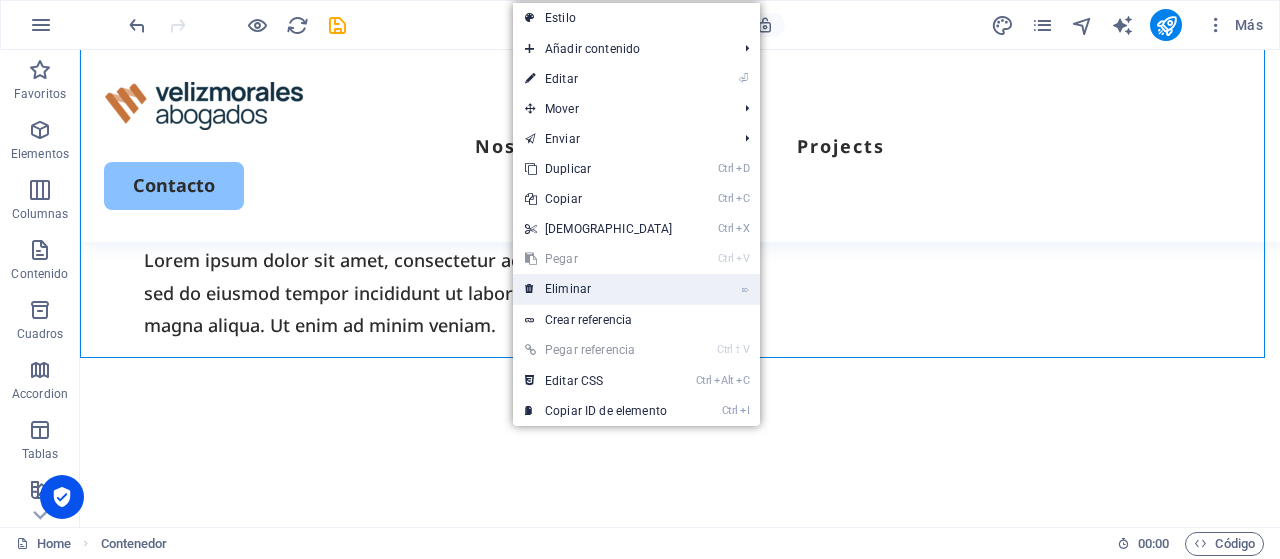 click on "⌦  Eliminar" at bounding box center [599, 289] 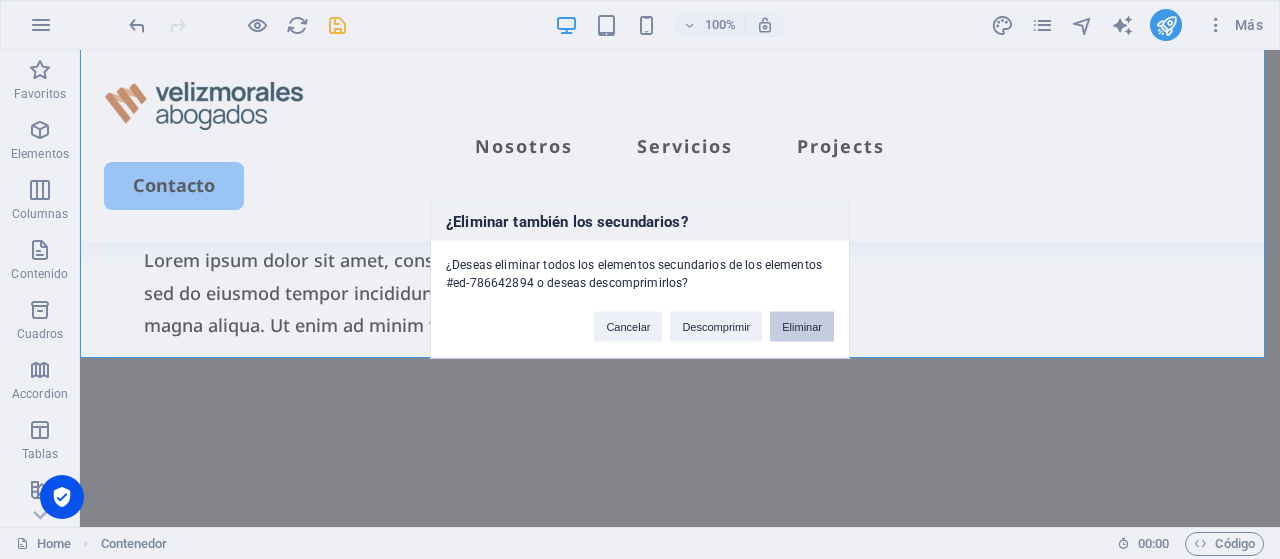drag, startPoint x: 797, startPoint y: 326, endPoint x: 718, endPoint y: 286, distance: 88.54942 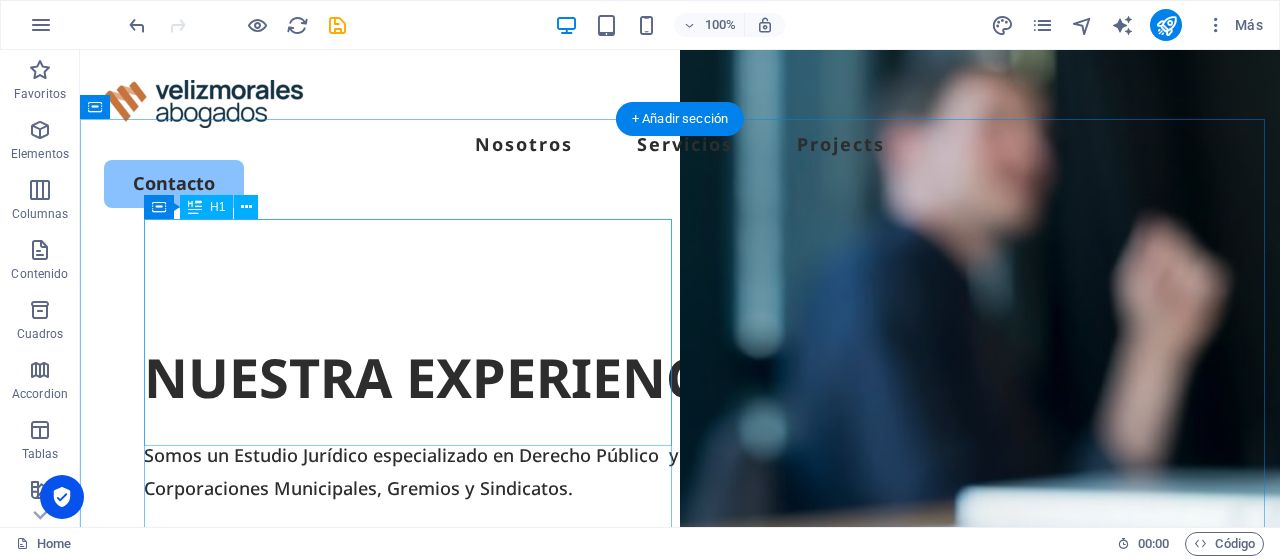 scroll, scrollTop: 0, scrollLeft: 0, axis: both 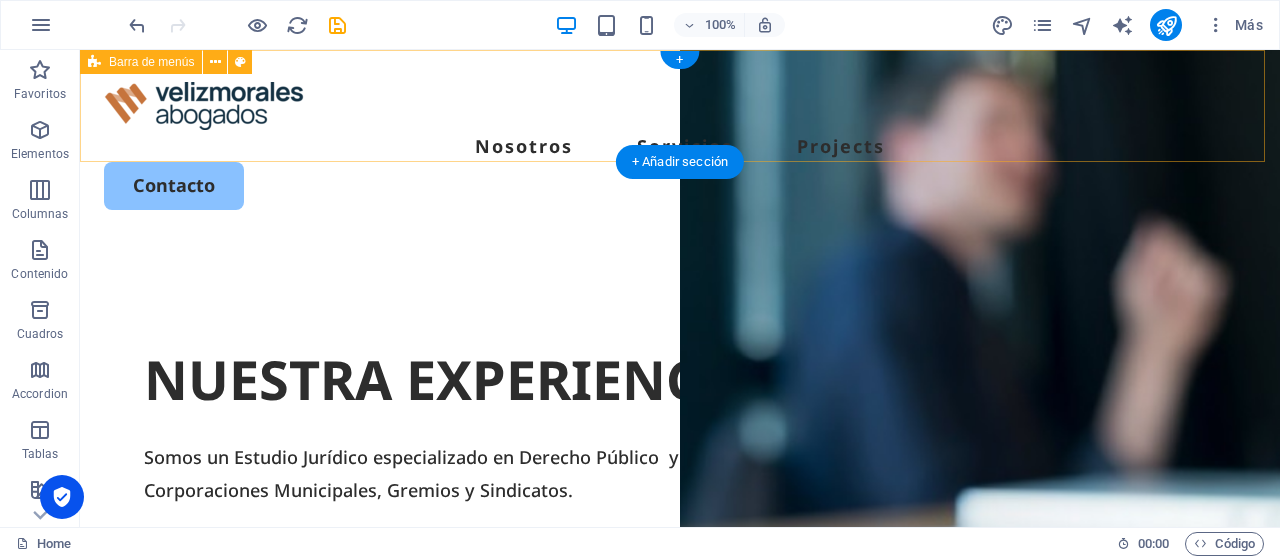 click on "Nosotros Servicios Projects Contacto" at bounding box center (680, 146) 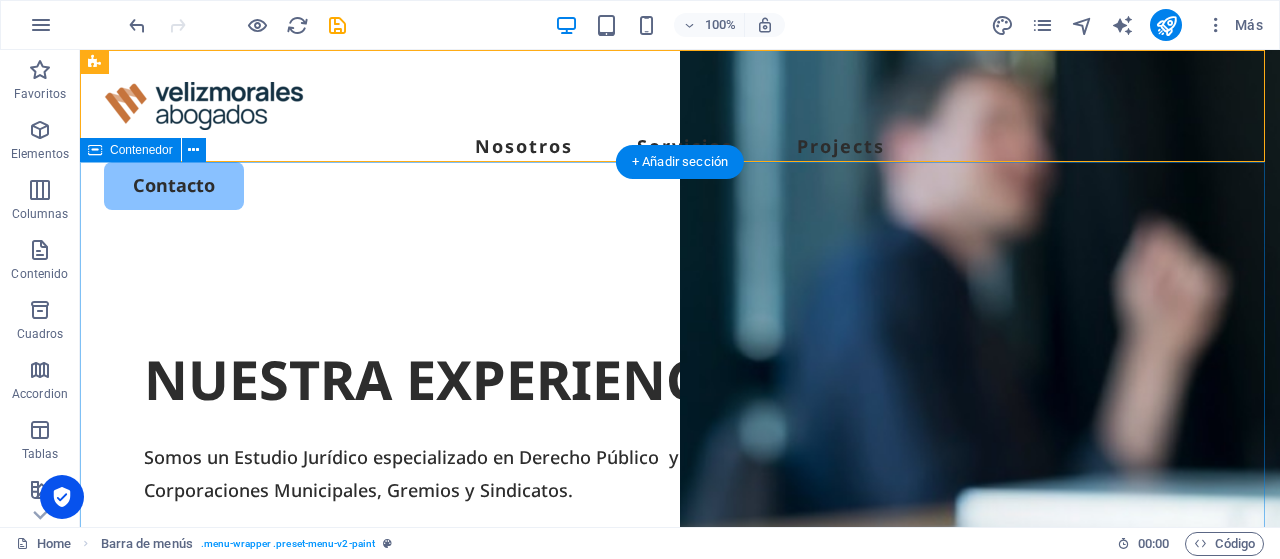 click on "NUESTRA EXPERIENCIA A TU SERVICIO Somos un Estudio Jurídico especializado en Derecho Público  y Administrativo, con foco en asesorías a Municipalidades, Corporaciones Municipales, Gremios y Sindicatos. Get Started" at bounding box center [680, 627] 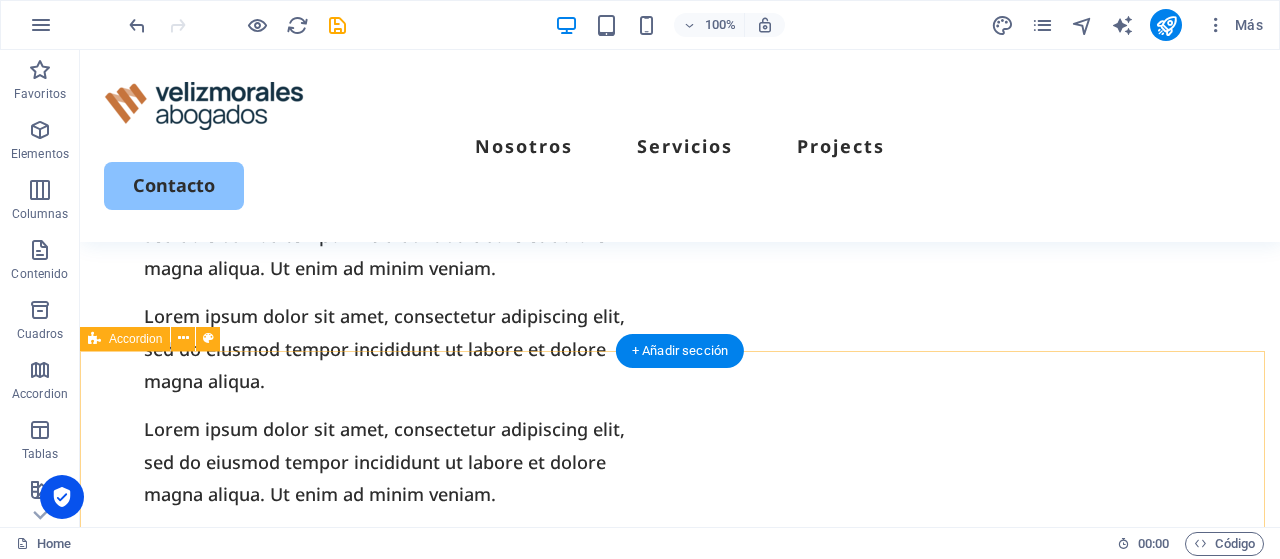 scroll, scrollTop: 1700, scrollLeft: 0, axis: vertical 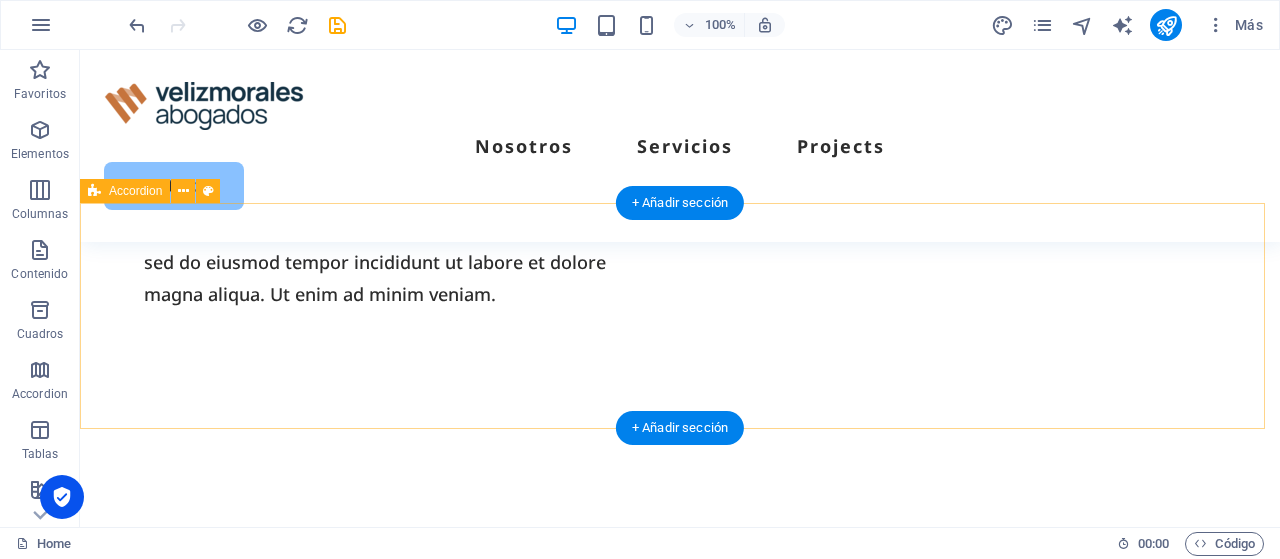 click on "Añadir elementos" at bounding box center [609, 784] 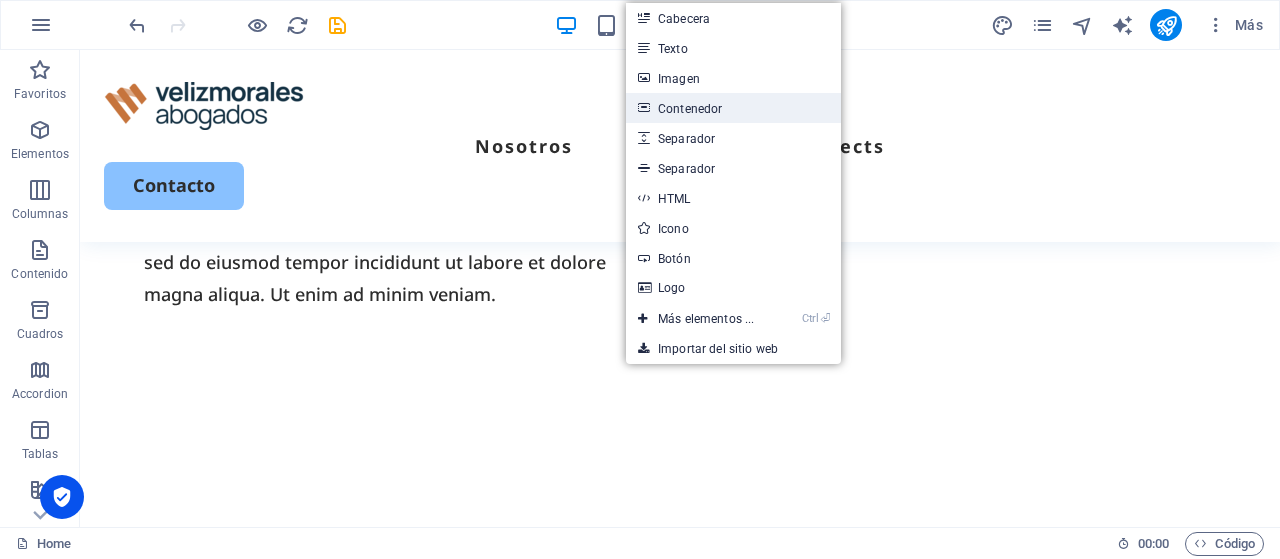 click on "Contenedor" at bounding box center (733, 108) 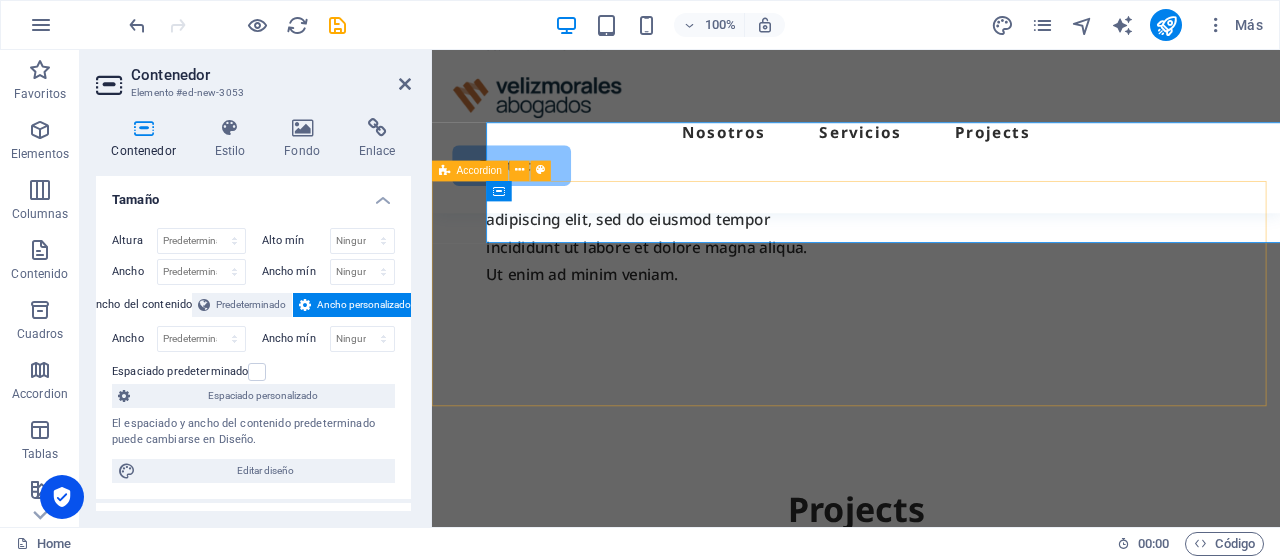 scroll, scrollTop: 1792, scrollLeft: 0, axis: vertical 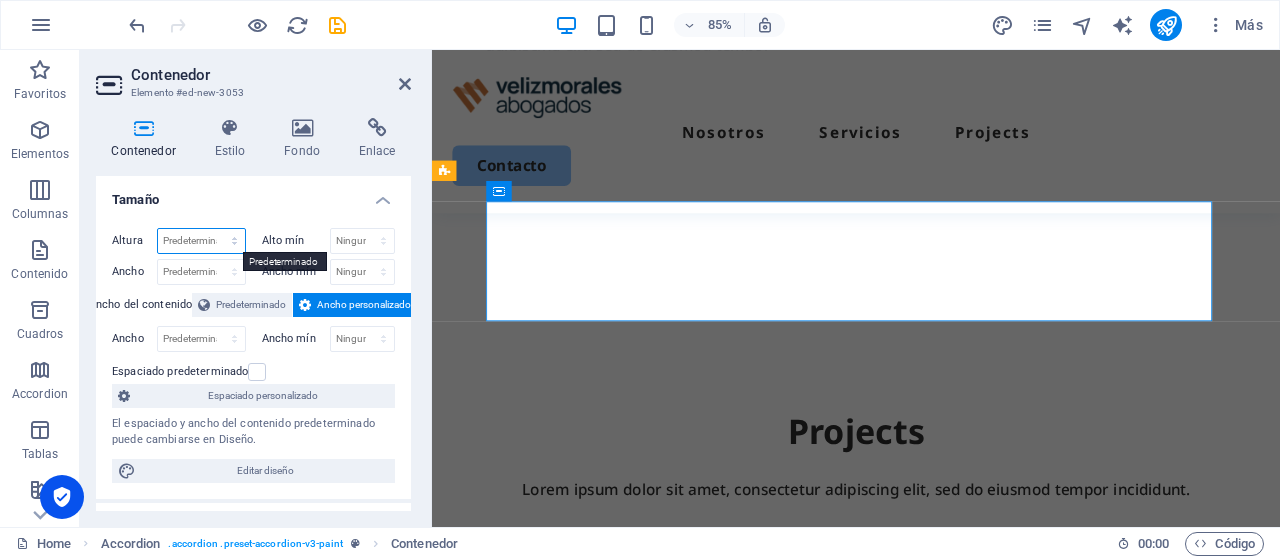 click on "Predeterminado px rem % vh vw" at bounding box center [201, 241] 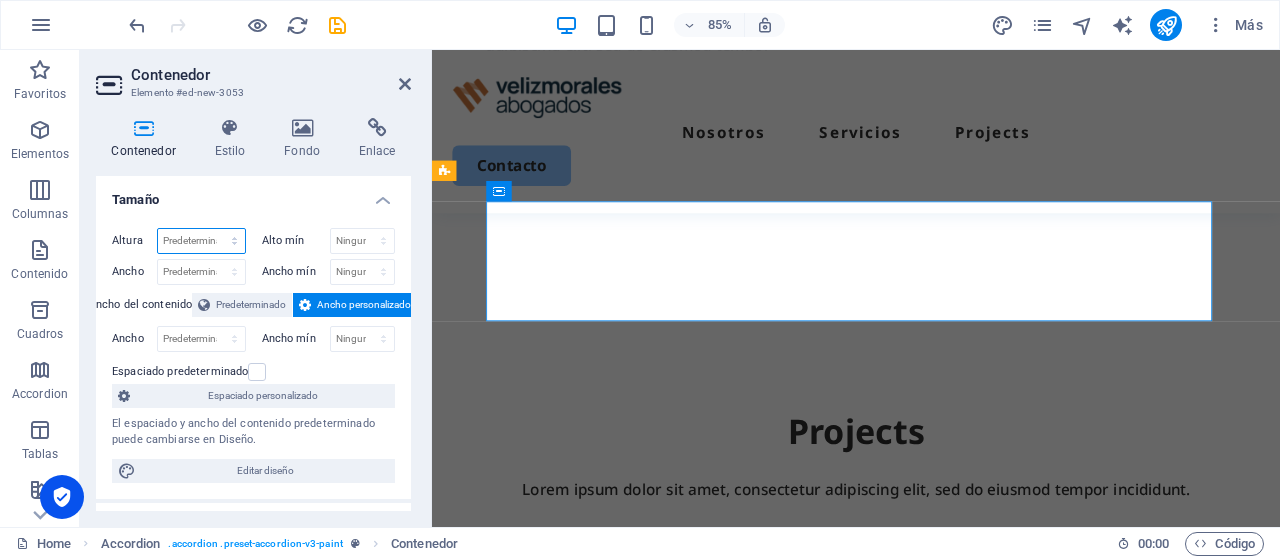 click on "Predeterminado px rem % vh vw" at bounding box center [201, 241] 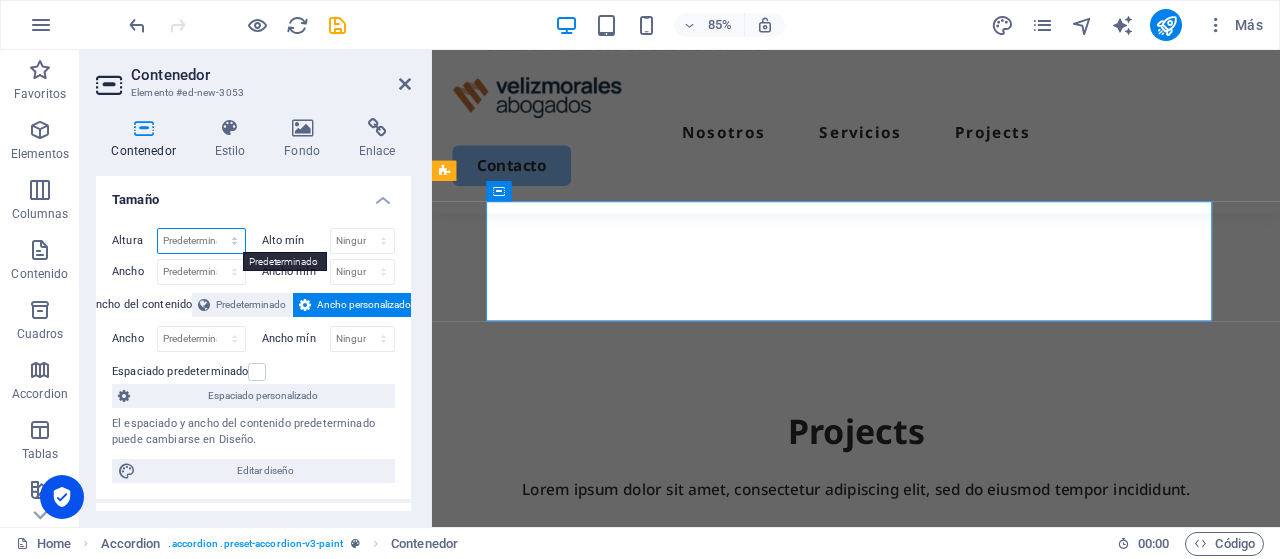 click on "Predeterminado px rem % vh vw" at bounding box center [201, 241] 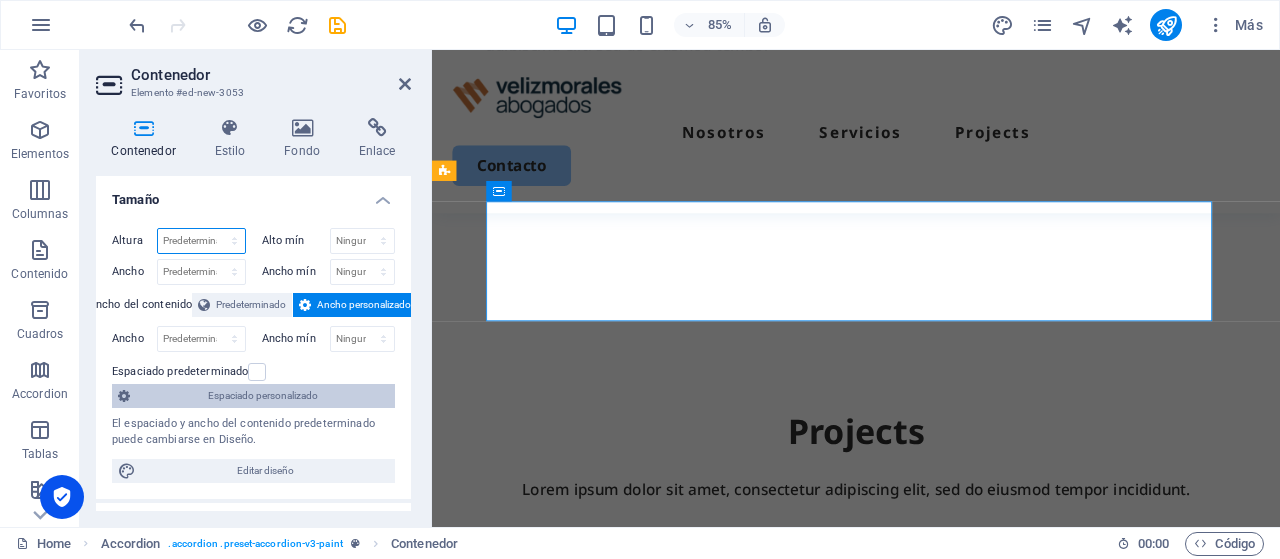 select on "px" 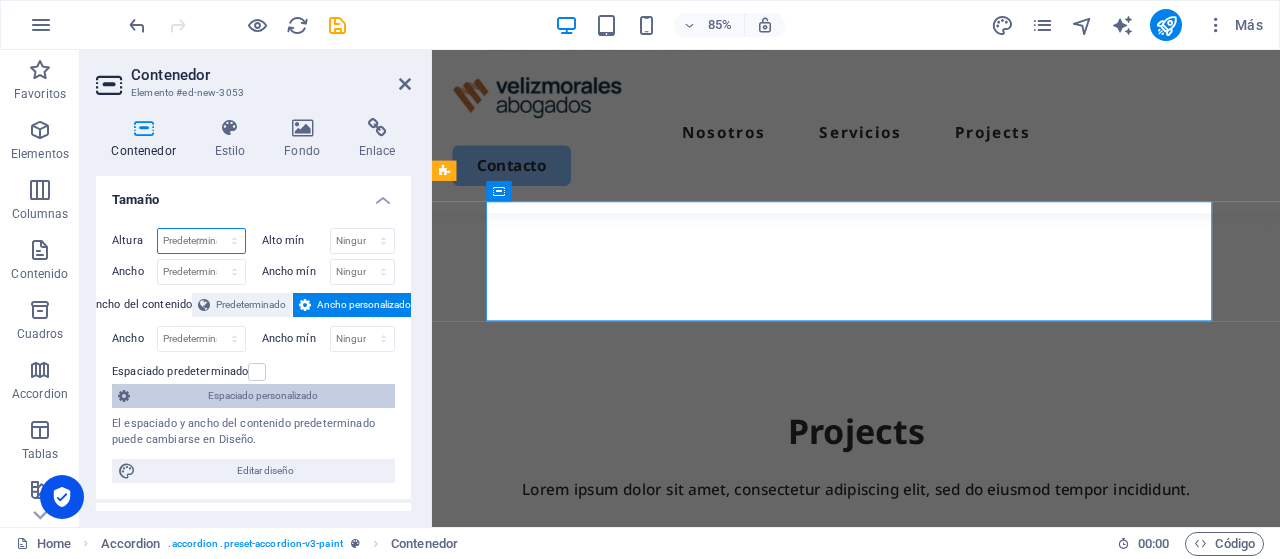 click on "Predeterminado px rem % vh vw" at bounding box center [201, 241] 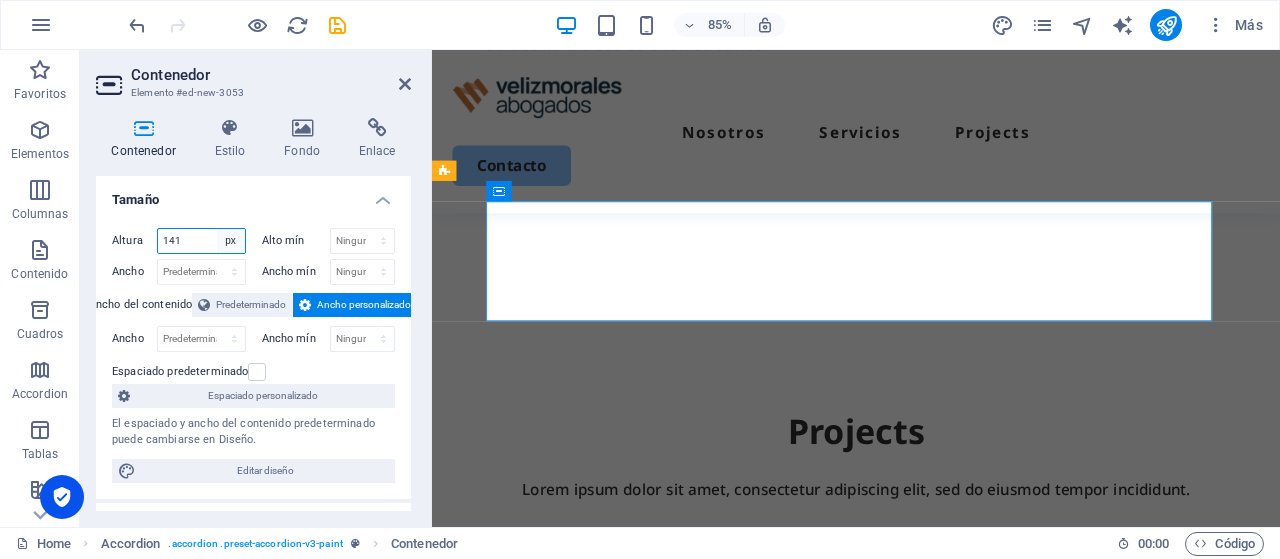 click on "Predeterminado px rem % vh vw" at bounding box center (231, 241) 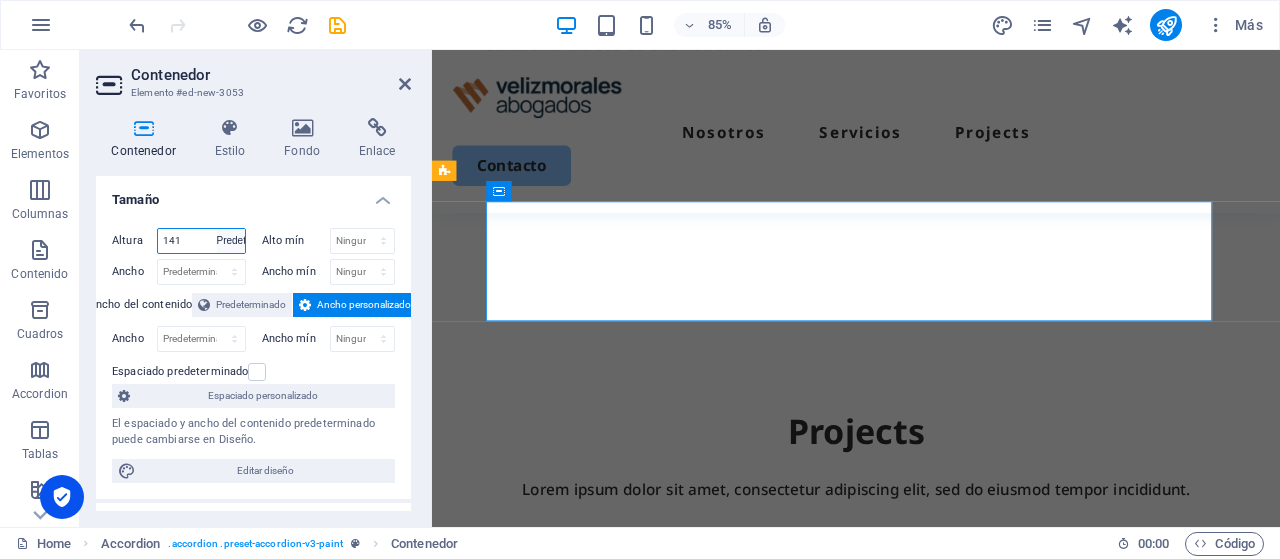click on "Predeterminado px rem % vh vw" at bounding box center (231, 241) 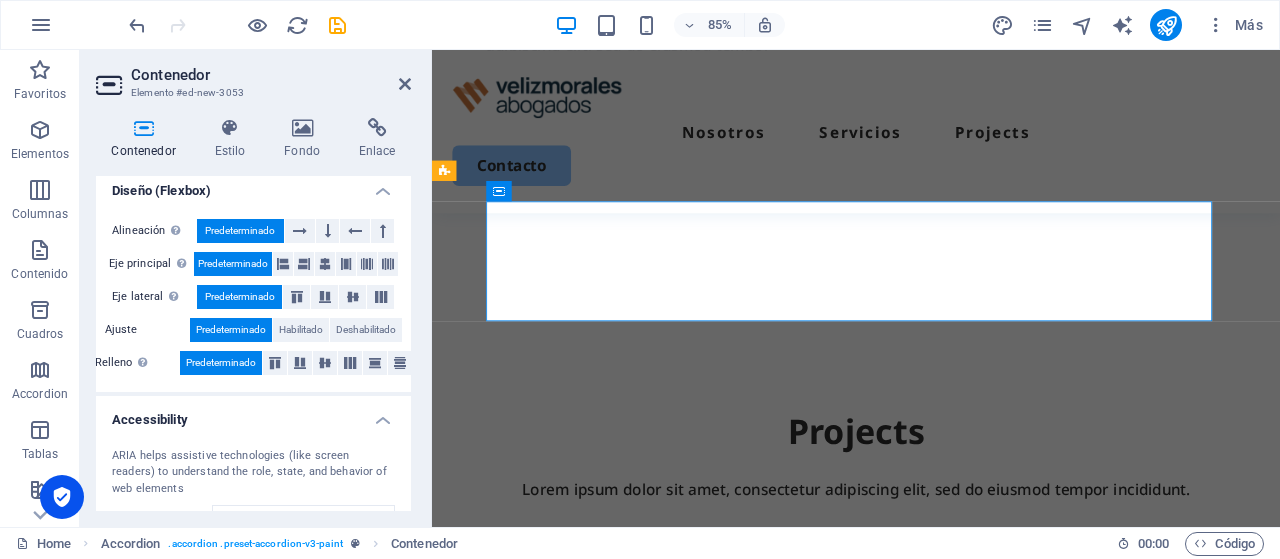 scroll, scrollTop: 400, scrollLeft: 0, axis: vertical 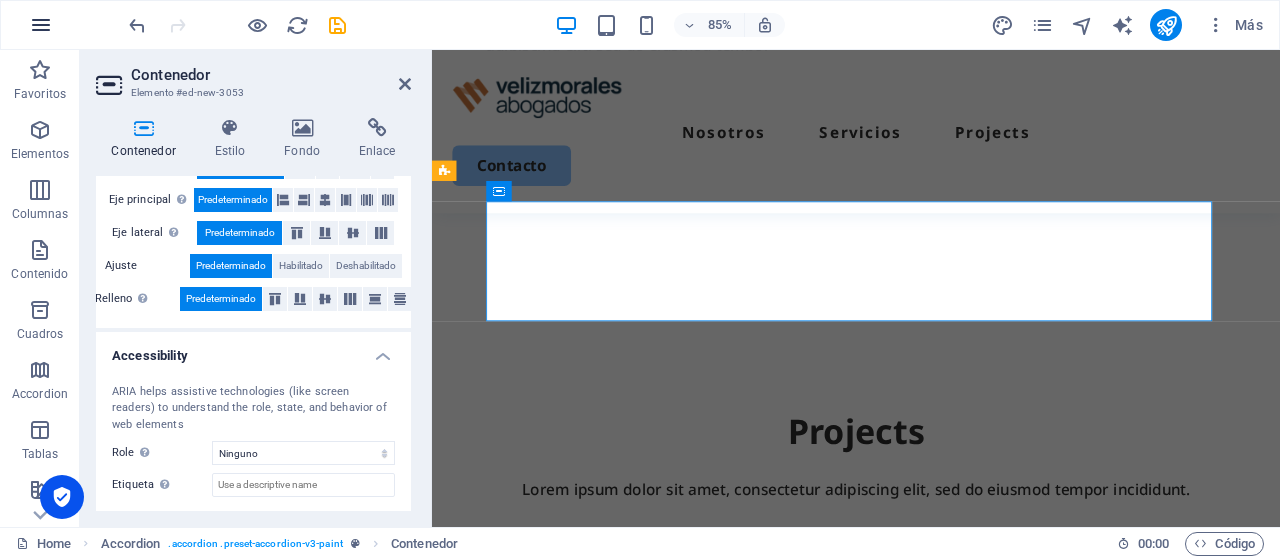 click at bounding box center (41, 25) 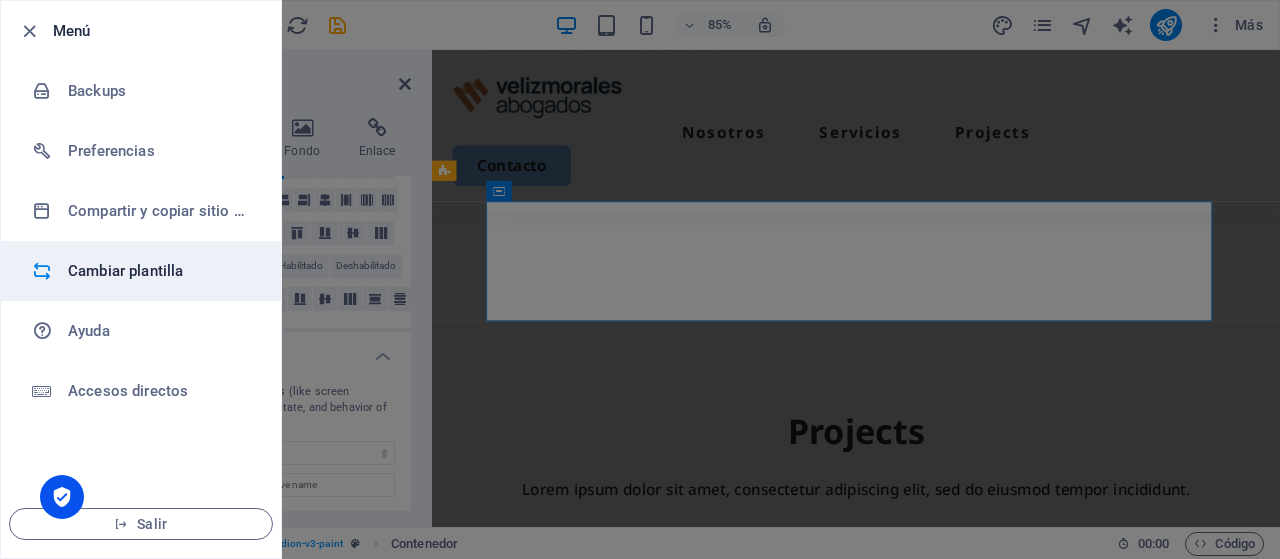 click on "Cambiar plantilla" at bounding box center (141, 271) 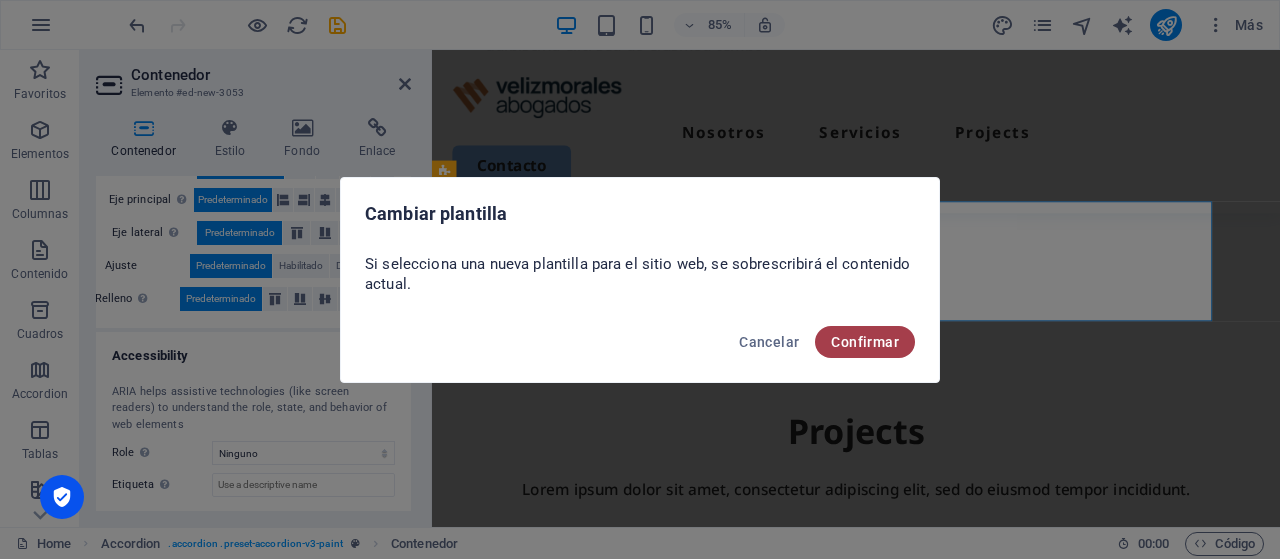 click on "Confirmar" at bounding box center (865, 342) 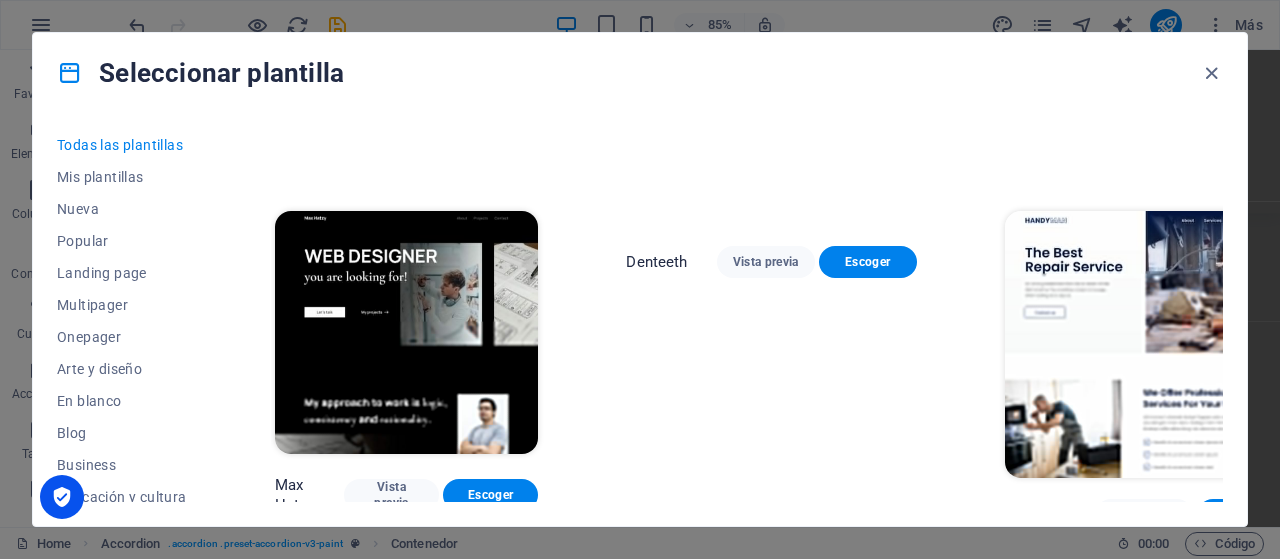scroll, scrollTop: 4900, scrollLeft: 0, axis: vertical 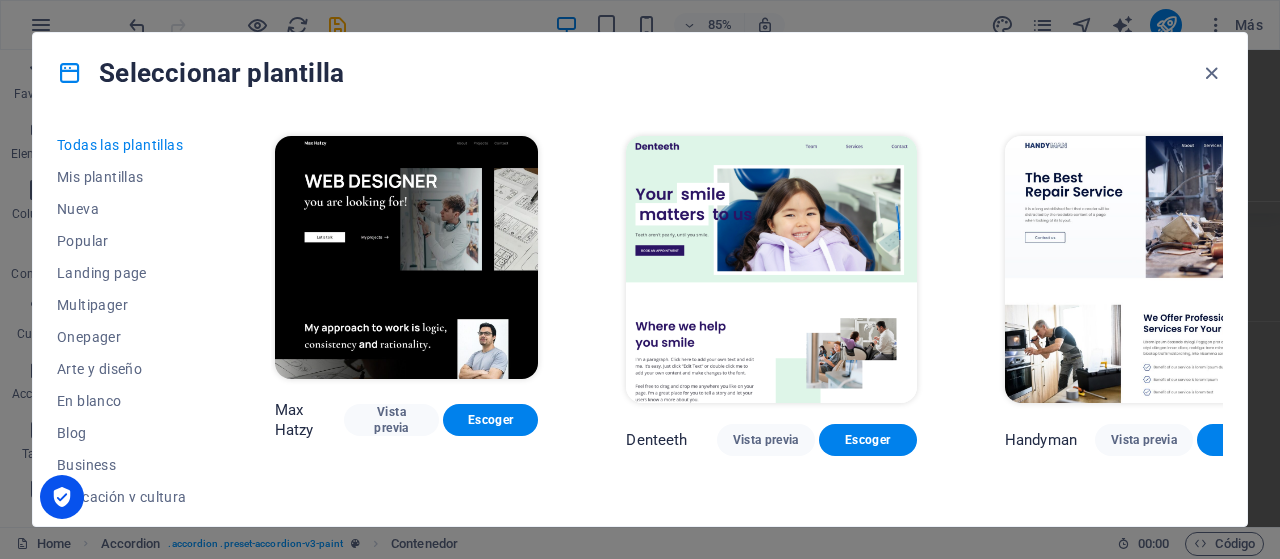 click on "Vista previa" at bounding box center (766, 845) 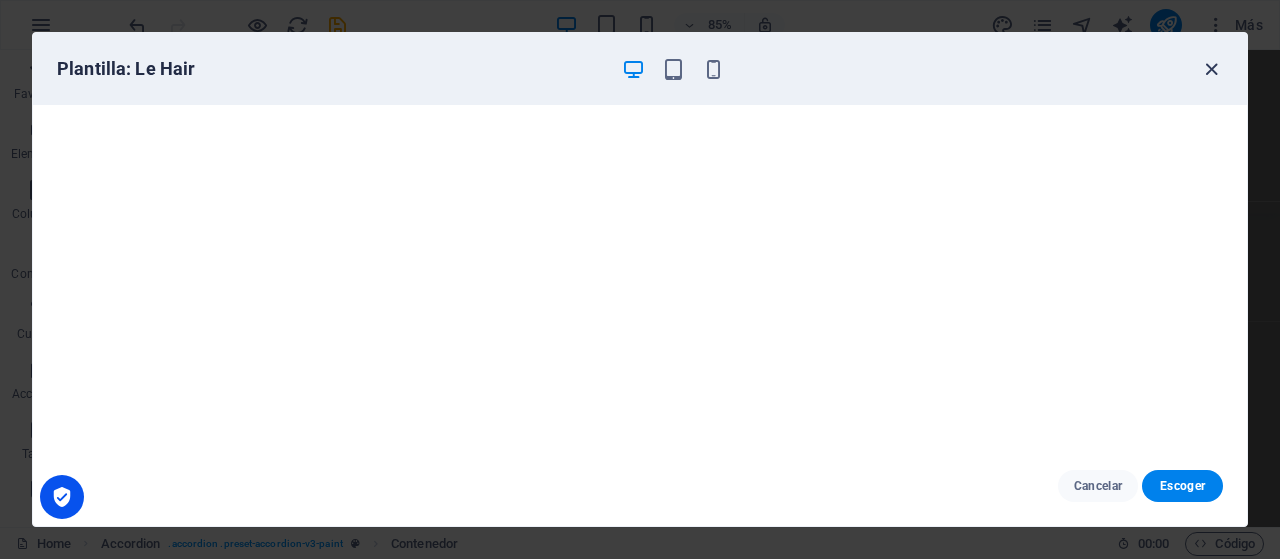 click at bounding box center [1211, 69] 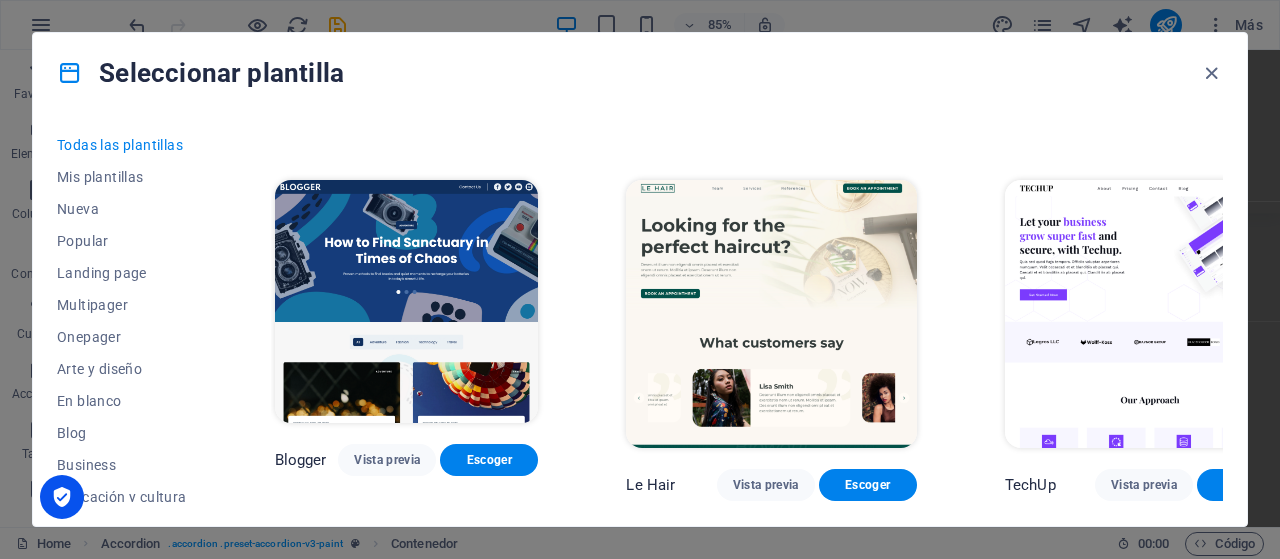 scroll, scrollTop: 5300, scrollLeft: 0, axis: vertical 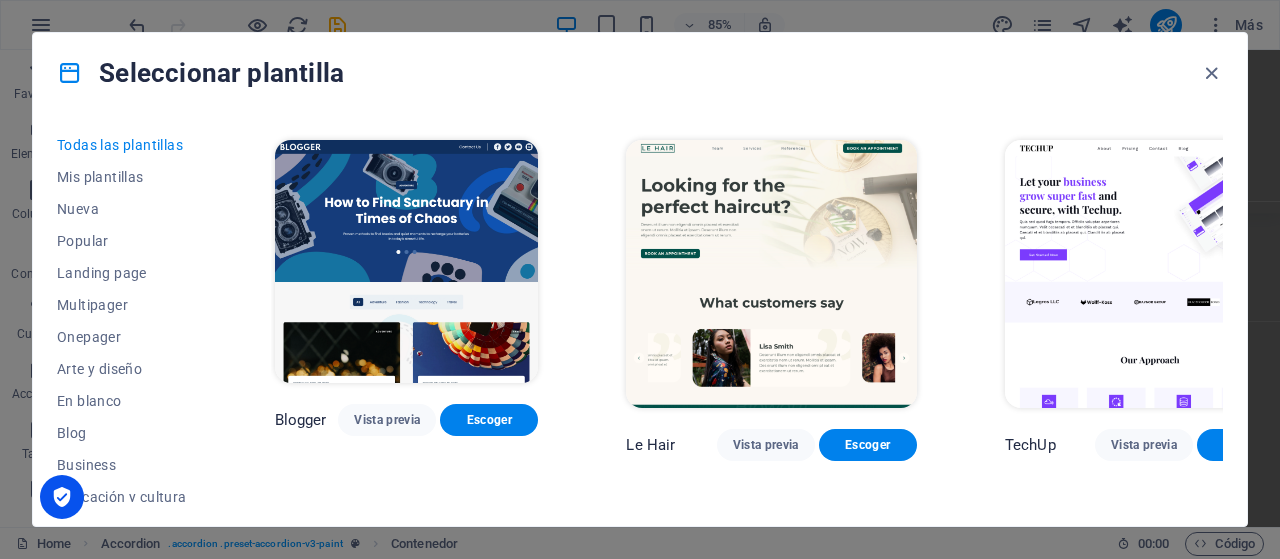 click on "Vista previa" at bounding box center (1144, 849) 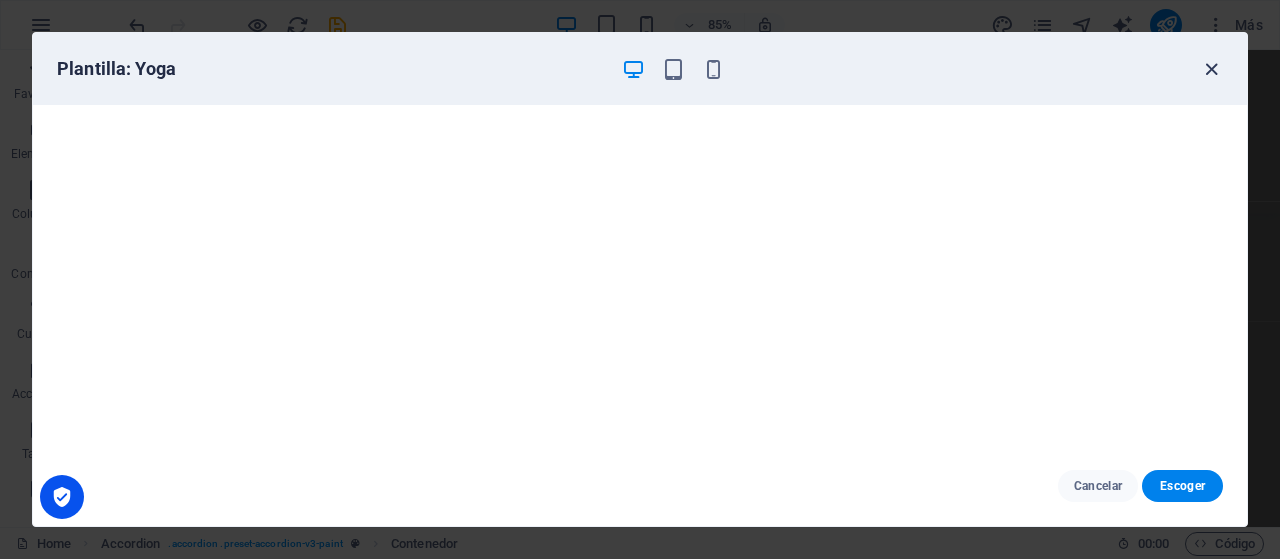drag, startPoint x: 1211, startPoint y: 64, endPoint x: 1195, endPoint y: 83, distance: 24.839485 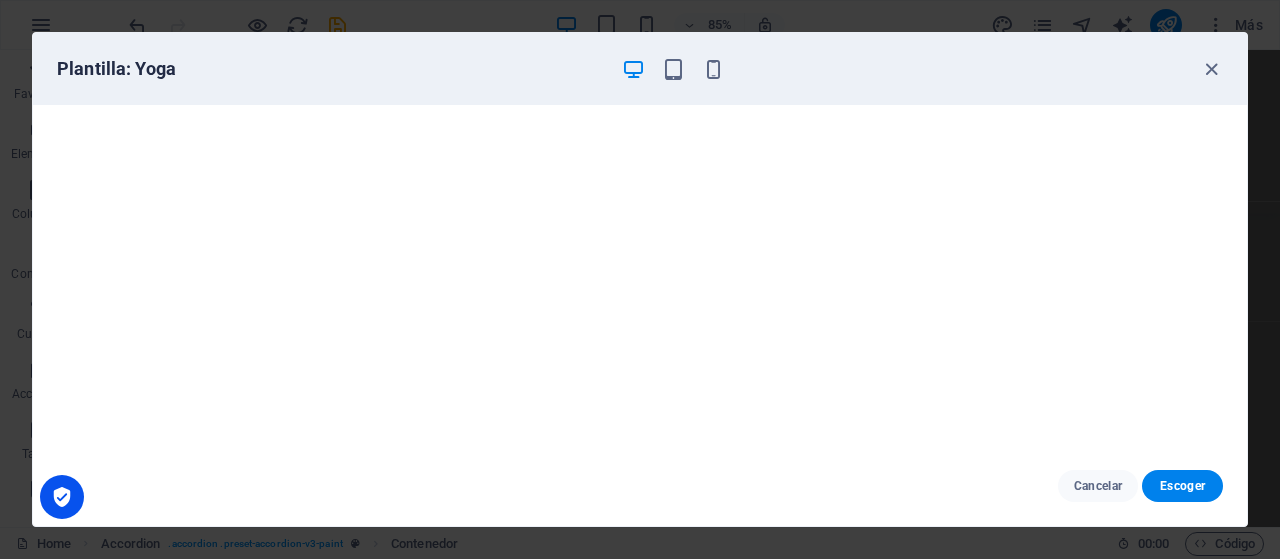 click at bounding box center (1211, 69) 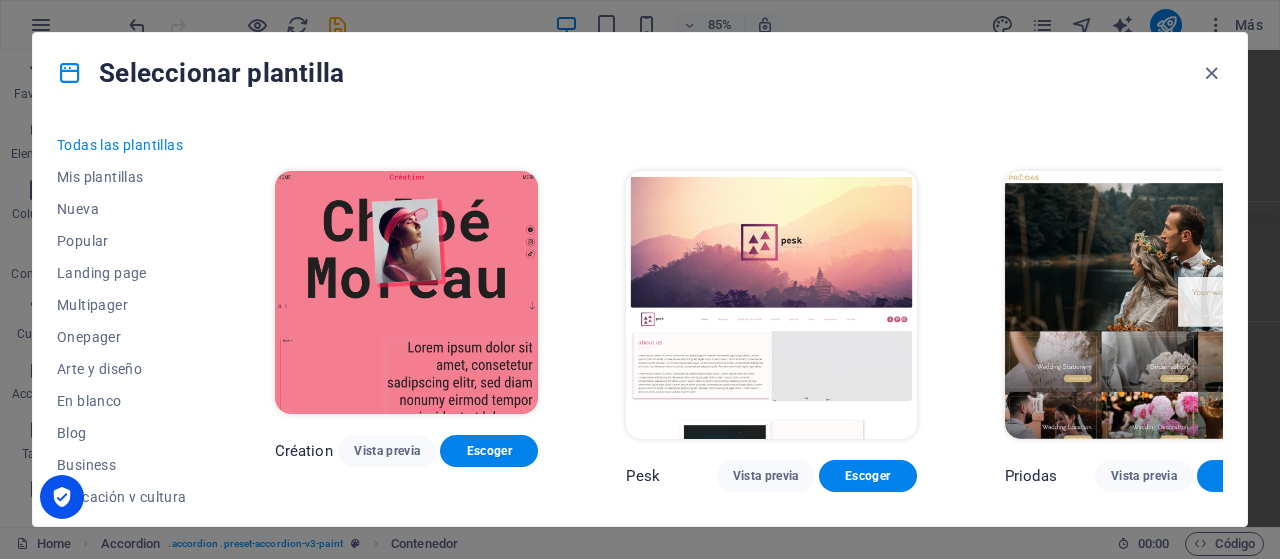 scroll, scrollTop: 6100, scrollLeft: 0, axis: vertical 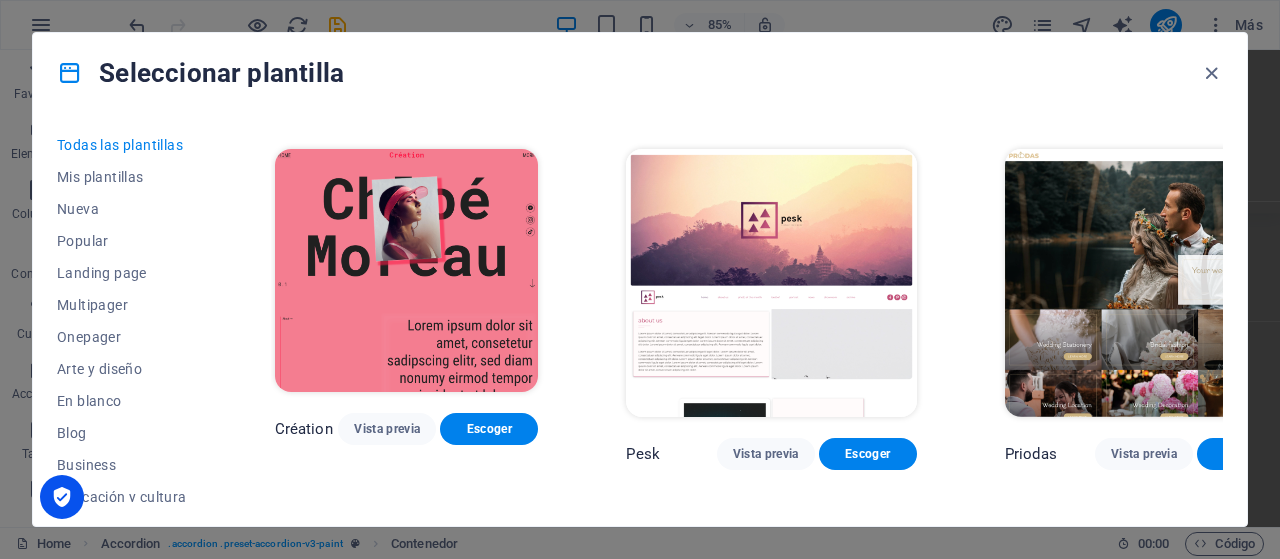 click on "Vista previa" at bounding box center (1144, 858) 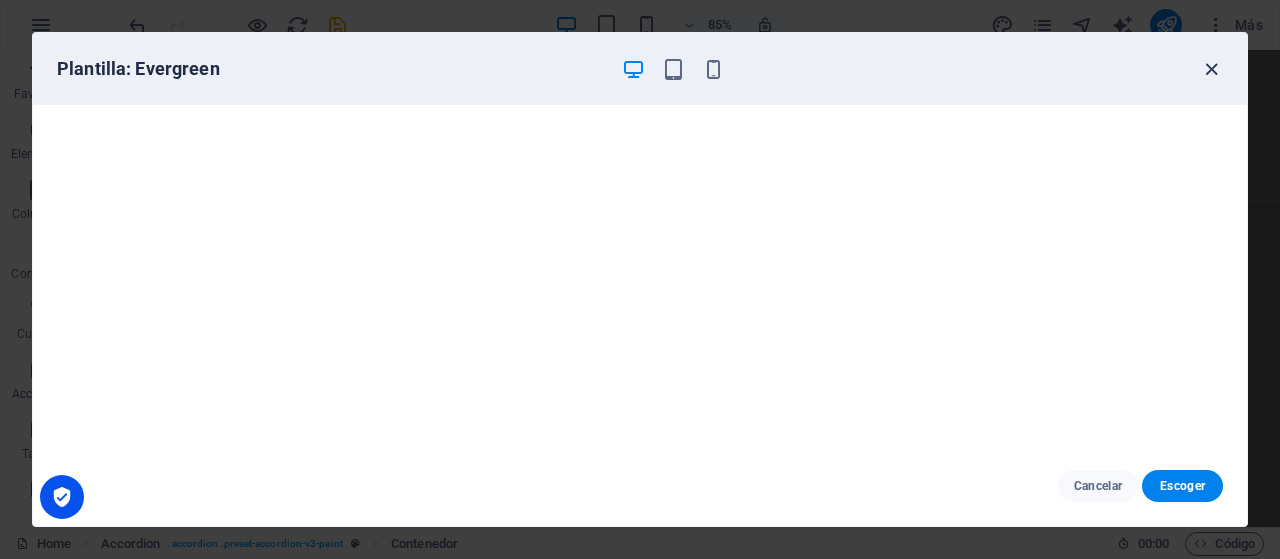 click at bounding box center (1211, 69) 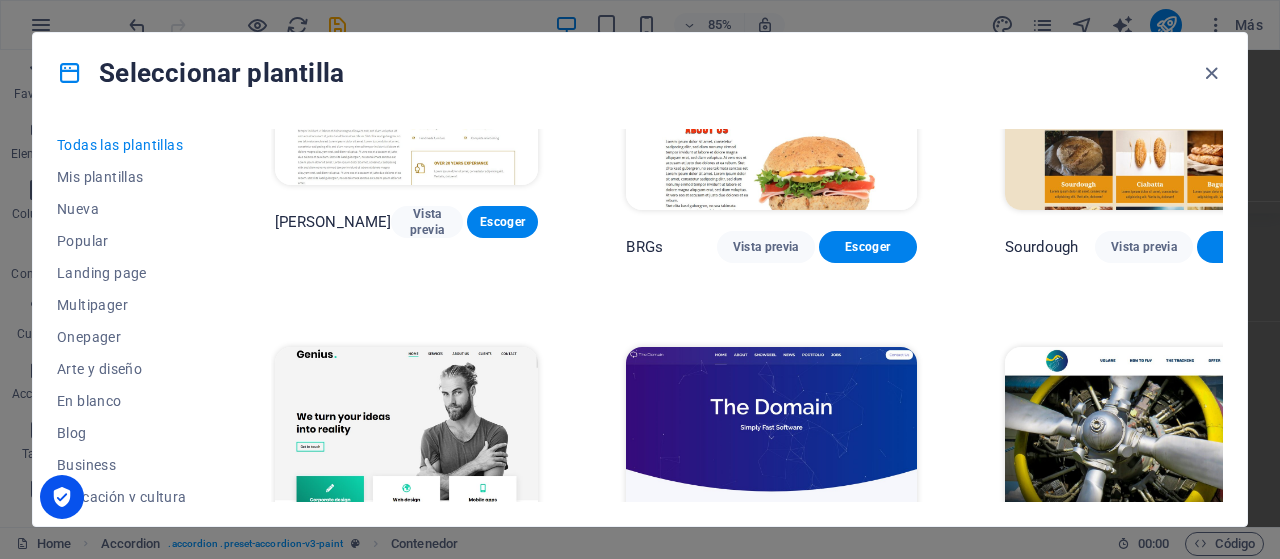 scroll, scrollTop: 9200, scrollLeft: 0, axis: vertical 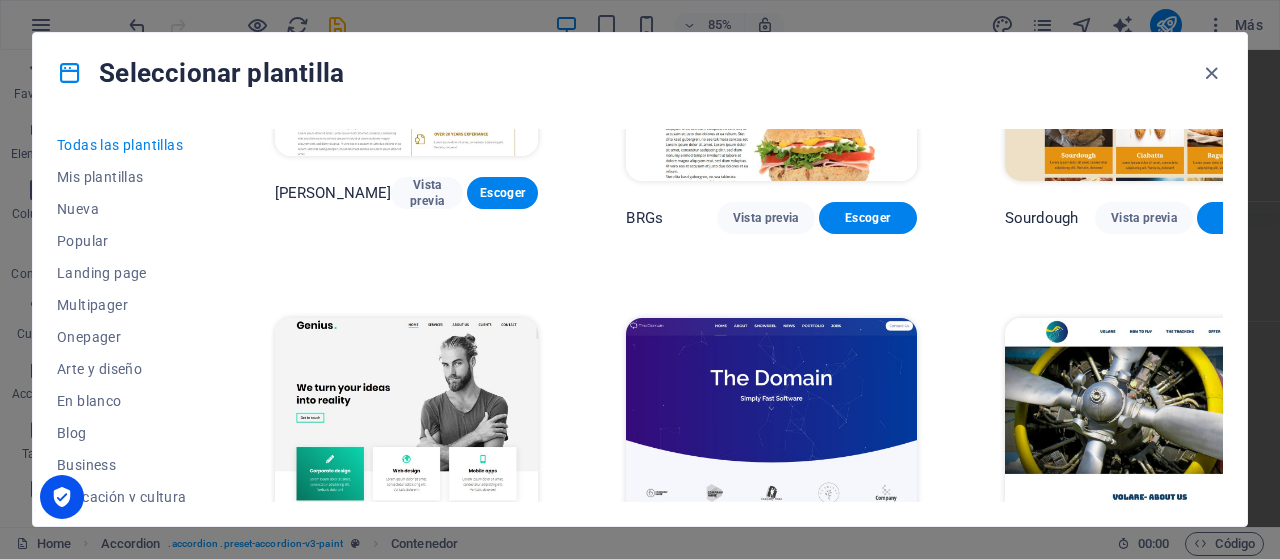 click on "Vista previa" at bounding box center [429, 1006] 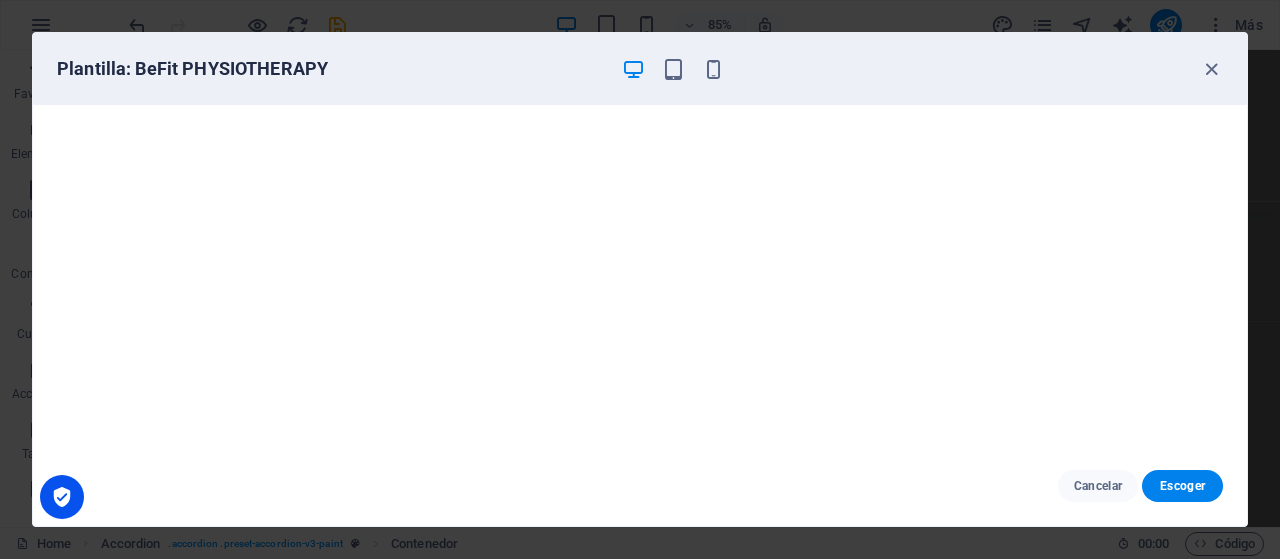 scroll, scrollTop: 0, scrollLeft: 0, axis: both 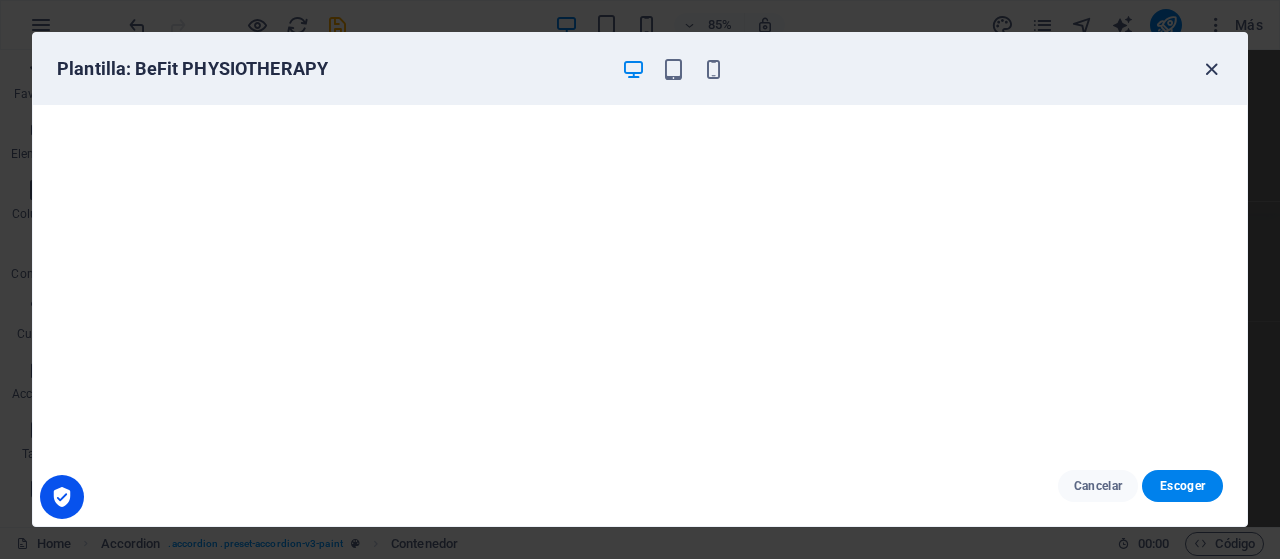 click at bounding box center (1211, 69) 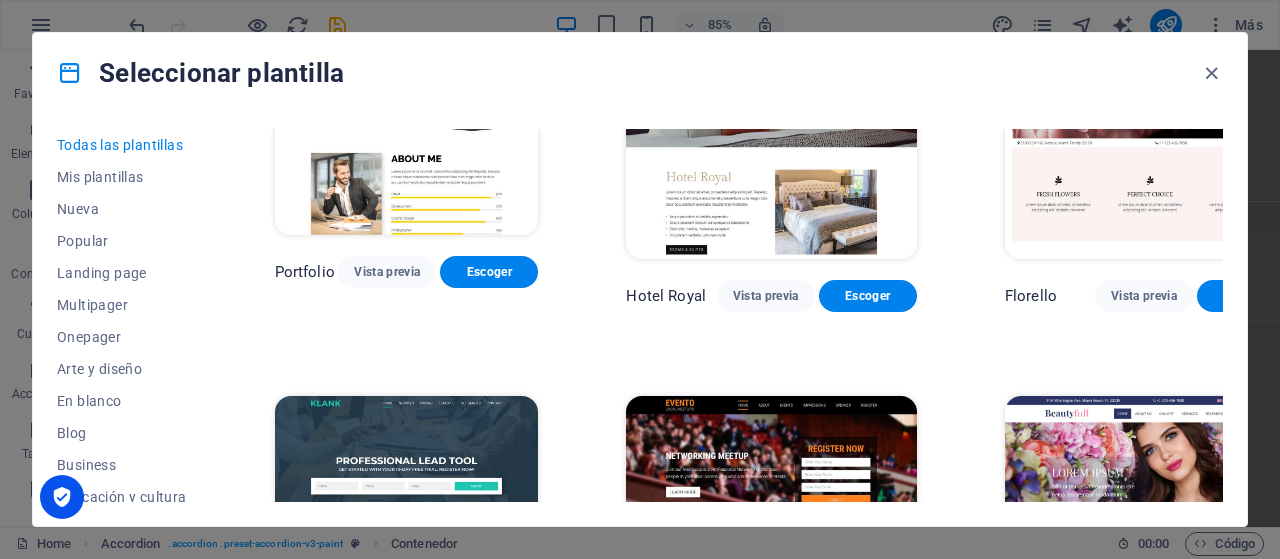 scroll, scrollTop: 14900, scrollLeft: 0, axis: vertical 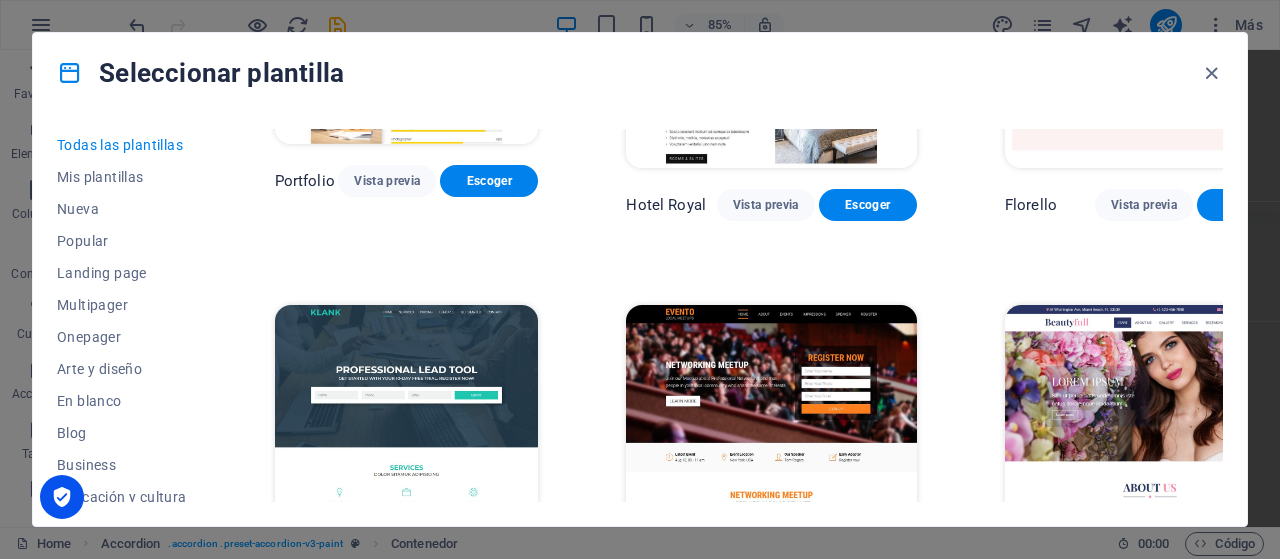 click on "Vista previa" at bounding box center [1144, 1419] 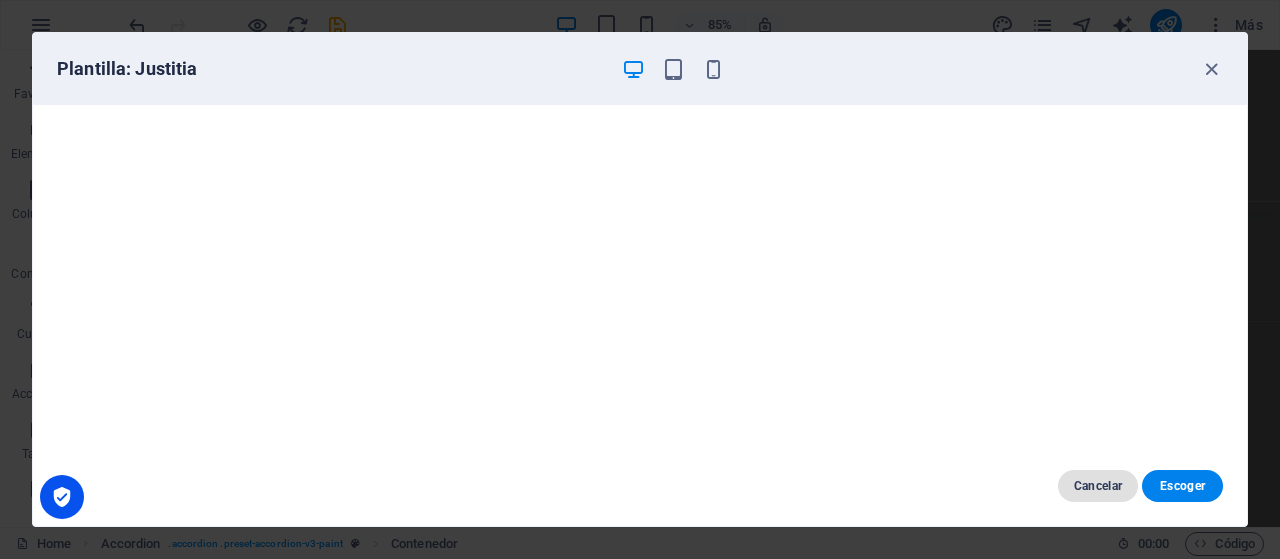 click on "Cancelar" at bounding box center (1098, 486) 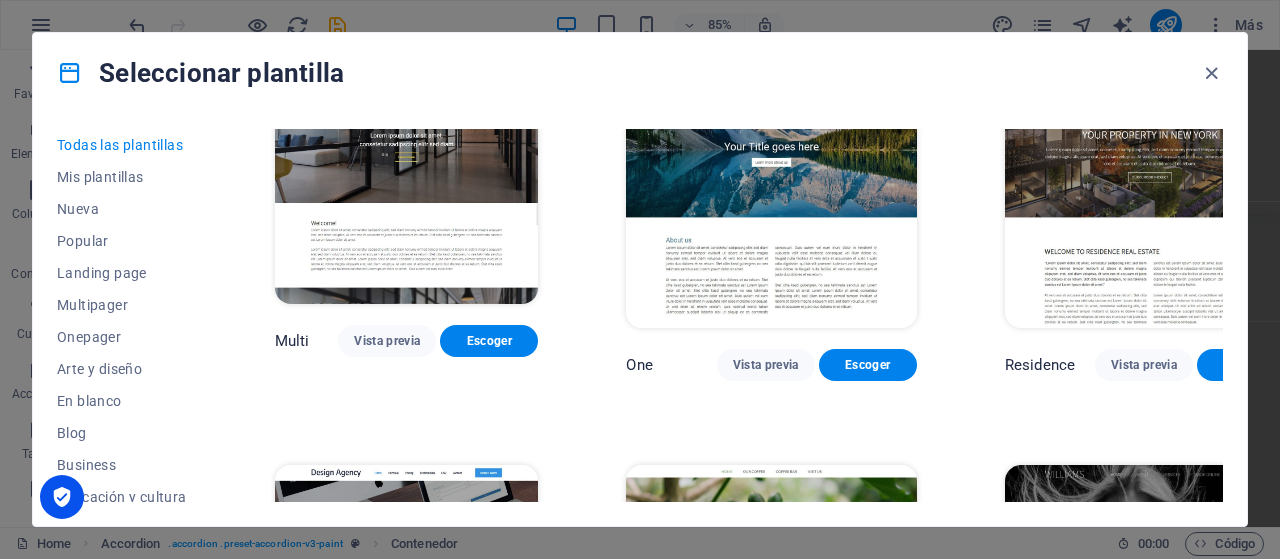 scroll, scrollTop: 16400, scrollLeft: 0, axis: vertical 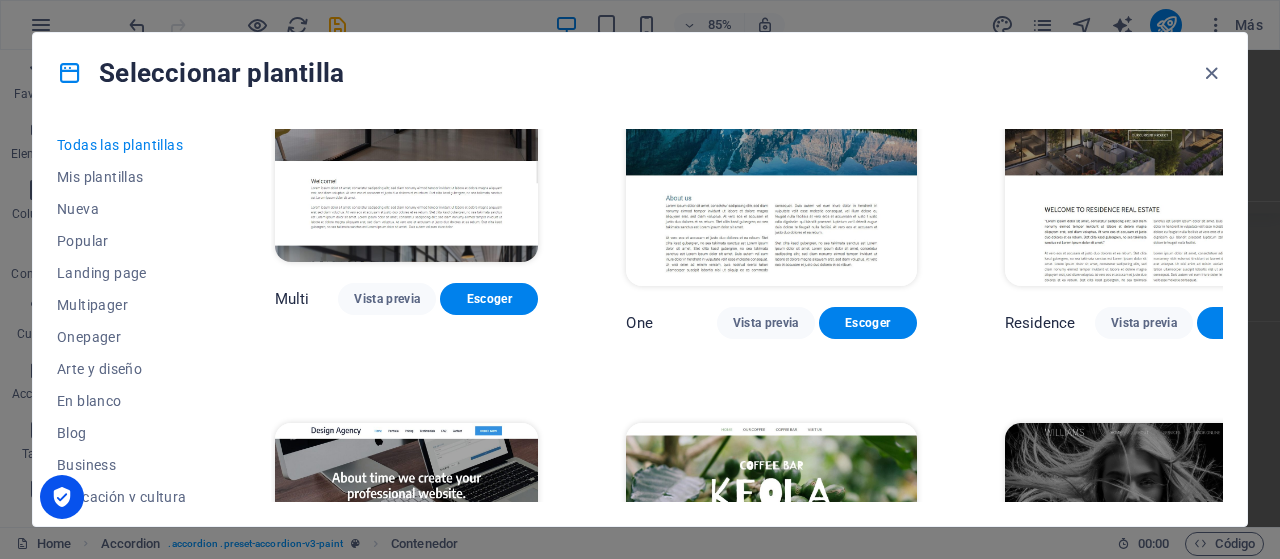 click on "Vista previa" at bounding box center [1164, 1537] 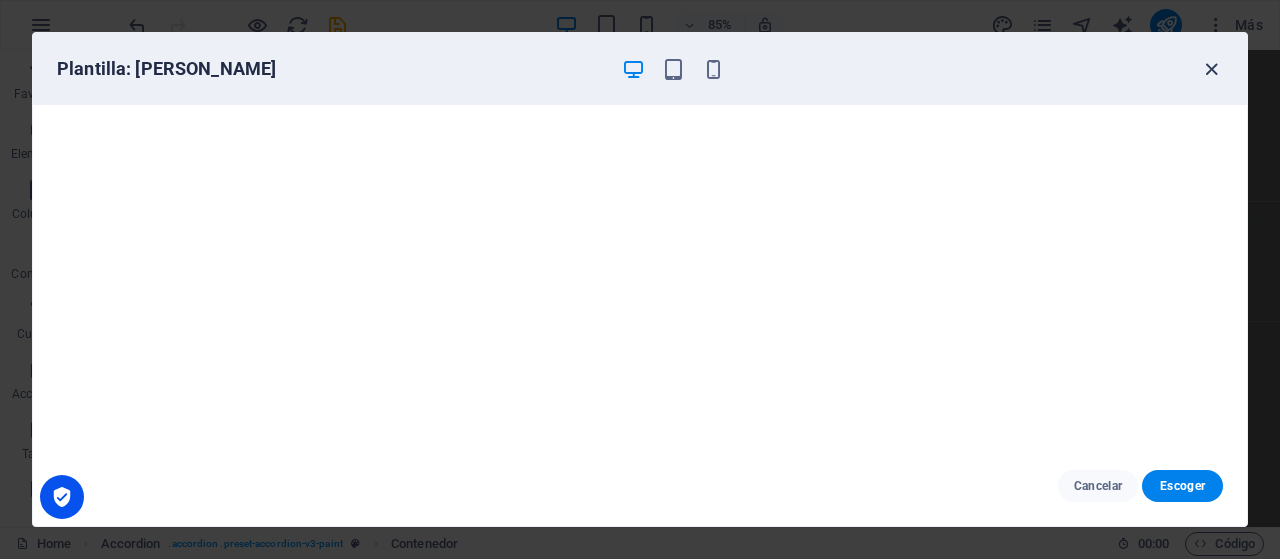 click at bounding box center [1211, 69] 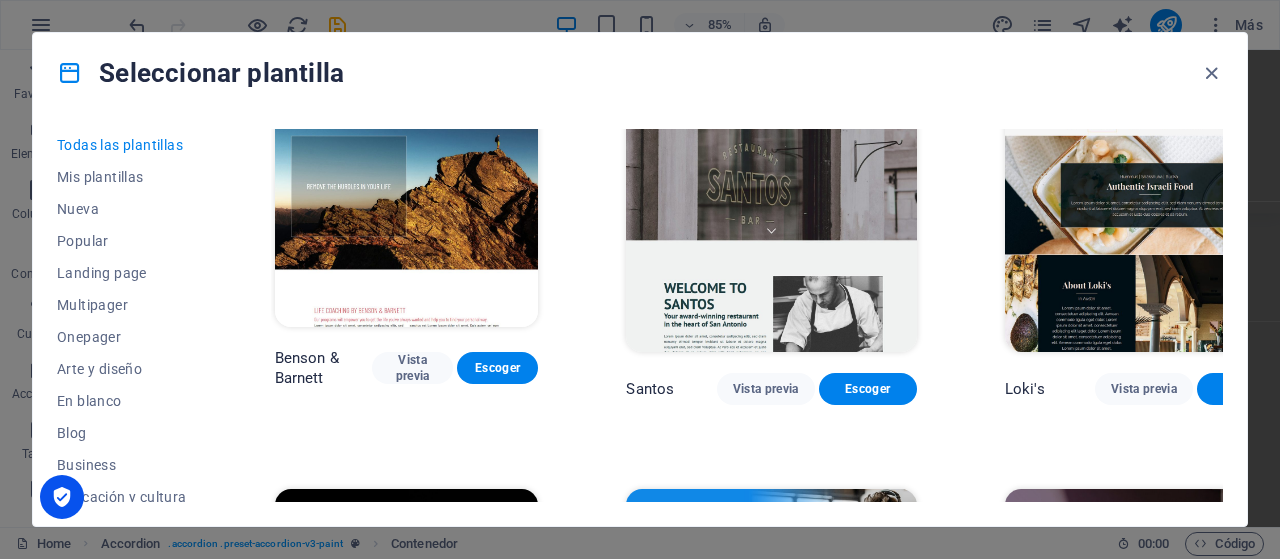 scroll, scrollTop: 17853, scrollLeft: 0, axis: vertical 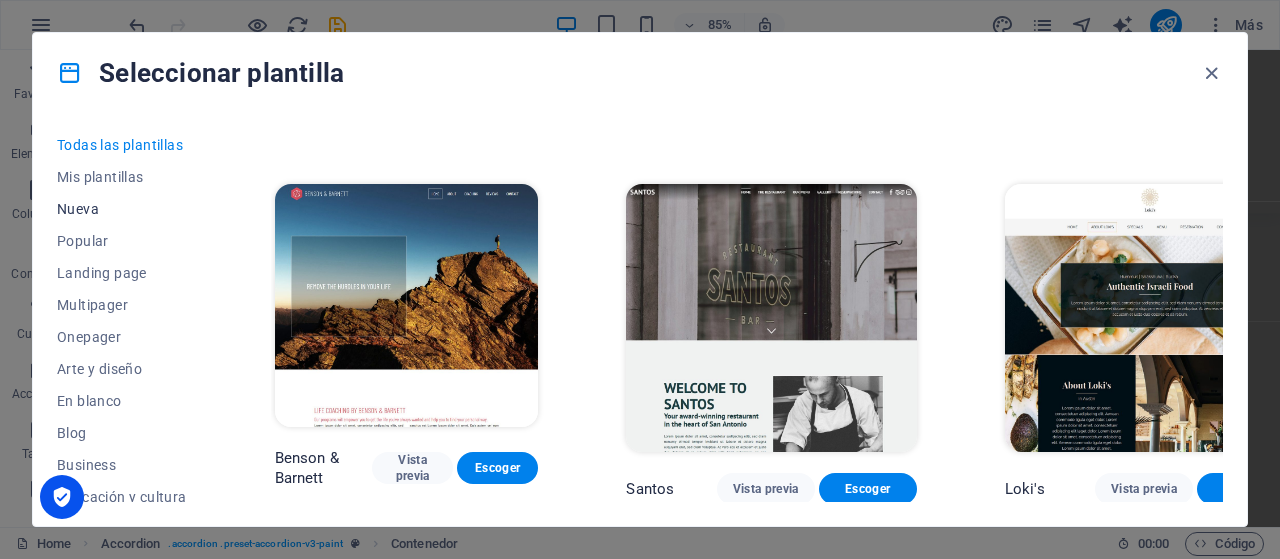 click on "Nueva" at bounding box center [122, 209] 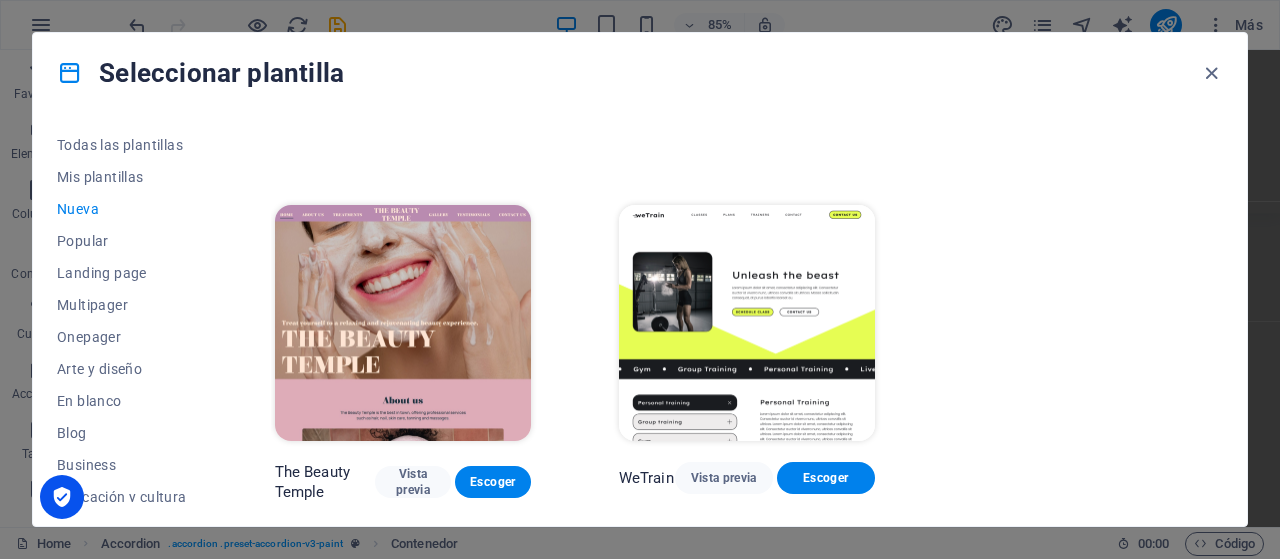scroll, scrollTop: 1810, scrollLeft: 0, axis: vertical 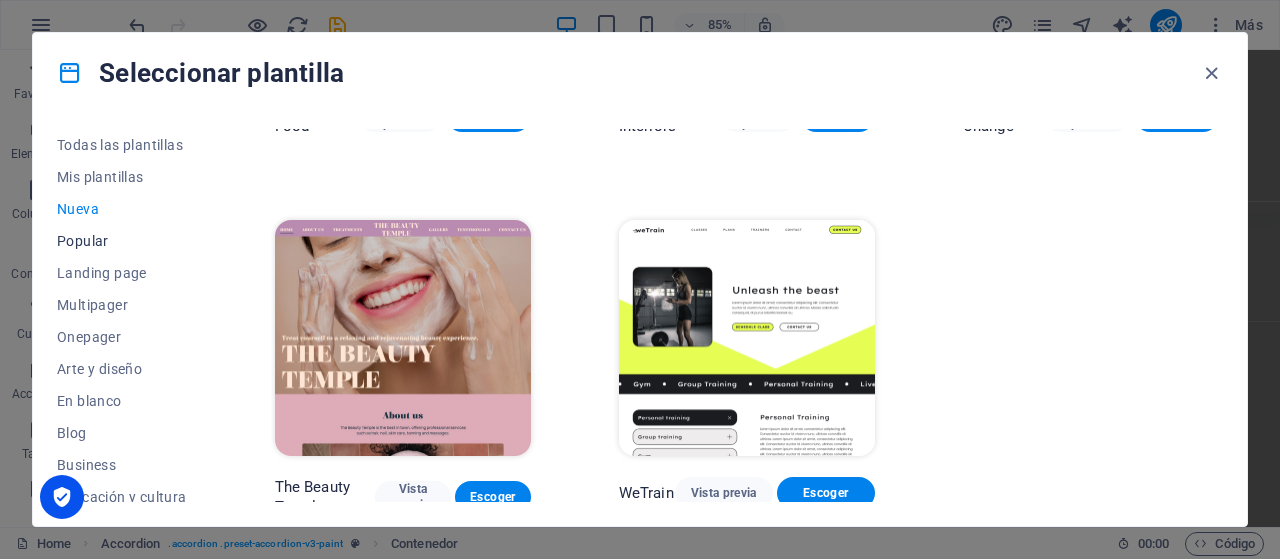 click on "Popular" at bounding box center [122, 241] 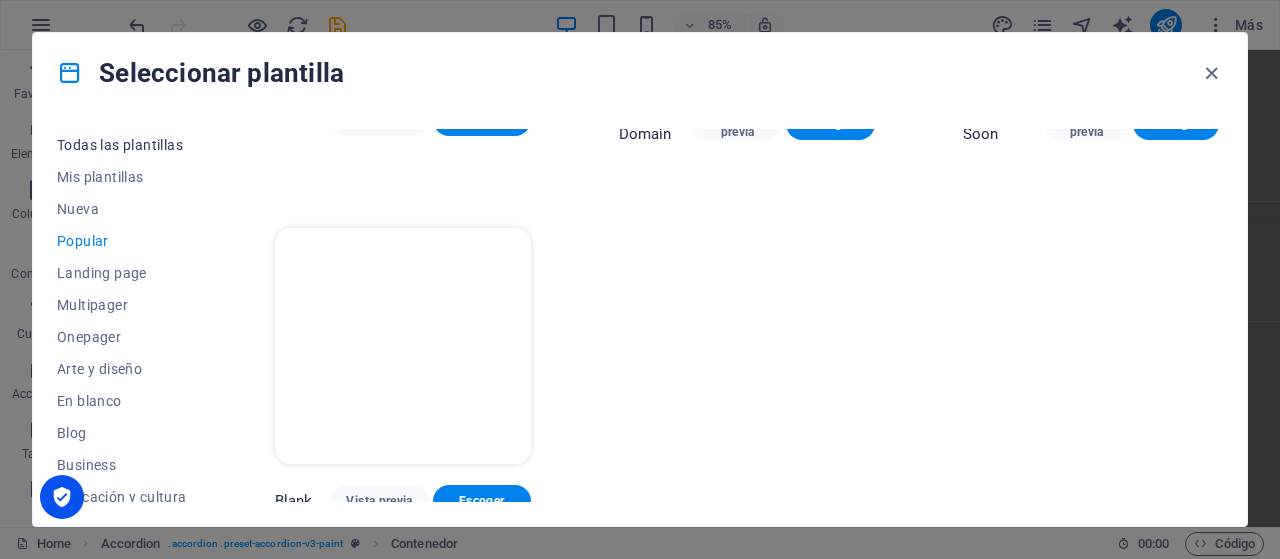 click on "Todas las plantillas" at bounding box center [122, 145] 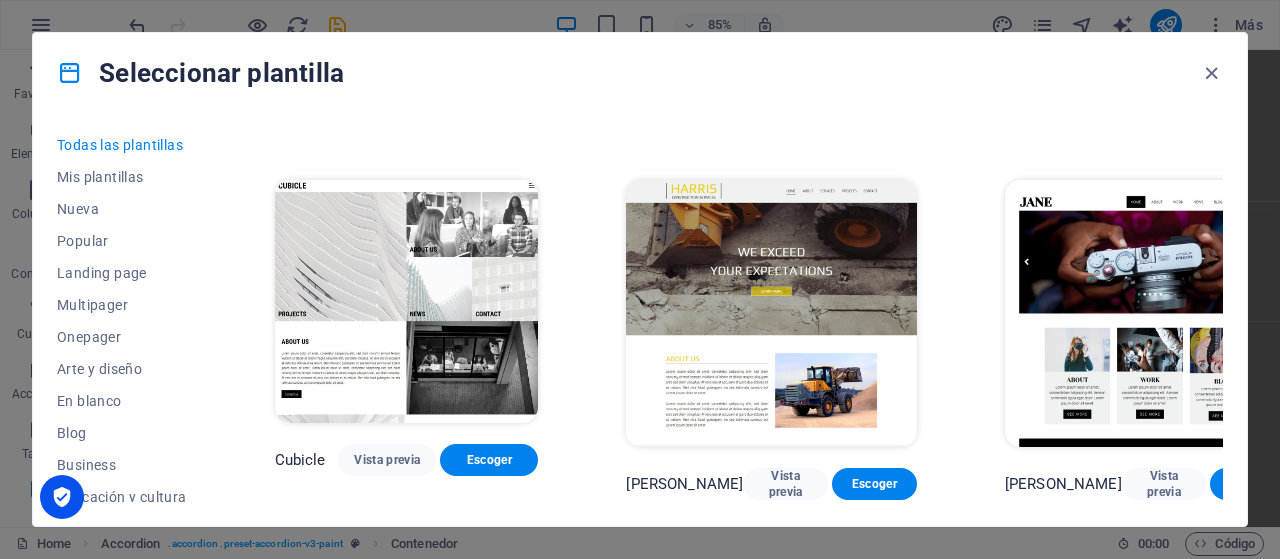scroll, scrollTop: 17353, scrollLeft: 0, axis: vertical 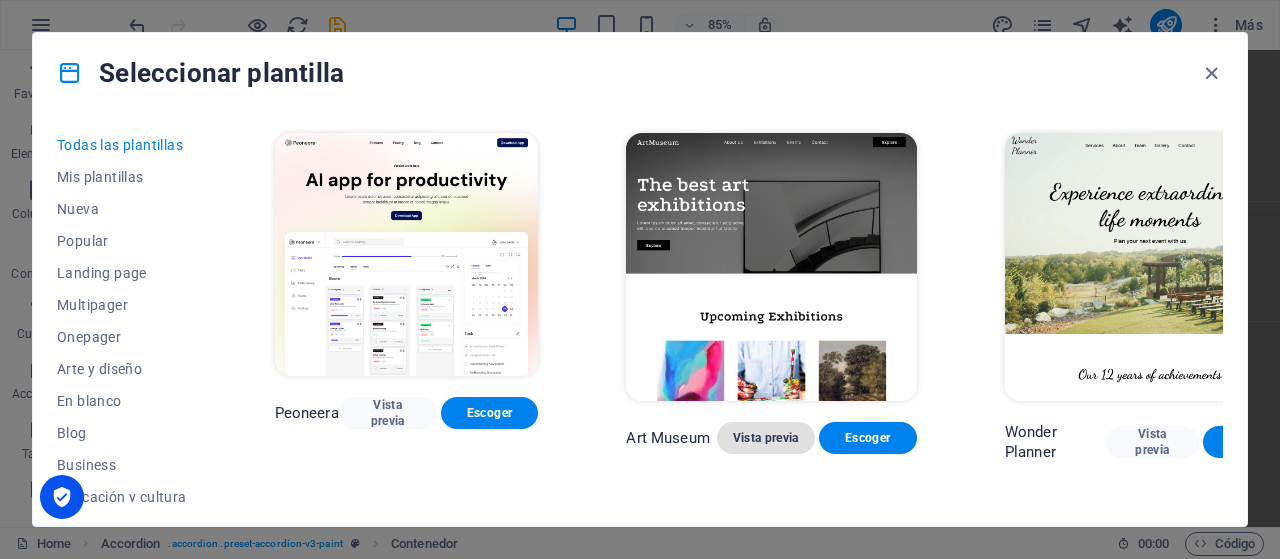 click on "Vista previa" at bounding box center [766, 438] 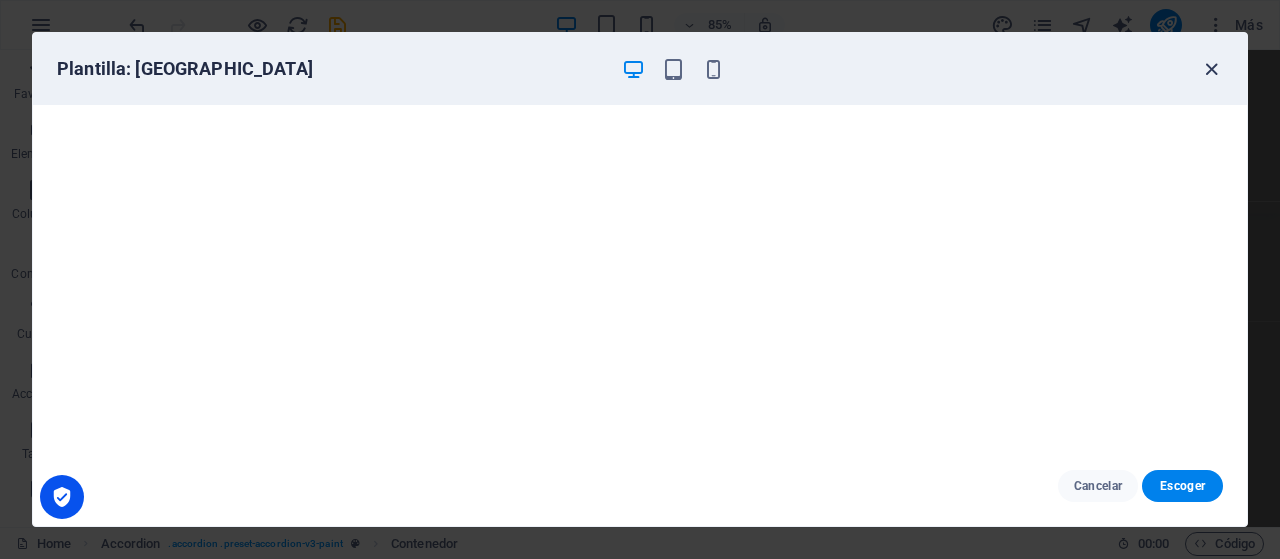 click at bounding box center (1211, 69) 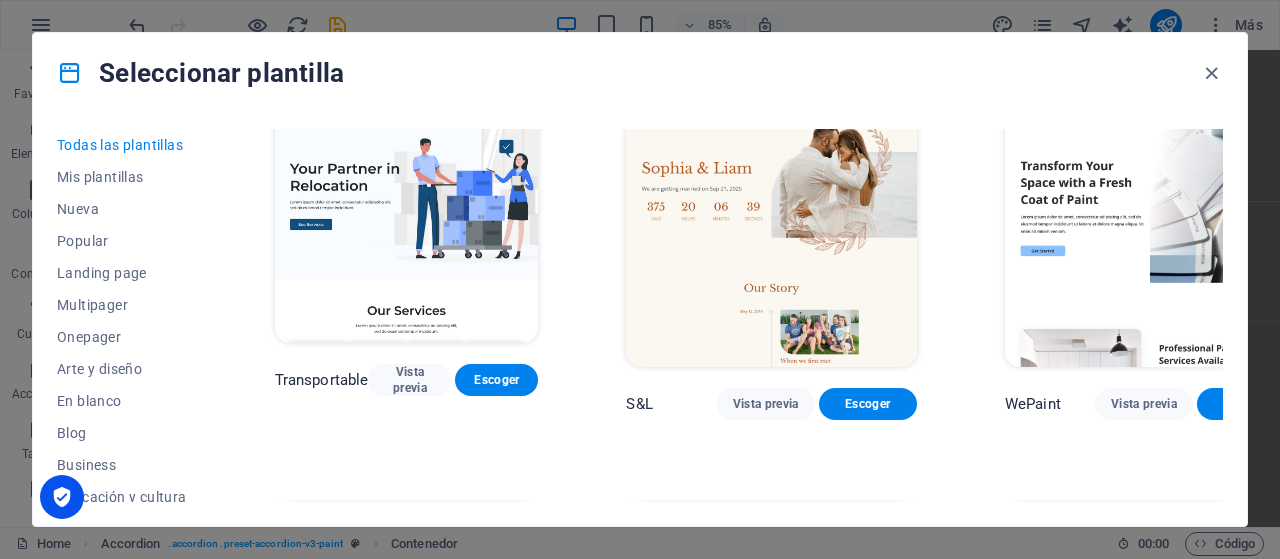 scroll, scrollTop: 400, scrollLeft: 0, axis: vertical 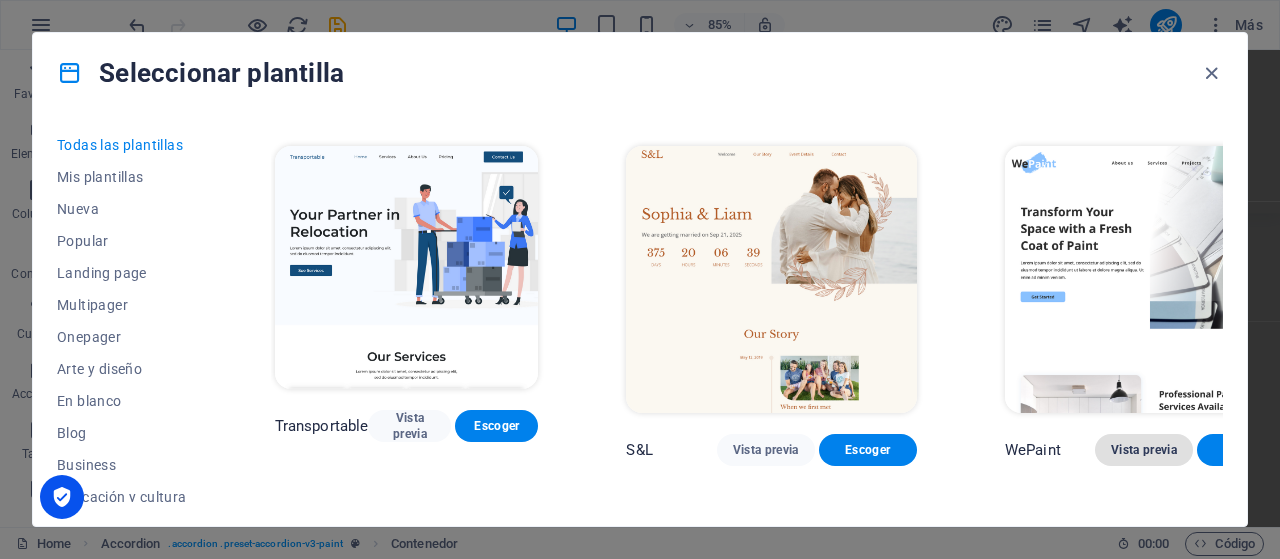 click on "Vista previa" at bounding box center [1144, 450] 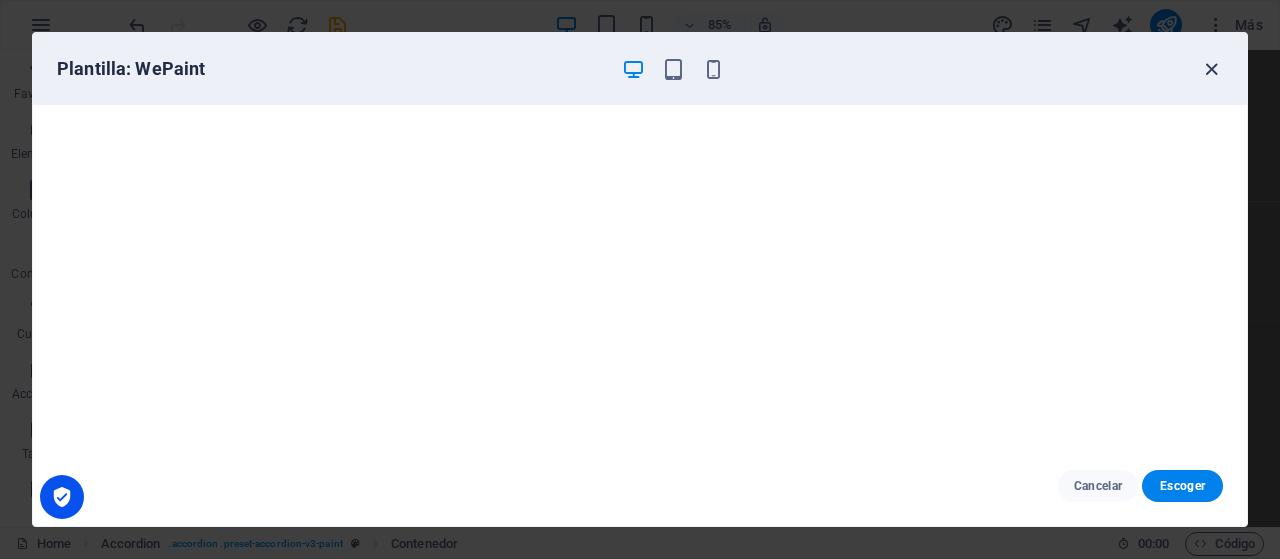 drag, startPoint x: 1210, startPoint y: 67, endPoint x: 1200, endPoint y: 107, distance: 41.231056 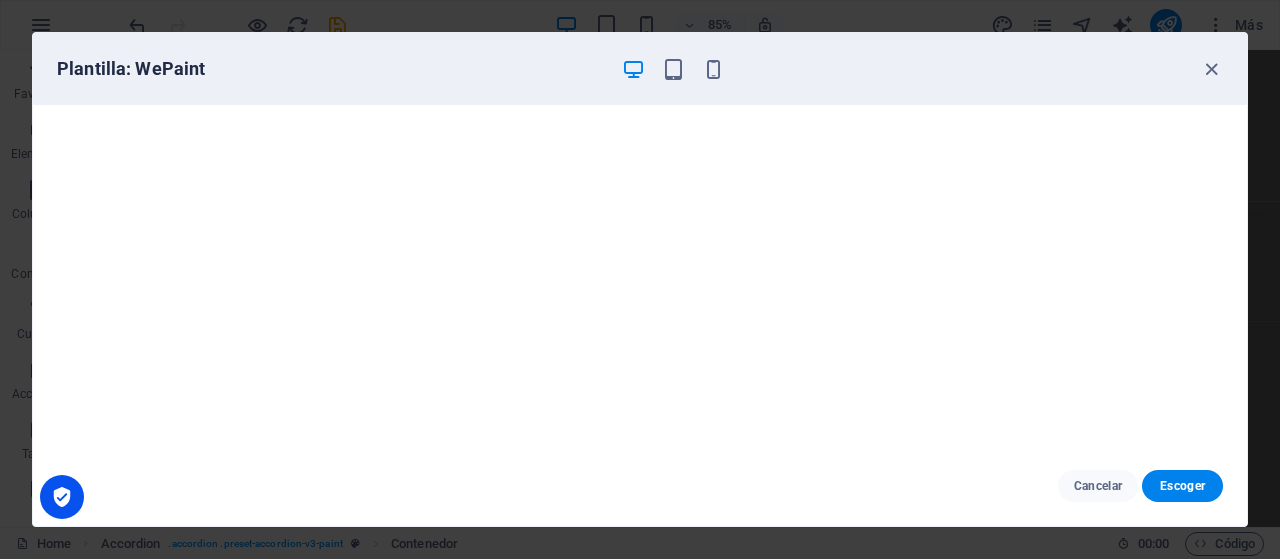 click at bounding box center (1211, 69) 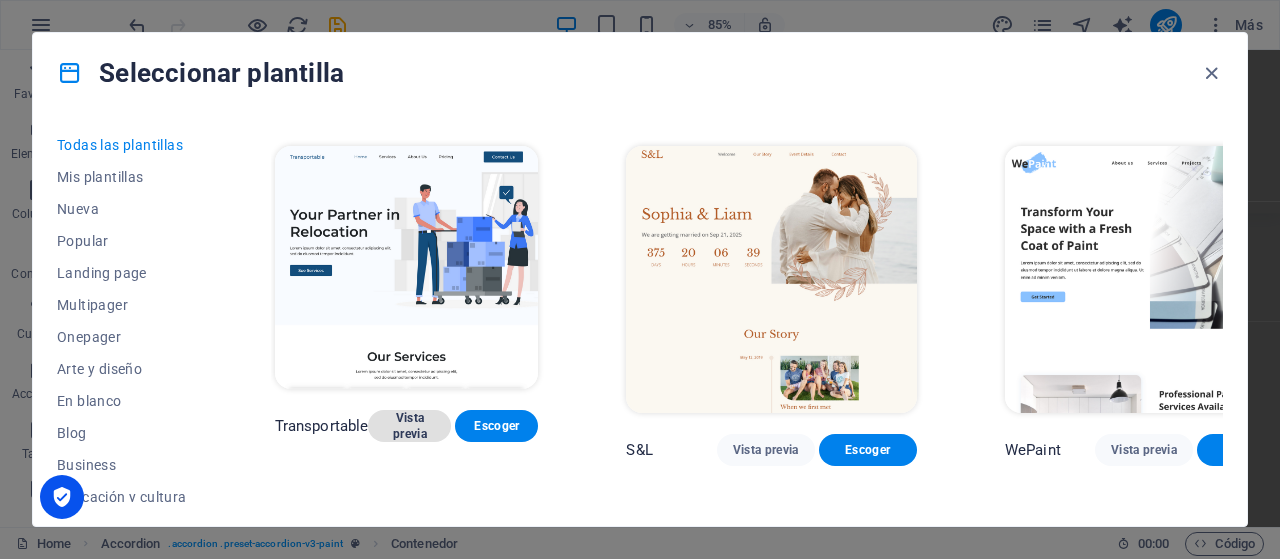 click on "Vista previa" at bounding box center (409, 426) 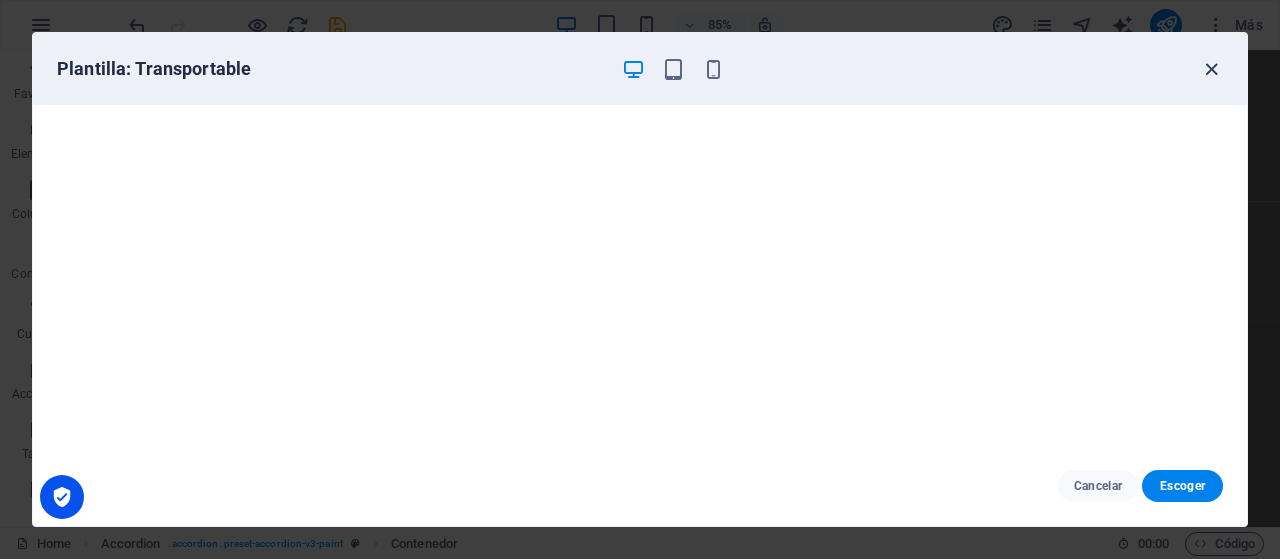 click at bounding box center [1211, 69] 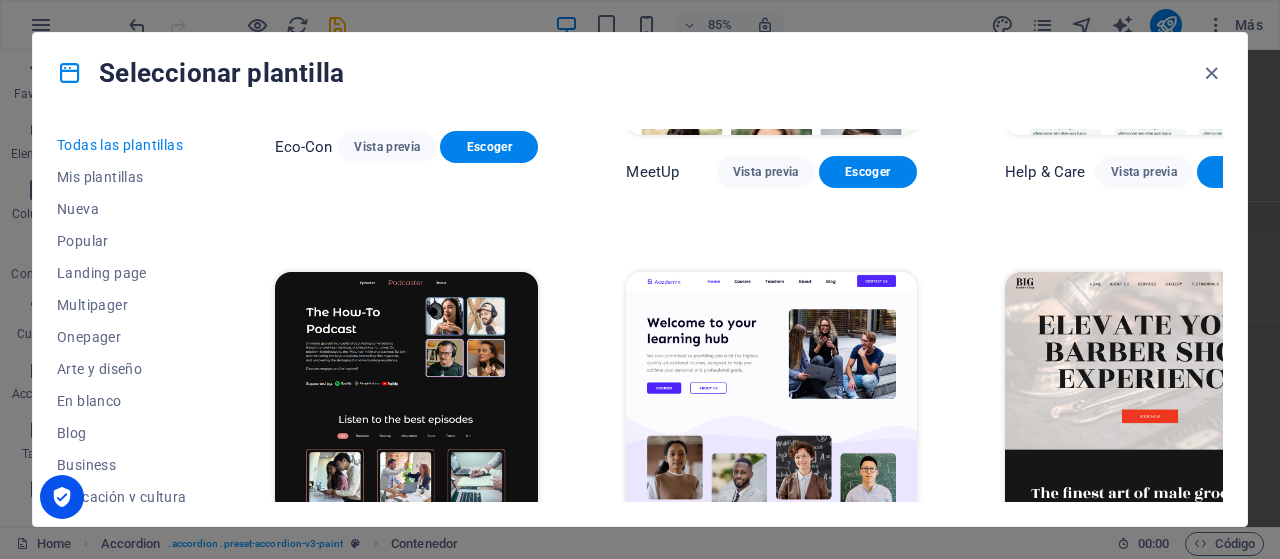 scroll, scrollTop: 1100, scrollLeft: 0, axis: vertical 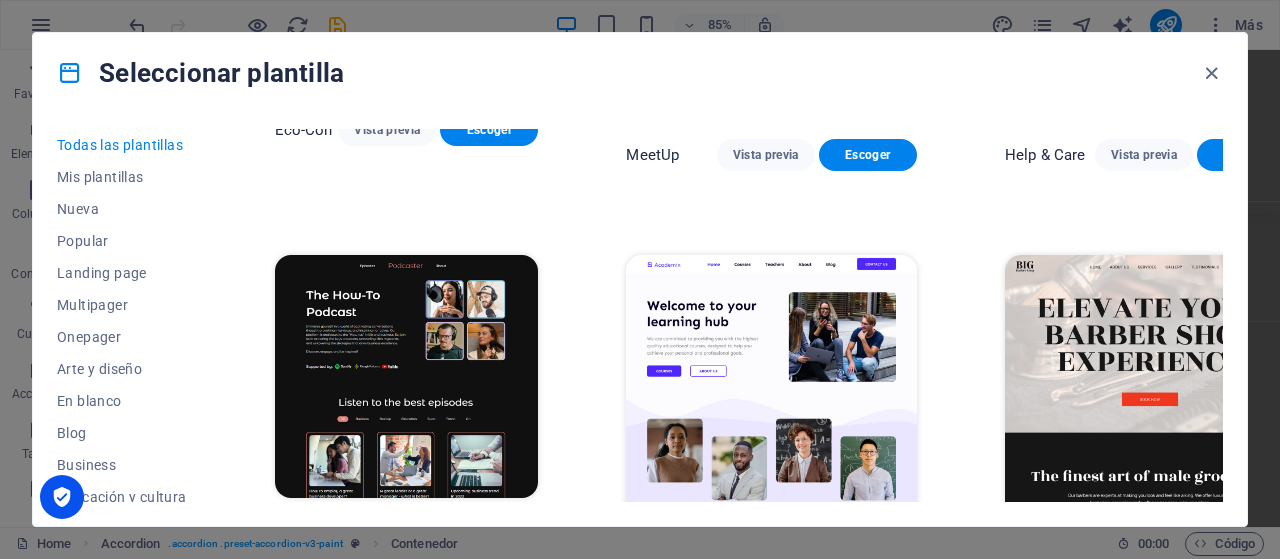click on "Vista previa" at bounding box center (1154, 563) 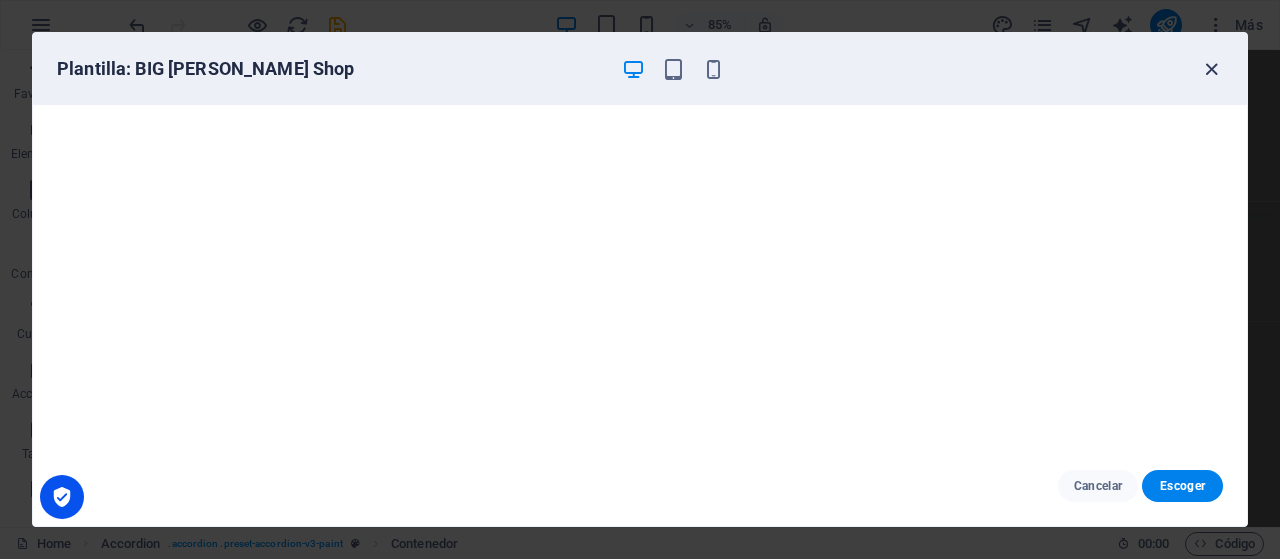 click at bounding box center (1211, 69) 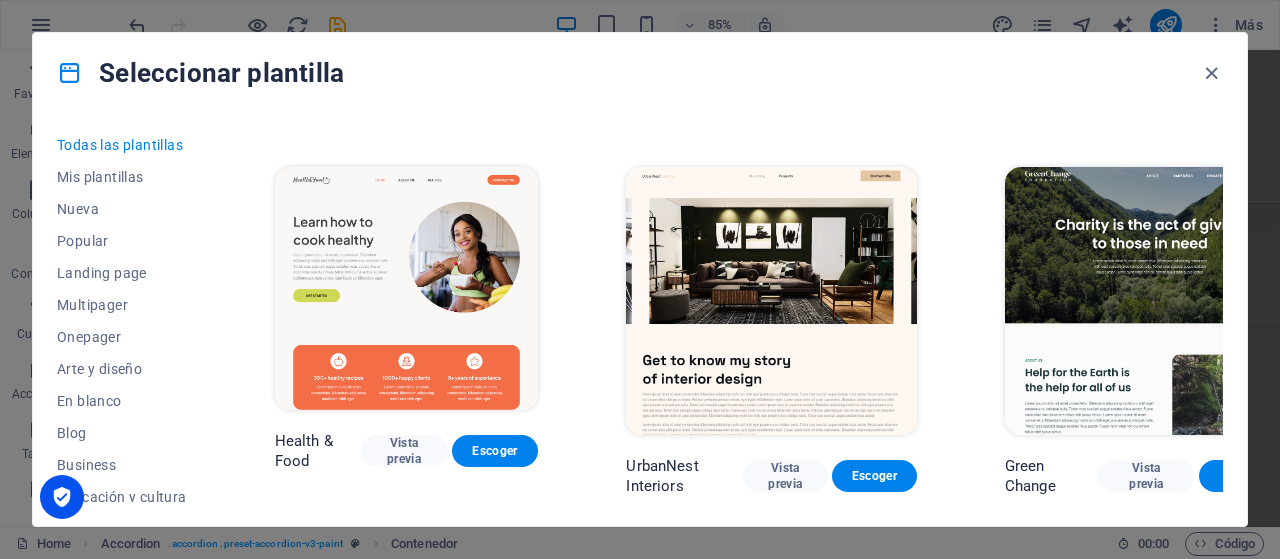 scroll, scrollTop: 1500, scrollLeft: 0, axis: vertical 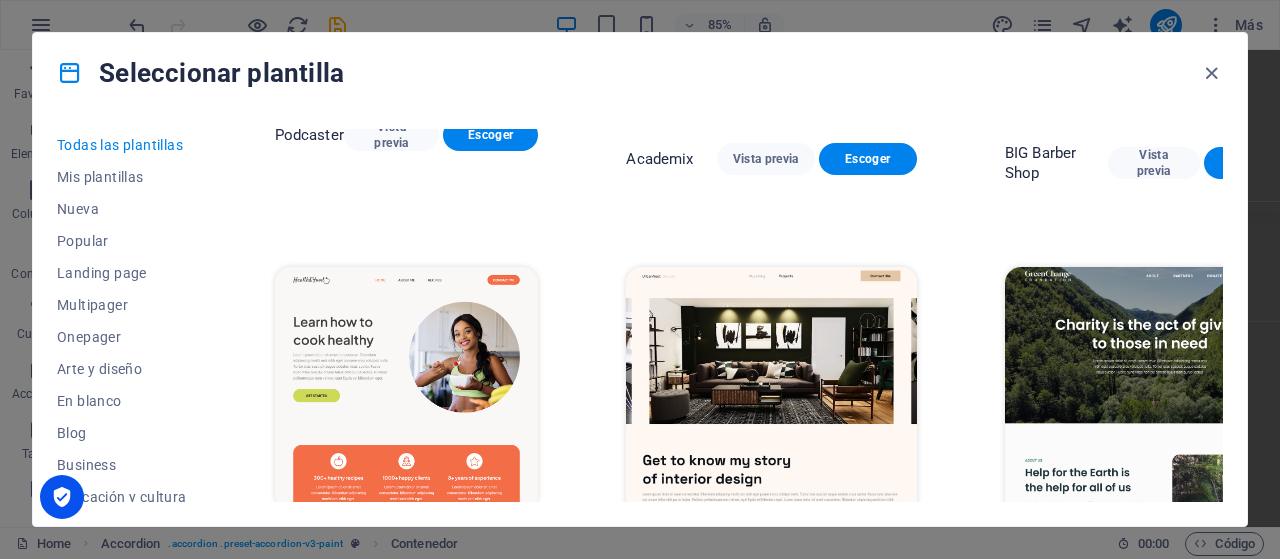 click on "Vista previa" at bounding box center [1146, 576] 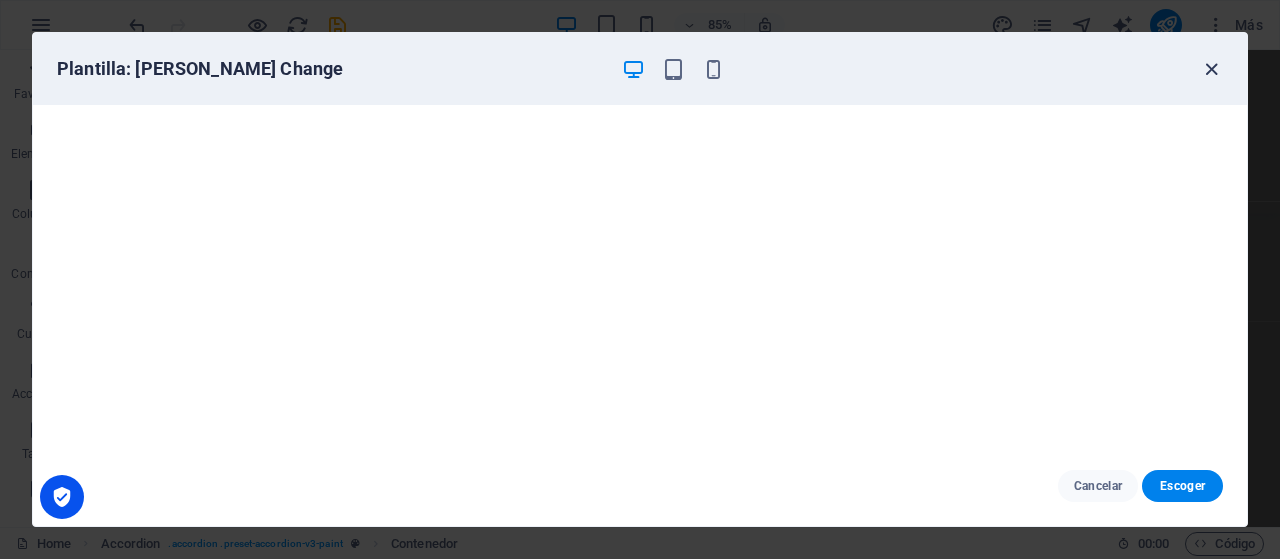 click at bounding box center [1211, 69] 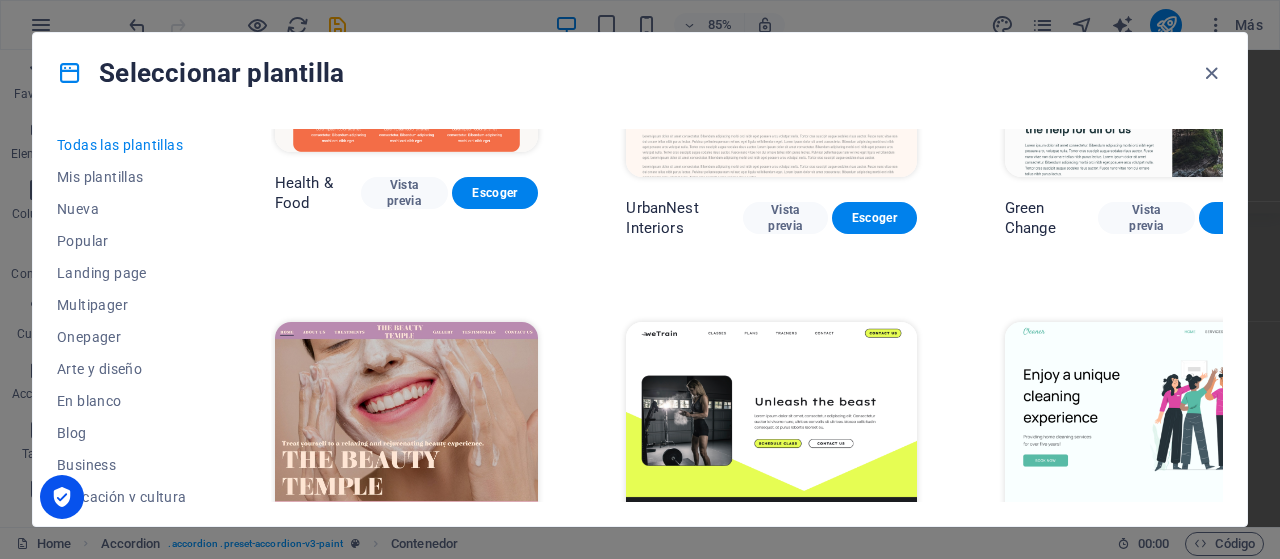 scroll, scrollTop: 1900, scrollLeft: 0, axis: vertical 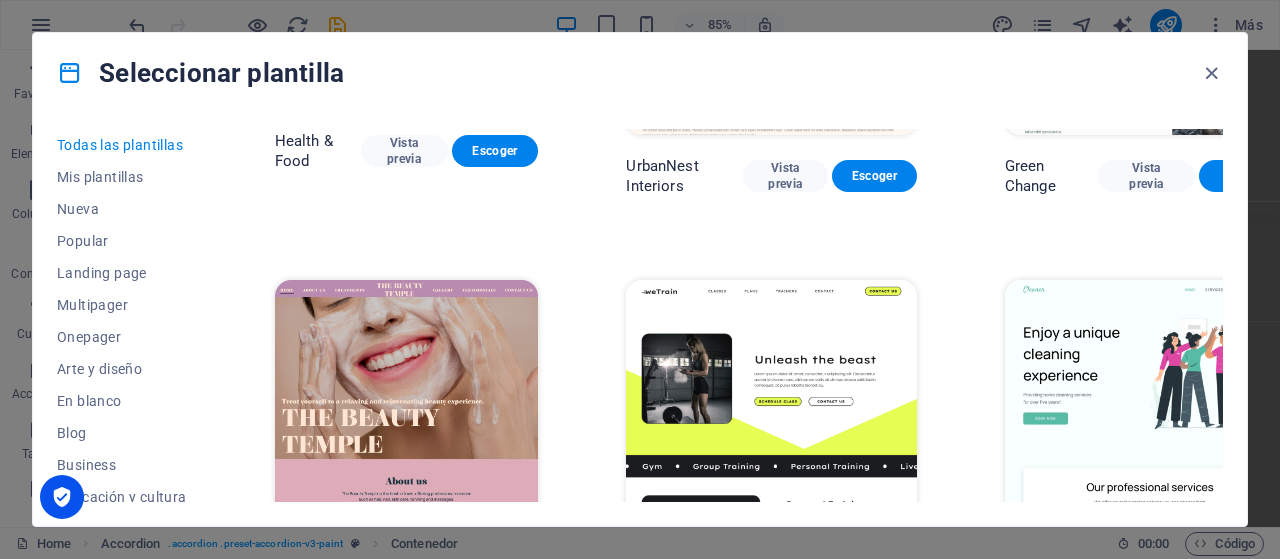 click on "Vista previa" at bounding box center (1144, 584) 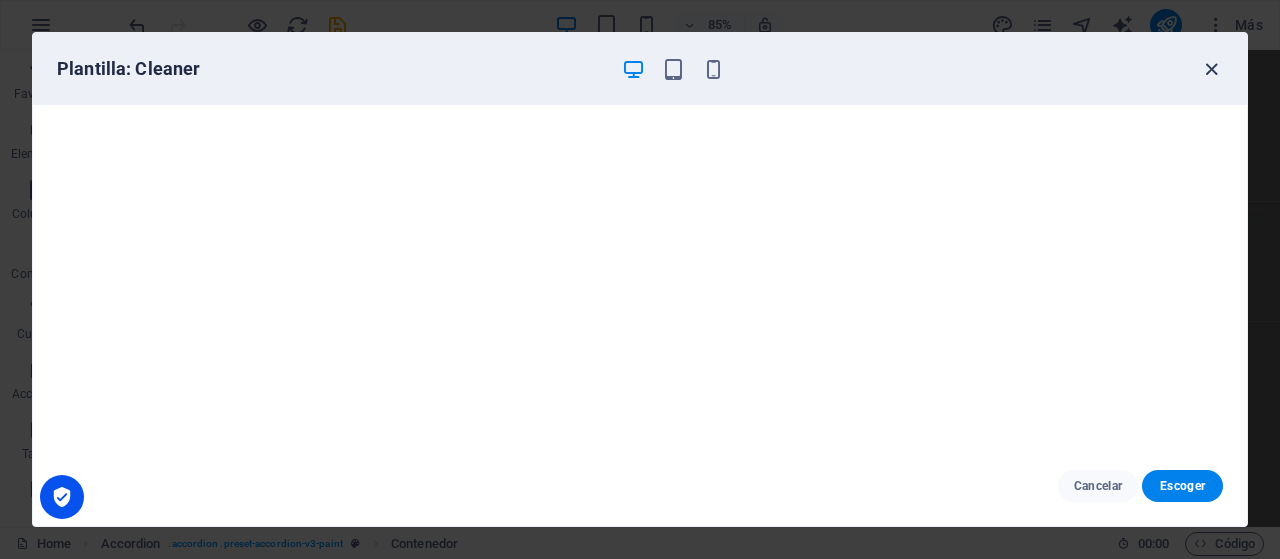 click at bounding box center [1211, 69] 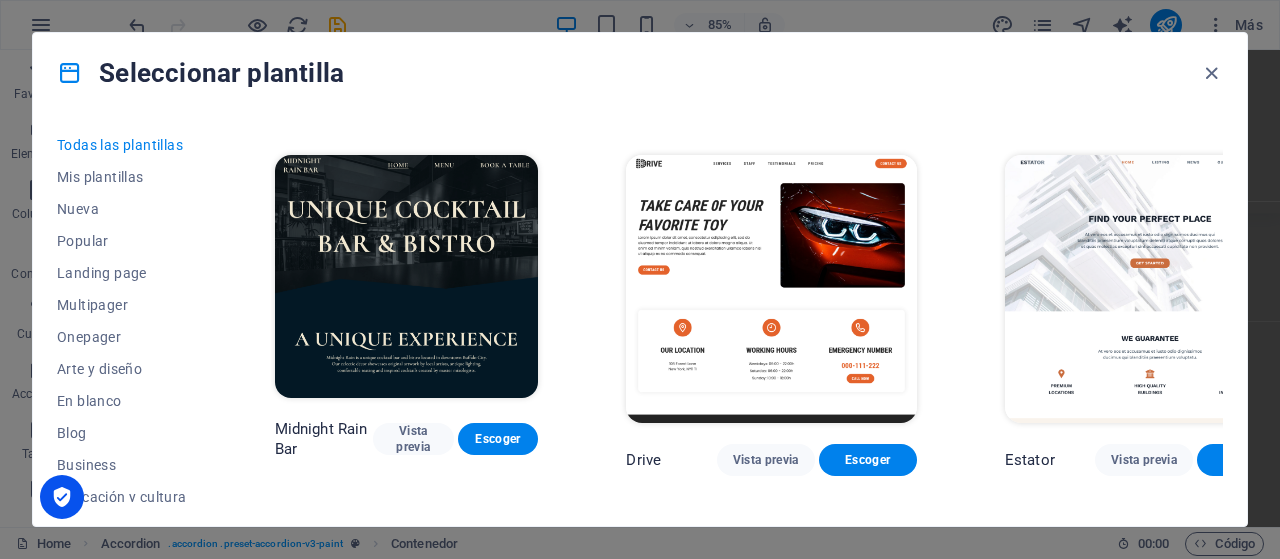 scroll, scrollTop: 3400, scrollLeft: 0, axis: vertical 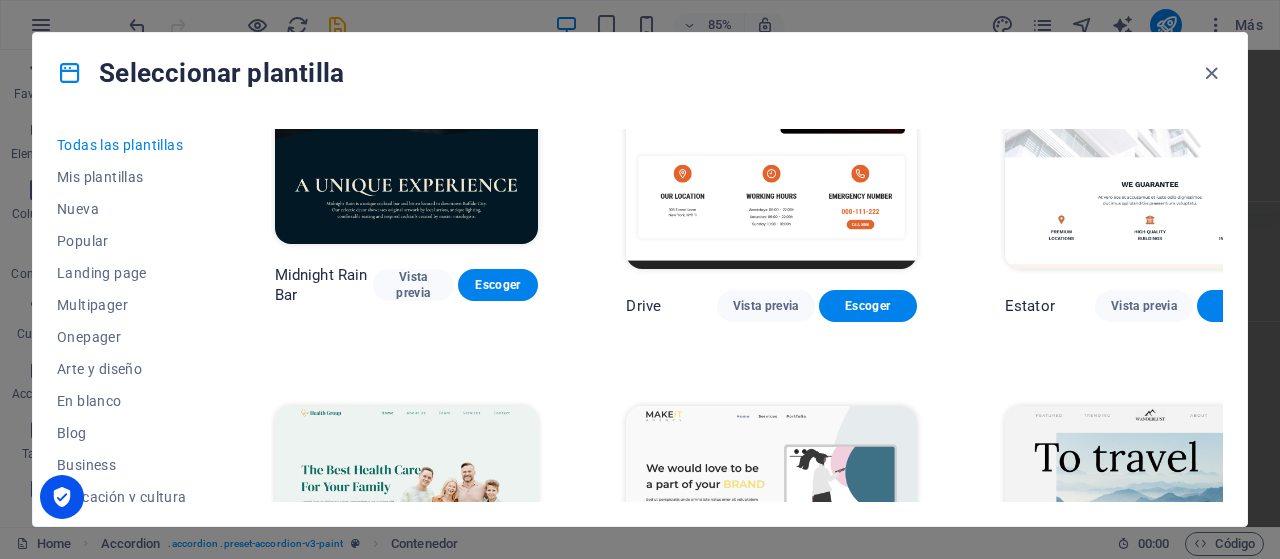 click on "Vista previa" at bounding box center [771, 714] 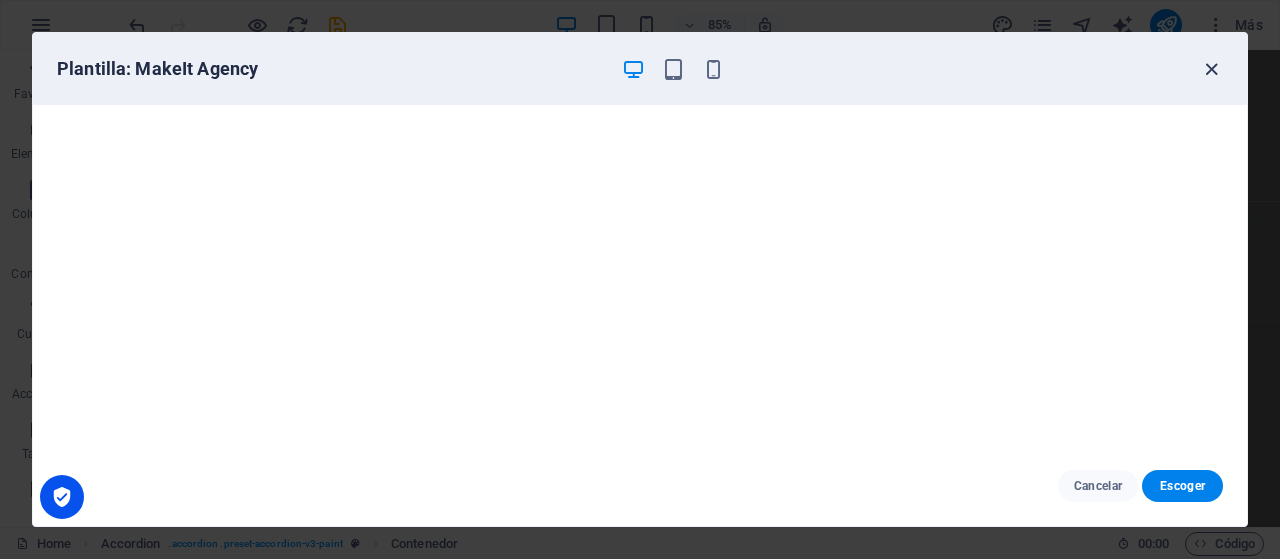 click at bounding box center (1211, 69) 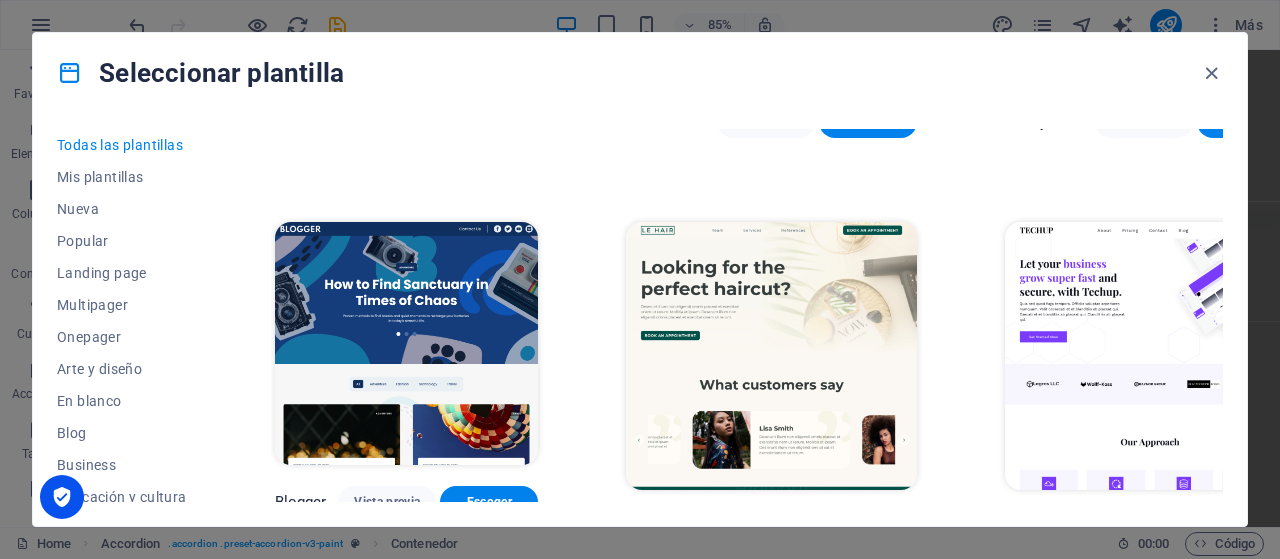 scroll, scrollTop: 5300, scrollLeft: 0, axis: vertical 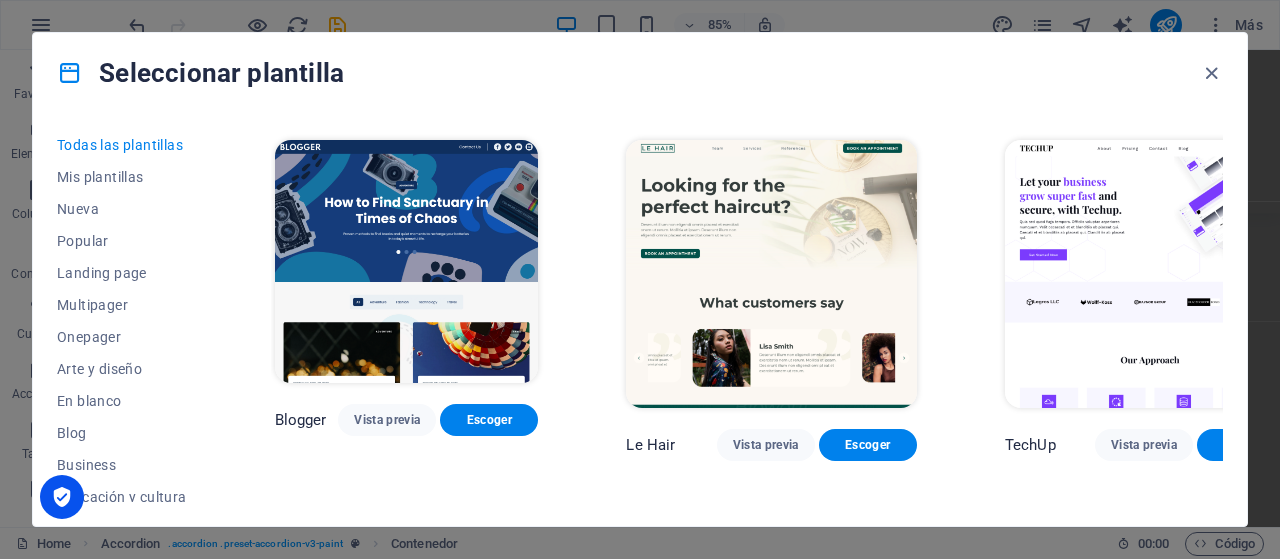 click on "Vista previa" at bounding box center [426, 825] 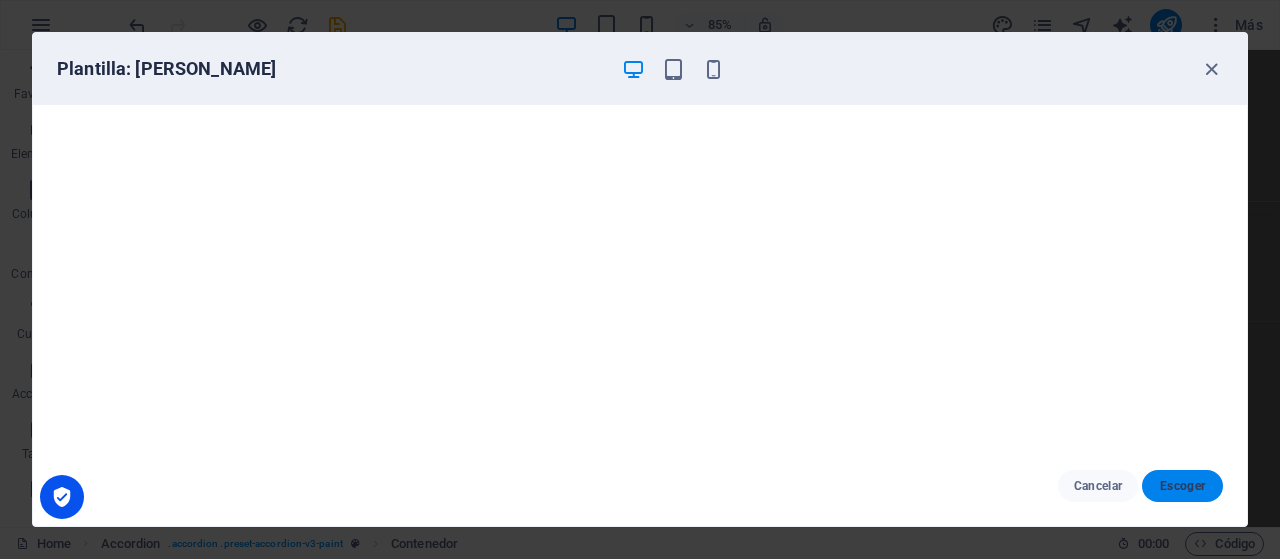 click on "Escoger" at bounding box center [1182, 486] 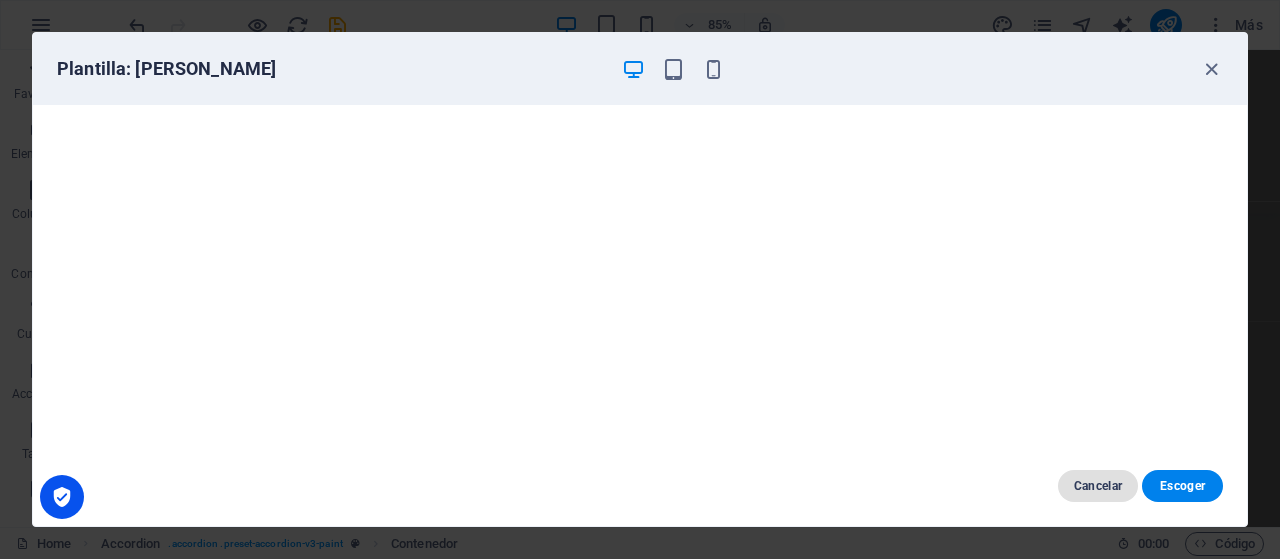 scroll, scrollTop: 1700, scrollLeft: 0, axis: vertical 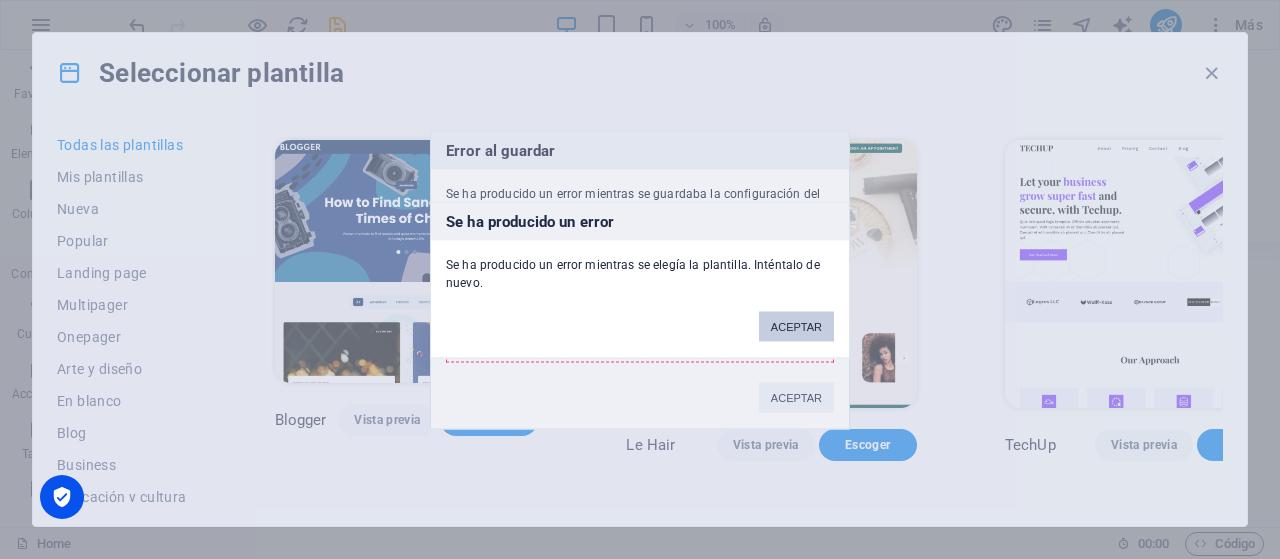 click on "ACEPTAR" at bounding box center [796, 326] 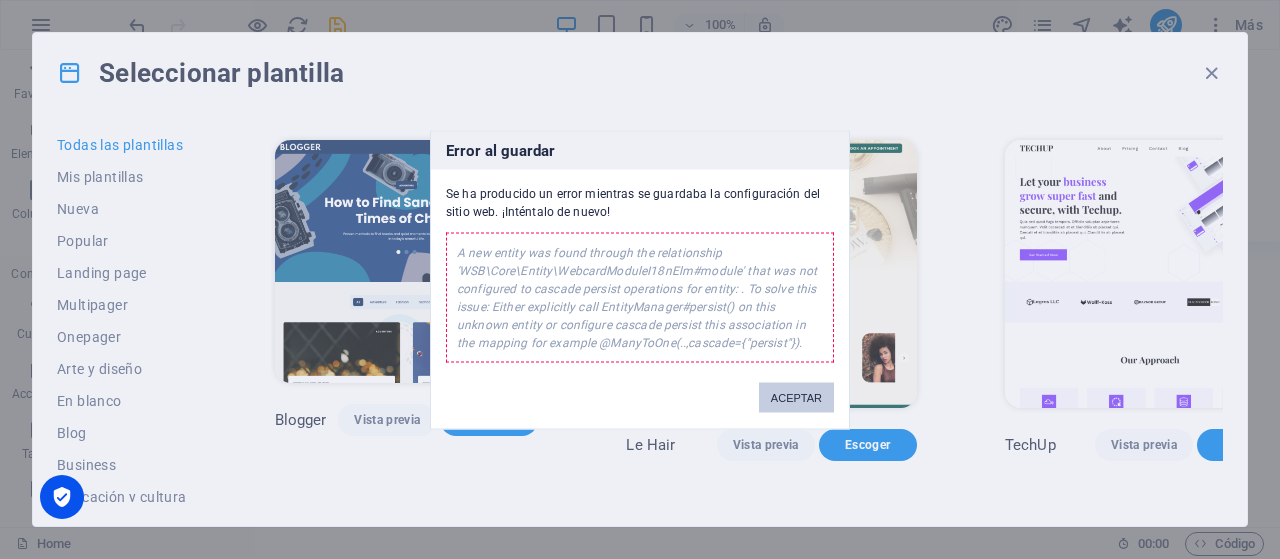 click on "ACEPTAR" at bounding box center (796, 397) 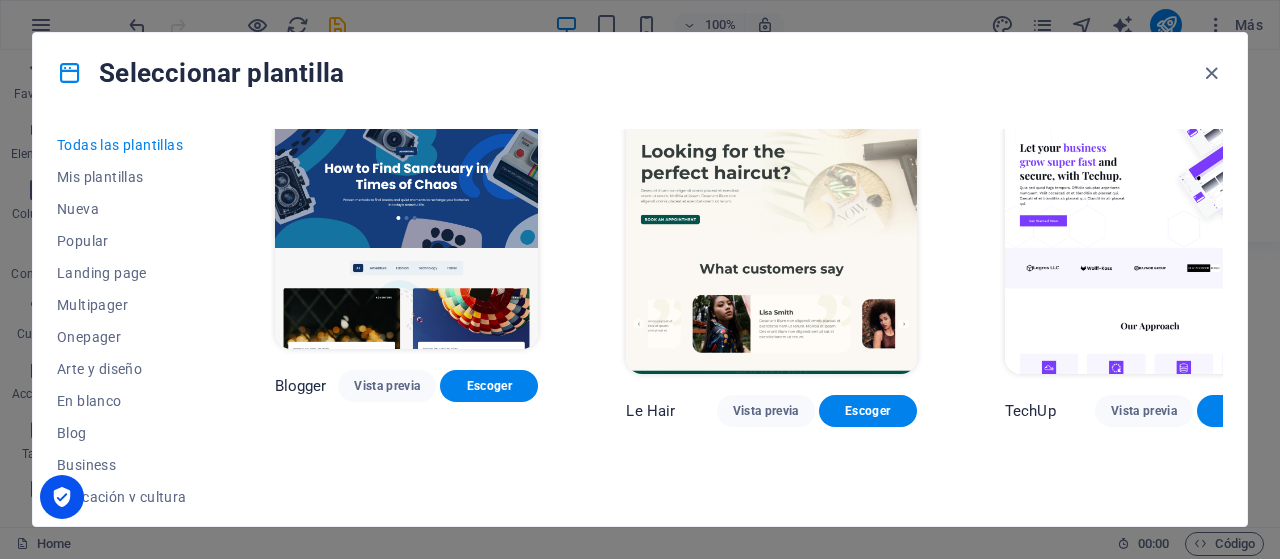 scroll, scrollTop: 5400, scrollLeft: 0, axis: vertical 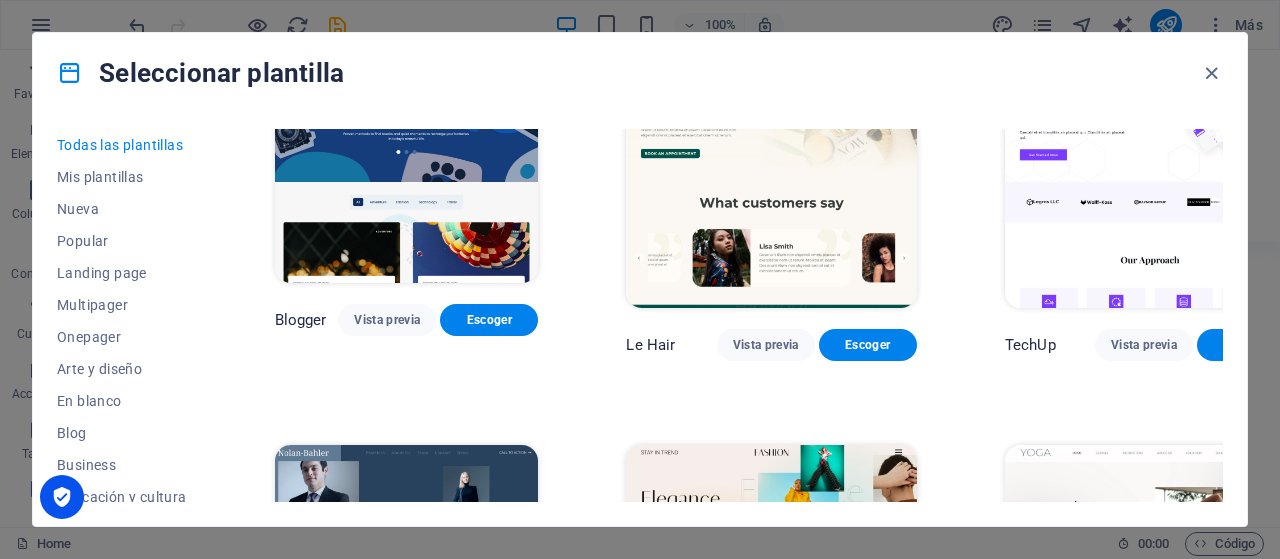 click on "Escoger" at bounding box center (503, 725) 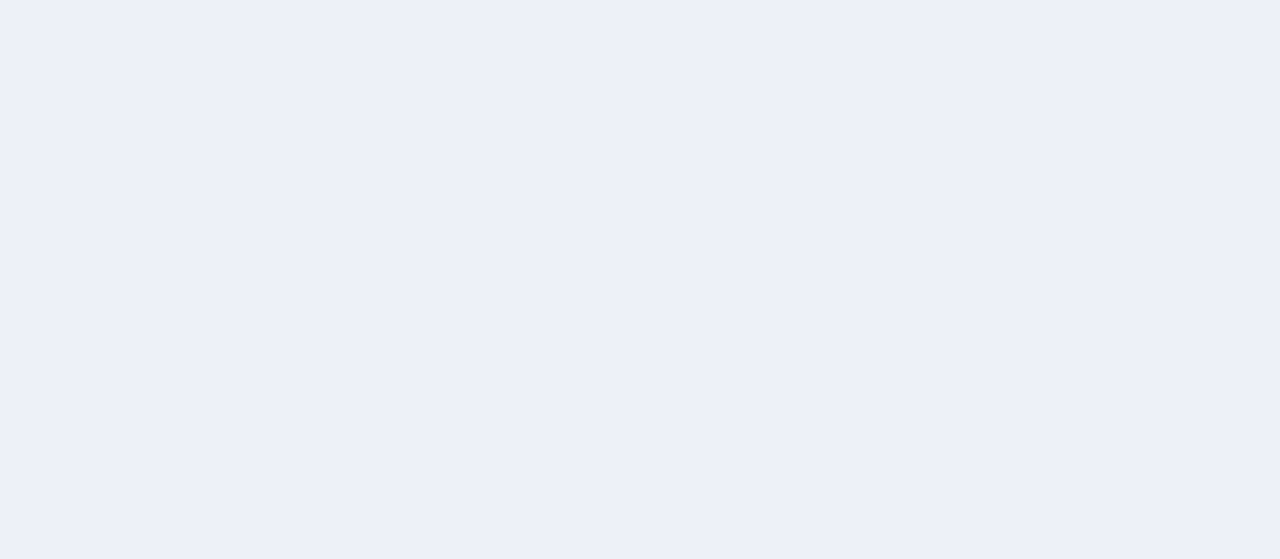 scroll, scrollTop: 0, scrollLeft: 0, axis: both 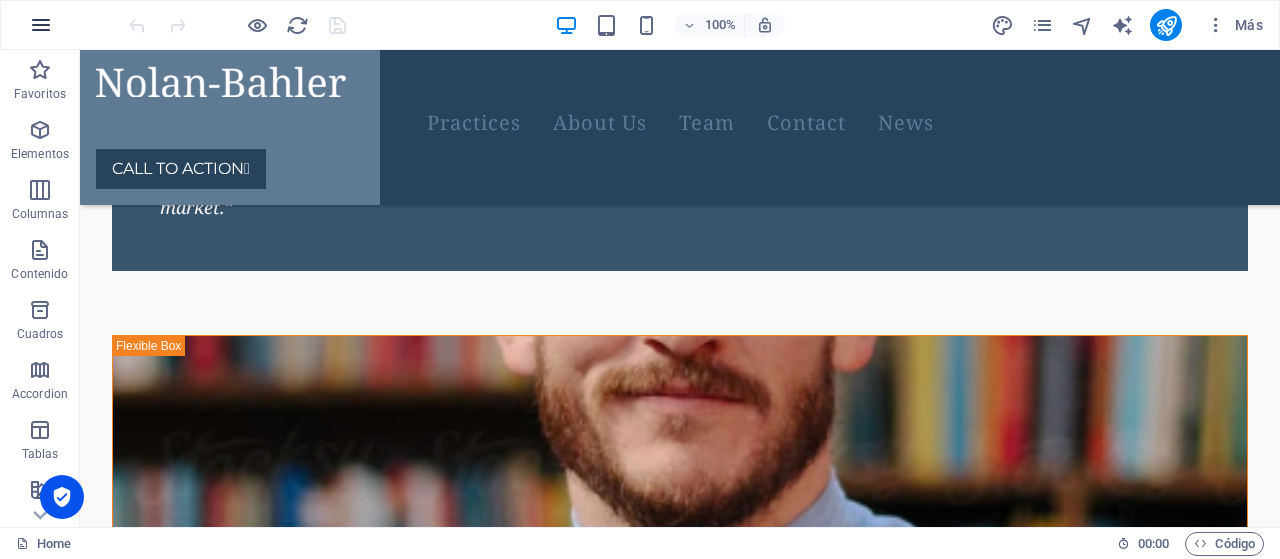 click at bounding box center [41, 25] 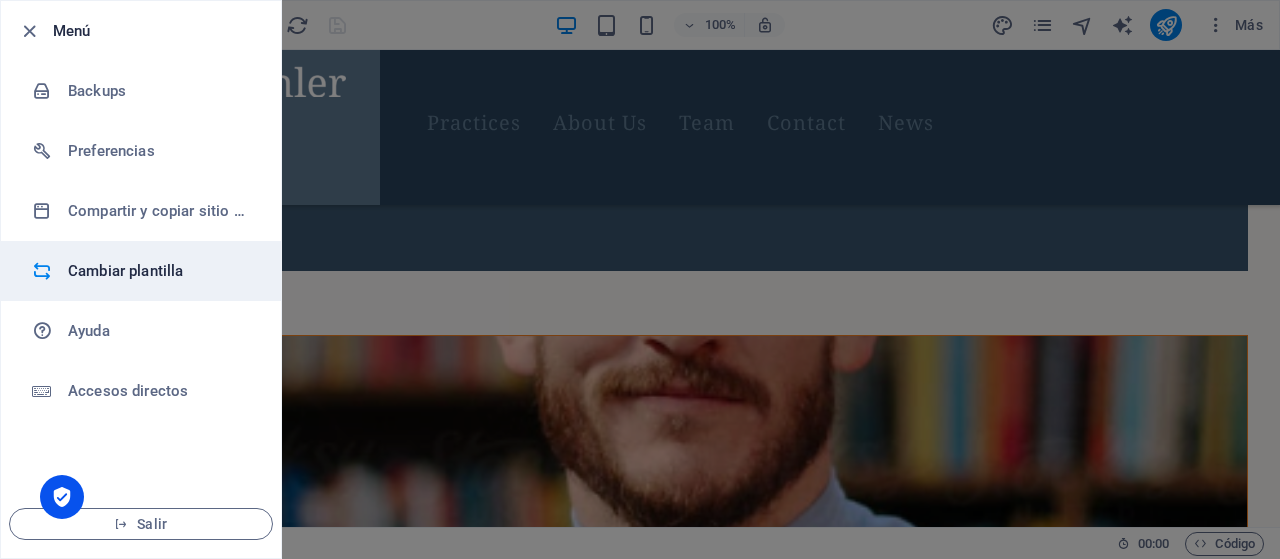 click on "Cambiar plantilla" at bounding box center [160, 271] 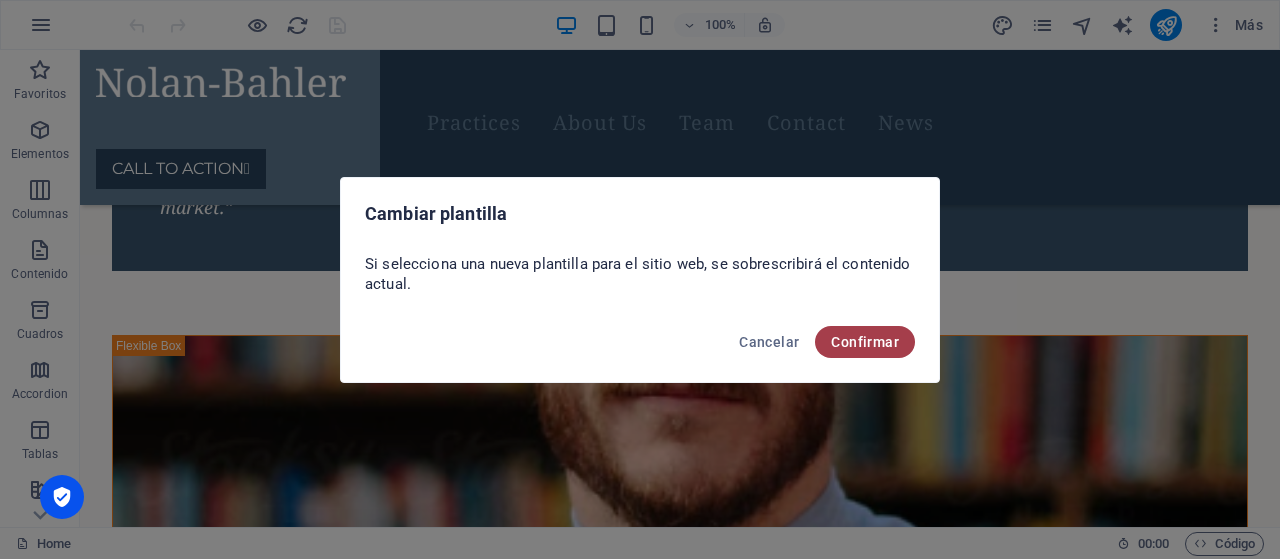 click on "Confirmar" at bounding box center (865, 342) 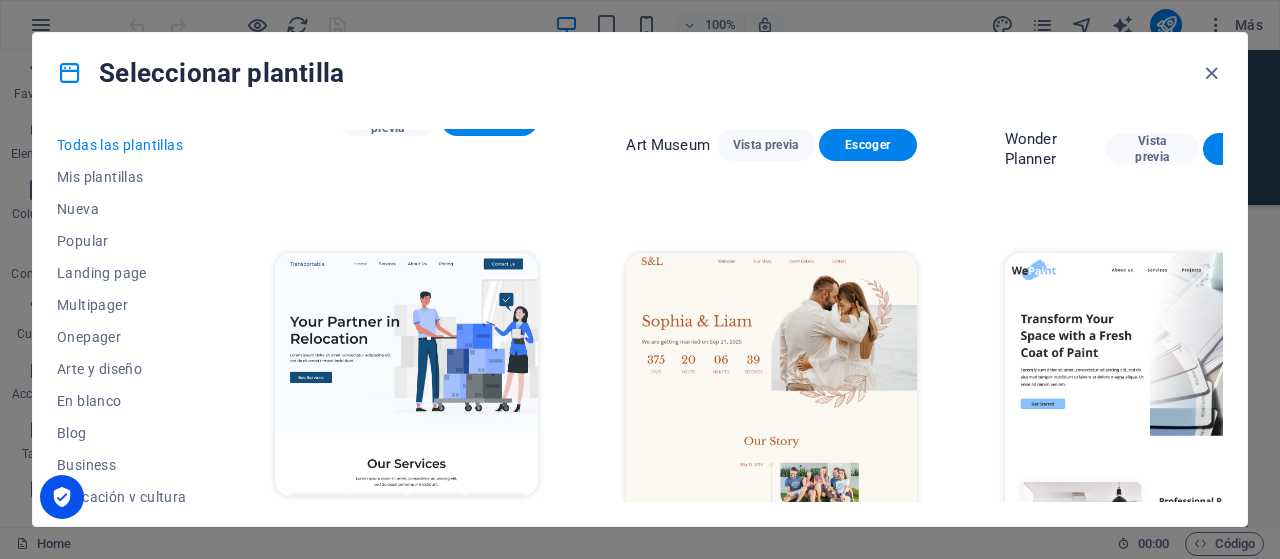 scroll, scrollTop: 300, scrollLeft: 0, axis: vertical 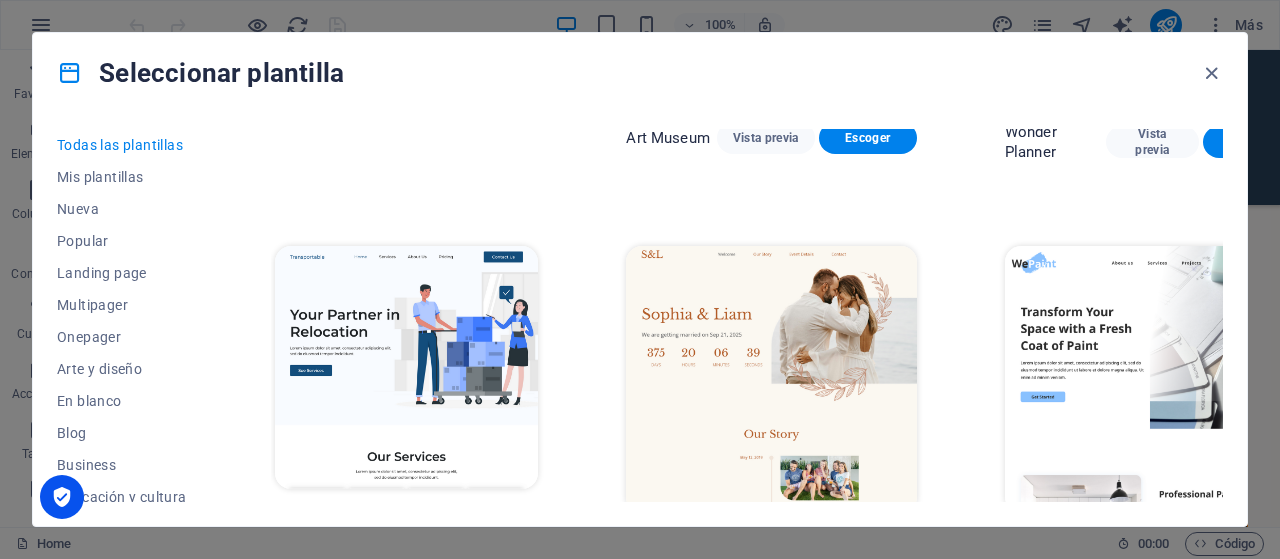 click on "Vista previa" at bounding box center (1144, 550) 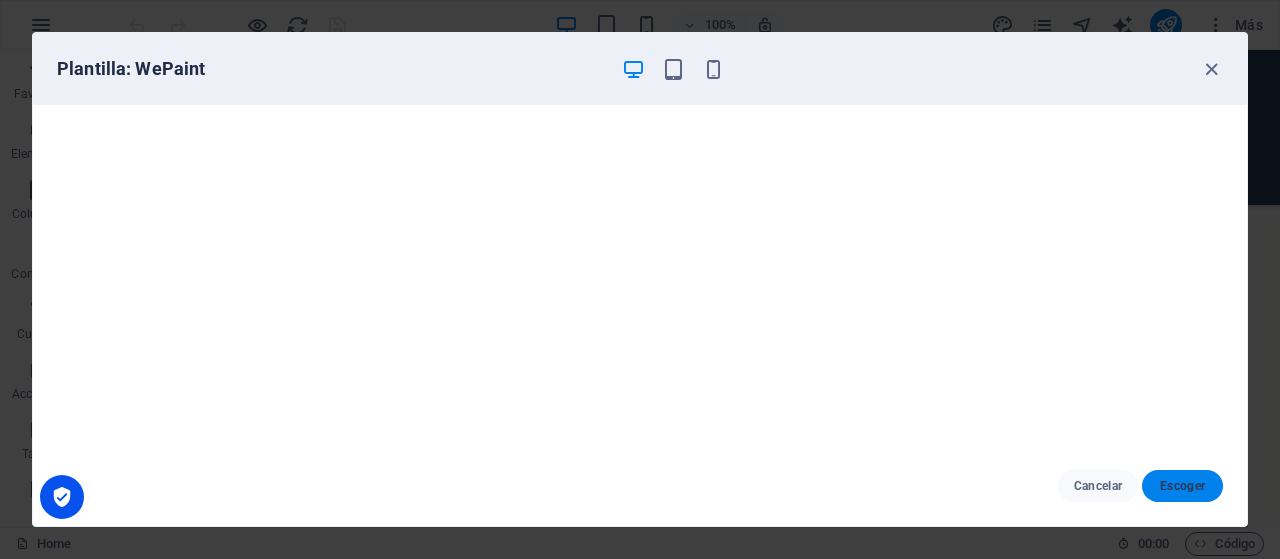 click on "Escoger" at bounding box center (1182, 486) 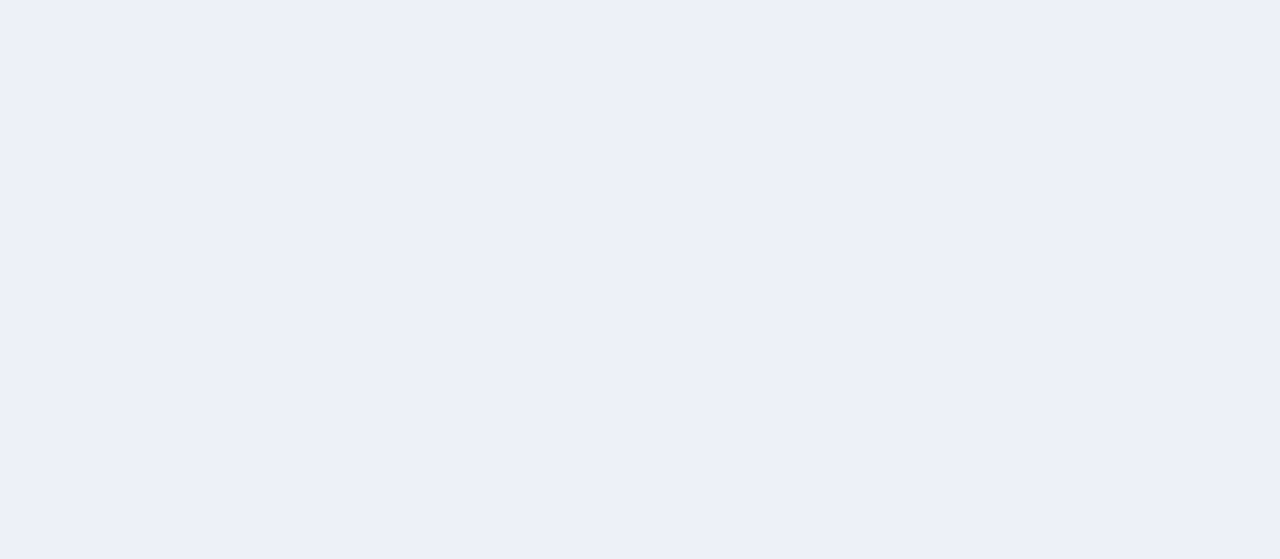 scroll, scrollTop: 0, scrollLeft: 0, axis: both 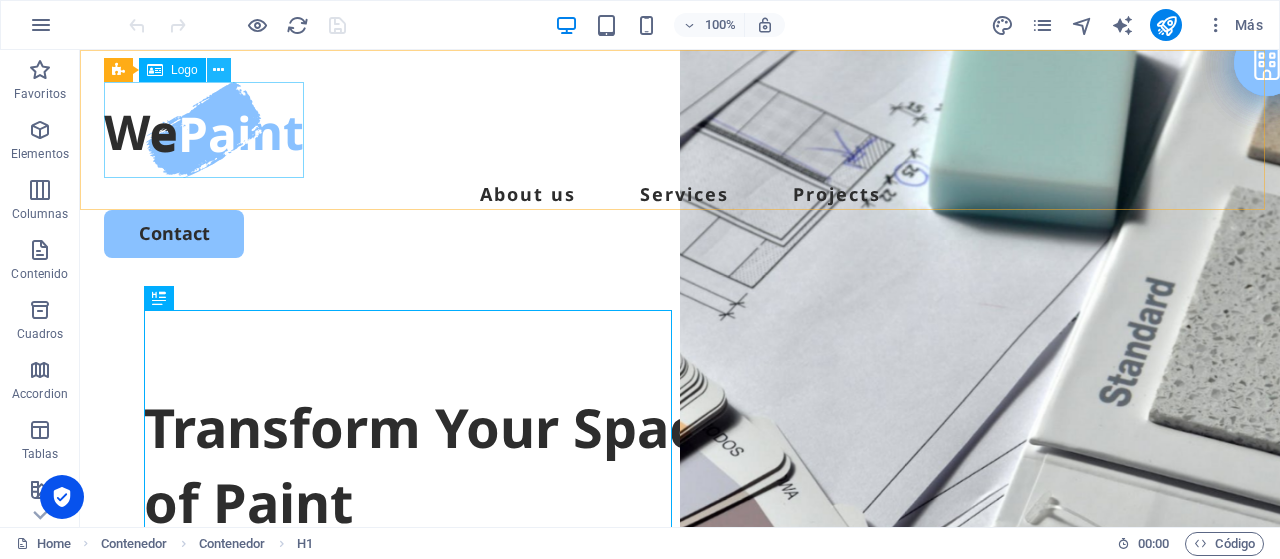 click at bounding box center [218, 70] 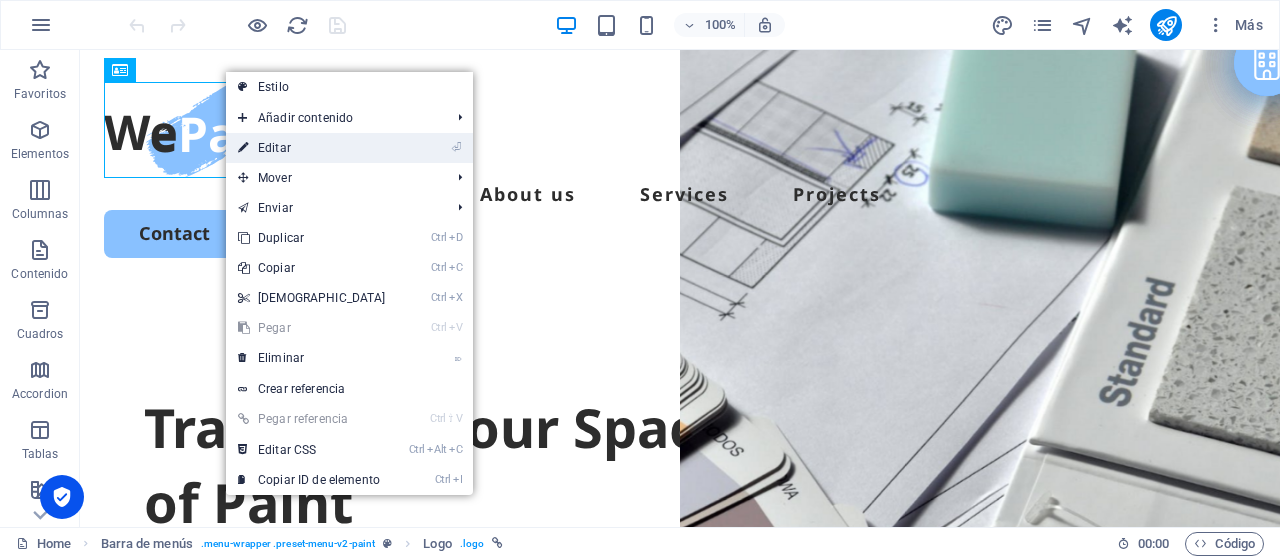 click on "⏎  Editar" at bounding box center (312, 148) 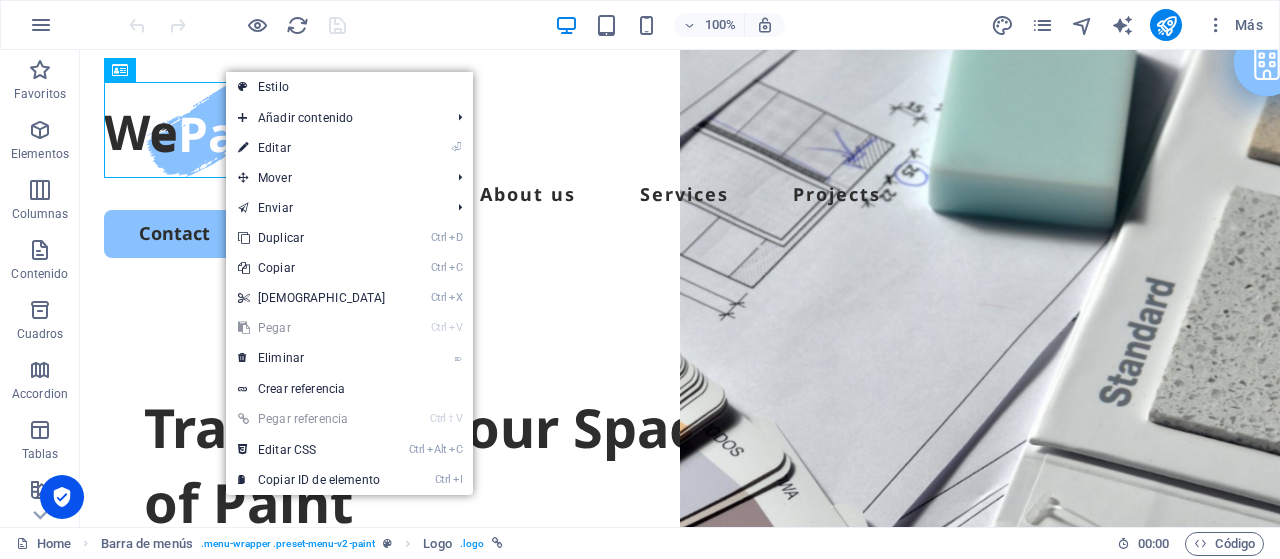 select on "px" 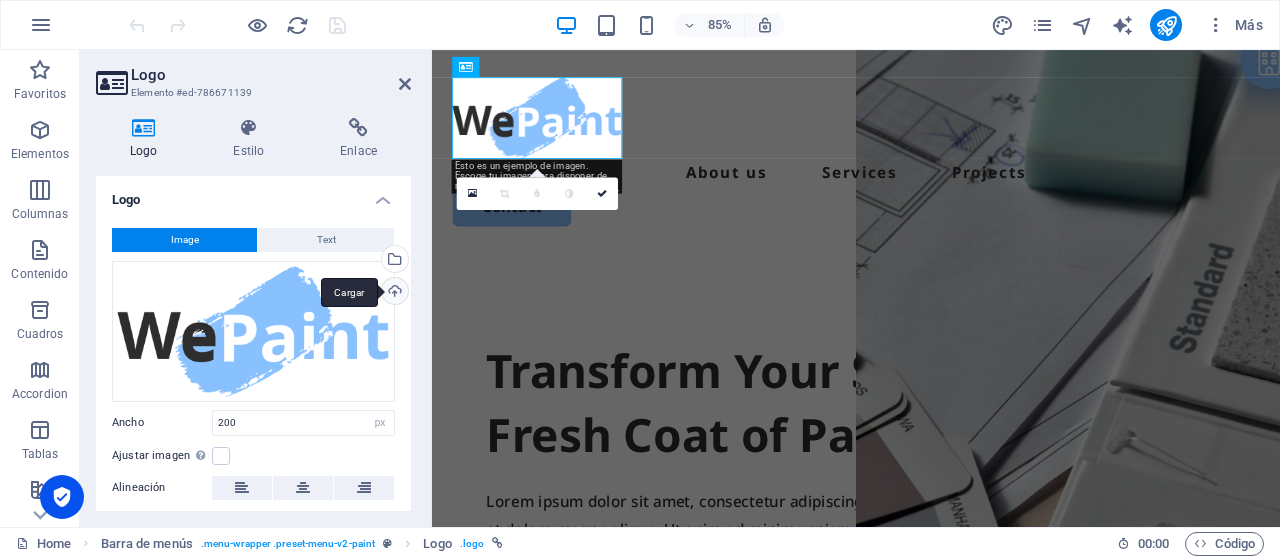 click on "Cargar" at bounding box center (393, 293) 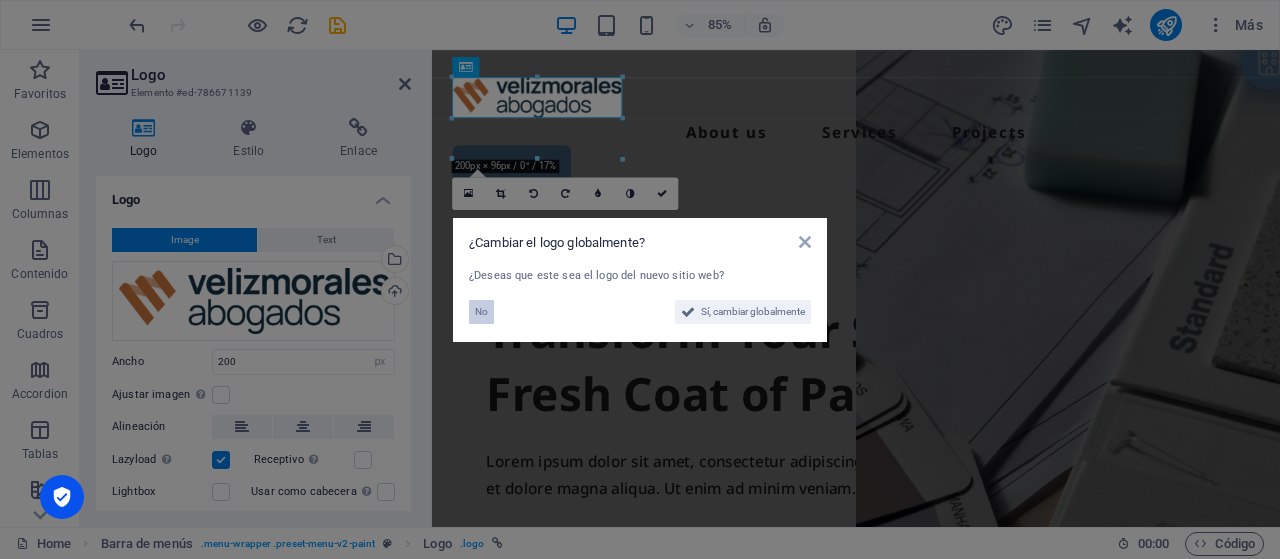 click on "No" at bounding box center [481, 312] 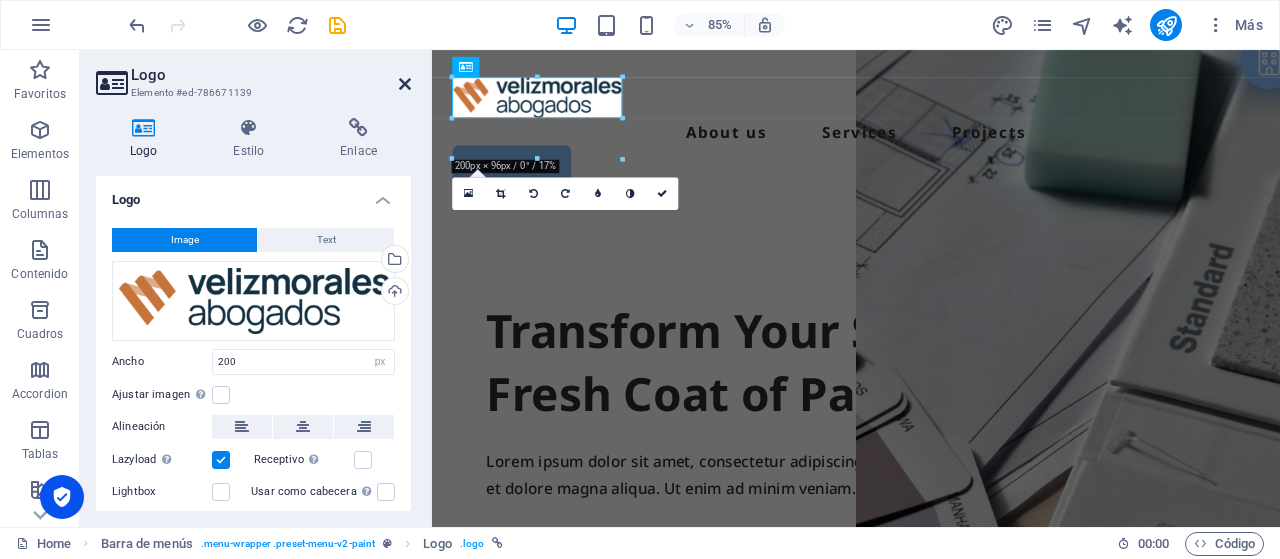 click at bounding box center (405, 84) 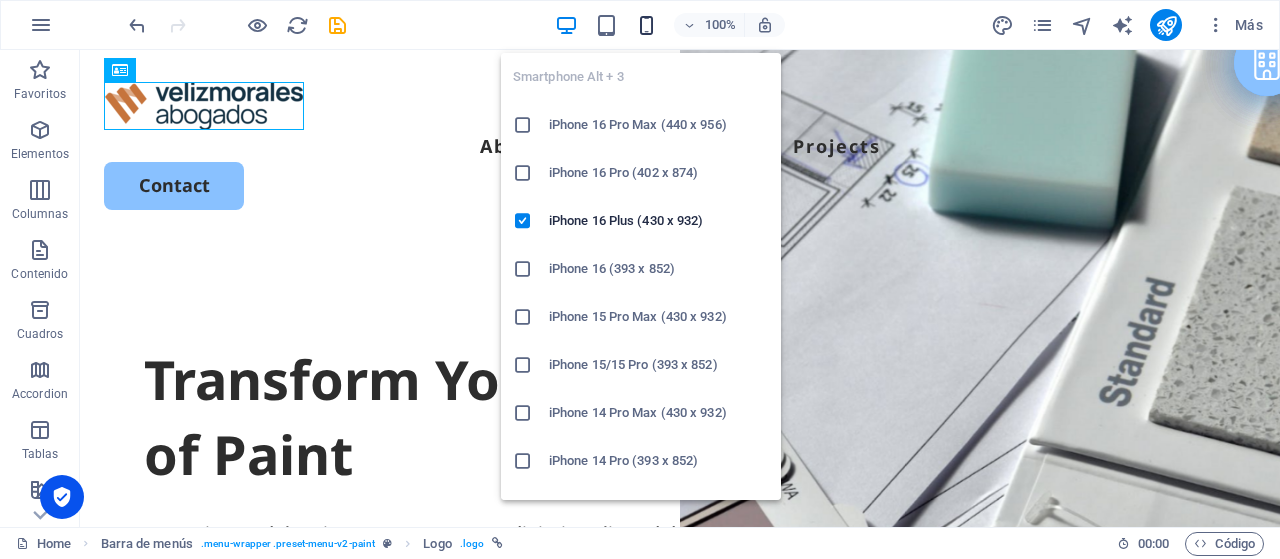 click at bounding box center [646, 25] 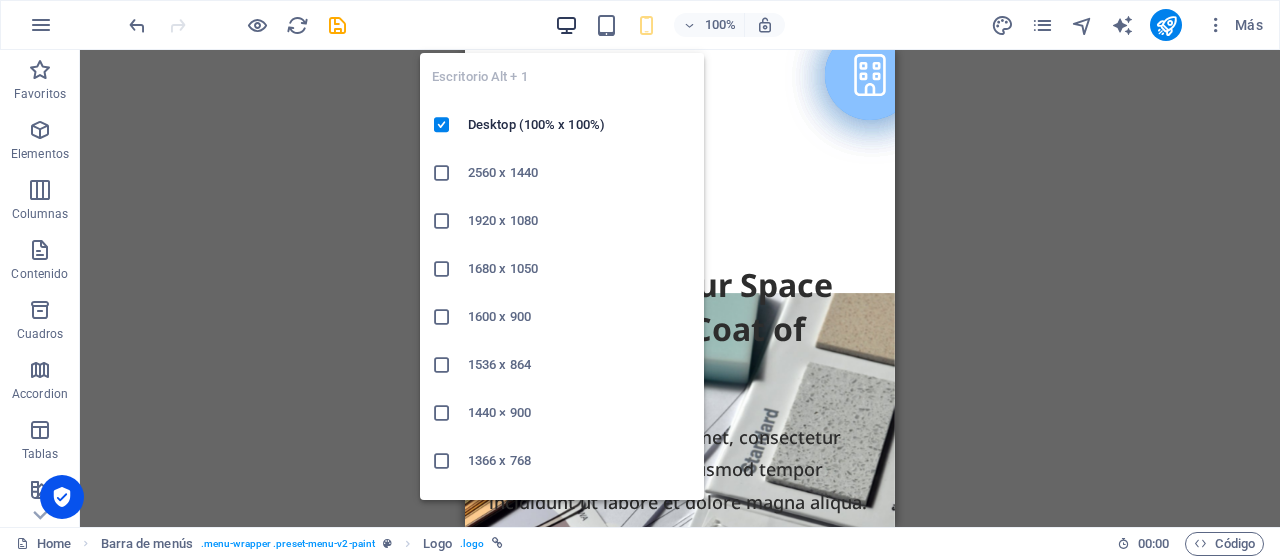 click at bounding box center [566, 25] 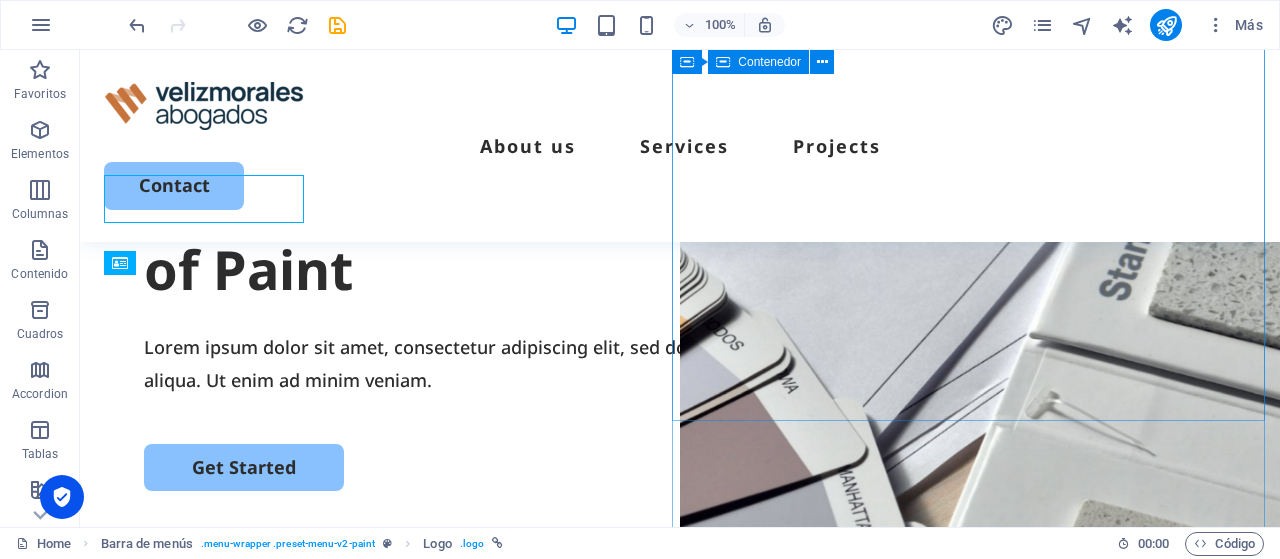 scroll, scrollTop: 100, scrollLeft: 0, axis: vertical 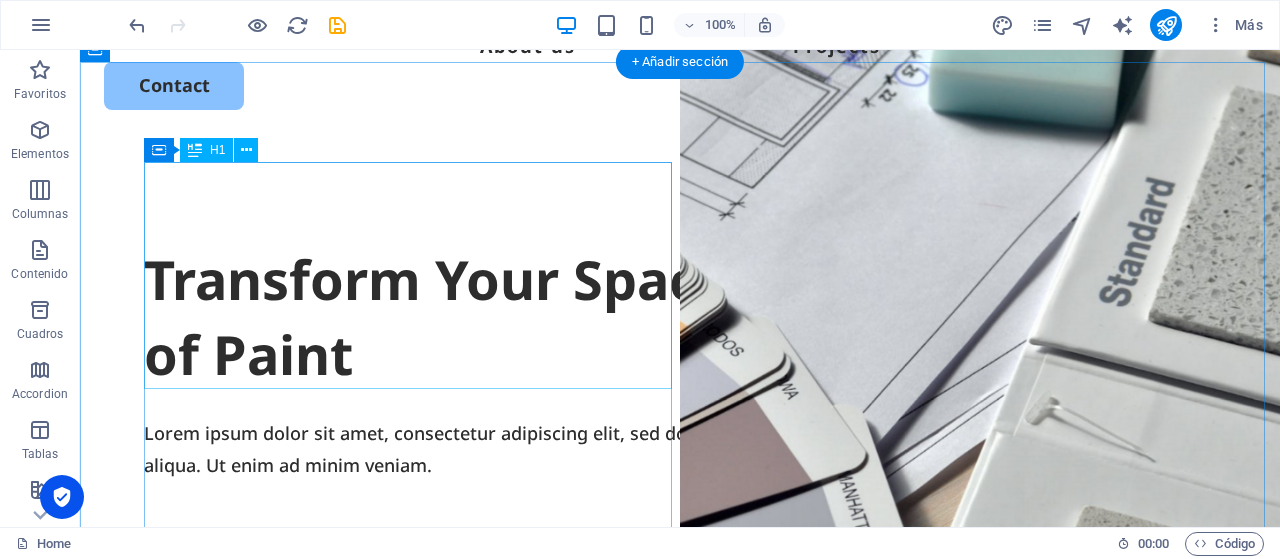 click on "Transform Your Space with a Fresh Coat of Paint" at bounding box center [680, 317] 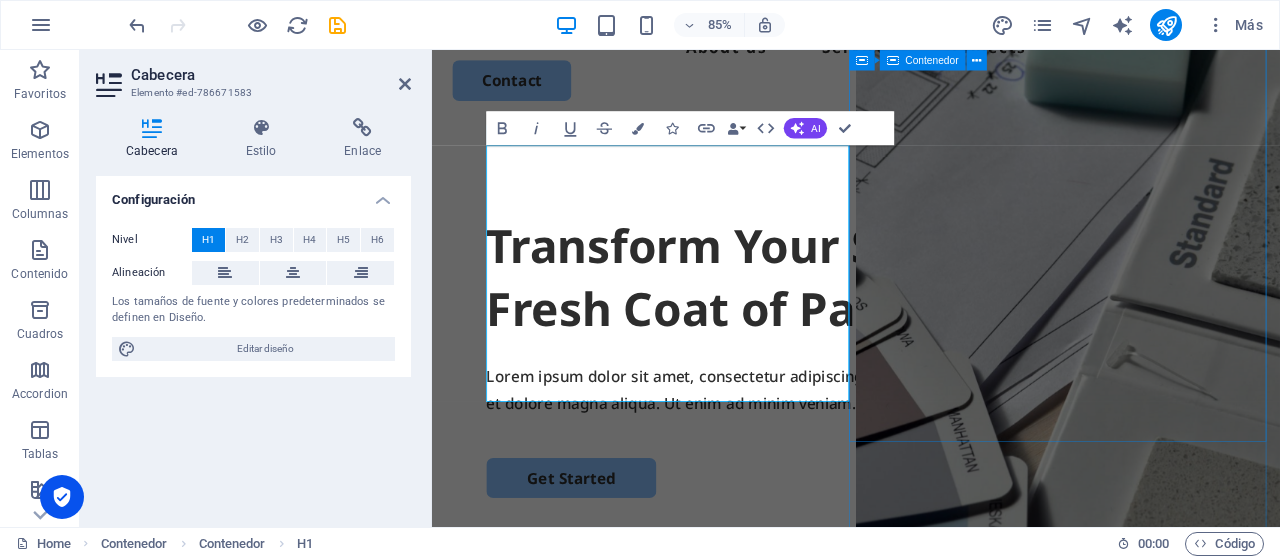 type 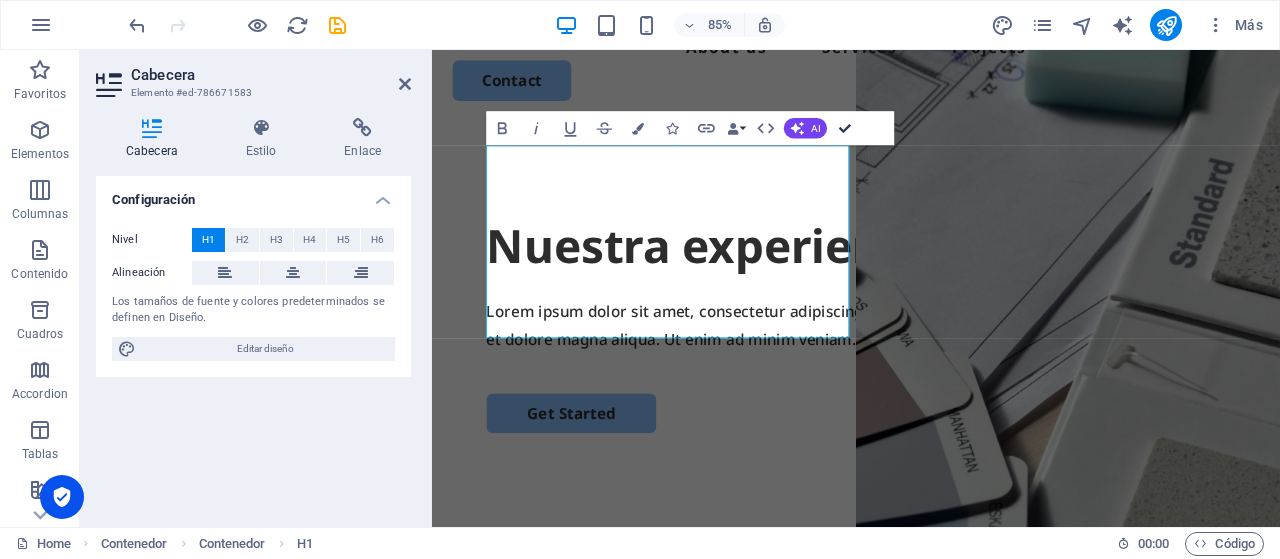 drag, startPoint x: 851, startPoint y: 125, endPoint x: 770, endPoint y: 77, distance: 94.15413 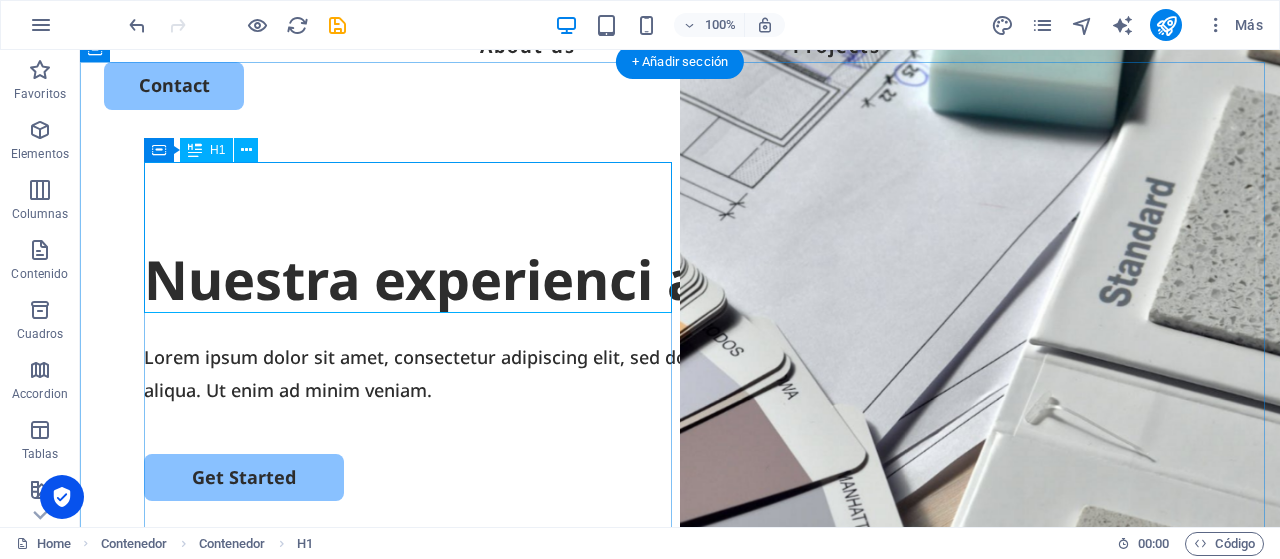 click on "Nuestra experienci a tu servicio" at bounding box center (680, 280) 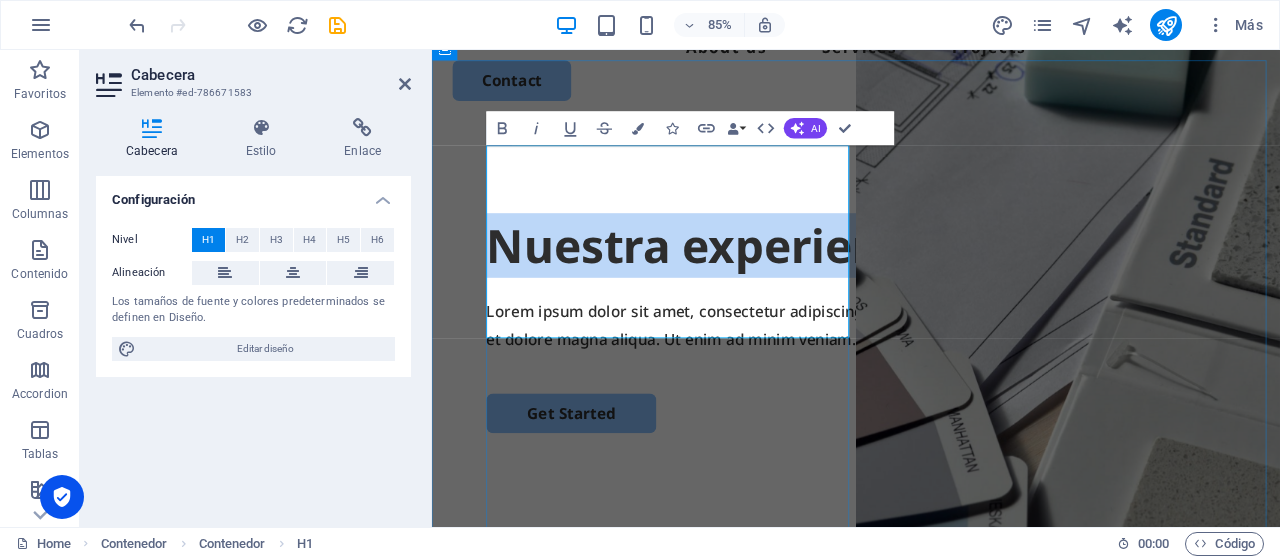click on "Nuestra experienci a tu servicio" at bounding box center [931, 280] 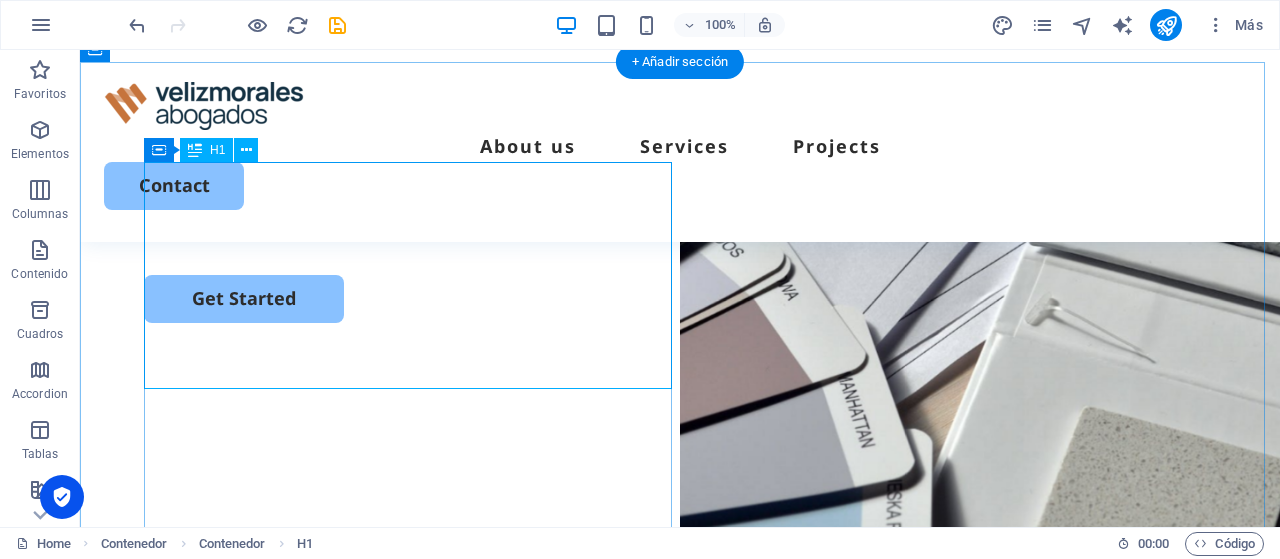scroll, scrollTop: 200, scrollLeft: 0, axis: vertical 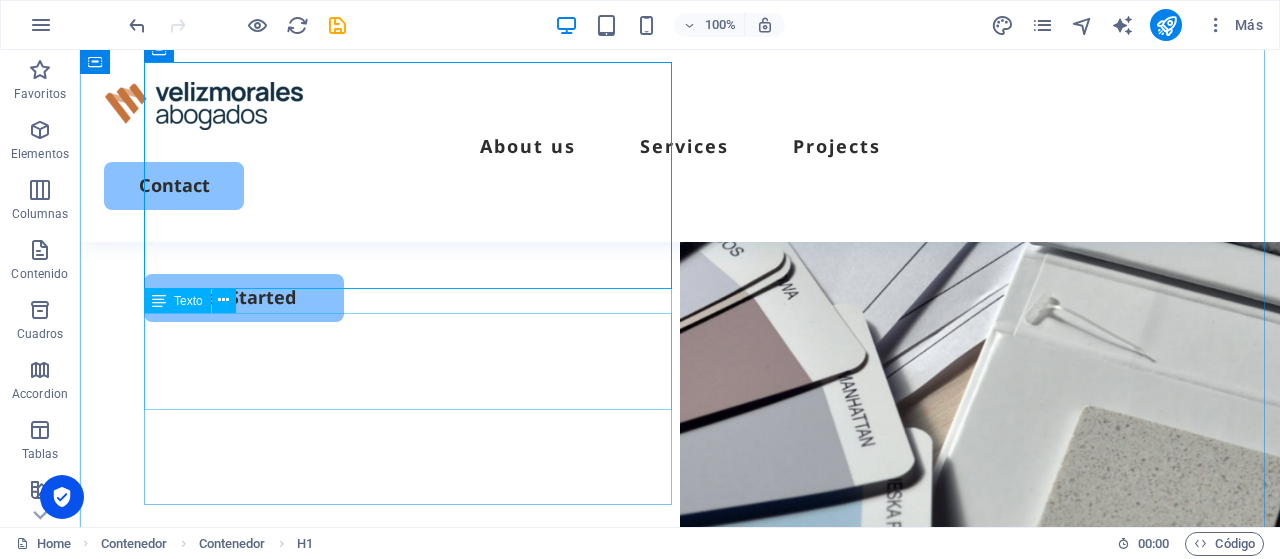 click on "Lorem ipsum dolor sit amet, consectetur adipiscing elit, sed do eiusmod tempor incididunt ut labore et dolore magna aliqua. Ut enim ad minim veniam." at bounding box center (680, 194) 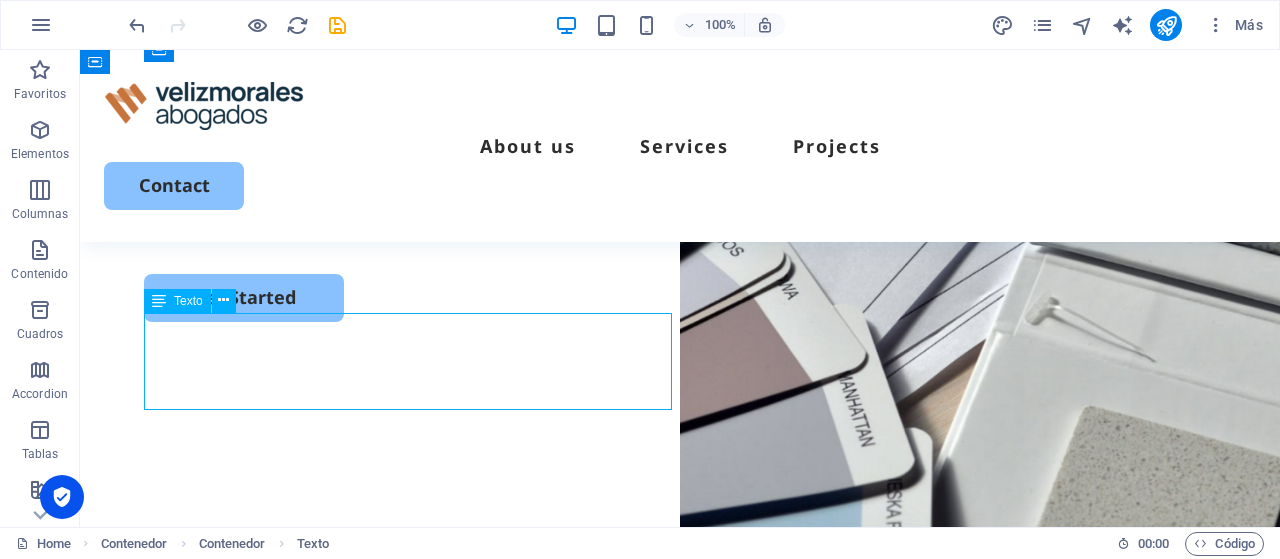 click on "Lorem ipsum dolor sit amet, consectetur adipiscing elit, sed do eiusmod tempor incididunt ut labore et dolore magna aliqua. Ut enim ad minim veniam." at bounding box center (680, 194) 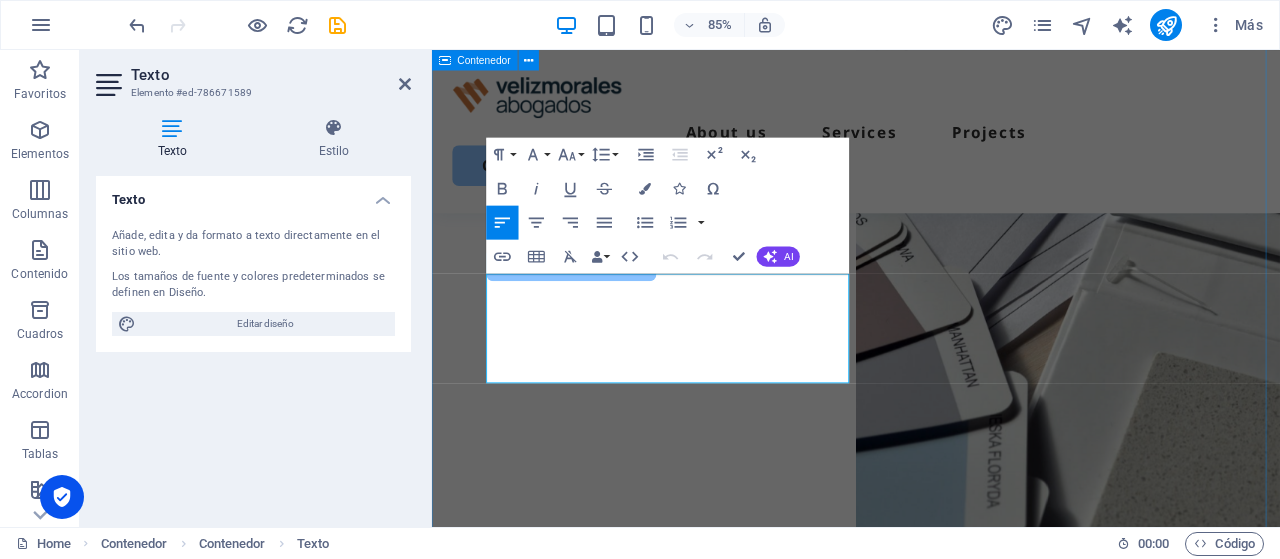 scroll, scrollTop: 183, scrollLeft: 0, axis: vertical 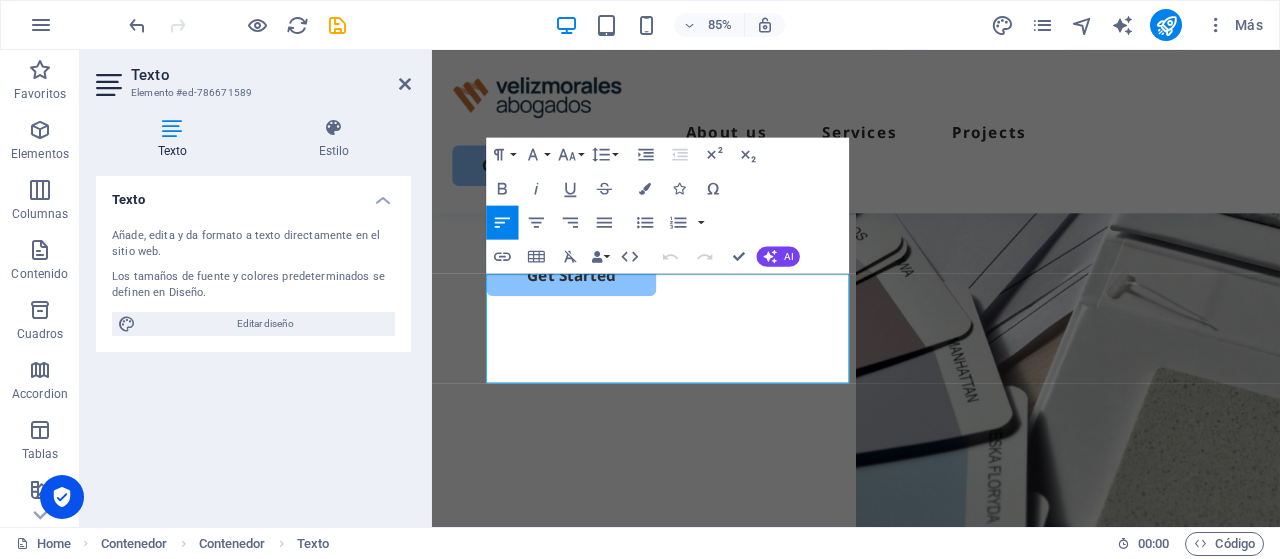 drag, startPoint x: 670, startPoint y: 422, endPoint x: 856, endPoint y: 323, distance: 210.70596 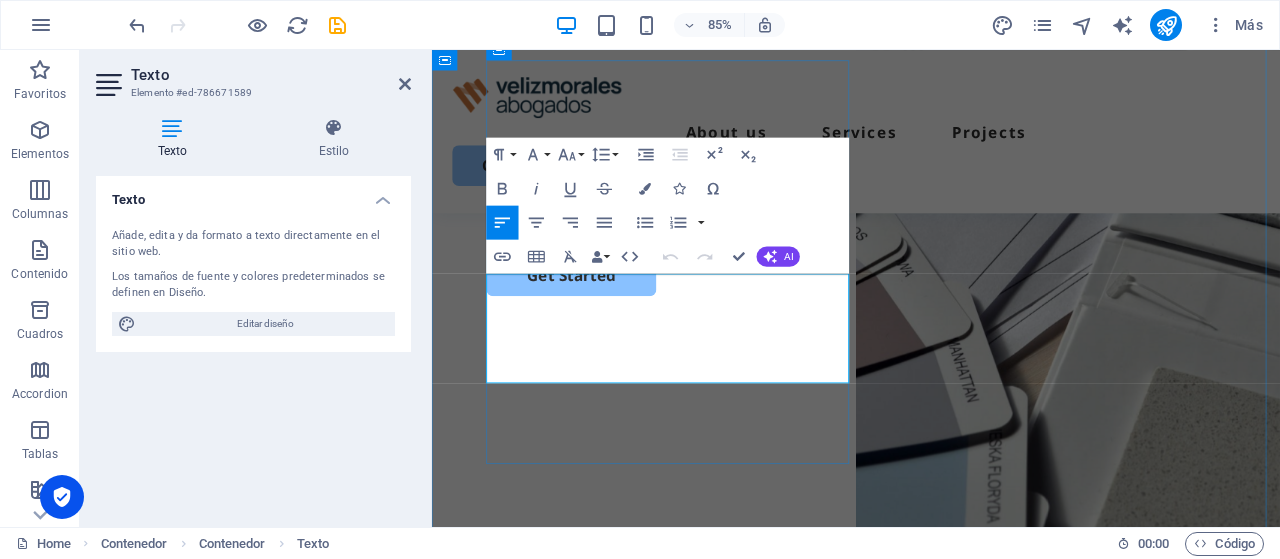 scroll, scrollTop: 168, scrollLeft: 0, axis: vertical 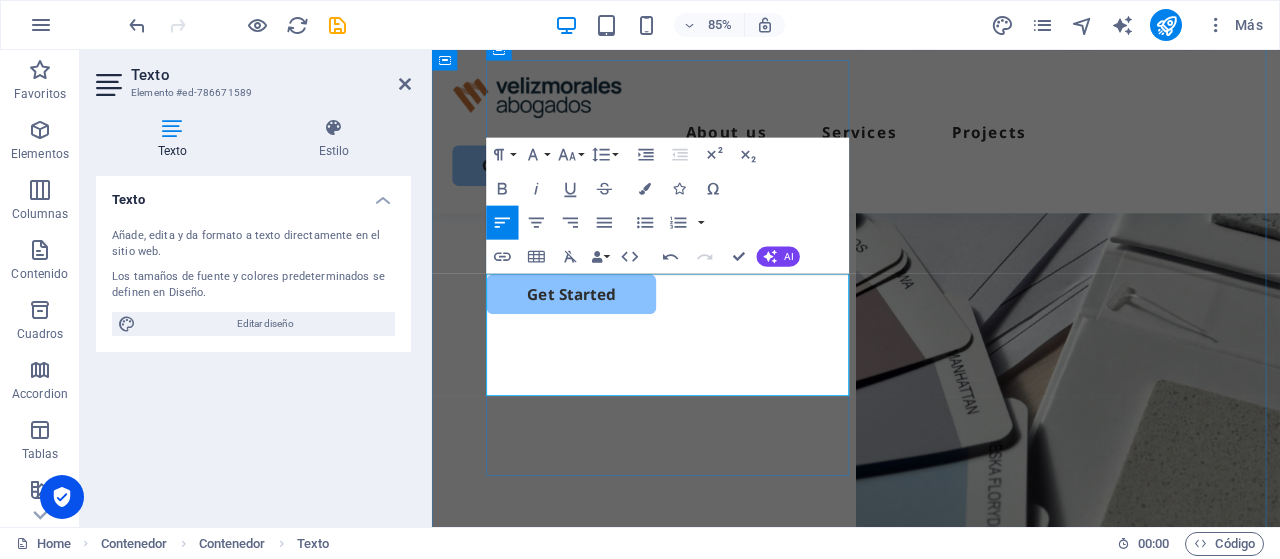 click on "Somos un Estudio Jurídico especializado en Derecho Público  y Administrativo, con foco en asesorías a Municipalidades, Corporaciones Municipales, Gremios y Sindicatos." at bounding box center [931, 230] 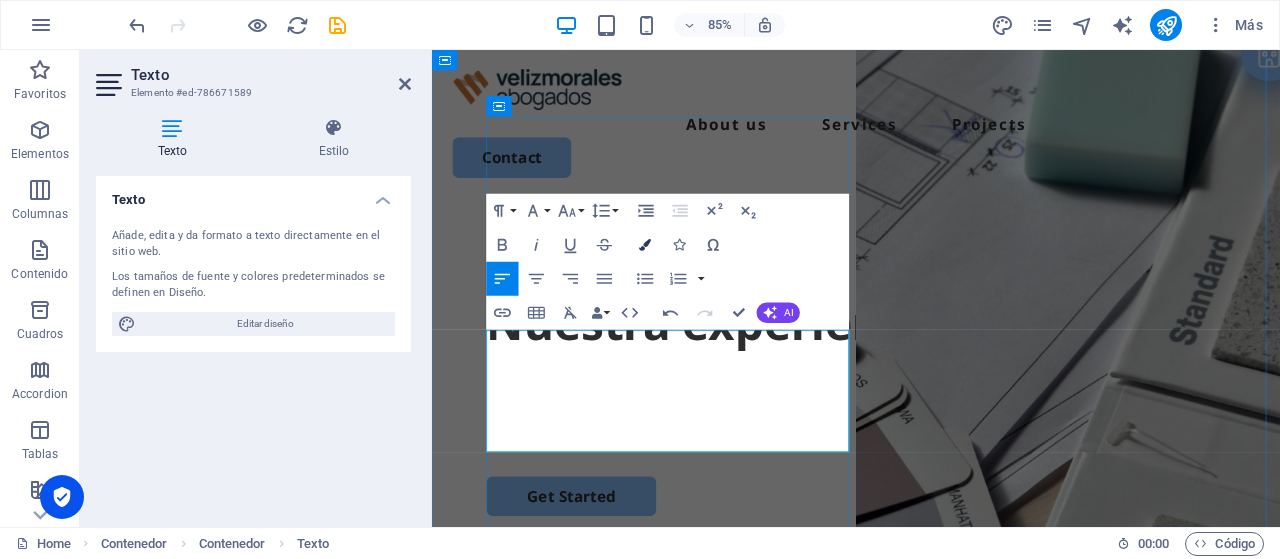 scroll, scrollTop: 0, scrollLeft: 0, axis: both 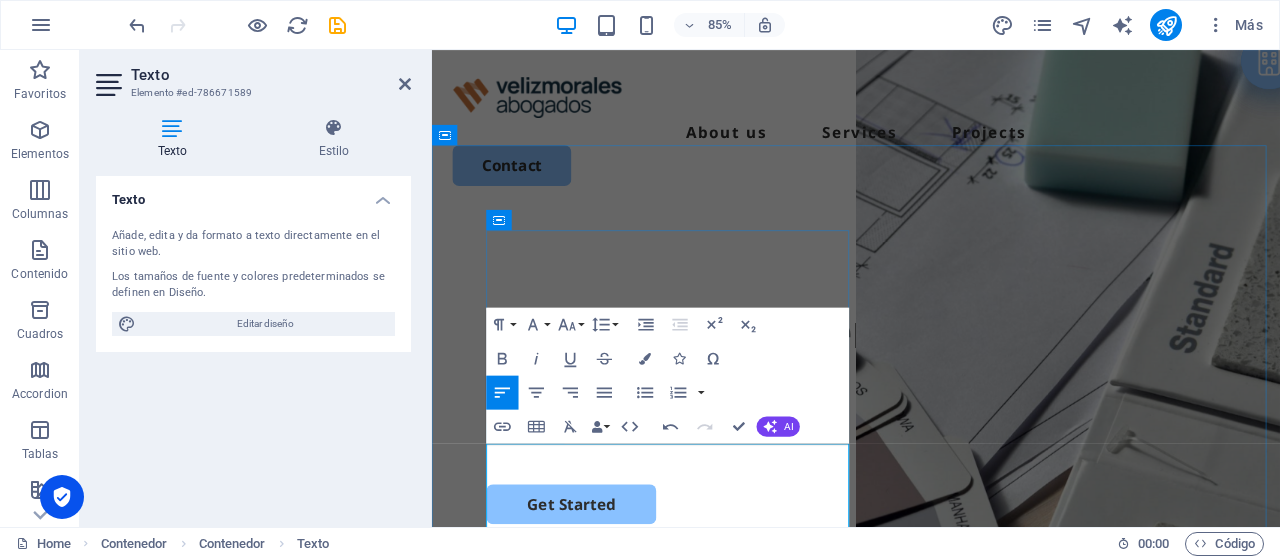 click on "Somos un Estudio Jurídico especializado en Derecho Público  y Administrativo, con foco en asesorías a Municipalidades, Corporaciones Municipales, Gremios y Sindicatos." at bounding box center (931, 477) 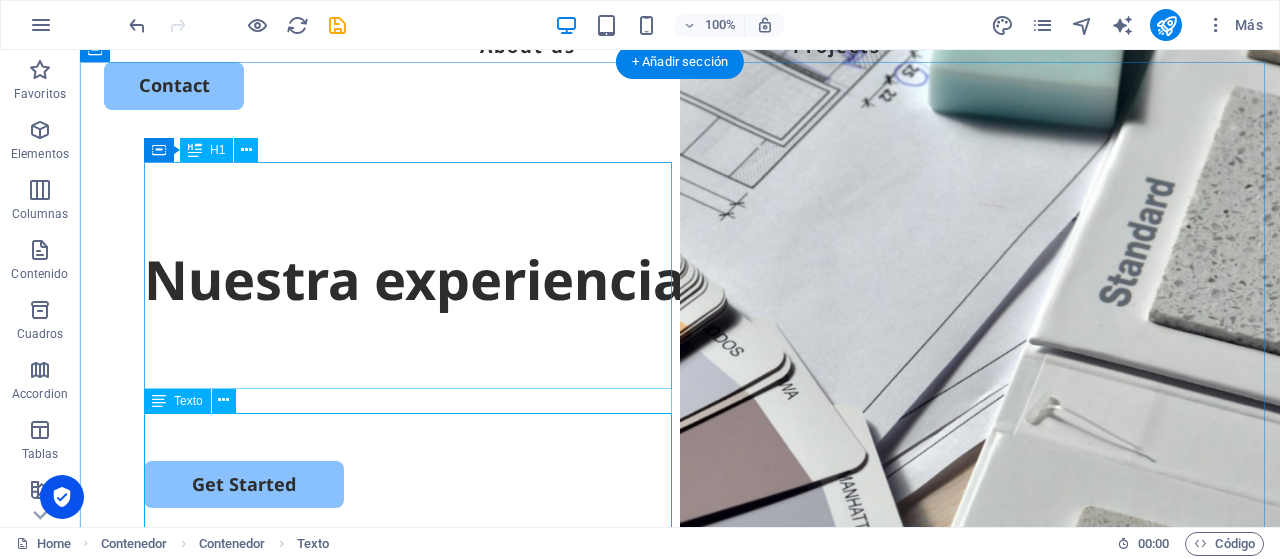 scroll, scrollTop: 300, scrollLeft: 0, axis: vertical 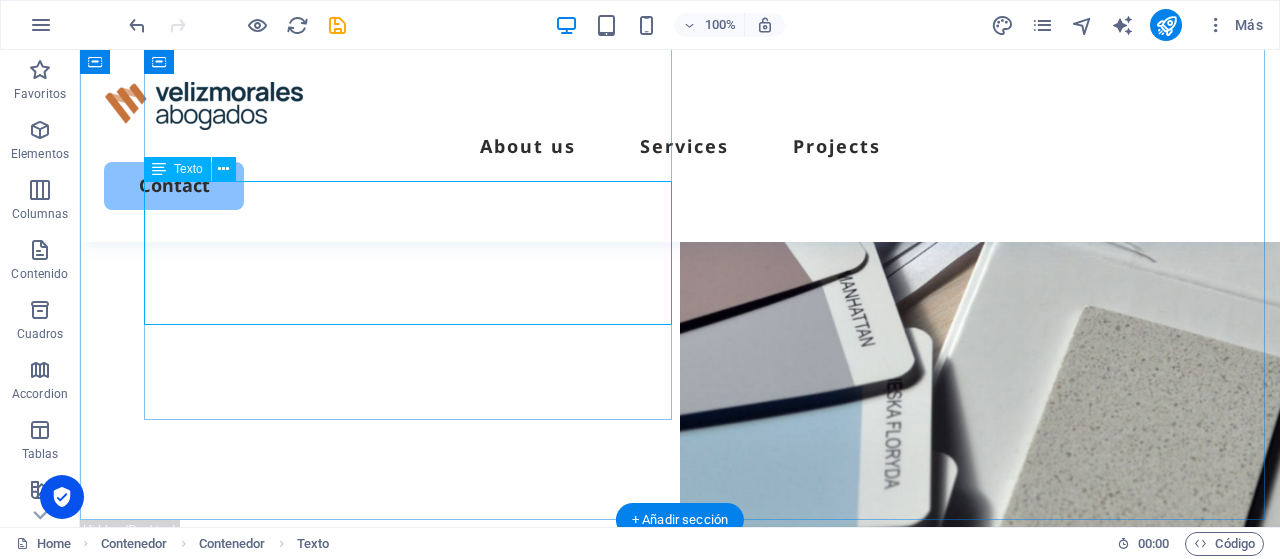 click on "Somos un Estudio Jurídico especializado en Derecho Público  y Administrativo, con foco en asesorías a Municipalidades, Corporaciones Municipales, Gremios y Sindicatos." at bounding box center [680, 98] 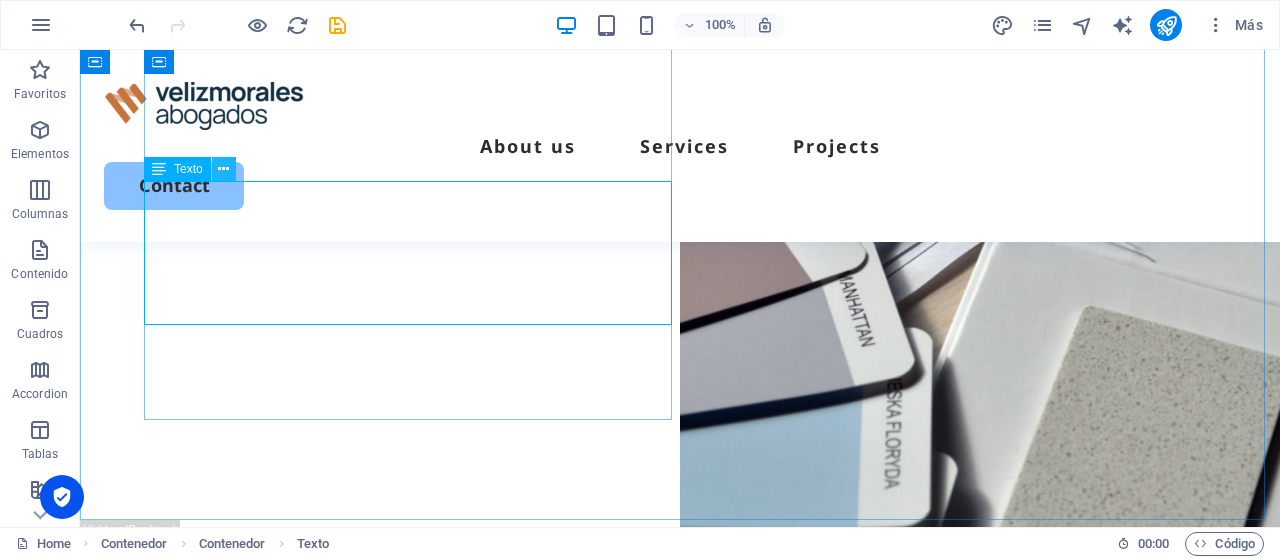 click at bounding box center [223, 169] 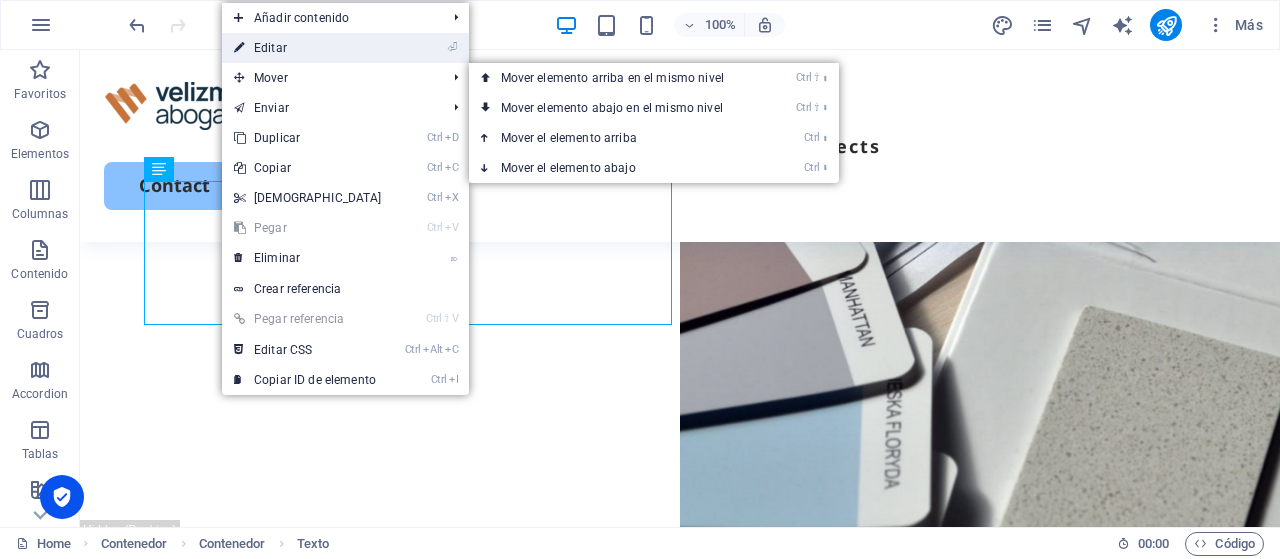 click on "⏎  Editar" at bounding box center [308, 48] 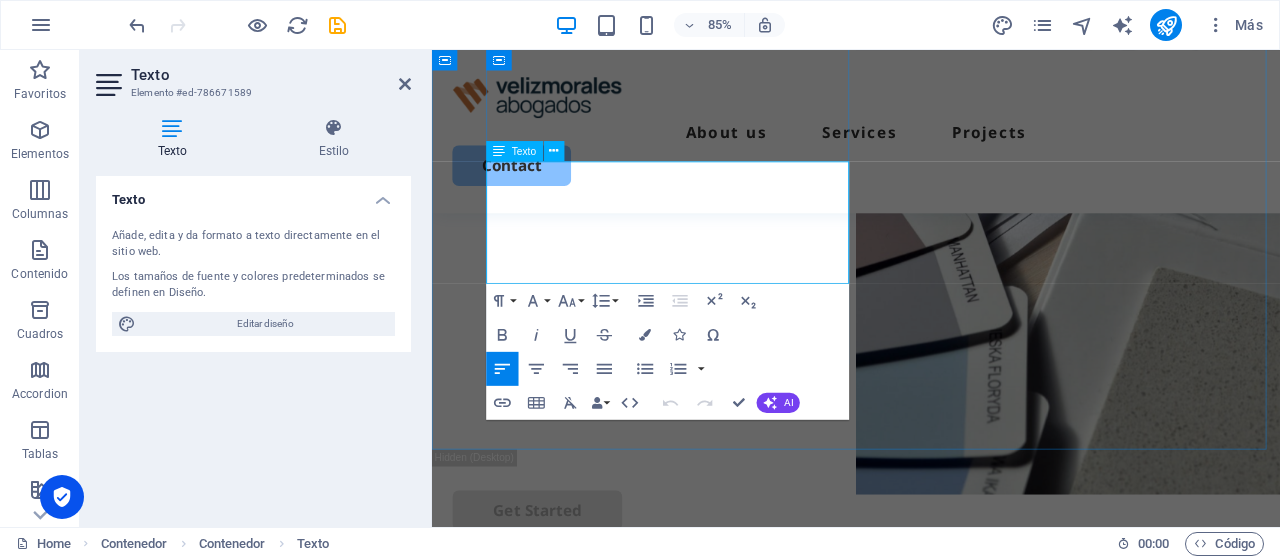 click on "Somos un Estudio Jurídico especializado en Derecho Público  y Administrativo, con foco en asesorías a Municipalidades, Corporaciones Municipales, Gremios y Sindicatos." at bounding box center (901, 98) 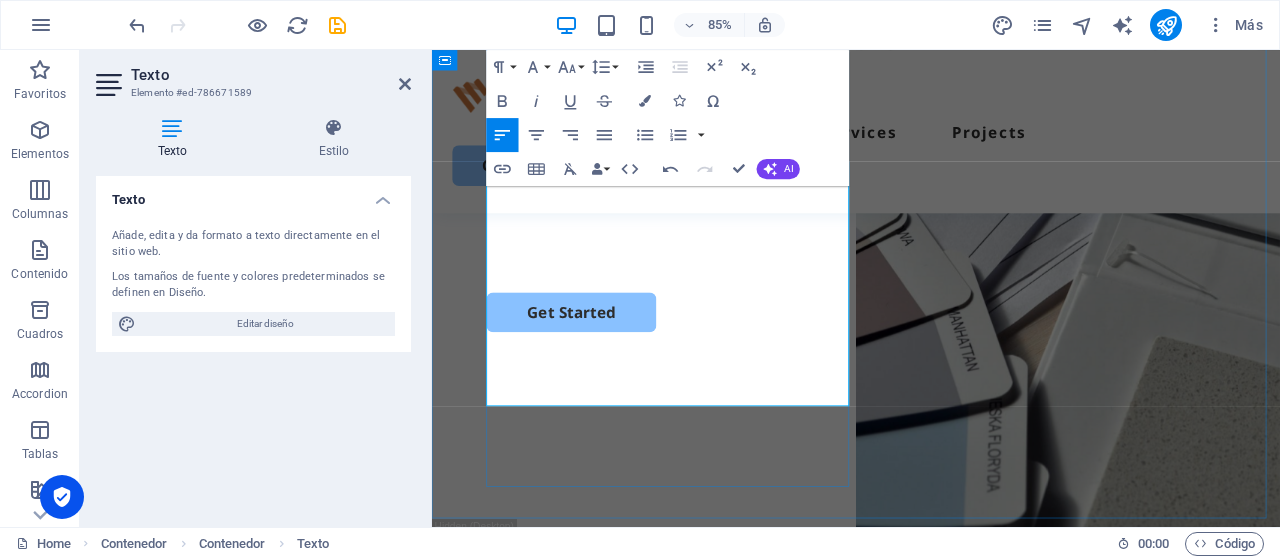 click on "Somos un Estudio Jurídico especializado en Derecho Púb Somos un Estudio Jurídico especializado en Derecho Público  y Administrativo, con foco en asesorías a Municipalidades, Corporaciones Mu lico  y Administrativo, con foco en asesorías a Municipalidades, Corporaciones Municipales, Gremios y Sindicatos." at bounding box center (925, 215) 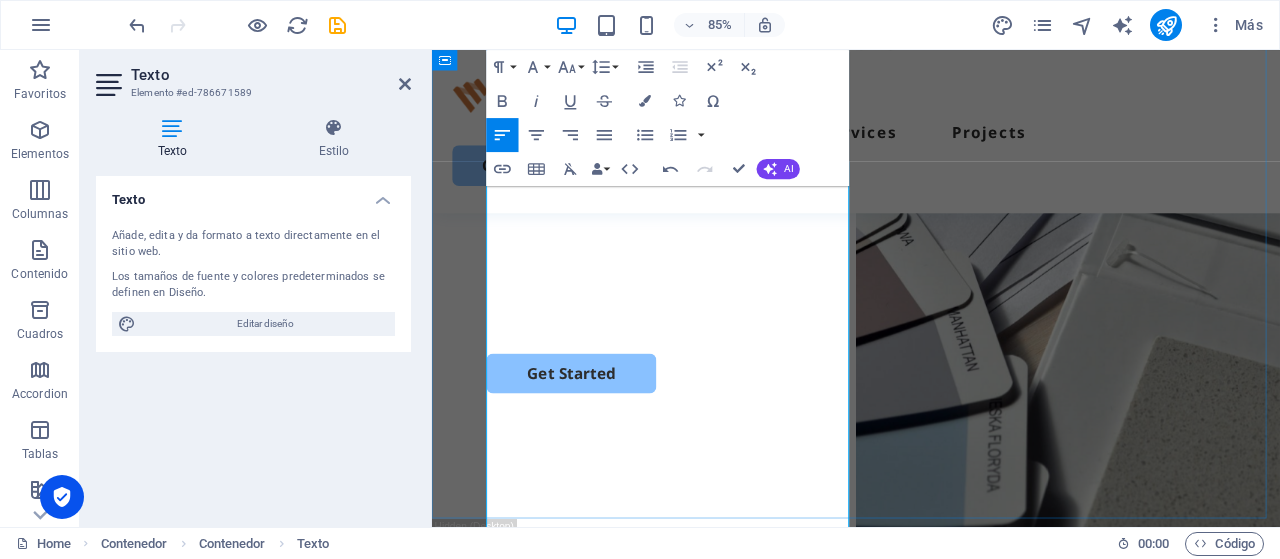scroll, scrollTop: 3142, scrollLeft: 3, axis: both 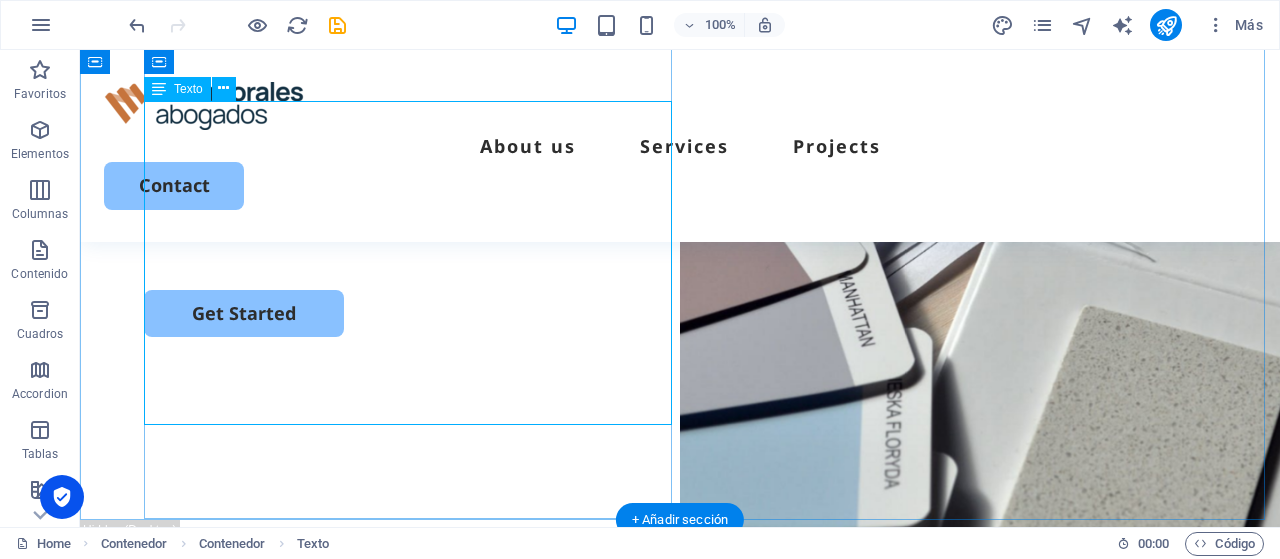 click on "Somos un Estudio Jurídico especializado en Derecho PúSomos un Estudio Jurídico especializado en Derecho Público  y Administrativo, con foco en asesorías a Municipalidades, Corporaciones Municipales, Gremios y Sindicatos.b Somos un Estudio Jurídico especializado en Derecho Público  y Administrativo, con foco en asesorías a Municipalidades, Corporaciones Mu lico  y Administrativo, con foco en asesorías a Municipalidades, Corporaciones Municipales, Gremios y Sindicatos." at bounding box center (680, 152) 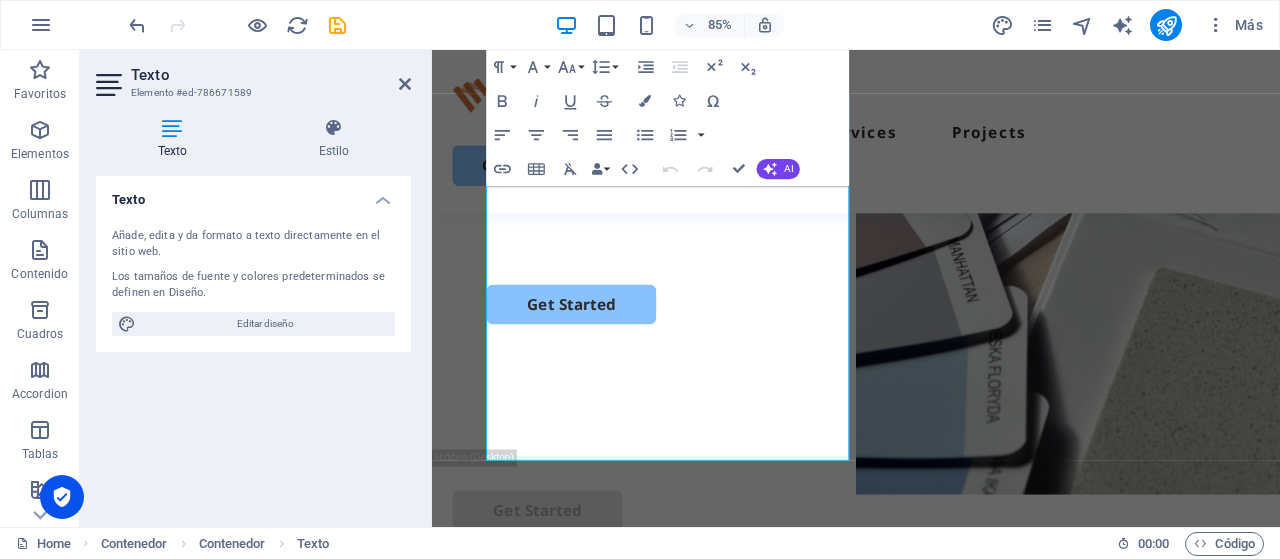 click on "Texto" at bounding box center (253, 194) 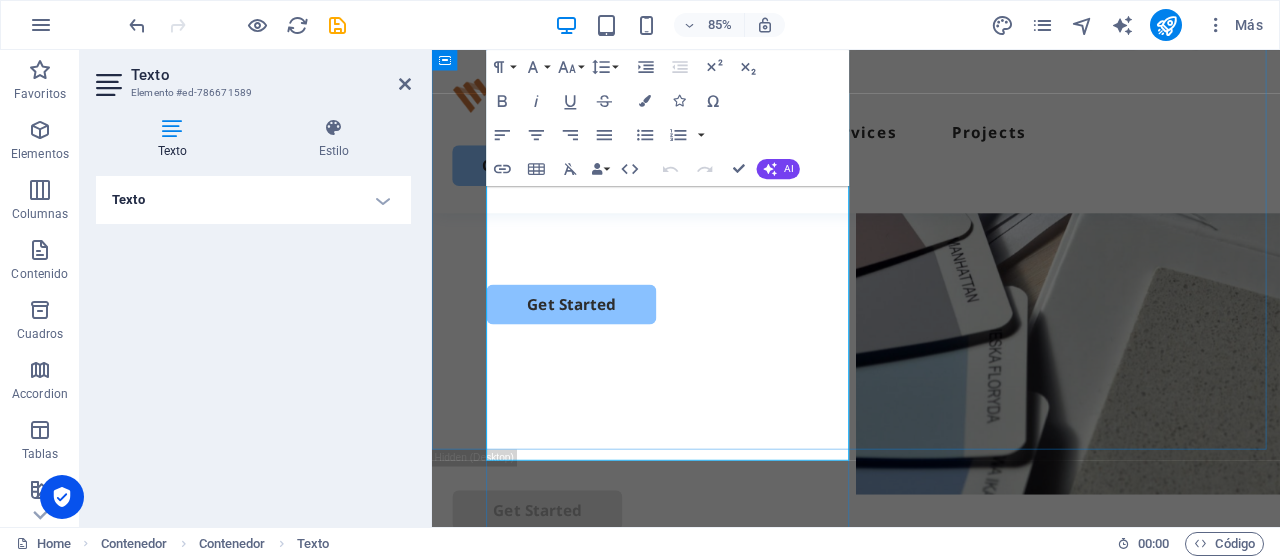 click on "Somos un Estudio Jurídico especializado en Derecho PúSomos un Estudio Jurídico especializado en Derecho Público  y Administrativo, con foco en asesorías a Municipalidades, Corporaciones Municipales, Gremios y Sindicatos.b Somos un Estudio Jurídico especializado en Derecho Público  y Administrativo, con foco en asesorías a Municipalidades, Corporaciones Mu lico  y Administrativo, con foco en asesorías a Municipalidades, Corporaciones Municipales, Gremios y Sindicatos." at bounding box center (930, 170) 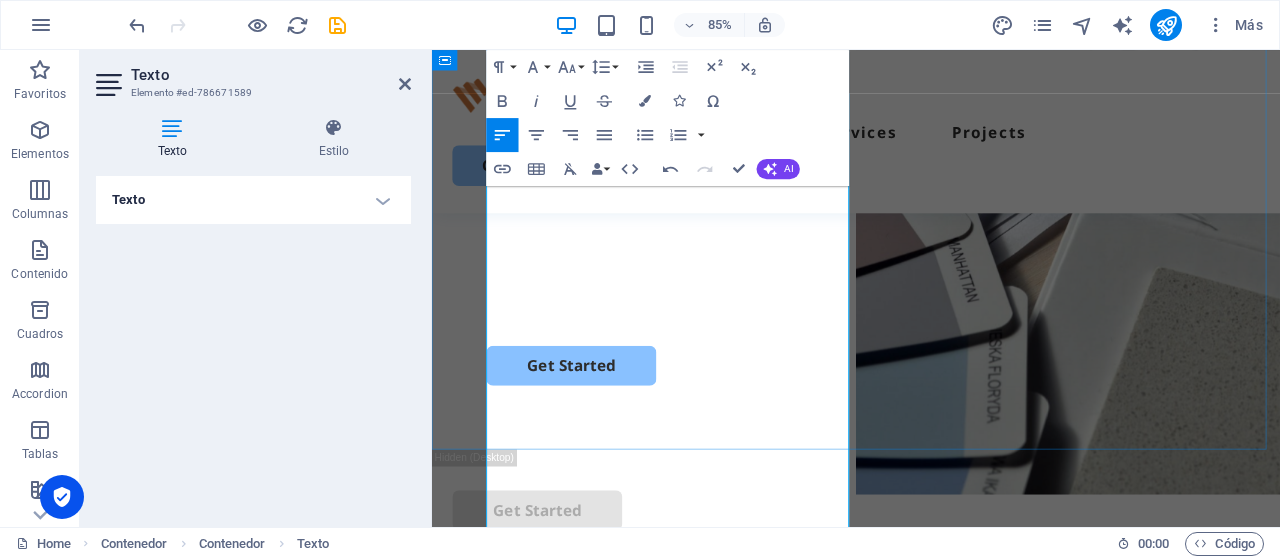 scroll, scrollTop: 3142, scrollLeft: 3, axis: both 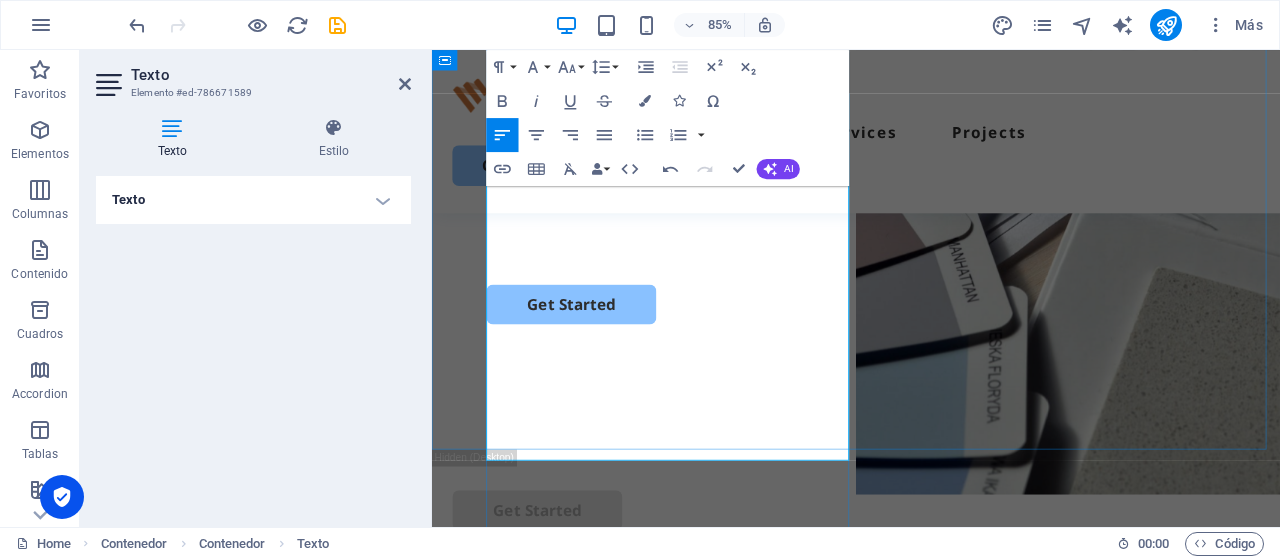 click on "Somos un Estudio Jurídico especializado en Derecho PúSomos un Estudio Jurídico especializado en Derecho Público  y Administrativo, con foco en asesorías a Municipalidades, Corporaciones Municipales, Gremios y Sindicatos.b Somos un Estudio Jurídico especializado en Derecho Público  y Administrativo, con foco en asesorías a Municipalidades, Corporaciones Mu lico  y Administrativo, con foco en asesorías a Municipalidades, Corporaciones Municipales, Gremios y Sindicatos." at bounding box center [930, 170] 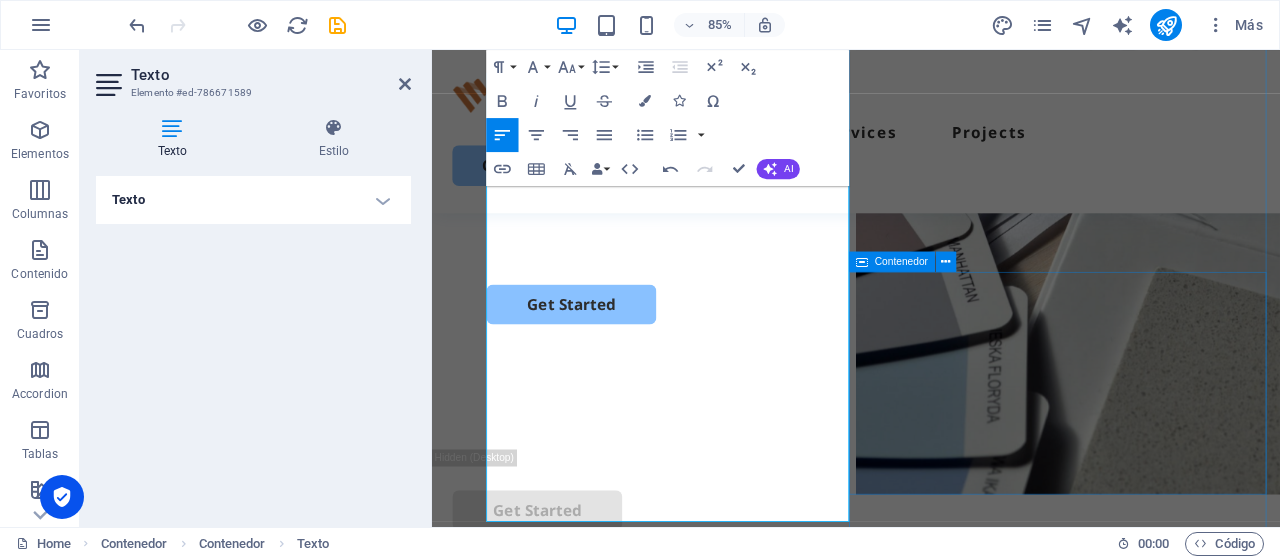 click on "Suelta el contenido aquí o  Añadir elementos  Pegar portapapeles" at bounding box center [1180, 1205] 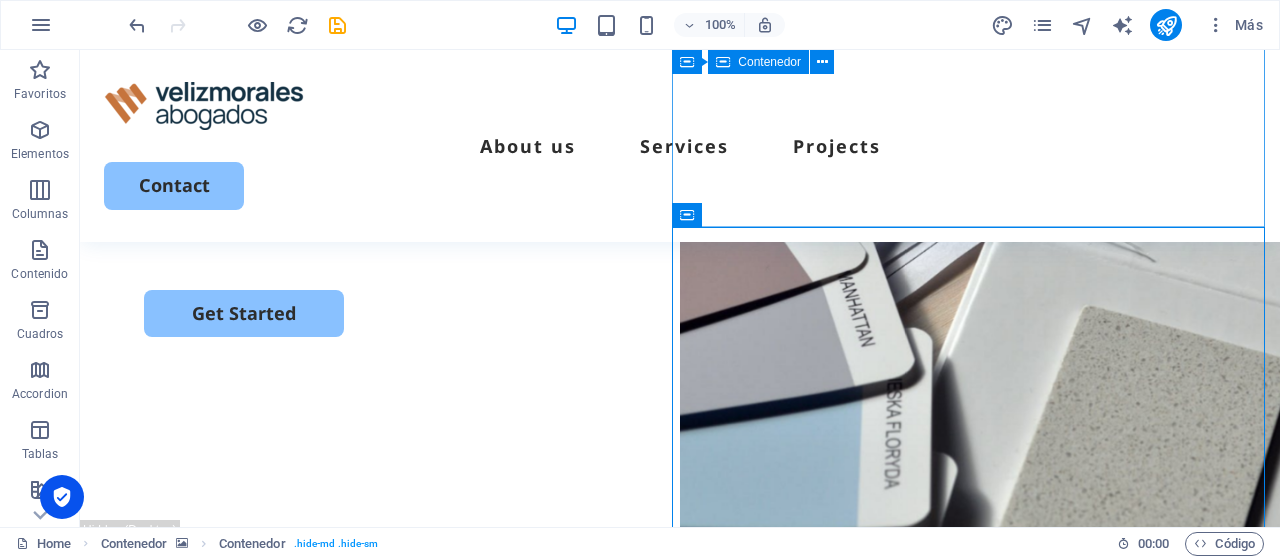 click on "Suelta el contenido aquí o  Añadir elementos  Pegar portapapeles" at bounding box center [980, 811] 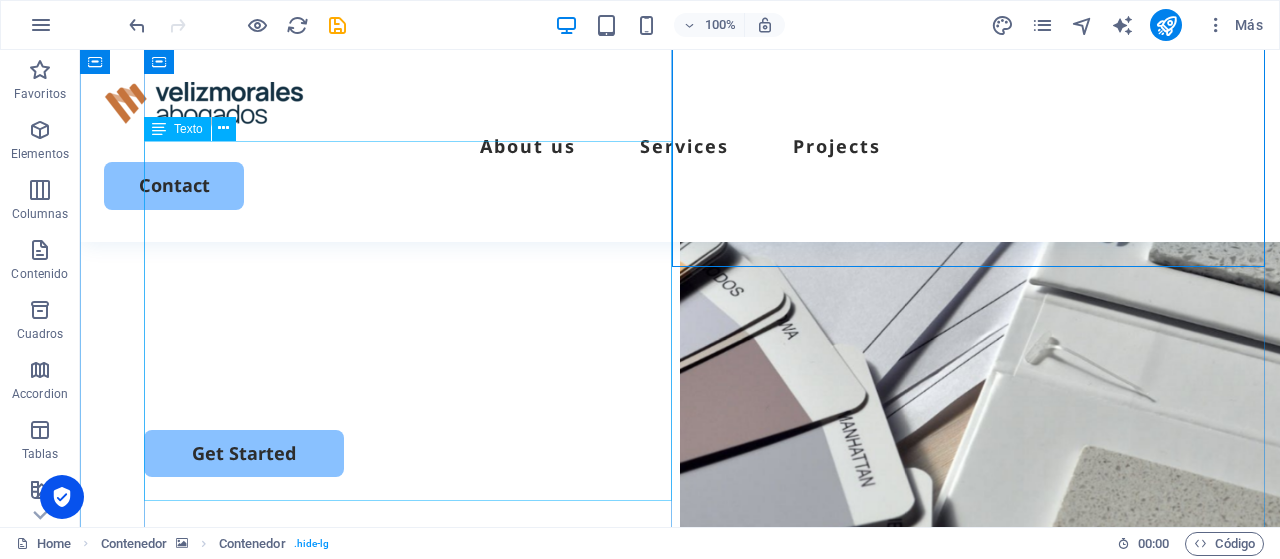 scroll, scrollTop: 300, scrollLeft: 0, axis: vertical 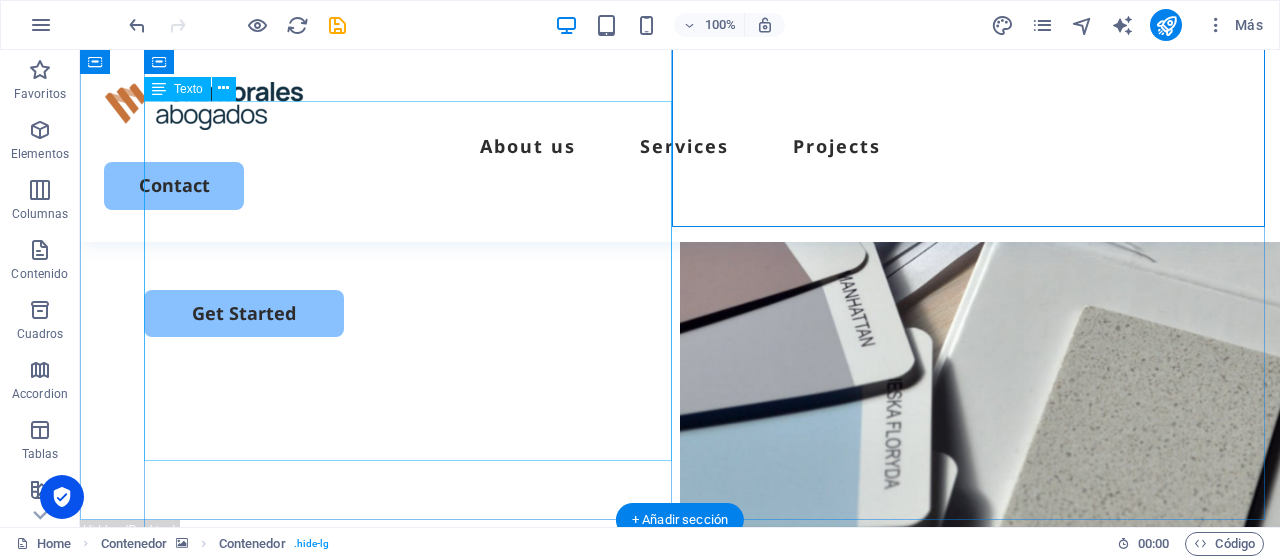click on "Somos un Estudio Jurídico especializado en Derecho PúSomos un Estudio Jurídico especializado en Derecho Público  y AdministratiSomos un Estudio Jurídico especializado en Derecho Público  y Adminivo, con foco en asesorías a Municipalidades, Corporaciones Municipales, Gremios y Sindicatos.b Somos un Estudio Jurídico especializado en Derecho Público  y Administrativo, con foco en asesorías a Municipalidades, Corporaciones Mu lico  y Administrativo, con foco en asesorías a Municipalidades, Corporaciones Municipales, Gremios y Sindicatos." at bounding box center (680, 152) 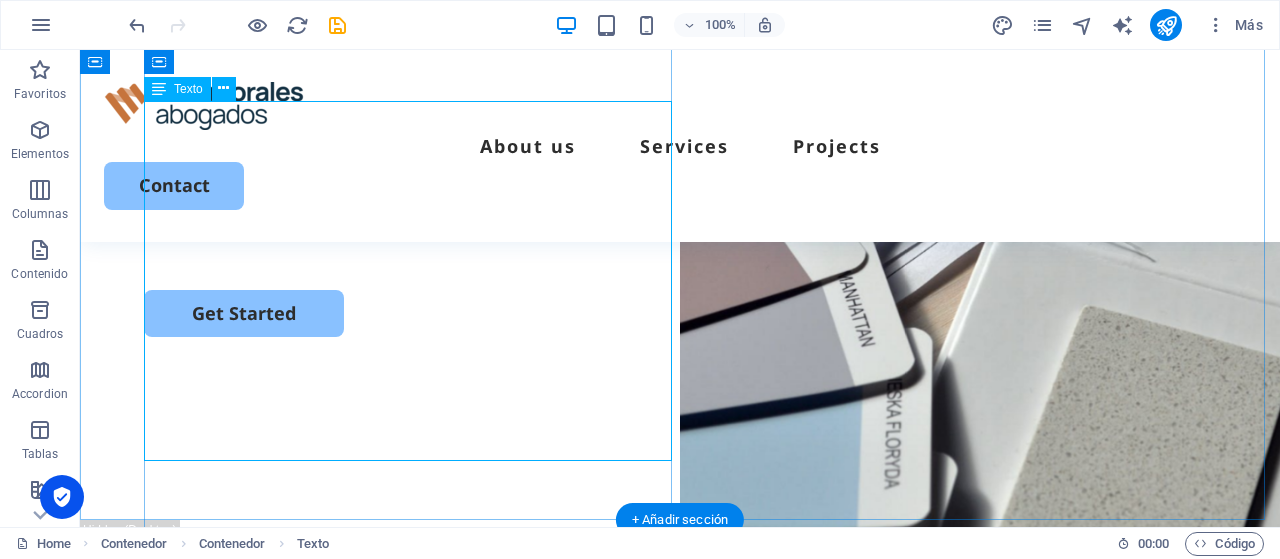 scroll, scrollTop: 100, scrollLeft: 0, axis: vertical 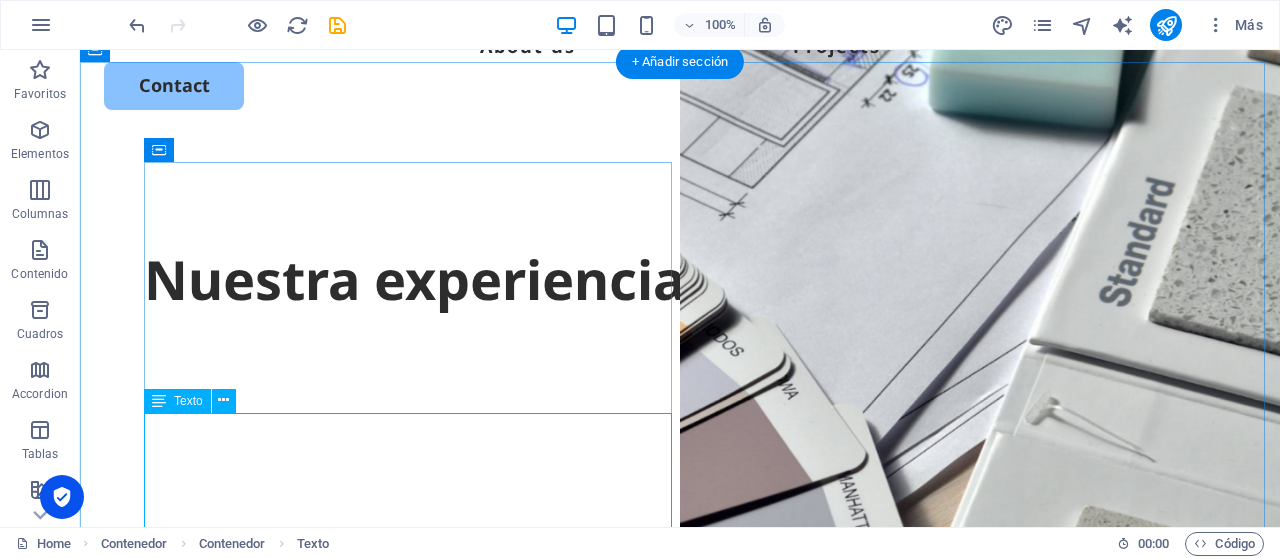 click on "Somos un Estudio Jurídico especializado en Derecho PúSomos un Estudio Jurídico especializado en Derecho Público  y AdministratiSomos un Estudio Jurídico especializado en Derecho Público  y Adminivo, con foco en asesorías a Municipalidades, Corporaciones Municipales, Gremios y Sindicatos.b Somos un Estudio Jurídico especializado en Derecho Público  y Administrativo, con foco en asesorías a Municipalidades, Corporaciones Mu lico  y Administrativo, con foco en asesorías a Municipalidades, Corporaciones Municipales, Gremios y Sindicatos." at bounding box center [680, 431] 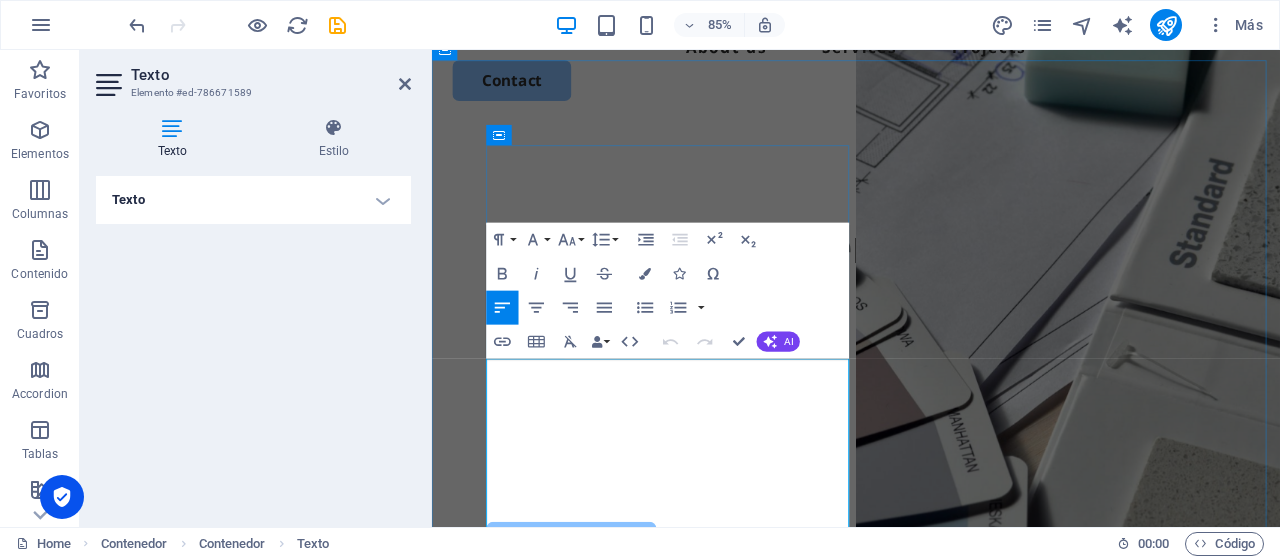 click on "Somos un Estudio Jurídico especializado en Derecho PúSomos un Estudio Jurídico especializado en Derecho Público  y AdministratiSomos un Estudio Jurídico especializado en Derecho Público  y Adminivo, con foco en asesorías a Municipalidades, Corporaciones Municipales, Gremios y Sindicatos.b Somos un Estudio Jurídico especializado en Derecho Público  y Administrativo, con foco en asesorías a Municipalidades, Corporaciones Mu lico  y Administrativo, con foco en asesorías a Municipalidades, Corporaciones Municipales, Gremios y Sindicatos." at bounding box center [930, 449] 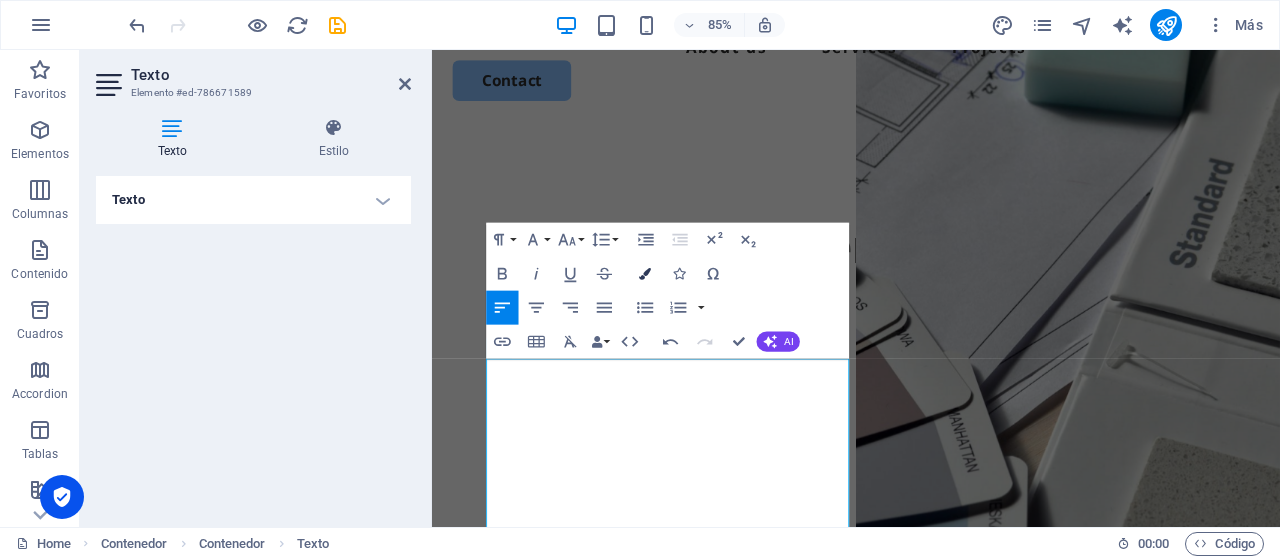 click at bounding box center (645, 273) 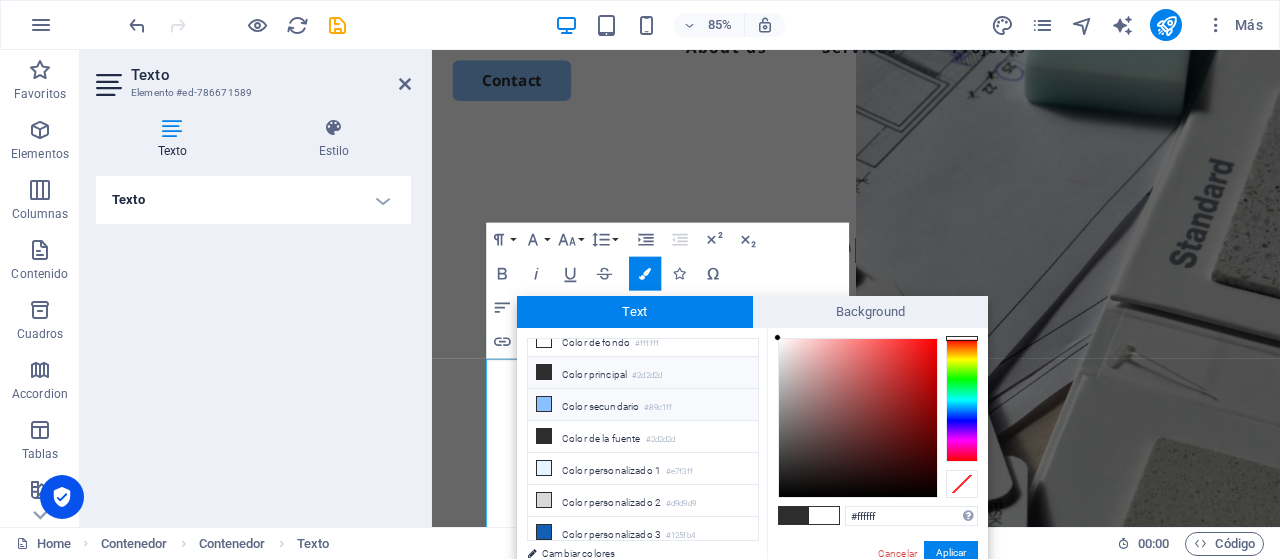 scroll, scrollTop: 0, scrollLeft: 0, axis: both 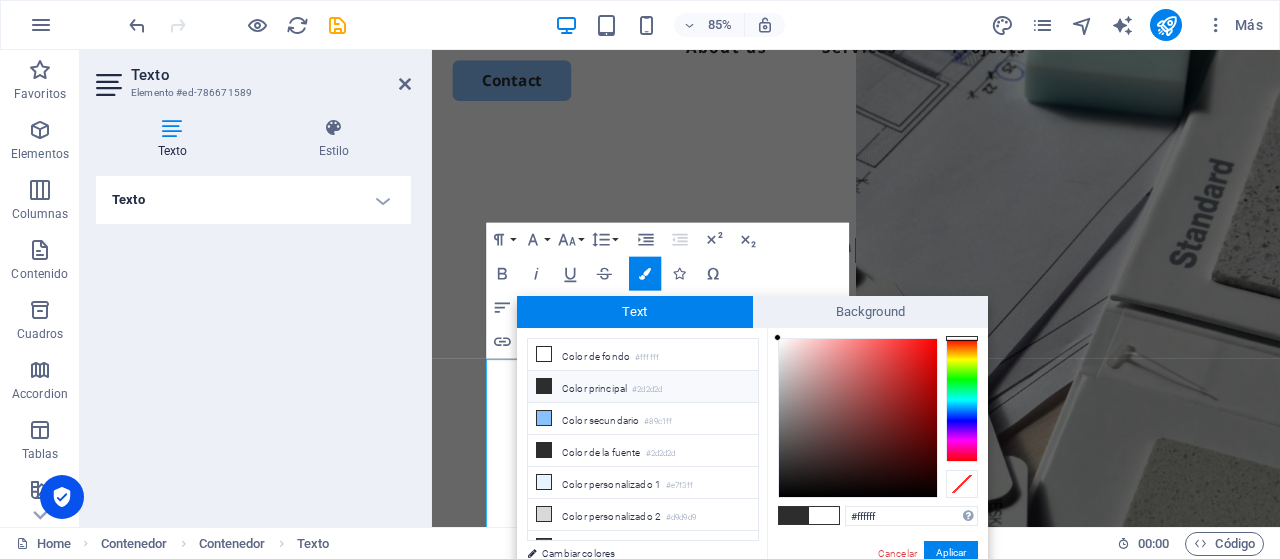 click on "Paragraph Format Normal Heading 1 Heading 2 Heading 3 Heading 4 Heading 5 Heading 6 Code Font Family Arial [US_STATE] Impact Tahoma Times New [PERSON_NAME] Verdana Noto Sans Font Size 8 9 10 11 12 14 18 24 30 36 48 60 72 96 Line Height Default Single 1.15 1.5 Double Increase Indent Decrease Indent Superscript Subscript Bold Italic Underline Strikethrough Colors Icons Special Characters Align Left Align Center Align Right Align Justify Unordered List   Default Circle Disc Square    Ordered List   Default Lower Alpha Lower Greek Lower [PERSON_NAME] Upper Alpha Upper [PERSON_NAME]    Insert Link Insert Table Clear Formatting Data Bindings Empresa Nombre Apellidos Calle Código postal Ciudad Email Teléfono Móvil Fax Campo personalizado 1 Campo personalizado 2 Campo personalizado 3 Campo personalizado 4 Campo personalizado 5 Campo personalizado 6 HTML Undo Redo Confirm (Ctrl+⏎) AI Mejorar Hacer más corto Hacer más largo Corregir ortografía y gramática Traducir a Inglés Generar texto" at bounding box center [667, 290] 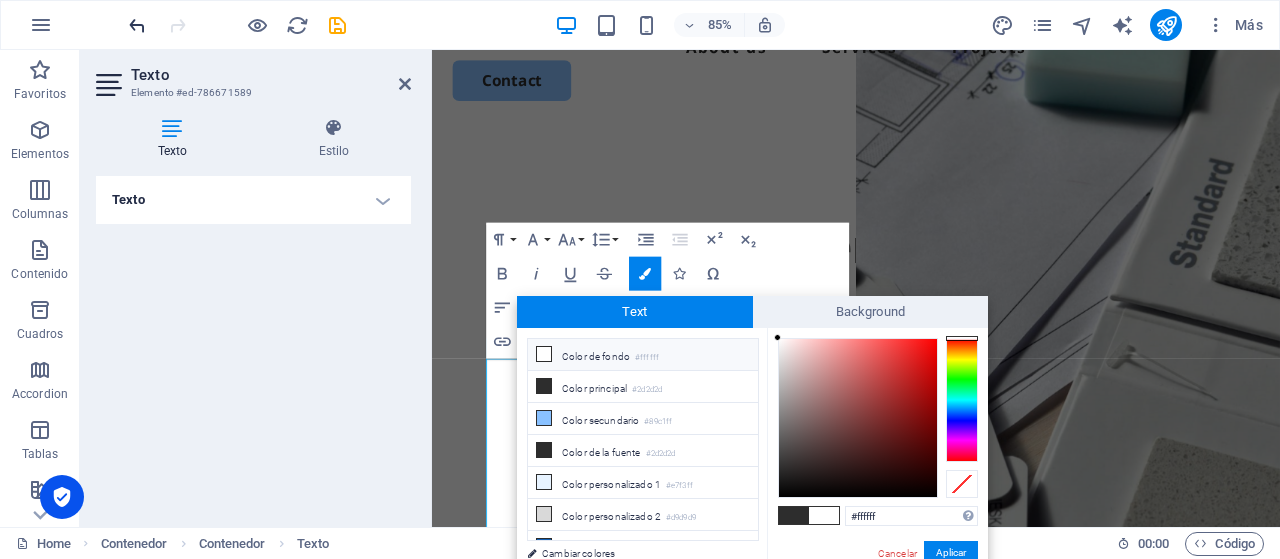 click at bounding box center (137, 25) 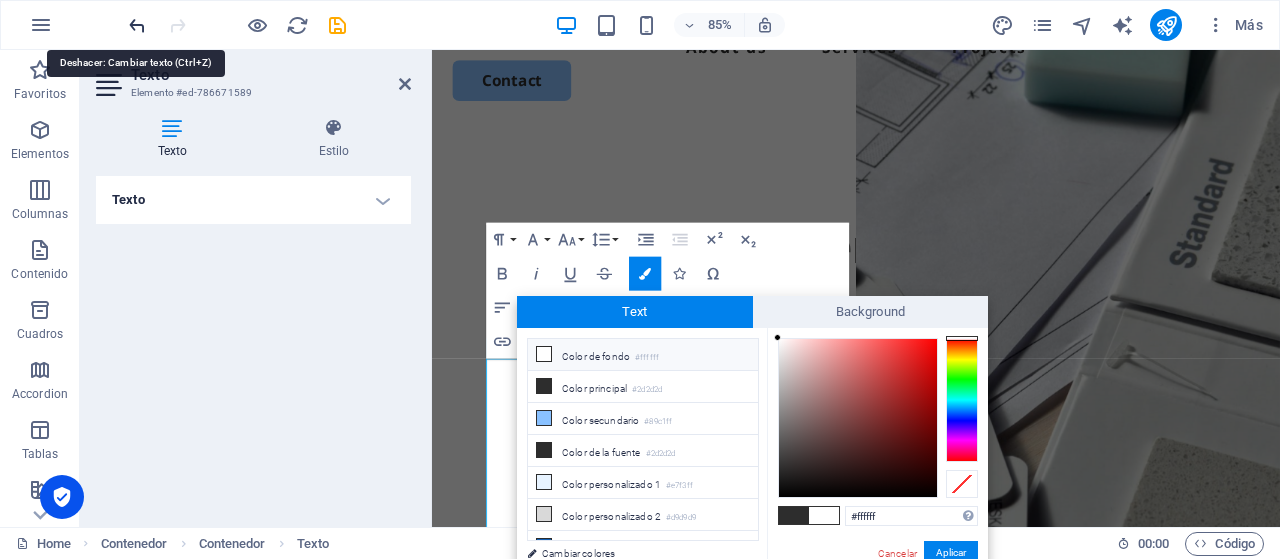 click at bounding box center [137, 25] 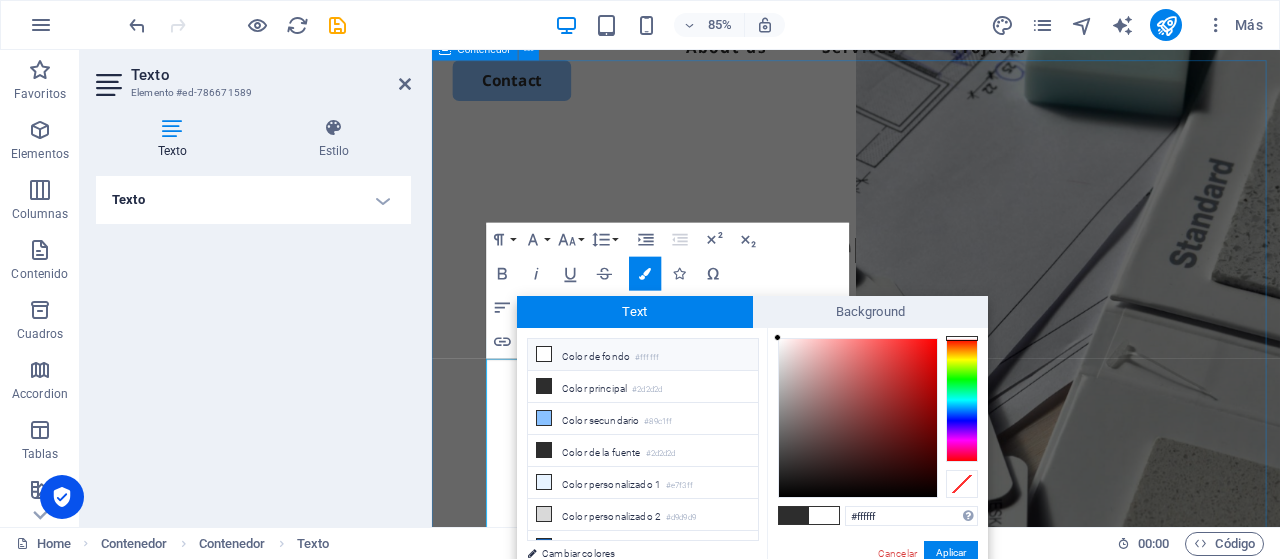 click on "Nuestra experiencia tu servicio Somos dsffvdfgvfdff ​ ​ un Estudio Jurídico especializado en Derecho PúSomos un Estudio Jurídico especializado en Derecho Público  y AdministratiSomos un Estudio Jurídico especializado en Derecho Público  y Adminivo, con foco en asesorías a Municipalidades, Corporaciones Municipales, Gremios y Sindicatos.b Somos un Estudio Jurídico especializado en Derecho Público  y Administrativo, con foco en asesorías a Municipalidades, Corporaciones Mu lico  y Administrativo, con foco en asesorías a Municipalidades, Corporaciones Municipales, Gremios y Sindicatos. Get Started" at bounding box center [931, 527] 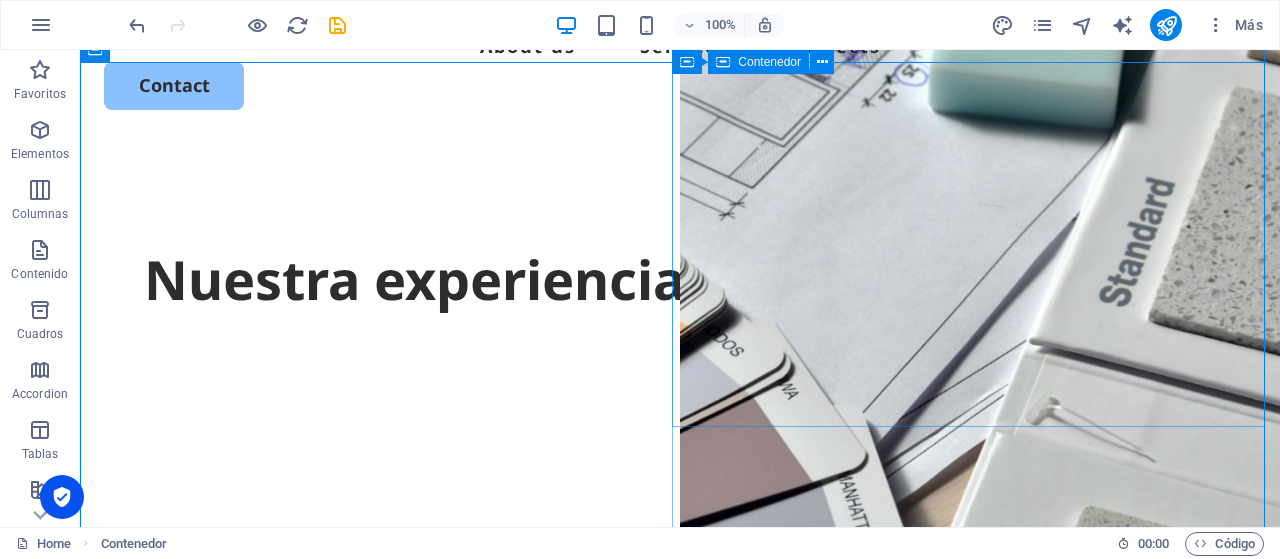 click on "Suelta el contenido aquí o  Añadir elementos  Pegar portapapeles" at bounding box center [980, 1011] 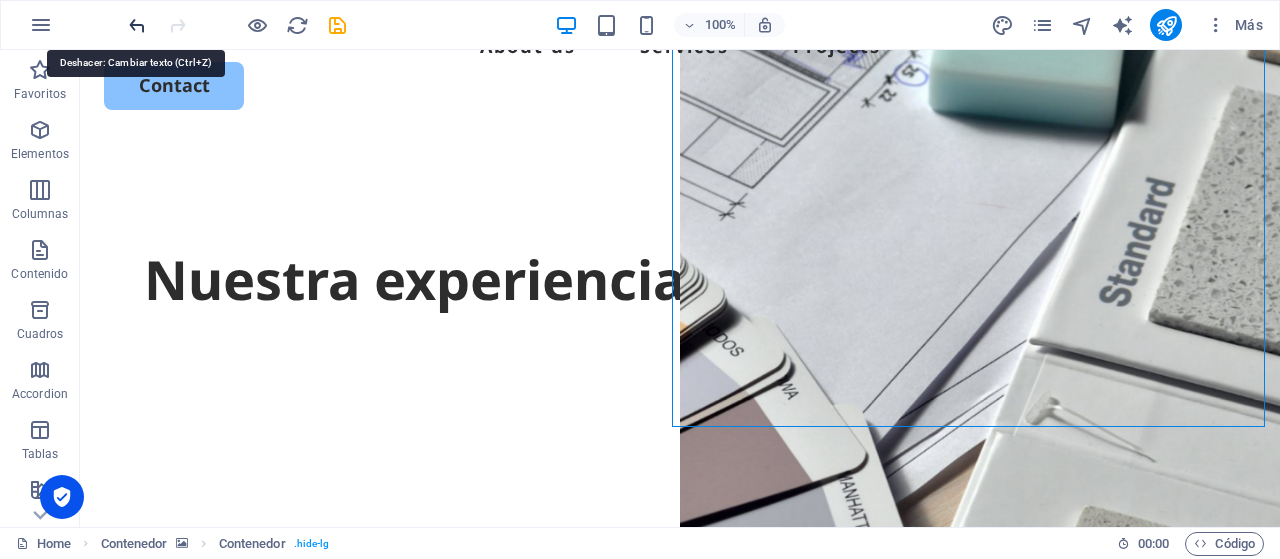 drag, startPoint x: 130, startPoint y: 21, endPoint x: 76, endPoint y: 2, distance: 57.245087 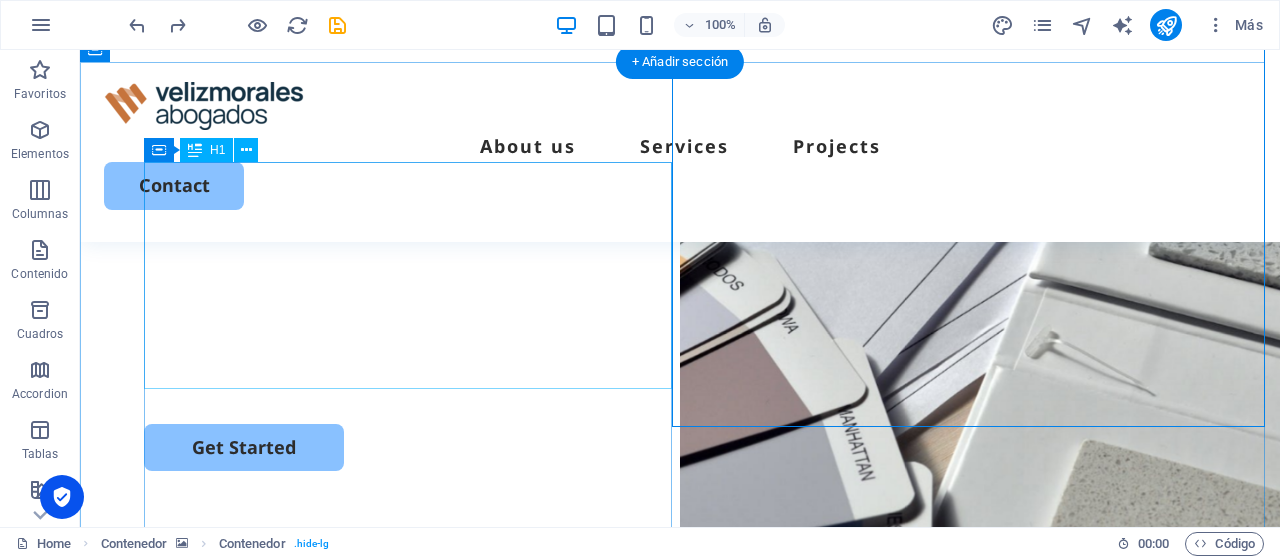 scroll, scrollTop: 200, scrollLeft: 0, axis: vertical 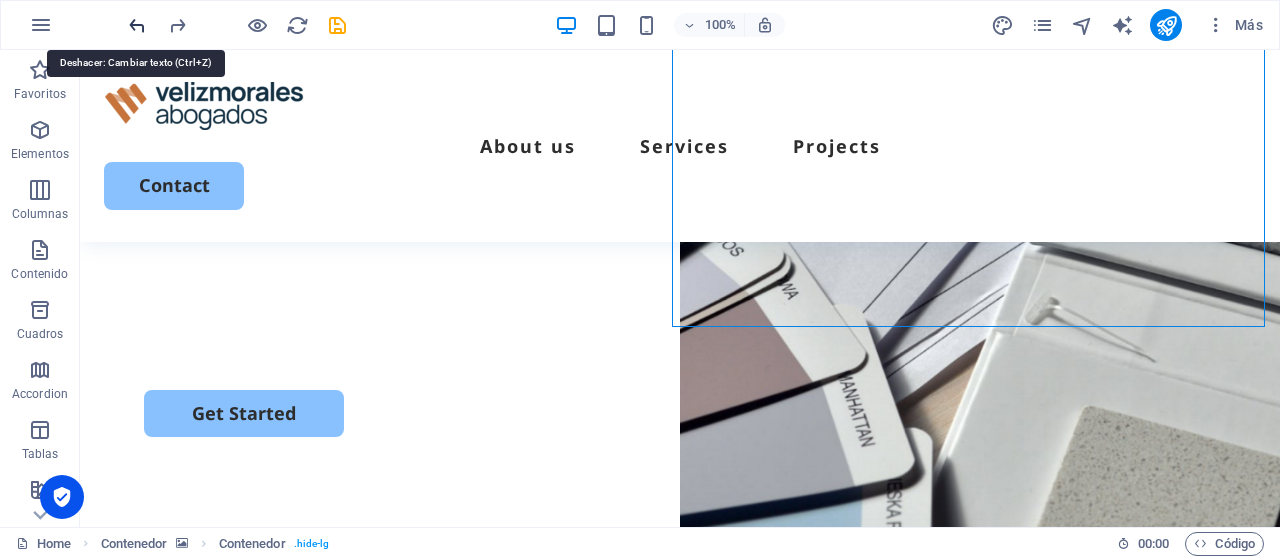 click at bounding box center [137, 25] 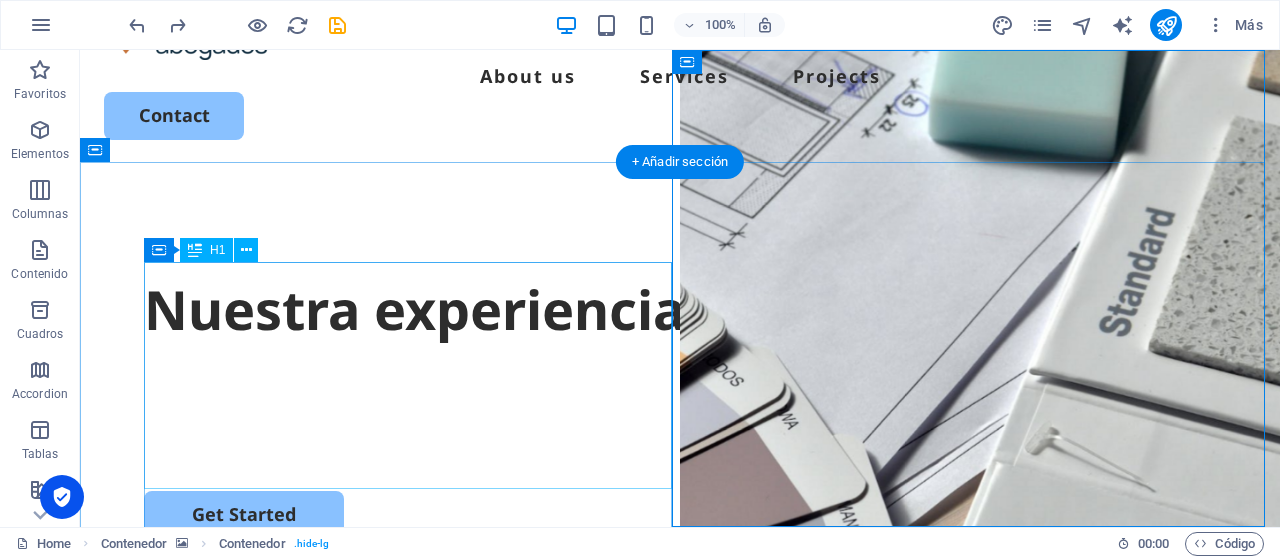 scroll, scrollTop: 100, scrollLeft: 0, axis: vertical 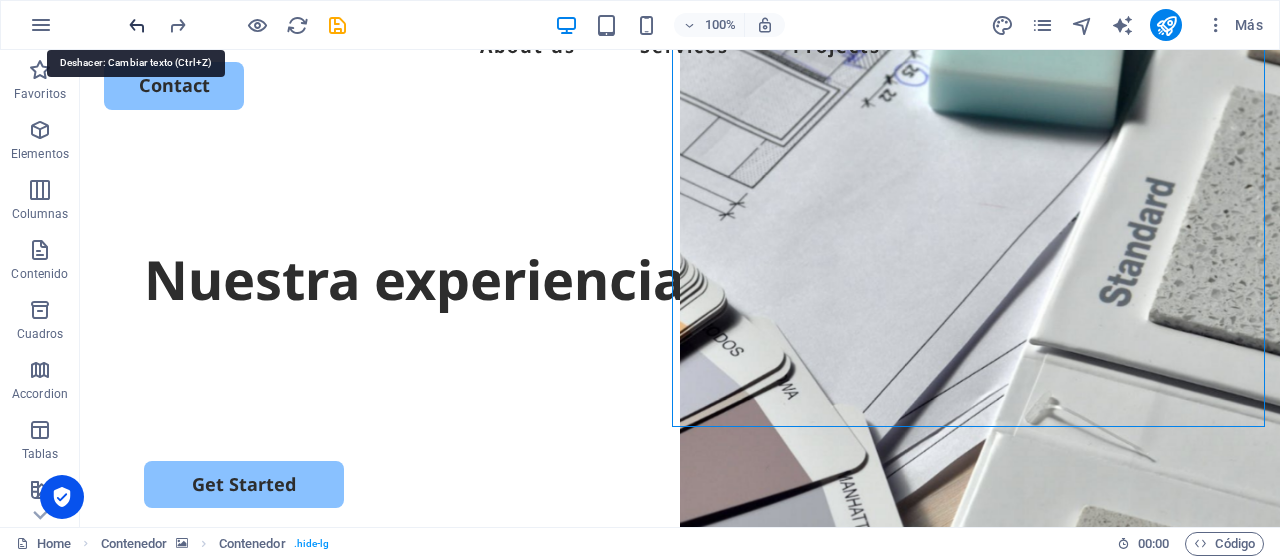 click at bounding box center [137, 25] 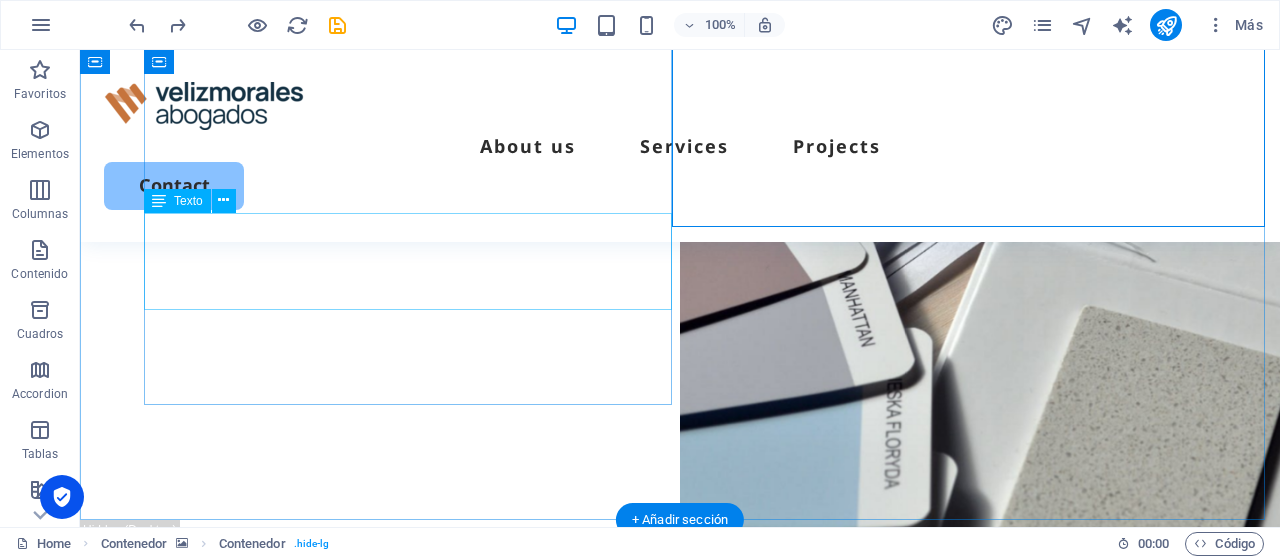 click on "Lorem ipsum dolor sit amet, consectetur adipiscing elit, sed do eiusmod tempor incididunt ut labore et dolore magna aliqua. Ut enim ad minim veniam." at bounding box center (680, 94) 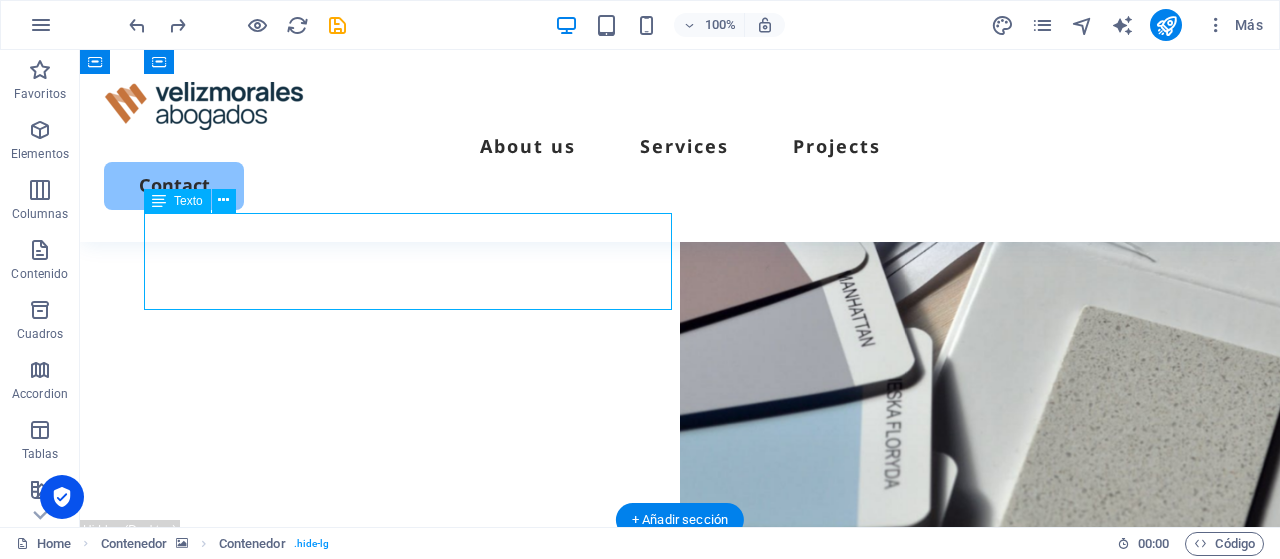 click on "Lorem ipsum dolor sit amet, consectetur adipiscing elit, sed do eiusmod tempor incididunt ut labore et dolore magna aliqua. Ut enim ad minim veniam." at bounding box center (680, 94) 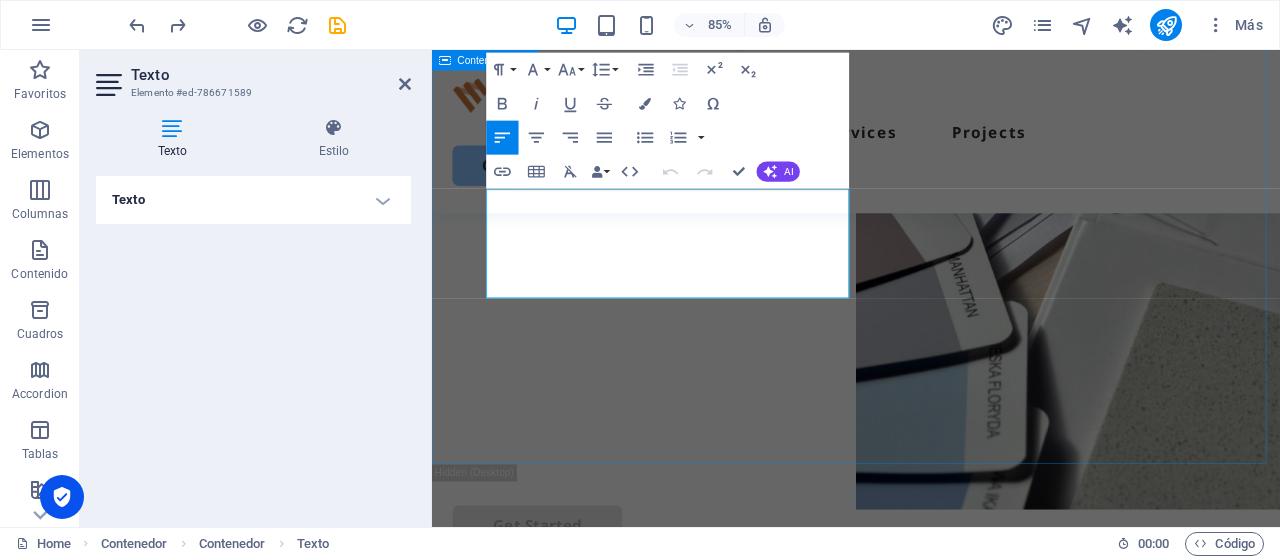 drag, startPoint x: 677, startPoint y: 322, endPoint x: 447, endPoint y: 197, distance: 261.7728 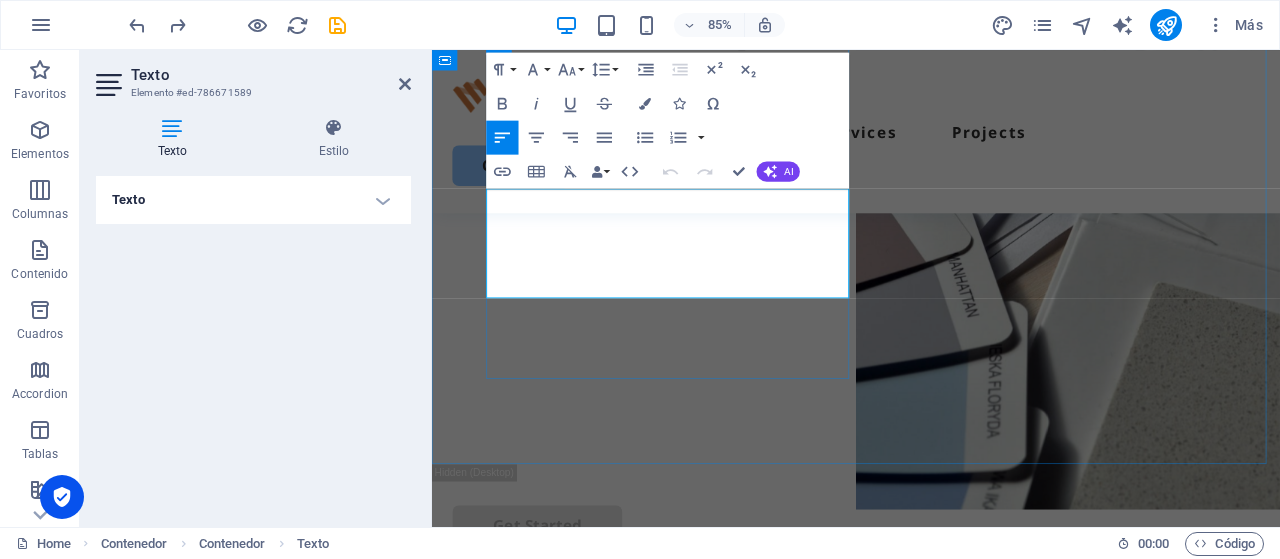 type 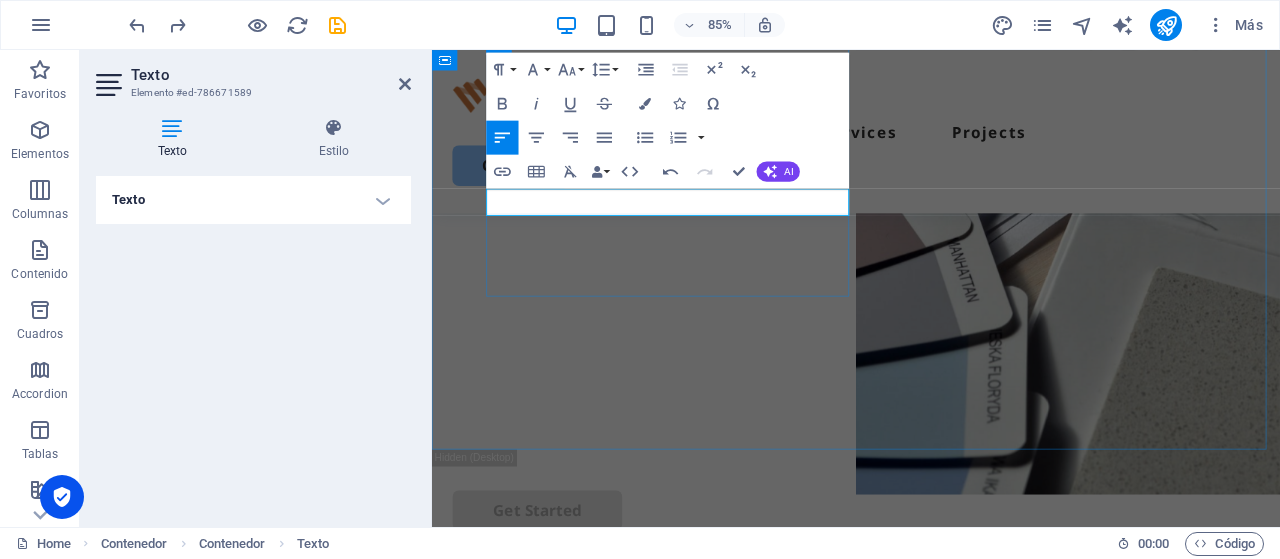 drag, startPoint x: 628, startPoint y: 224, endPoint x: 421, endPoint y: 222, distance: 207.00966 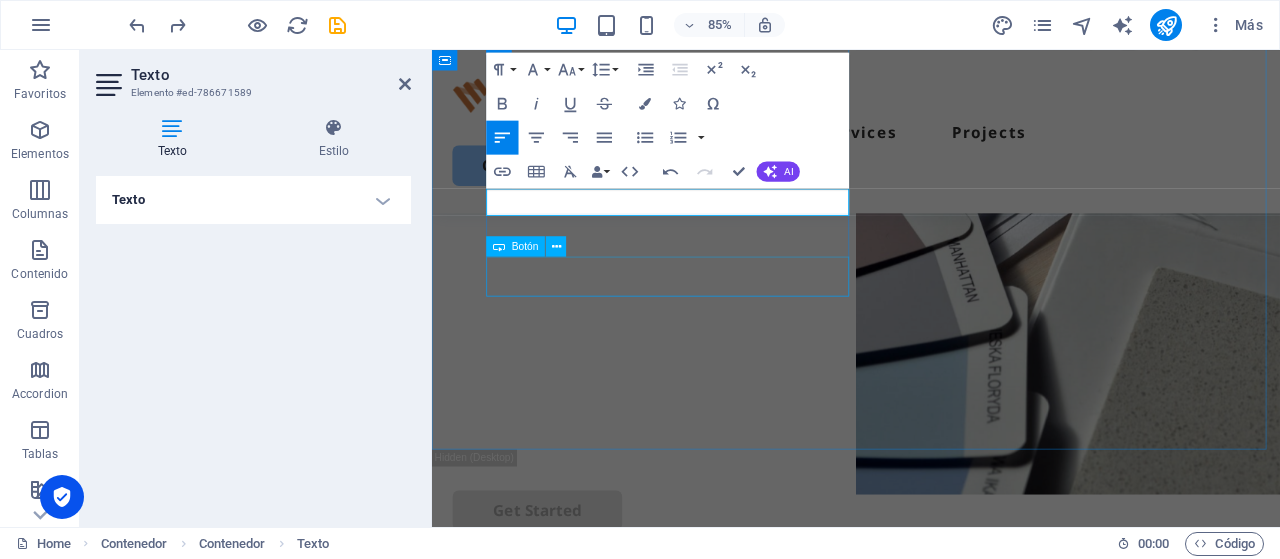 scroll, scrollTop: 283, scrollLeft: 0, axis: vertical 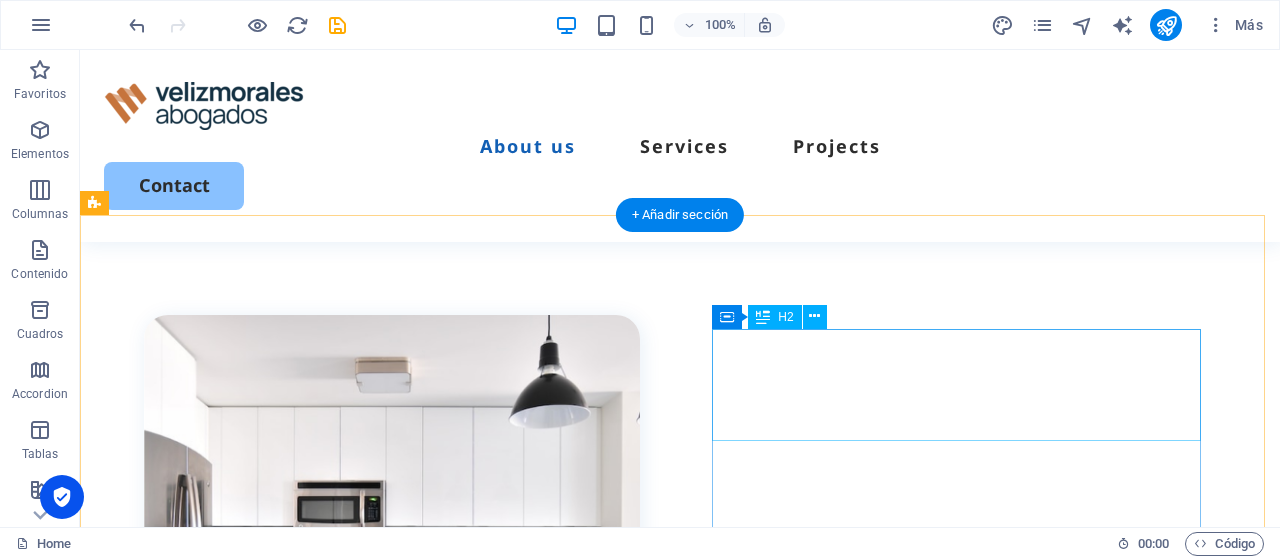 click on "Professional Painting Services Available Now!" at bounding box center (392, 907) 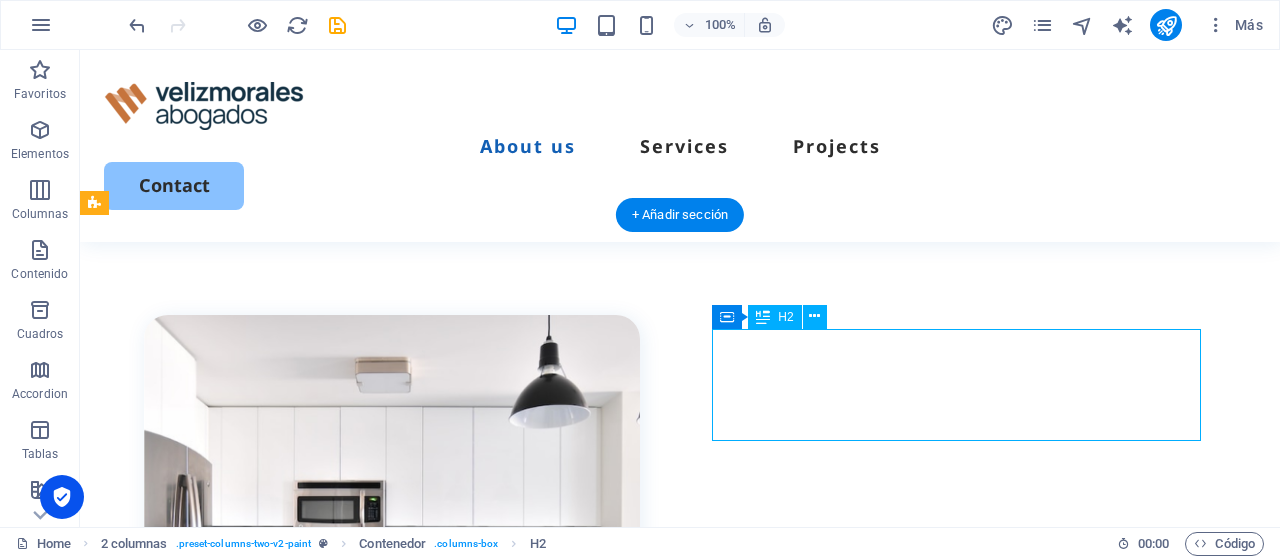 click on "Professional Painting Services Available Now!" at bounding box center (392, 907) 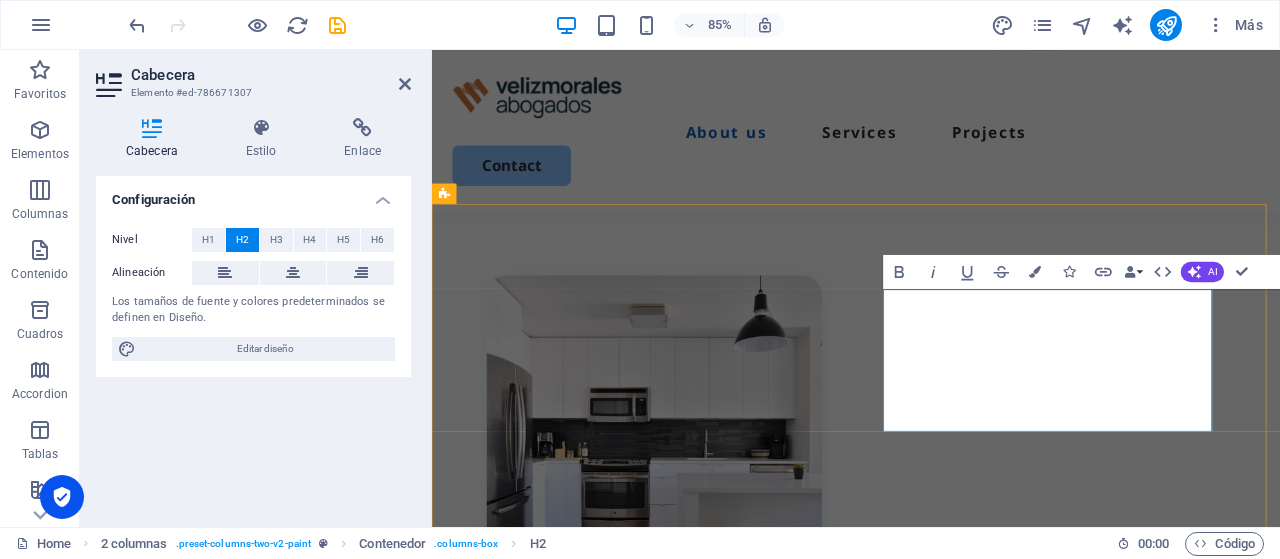 scroll, scrollTop: 683, scrollLeft: 0, axis: vertical 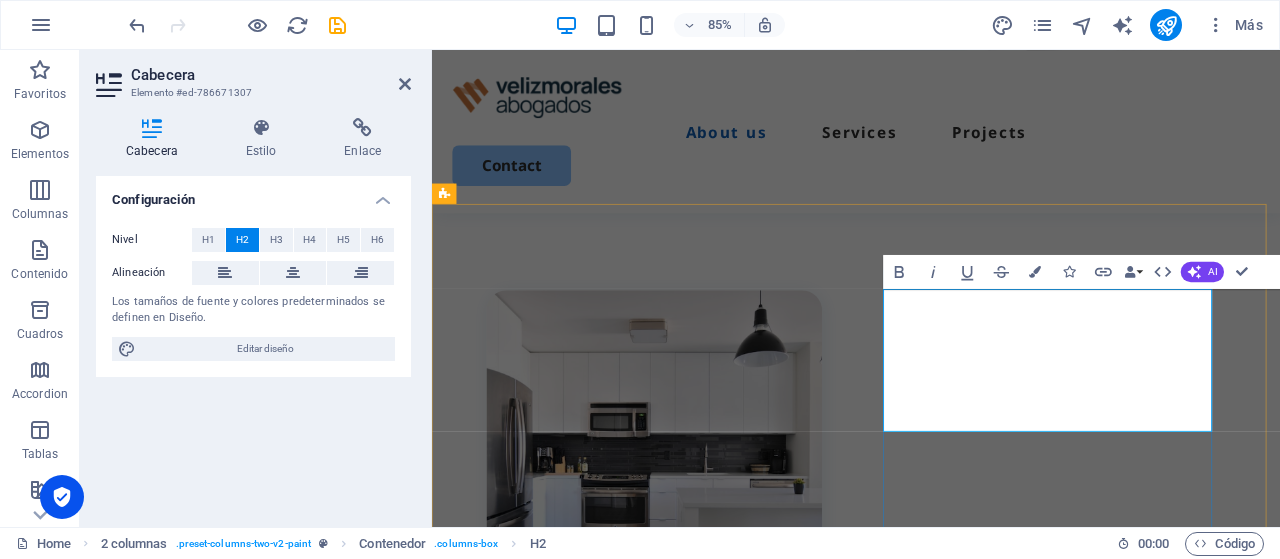 type 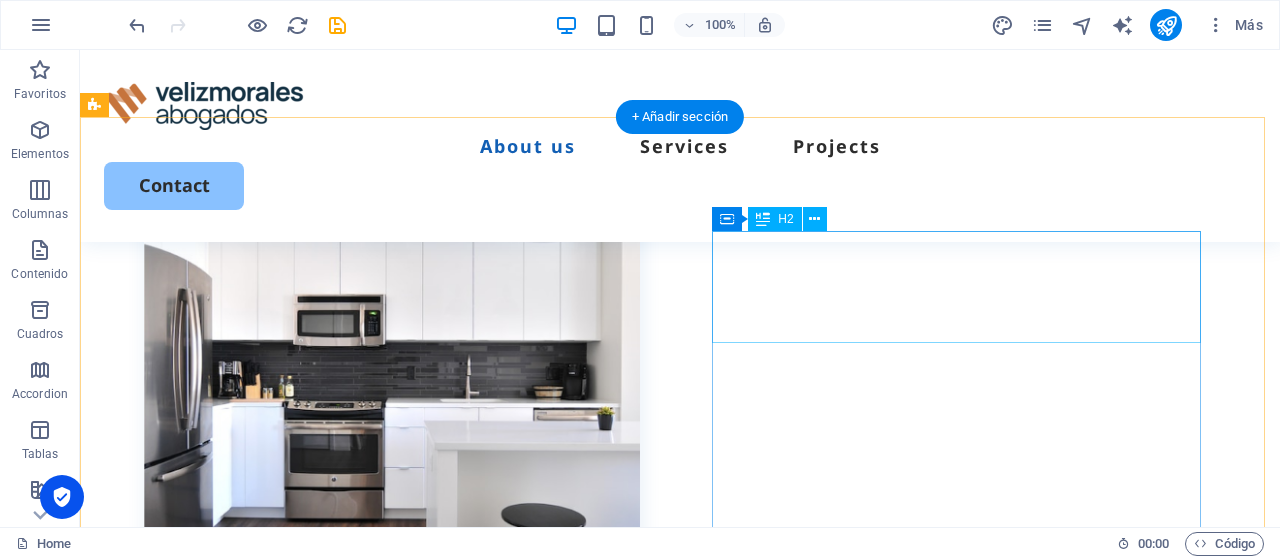 scroll, scrollTop: 897, scrollLeft: 0, axis: vertical 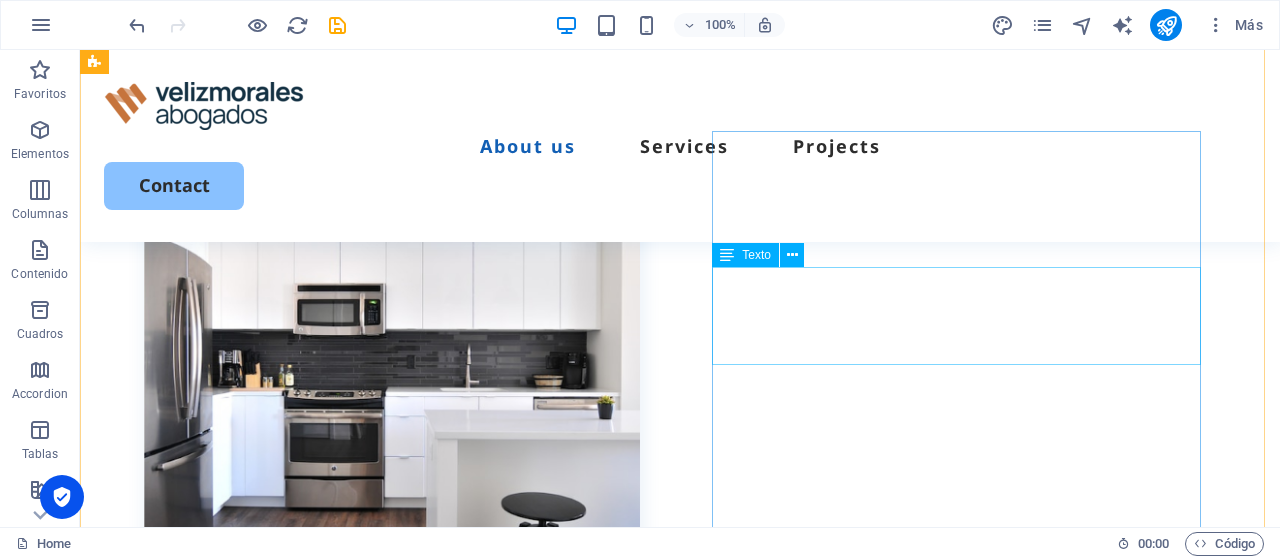 click on "Lorem ipsum dolor sit amet, consectetur adipiscing elit, sed do eiusmod tempor incididunt ut labore et dolore magna aliqua. Ut enim ad minim veniam." at bounding box center [392, 838] 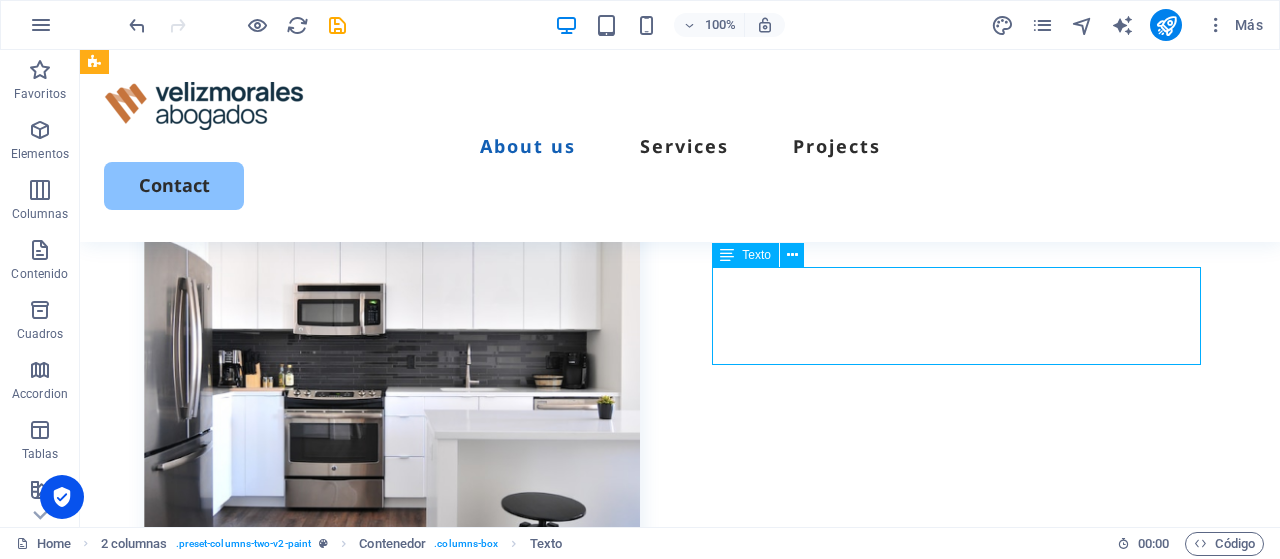 click on "Lorem ipsum dolor sit amet, consectetur adipiscing elit, sed do eiusmod tempor incididunt ut labore et dolore magna aliqua. Ut enim ad minim veniam." at bounding box center [392, 838] 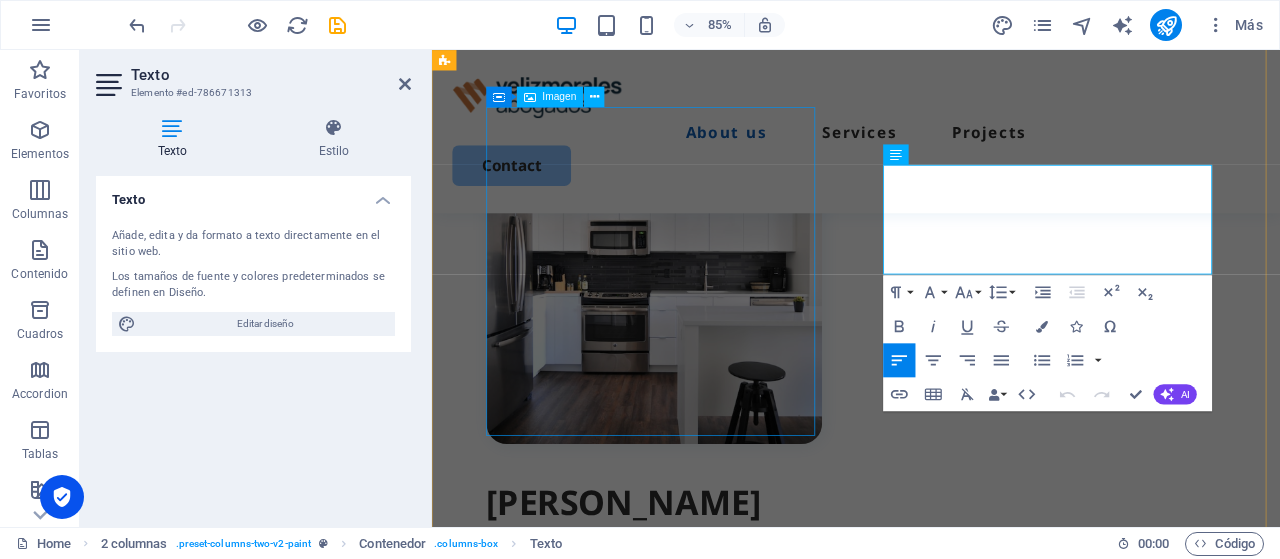 scroll, scrollTop: 966, scrollLeft: 0, axis: vertical 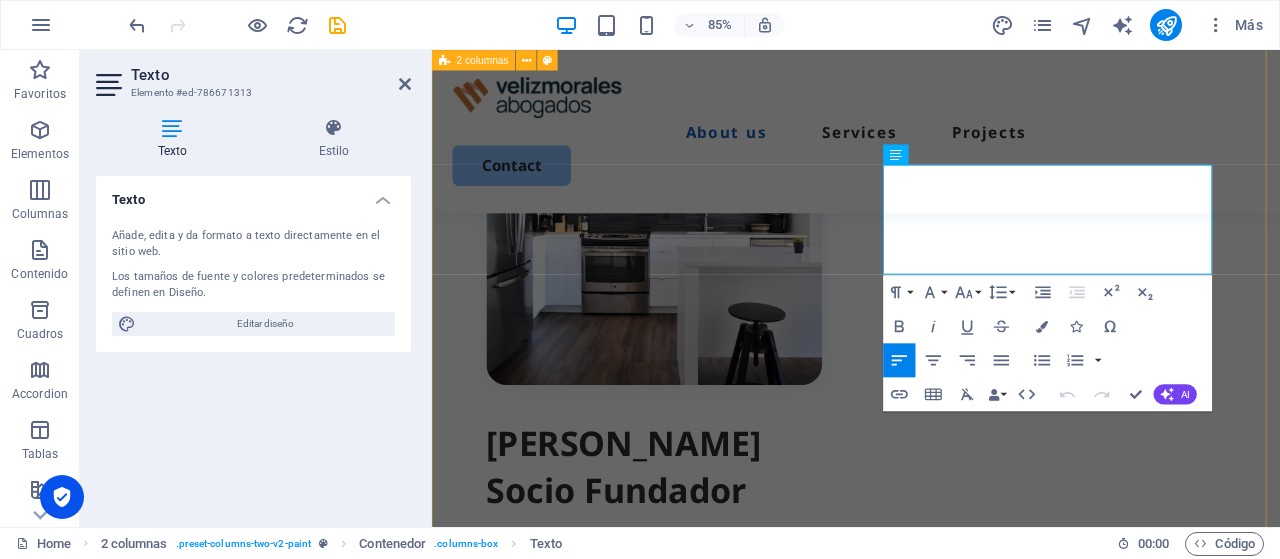 drag, startPoint x: 1024, startPoint y: 255, endPoint x: 866, endPoint y: 192, distance: 170.09703 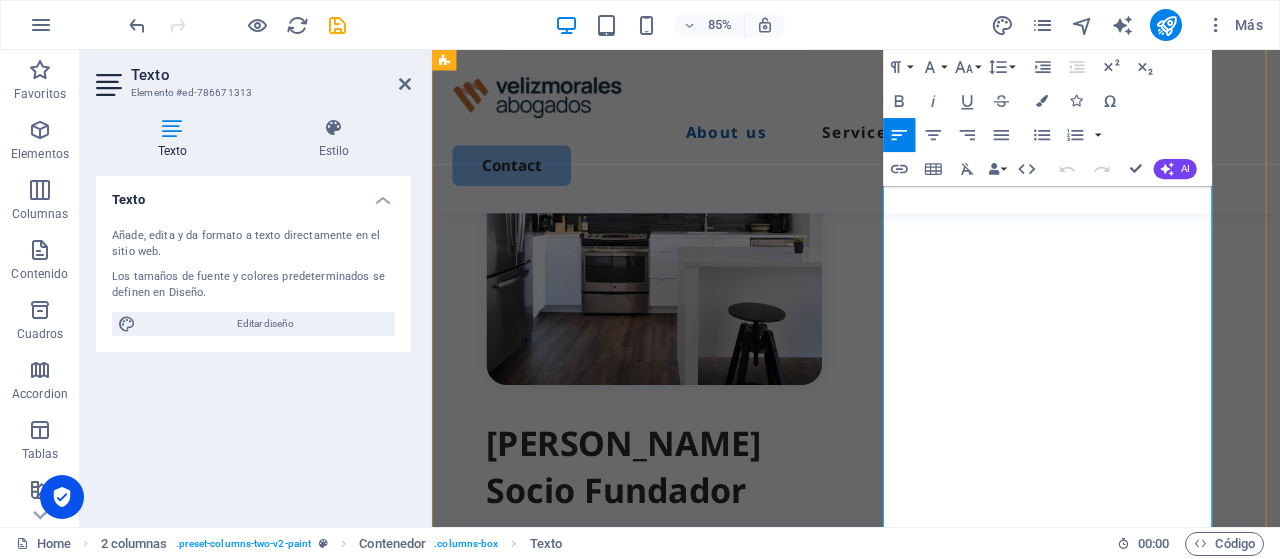 scroll, scrollTop: 10223, scrollLeft: 3, axis: both 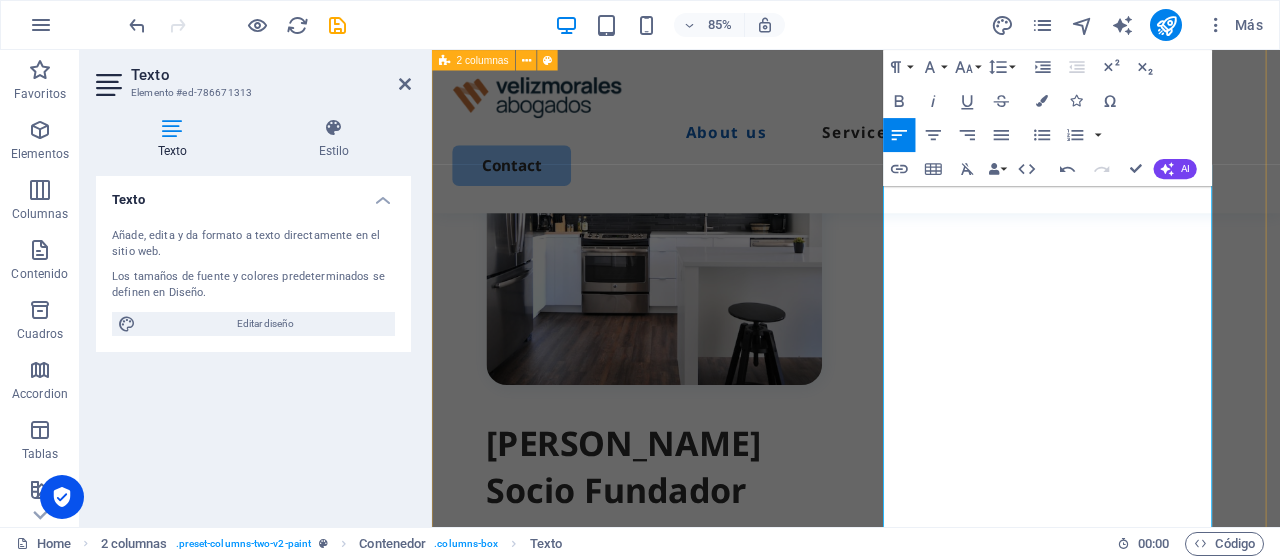 click on "[PERSON_NAME] Socio Fundador Abogado de la [GEOGRAPHIC_DATA], cuenta con un Magister en Gobierno y Administración Pública, Diplomado en Alta Gestión Municipal, Diplomado en ________ Abogado con más de 30 años de experiencia profesional experto en litigios de alta complejidad, además se desempeñó como Conservador de Bienes Raíces suplente, Notario Público suplente, Profesor Universitario, Asesor de empresas, Director Regional de Obras Hidráulicas y Director Jurídico de Corporación Municipal. Abogado de la [GEOGRAPHIC_DATA], cuenta con un Magister en Gobierno y Administración Pública, Diplomado en Alta Gestión Municipal, Diplomado en ________ Lorem ipsum dolor sit amet, consectetur adipiscing elit, sed do eiusmod tempor incididunt ut labore et dolore magna aliqua. Lorem ipsum dolor sit amet, consectetur adipiscing elit, sed do eiusmod tempor incididunt ut labore et dolore magna aliqua. Ut enim ad minim veniam." at bounding box center (931, 690) 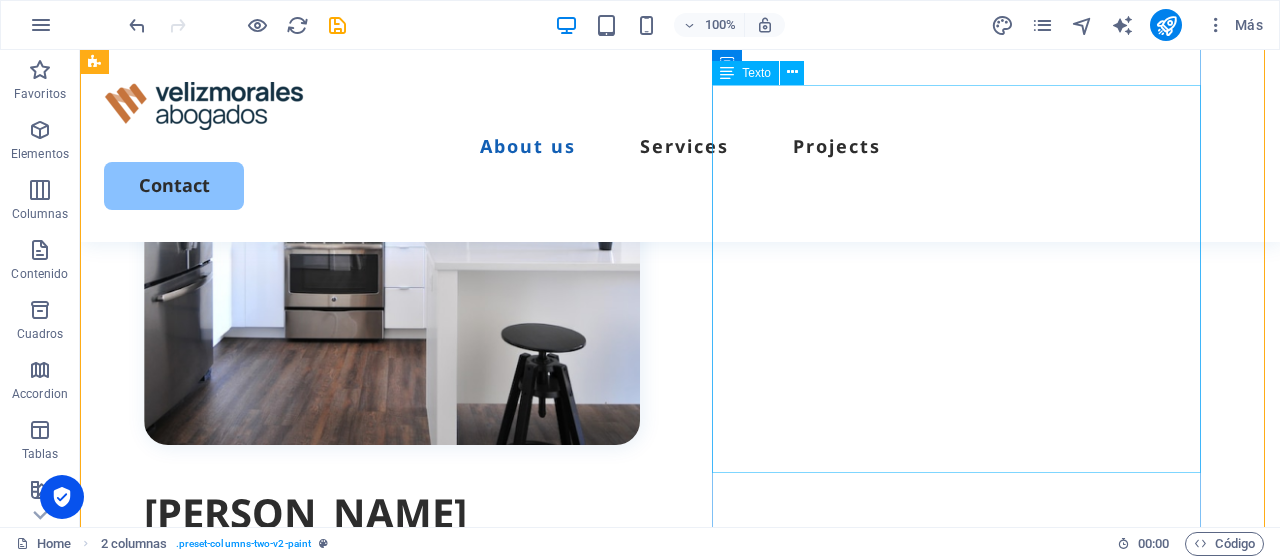 scroll, scrollTop: 1266, scrollLeft: 0, axis: vertical 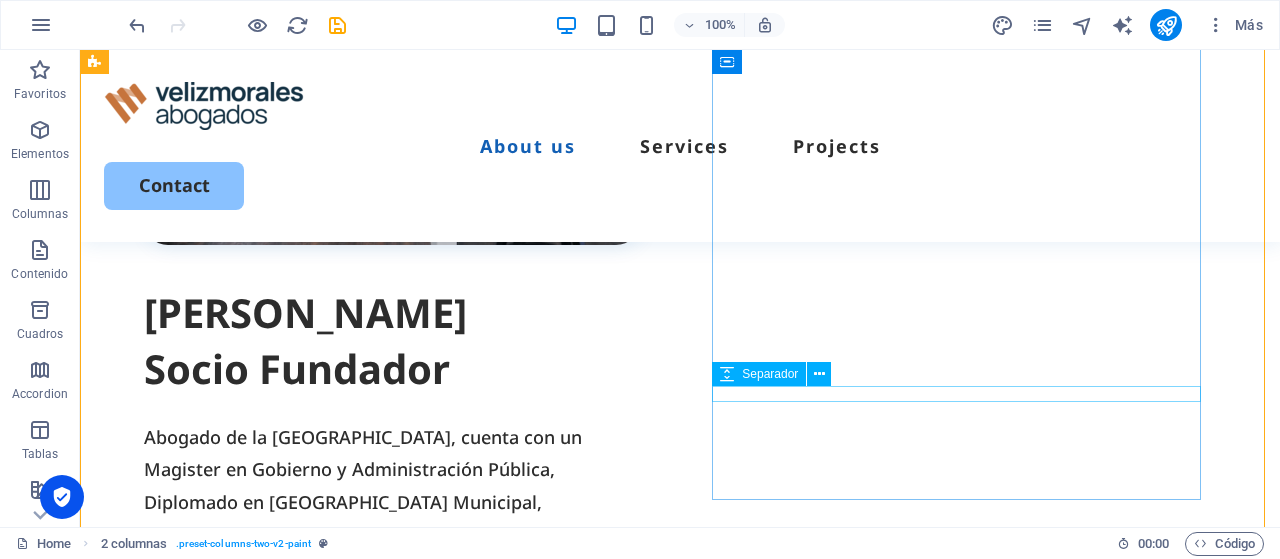 click on "Lorem ipsum dolor sit amet, consectetur adipiscing elit, sed do eiusmod tempor incididunt ut labore et dolore magna aliqua." at bounding box center (392, 874) 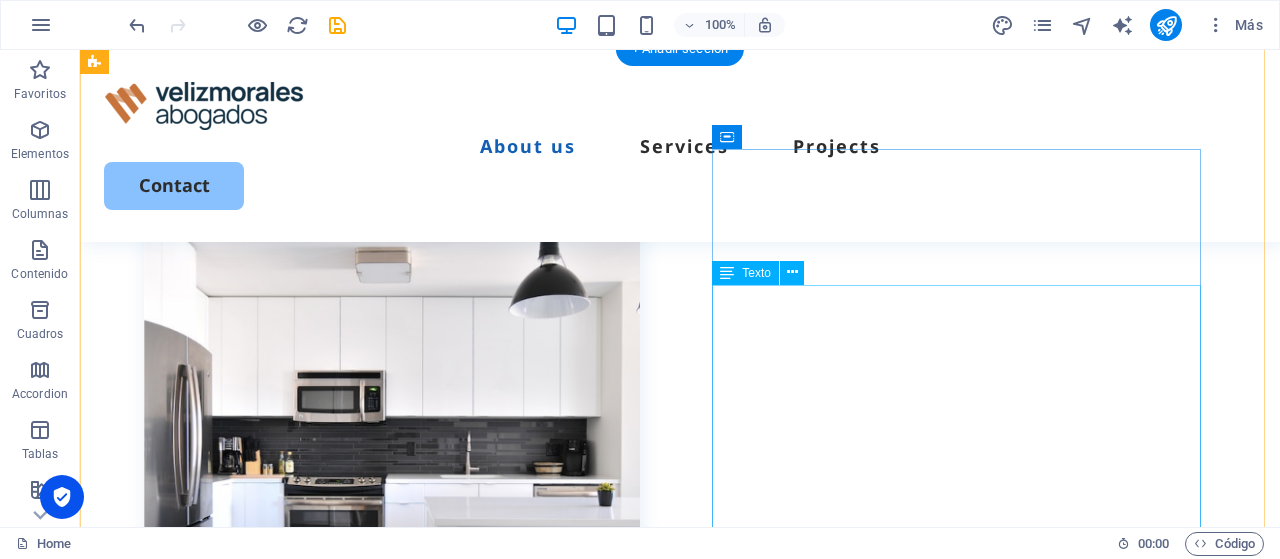 scroll, scrollTop: 766, scrollLeft: 0, axis: vertical 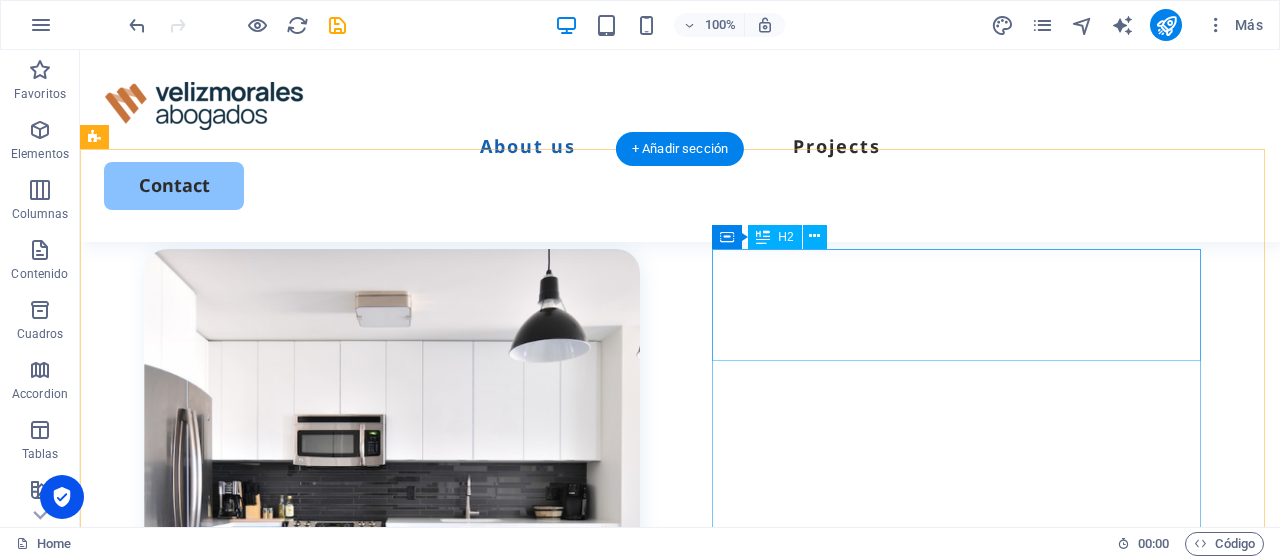 click on "[PERSON_NAME] Socio Fundador" at bounding box center (392, 841) 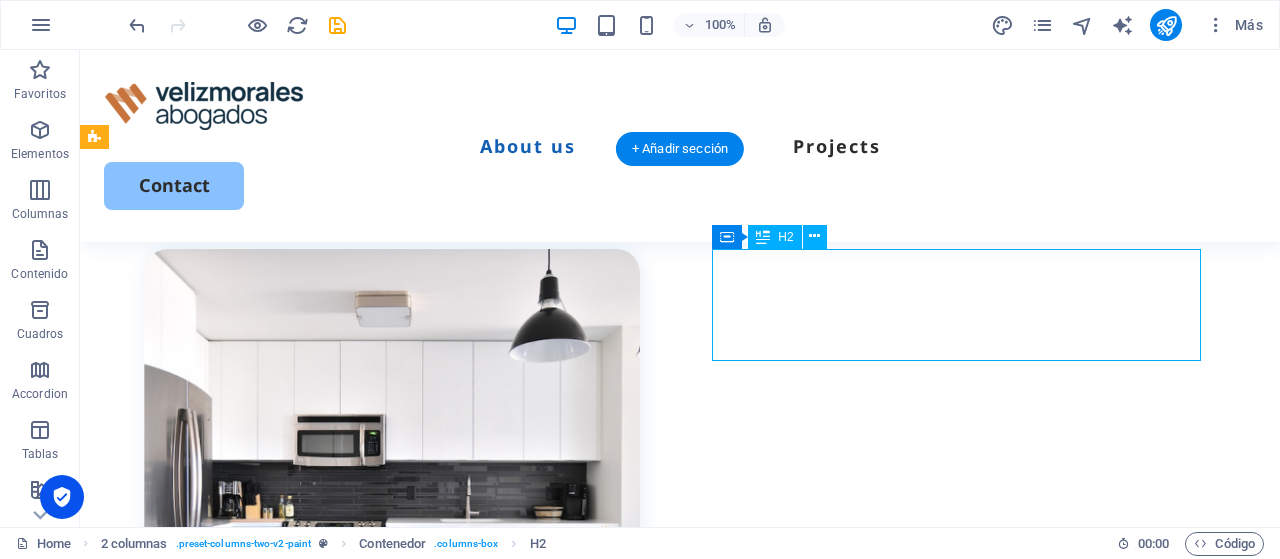 drag, startPoint x: 1014, startPoint y: 338, endPoint x: 771, endPoint y: 285, distance: 248.71269 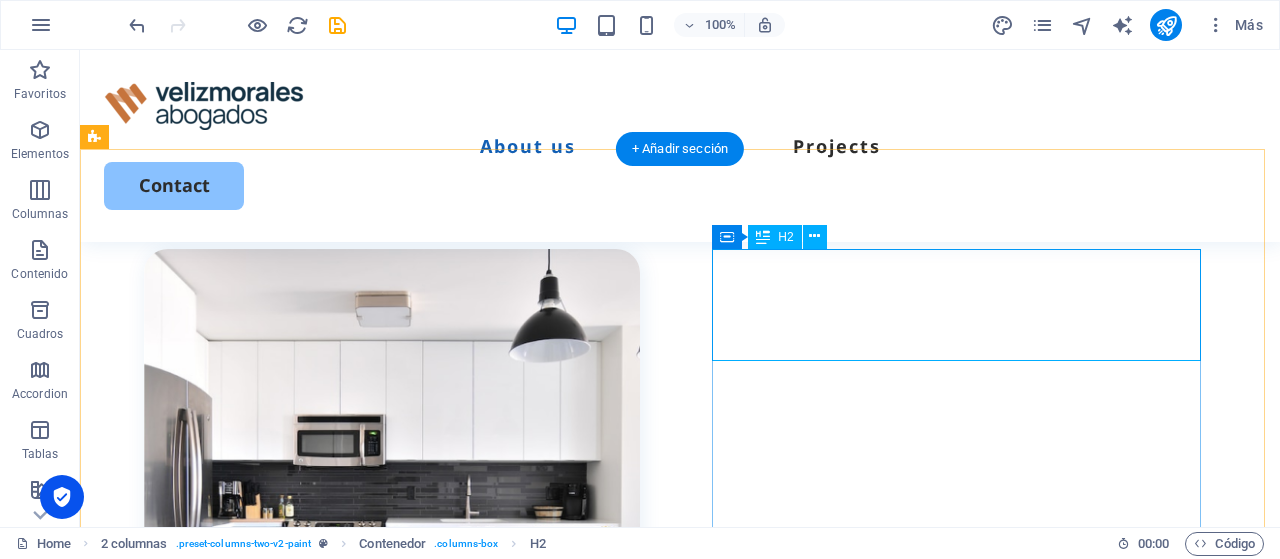 click on "[PERSON_NAME] Socio Fundador" at bounding box center [392, 841] 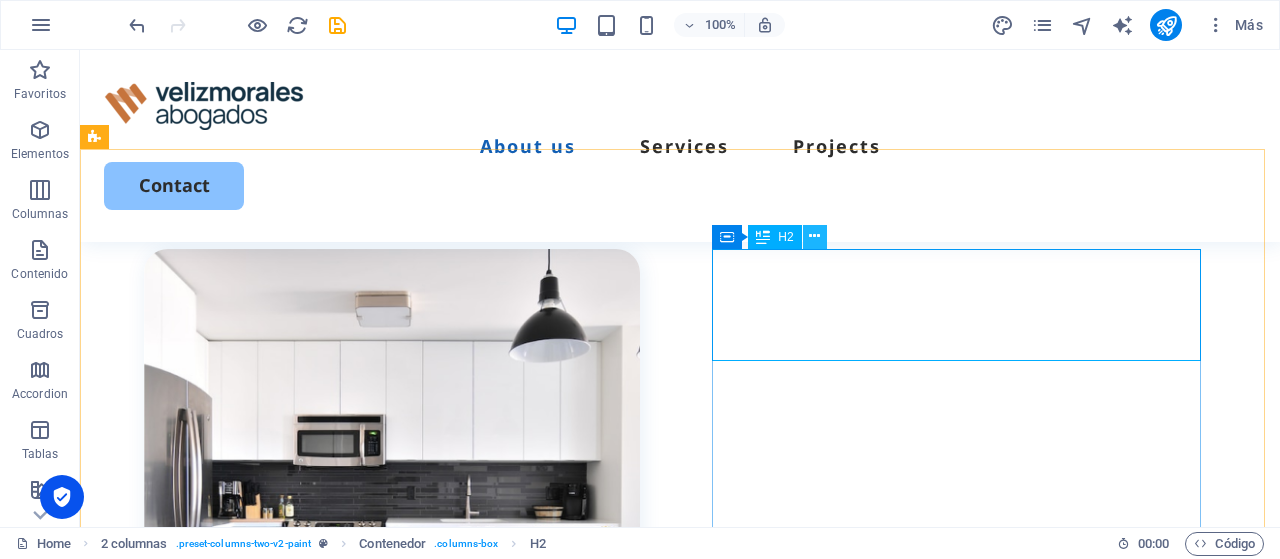 click at bounding box center [815, 237] 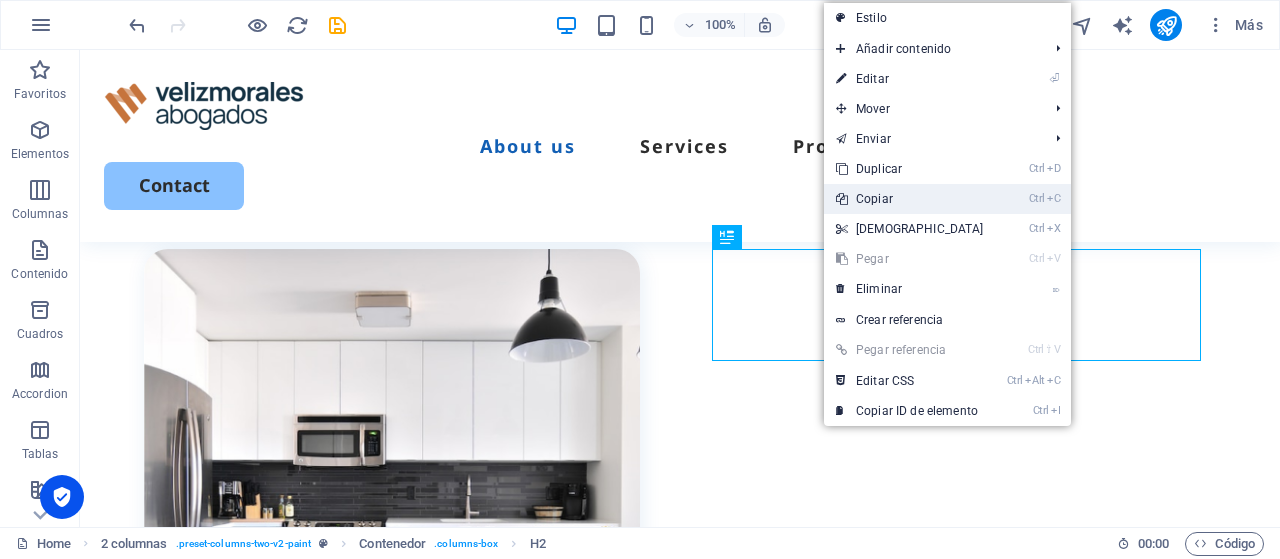 click on "Ctrl C  Copiar" at bounding box center [910, 199] 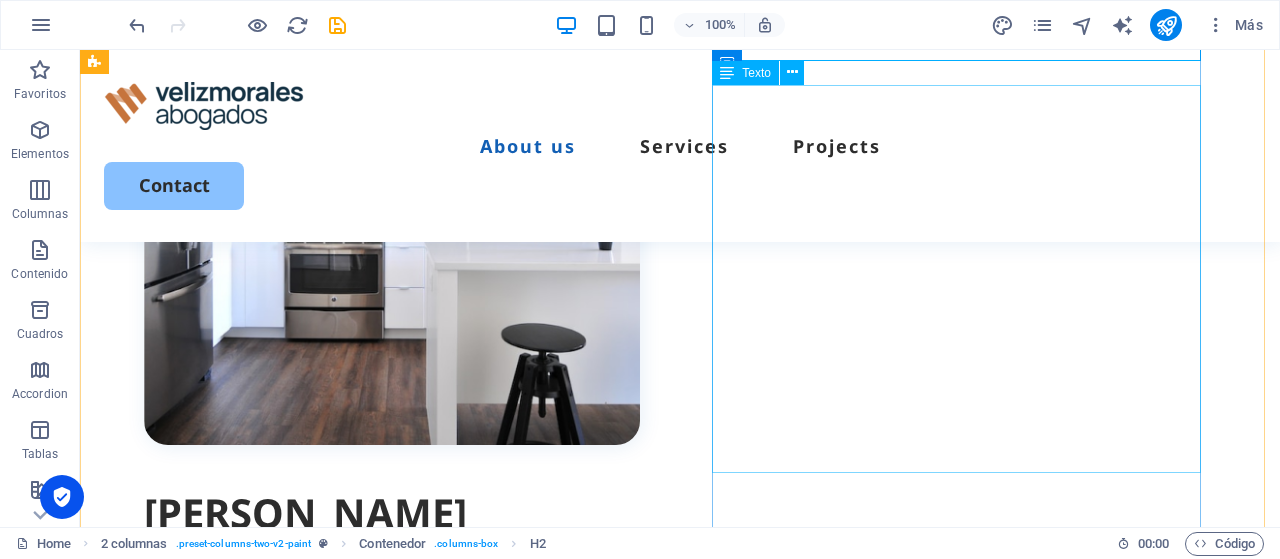 scroll, scrollTop: 1166, scrollLeft: 0, axis: vertical 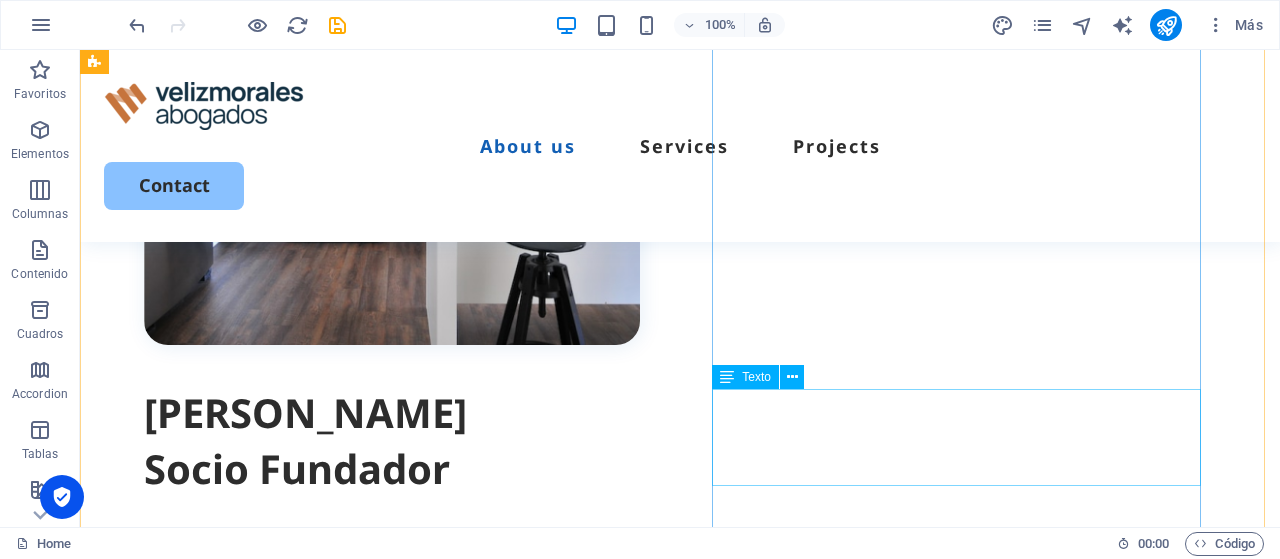 click on "Lorem ipsum dolor sit amet, consectetur adipiscing elit, sed do eiusmod tempor incididunt ut labore et dolore magna aliqua." at bounding box center [392, 974] 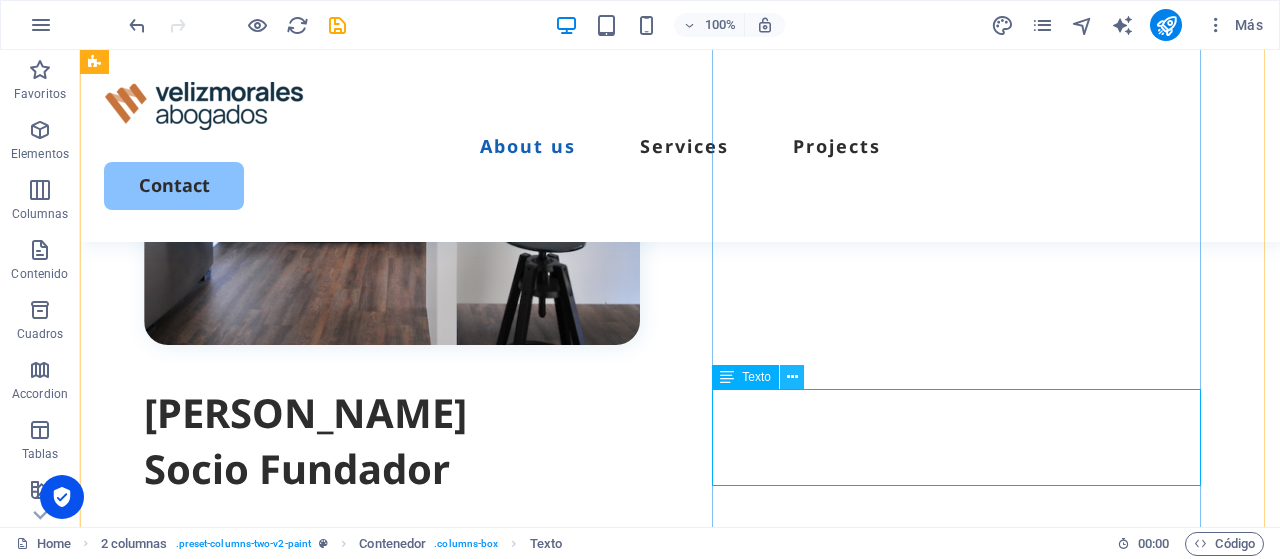 click at bounding box center (792, 377) 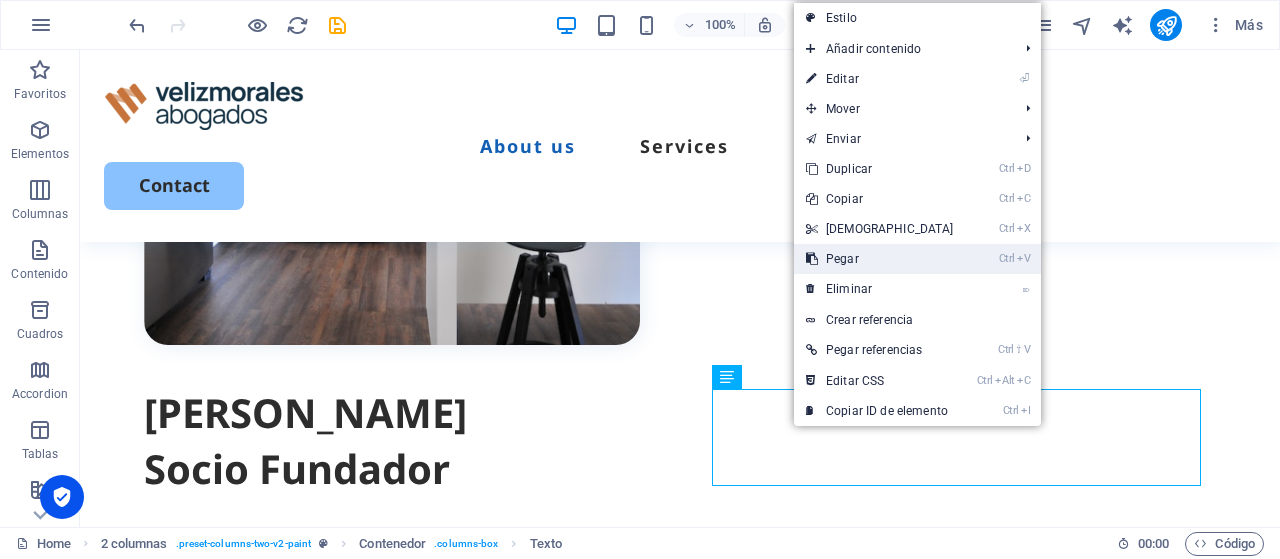 click on "Ctrl V  Pegar" at bounding box center (880, 259) 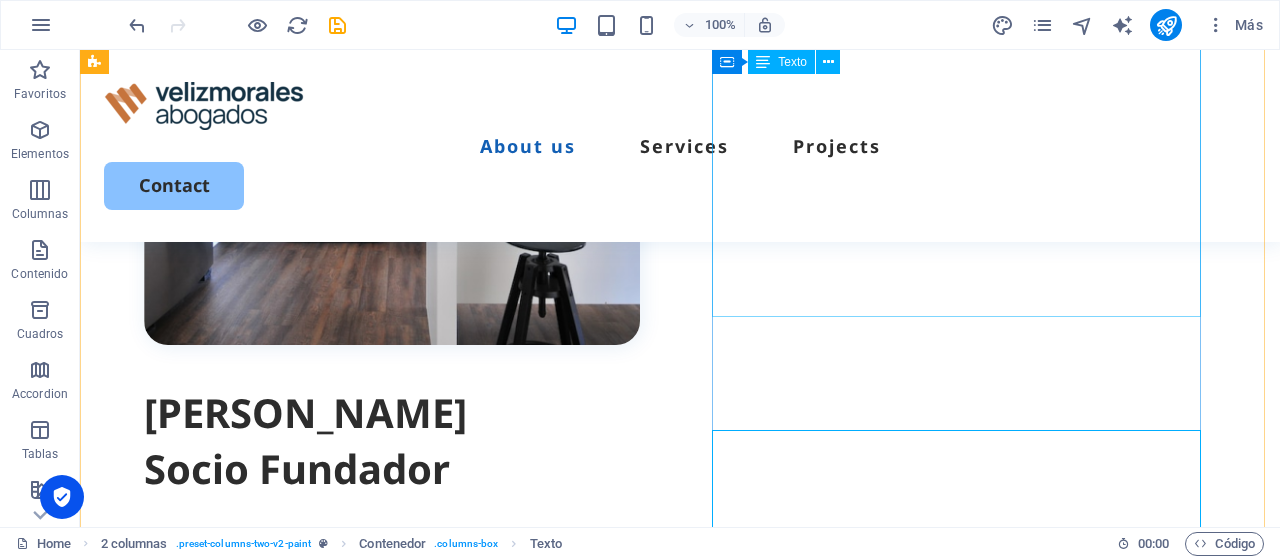 scroll, scrollTop: 1222, scrollLeft: 0, axis: vertical 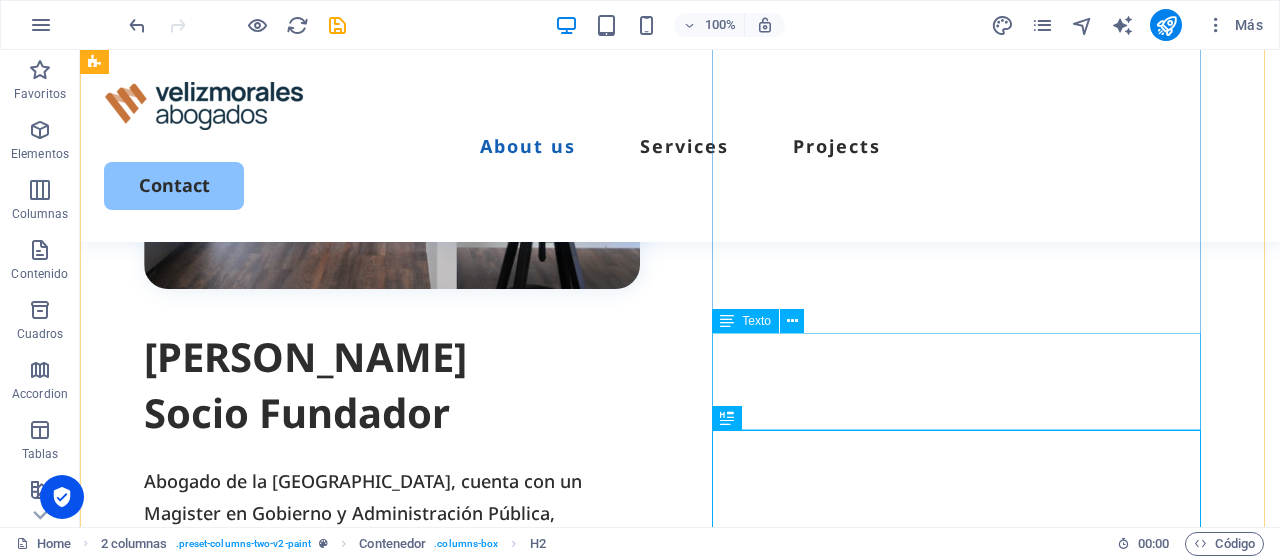 click on "Lorem ipsum dolor sit amet, consectetur adipiscing elit, sed do eiusmod tempor incididunt ut labore et dolore magna aliqua." at bounding box center (392, 918) 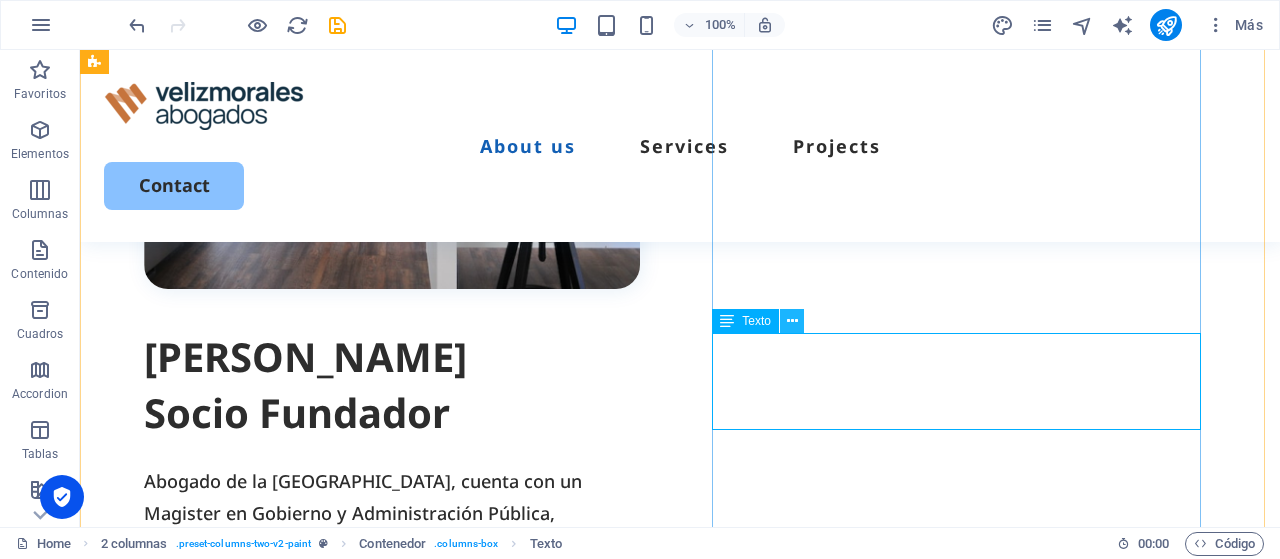 click at bounding box center [792, 321] 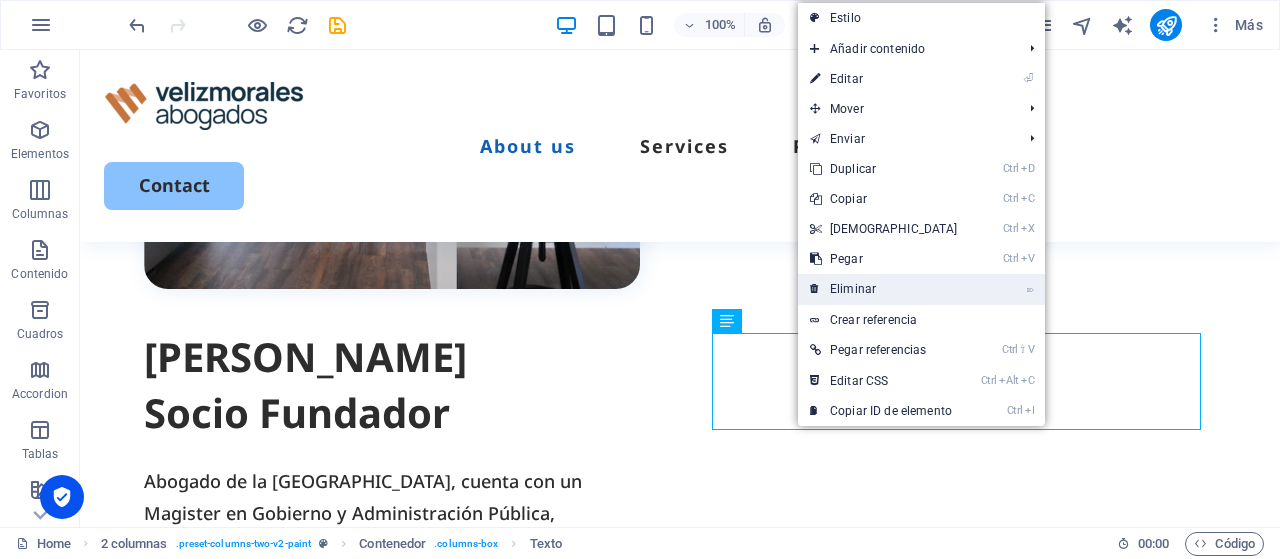 drag, startPoint x: 860, startPoint y: 291, endPoint x: 824, endPoint y: 256, distance: 50.20956 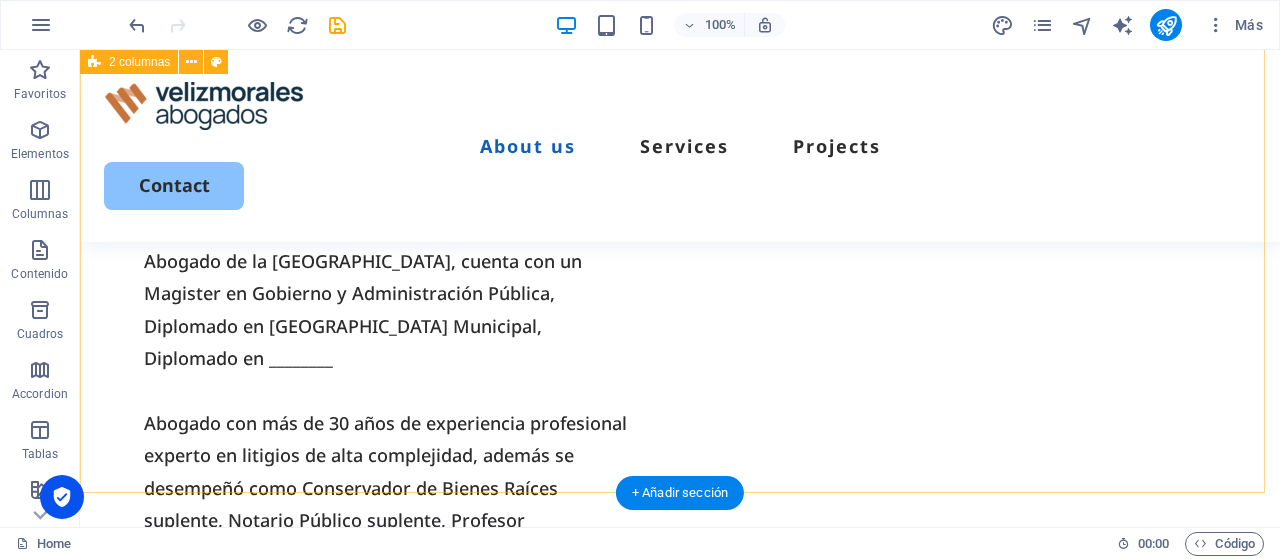 scroll, scrollTop: 1473, scrollLeft: 0, axis: vertical 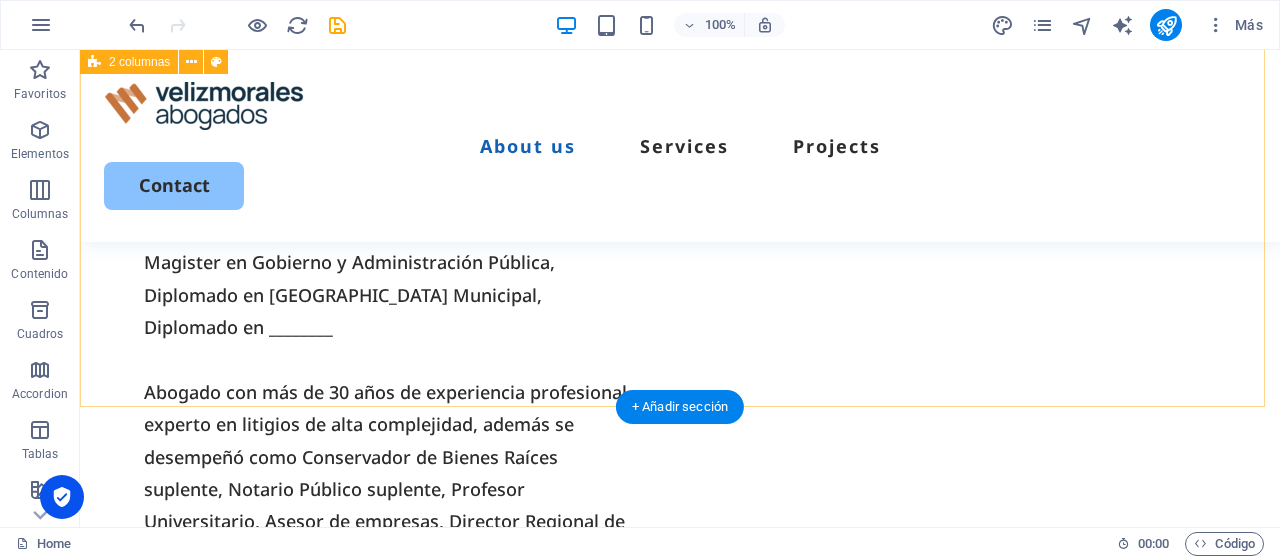 click on "Lorem ipsum dolor sit amet, consectetur adipiscing elit, sed do eiusmod tempor incididunt ut labore et dolore magna aliqua. Ut enim ad minim veniam." at bounding box center (392, 795) 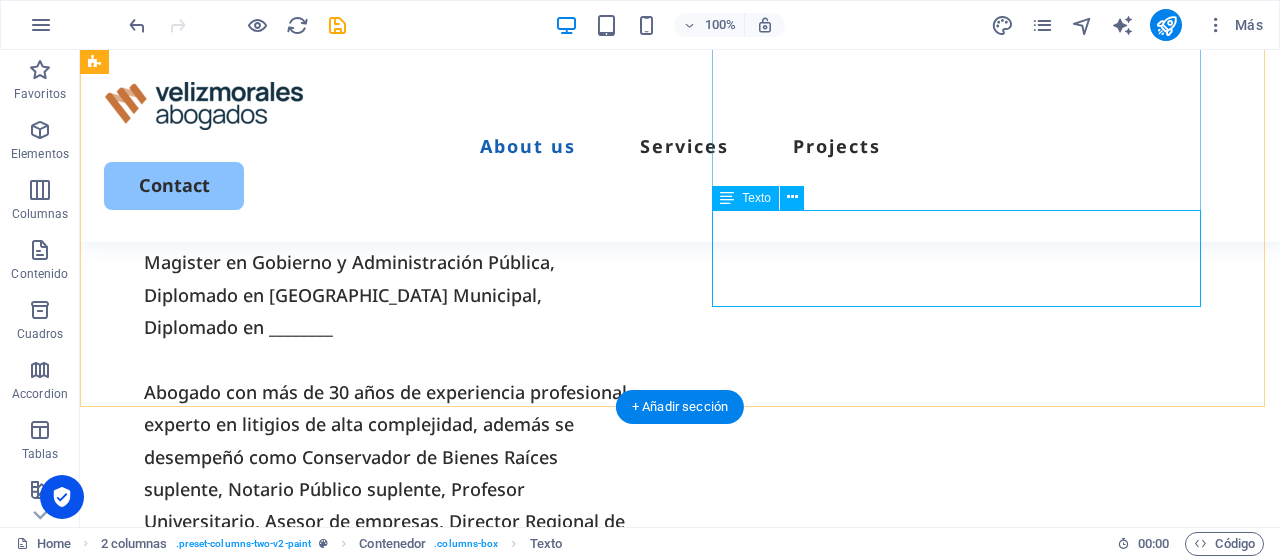 click on "Lorem ipsum dolor sit amet, consectetur adipiscing elit, sed do eiusmod tempor incididunt ut labore et dolore magna aliqua. Ut enim ad minim veniam." at bounding box center (392, 795) 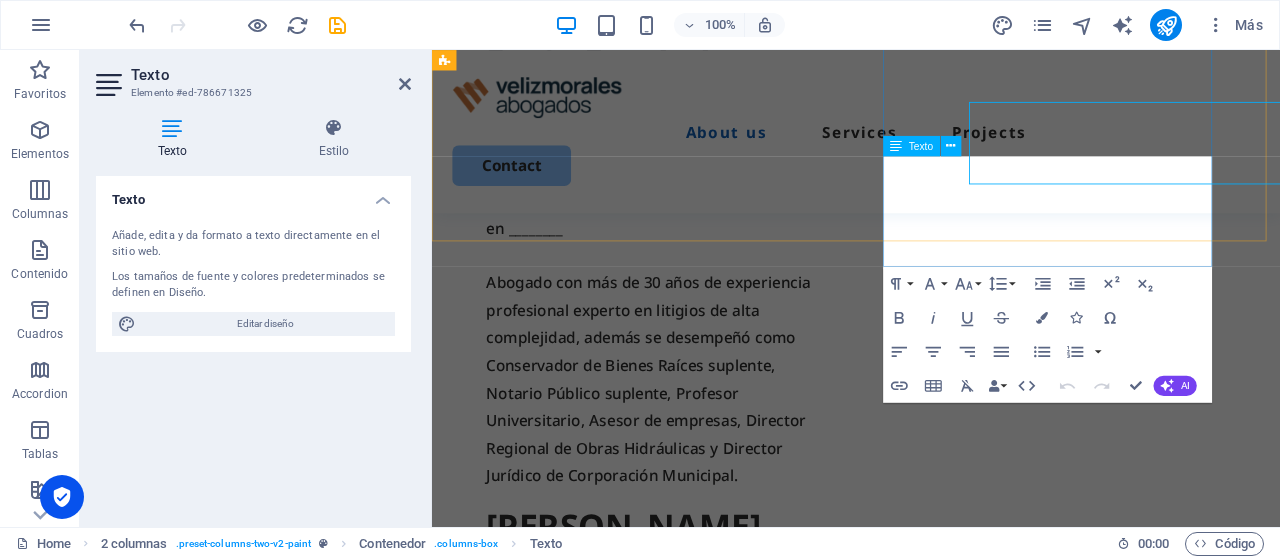 scroll, scrollTop: 1572, scrollLeft: 0, axis: vertical 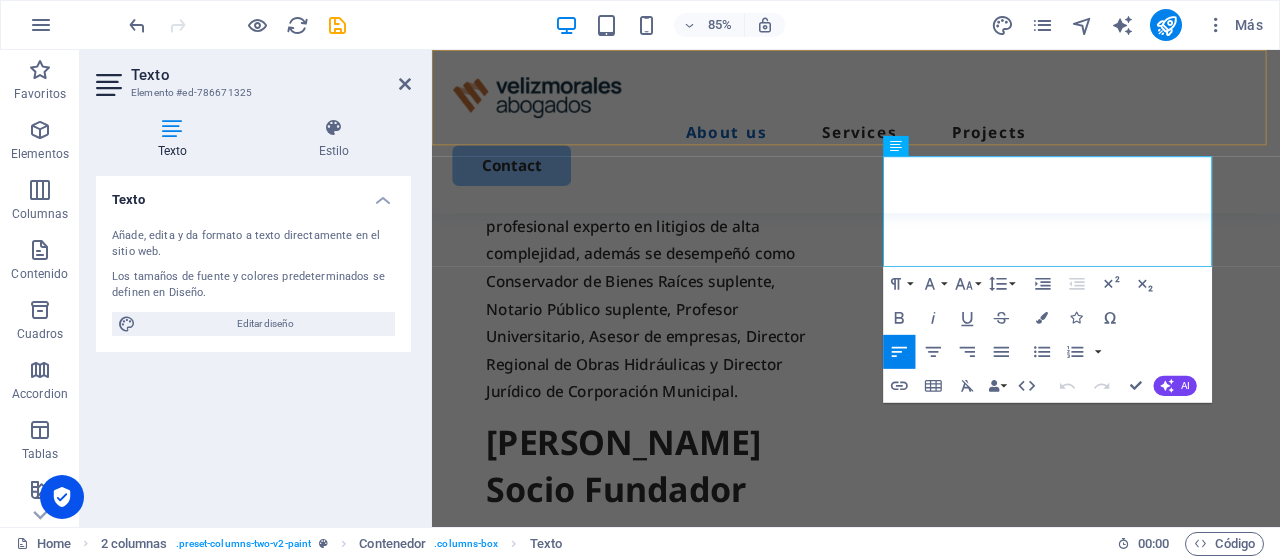 drag, startPoint x: 1233, startPoint y: 285, endPoint x: 841, endPoint y: 120, distance: 425.3105 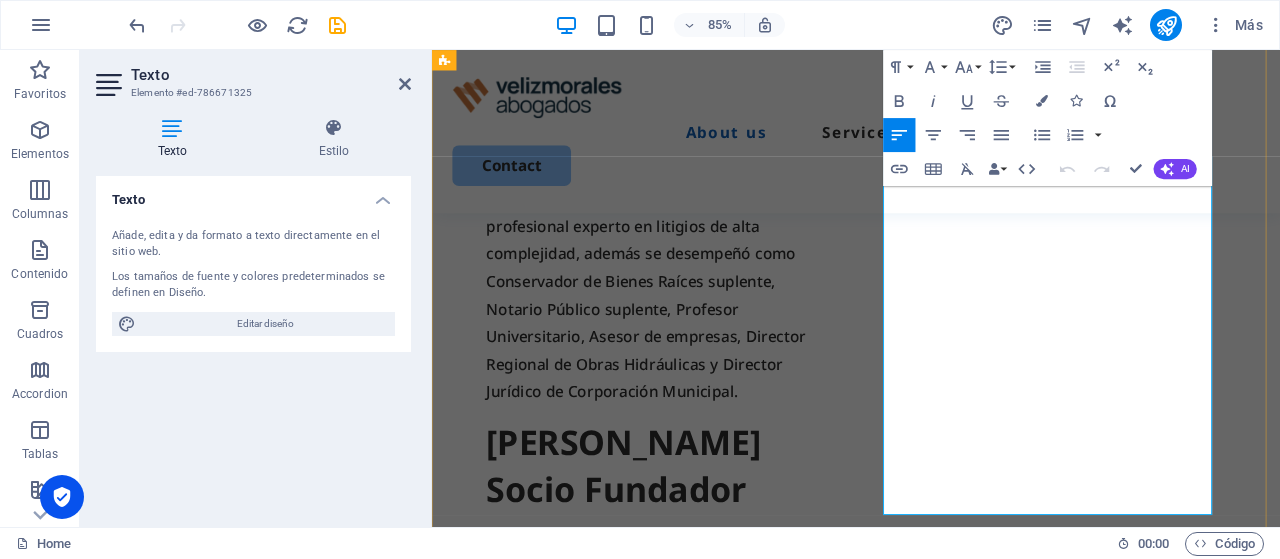 scroll, scrollTop: 8358, scrollLeft: 3, axis: both 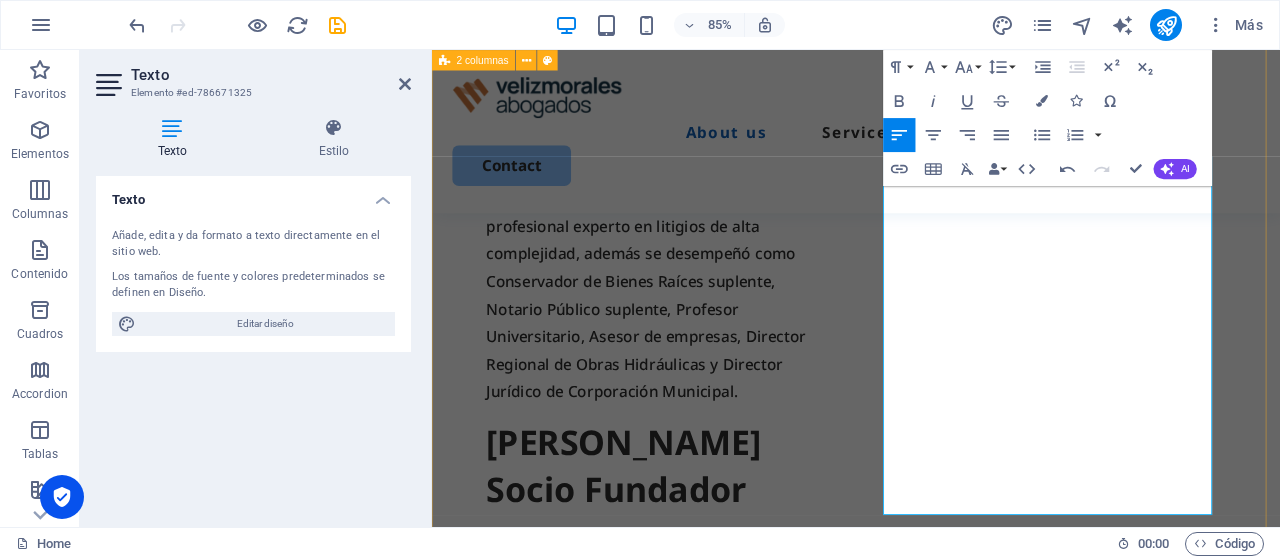 click on "[PERSON_NAME] Socio Fundador Abogado de la [GEOGRAPHIC_DATA], cuenta con un Magister en Gobierno y Administración Pública, Diplomado en Alta Gestión Municipal, Diplomado en ________ Abogado con más de 30 años de experiencia profesional experto en litigios de alta complejidad, además se desempeñó como Conservador de Bienes Raíces suplente, Notario Público suplente, Profesor Universitario, Asesor de empresas, Director Regional de Obras Hidráulicas y Director Jurídico de Corporación Municipal. [PERSON_NAME] Socio Fundador Abogado de la [GEOGRAPHIC_DATA], cuenta con Diplomado en Derecho Administrativo Sancionador, y en Derecho Procesal de Familia, ambos de la misma casa de estudios. Cuenta con amplia trayectoria en el sector público ejerciendo en el Ministerio de Transportes, en la Superintendencia de Educación, en Contraloría General de la República y como Director Jurídico de Corporación Municipal." at bounding box center (931, 205) 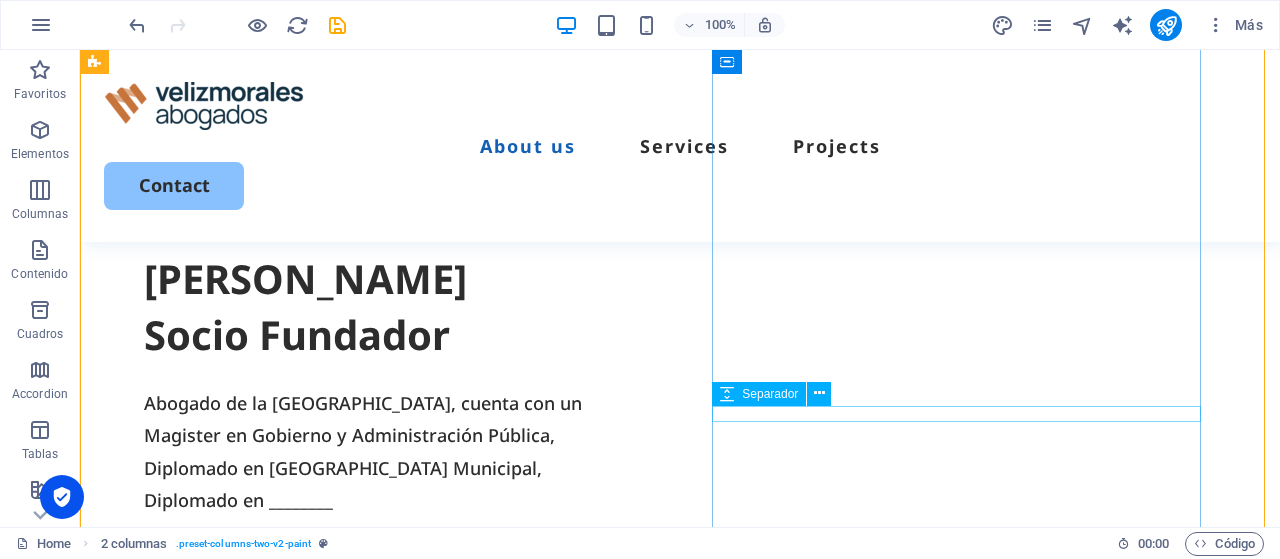 scroll, scrollTop: 1308, scrollLeft: 0, axis: vertical 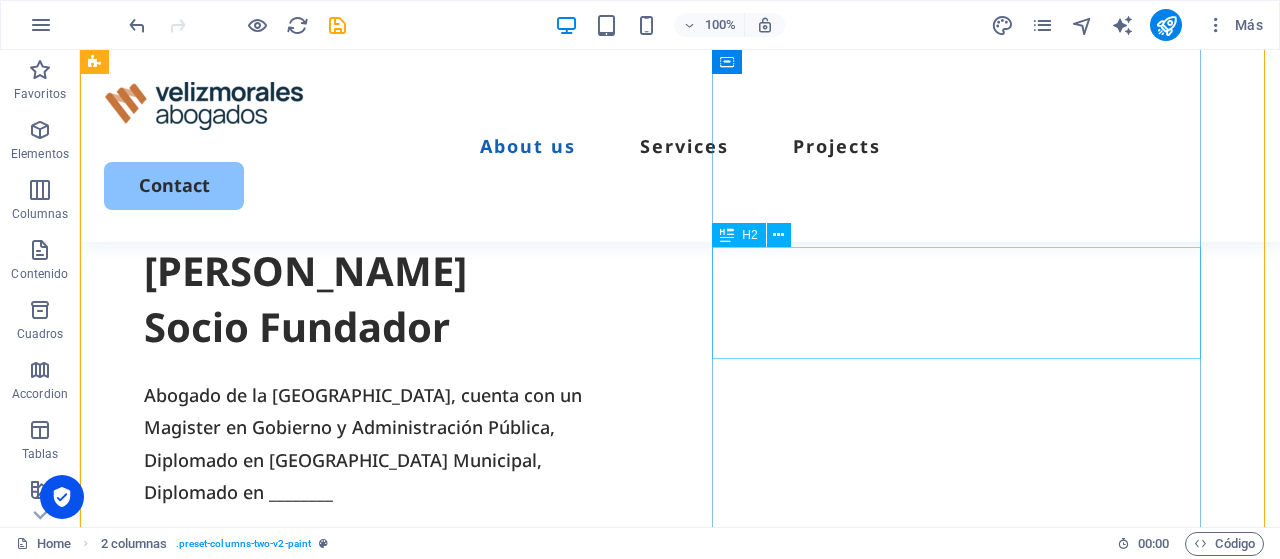 click on "[PERSON_NAME] Socio Fundador" at bounding box center (392, 840) 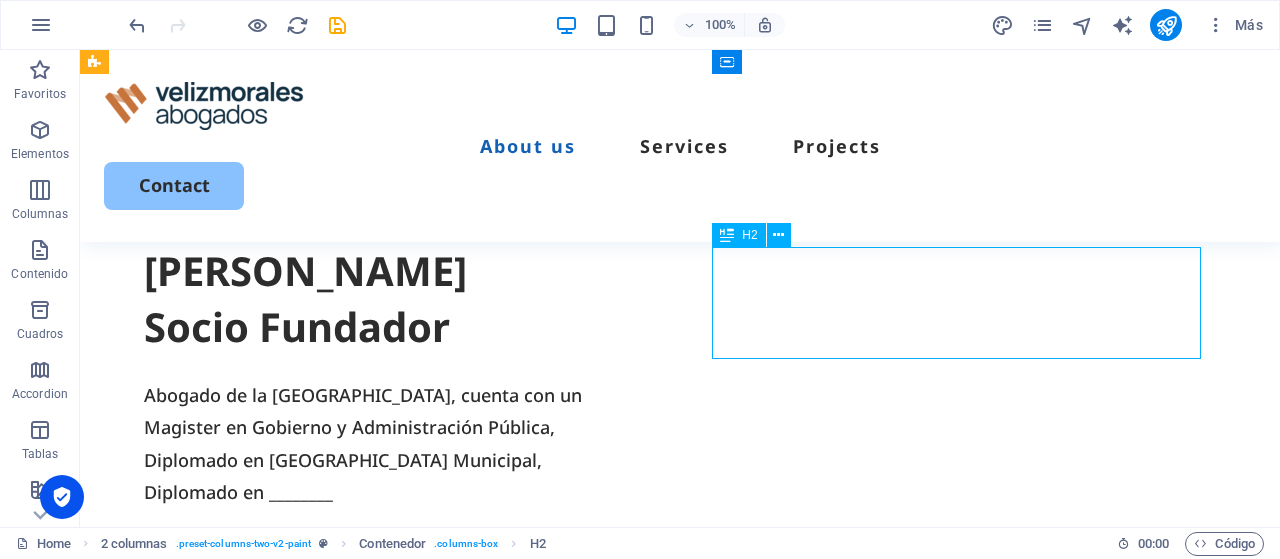 click on "[PERSON_NAME] Socio Fundador" at bounding box center (392, 840) 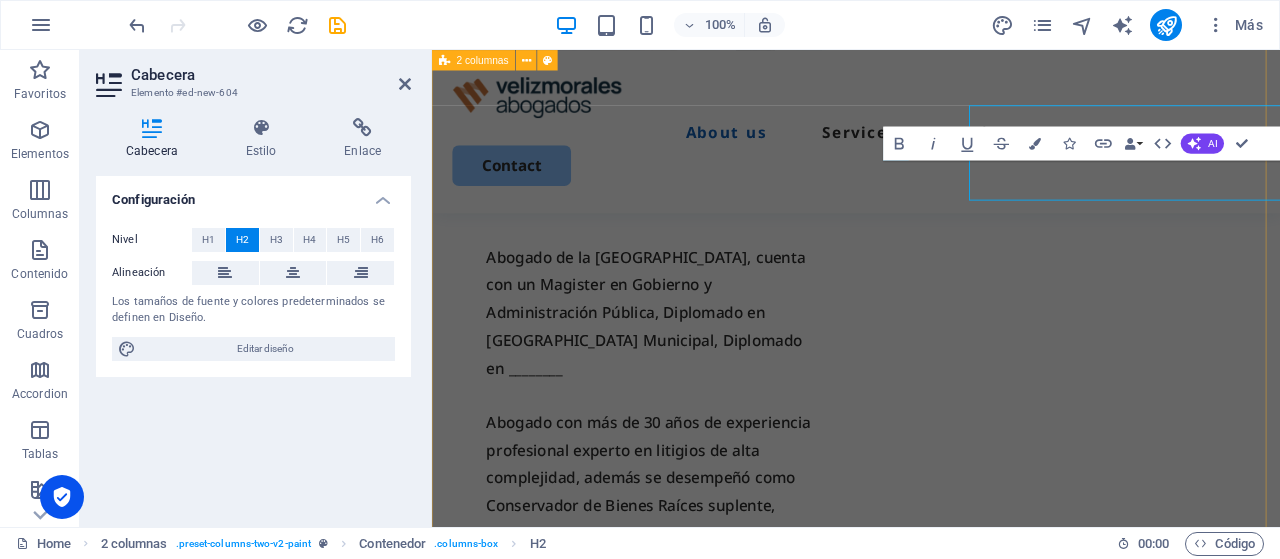 scroll, scrollTop: 1440, scrollLeft: 0, axis: vertical 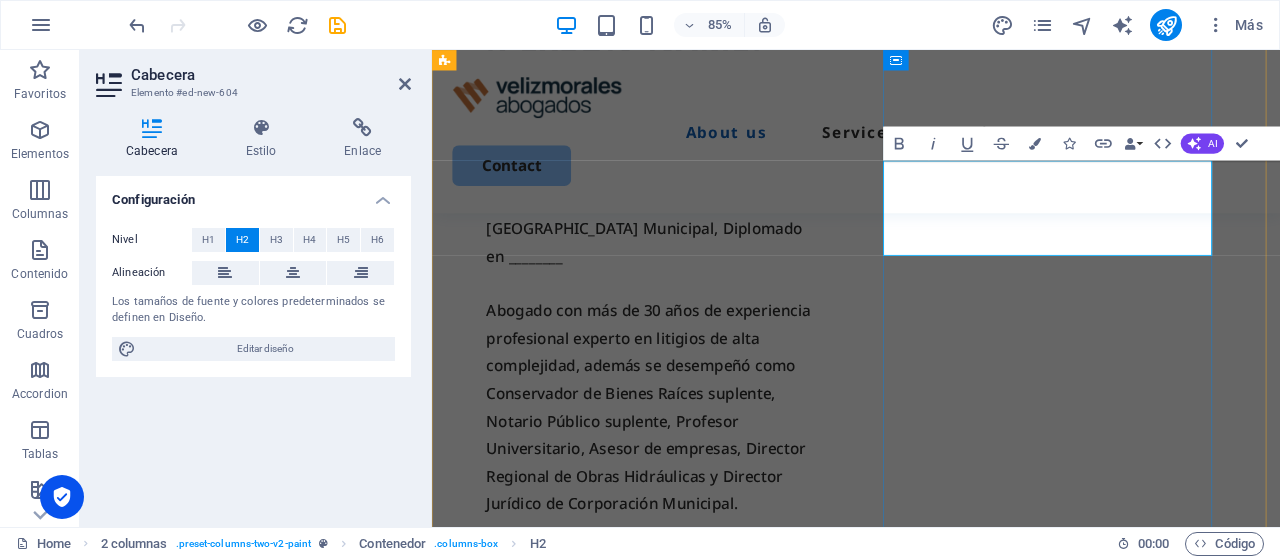 click on "[PERSON_NAME] Socio Fundador" at bounding box center [693, 671] 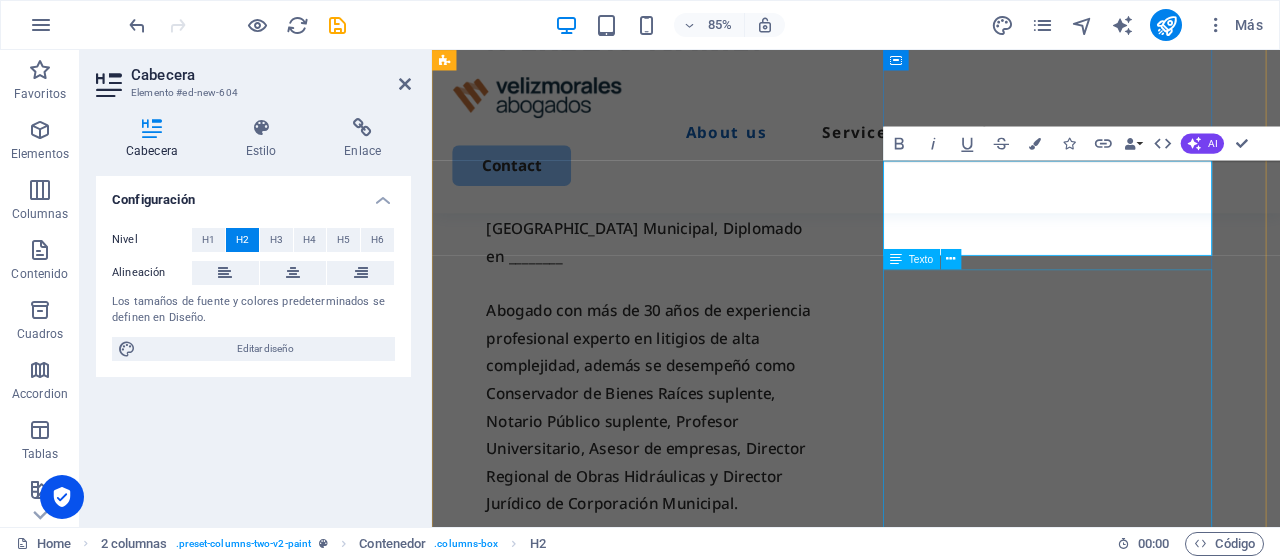 type 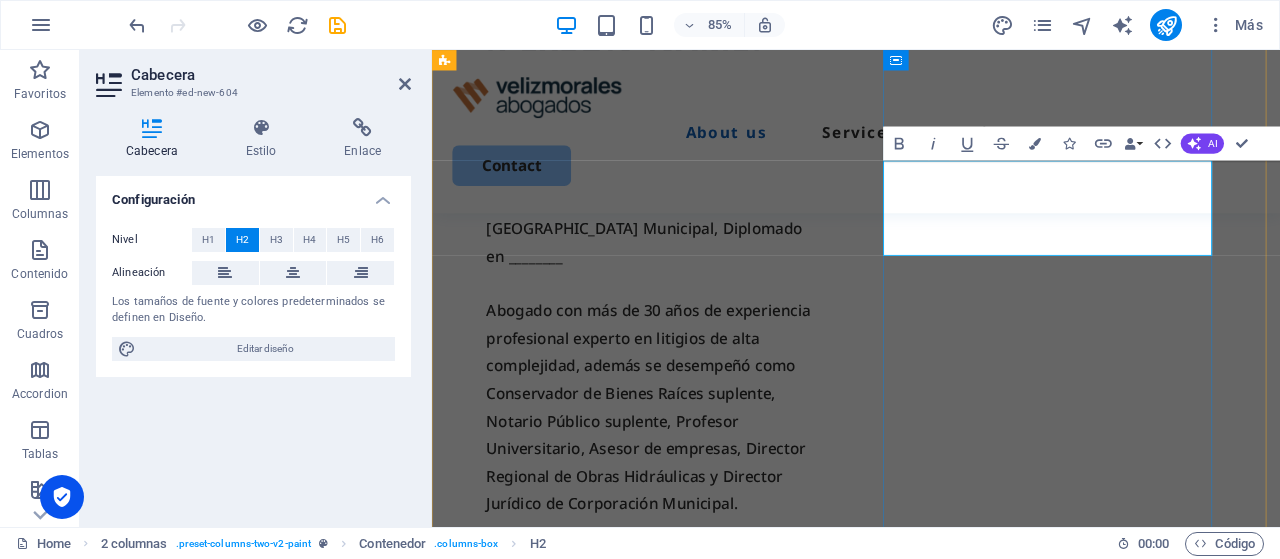 click on "[PERSON_NAME] Socio Fundador" at bounding box center (693, 671) 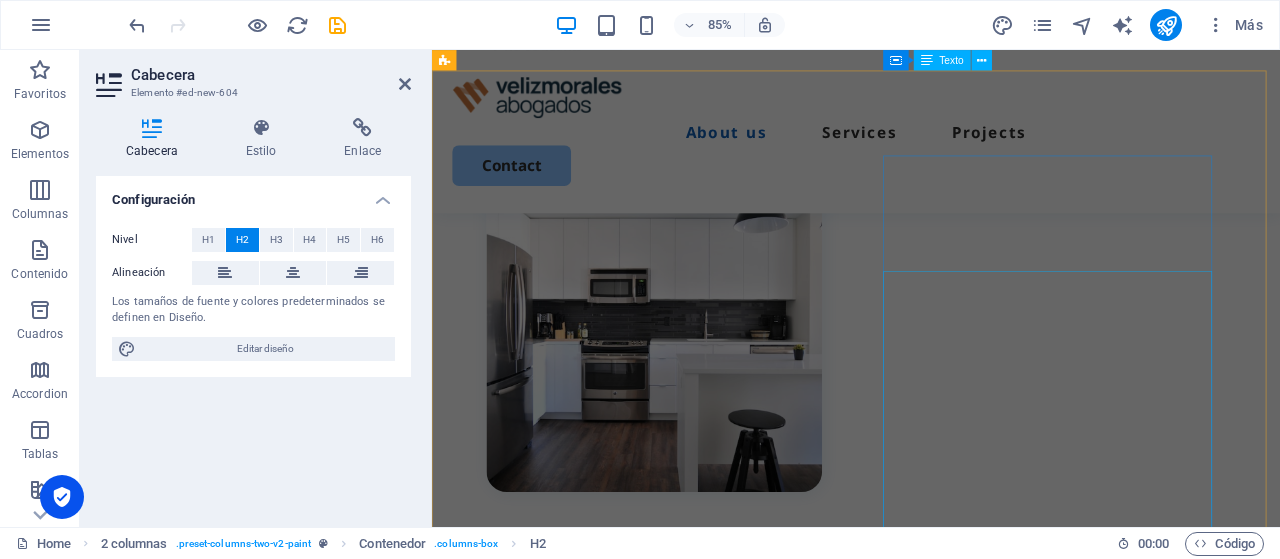 scroll, scrollTop: 840, scrollLeft: 0, axis: vertical 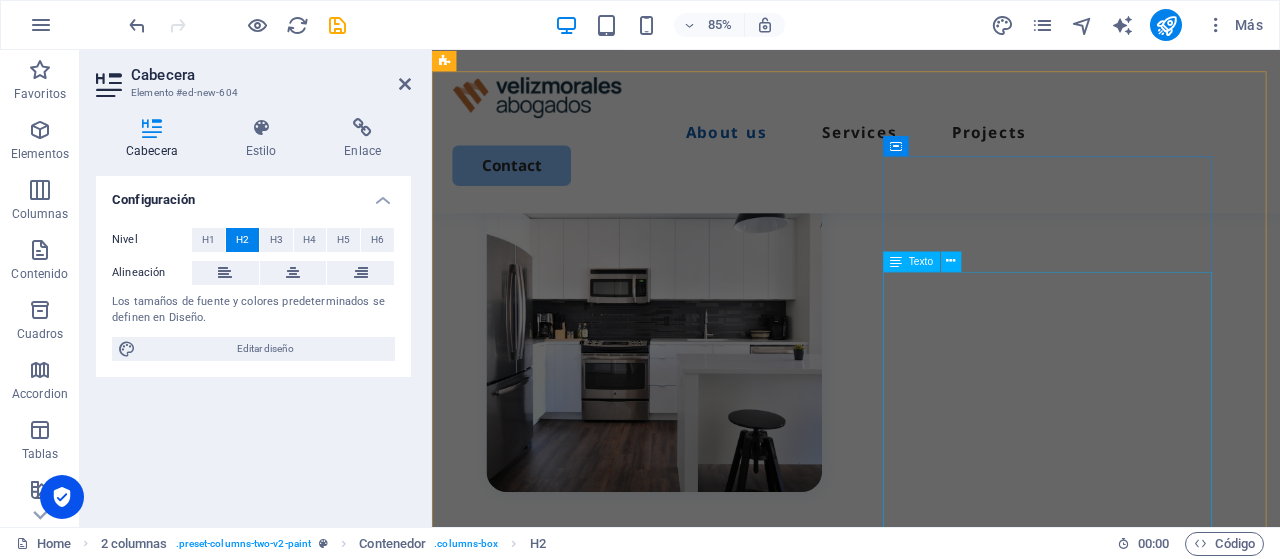 click on "Abogado de la [GEOGRAPHIC_DATA], cuenta con un Magister en Gobierno y Administración Pública, Diplomado en [GEOGRAPHIC_DATA] Municipal, Diplomado en ________ Abogado con más de 30 años de experiencia profesional experto en litigios de alta complejidad, además se desempeñó como Conservador de Bienes Raíces suplente, Notario Público suplente, Profesor Universitario, Asesor de empresas, Director Regional de Obras Hidráulicas y Director Jurídico de Corporación Municipal." at bounding box center (693, 972) 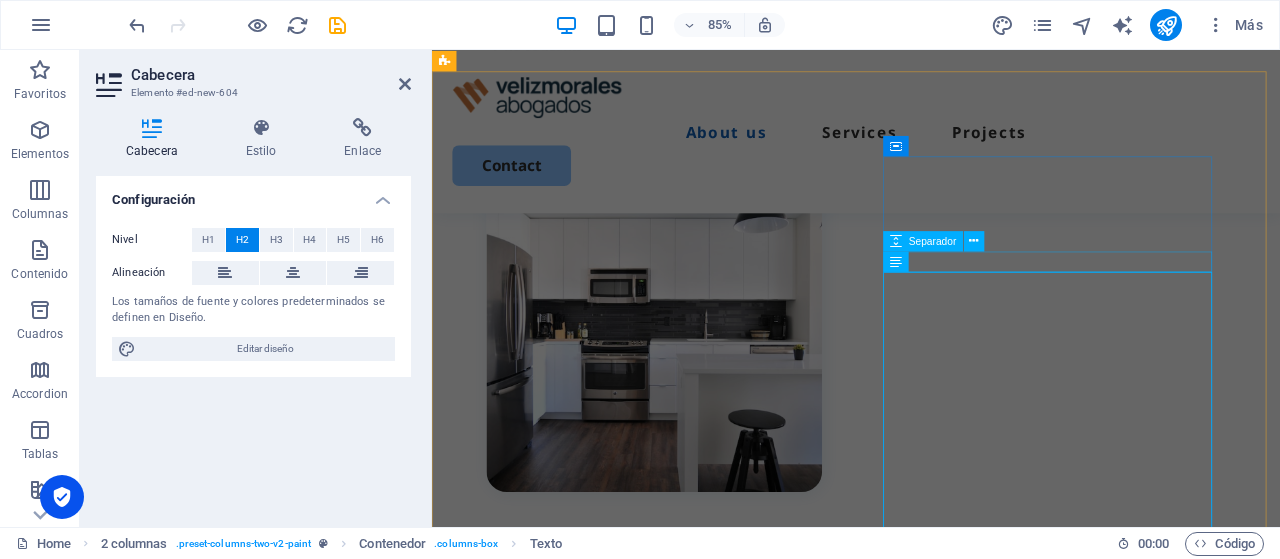 click on "[PERSON_NAME] Socio Fundador Abogado de la [GEOGRAPHIC_DATA], cuenta con un Magister en Gobierno y Administración Pública, Diplomado en Alta Gestión Municipal, Diplomado en ________ Abogado con más de 30 años de experiencia profesional experto en litigios de alta complejidad, además se desempeñó como Conservador de Bienes Raíces suplente, Notario Público suplente, Profesor Universitario, Asesor de empresas, Director Regional de Obras Hidráulicas y Director Jurídico de Corporación Municipal. [PERSON_NAME] Socio Fundador Abogado de la [GEOGRAPHIC_DATA], cuenta con Diplomado en Derecho Administrativo Sancionador, y en Derecho Procesal de Familia, ambos de la misma casa de estudios. Cuenta con amplia trayectoria en el sector público ejerciendo en el Ministerio de Transportes, en la Superintendencia de Educación, en Contraloría General de la República y como Director Jurídico de Corporación Municipal." at bounding box center [693, 1155] 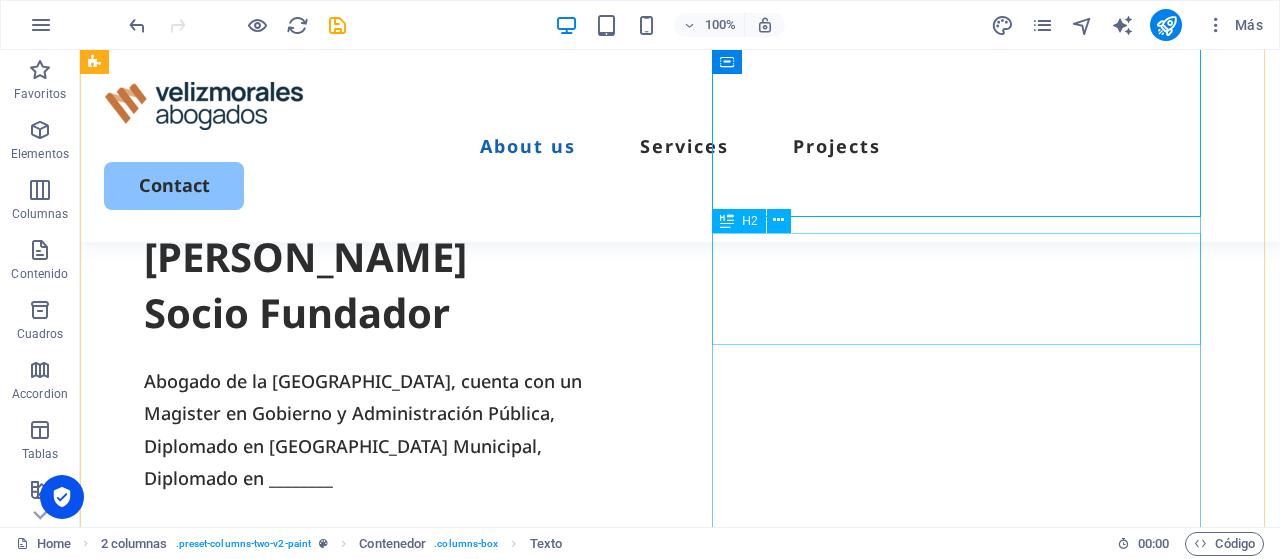 scroll, scrollTop: 1322, scrollLeft: 0, axis: vertical 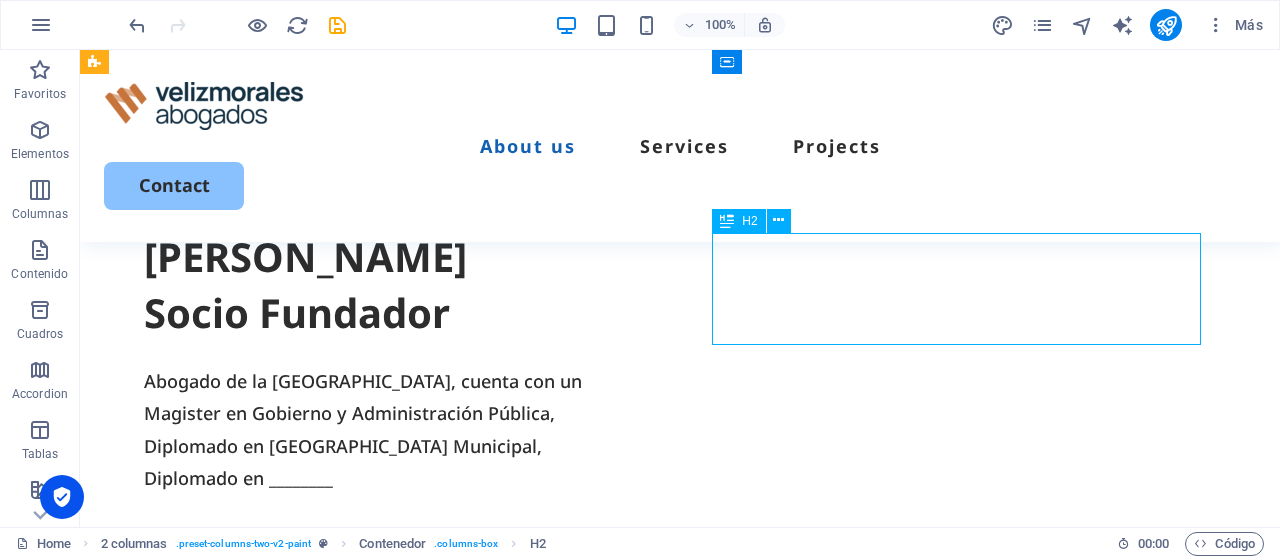 click on "[PERSON_NAME] Socio Fundador" at bounding box center (392, 826) 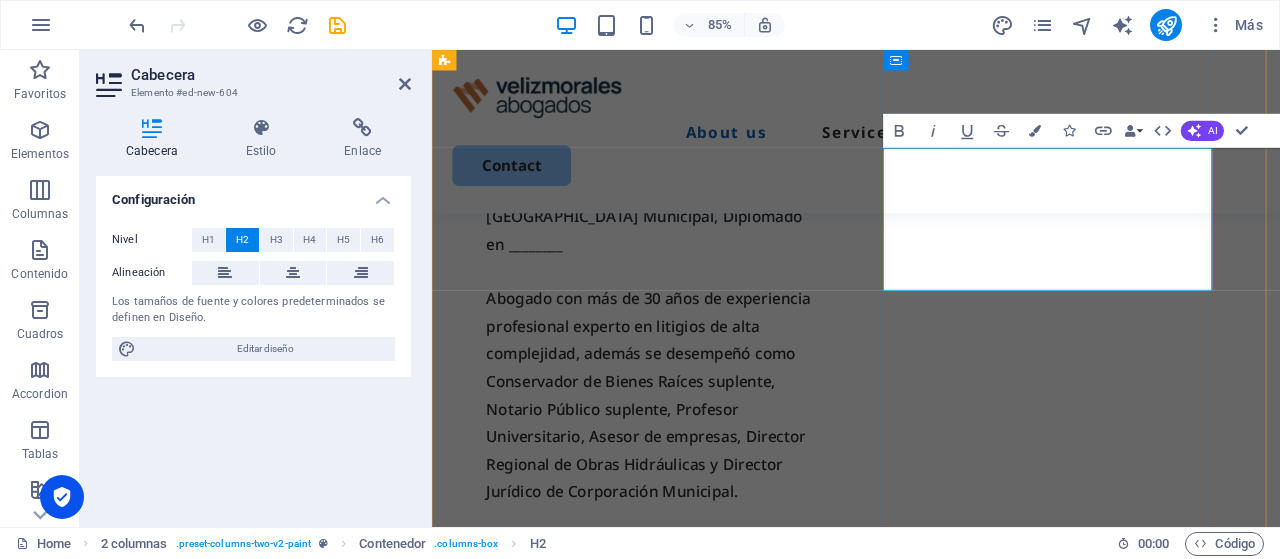 click on "[PERSON_NAME] fundador" at bounding box center [693, 657] 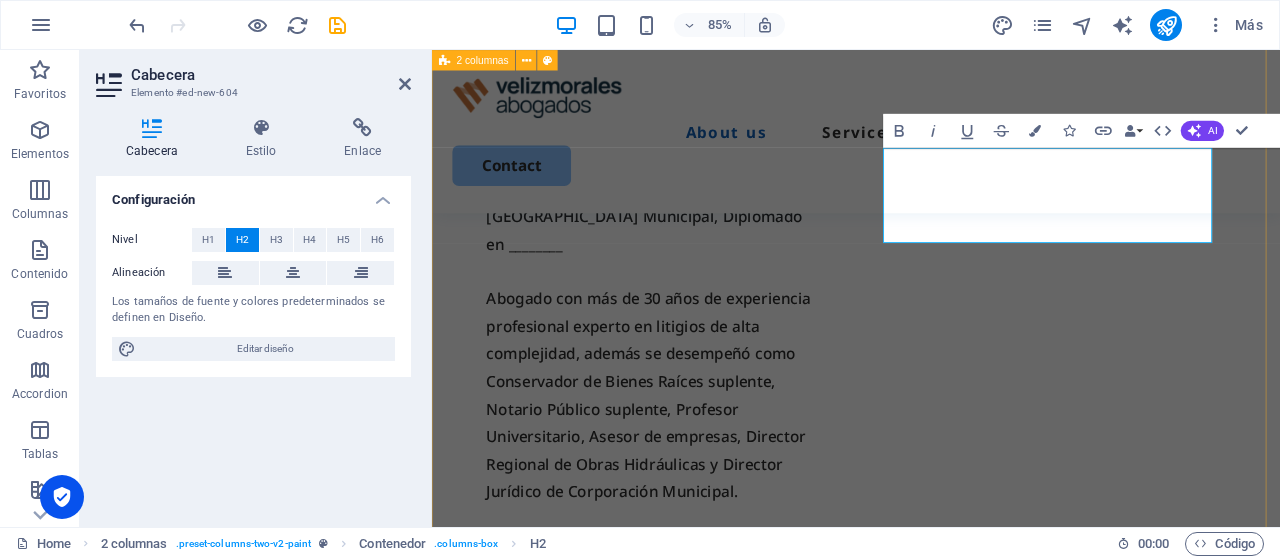 click on "[PERSON_NAME] Socio Fundador Abogado de la [GEOGRAPHIC_DATA], cuenta con un Magister en Gobierno y Administración Pública, Diplomado en Alta Gestión Municipal, Diplomado en ________ Abogado con más de 30 años de experiencia profesional experto en litigios de alta complejidad, además se desempeñó como Conservador de Bienes Raíces suplente, Notario Público suplente, Profesor Universitario, Asesor de empresas, Director Regional de Obras Hidráulicas y Director Jurídico de Corporación Municipal. [PERSON_NAME] fundador Abogado de la [GEOGRAPHIC_DATA], cuenta con Diplomado en Derecho Administrativo Sancionador, y en Derecho Procesal de Familia, ambos de la misma casa de estudios. Cuenta con amplia trayectoria en el sector público ejerciendo en el Ministerio de Transportes, en la Superintendencia de Educación, en Contraloría General de la República y como Director Jurídico de Corporación Municipal." at bounding box center (931, 323) 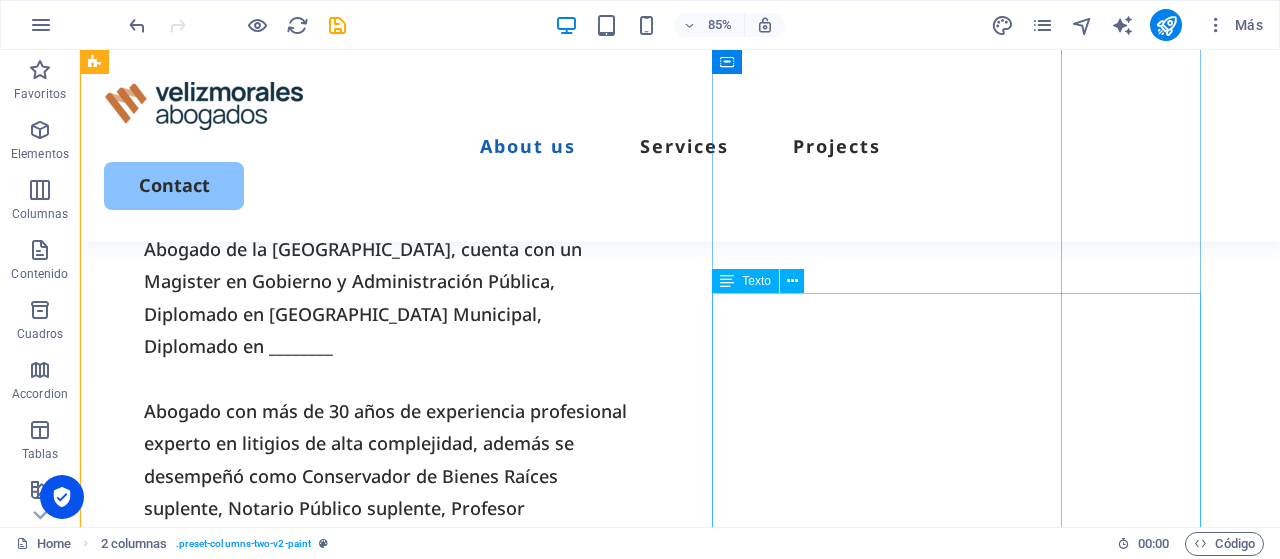 scroll, scrollTop: 1390, scrollLeft: 0, axis: vertical 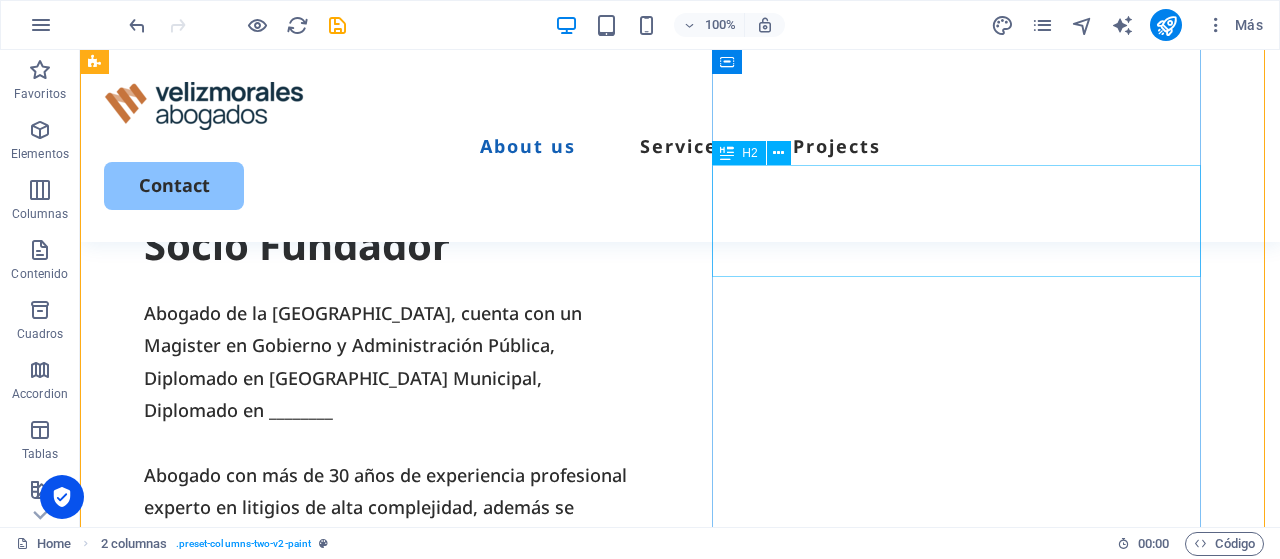 click on "[PERSON_NAME] fundador" at bounding box center (392, 758) 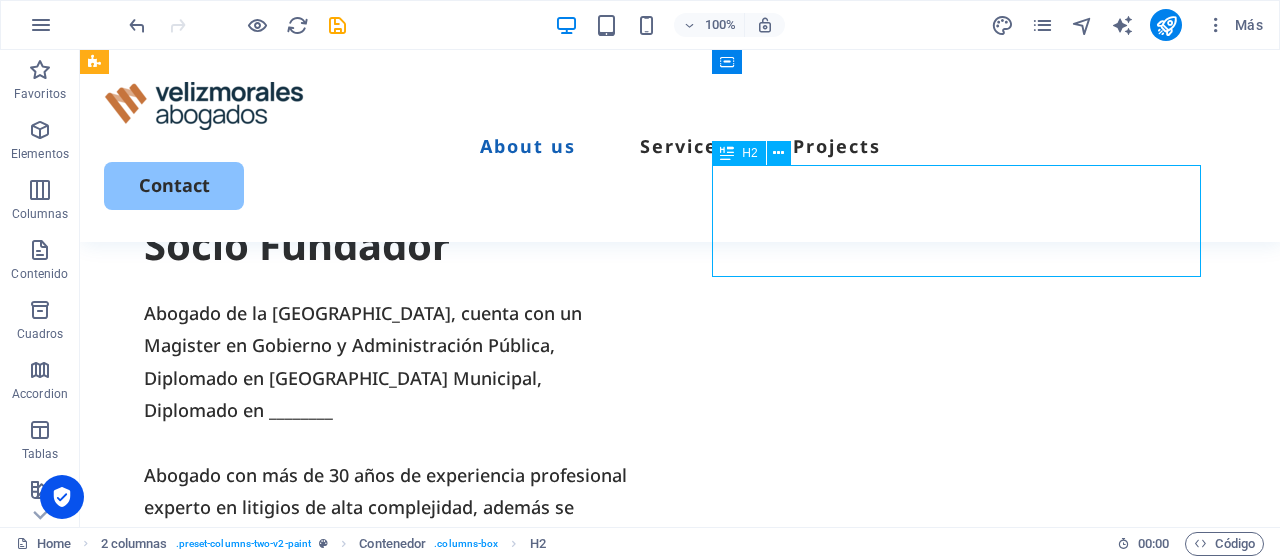 click on "[PERSON_NAME] fundador" at bounding box center (392, 758) 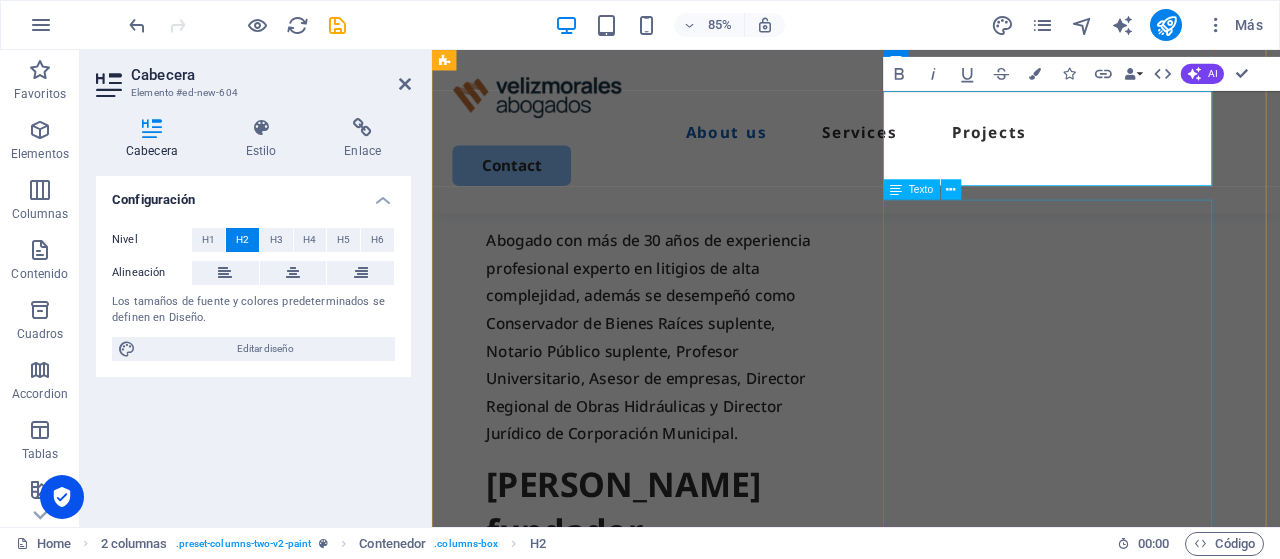 scroll, scrollTop: 1222, scrollLeft: 0, axis: vertical 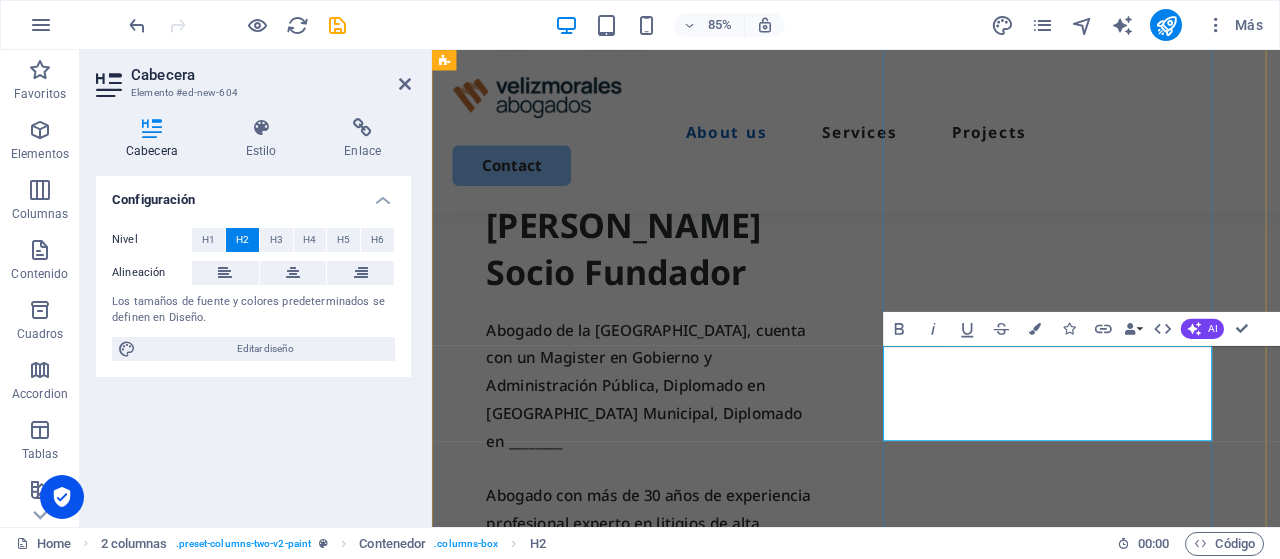 drag, startPoint x: 1295, startPoint y: 429, endPoint x: 1351, endPoint y: 509, distance: 97.65244 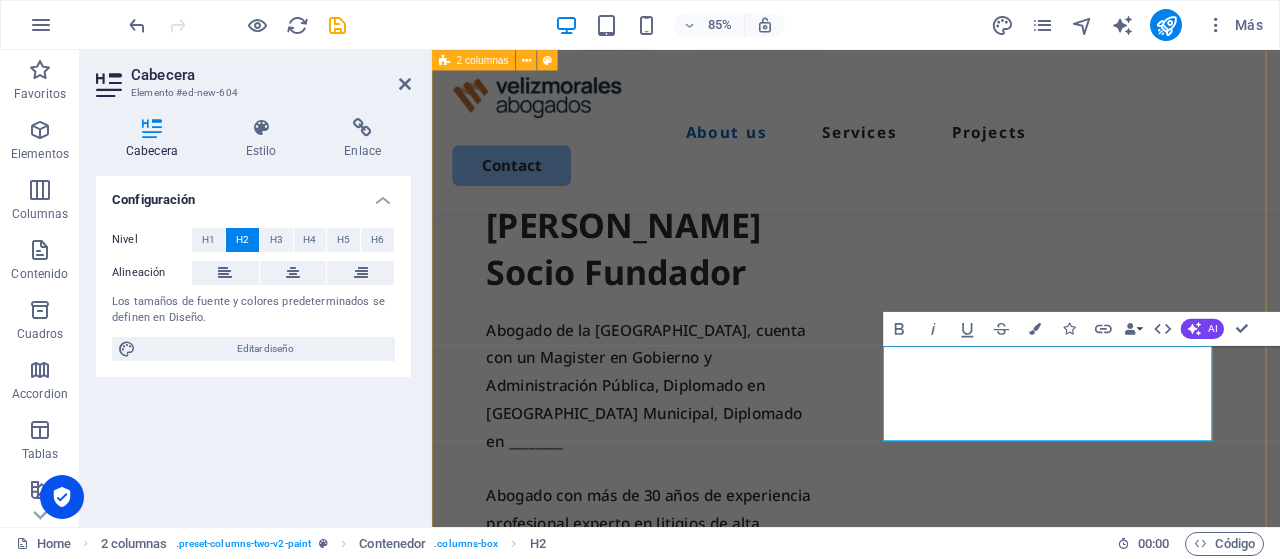 click on "[PERSON_NAME] Socio Fundador Abogado de la [GEOGRAPHIC_DATA], cuenta con un Magister en Gobierno y Administración Pública, Diplomado en Alta Gestión Municipal, Diplomado en ________ Abogado con más de 30 años de experiencia profesional experto en litigios de alta complejidad, además se desempeñó como Conservador de Bienes Raíces suplente, Notario Público suplente, Profesor Universitario, Asesor de empresas, Director Regional de Obras Hidráulicas y Director Jurídico de Corporación Municipal. [PERSON_NAME] fundador Abogado de la [GEOGRAPHIC_DATA], cuenta con Diplomado en Derecho Administrativo Sancionador, y en Derecho Procesal de Familia, ambos de la misma casa de estudios. Cuenta con amplia trayectoria en el sector público ejerciendo en el Ministerio de Transportes, en la Superintendencia de Educación, en Contraloría General de la República y como Director Jurídico de Corporación Municipal." at bounding box center [931, 555] 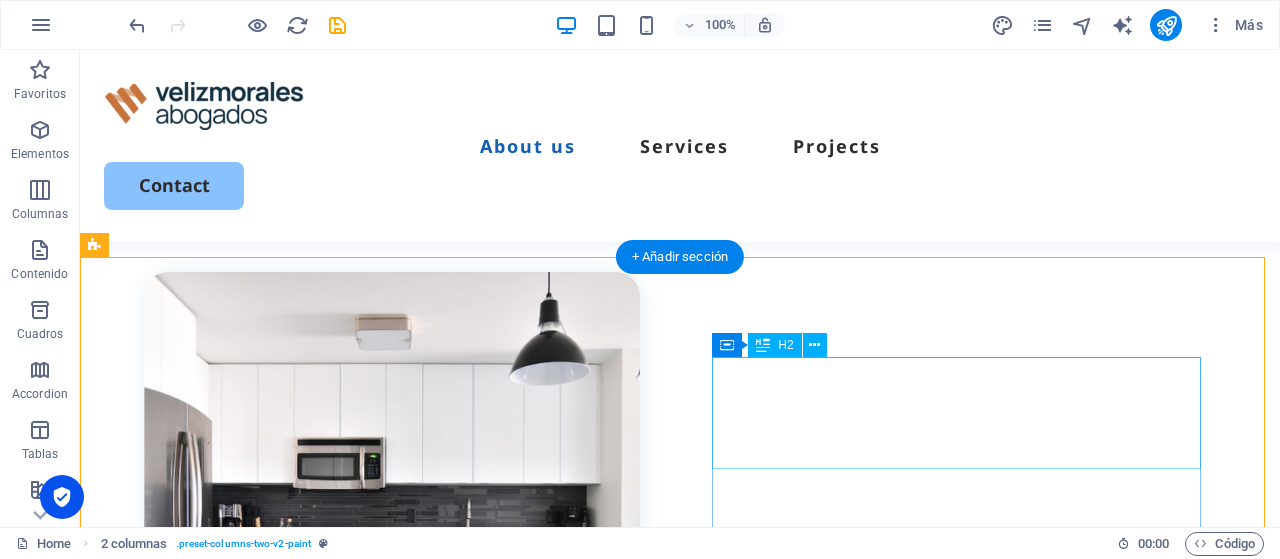 scroll, scrollTop: 757, scrollLeft: 0, axis: vertical 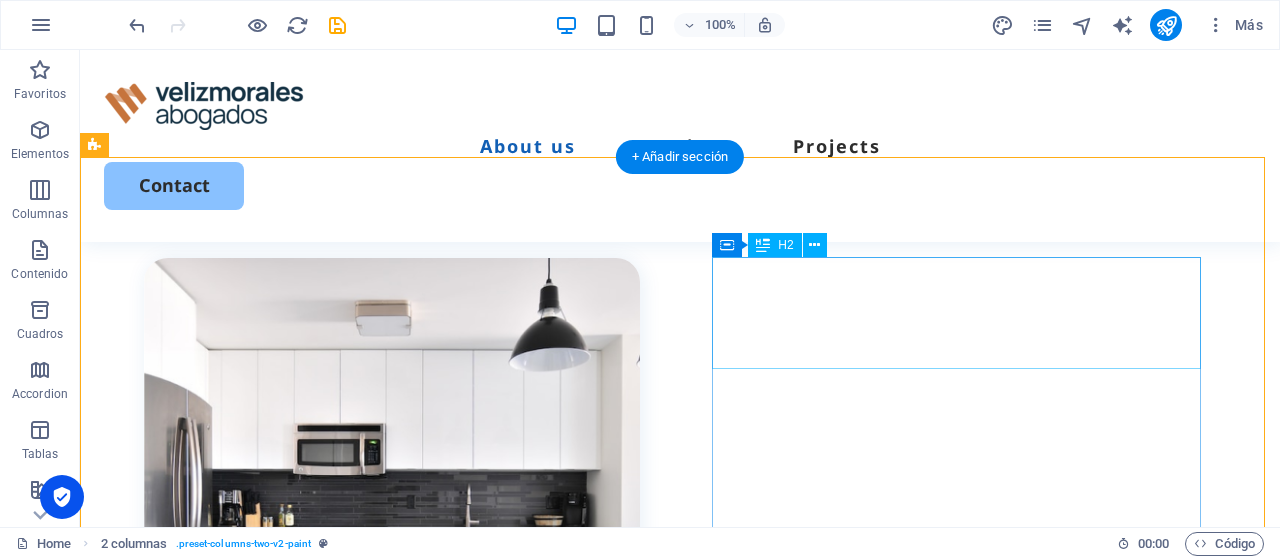 click on "[PERSON_NAME] Socio Fundador" at bounding box center [392, 850] 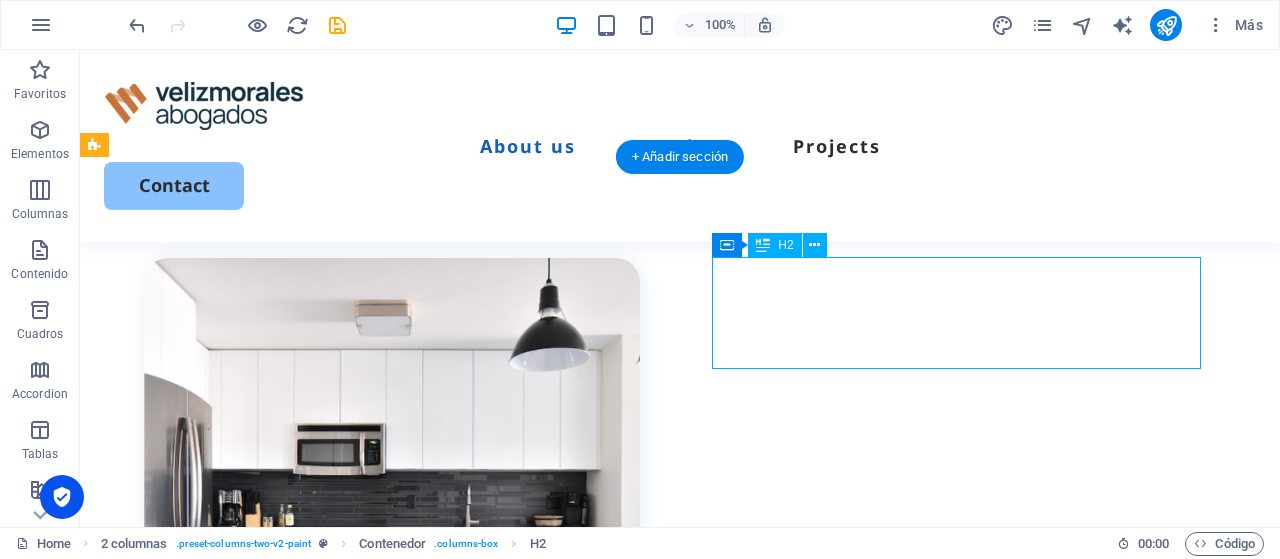 click on "[PERSON_NAME] Socio Fundador" at bounding box center (392, 850) 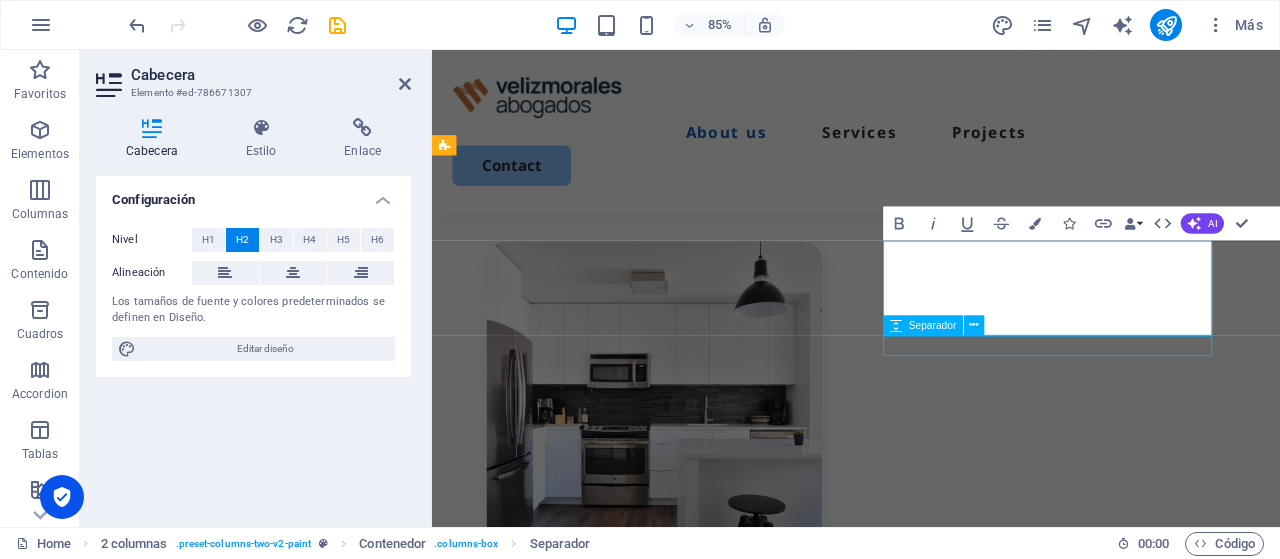 scroll, scrollTop: 757, scrollLeft: 0, axis: vertical 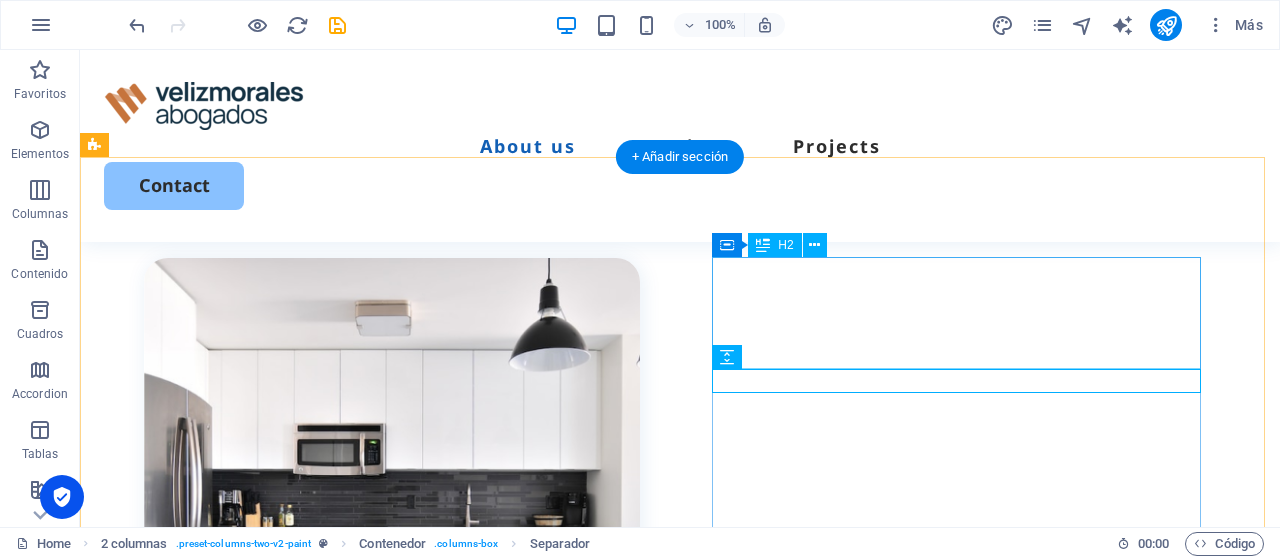click on "[PERSON_NAME] Socio Fundador" at bounding box center [392, 850] 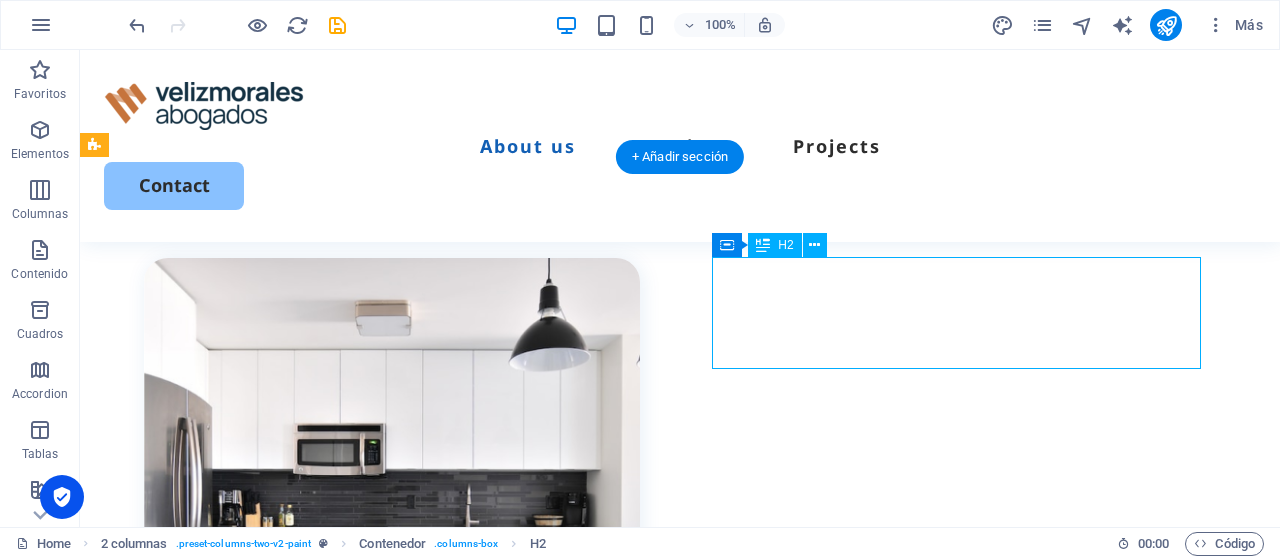 click on "[PERSON_NAME] Socio Fundador" at bounding box center (392, 850) 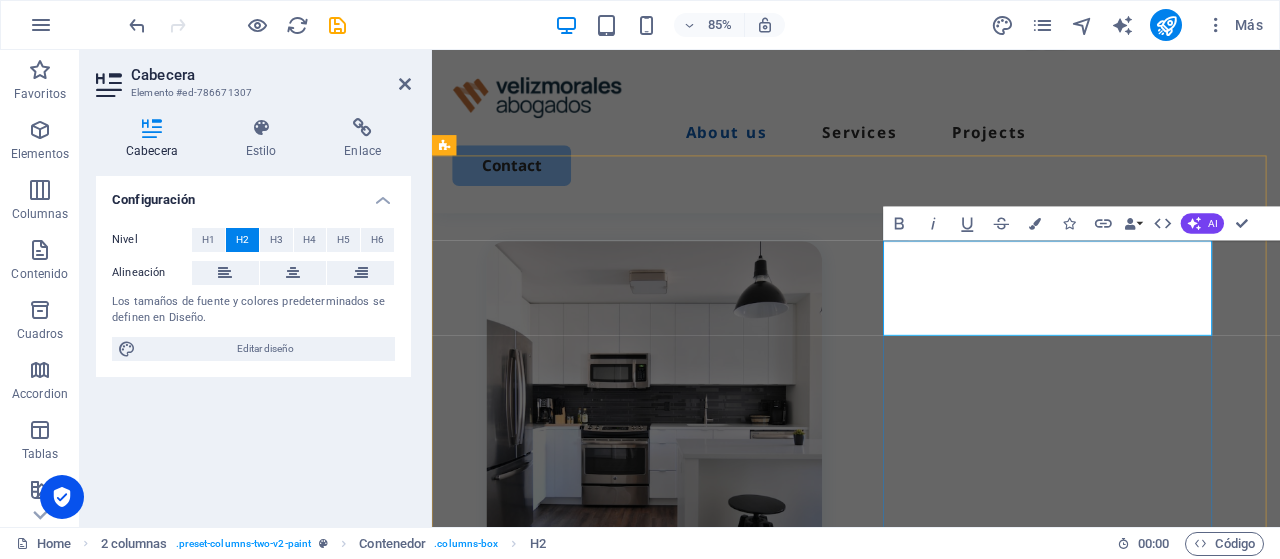 click on "[PERSON_NAME] Socio Fundador" at bounding box center (693, 766) 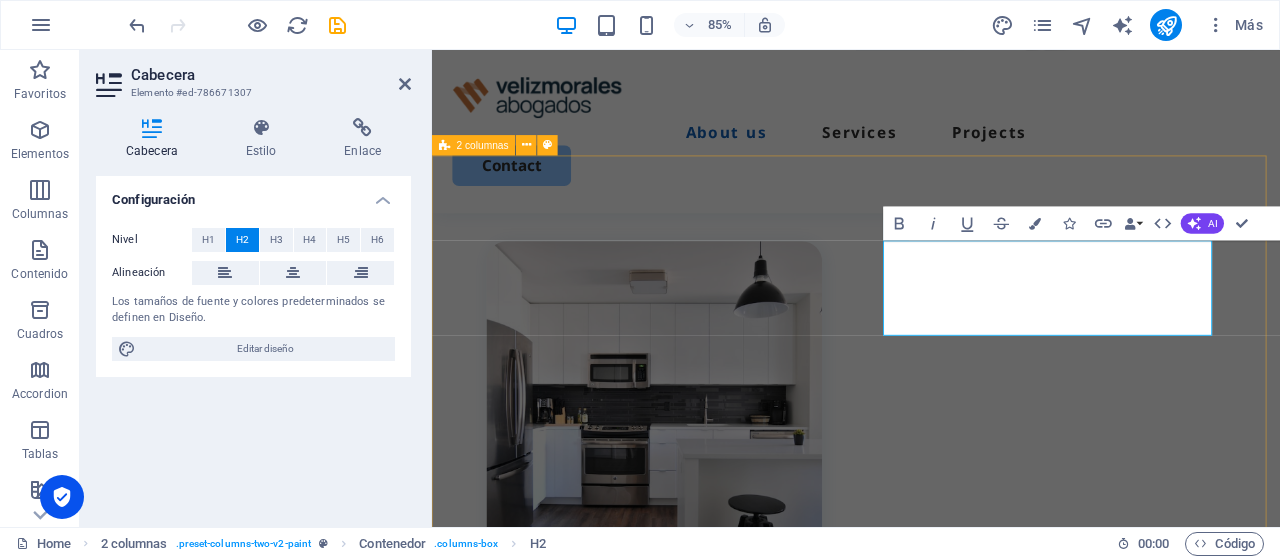 drag, startPoint x: 1277, startPoint y: 359, endPoint x: 926, endPoint y: 368, distance: 351.11536 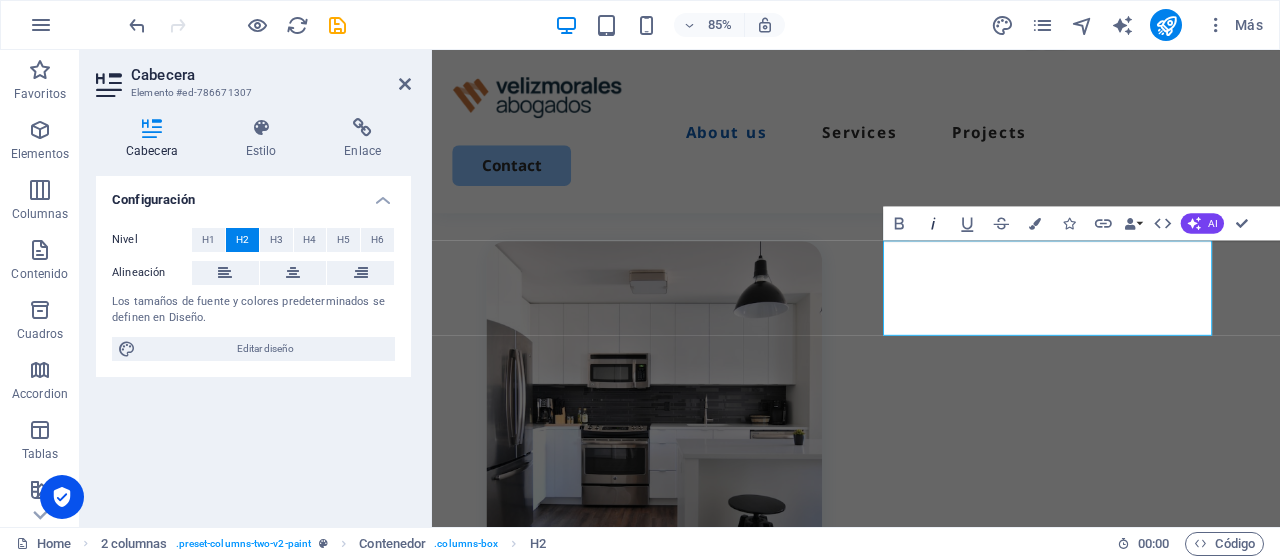 click 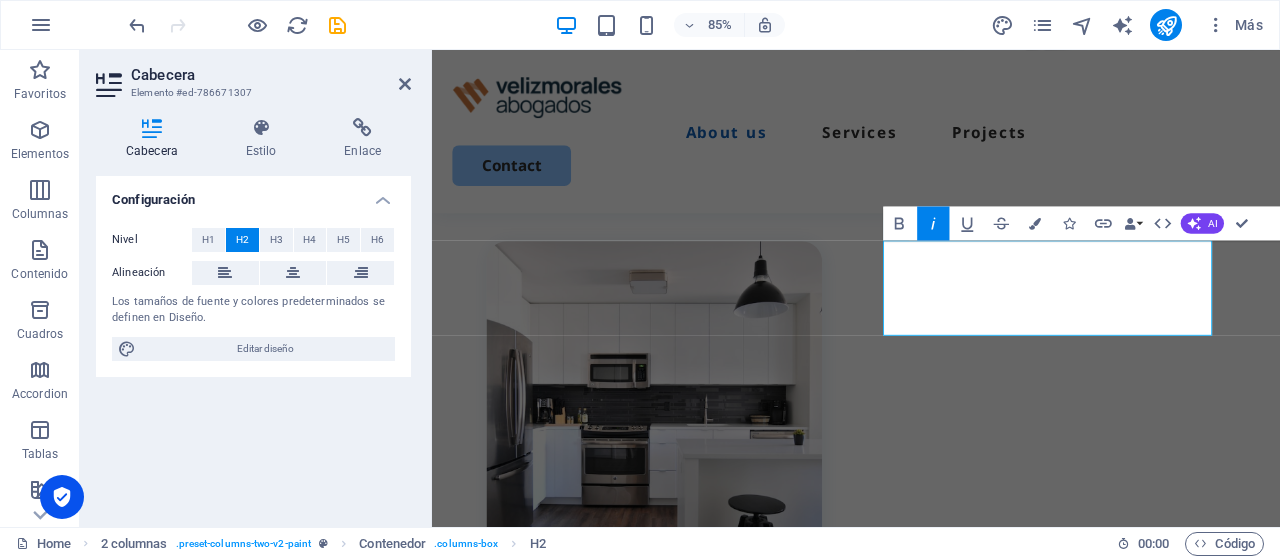 click 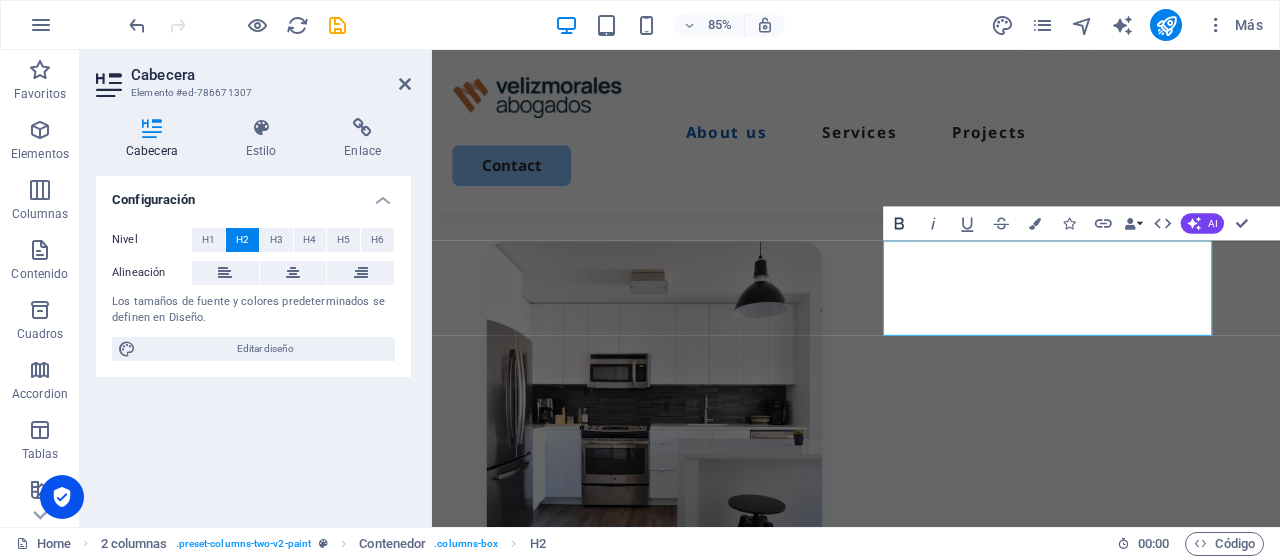 click 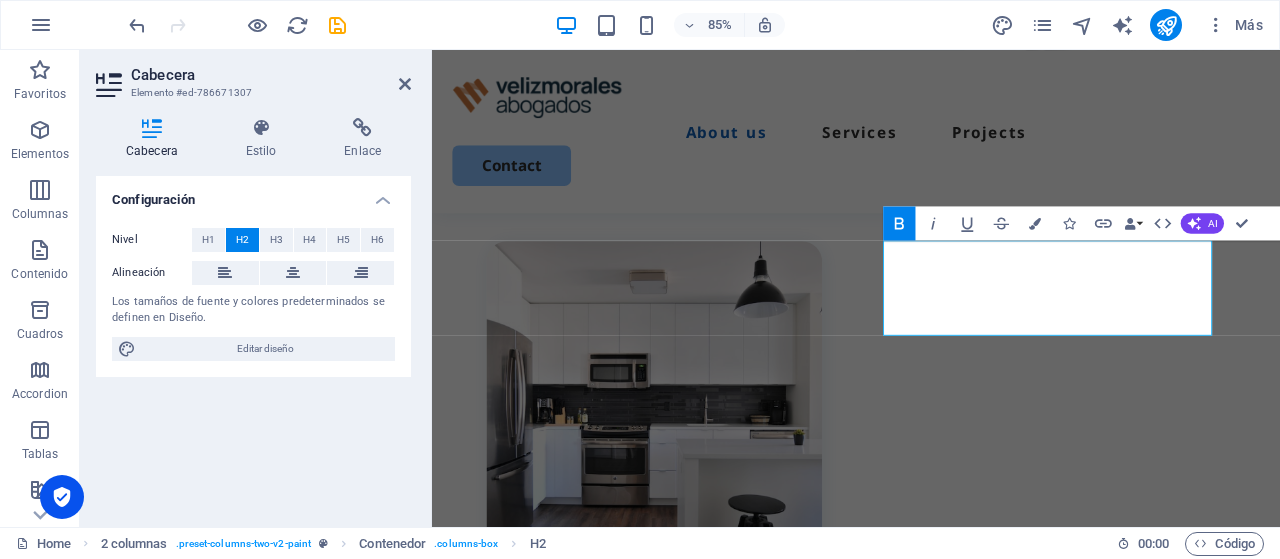 click 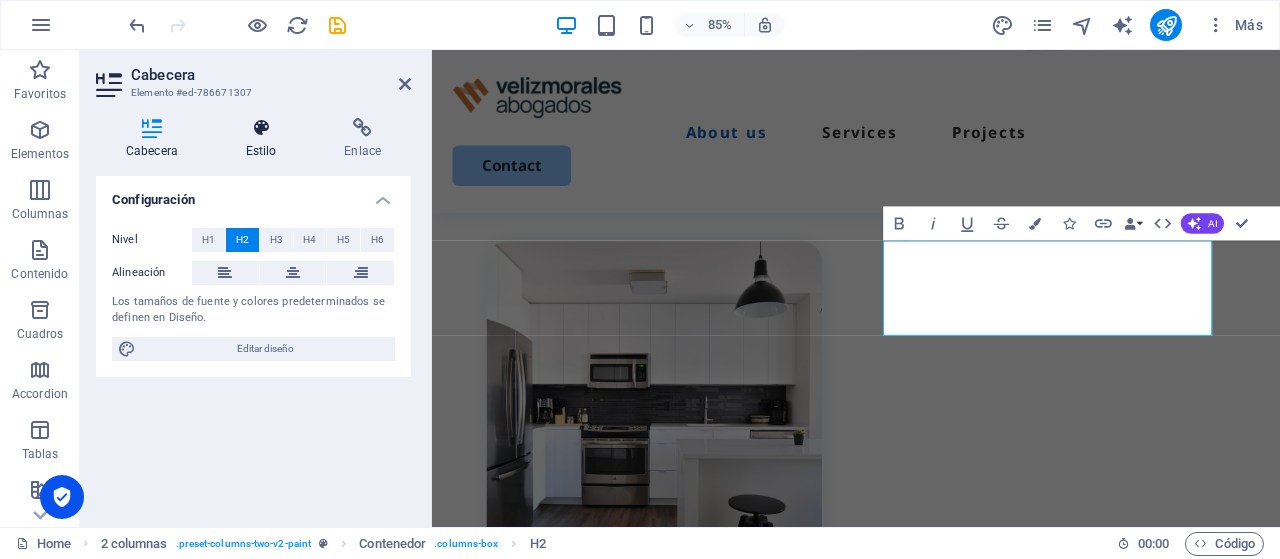 click at bounding box center [261, 128] 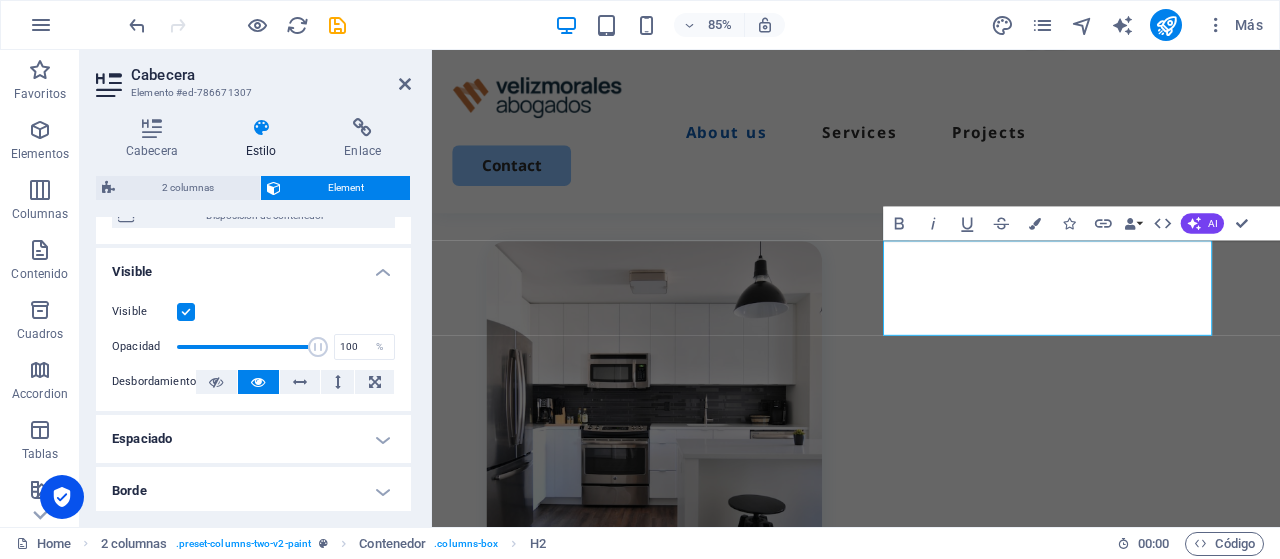scroll, scrollTop: 300, scrollLeft: 0, axis: vertical 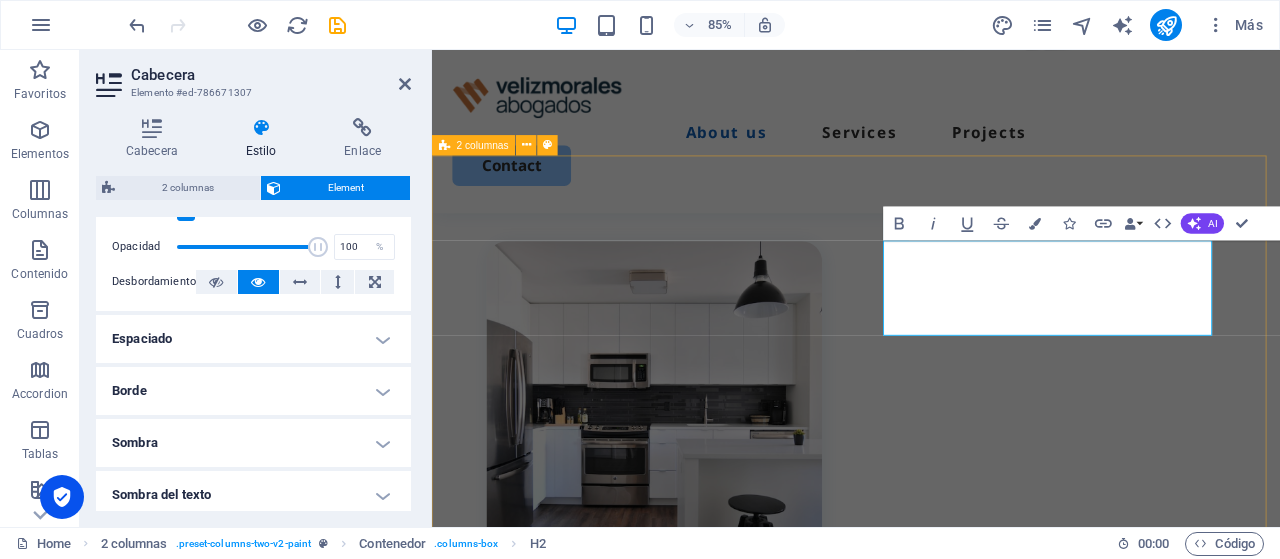 drag, startPoint x: 838, startPoint y: 190, endPoint x: 865, endPoint y: 219, distance: 39.623226 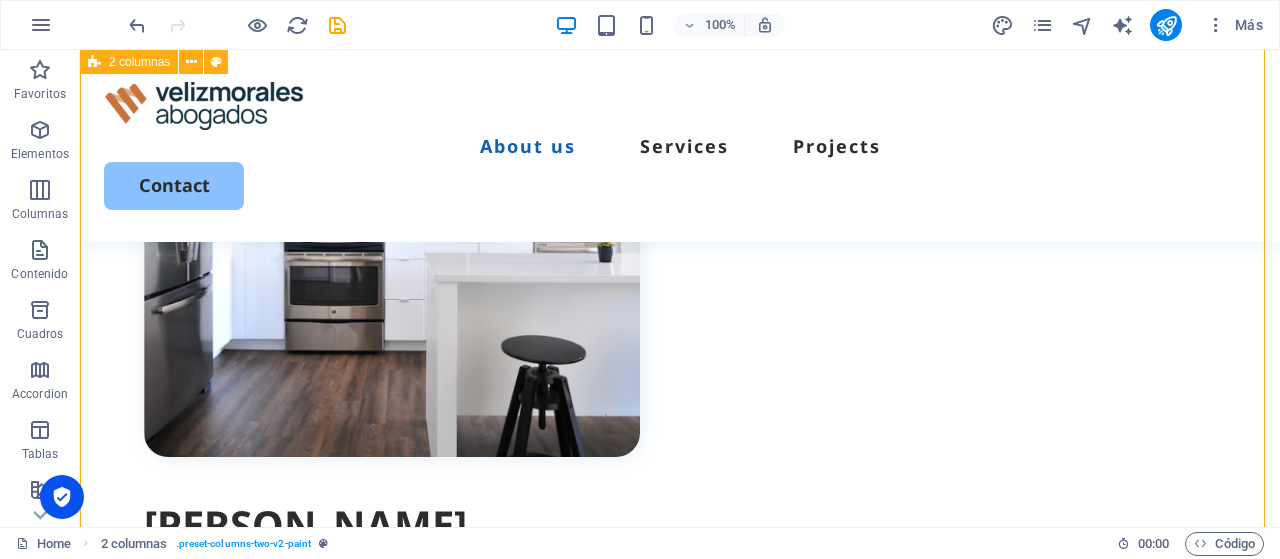 scroll, scrollTop: 957, scrollLeft: 0, axis: vertical 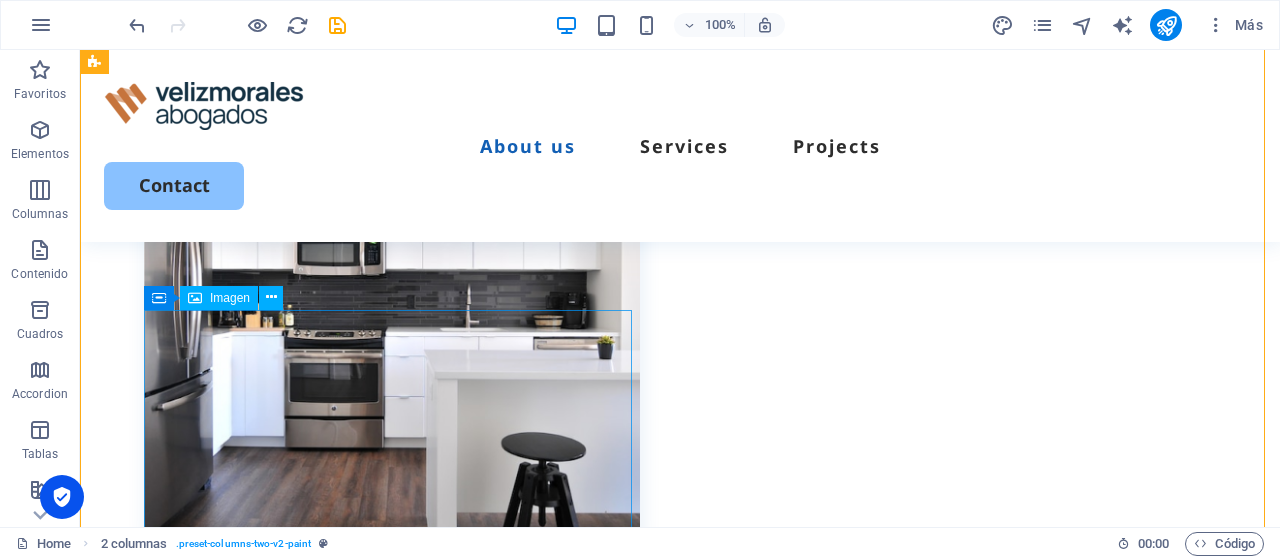 click at bounding box center [392, 306] 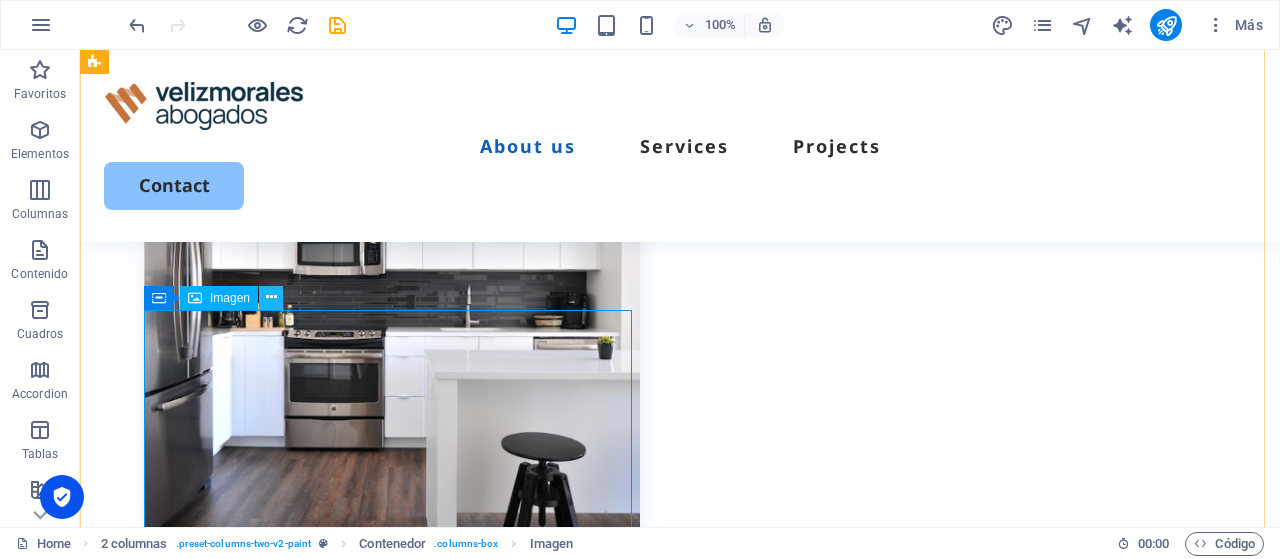 click at bounding box center (271, 298) 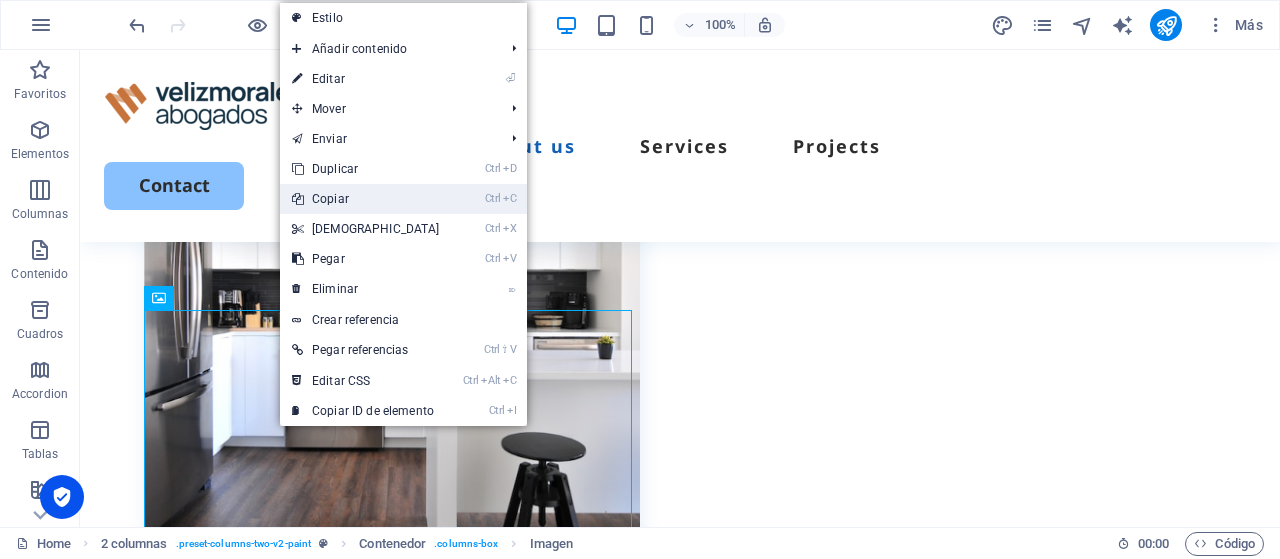 drag, startPoint x: 360, startPoint y: 205, endPoint x: 281, endPoint y: 155, distance: 93.49332 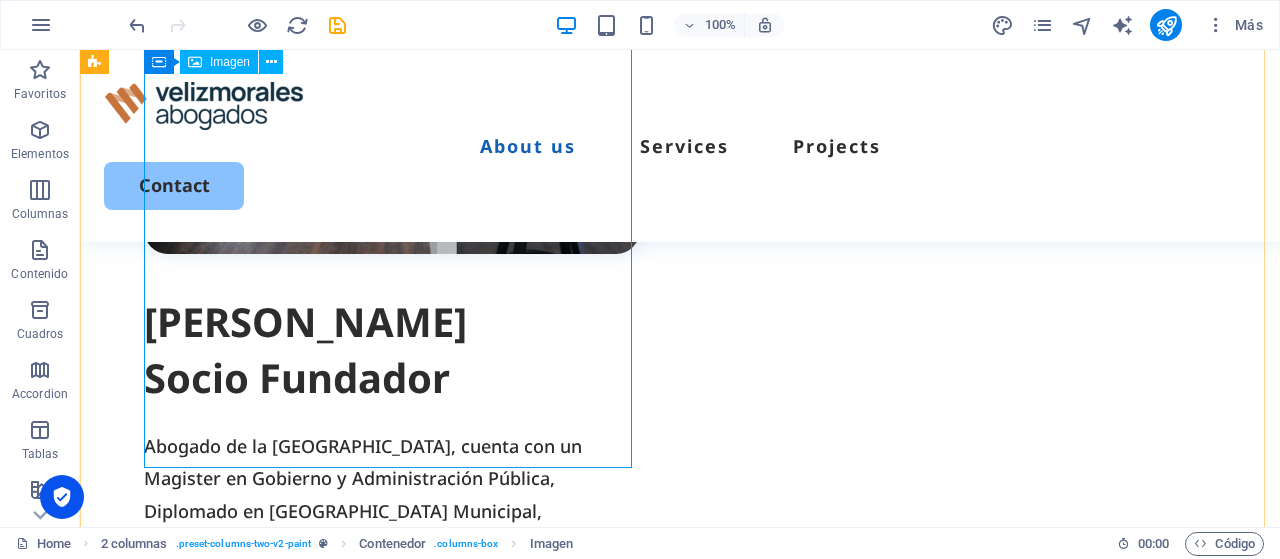 scroll, scrollTop: 1557, scrollLeft: 0, axis: vertical 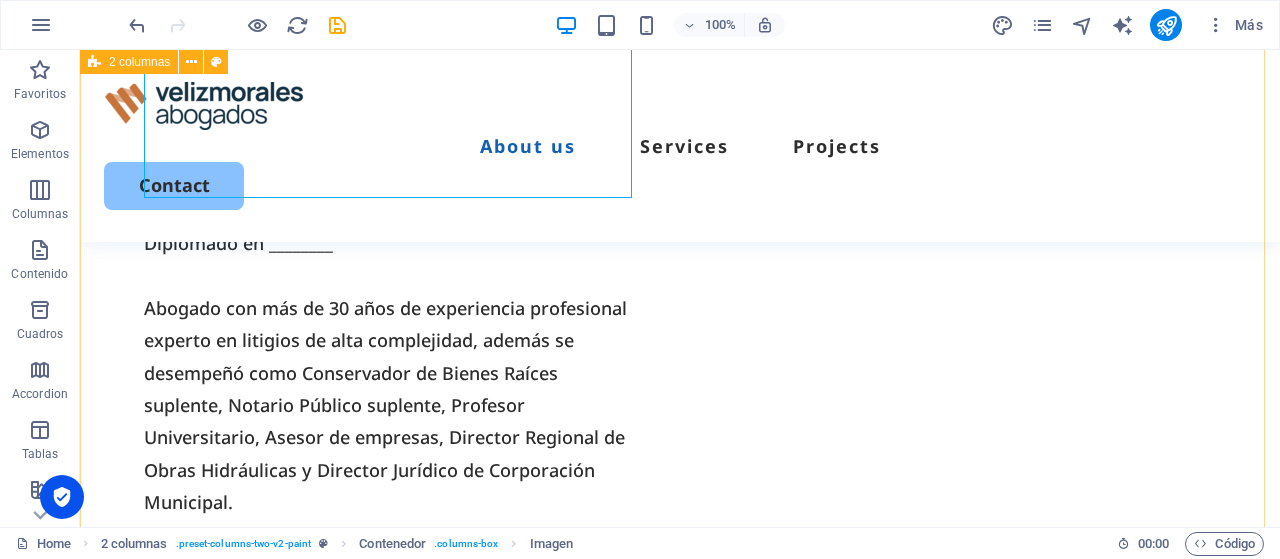 click on "[PERSON_NAME] Socio Fundador Abogado de la [GEOGRAPHIC_DATA], cuenta con un Magister en Gobierno y Administración Pública, Diplomado en Alta Gestión Municipal, Diplomado en ________ Abogado con más de 30 años de experiencia profesional experto en litigios de alta complejidad, además se desempeñó como Conservador de Bienes Raíces suplente, Notario Público suplente, Profesor Universitario, Asesor de empresas, Director Regional de Obras Hidráulicas y Director Jurídico de Corporación Municipal. [PERSON_NAME] fundador Abogado de la [GEOGRAPHIC_DATA], cuenta con Diplomado en Derecho Administrativo Sancionador, y en Derecho Procesal de Familia, ambos de la misma casa de estudios. Cuenta con amplia trayectoria en el sector público ejerciendo en el Ministerio de Transportes, en la Superintendencia de Educación, en Contraloría General de la República y como Director Jurídico de Corporación Municipal." at bounding box center (680, 222) 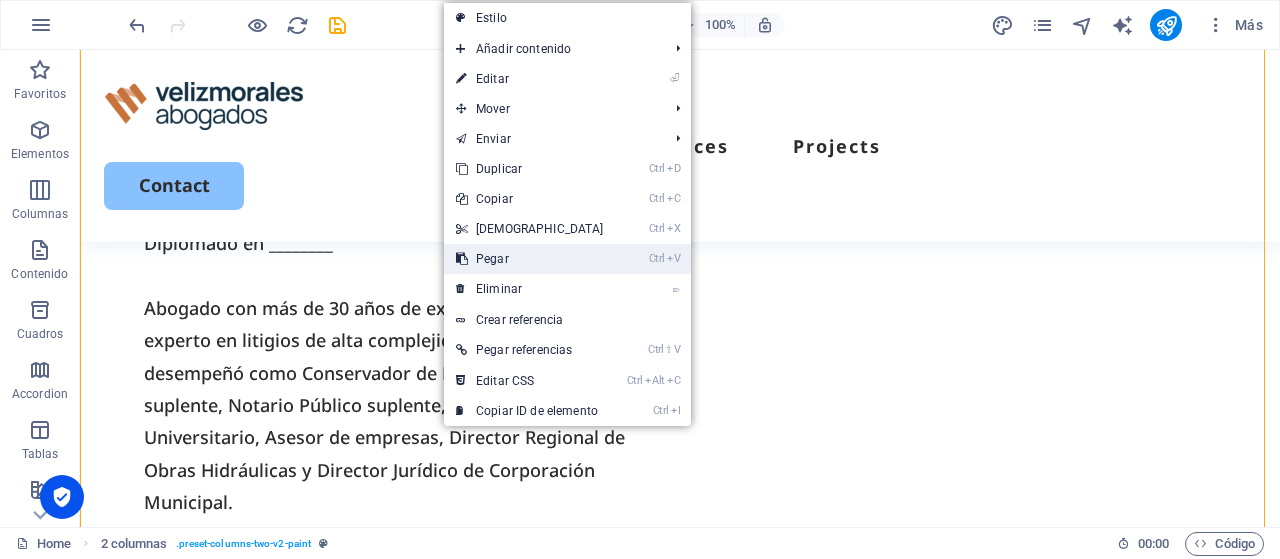 click on "Ctrl V  Pegar" at bounding box center (530, 259) 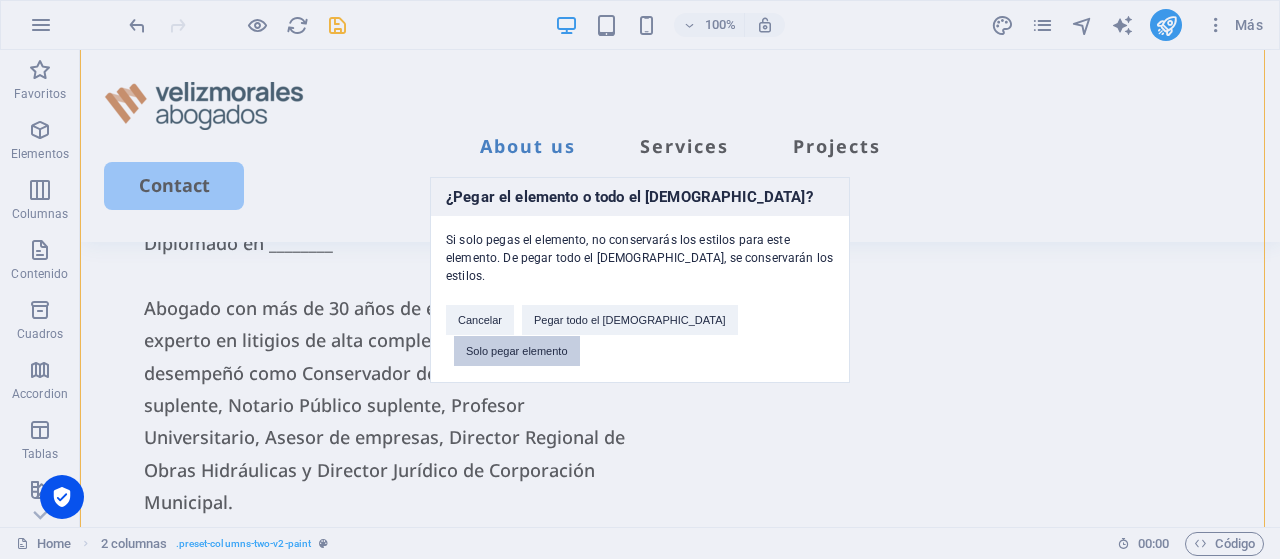 click on "Solo pegar elemento" at bounding box center [517, 351] 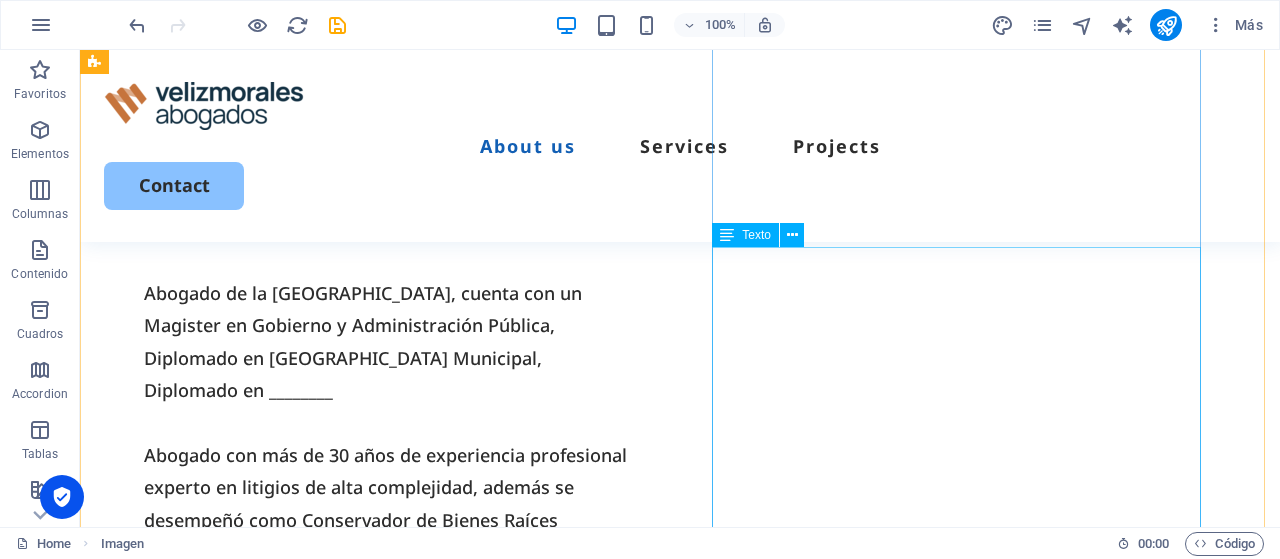 scroll, scrollTop: 1210, scrollLeft: 0, axis: vertical 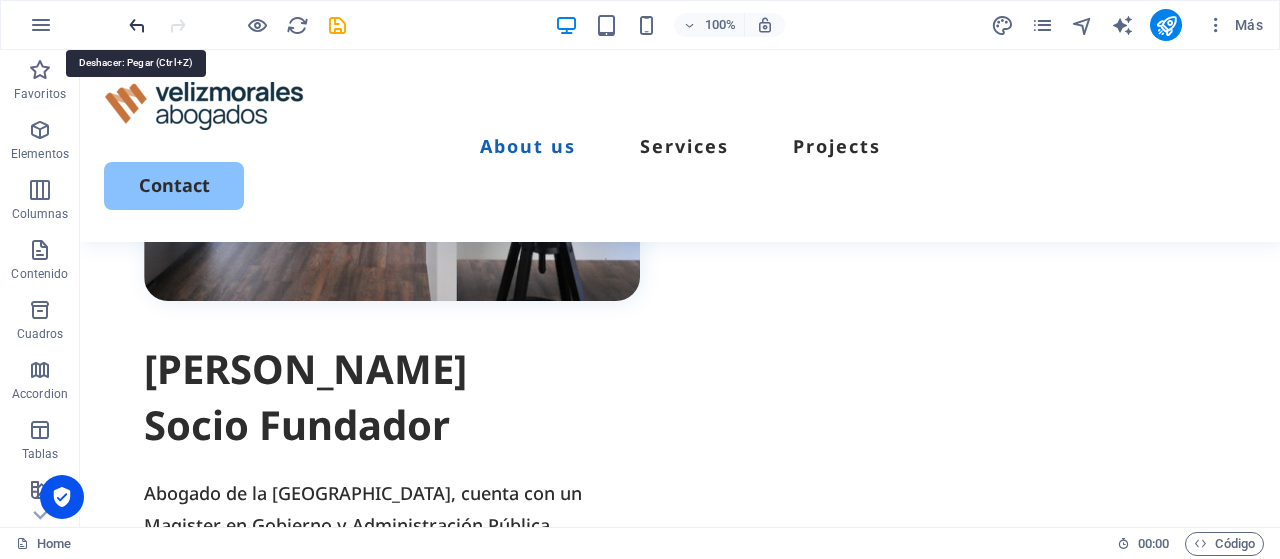 click at bounding box center [137, 25] 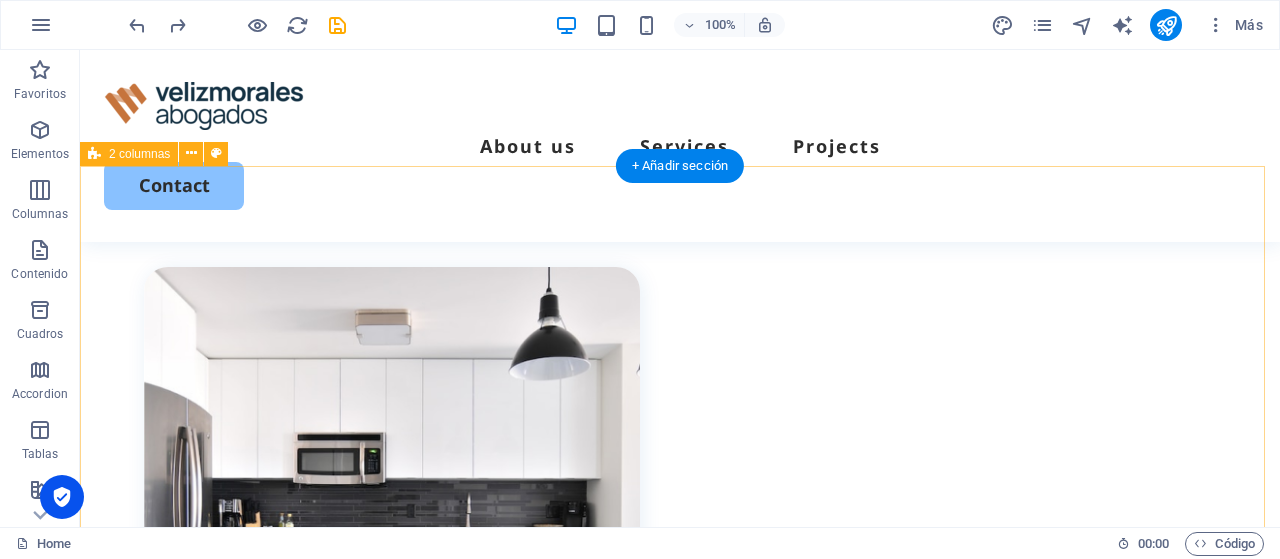 scroll, scrollTop: 910, scrollLeft: 0, axis: vertical 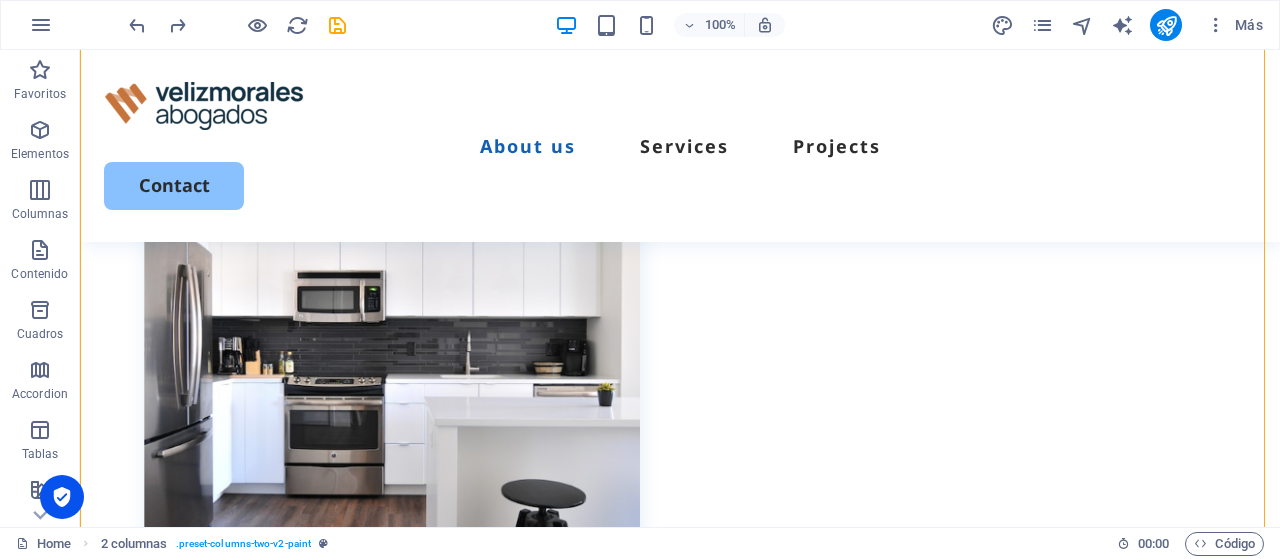 drag, startPoint x: 439, startPoint y: 408, endPoint x: 452, endPoint y: 218, distance: 190.44421 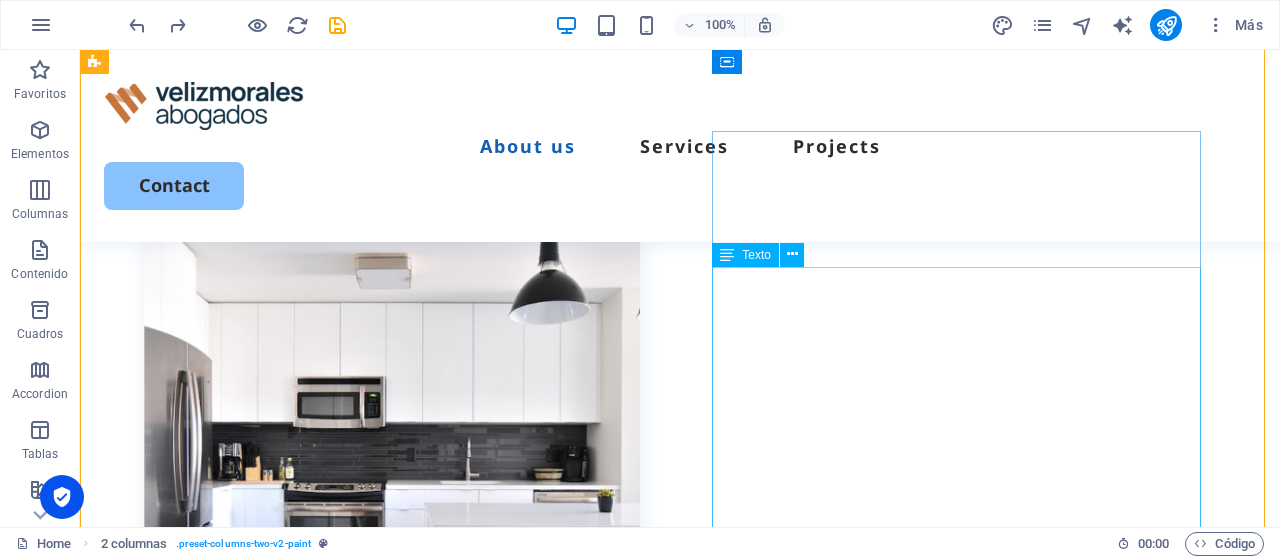 scroll, scrollTop: 710, scrollLeft: 0, axis: vertical 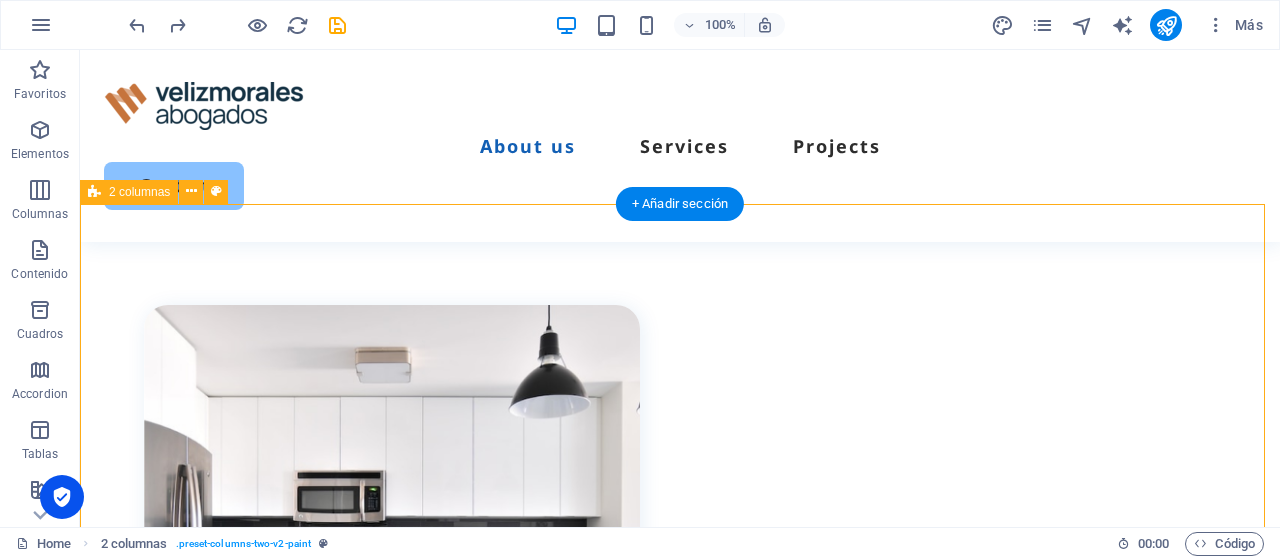 click on "[PERSON_NAME] Socio Fundador Abogado de la [GEOGRAPHIC_DATA], cuenta con un Magister en Gobierno y Administración Pública, Diplomado en Alta Gestión Municipal, Diplomado en ________ Abogado con más de 30 años de experiencia profesional experto en litigios de alta complejidad, además se desempeñó como Conservador de Bienes Raíces suplente, Notario Público suplente, Profesor Universitario, Asesor de empresas, Director Regional de Obras Hidráulicas y Director Jurídico de Corporación Municipal. [PERSON_NAME] fundador Abogado de la [GEOGRAPHIC_DATA], cuenta con Diplomado en Derecho Administrativo Sancionador, y en Derecho Procesal de Familia, ambos de la misma casa de estudios. Cuenta con amplia trayectoria en el sector público ejerciendo en el Ministerio de Transportes, en la Superintendencia de Educación, en Contraloría General de la República y como Director Jurídico de Corporación Municipal." at bounding box center (680, 1069) 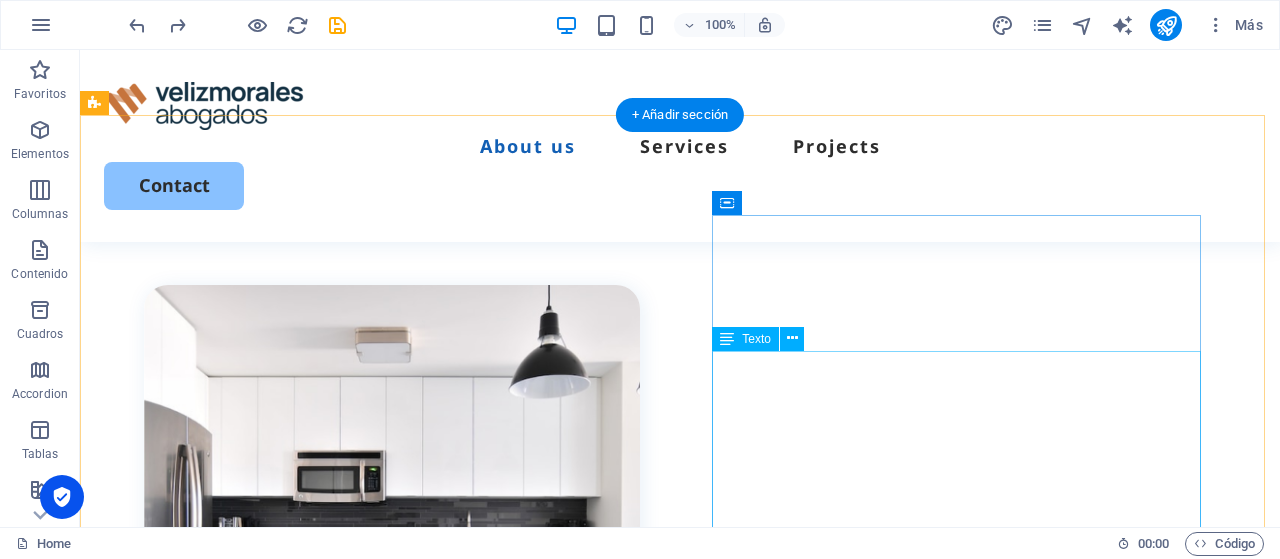 scroll, scrollTop: 700, scrollLeft: 0, axis: vertical 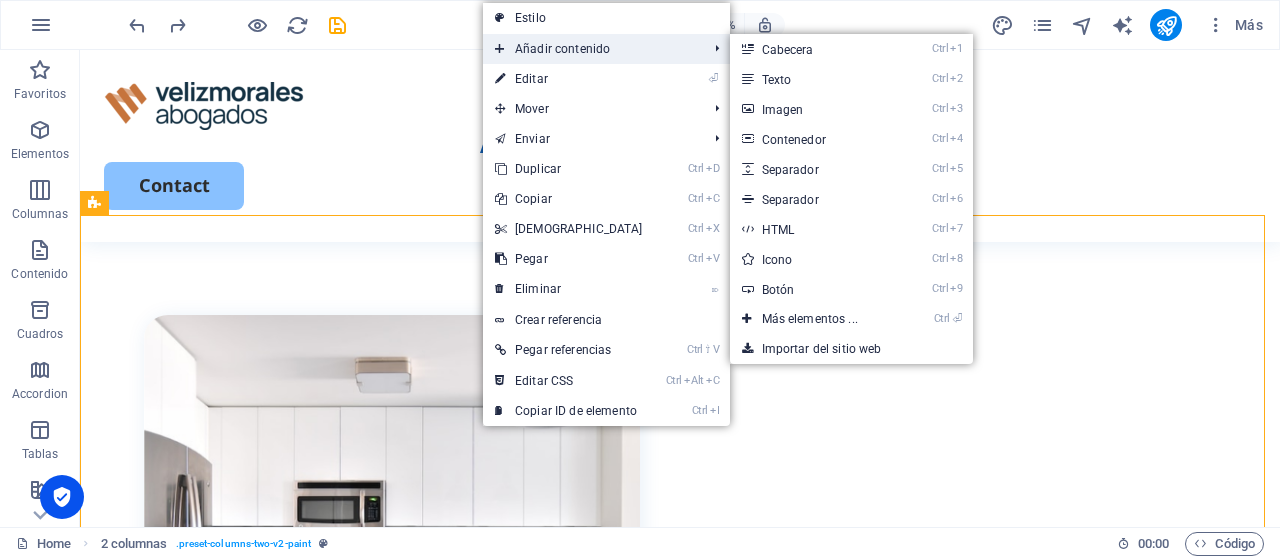 click on "Añadir contenido" at bounding box center [591, 49] 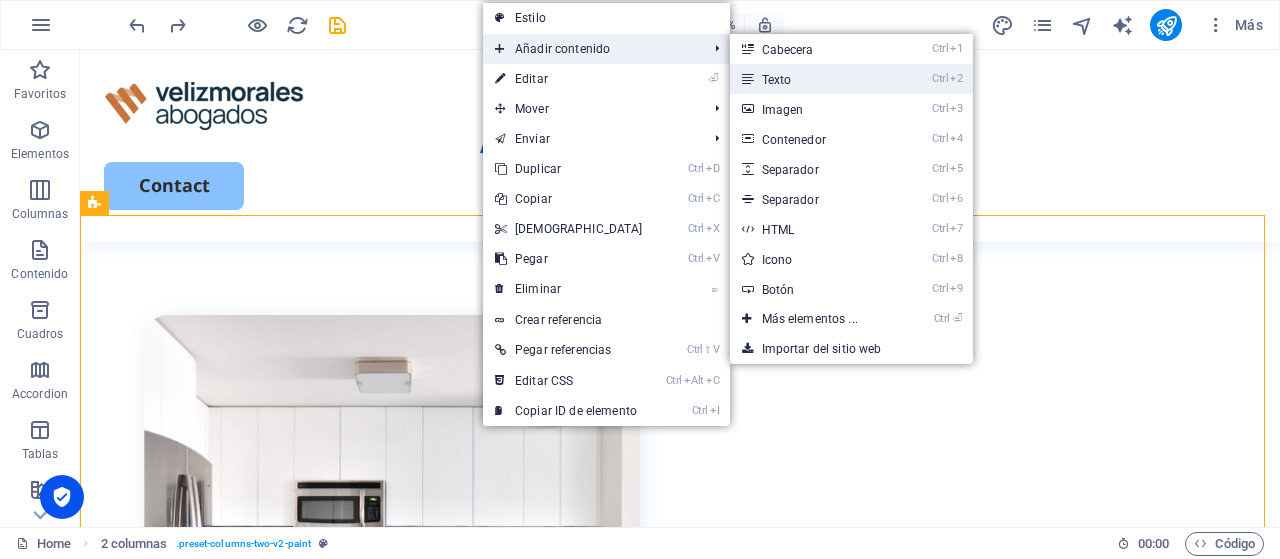 drag, startPoint x: 813, startPoint y: 74, endPoint x: 447, endPoint y: 51, distance: 366.72195 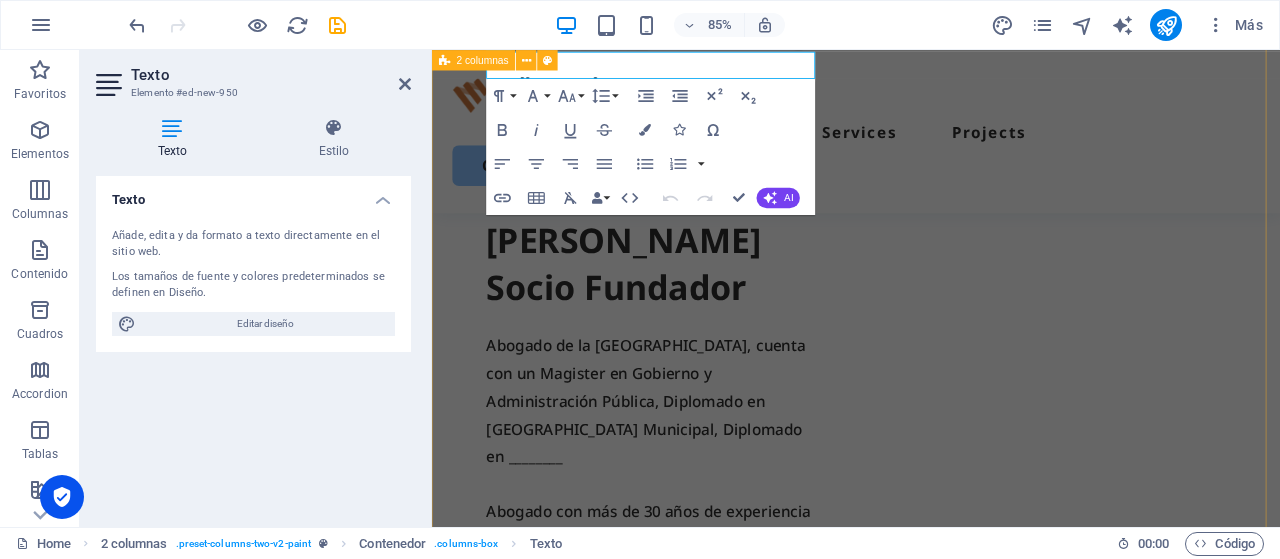 scroll, scrollTop: 958, scrollLeft: 0, axis: vertical 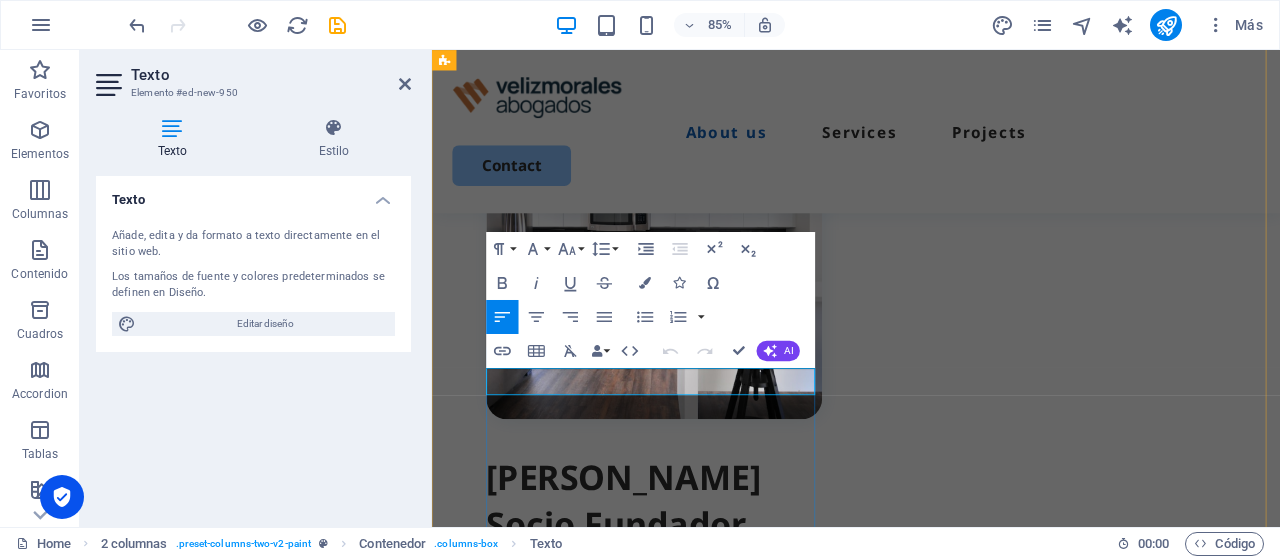 click on "Nuevo elemento de texto" at bounding box center [693, 73] 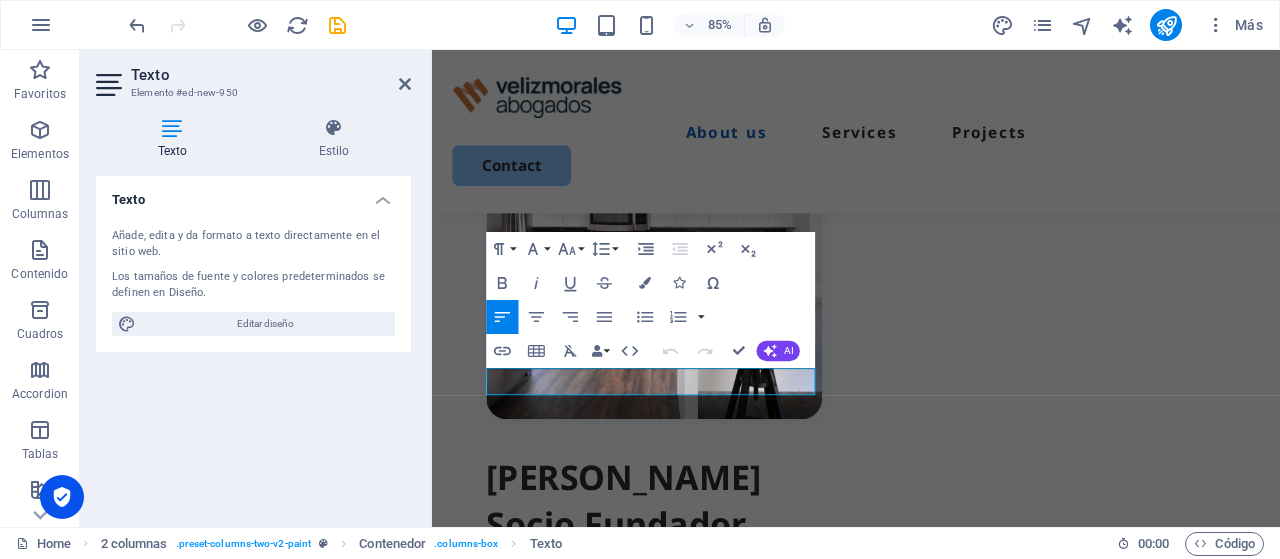 drag, startPoint x: 781, startPoint y: 437, endPoint x: 203, endPoint y: 446, distance: 578.07007 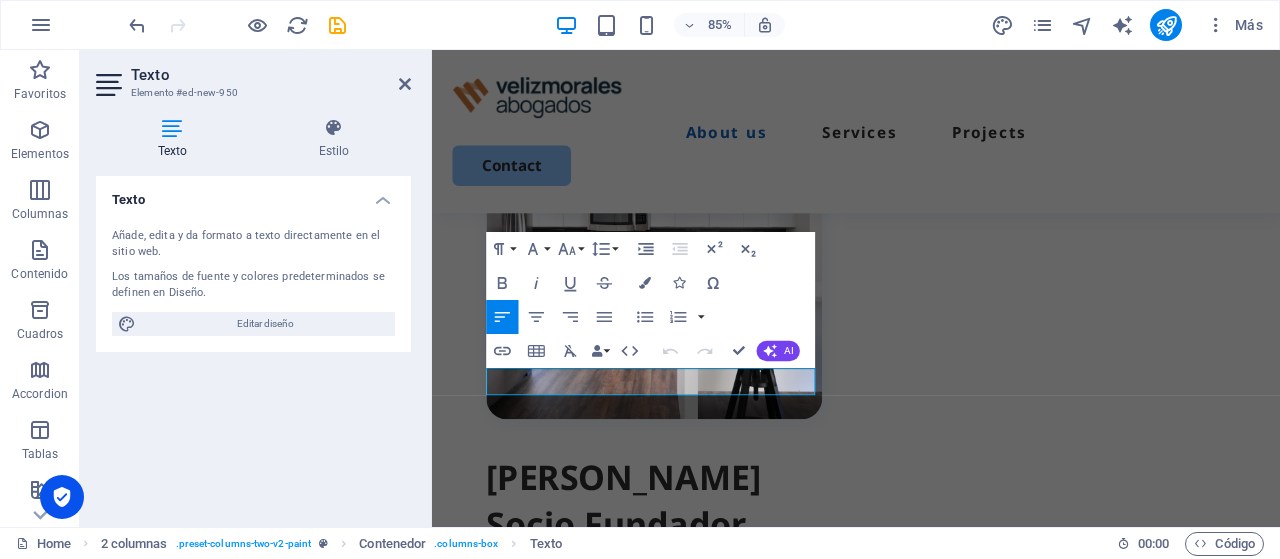 click on "Skip to main content
About us Services Projects Contact Nuestra experiencia tu servicio Somos un Estudio Jurídico especializado en Derecho Público  y Administrativo, con foco en asesorías a Municipalidades, Corporaciones Municipales, Gremios y Sindicatos. Get Started Get Started Suelta el contenido aquí o  Añadir elementos  Pegar portapapeles Suelta el contenido aquí o  Añadir elementos  Pegar portapapeles Suelta el contenido aquí o  Añadir elementos  Pegar portapapeles Nuevo elemento de texto [DEMOGRAPHIC_DATA][PERSON_NAME] Socio Fundador Abogado de la [GEOGRAPHIC_DATA], cuenta con un Magister en Gobierno y Administración Pública, Diplomado en Alta Gestión Municipal, Diplomado en ________ [PERSON_NAME] Socio fundador Abogado de la [GEOGRAPHIC_DATA], cuenta con Diplomado en Derecho Administrativo Sancionador, y en Derecho Procesal de Familia, ambos de la misma casa de estudios. Our Services Interior painting Book Now Exterior painting Kitchen" at bounding box center [931, 3682] 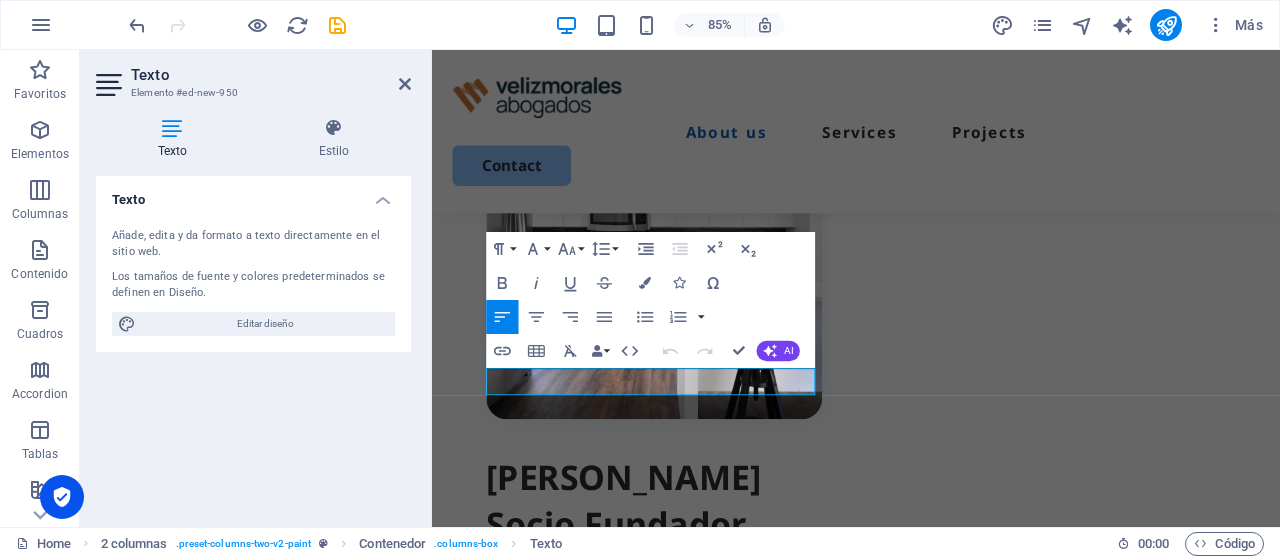 type 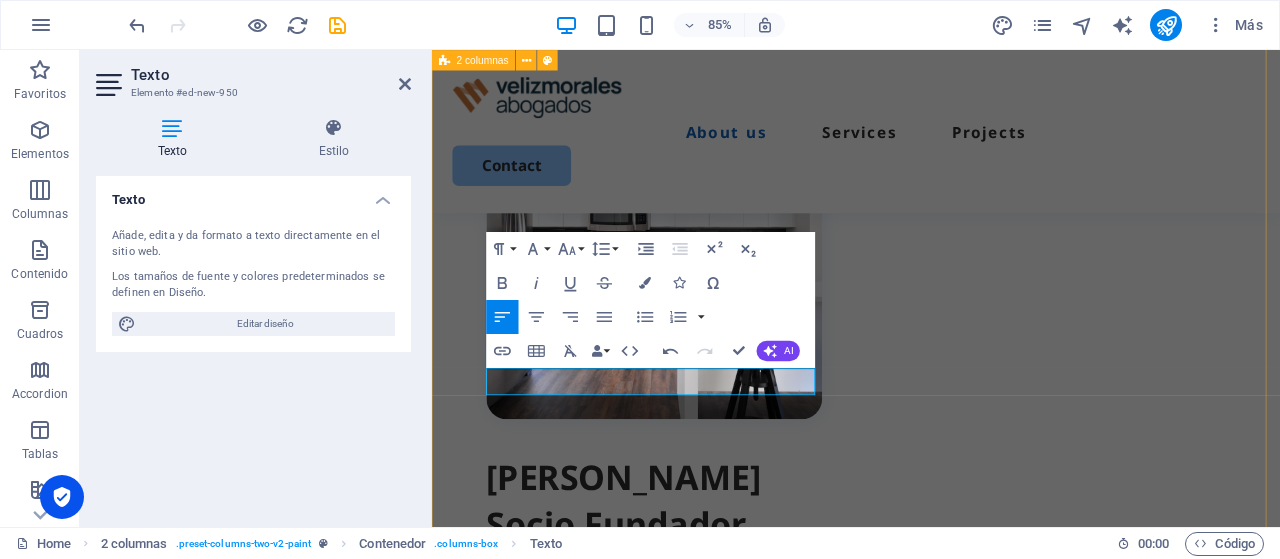 click on "Texto para agregar [PERSON_NAME] Socio Fundador Abogado de la [GEOGRAPHIC_DATA], cuenta con un Magister en Gobierno y Administración Pública, Diplomado en [GEOGRAPHIC_DATA] Municipal, Diplomado en ________ Abogado con más de 30 años de experiencia profesional experto en litigios de alta complejidad, además se desempeñó como Conservador de Bienes Raíces suplente, Notario Público suplente, Profesor Universitario, Asesor de empresas, Director Regional de Obras Hidráulicas y Director Jurídico de Corporación Municipal. [PERSON_NAME] fundador Abogado de la [GEOGRAPHIC_DATA], cuenta con Diplomado en Derecho Administrativo Sancionador, y en Derecho Procesal de Familia, ambos de la misma casa de estudios. Cuenta con amplia trayectoria en el sector público ejerciendo en el Ministerio de Transportes, en la Superintendencia de Educación, en Contraloría General de la República y como Director Jurídico de Corporación Municipal." at bounding box center (931, 835) 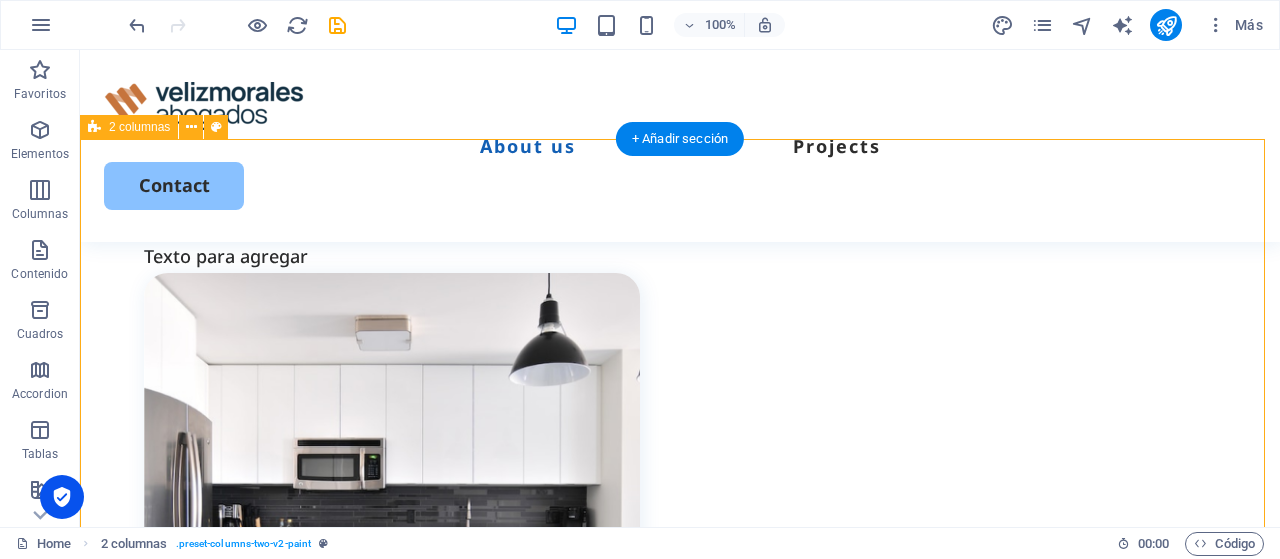 scroll, scrollTop: 927, scrollLeft: 0, axis: vertical 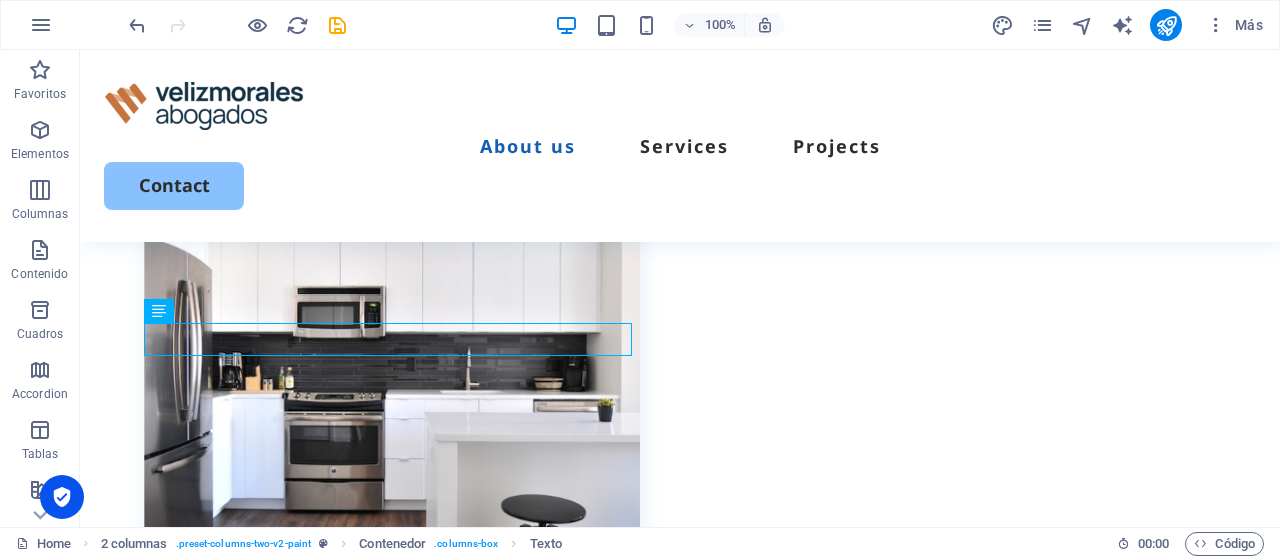 drag, startPoint x: 354, startPoint y: 344, endPoint x: 362, endPoint y: 224, distance: 120.26637 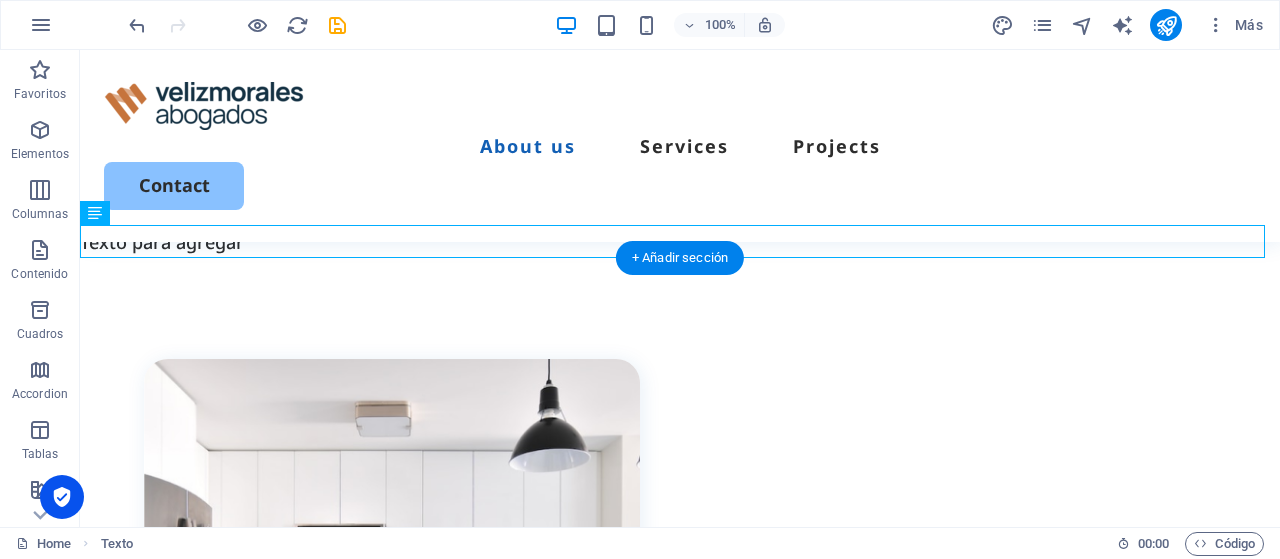 scroll, scrollTop: 642, scrollLeft: 0, axis: vertical 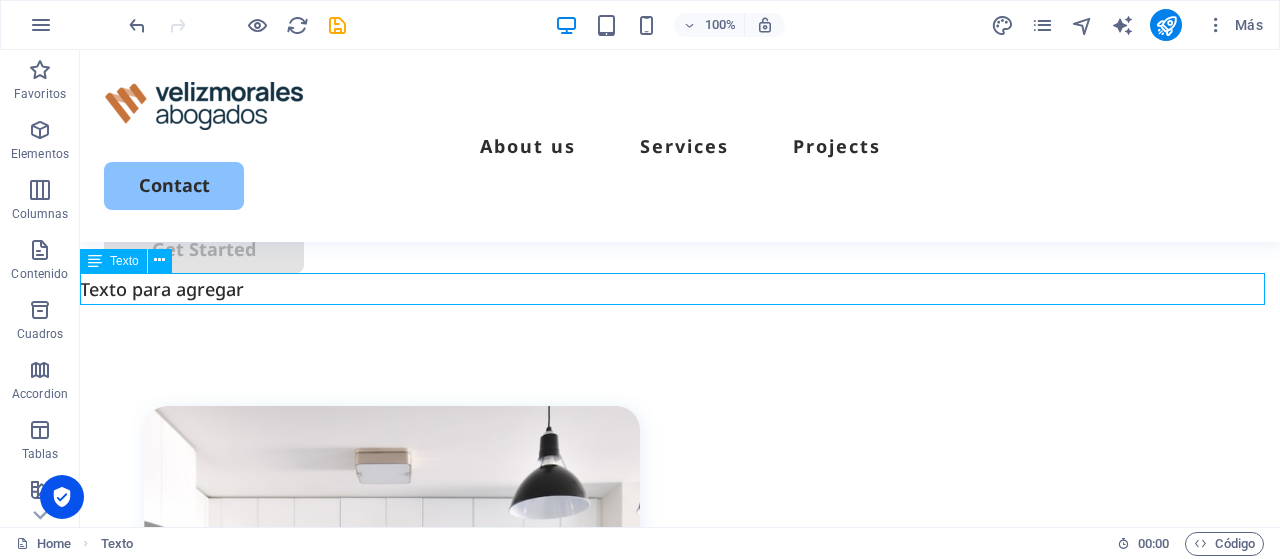 click on "Texto para agregar" at bounding box center [680, 289] 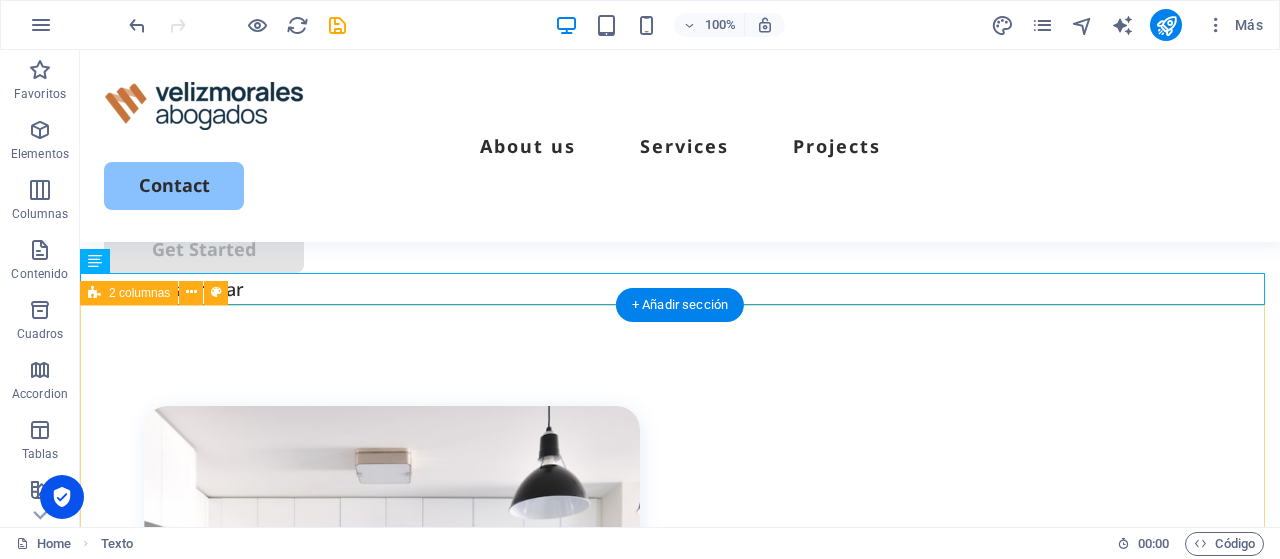 click on "[PERSON_NAME] Socio Fundador Abogado de la [GEOGRAPHIC_DATA], cuenta con un Magister en Gobierno y Administración Pública, Diplomado en Alta Gestión Municipal, Diplomado en ________ Abogado con más de 30 años de experiencia profesional experto en litigios de alta complejidad, además se desempeñó como Conservador de Bienes Raíces suplente, Notario Público suplente, Profesor Universitario, Asesor de empresas, Director Regional de Obras Hidráulicas y Director Jurídico de Corporación Municipal. [PERSON_NAME] fundador Abogado de la [GEOGRAPHIC_DATA], cuenta con Diplomado en Derecho Administrativo Sancionador, y en Derecho Procesal de Familia, ambos de la misma casa de estudios. Cuenta con amplia trayectoria en el sector público ejerciendo en el Ministerio de Transportes, en la Superintendencia de Educación, en Contraloría General de la República y como Director Jurídico de Corporación Municipal." at bounding box center (680, 1170) 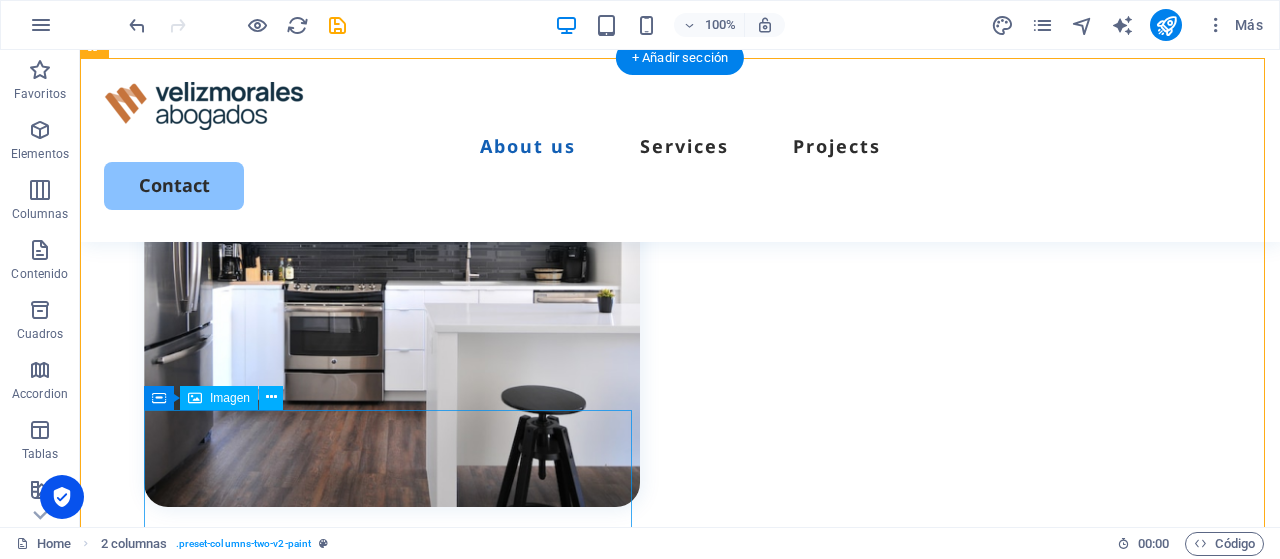 scroll, scrollTop: 1042, scrollLeft: 0, axis: vertical 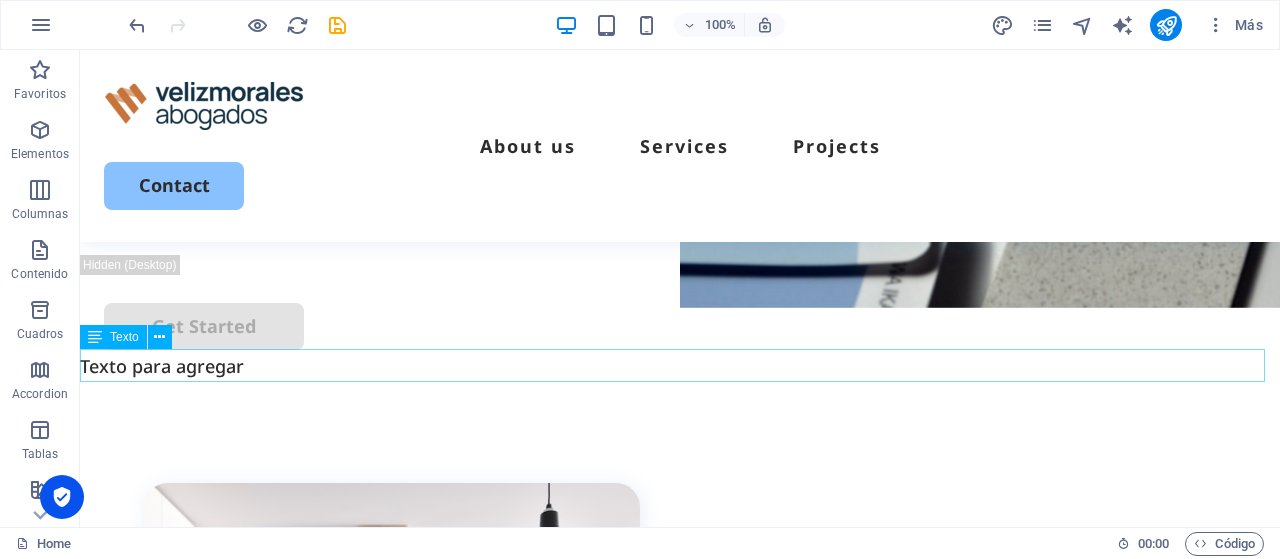 click on "Texto para agregar" at bounding box center (680, 366) 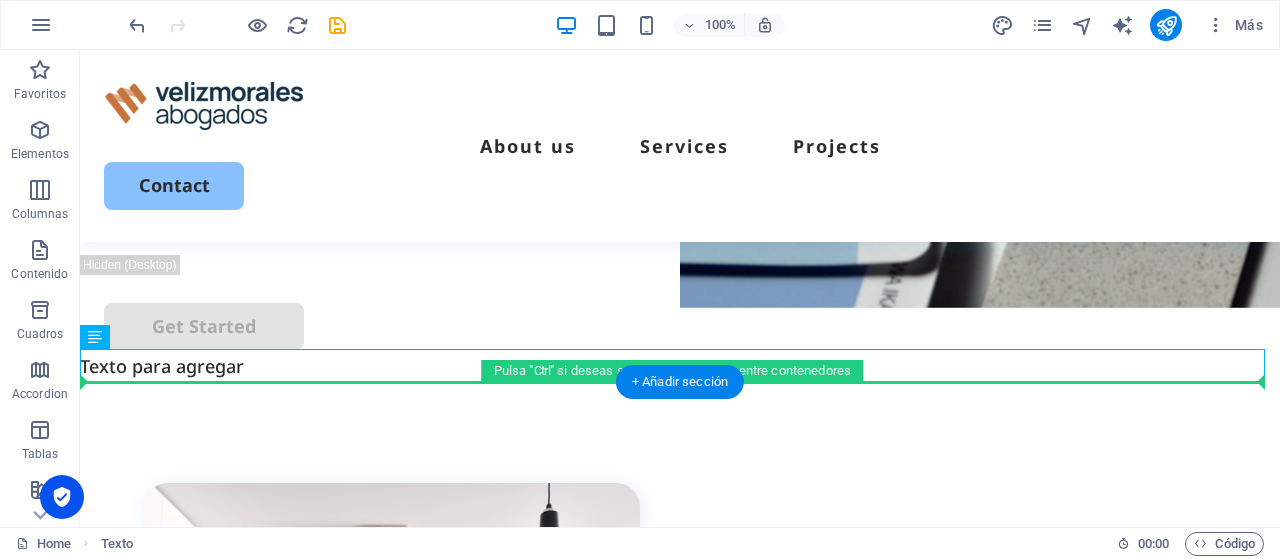 drag, startPoint x: 302, startPoint y: 367, endPoint x: 304, endPoint y: 453, distance: 86.023254 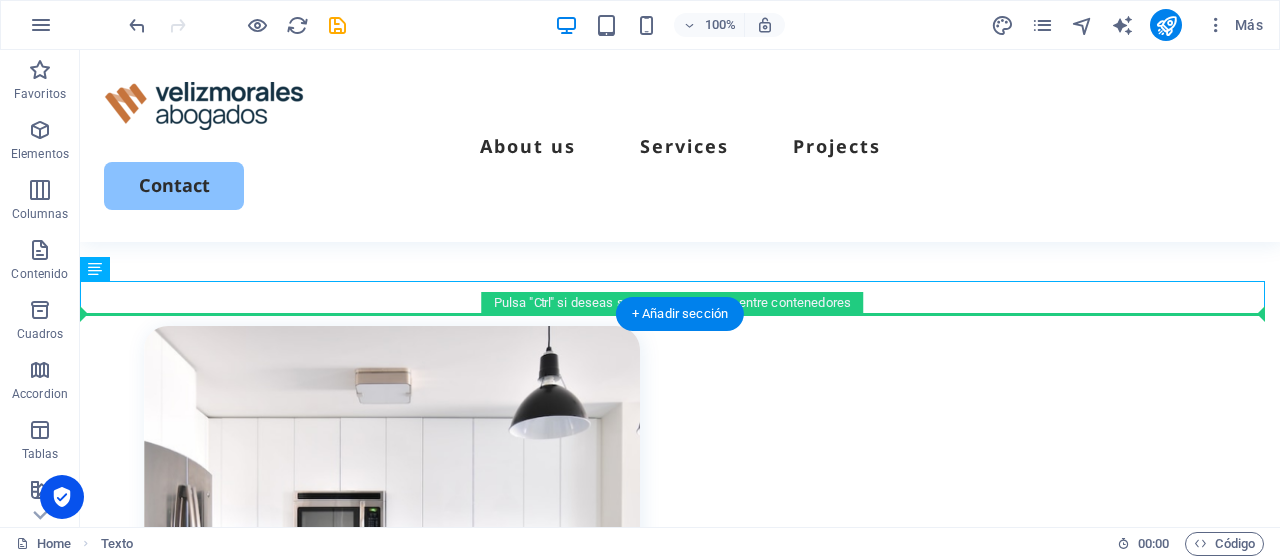 drag, startPoint x: 215, startPoint y: 364, endPoint x: 240, endPoint y: 480, distance: 118.66339 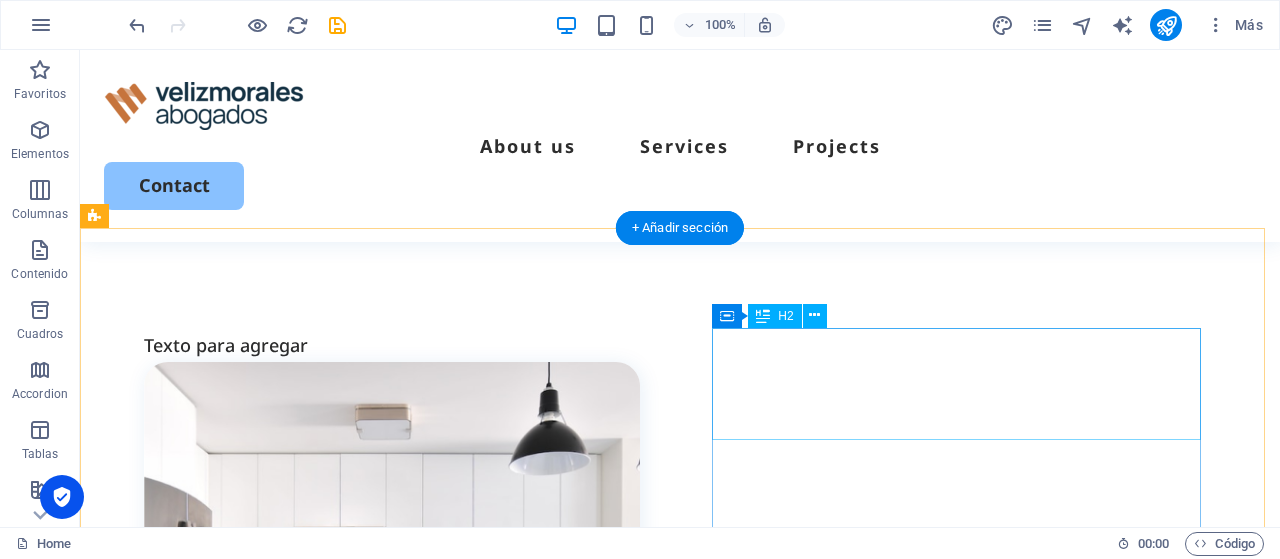 scroll, scrollTop: 823, scrollLeft: 0, axis: vertical 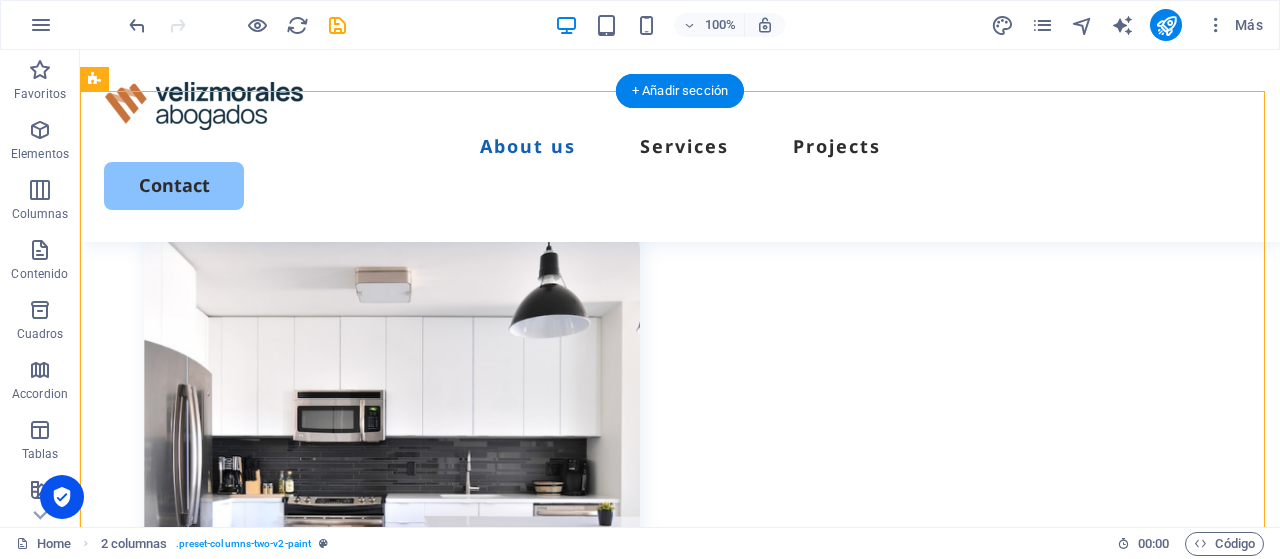 drag, startPoint x: 448, startPoint y: 446, endPoint x: 912, endPoint y: 182, distance: 533.84644 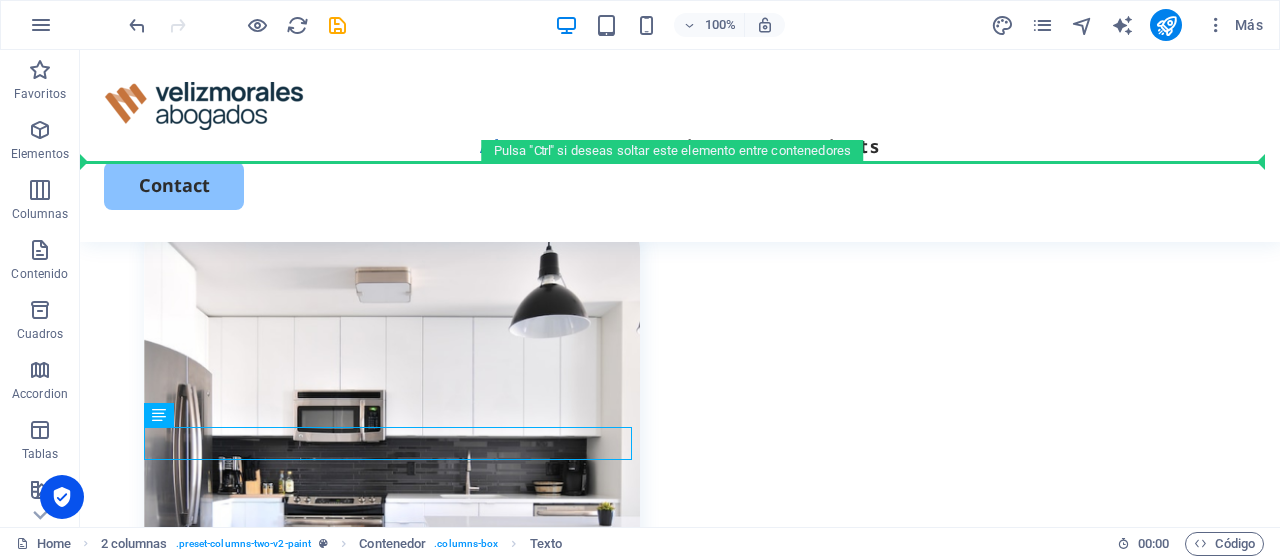 drag, startPoint x: 389, startPoint y: 437, endPoint x: 601, endPoint y: 155, distance: 352.80023 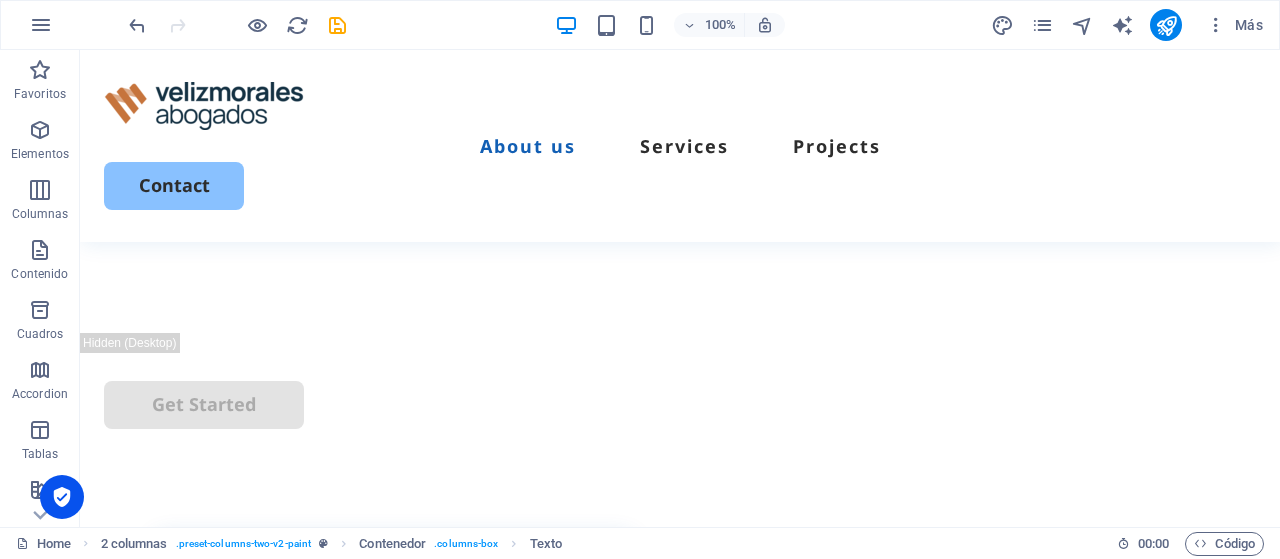 scroll, scrollTop: 0, scrollLeft: 0, axis: both 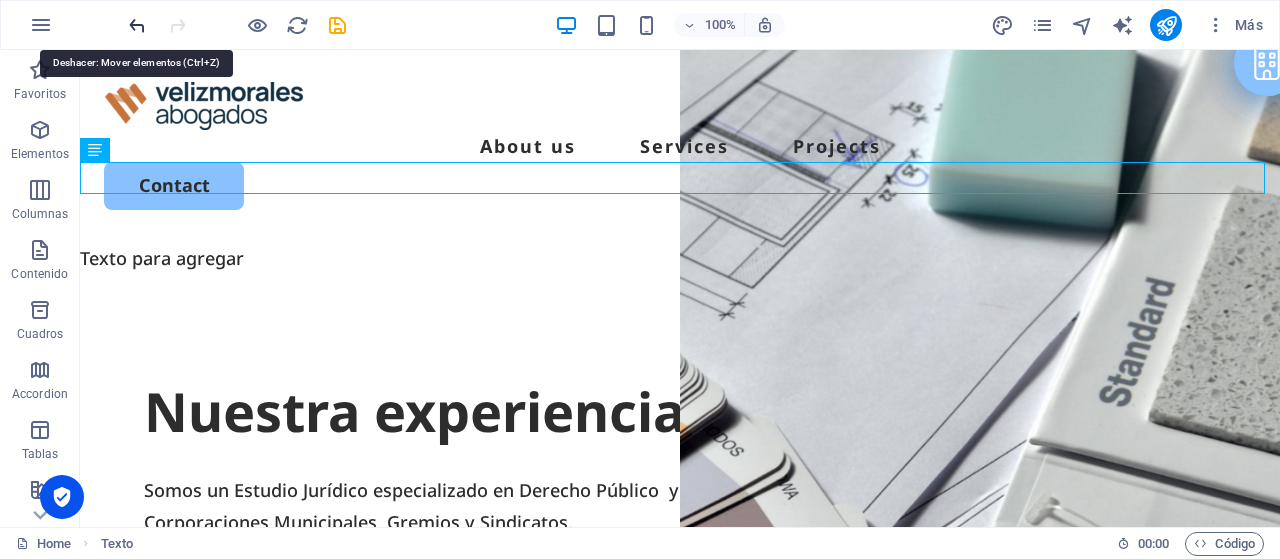 click at bounding box center (137, 25) 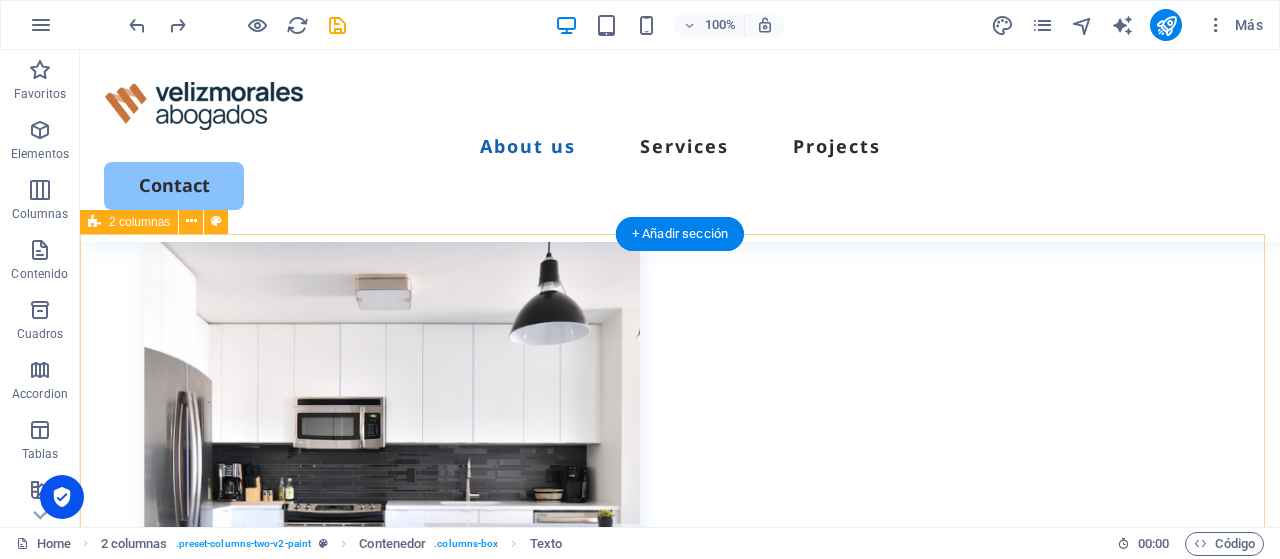 scroll, scrollTop: 878, scrollLeft: 0, axis: vertical 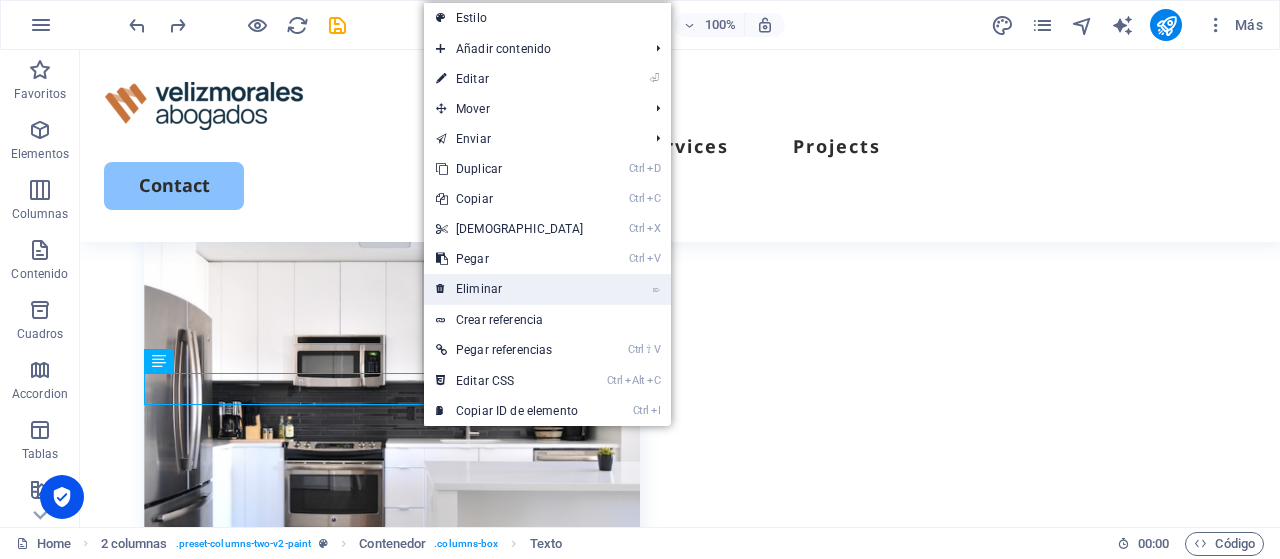 drag, startPoint x: 510, startPoint y: 293, endPoint x: 444, endPoint y: 247, distance: 80.44874 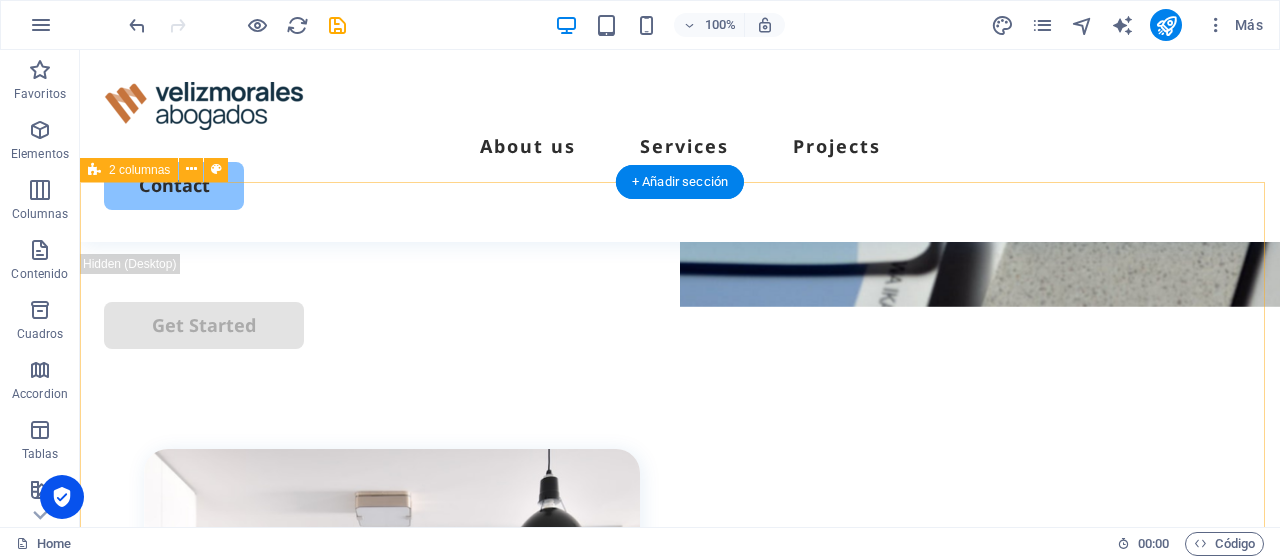 scroll, scrollTop: 561, scrollLeft: 0, axis: vertical 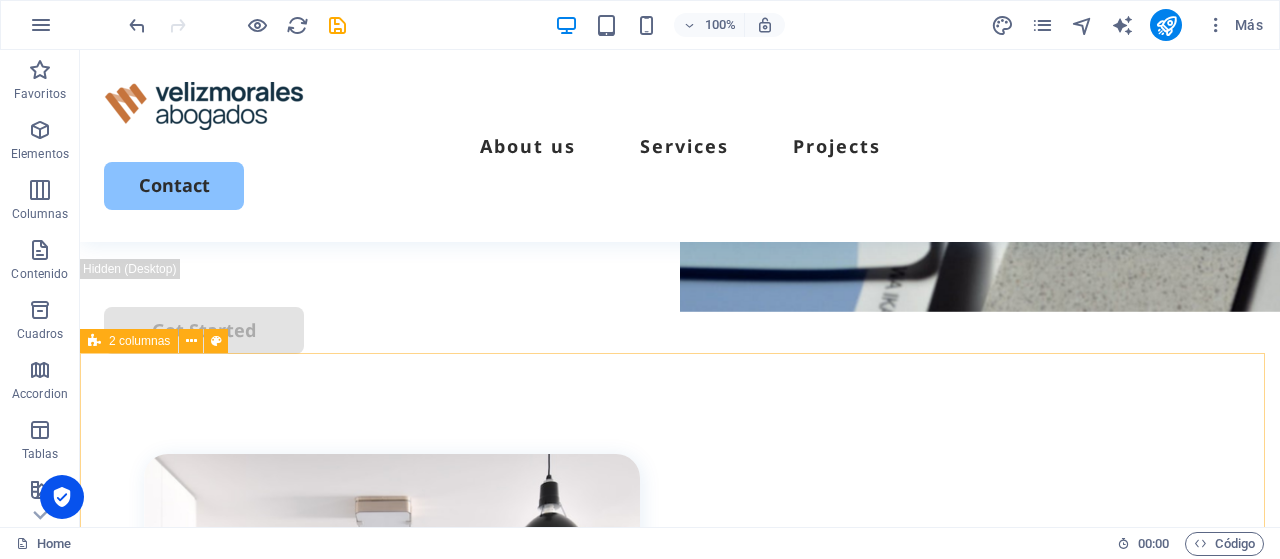 click on "2 columnas" at bounding box center (139, 341) 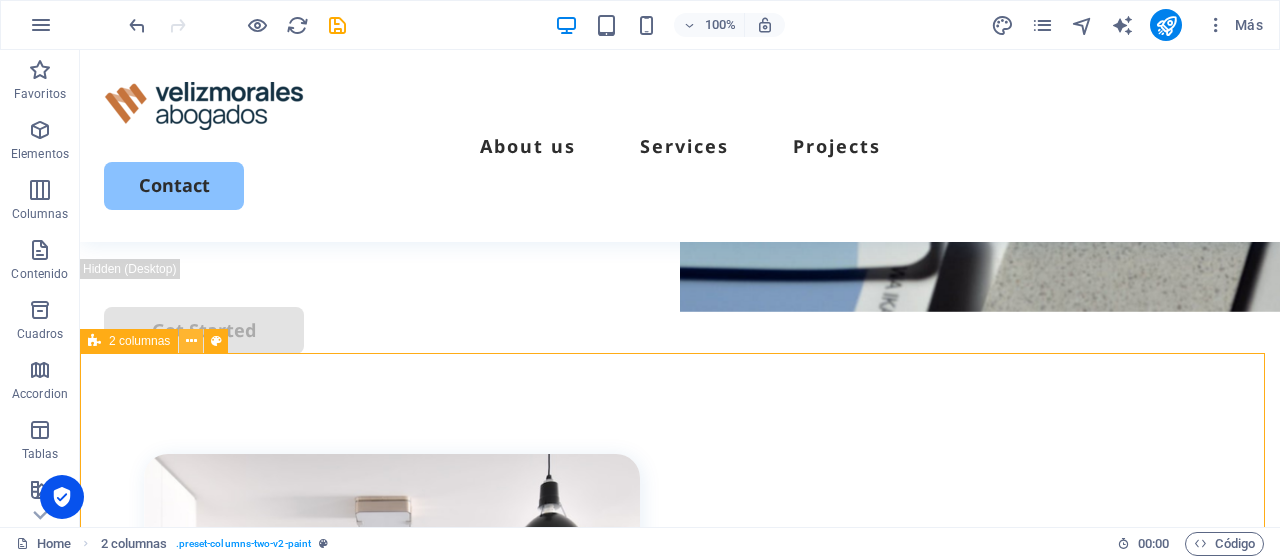 click at bounding box center (191, 341) 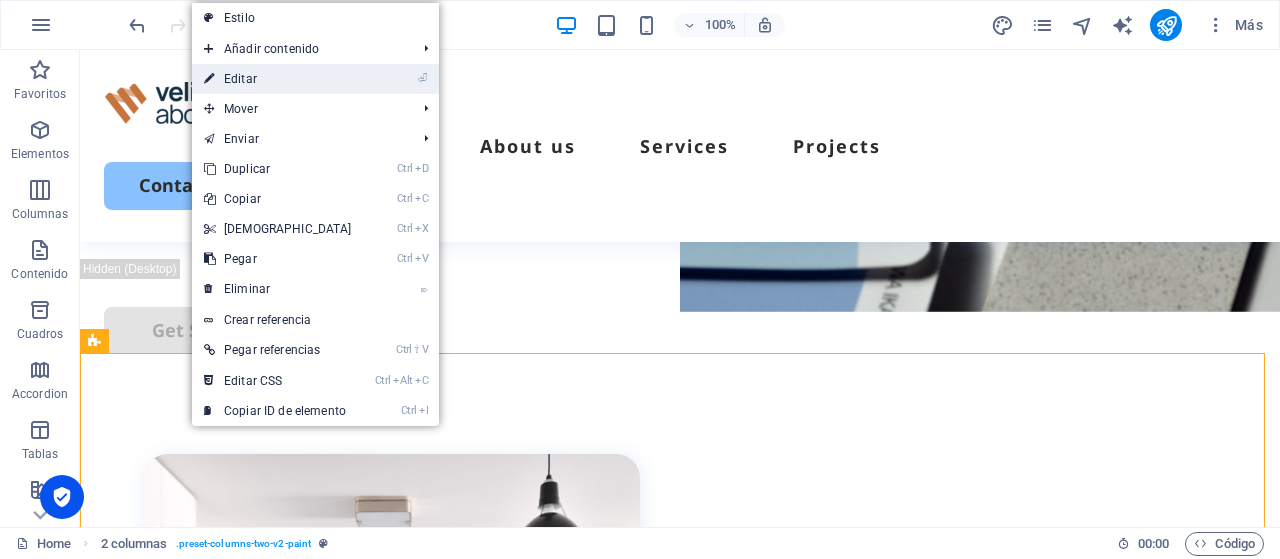 drag, startPoint x: 298, startPoint y: 79, endPoint x: 168, endPoint y: 445, distance: 388.40186 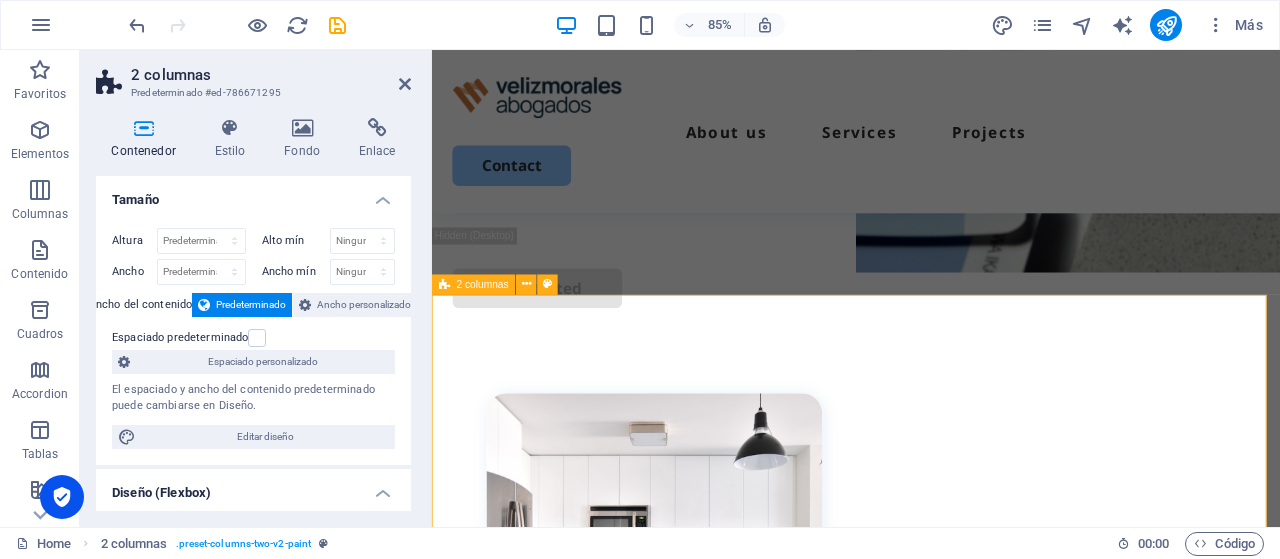 scroll, scrollTop: 576, scrollLeft: 0, axis: vertical 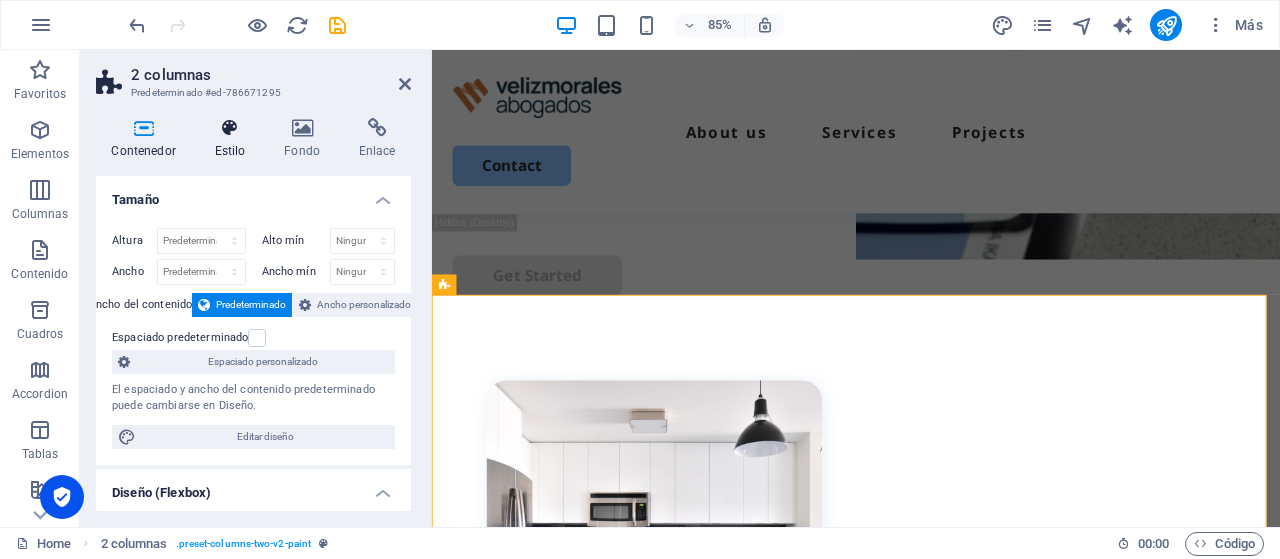 click at bounding box center (230, 128) 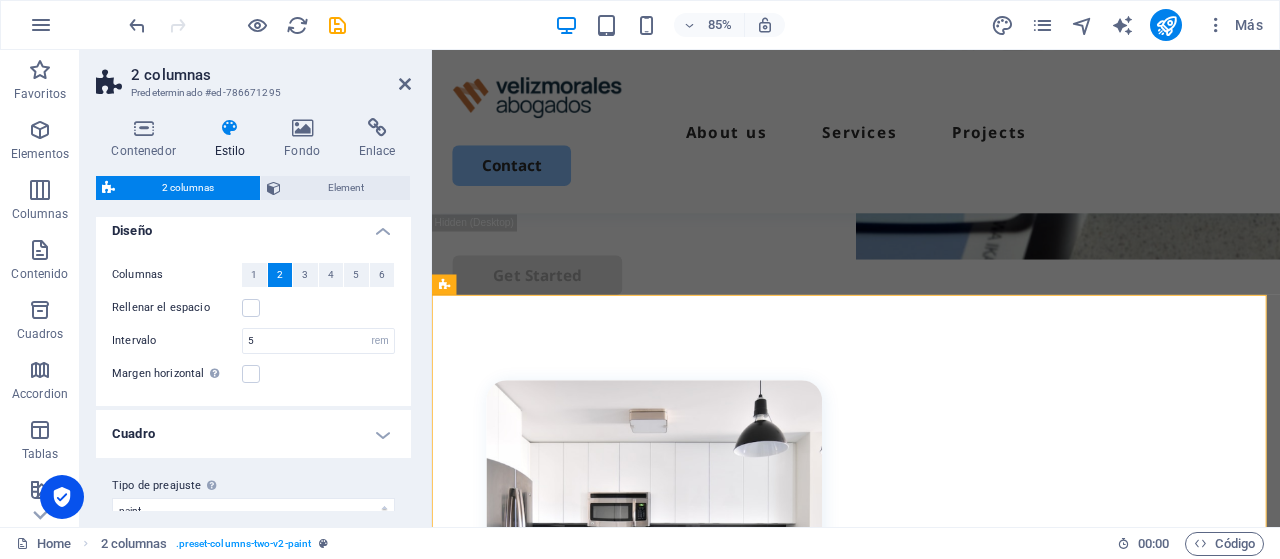 scroll, scrollTop: 0, scrollLeft: 0, axis: both 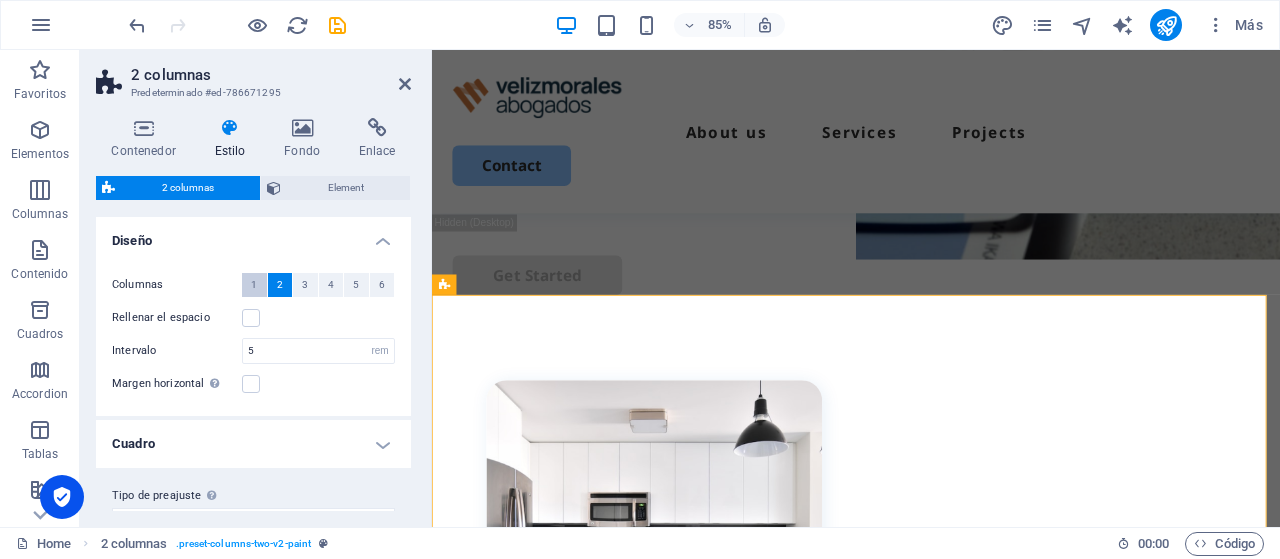 click on "1" at bounding box center (254, 285) 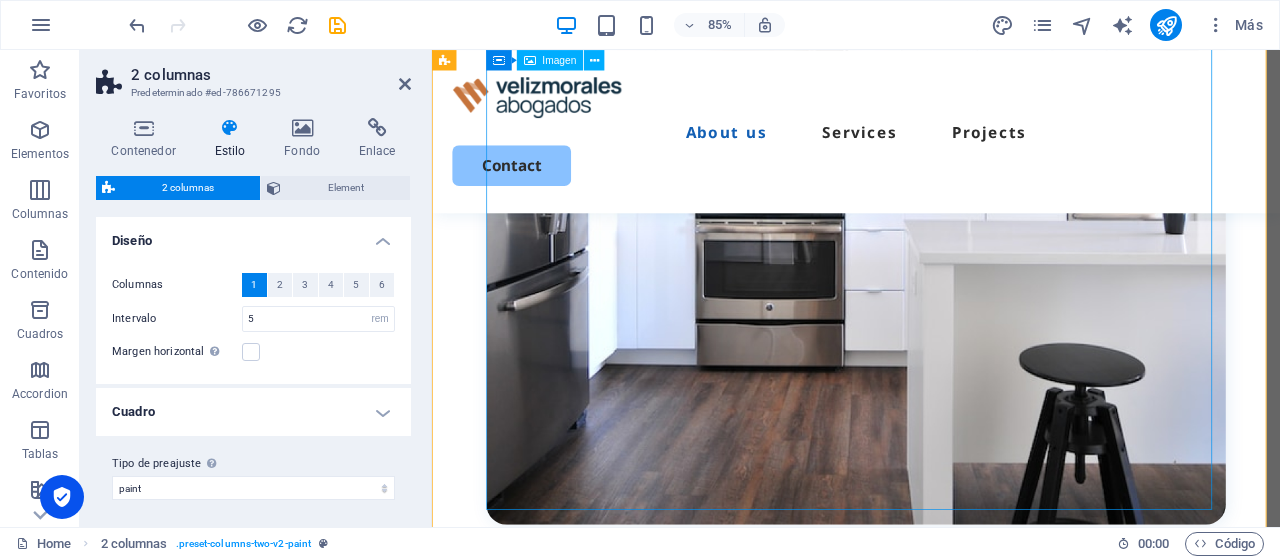 scroll, scrollTop: 1076, scrollLeft: 0, axis: vertical 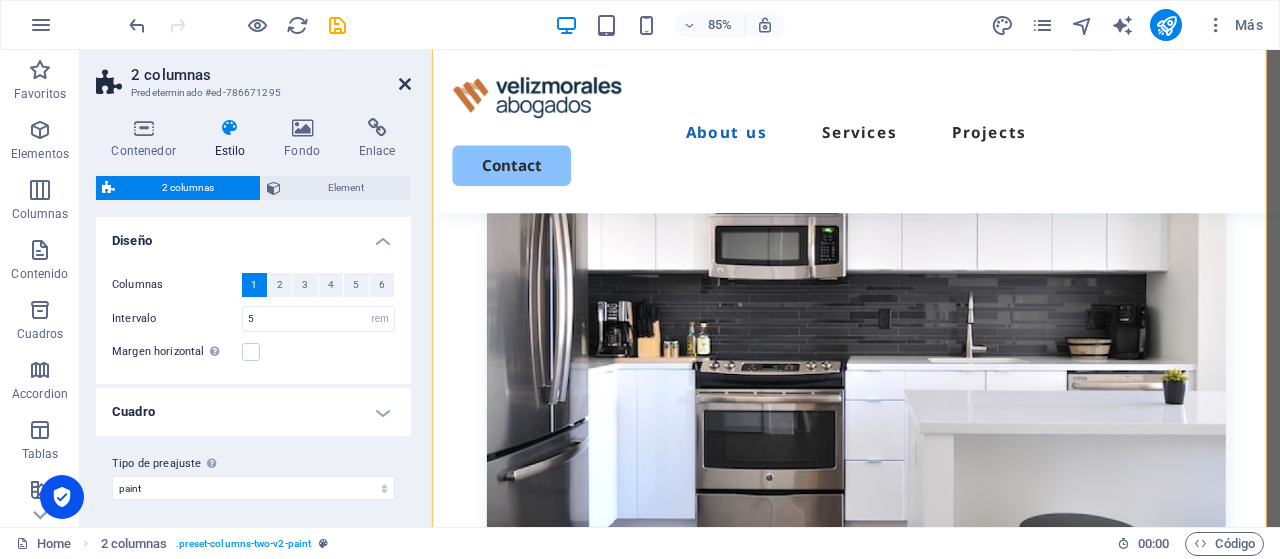 click at bounding box center (405, 84) 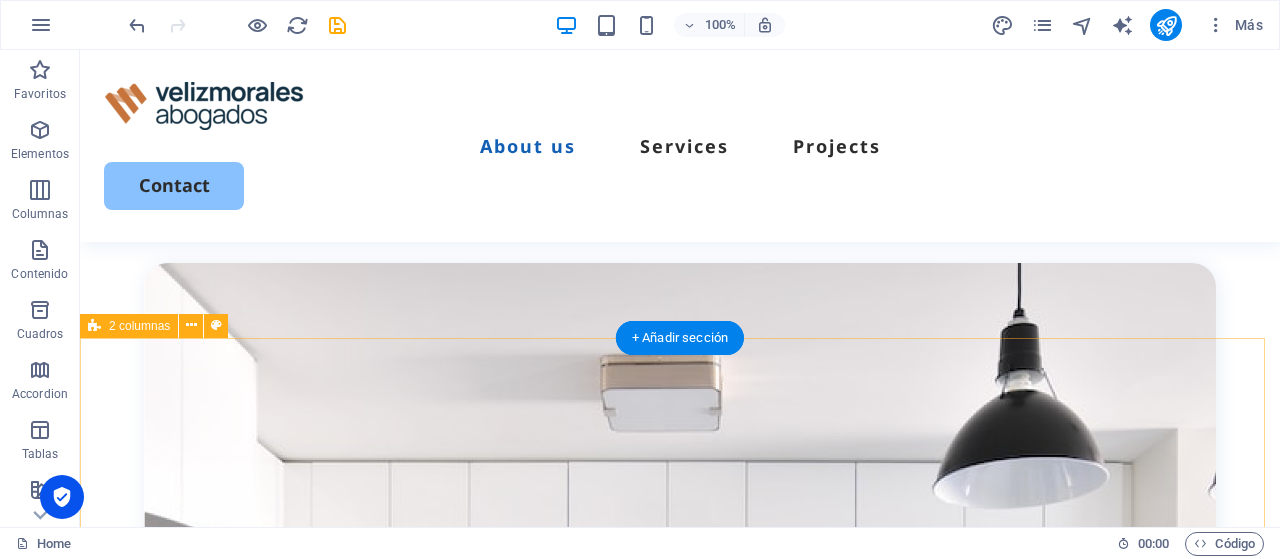 scroll, scrollTop: 876, scrollLeft: 0, axis: vertical 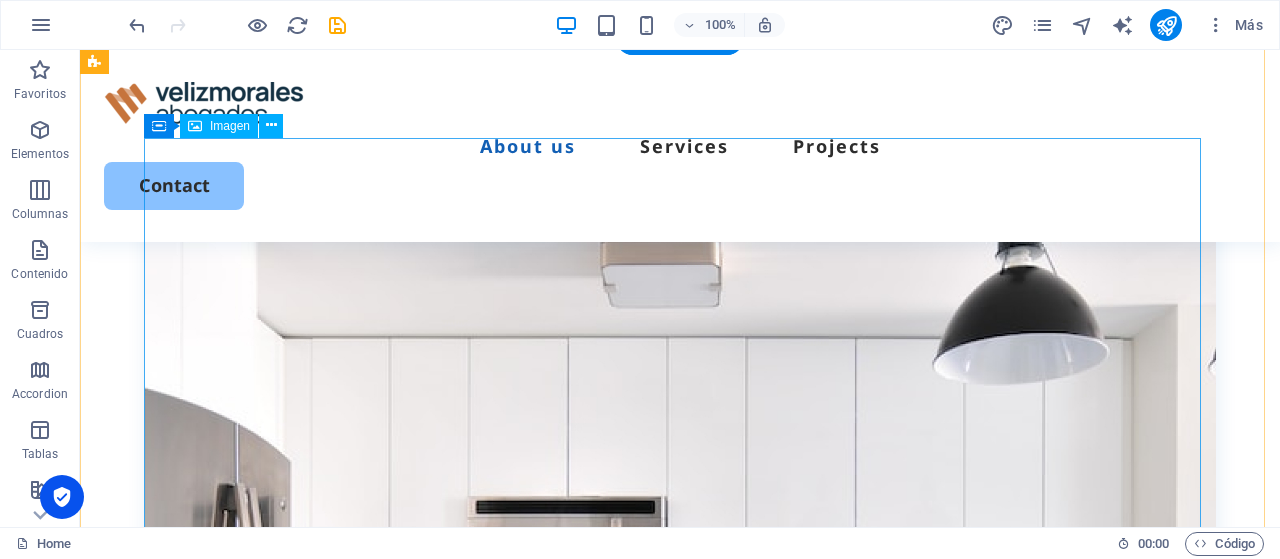 click at bounding box center (680, 674) 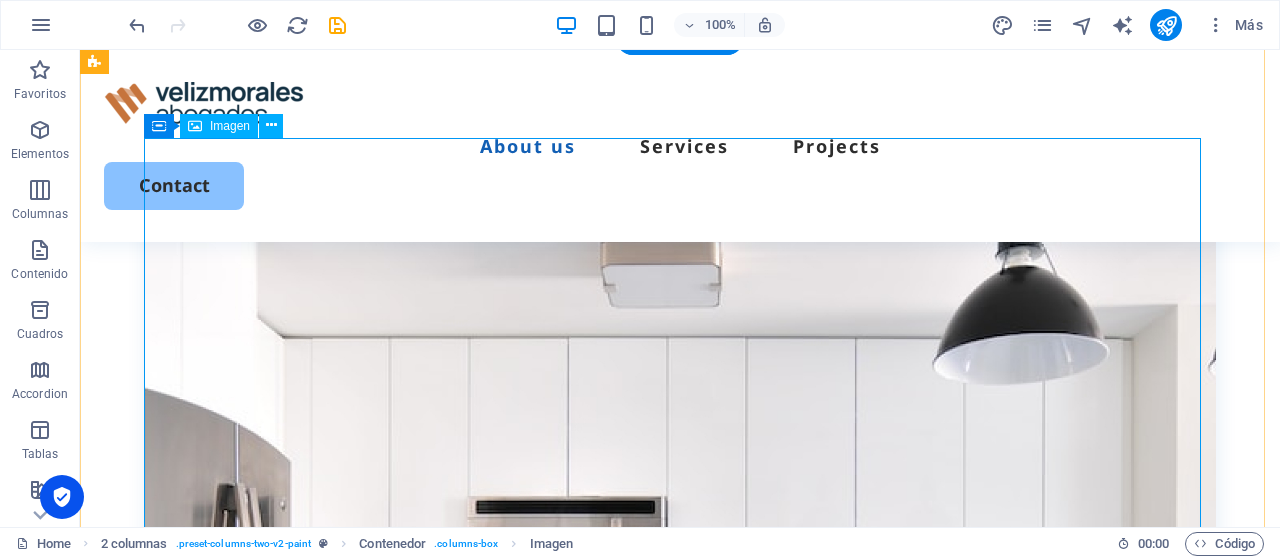 click at bounding box center (680, 674) 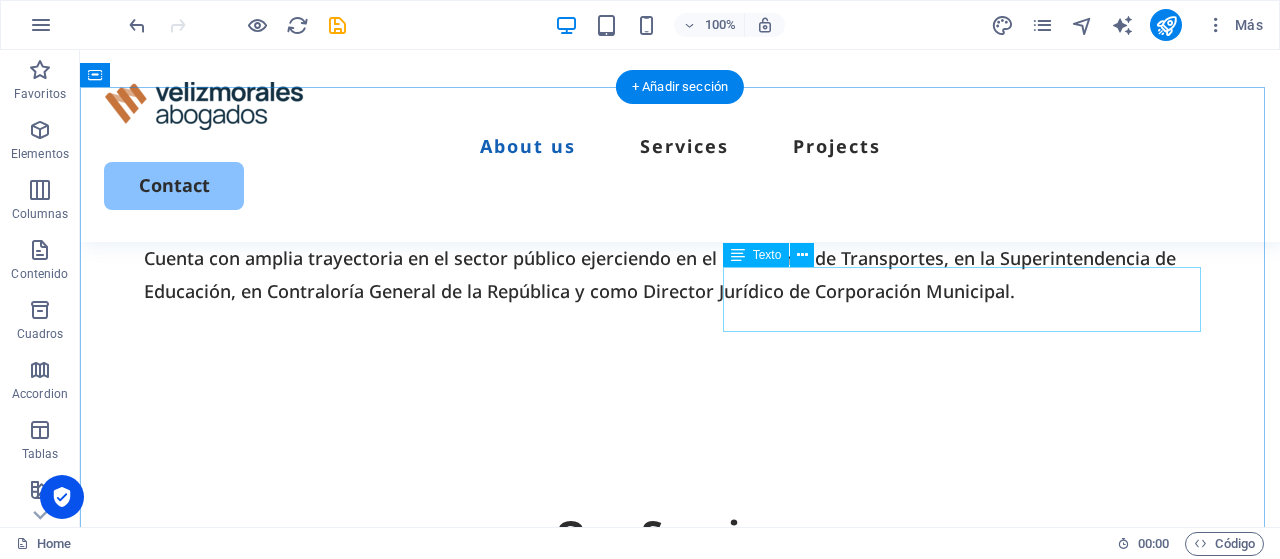 scroll, scrollTop: 2400, scrollLeft: 0, axis: vertical 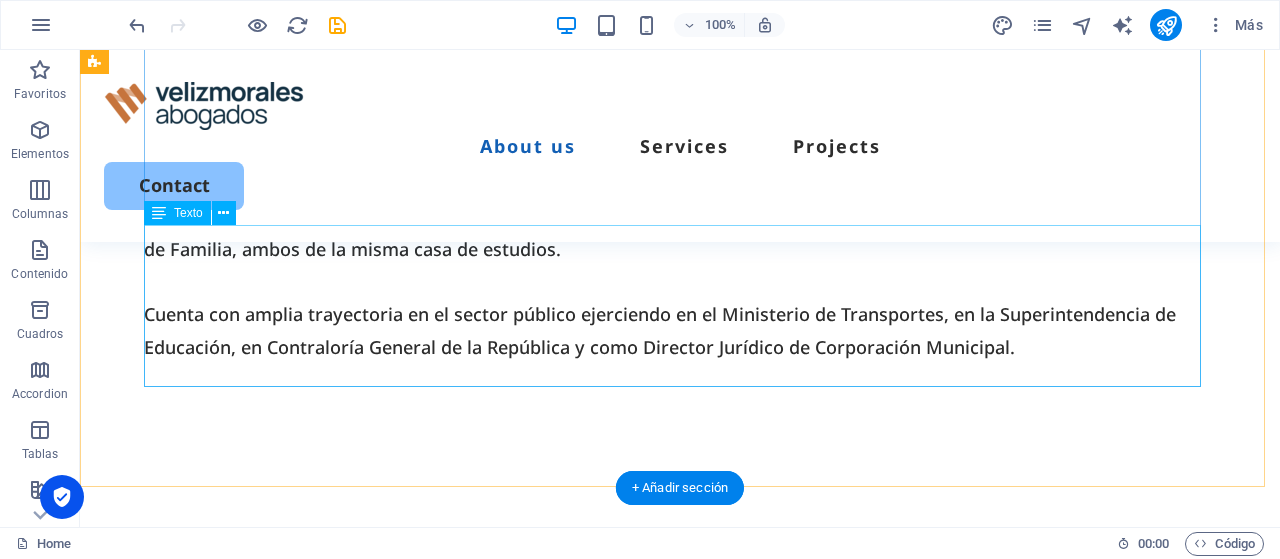 click on "Abogado de la [GEOGRAPHIC_DATA], cuenta con Diplomado en Derecho Administrativo Sancionador, y en Derecho Procesal de Familia, ambos de la misma casa de estudios. Cuenta con amplia trayectoria en el sector público ejerciendo en el Ministerio de Transportes, en la Superintendencia de Educación, en Contraloría General de la República y como Director Jurídico de Corporación Municipal." at bounding box center [680, 282] 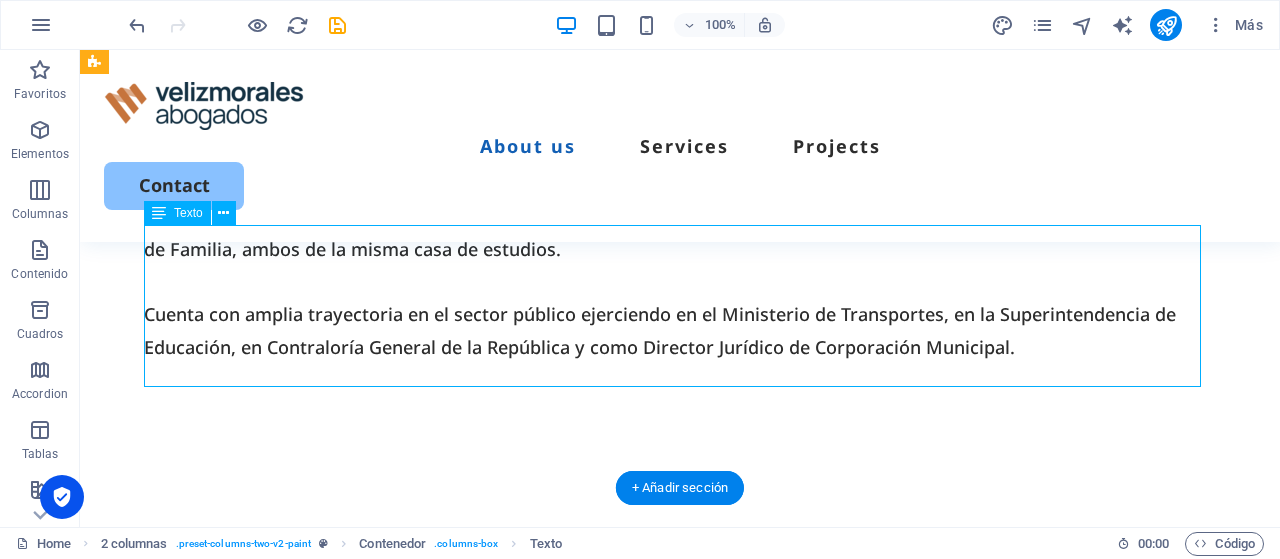 click on "Abogado de la [GEOGRAPHIC_DATA], cuenta con Diplomado en Derecho Administrativo Sancionador, y en Derecho Procesal de Familia, ambos de la misma casa de estudios. Cuenta con amplia trayectoria en el sector público ejerciendo en el Ministerio de Transportes, en la Superintendencia de Educación, en Contraloría General de la República y como Director Jurídico de Corporación Municipal." at bounding box center [680, 282] 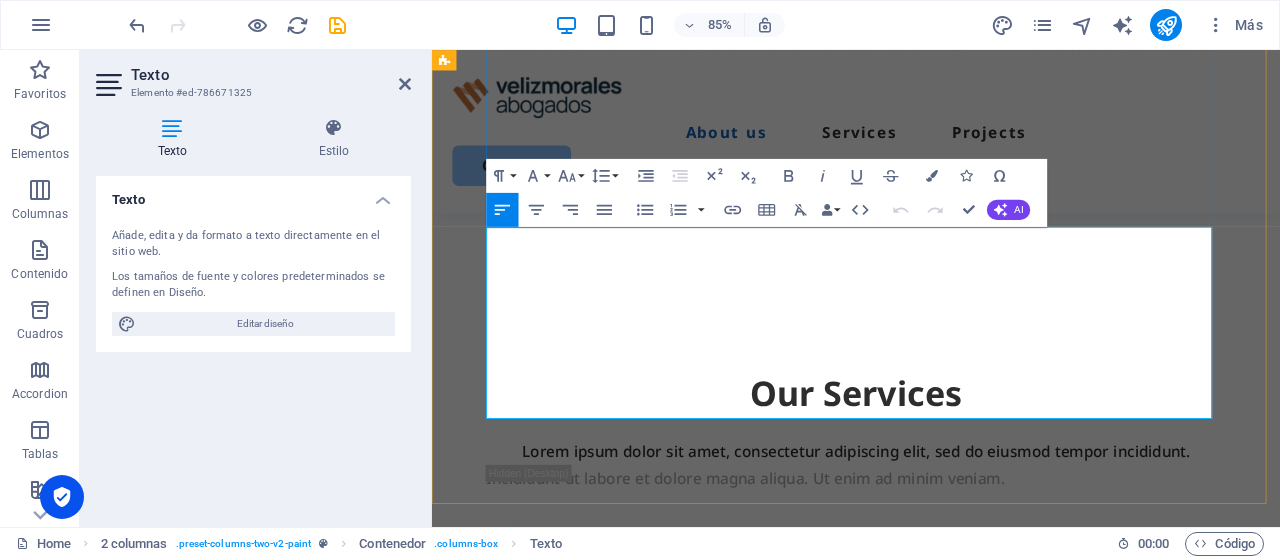 scroll, scrollTop: 2197, scrollLeft: 0, axis: vertical 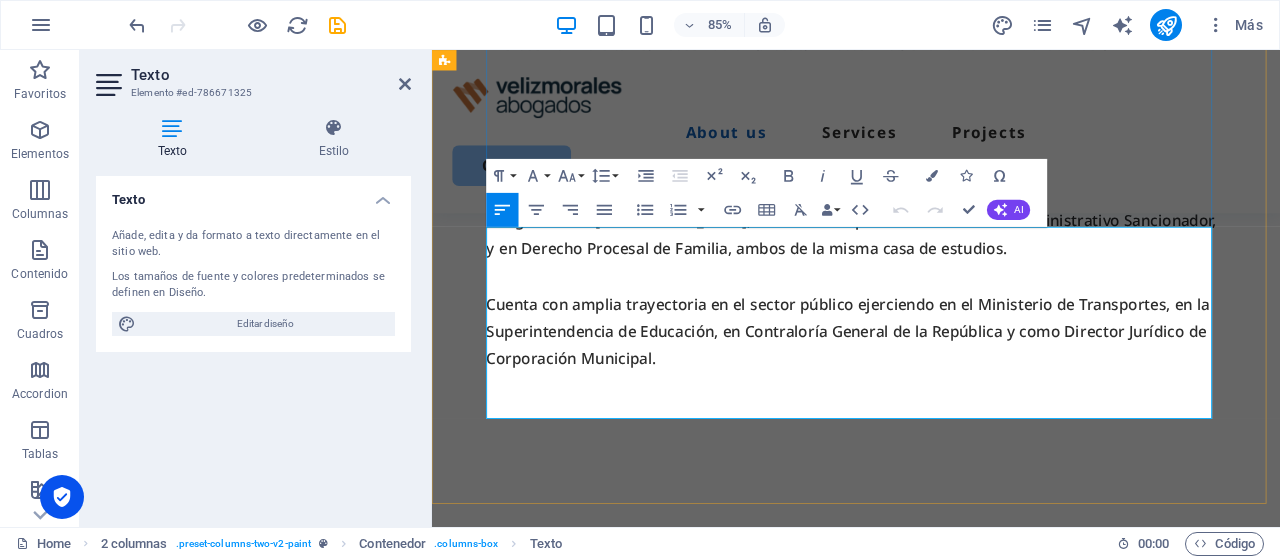 click at bounding box center [931, 315] 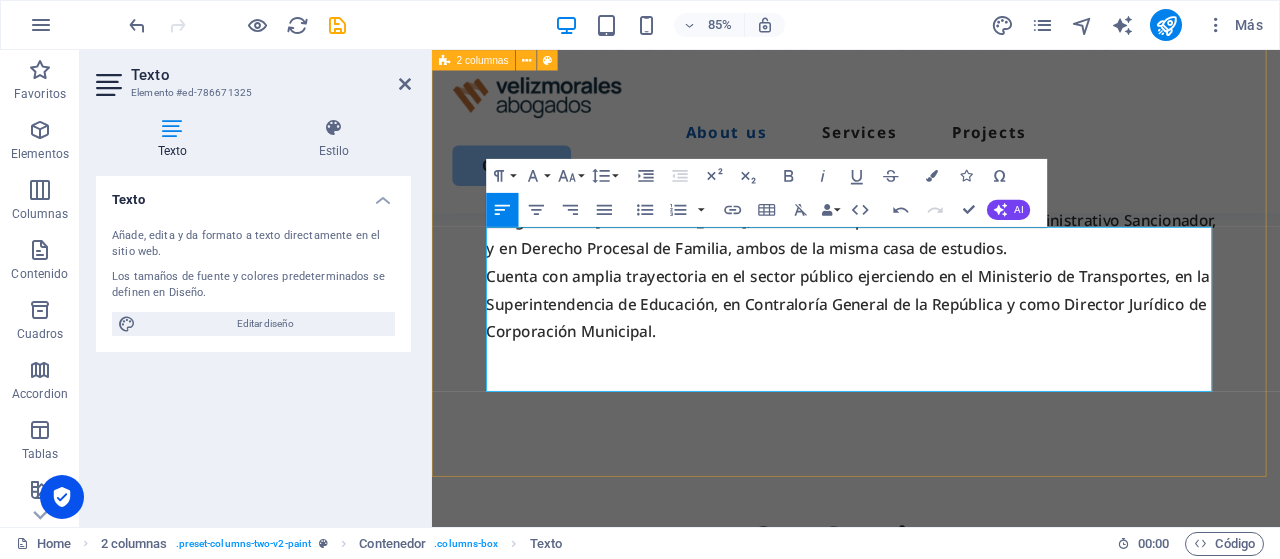 click on "[PERSON_NAME] Socio Fundador Abogado de la [GEOGRAPHIC_DATA], cuenta con un Magister en Gobierno y Administración Pública, Diplomado en Alta Gestión Municipal, Diplomado en ________ Abogado con más de 30 años de experiencia profesional experto en litigios de alta complejidad, además se desempeñó como Conservador de Bienes Raíces suplente, Notario Público suplente, Profesor Universitario, Asesor de empresas, Director Regional de Obras Hidráulicas y Director Jurídico de Corporación Municipal. [PERSON_NAME] fundador Abogado de la [GEOGRAPHIC_DATA], cuenta con Diplomado en Derecho Administrativo Sancionador, y en Derecho Procesal de Familia, ambos de la misma casa de estudios. Cuenta con amplia trayectoria en el sector público ejerciendo en el Ministerio de Transportes, en la Superintendencia de Educación, en Contraloría General de la República y como Director Jurídico de Corporación Municipal." at bounding box center [931, -393] 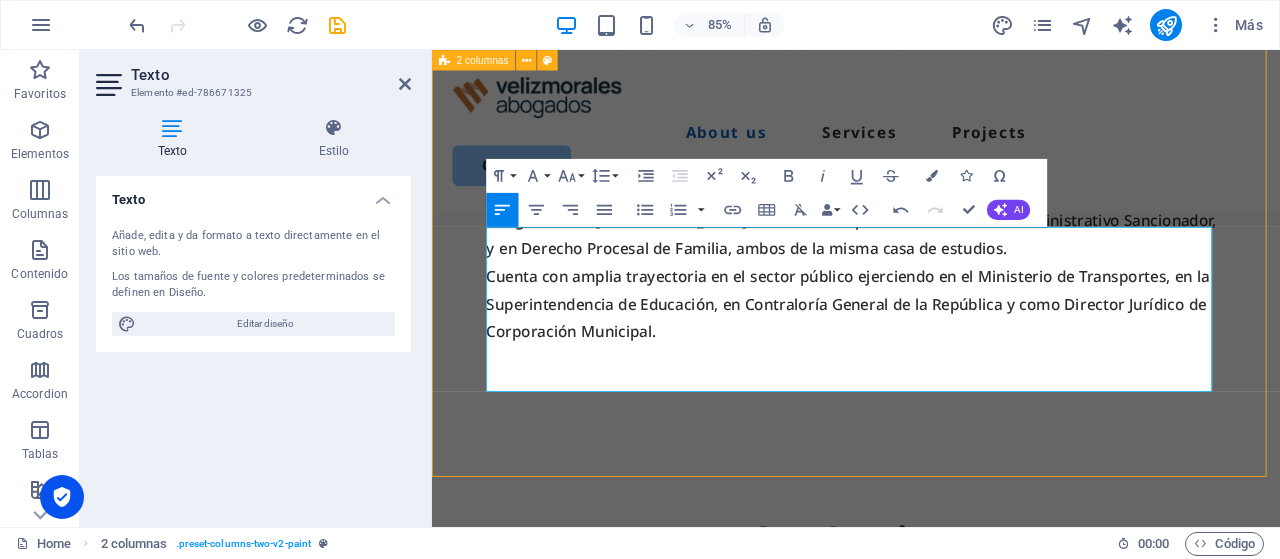 scroll, scrollTop: 2368, scrollLeft: 0, axis: vertical 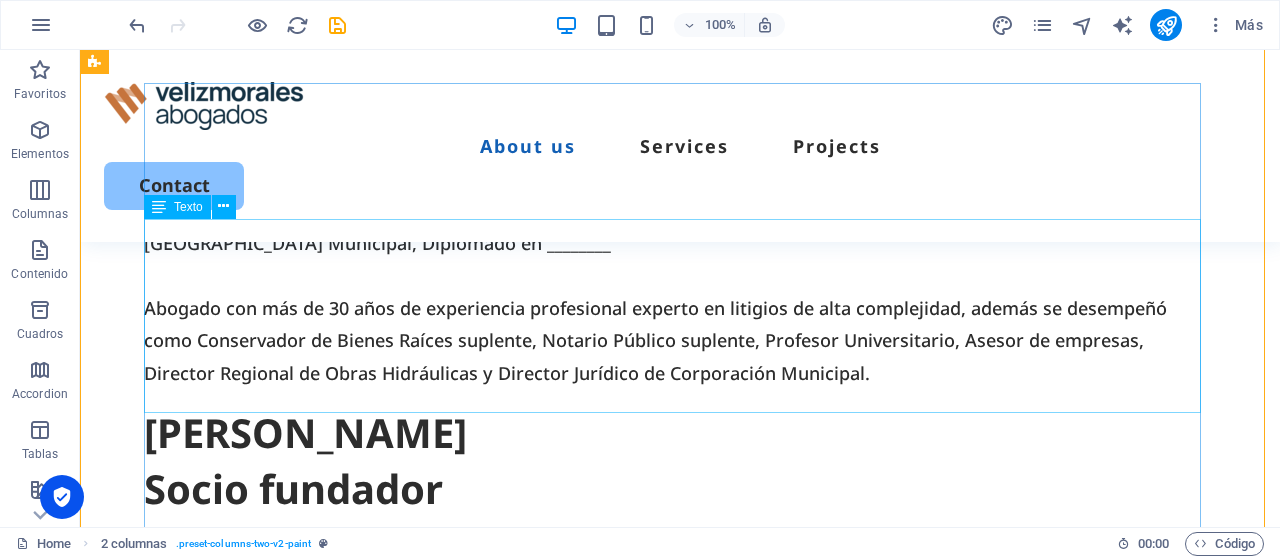 click on "Abogado de la [GEOGRAPHIC_DATA], cuenta con un Magister en Gobierno y Administración Pública, Diplomado en [GEOGRAPHIC_DATA] Municipal, Diplomado en ________ Abogado con más de 30 años de experiencia profesional experto en litigios de alta complejidad, además se desempeñó como Conservador de Bienes Raíces suplente, Notario Público suplente, Profesor Universitario, Asesor de empresas, Director Regional de Obras Hidráulicas y Director Jurídico de Corporación Municipal." at bounding box center (680, 292) 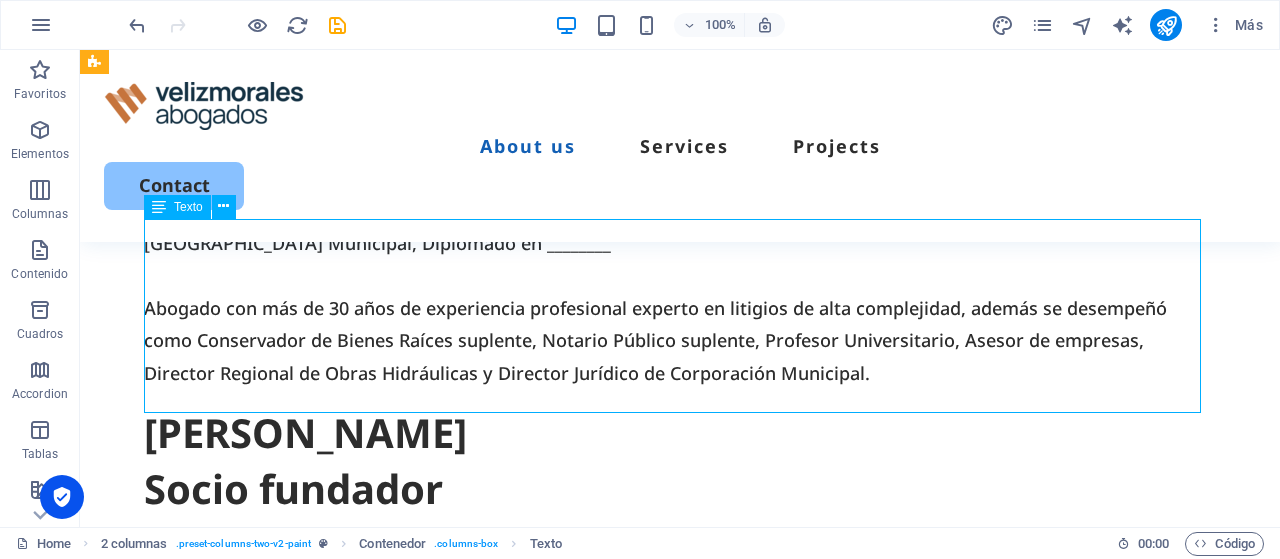 click on "Abogado de la [GEOGRAPHIC_DATA], cuenta con un Magister en Gobierno y Administración Pública, Diplomado en [GEOGRAPHIC_DATA] Municipal, Diplomado en ________ Abogado con más de 30 años de experiencia profesional experto en litigios de alta complejidad, además se desempeñó como Conservador de Bienes Raíces suplente, Notario Público suplente, Profesor Universitario, Asesor de empresas, Director Regional de Obras Hidráulicas y Director Jurídico de Corporación Municipal." at bounding box center (680, 292) 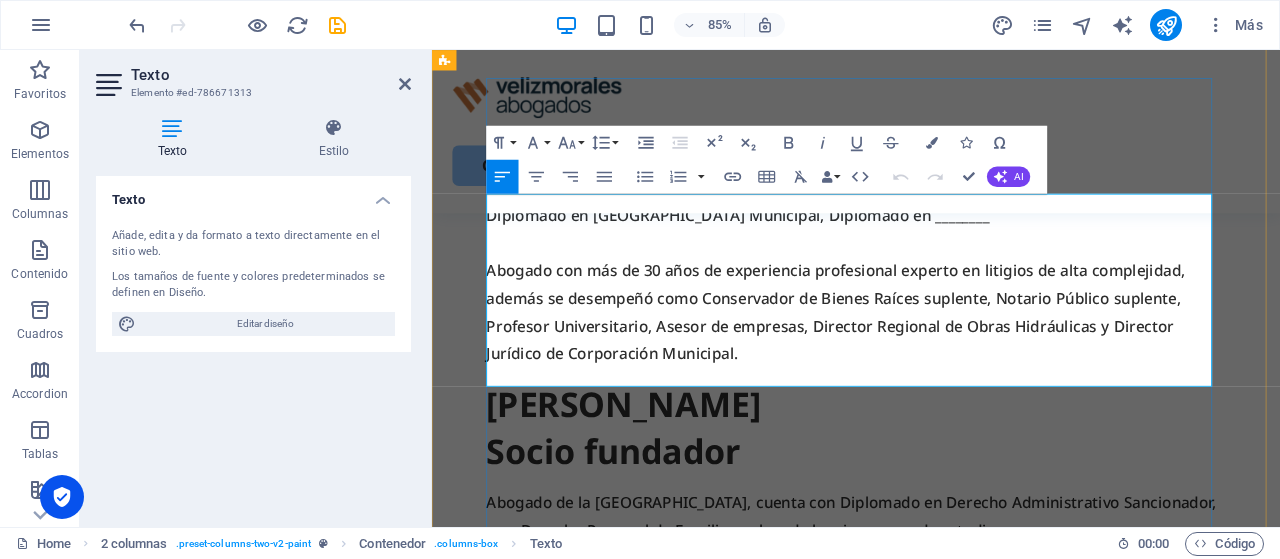 click at bounding box center [931, 277] 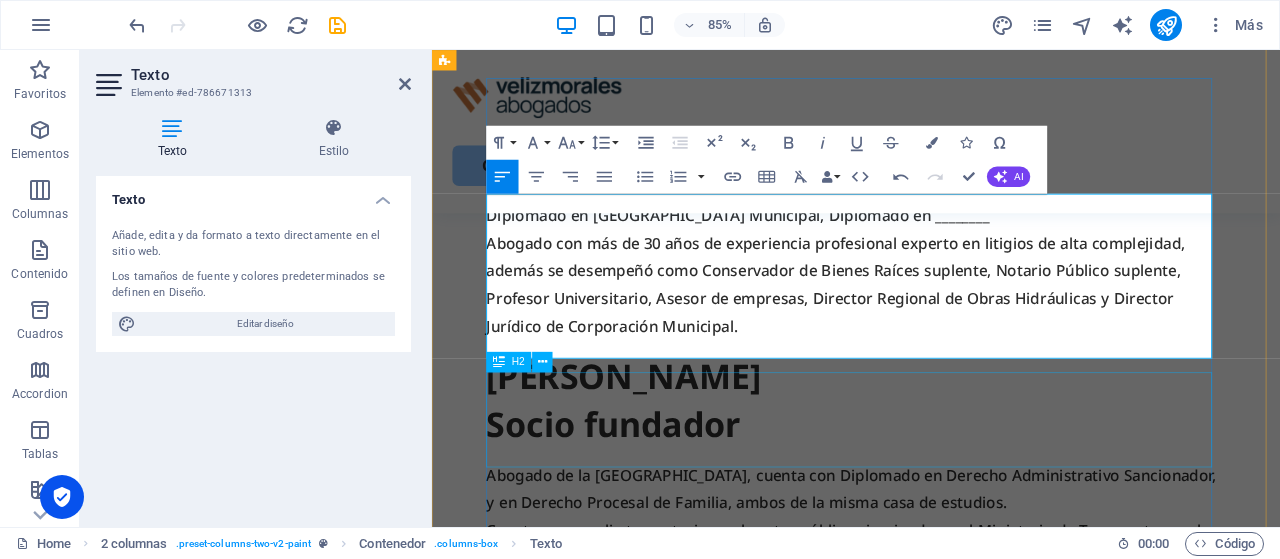 click on "[PERSON_NAME] fundador" at bounding box center (931, 462) 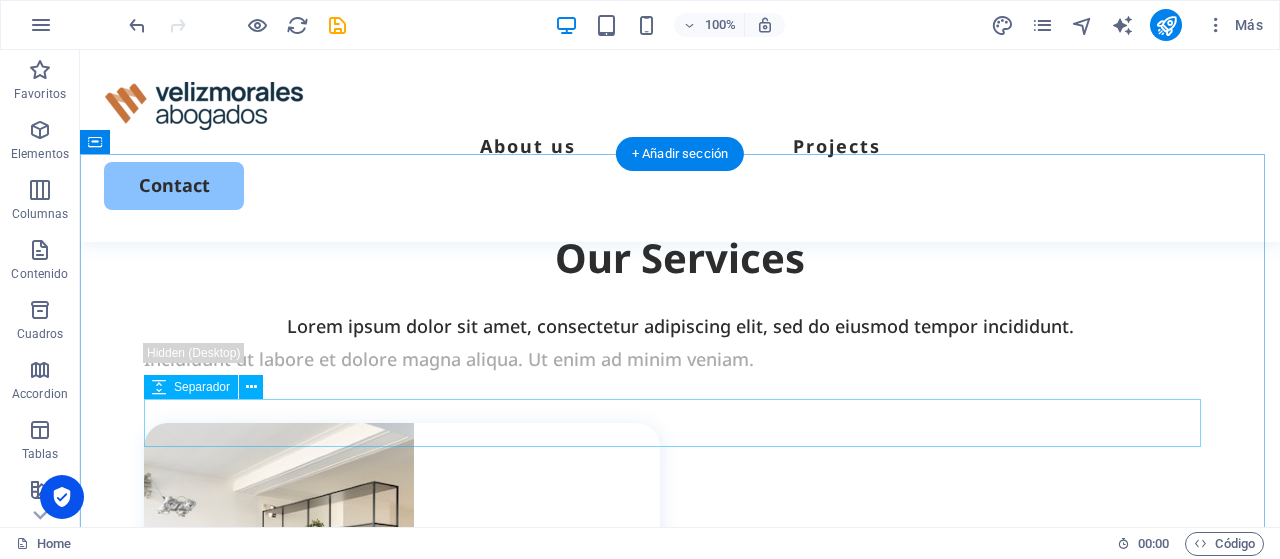 scroll, scrollTop: 2868, scrollLeft: 0, axis: vertical 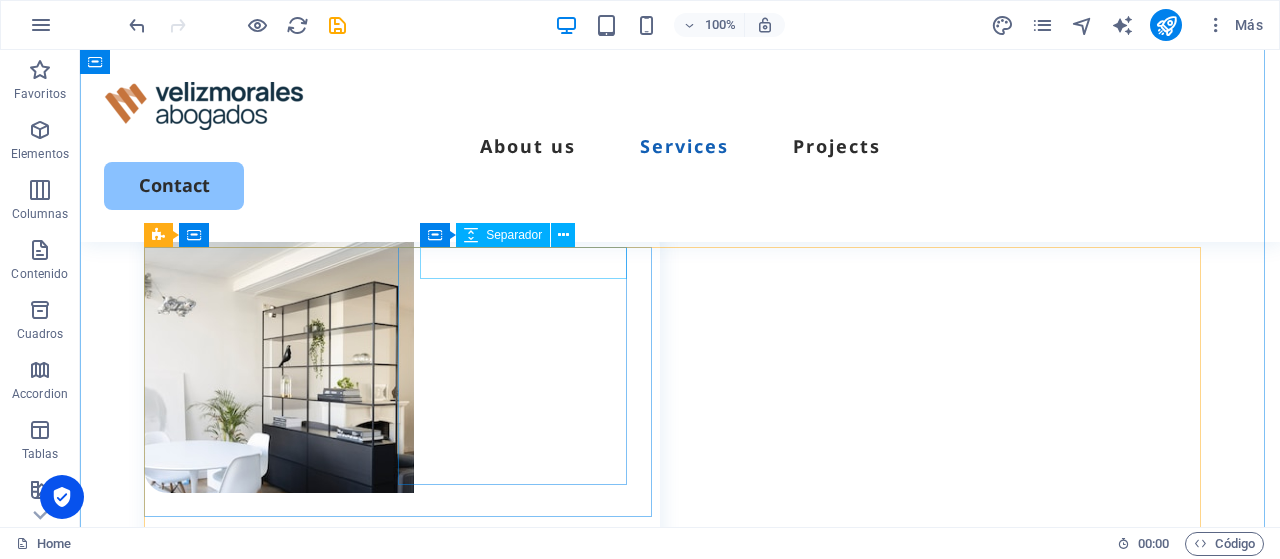 click at bounding box center (413, 509) 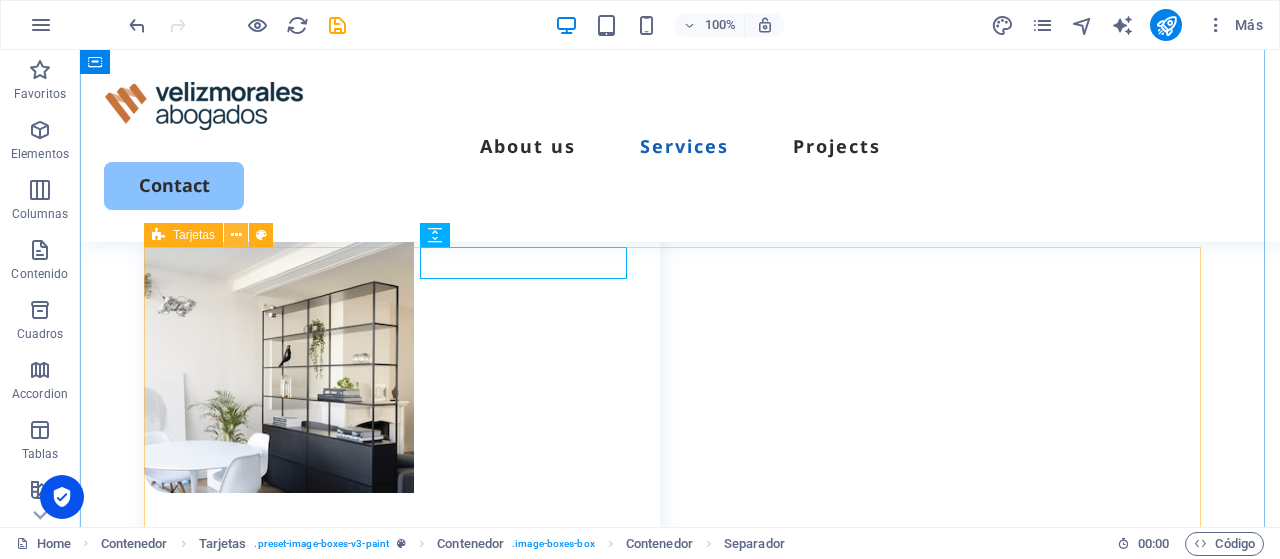 click at bounding box center (236, 235) 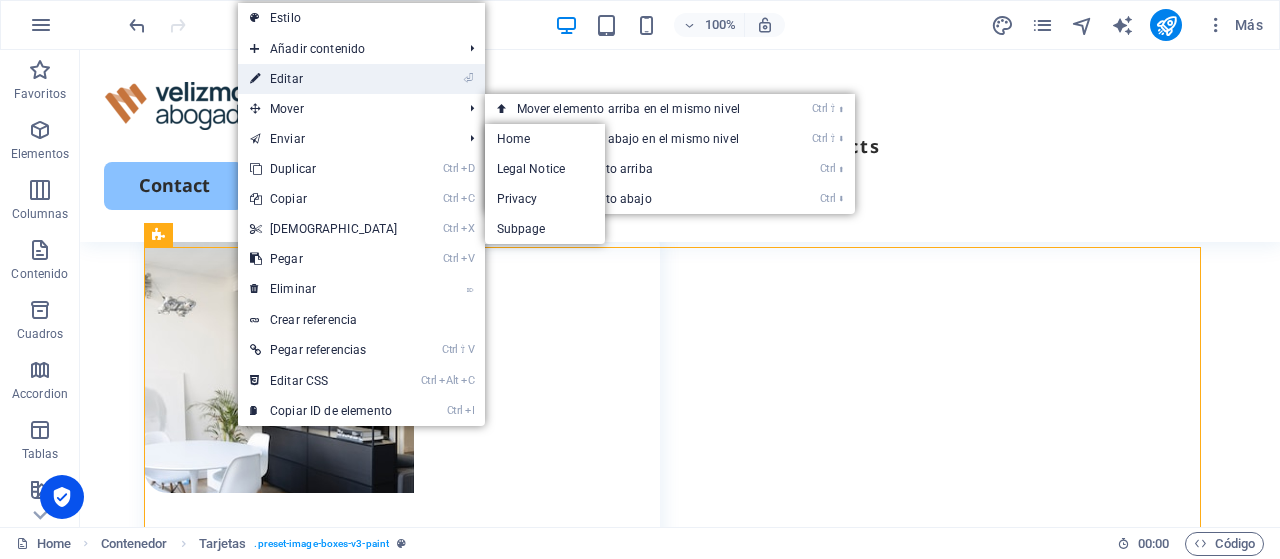 click on "⏎  Editar" at bounding box center (324, 79) 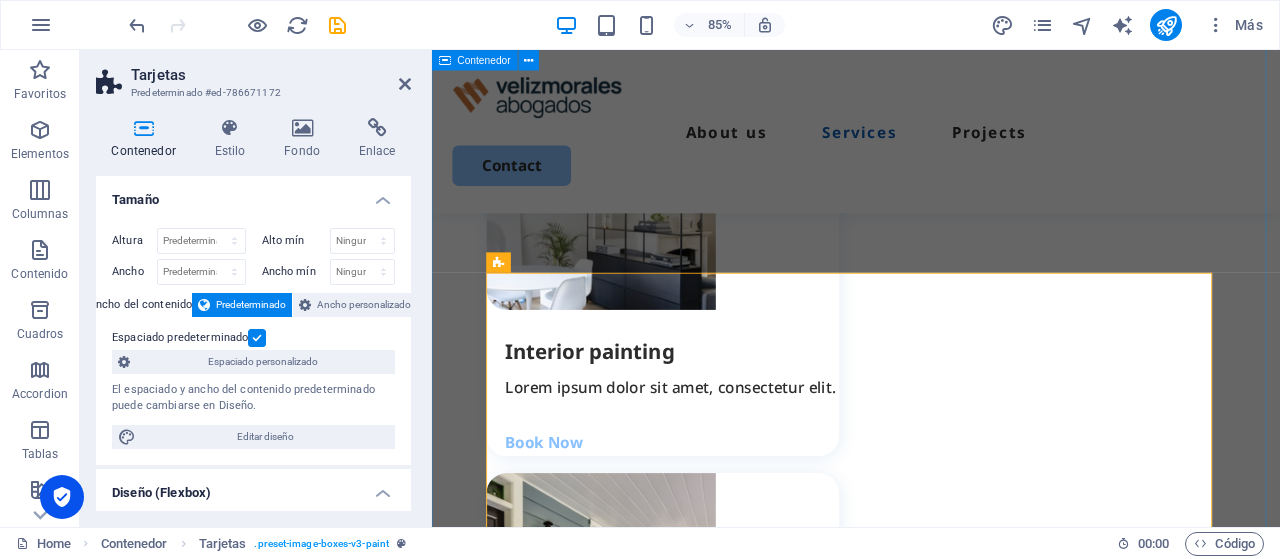 scroll, scrollTop: 2762, scrollLeft: 0, axis: vertical 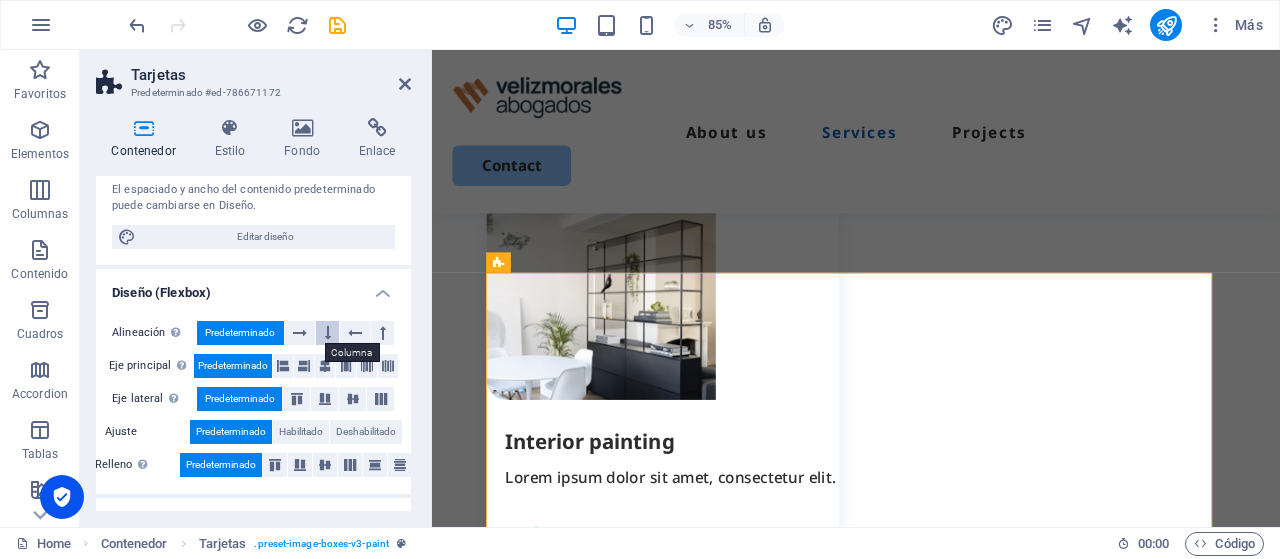 click at bounding box center [328, 333] 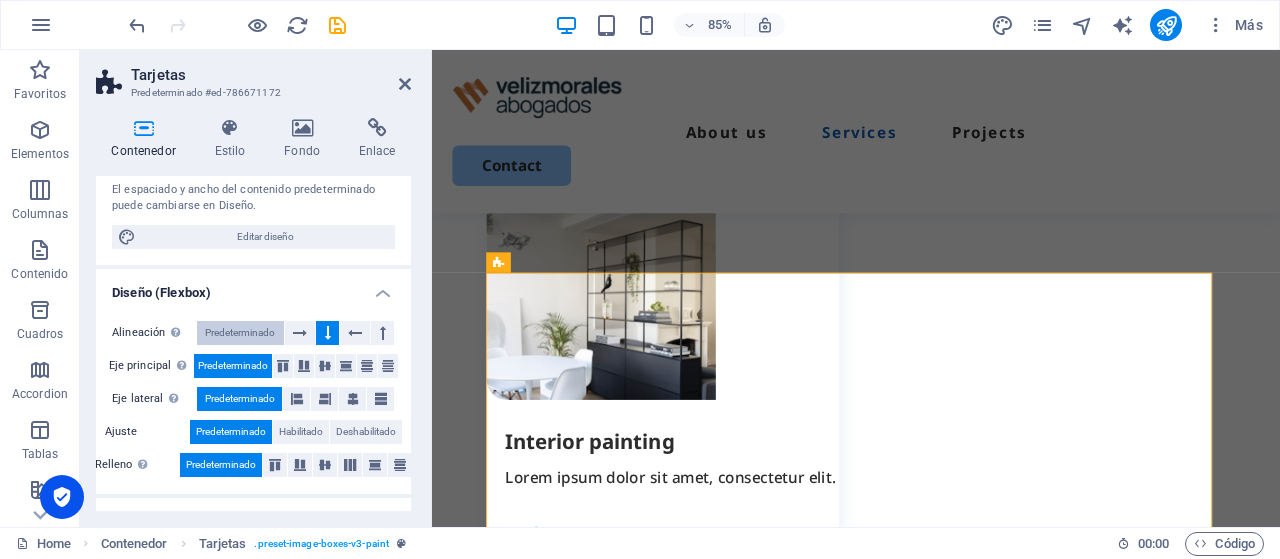 click on "Predeterminado" at bounding box center [240, 333] 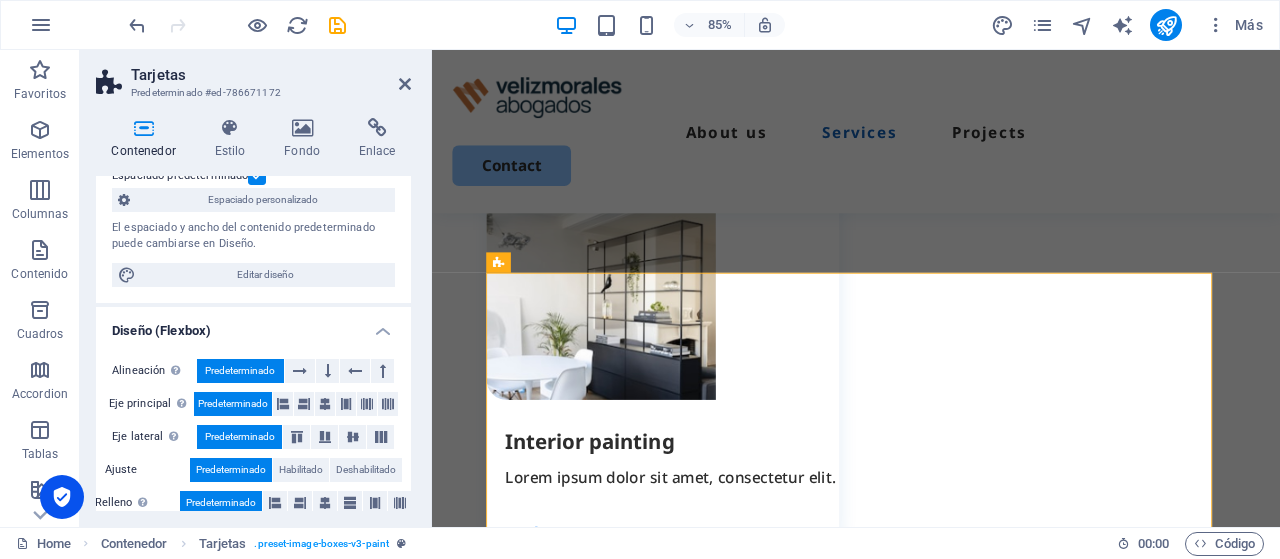scroll, scrollTop: 0, scrollLeft: 0, axis: both 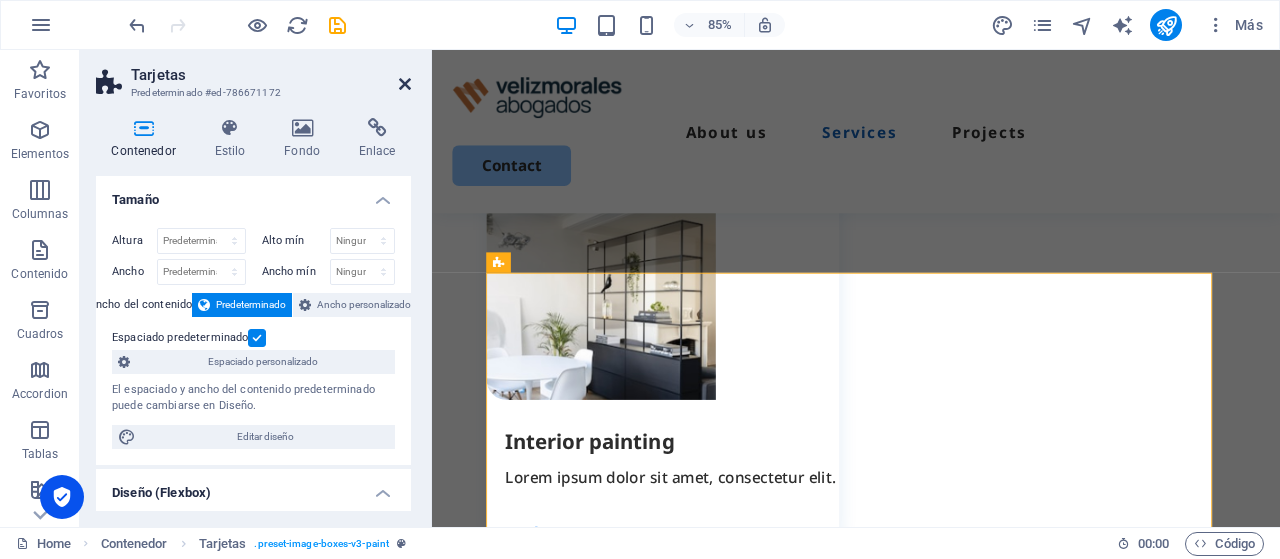 drag, startPoint x: 398, startPoint y: 88, endPoint x: 321, endPoint y: 43, distance: 89.1852 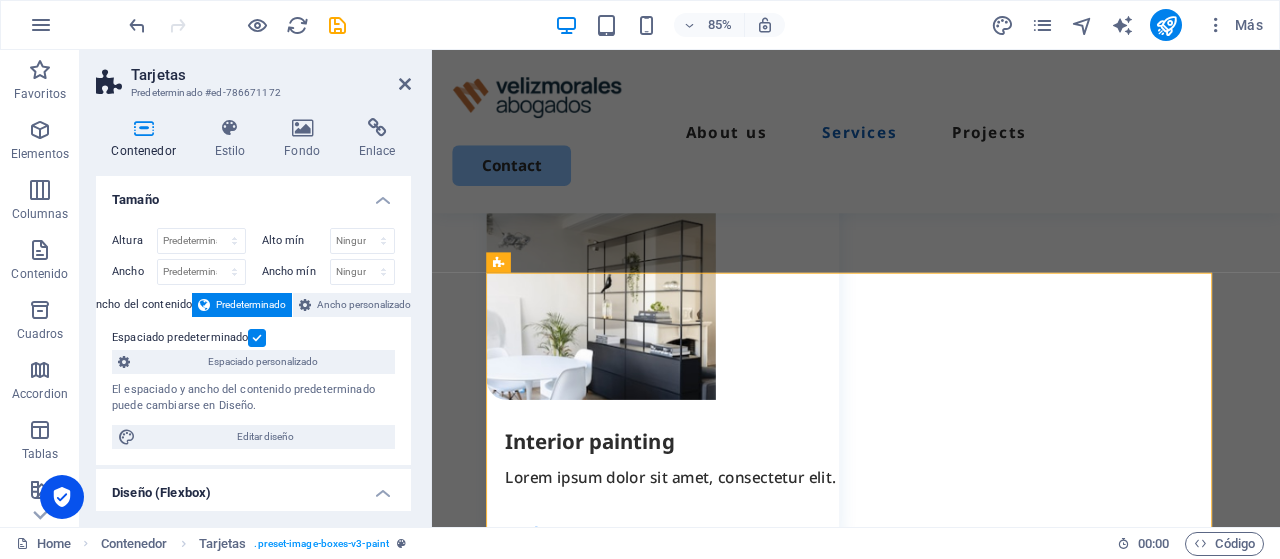 scroll, scrollTop: 2868, scrollLeft: 0, axis: vertical 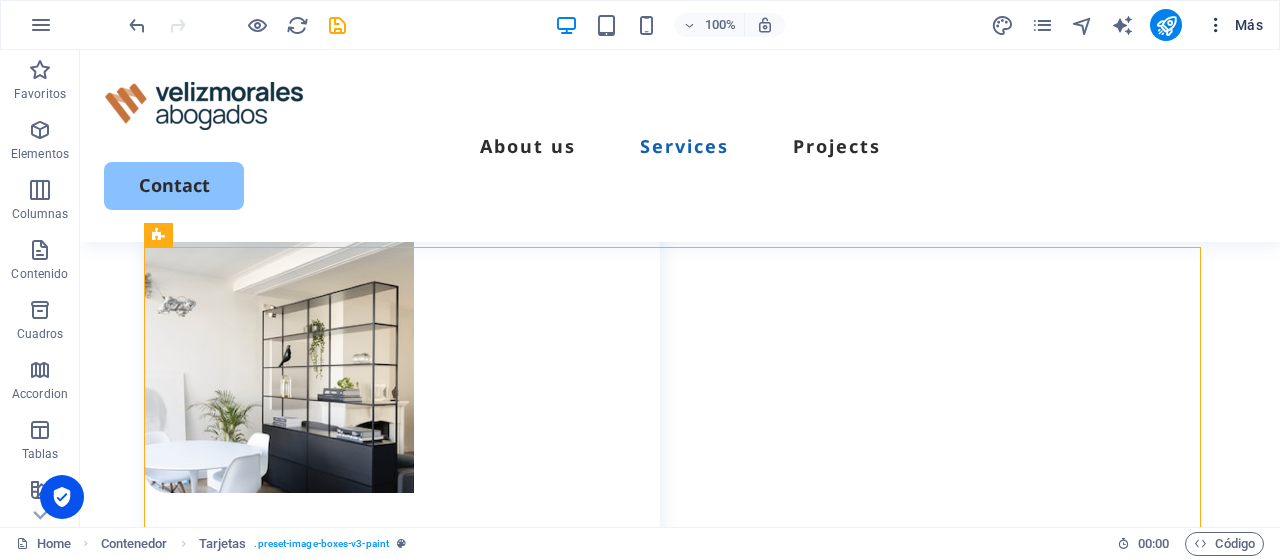 click at bounding box center [1216, 25] 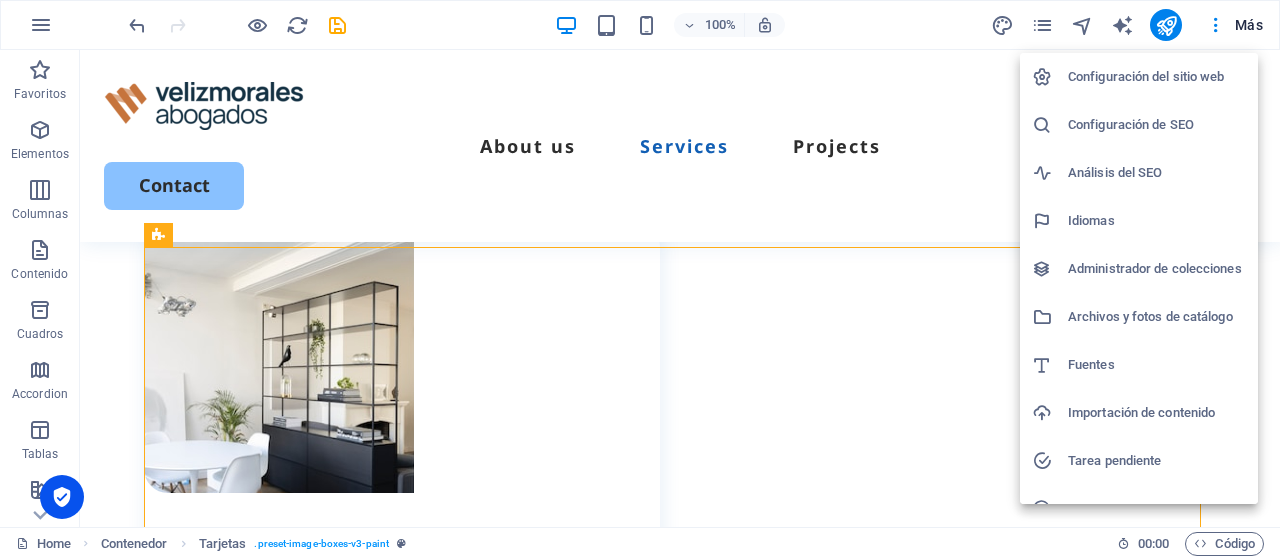 click at bounding box center [640, 279] 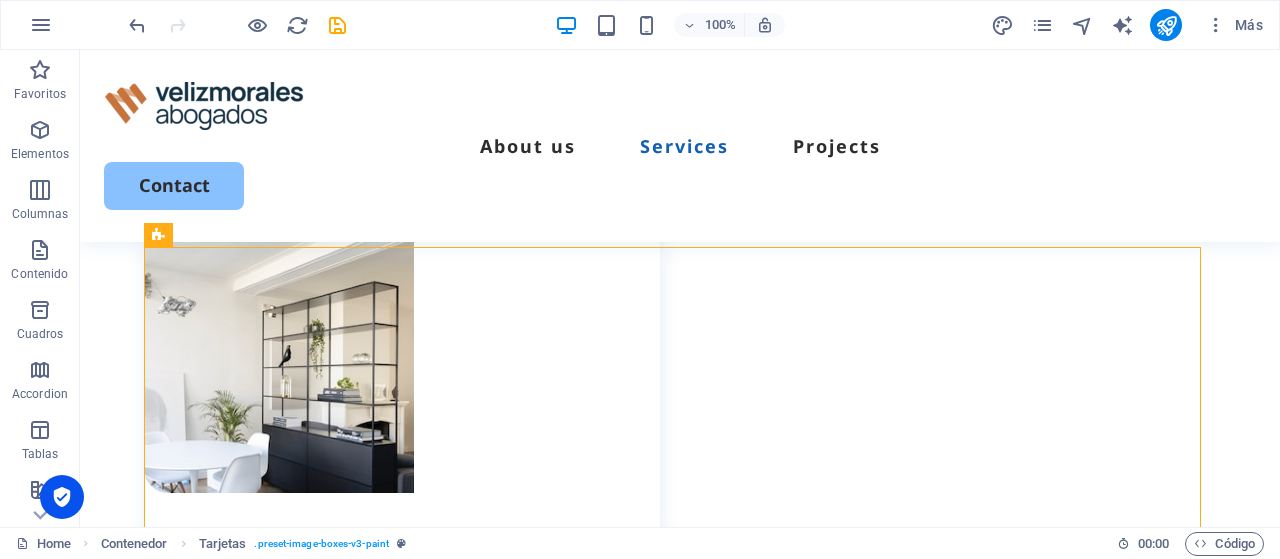 click at bounding box center (41, 25) 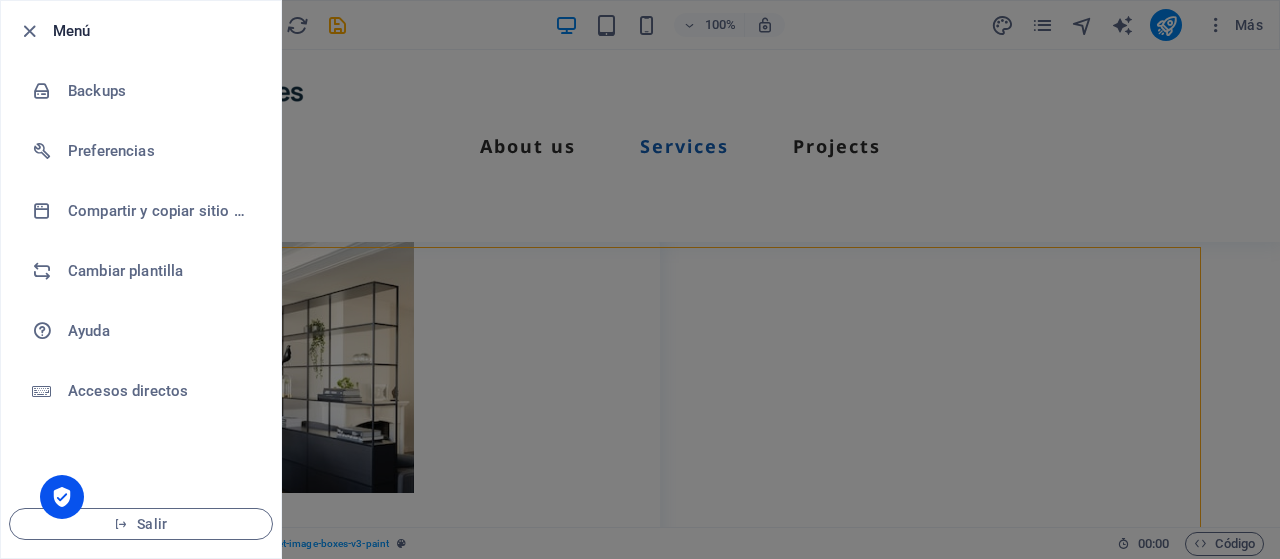 click at bounding box center (640, 279) 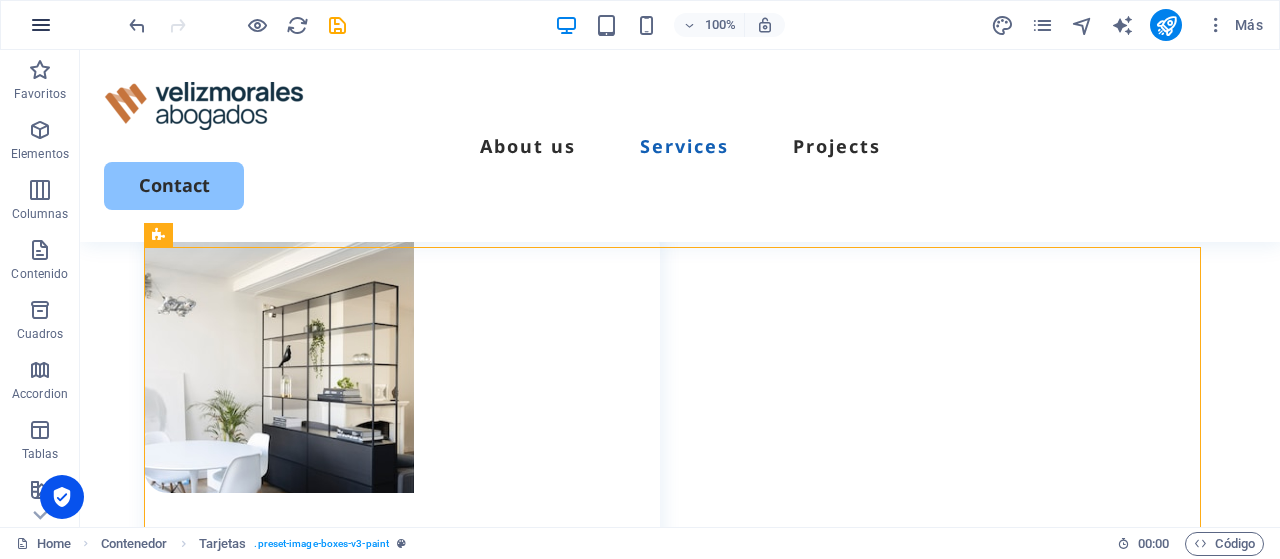 click at bounding box center (41, 25) 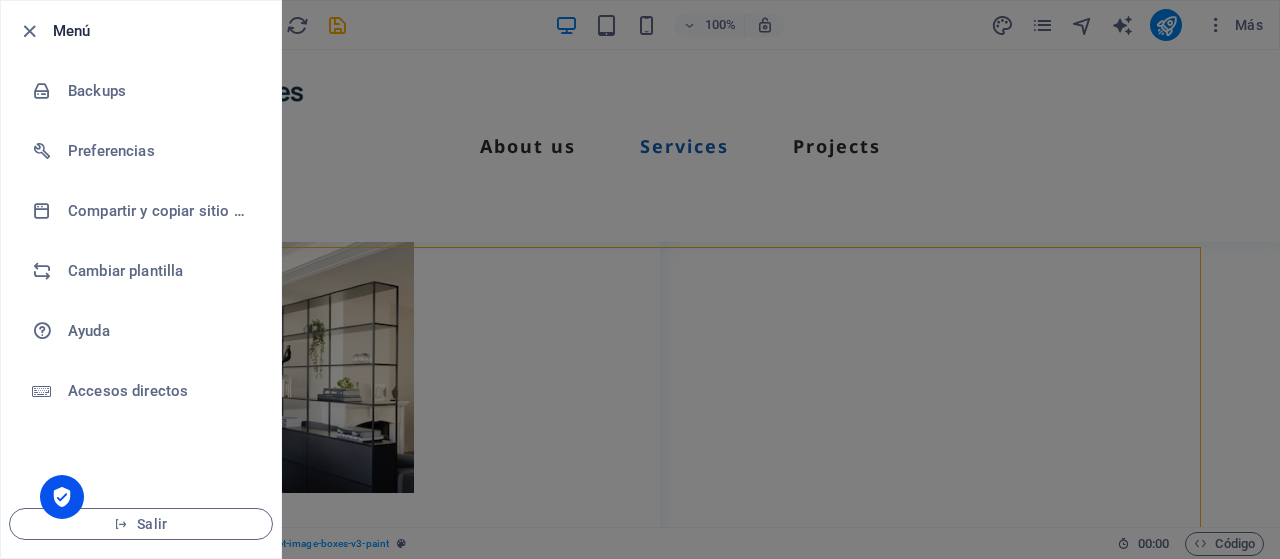 click at bounding box center (640, 279) 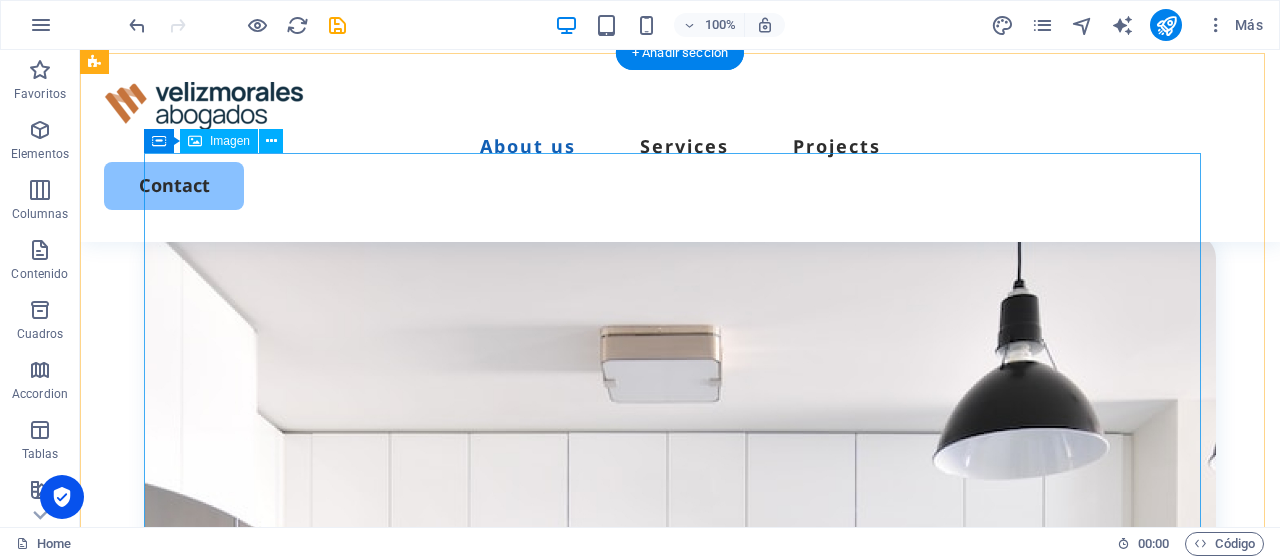 scroll, scrollTop: 668, scrollLeft: 0, axis: vertical 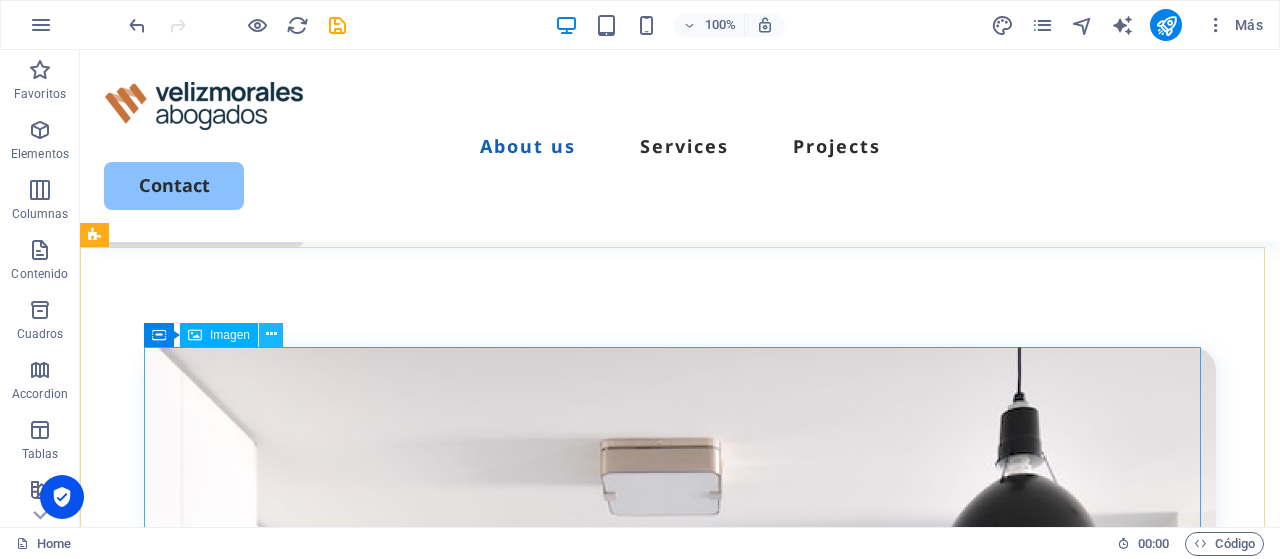 click at bounding box center (271, 335) 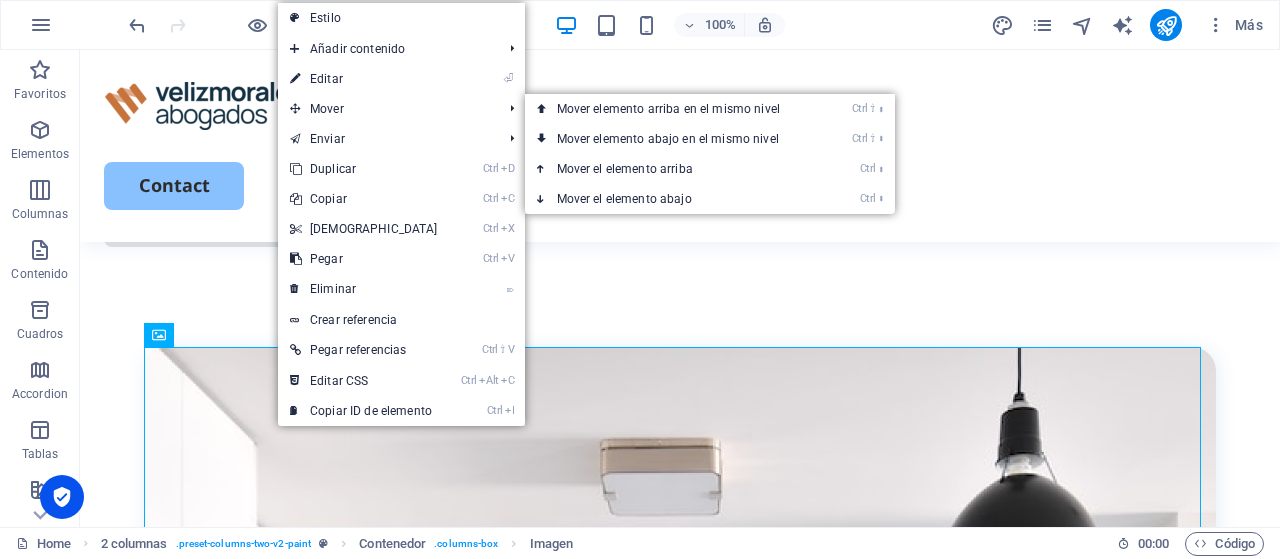 click on "⏎  Editar" at bounding box center [364, 79] 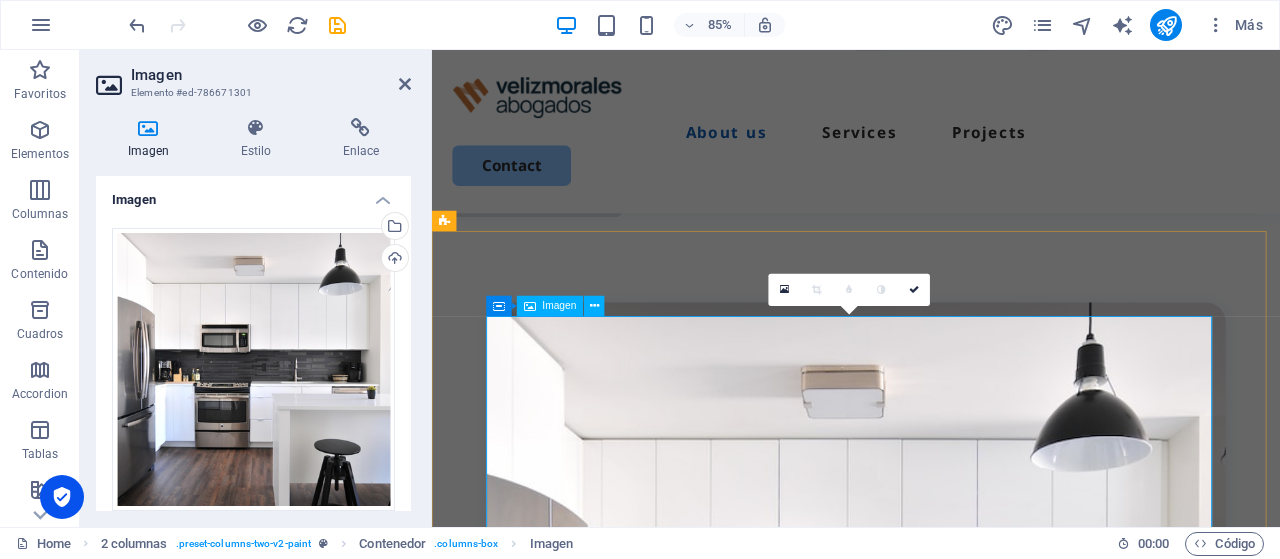 scroll, scrollTop: 651, scrollLeft: 0, axis: vertical 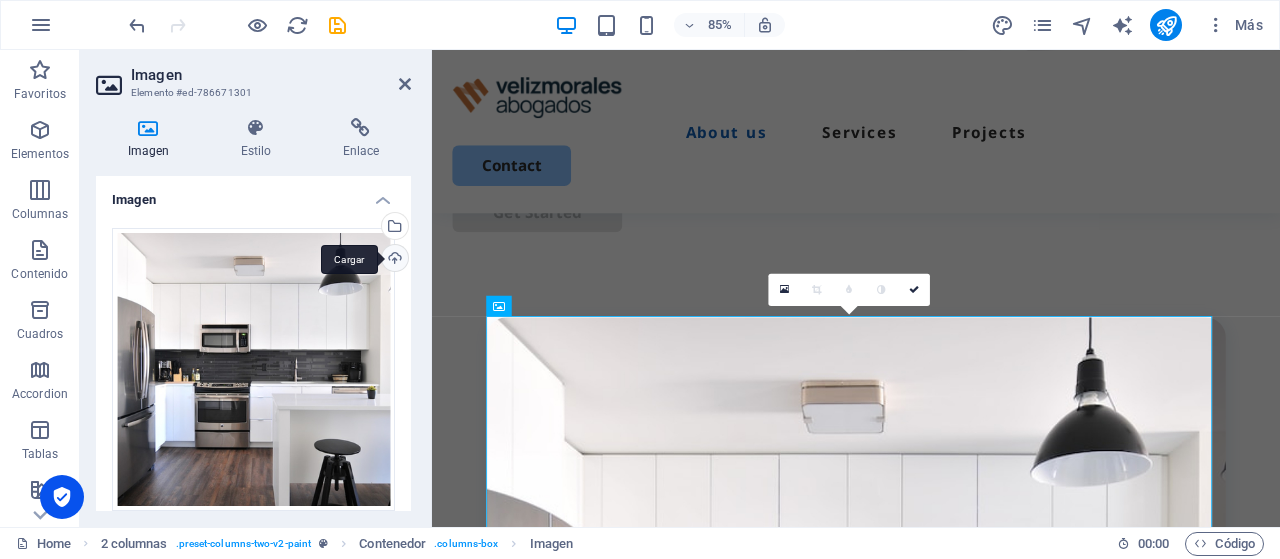click on "Cargar" at bounding box center [393, 260] 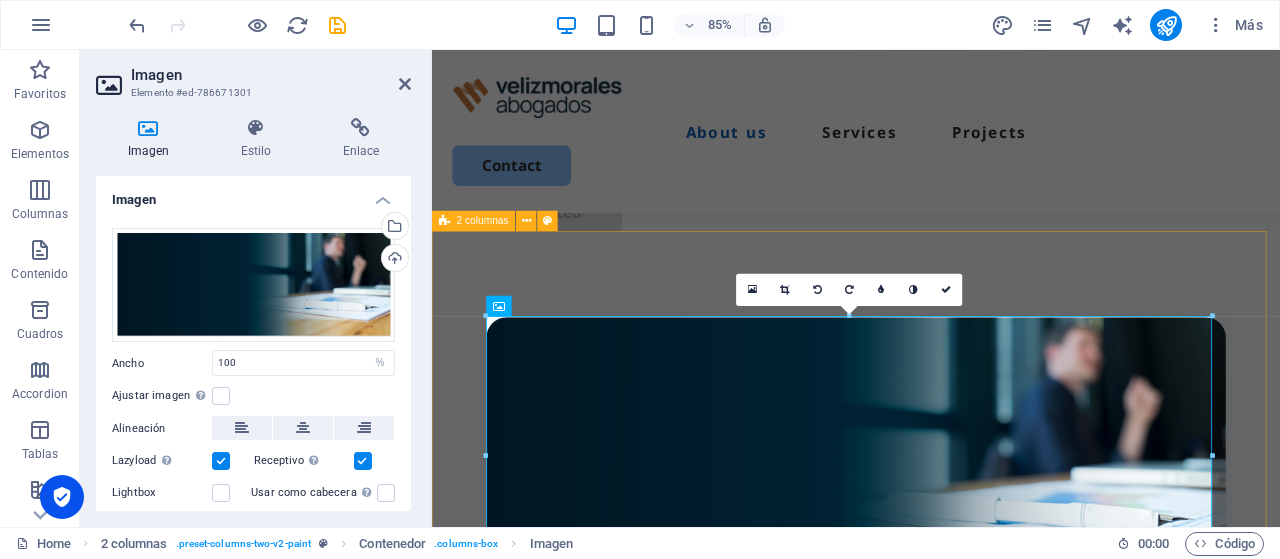 click on "[PERSON_NAME] Socio Fundador Abogado de la [GEOGRAPHIC_DATA], cuenta con un Magister en Gobierno y Administración Pública, Diplomado en Alta Gestión Municipal, Diplomado en ________ Abogado con más de 30 años de experiencia profesional experto en litigios de alta complejidad, además se desempeñó como Conservador de Bienes Raíces suplente, Notario Público suplente, Profesor Universitario, Asesor de empresas, Director Regional de Obras Hidráulicas y Director Jurídico de Corporación Municipal. [PERSON_NAME] fundador Abogado de la [GEOGRAPHIC_DATA], cuenta con Diplomado en Derecho Administrativo Sancionador, y en Derecho Procesal de Familia, ambos de la misma casa de estudios. Cuenta con amplia trayectoria en el sector público ejerciendo en el Ministerio de Transportes, en la Superintendencia de Educación, en Contraloría General de la República y como Director Jurídico de Corporación Municipal." at bounding box center (931, 868) 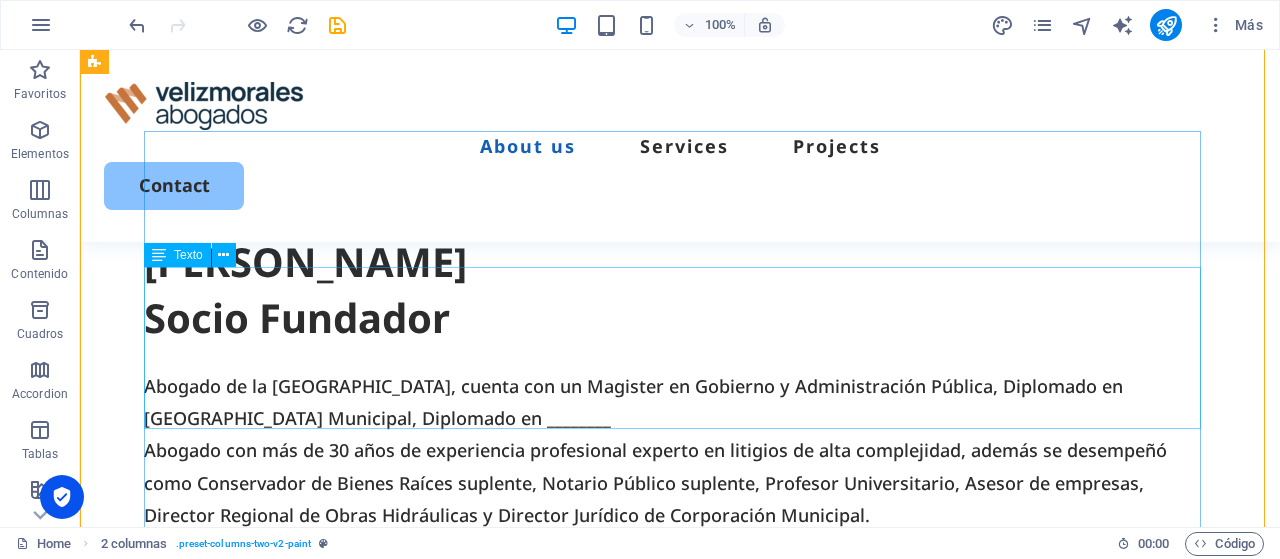 scroll, scrollTop: 1168, scrollLeft: 0, axis: vertical 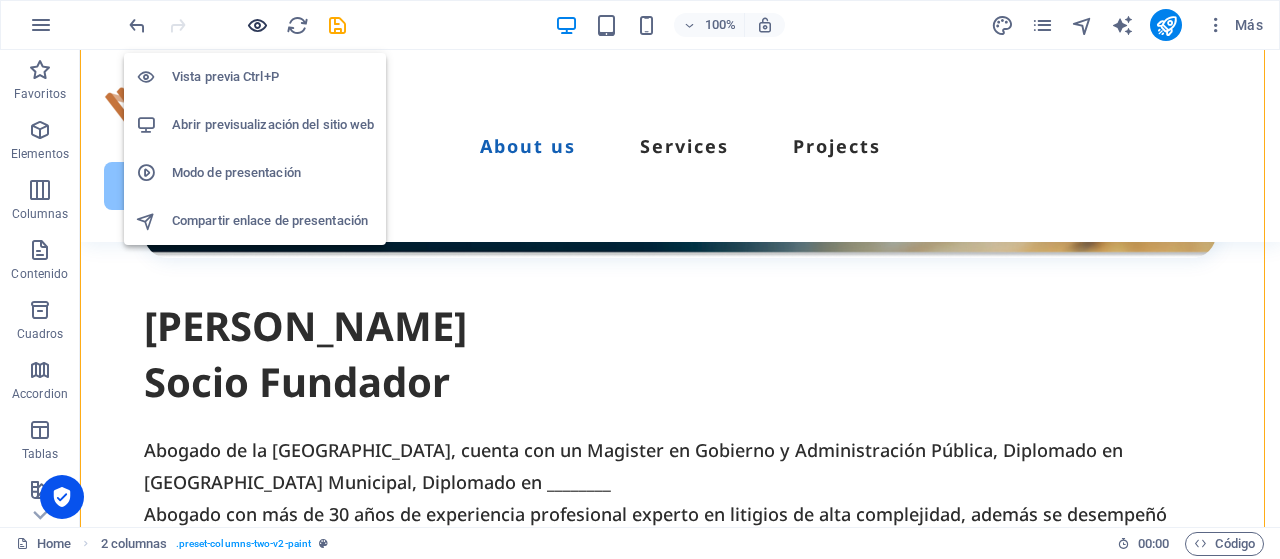 click at bounding box center [257, 25] 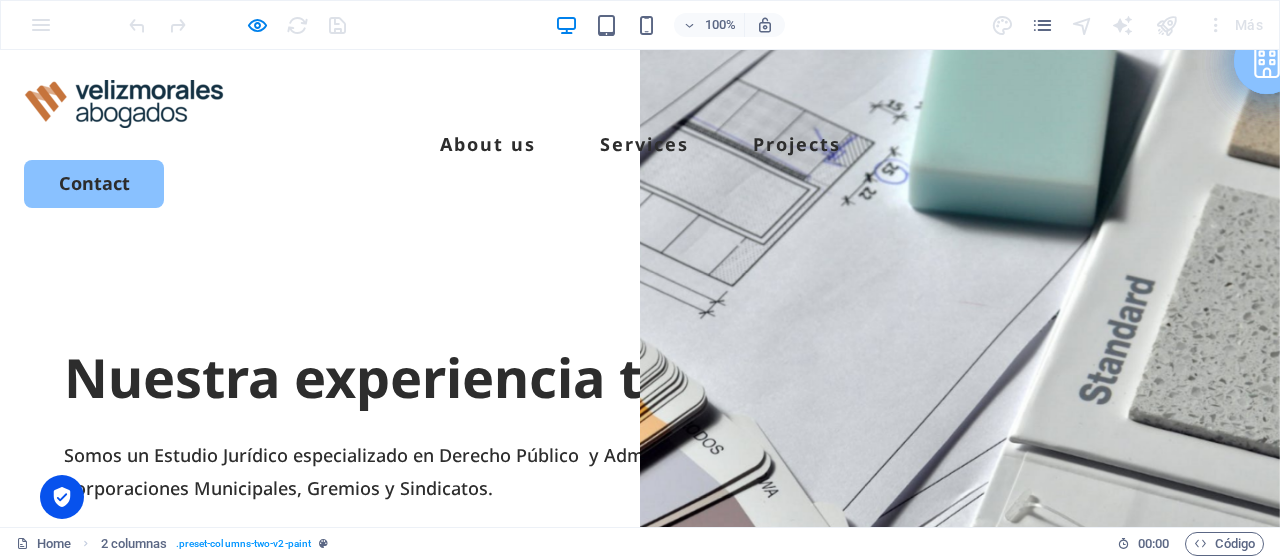 scroll, scrollTop: 0, scrollLeft: 0, axis: both 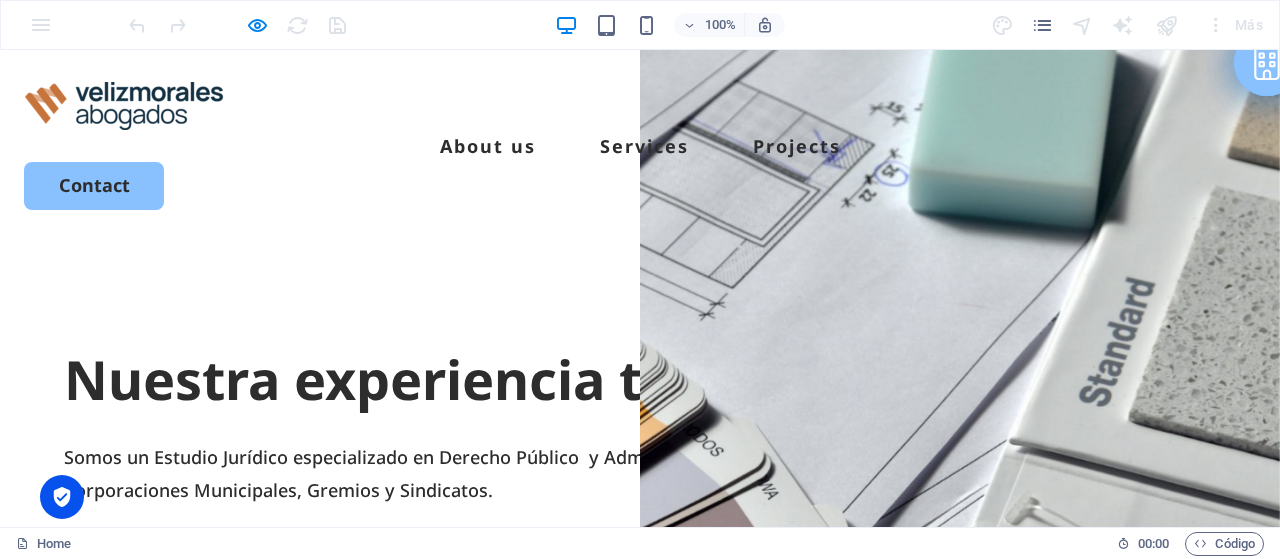click on "Services" at bounding box center [644, 146] 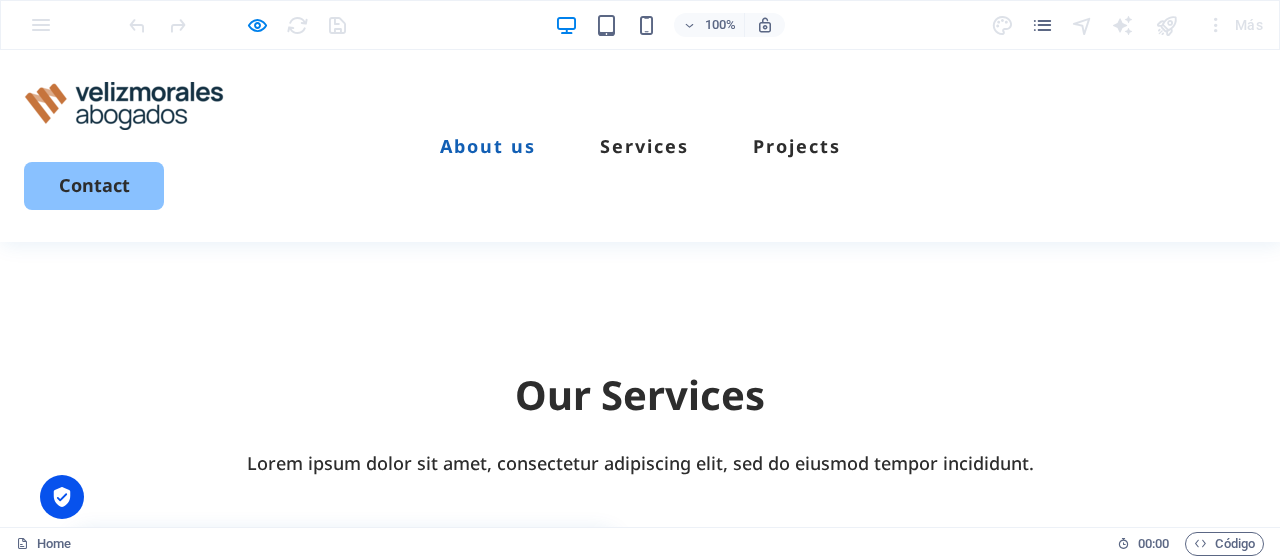 scroll, scrollTop: 1944, scrollLeft: 0, axis: vertical 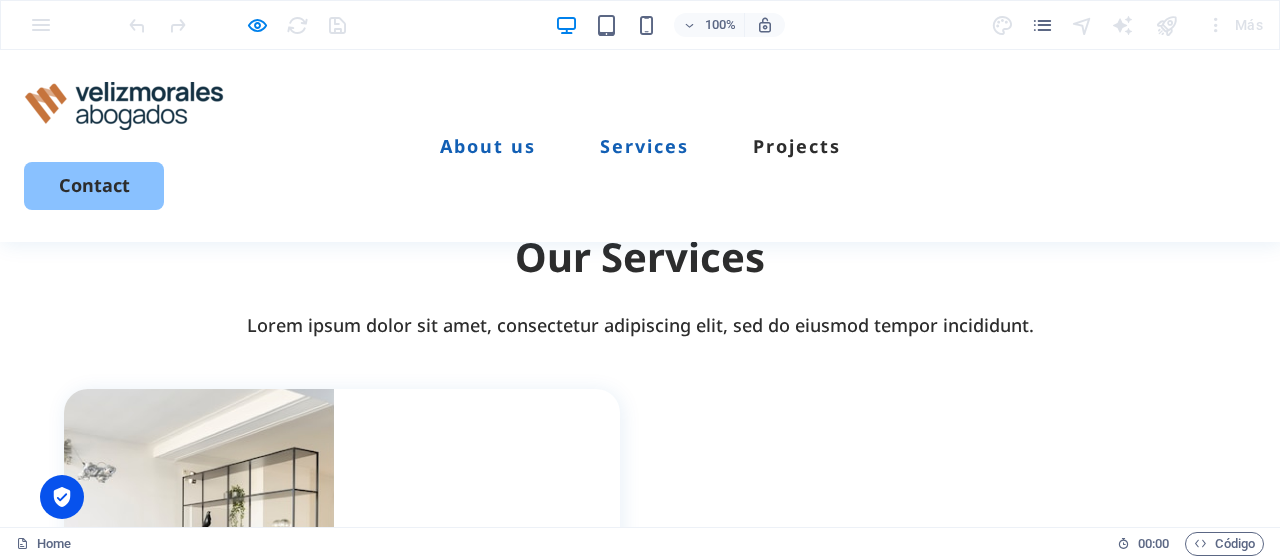 click on "About us" at bounding box center [488, 146] 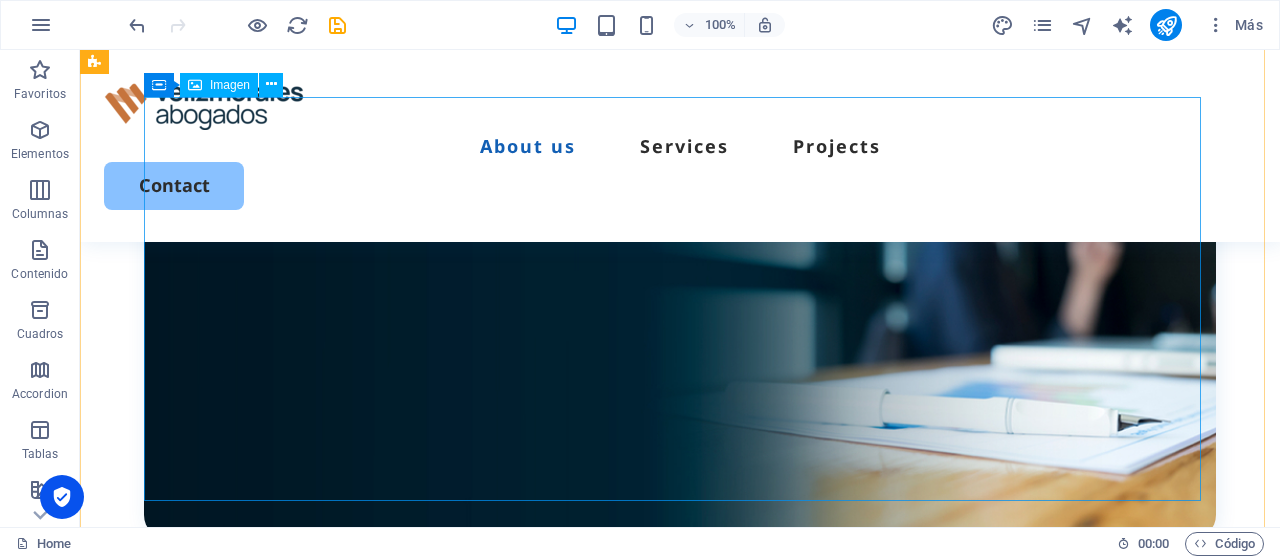 scroll, scrollTop: 918, scrollLeft: 0, axis: vertical 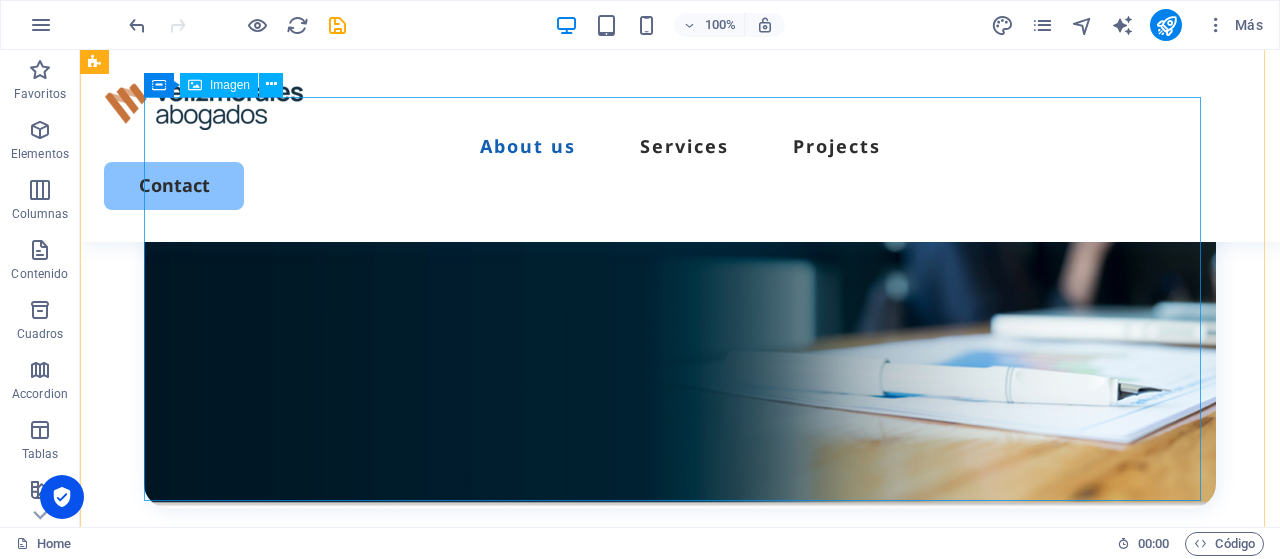 click at bounding box center [680, 302] 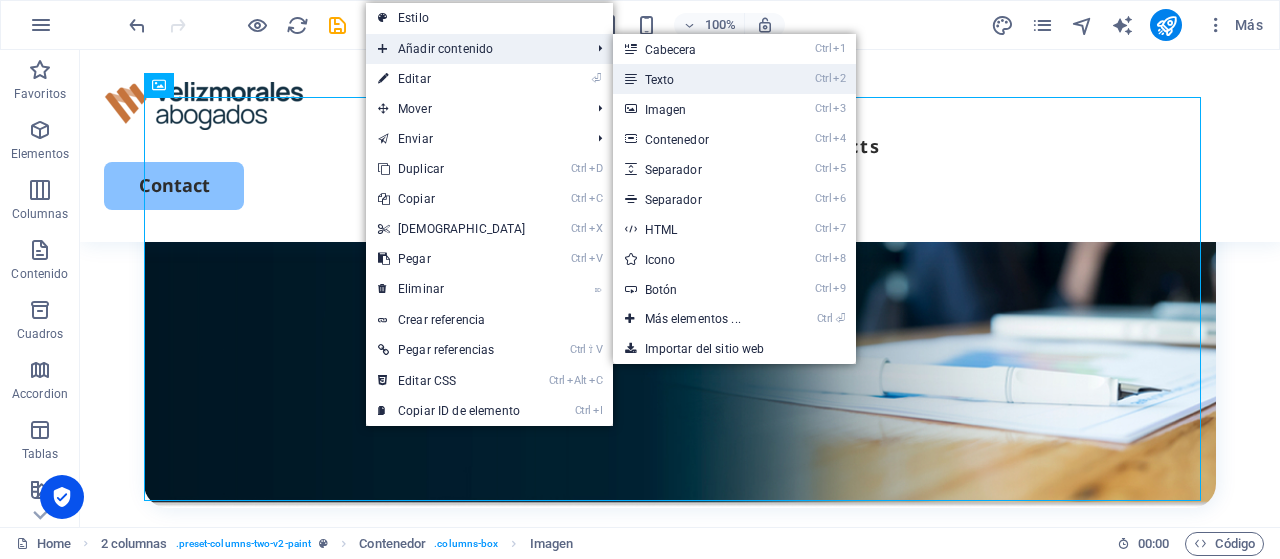 click on "Ctrl 2  Texto" at bounding box center [697, 79] 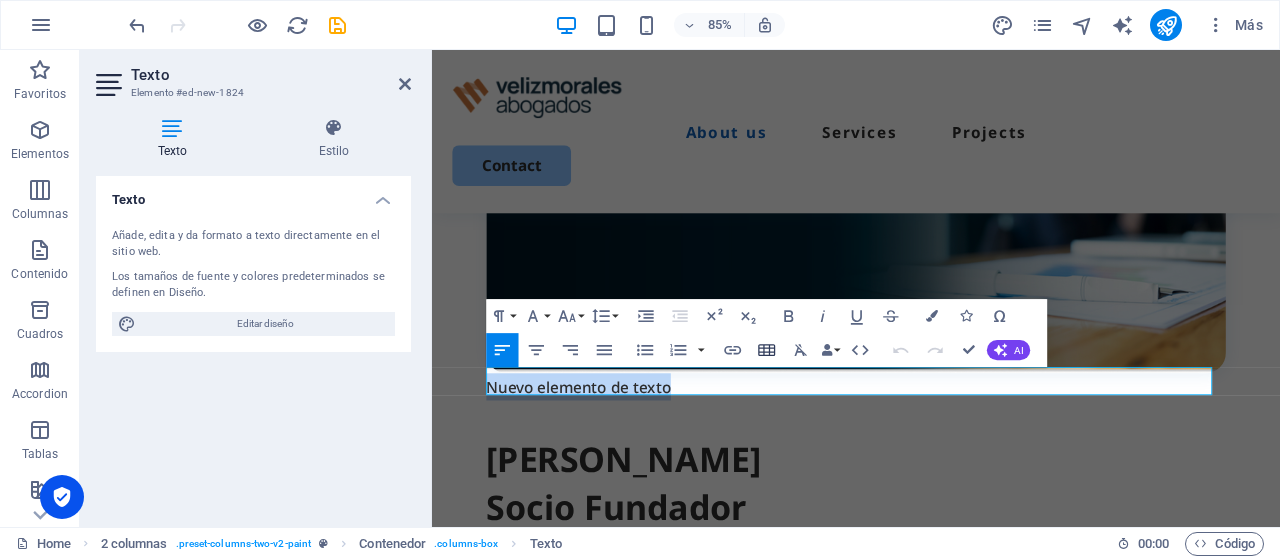 type 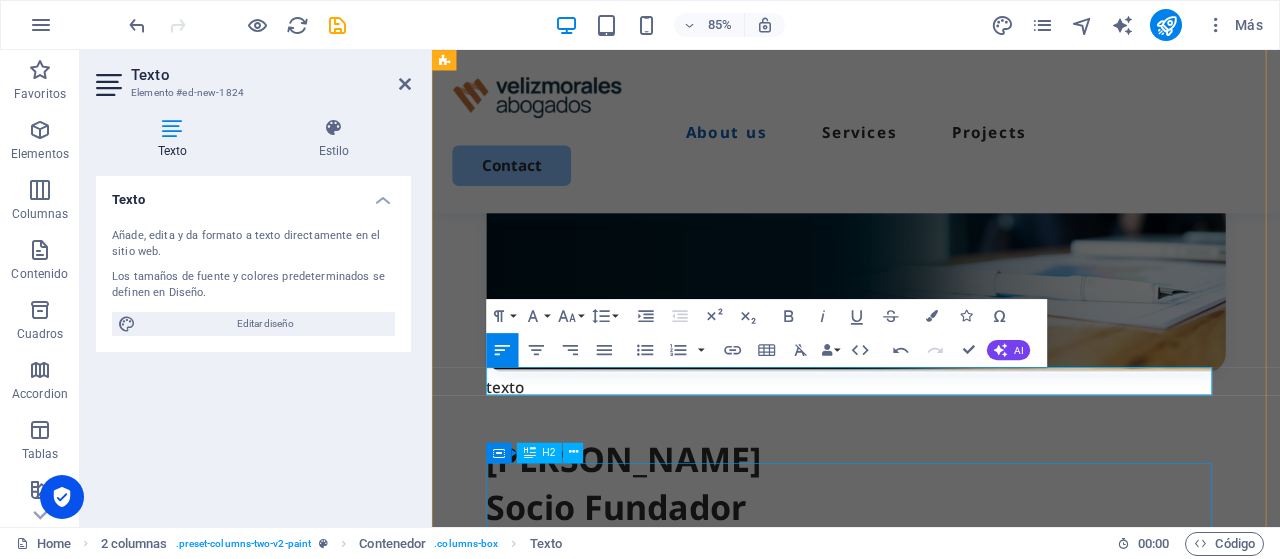 click on "texto [PERSON_NAME] Socio Fundador Abogado de la [GEOGRAPHIC_DATA], cuenta con un Magister en Gobierno y Administración Pública, Diplomado en Alta Gestión Municipal, Diplomado en ________ Abogado con más de 30 años de experiencia profesional experto en litigios de alta complejidad, además se desempeñó como Conservador de Bienes Raíces suplente, Notario Público suplente, Profesor Universitario, Asesor de empresas, Director Regional de Obras Hidráulicas y Director Jurídico de Corporación Municipal. [PERSON_NAME] fundador Abogado de la [GEOGRAPHIC_DATA], cuenta con Diplomado en Derecho Administrativo Sancionador, y en Derecho Procesal de Familia, ambos de la misma casa de estudios. Cuenta con amplia trayectoria en el sector público ejerciendo en el Ministerio de Transportes, en la Superintendencia de Educación, en Contraloría General de la República y como Director Jurídico de Corporación Municipal." at bounding box center [931, 618] 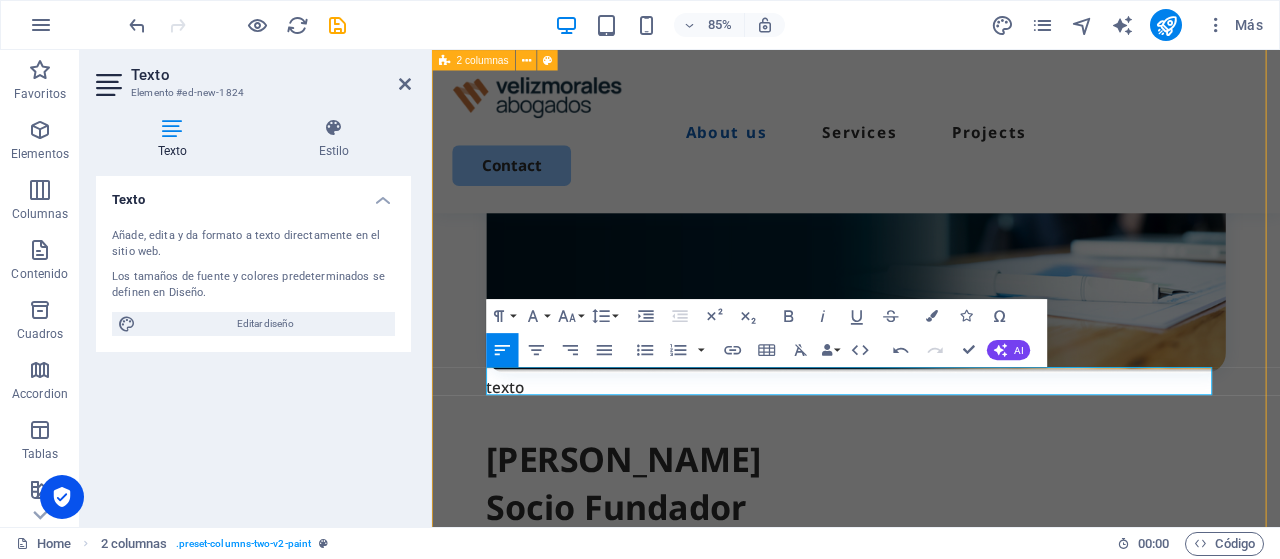 scroll, scrollTop: 996, scrollLeft: 0, axis: vertical 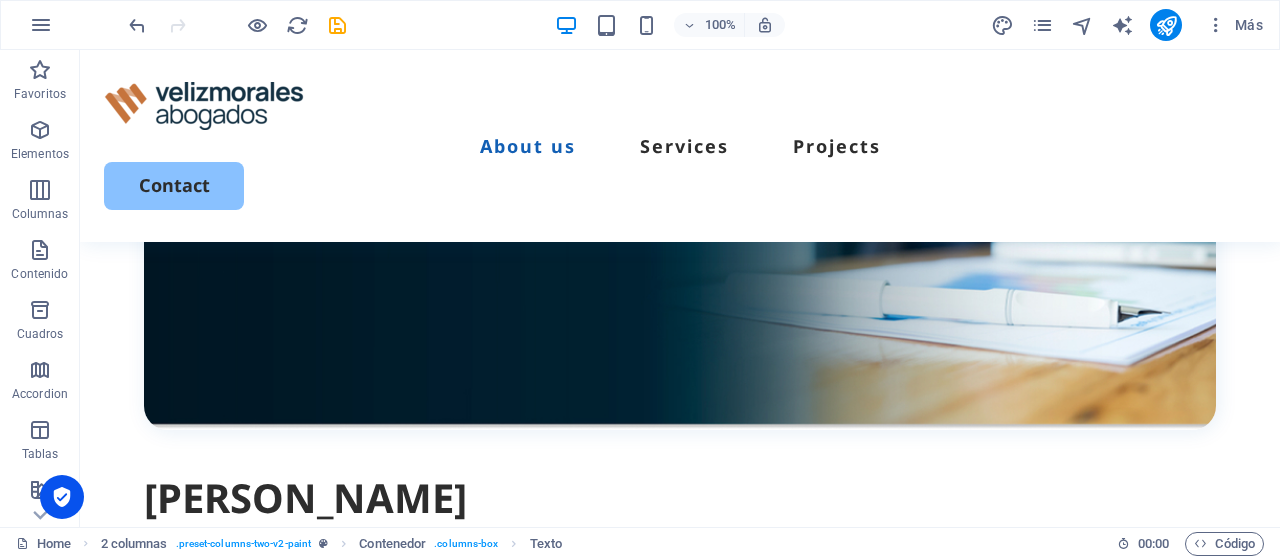 drag, startPoint x: 242, startPoint y: 447, endPoint x: 290, endPoint y: 368, distance: 92.43917 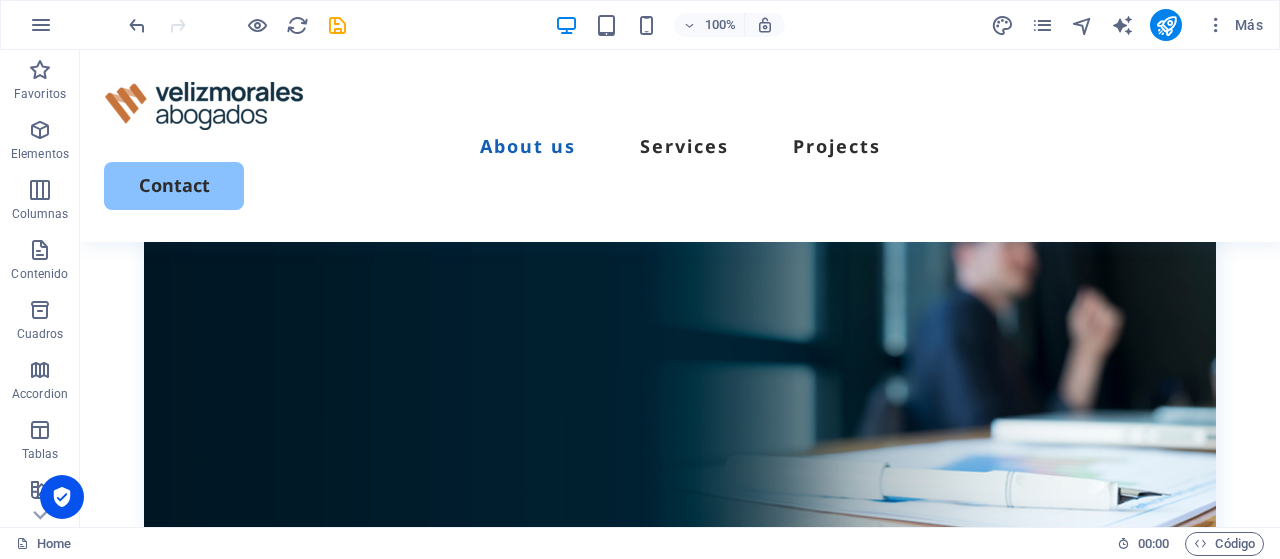 scroll, scrollTop: 742, scrollLeft: 0, axis: vertical 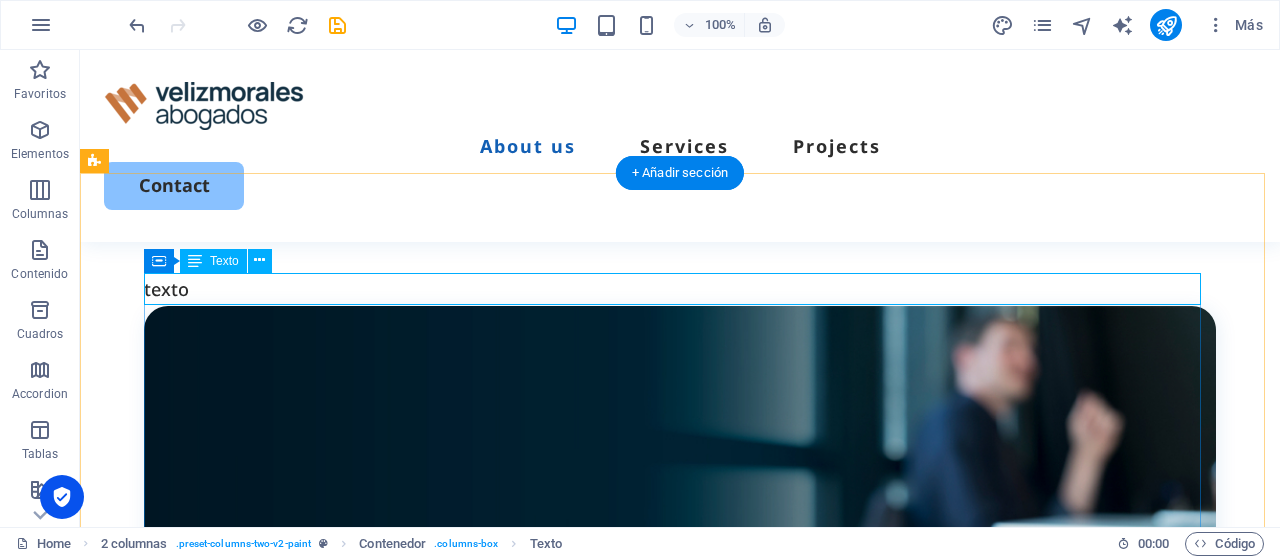 click on "texto" at bounding box center (680, 289) 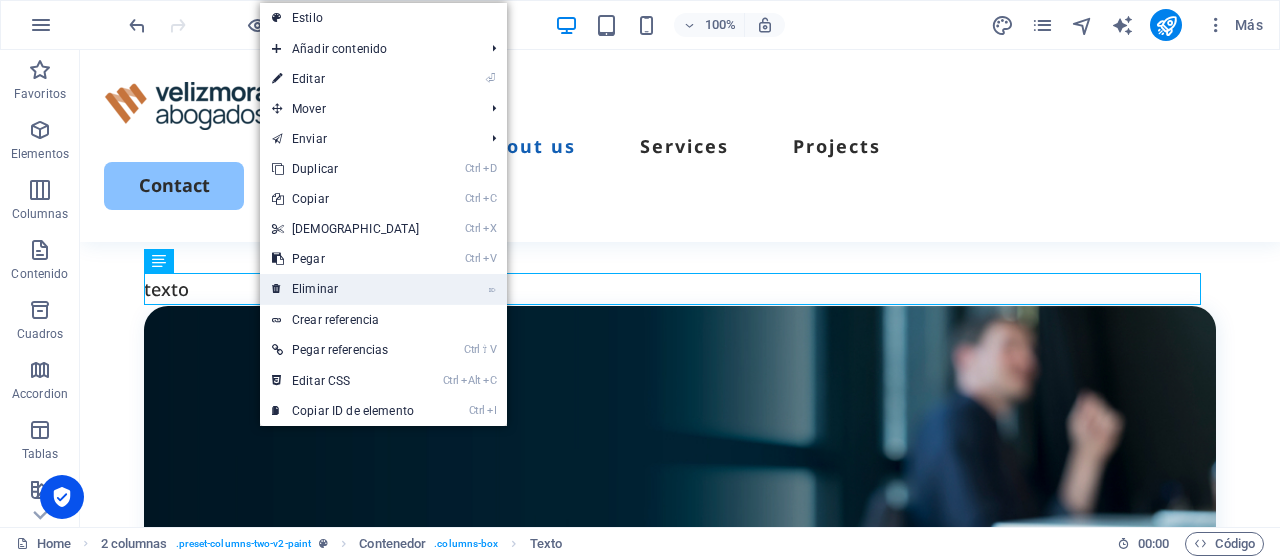 click on "⌦  Eliminar" at bounding box center [346, 289] 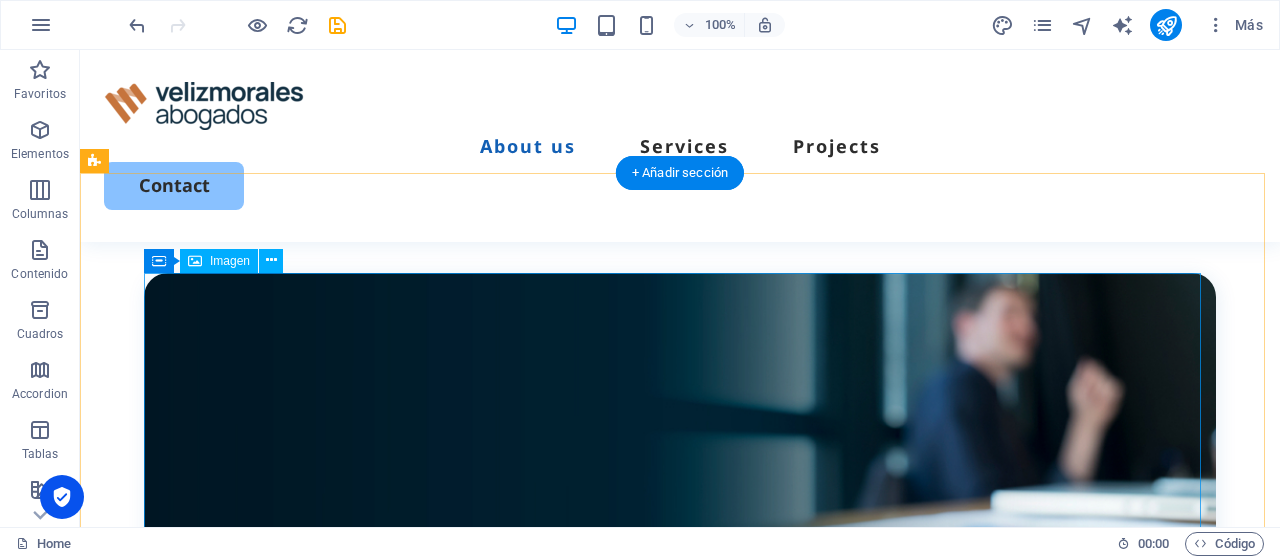 drag, startPoint x: 311, startPoint y: 355, endPoint x: 296, endPoint y: 363, distance: 17 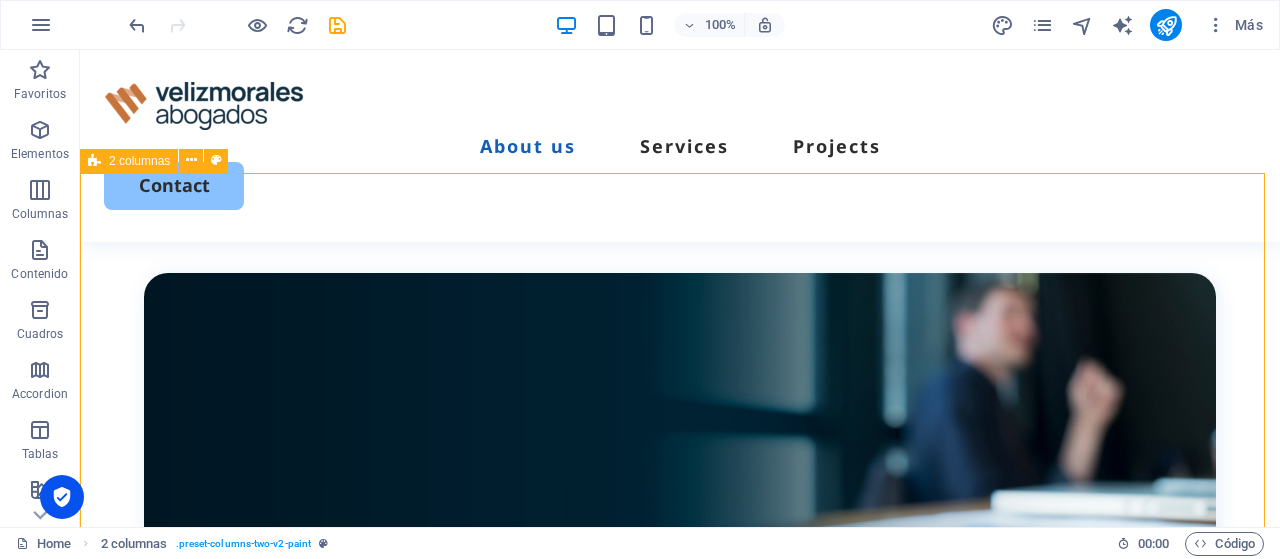 click on "2 columnas" at bounding box center [139, 161] 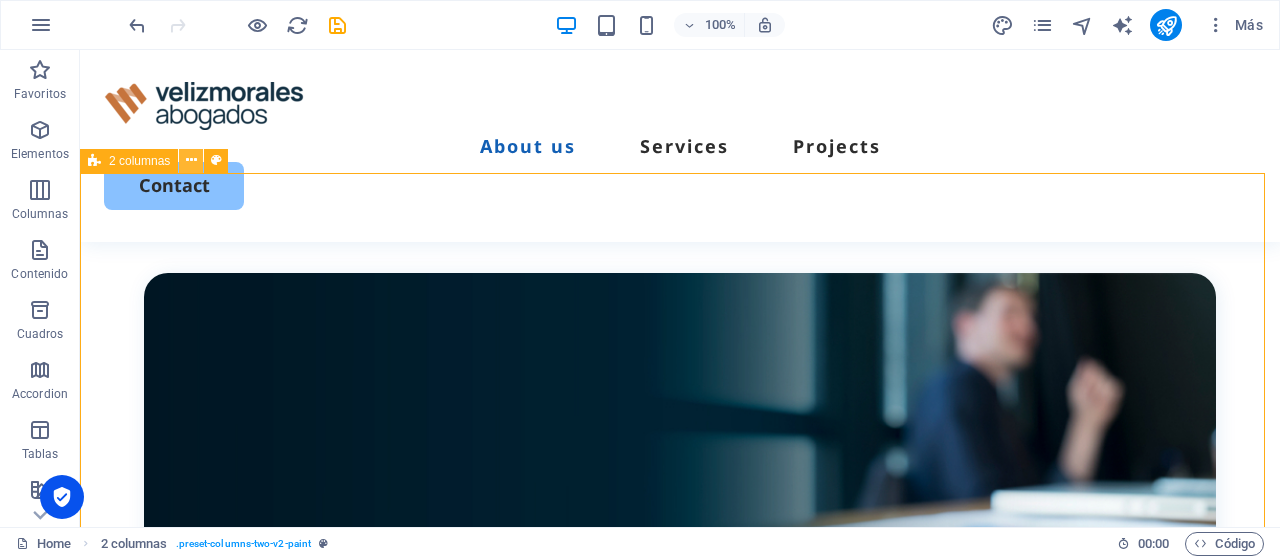 click at bounding box center [191, 160] 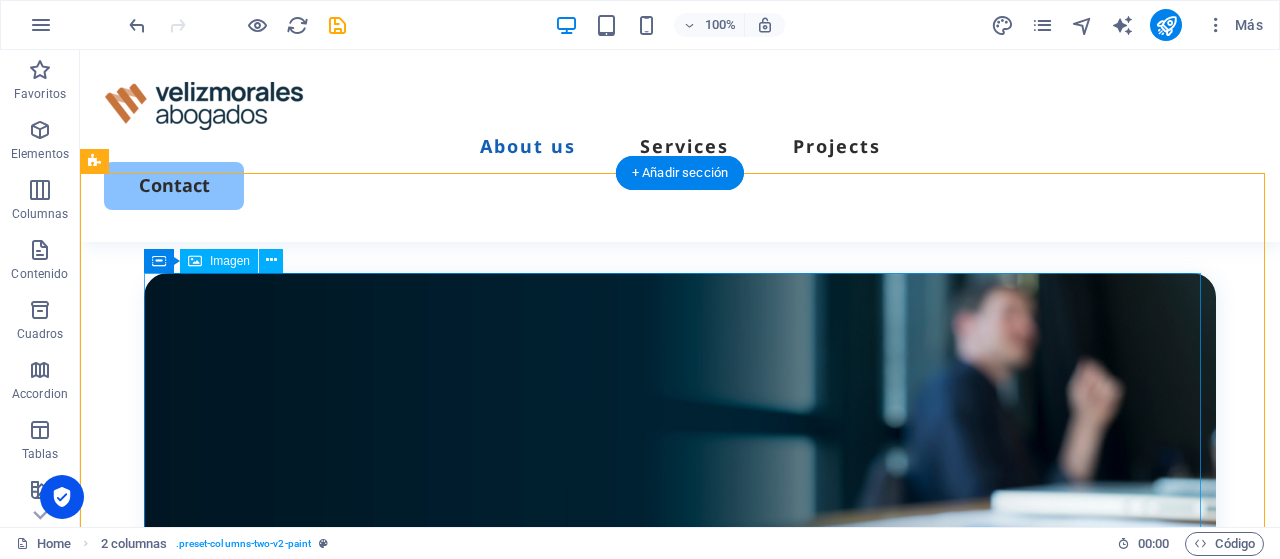 click at bounding box center (680, 478) 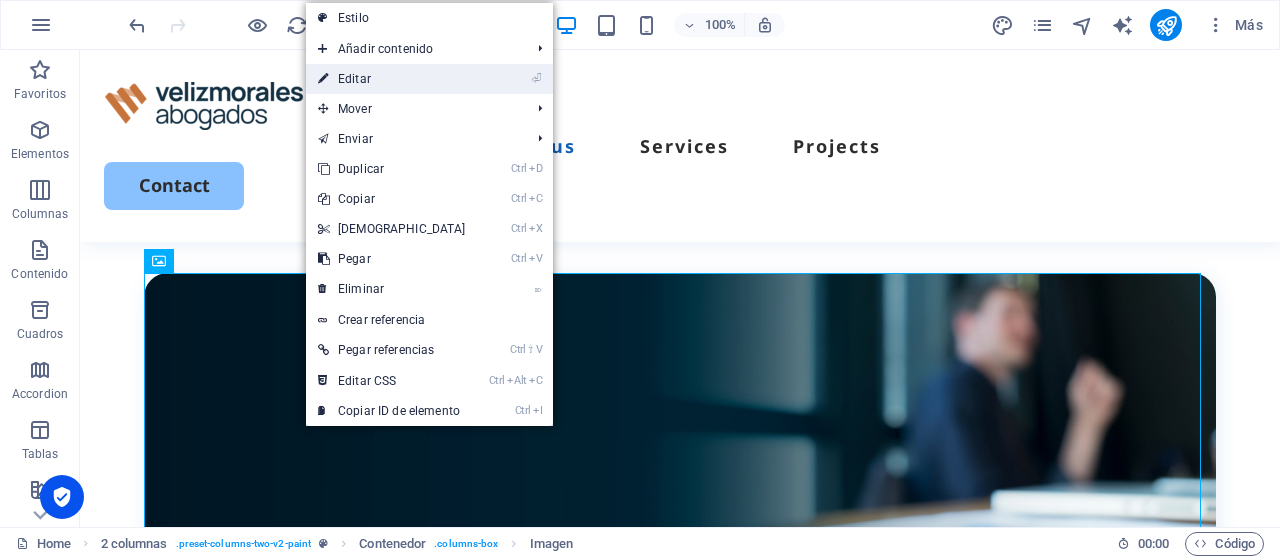 click on "⏎  Editar" at bounding box center (392, 79) 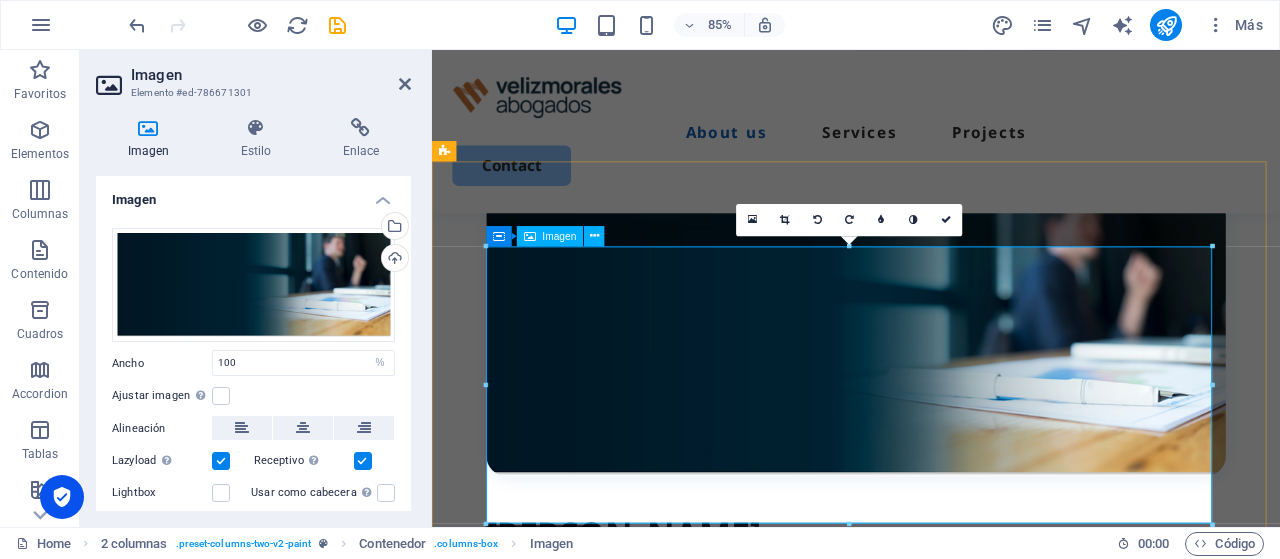 scroll, scrollTop: 825, scrollLeft: 0, axis: vertical 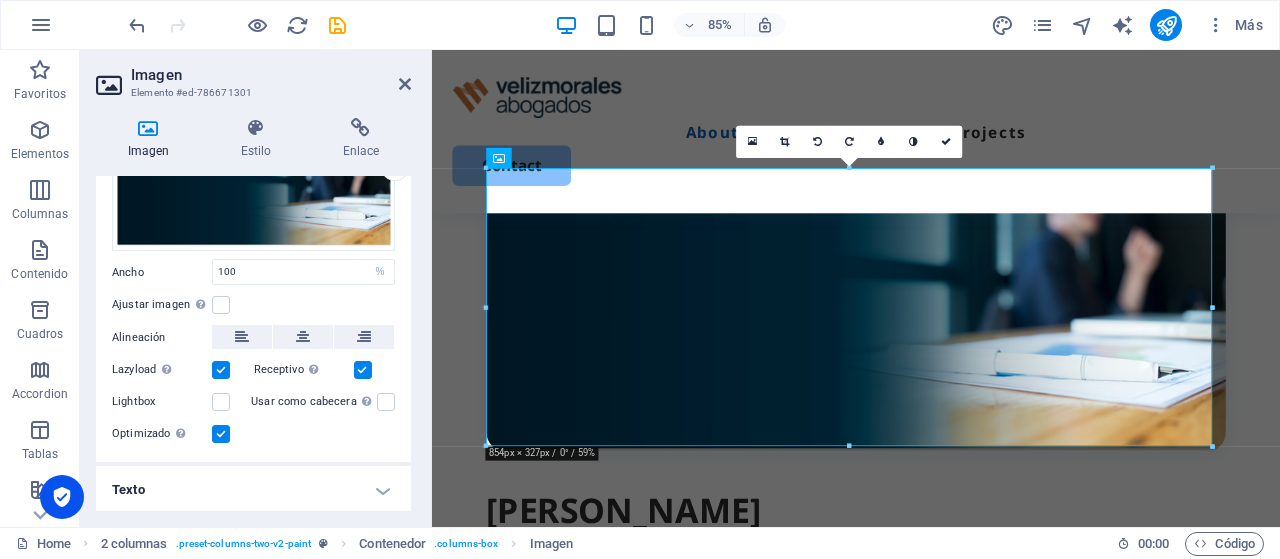 click on "Texto" at bounding box center (253, 490) 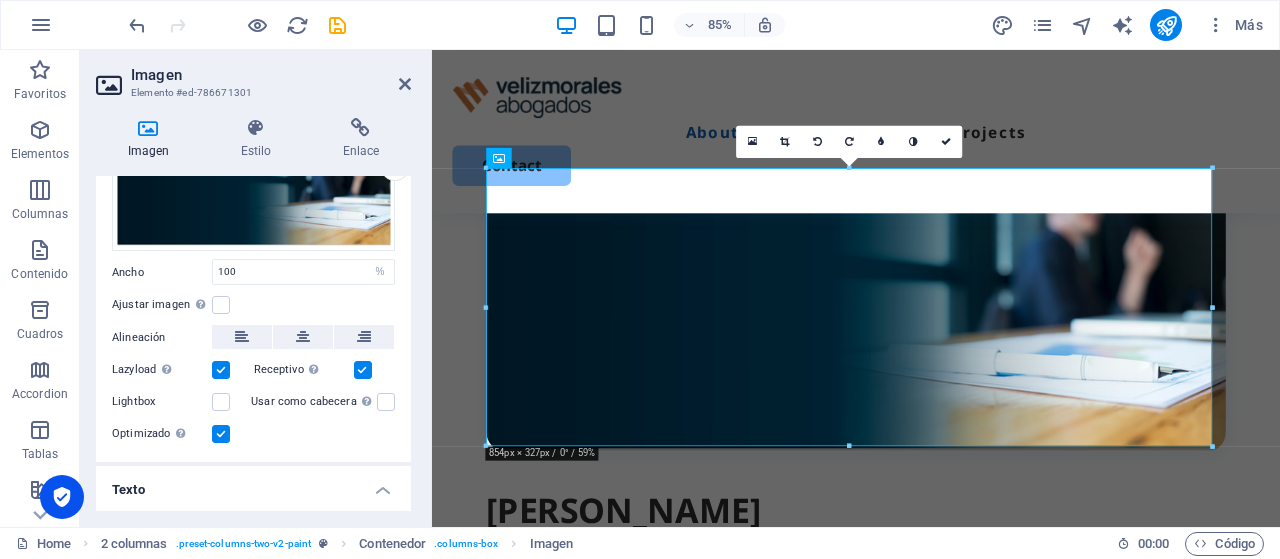 click on "Texto" at bounding box center [253, 484] 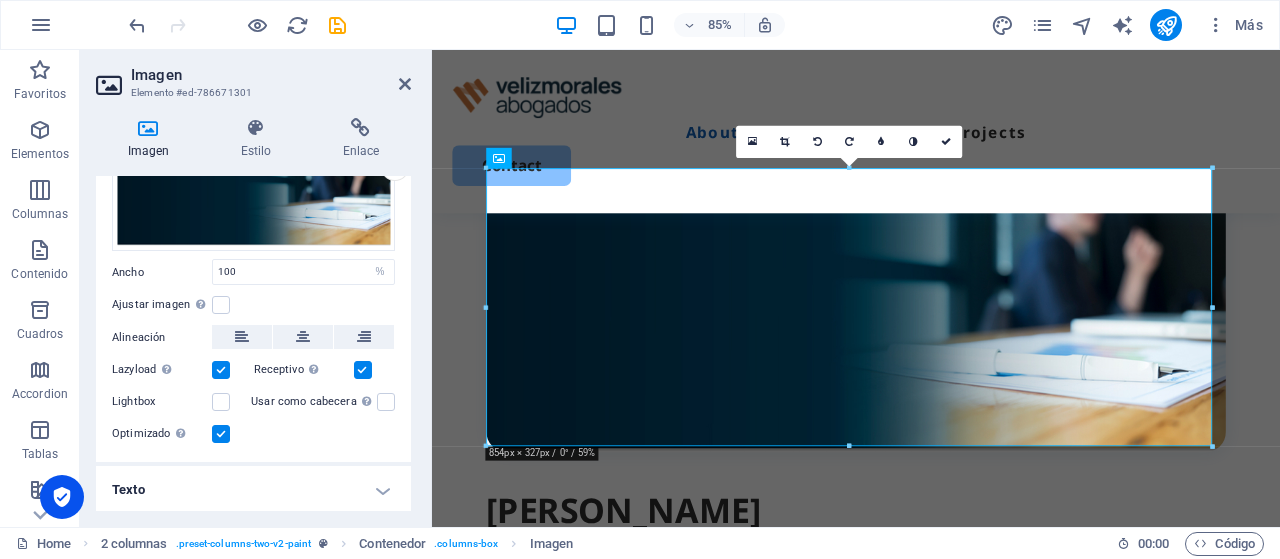click on "Texto" at bounding box center (253, 490) 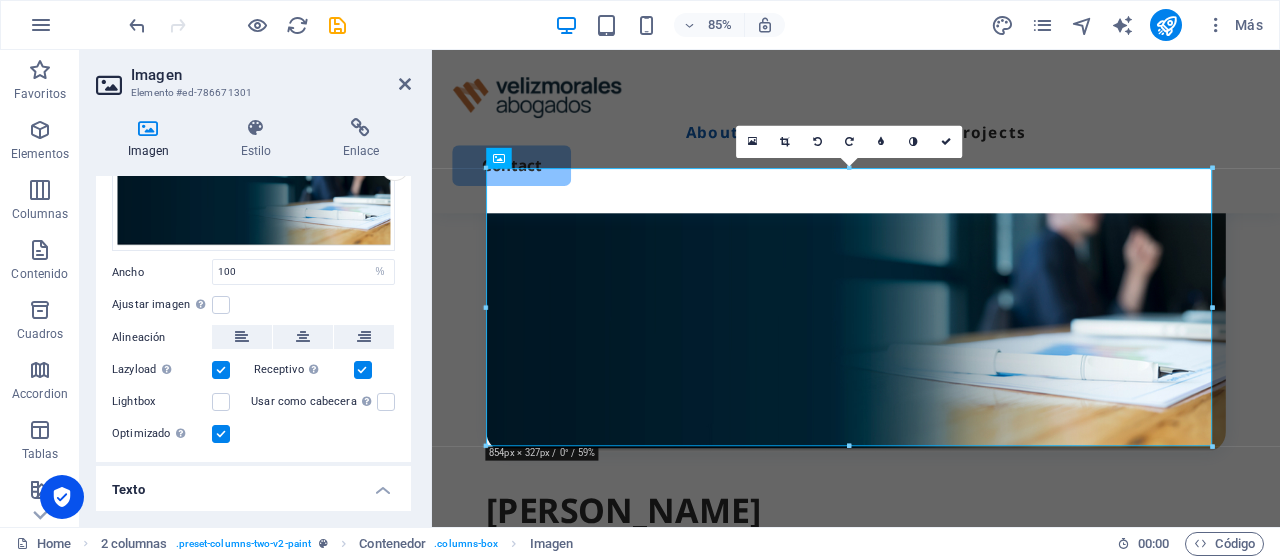 click on "Texto" at bounding box center [253, 484] 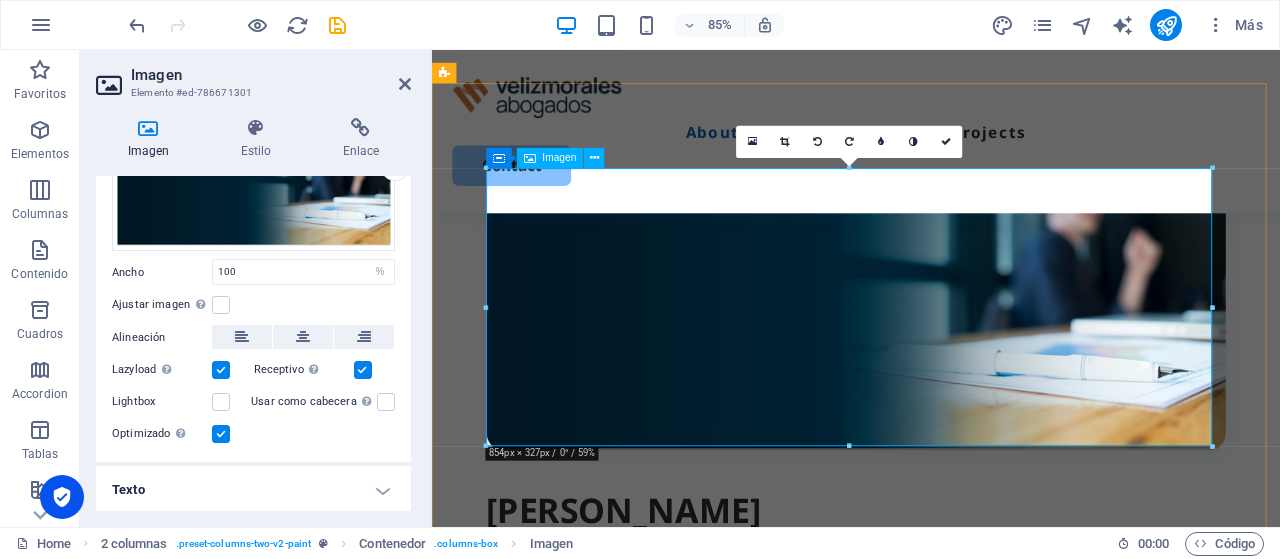 click at bounding box center [931, 356] 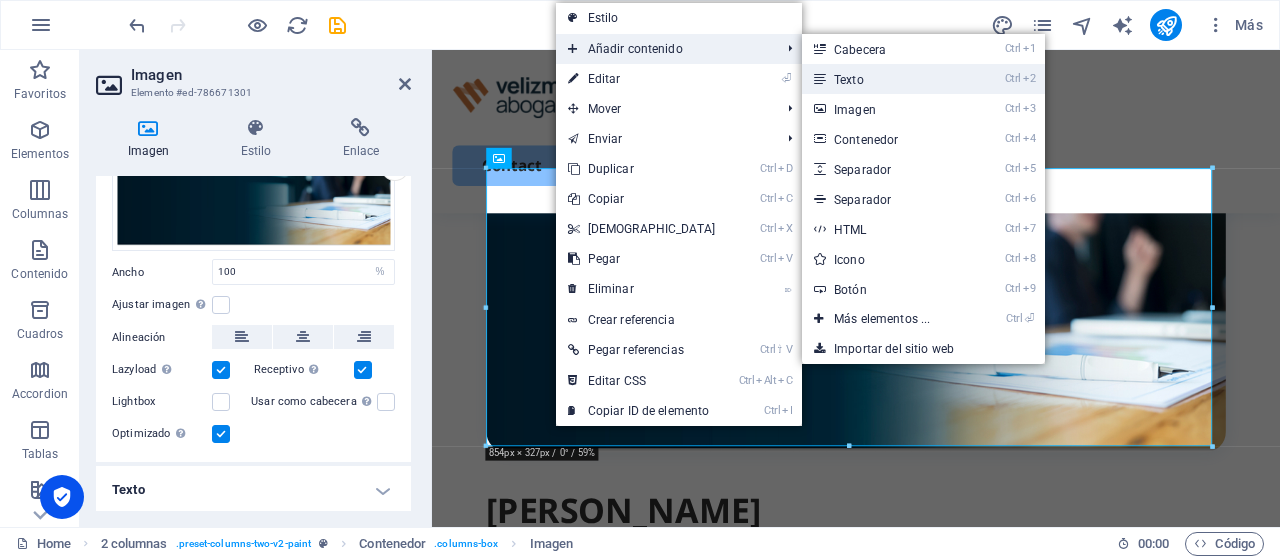 click on "Ctrl 2  Texto" at bounding box center (886, 79) 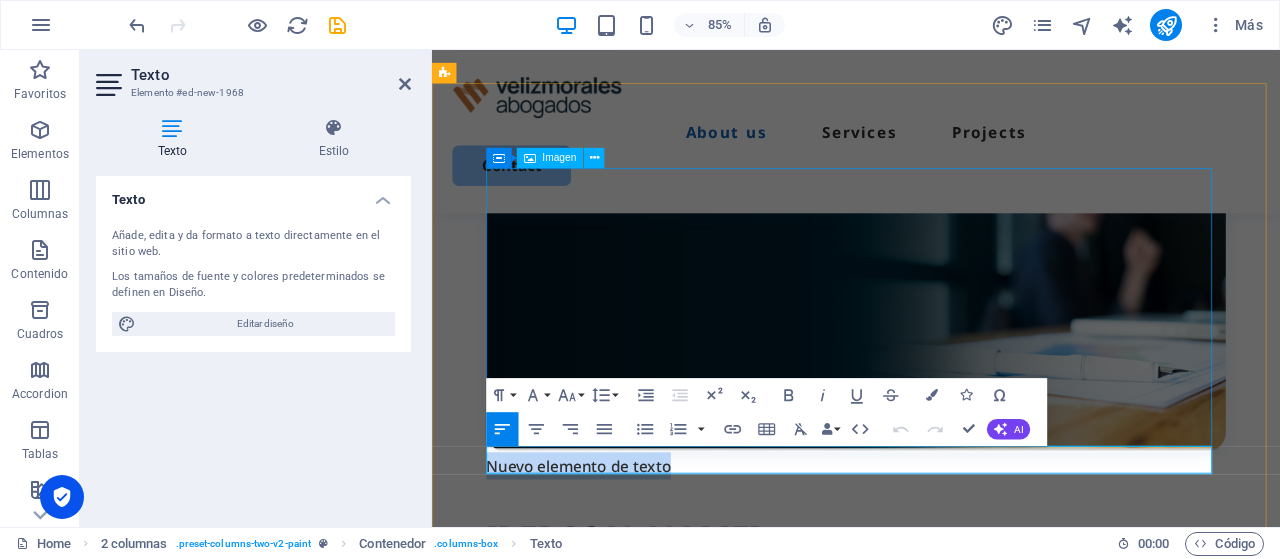 click at bounding box center [931, 356] 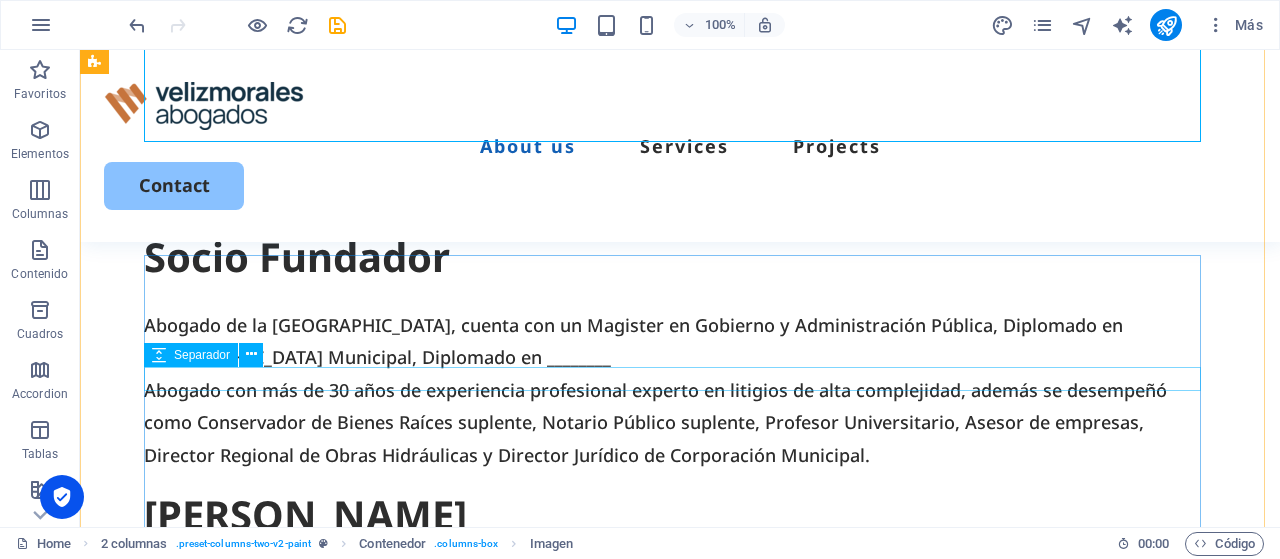 scroll, scrollTop: 1125, scrollLeft: 0, axis: vertical 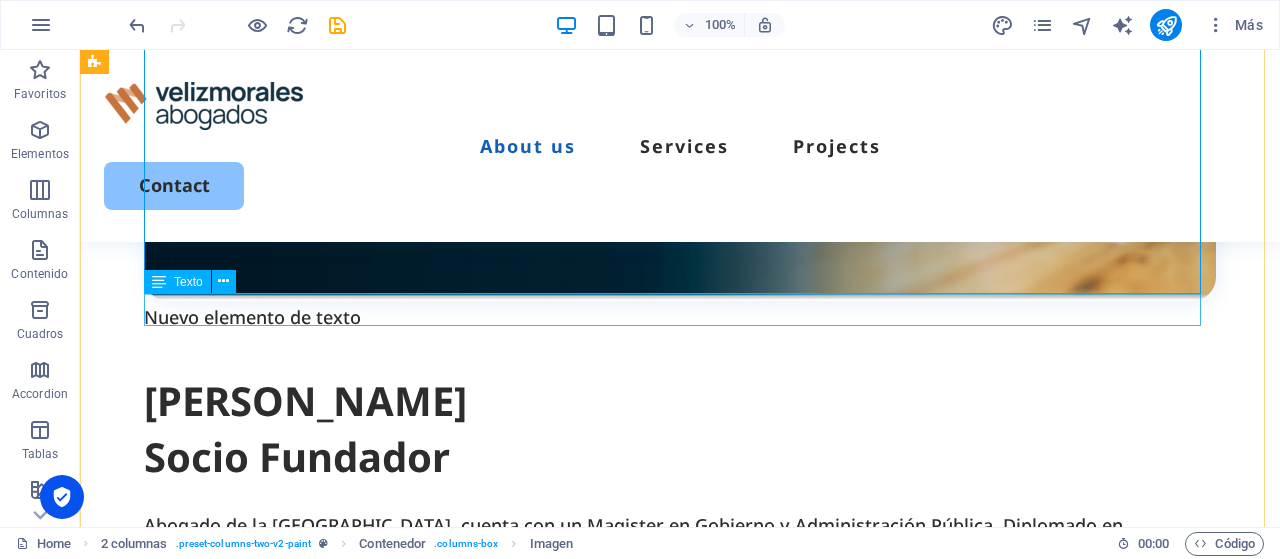 click on "Nuevo elemento de texto" at bounding box center [680, 317] 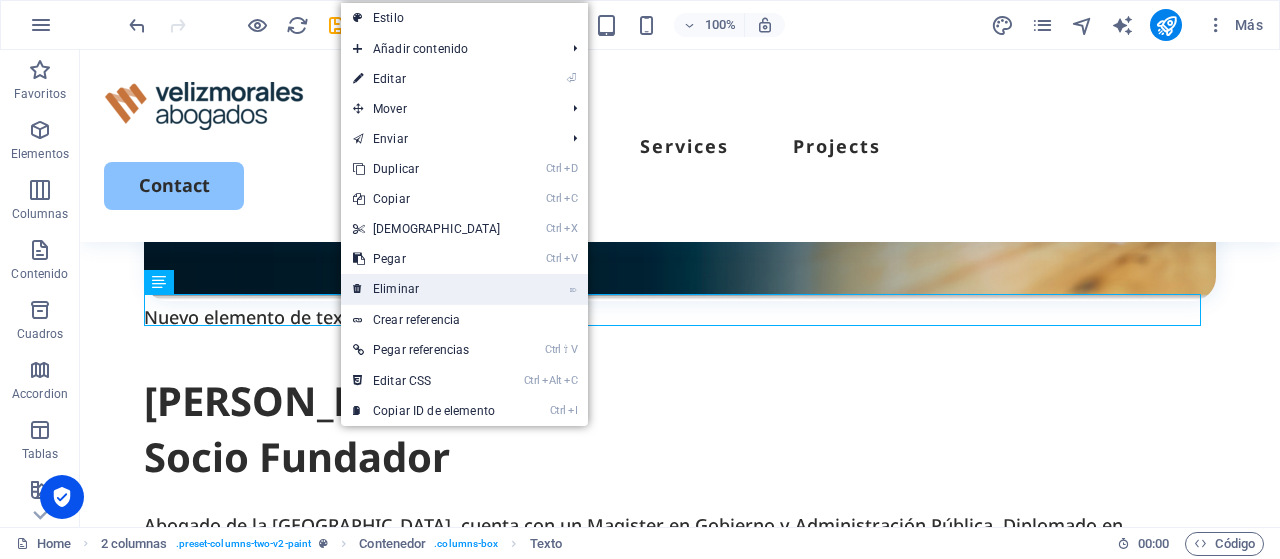 drag, startPoint x: 390, startPoint y: 282, endPoint x: 341, endPoint y: 253, distance: 56.938564 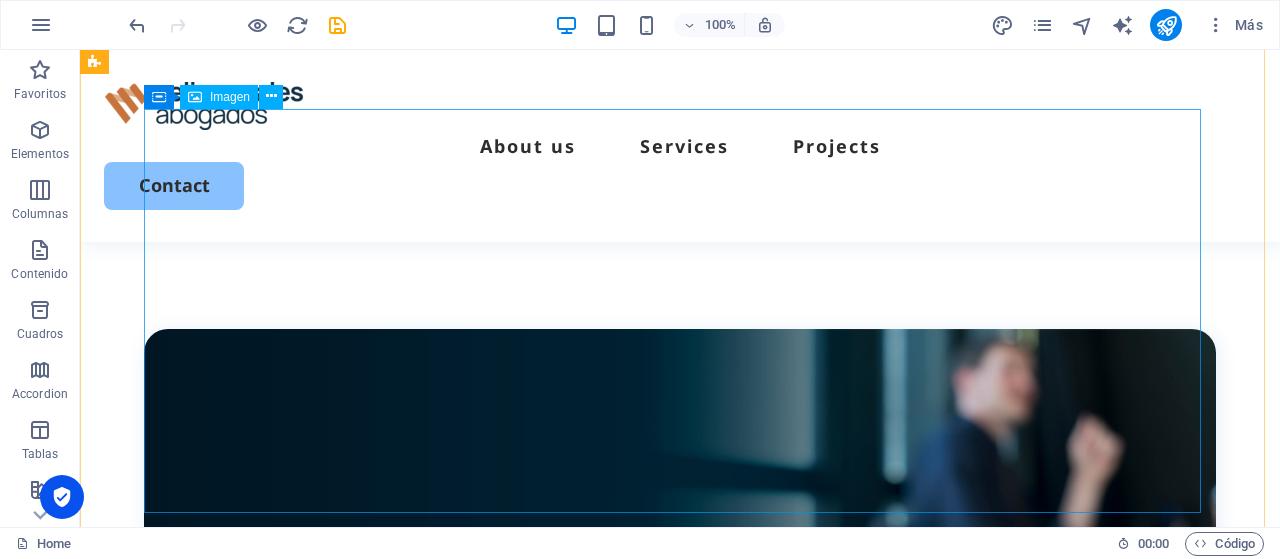 scroll, scrollTop: 625, scrollLeft: 0, axis: vertical 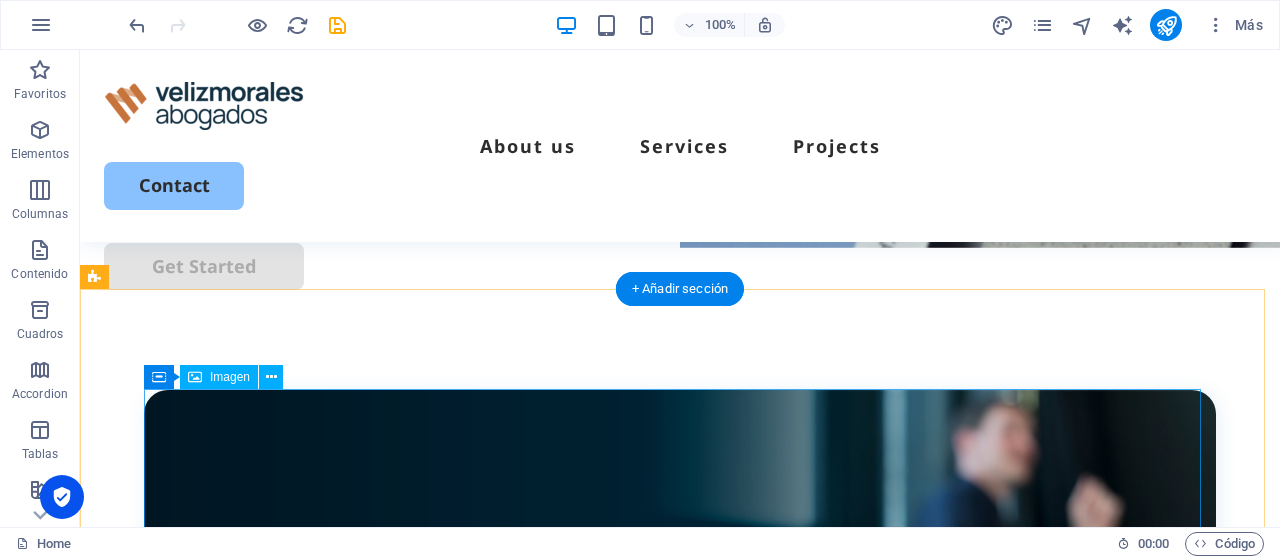 click at bounding box center [680, 595] 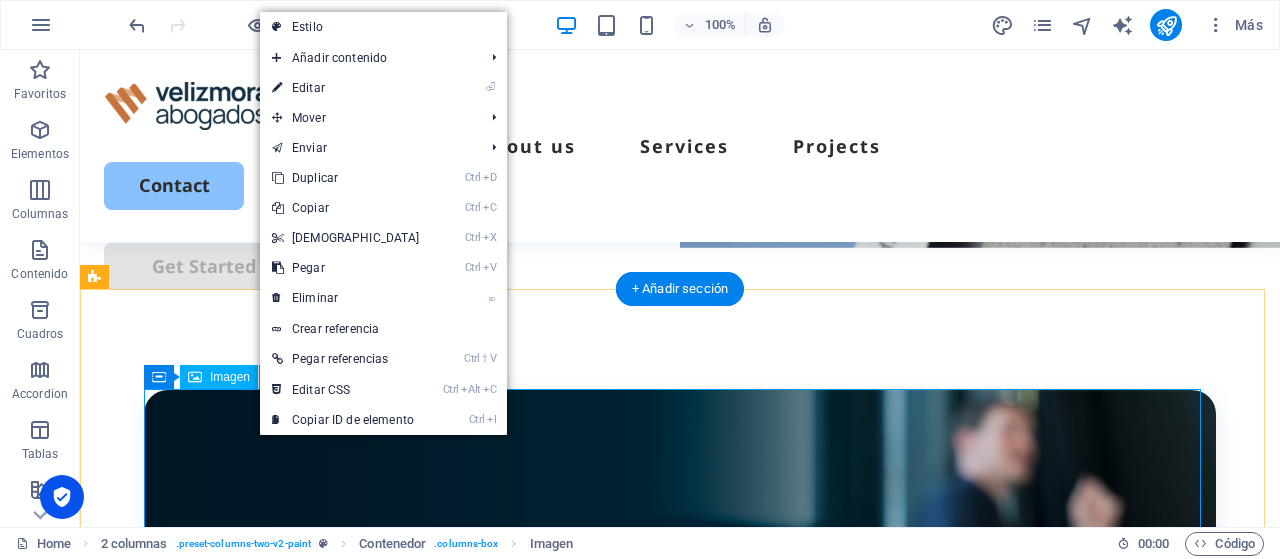 click at bounding box center (680, 595) 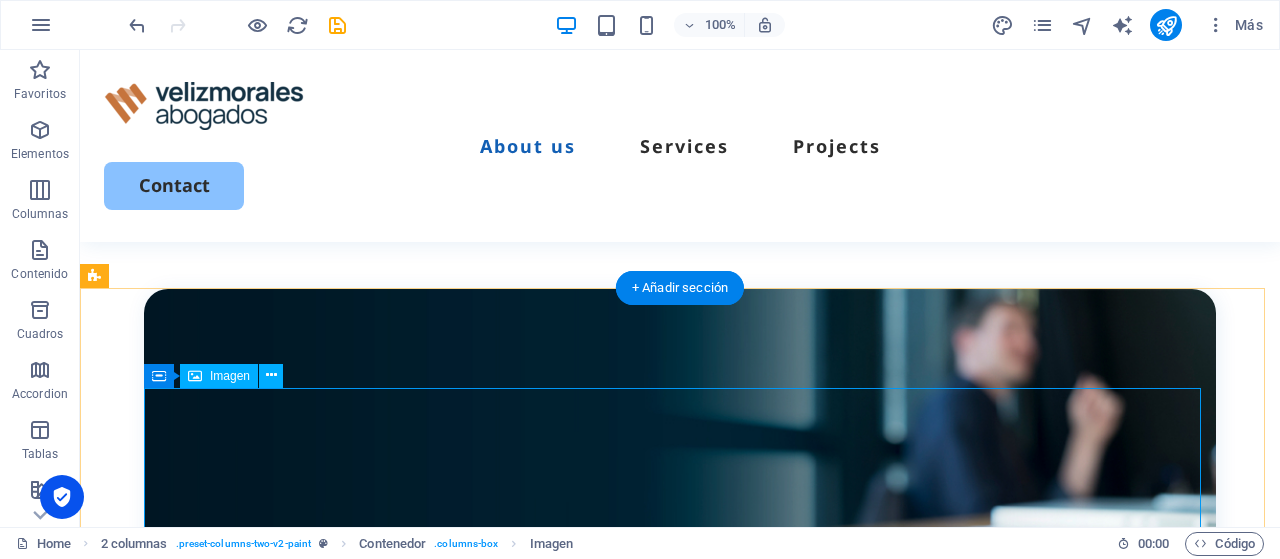 scroll, scrollTop: 825, scrollLeft: 0, axis: vertical 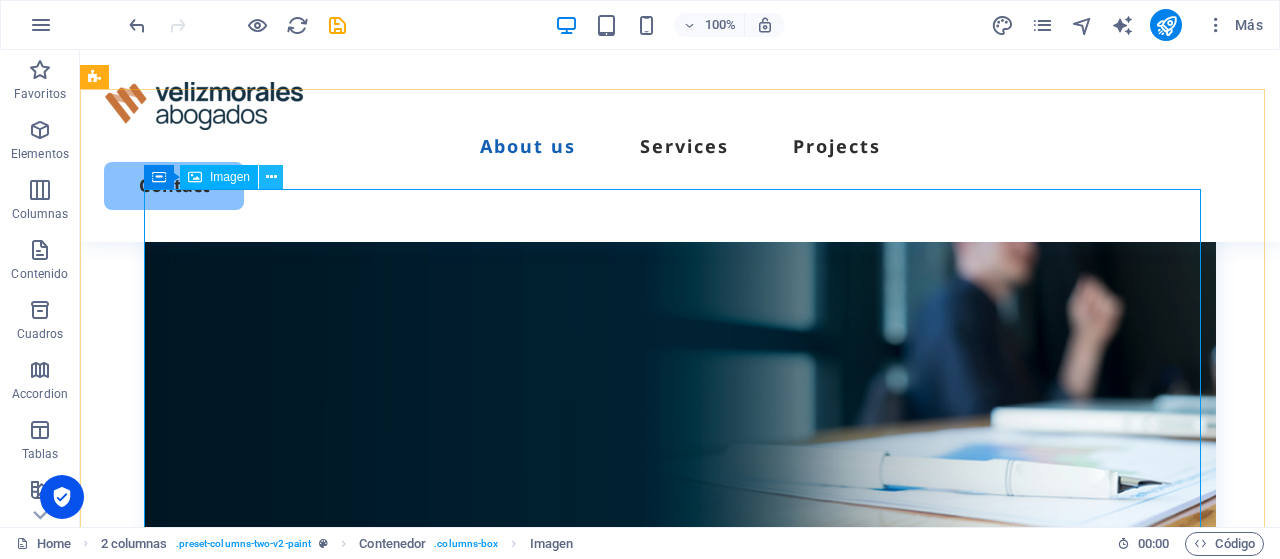 click at bounding box center (271, 177) 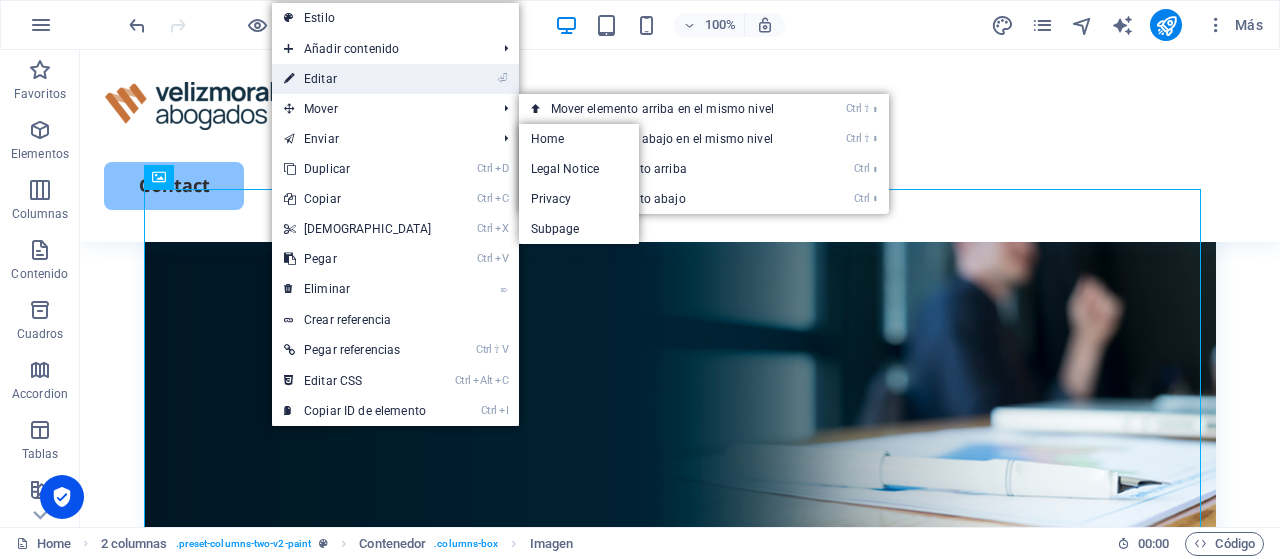 click on "⏎  Editar" at bounding box center (358, 79) 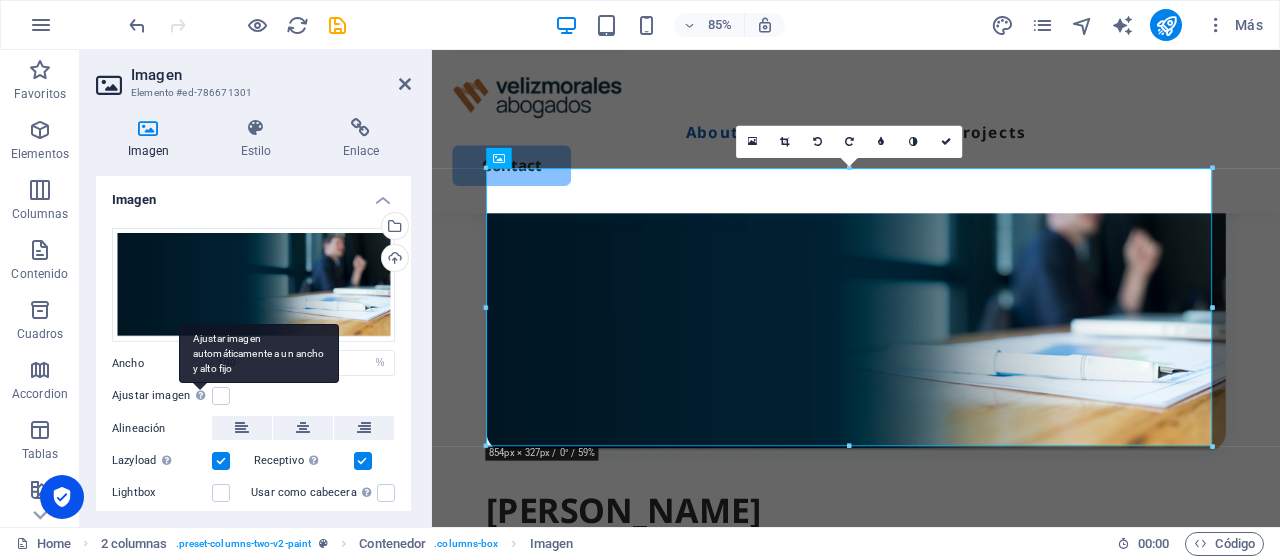 scroll, scrollTop: 91, scrollLeft: 0, axis: vertical 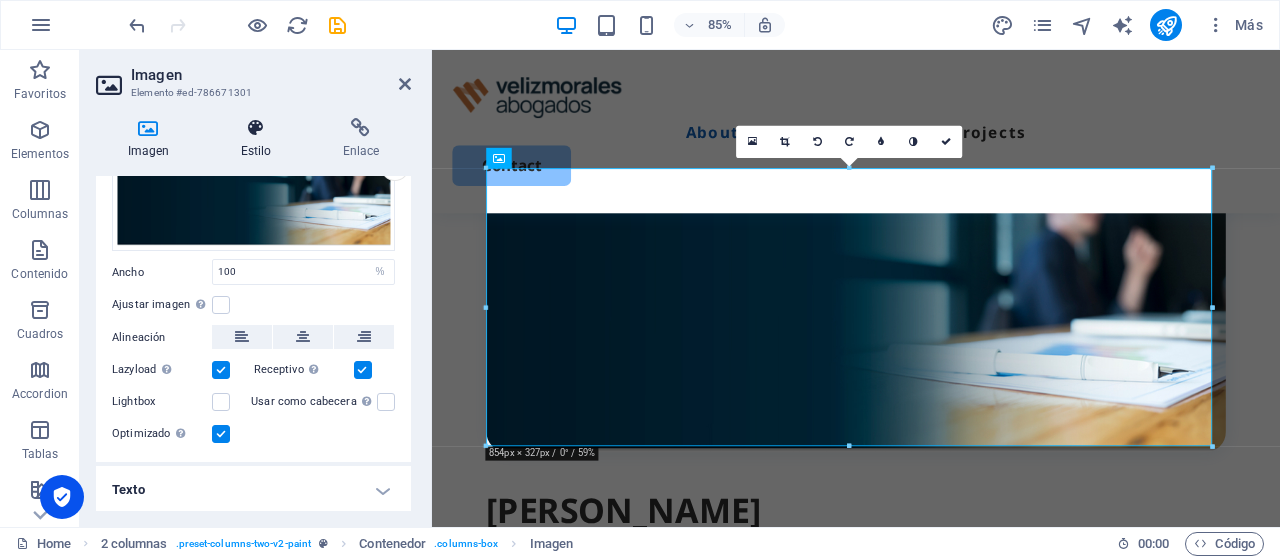 click at bounding box center [256, 128] 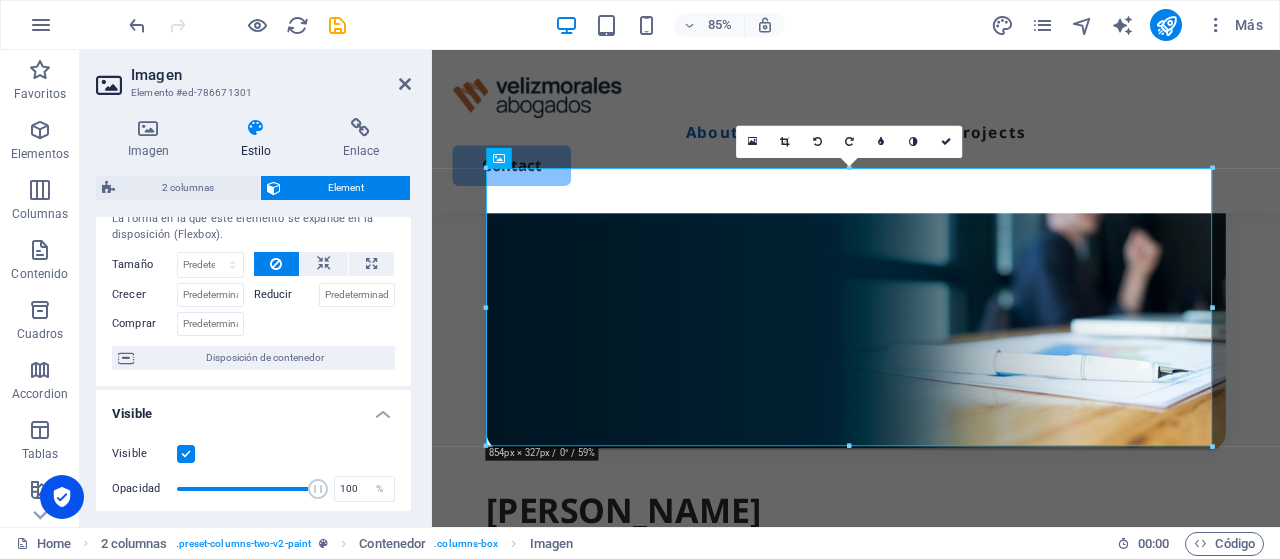 scroll, scrollTop: 0, scrollLeft: 0, axis: both 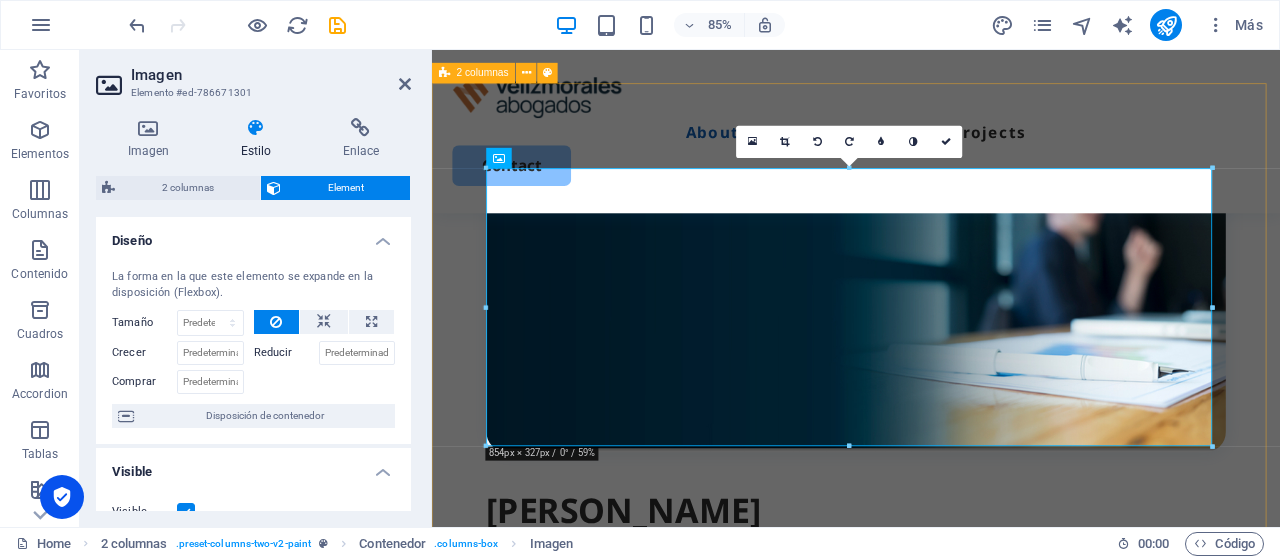 click on "[PERSON_NAME] Socio Fundador Abogado de la [GEOGRAPHIC_DATA], cuenta con un Magister en Gobierno y Administración Pública, Diplomado en Alta Gestión Municipal, Diplomado en ________ Abogado con más de 30 años de experiencia profesional experto en litigios de alta complejidad, además se desempeñó como Conservador de Bienes Raíces suplente, Notario Público suplente, Profesor Universitario, Asesor de empresas, Director Regional de Obras Hidráulicas y Director Jurídico de Corporación Municipal. [PERSON_NAME] fundador Abogado de la [GEOGRAPHIC_DATA], cuenta con Diplomado en Derecho Administrativo Sancionador, y en Derecho Procesal de Familia, ambos de la misma casa de estudios. Cuenta con amplia trayectoria en el sector público ejerciendo en el Ministerio de Transportes, en la Superintendencia de Educación, en Contraloría General de la República y como Director Jurídico de Corporación Municipal." at bounding box center (931, 694) 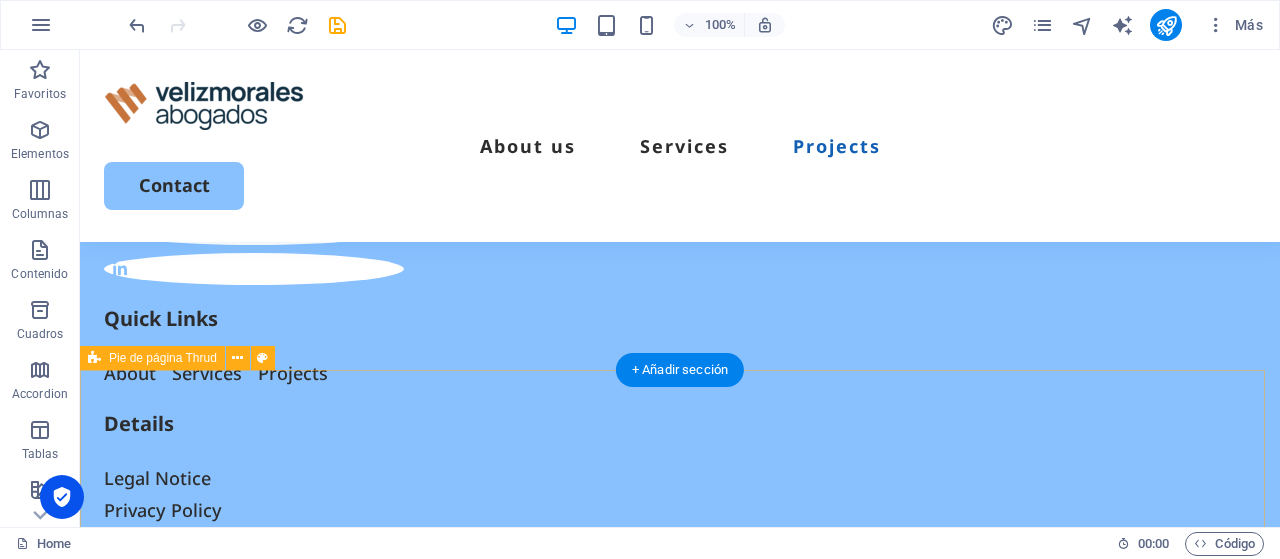 scroll, scrollTop: 7025, scrollLeft: 0, axis: vertical 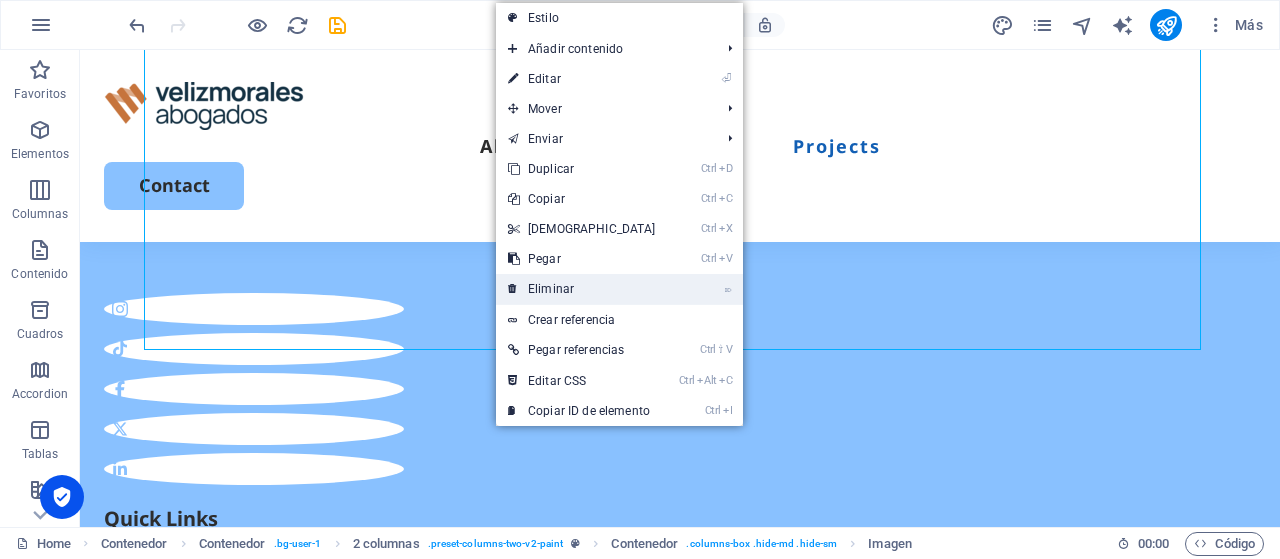 drag, startPoint x: 537, startPoint y: 286, endPoint x: 466, endPoint y: 255, distance: 77.47257 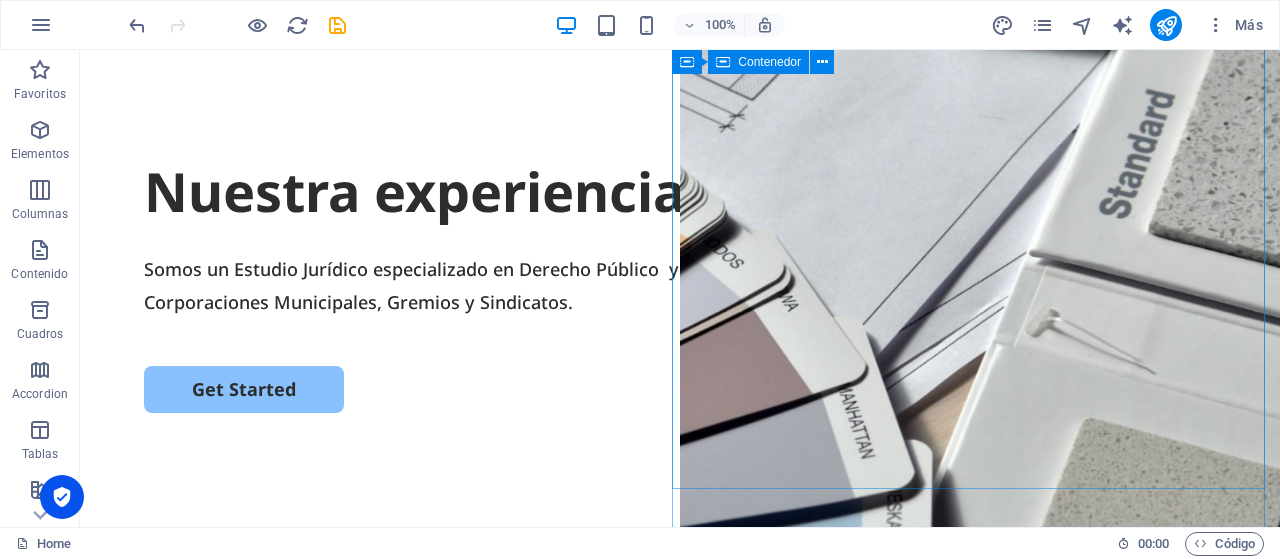 scroll, scrollTop: 0, scrollLeft: 0, axis: both 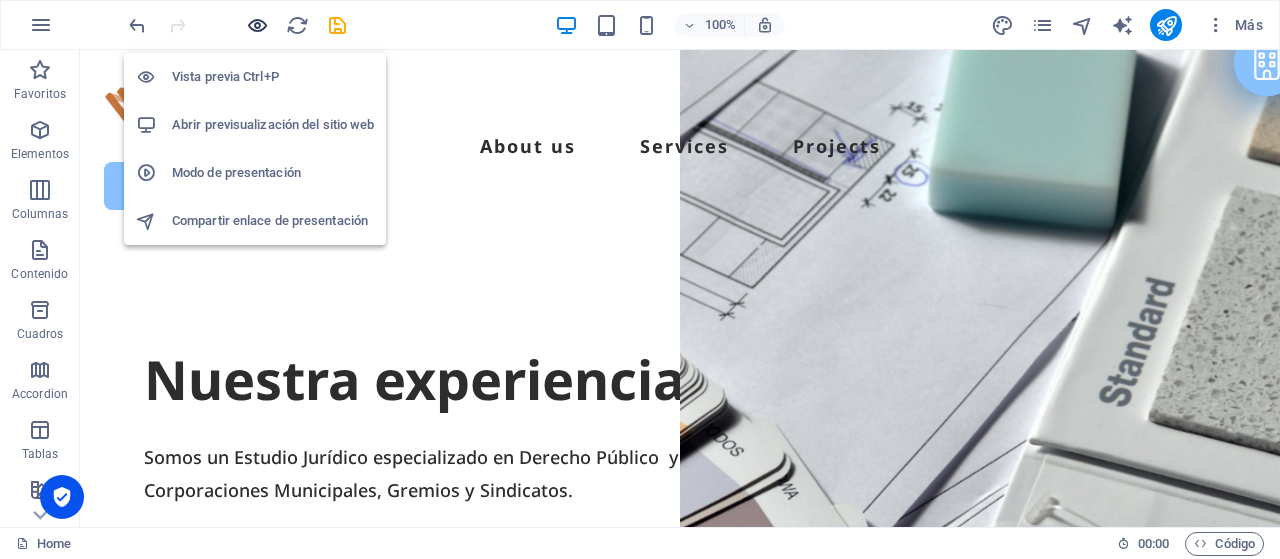 click at bounding box center (257, 25) 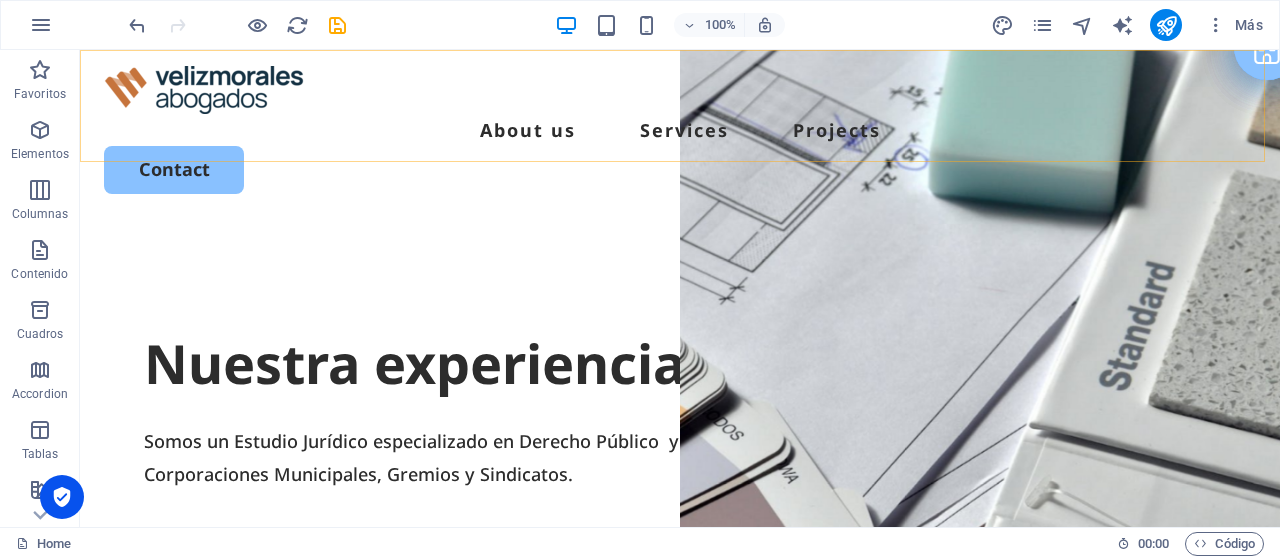 scroll, scrollTop: 0, scrollLeft: 0, axis: both 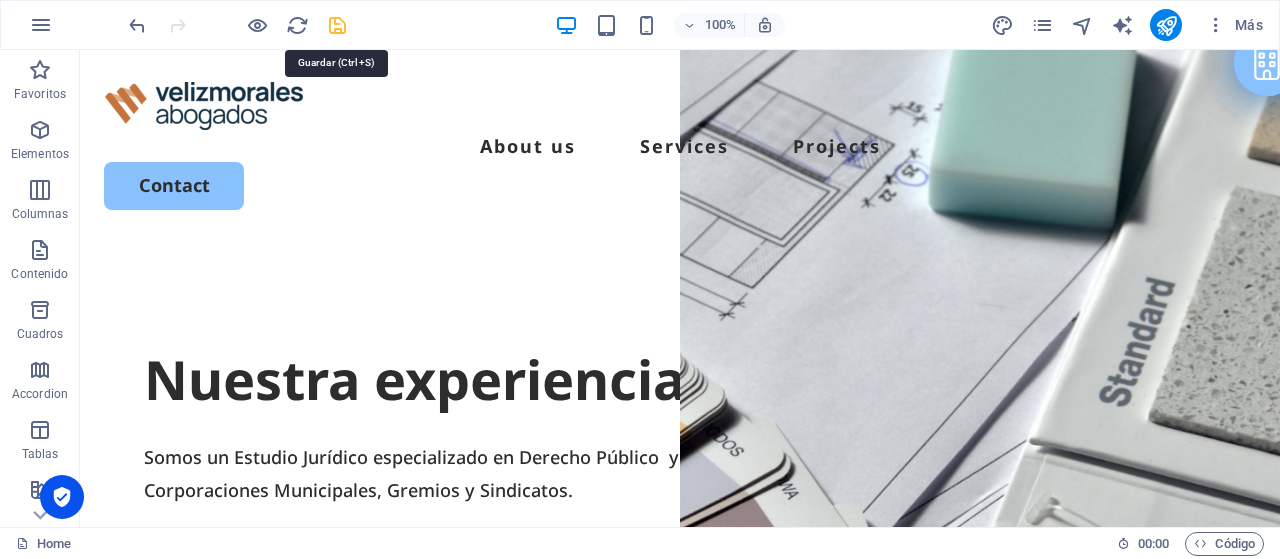 click at bounding box center (337, 25) 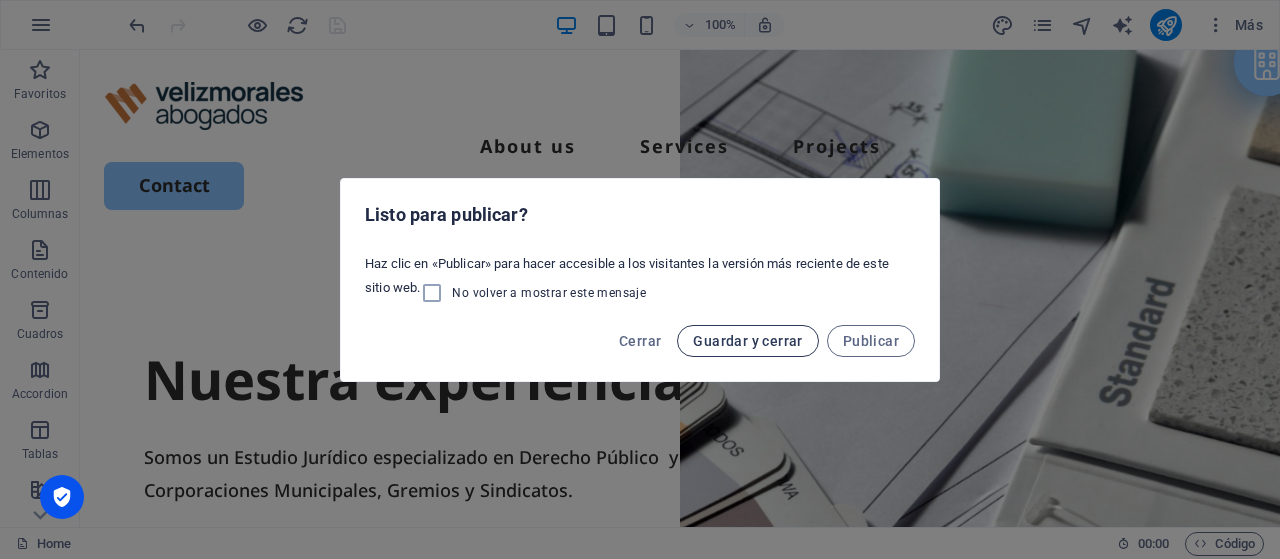 click on "Guardar y cerrar" at bounding box center [747, 341] 